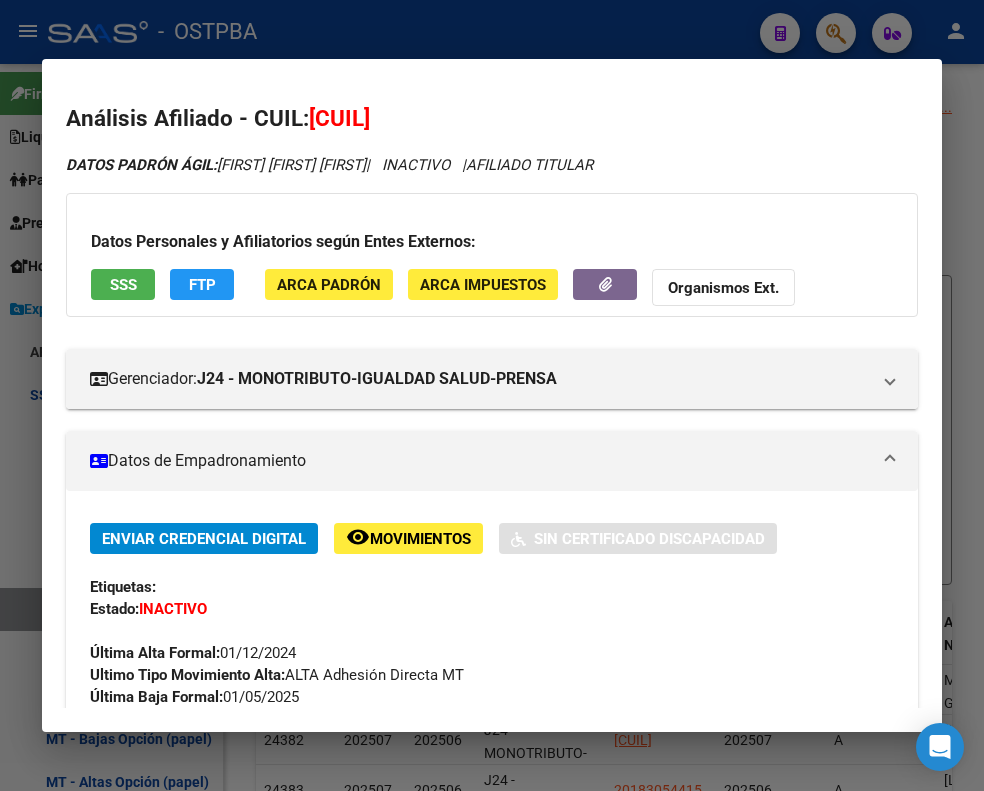 scroll, scrollTop: 0, scrollLeft: 0, axis: both 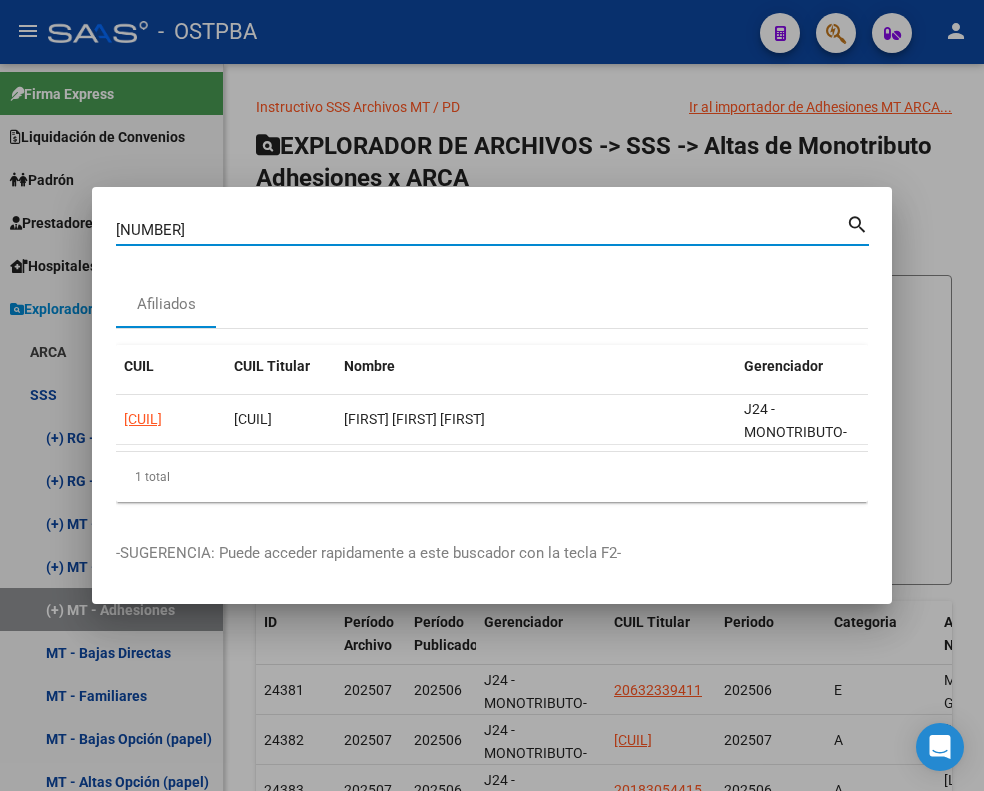 click on "20294321" at bounding box center [481, 230] 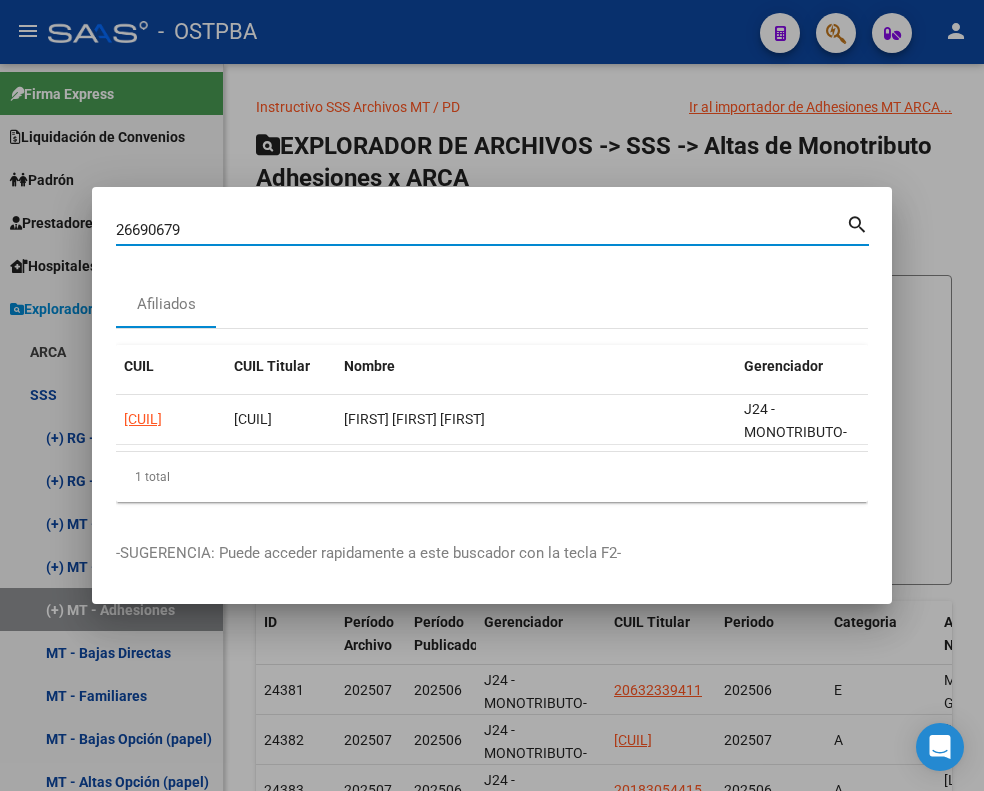 type on "26690679" 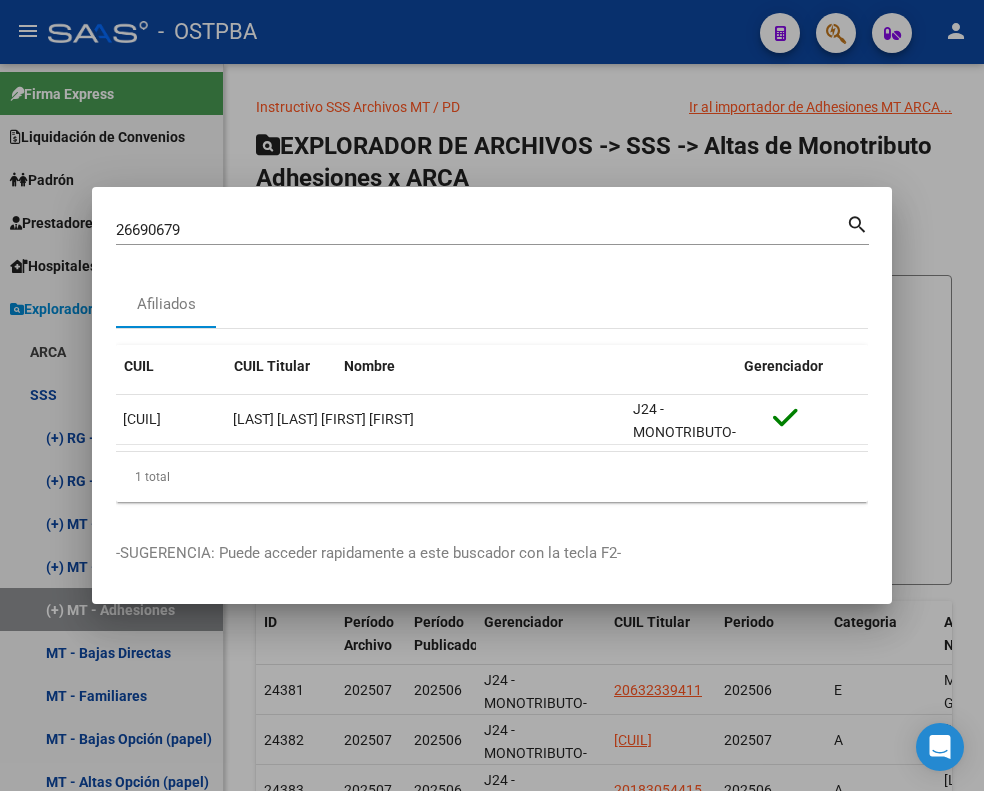 scroll, scrollTop: 0, scrollLeft: 0, axis: both 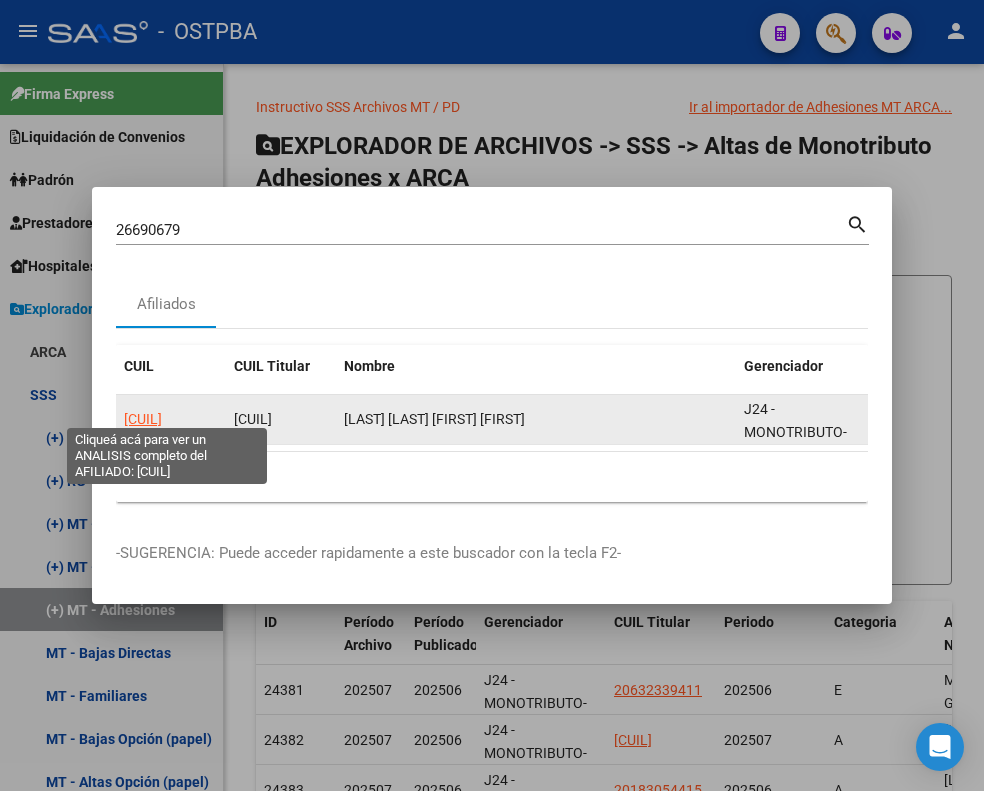 click on "20266906790" 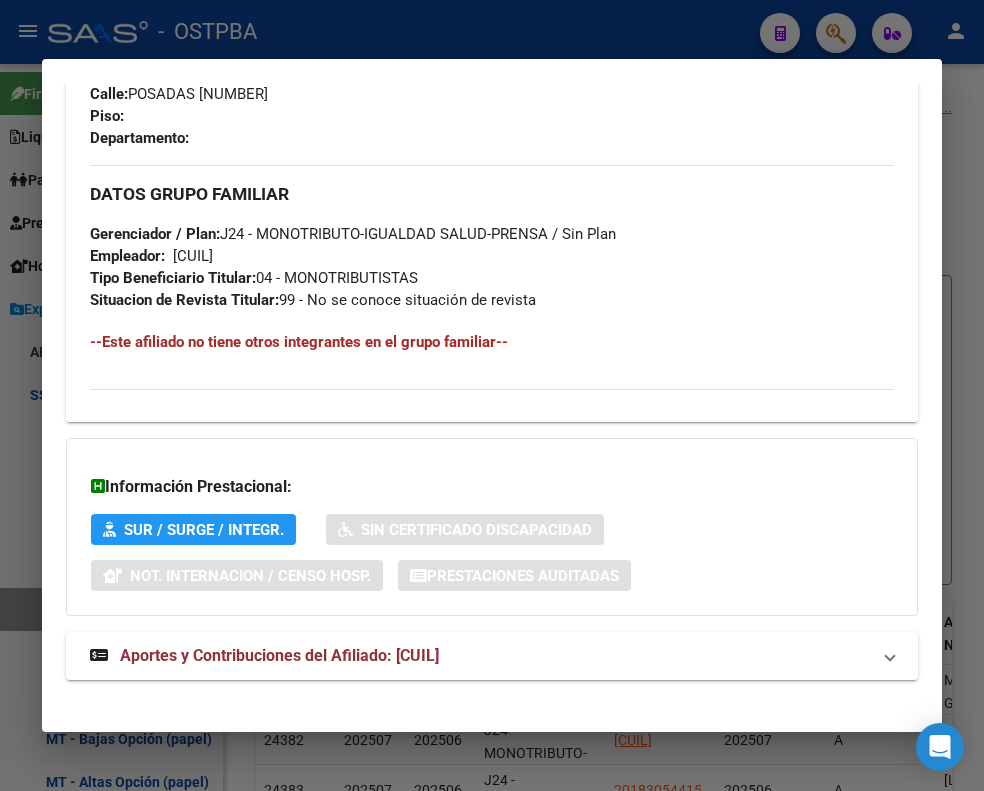 scroll, scrollTop: 1041, scrollLeft: 0, axis: vertical 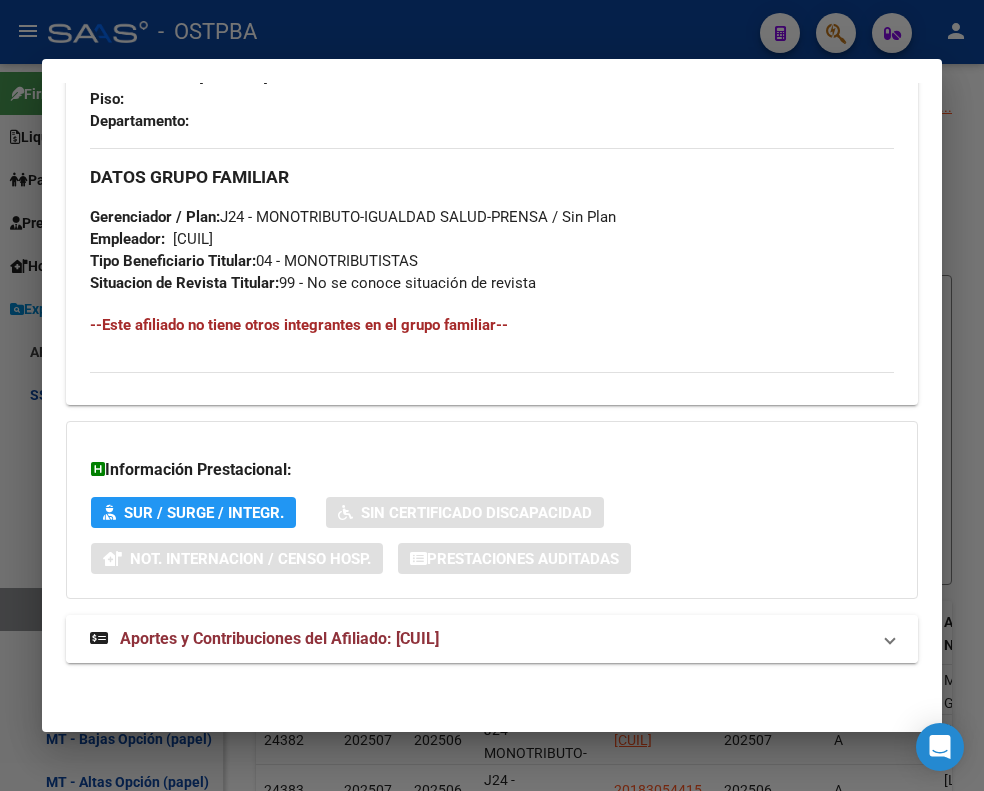 click on "Aportes y Contribuciones del Afiliado: 20266906790" at bounding box center (480, 639) 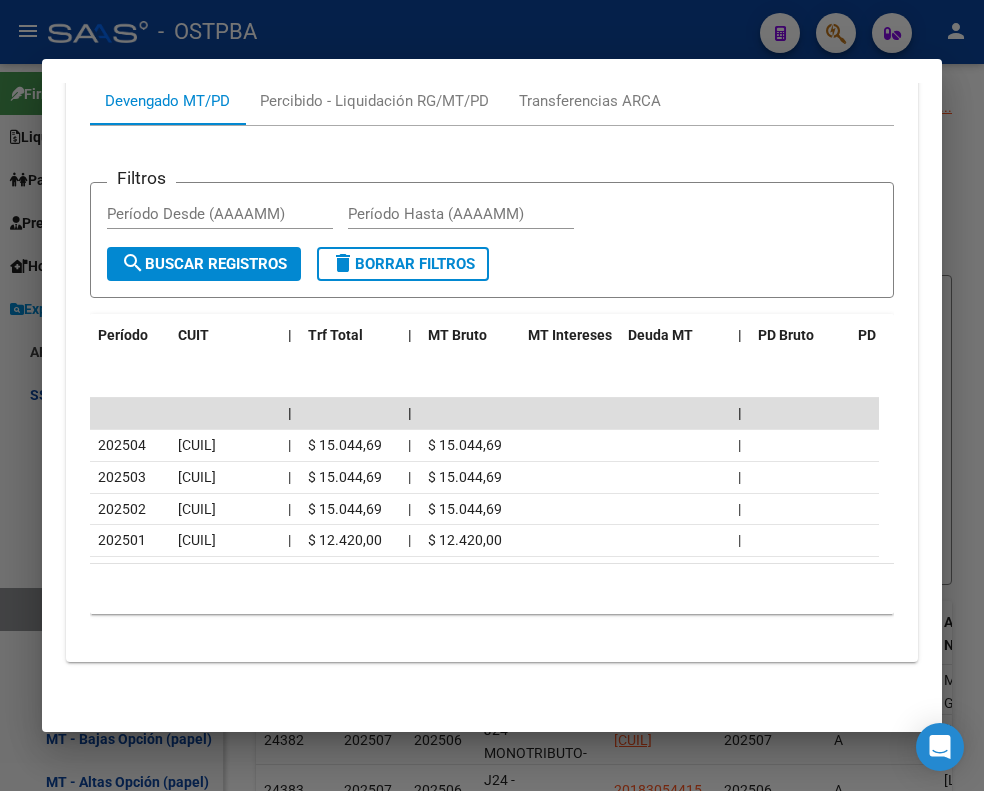 scroll, scrollTop: 1751, scrollLeft: 0, axis: vertical 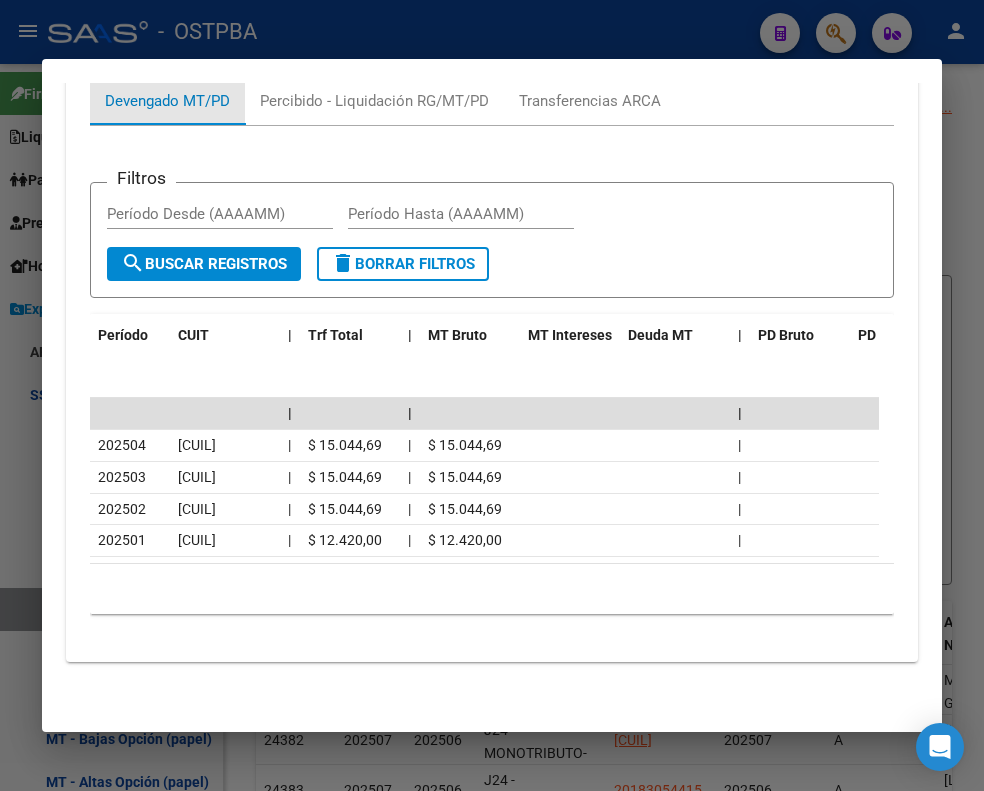 click on "Devengado MT/PD" at bounding box center [167, 101] 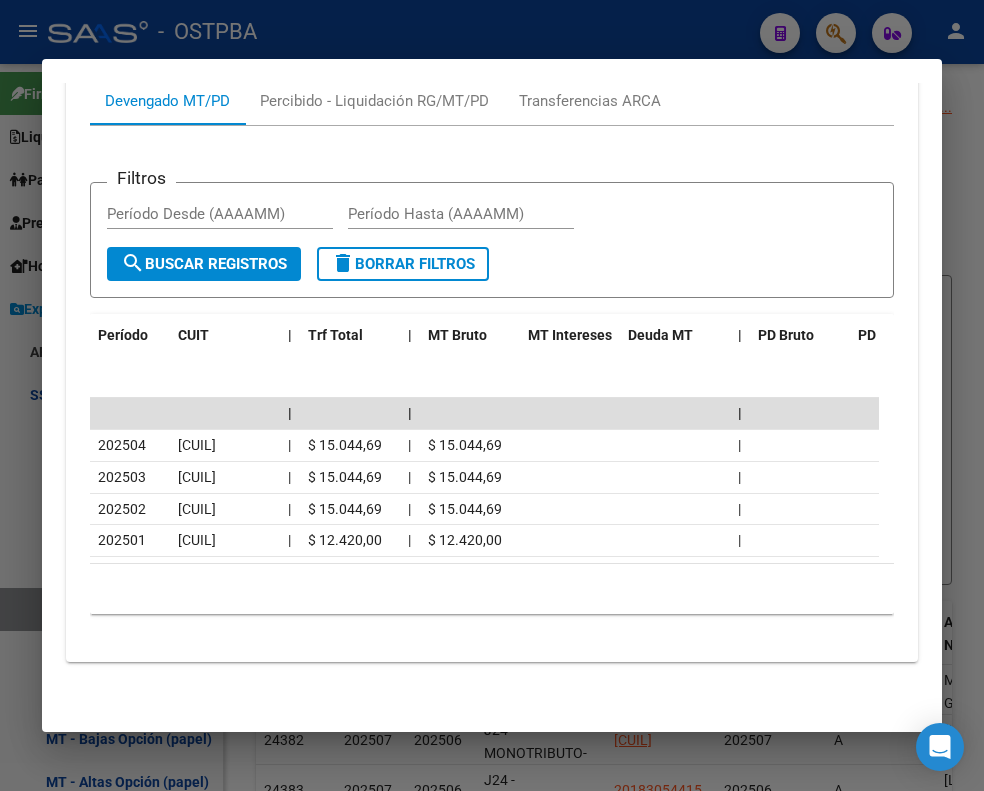 click at bounding box center (492, 395) 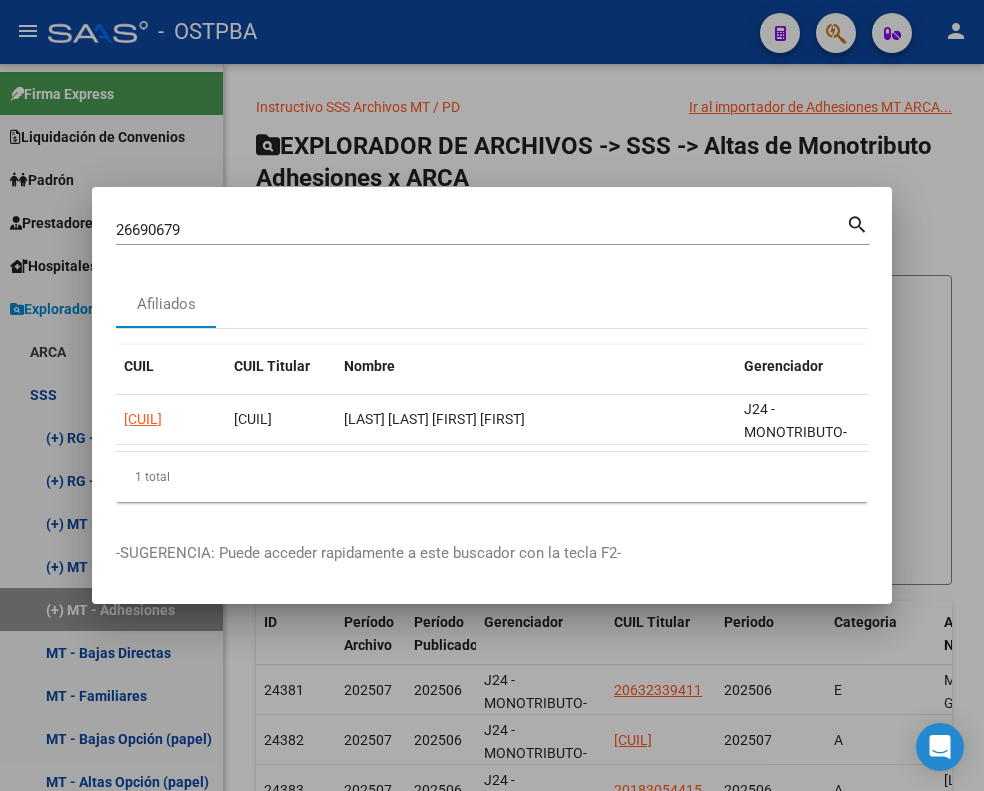 click on "26690679 Buscar (apellido, dni, cuil, nro traspaso, cuit, obra social) search" at bounding box center [492, 228] 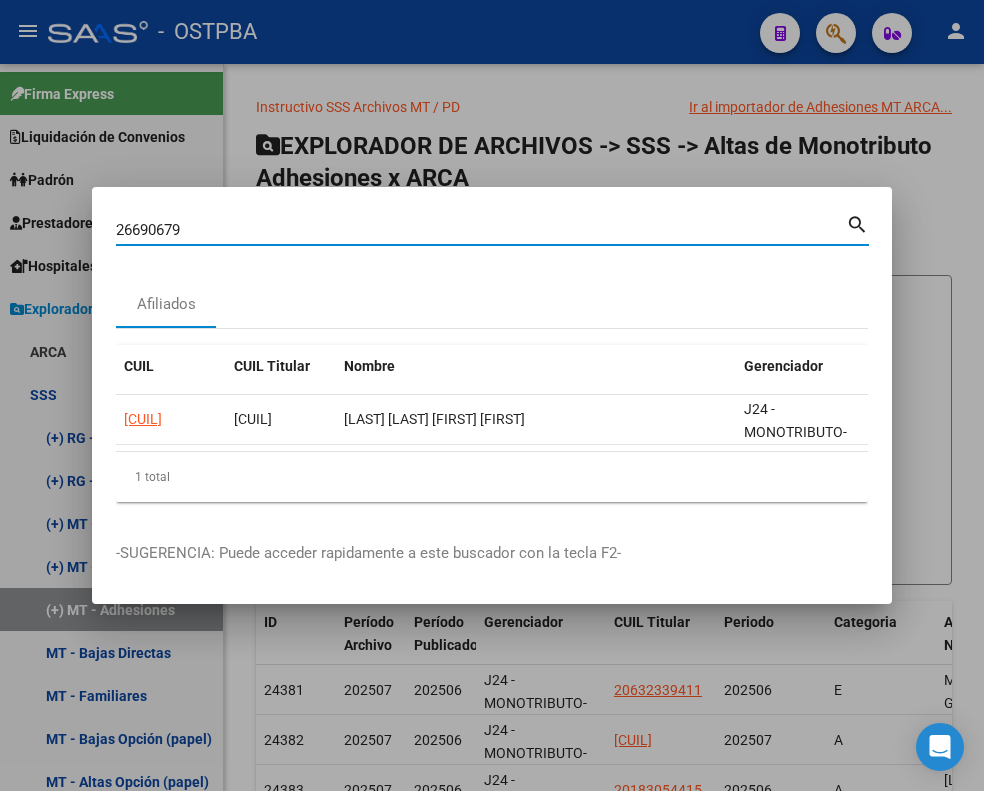 click on "26690679" at bounding box center (481, 230) 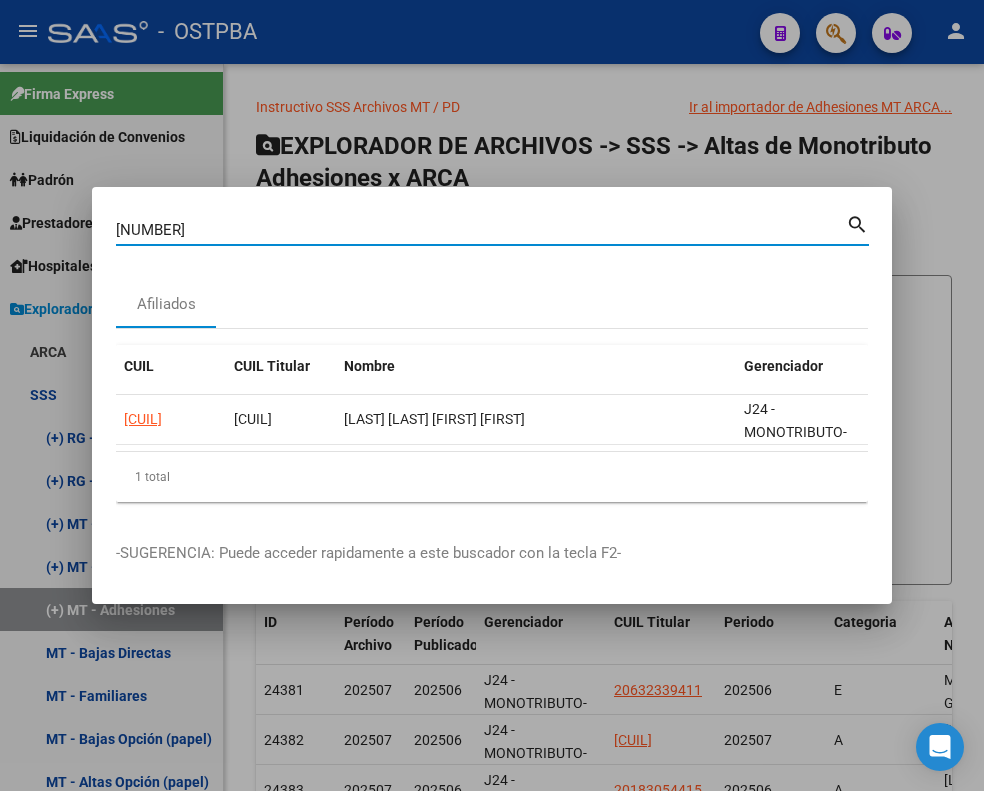 type on "27387386" 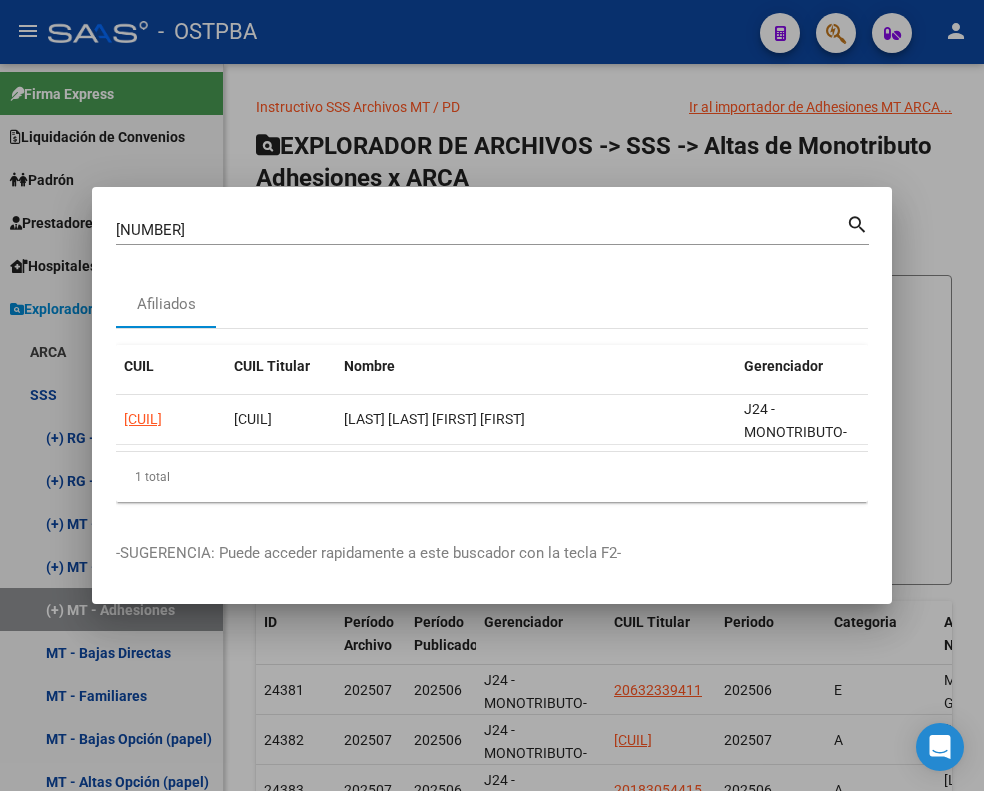 click at bounding box center [492, 395] 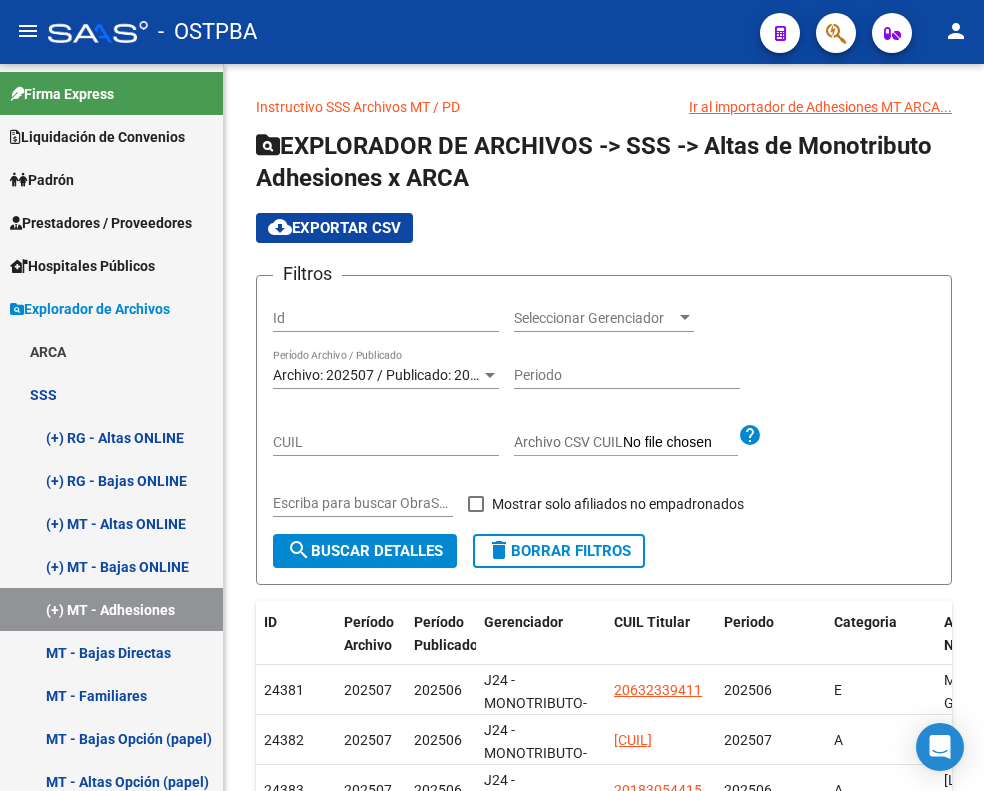 click 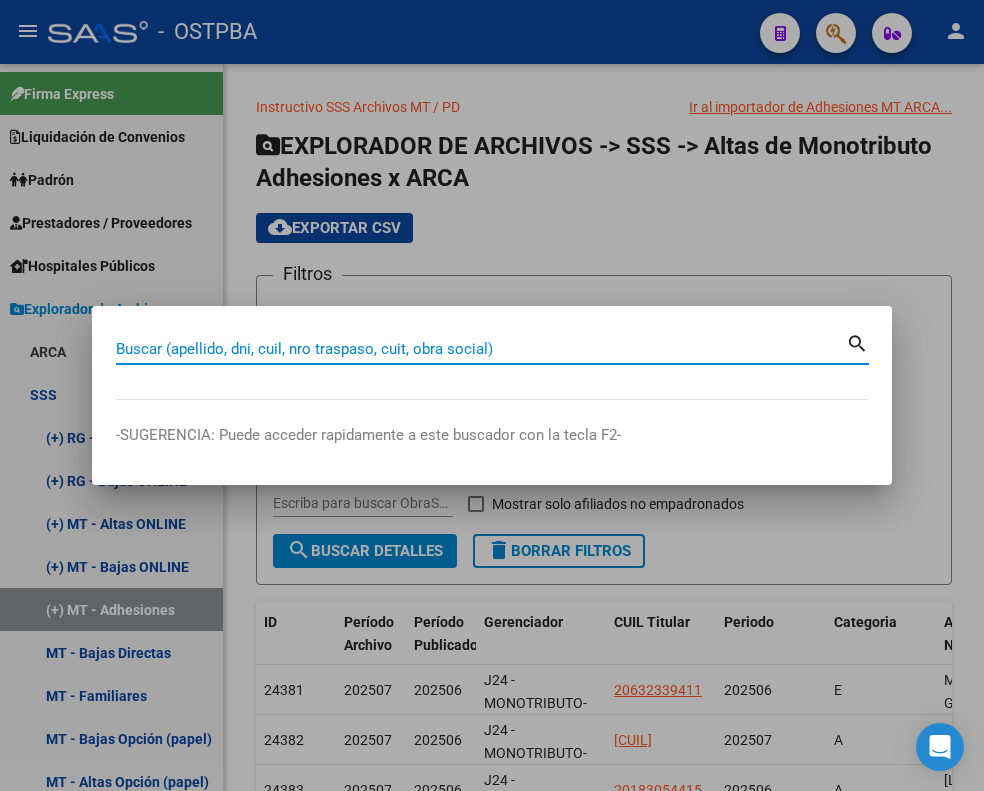 paste on "[NUMBER]" 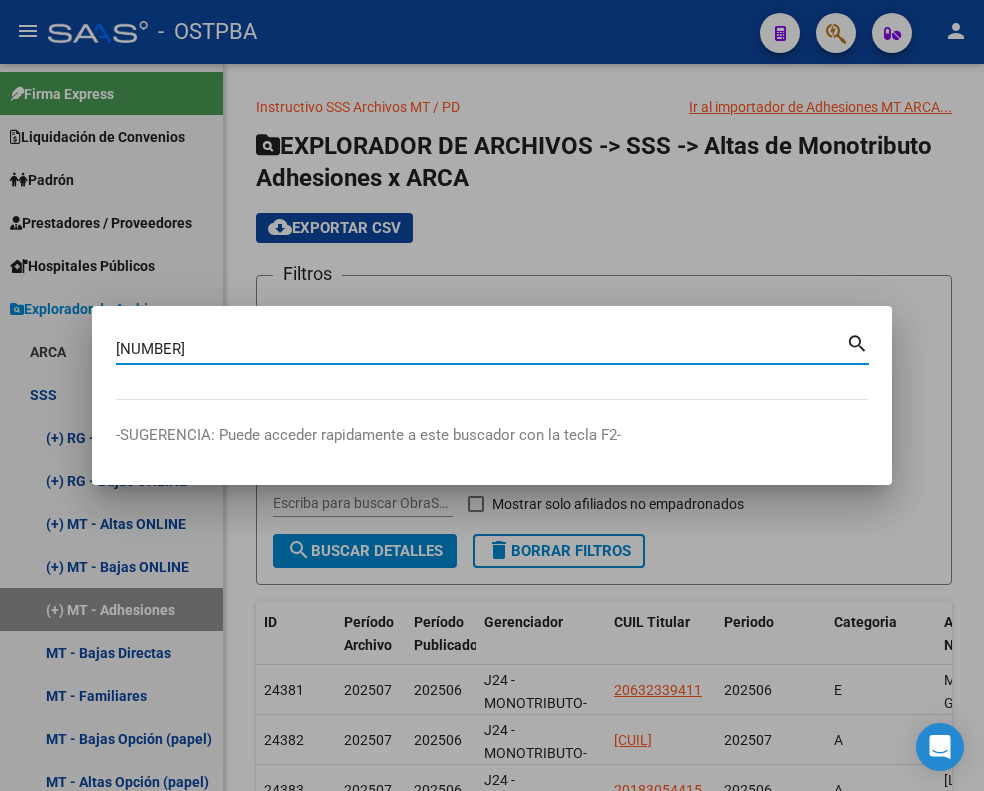 type on "[NUMBER]" 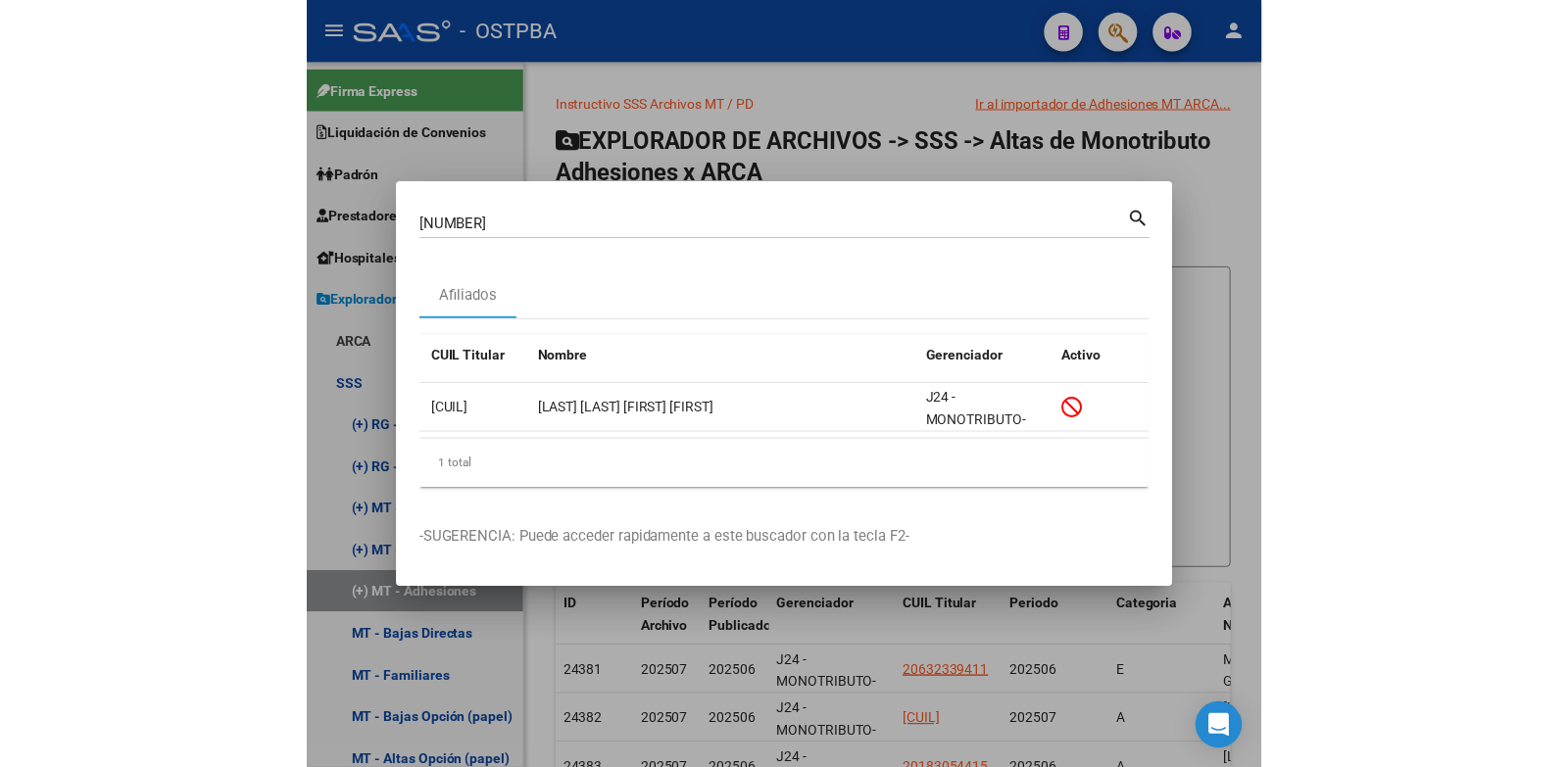 scroll, scrollTop: 0, scrollLeft: 119, axis: horizontal 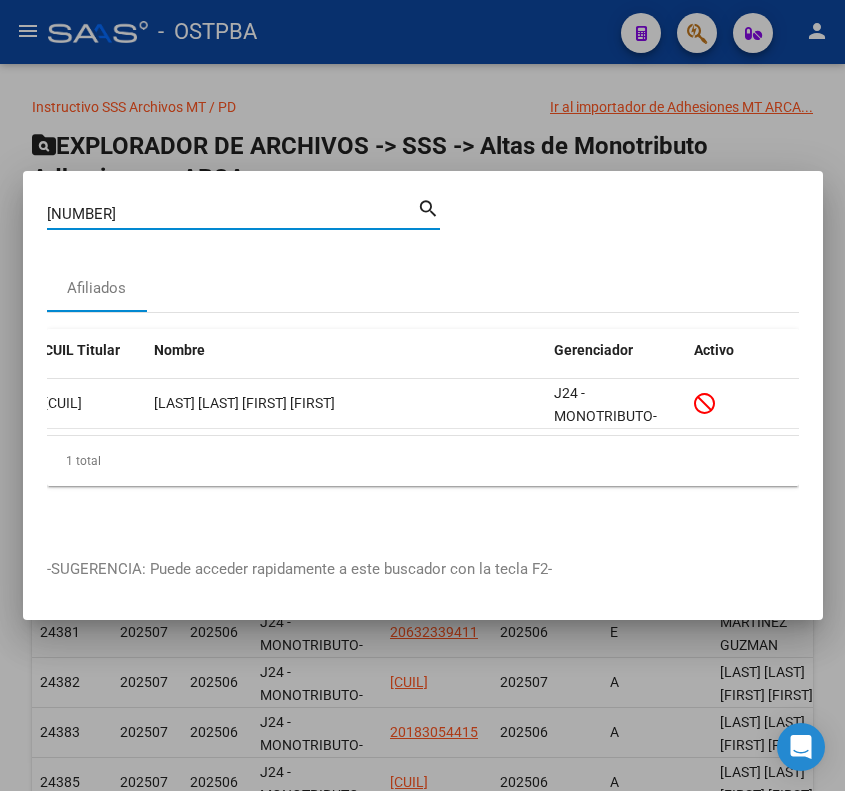 click on "[NUMBER]" at bounding box center [232, 214] 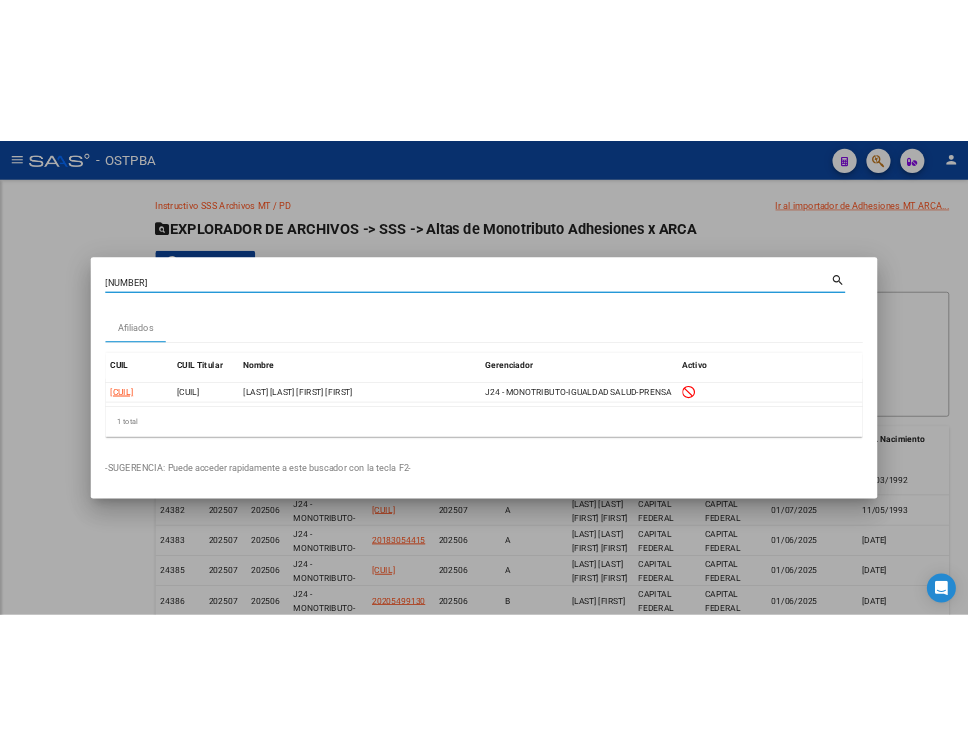 scroll, scrollTop: 0, scrollLeft: 0, axis: both 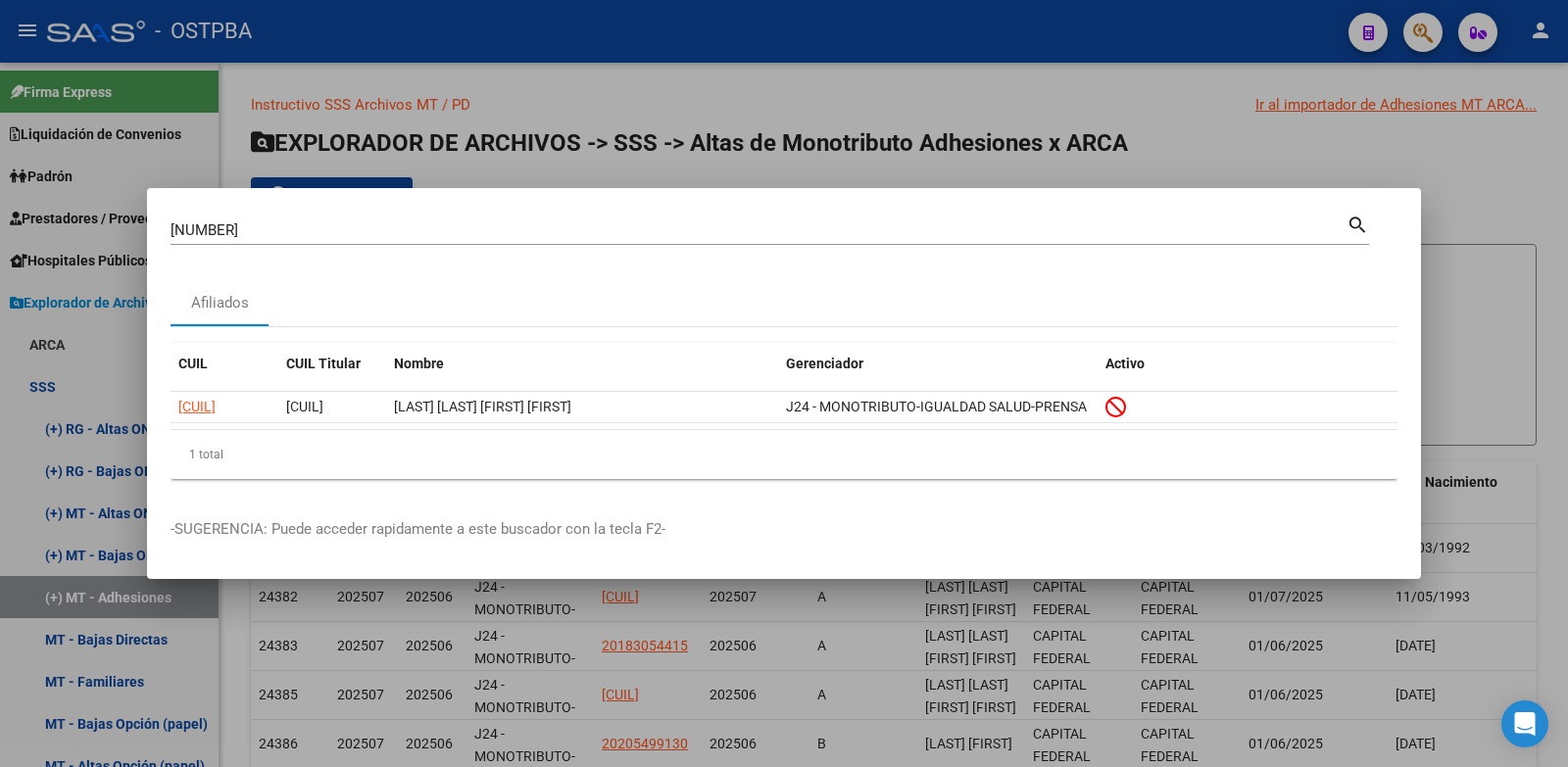 click on "27387386 Buscar (apellido, dni, cuil, nro traspaso, cuit, obra social)" at bounding box center (759, 230) 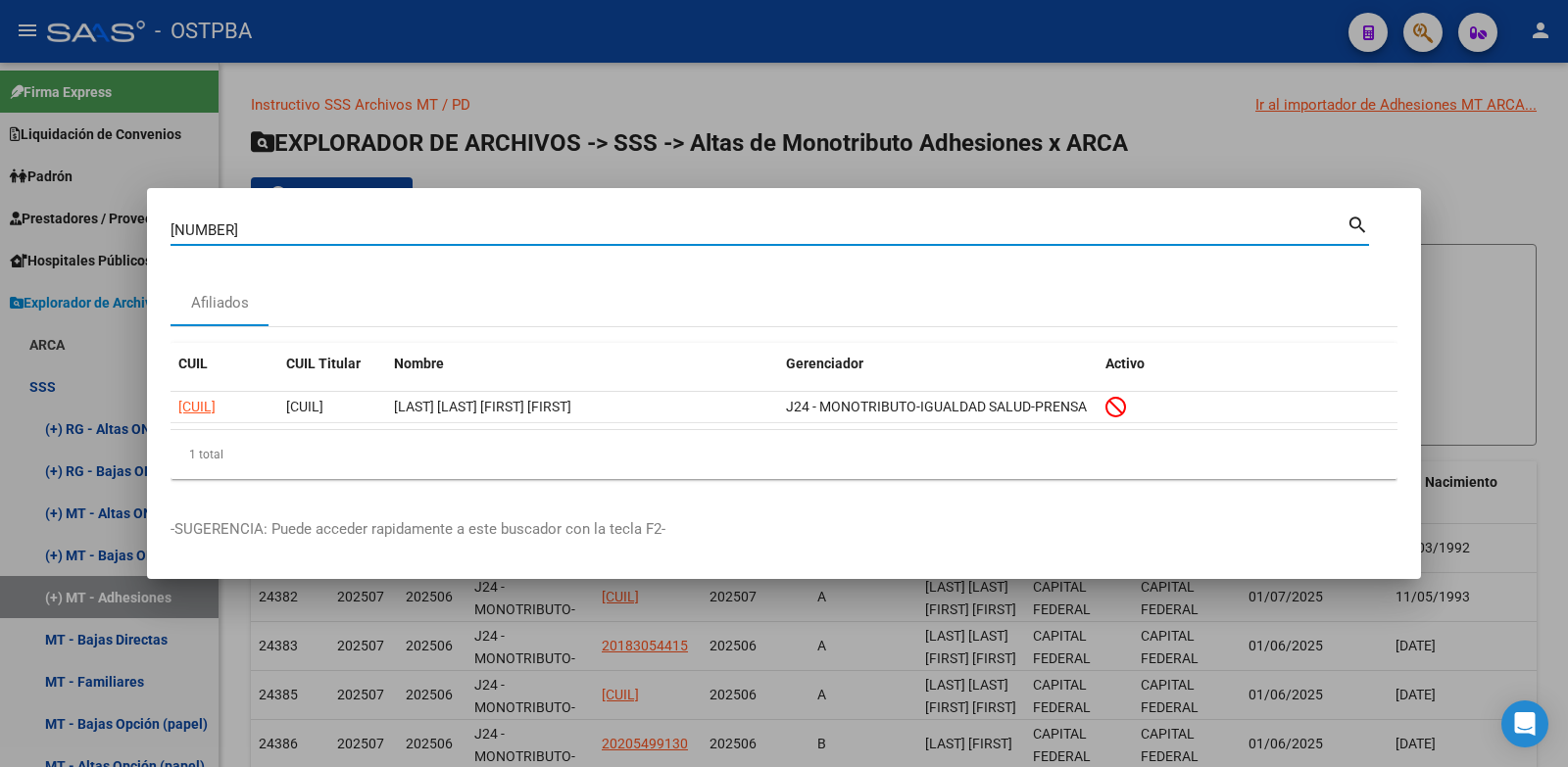 click on "27387386" at bounding box center [759, 230] 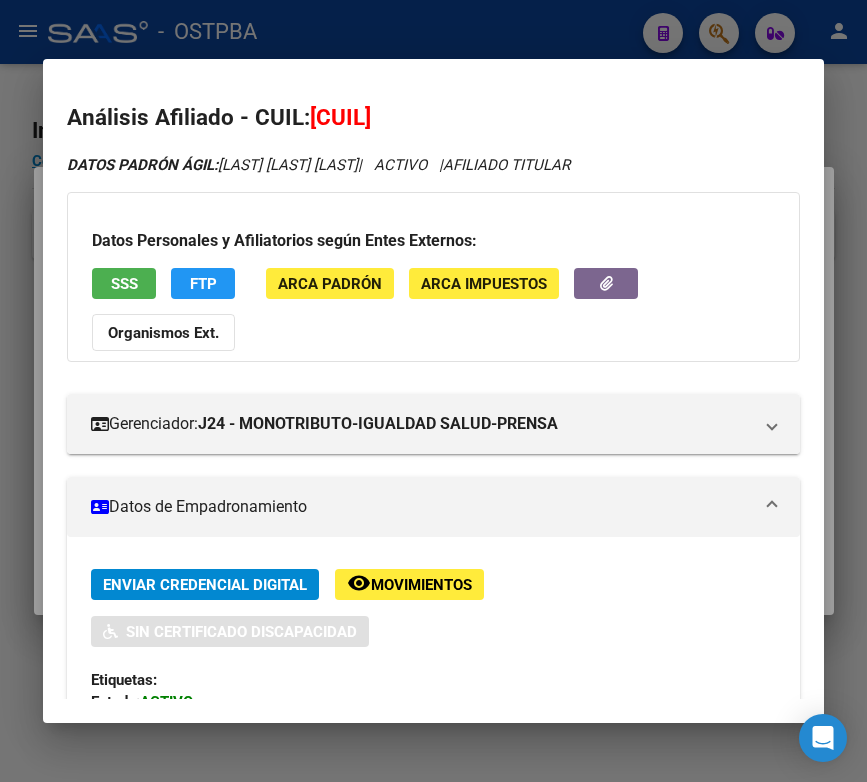 scroll, scrollTop: 0, scrollLeft: 0, axis: both 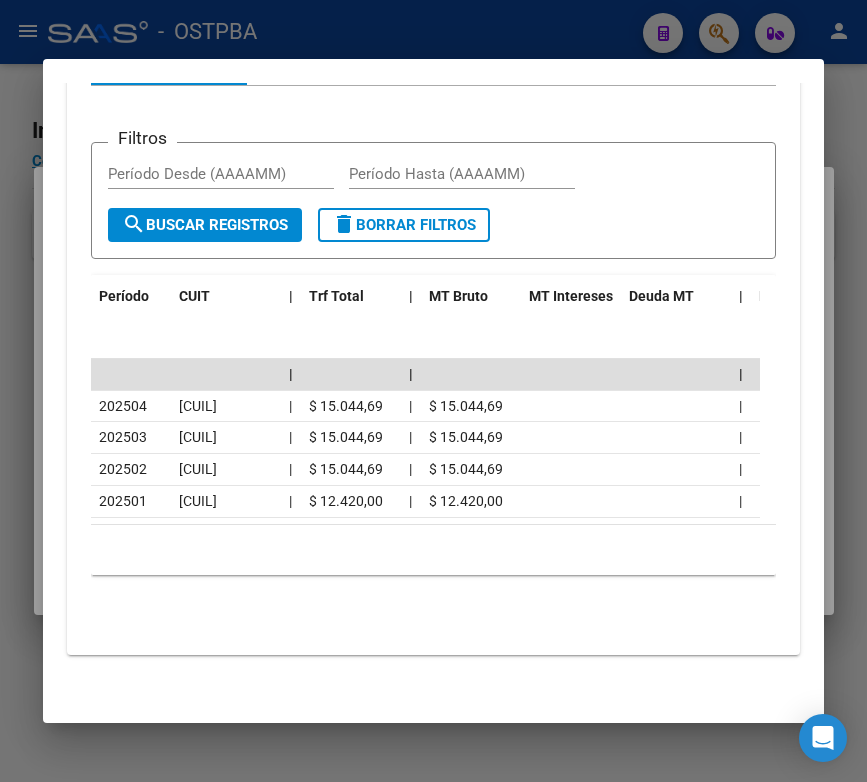 click at bounding box center (433, 391) 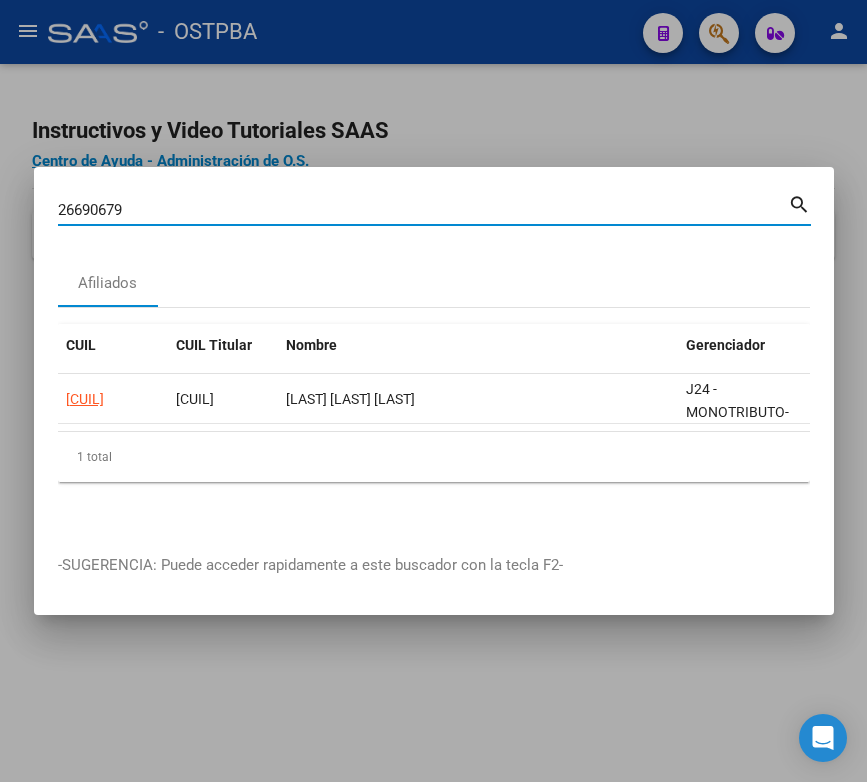 click on "26690679" at bounding box center (423, 210) 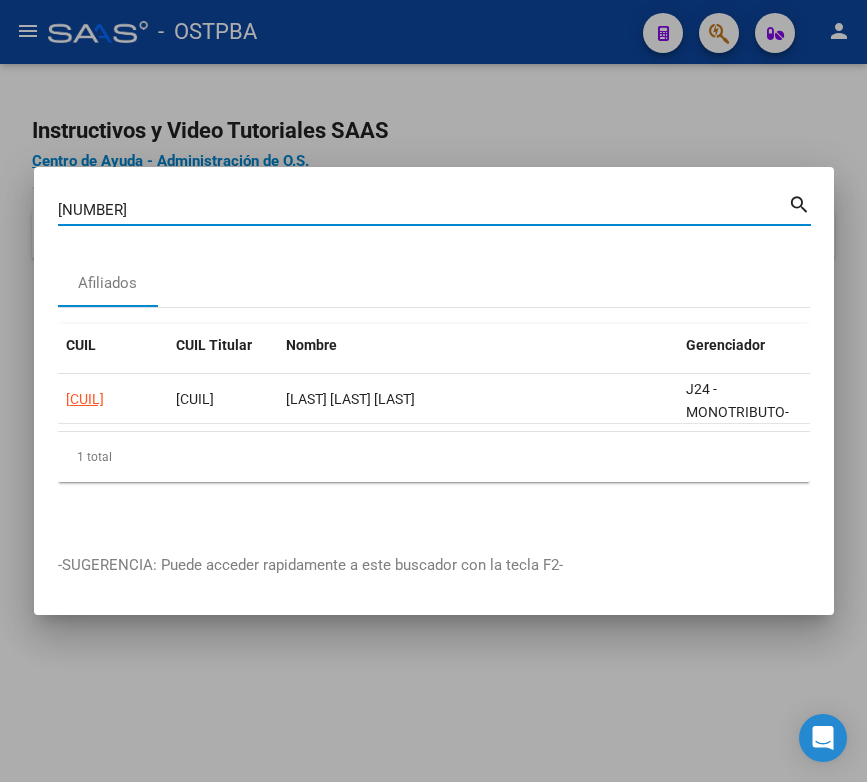 type on "[NUMBER]" 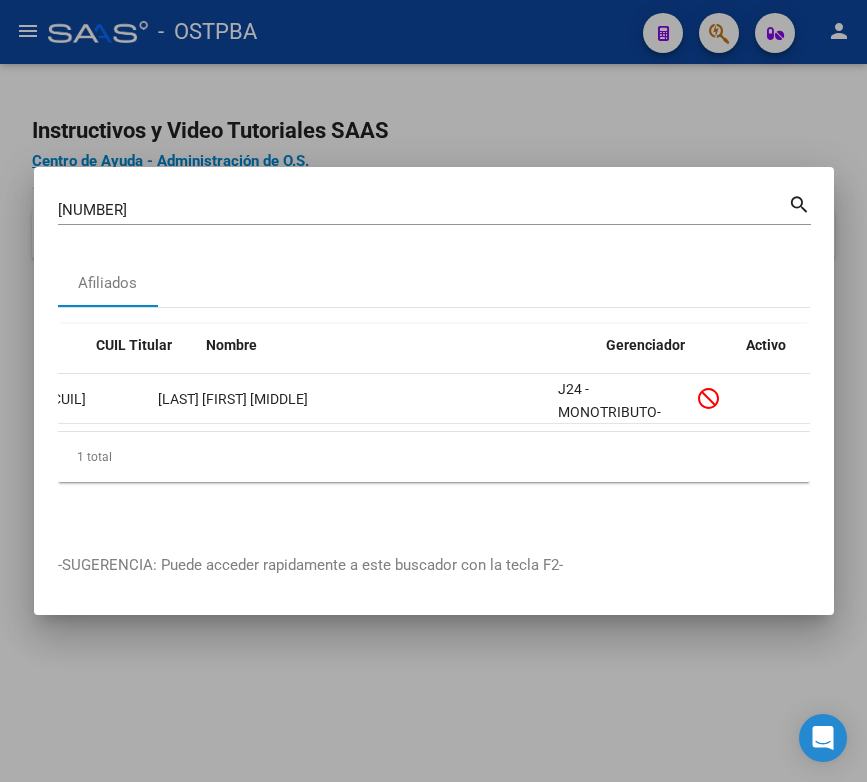 scroll, scrollTop: 0, scrollLeft: 0, axis: both 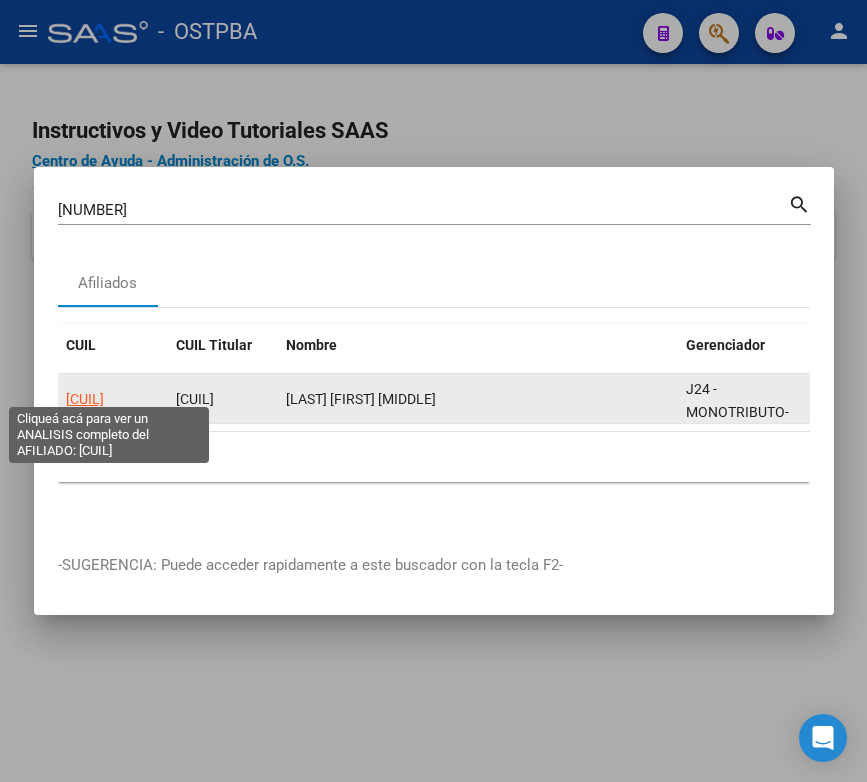 click on "20273873865" 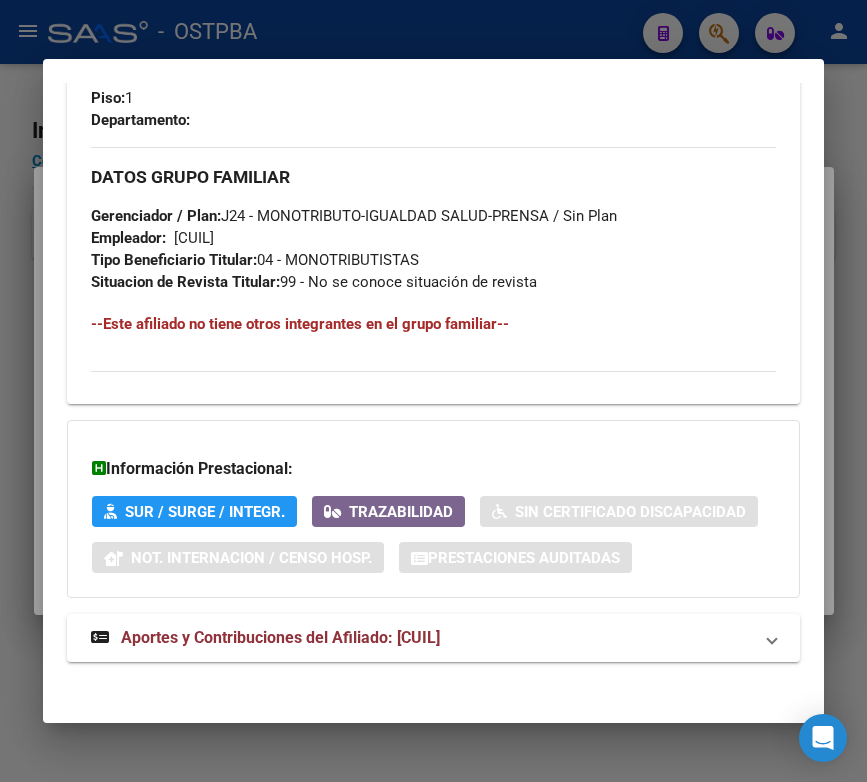scroll, scrollTop: 1185, scrollLeft: 0, axis: vertical 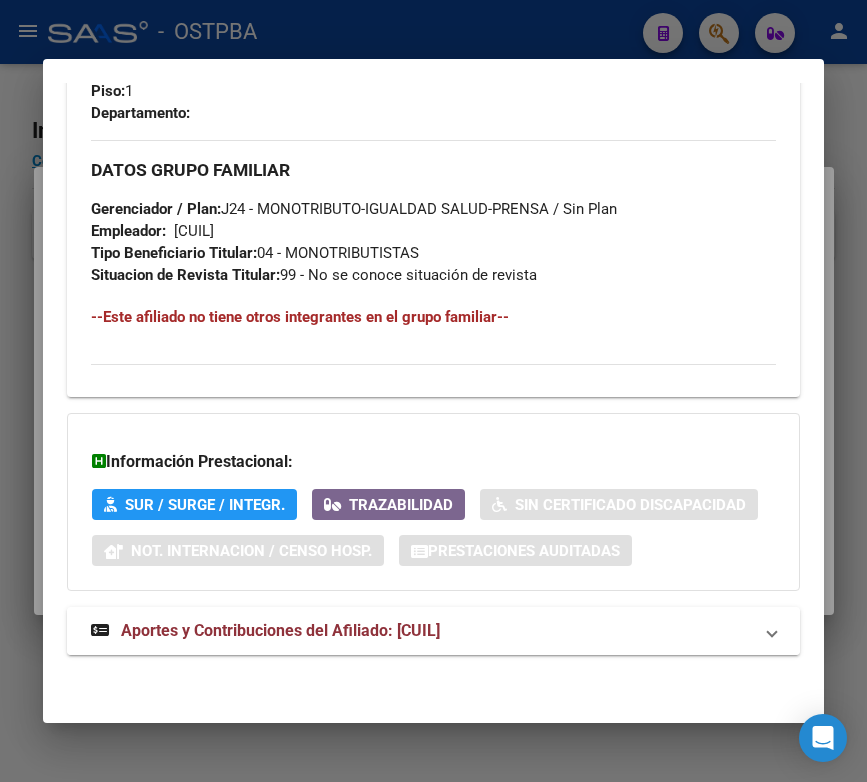 click on "Aportes y Contribuciones del Afiliado: 20273873865" at bounding box center (433, 631) 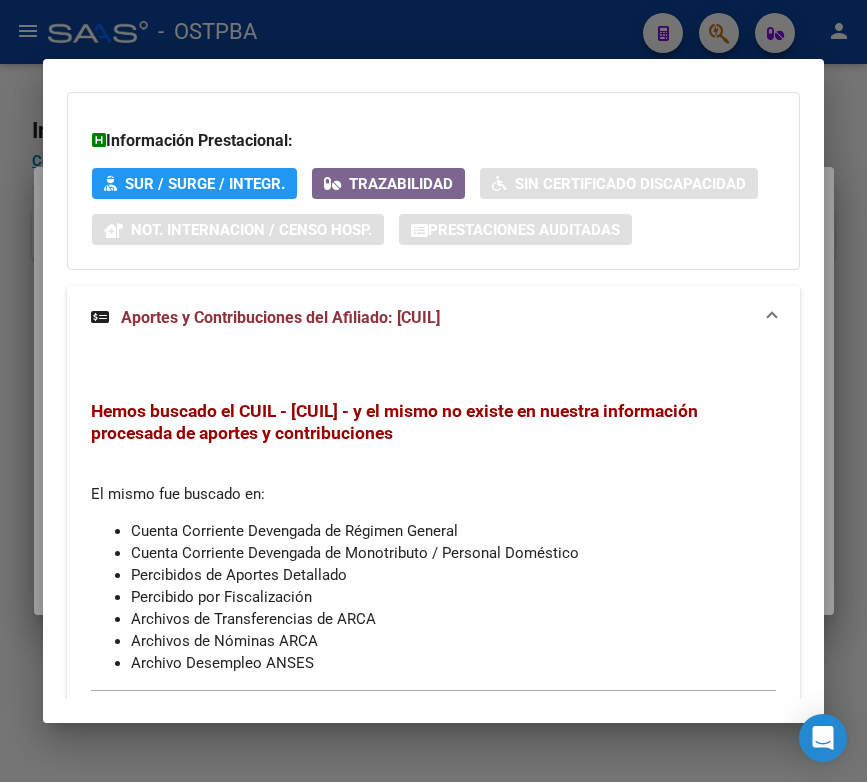 scroll, scrollTop: 1574, scrollLeft: 0, axis: vertical 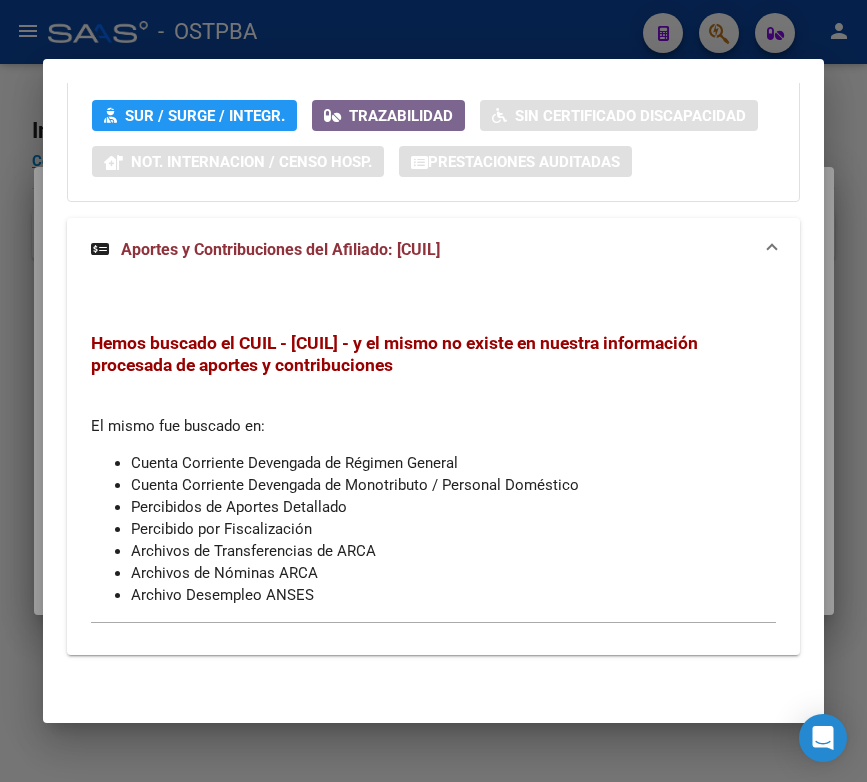 click at bounding box center (433, 391) 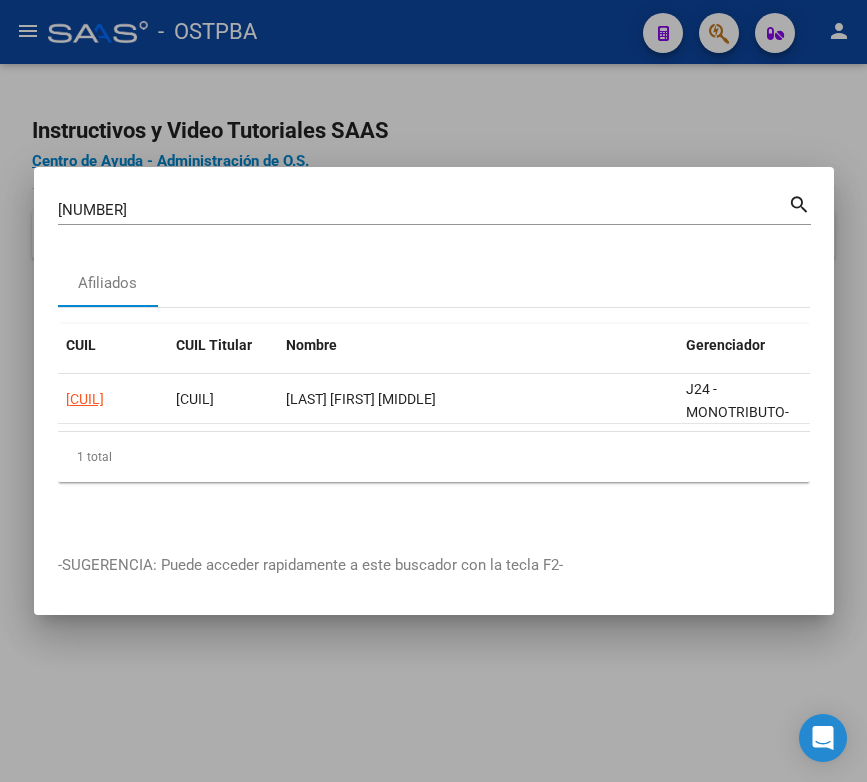 click on "27387386" at bounding box center [423, 210] 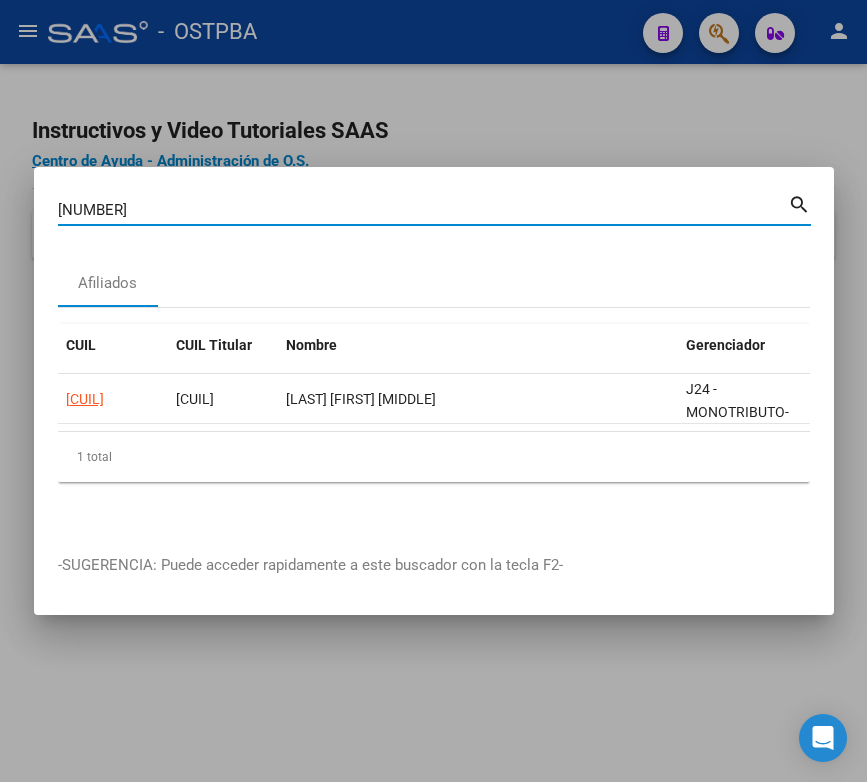 click on "27387386" at bounding box center [423, 210] 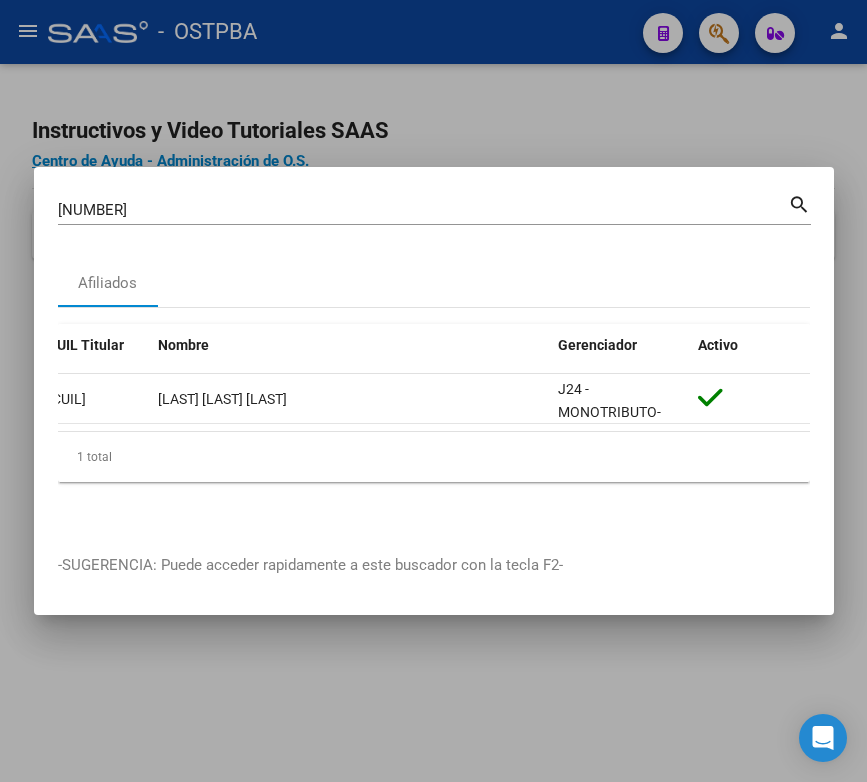 scroll, scrollTop: 0, scrollLeft: 0, axis: both 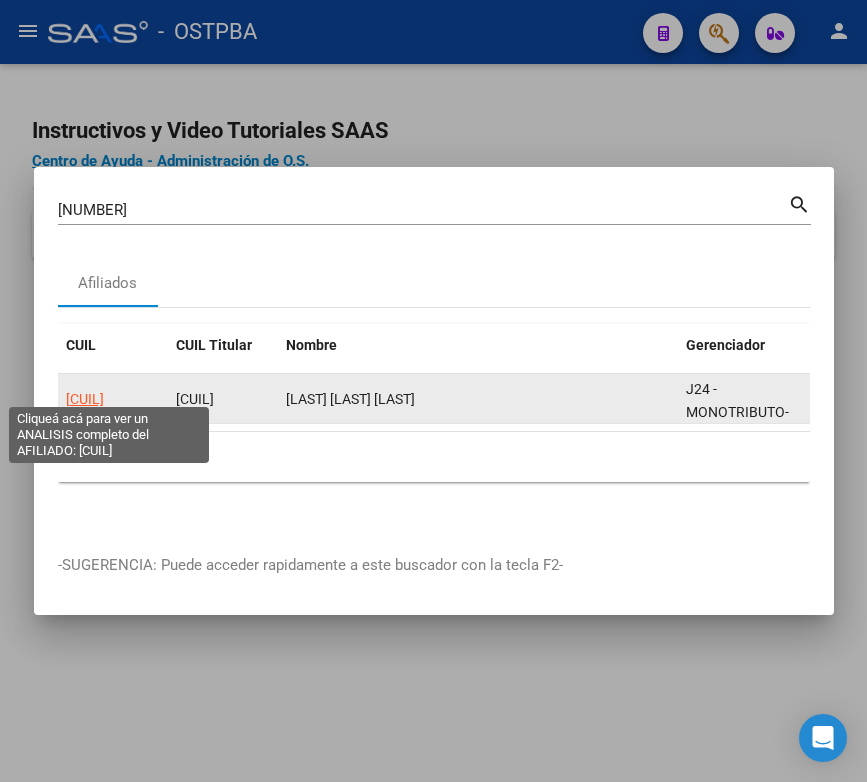 click on "20280676889" 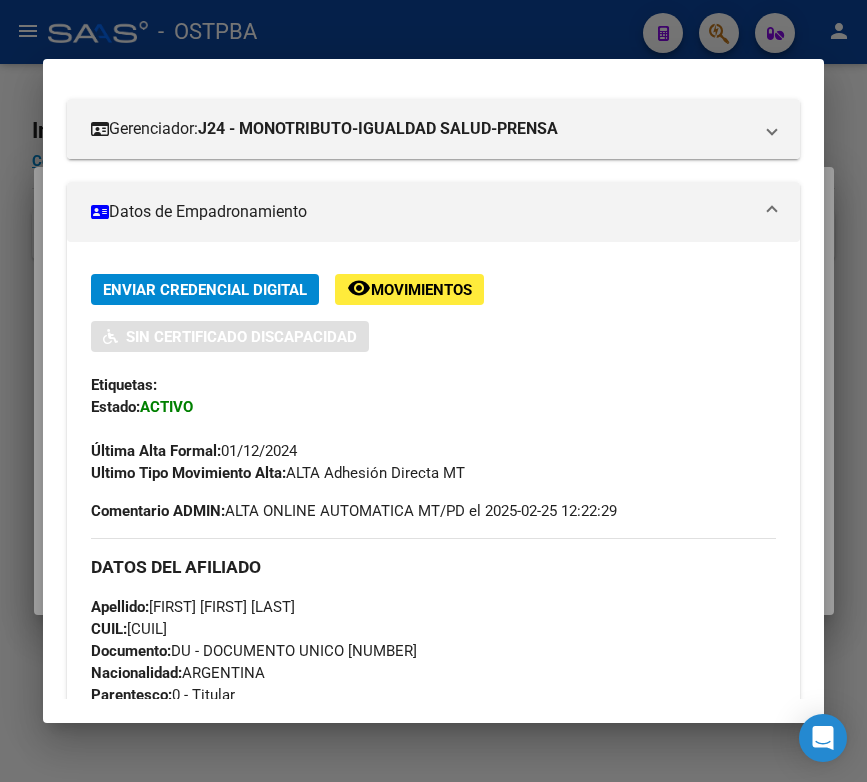 scroll, scrollTop: 400, scrollLeft: 0, axis: vertical 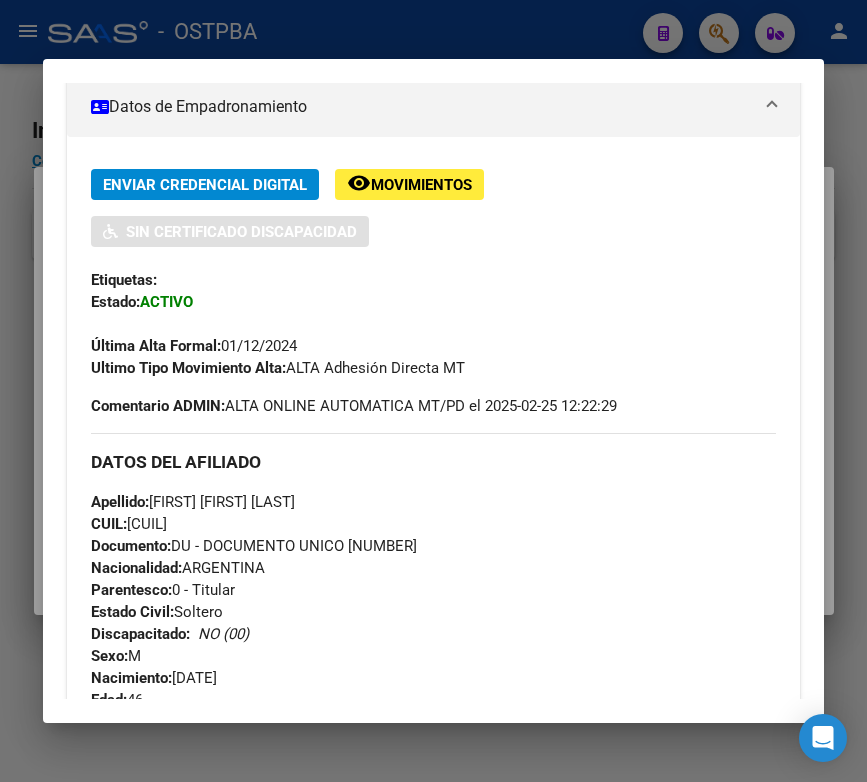 click at bounding box center [772, 107] 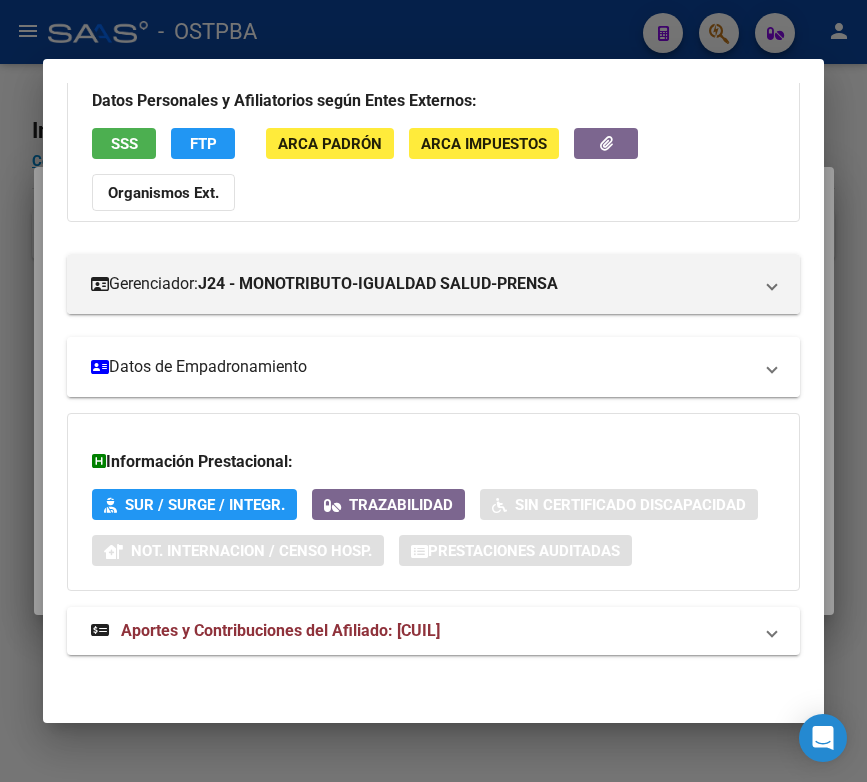 scroll, scrollTop: 140, scrollLeft: 0, axis: vertical 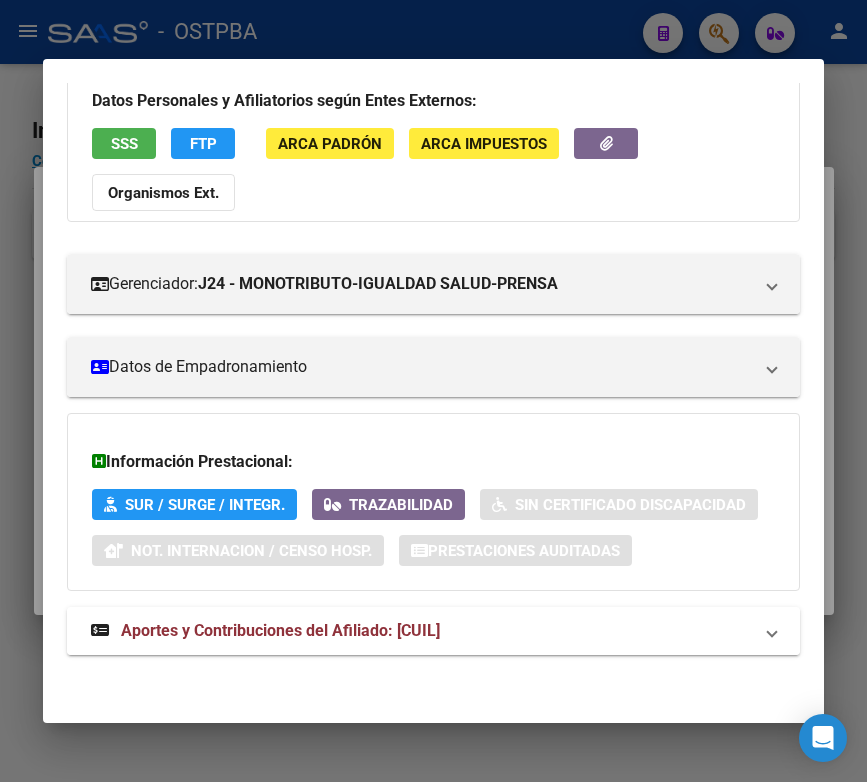 click on "Aportes y Contribuciones del Afiliado: 20280676889" at bounding box center [280, 630] 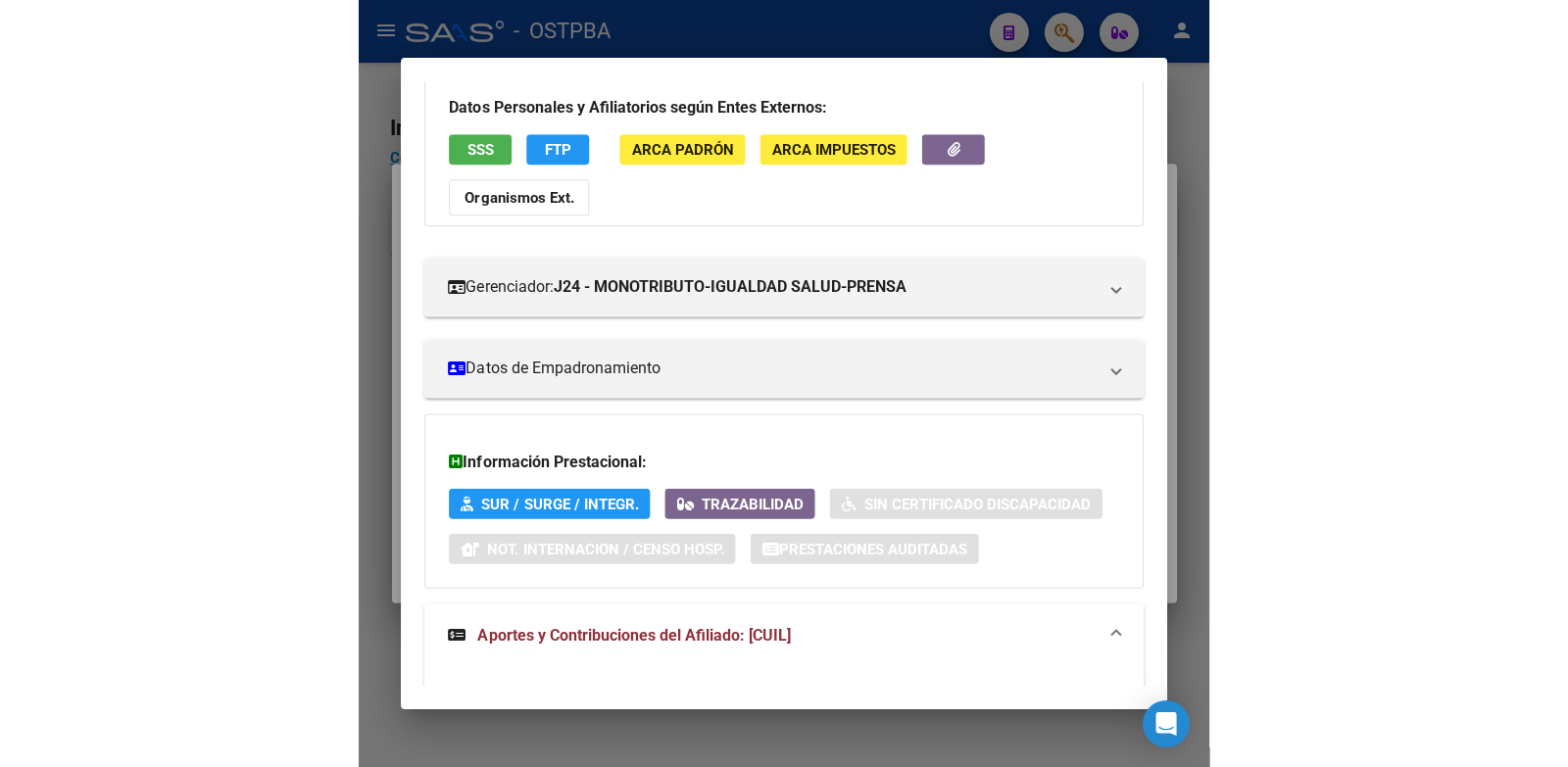 scroll, scrollTop: 108, scrollLeft: 0, axis: vertical 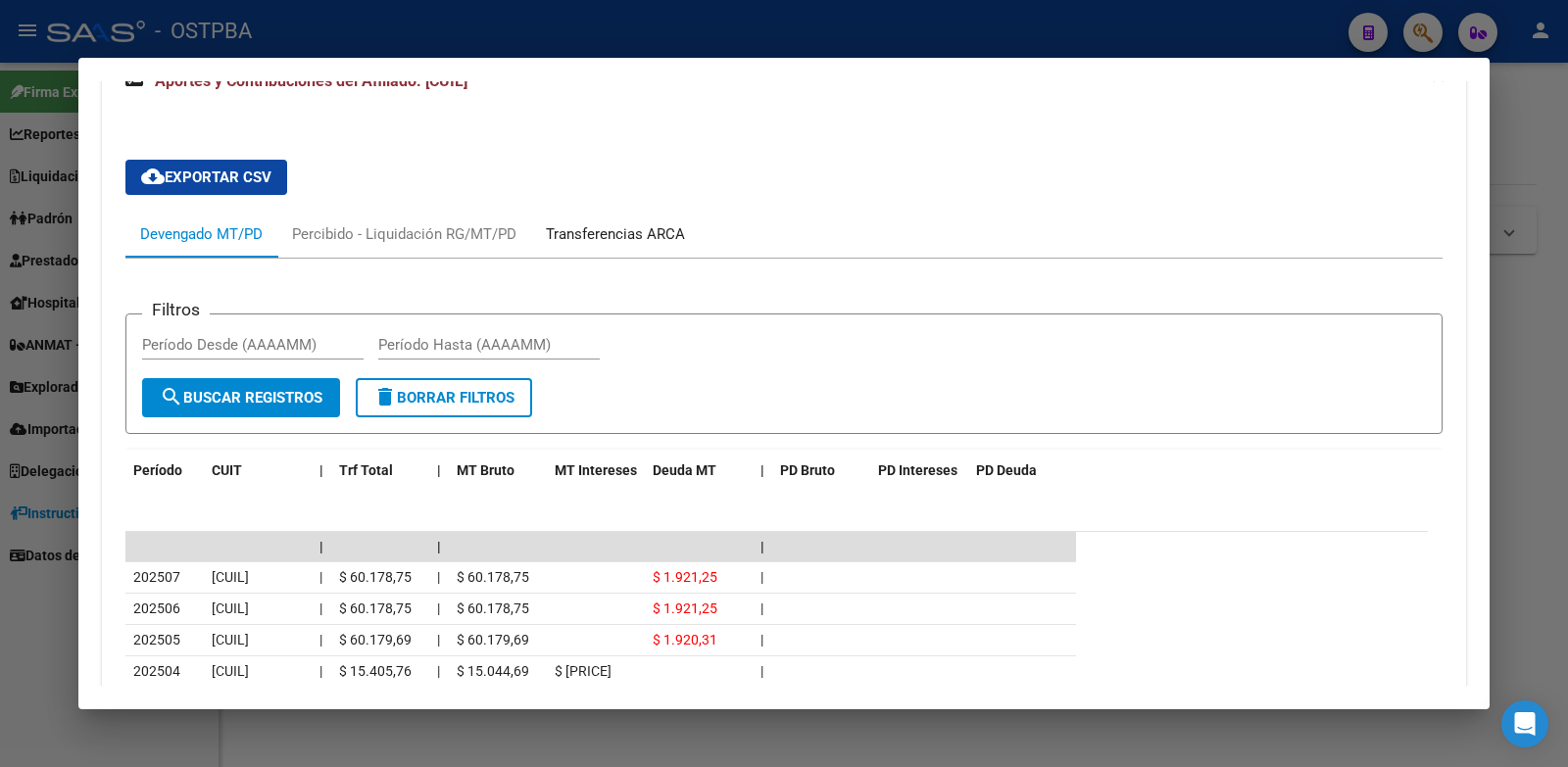 click on "Transferencias ARCA" at bounding box center [615, 234] 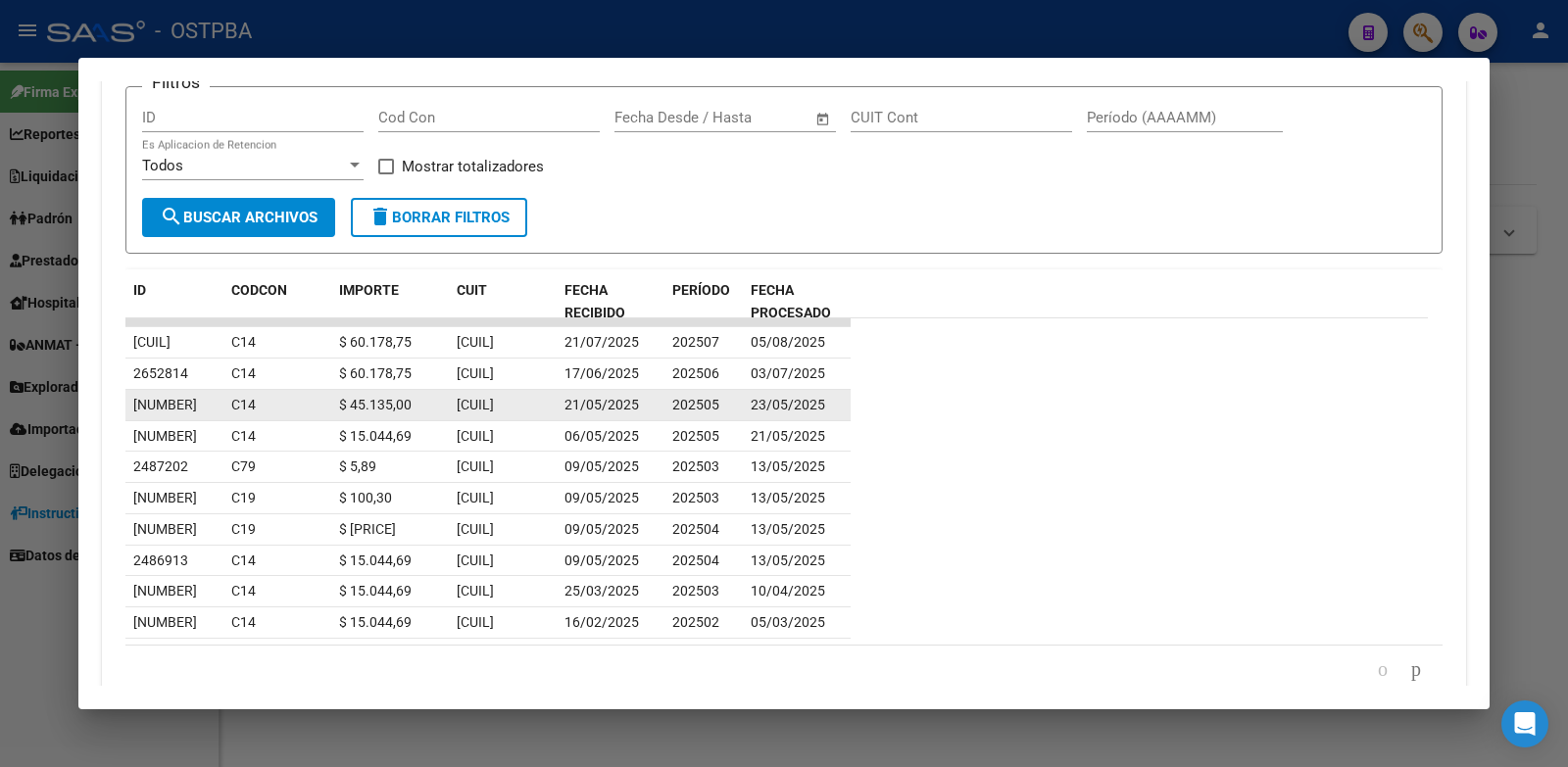 scroll, scrollTop: 826, scrollLeft: 0, axis: vertical 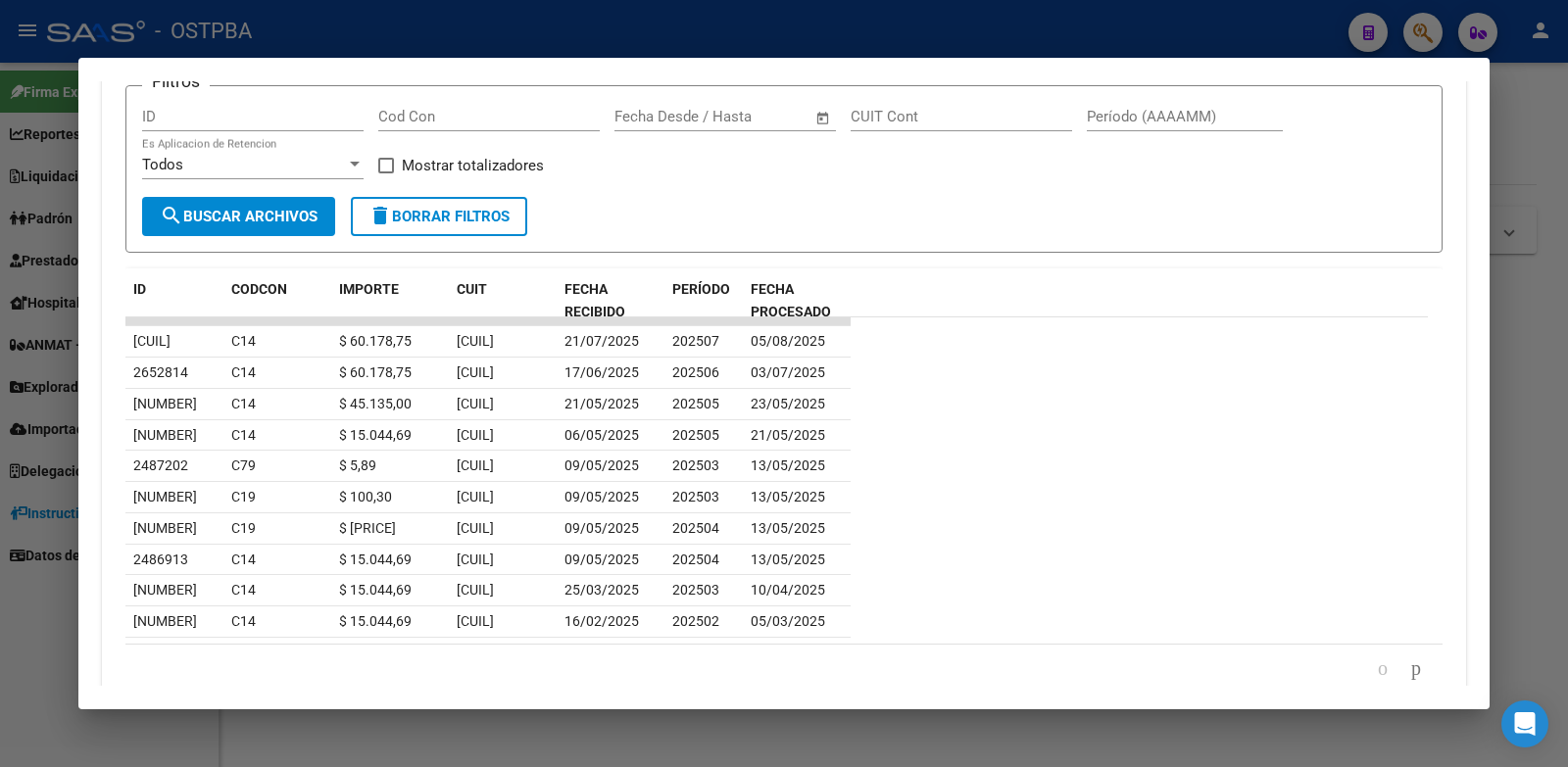 click at bounding box center [784, 383] 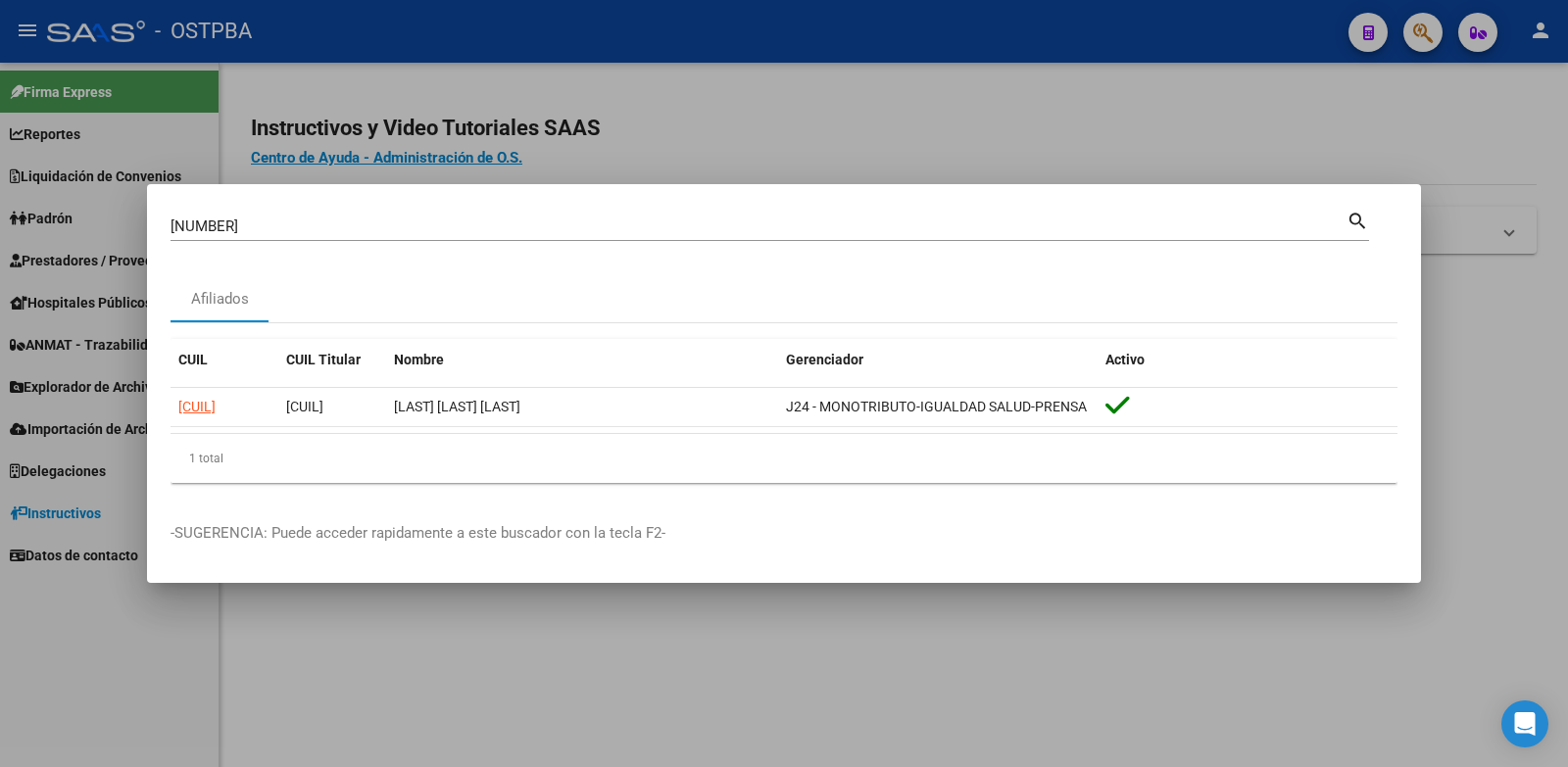 click on "28067688" at bounding box center [759, 226] 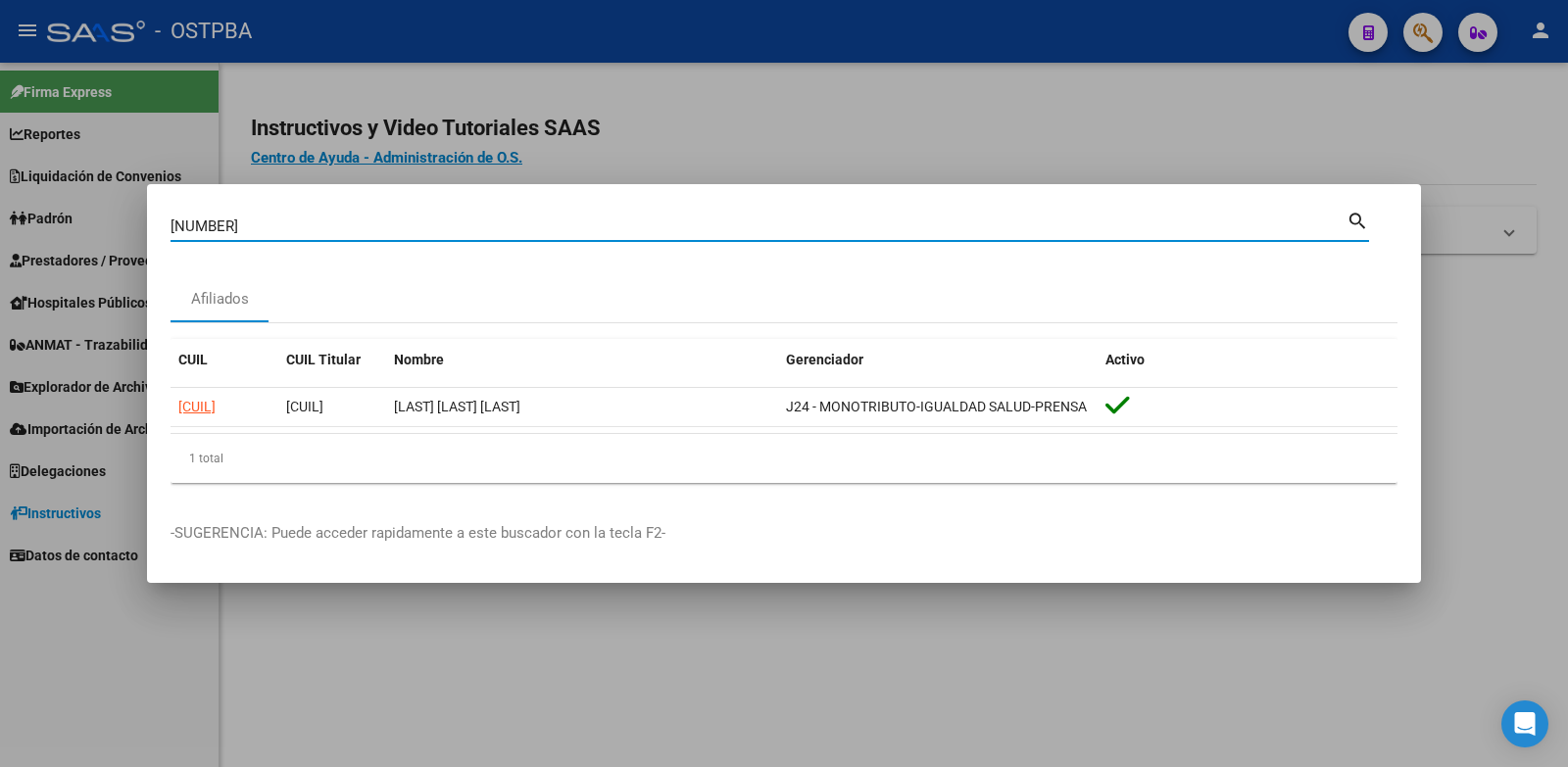 click on "28067688" at bounding box center [759, 226] 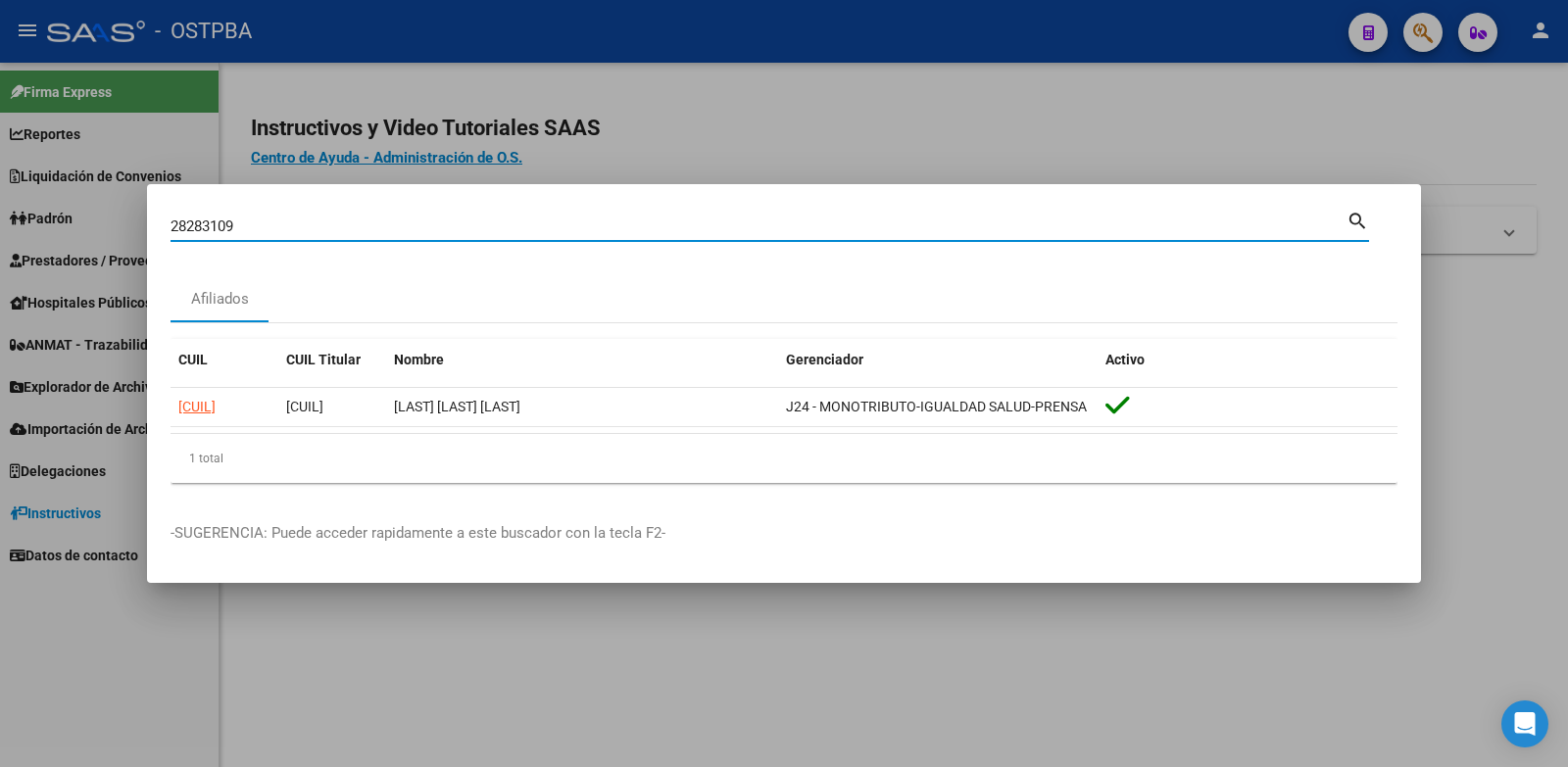 type on "28283109" 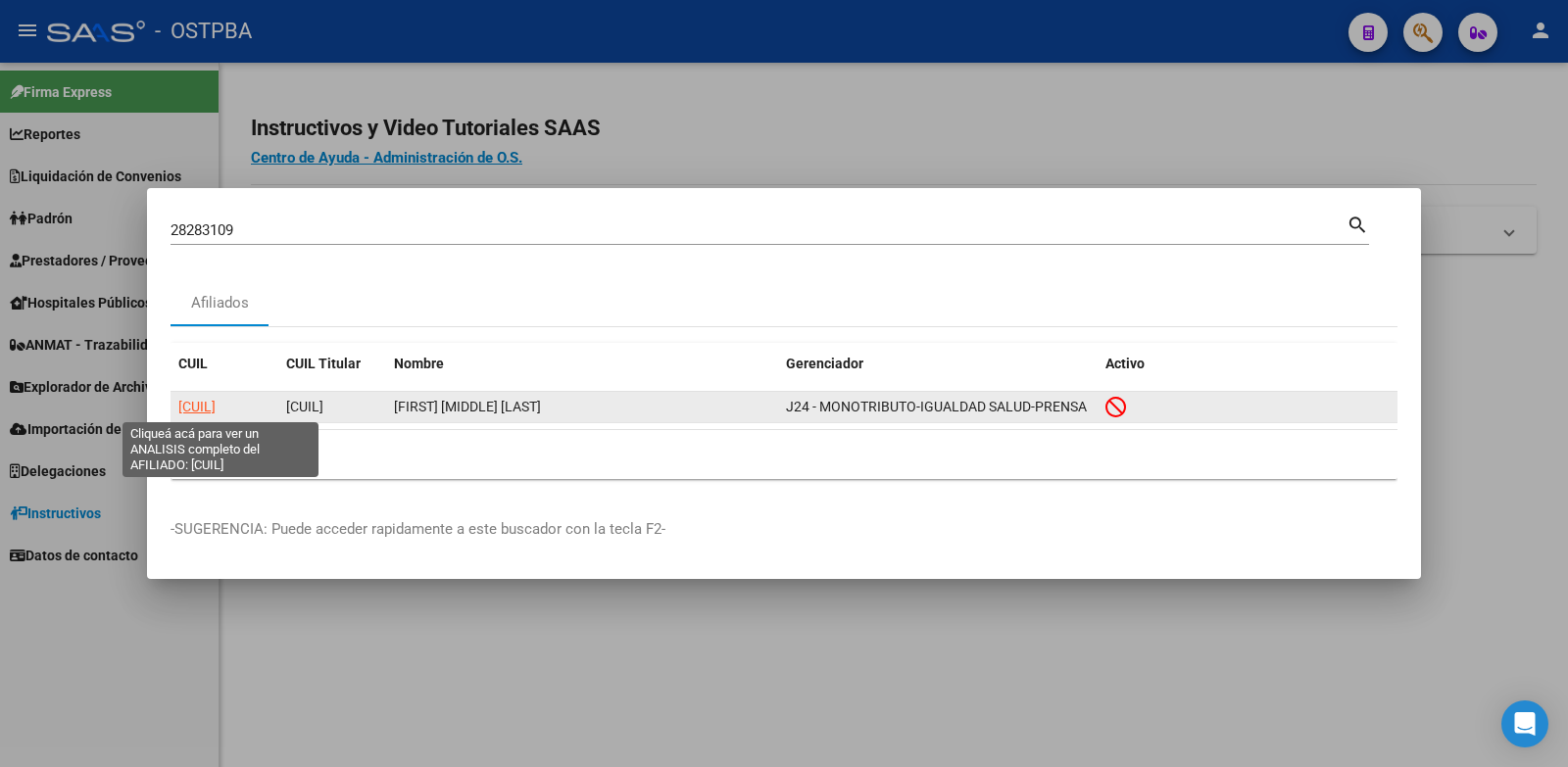 click on "20282831091" 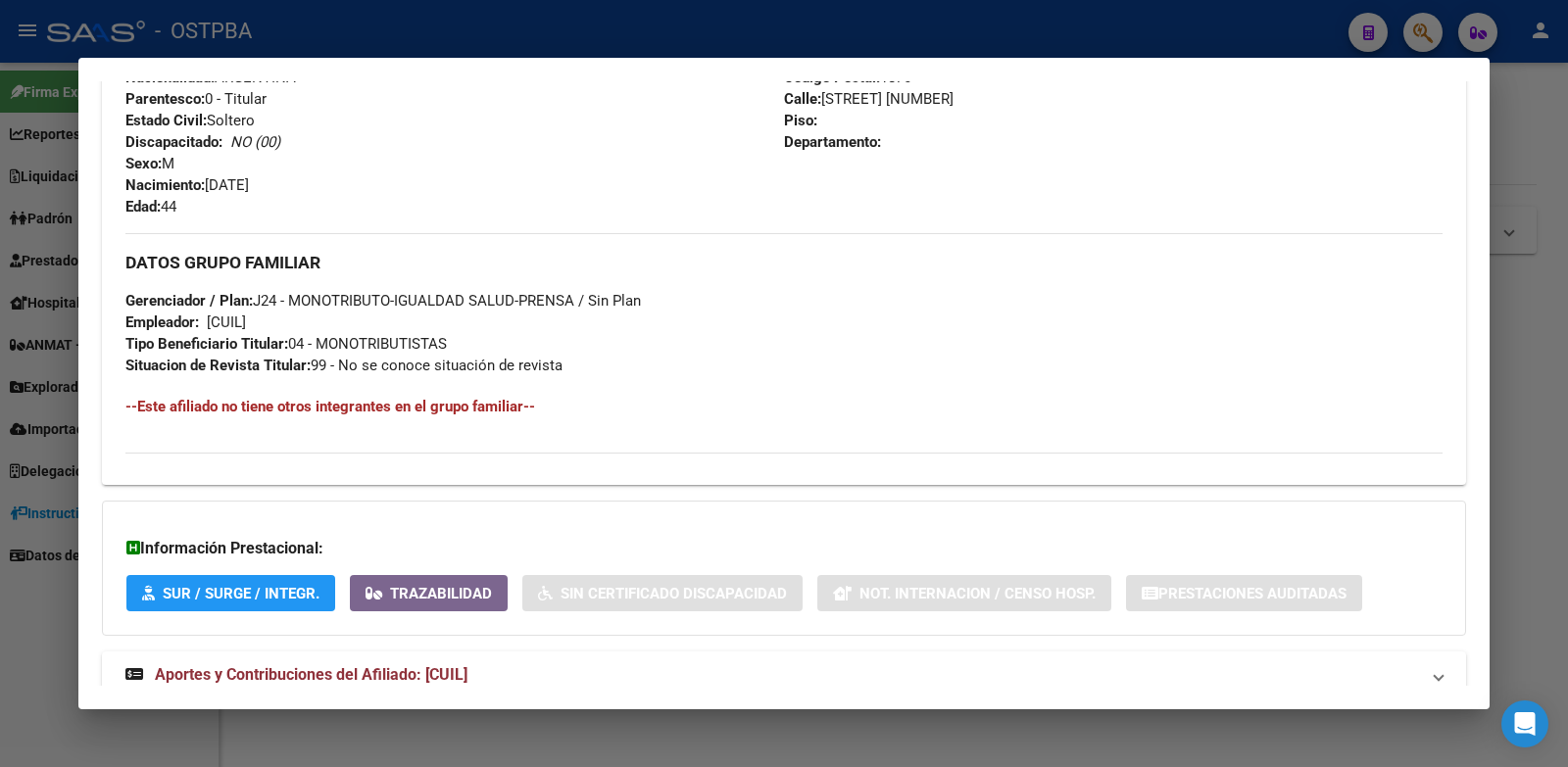 scroll, scrollTop: 885, scrollLeft: 0, axis: vertical 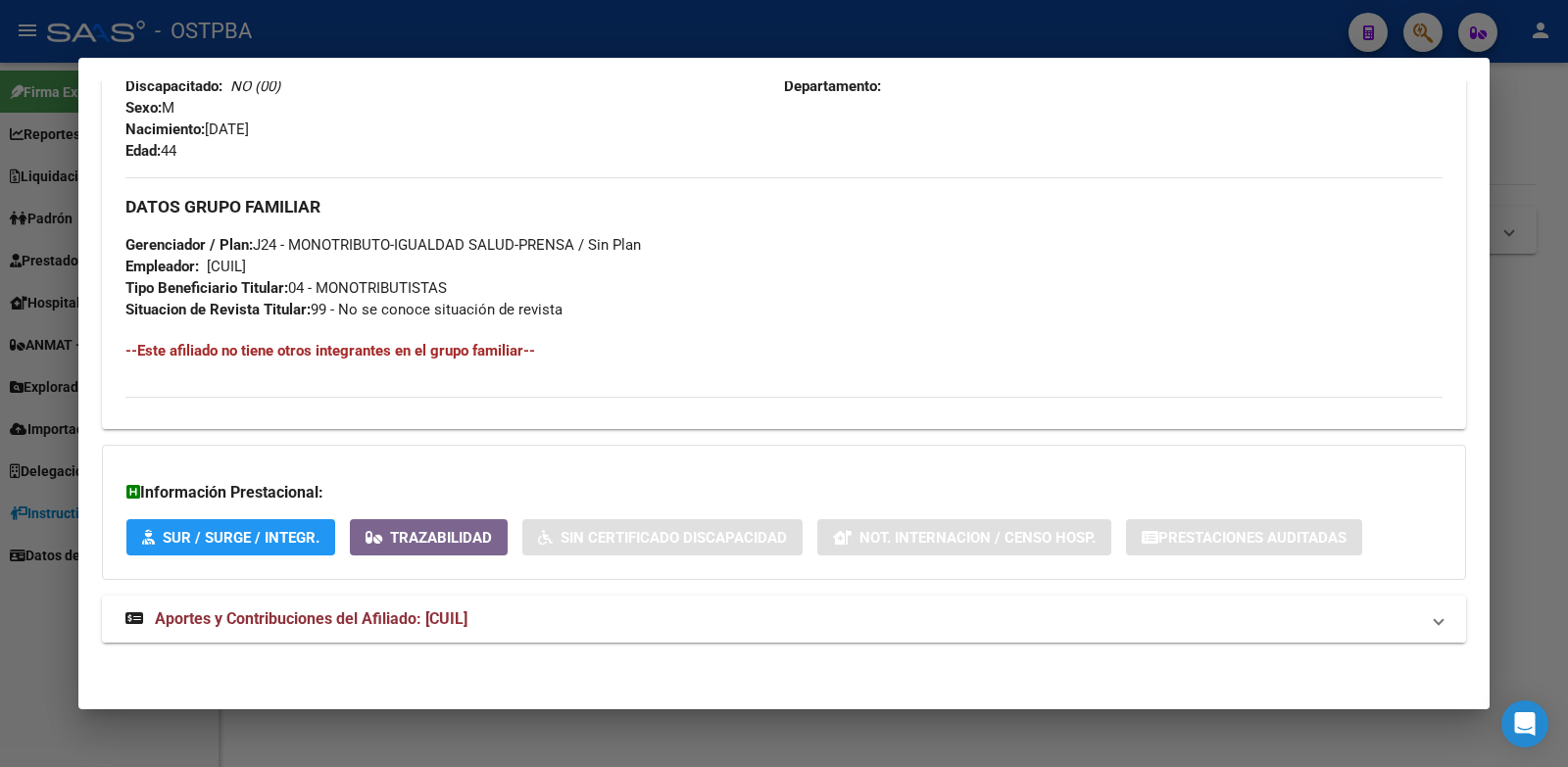 click on "Aportes y Contribuciones del Afiliado: 20282831091" at bounding box center (311, 618) 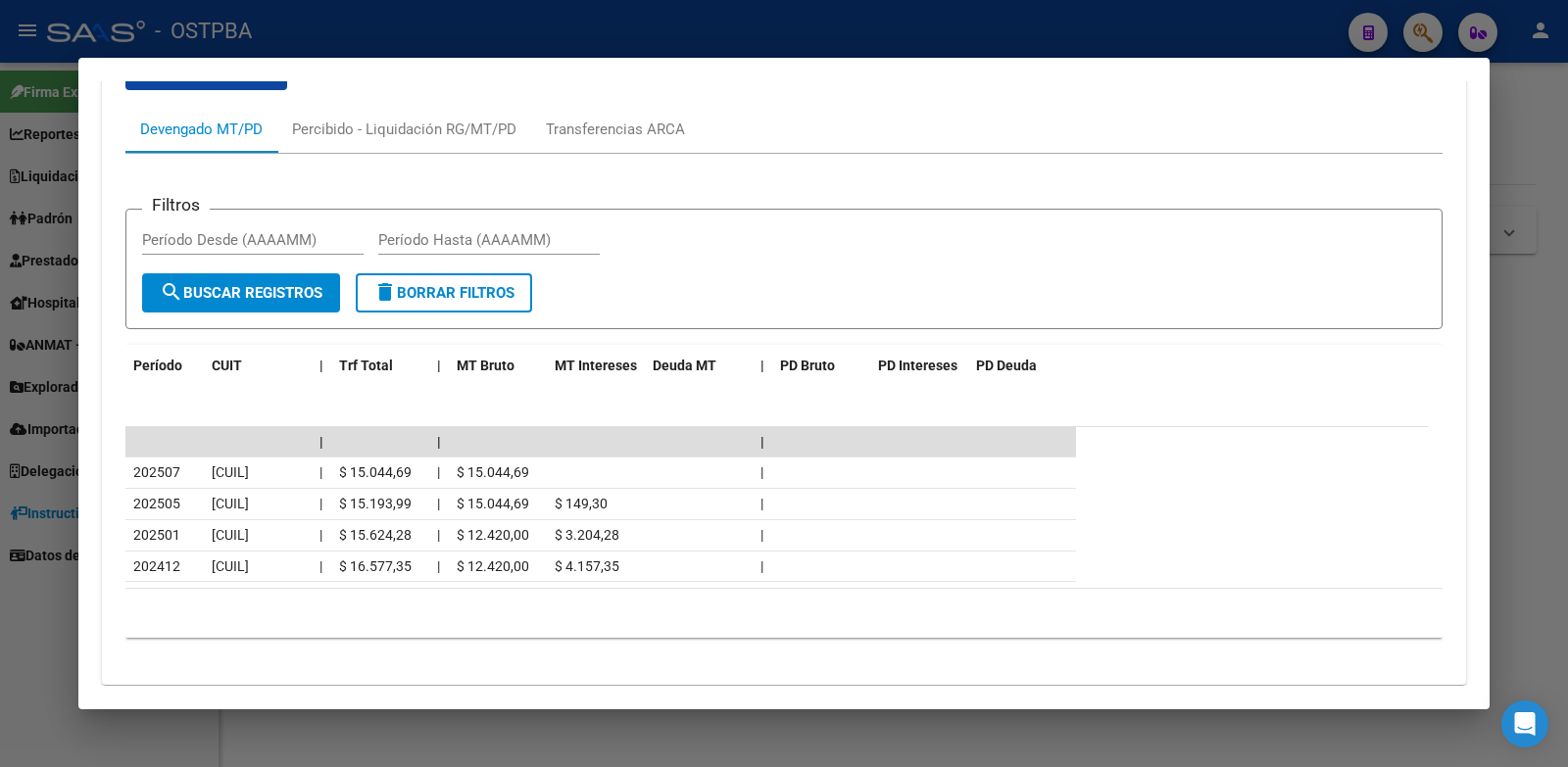 scroll, scrollTop: 1578, scrollLeft: 0, axis: vertical 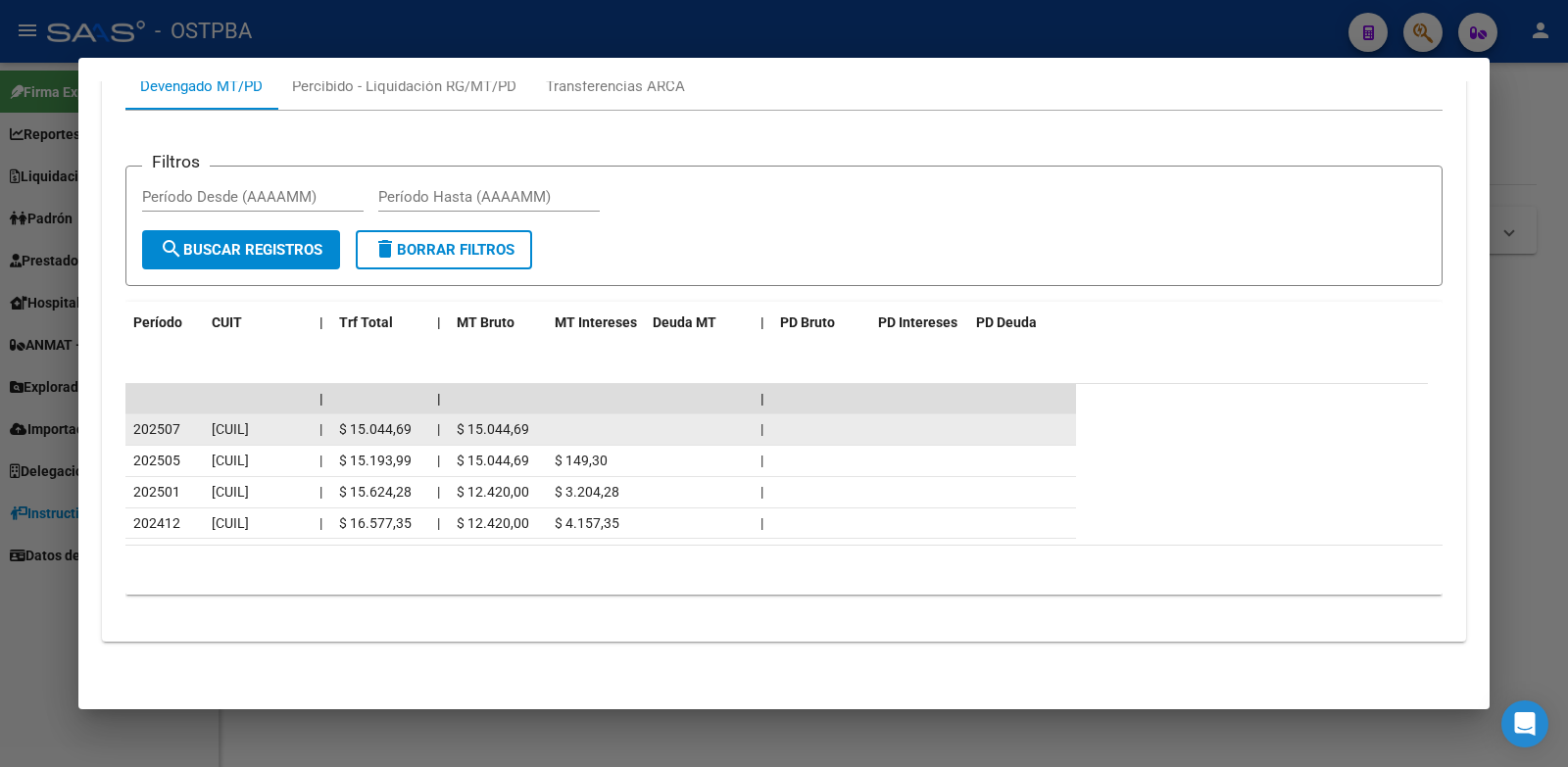 click on "20282831091" 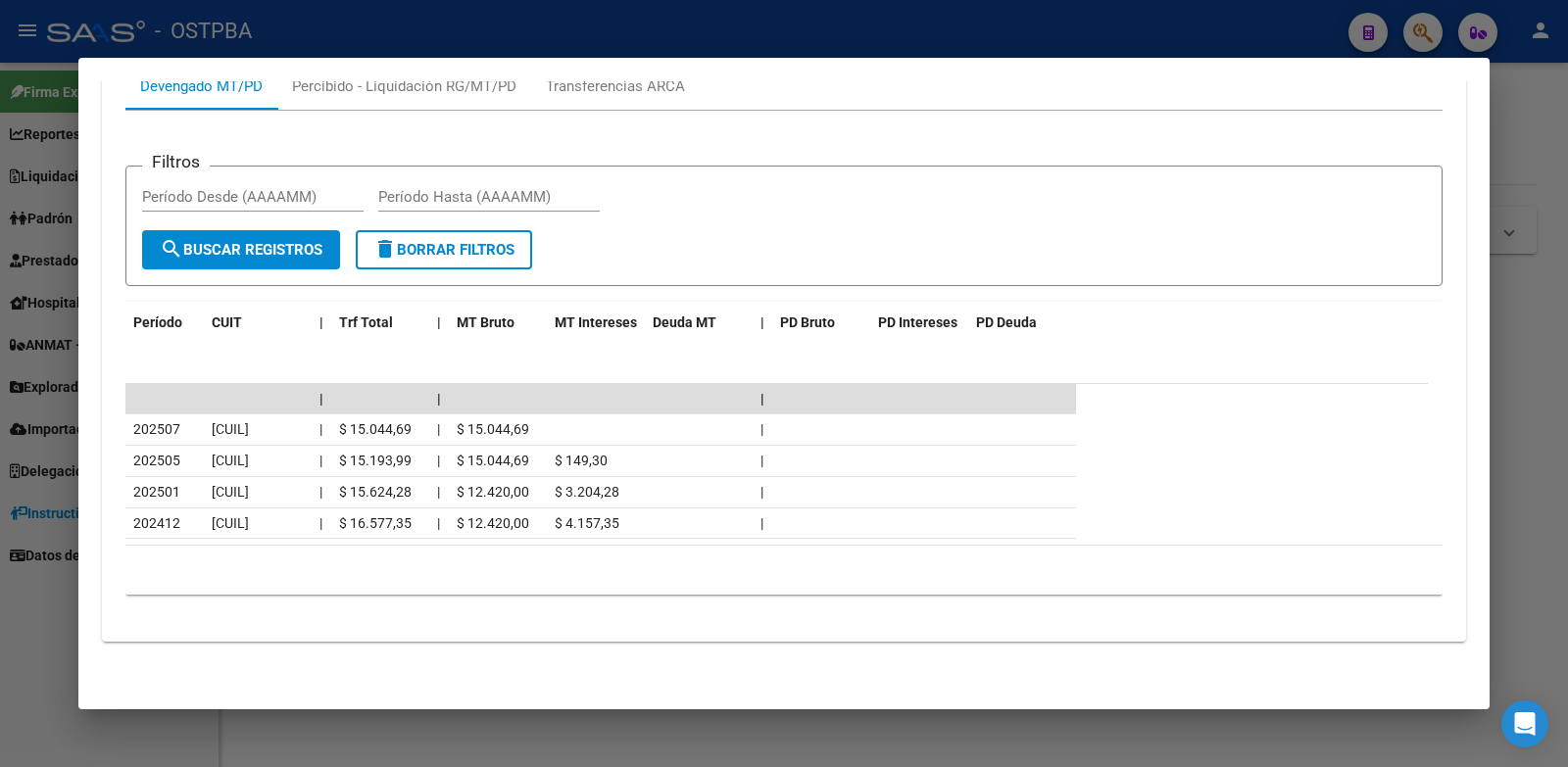 click at bounding box center (784, 383) 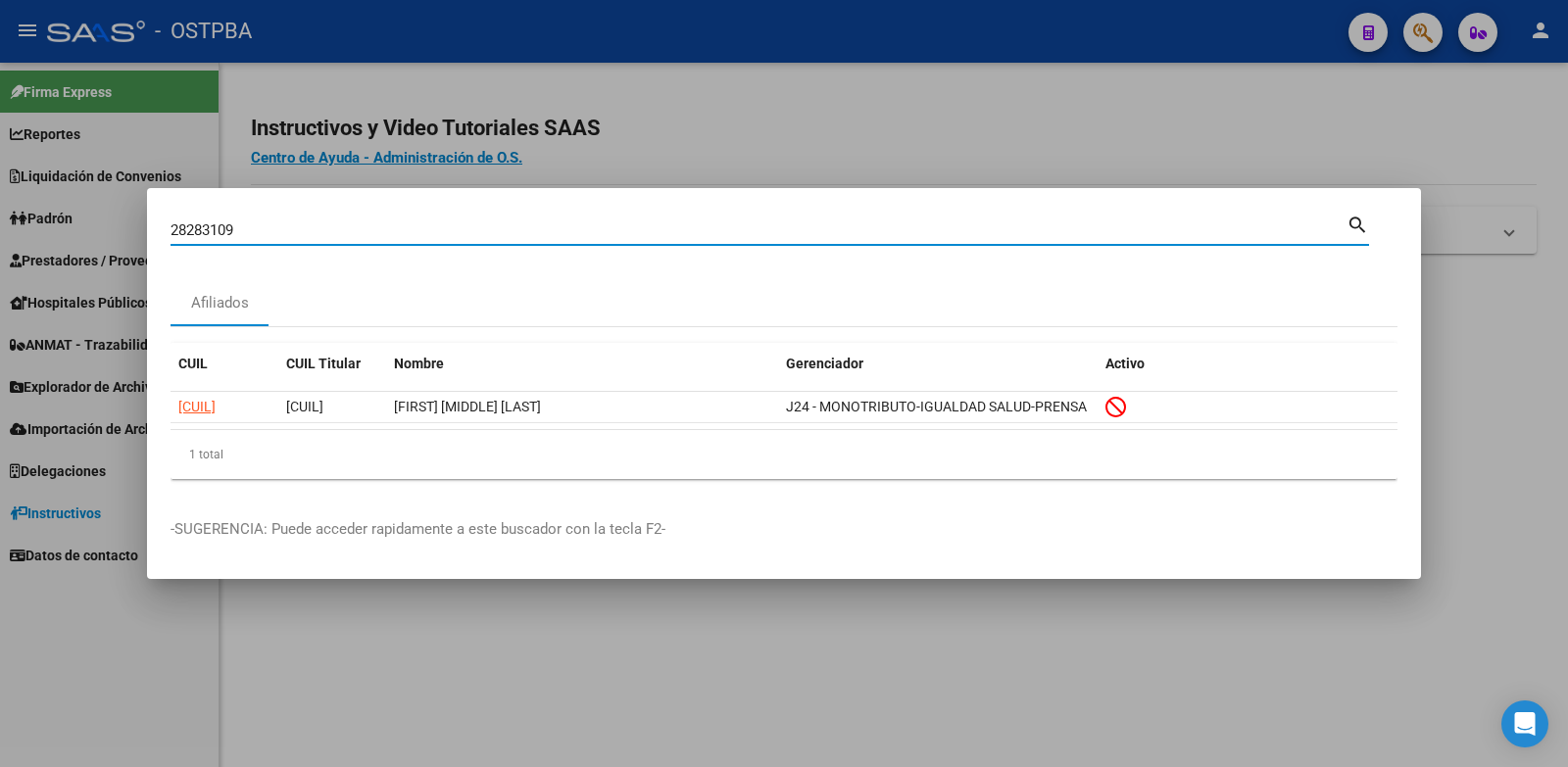 click on "28283109" at bounding box center [759, 230] 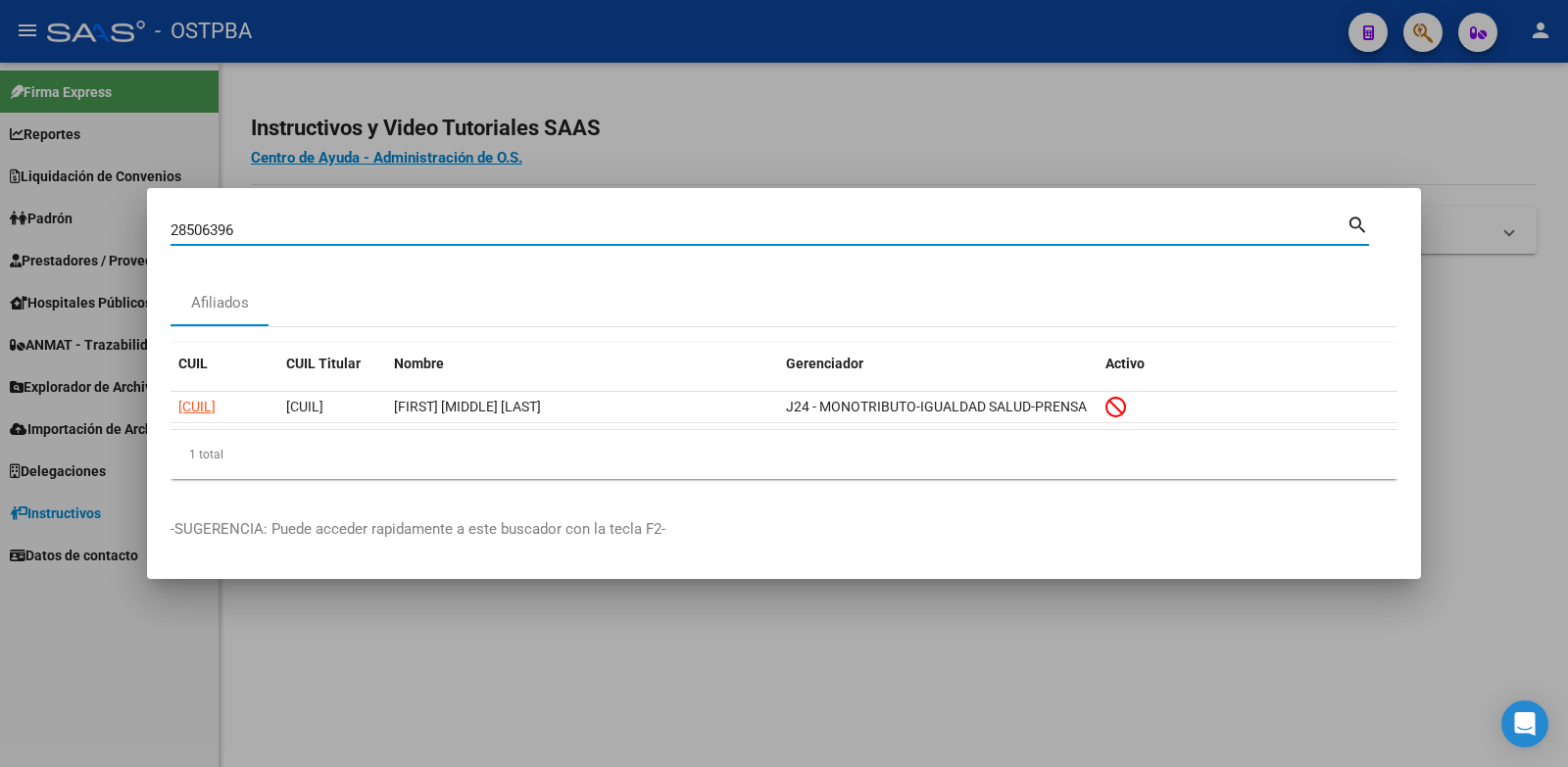 type on "28506396" 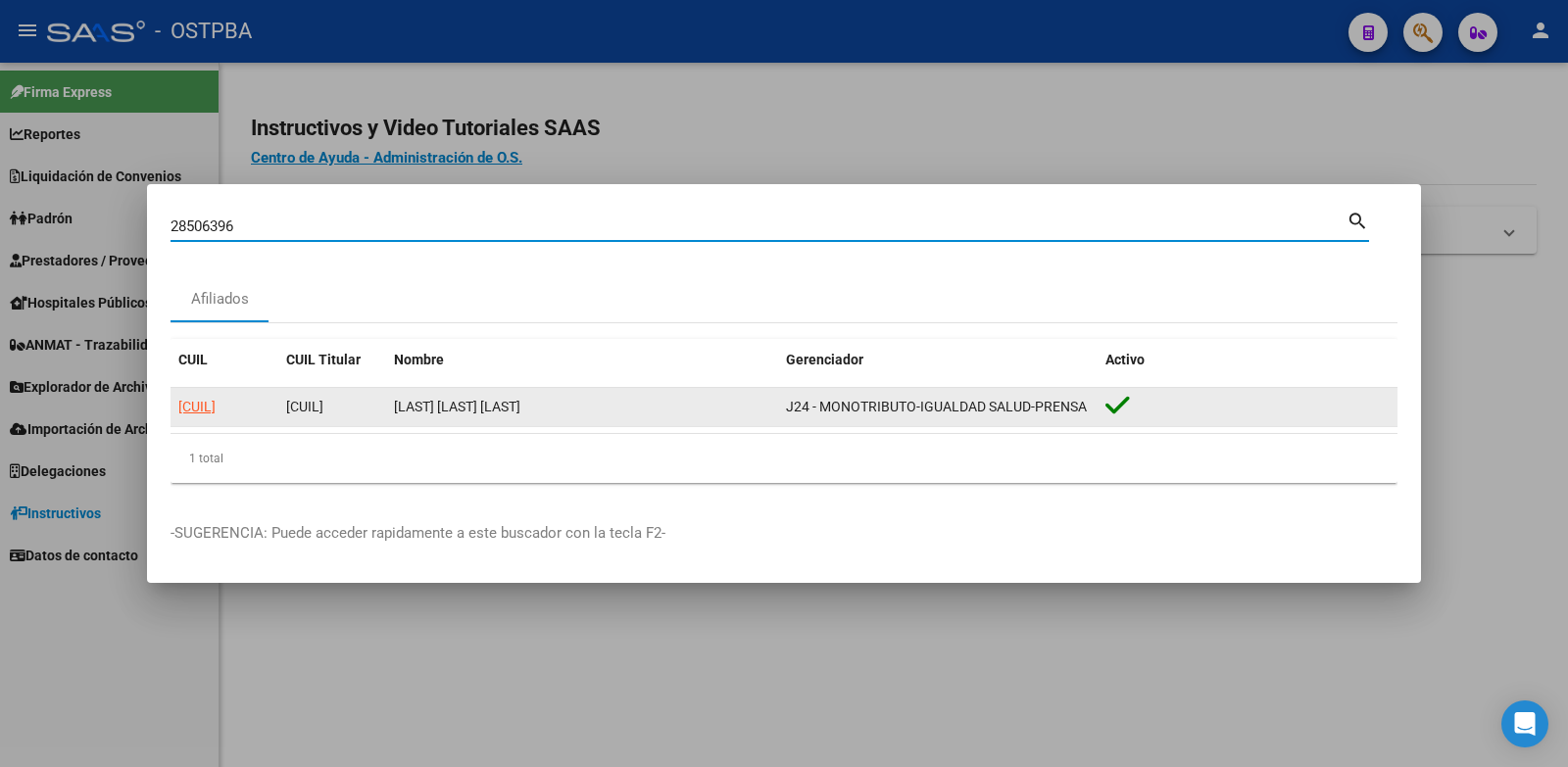 click on "20285063966" 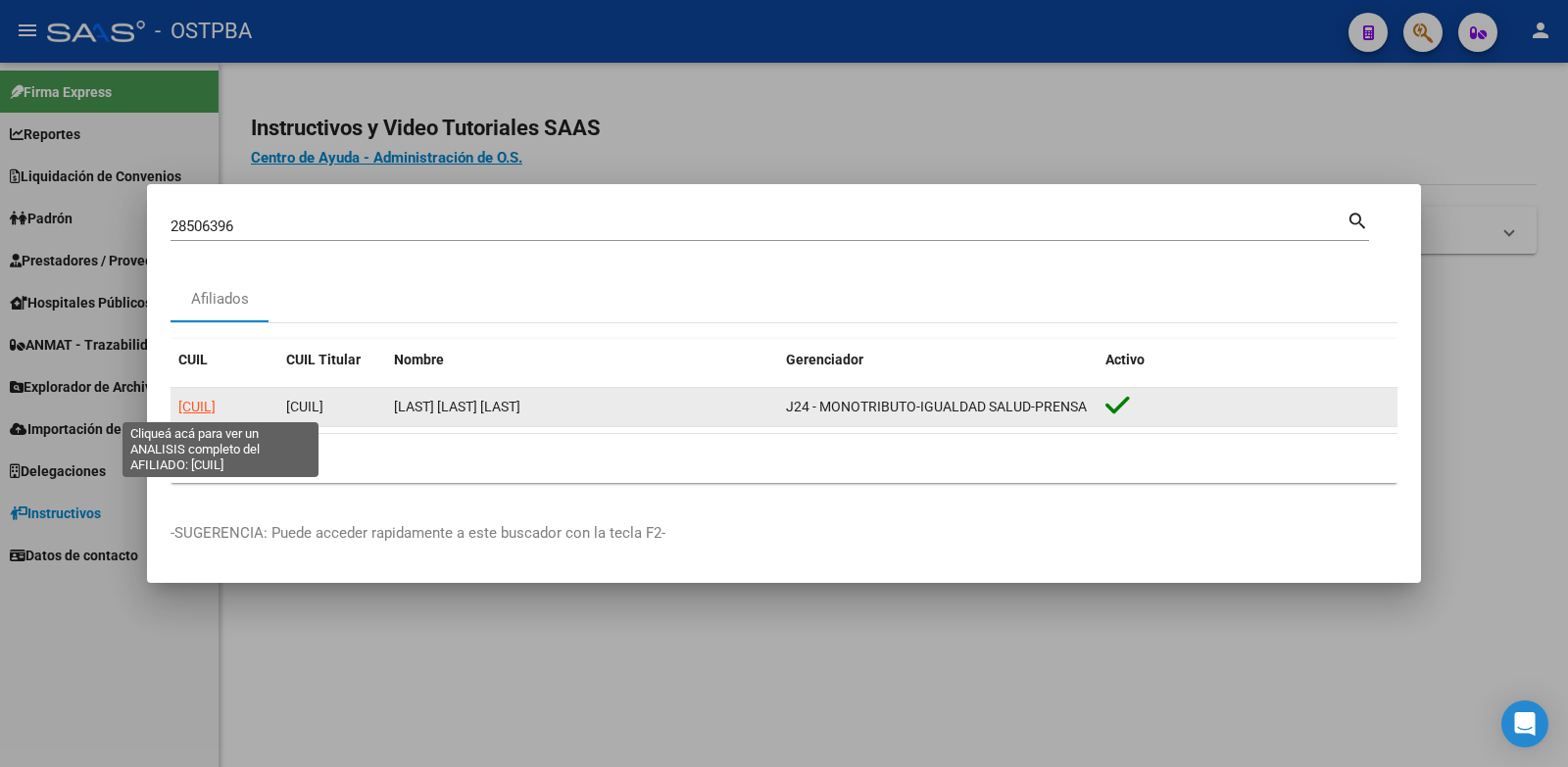 click on "20285063966" 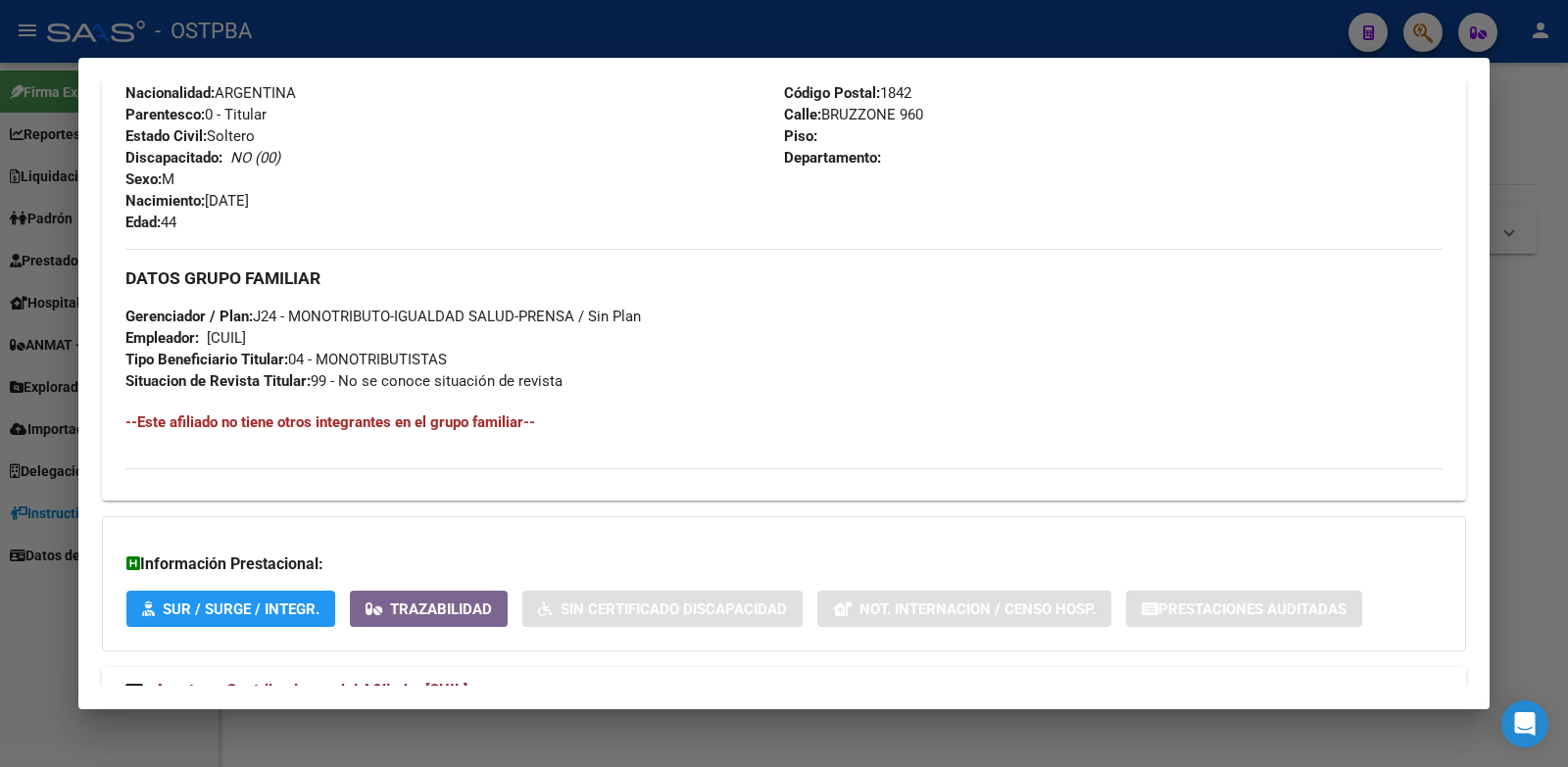 scroll, scrollTop: 841, scrollLeft: 0, axis: vertical 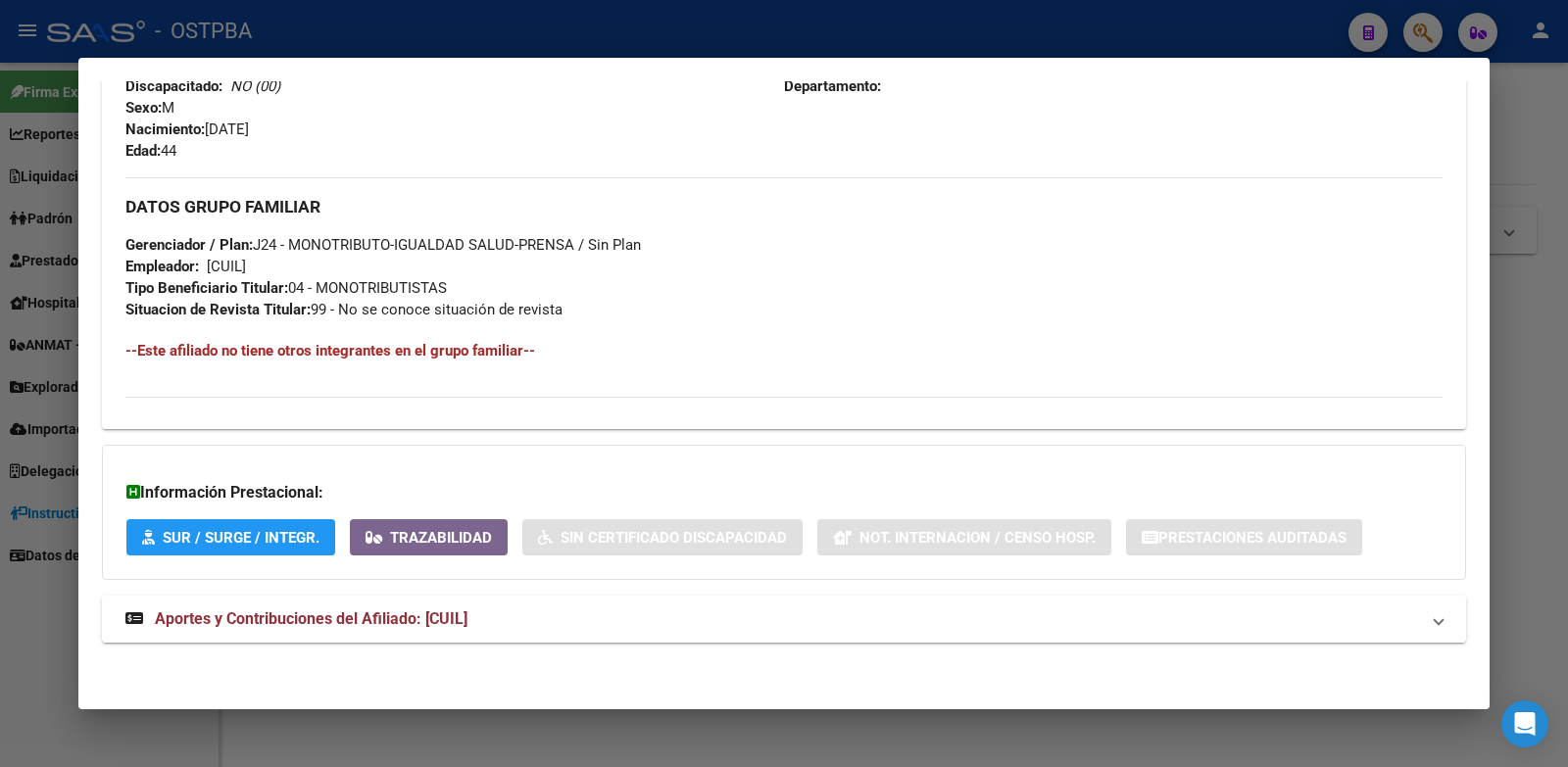 click on "Aportes y Contribuciones del Afiliado: 20285063966" at bounding box center [311, 618] 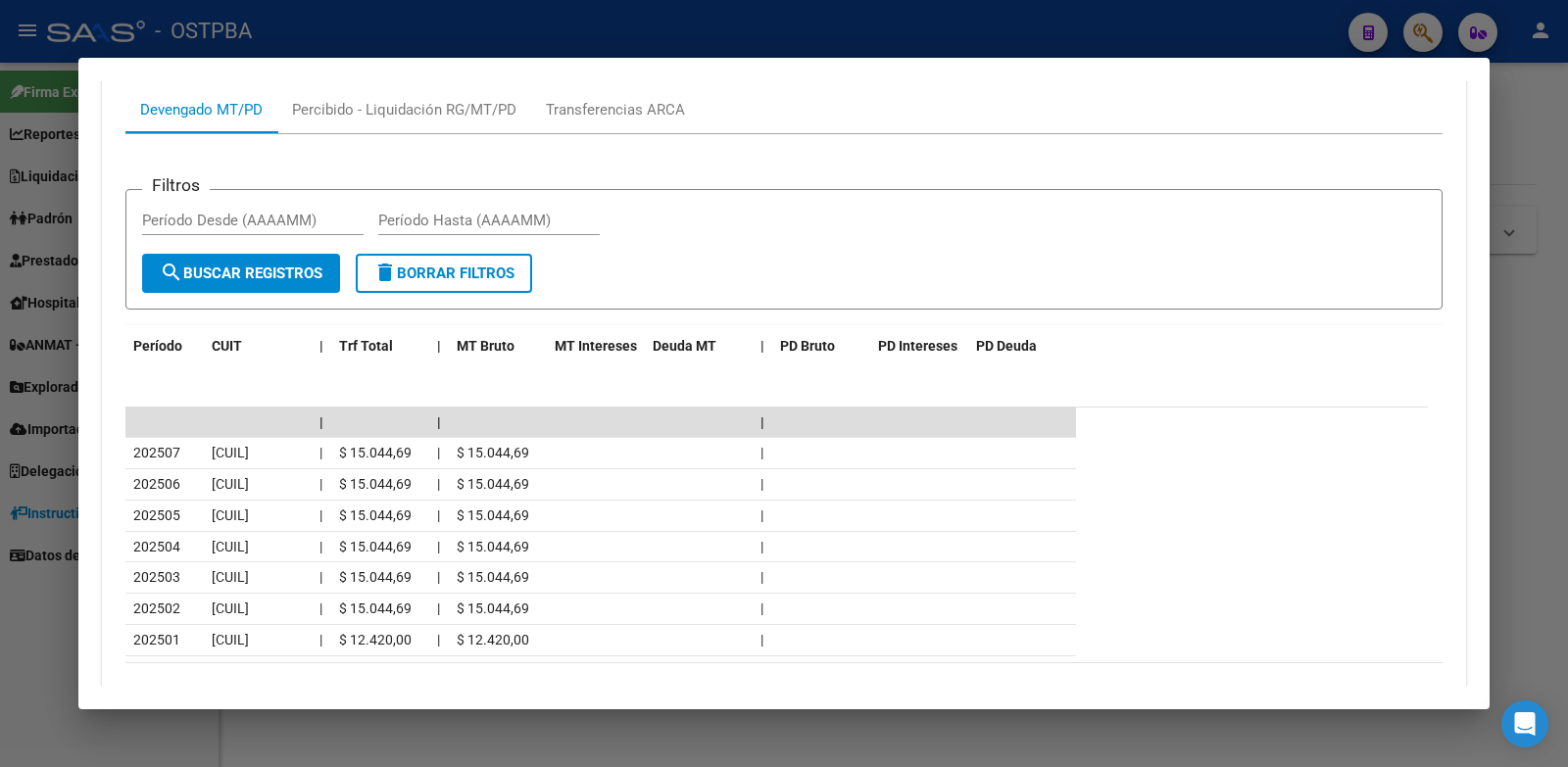 scroll, scrollTop: 1628, scrollLeft: 0, axis: vertical 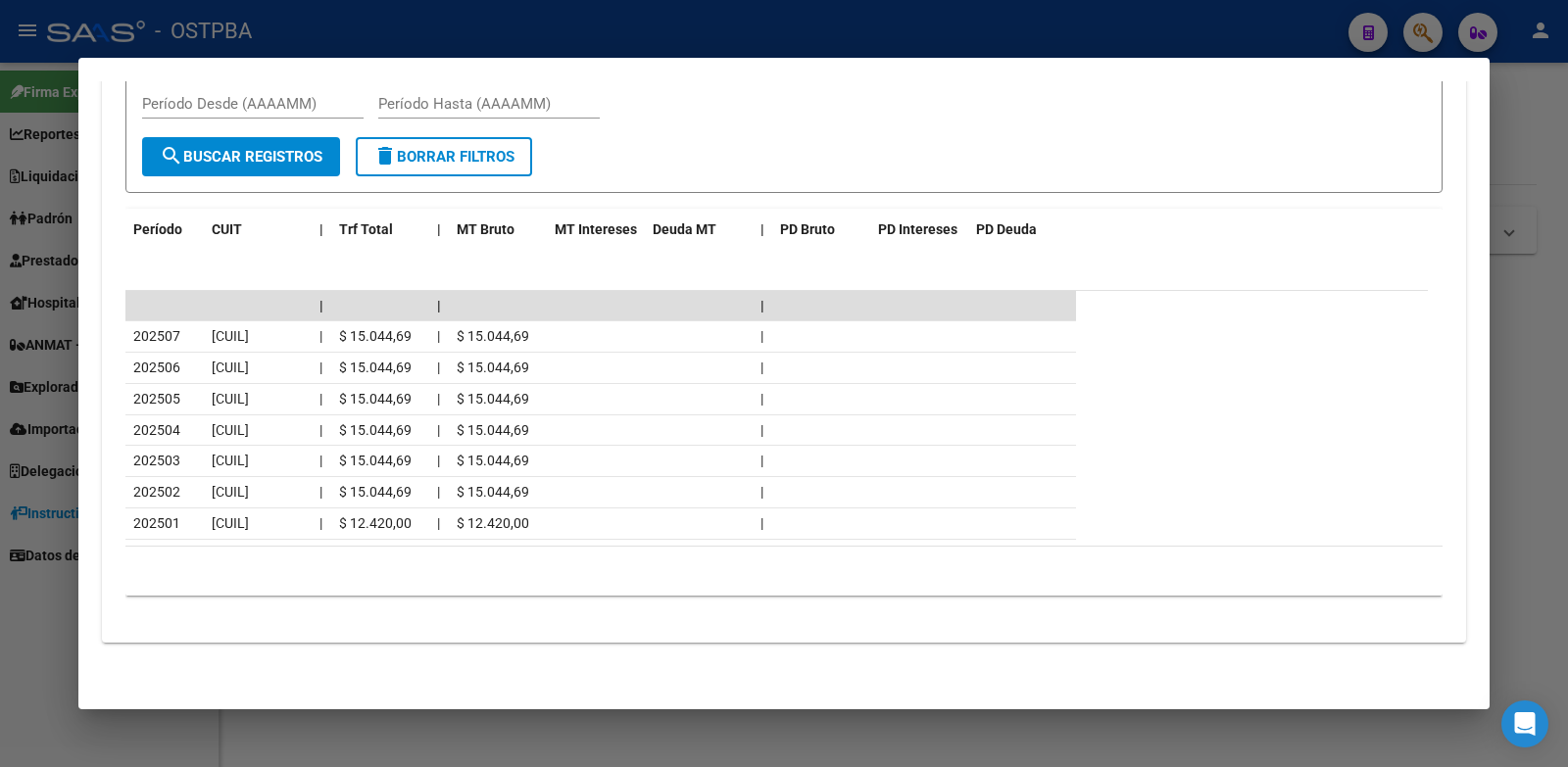 click at bounding box center [784, 383] 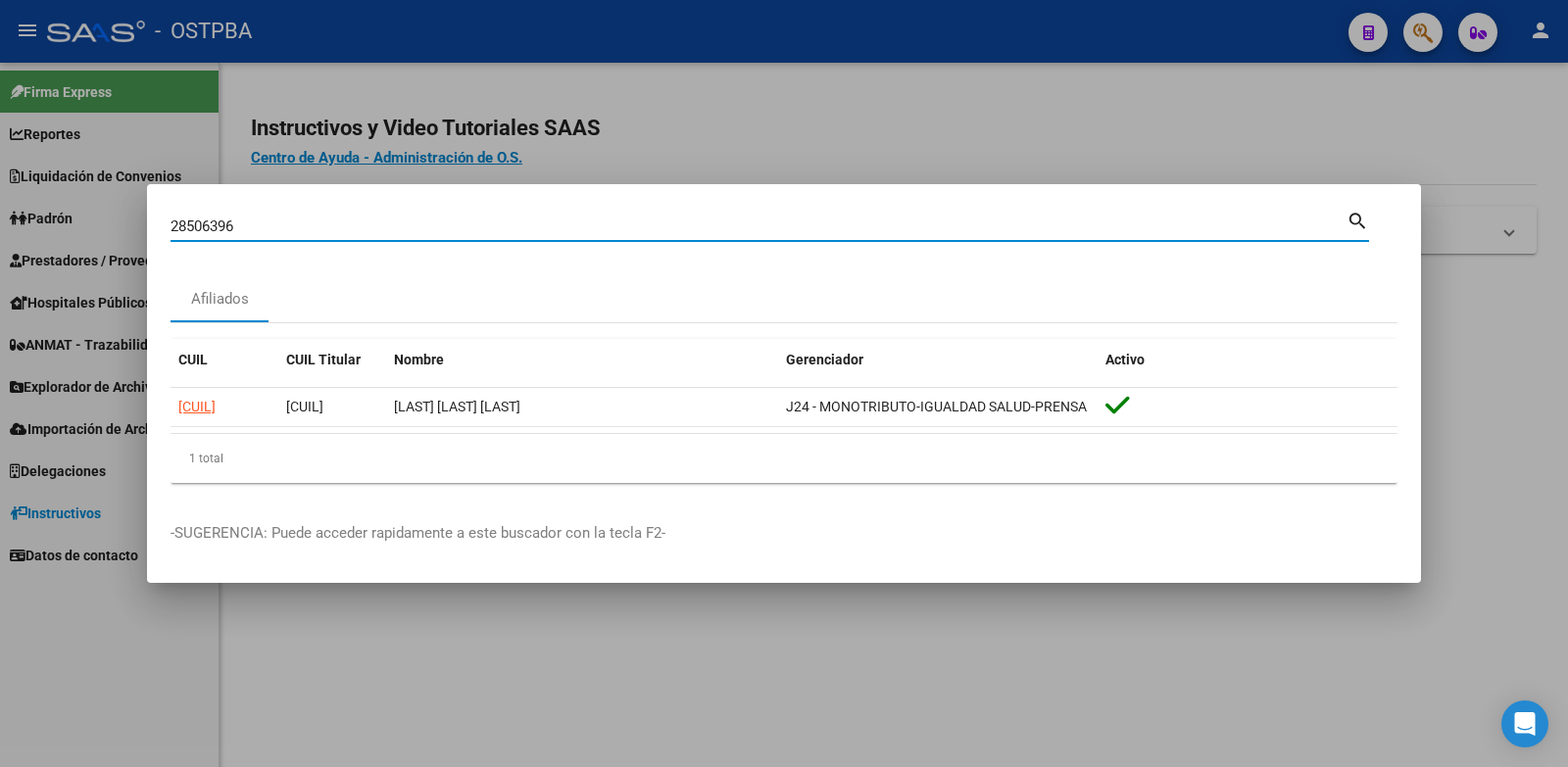 click on "28506396" at bounding box center [759, 226] 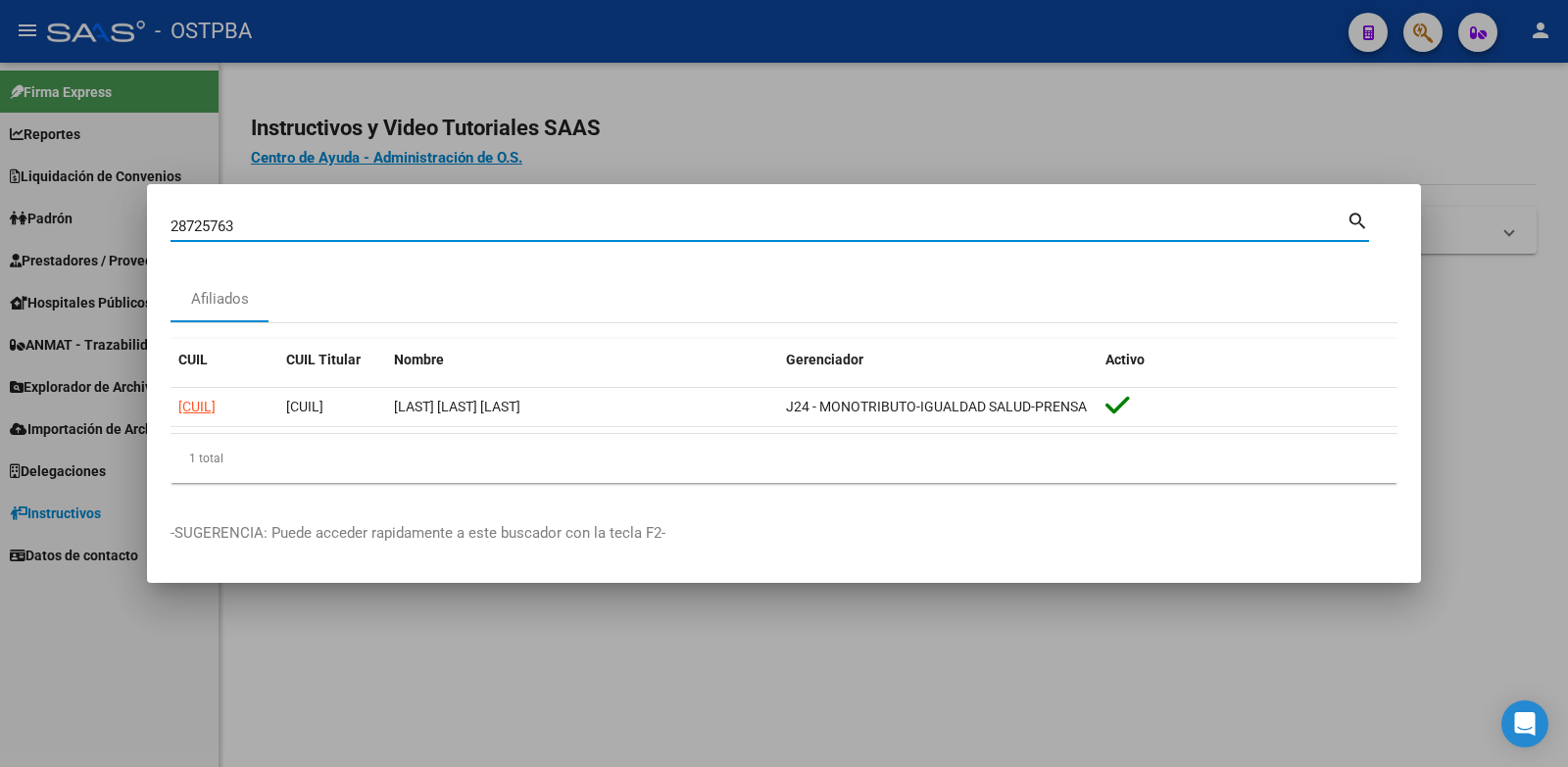 type on "28725763" 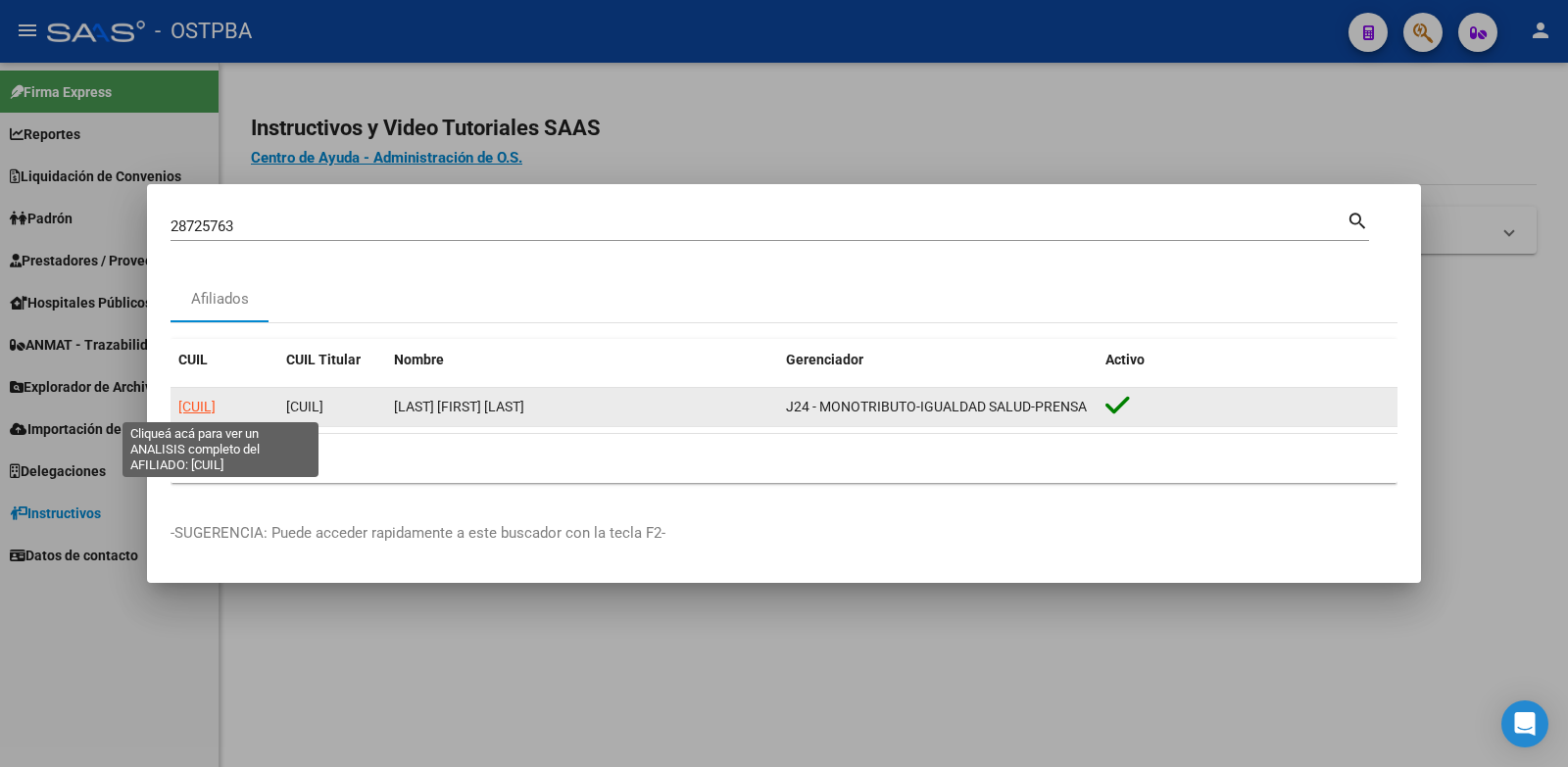 click on "20287257636" 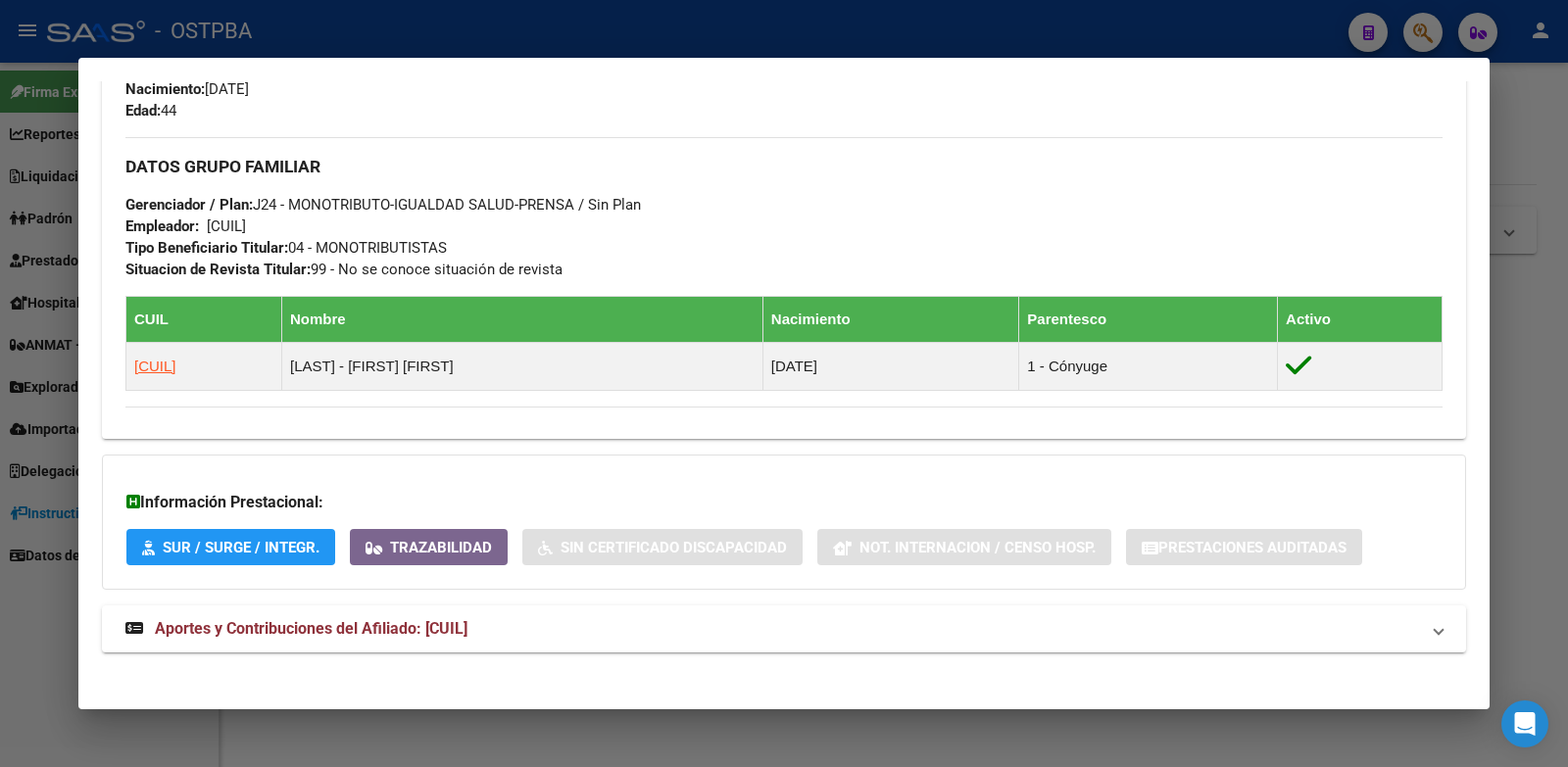 scroll, scrollTop: 891, scrollLeft: 0, axis: vertical 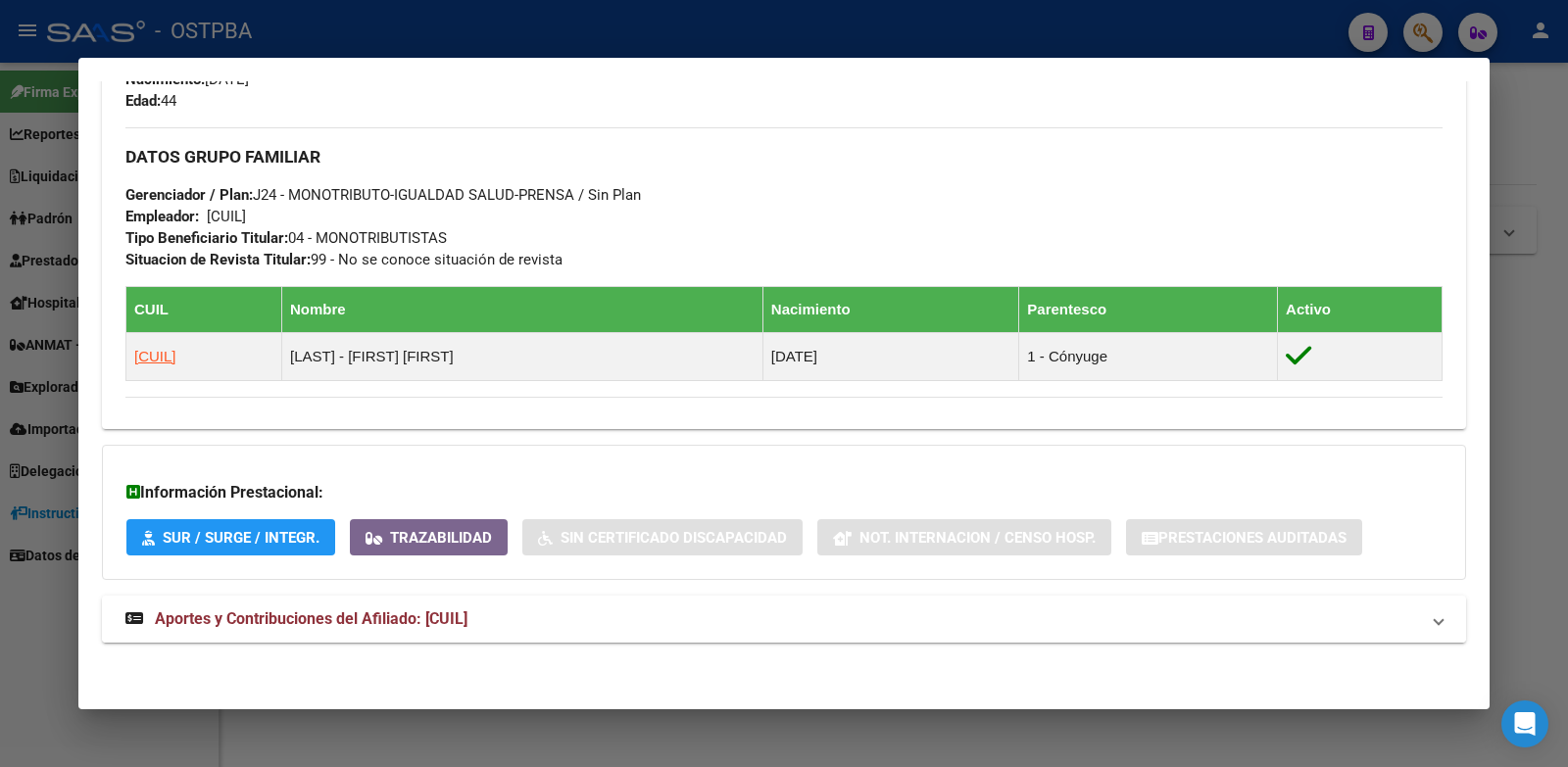 click on "Aportes y Contribuciones del Afiliado: 20287257636" at bounding box center (784, 619) 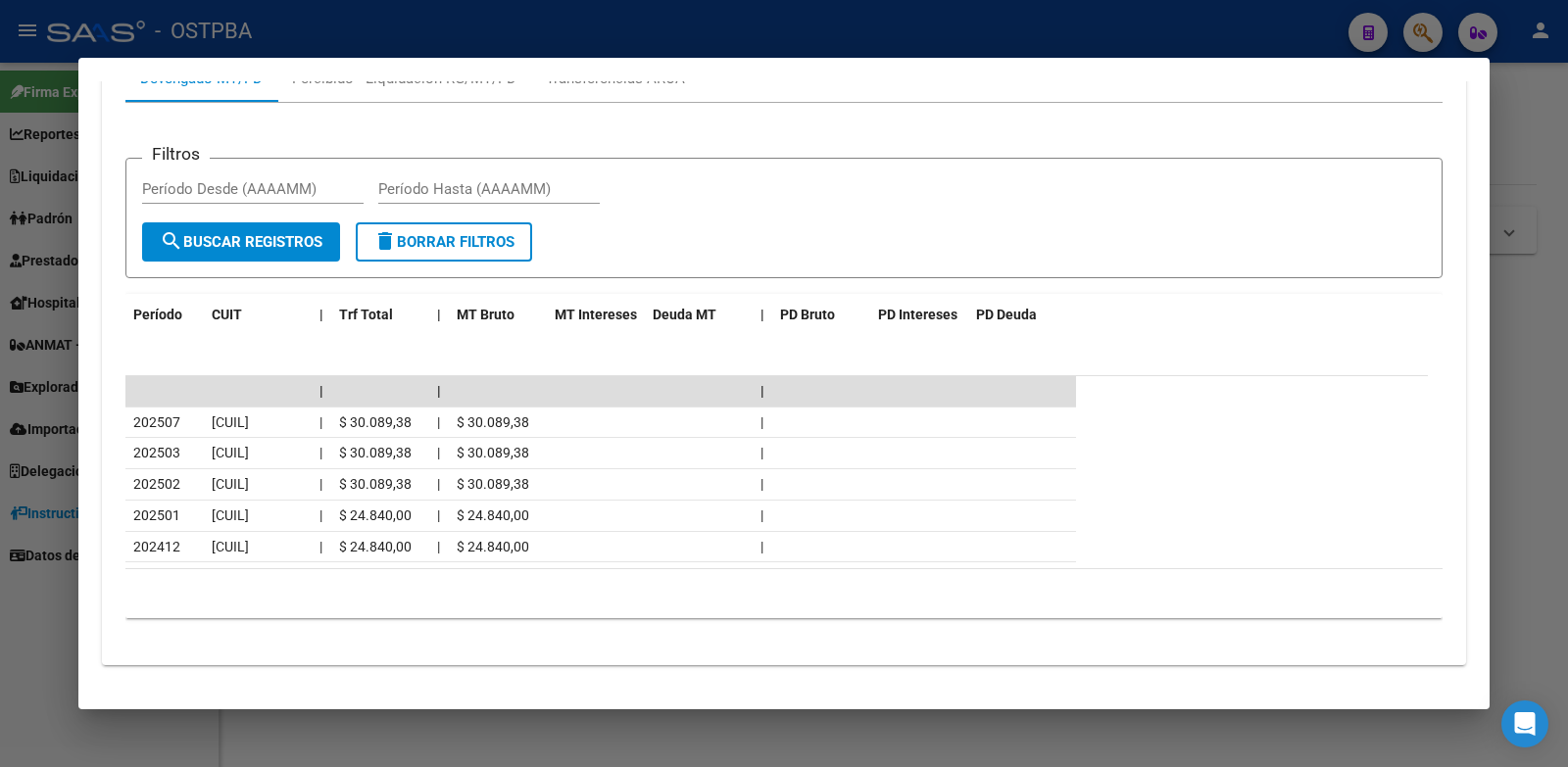 scroll, scrollTop: 1616, scrollLeft: 0, axis: vertical 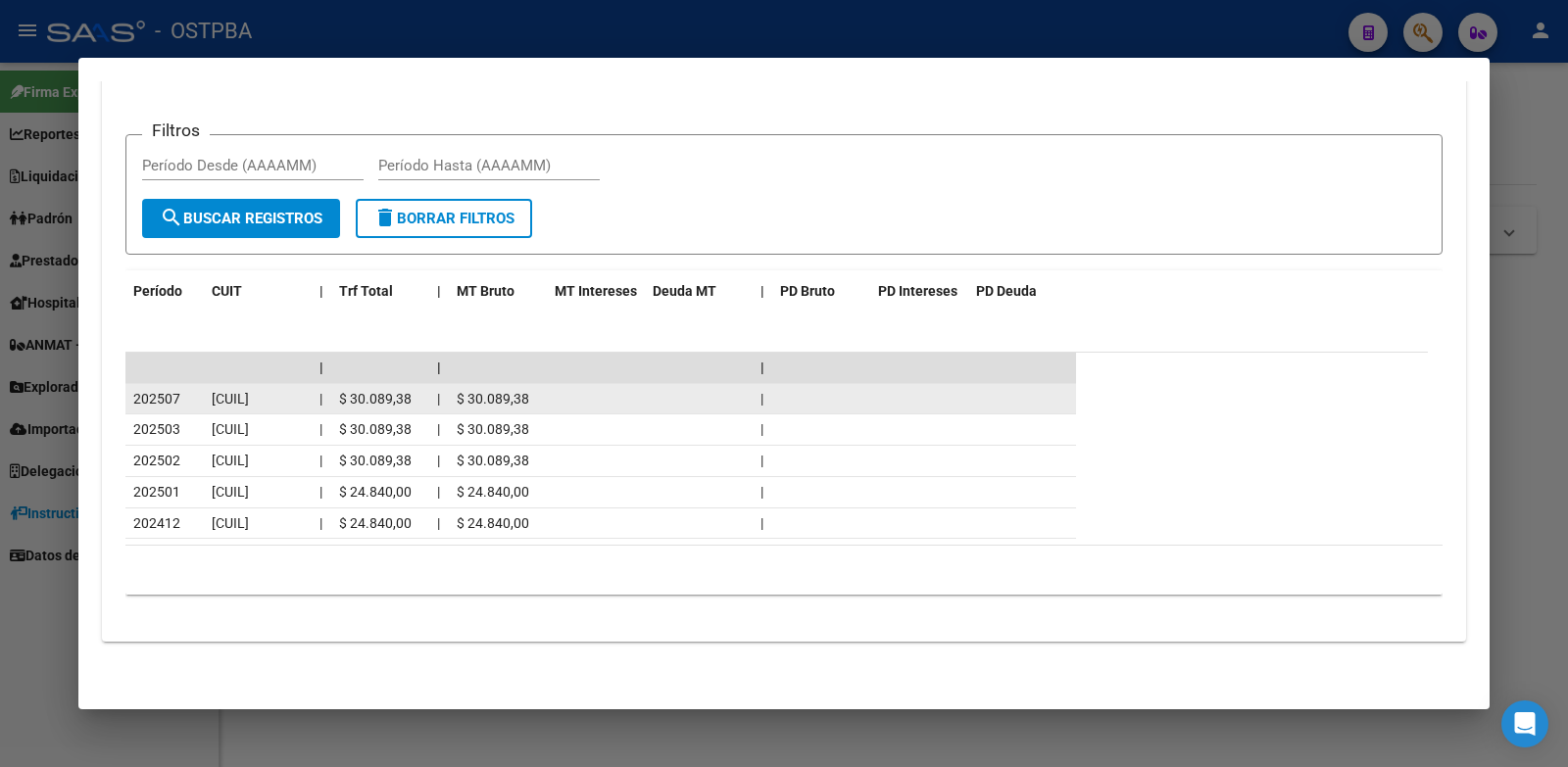 click on "20287257636" 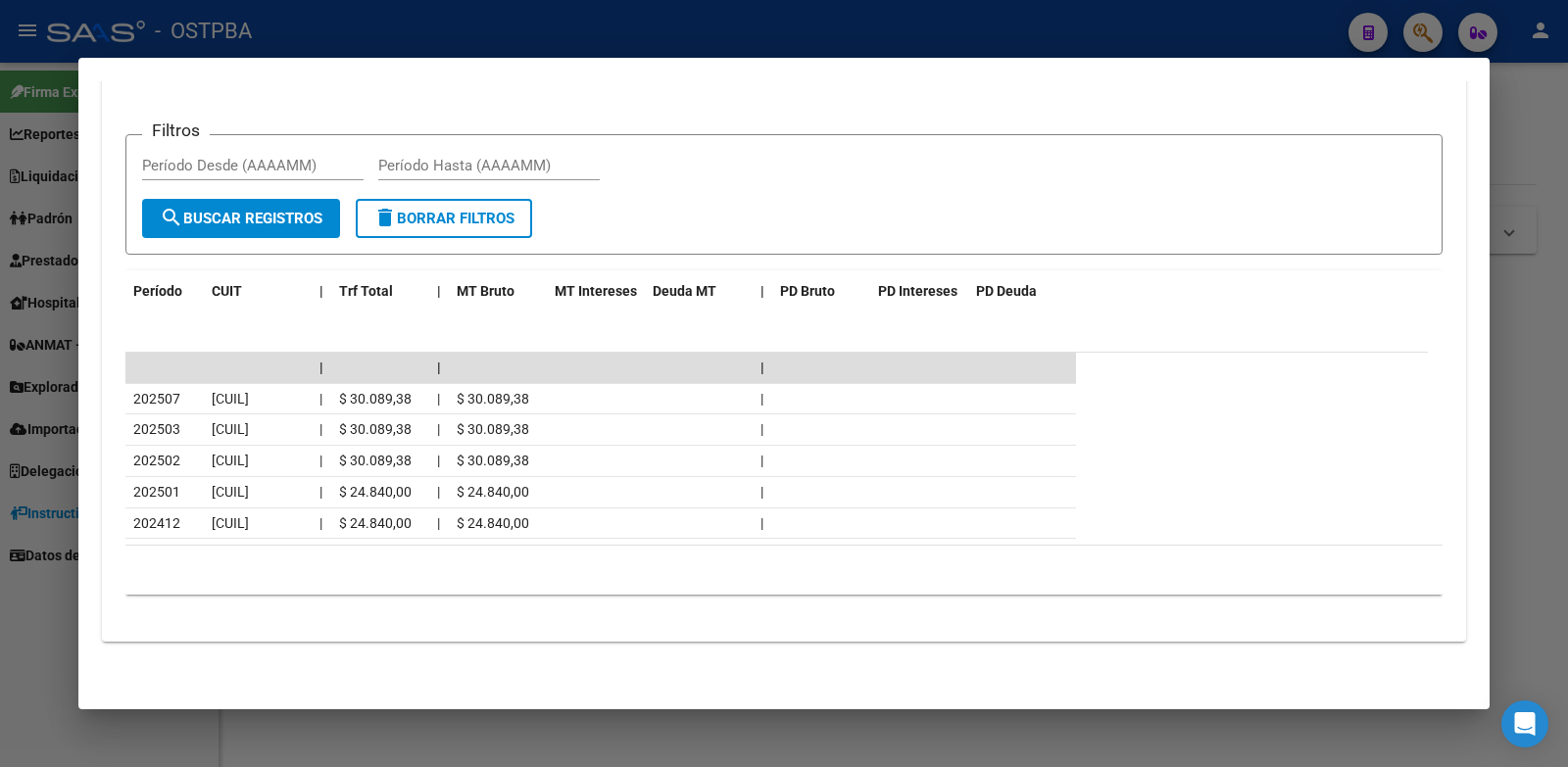click at bounding box center [784, 383] 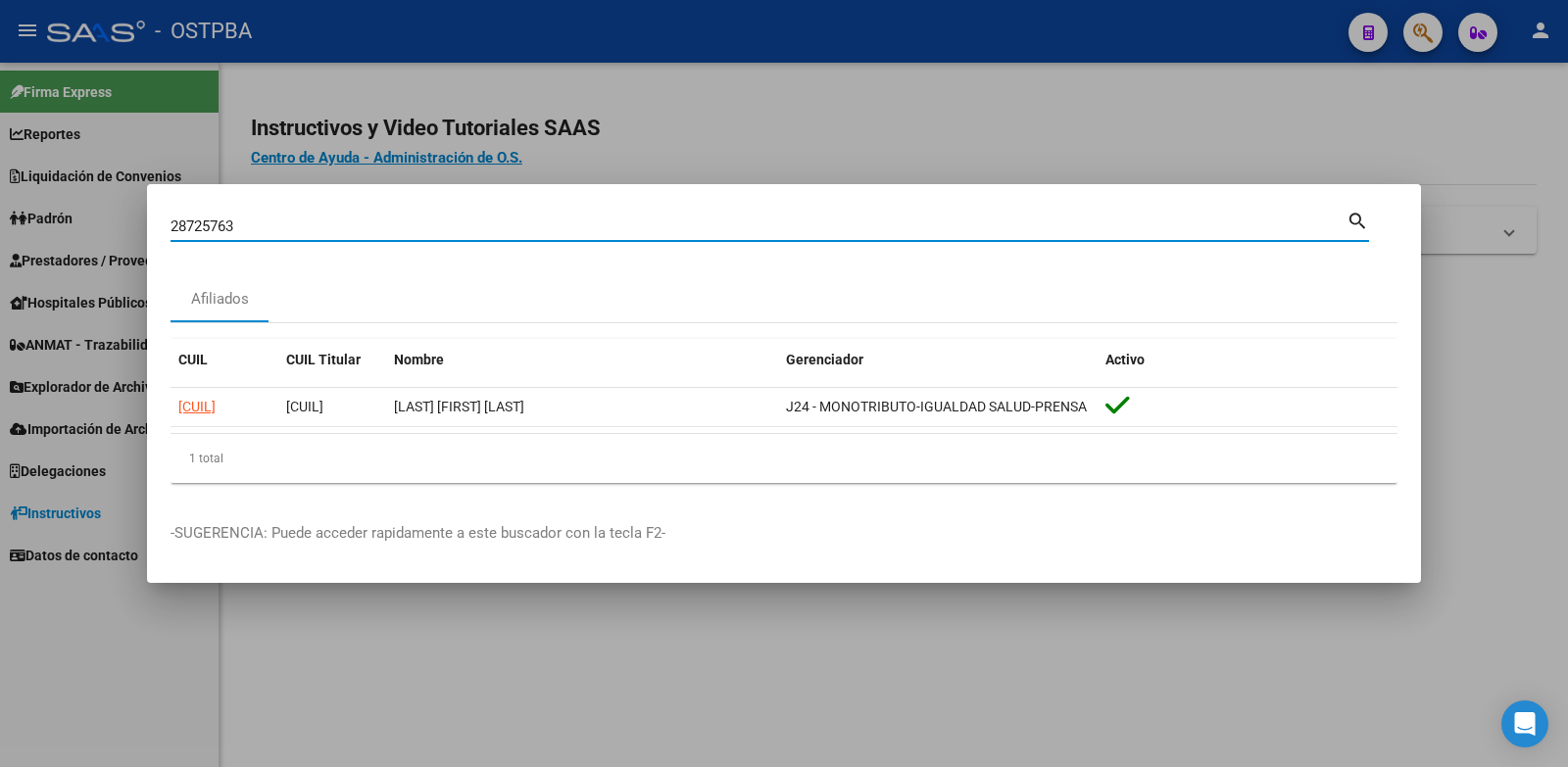 click on "28725763" at bounding box center (759, 226) 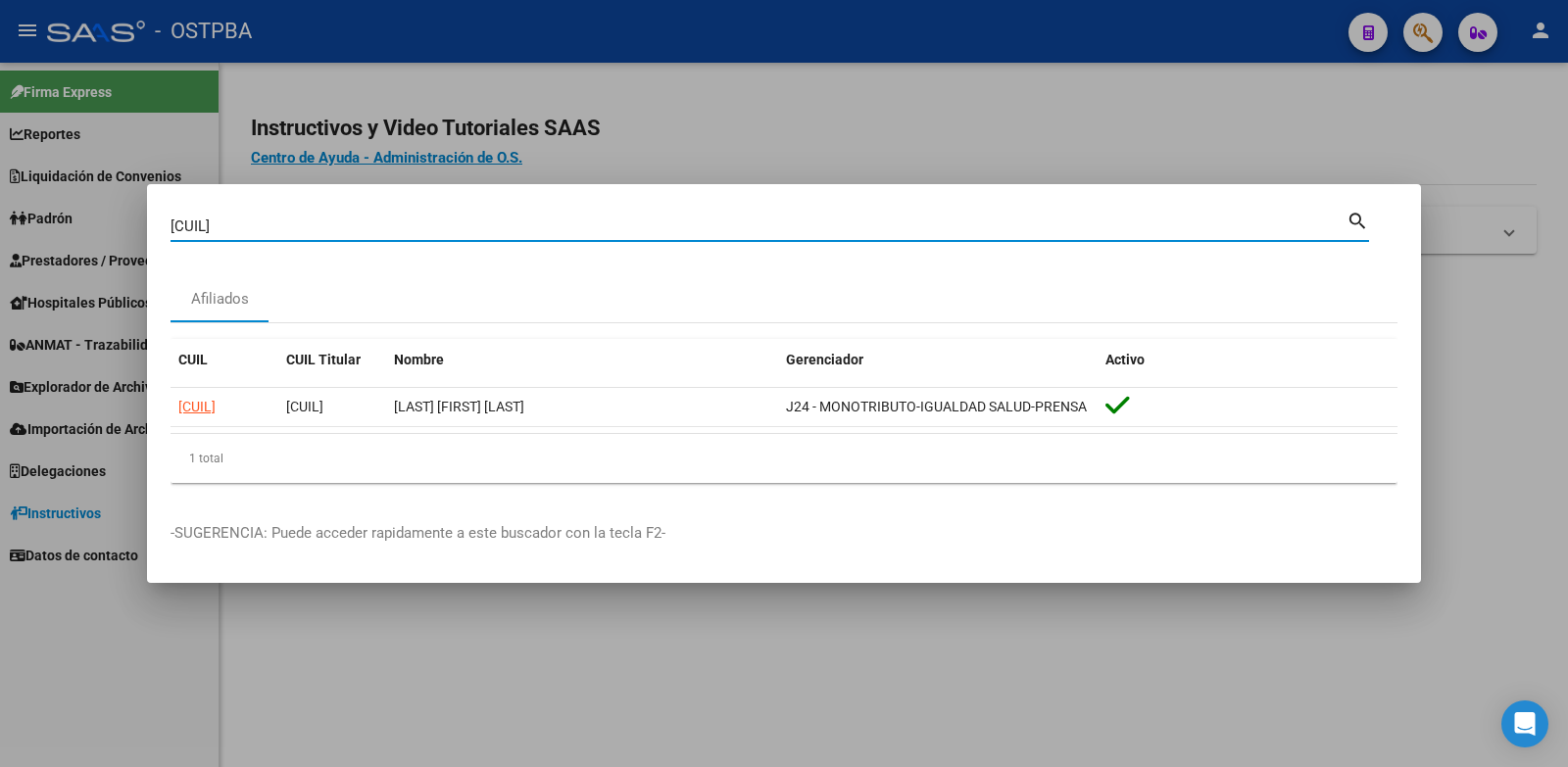 type on "28866756" 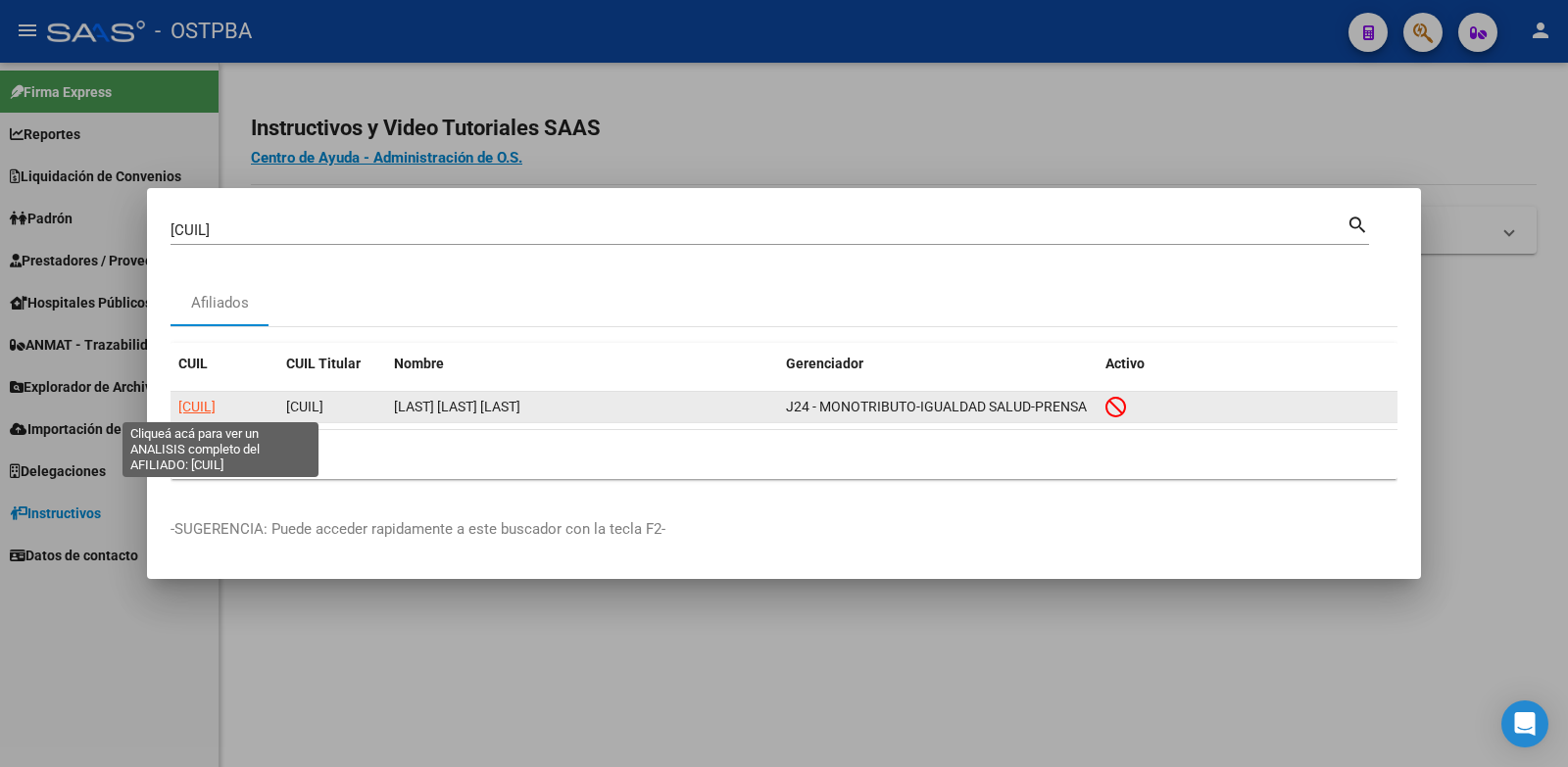 click on "20288667560" 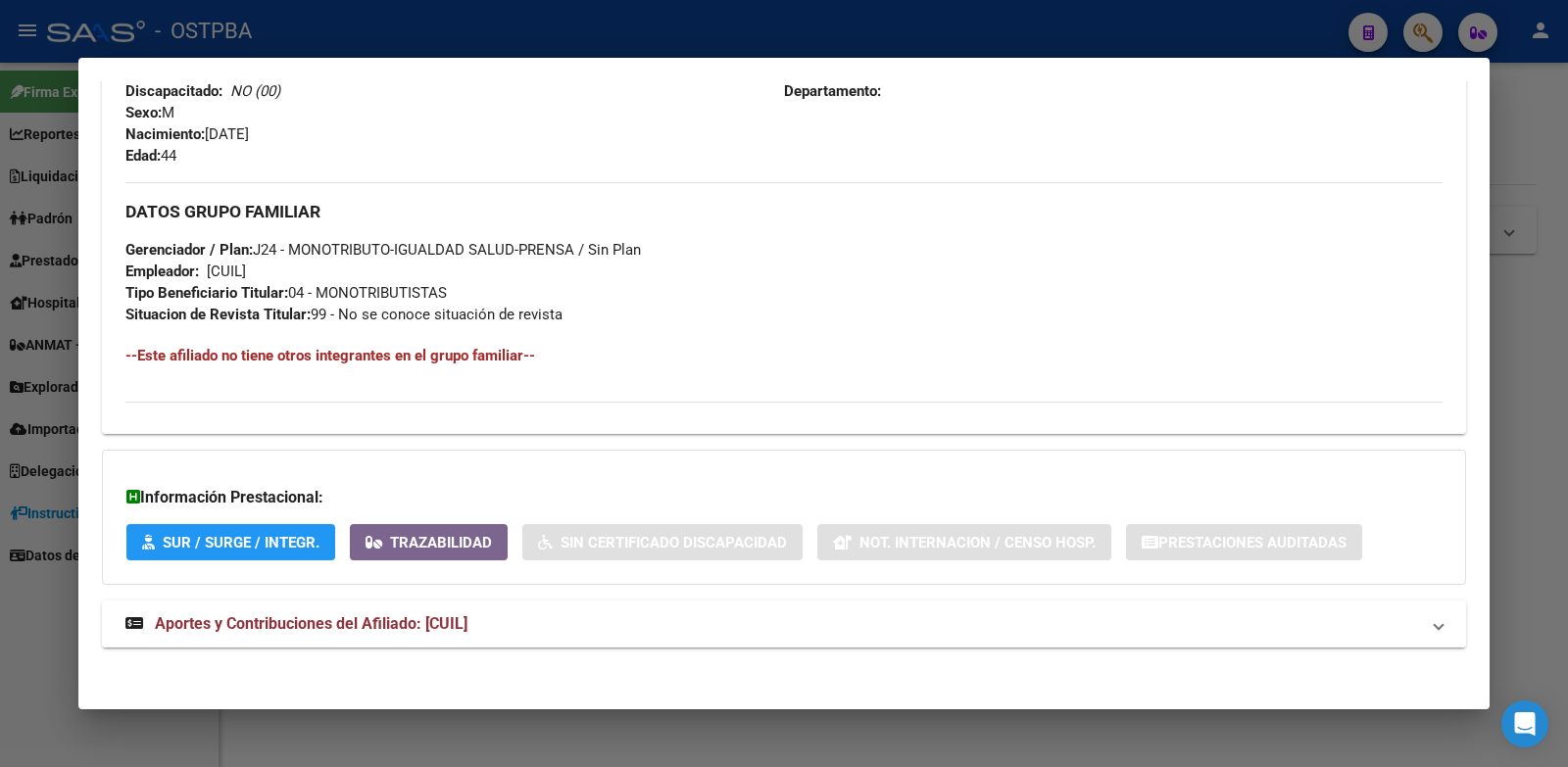 scroll, scrollTop: 885, scrollLeft: 0, axis: vertical 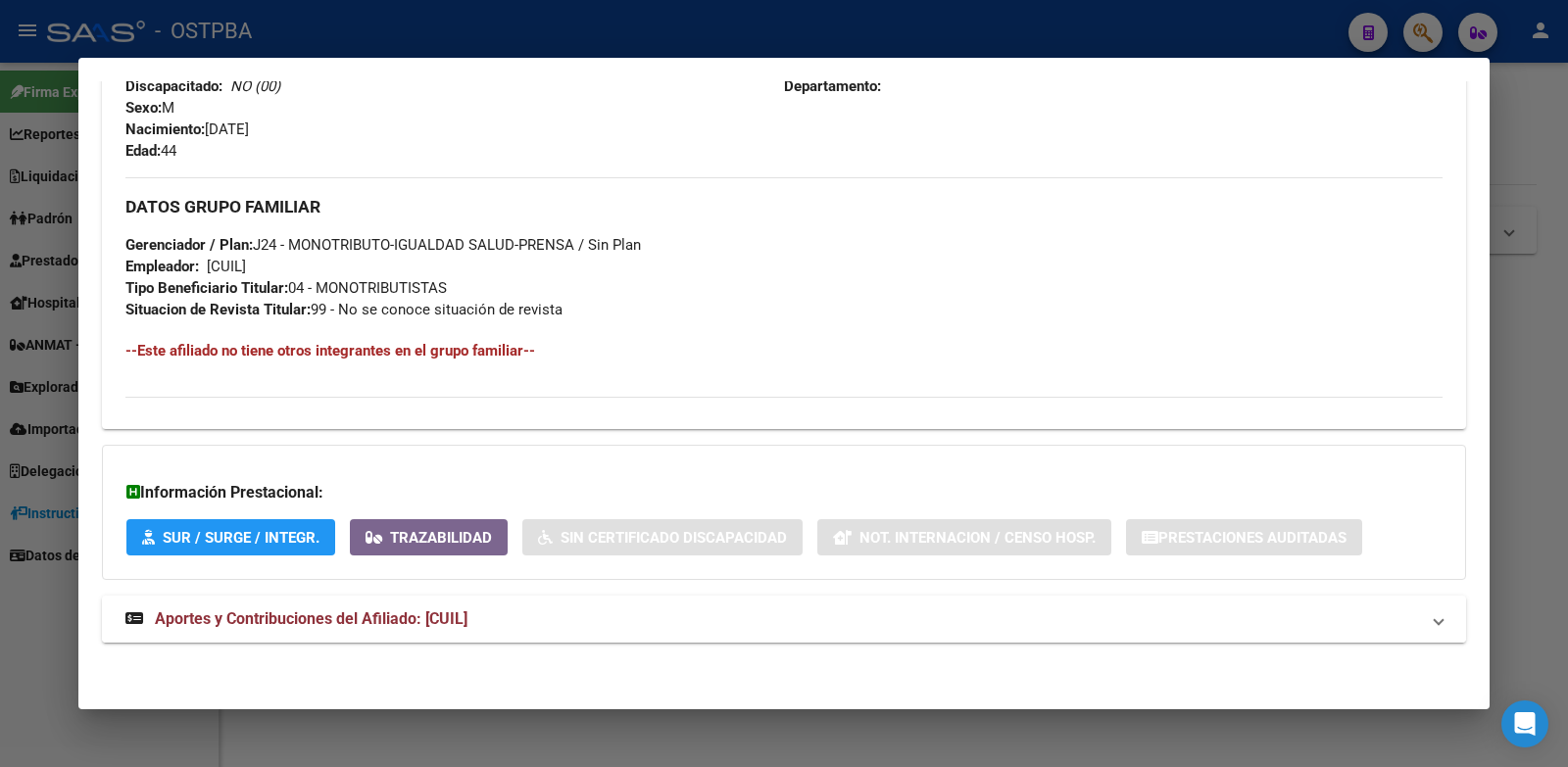 click on "Aportes y Contribuciones del Afiliado: 20288667560" at bounding box center (296, 619) 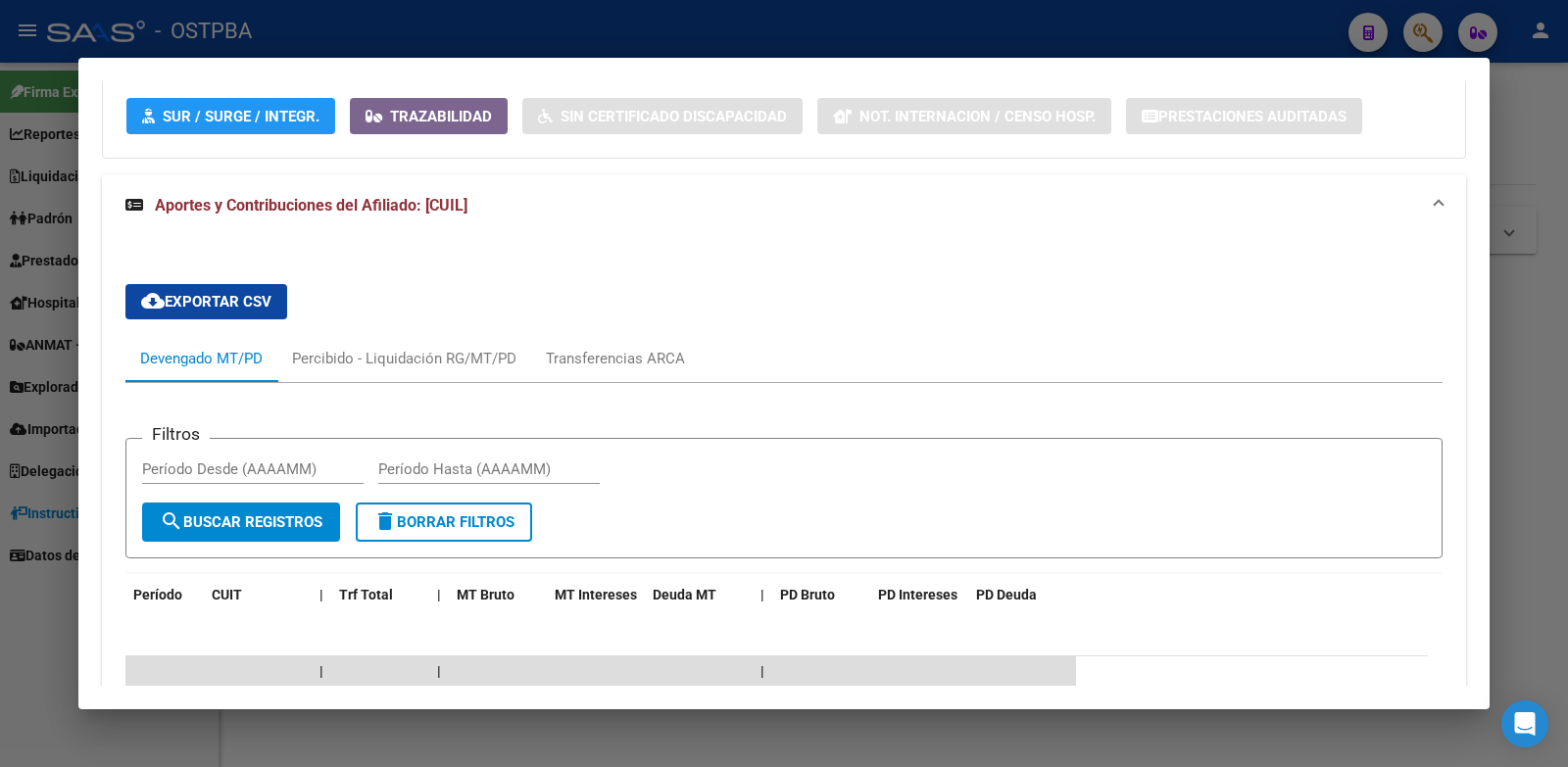 scroll, scrollTop: 1485, scrollLeft: 0, axis: vertical 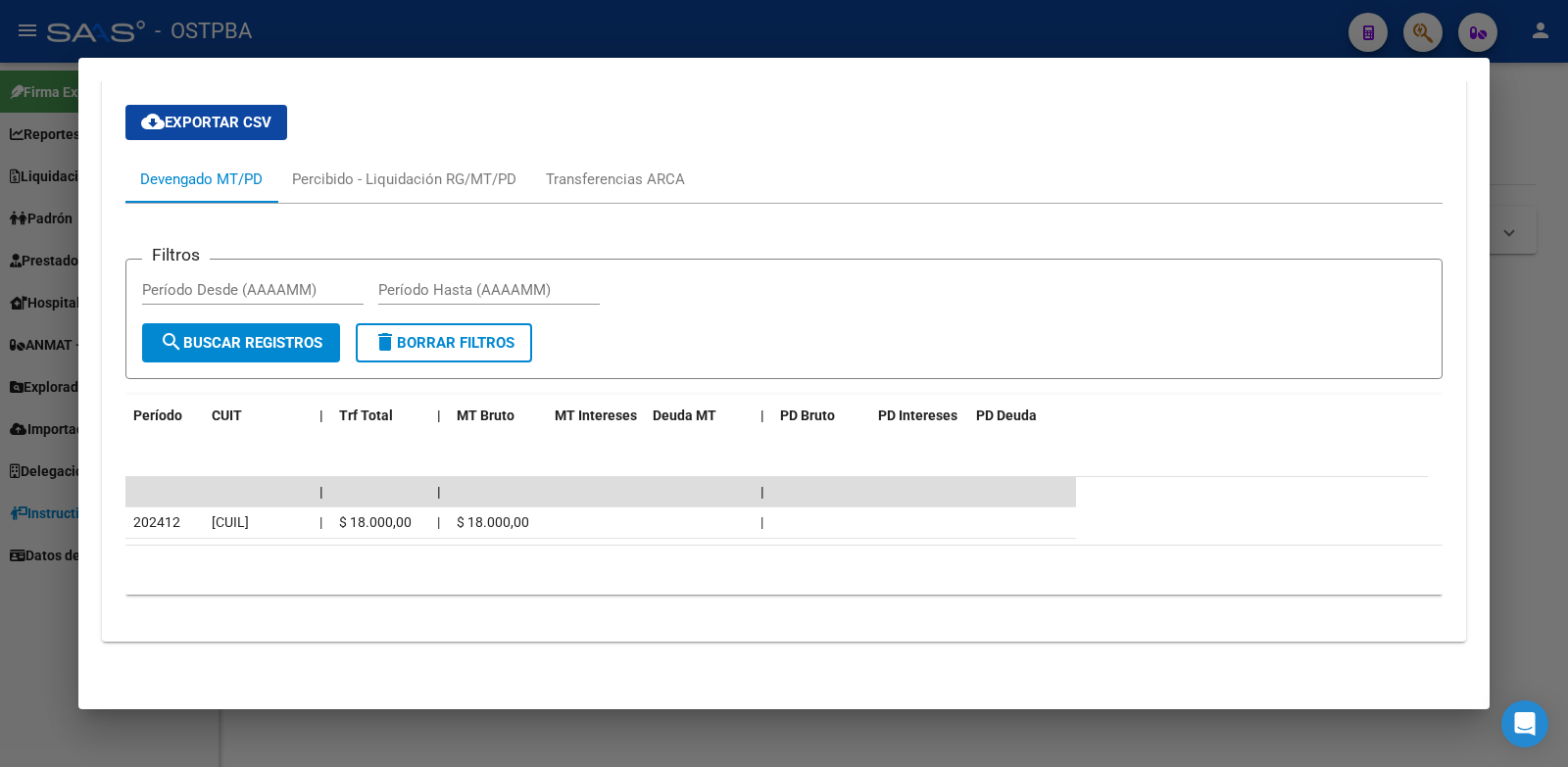 click at bounding box center [784, 383] 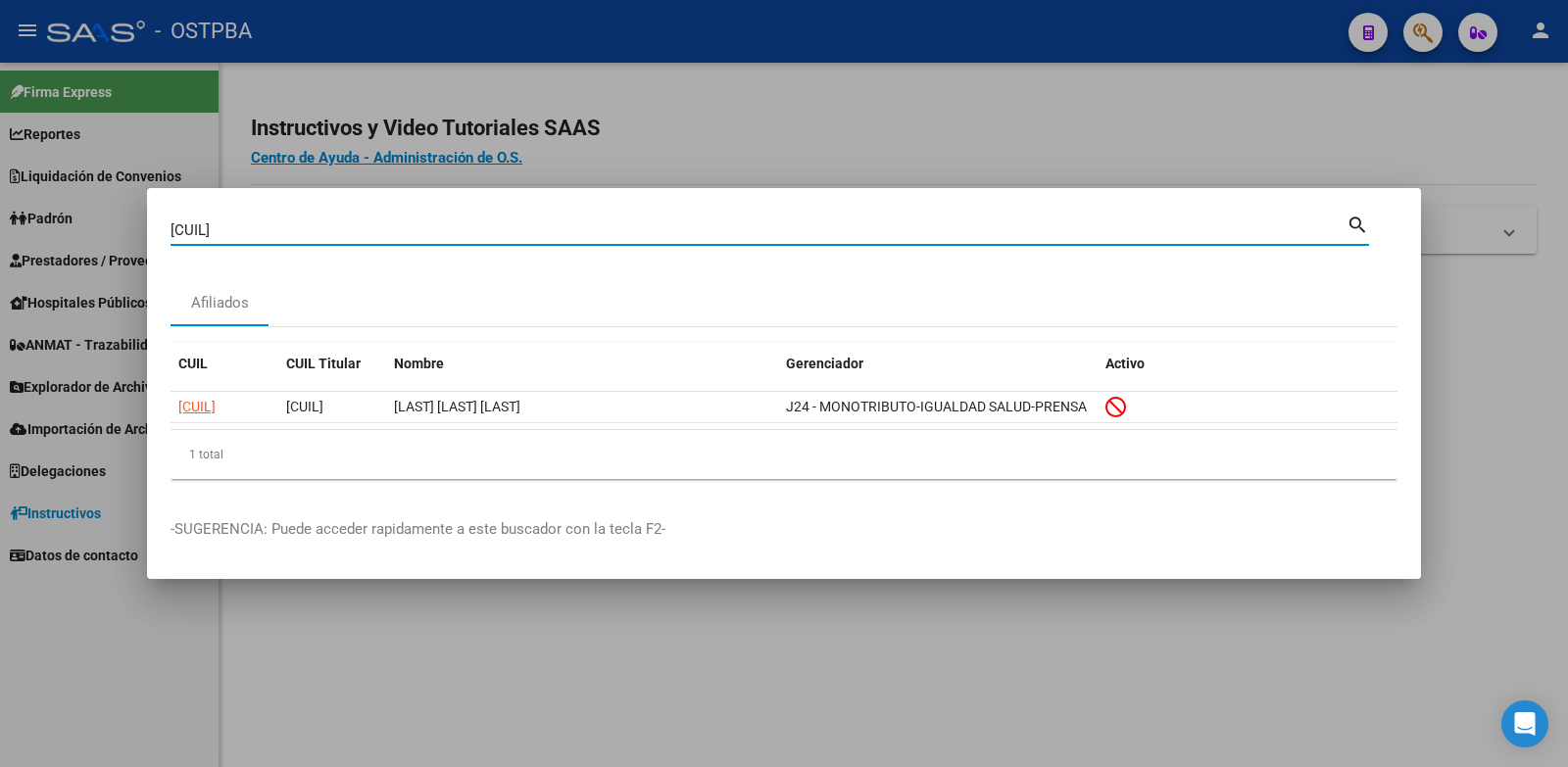click on "28866756" at bounding box center (759, 230) 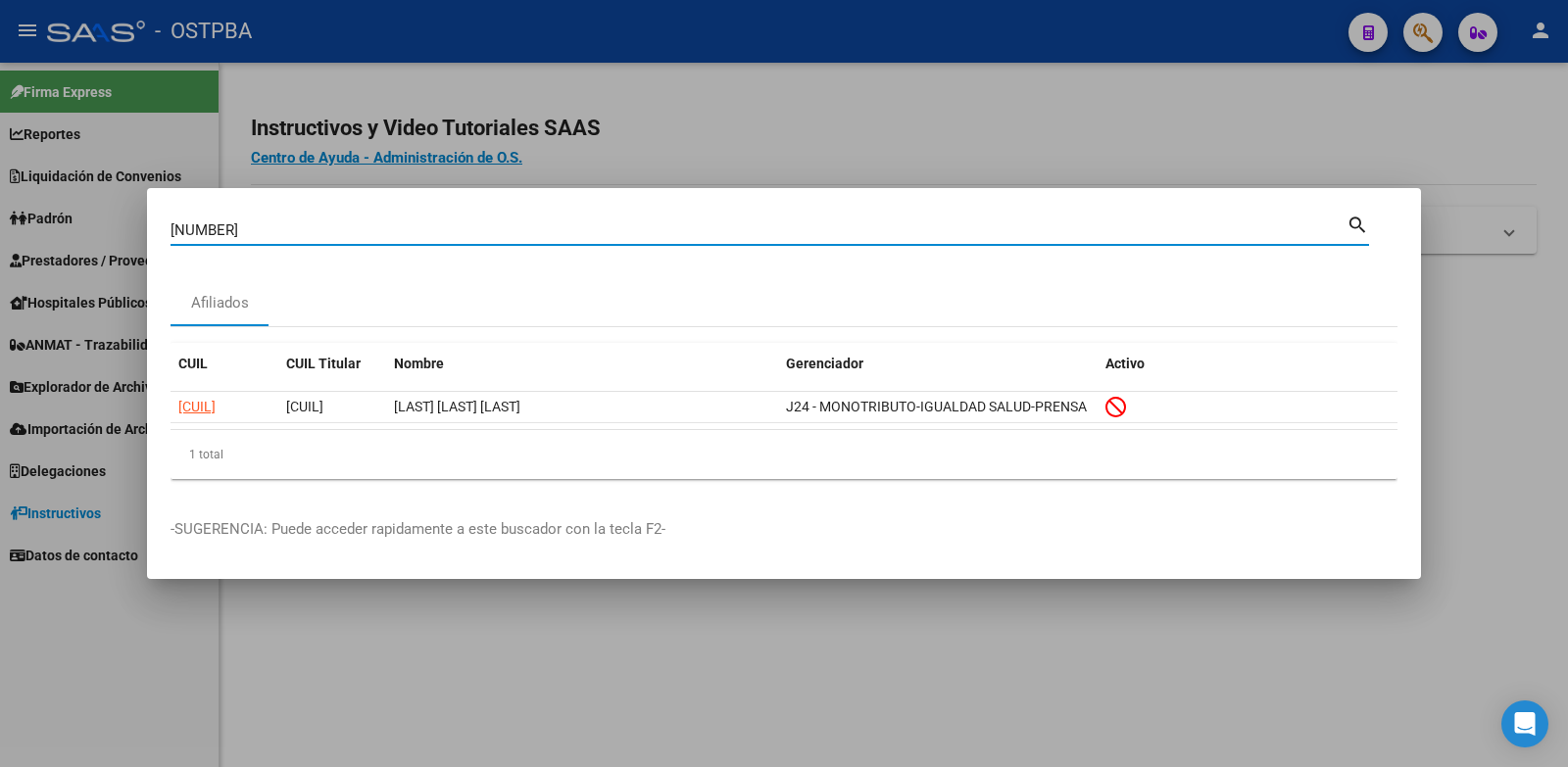 type on "29034698" 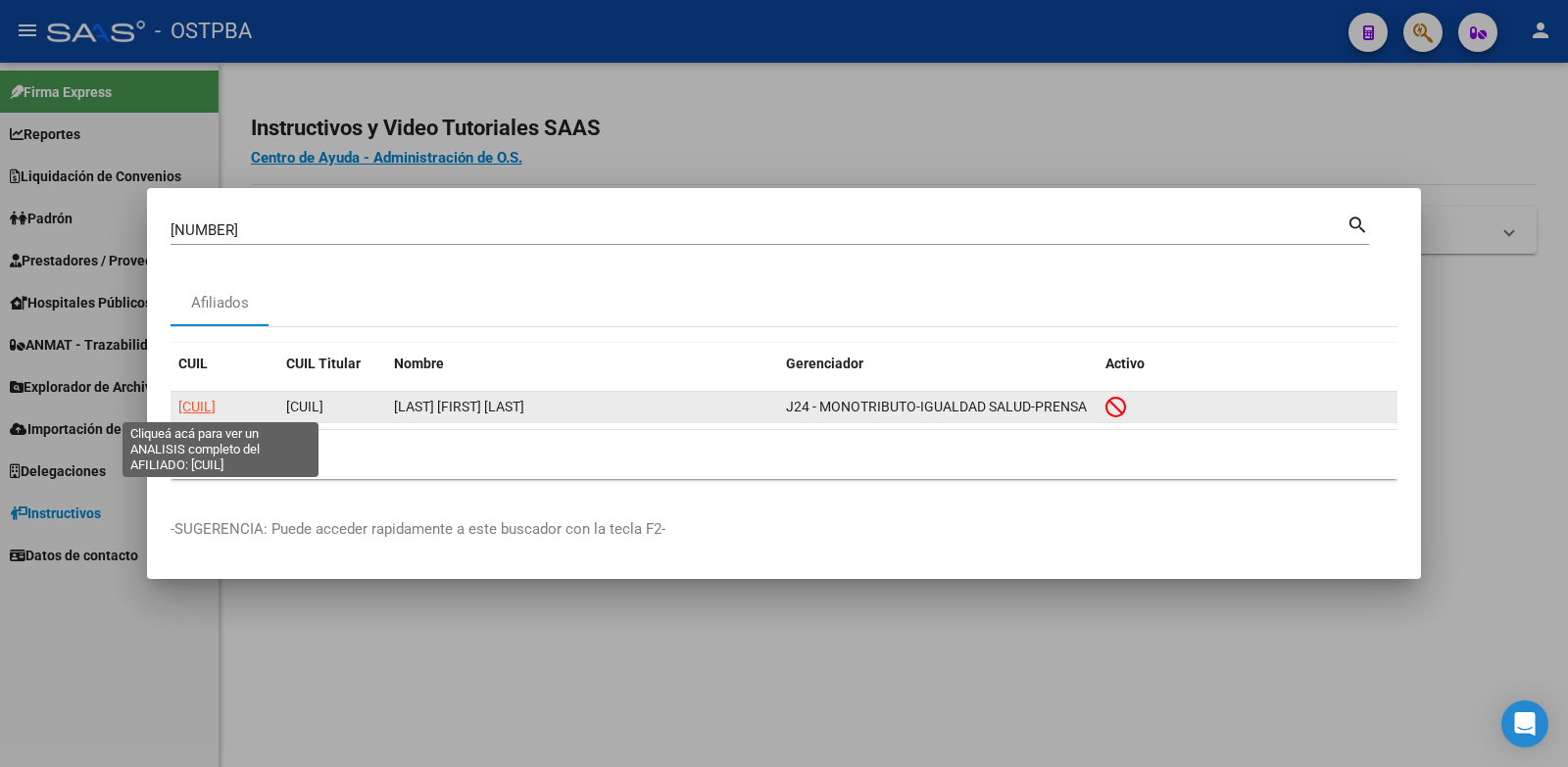click on "20290346984" 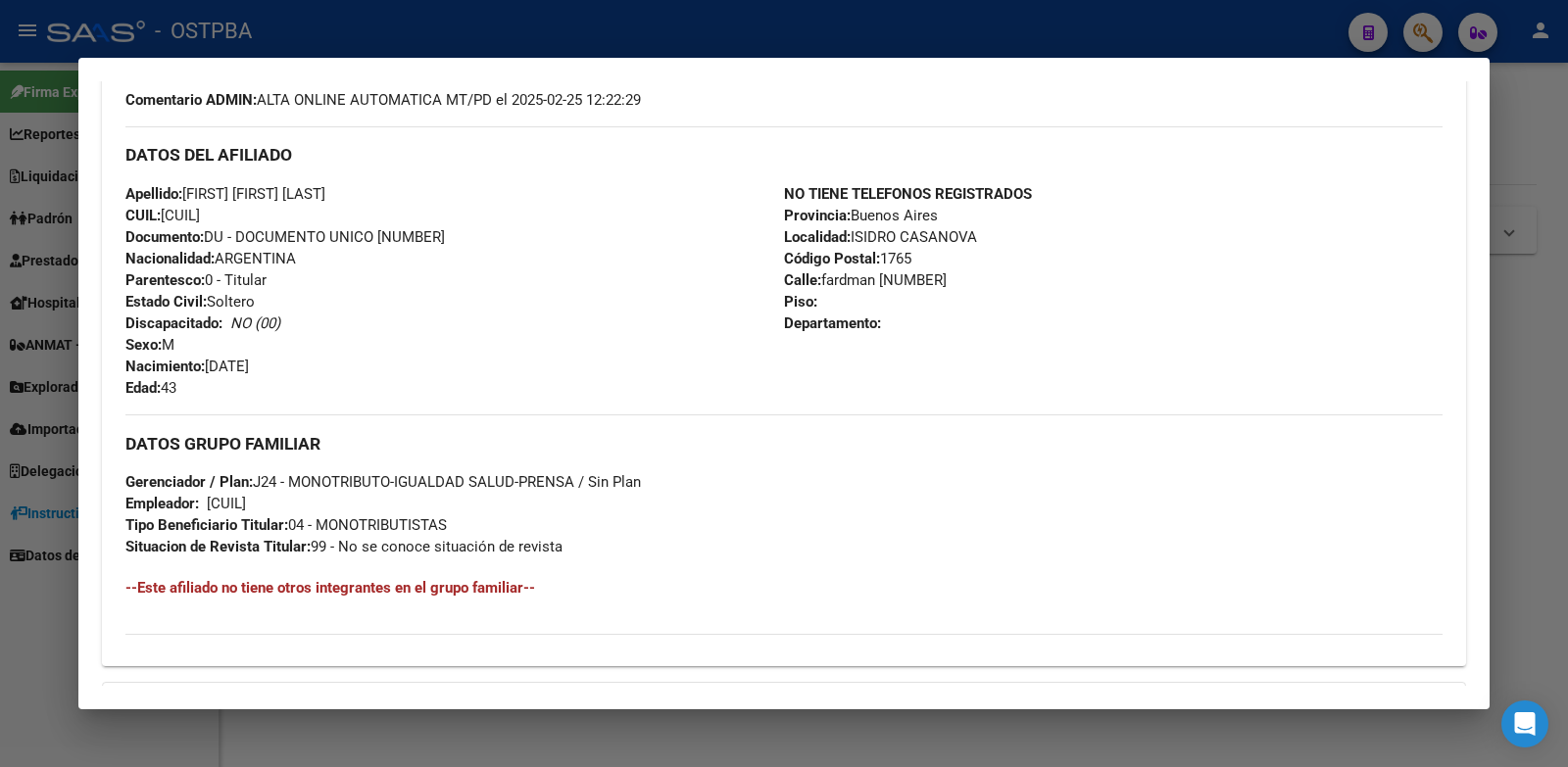 scroll, scrollTop: 885, scrollLeft: 0, axis: vertical 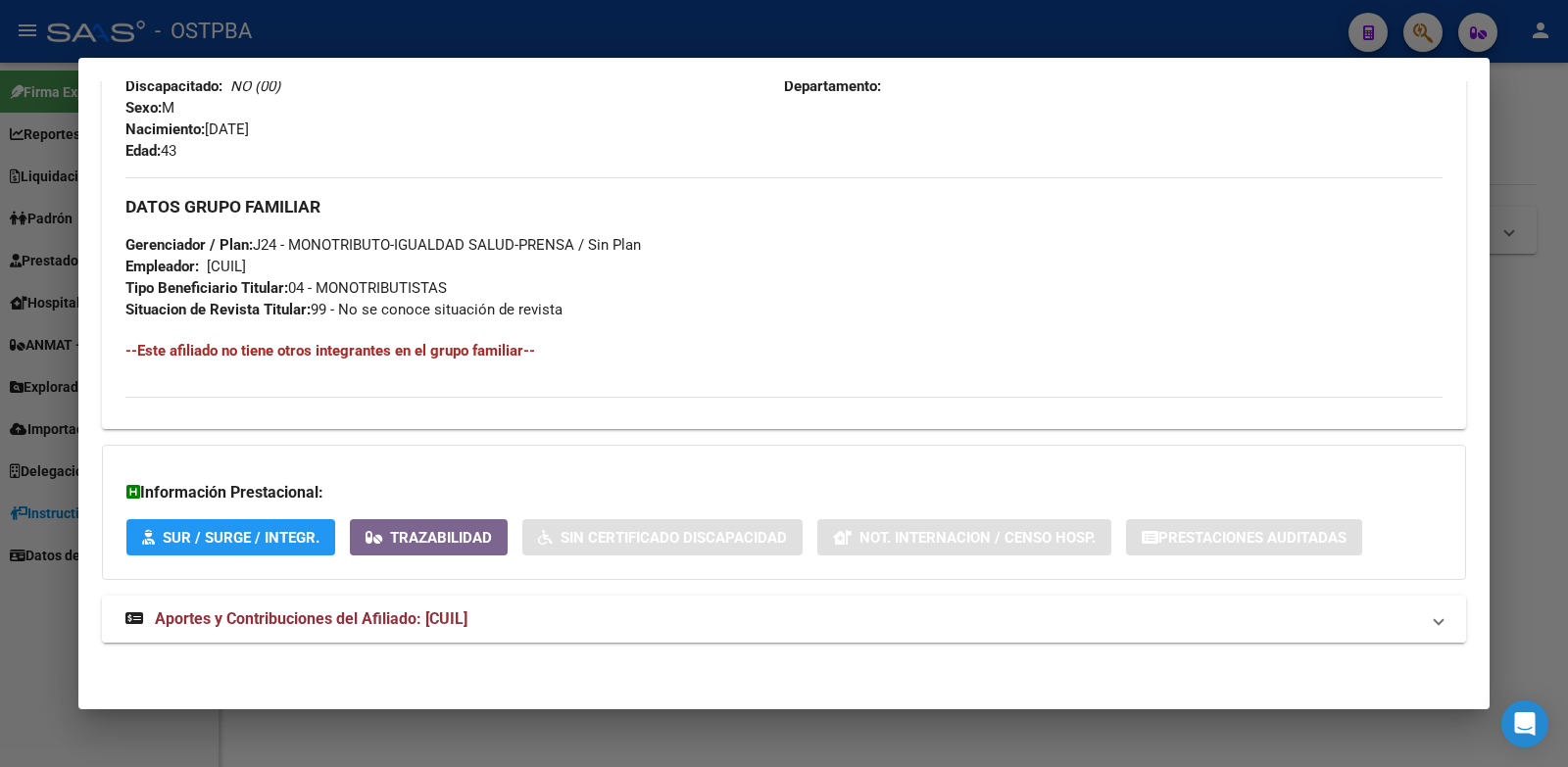 click on "Aportes y Contribuciones del Afiliado: 20290346984" at bounding box center (311, 618) 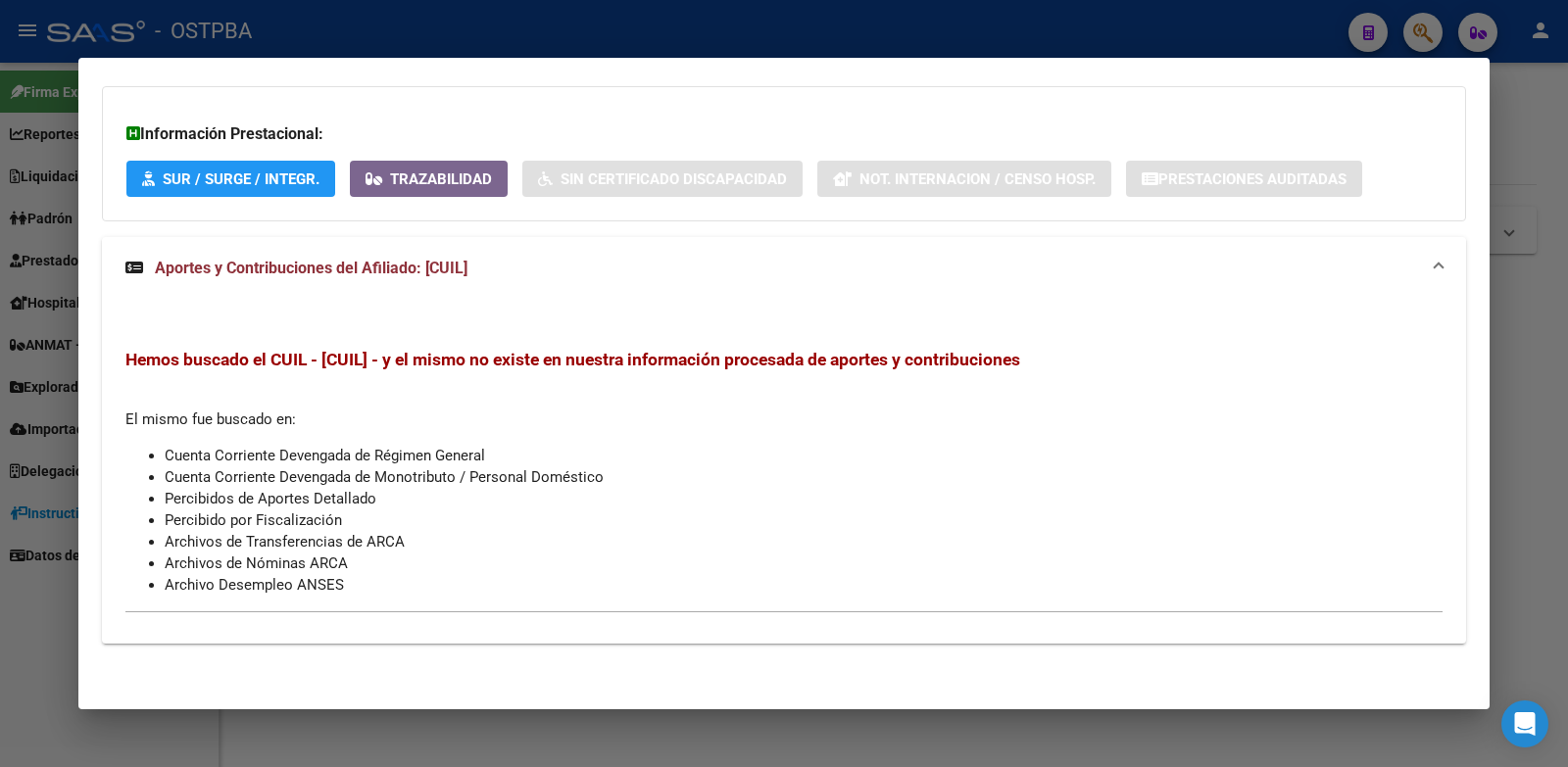 scroll, scrollTop: 1244, scrollLeft: 0, axis: vertical 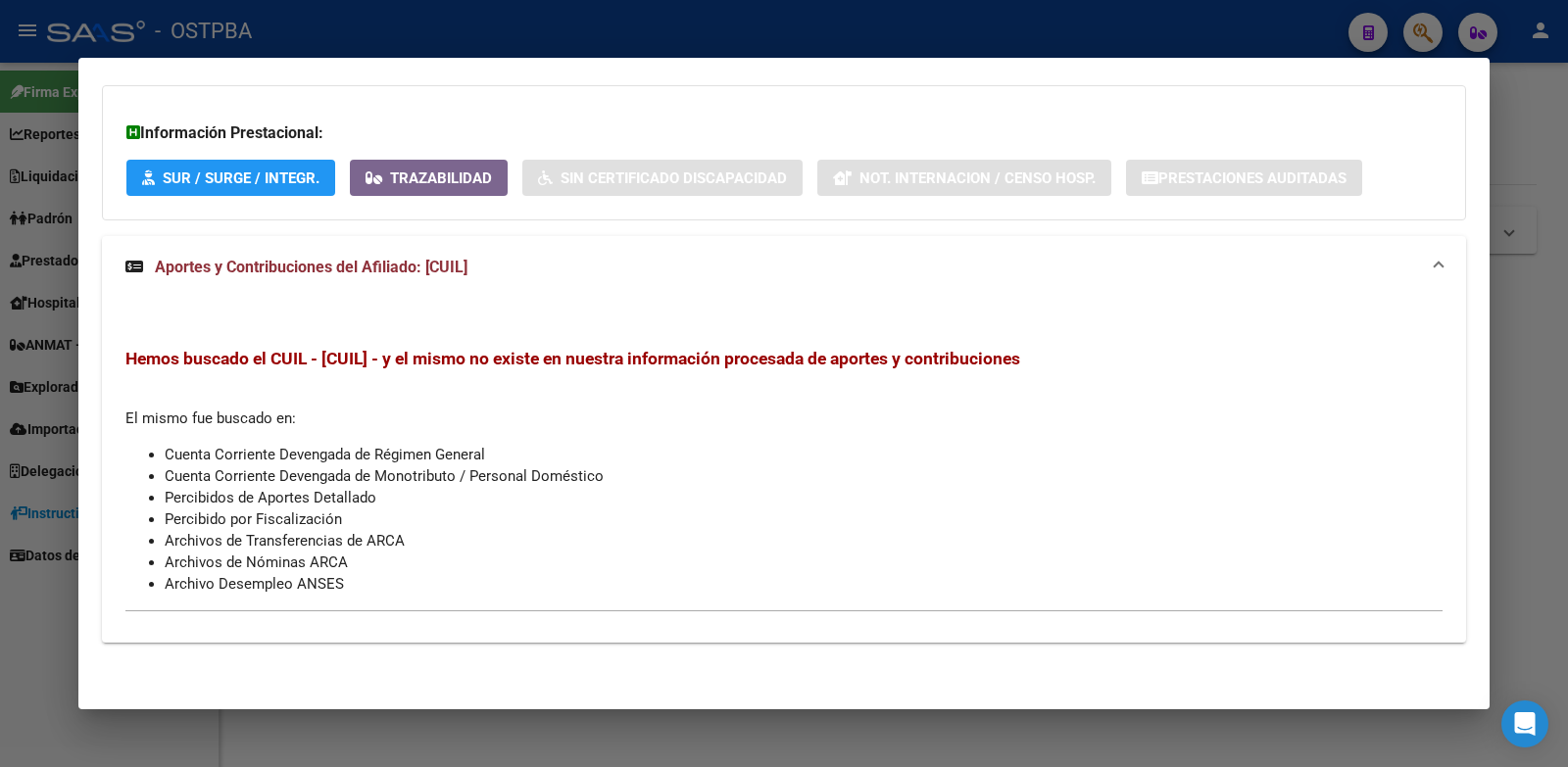 click at bounding box center [784, 383] 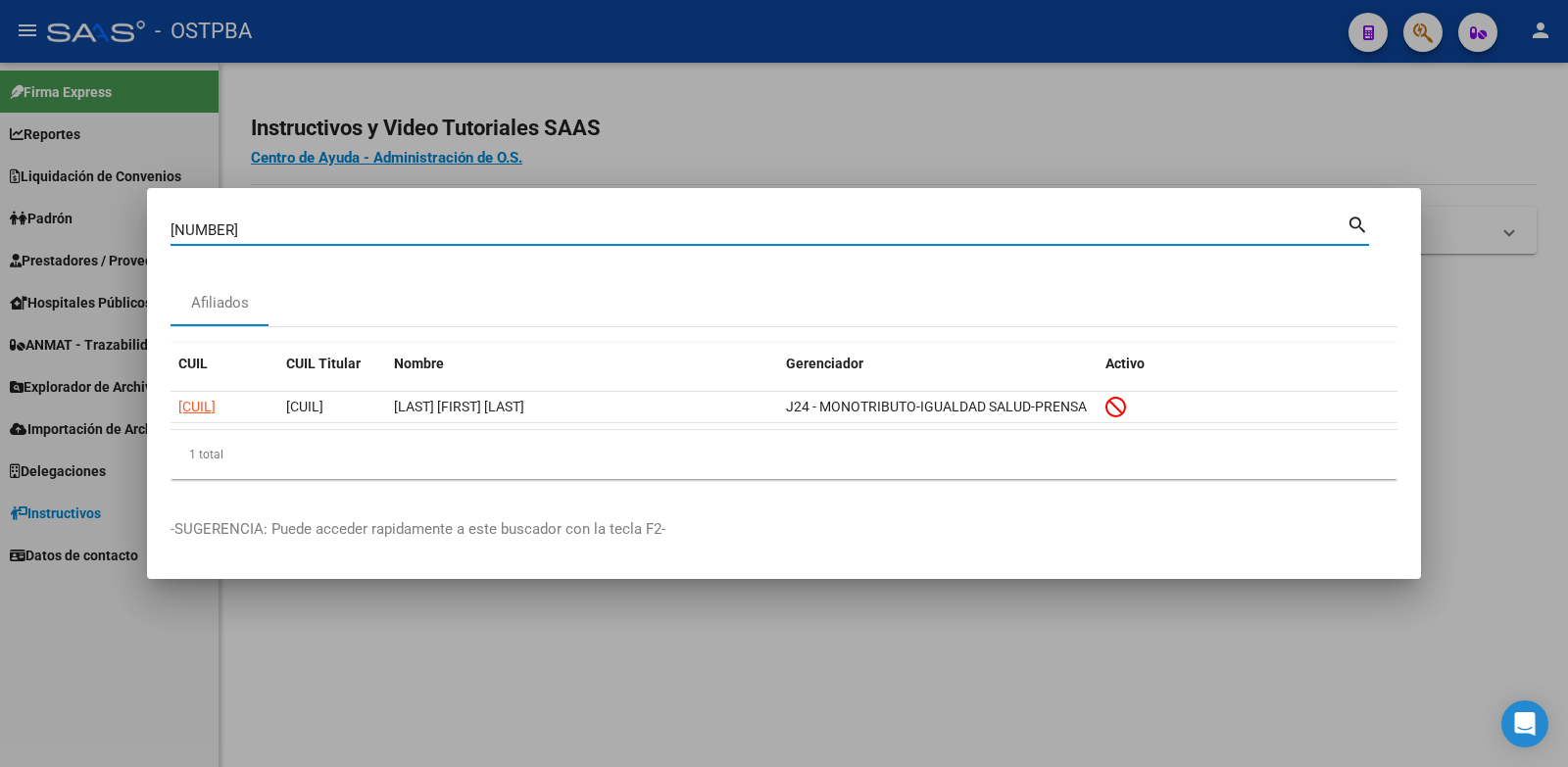 click on "29034698" at bounding box center (759, 230) 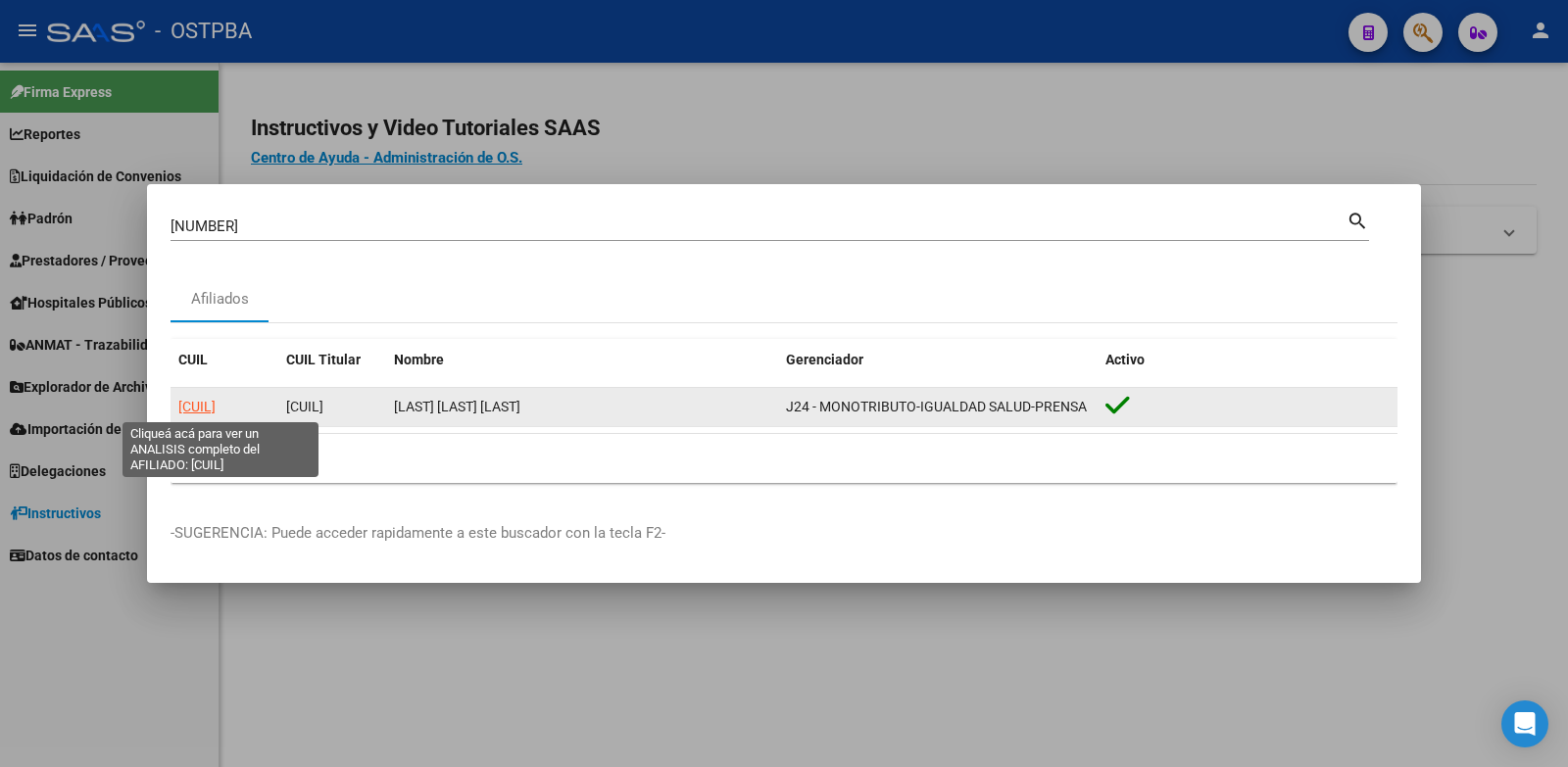 click on "20291559191" 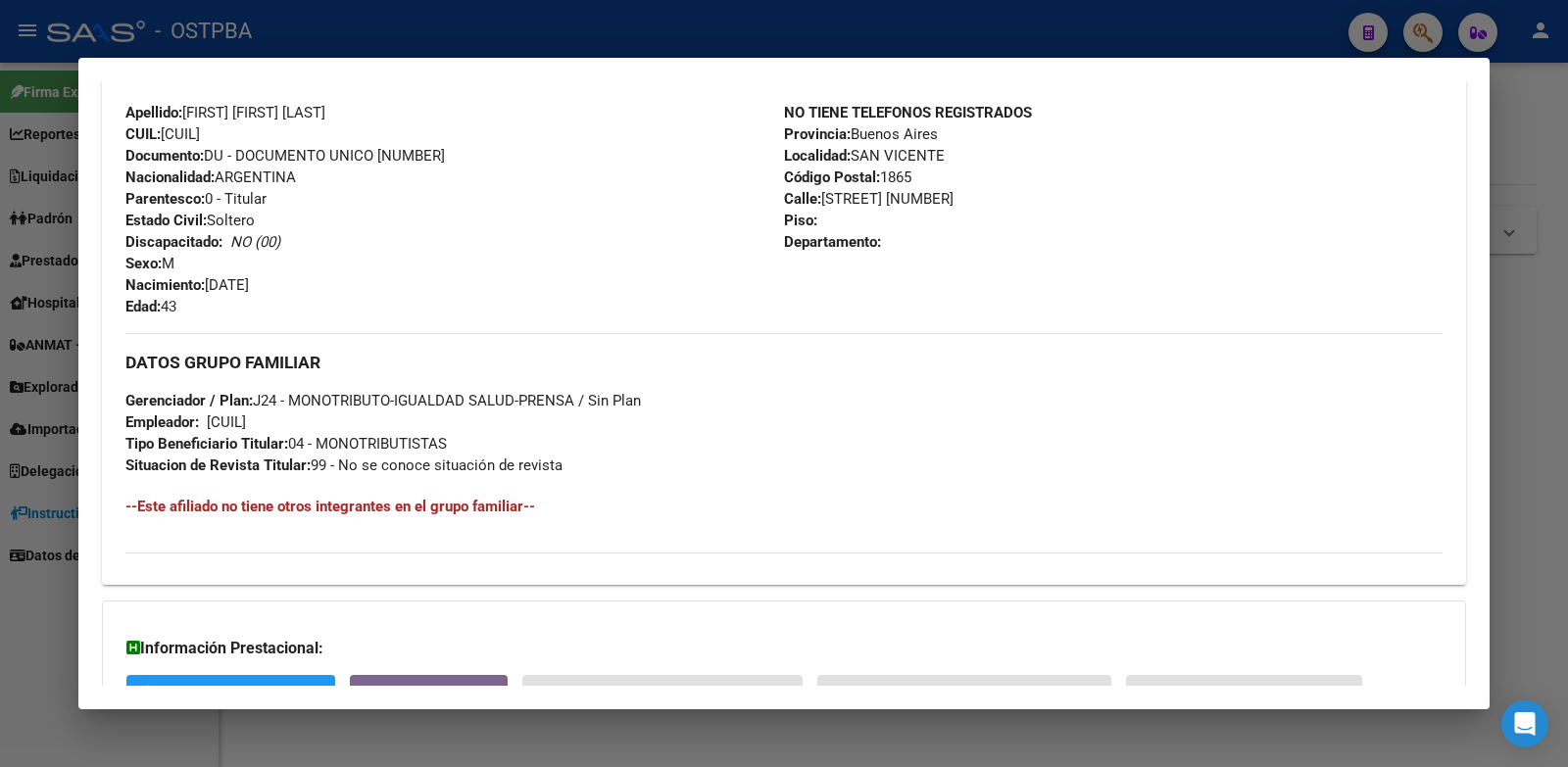 scroll, scrollTop: 841, scrollLeft: 0, axis: vertical 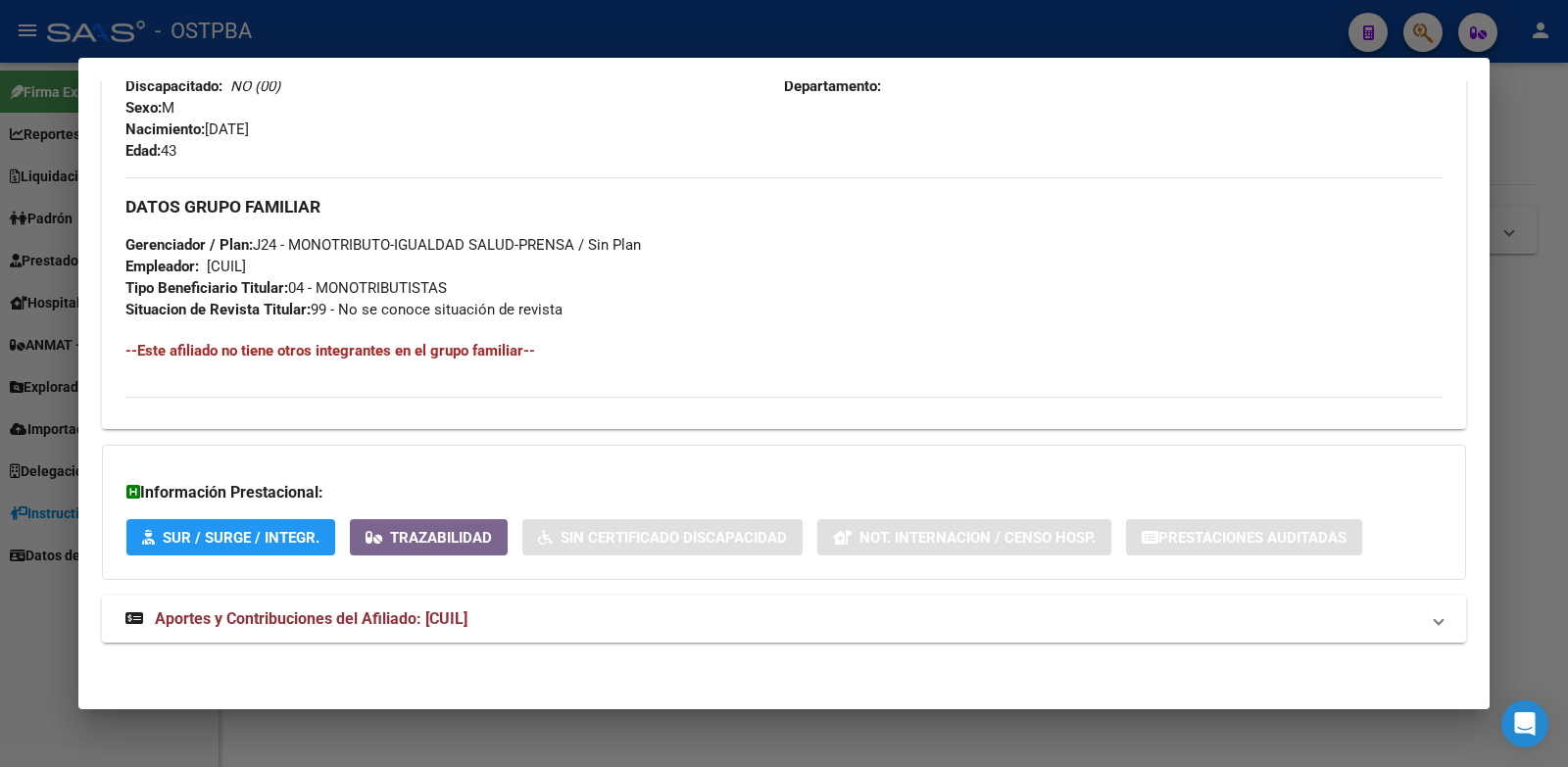 click on "Aportes y Contribuciones del Afiliado: 20291559191" at bounding box center [311, 618] 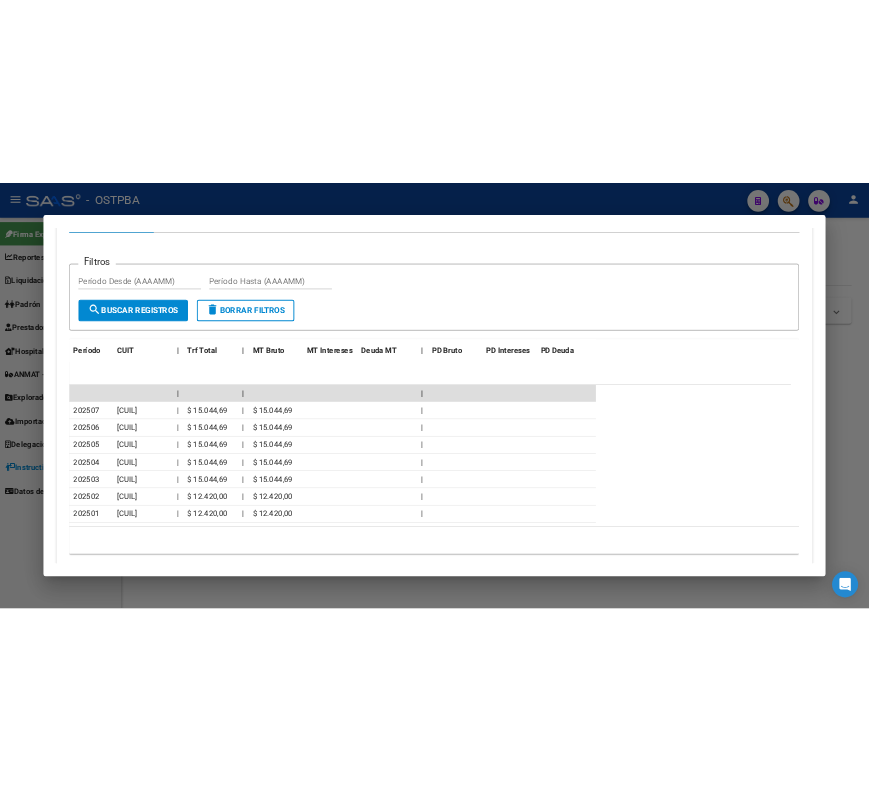 scroll, scrollTop: 1662, scrollLeft: 0, axis: vertical 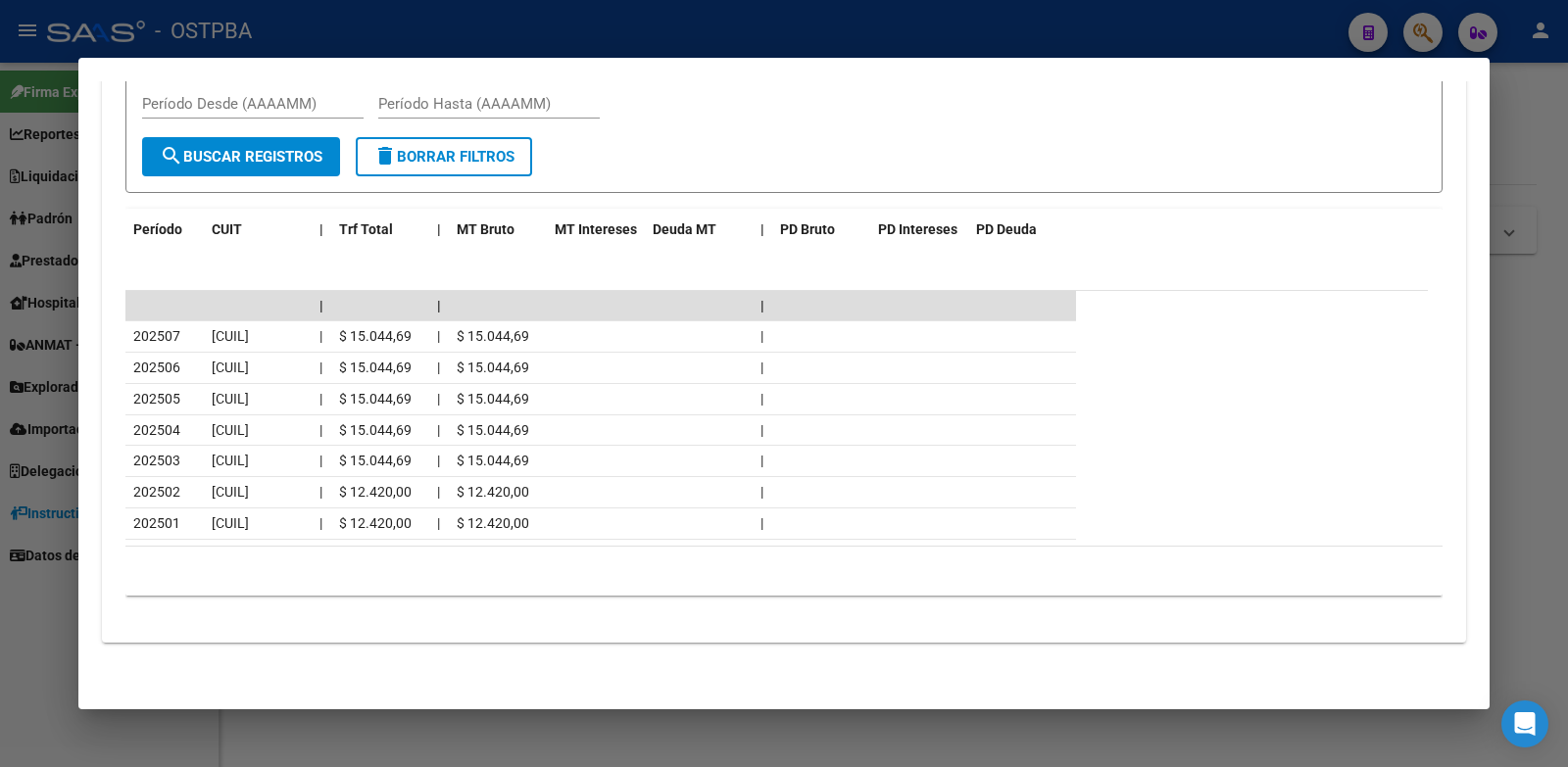 click on "Filtros Período Desde (AAAAMM) Período Hasta (AAAAMM) search  Buscar Registros  delete  Borrar Filtros" at bounding box center [784, 132] 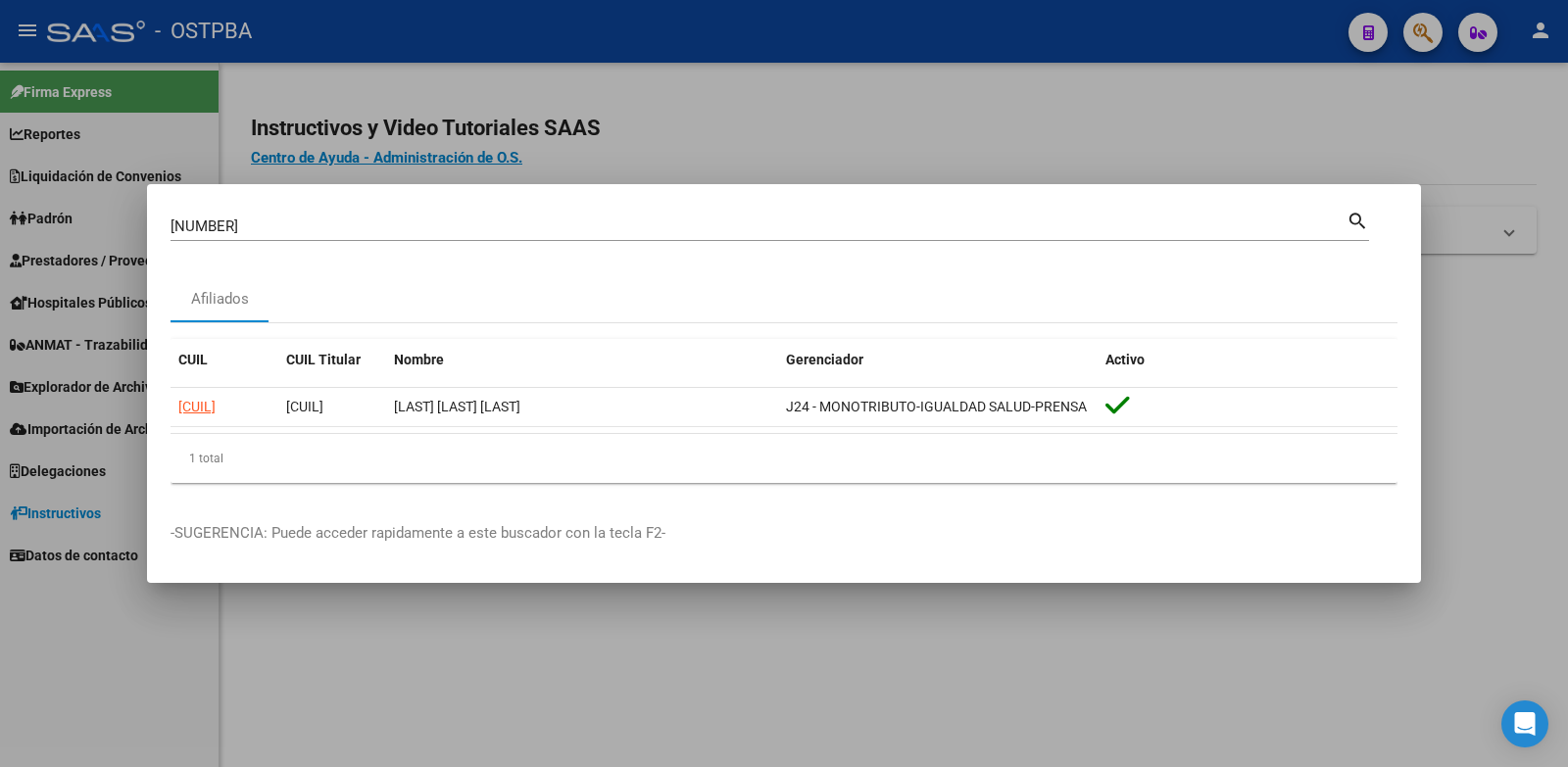 click on "29155919" at bounding box center (759, 226) 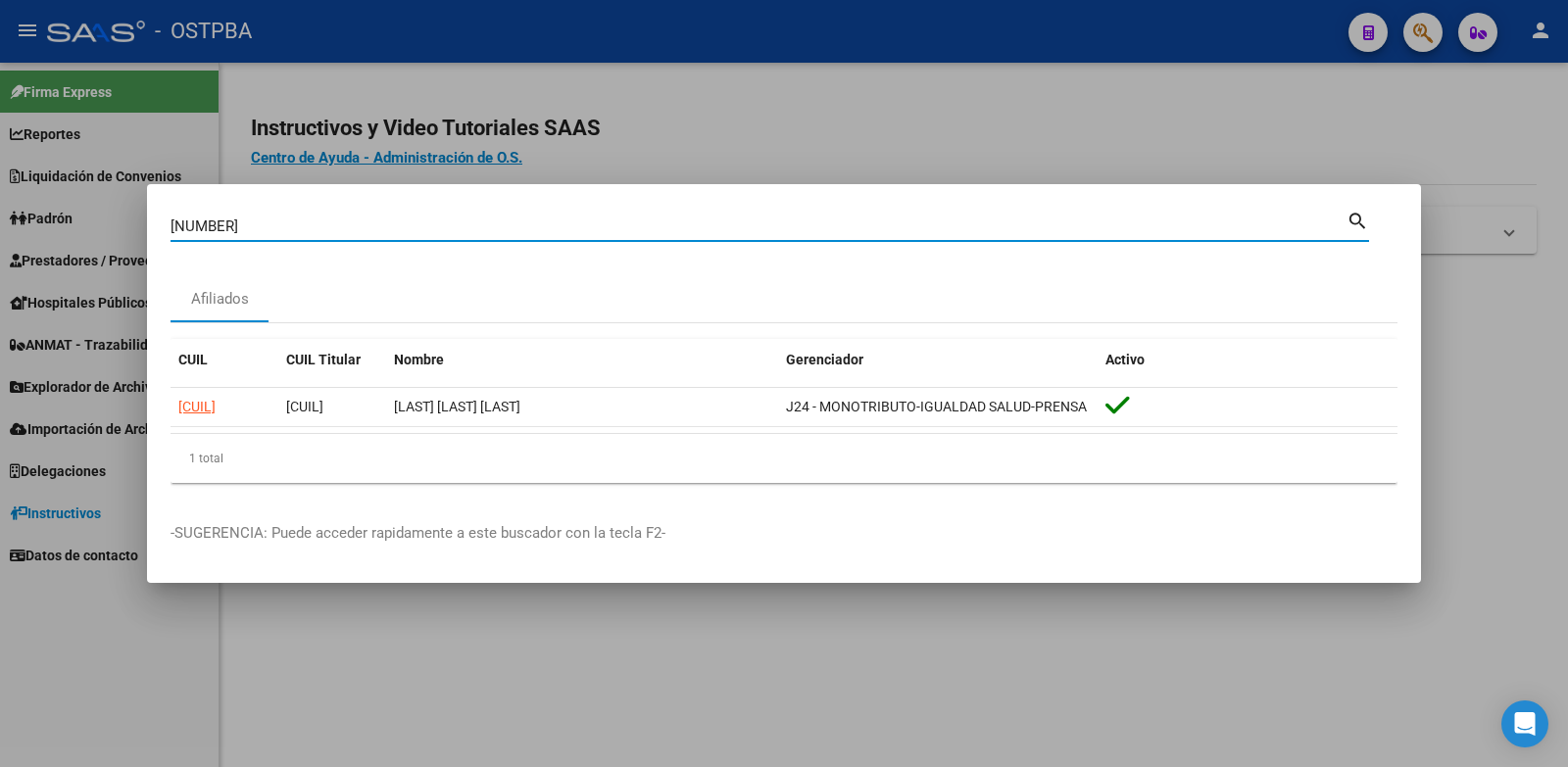 click on "29155919" at bounding box center [759, 226] 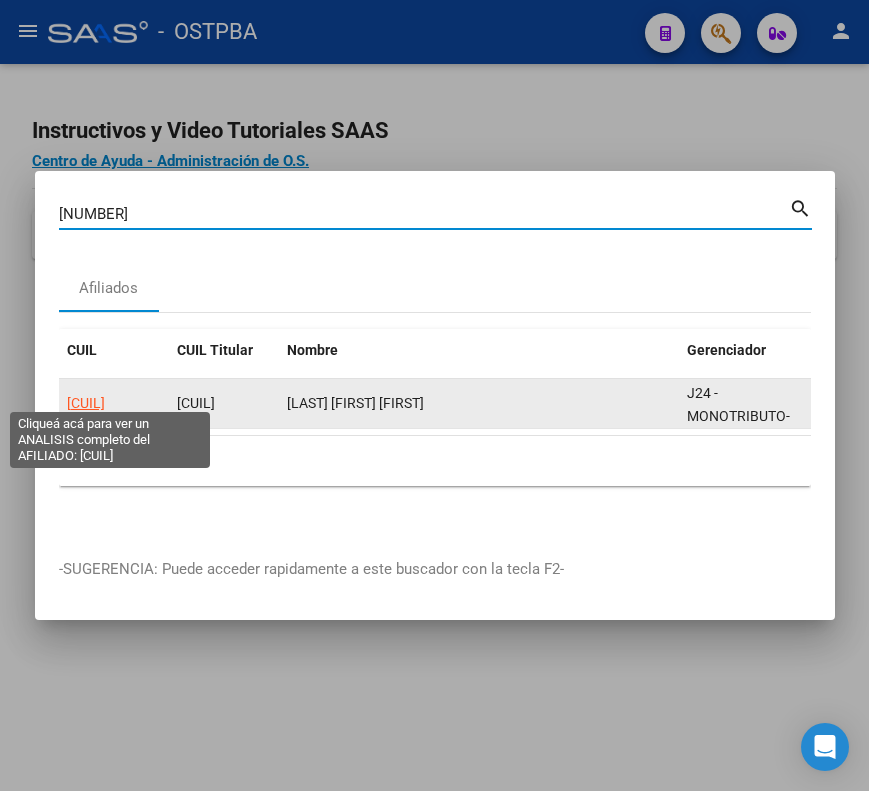 click on "20292989947" 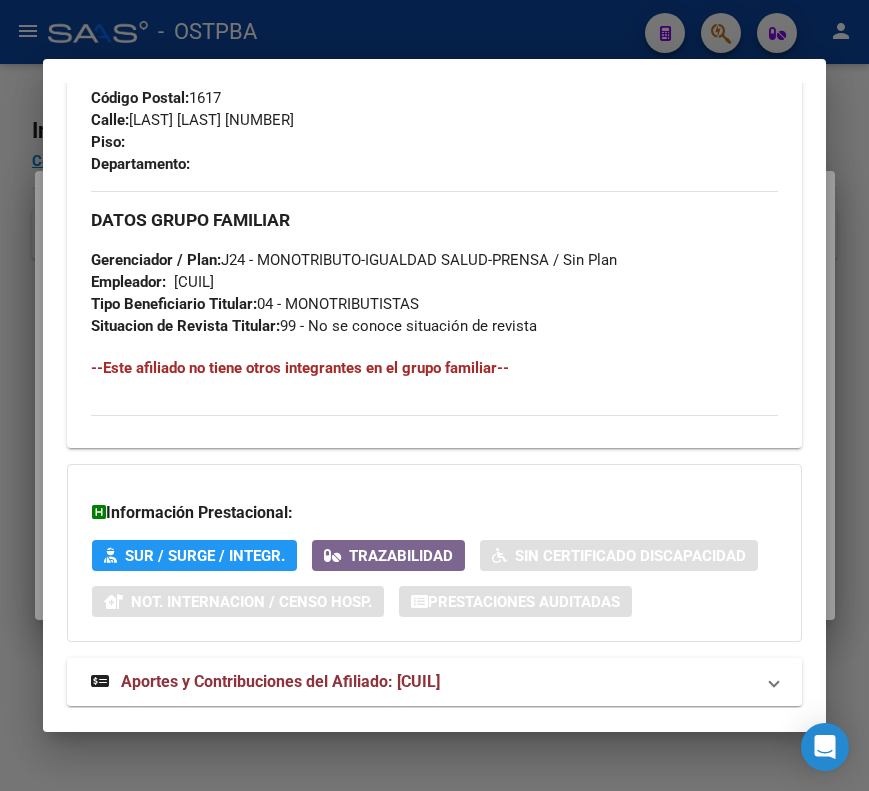 scroll, scrollTop: 1134, scrollLeft: 0, axis: vertical 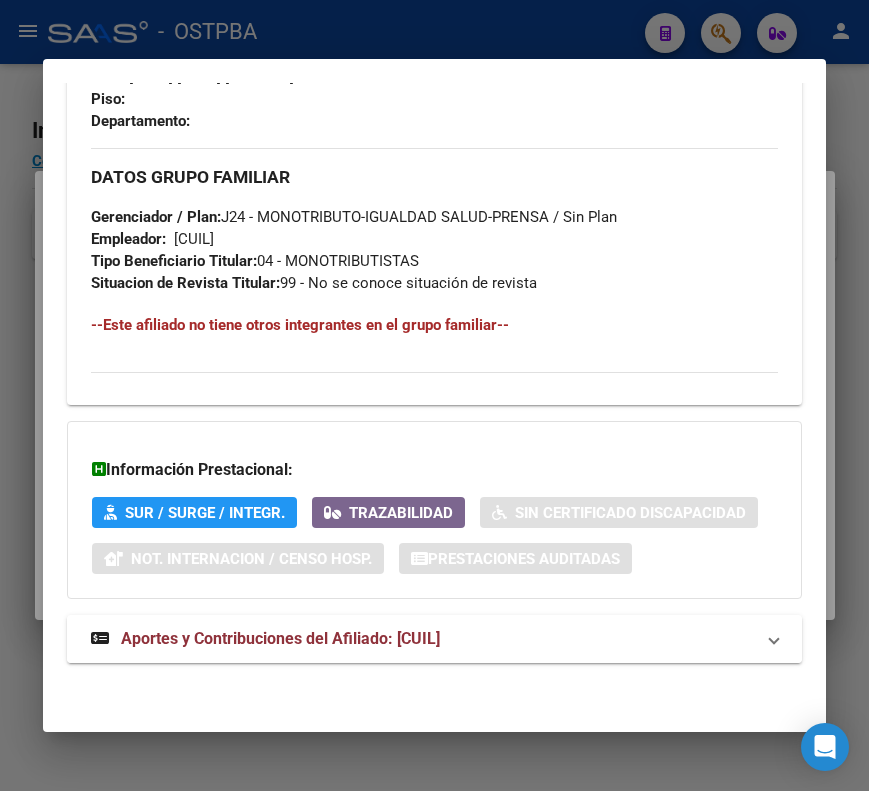 click on "Aportes y Contribuciones del Afiliado: 20292989947" at bounding box center [280, 638] 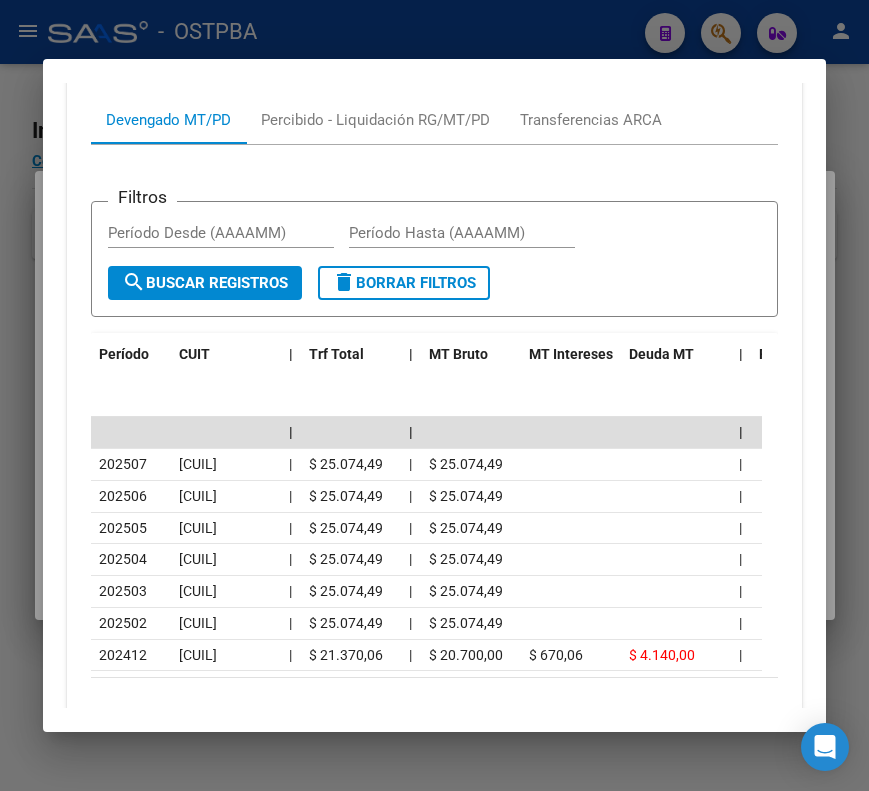 scroll, scrollTop: 1834, scrollLeft: 0, axis: vertical 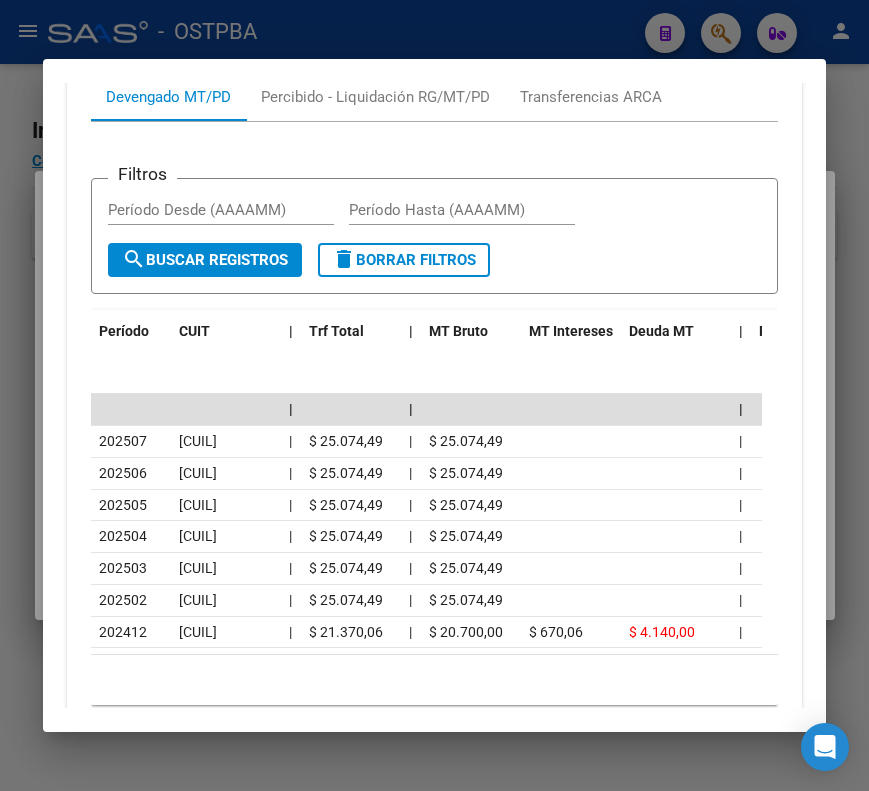 click at bounding box center (434, 395) 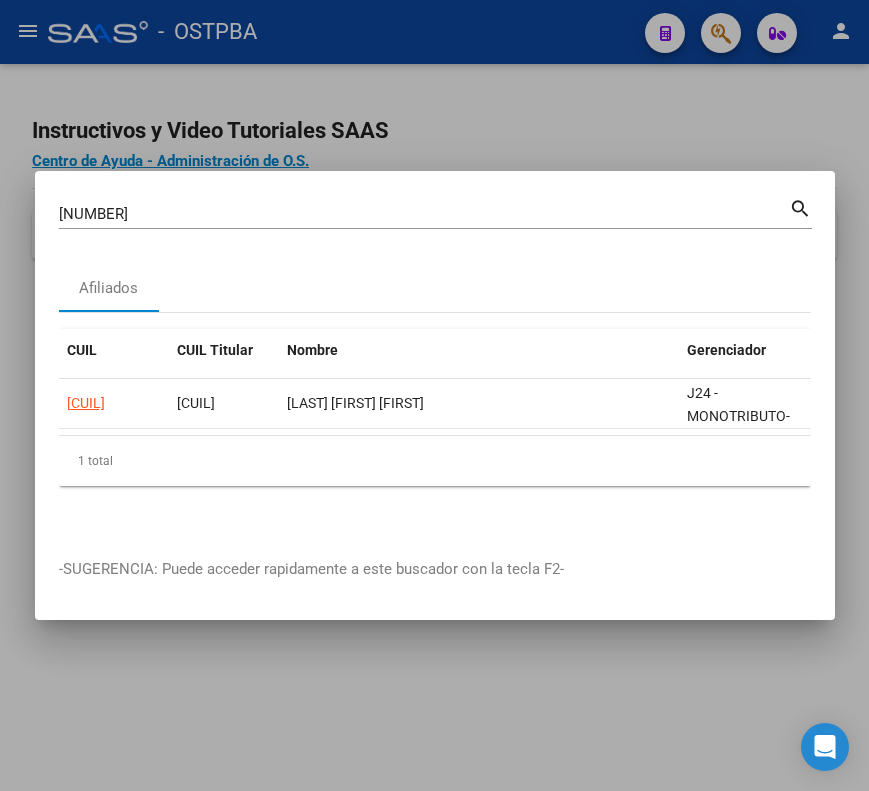 click on "29298994" at bounding box center [424, 214] 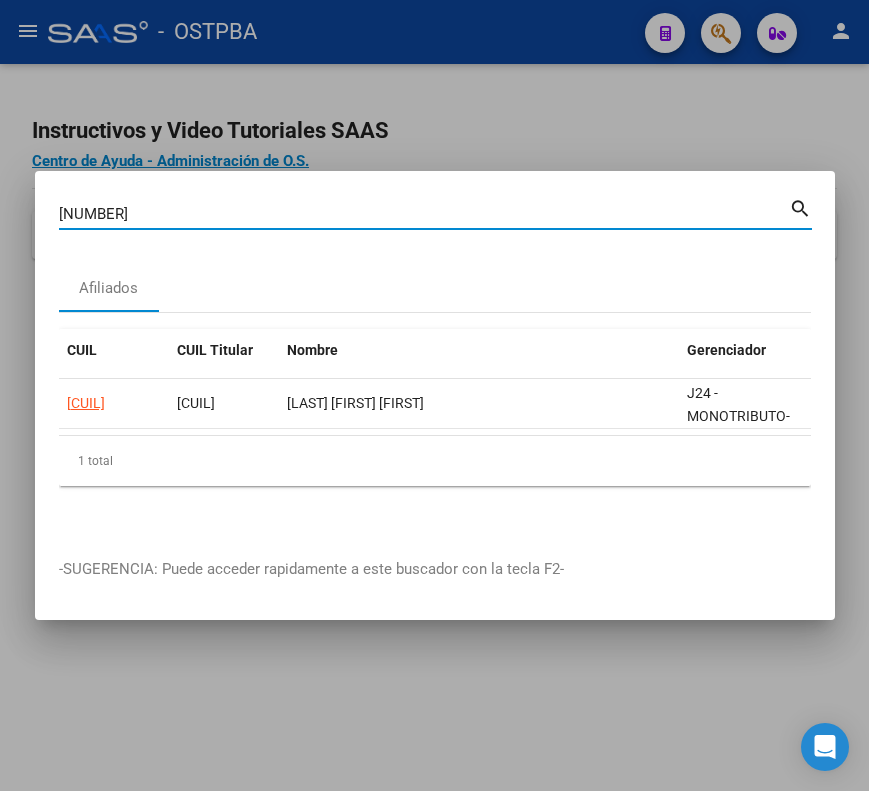 click on "29298994" at bounding box center [424, 214] 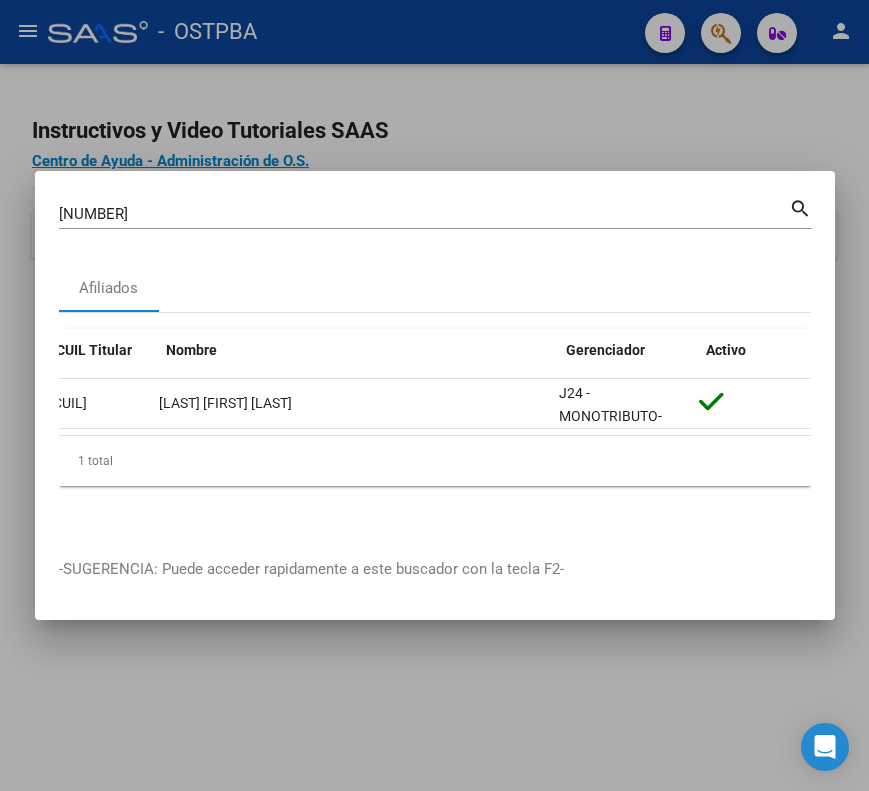 scroll, scrollTop: 0, scrollLeft: 0, axis: both 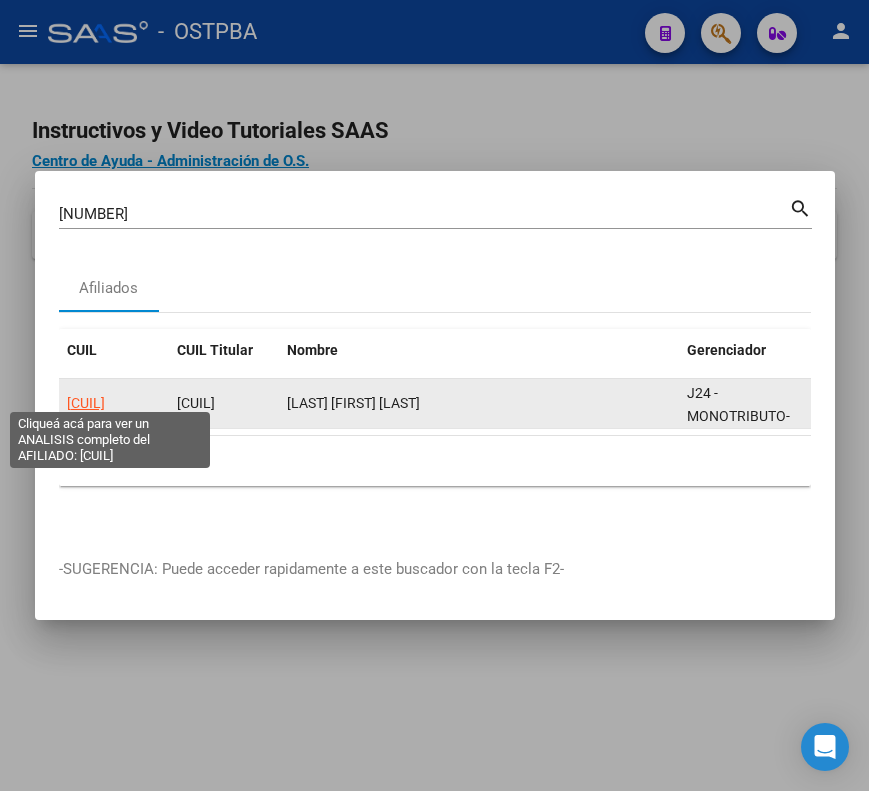 click on "20294332430" 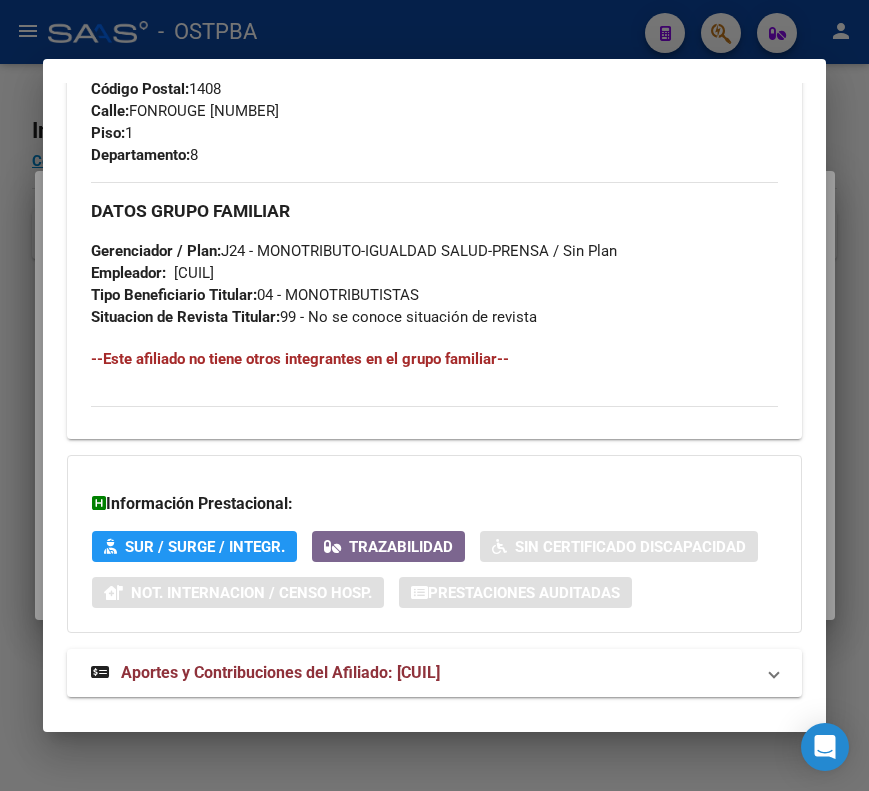 scroll, scrollTop: 1134, scrollLeft: 0, axis: vertical 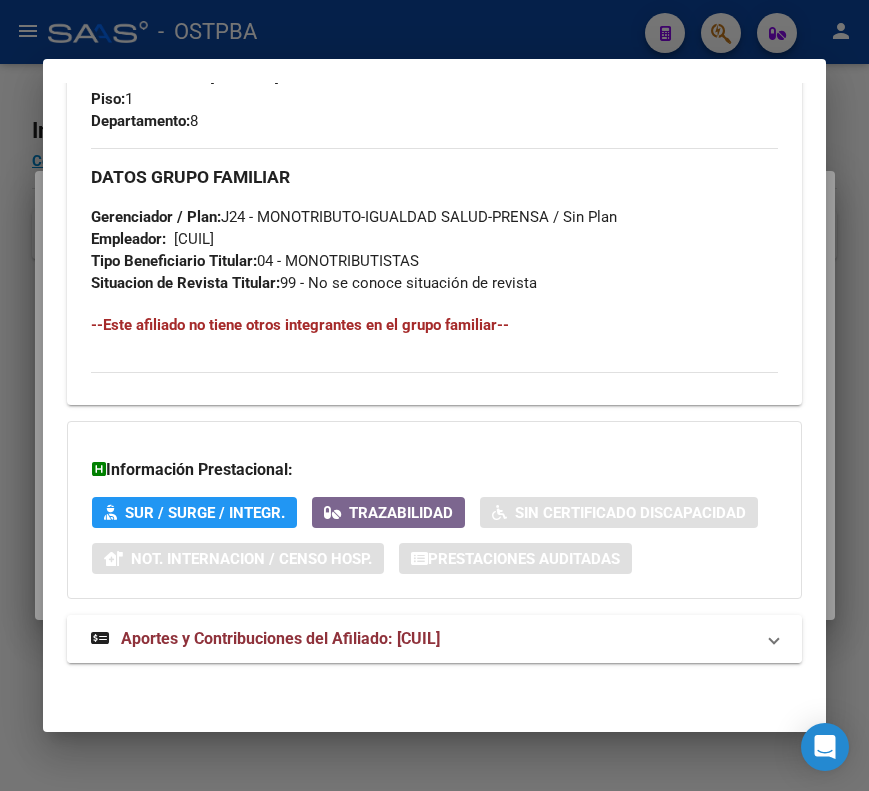 click on "Aportes y Contribuciones del Afiliado: 20294332430" at bounding box center [280, 638] 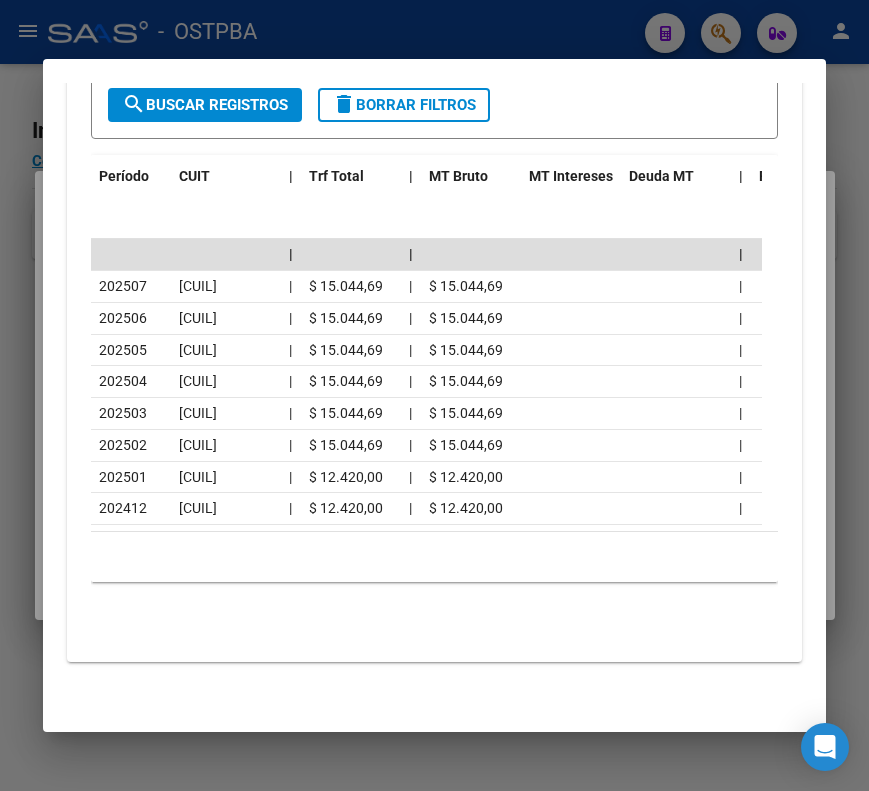 scroll, scrollTop: 2003, scrollLeft: 0, axis: vertical 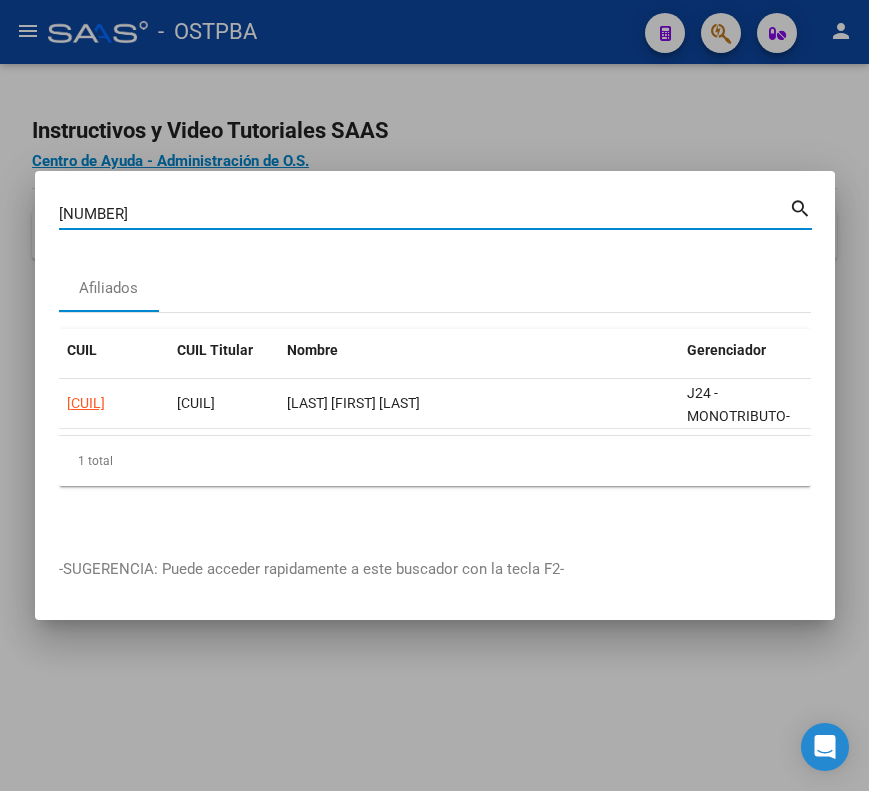 click on "29433243" at bounding box center [424, 214] 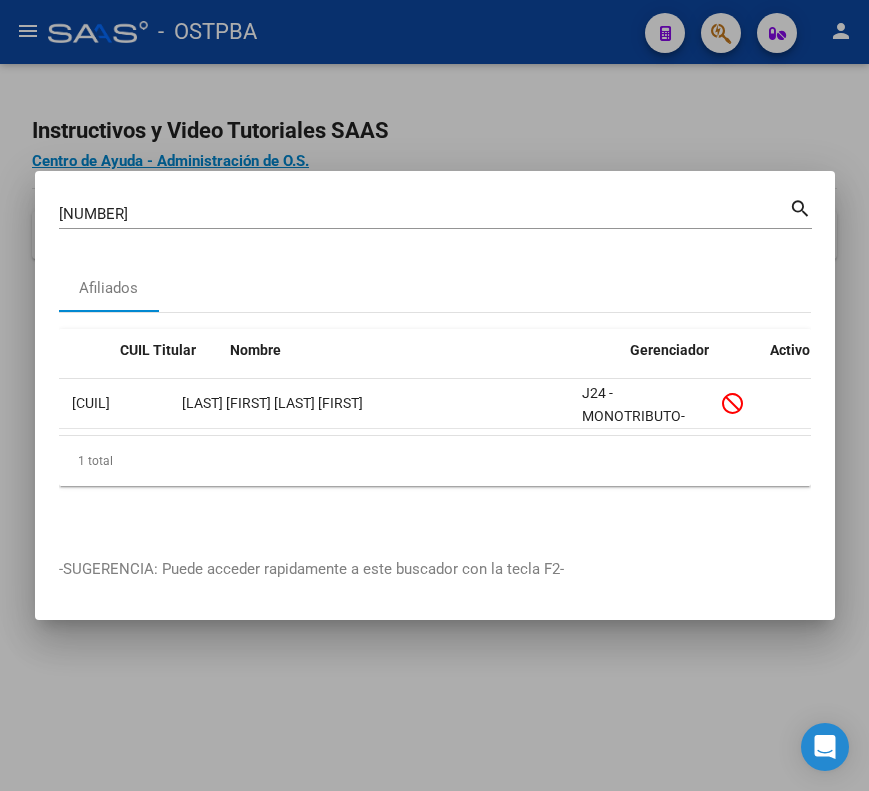 scroll, scrollTop: 0, scrollLeft: 0, axis: both 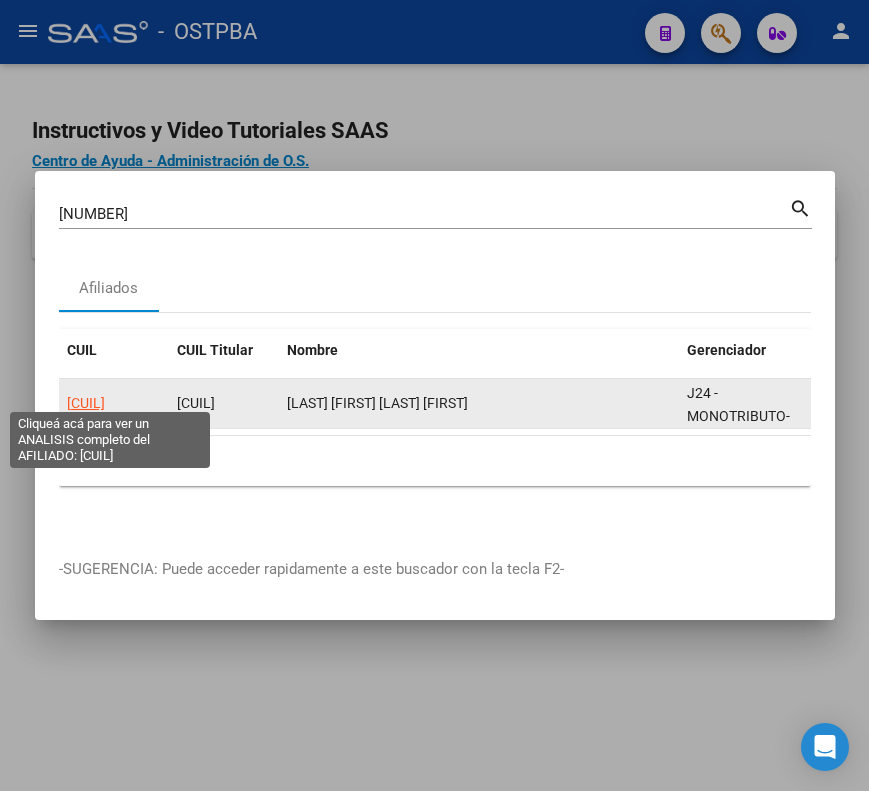 click on "20294647148" 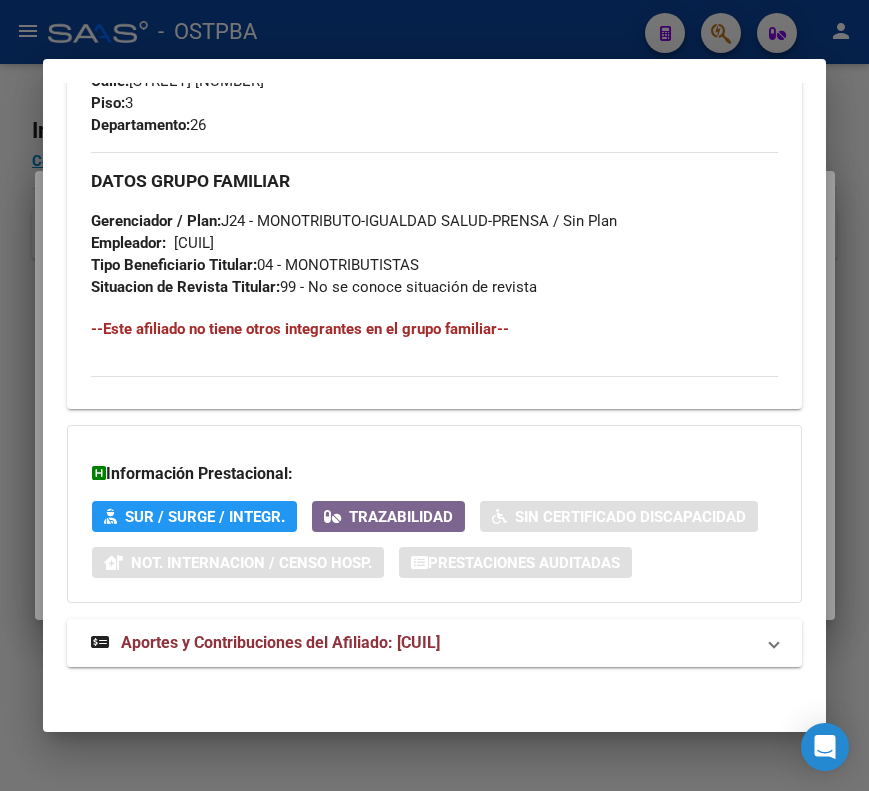 scroll, scrollTop: 1178, scrollLeft: 0, axis: vertical 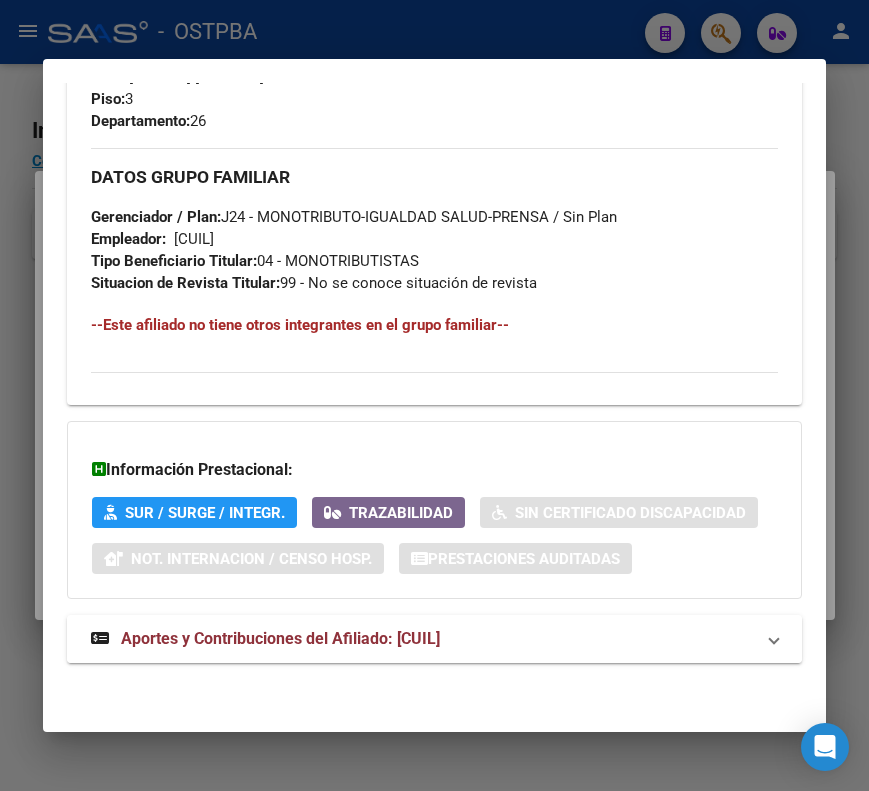 click on "Aportes y Contribuciones del Afiliado: 20294647148" at bounding box center (280, 638) 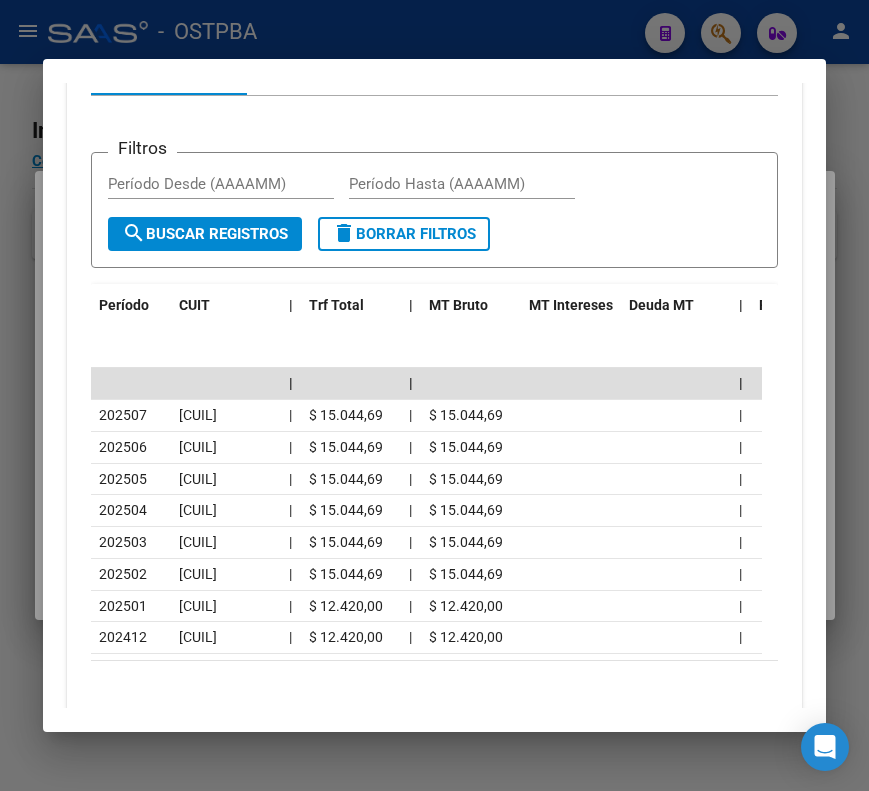 scroll, scrollTop: 1919, scrollLeft: 0, axis: vertical 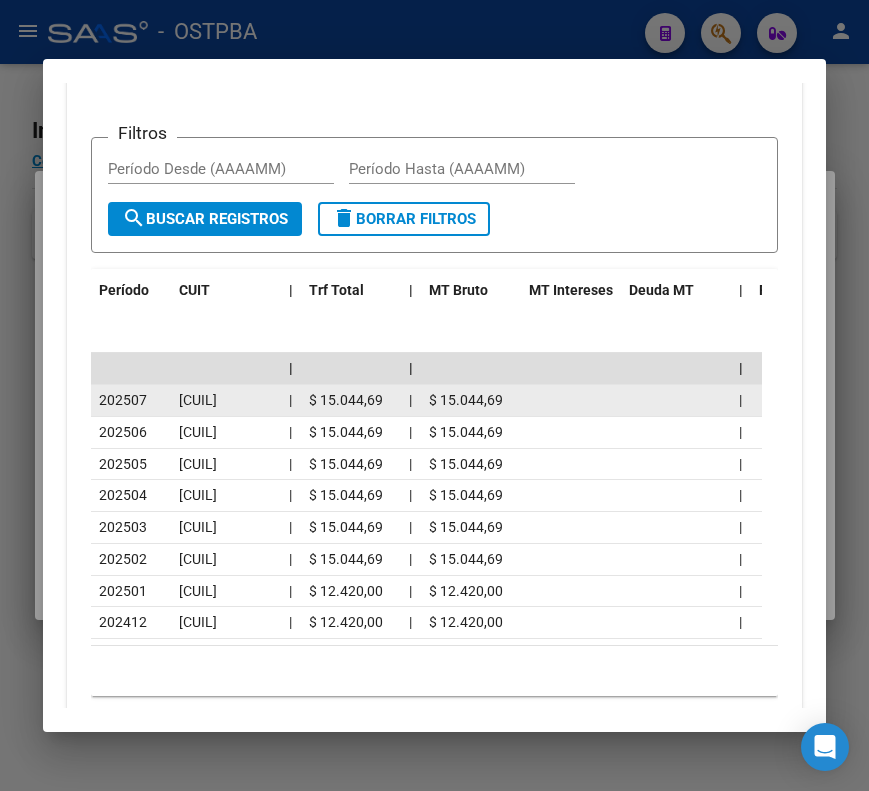 click on "20294647148" 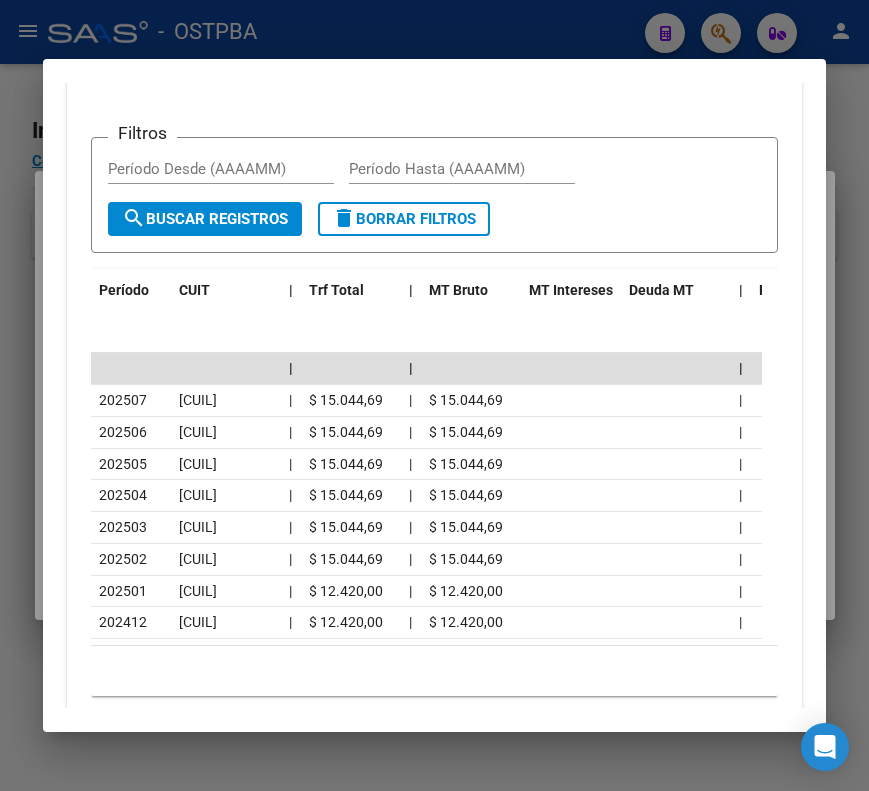 click at bounding box center [434, 395] 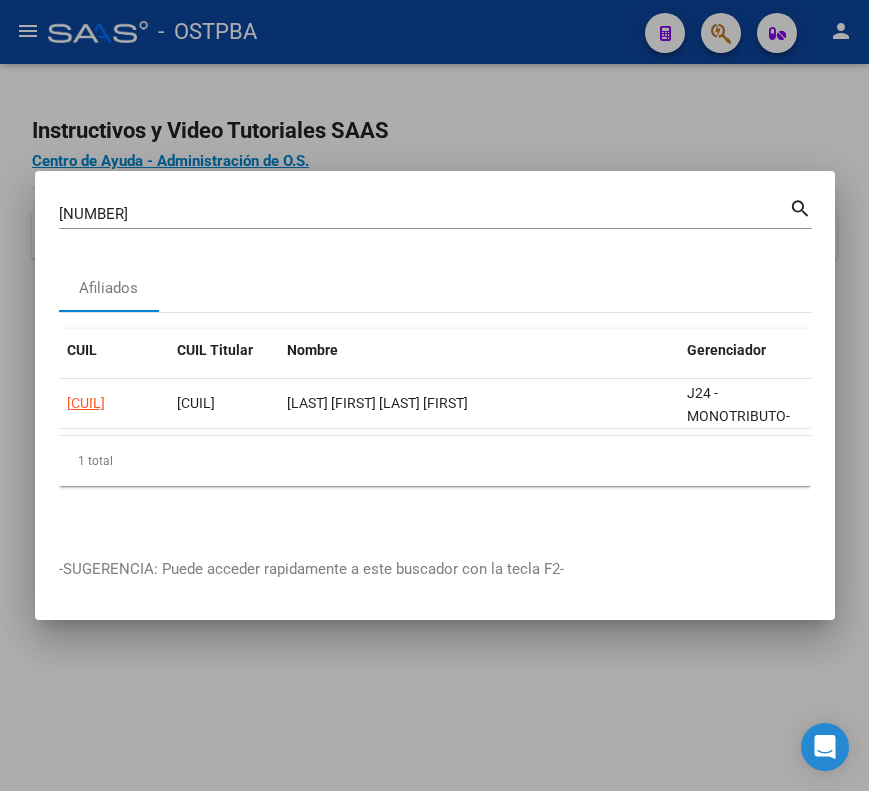 click on "29464714" at bounding box center [424, 214] 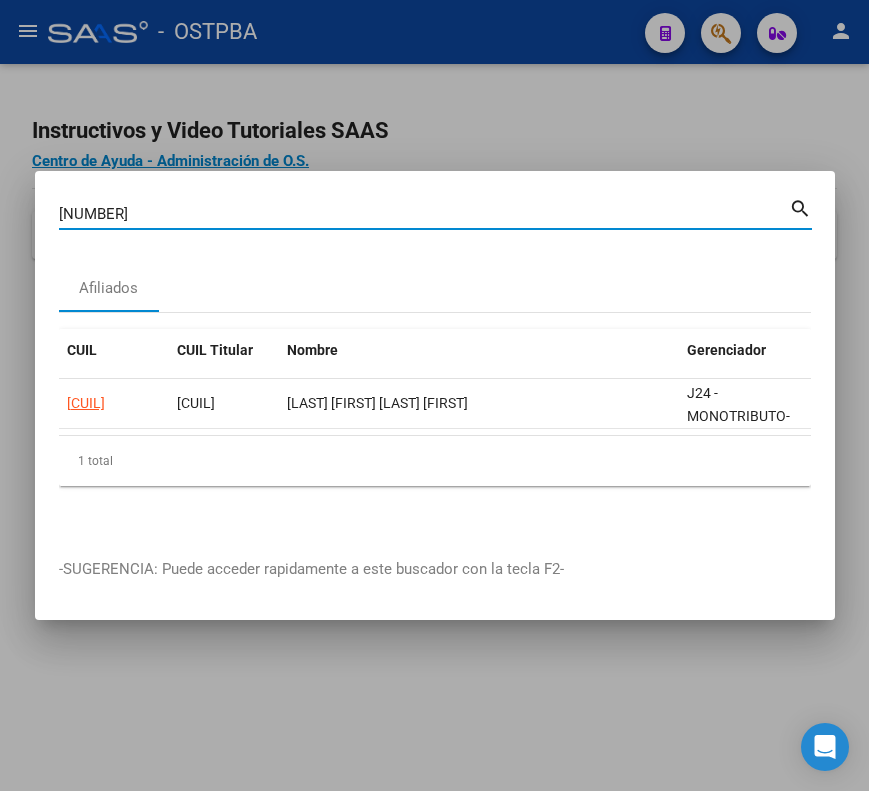 click on "29464714" at bounding box center (424, 214) 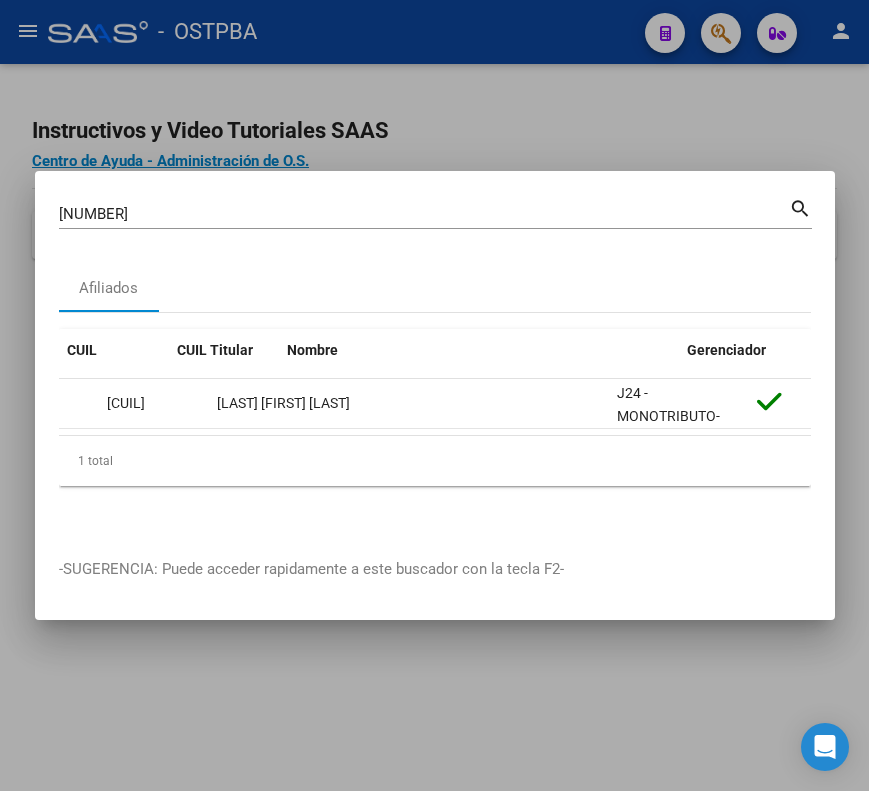 scroll, scrollTop: 0, scrollLeft: 0, axis: both 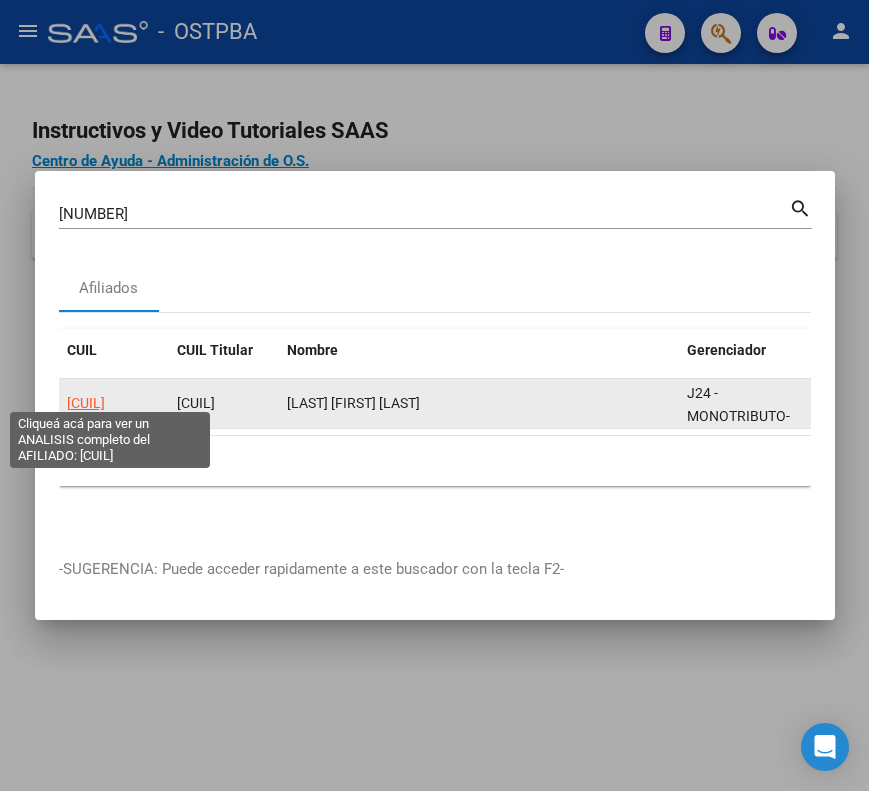 click on "20310598438" 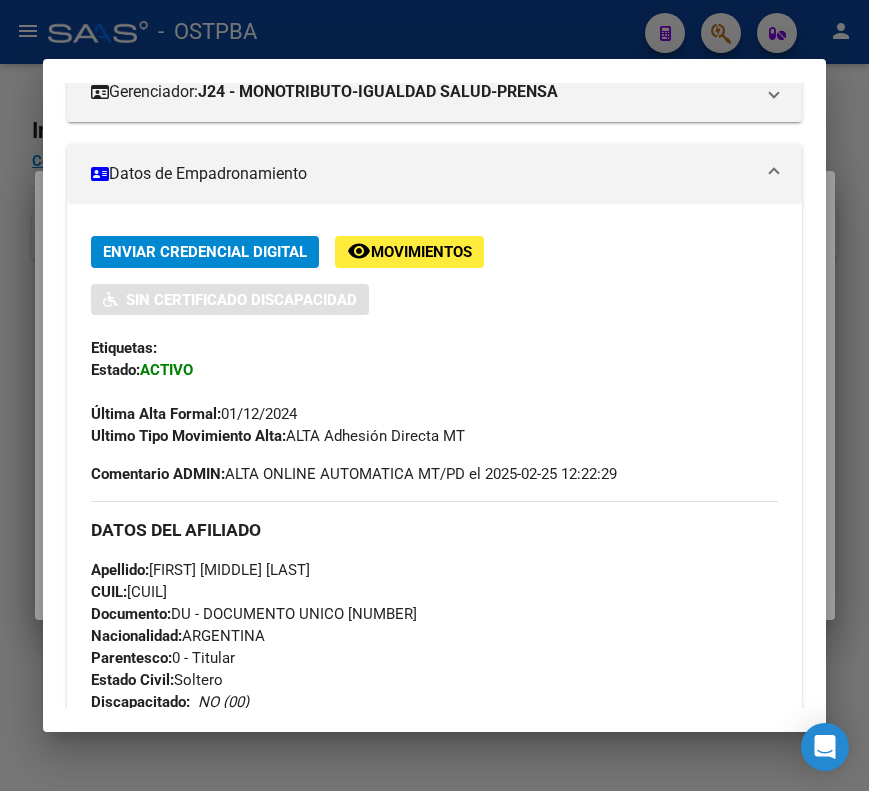 scroll, scrollTop: 300, scrollLeft: 0, axis: vertical 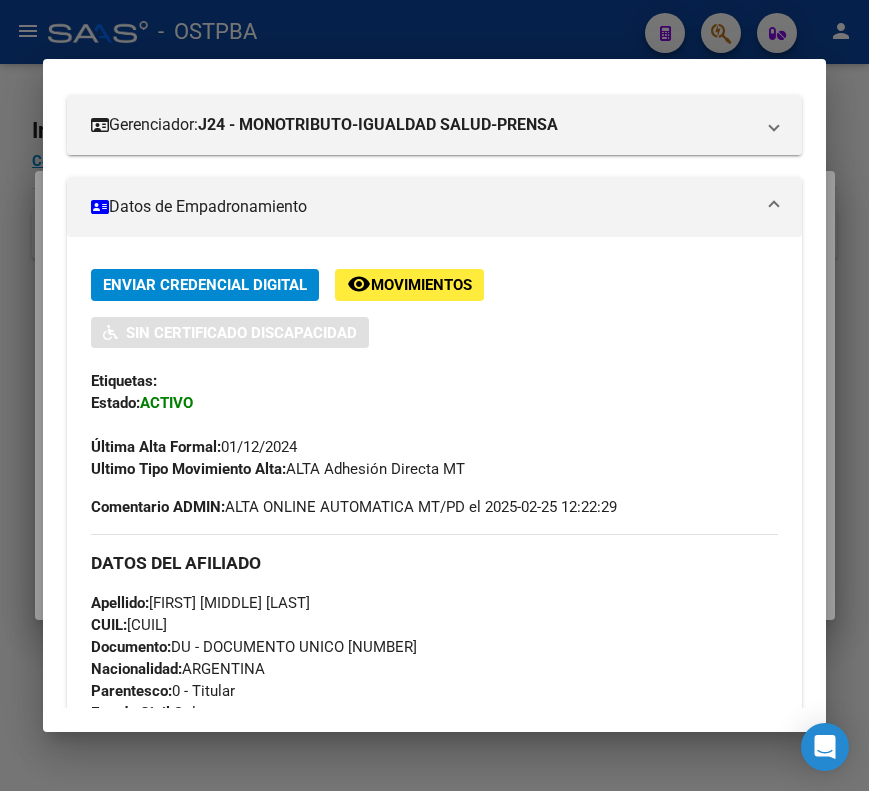 click on "Datos de Empadronamiento" at bounding box center [430, 207] 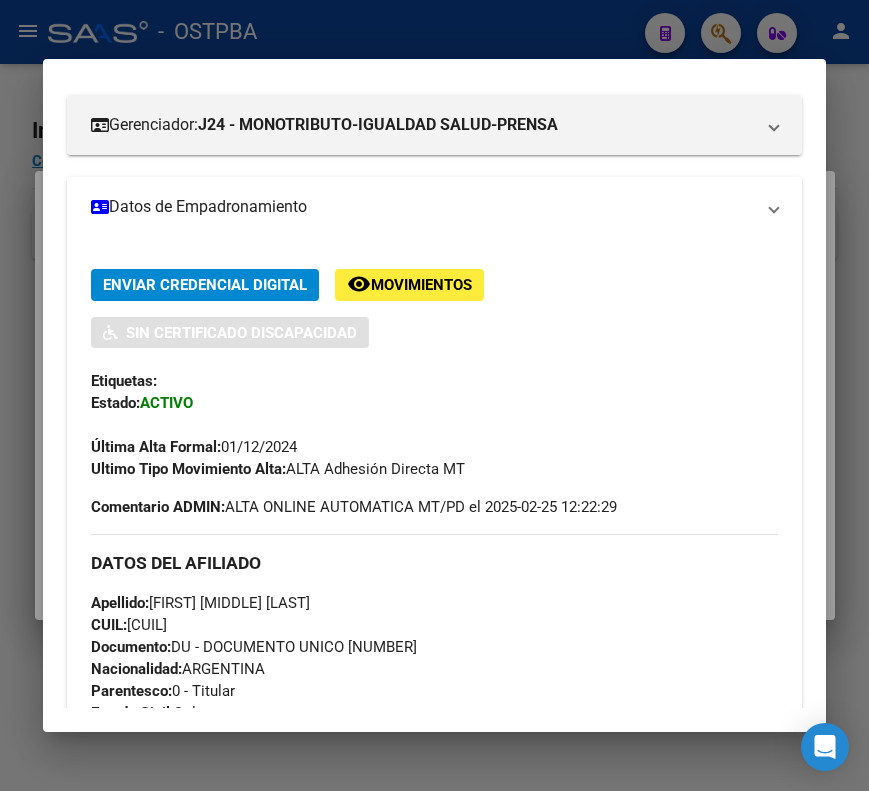 scroll, scrollTop: 133, scrollLeft: 0, axis: vertical 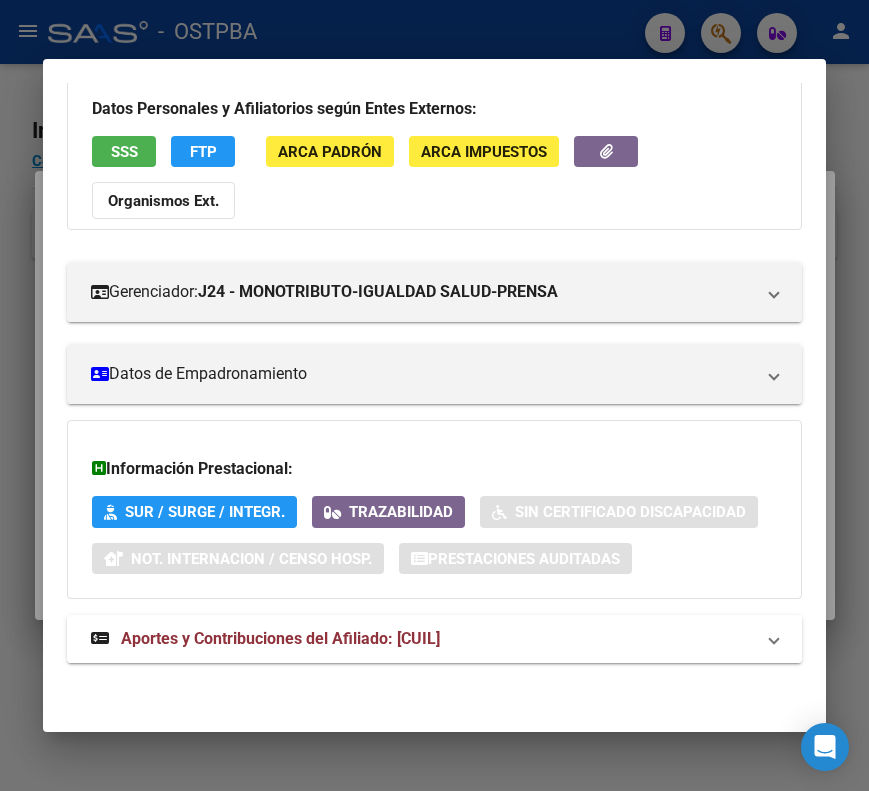 click on "Aportes y Contribuciones del Afiliado: 20310598438" at bounding box center [280, 638] 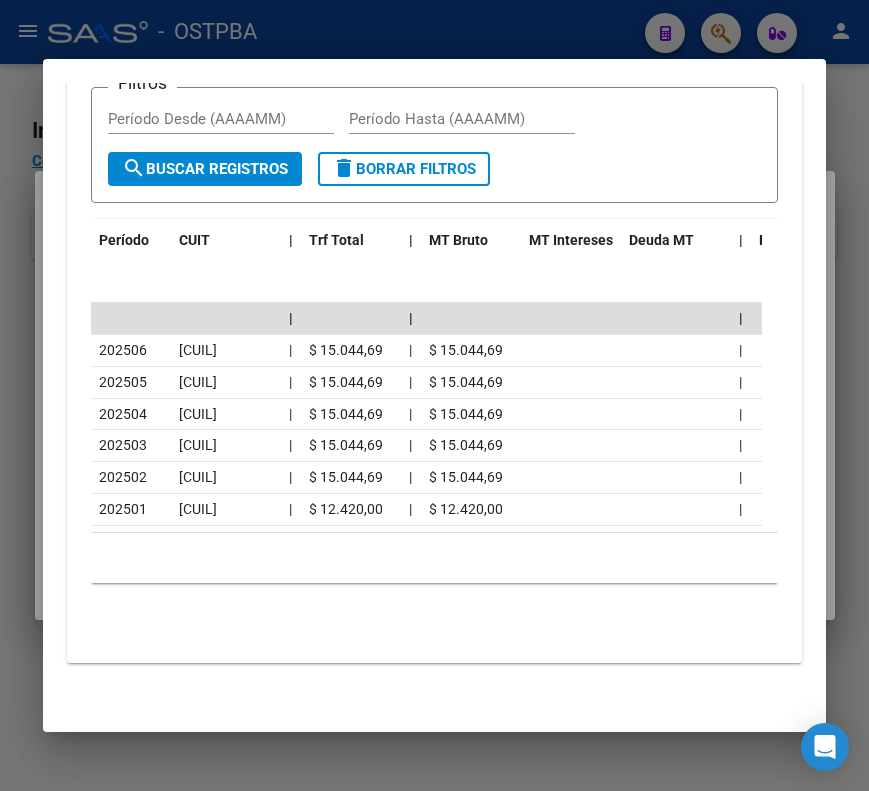 scroll, scrollTop: 939, scrollLeft: 0, axis: vertical 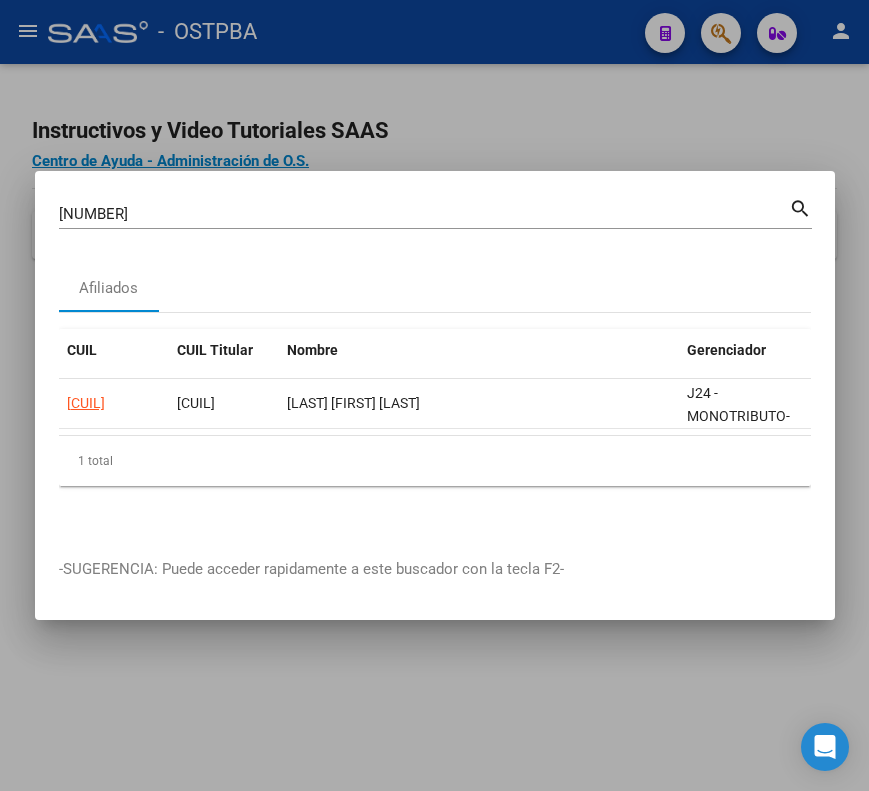 click on "31059843" at bounding box center [424, 214] 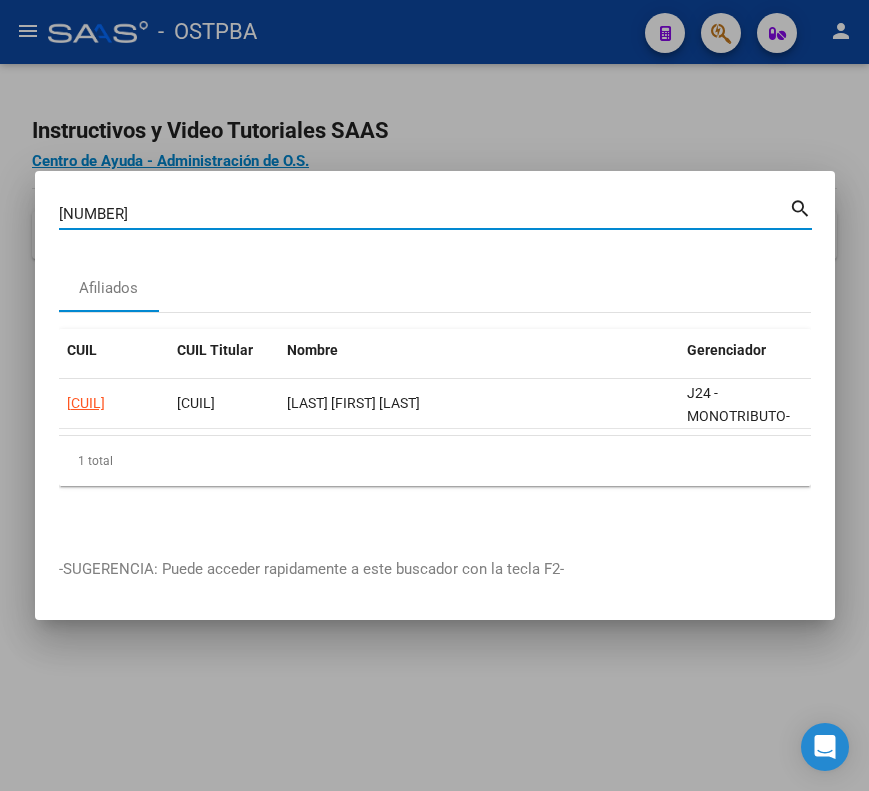click on "31059843" at bounding box center (424, 214) 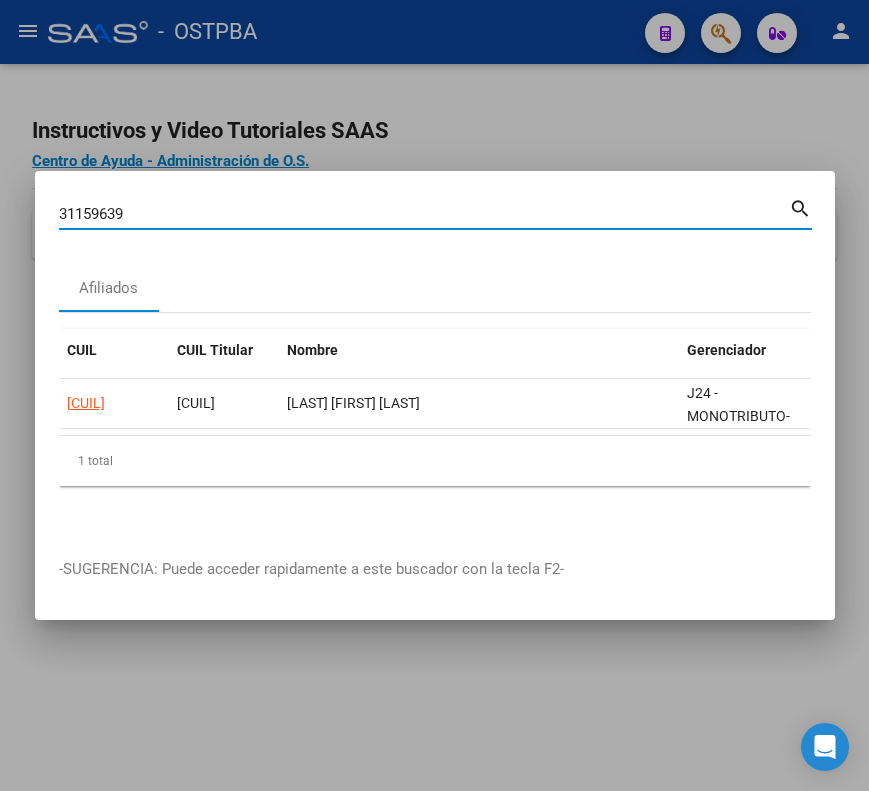 type on "31159639" 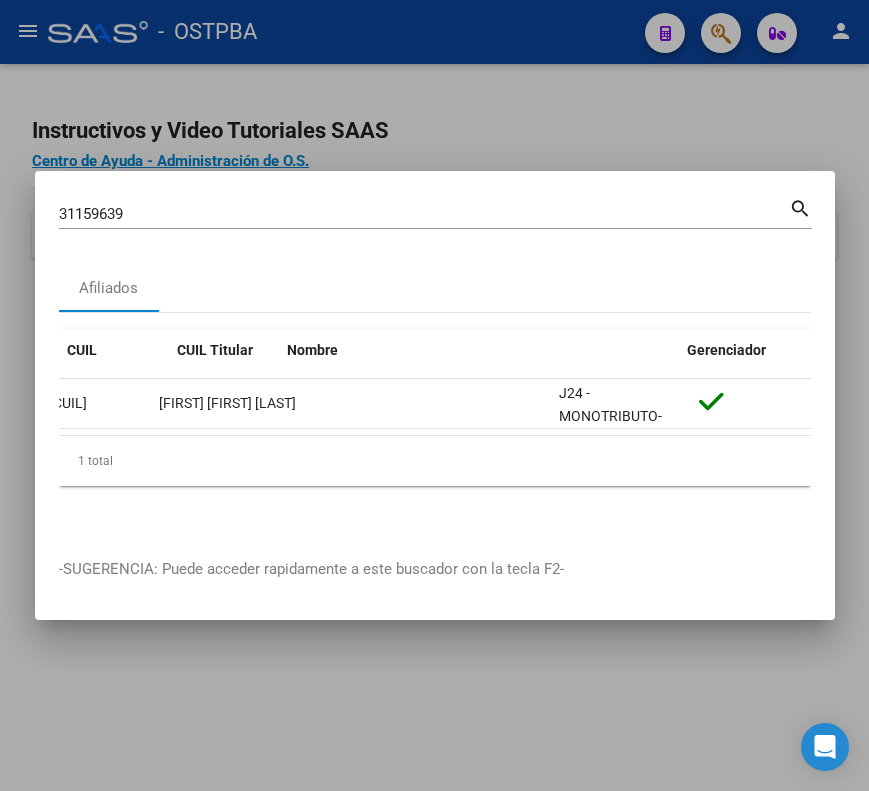 scroll, scrollTop: 0, scrollLeft: 0, axis: both 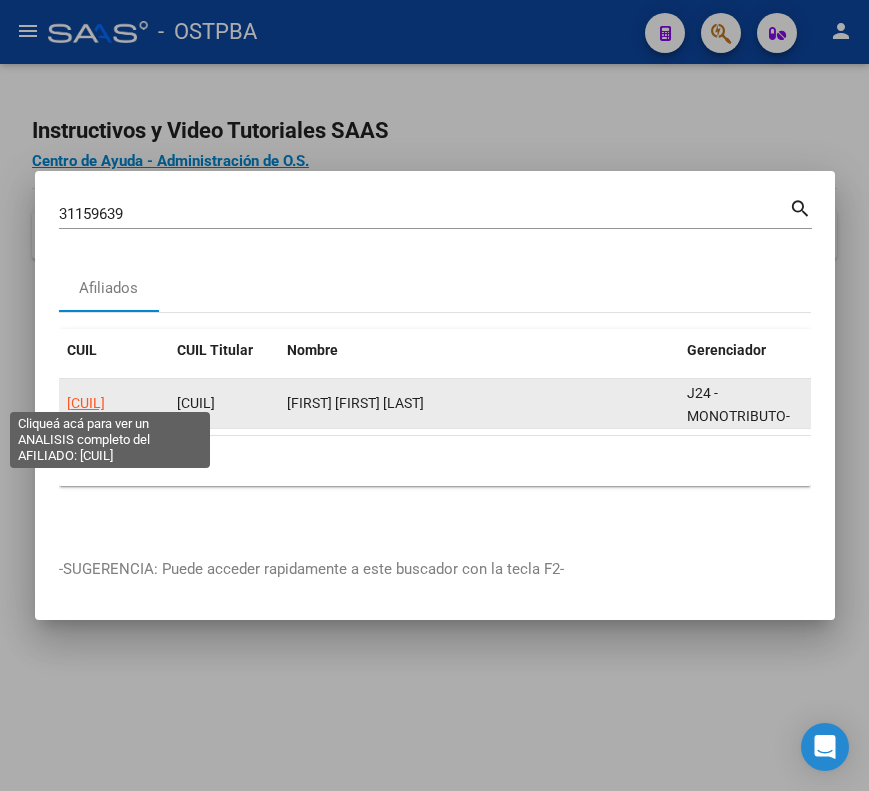 click on "20311596390" 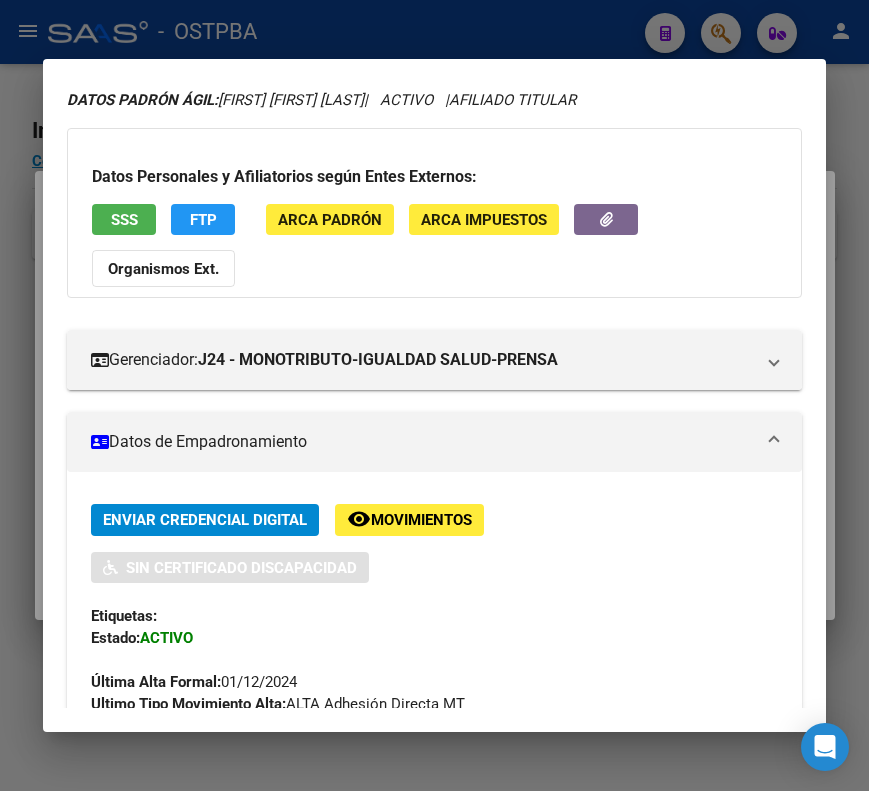 scroll, scrollTop: 100, scrollLeft: 0, axis: vertical 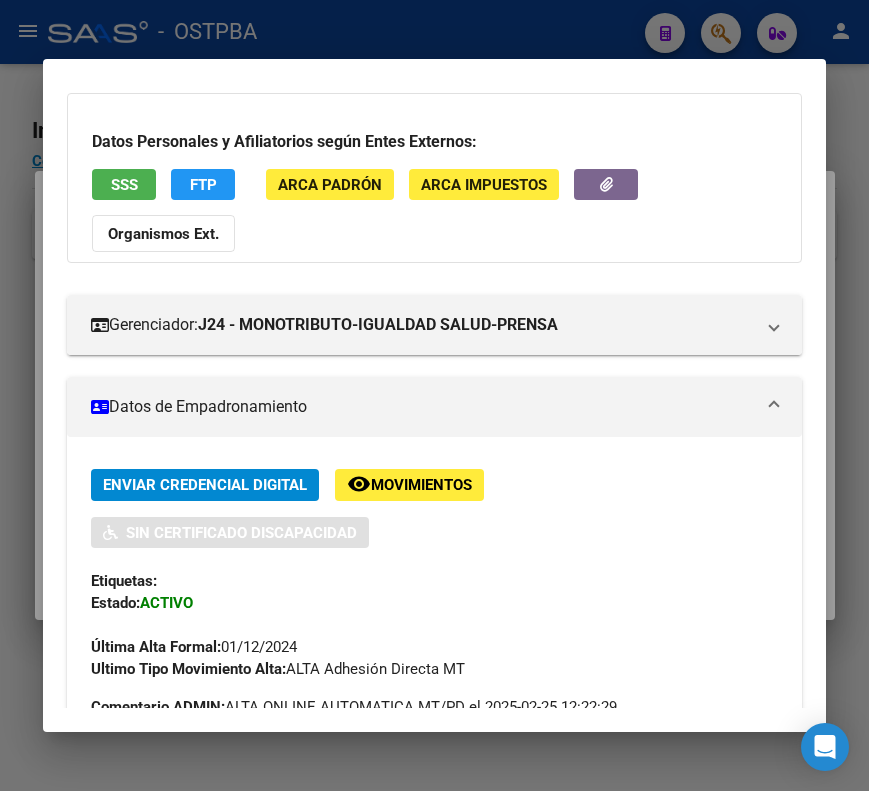 click on "Datos de Empadronamiento" at bounding box center [434, 407] 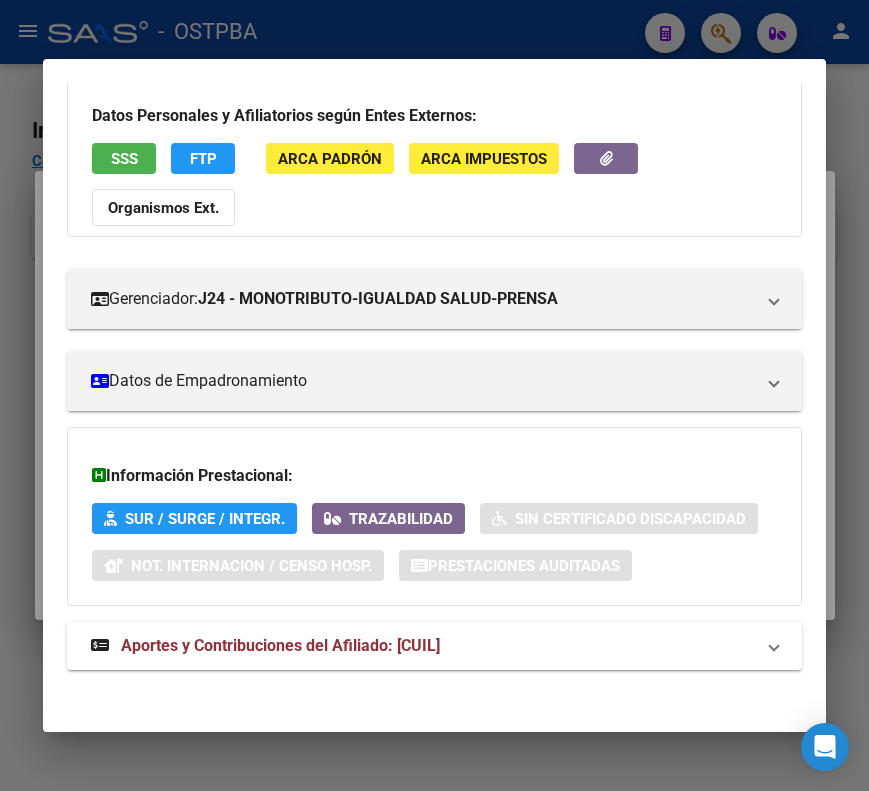 scroll, scrollTop: 133, scrollLeft: 0, axis: vertical 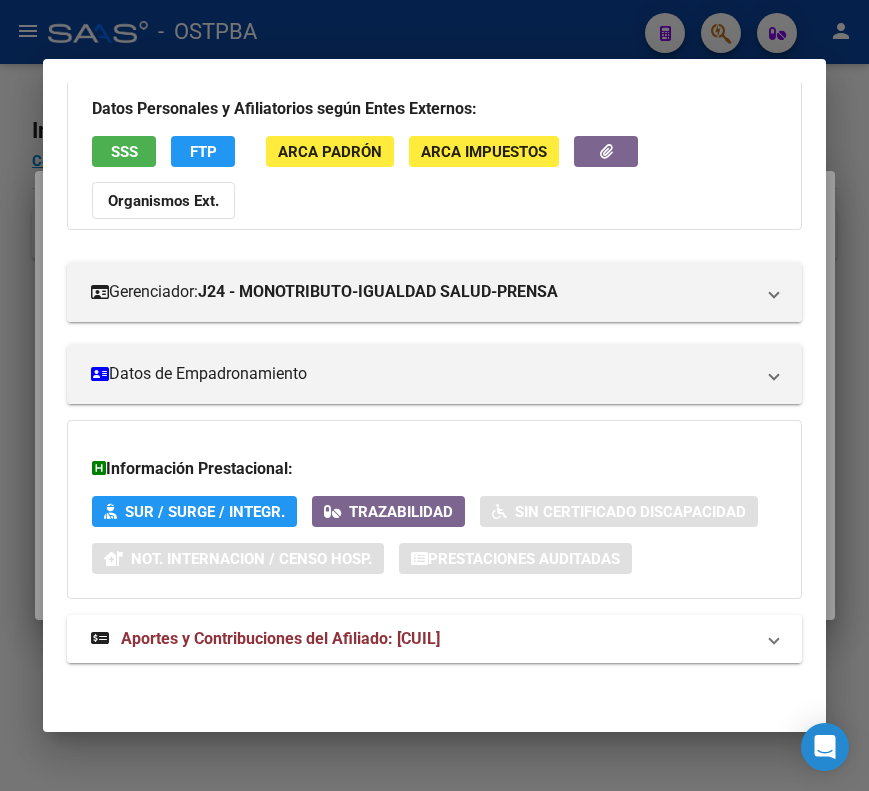 click on "Aportes y Contribuciones del Afiliado: 20311596390" at bounding box center [280, 638] 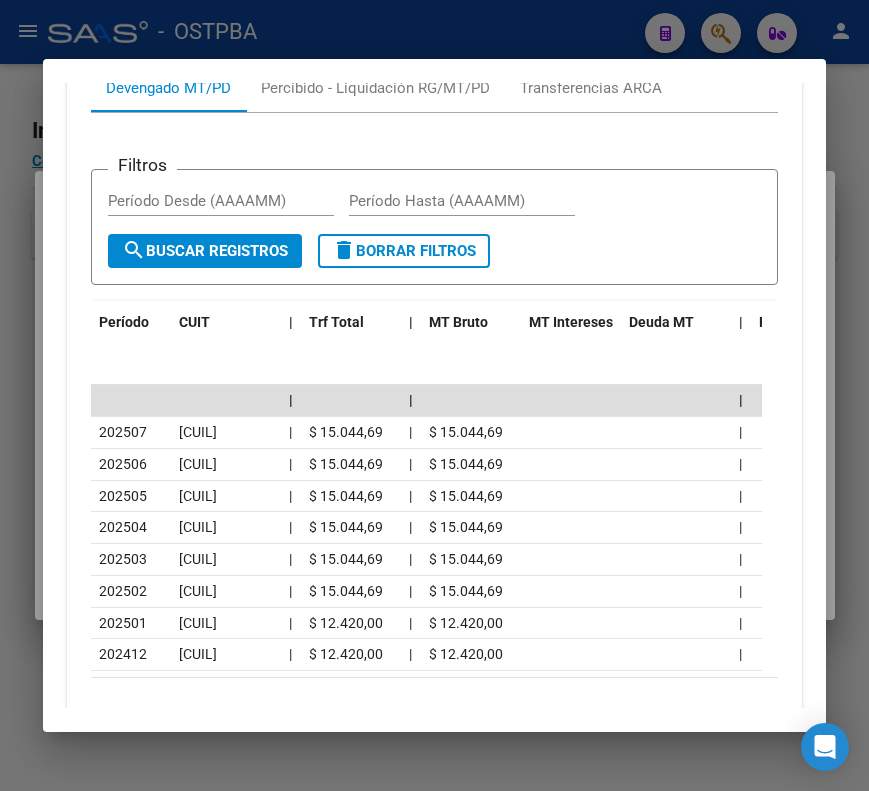 scroll, scrollTop: 874, scrollLeft: 0, axis: vertical 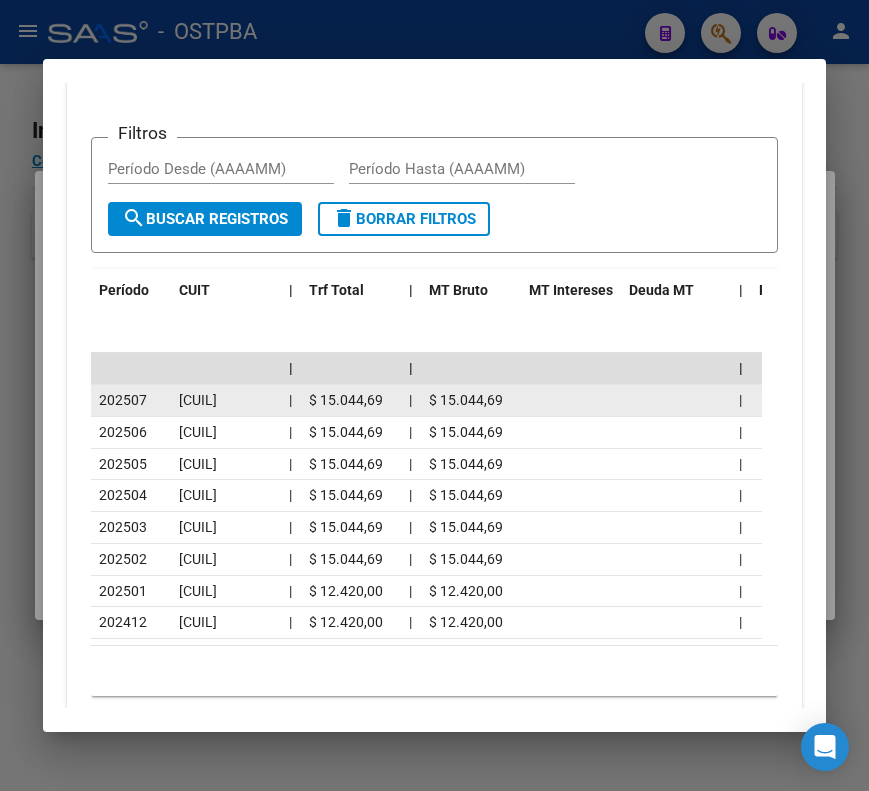 drag, startPoint x: 196, startPoint y: 397, endPoint x: 259, endPoint y: 399, distance: 63.03174 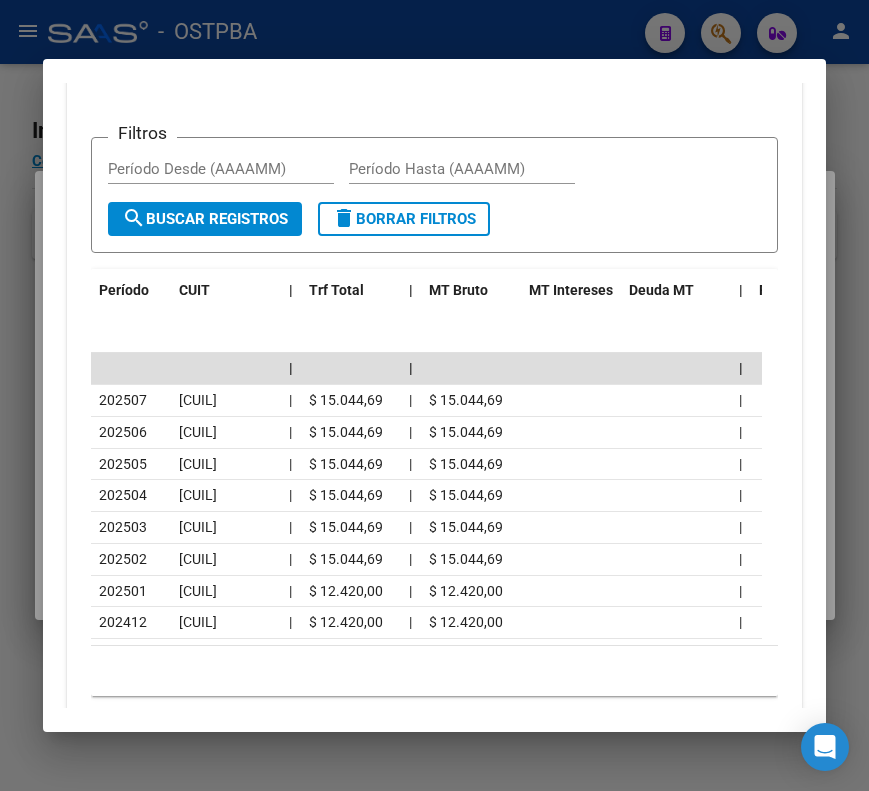click at bounding box center [434, 395] 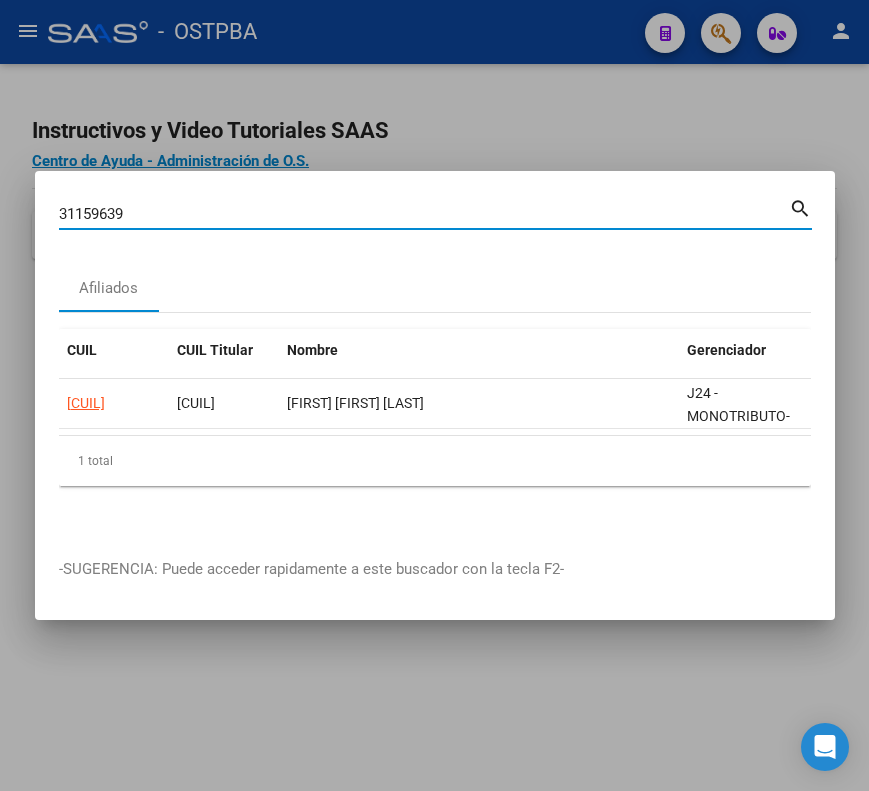 click on "31159639" at bounding box center (424, 214) 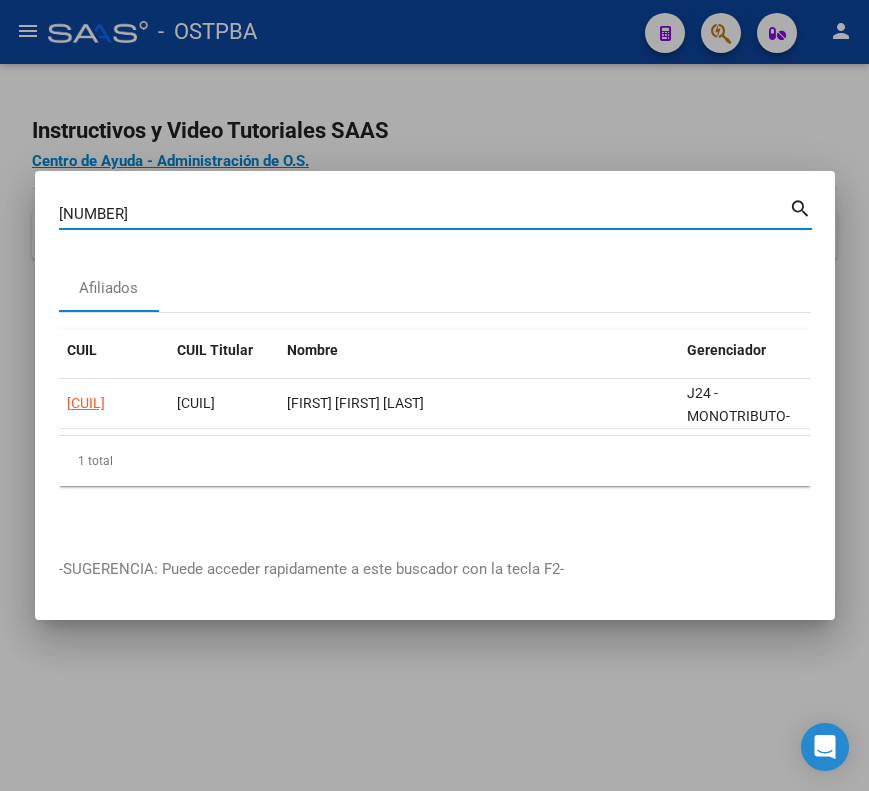 type on "31295627" 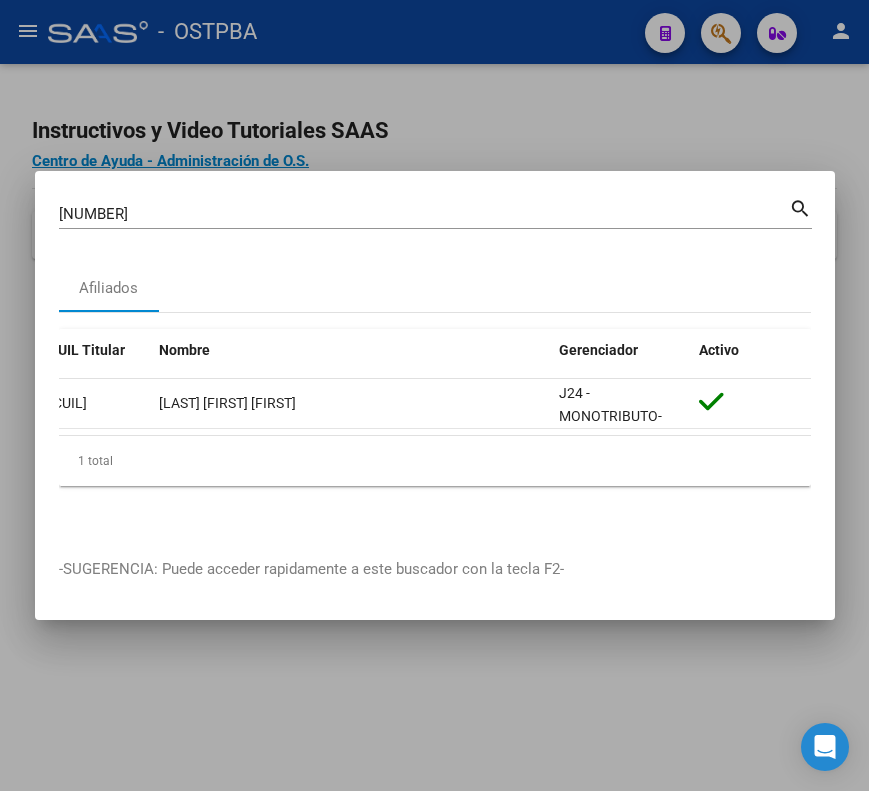 scroll, scrollTop: 0, scrollLeft: 0, axis: both 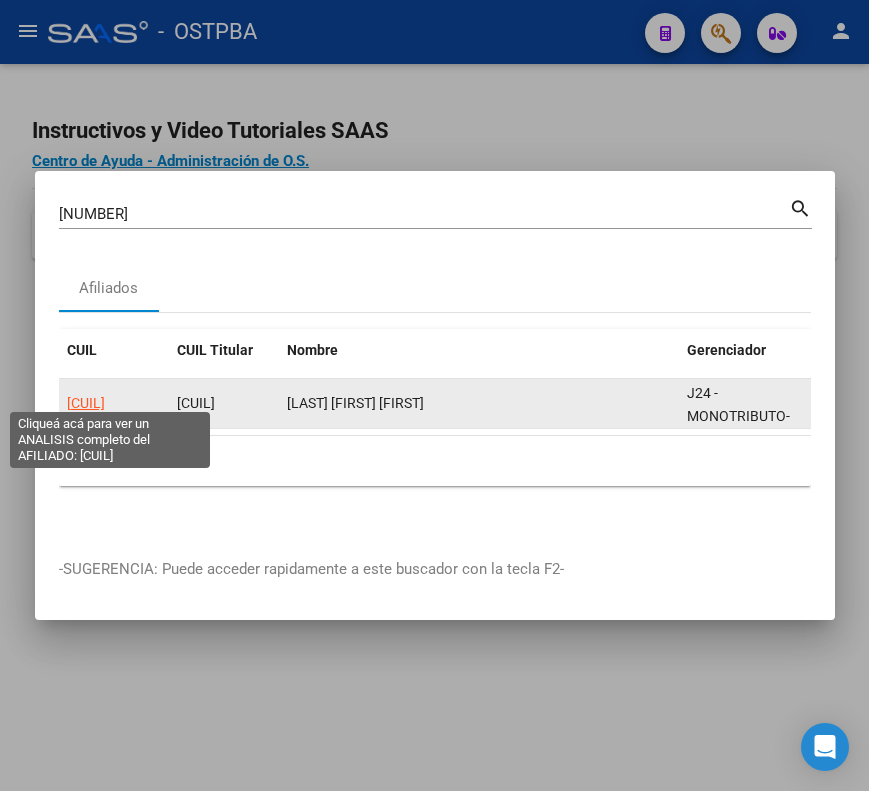 click on "20312956277" 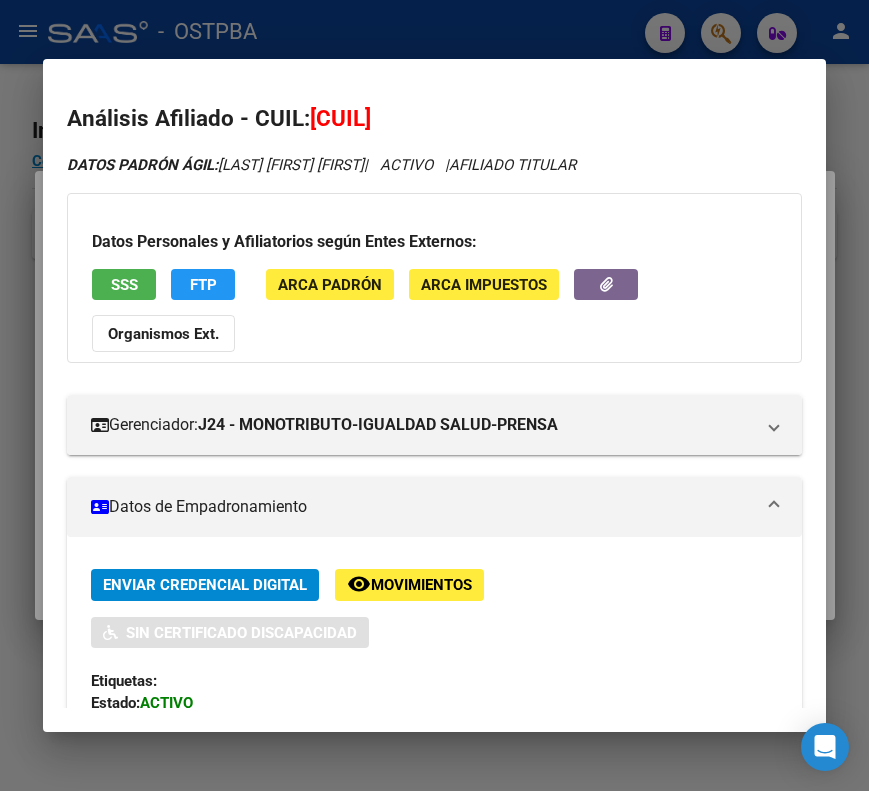 click at bounding box center [774, 507] 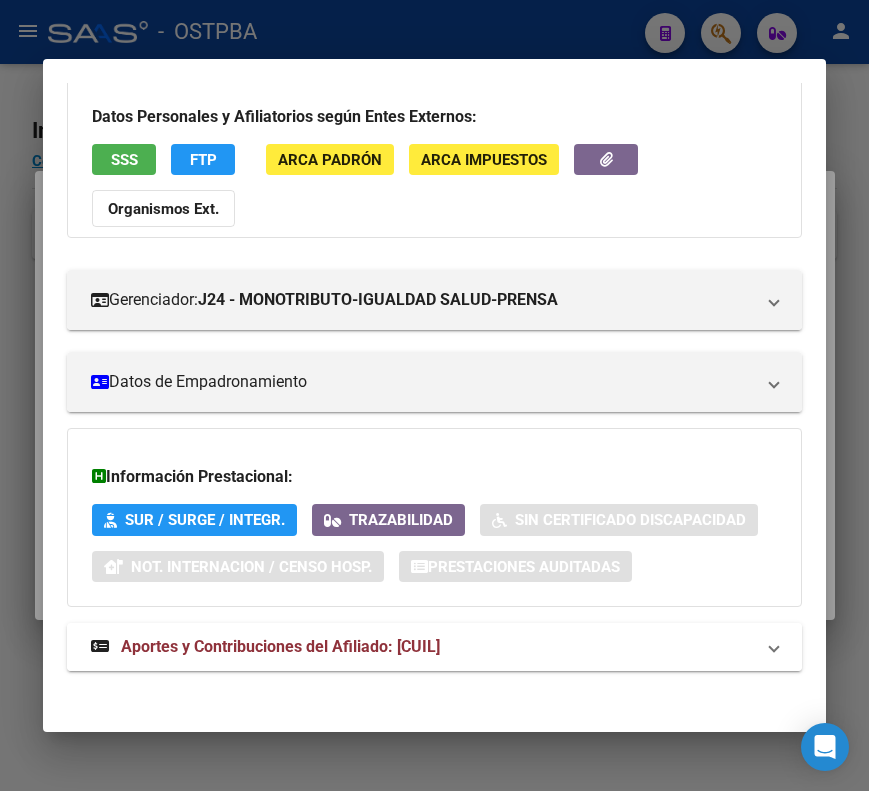 scroll, scrollTop: 133, scrollLeft: 0, axis: vertical 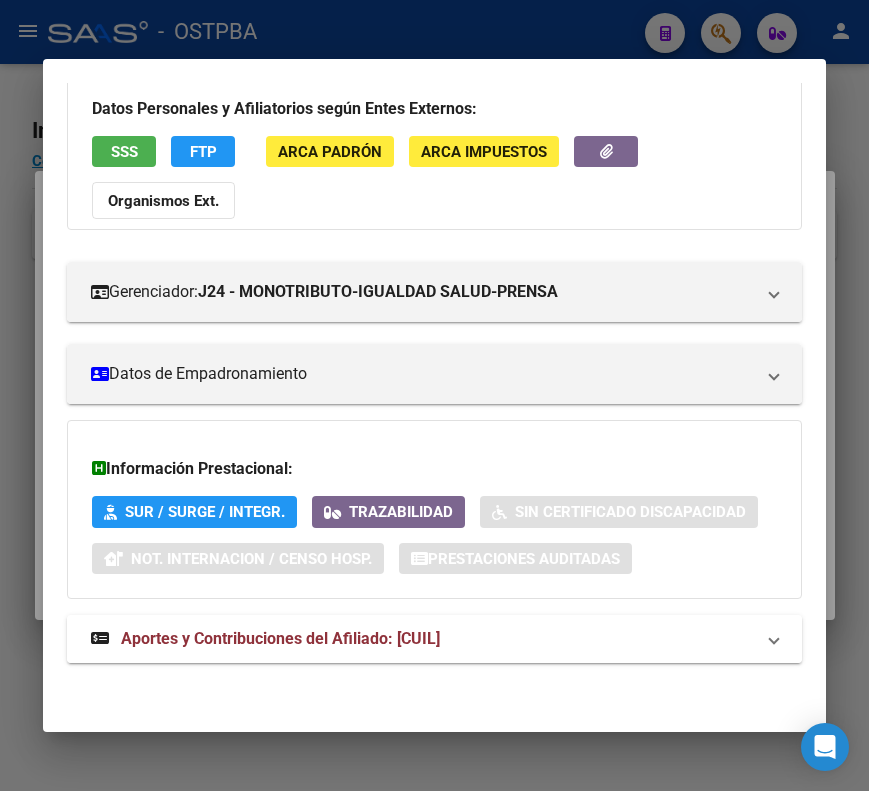 click on "Aportes y Contribuciones del Afiliado: 20312956277" at bounding box center (434, 639) 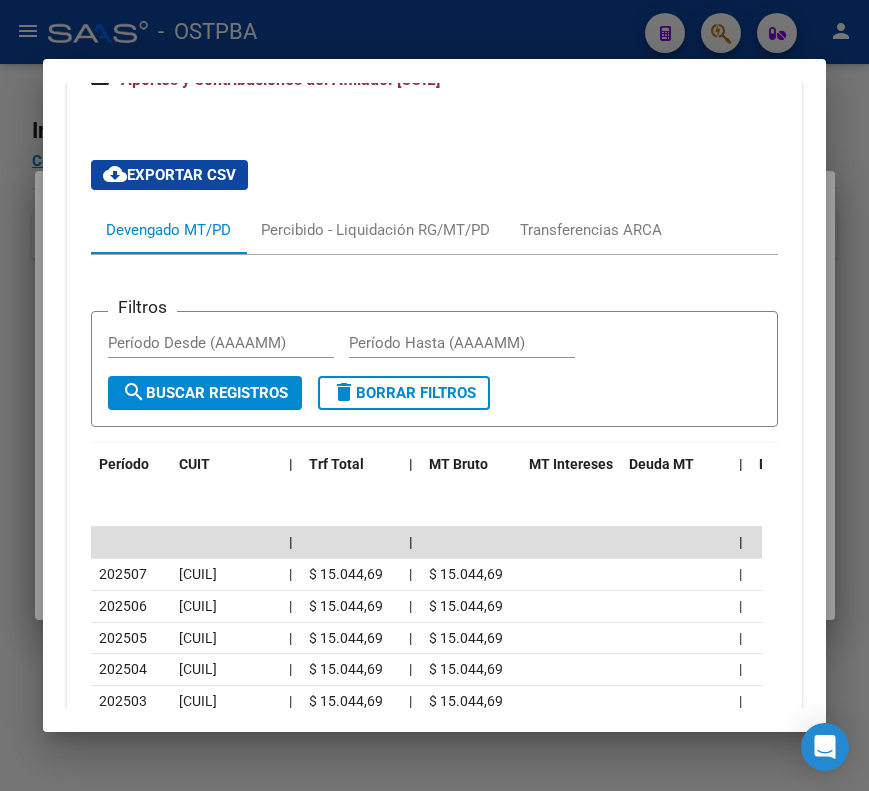 scroll, scrollTop: 733, scrollLeft: 0, axis: vertical 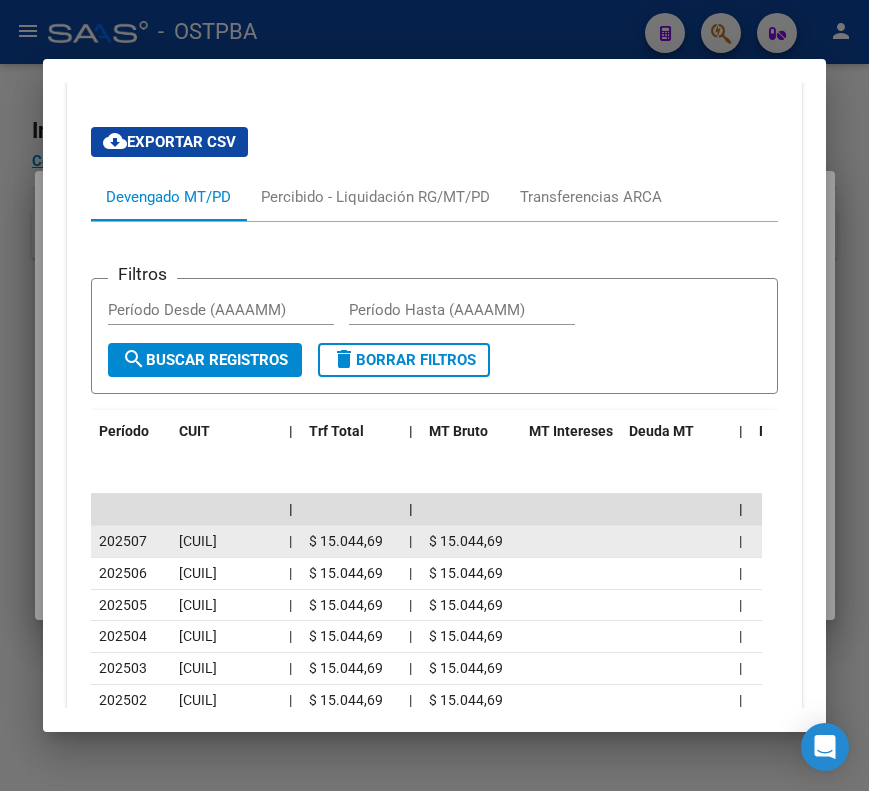 drag, startPoint x: 193, startPoint y: 537, endPoint x: 256, endPoint y: 536, distance: 63.007935 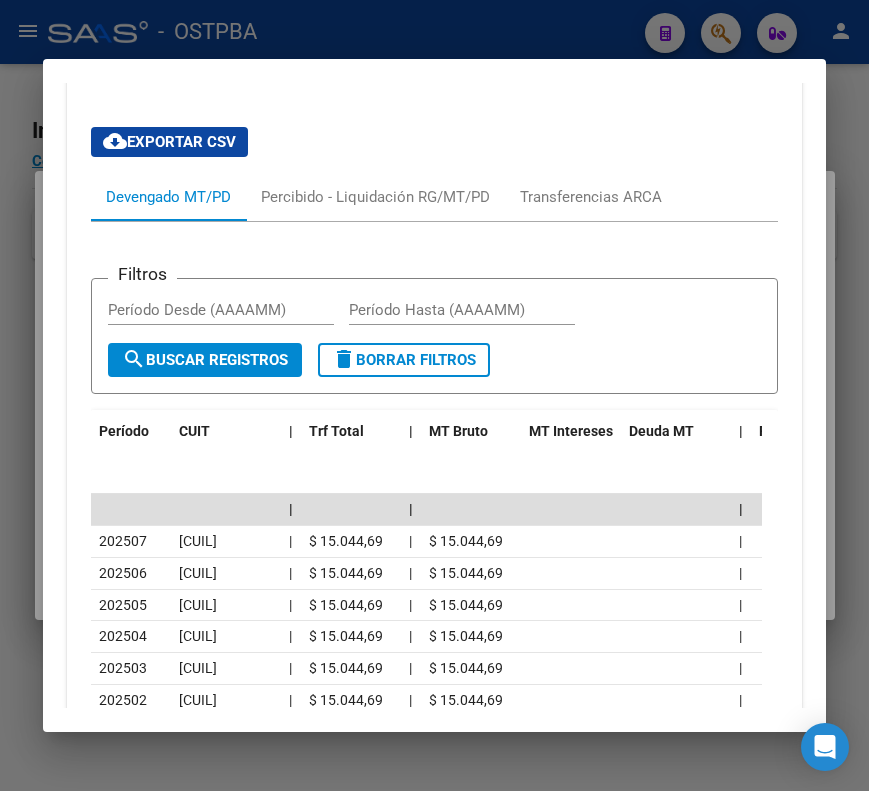 click at bounding box center (434, 395) 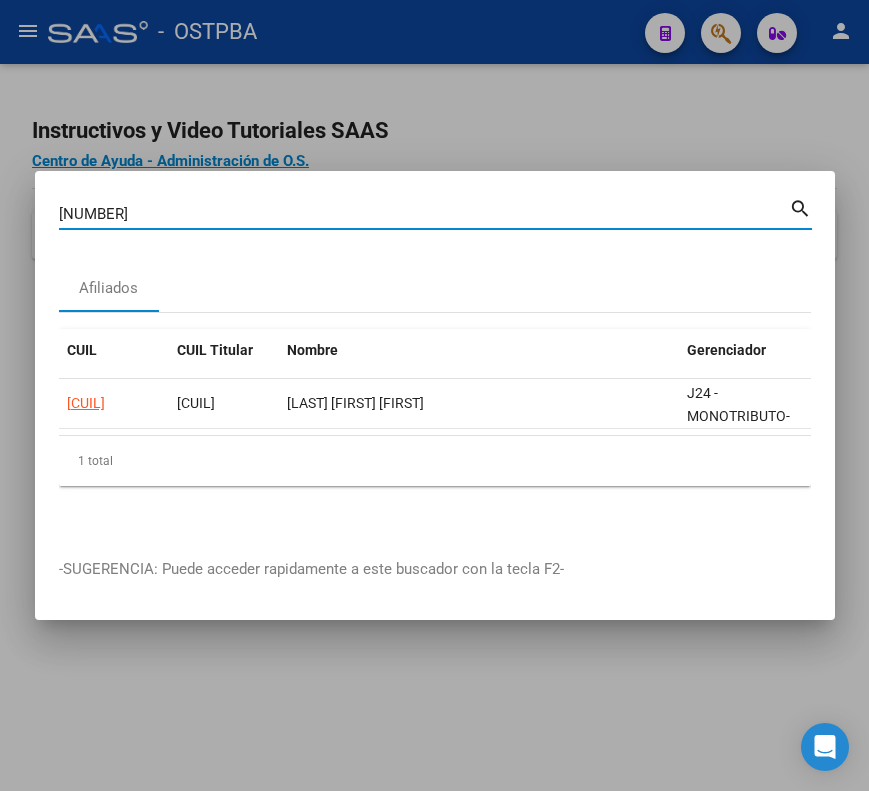 click on "31295627" at bounding box center (424, 214) 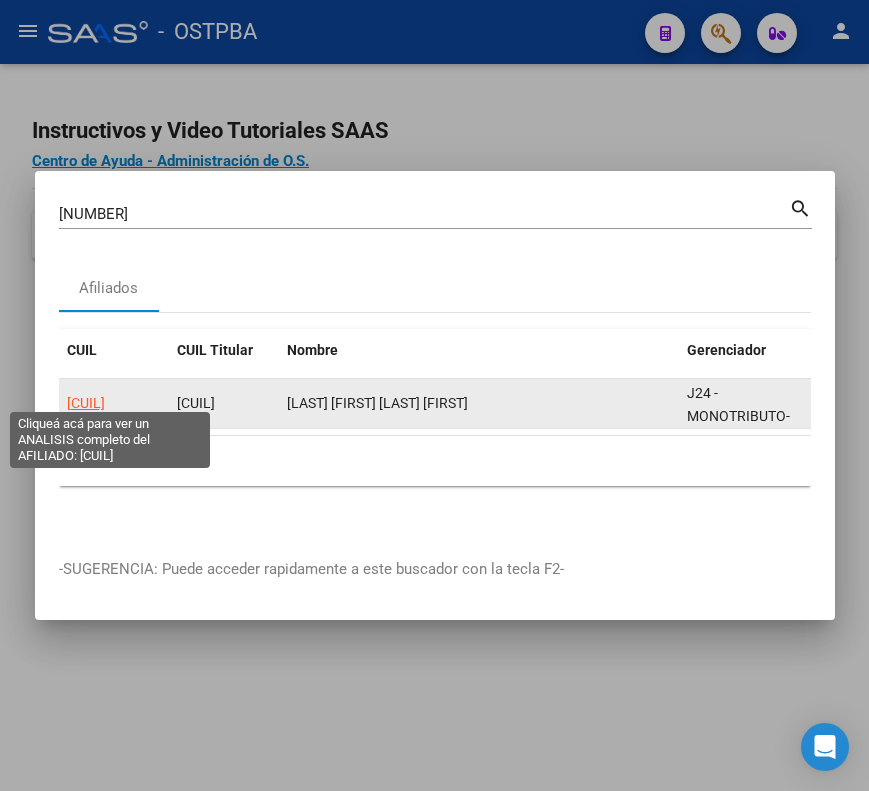 click on "20294647148" 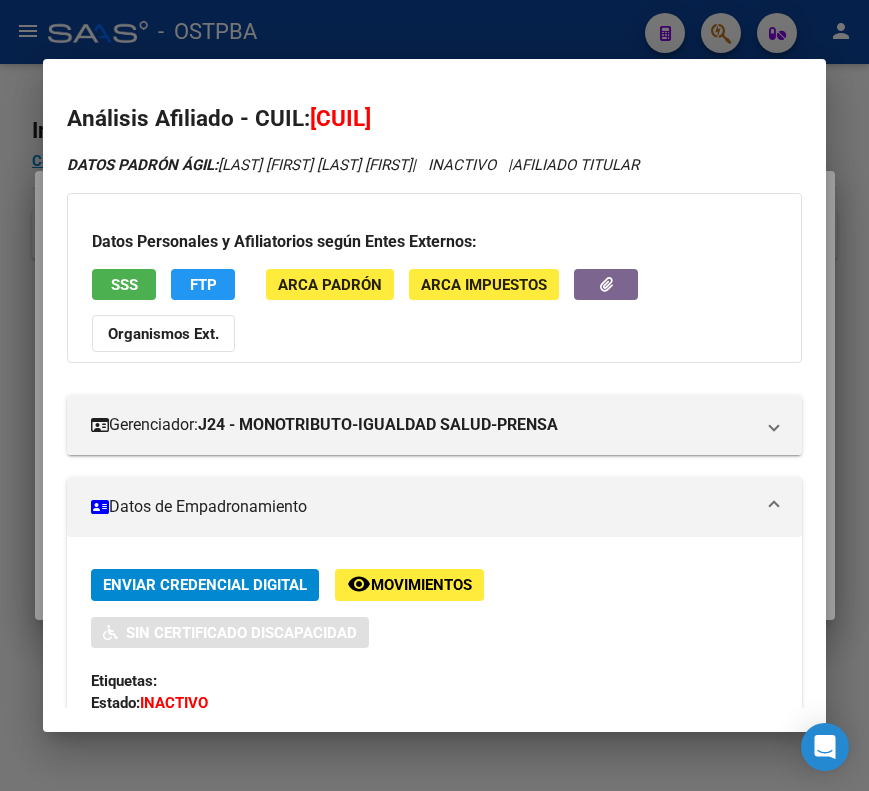 click at bounding box center [774, 507] 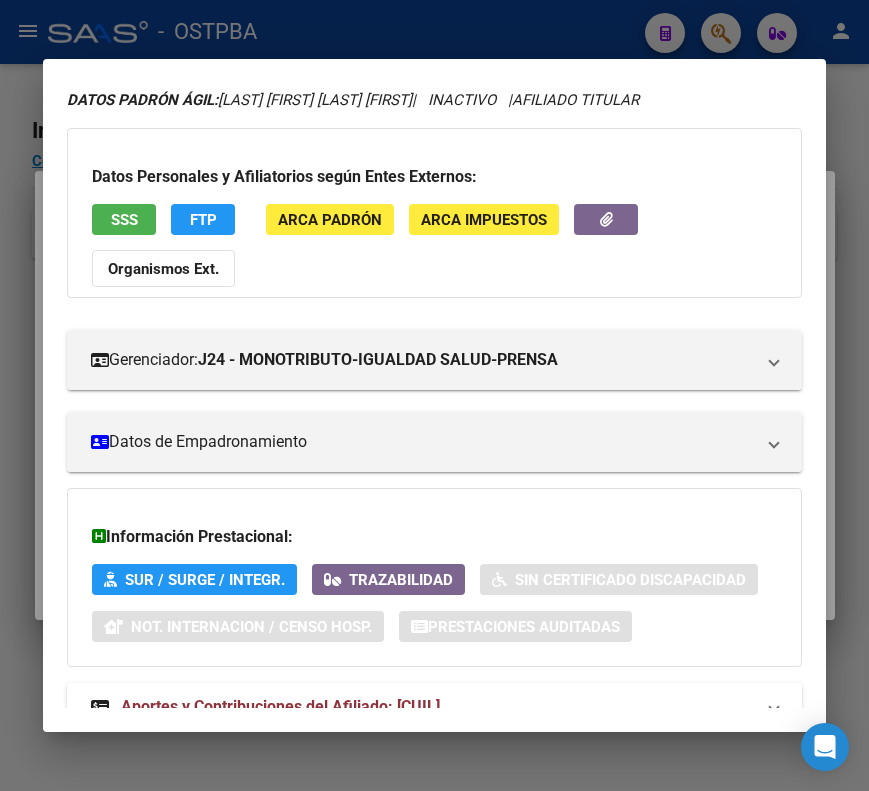 scroll, scrollTop: 133, scrollLeft: 0, axis: vertical 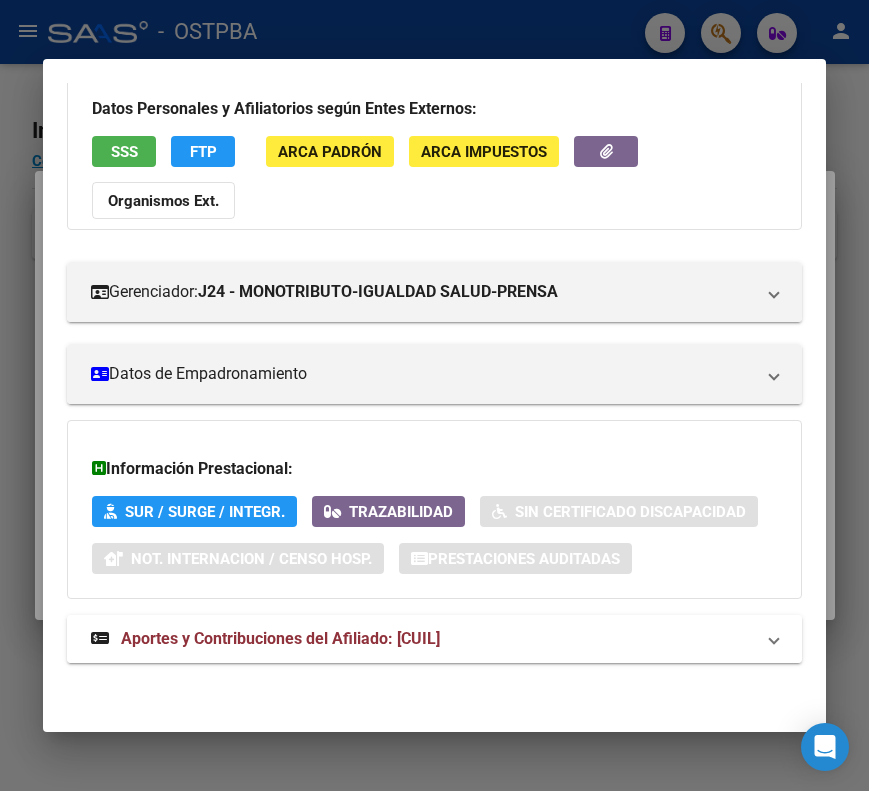 click on "Aportes y Contribuciones del Afiliado: 20294647148" at bounding box center [422, 639] 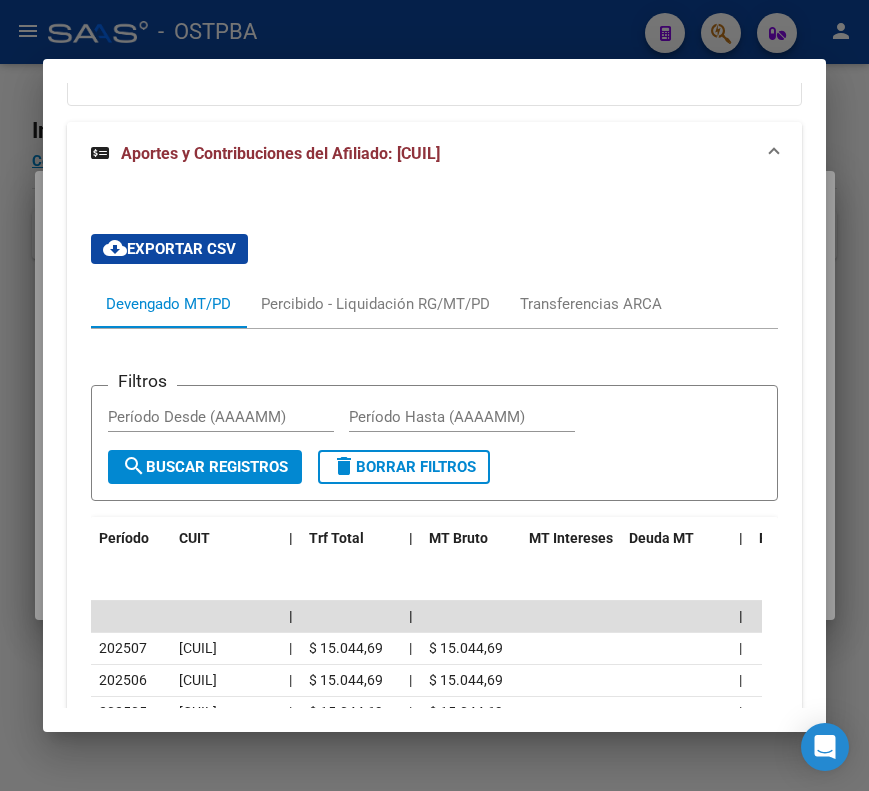 scroll, scrollTop: 750, scrollLeft: 0, axis: vertical 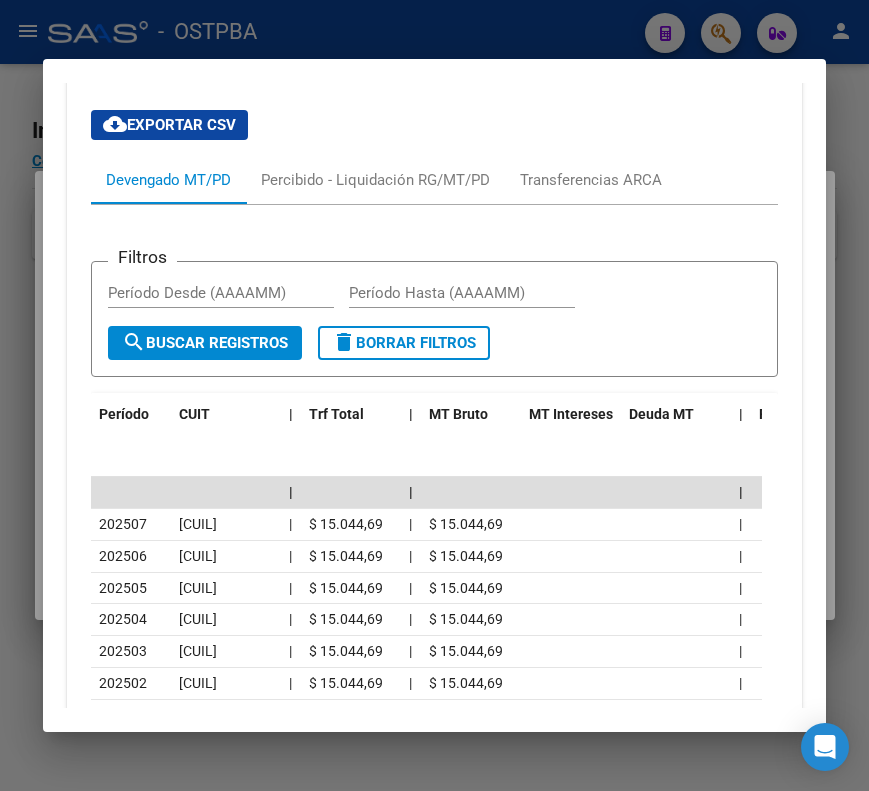 click at bounding box center [434, 395] 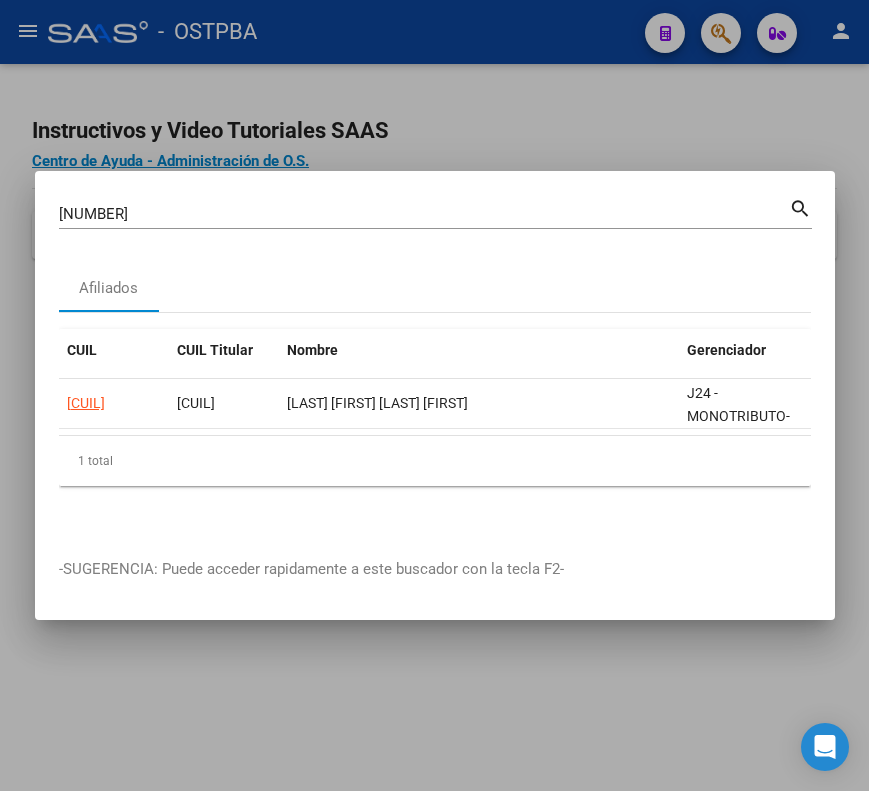 click on "29464714" at bounding box center (424, 214) 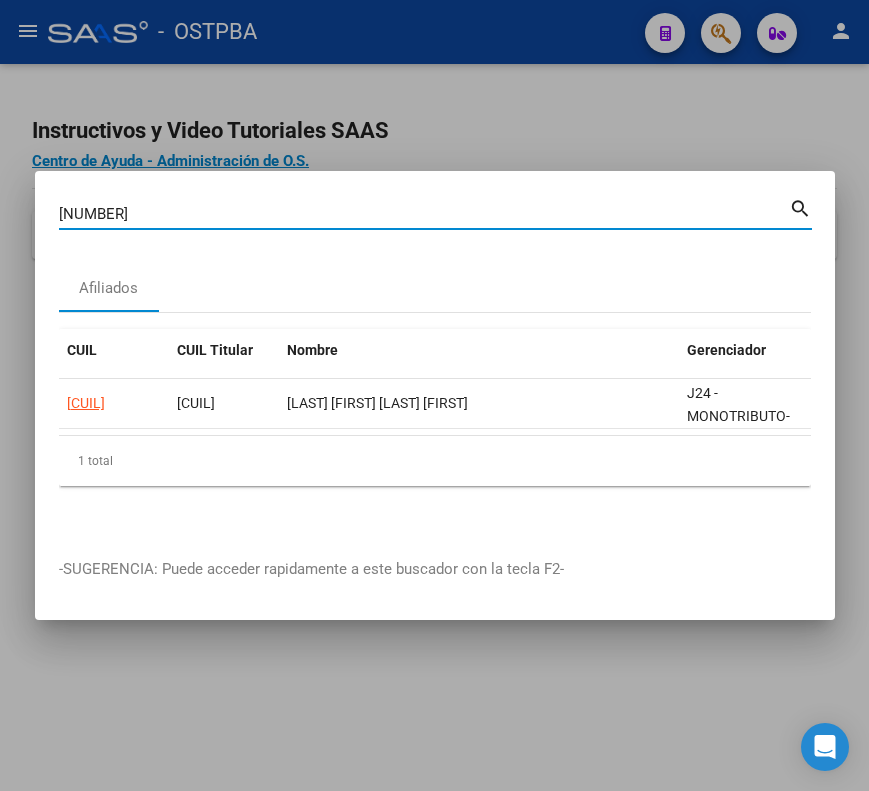 click on "29464714" at bounding box center (424, 214) 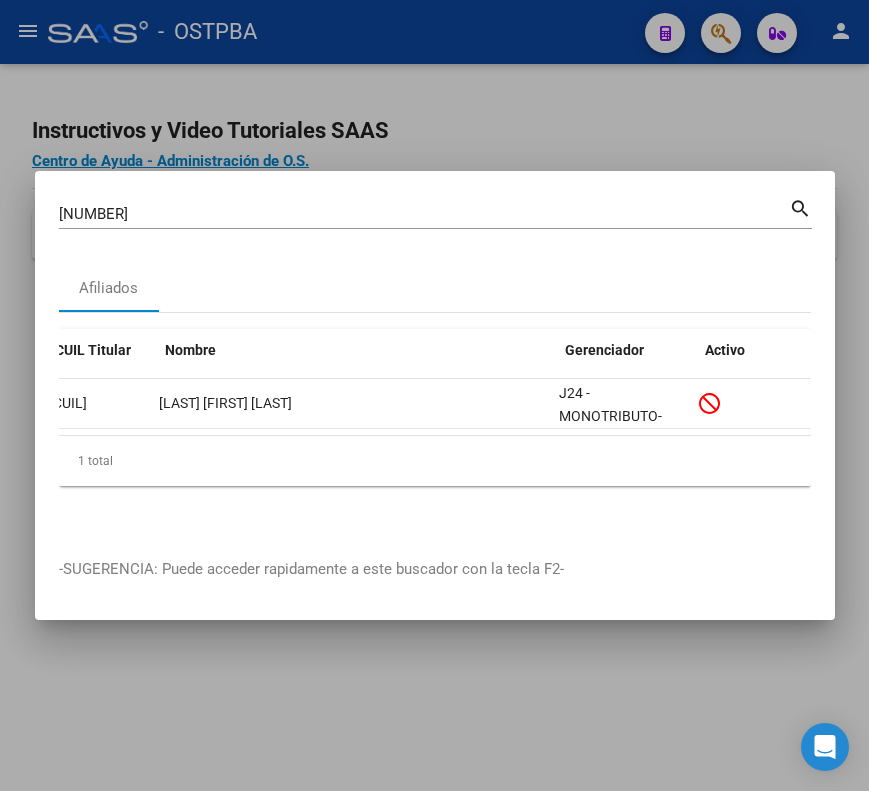 scroll, scrollTop: 0, scrollLeft: 0, axis: both 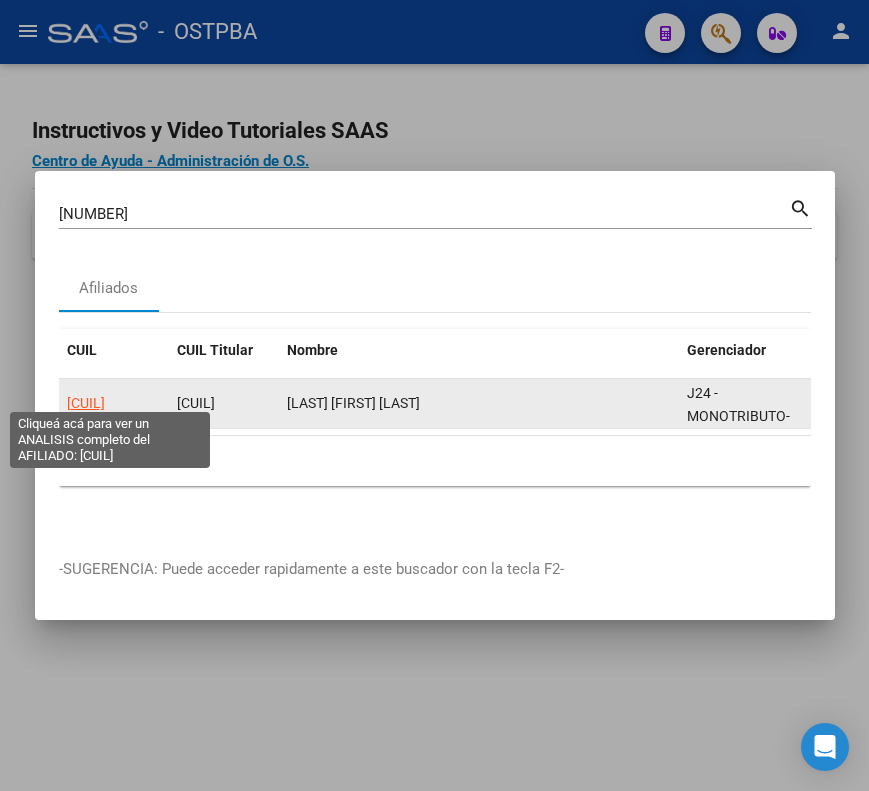 click on "20313174388" 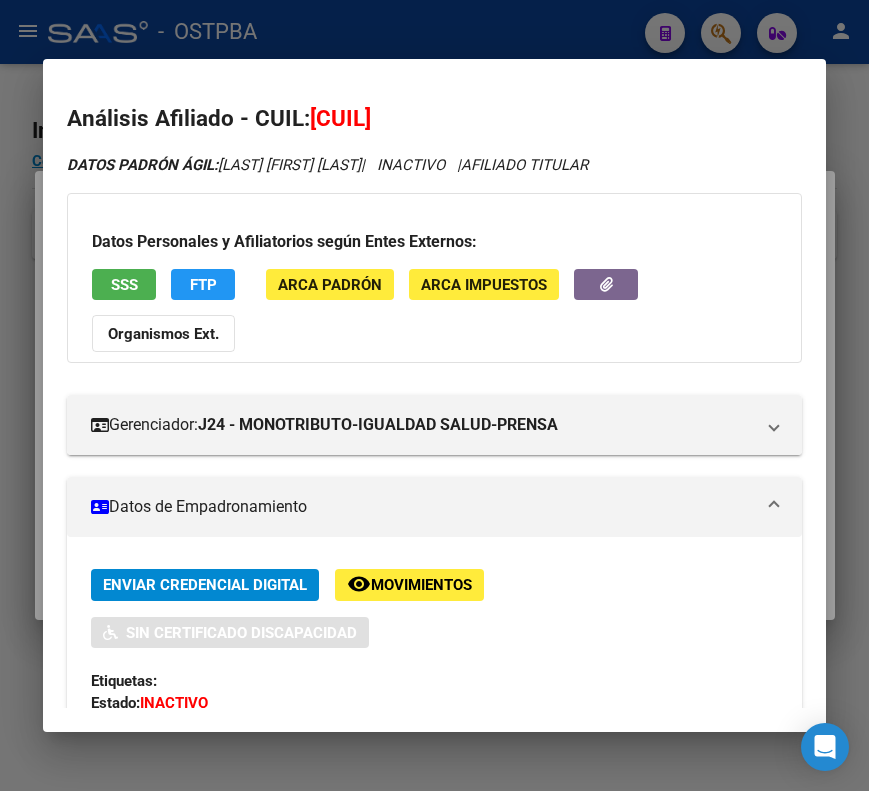 click on "Datos de Empadronamiento" at bounding box center (430, 507) 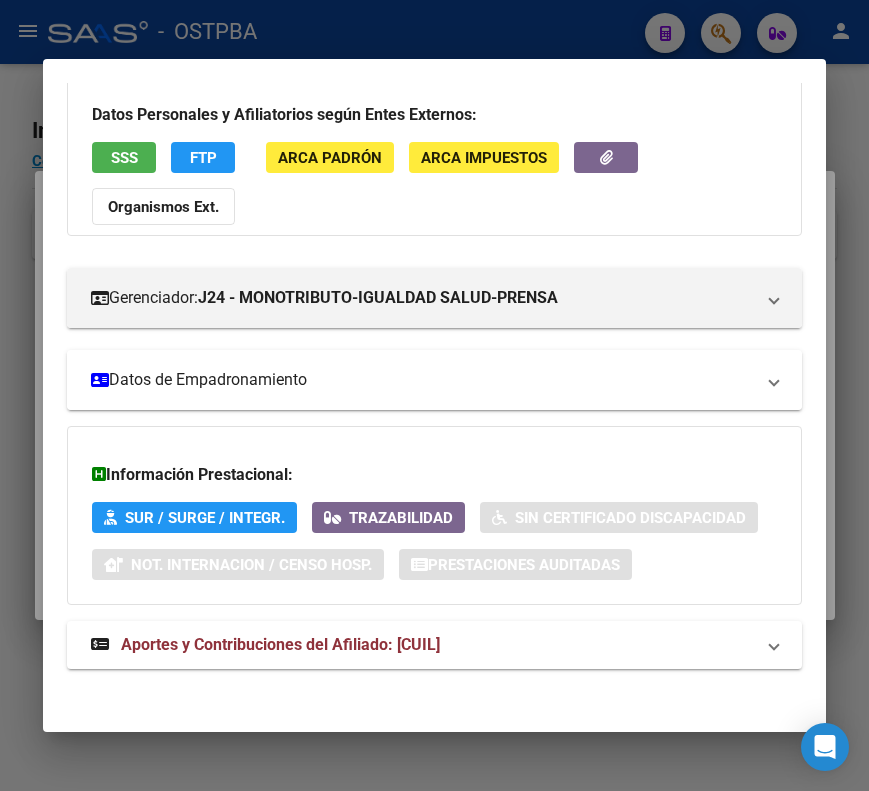 scroll, scrollTop: 133, scrollLeft: 0, axis: vertical 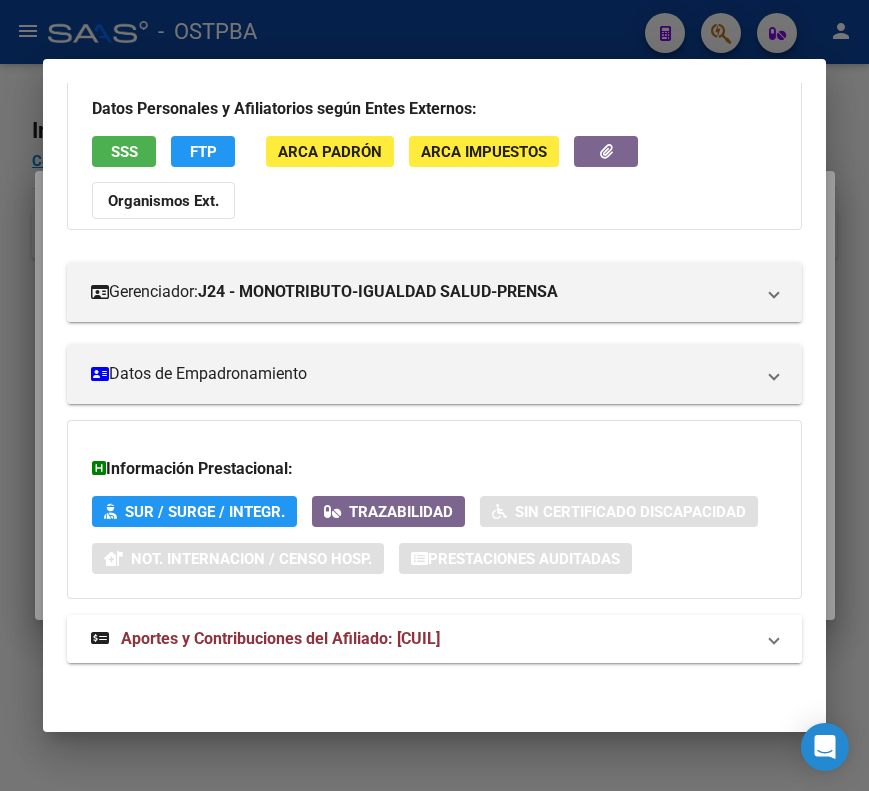 click on "Aportes y Contribuciones del Afiliado: 20313174388" at bounding box center [280, 638] 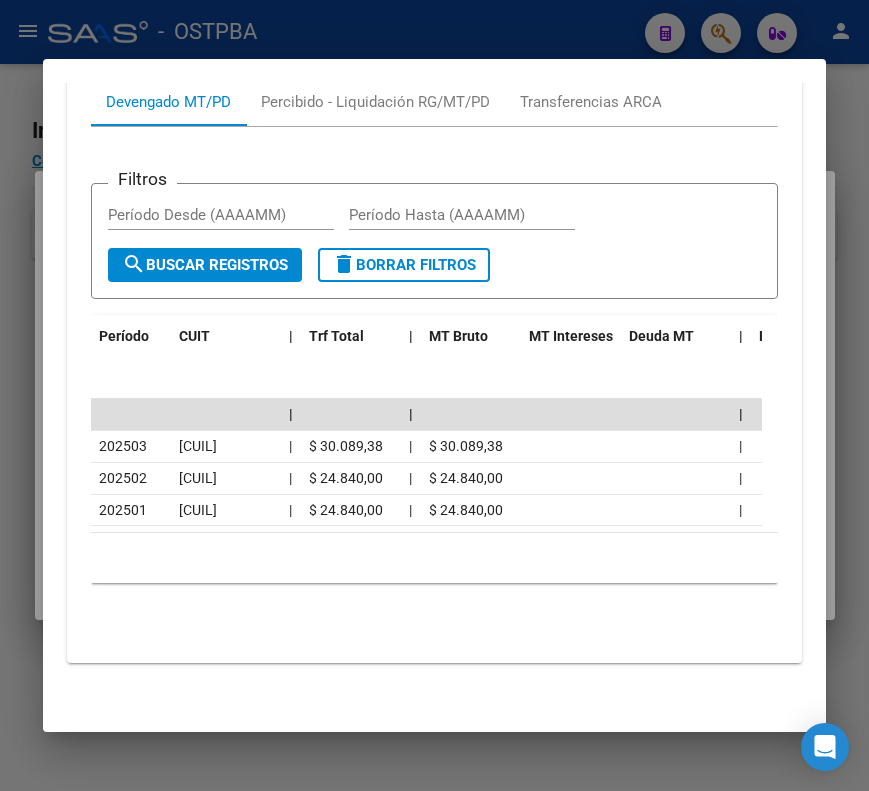 scroll, scrollTop: 833, scrollLeft: 0, axis: vertical 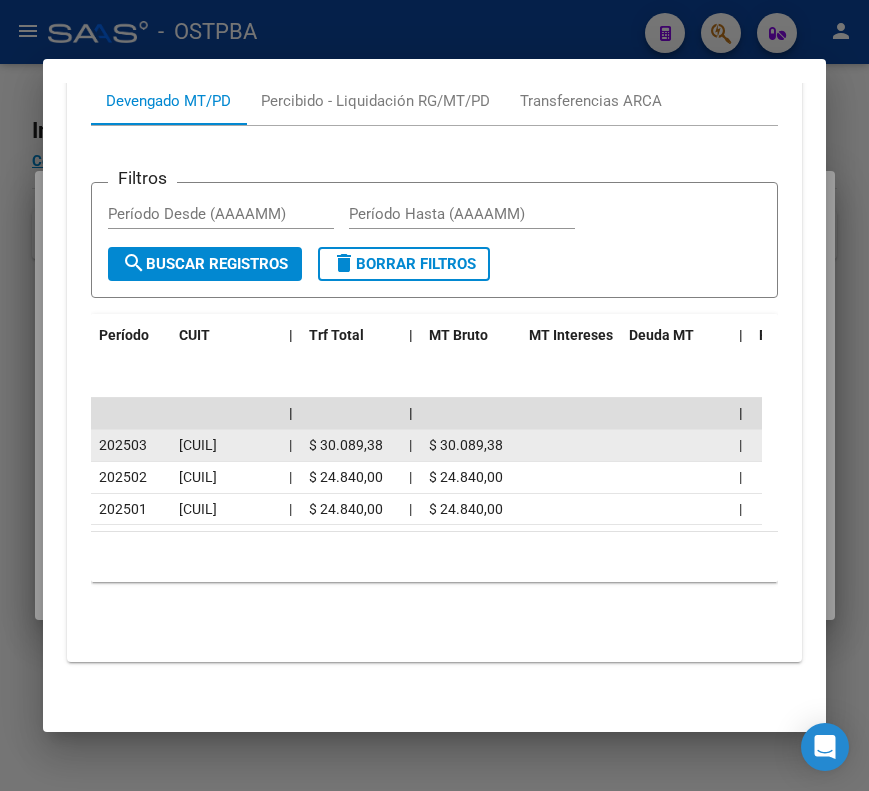 click on "20313174388" 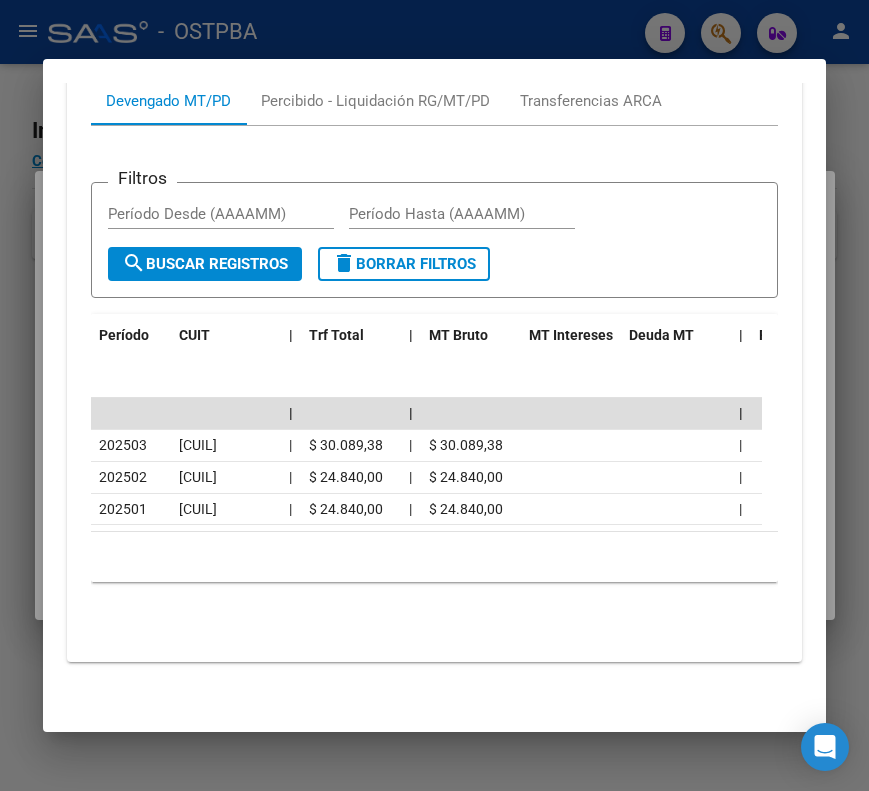 click at bounding box center [434, 395] 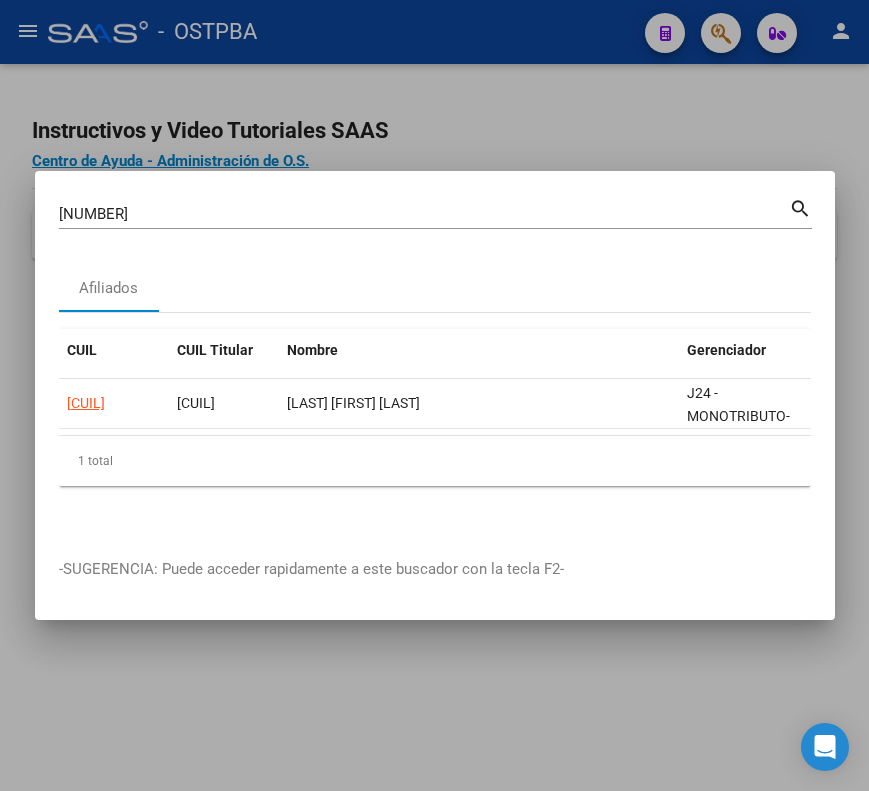 click on "31317438" at bounding box center [424, 214] 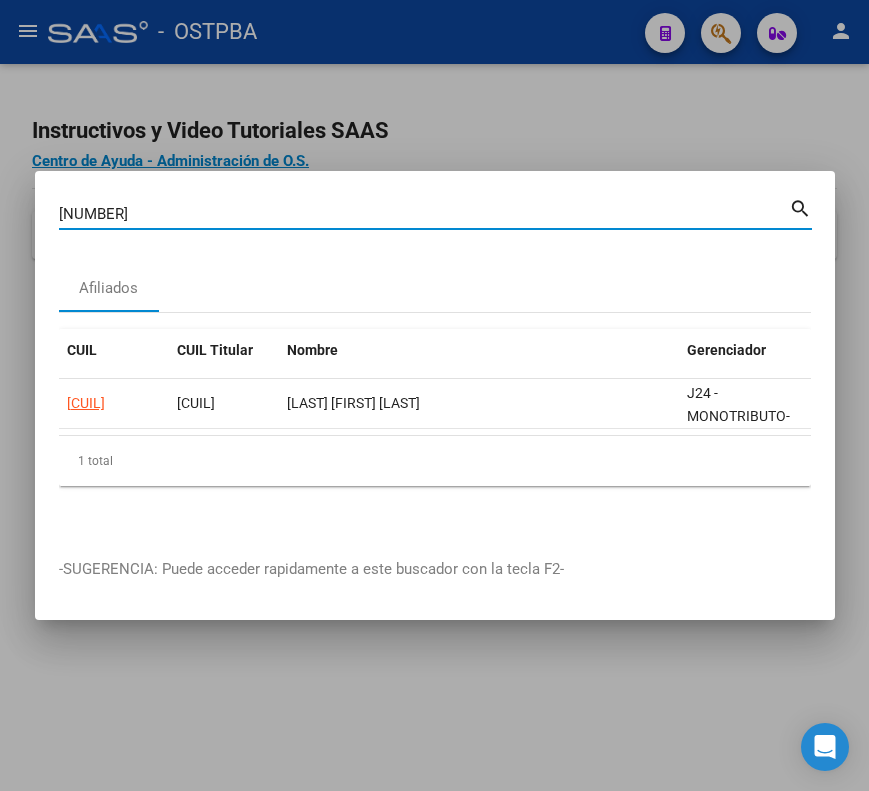 click on "31317438" at bounding box center (424, 214) 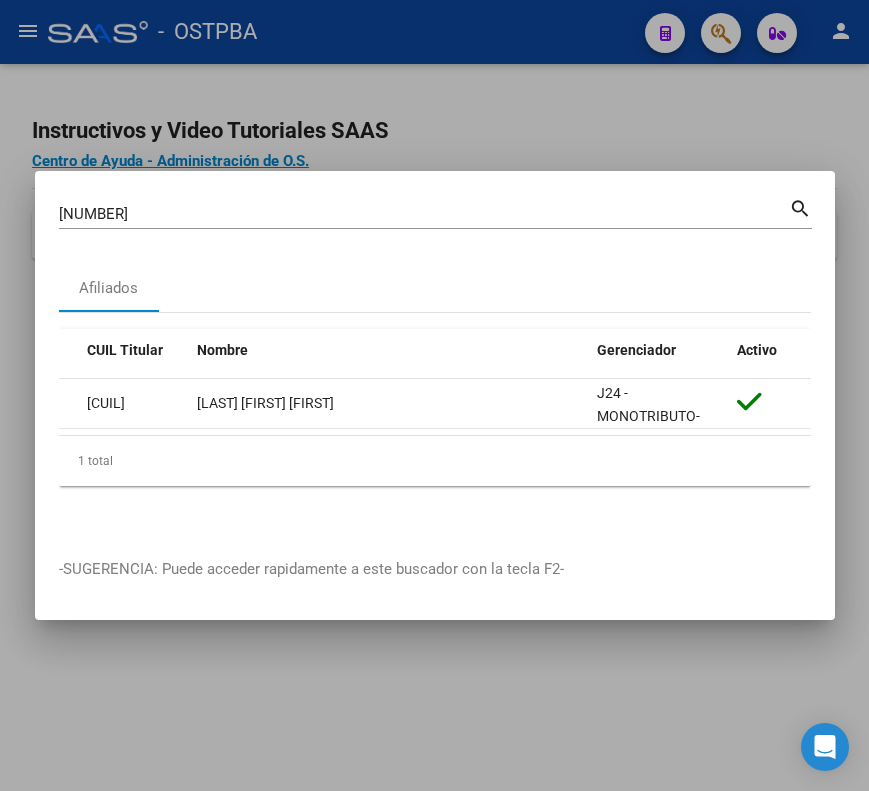 scroll, scrollTop: 0, scrollLeft: 0, axis: both 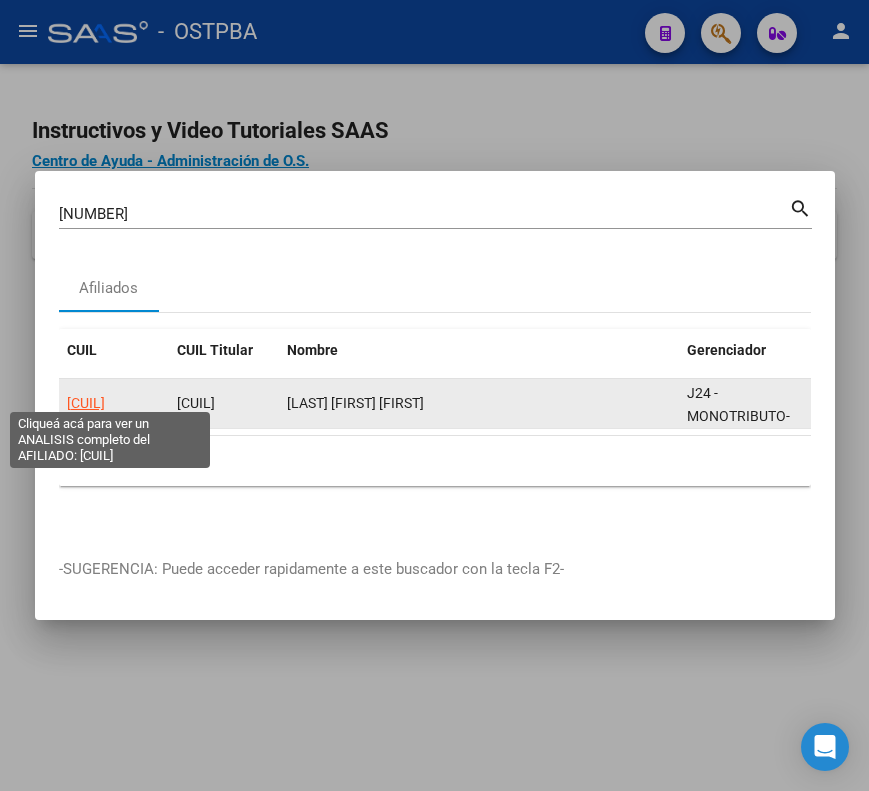 click on "20314834004" 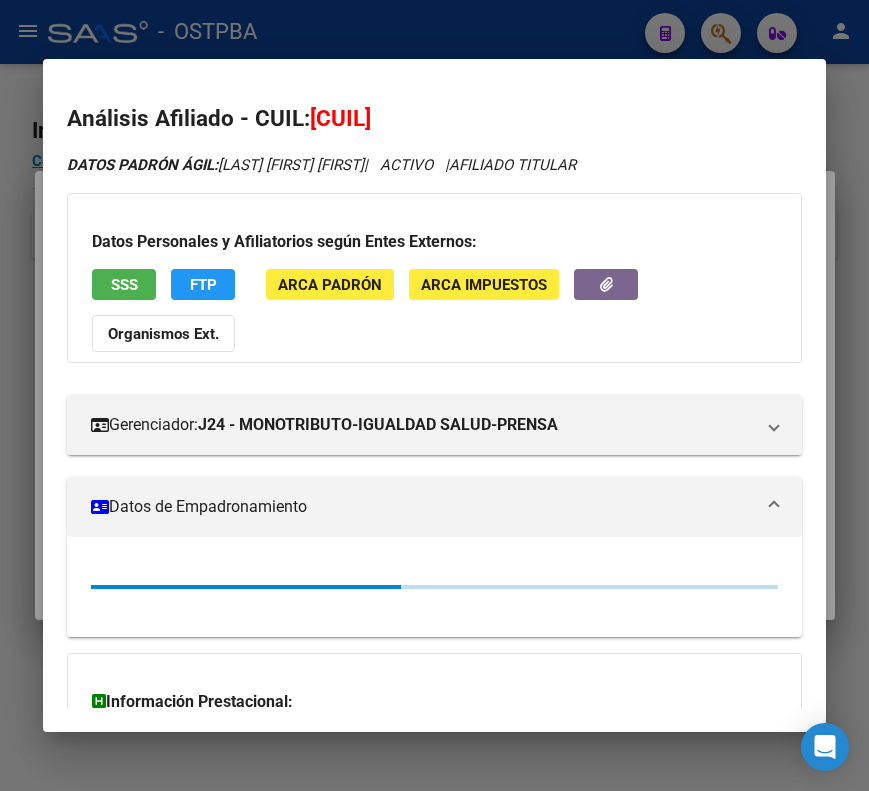 click at bounding box center [774, 507] 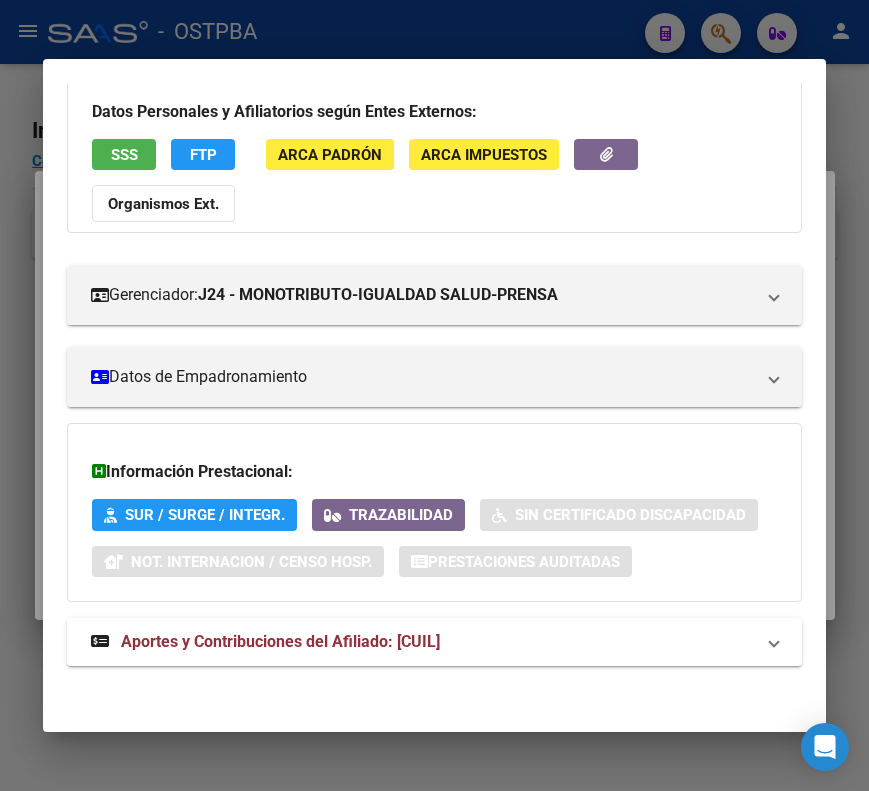 scroll, scrollTop: 133, scrollLeft: 0, axis: vertical 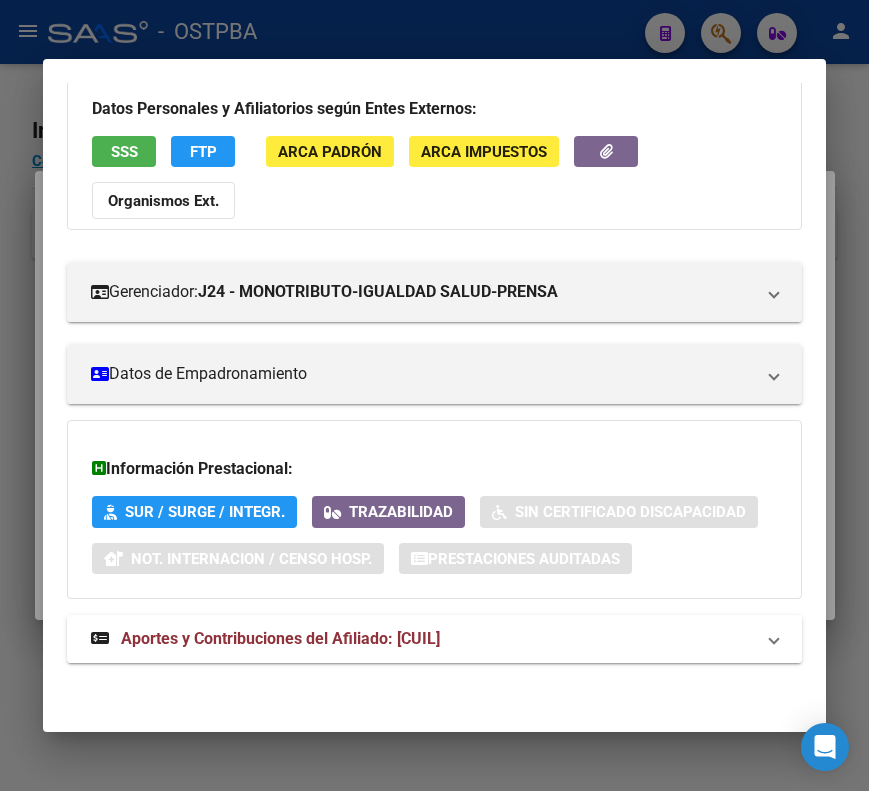 click on "Aportes y Contribuciones del Afiliado: 20314834004" at bounding box center (434, 639) 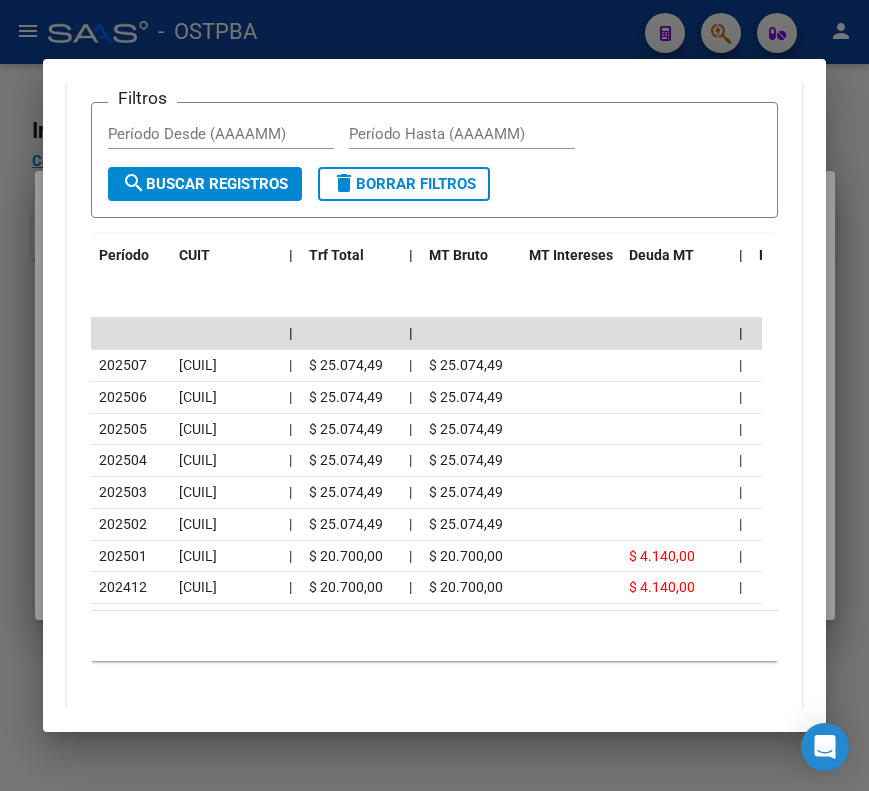 scroll, scrollTop: 933, scrollLeft: 0, axis: vertical 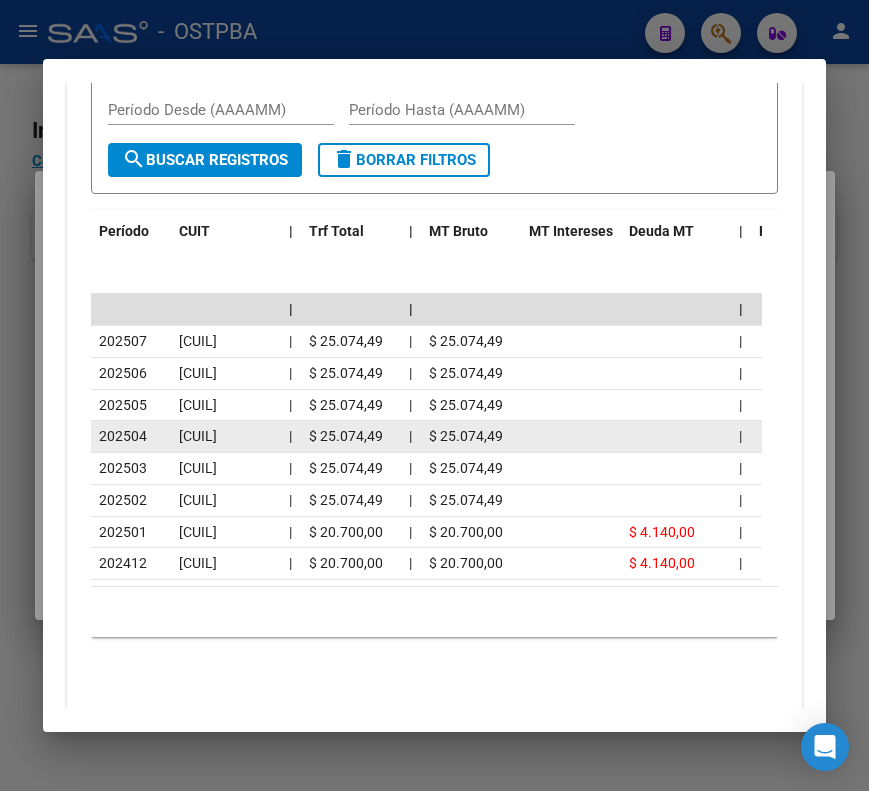 click on "20314834004" 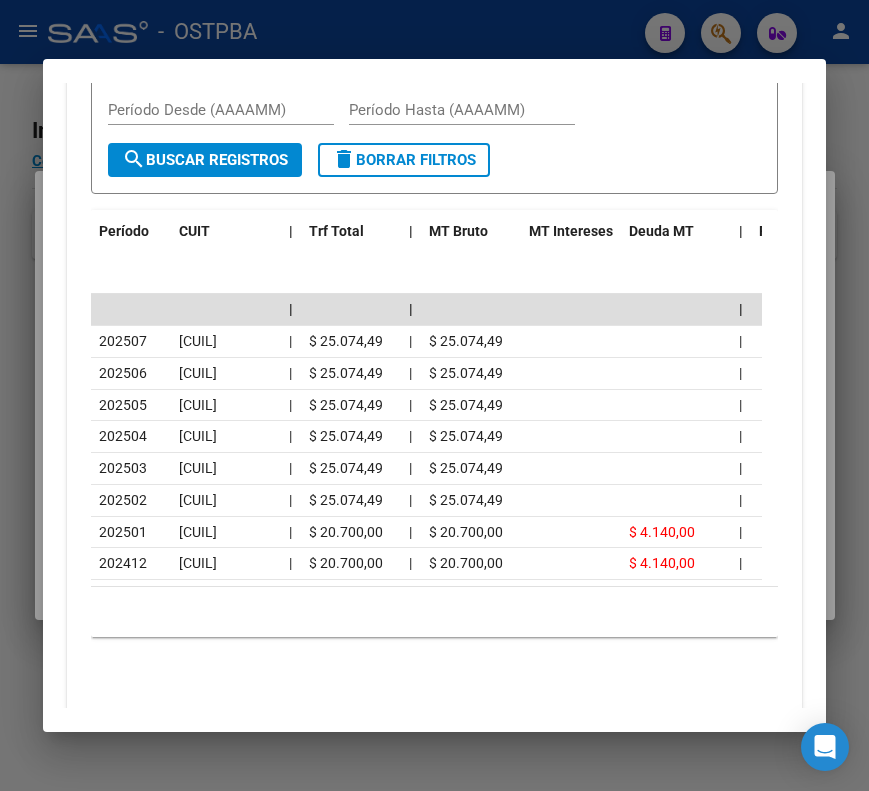 click at bounding box center (434, 395) 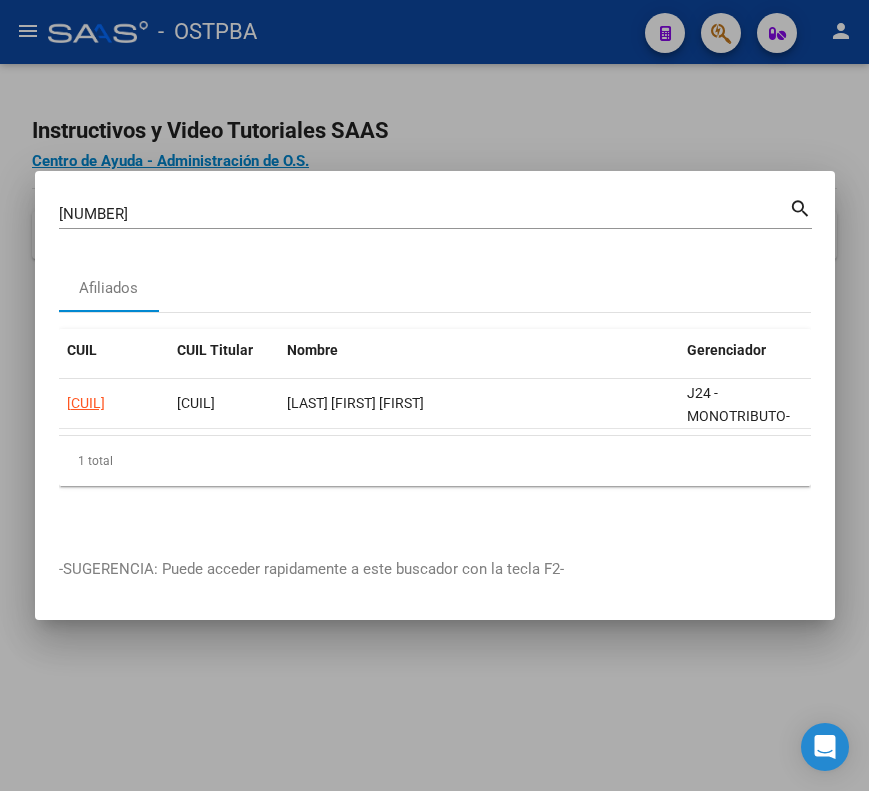 click on "31483400" at bounding box center (424, 214) 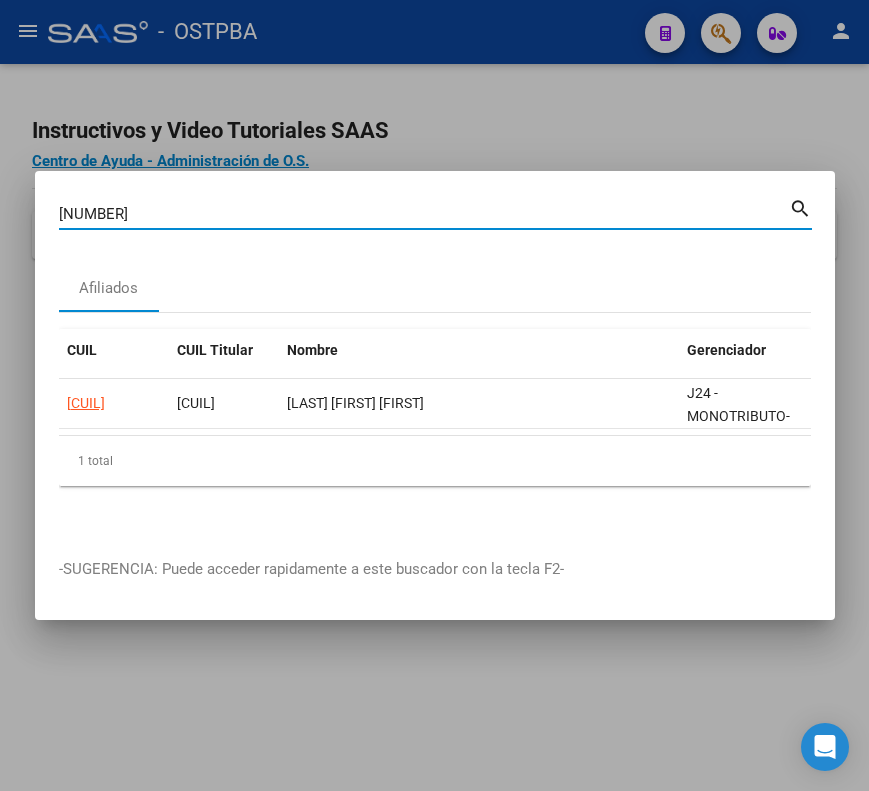 click on "31483400" at bounding box center (424, 214) 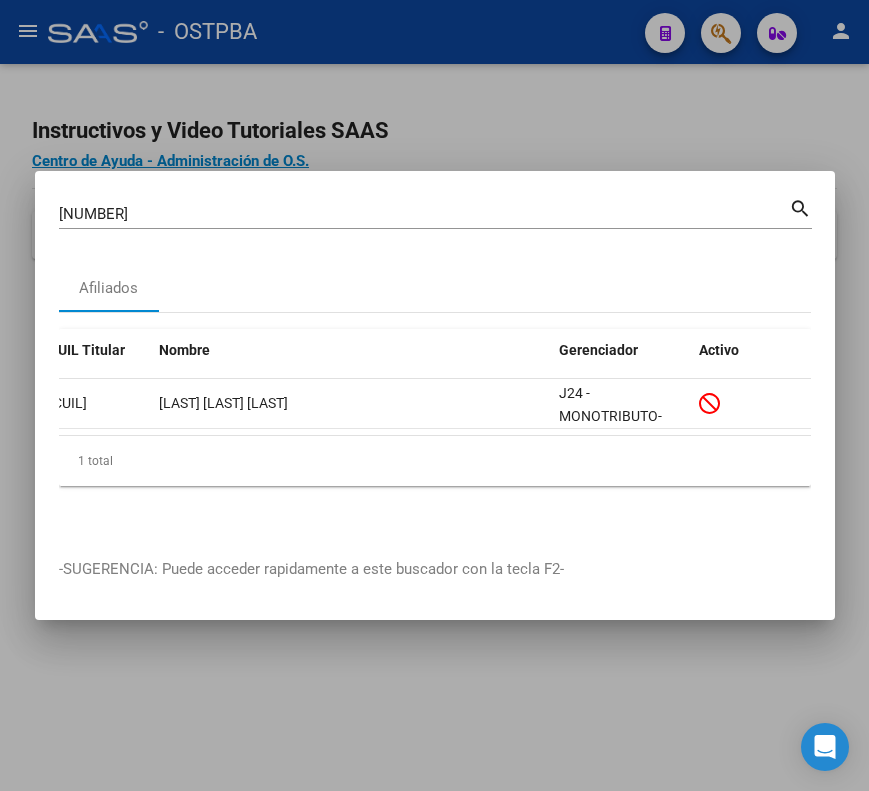 scroll, scrollTop: 0, scrollLeft: 0, axis: both 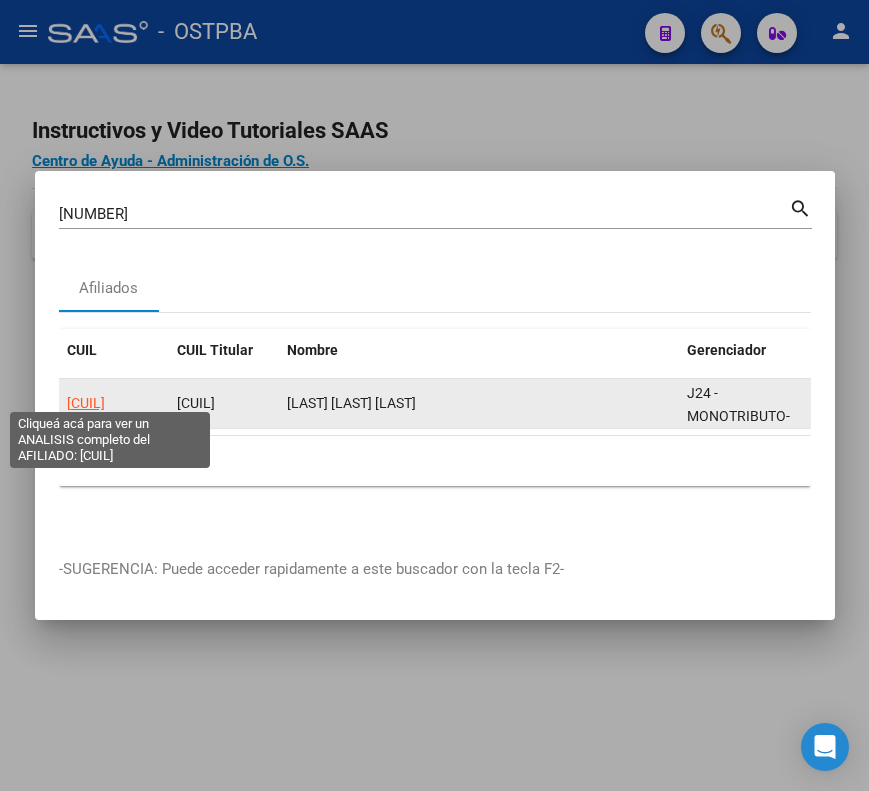 click on "20318613479" 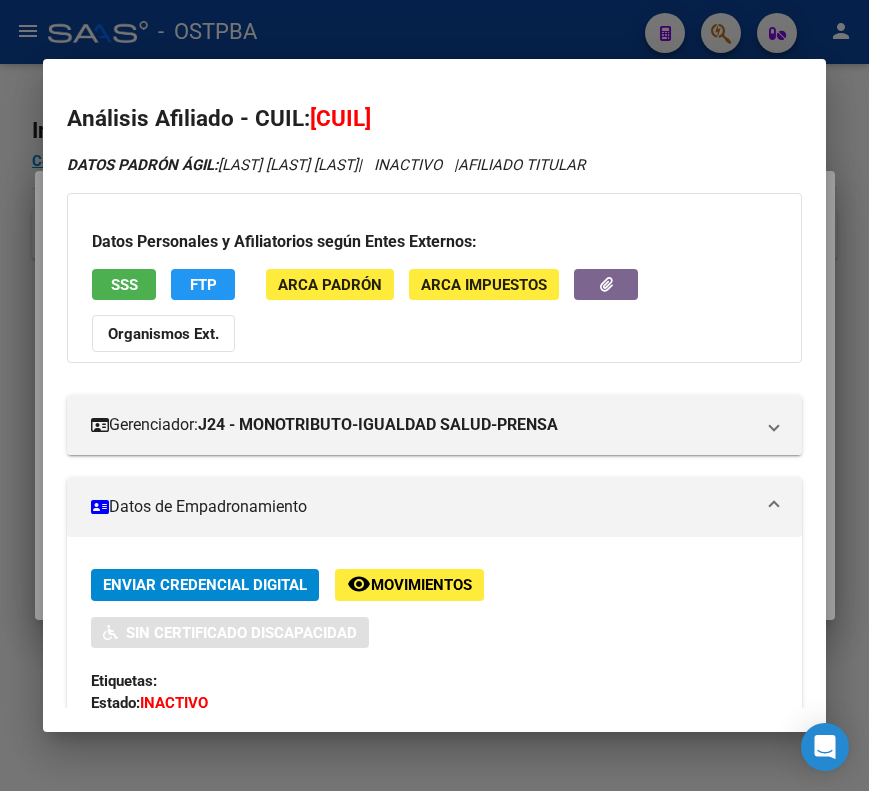 click at bounding box center [774, 507] 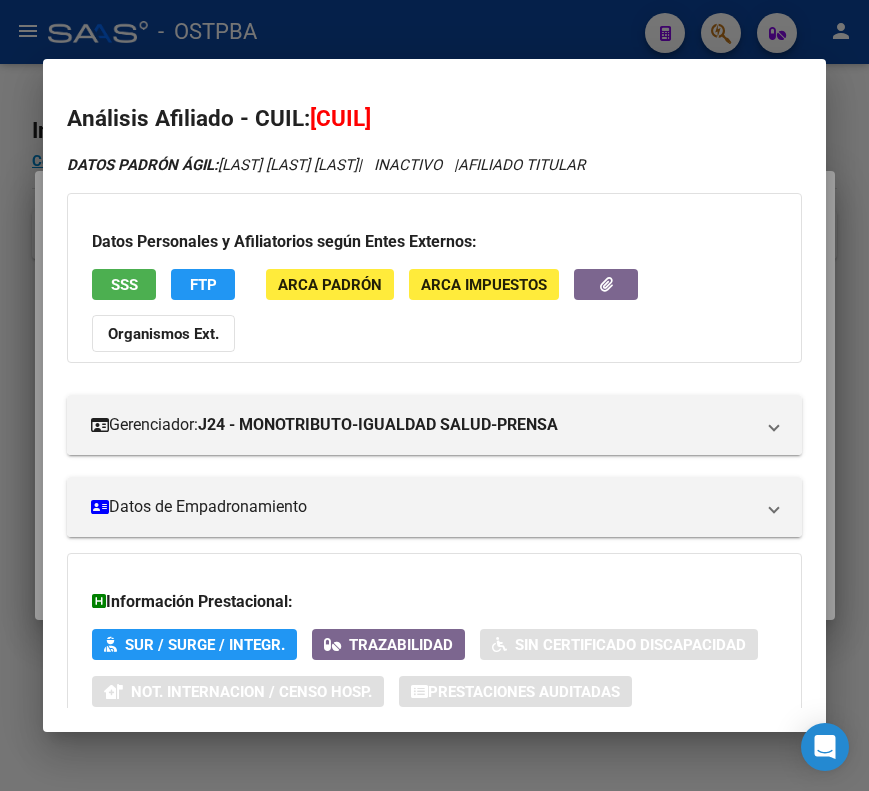 scroll, scrollTop: 133, scrollLeft: 0, axis: vertical 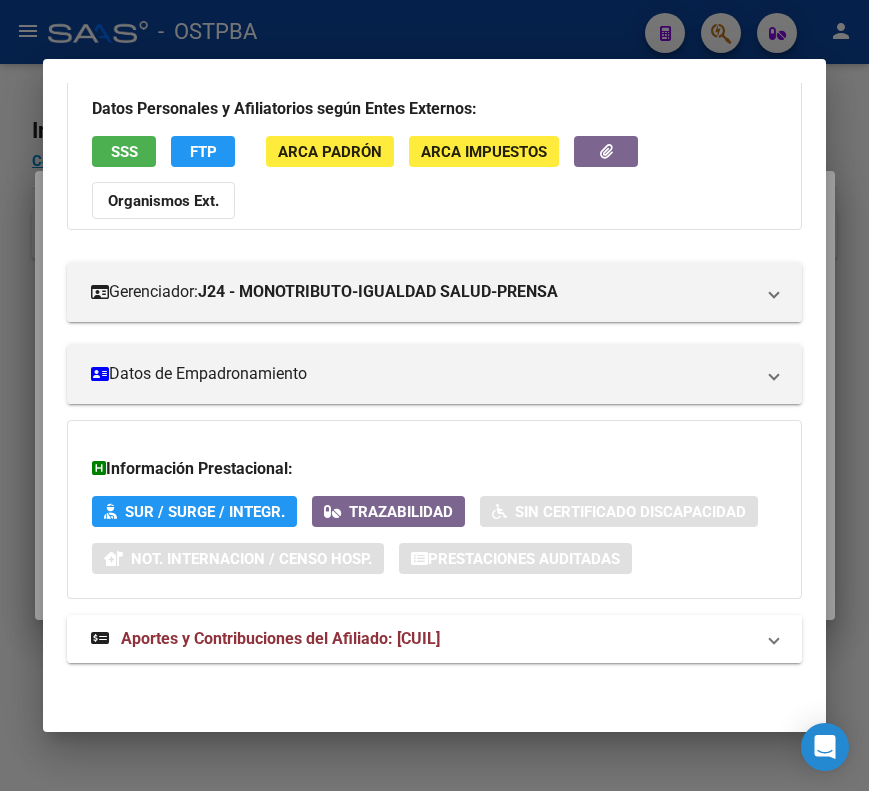 click on "Aportes y Contribuciones del Afiliado: 20318613479" at bounding box center (280, 638) 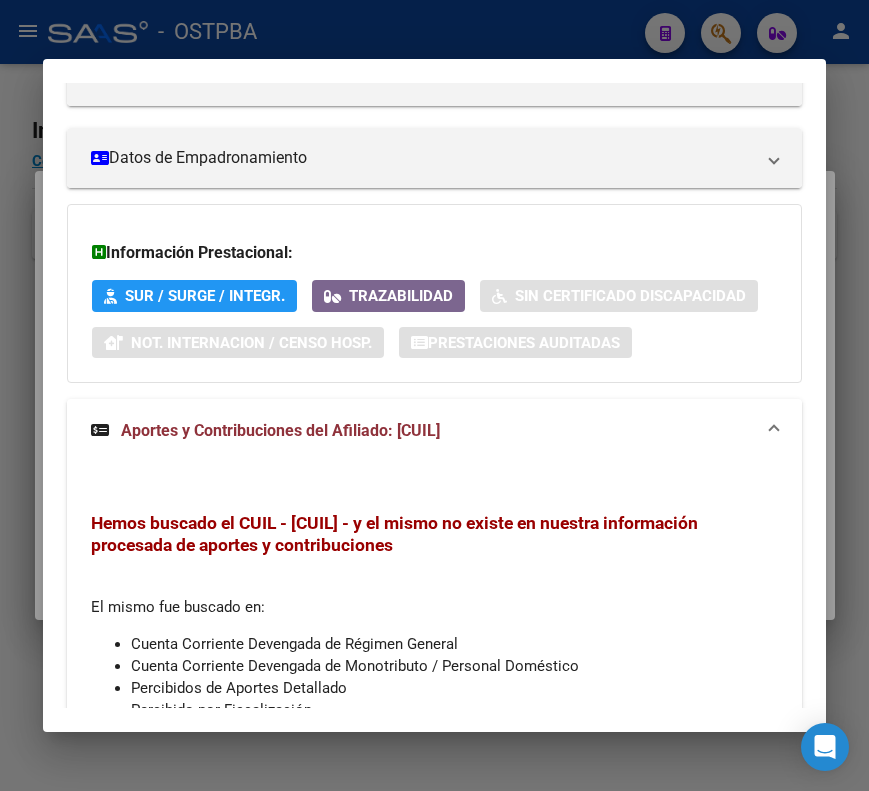 scroll, scrollTop: 522, scrollLeft: 0, axis: vertical 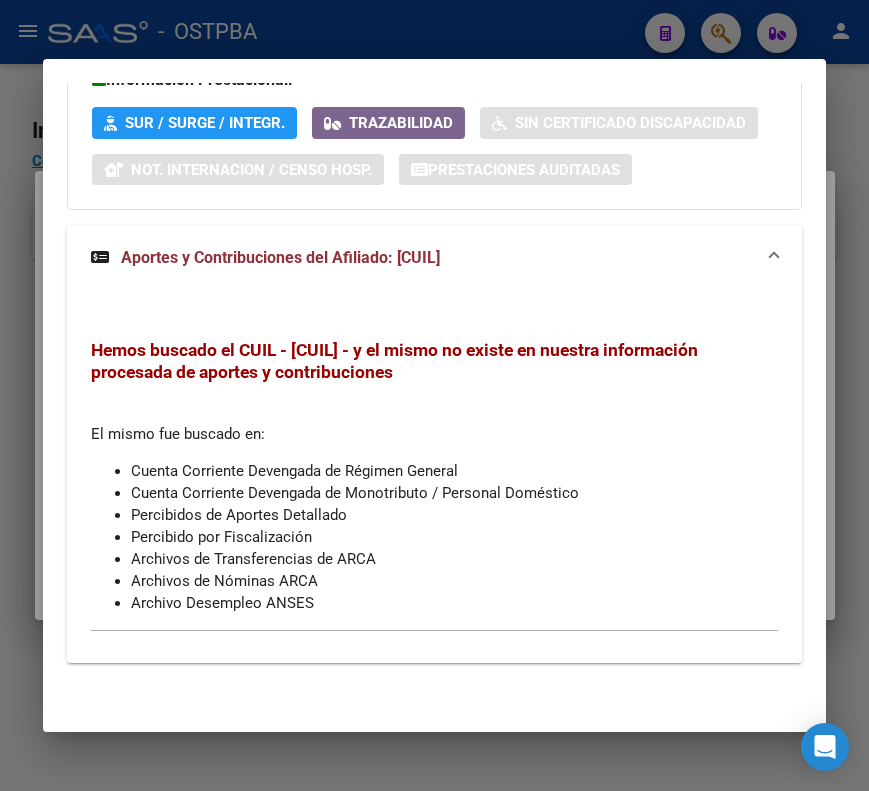 click at bounding box center (434, 395) 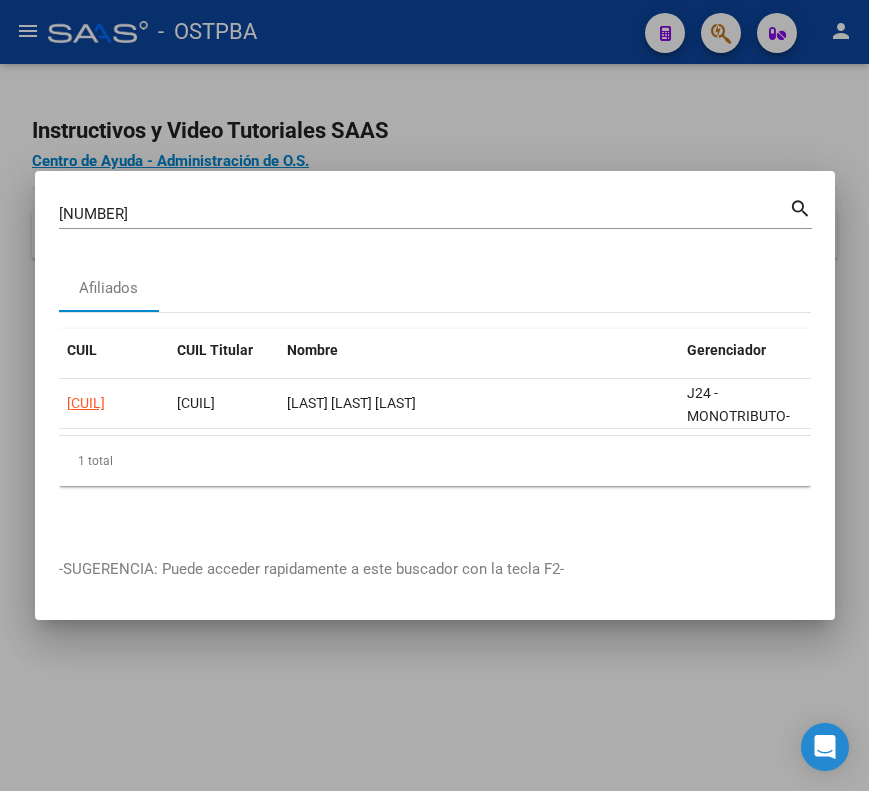 click on "31861347" at bounding box center (424, 214) 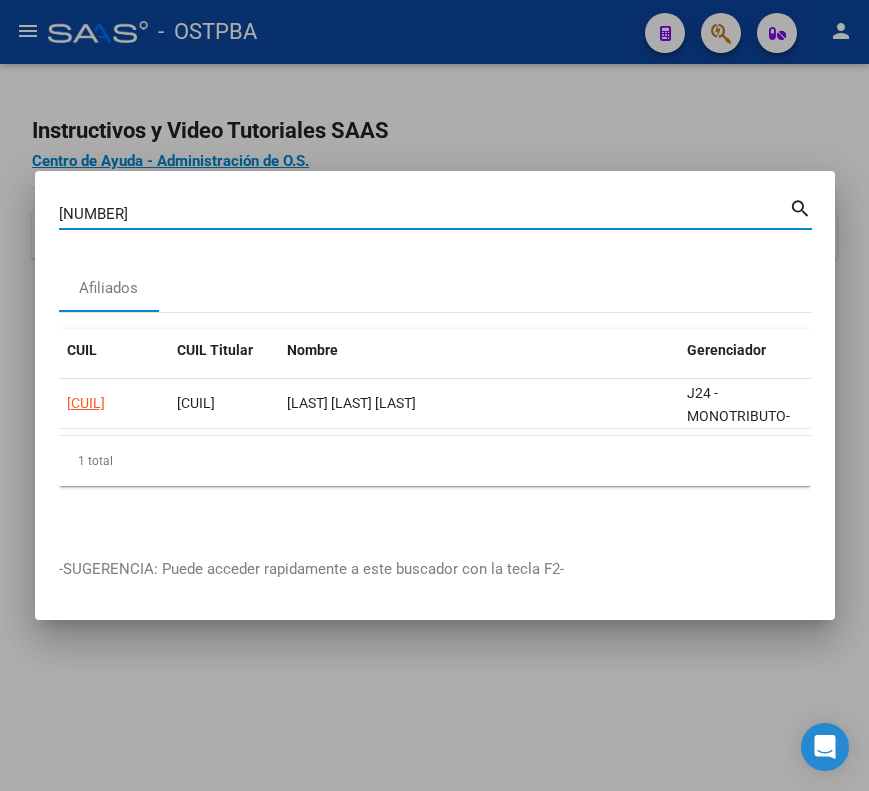 click on "31861347" at bounding box center [424, 214] 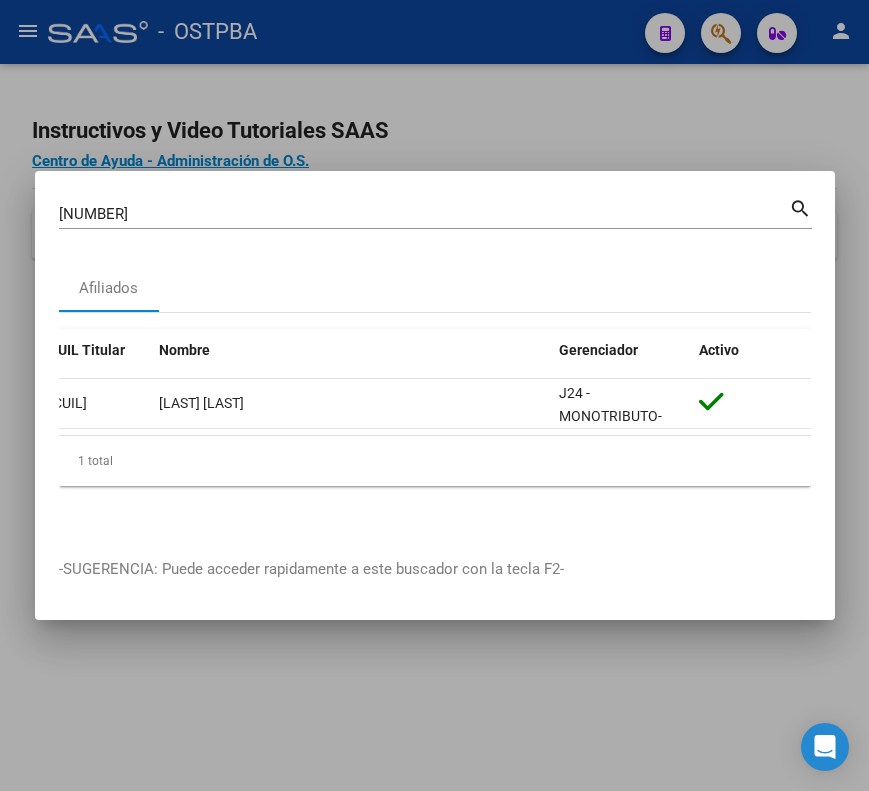 scroll, scrollTop: 0, scrollLeft: 0, axis: both 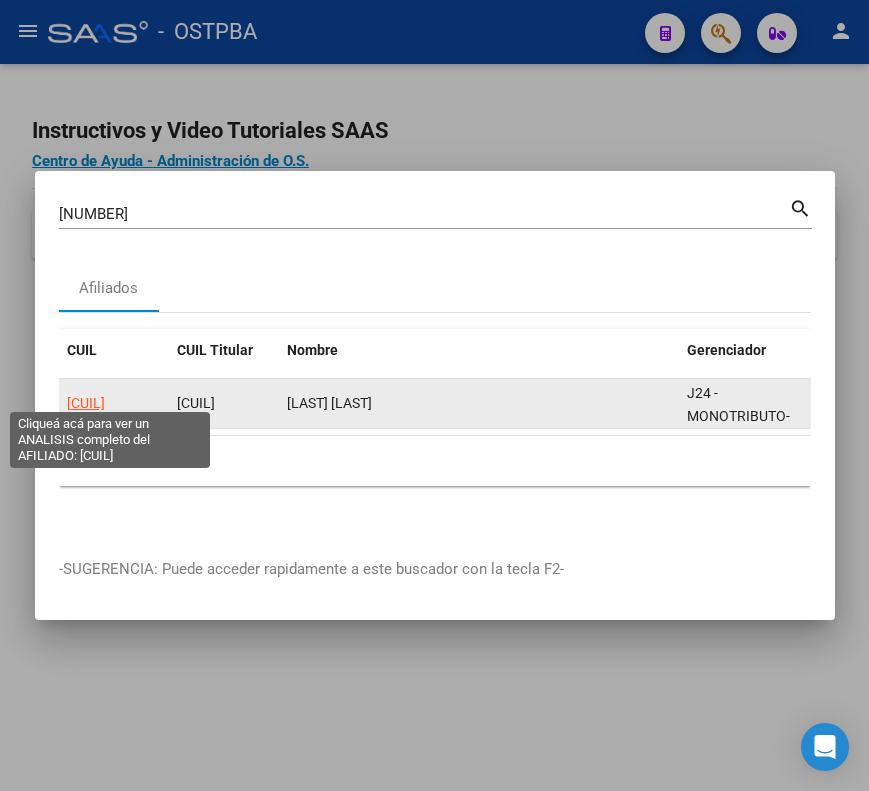 click on "20319191926" 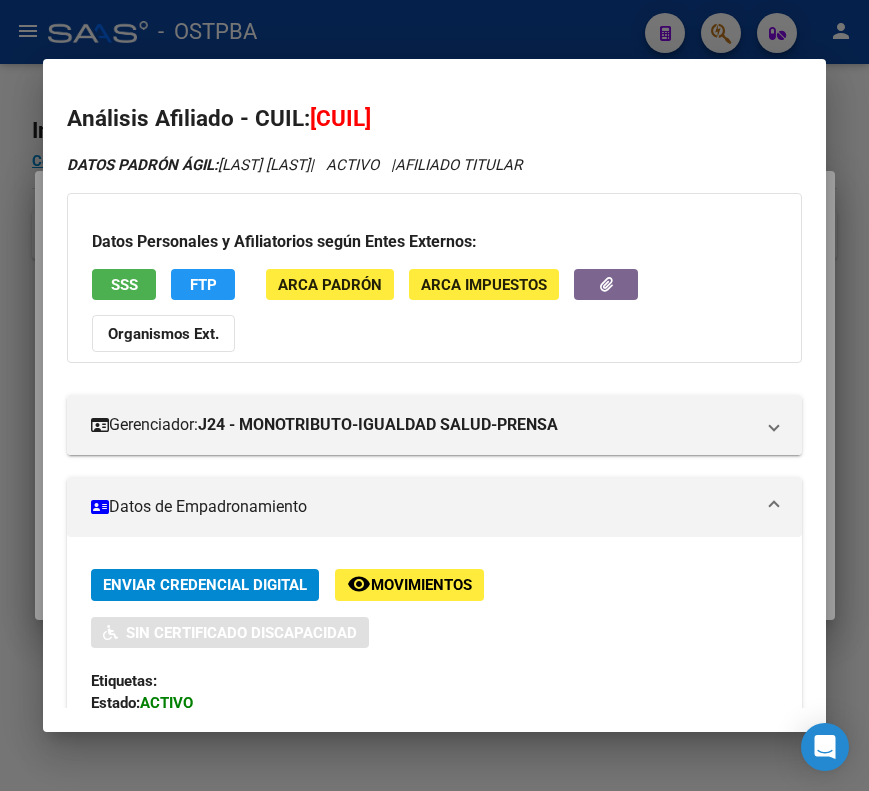 click on "Datos de Empadronamiento" at bounding box center [430, 507] 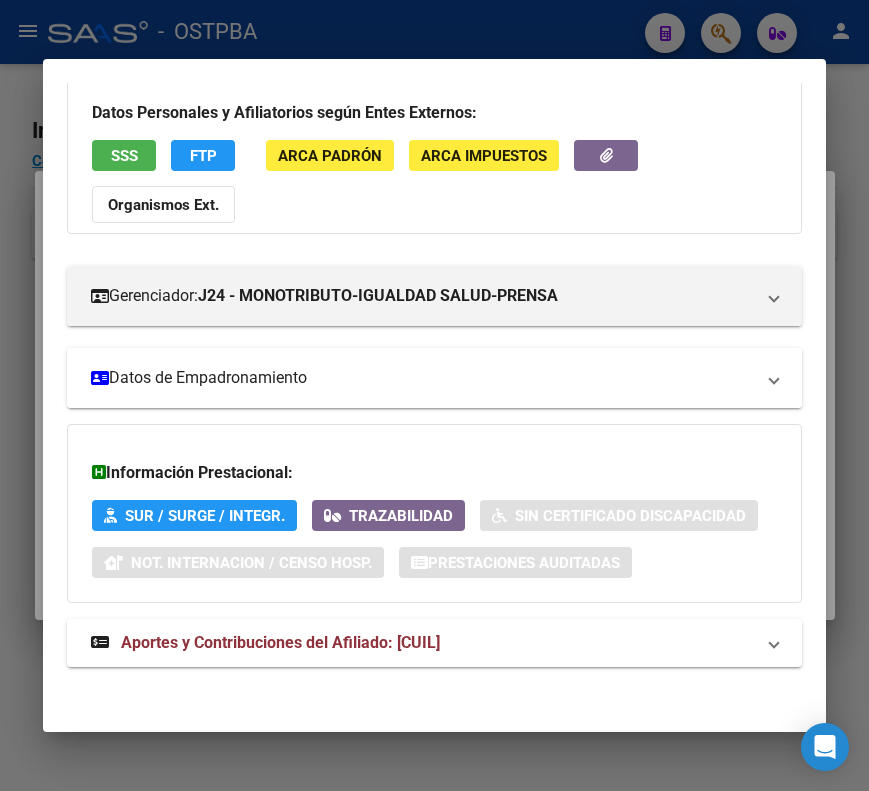 scroll, scrollTop: 133, scrollLeft: 0, axis: vertical 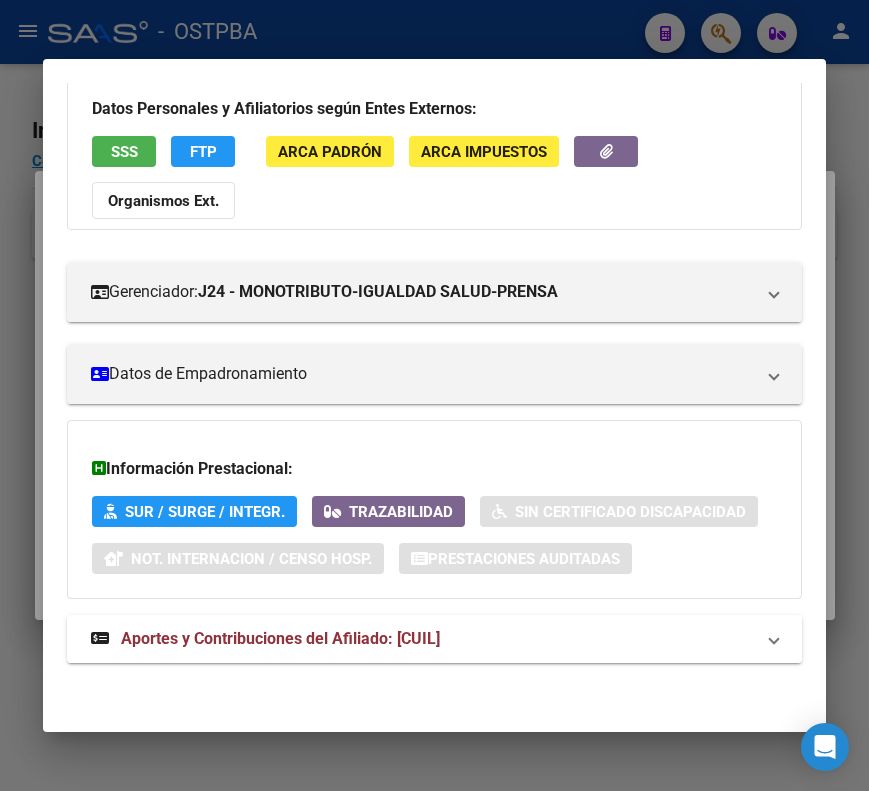 click on "Aportes y Contribuciones del Afiliado: 20319191926" at bounding box center [434, 639] 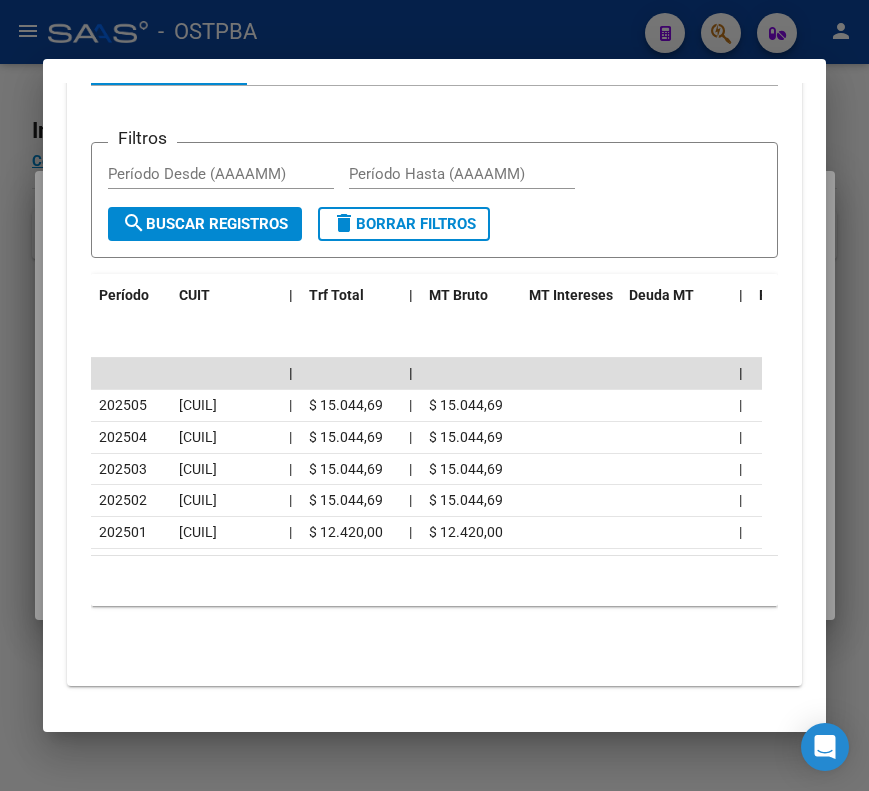 scroll, scrollTop: 907, scrollLeft: 0, axis: vertical 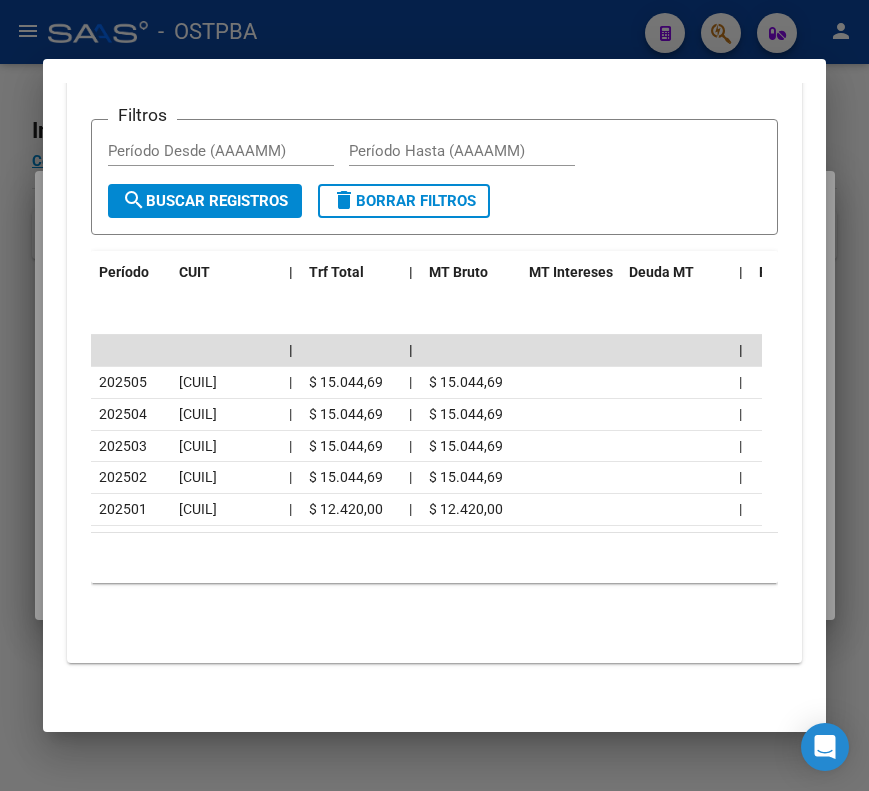click at bounding box center (434, 395) 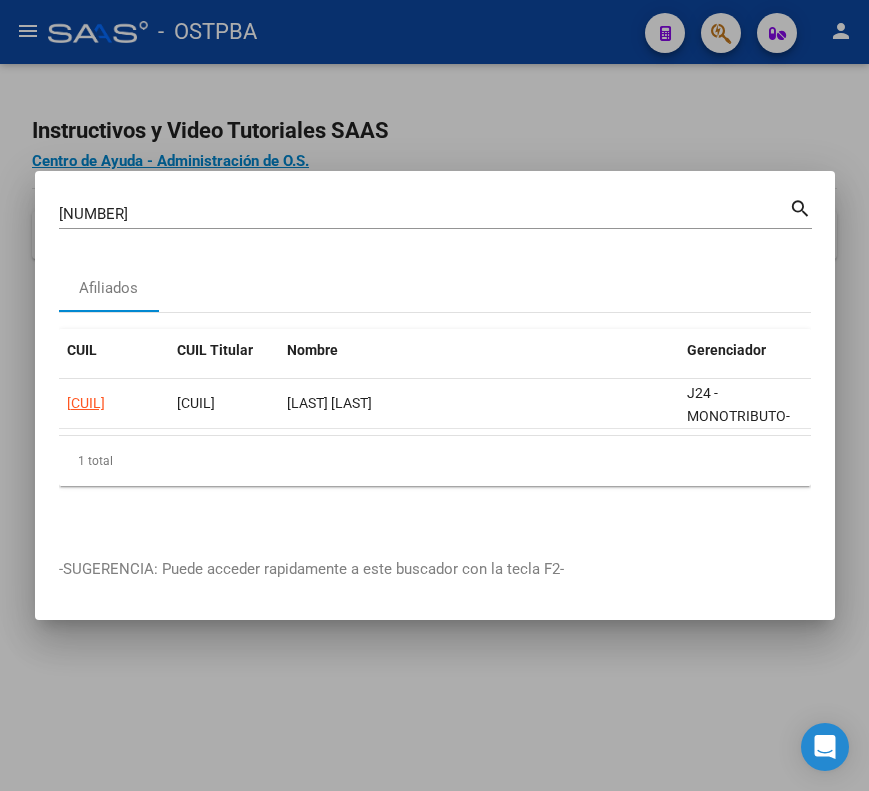 click on "31919192" at bounding box center (424, 214) 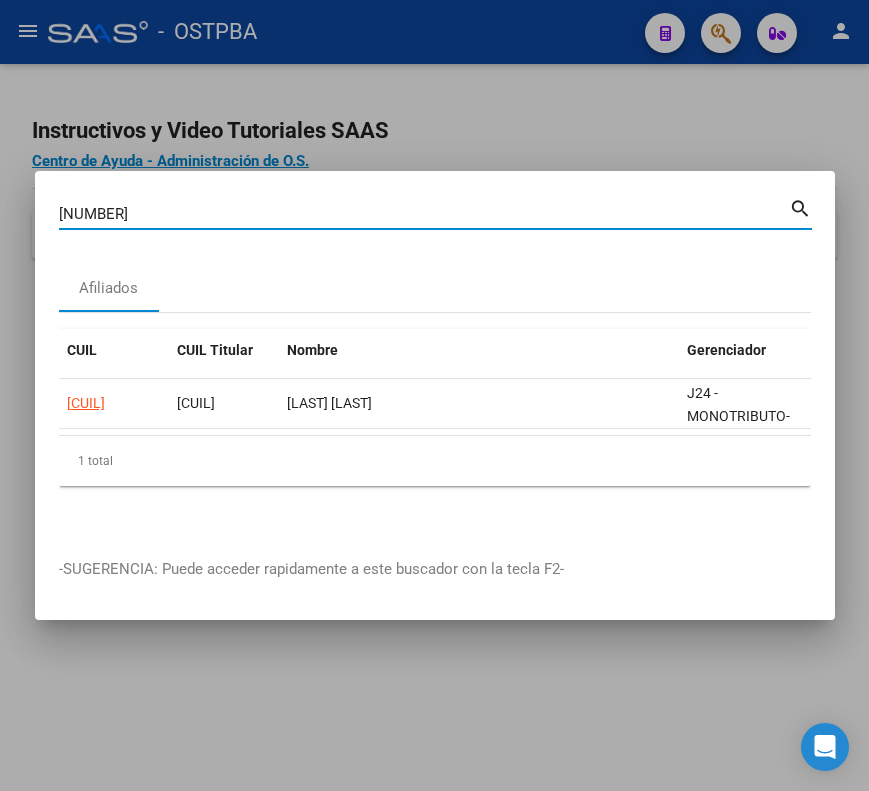 click on "31919192" at bounding box center [424, 214] 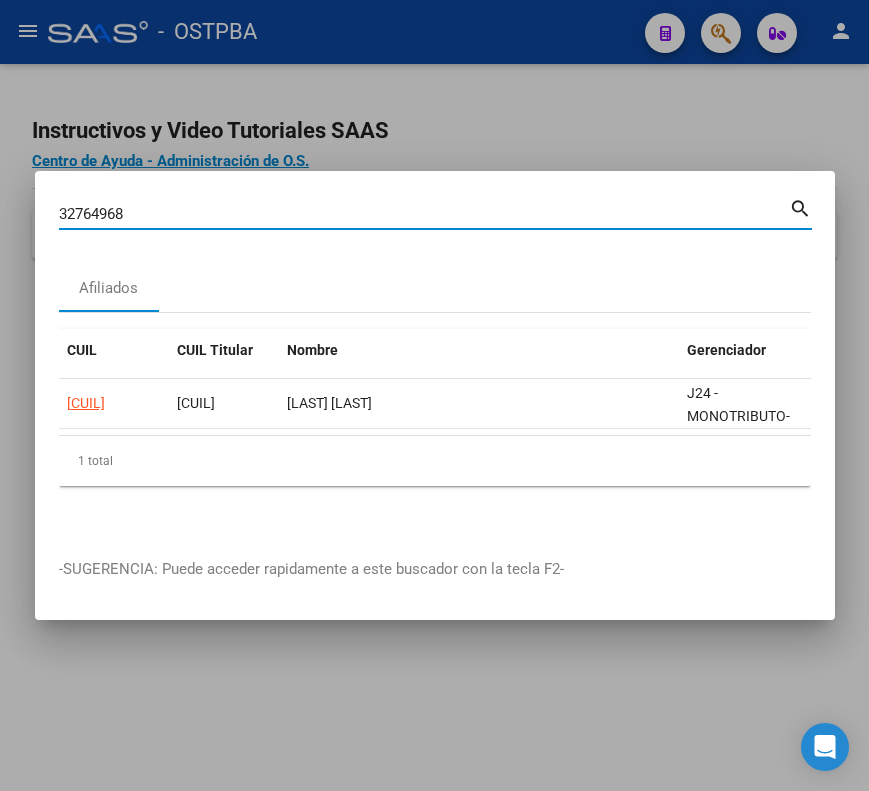 type on "32764968" 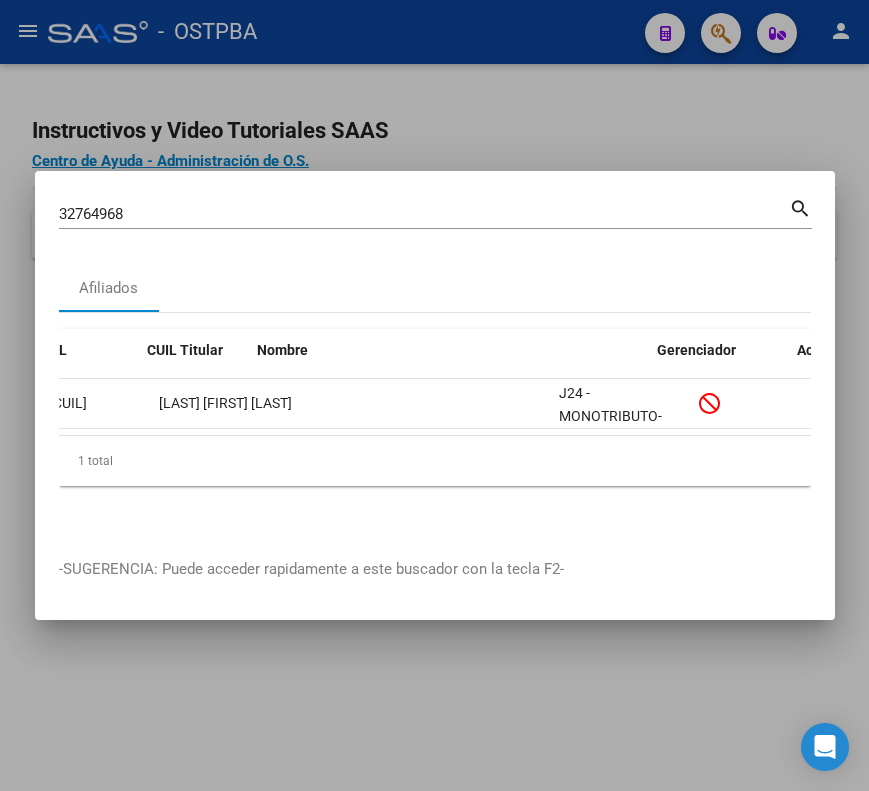 scroll, scrollTop: 0, scrollLeft: 0, axis: both 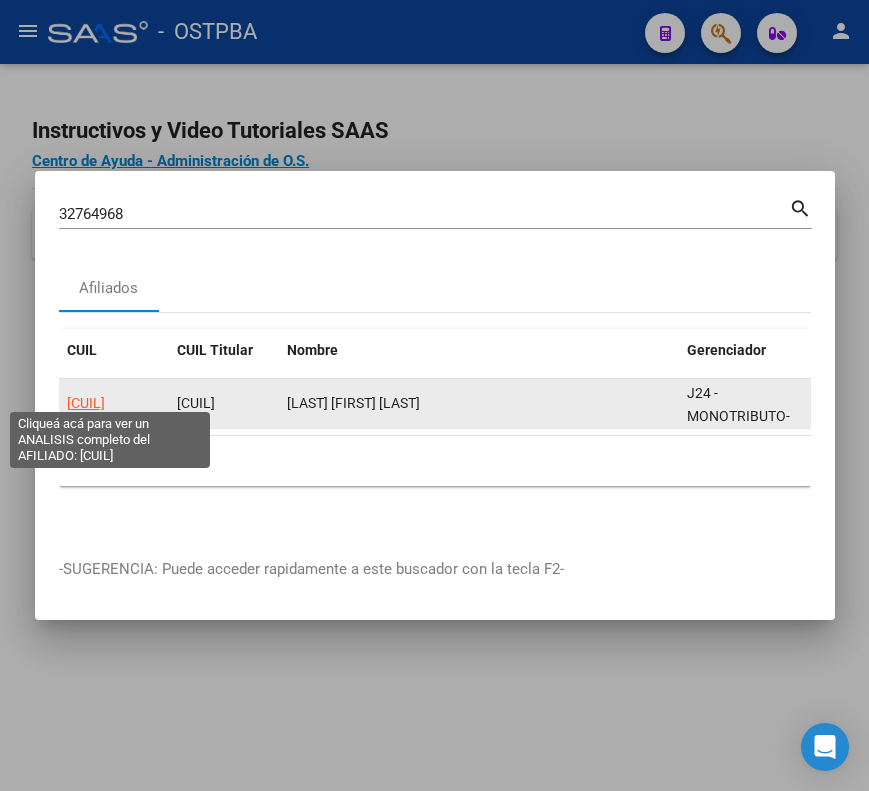 click on "20327649680" 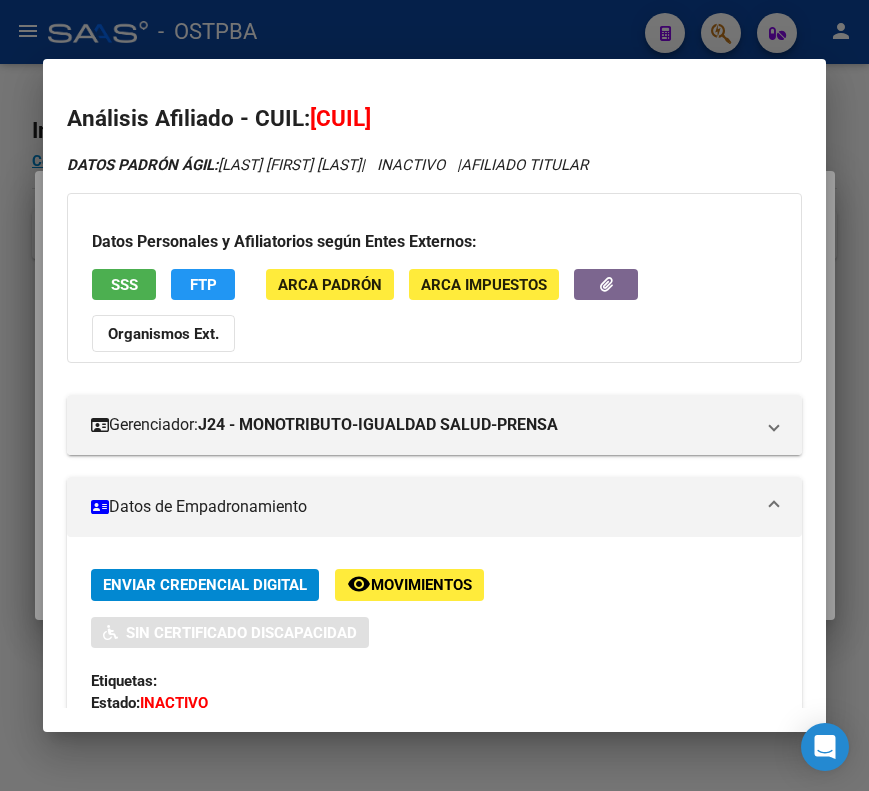 click on "Datos de Empadronamiento" at bounding box center (430, 507) 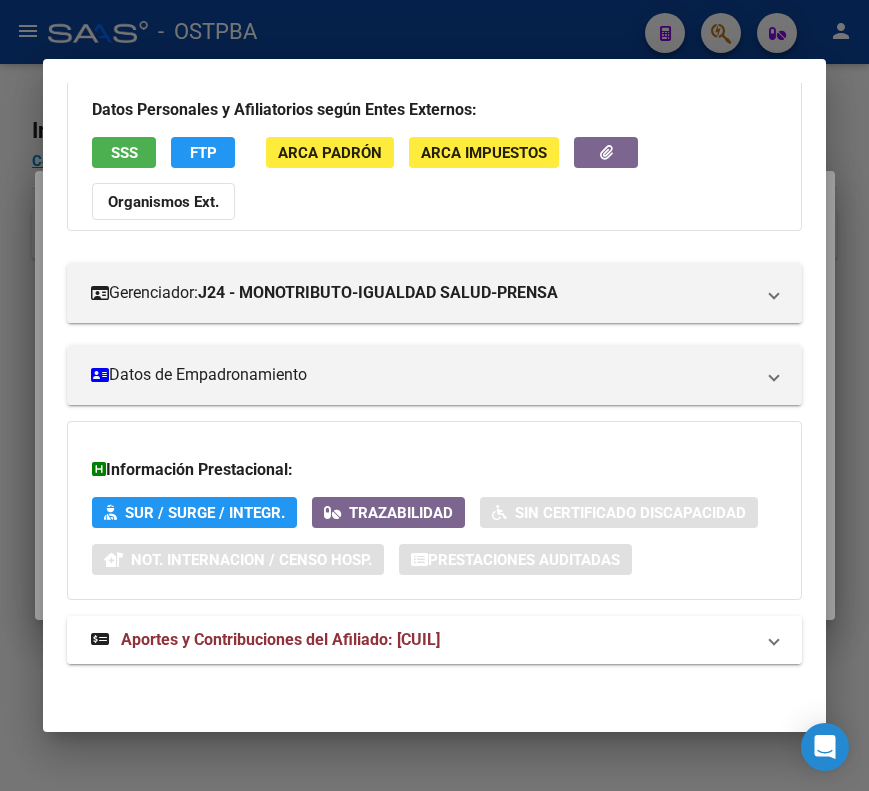 scroll, scrollTop: 133, scrollLeft: 0, axis: vertical 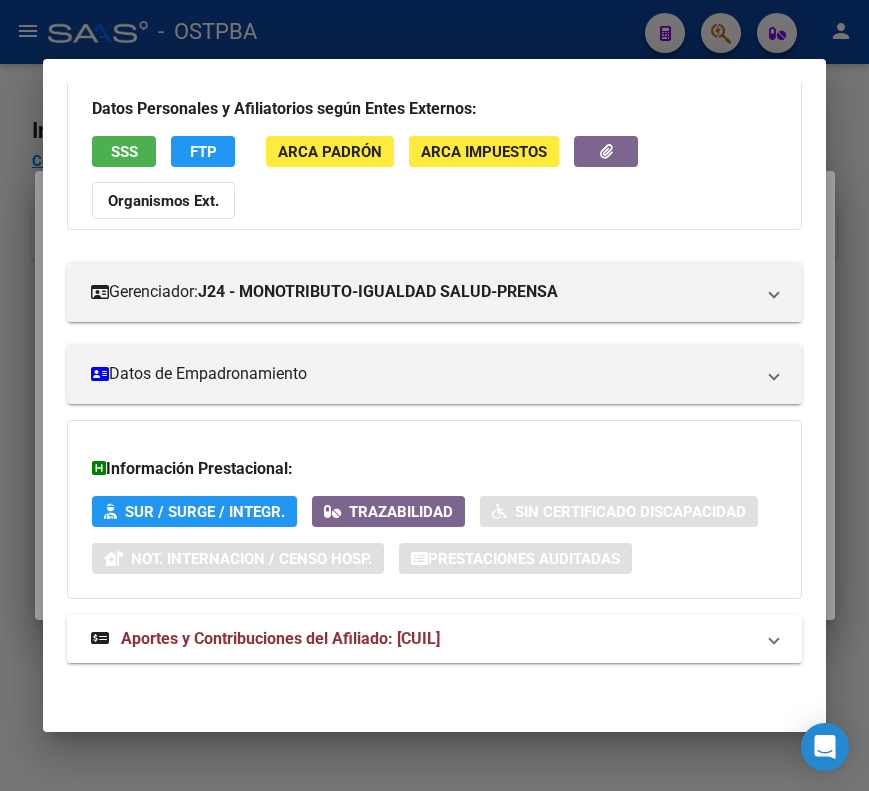 click on "Aportes y Contribuciones del Afiliado: 20327649680" at bounding box center (422, 639) 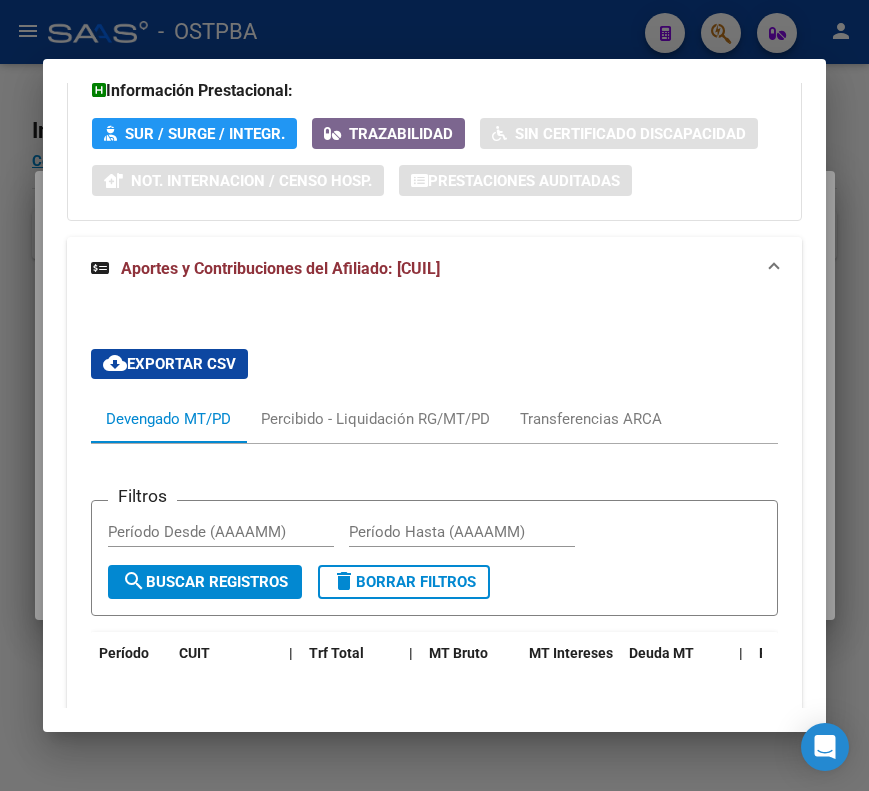 scroll, scrollTop: 733, scrollLeft: 0, axis: vertical 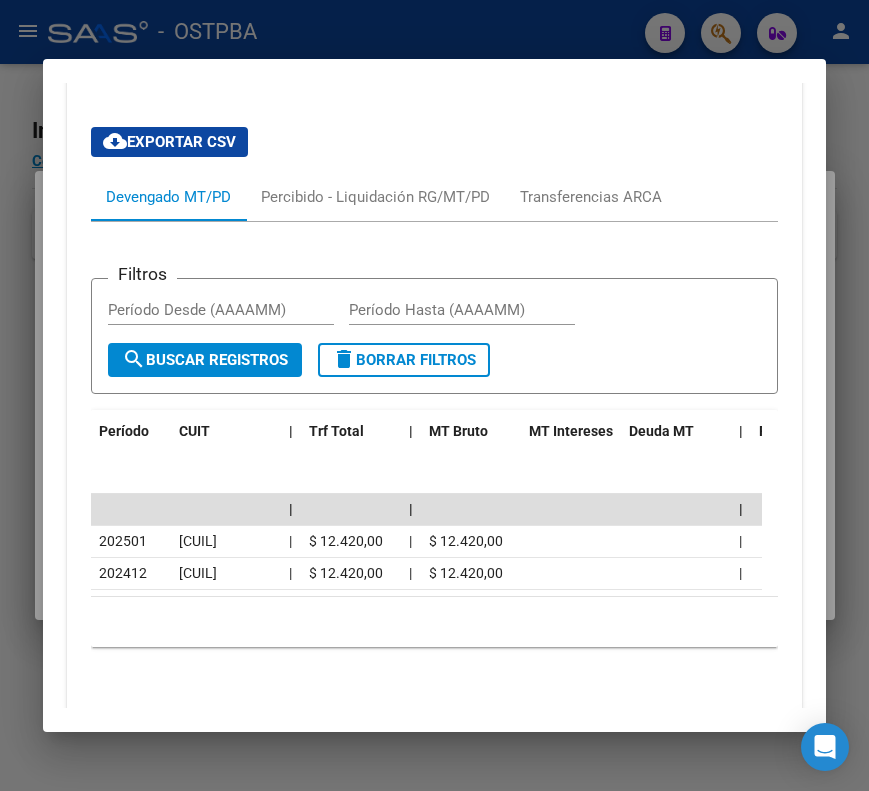 click at bounding box center [434, 395] 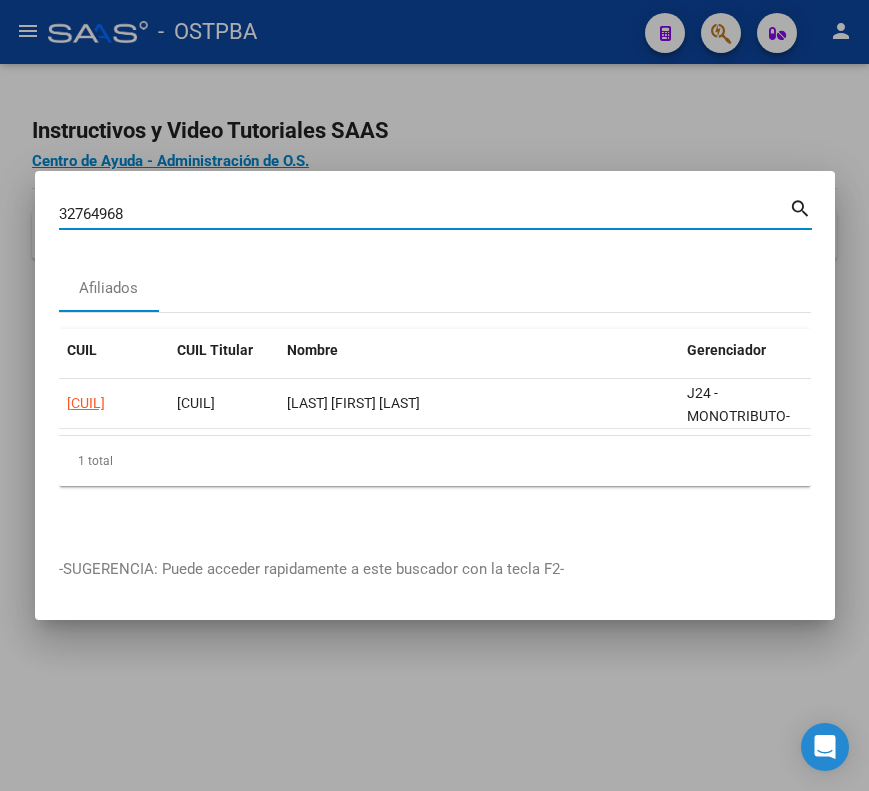 click on "32764968" at bounding box center [424, 214] 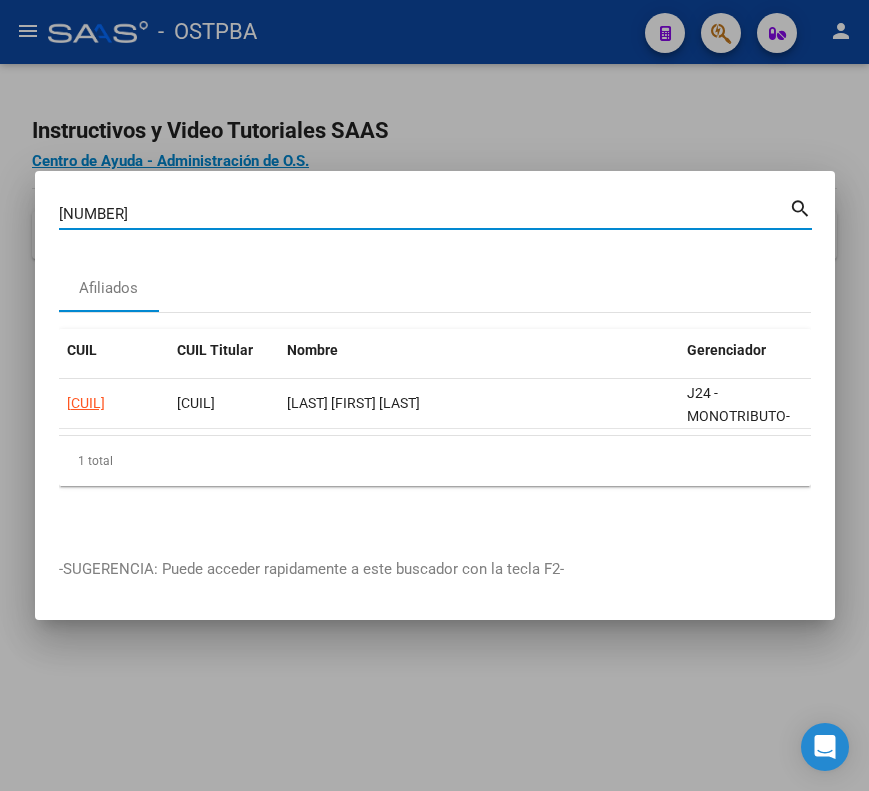 type on "33080010" 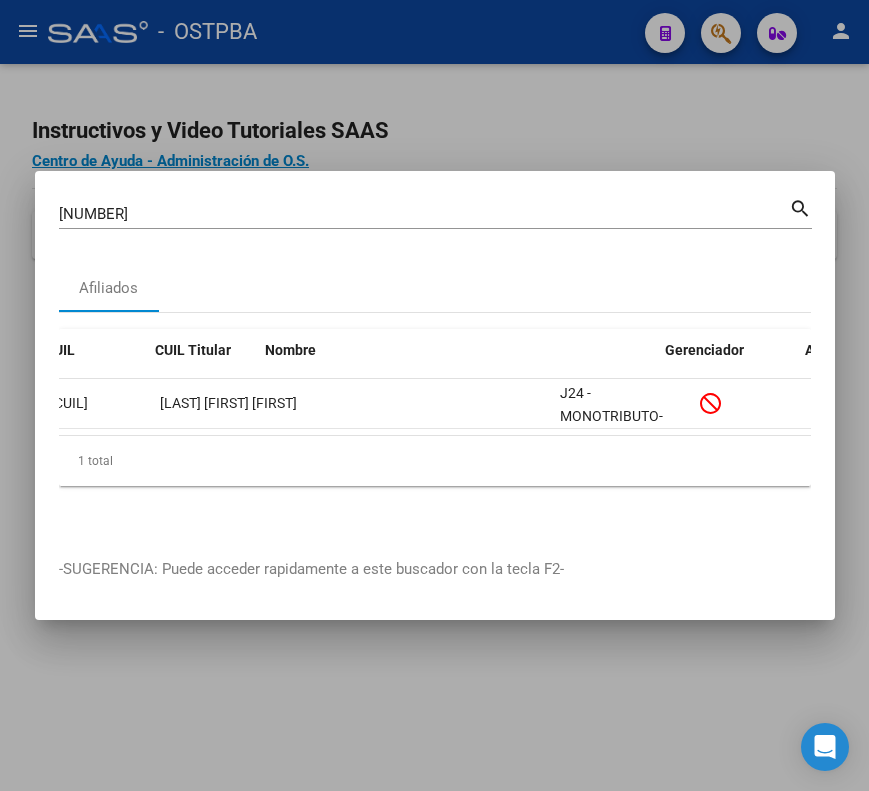 scroll, scrollTop: 0, scrollLeft: 0, axis: both 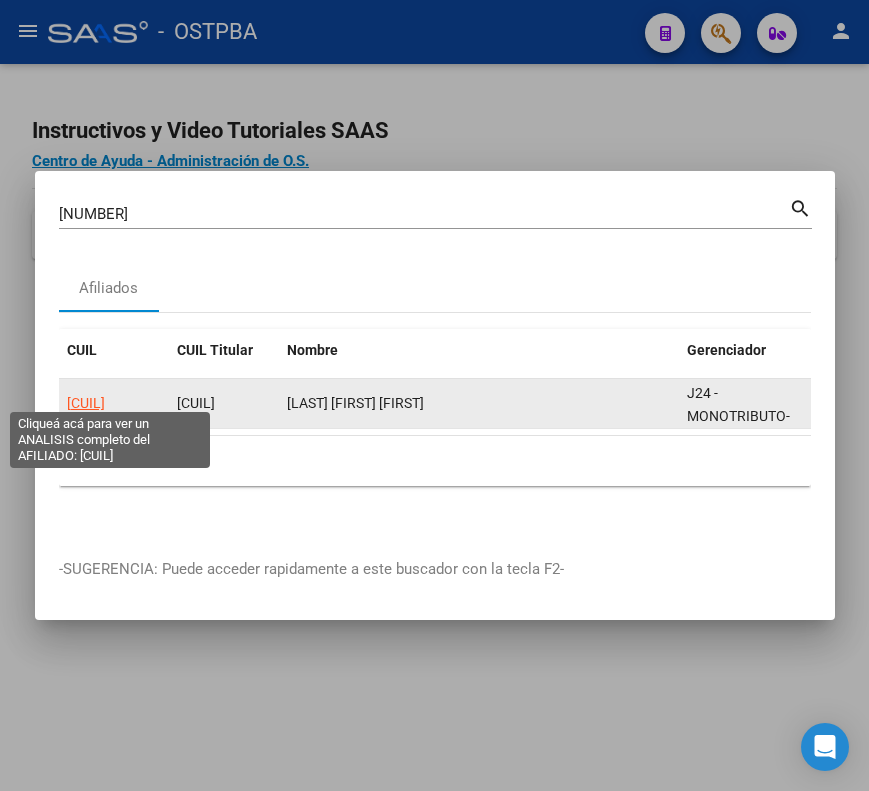click on "20330800101" 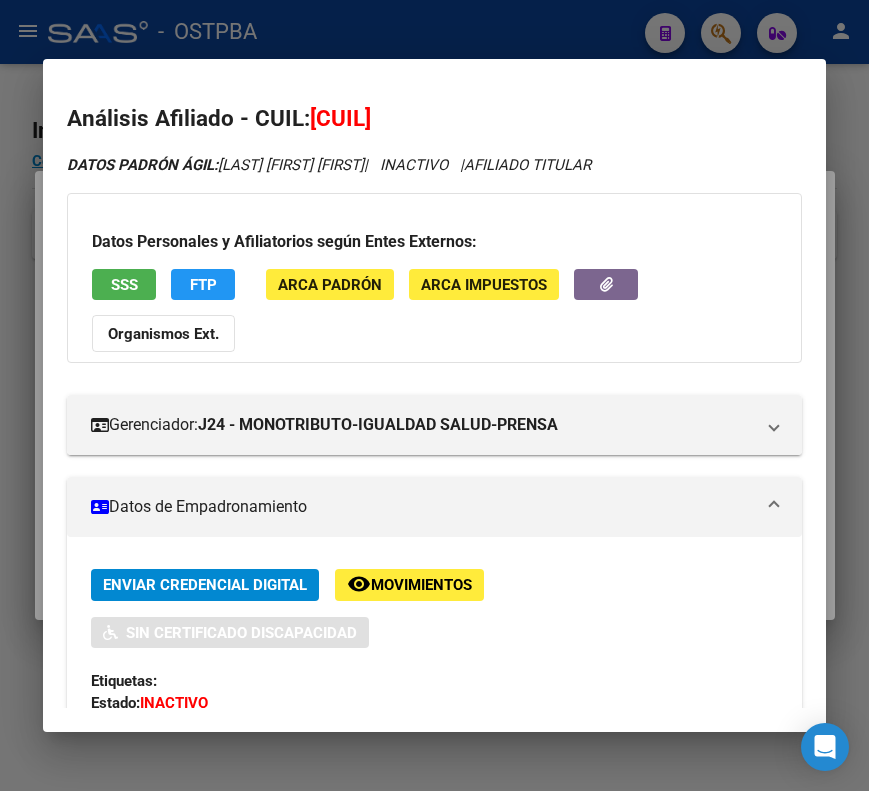 click on "Datos de Empadronamiento" at bounding box center [430, 507] 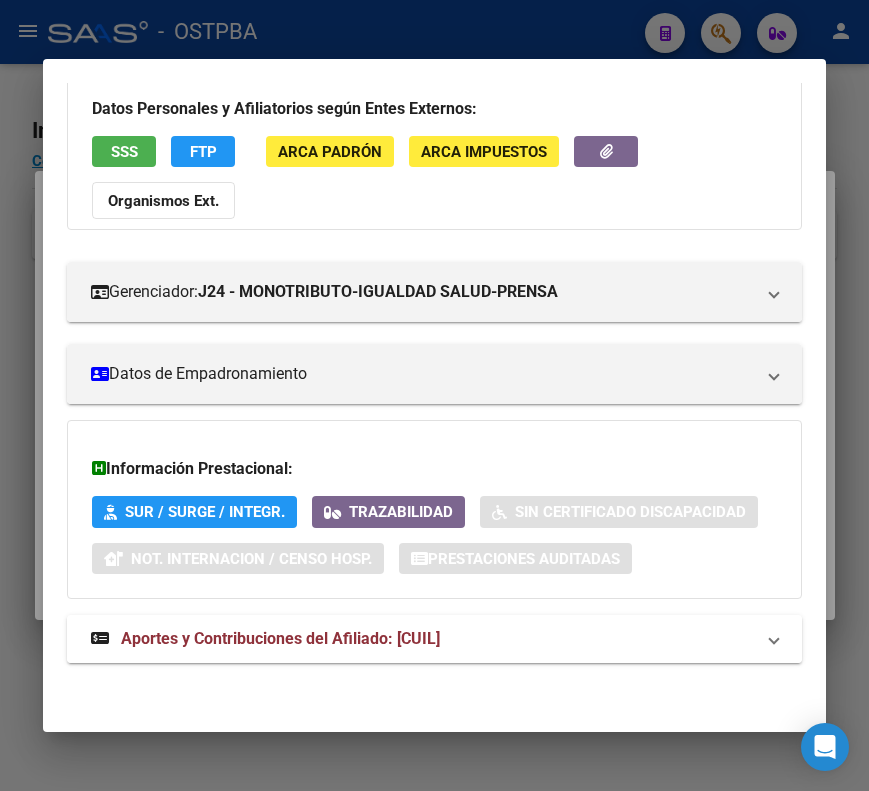 click on "Aportes y Contribuciones del Afiliado: 20330800101" at bounding box center [422, 639] 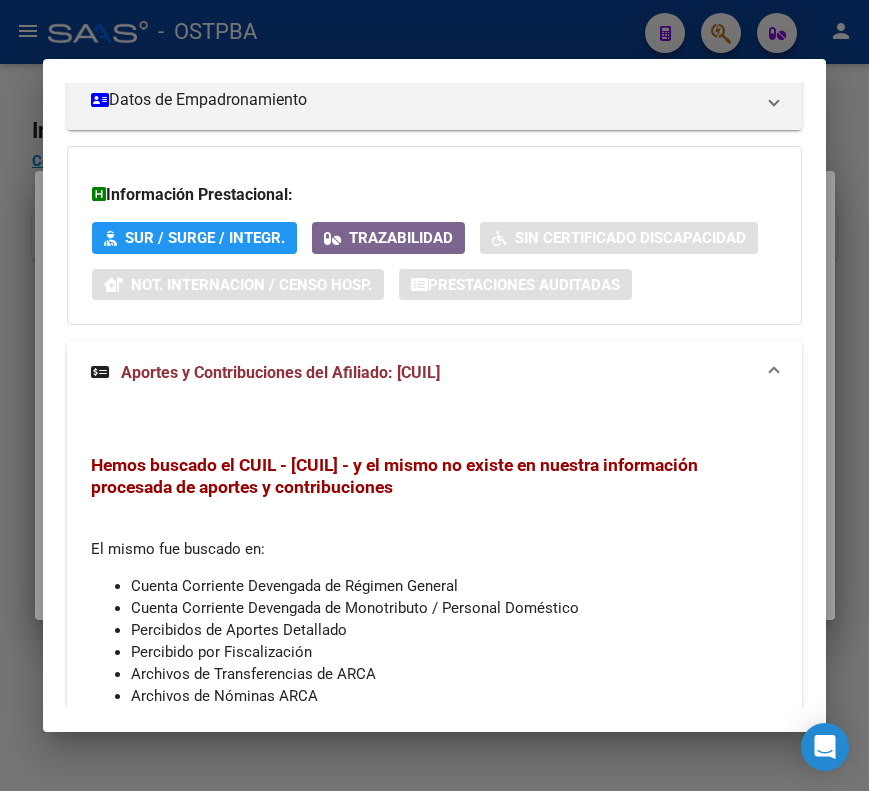 scroll, scrollTop: 522, scrollLeft: 0, axis: vertical 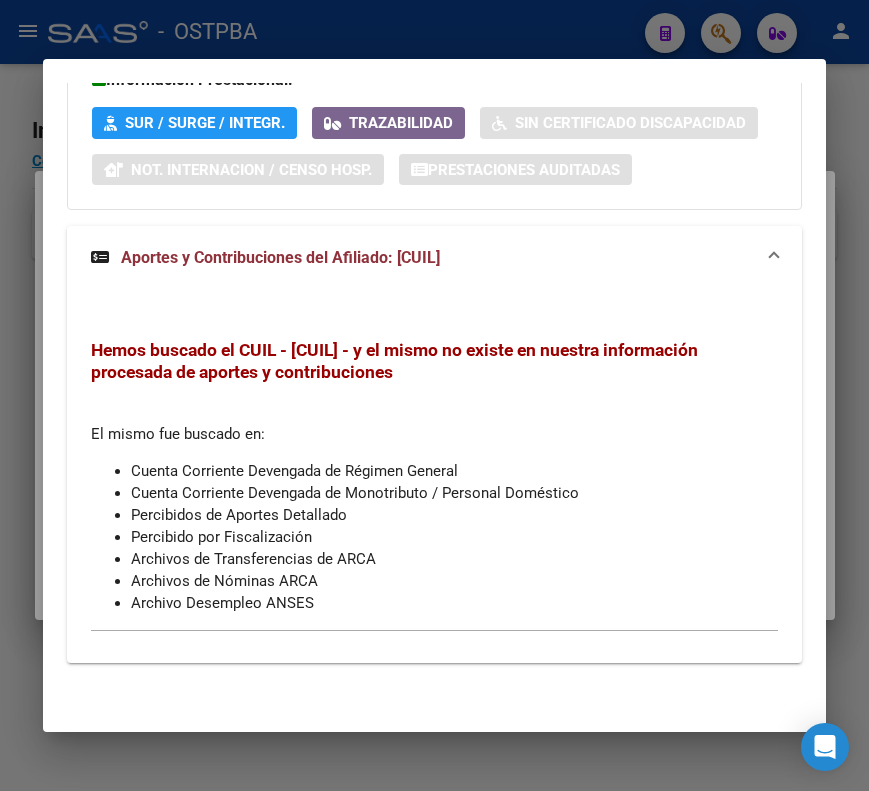 click at bounding box center [434, 395] 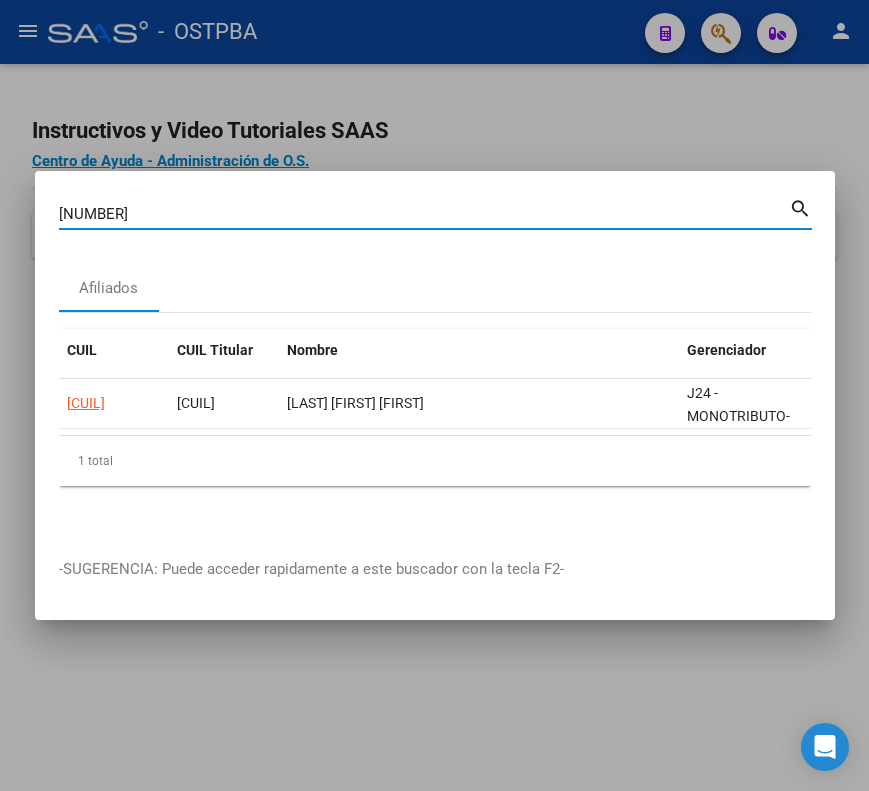 click on "33080010" at bounding box center [424, 214] 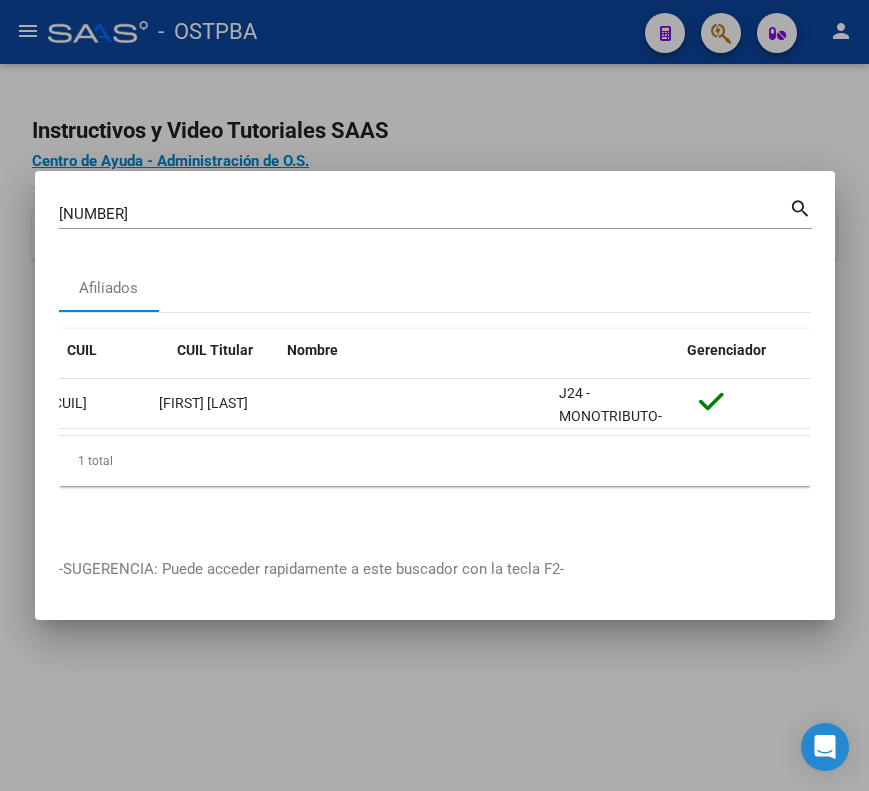 scroll, scrollTop: 0, scrollLeft: 0, axis: both 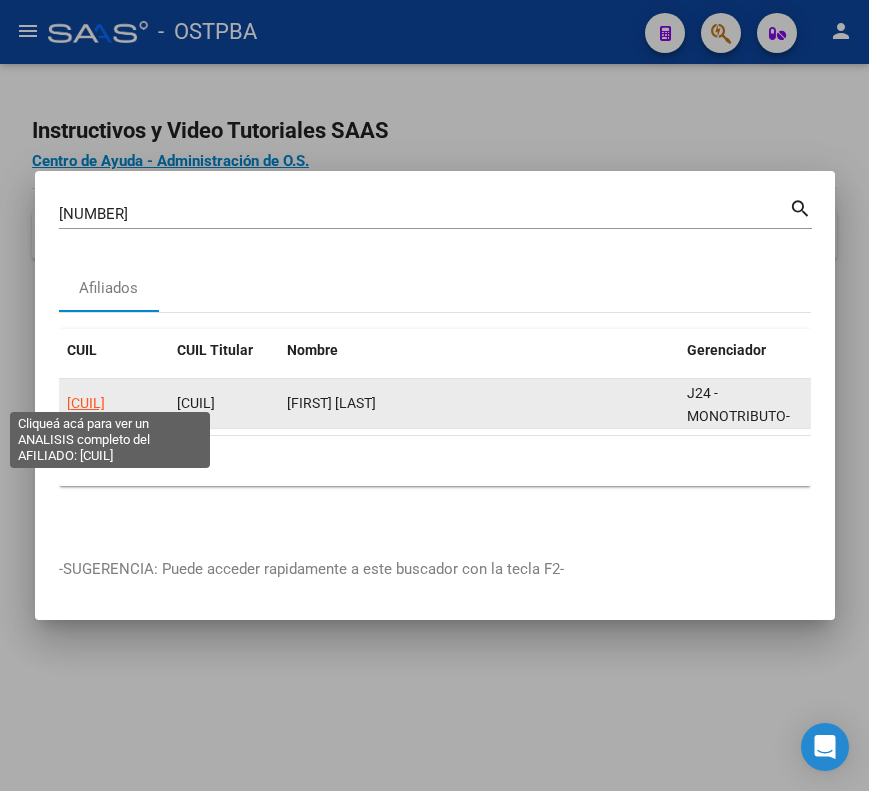 click on "20334460453" 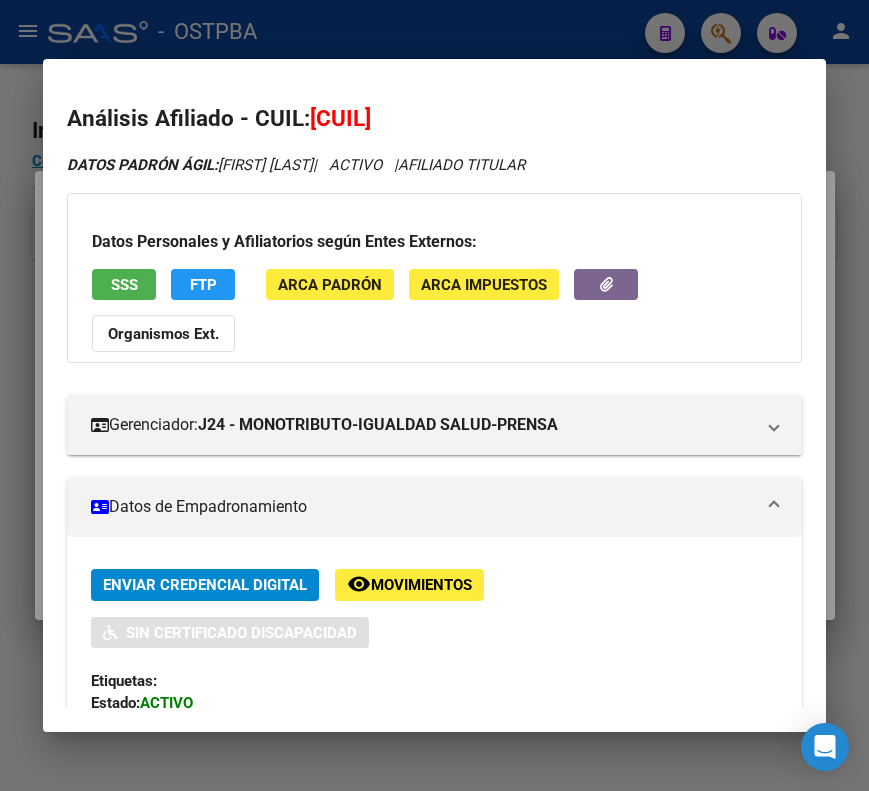 click on "Datos de Empadronamiento" at bounding box center [430, 507] 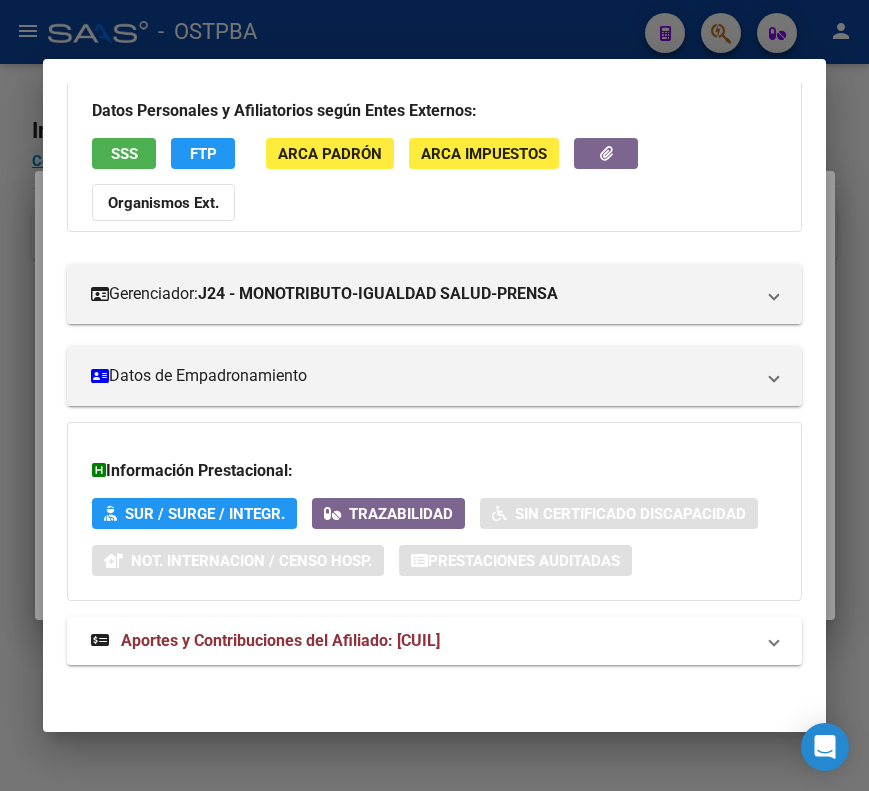 scroll, scrollTop: 133, scrollLeft: 0, axis: vertical 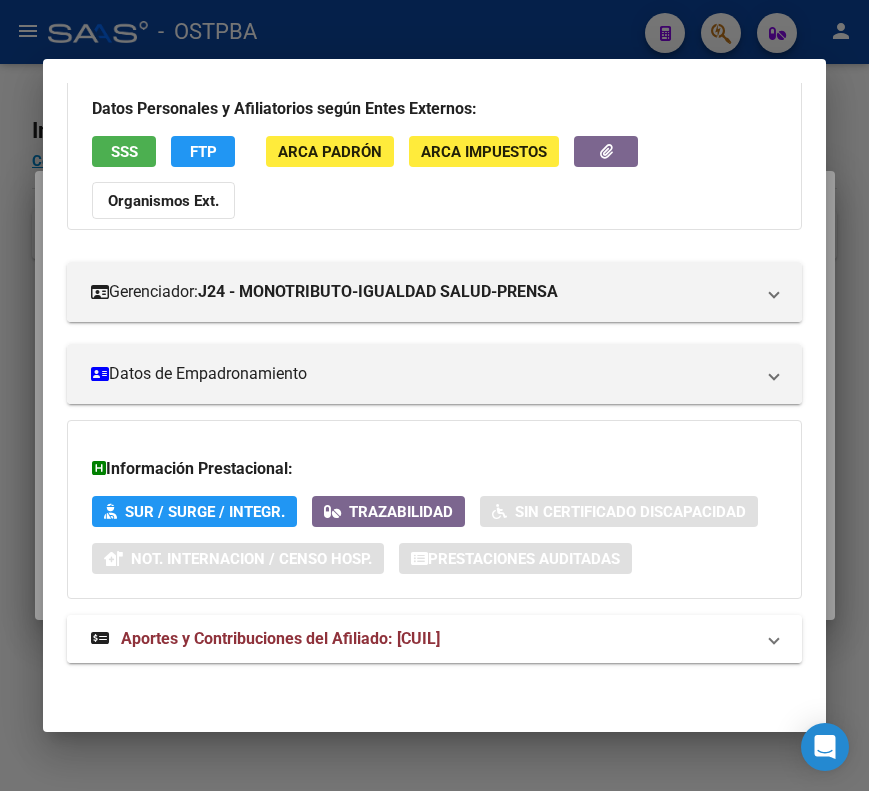 click on "Aportes y Contribuciones del Afiliado: 20334460453" at bounding box center [280, 638] 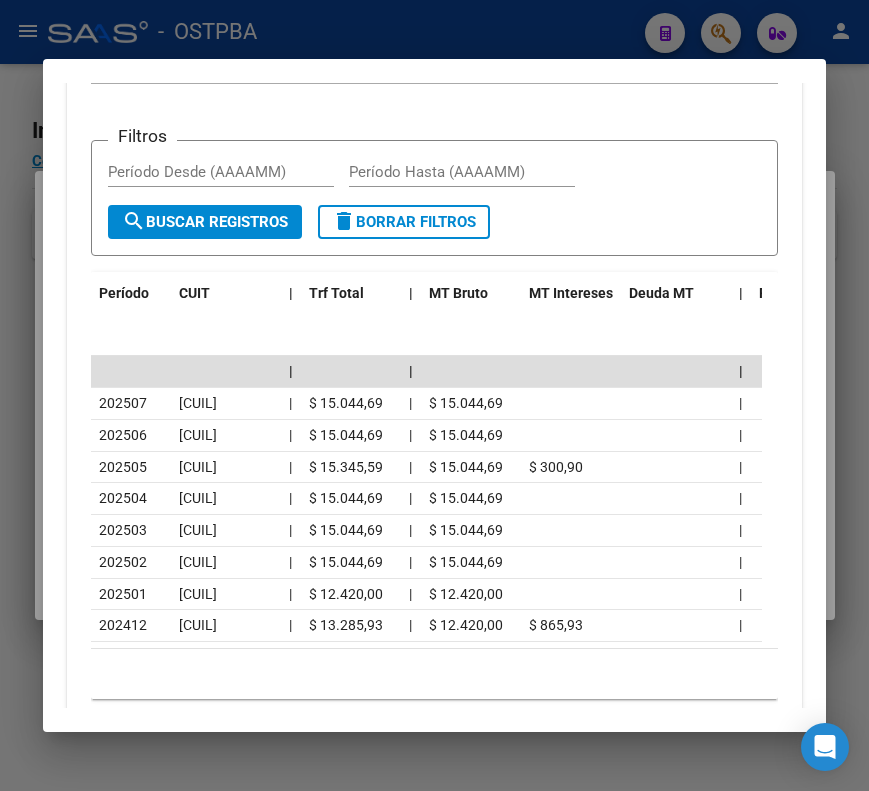 scroll, scrollTop: 1002, scrollLeft: 0, axis: vertical 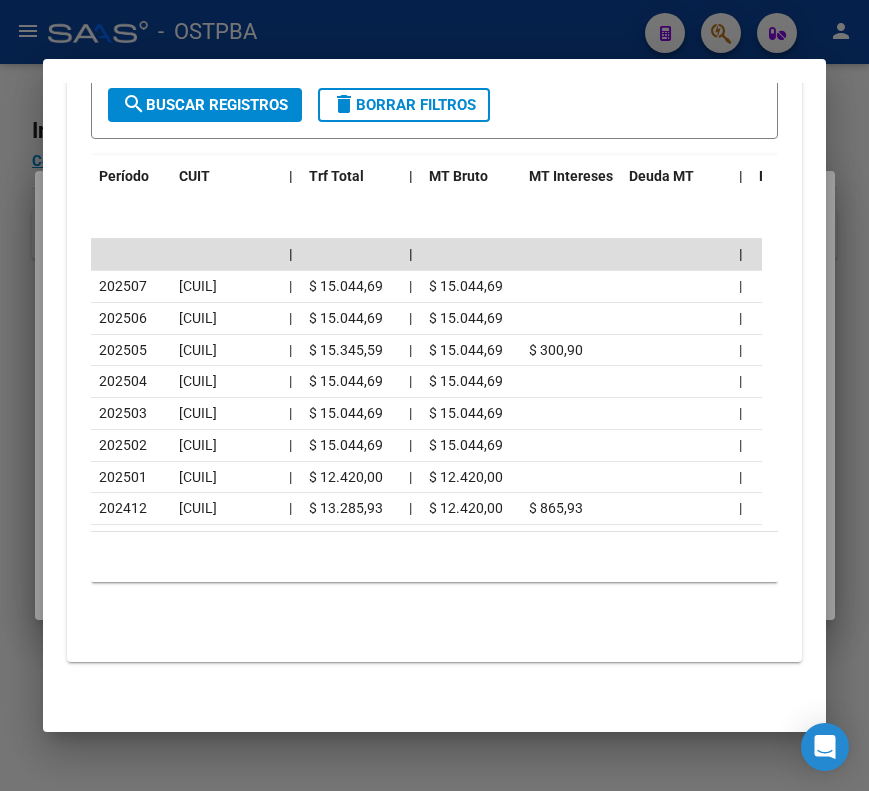 click at bounding box center [434, 395] 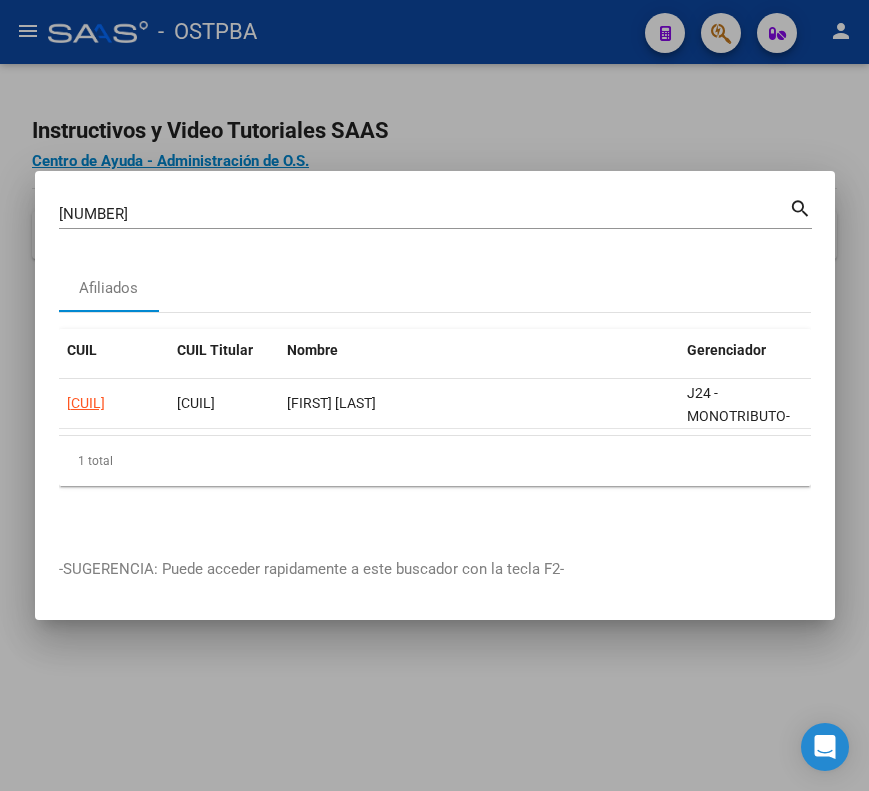 click on "33446045" at bounding box center (424, 214) 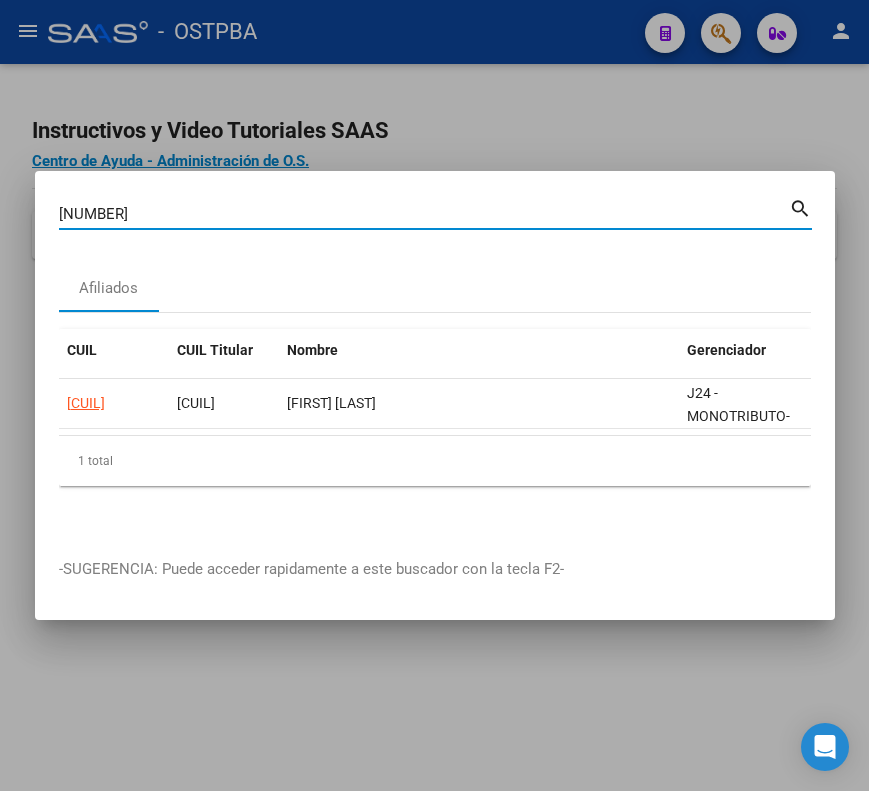click on "33446045" at bounding box center [424, 214] 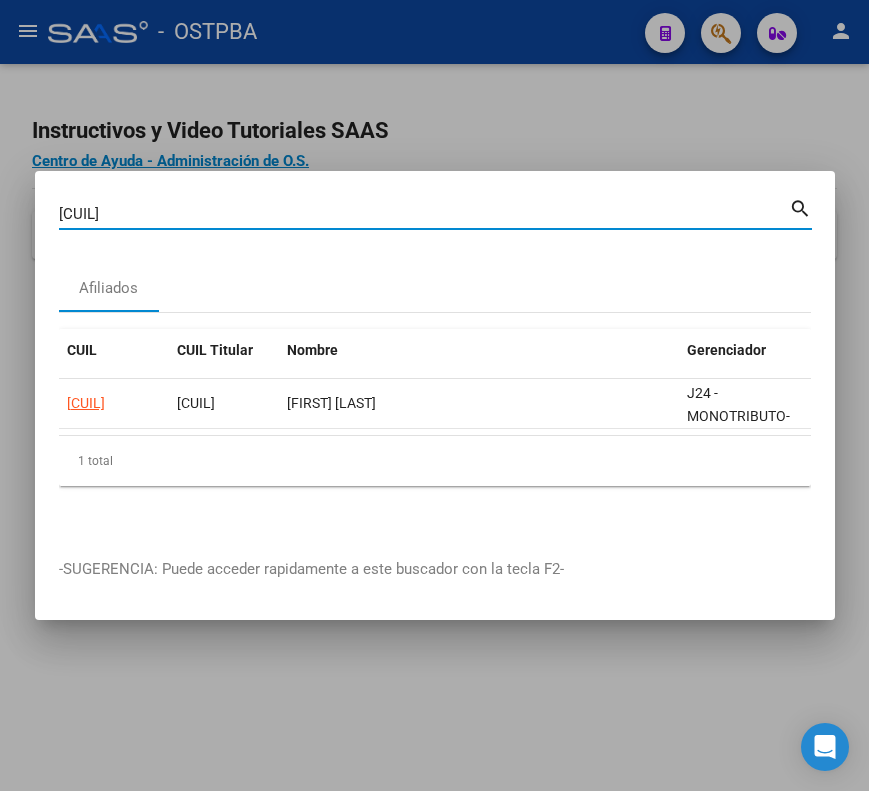 type on "33457653" 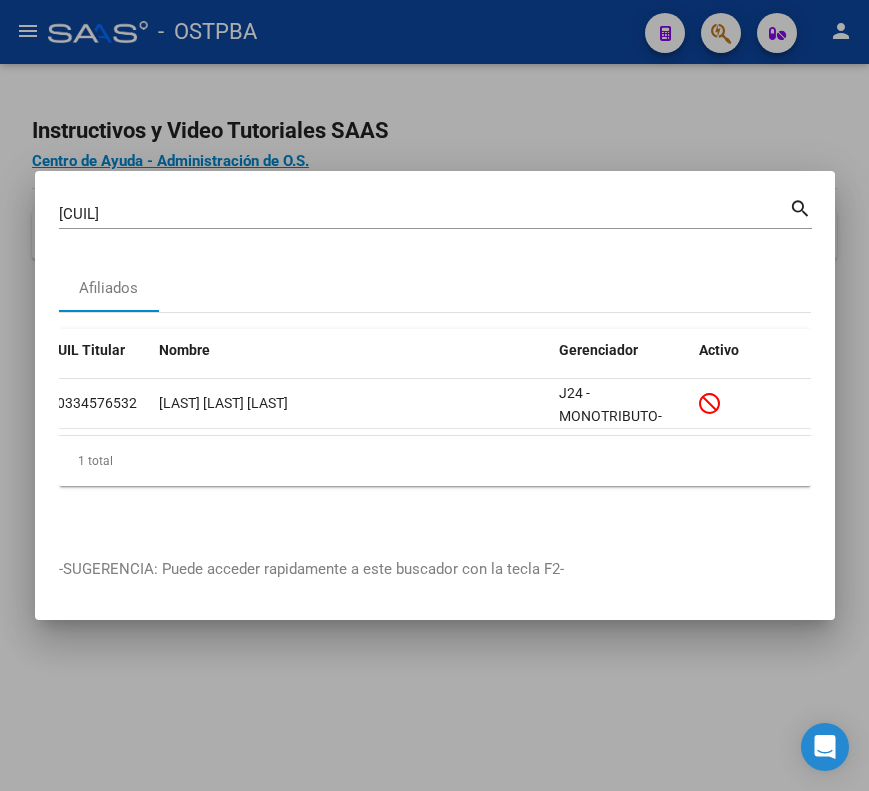 scroll, scrollTop: 0, scrollLeft: 0, axis: both 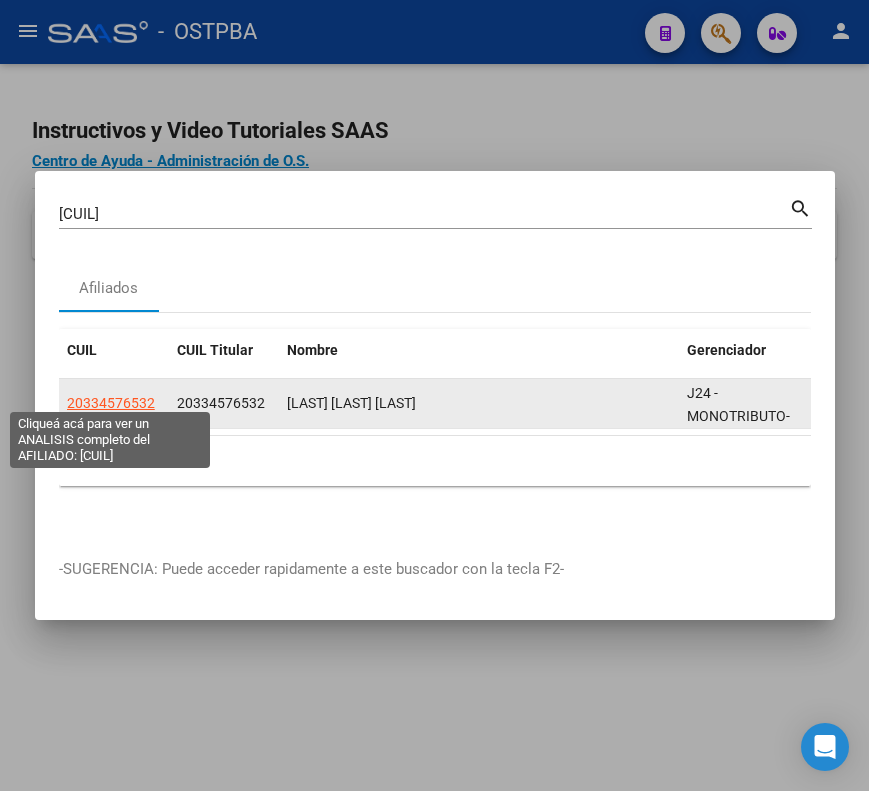 click on "20334576532" 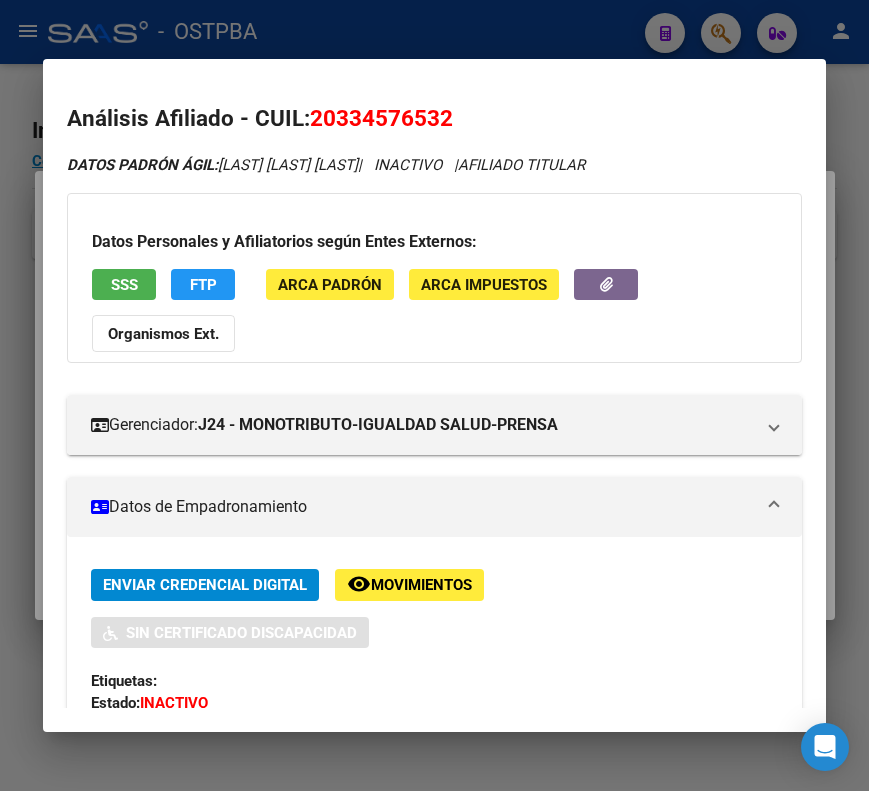 click on "Datos de Empadronamiento" at bounding box center [434, 507] 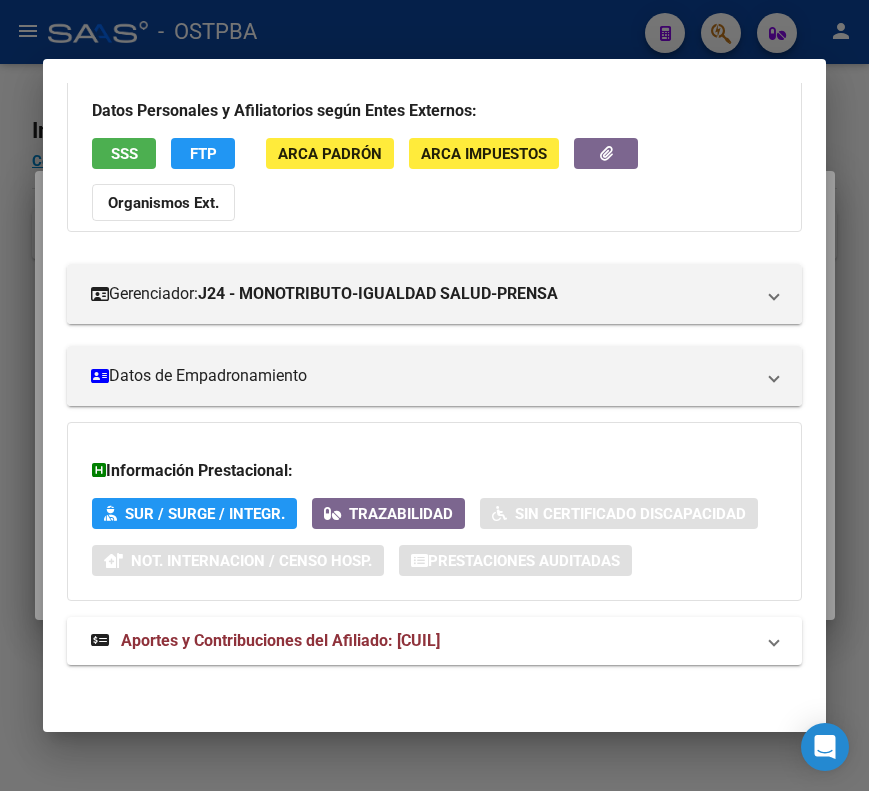 scroll, scrollTop: 133, scrollLeft: 0, axis: vertical 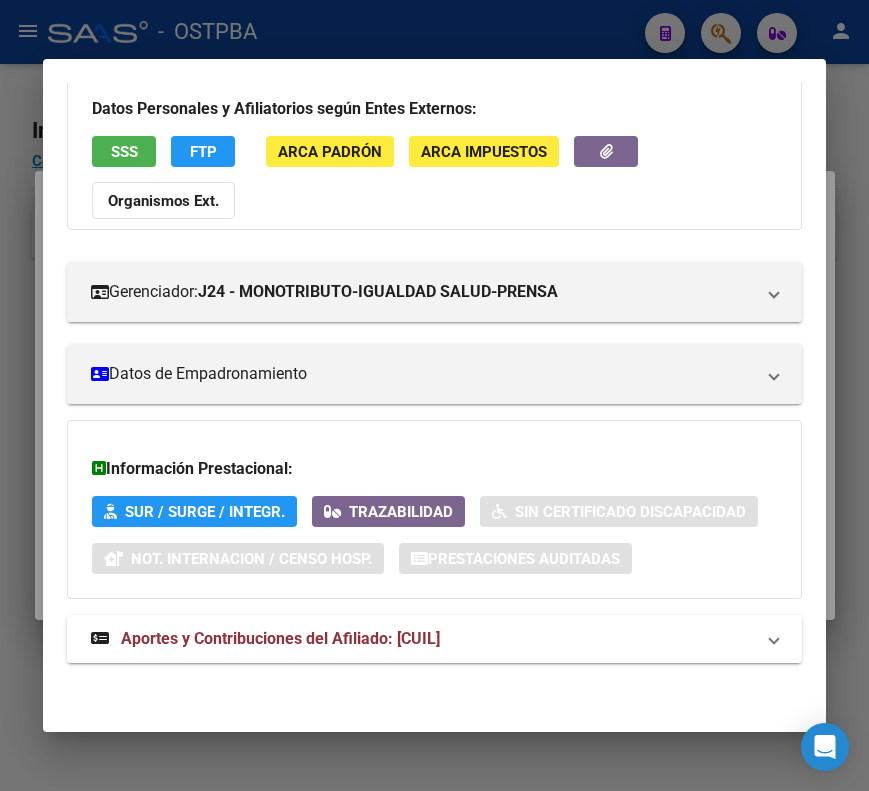 click on "Aportes y Contribuciones del Afiliado: 20334576532" at bounding box center (280, 638) 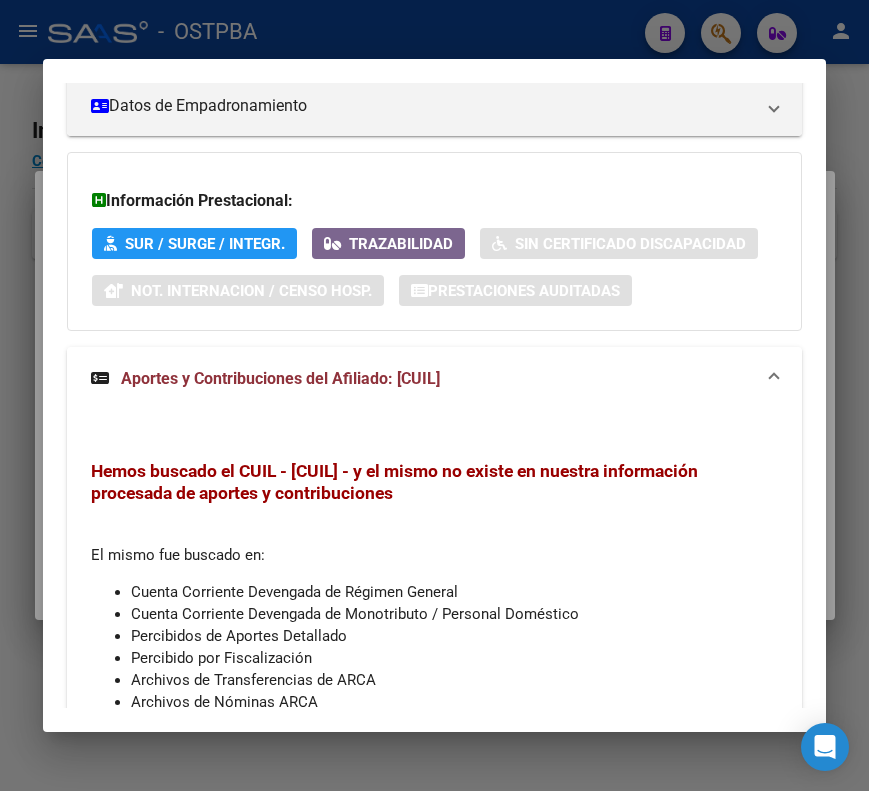 scroll, scrollTop: 522, scrollLeft: 0, axis: vertical 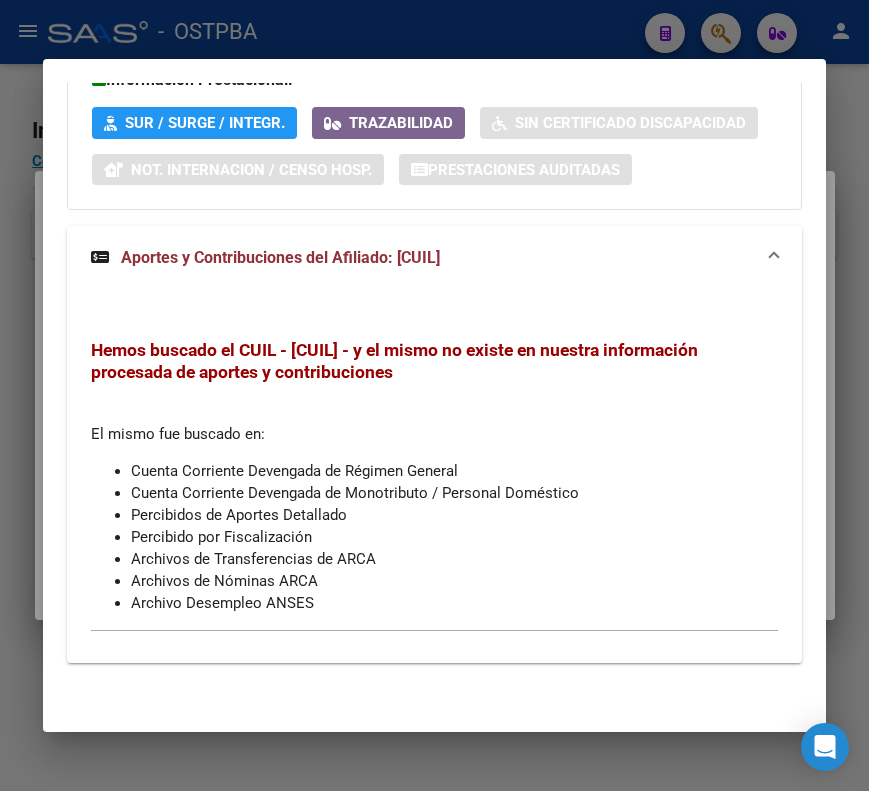 click at bounding box center [434, 395] 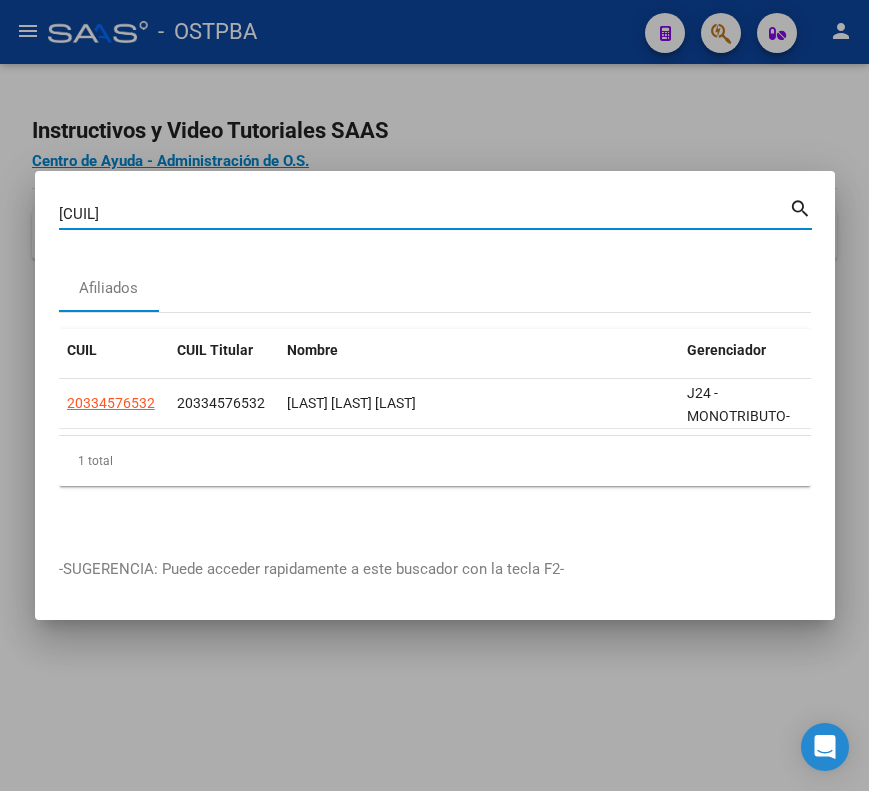 click on "33457653" at bounding box center [424, 214] 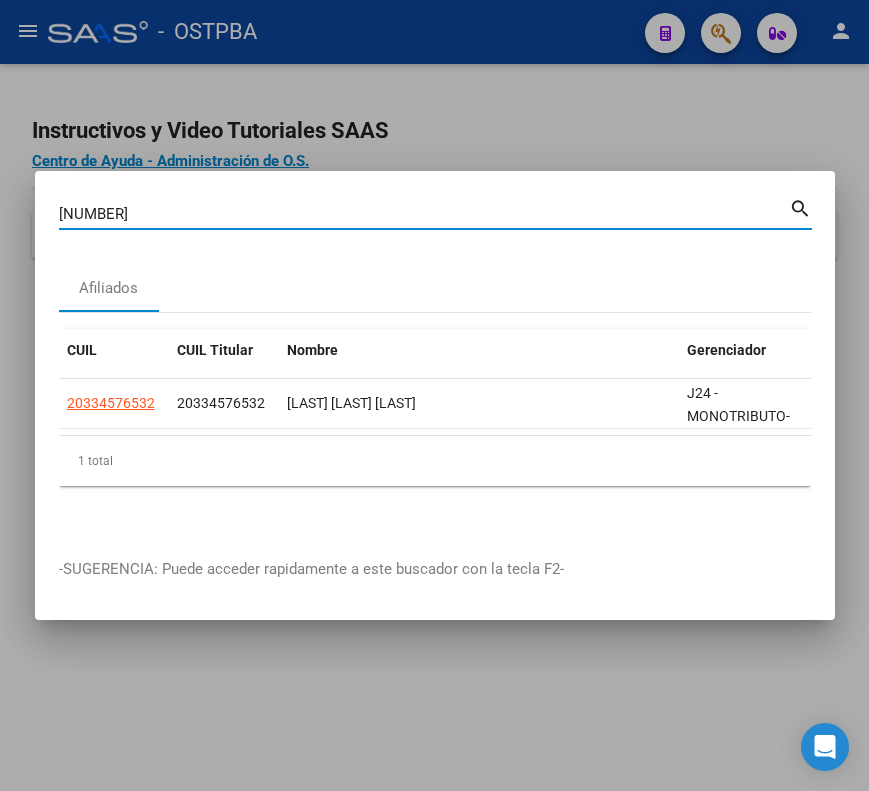 type on "33563404" 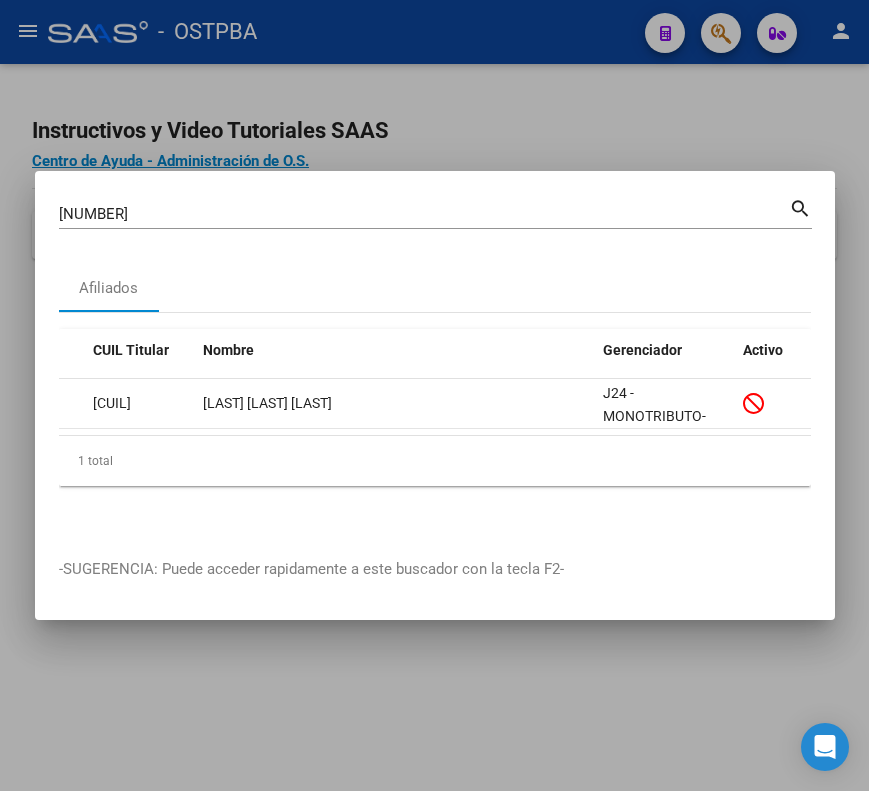 scroll, scrollTop: 0, scrollLeft: 0, axis: both 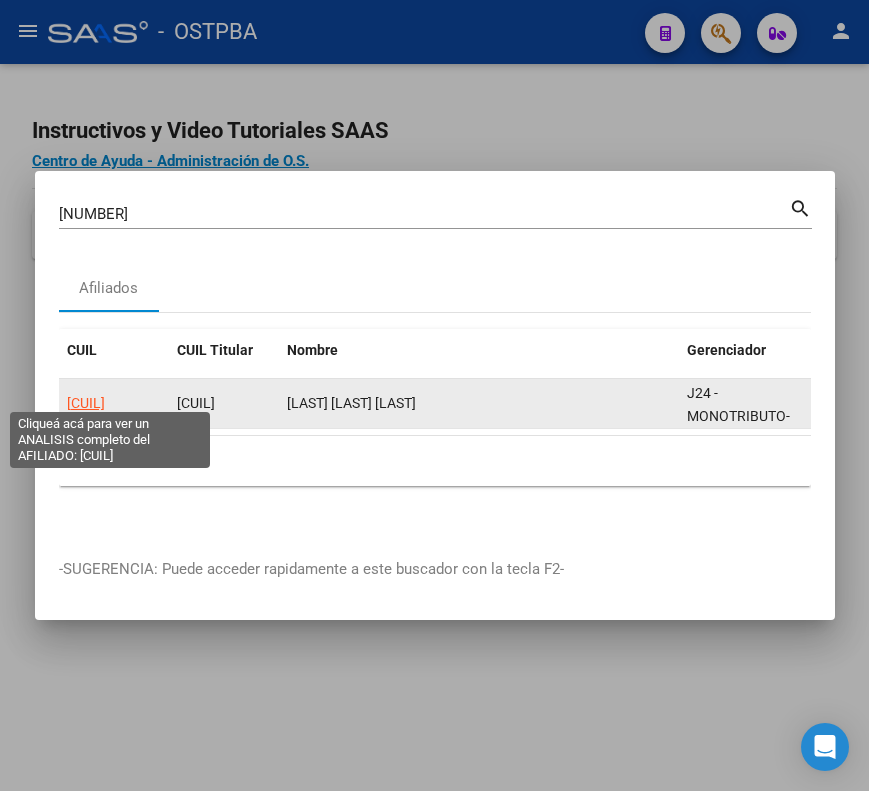 click on "20335634048" 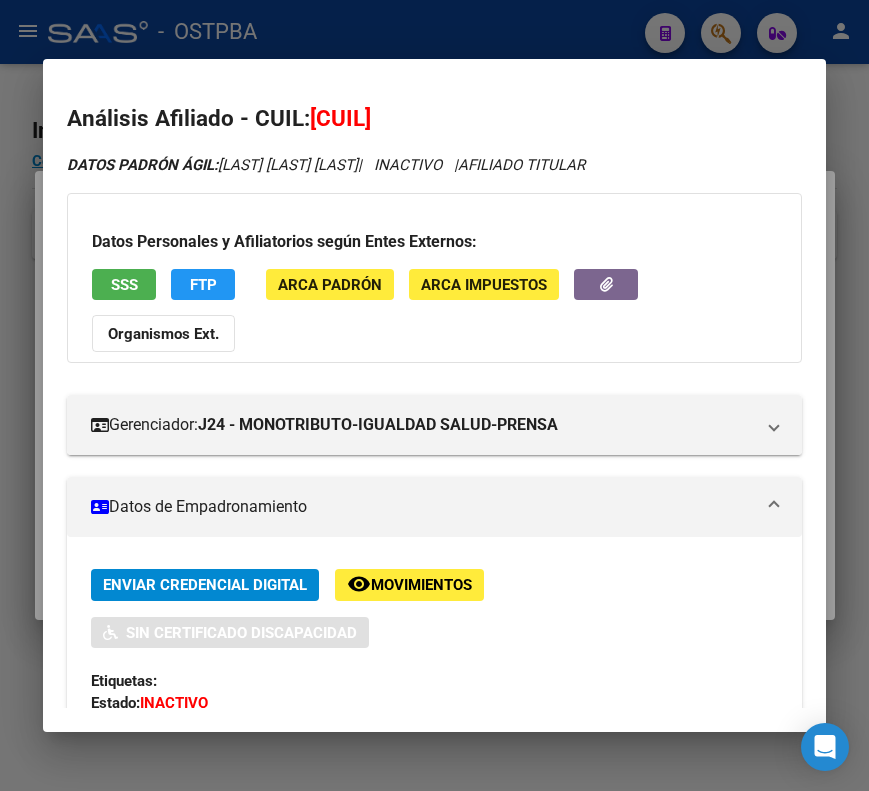 click on "Datos de Empadronamiento" at bounding box center (434, 507) 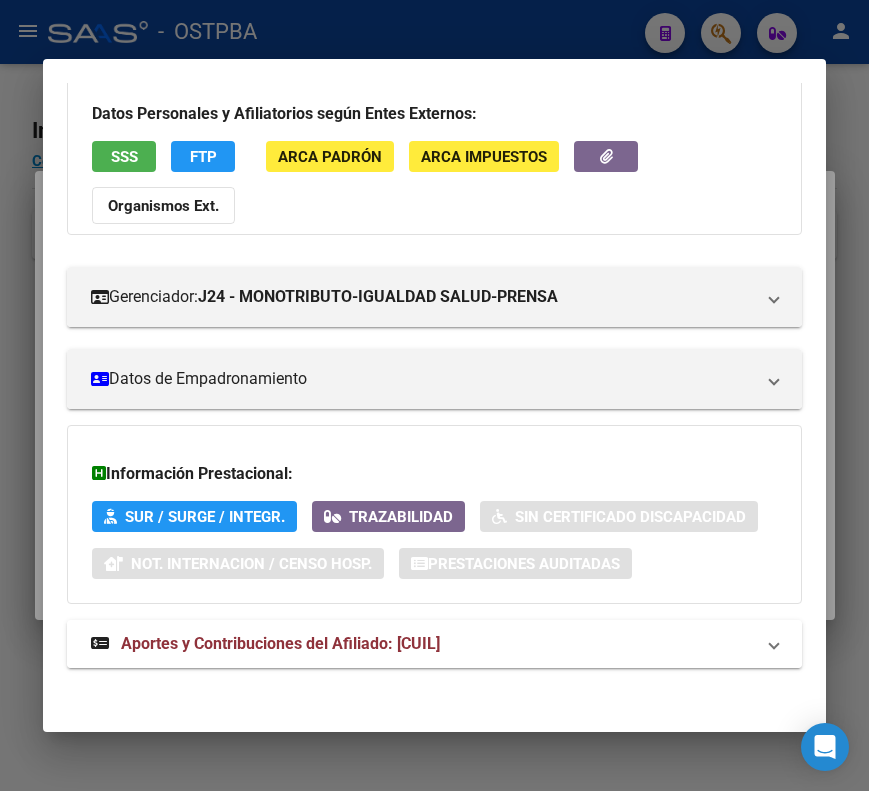 scroll, scrollTop: 133, scrollLeft: 0, axis: vertical 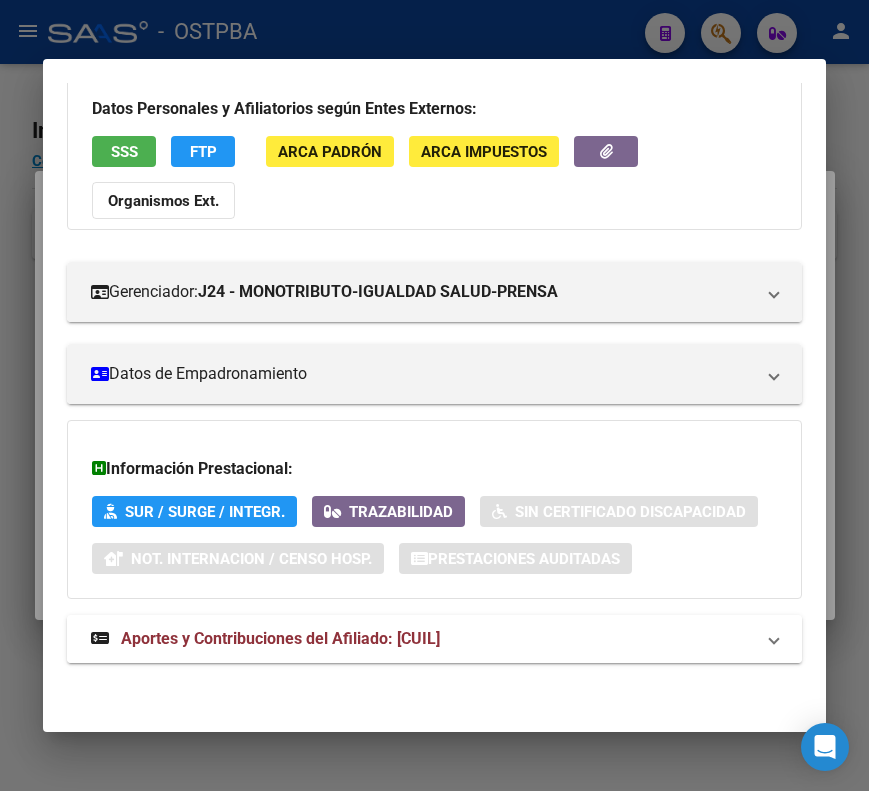 click on "Aportes y Contribuciones del Afiliado: 20335634048" at bounding box center [422, 639] 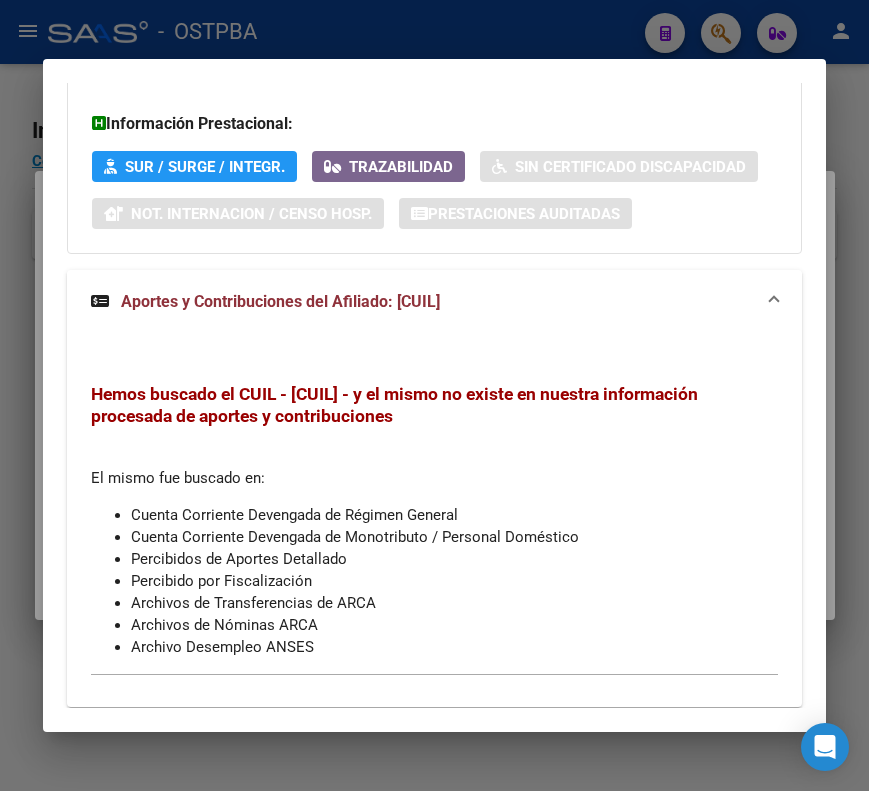 scroll, scrollTop: 522, scrollLeft: 0, axis: vertical 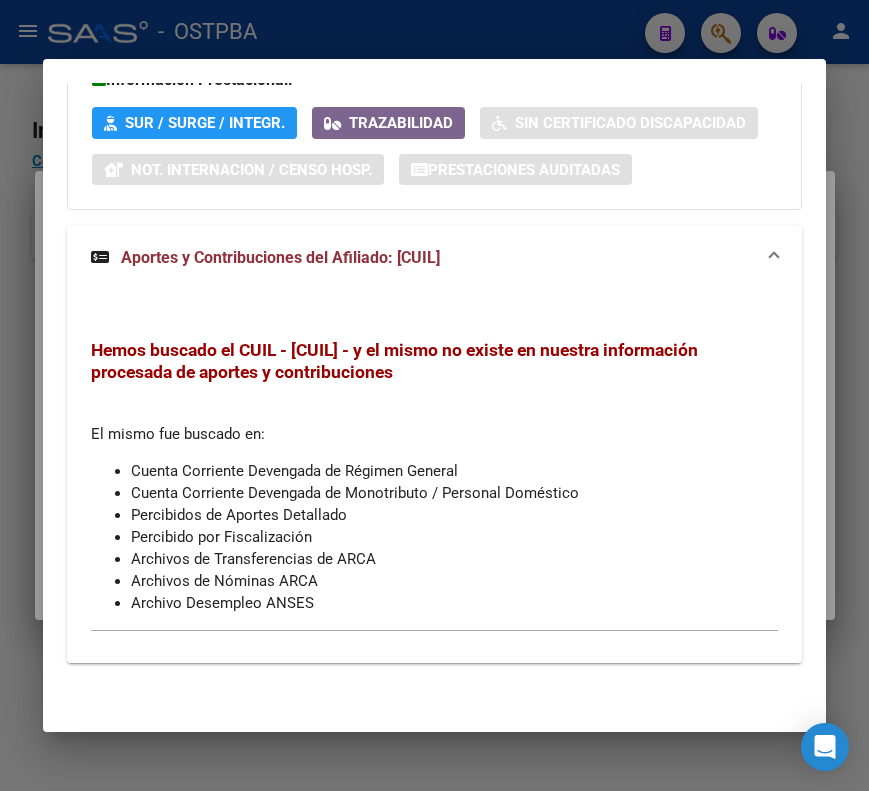 click at bounding box center (434, 395) 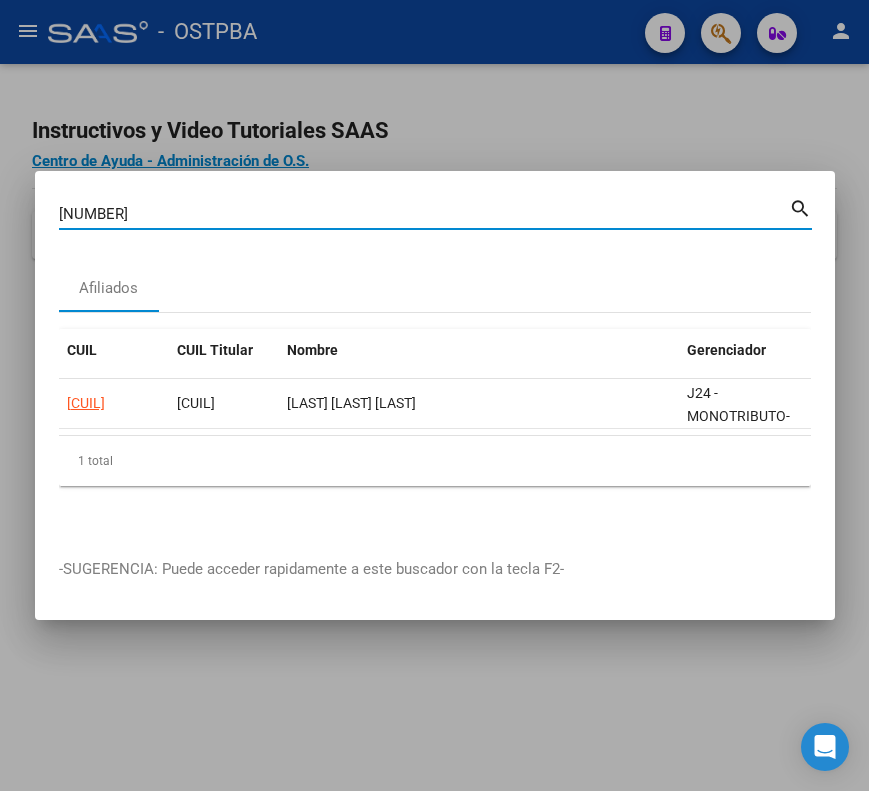 click on "33563404" at bounding box center (424, 214) 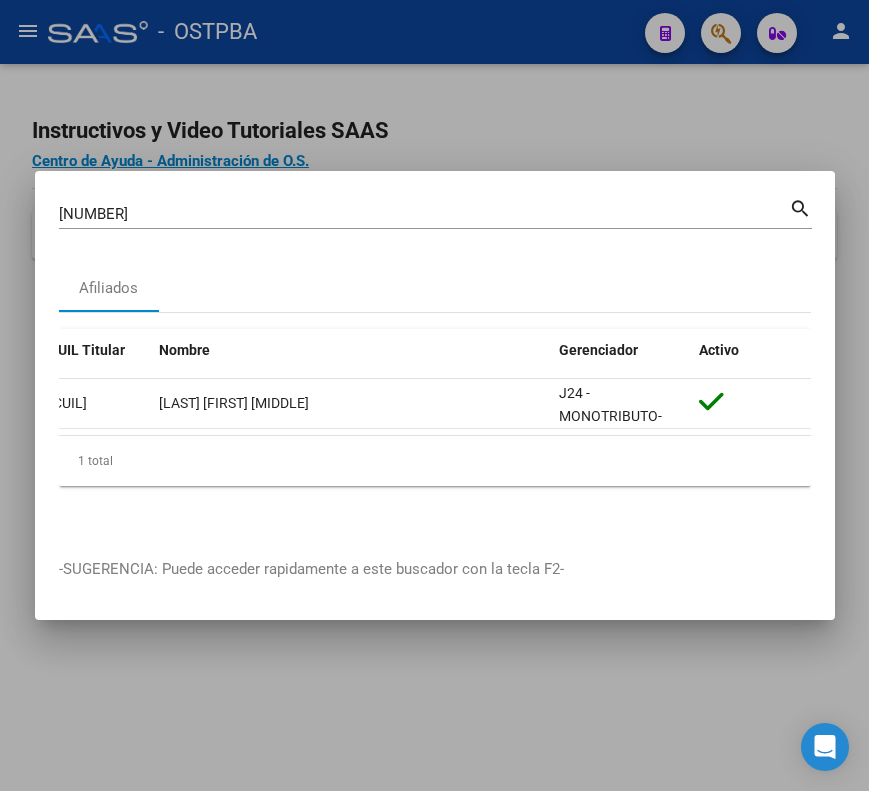 scroll, scrollTop: 0, scrollLeft: 0, axis: both 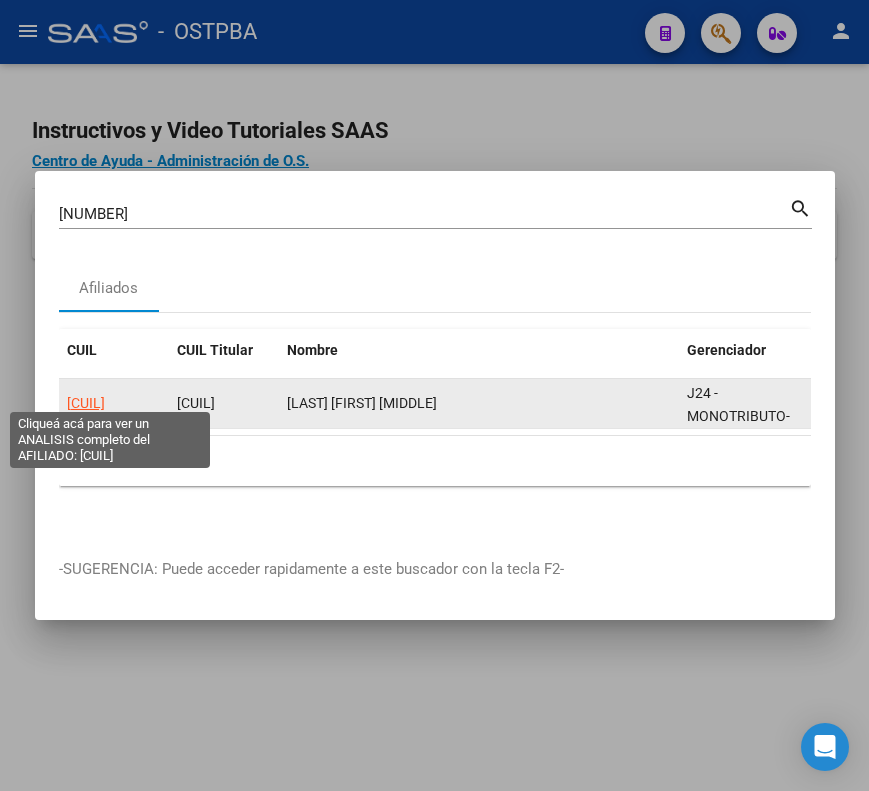 click on "20335766866" 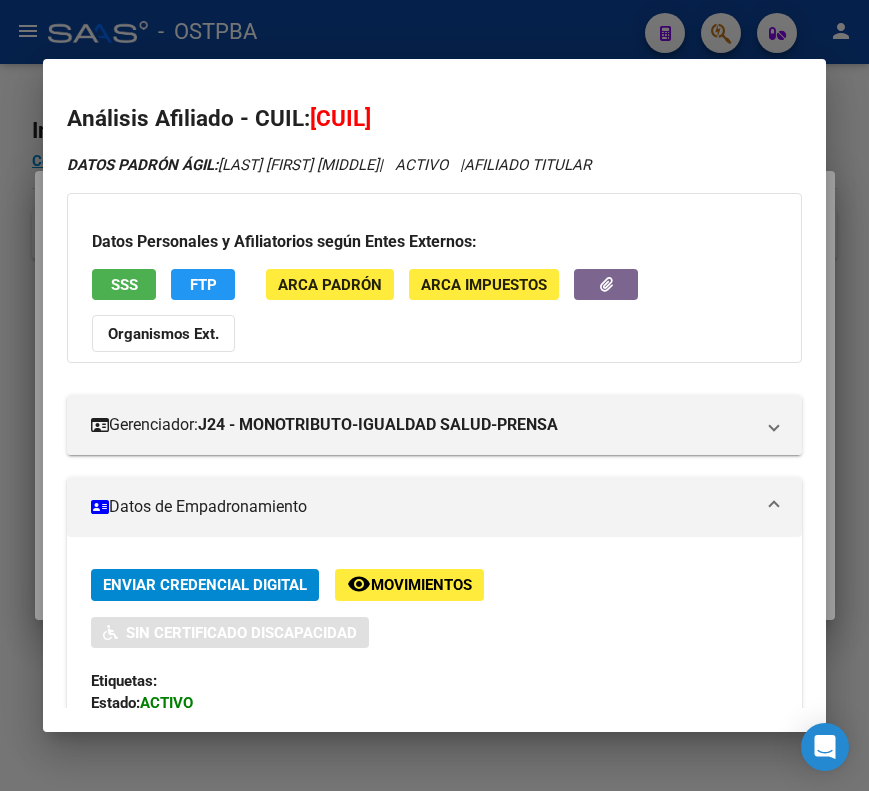 click at bounding box center (774, 507) 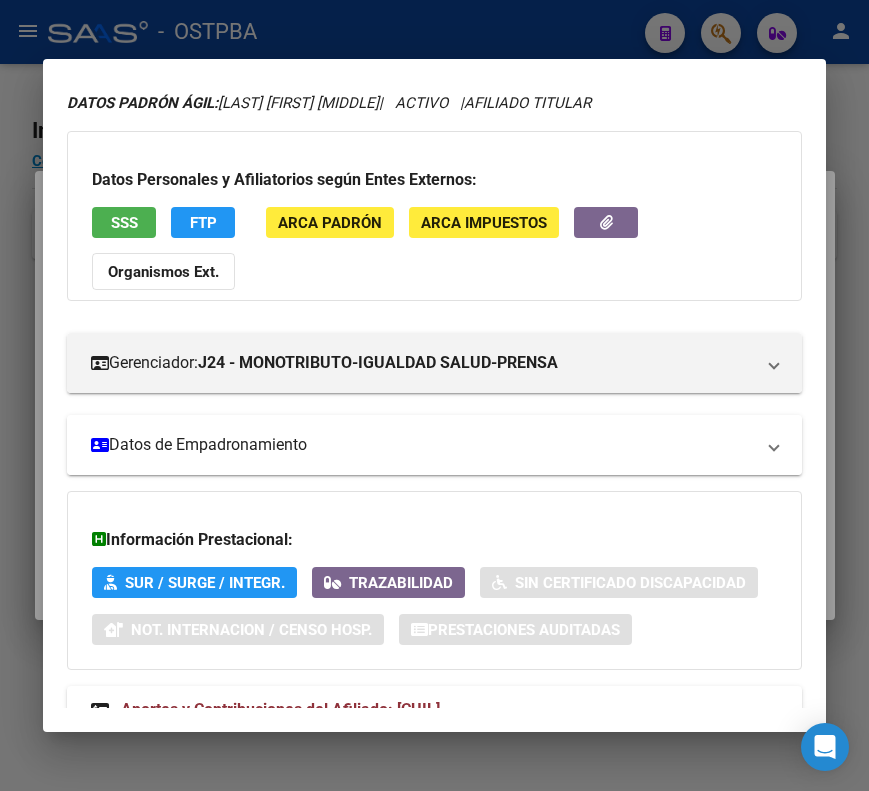 scroll, scrollTop: 133, scrollLeft: 0, axis: vertical 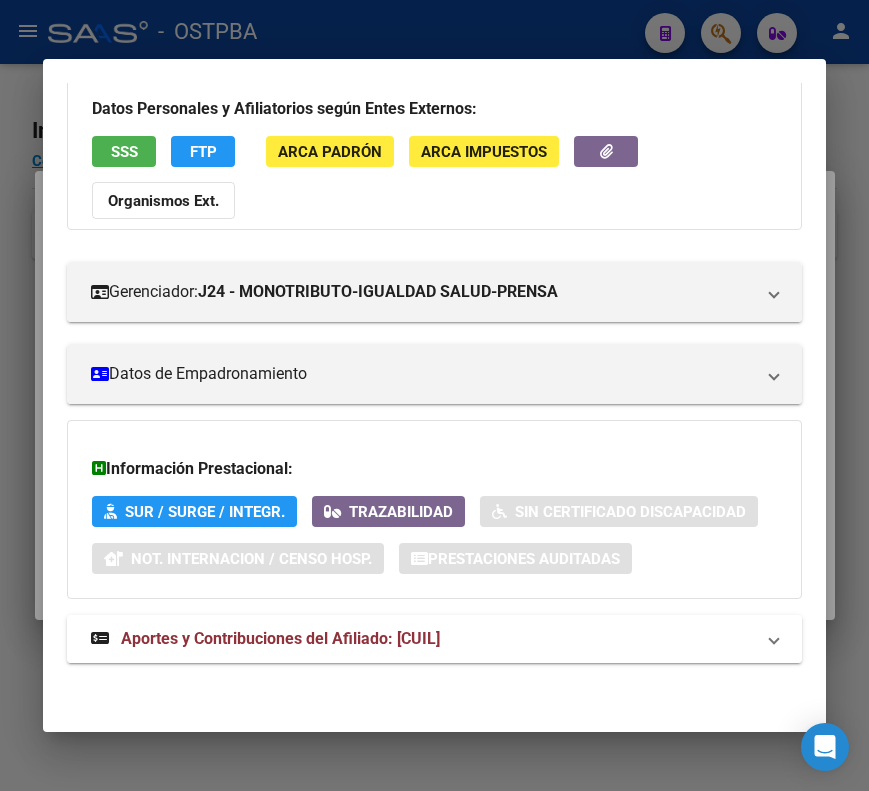 click on "Aportes y Contribuciones del Afiliado: 20335766866" at bounding box center [422, 639] 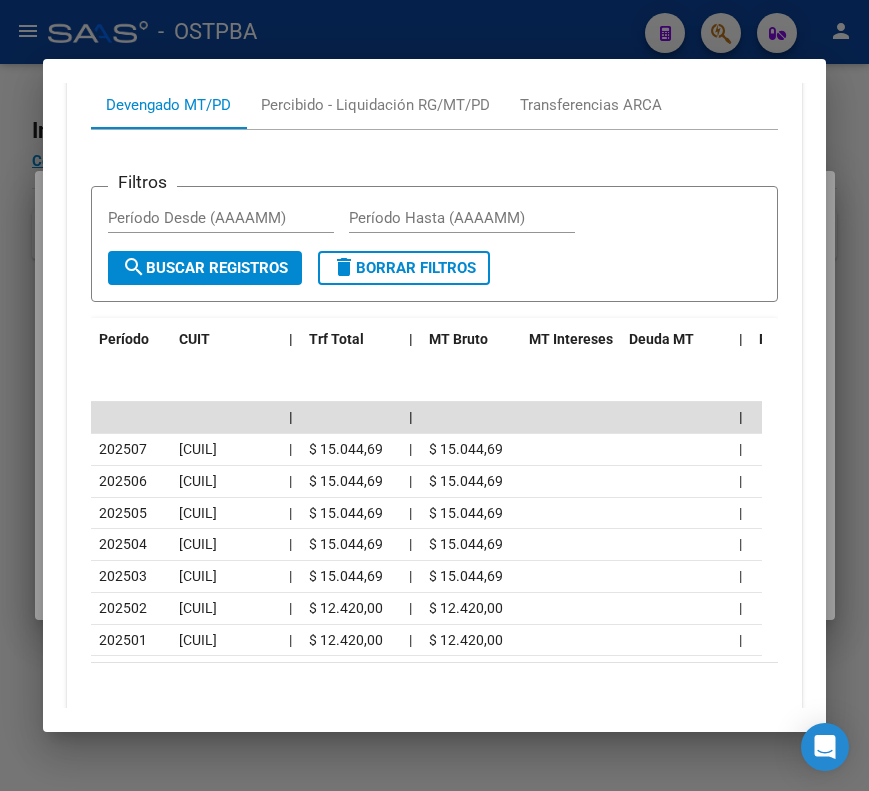 scroll, scrollTop: 933, scrollLeft: 0, axis: vertical 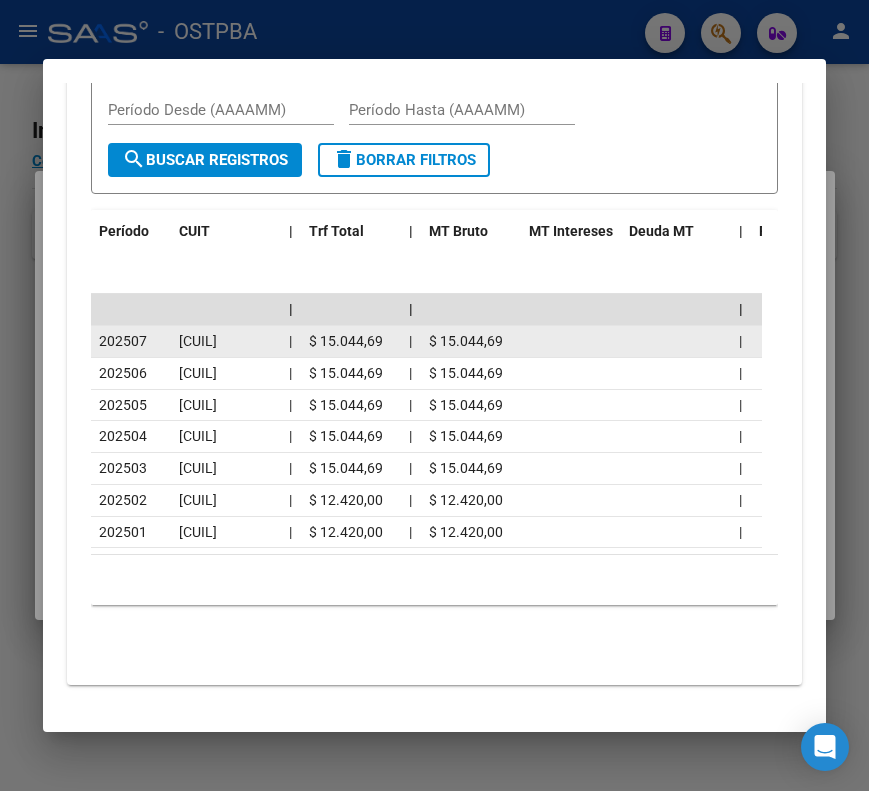 click on "20335766866" 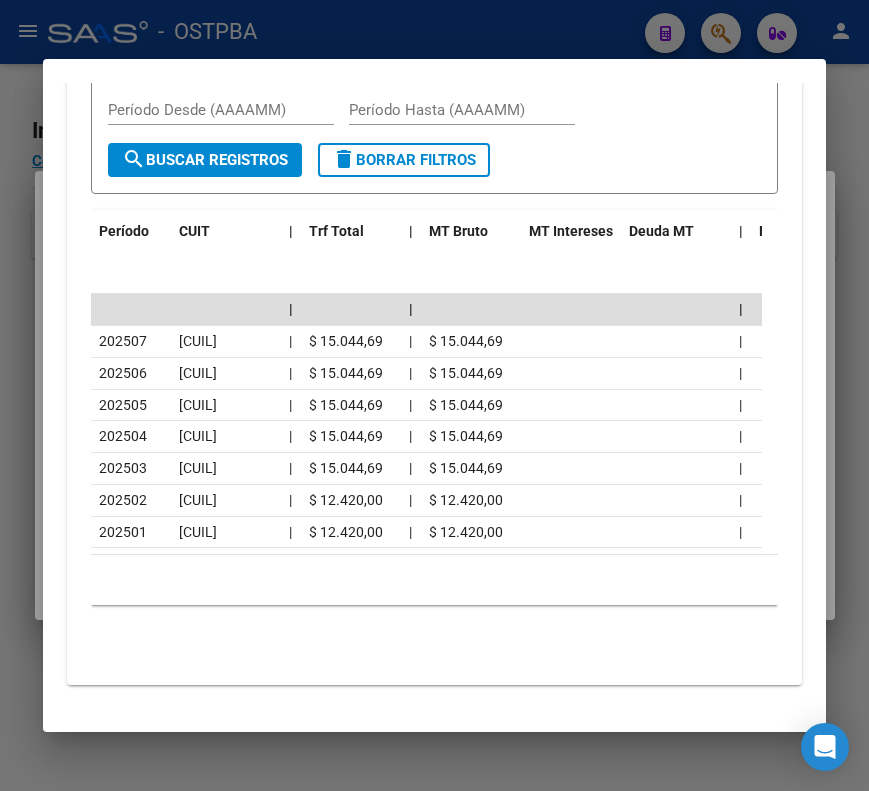 click at bounding box center [434, 395] 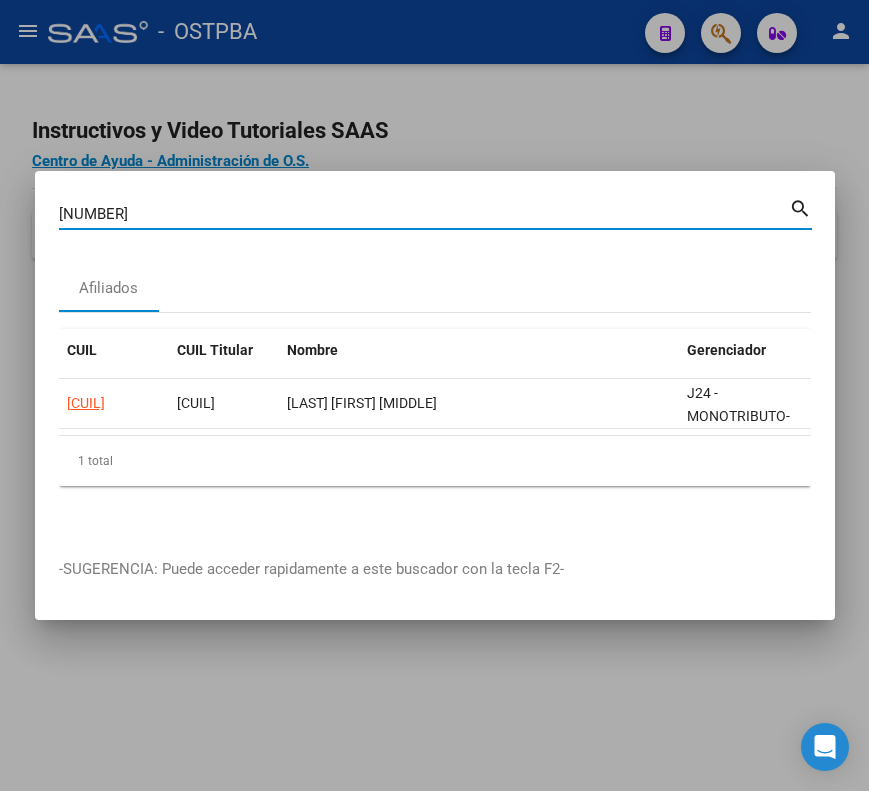 click on "33576686" at bounding box center (424, 214) 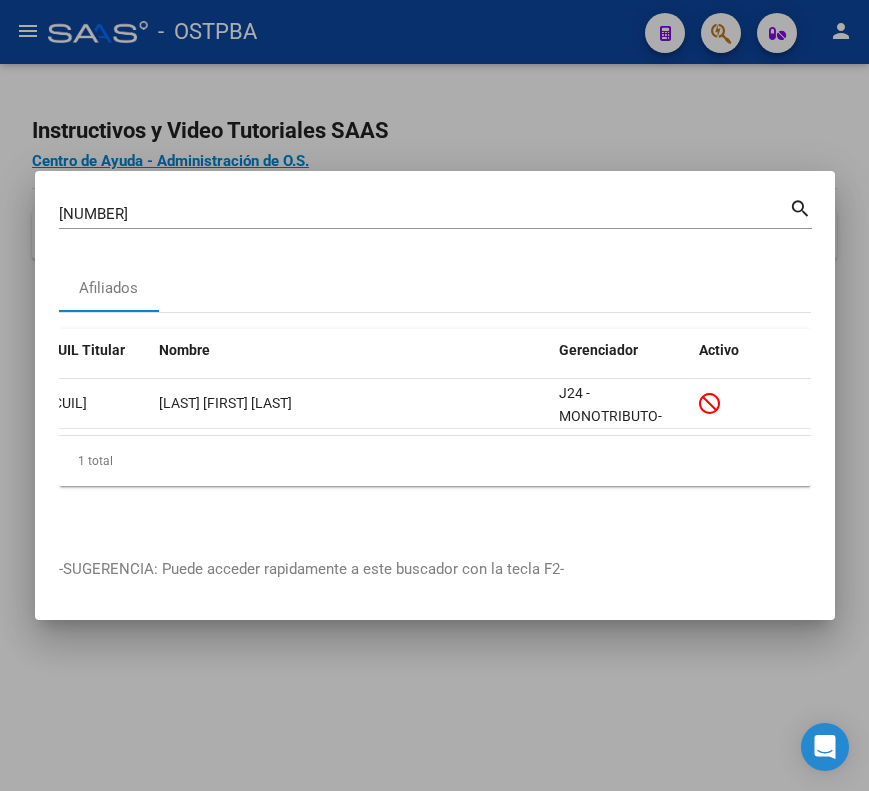 scroll, scrollTop: 0, scrollLeft: 0, axis: both 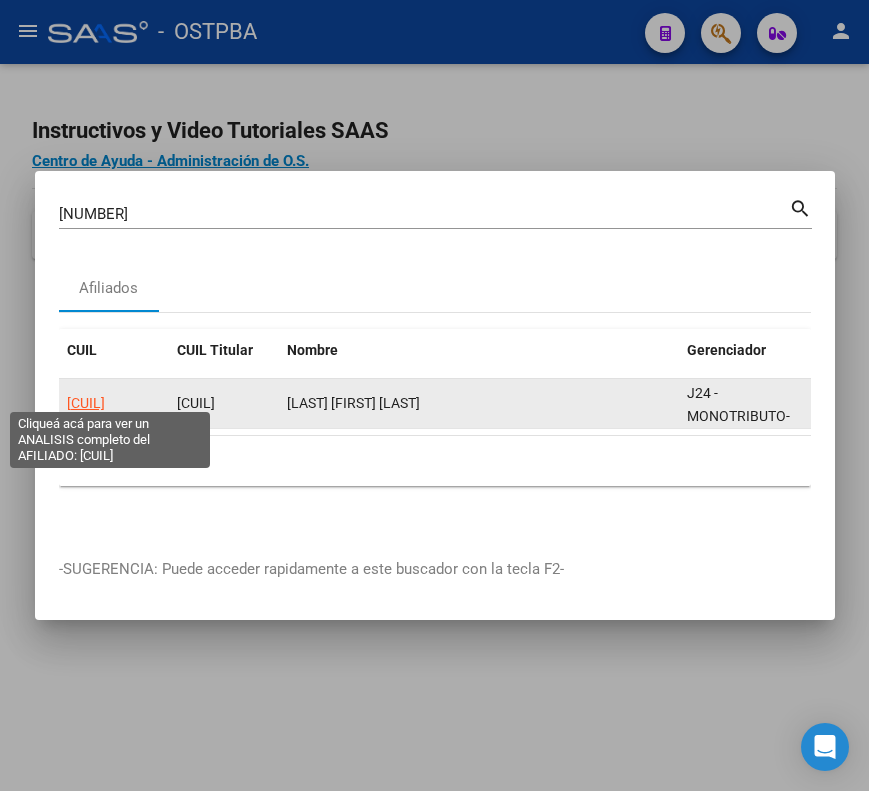 click on "20337121277" 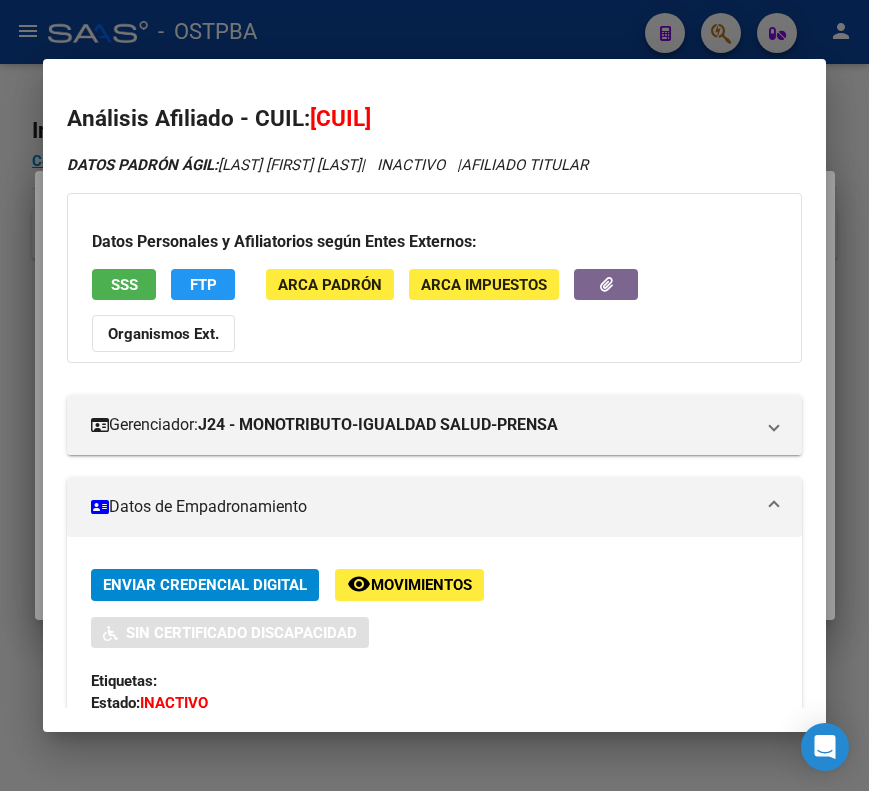 click on "Datos de Empadronamiento" at bounding box center [434, 507] 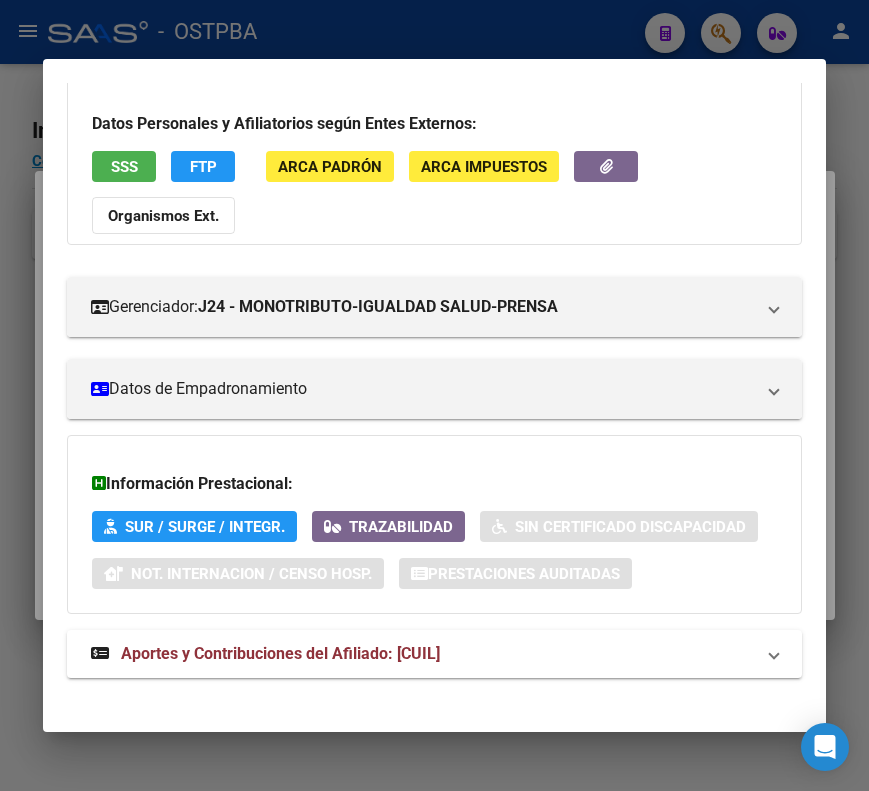 scroll, scrollTop: 133, scrollLeft: 0, axis: vertical 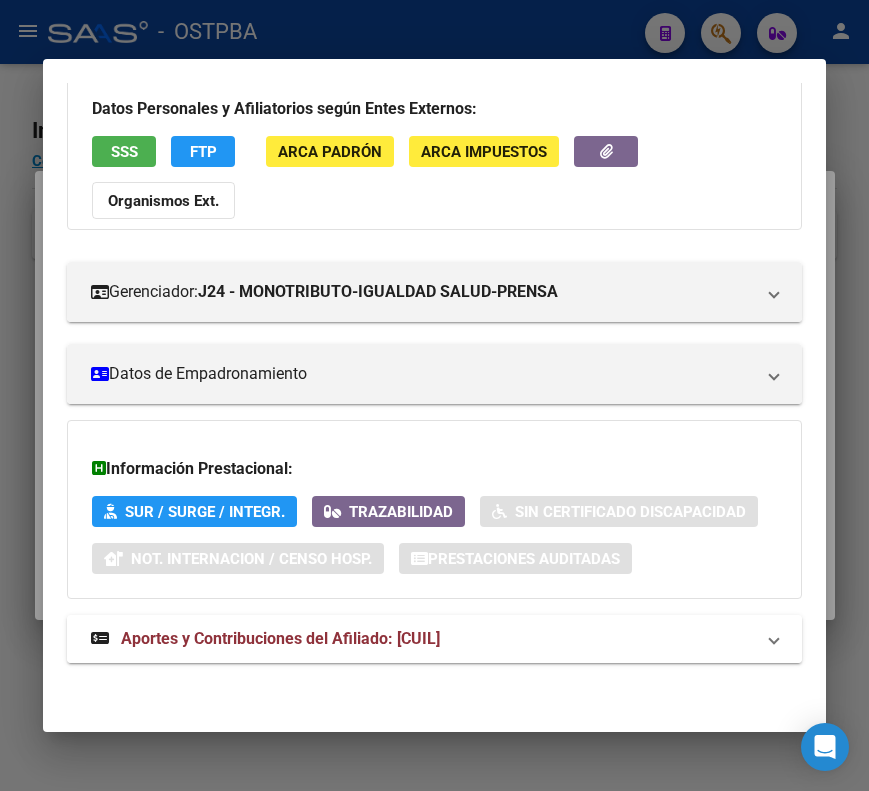 click on "Aportes y Contribuciones del Afiliado: 20337121277" at bounding box center (265, 639) 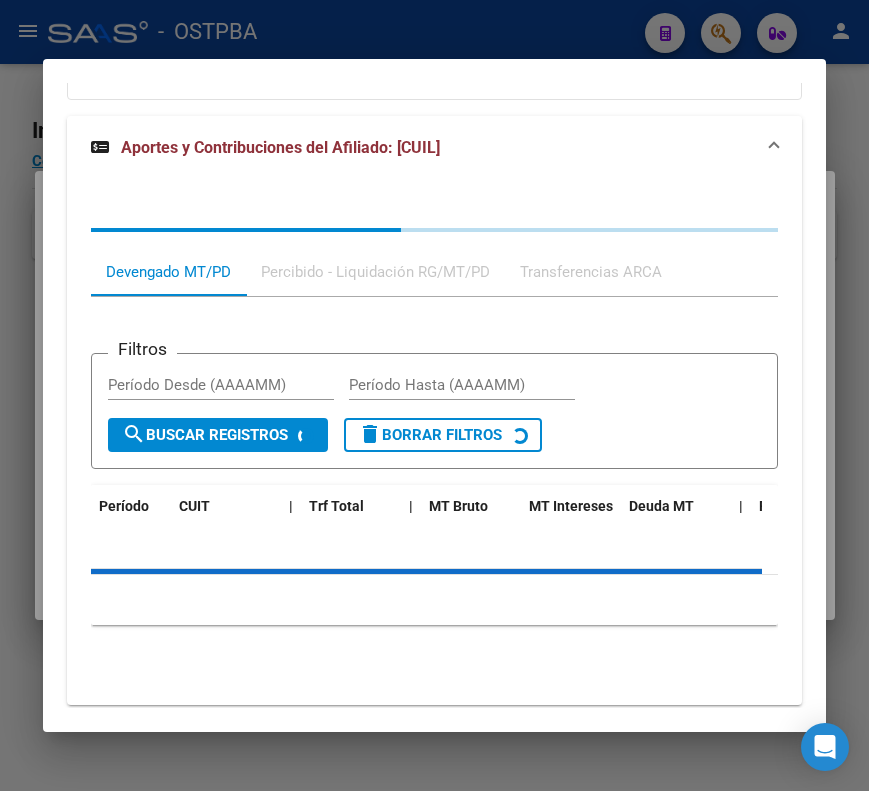 scroll, scrollTop: 674, scrollLeft: 0, axis: vertical 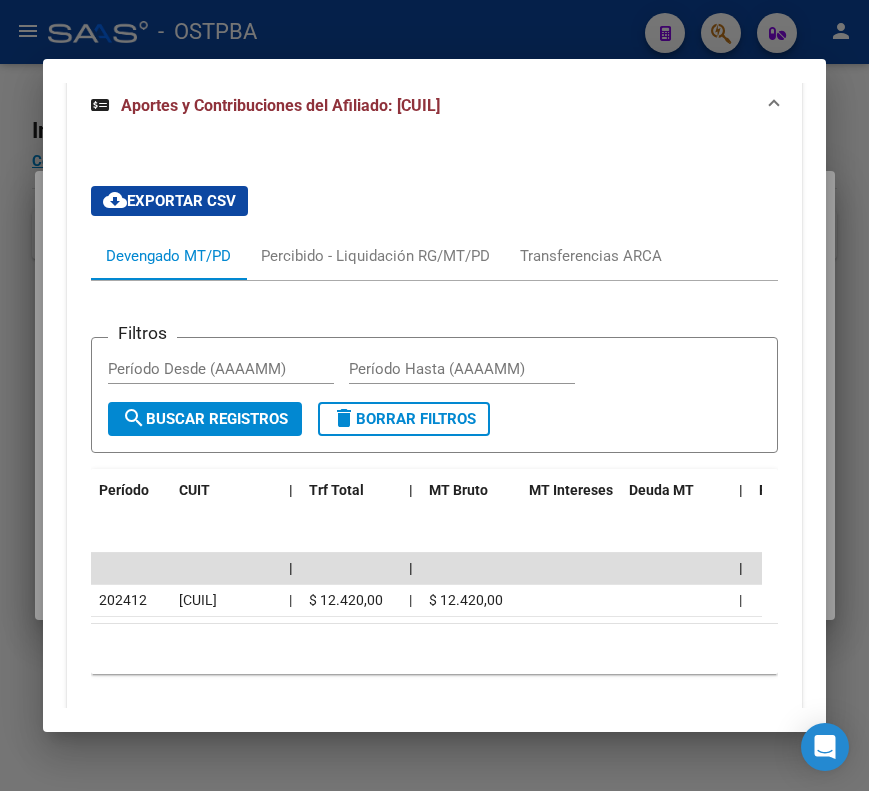 click at bounding box center [434, 395] 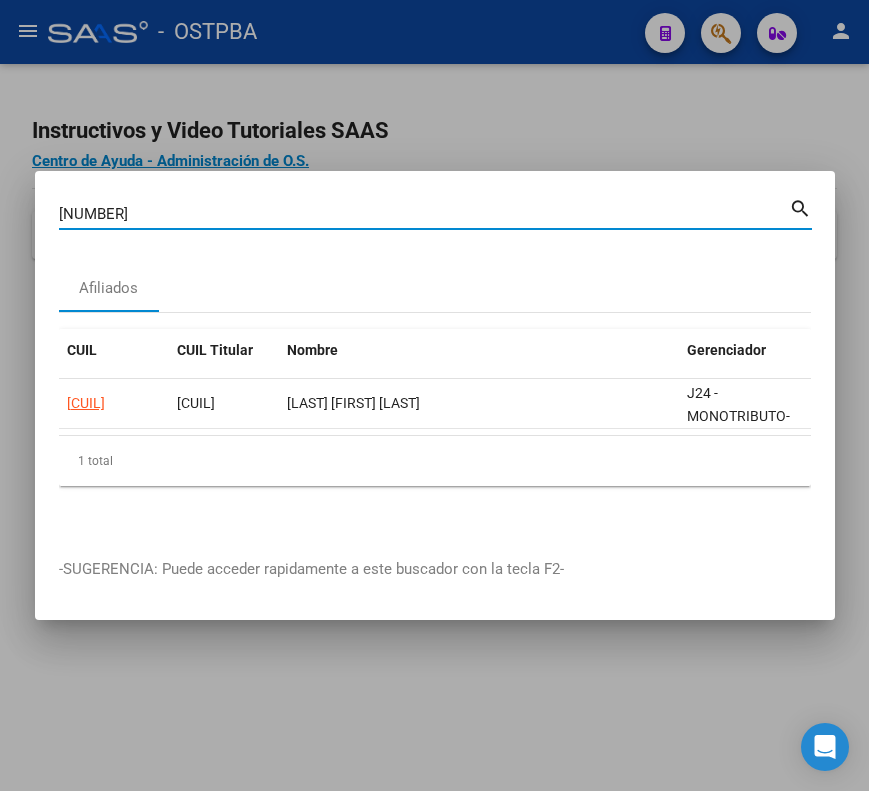 click on "33712127" at bounding box center (424, 214) 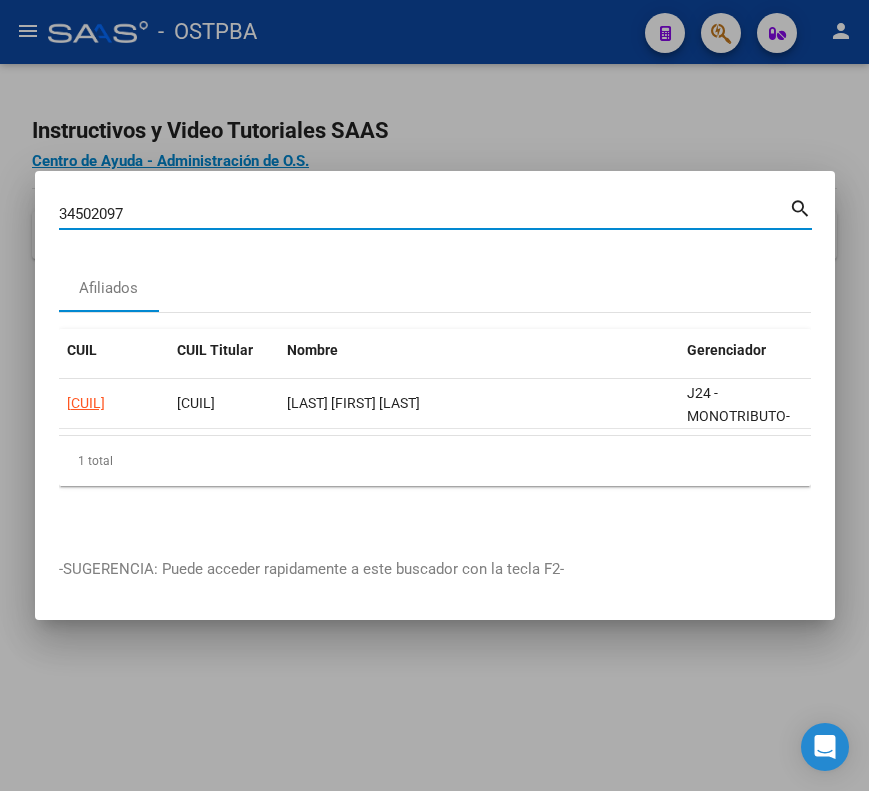 type on "34502097" 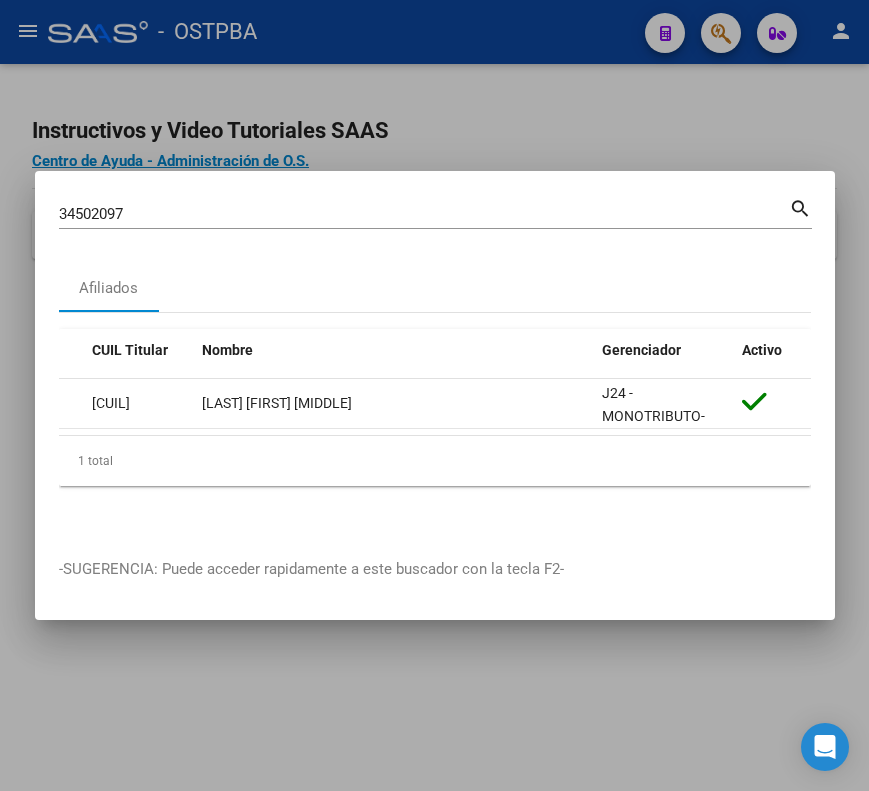 scroll, scrollTop: 0, scrollLeft: 0, axis: both 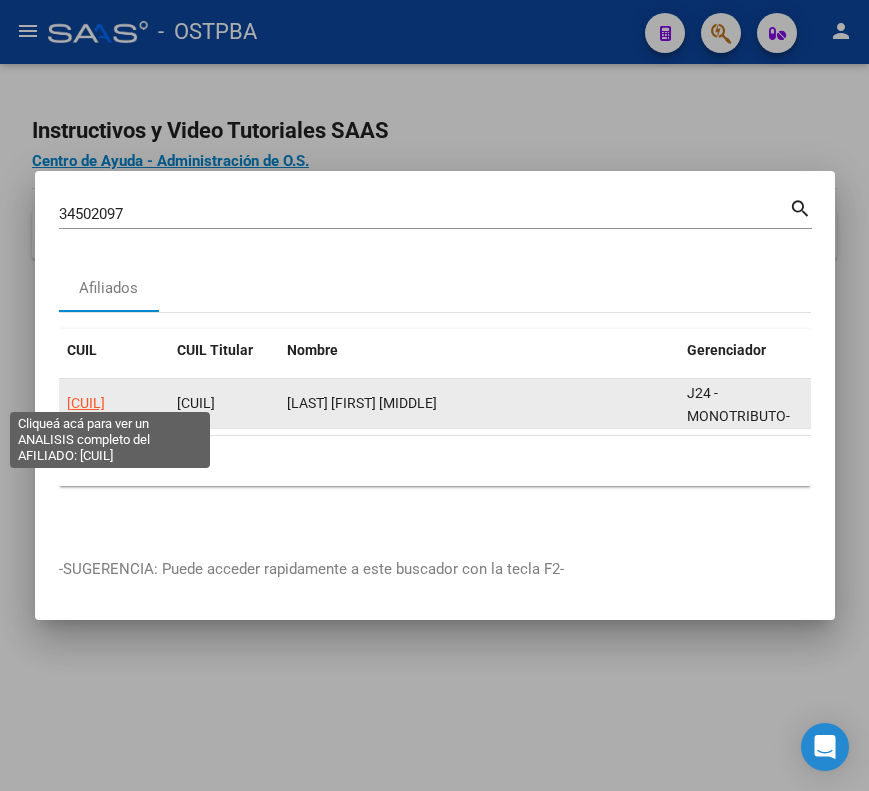 click on "20345020978" 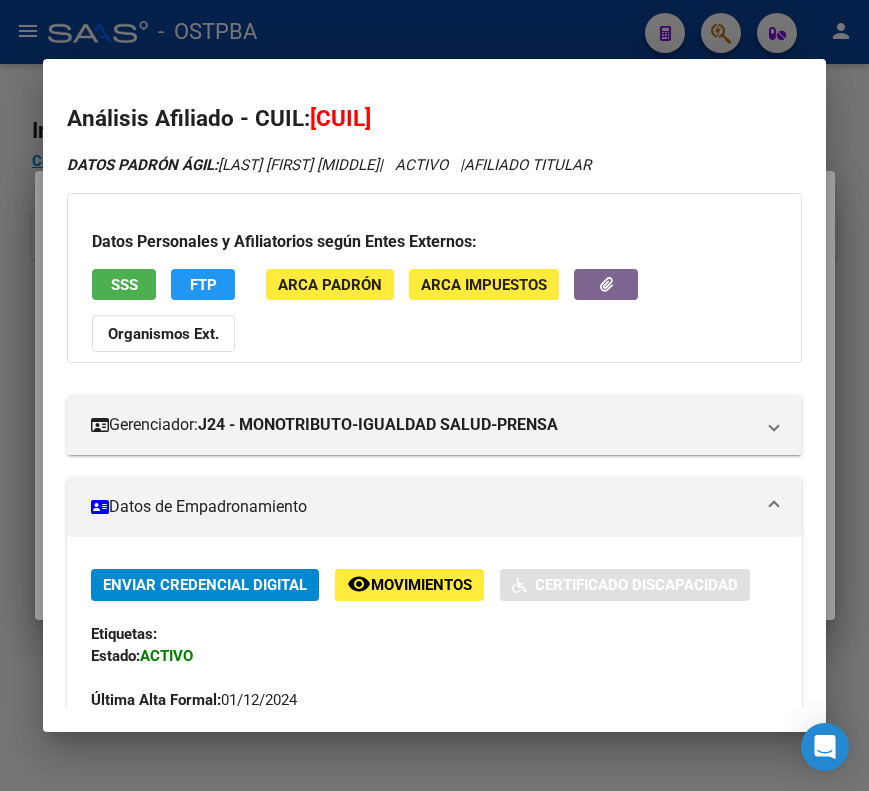 click on "Datos de Empadronamiento" at bounding box center [430, 507] 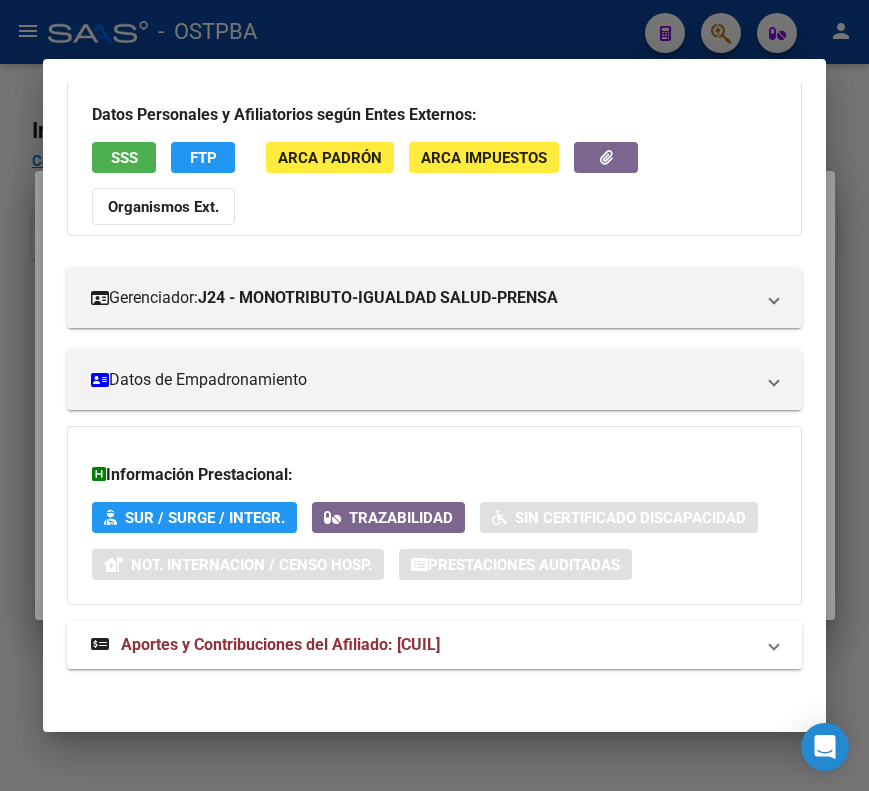 scroll, scrollTop: 133, scrollLeft: 0, axis: vertical 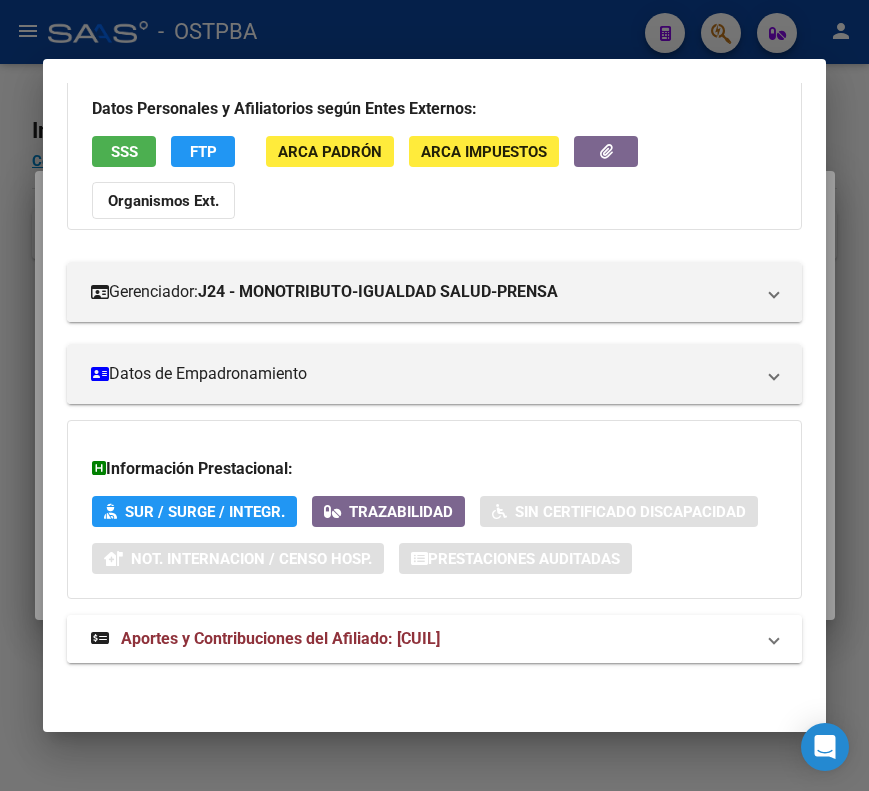 click on "Aportes y Contribuciones del Afiliado: 20345020978" at bounding box center (434, 639) 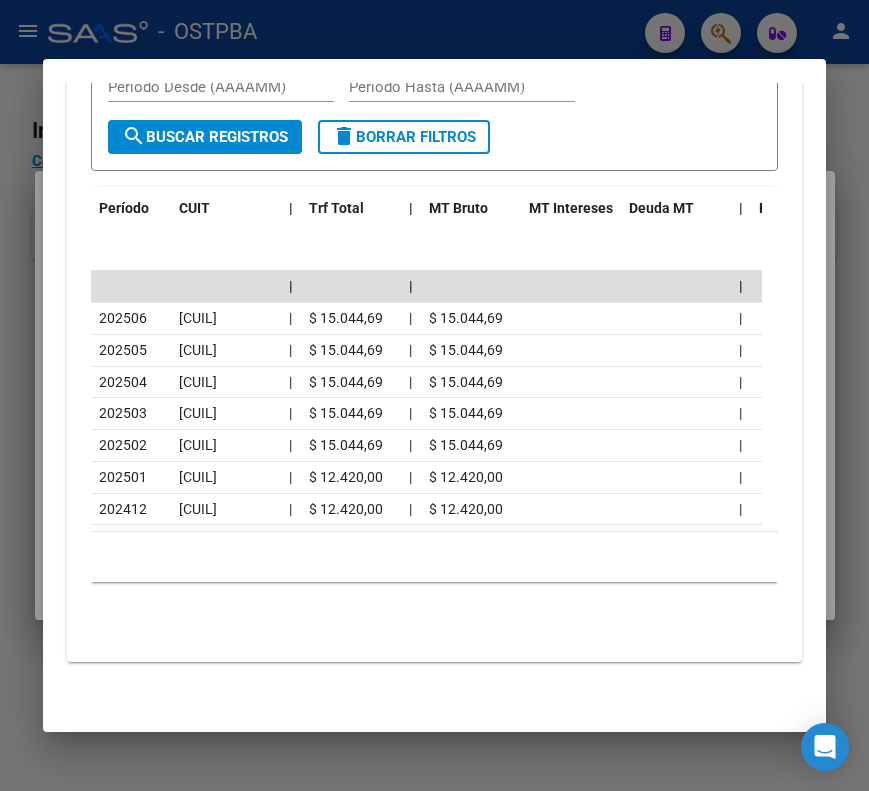 scroll, scrollTop: 970, scrollLeft: 0, axis: vertical 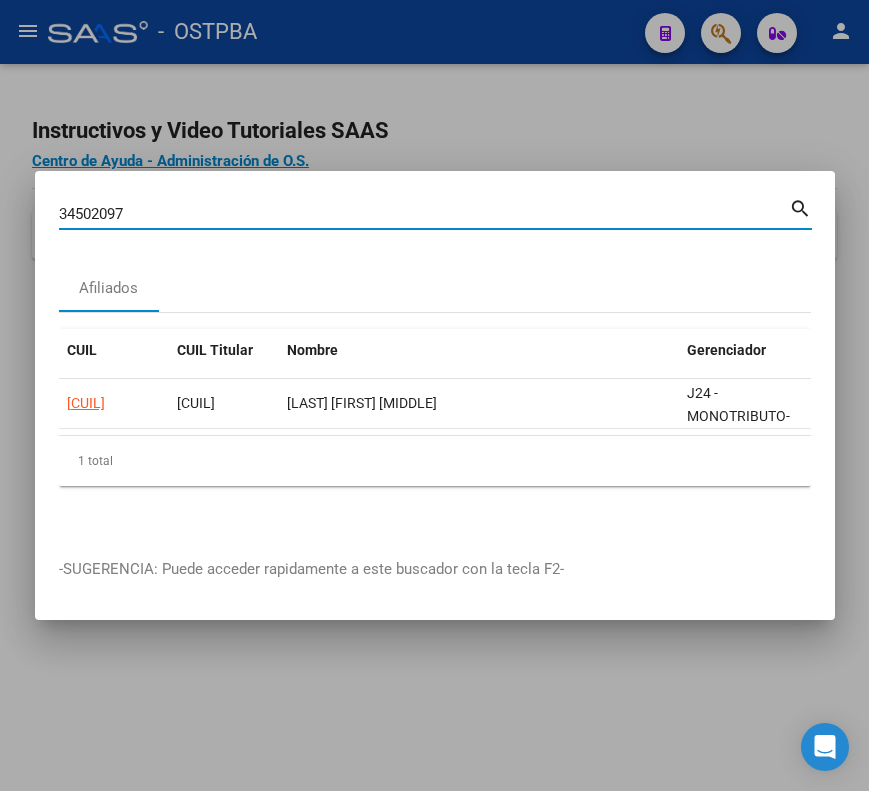 click on "34502097" at bounding box center (424, 214) 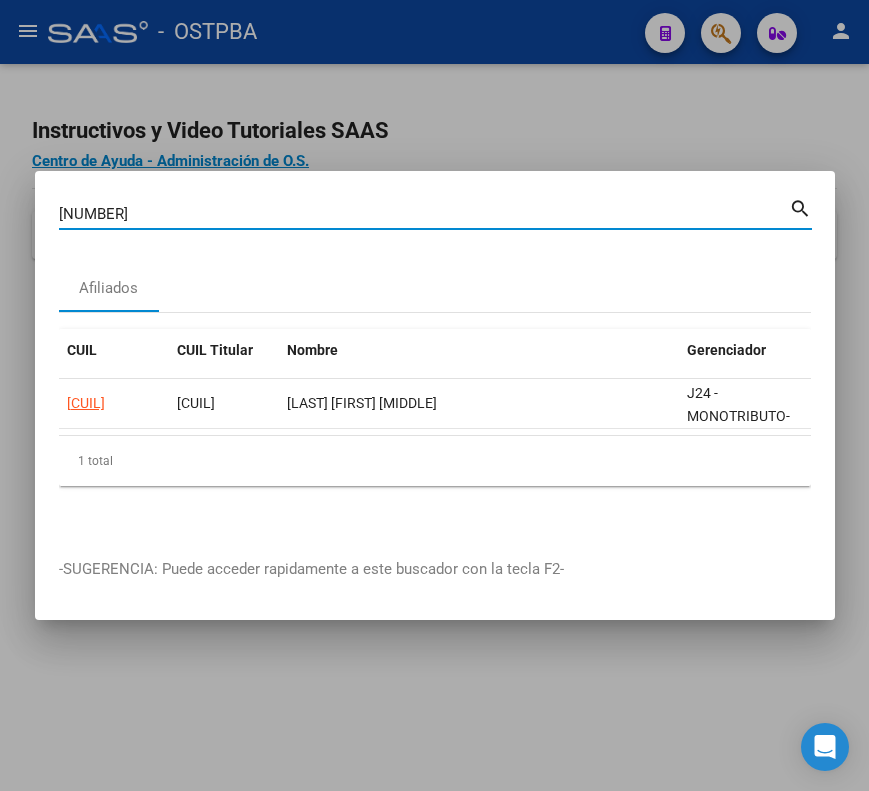 type on "34513775" 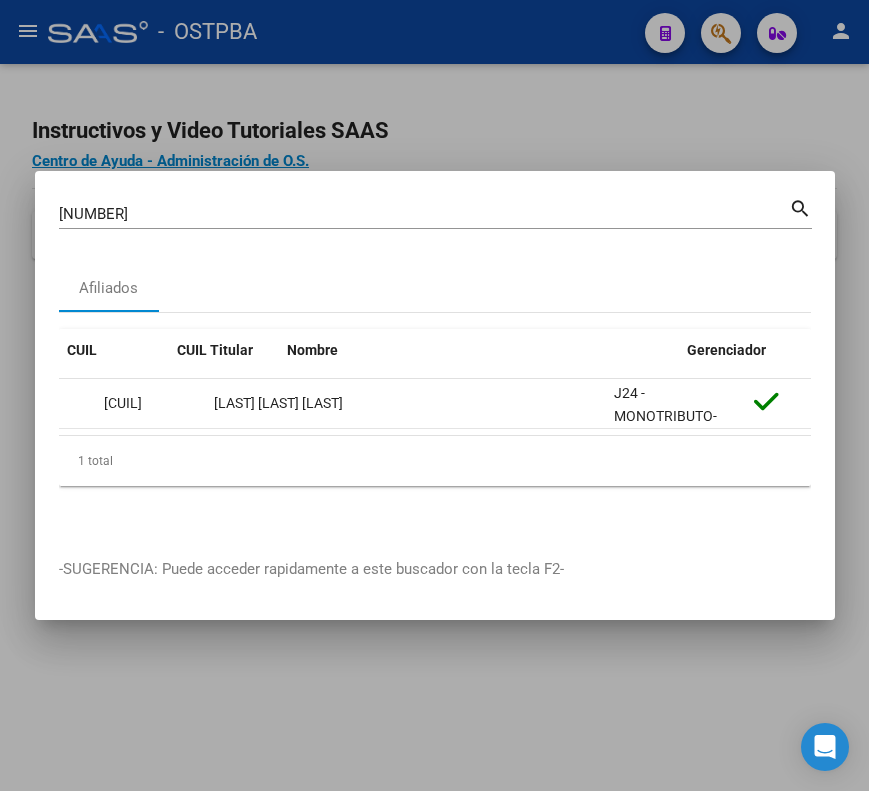 scroll, scrollTop: 0, scrollLeft: 0, axis: both 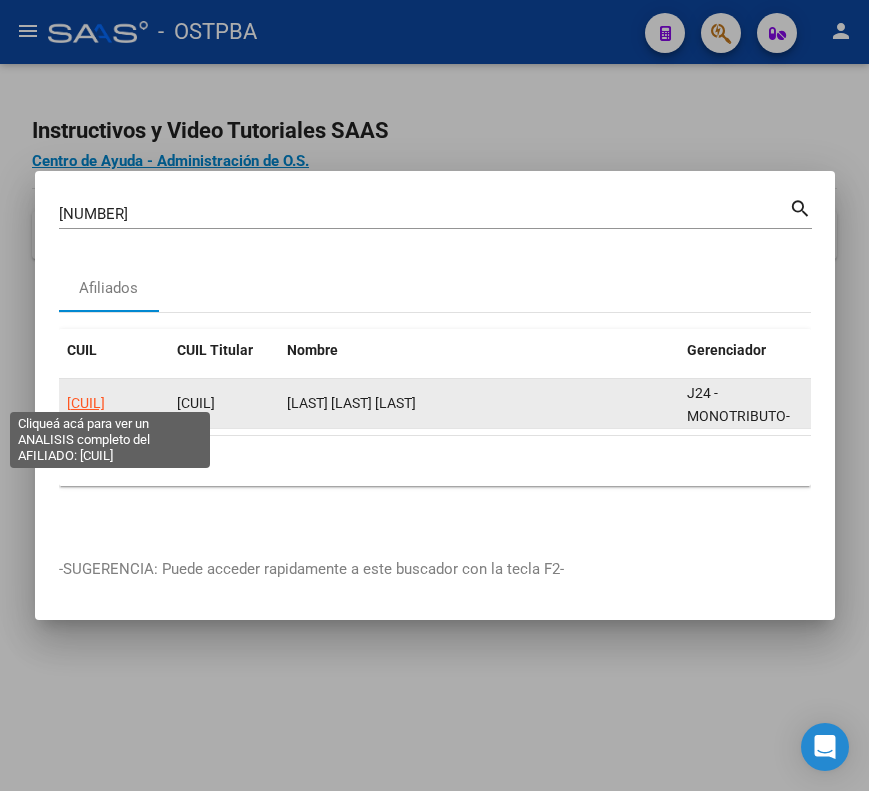 click on "20345137751" 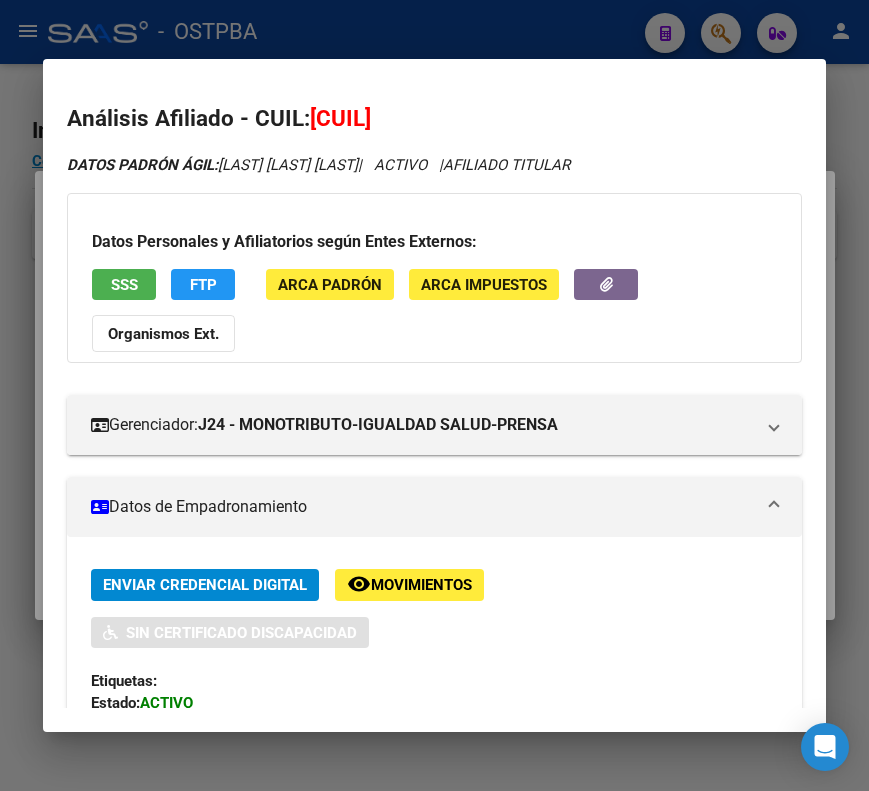 click at bounding box center [774, 507] 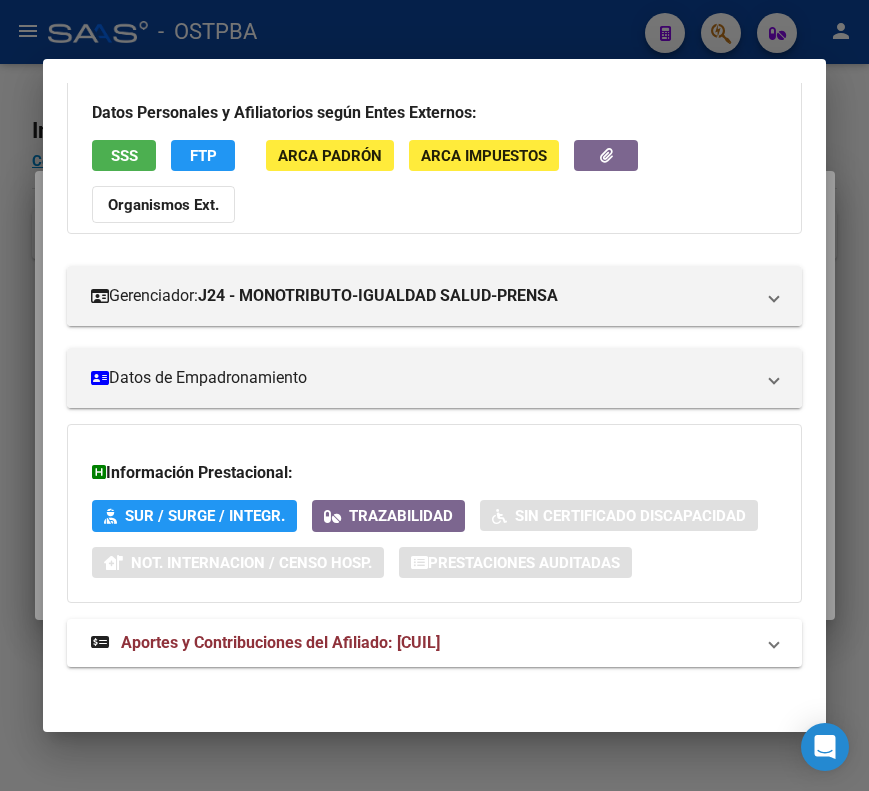 scroll, scrollTop: 133, scrollLeft: 0, axis: vertical 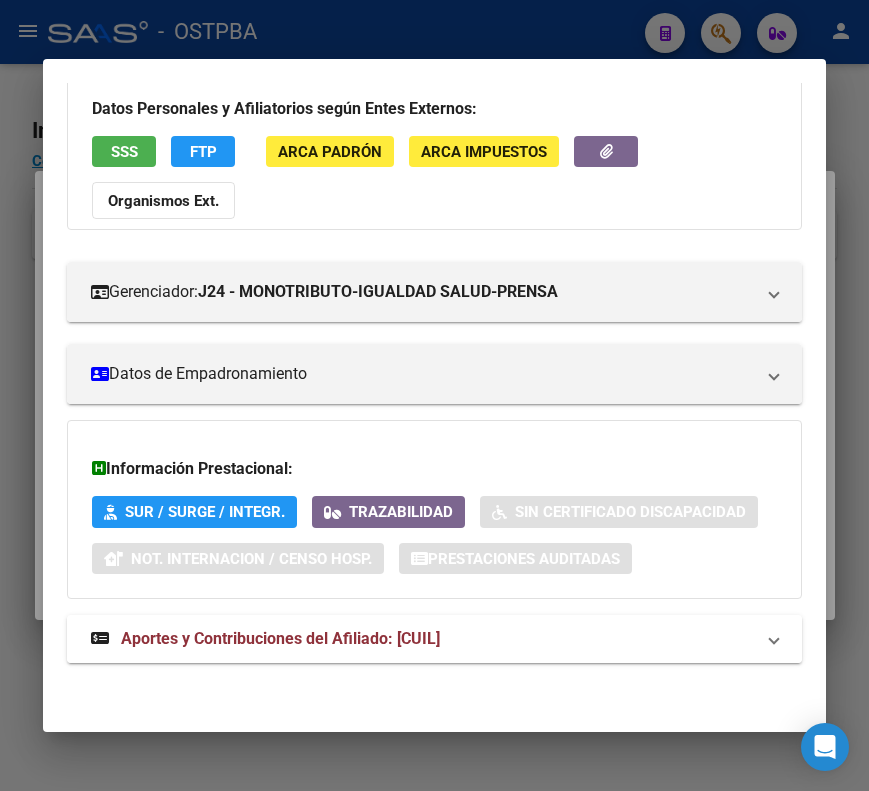 click on "Aportes y Contribuciones del Afiliado: 20345137751" at bounding box center [422, 639] 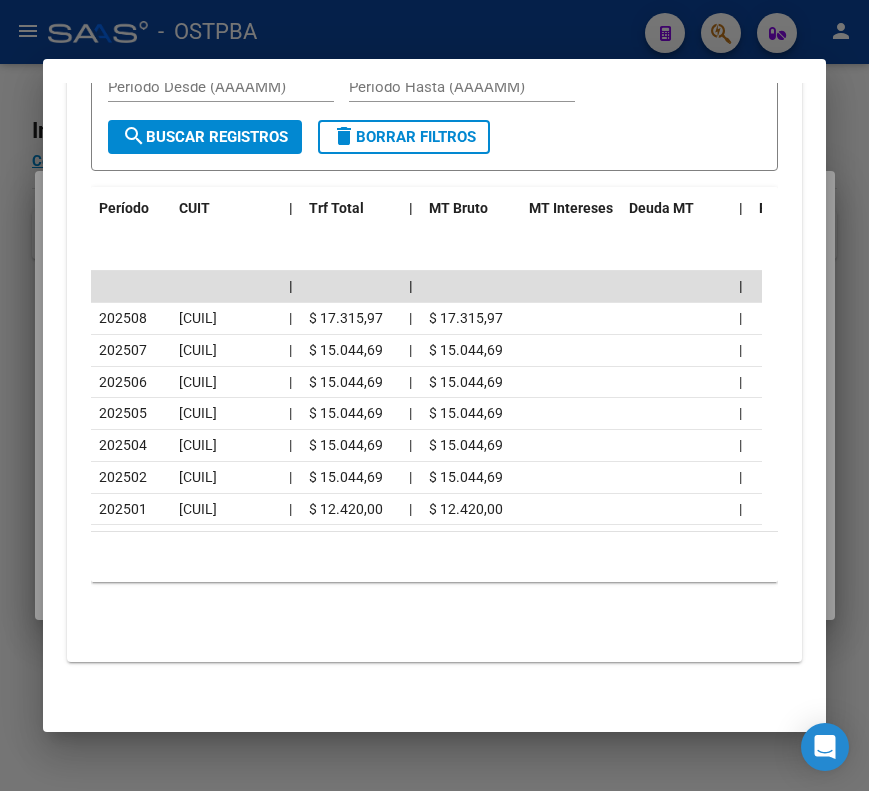 scroll, scrollTop: 970, scrollLeft: 0, axis: vertical 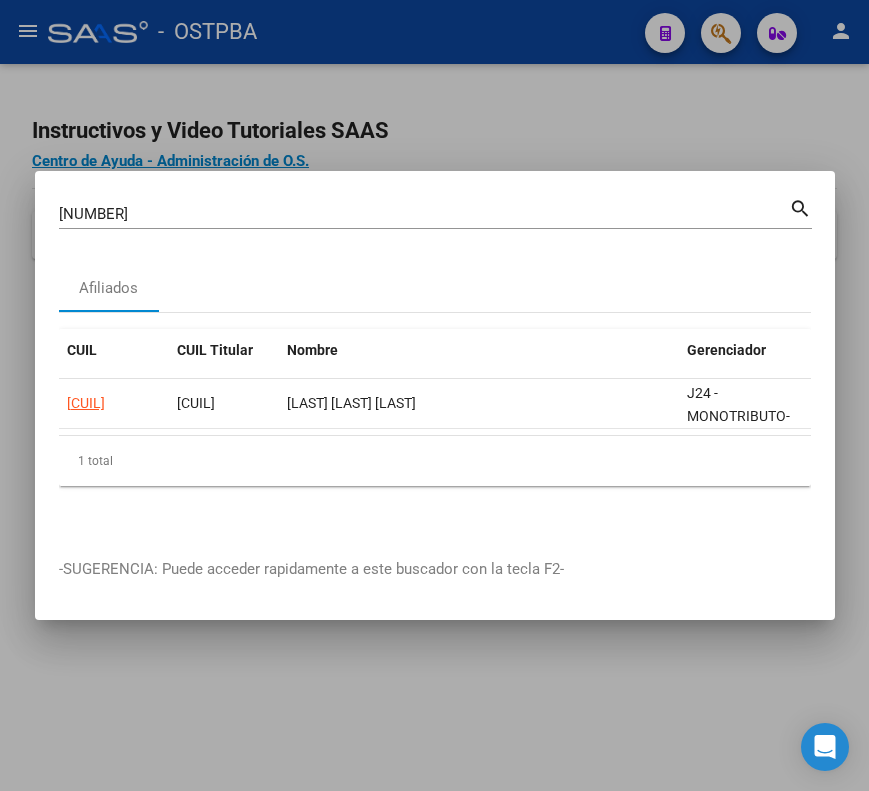 click on "34513775 Buscar (apellido, dni, cuil, nro traspaso, cuit, obra social)" at bounding box center [424, 214] 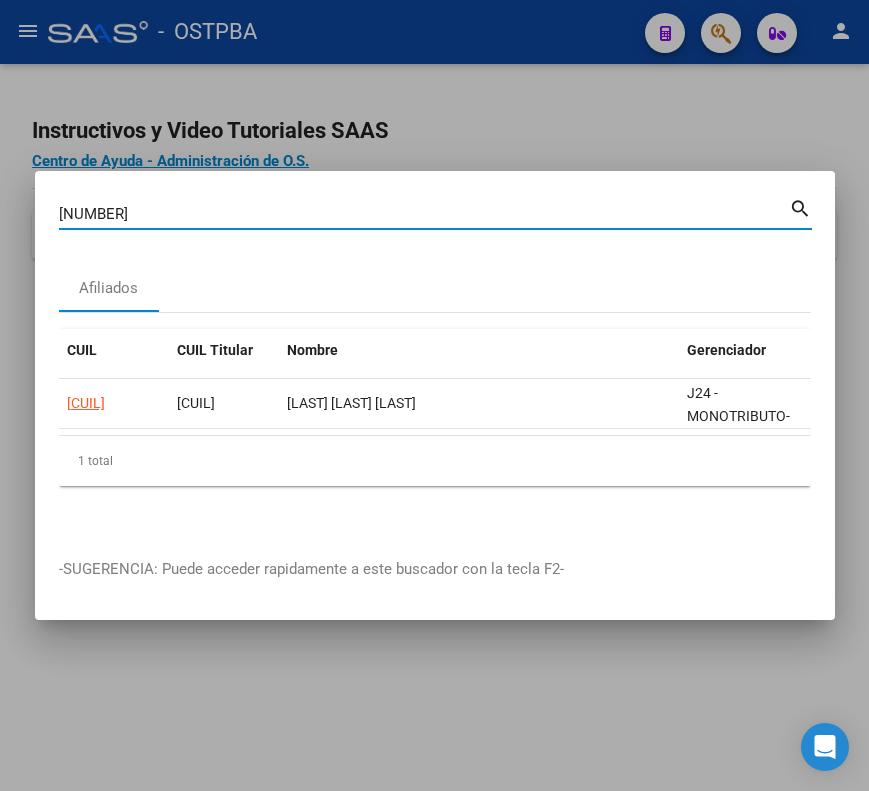 click on "34513775" at bounding box center [424, 214] 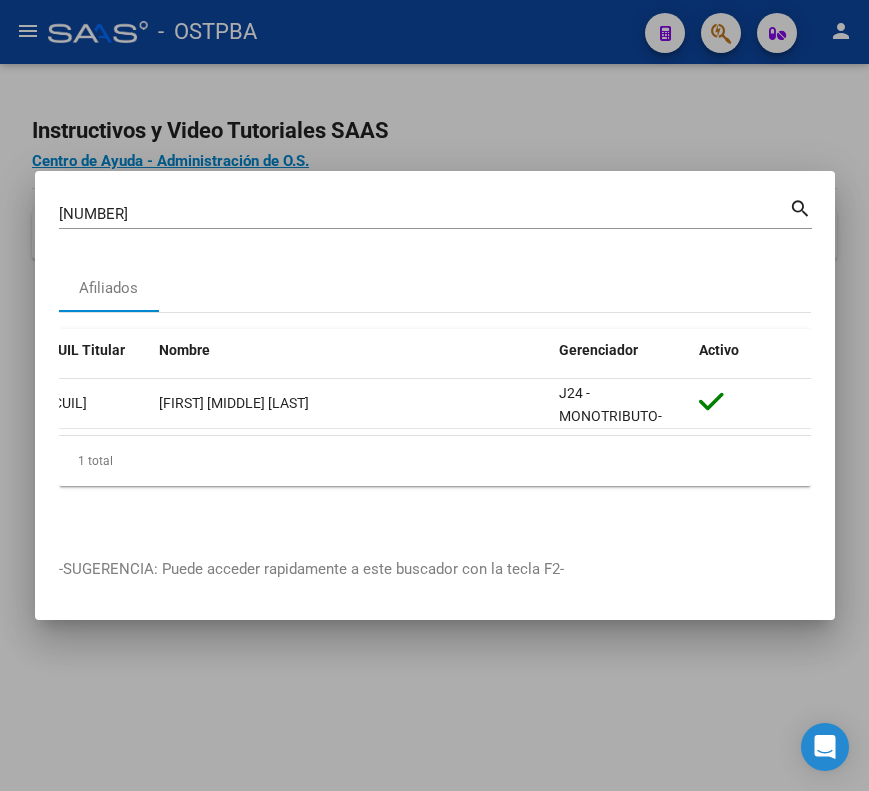 scroll, scrollTop: 0, scrollLeft: 0, axis: both 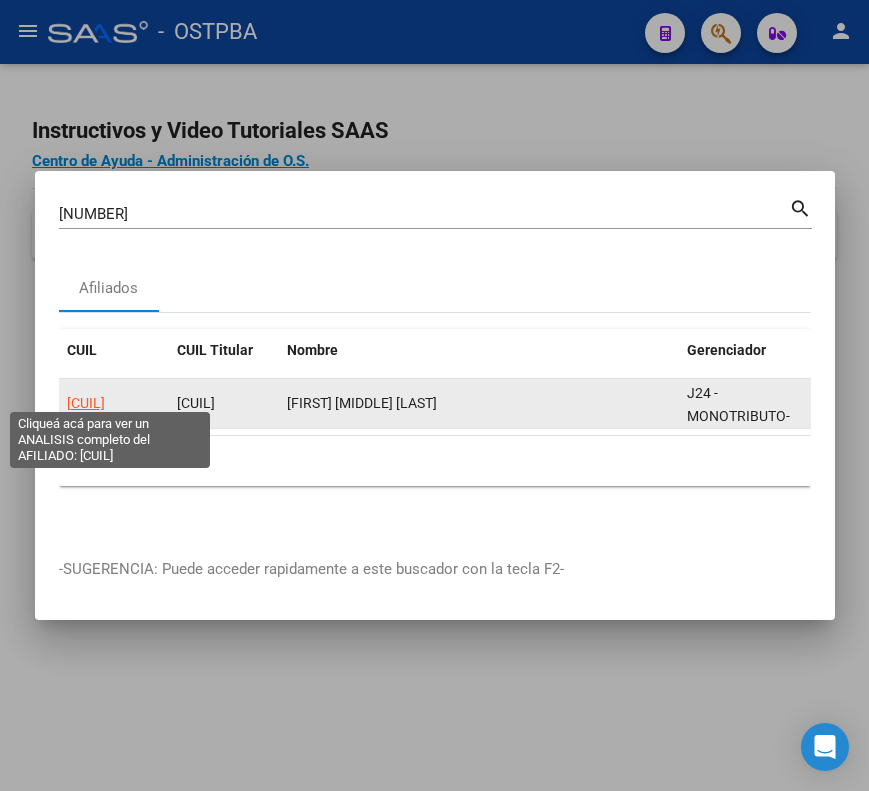 click on "20351520117" 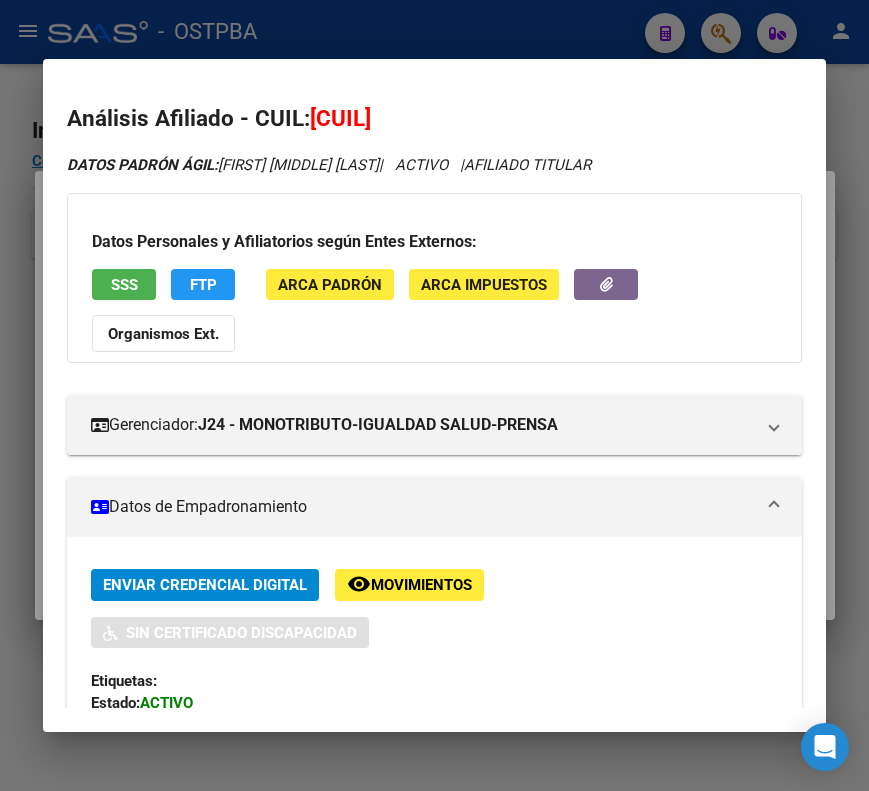 click at bounding box center (774, 507) 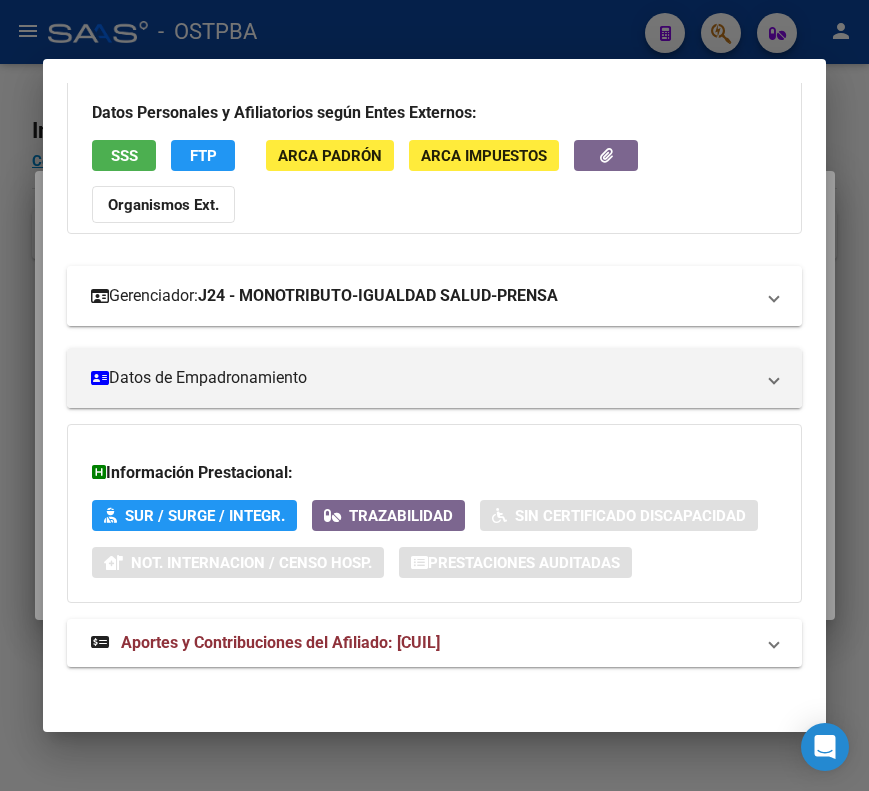 scroll, scrollTop: 133, scrollLeft: 0, axis: vertical 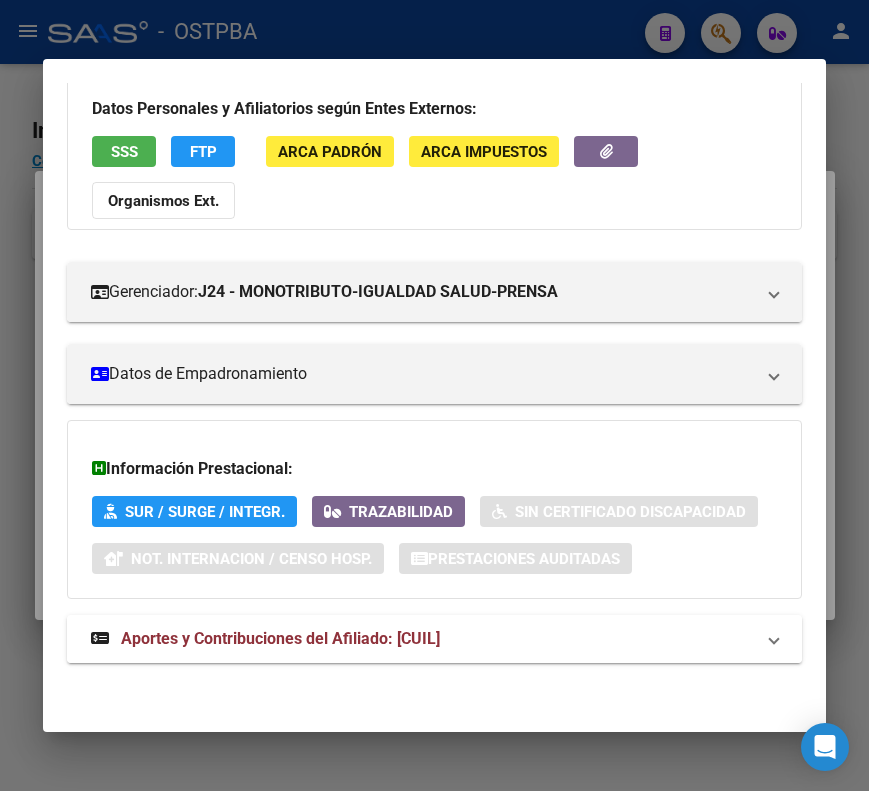 click on "Aportes y Contribuciones del Afiliado: 20351520117" at bounding box center [280, 638] 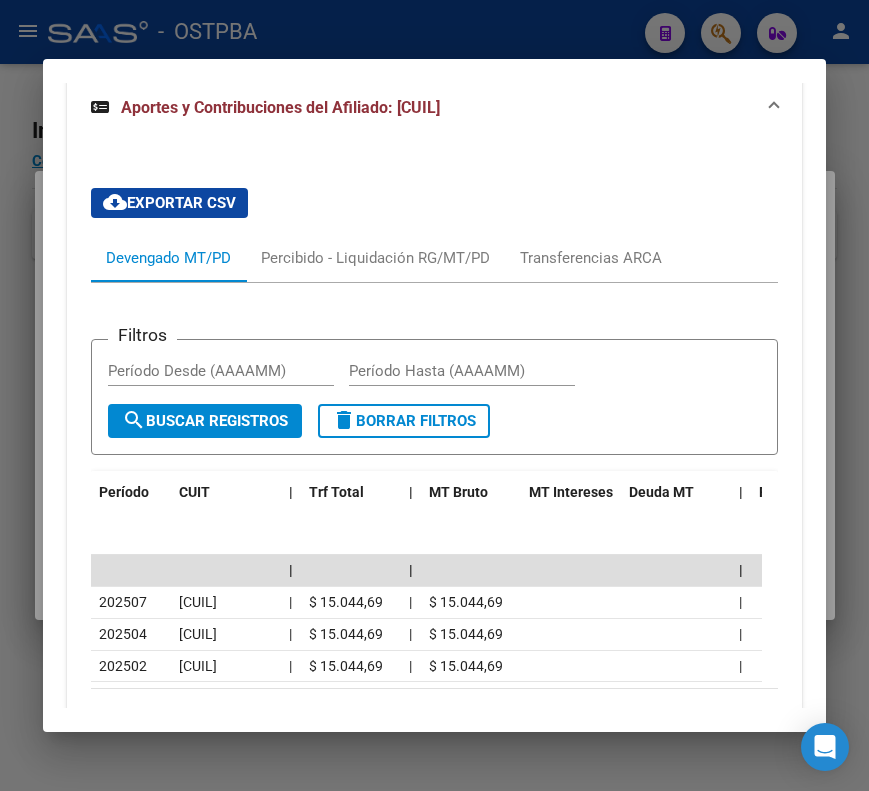 scroll, scrollTop: 733, scrollLeft: 0, axis: vertical 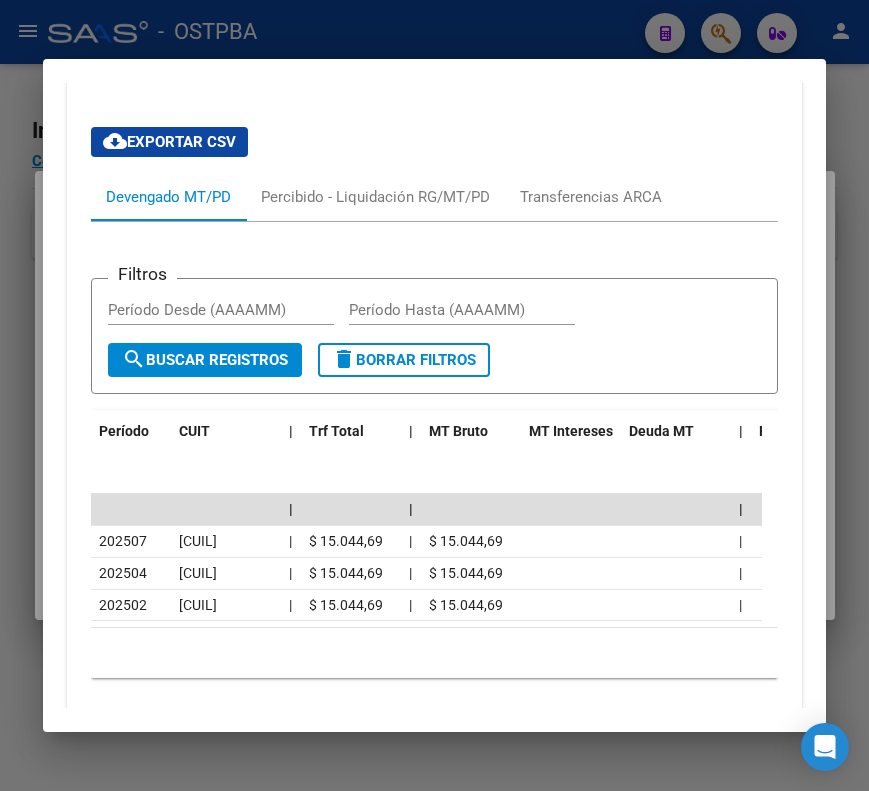 click at bounding box center (434, 395) 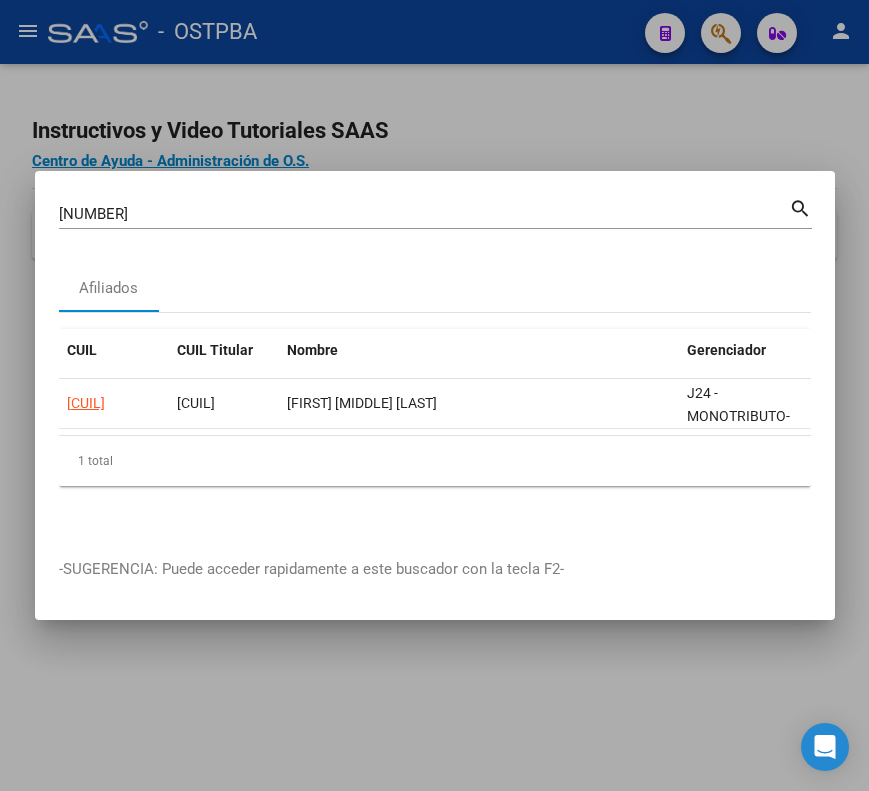 click on "35152011" at bounding box center (424, 214) 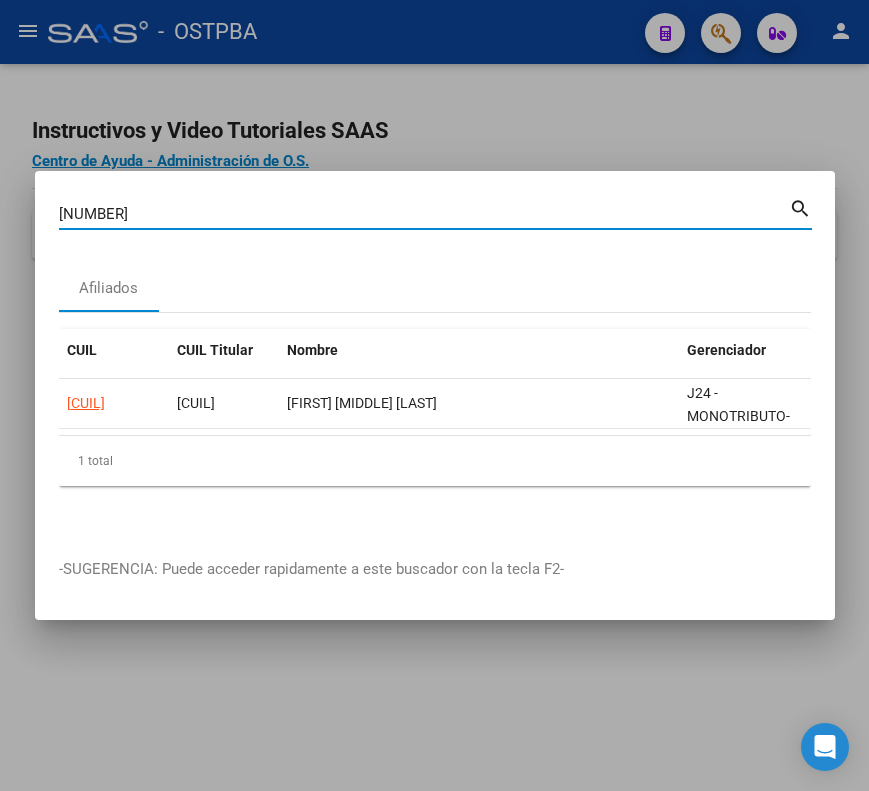 click on "35152011" at bounding box center [424, 214] 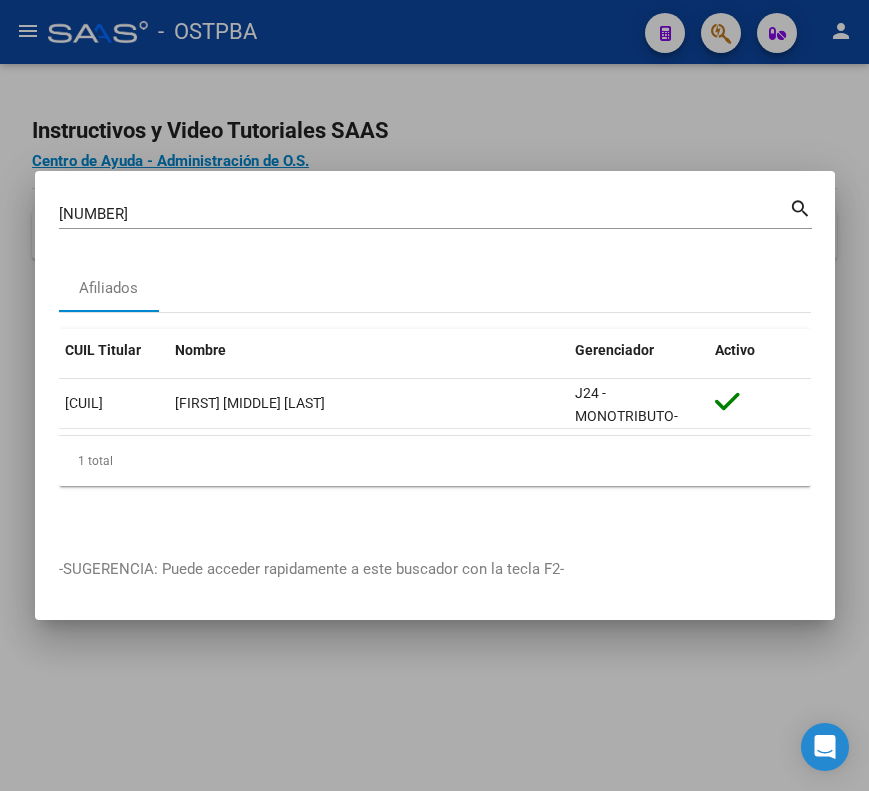 scroll, scrollTop: 0, scrollLeft: 0, axis: both 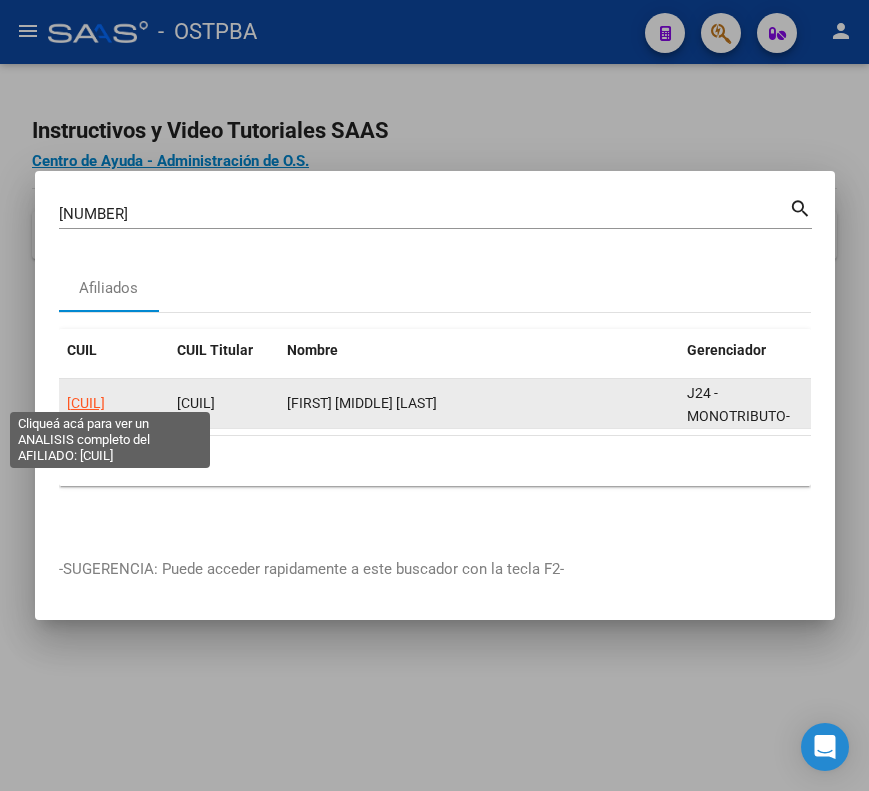 click on "20351915855" 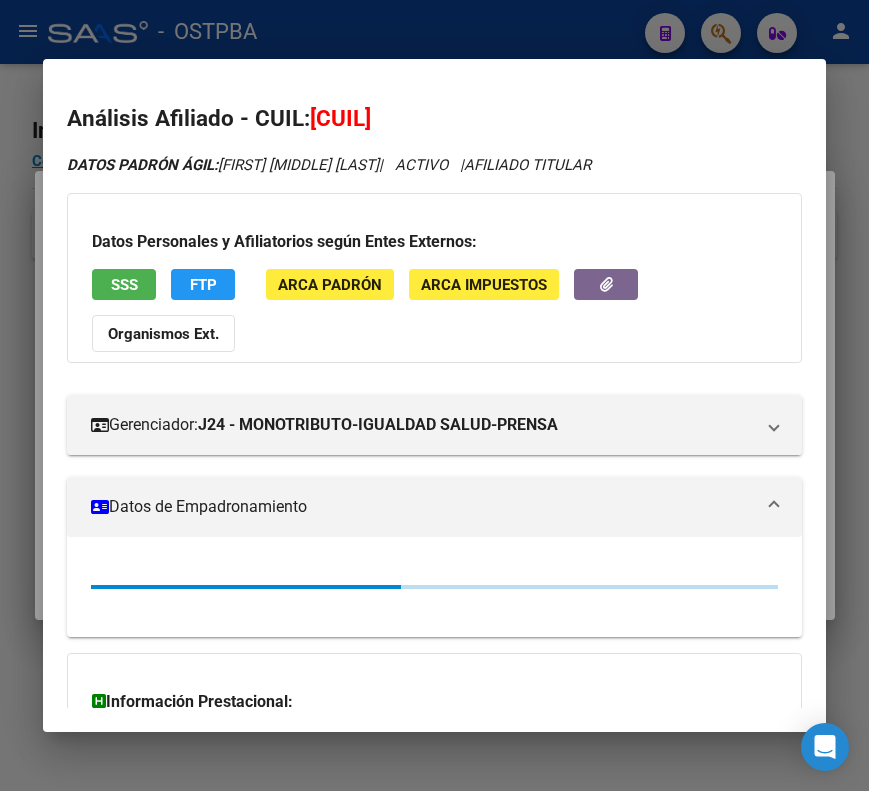 click on "Datos de Empadronamiento" at bounding box center [430, 507] 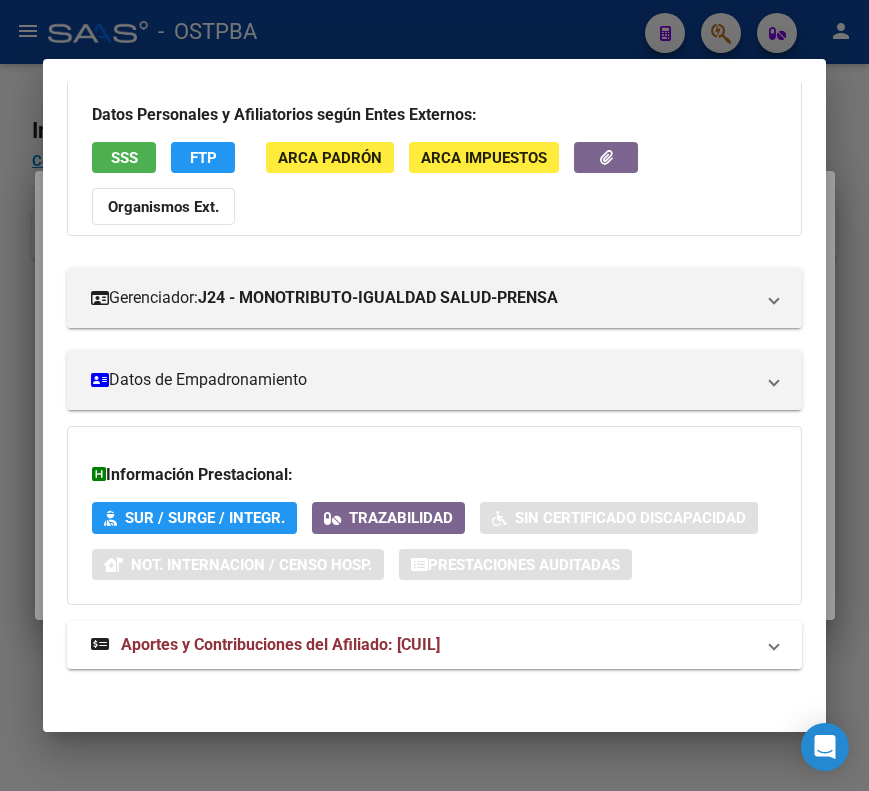 scroll, scrollTop: 133, scrollLeft: 0, axis: vertical 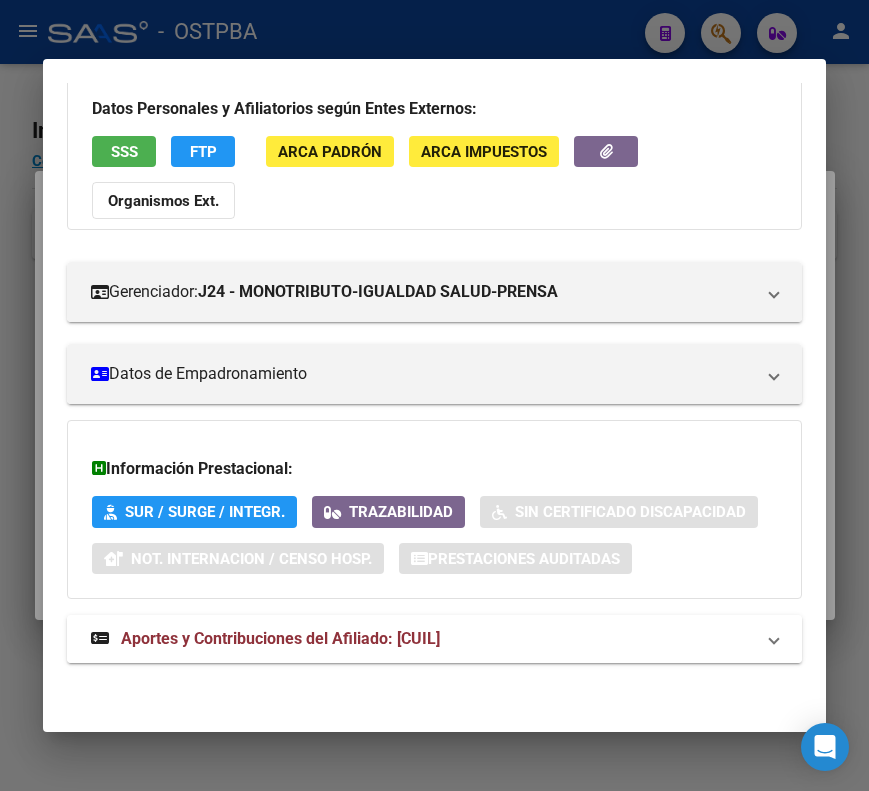 click on "Aportes y Contribuciones del Afiliado: 20351915855" at bounding box center (434, 639) 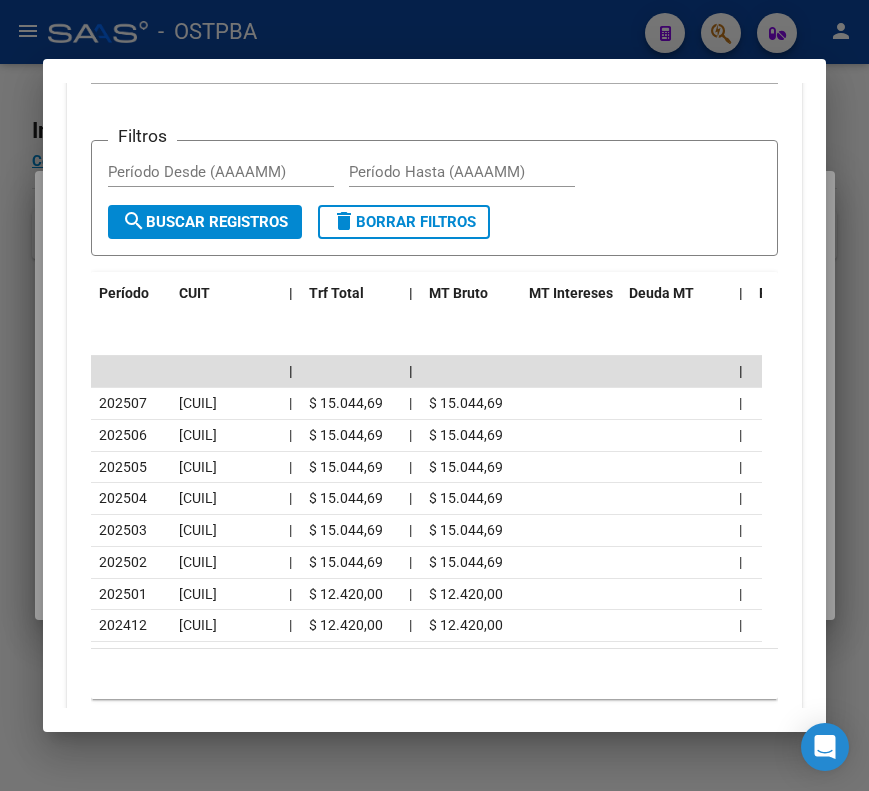 scroll, scrollTop: 874, scrollLeft: 0, axis: vertical 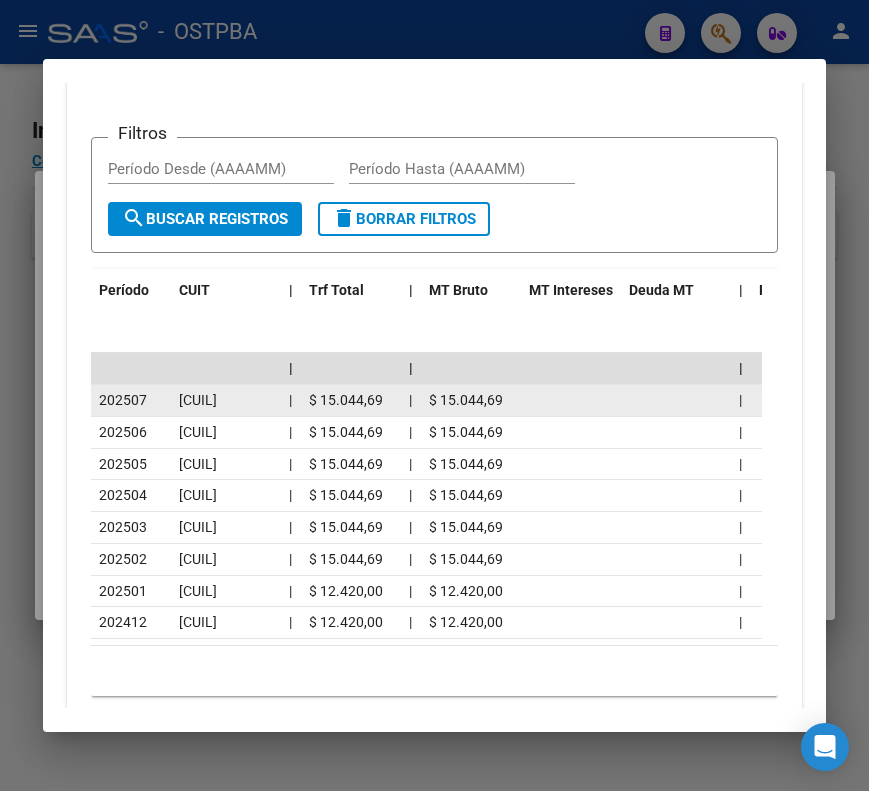 click on "20351915855" 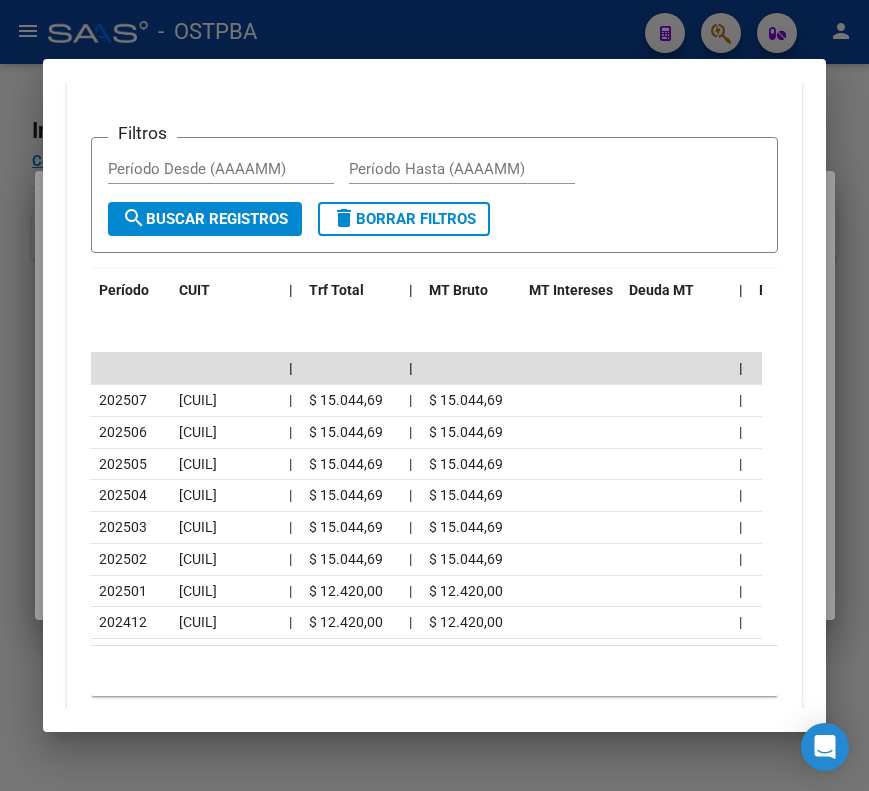 click on "Análisis Afiliado - CUIL:  20351915855 DATOS PADRÓN ÁGIL:  PRESENTADO ALEJANDRO RAMON     |   ACTIVO   |     AFILIADO TITULAR  Datos Personales y Afiliatorios según Entes Externos: SSS FTP ARCA Padrón ARCA Impuestos Organismos Ext.    Gerenciador:      J24 - MONOTRIBUTO-IGUALDAD SALUD-PRENSA Atención telefónica: Atención emergencias: Otros Datos Útiles:    Datos de Empadronamiento  Enviar Credencial Digital remove_red_eye Movimientos    Sin Certificado Discapacidad Etiquetas: Estado: ACTIVO Última Alta Formal:  01/12/2024 Ultimo Tipo Movimiento Alta:  ALTA Adhesión Directa MT Comentario ADMIN:  ALTA ONLINE AUTOMATICA MT/PD el 2025-02-25 12:22:29 DATOS DEL AFILIADO Apellido:  ALEJANDRO RAMON PRESENTADO CUIL:  20351915855 Documento:  DU - DOCUMENTO UNICO 35191585  Nacionalidad:  ARGENTINA Parentesco:  0 - Titular Estado Civil:  Soltero Discapacitado:    NO (00) Sexo:  M Nacimiento:  26/09/1990 Edad:  34  NO TIENE TELEFONOS REGISTRADOS Provincia:  Buenos Aires Localidad: Código Postal:" at bounding box center [434, 395] 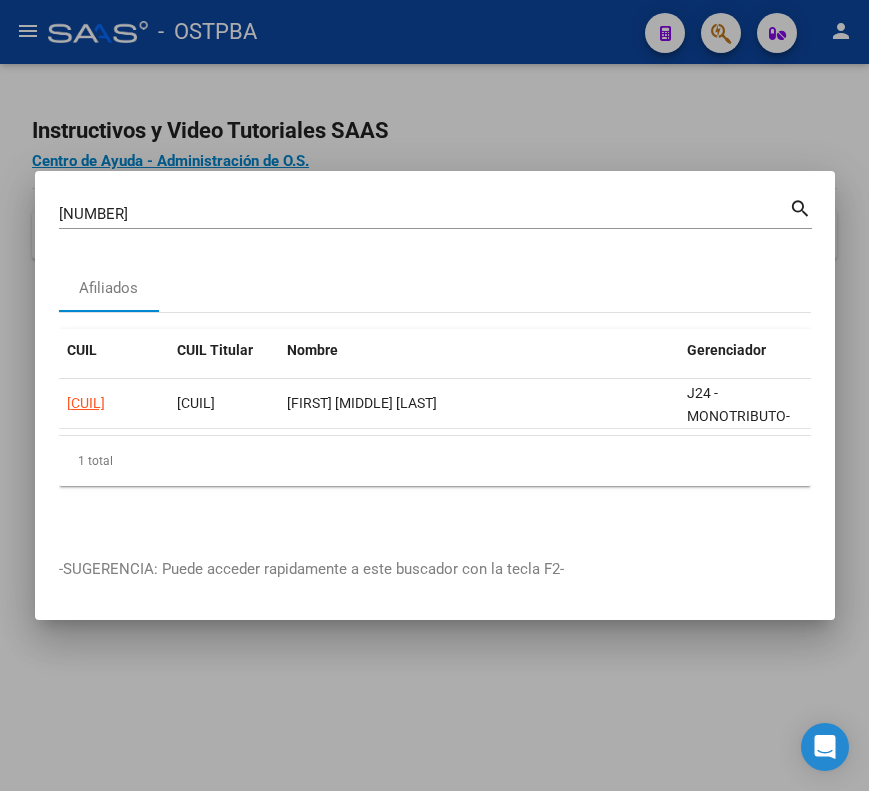 click on "35191585" at bounding box center (424, 214) 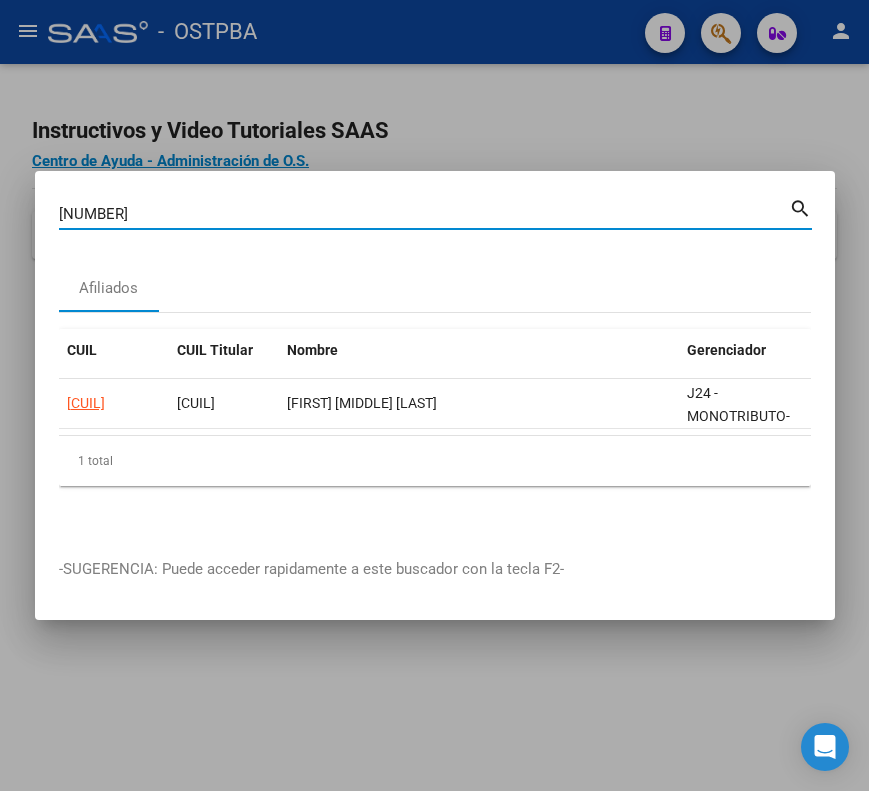 click on "35191585" at bounding box center (424, 214) 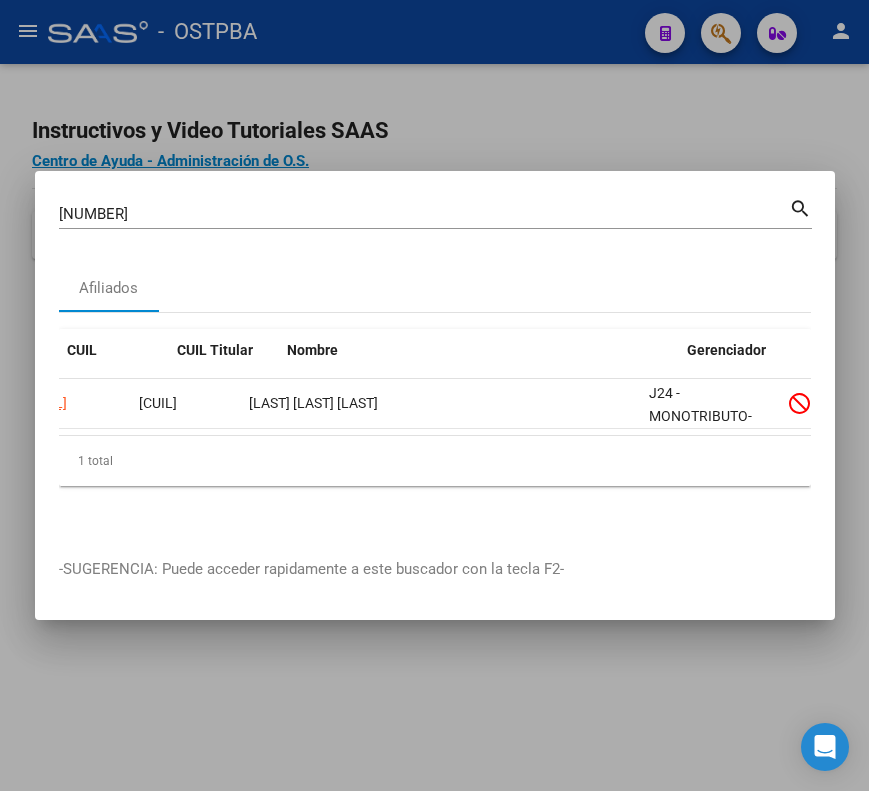 scroll, scrollTop: 0, scrollLeft: 0, axis: both 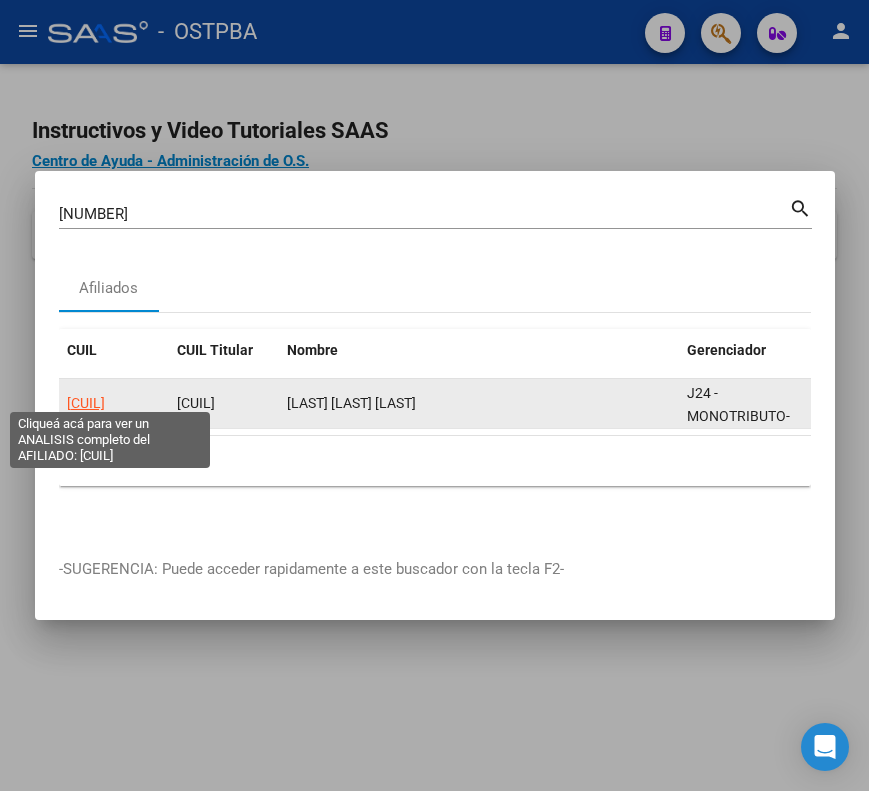 click on "20353382161" 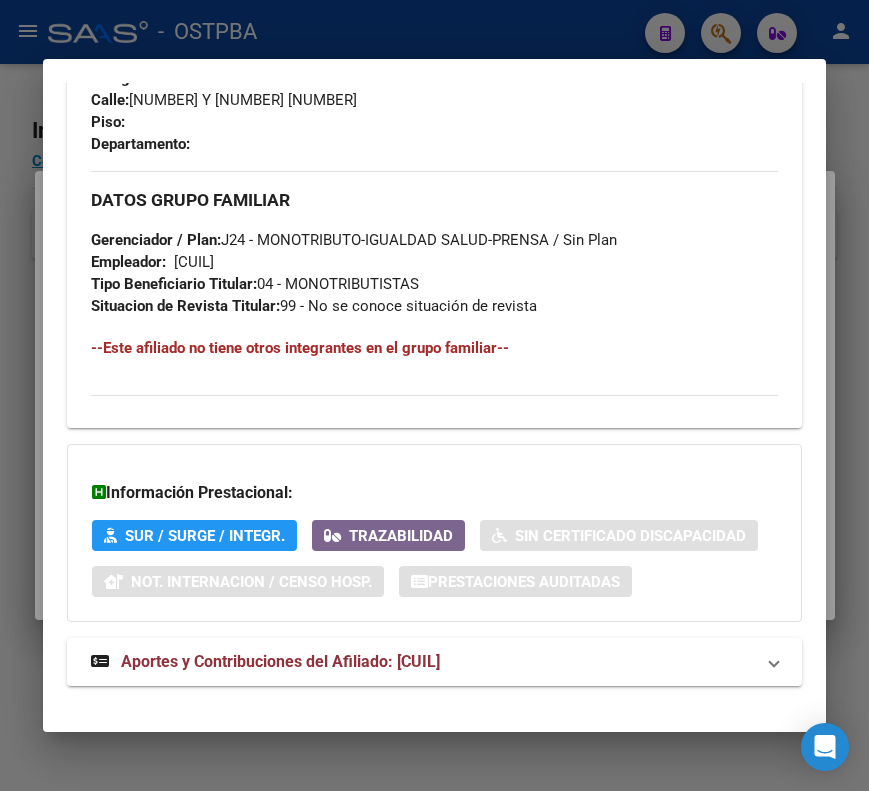 scroll, scrollTop: 1178, scrollLeft: 0, axis: vertical 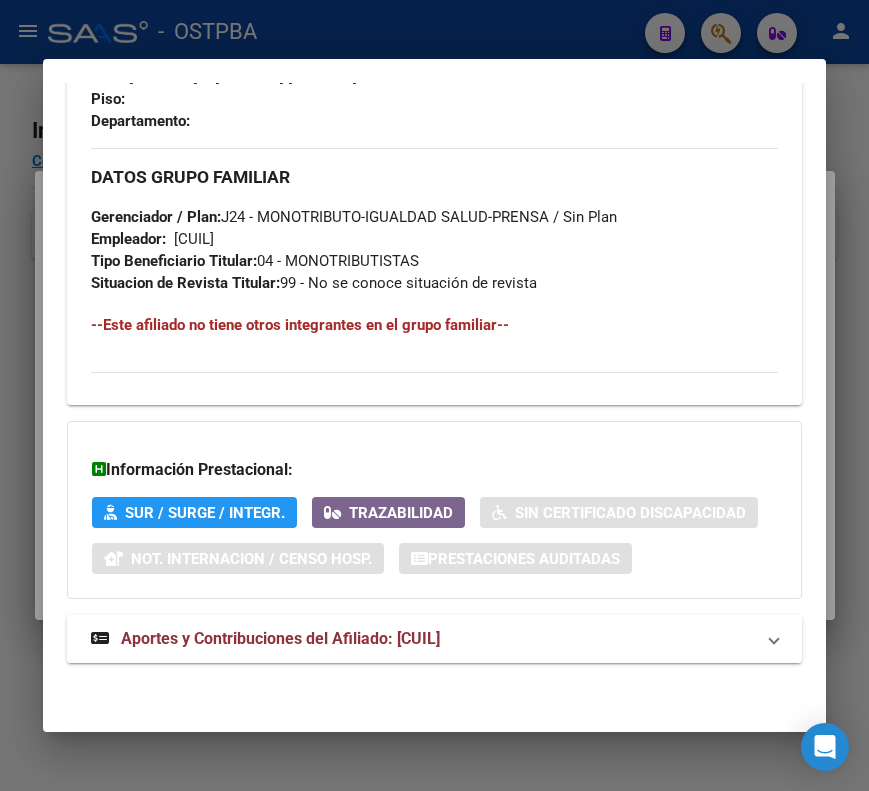 click on "Aportes y Contribuciones del Afiliado: 20353382161" at bounding box center (434, 639) 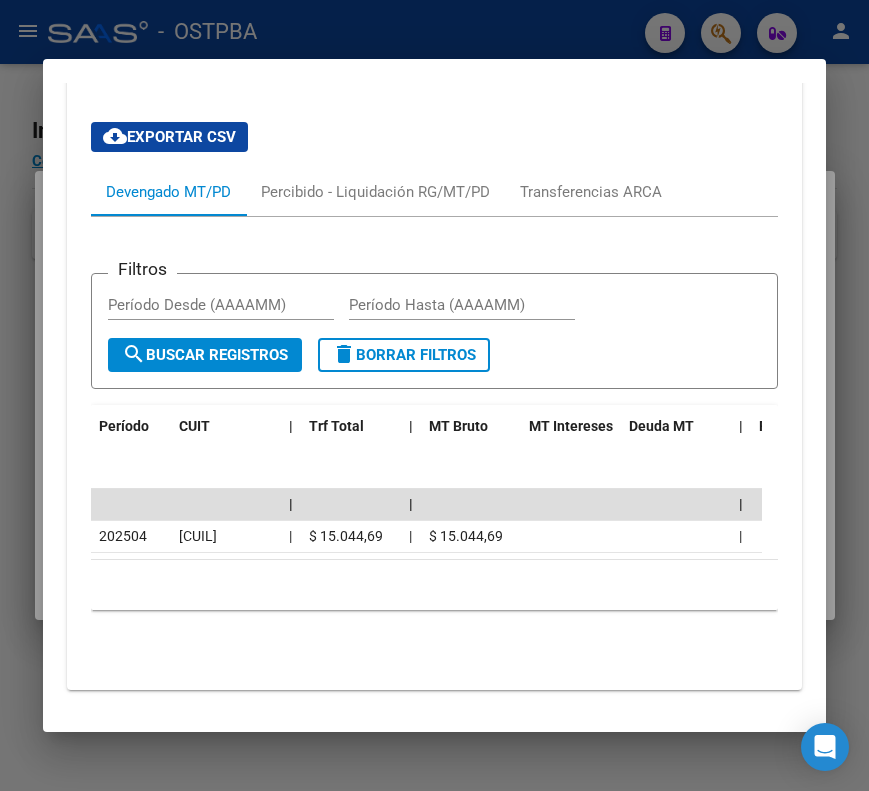 scroll, scrollTop: 1825, scrollLeft: 0, axis: vertical 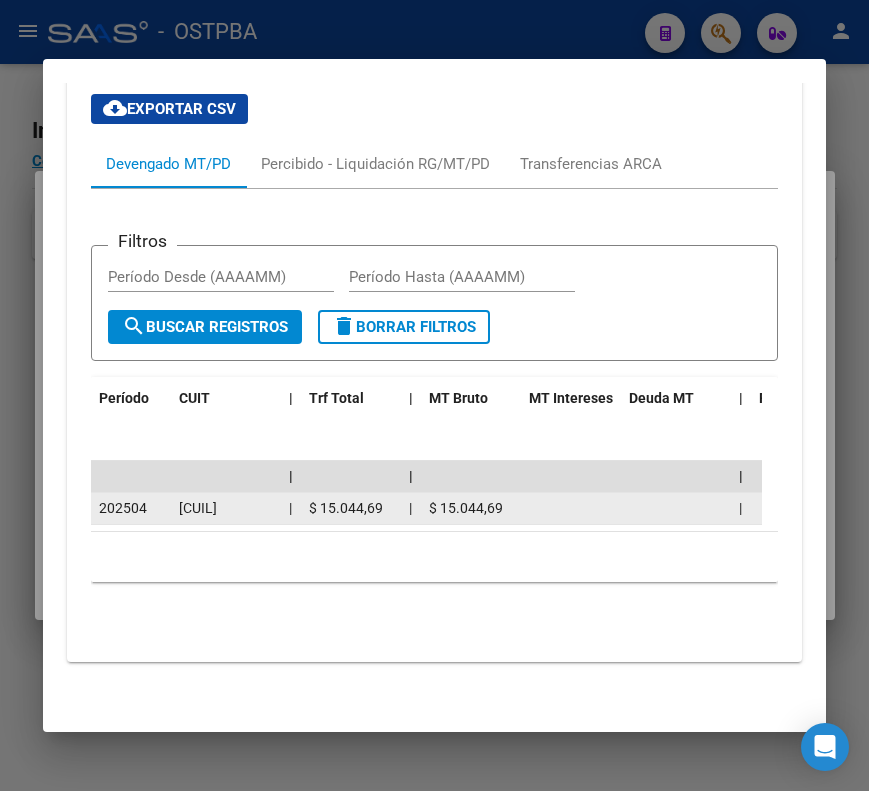 click on "20353382161" 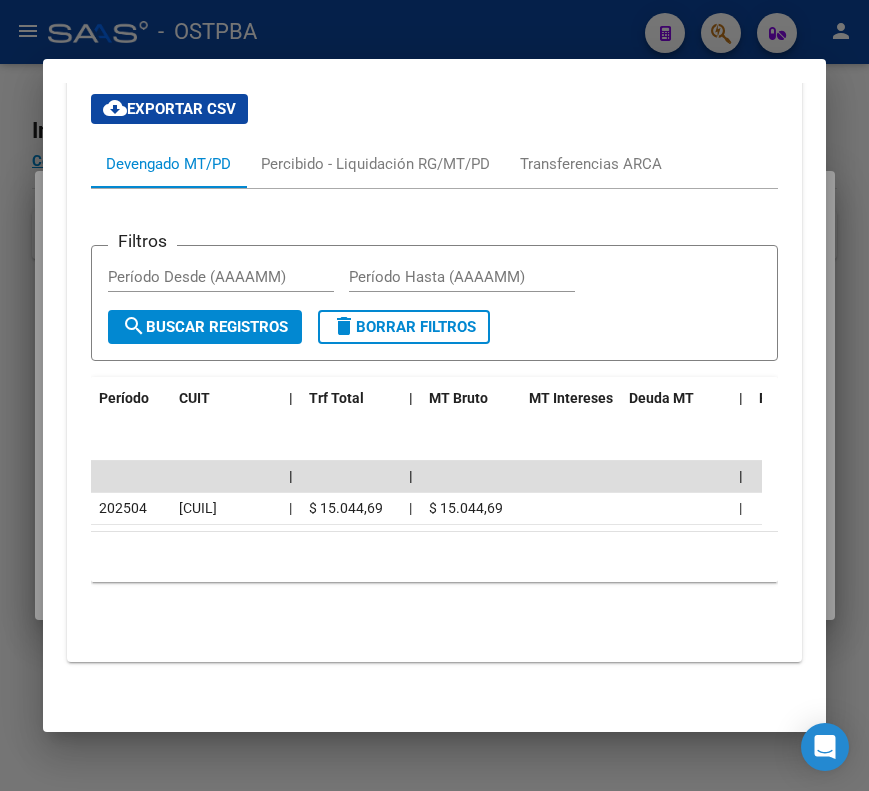 click at bounding box center [434, 395] 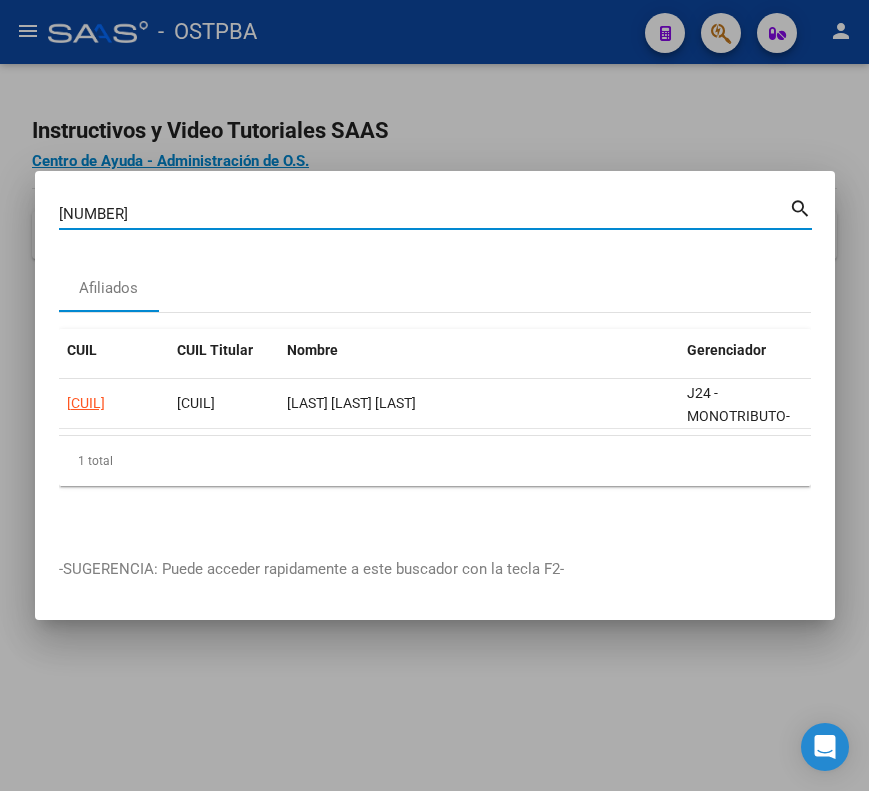 click on "35338216" at bounding box center [424, 214] 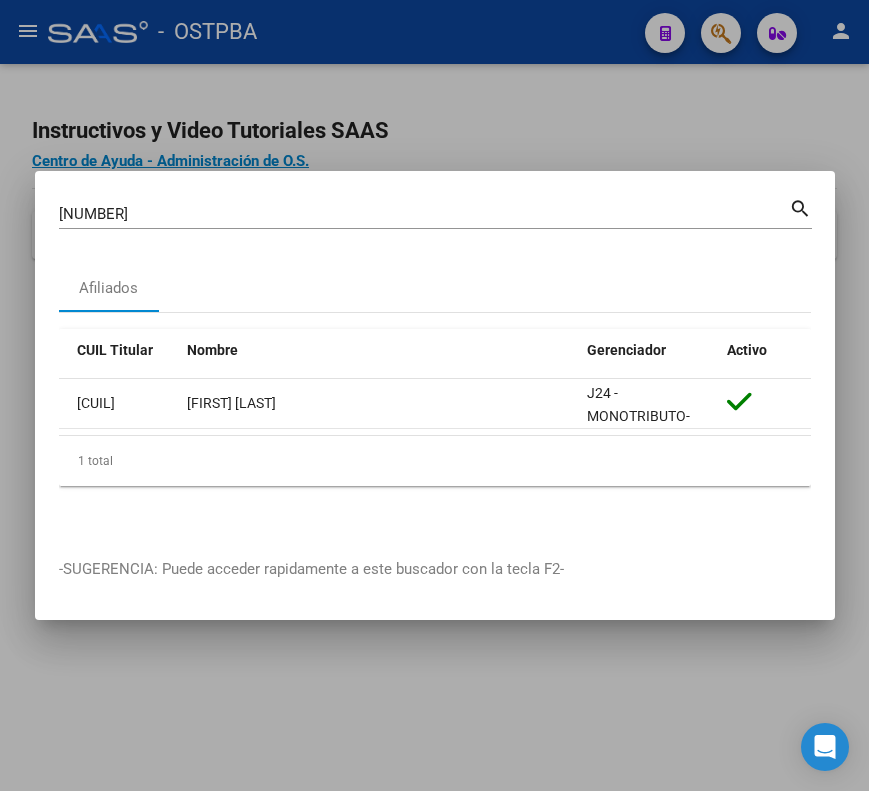 scroll, scrollTop: 0, scrollLeft: 0, axis: both 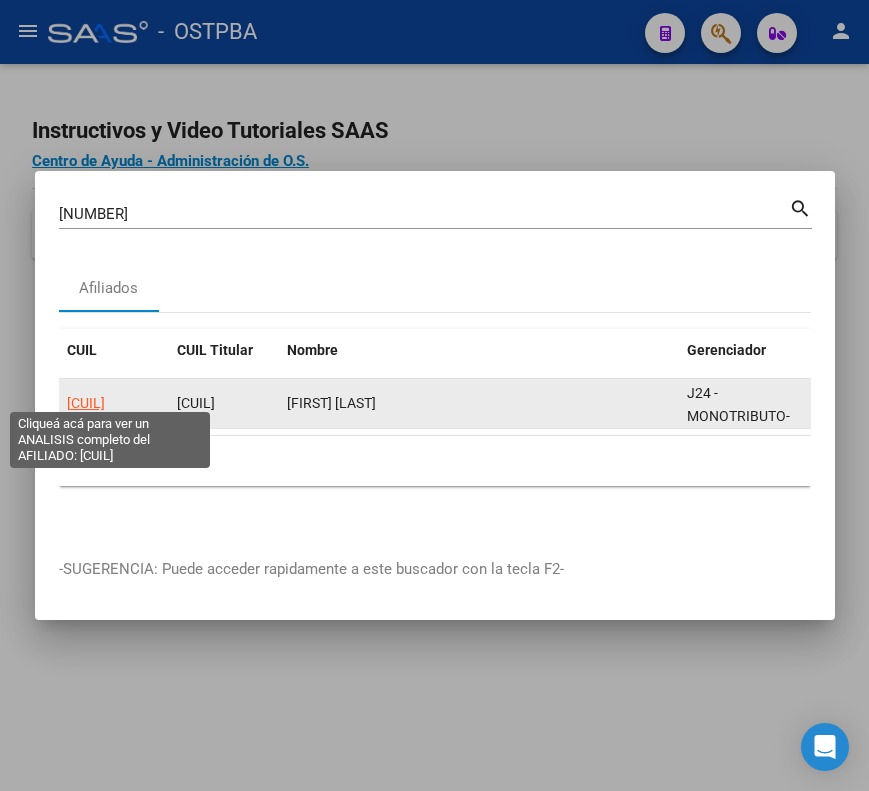 click on "20354402115" 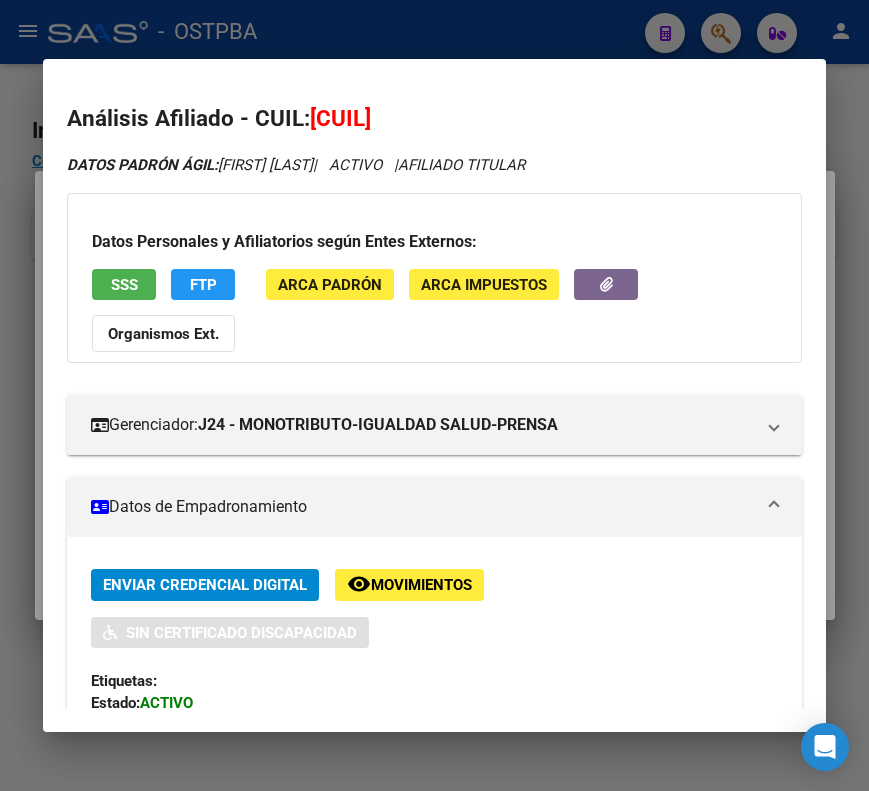 click on "Datos de Empadronamiento" at bounding box center (422, 507) 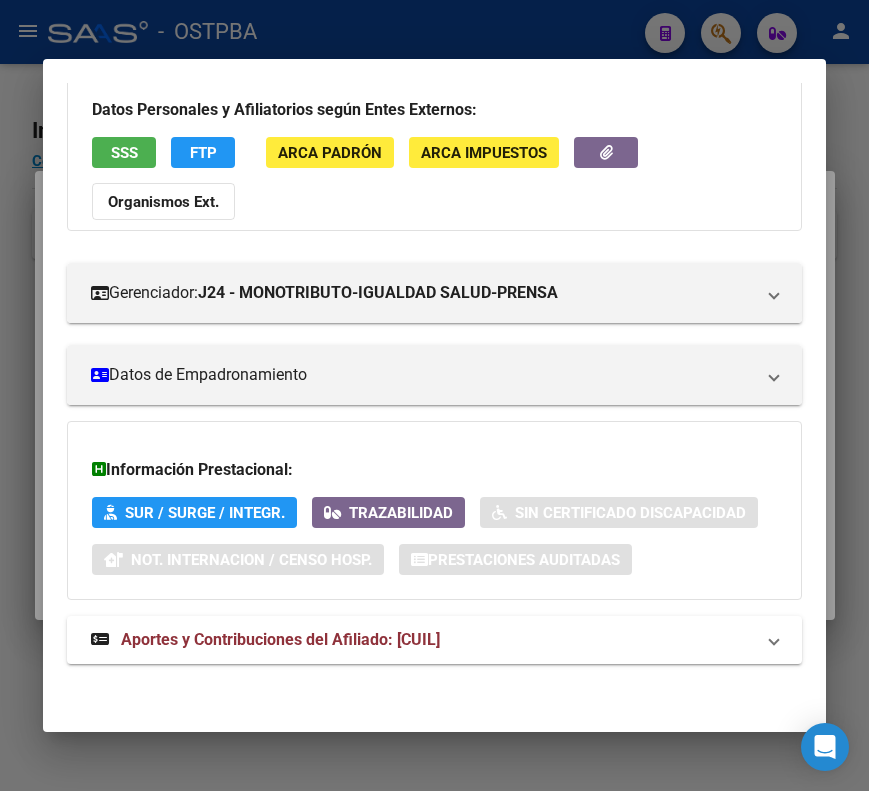 scroll, scrollTop: 133, scrollLeft: 0, axis: vertical 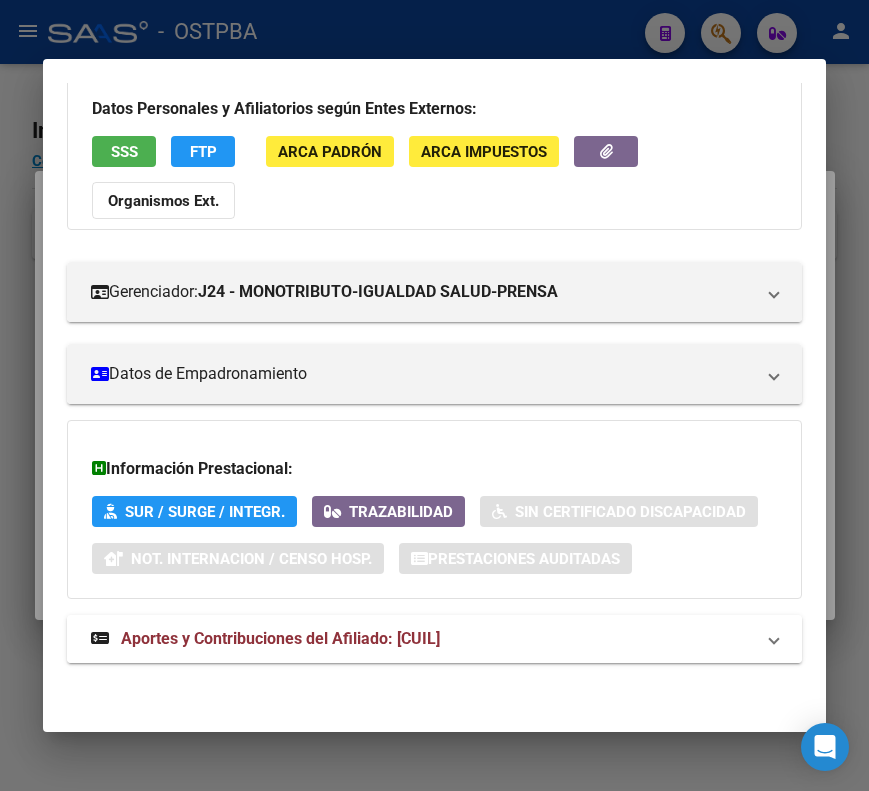 click on "Aportes y Contribuciones del Afiliado: 20354402115" at bounding box center (280, 638) 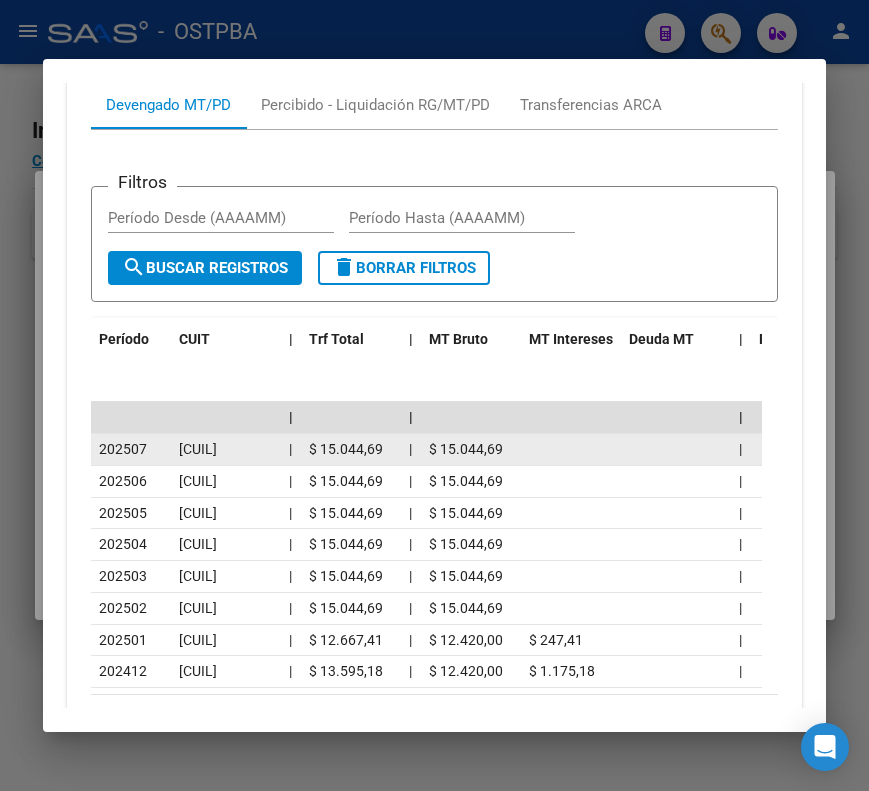 scroll, scrollTop: 833, scrollLeft: 0, axis: vertical 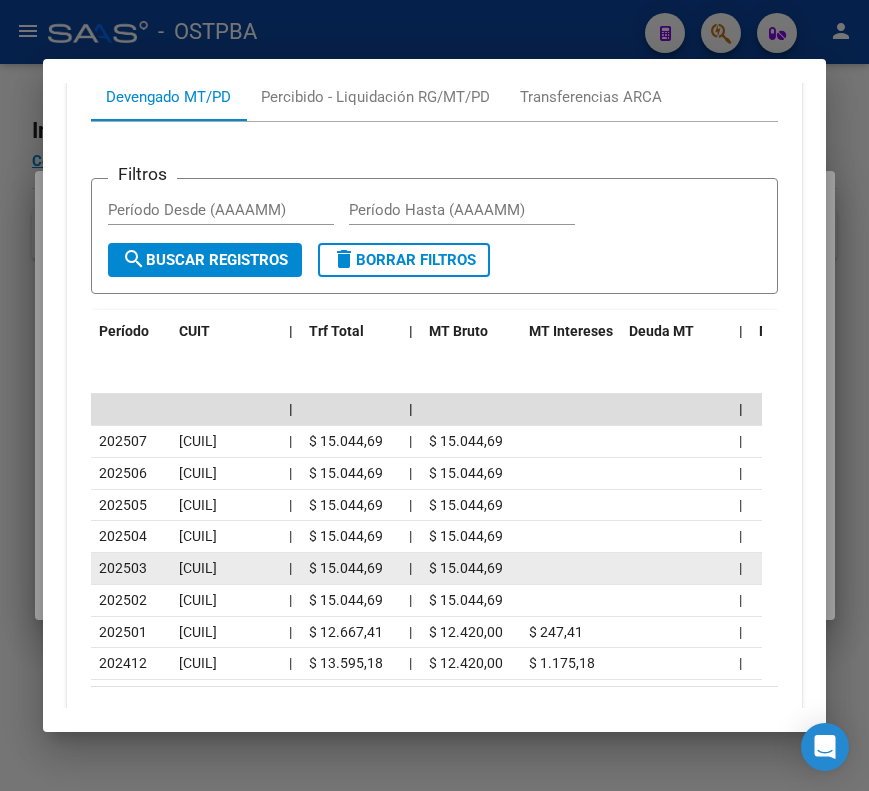 click on "202503" 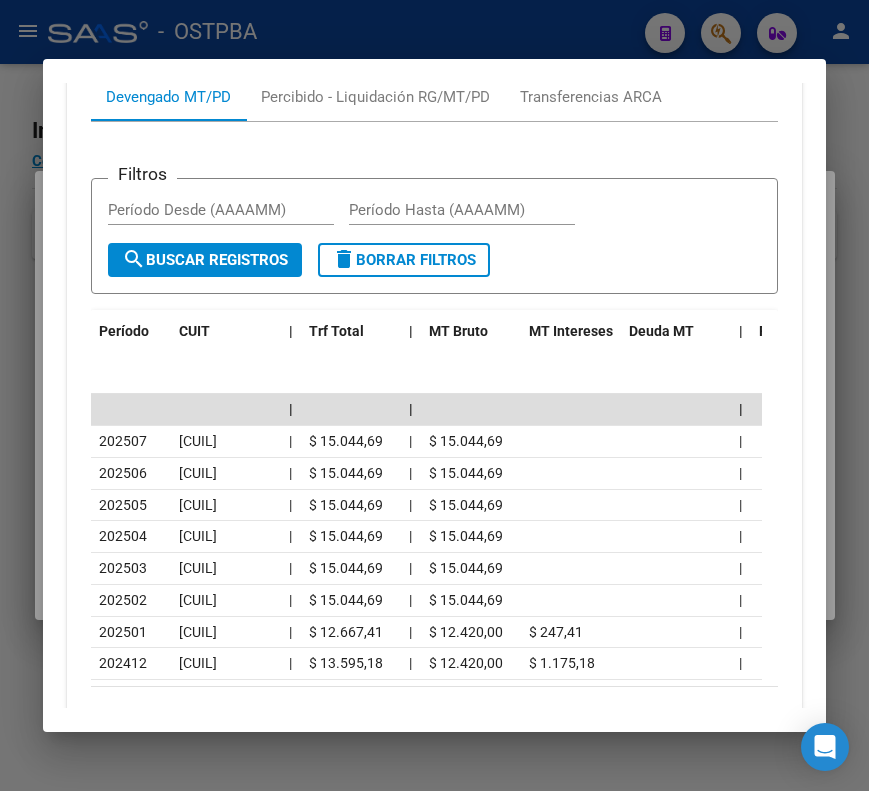 click at bounding box center (434, 395) 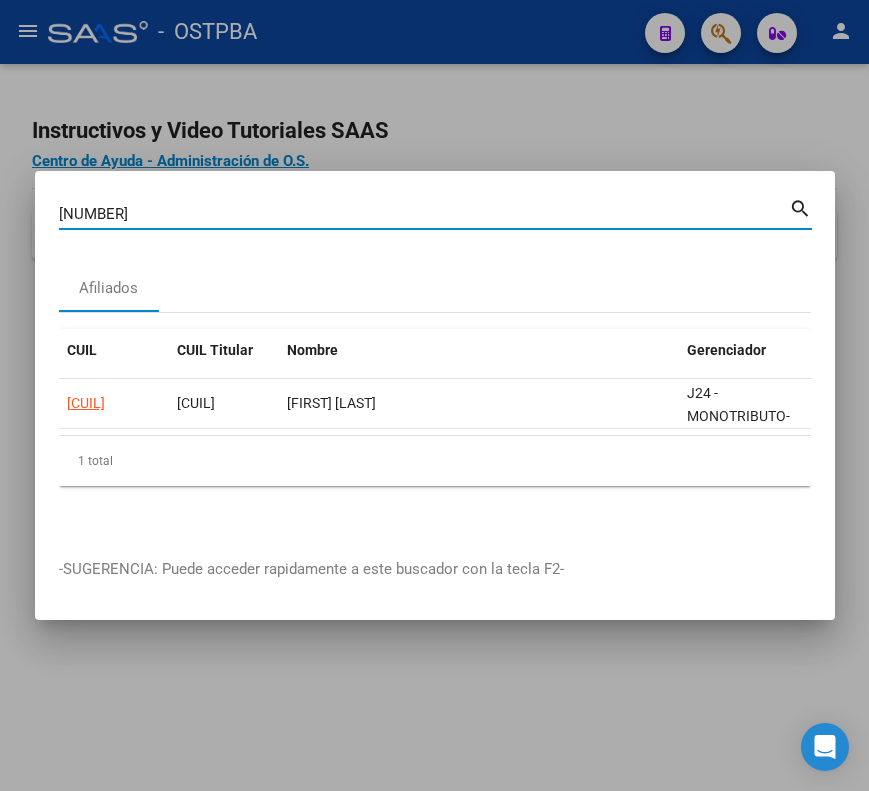 click on "35440211" at bounding box center (424, 214) 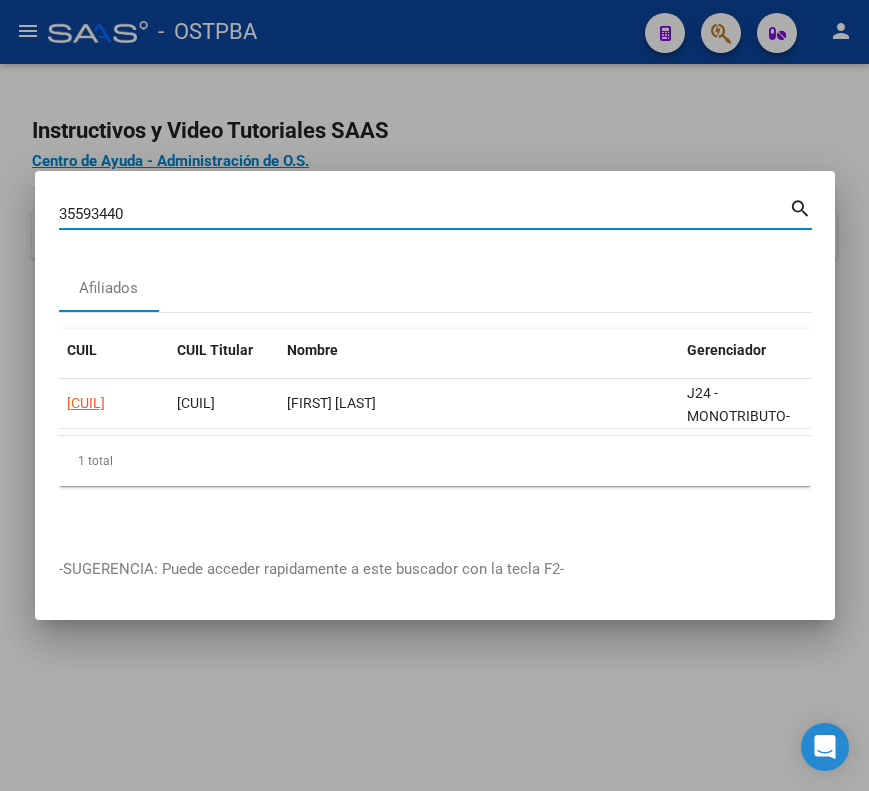 type on "35593440" 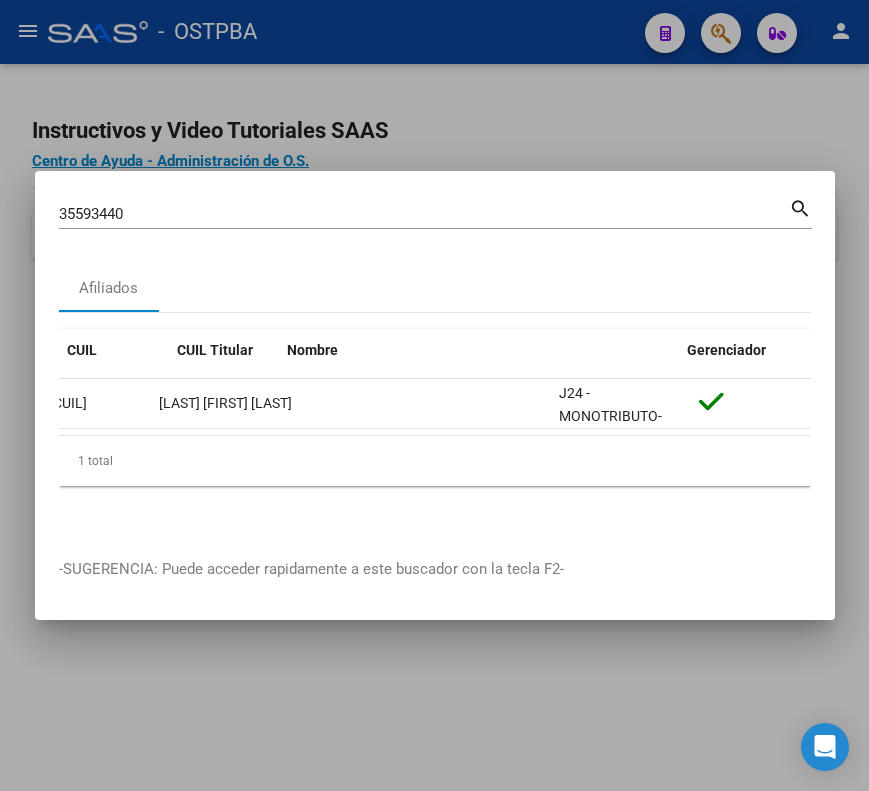 scroll, scrollTop: 0, scrollLeft: 0, axis: both 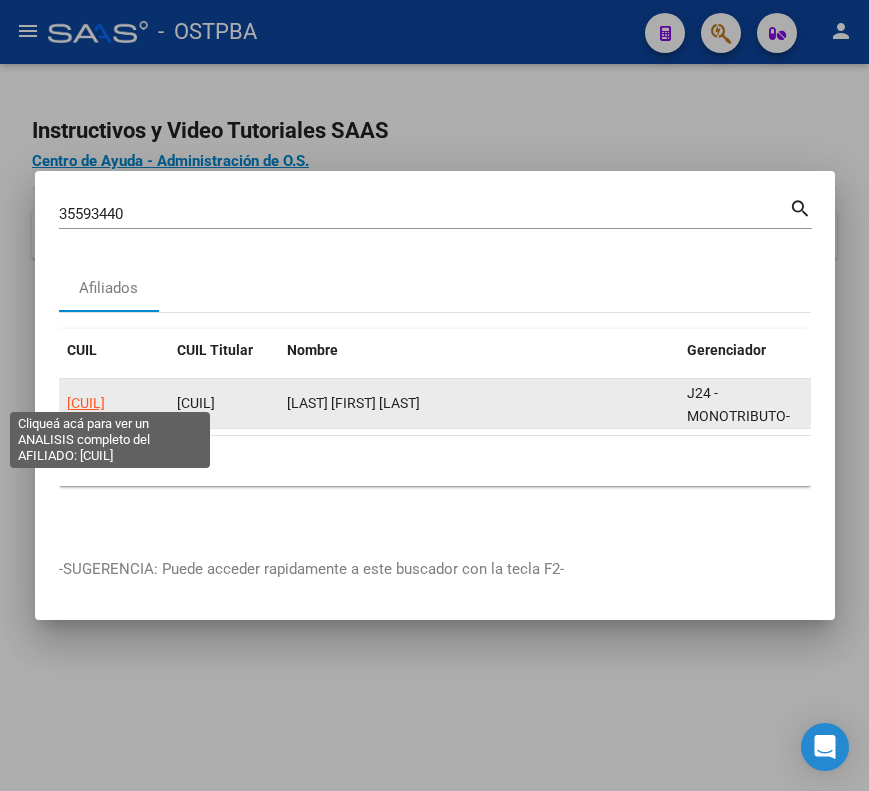 click on "20355934404" 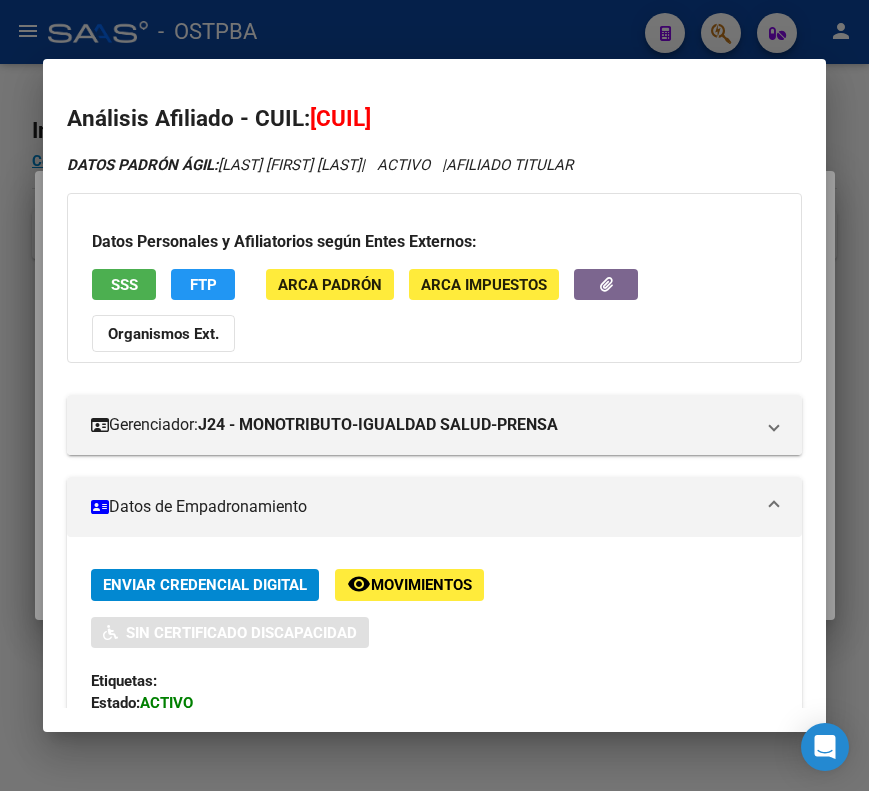 click on "Datos de Empadronamiento" at bounding box center (430, 507) 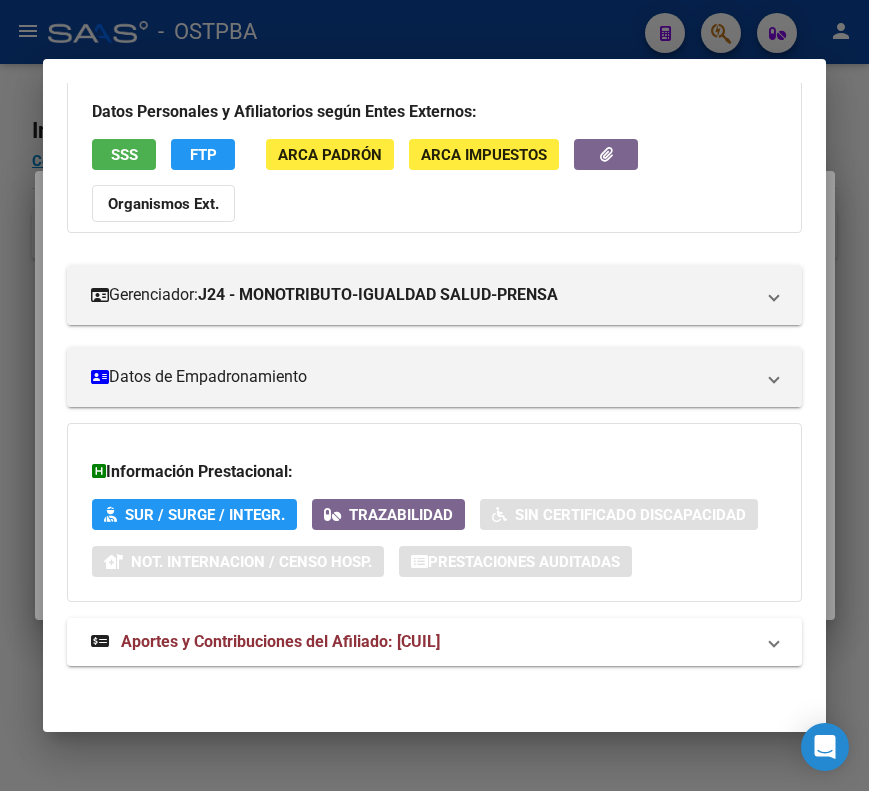 scroll, scrollTop: 133, scrollLeft: 0, axis: vertical 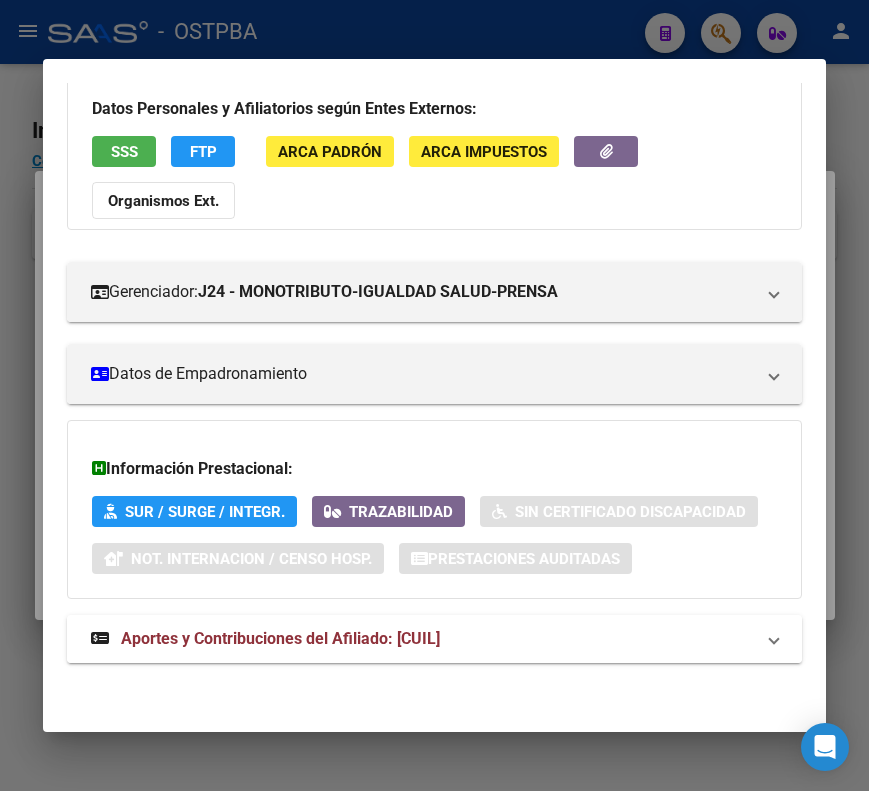 click on "Aportes y Contribuciones del Afiliado: 20355934404" at bounding box center (280, 638) 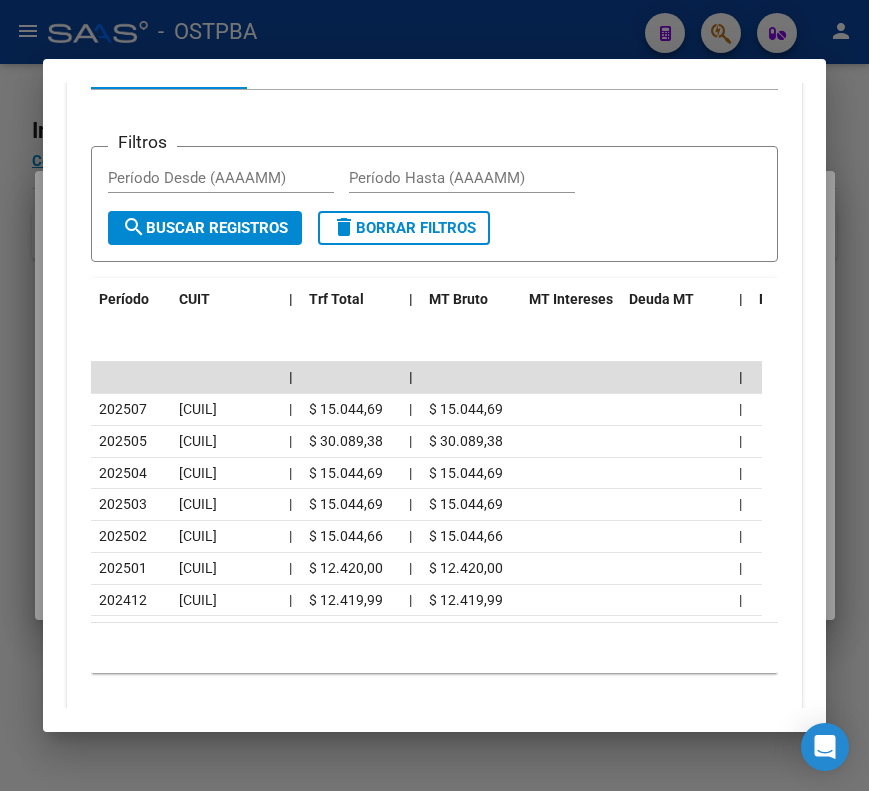 scroll, scrollTop: 874, scrollLeft: 0, axis: vertical 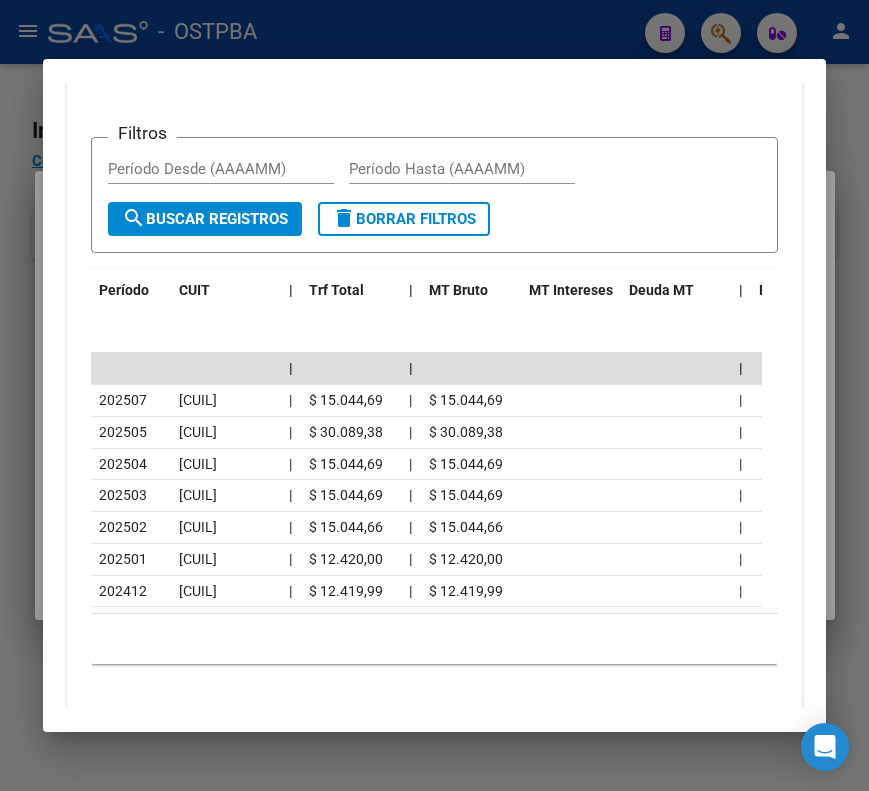 click at bounding box center [434, 395] 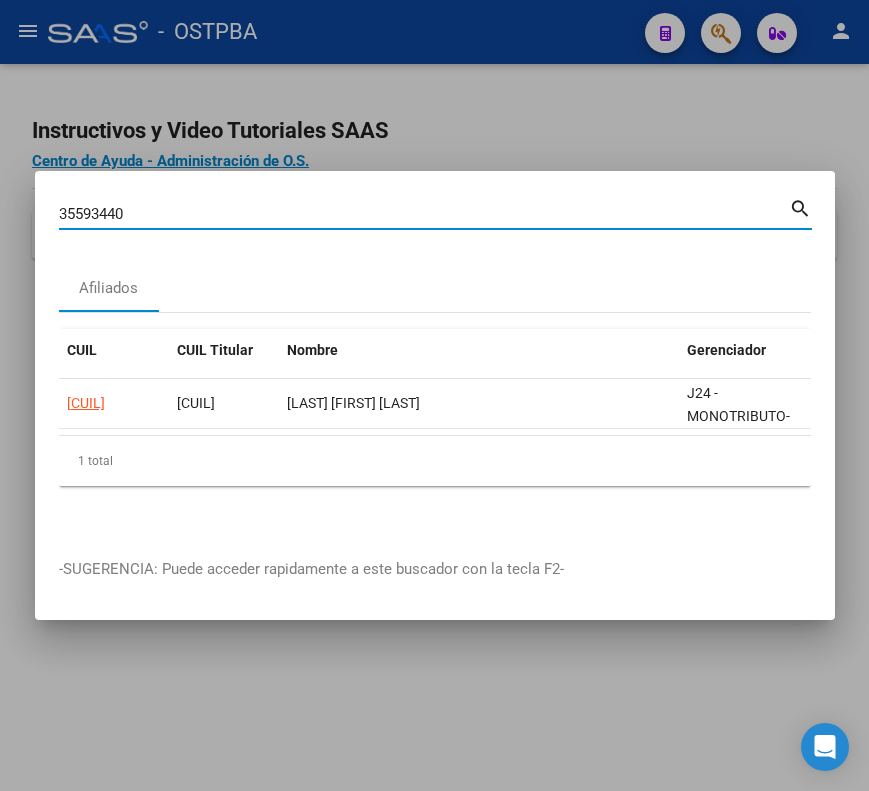 click on "35593440" at bounding box center [424, 214] 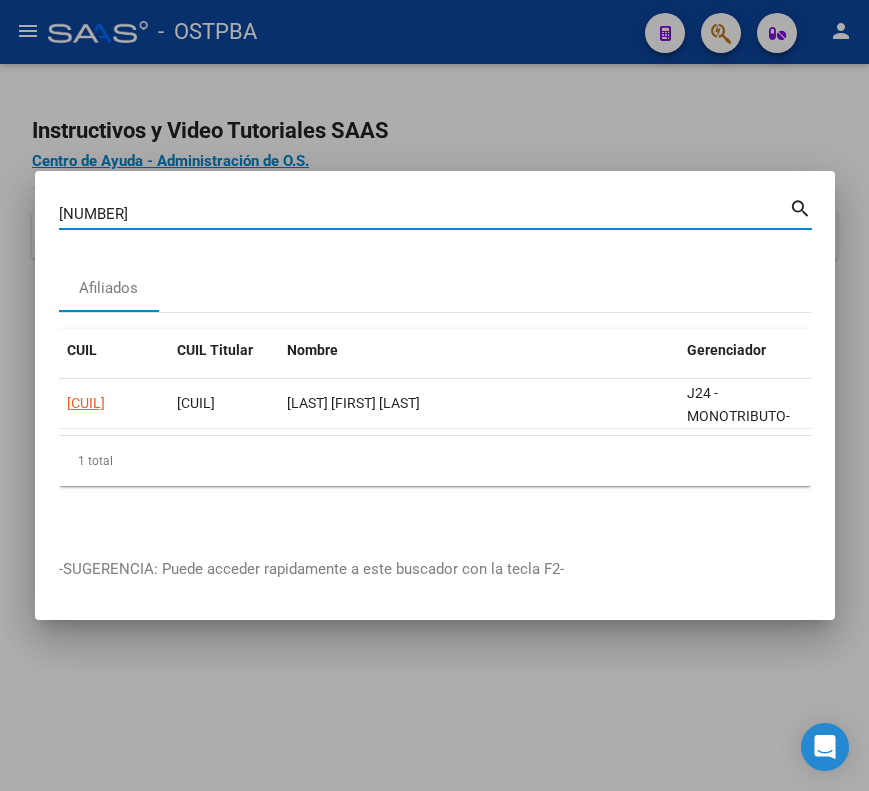 type on "35638590" 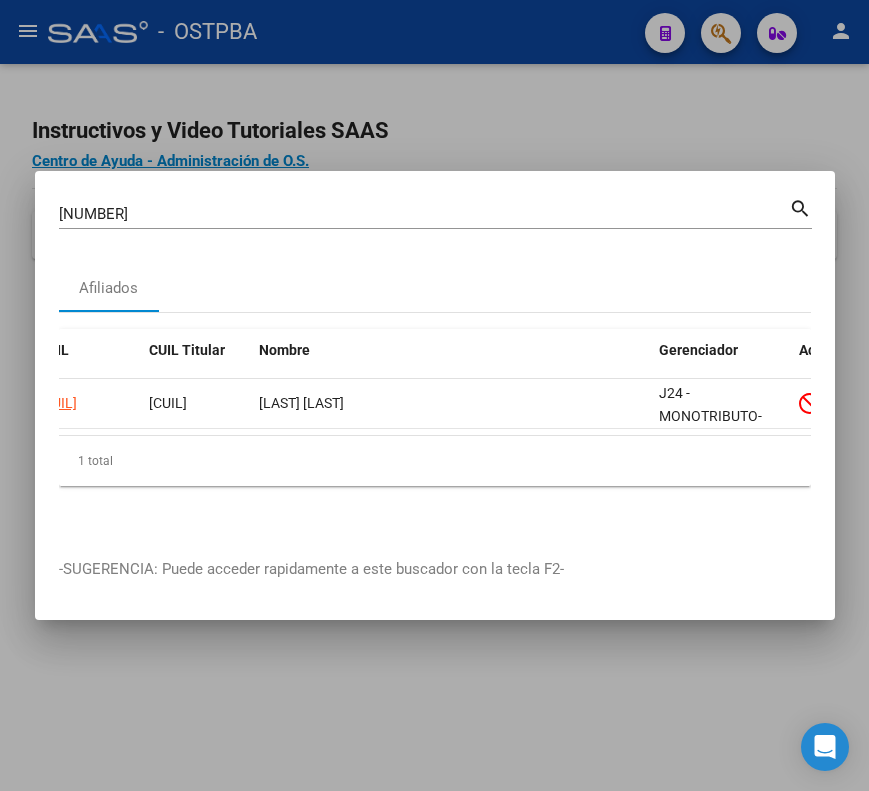 scroll, scrollTop: 0, scrollLeft: 0, axis: both 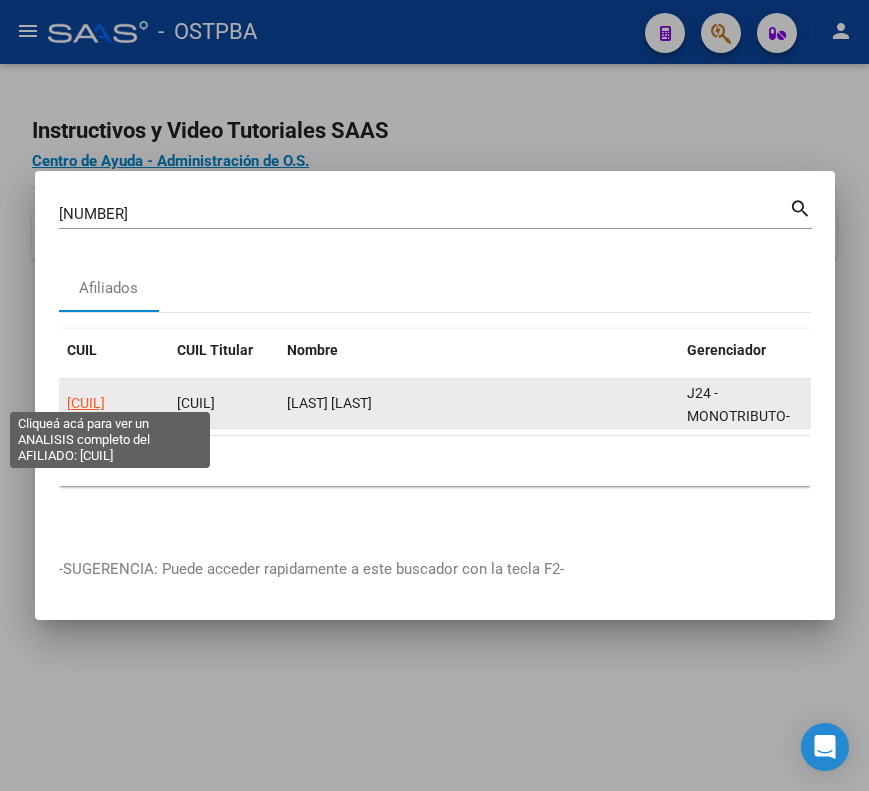 click on "20356385900" 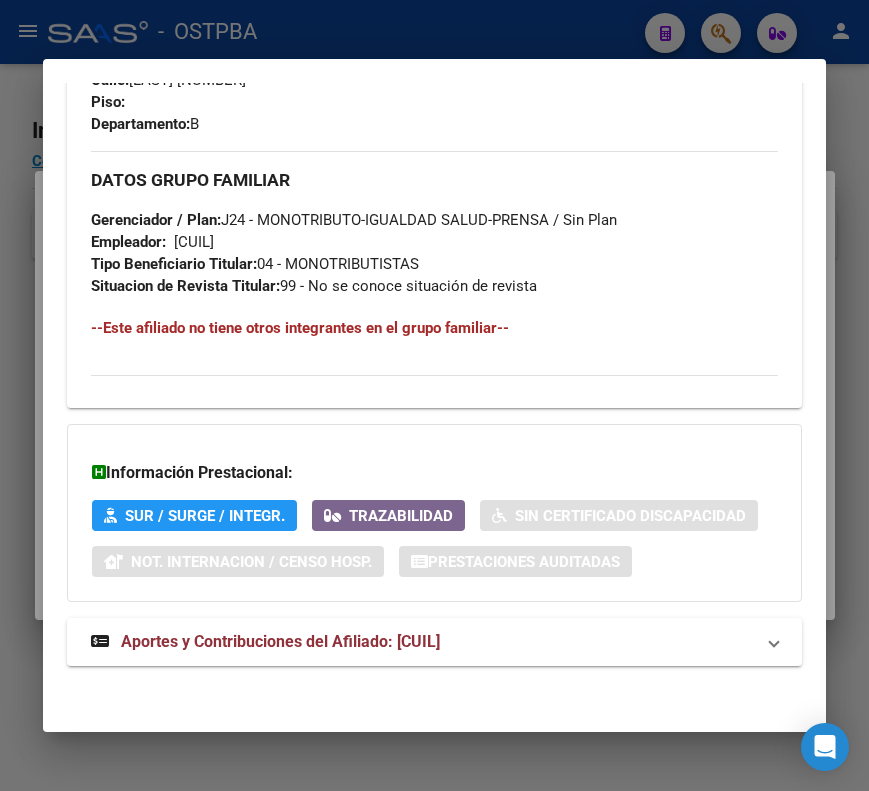 scroll, scrollTop: 1178, scrollLeft: 0, axis: vertical 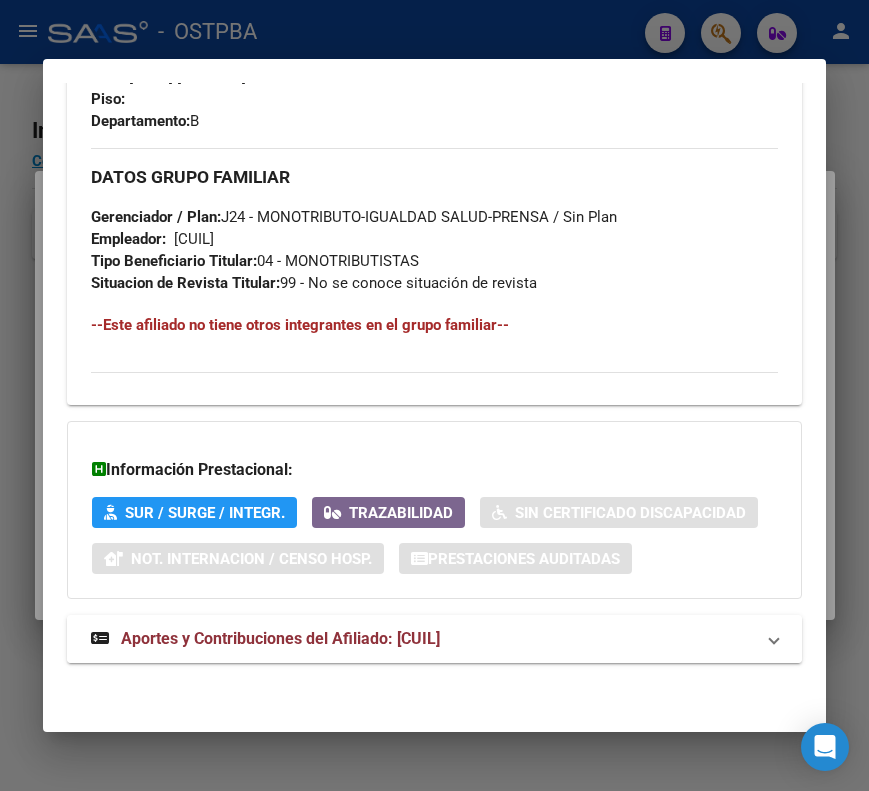 click on "Aportes y Contribuciones del Afiliado: 20356385900" at bounding box center (280, 638) 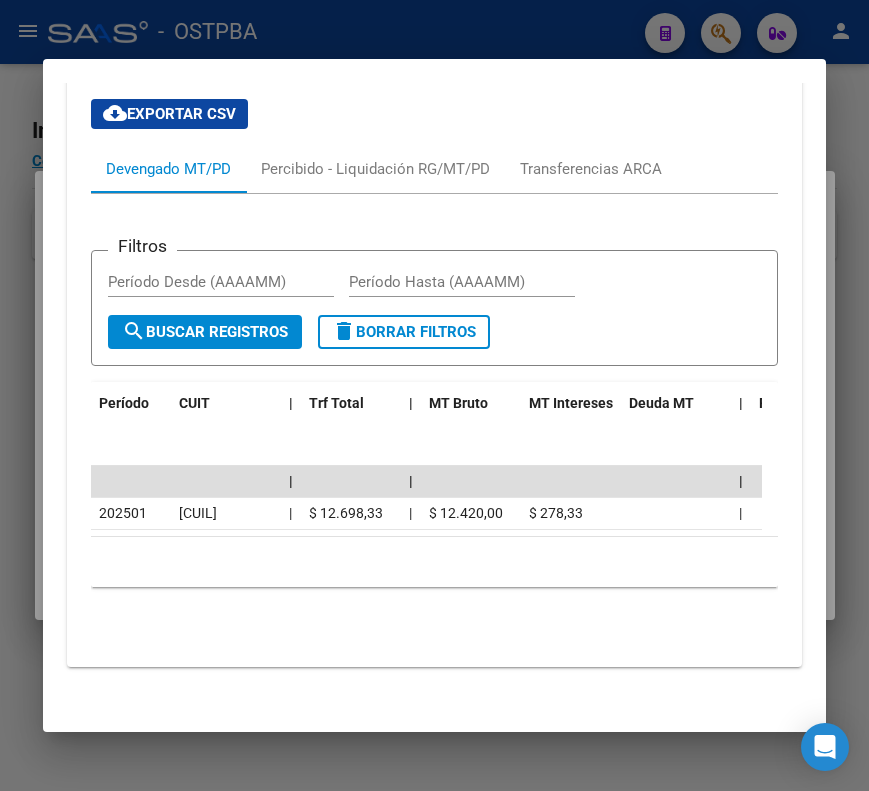 scroll, scrollTop: 1825, scrollLeft: 0, axis: vertical 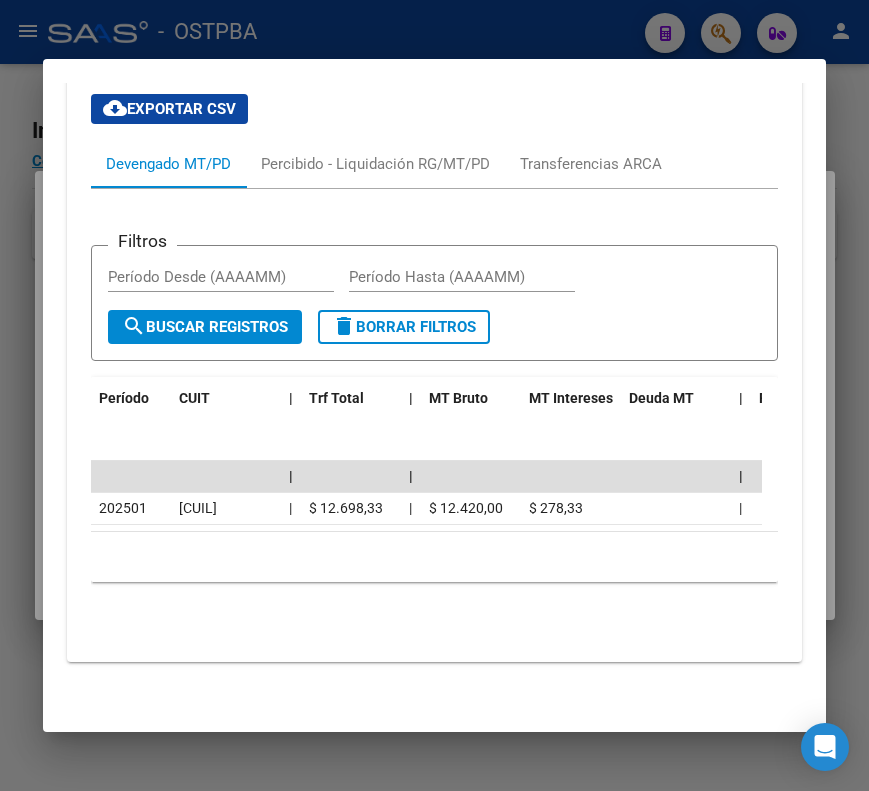 click at bounding box center [434, 395] 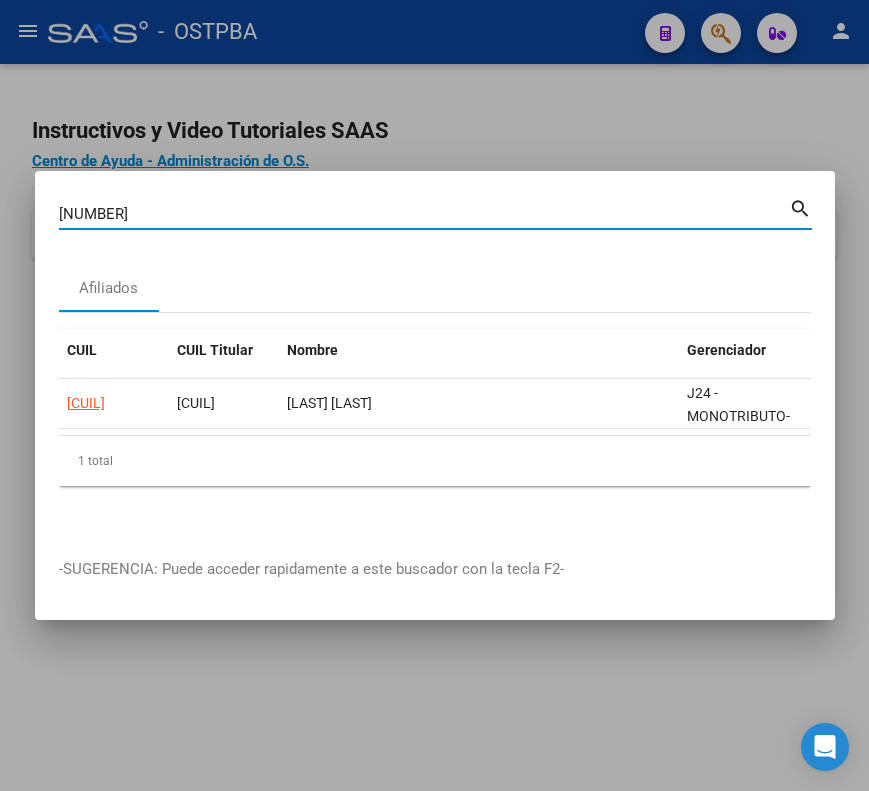 click on "35638590" at bounding box center (424, 214) 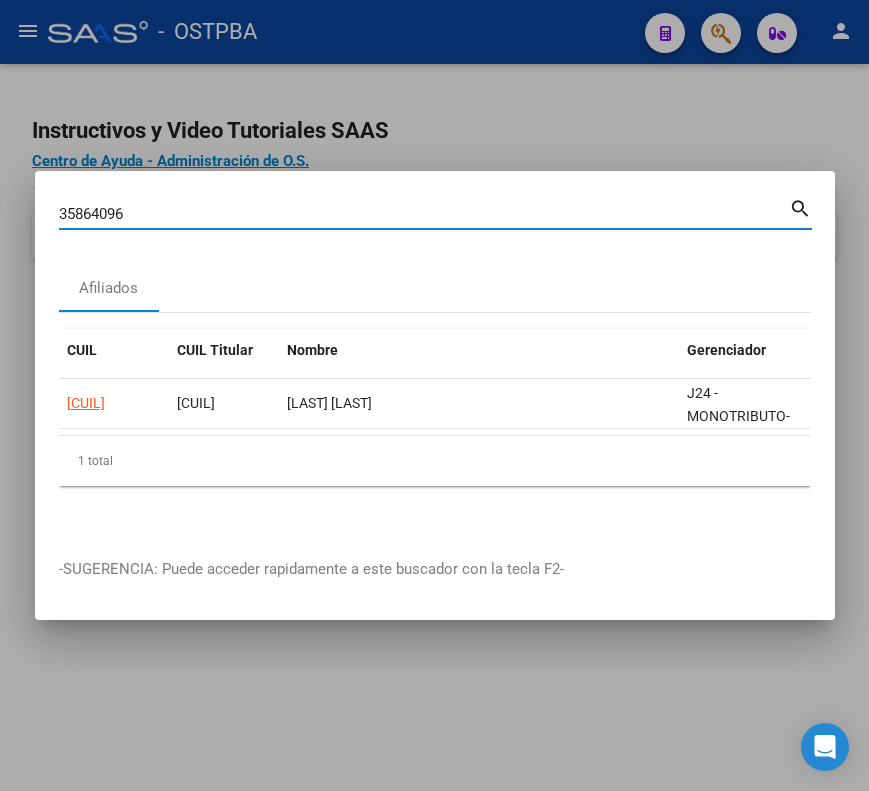 type on "35864096" 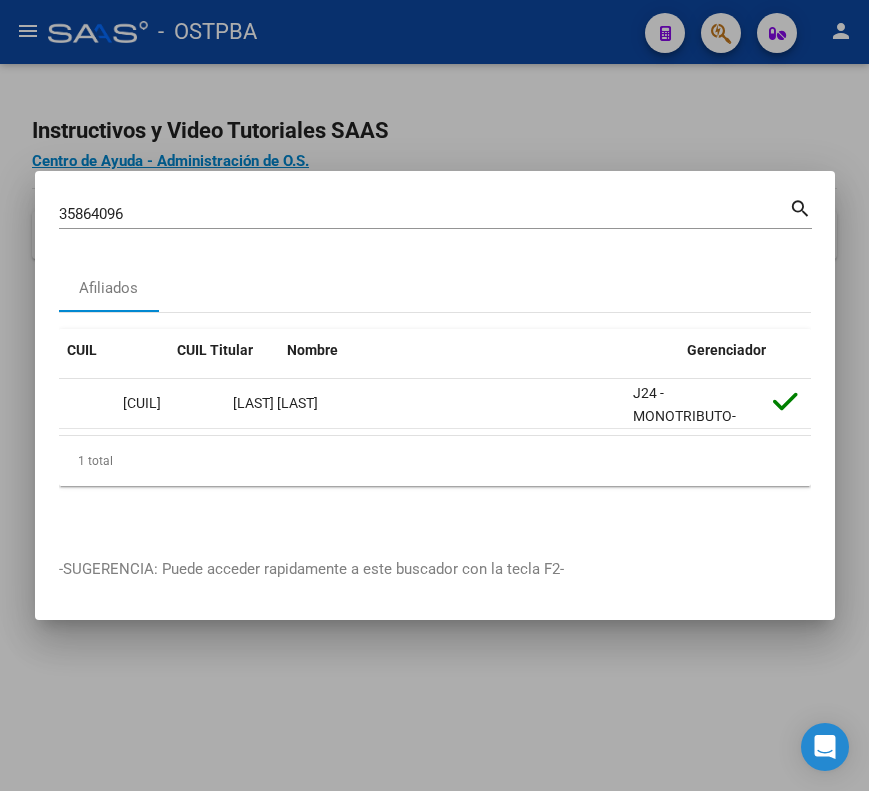 scroll, scrollTop: 0, scrollLeft: 0, axis: both 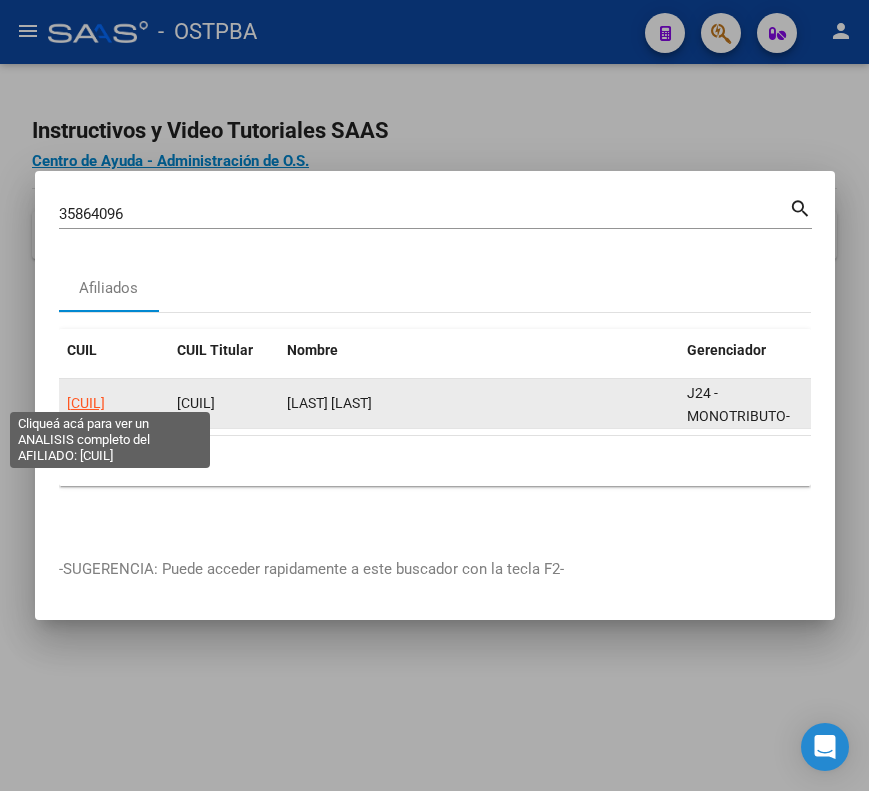click on "20358640967" 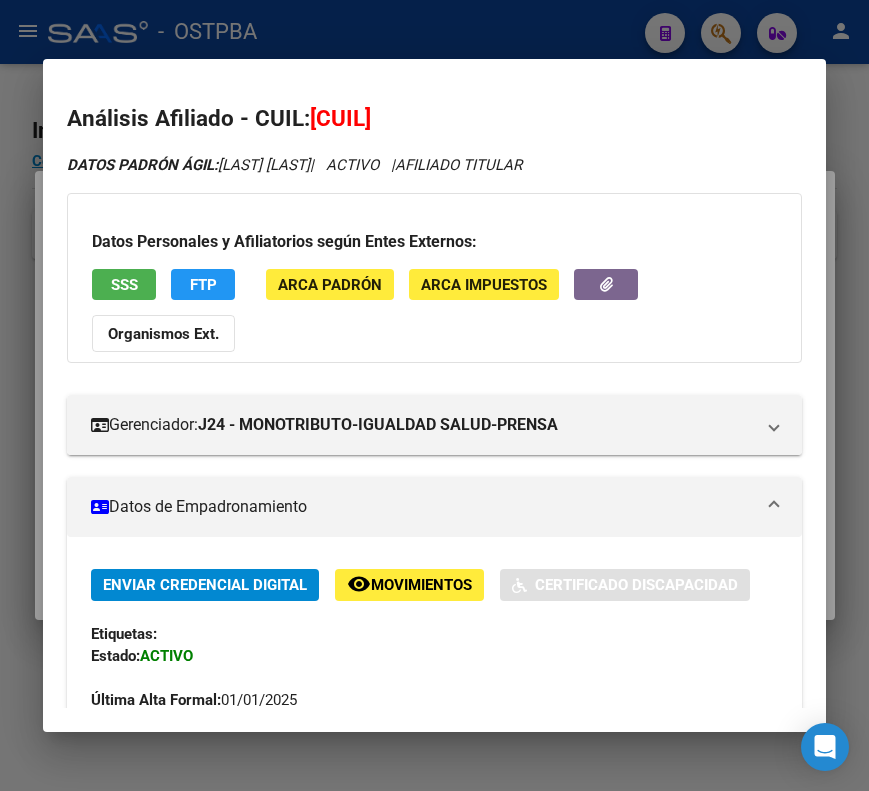 click at bounding box center [774, 507] 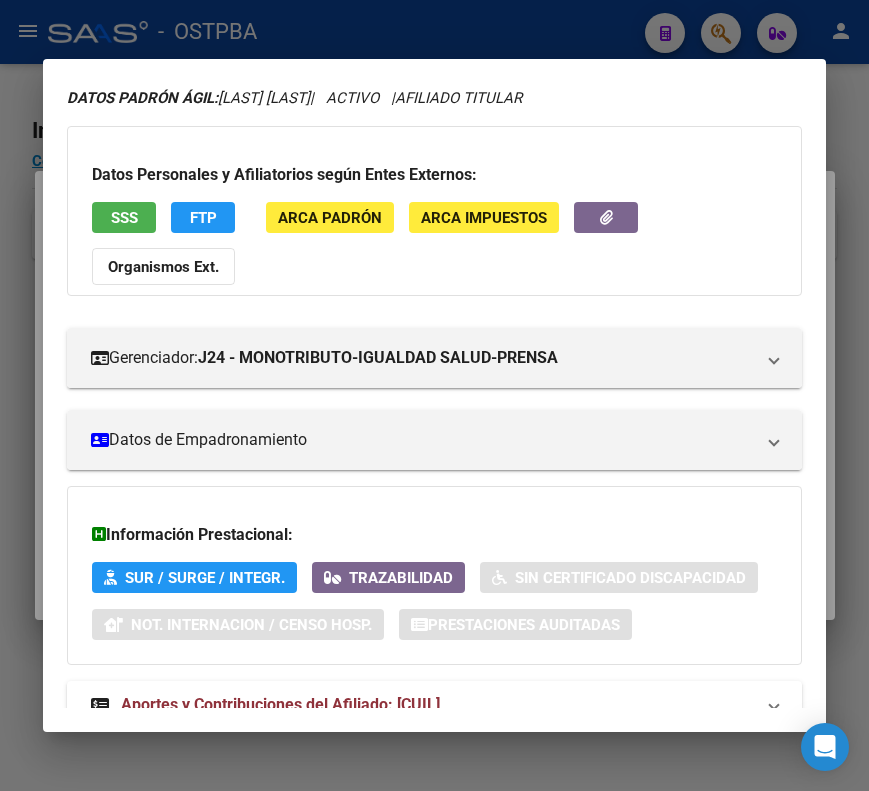 scroll, scrollTop: 133, scrollLeft: 0, axis: vertical 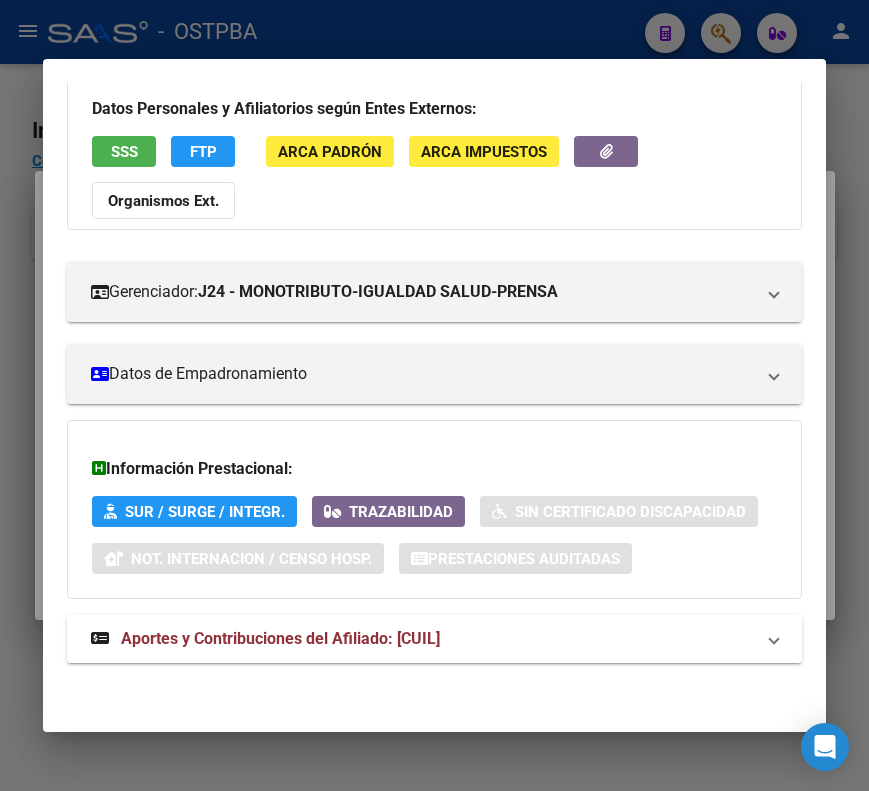 click on "Aportes y Contribuciones del Afiliado: 20358640967" at bounding box center (422, 639) 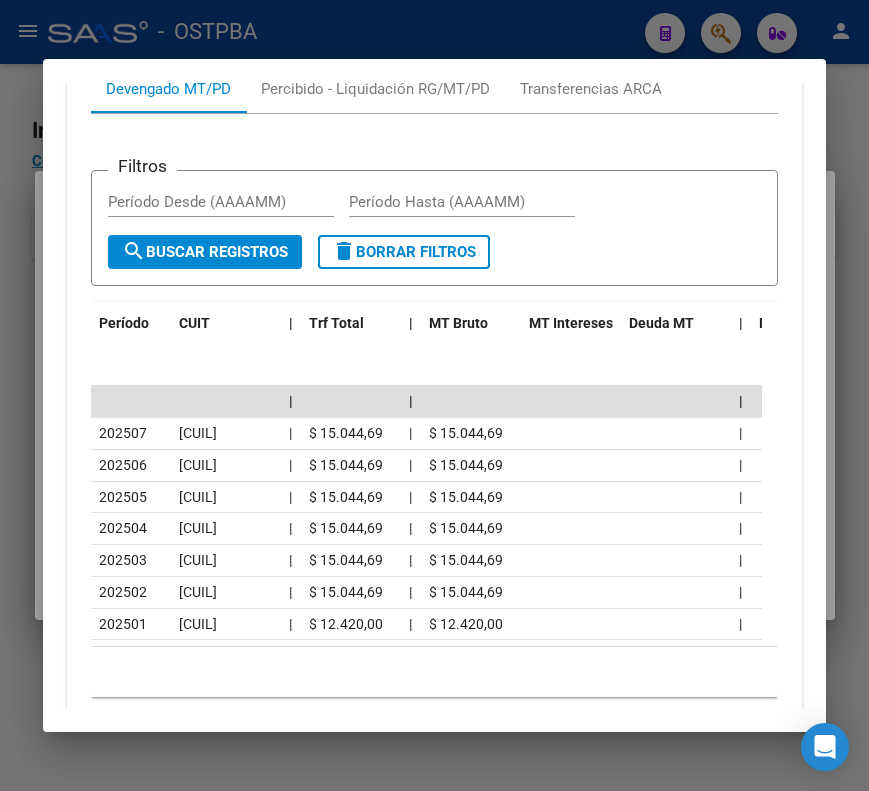 scroll, scrollTop: 950, scrollLeft: 0, axis: vertical 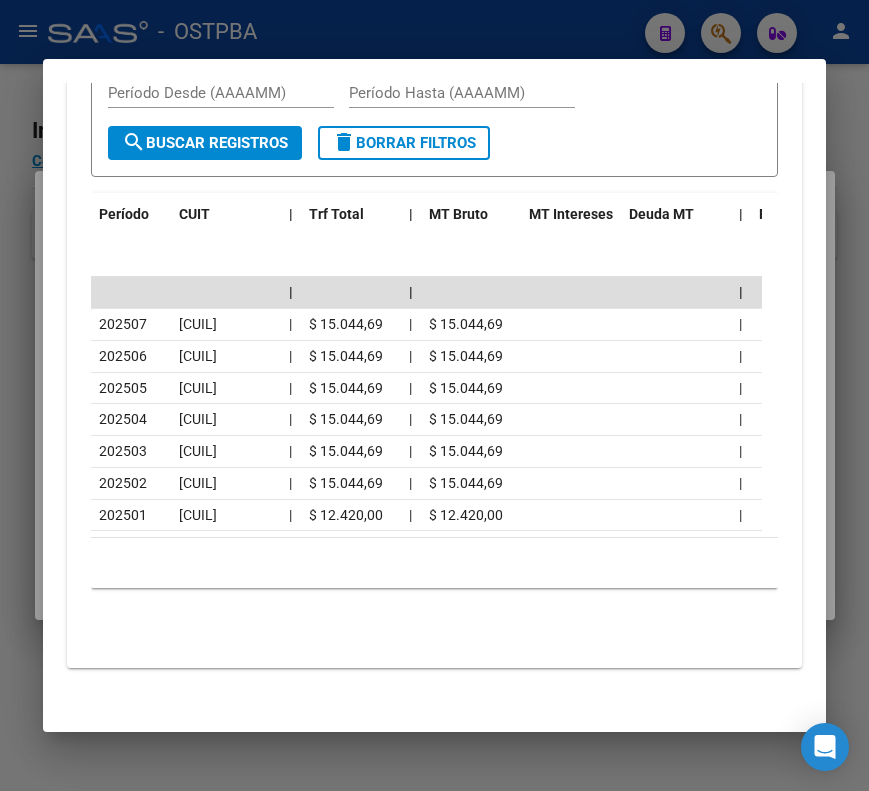 click at bounding box center (434, 395) 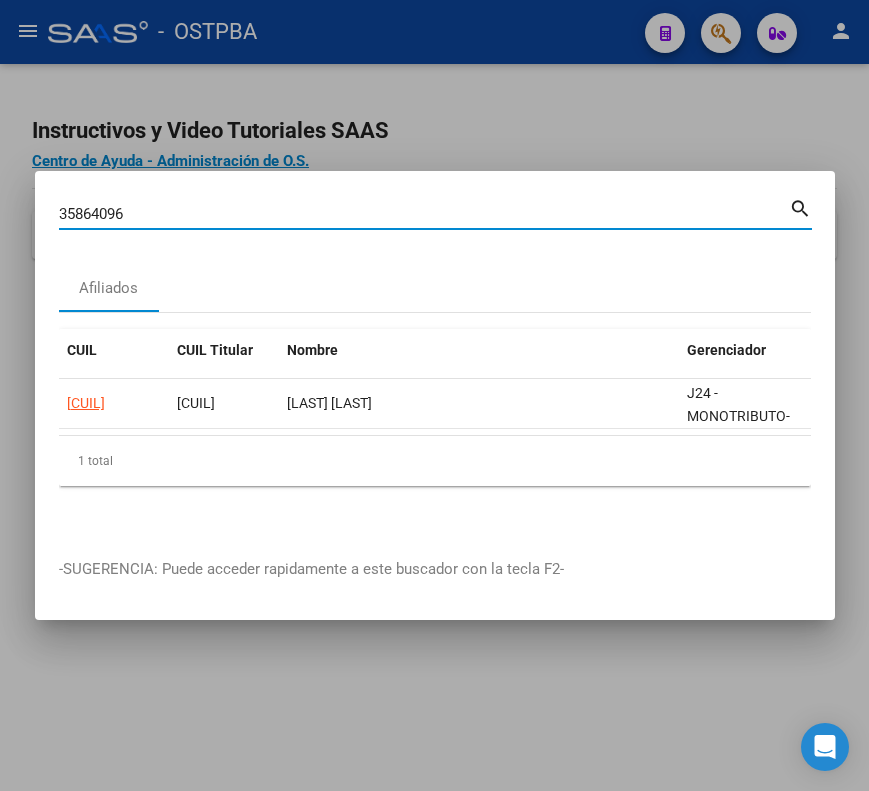 click on "35864096" at bounding box center (424, 214) 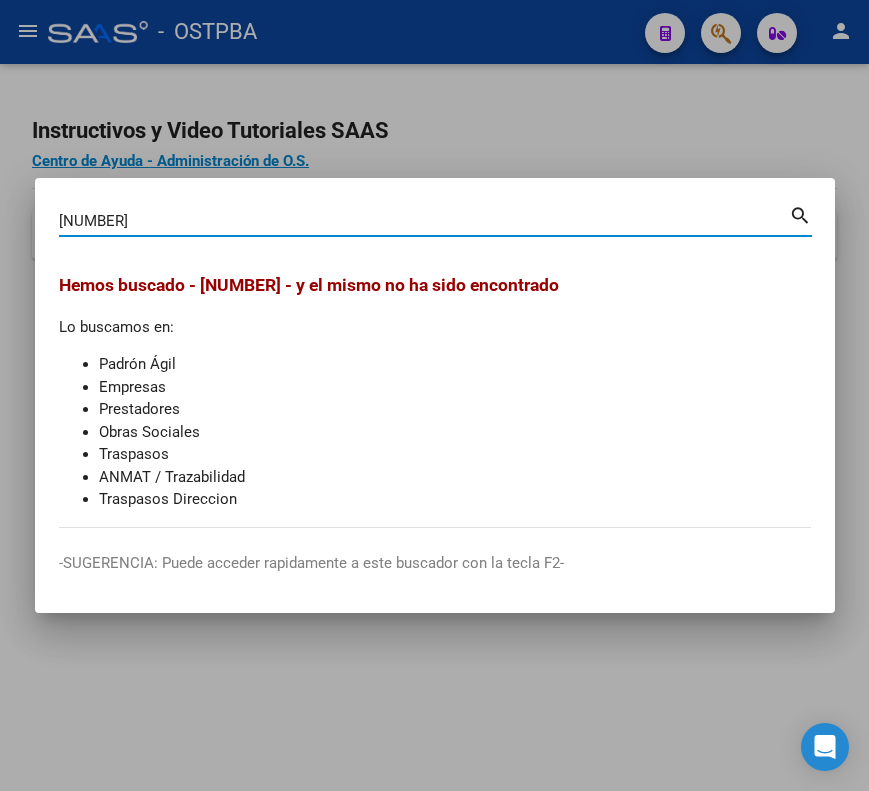 click on "36028717" at bounding box center [424, 221] 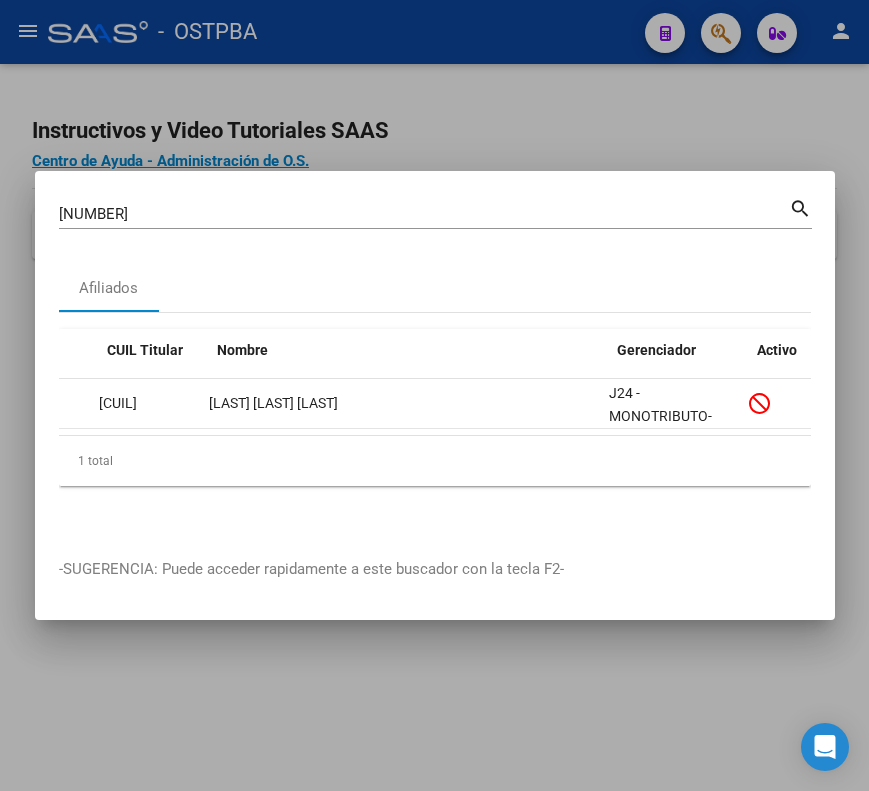 scroll, scrollTop: 0, scrollLeft: 0, axis: both 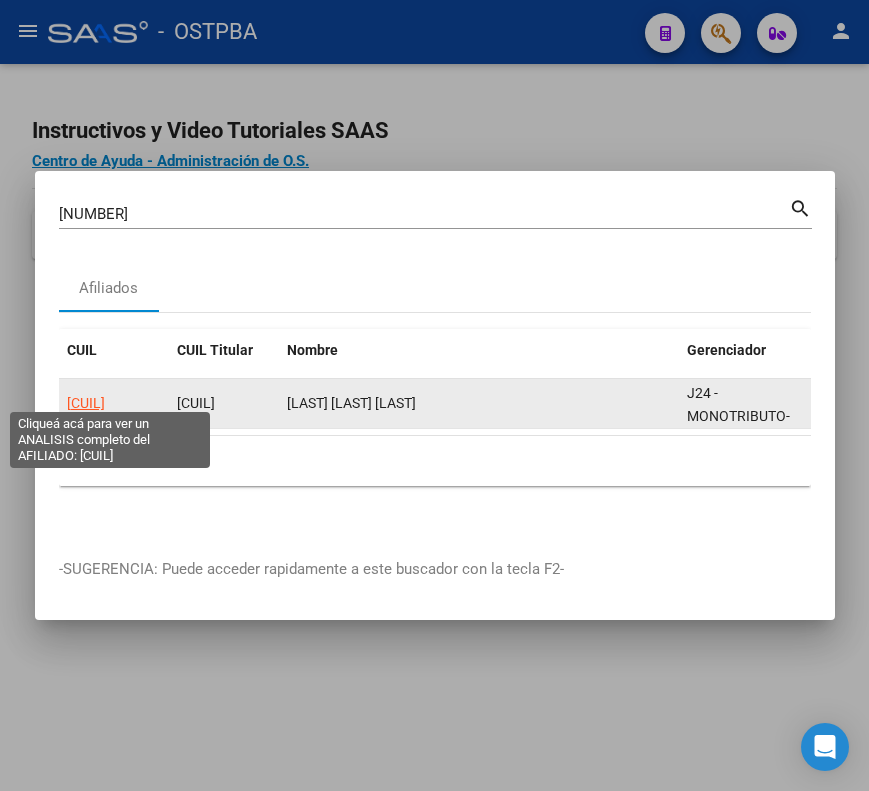 click on "20367488175" 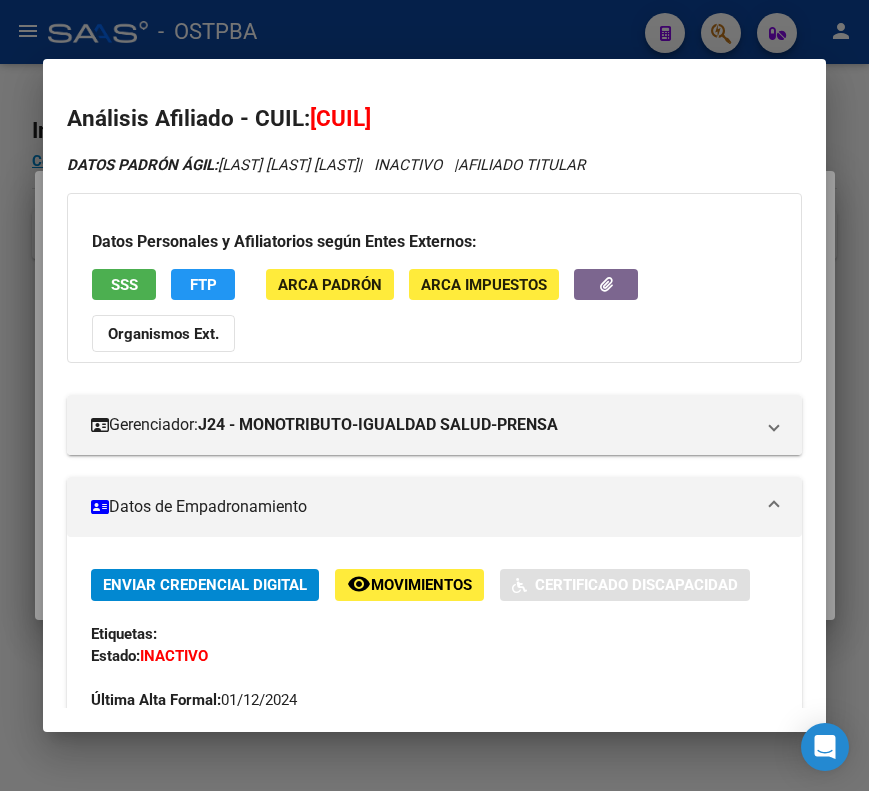 click at bounding box center (774, 507) 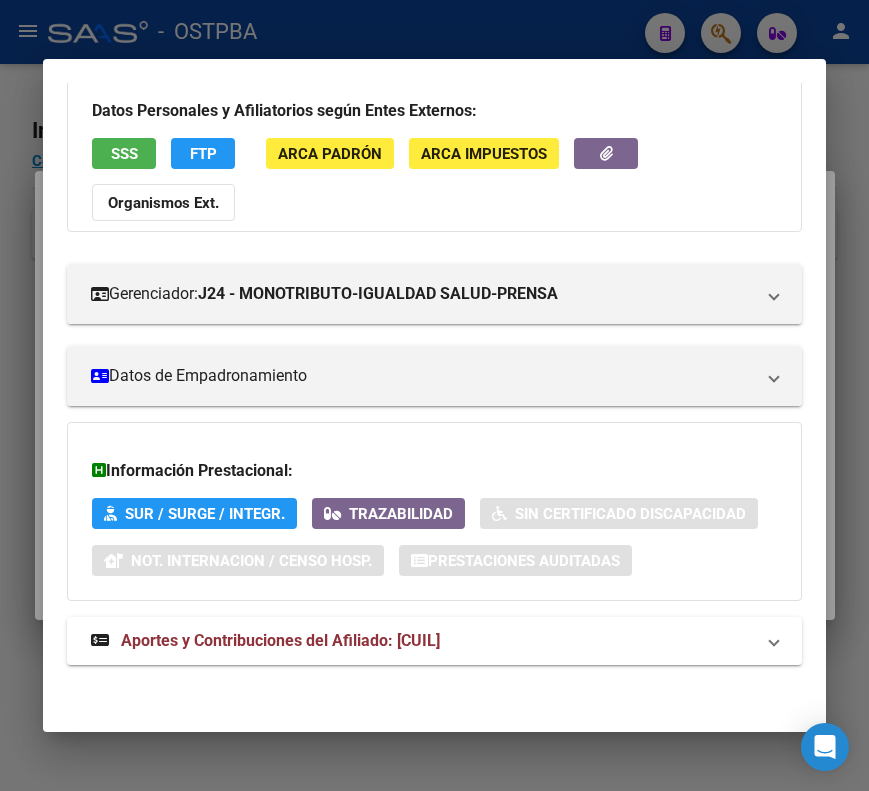scroll, scrollTop: 133, scrollLeft: 0, axis: vertical 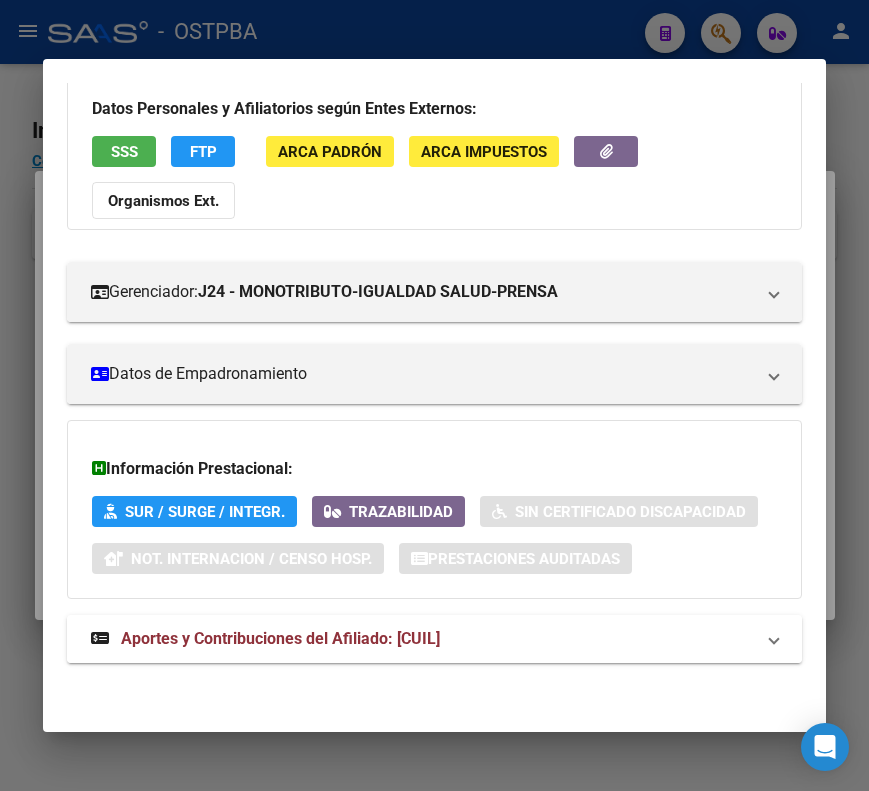 click on "Aportes y Contribuciones del Afiliado: 20367488175" at bounding box center [280, 638] 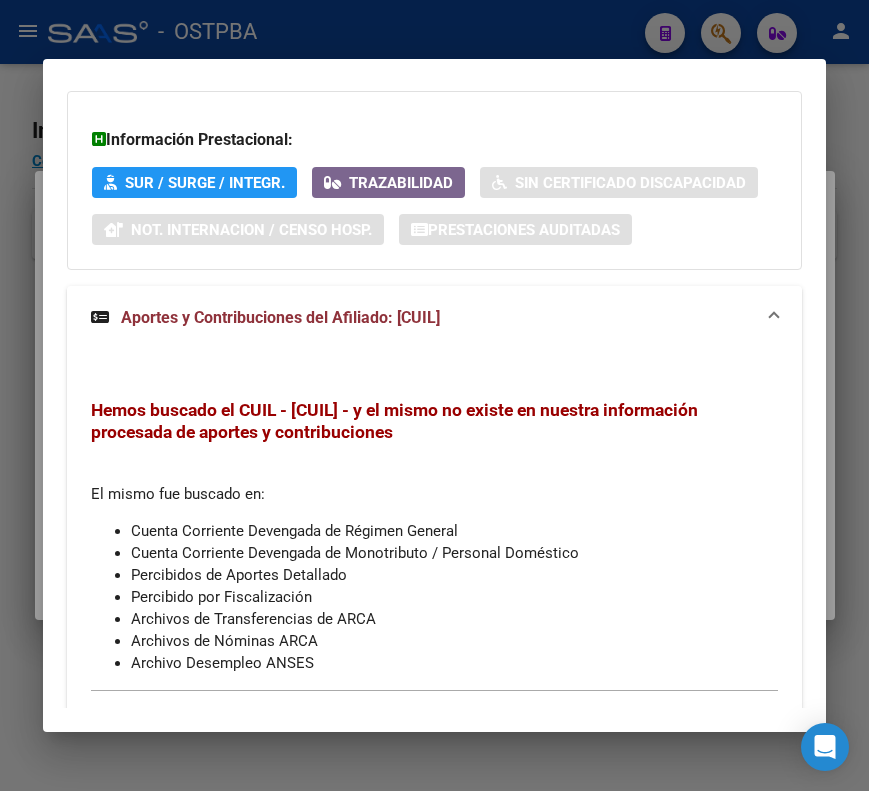 scroll, scrollTop: 522, scrollLeft: 0, axis: vertical 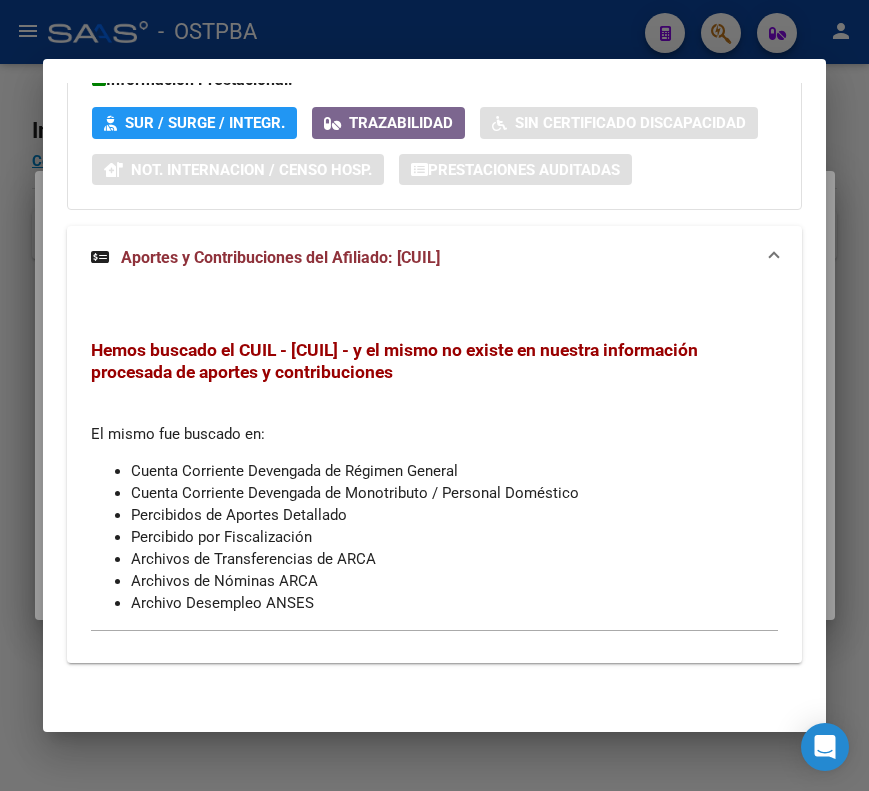 click at bounding box center (434, 395) 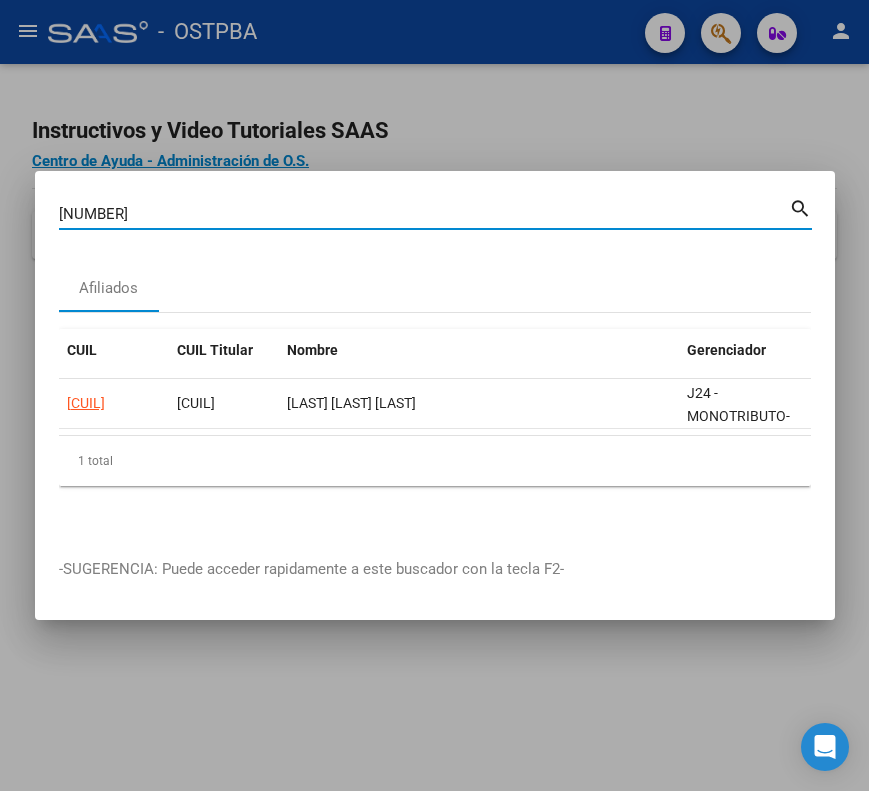 click on "36748817" at bounding box center (424, 214) 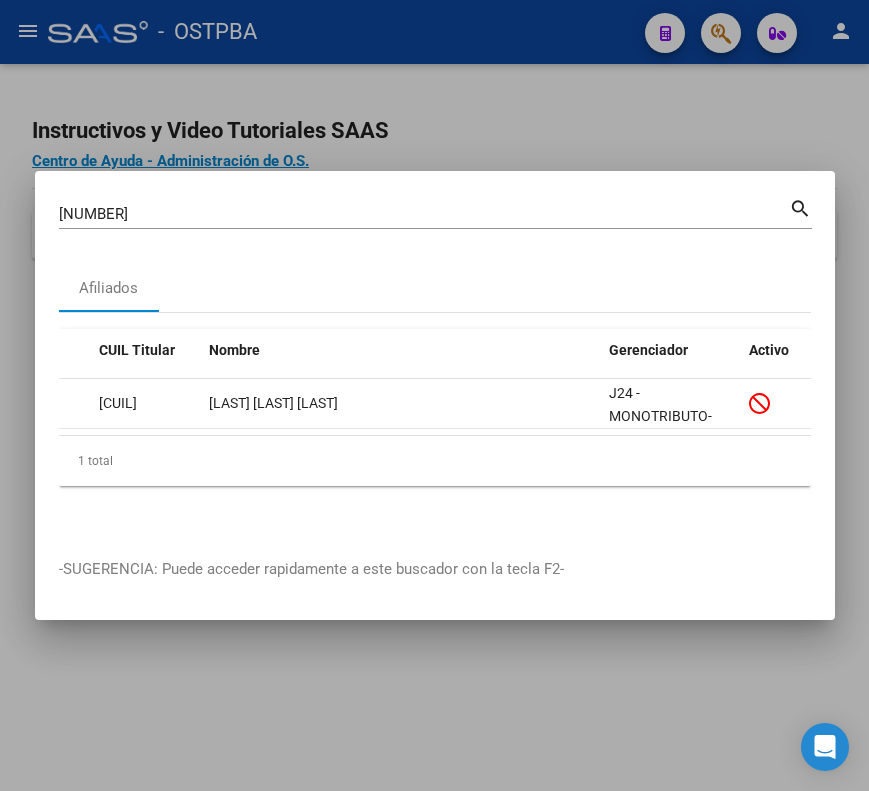 scroll, scrollTop: 0, scrollLeft: 0, axis: both 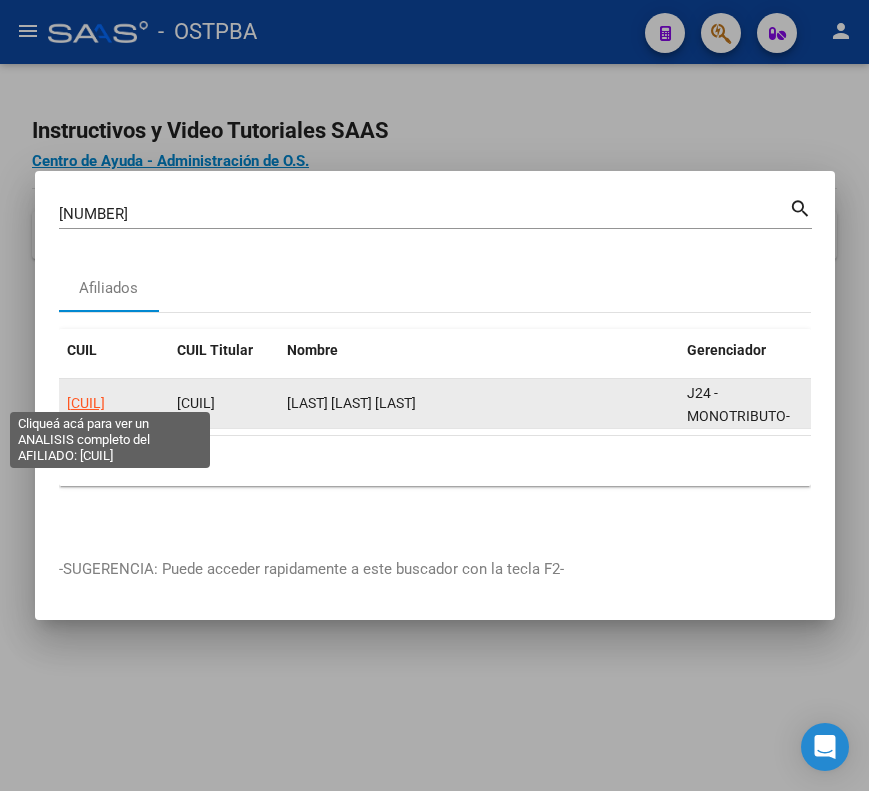 click on "20369881745" 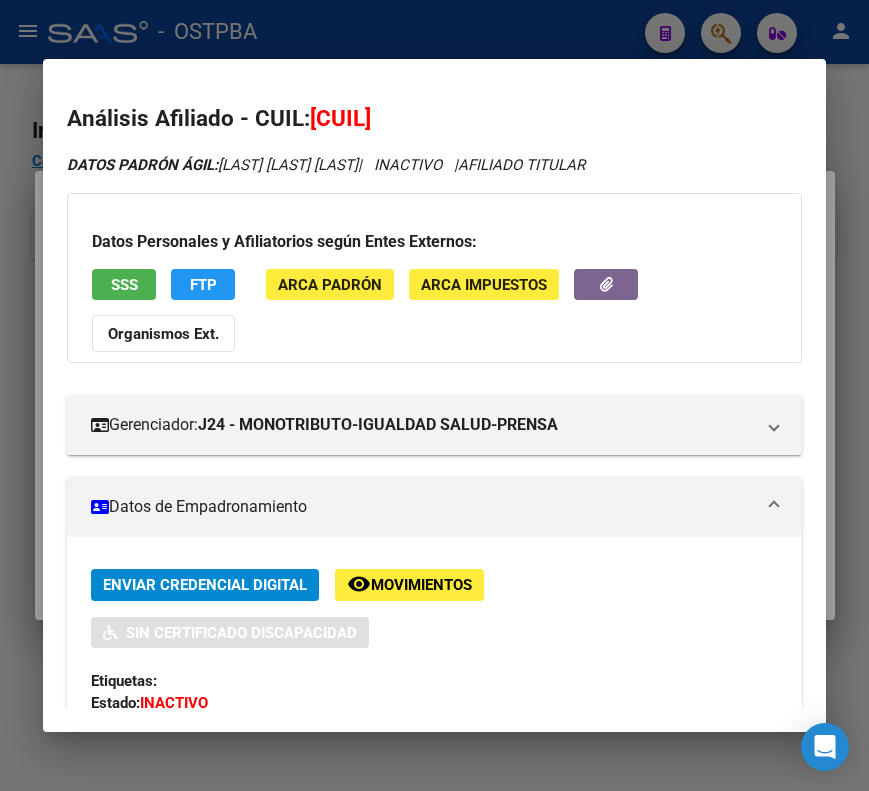 click on "Datos de Empadronamiento" at bounding box center [430, 507] 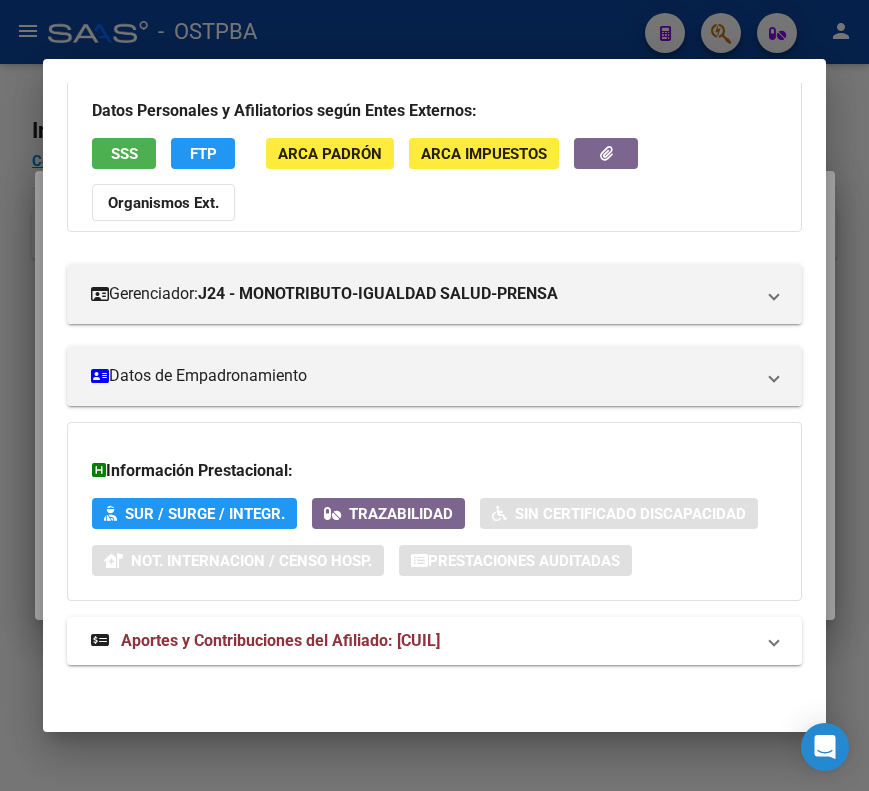 scroll, scrollTop: 133, scrollLeft: 0, axis: vertical 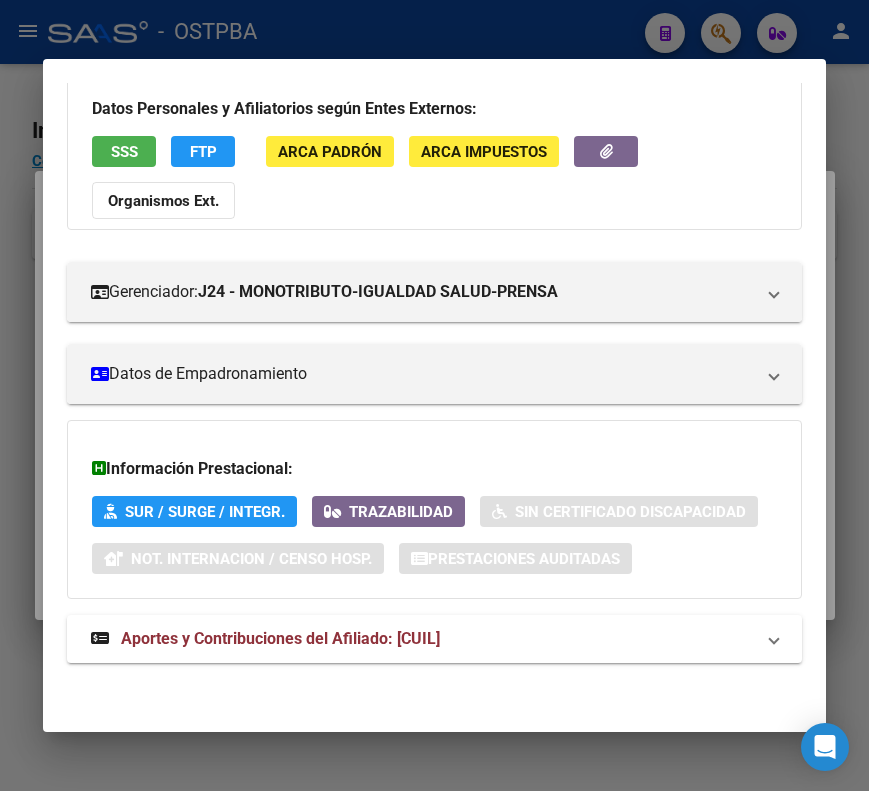 drag, startPoint x: 355, startPoint y: 620, endPoint x: 356, endPoint y: 602, distance: 18.027756 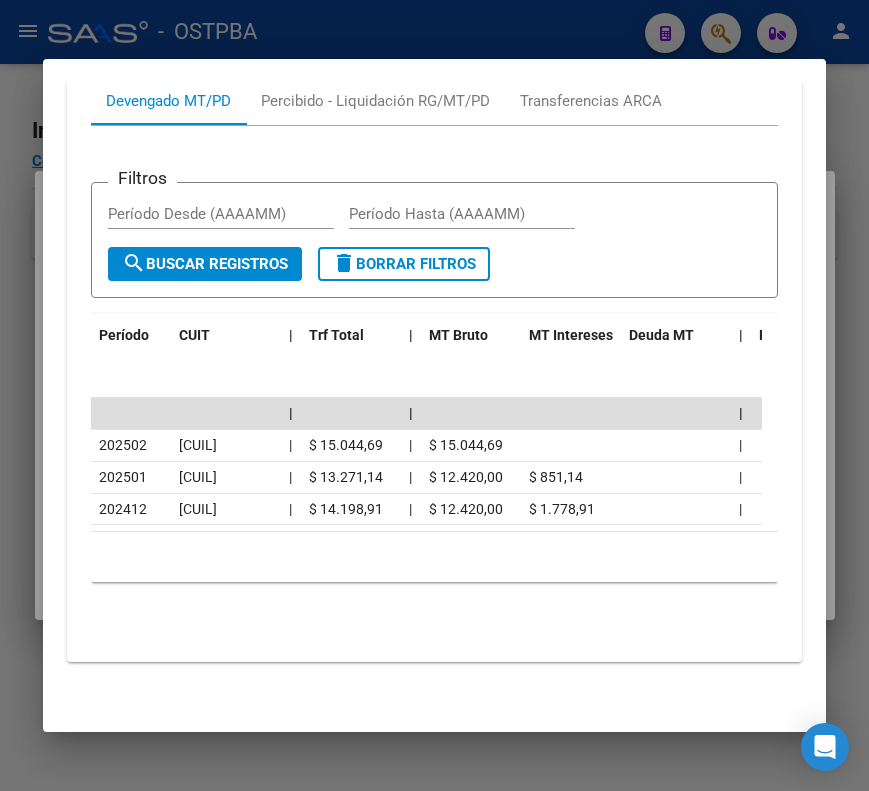 scroll, scrollTop: 843, scrollLeft: 0, axis: vertical 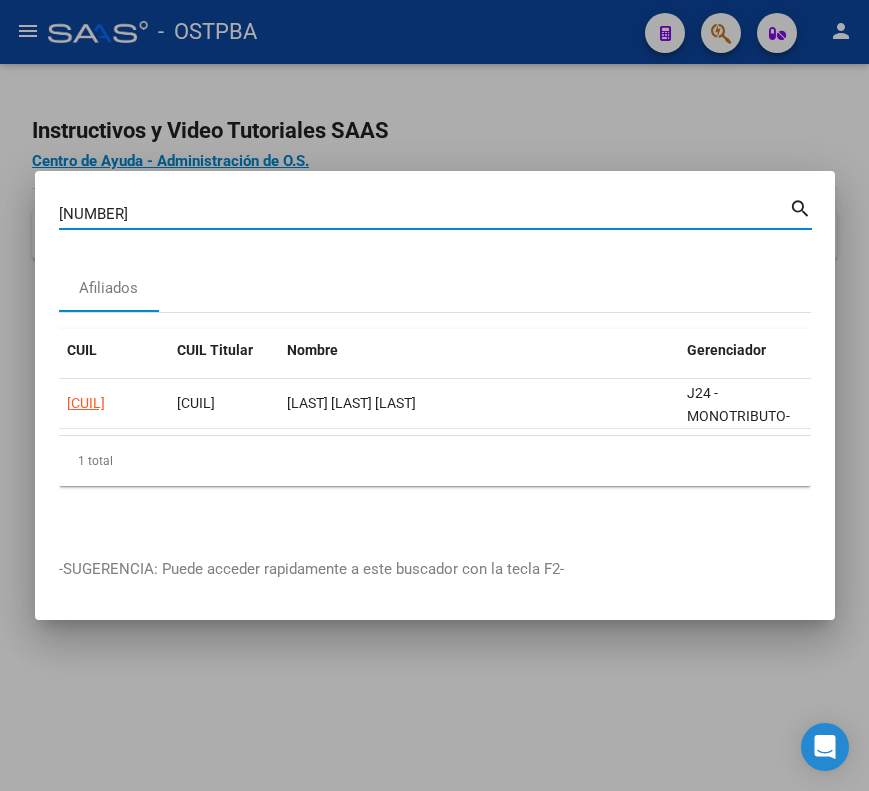 click on "36988174" at bounding box center [424, 214] 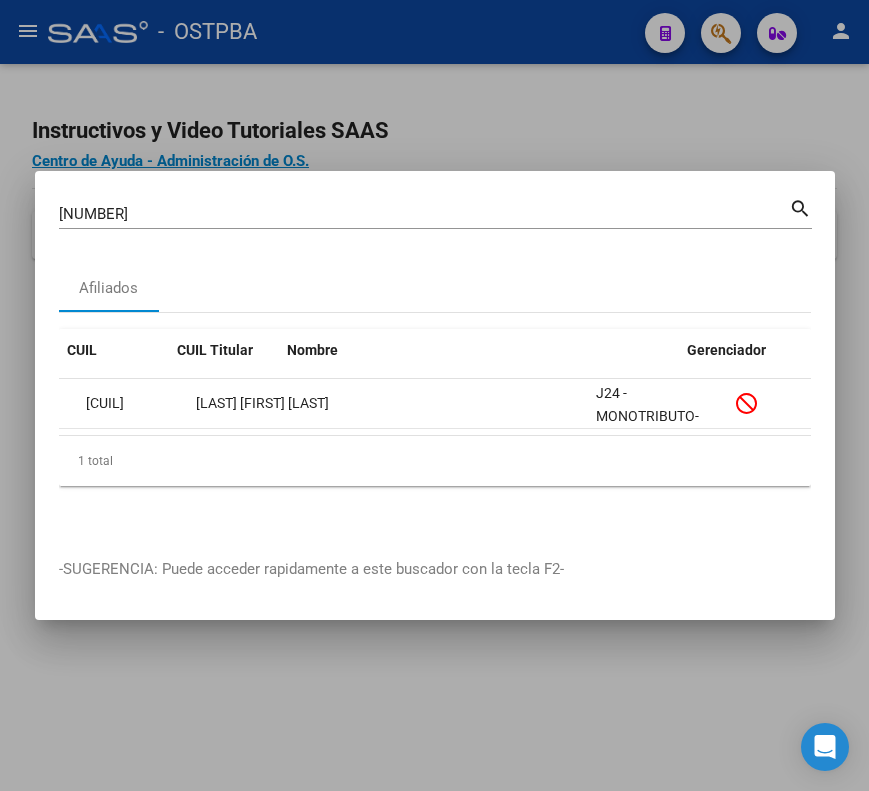 scroll, scrollTop: 0, scrollLeft: 0, axis: both 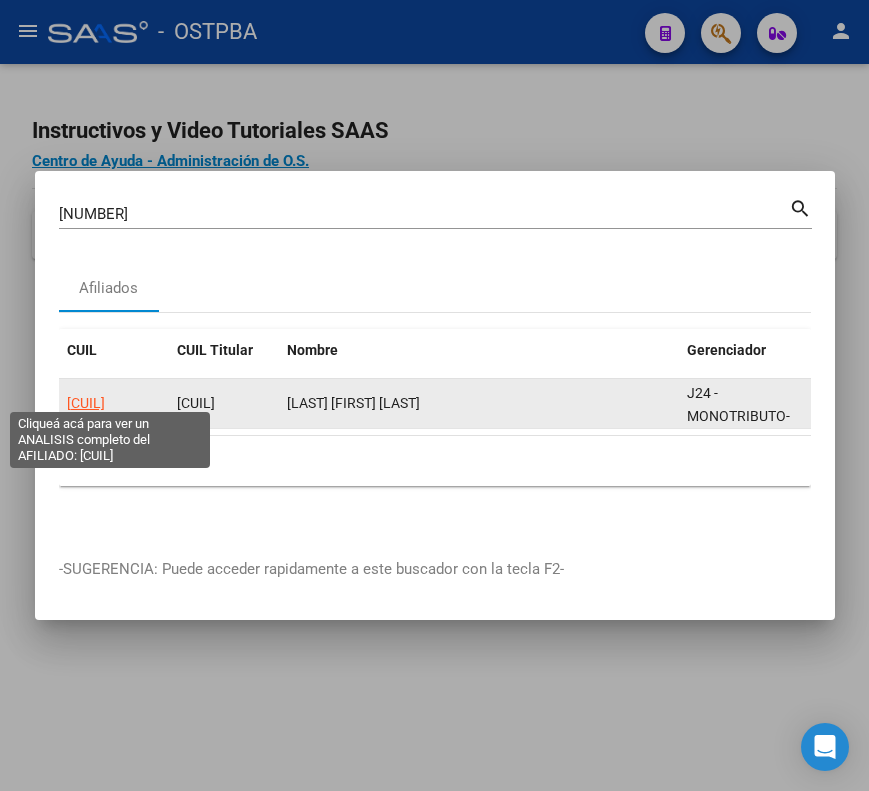 click on "20371748009" 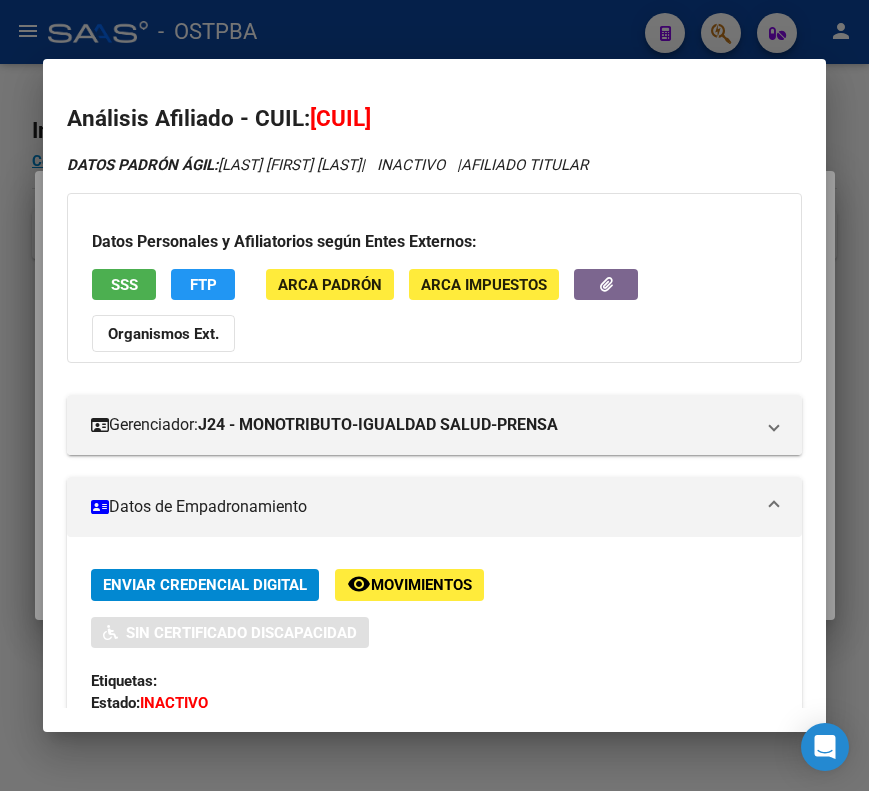 click on "Datos de Empadronamiento" at bounding box center (422, 507) 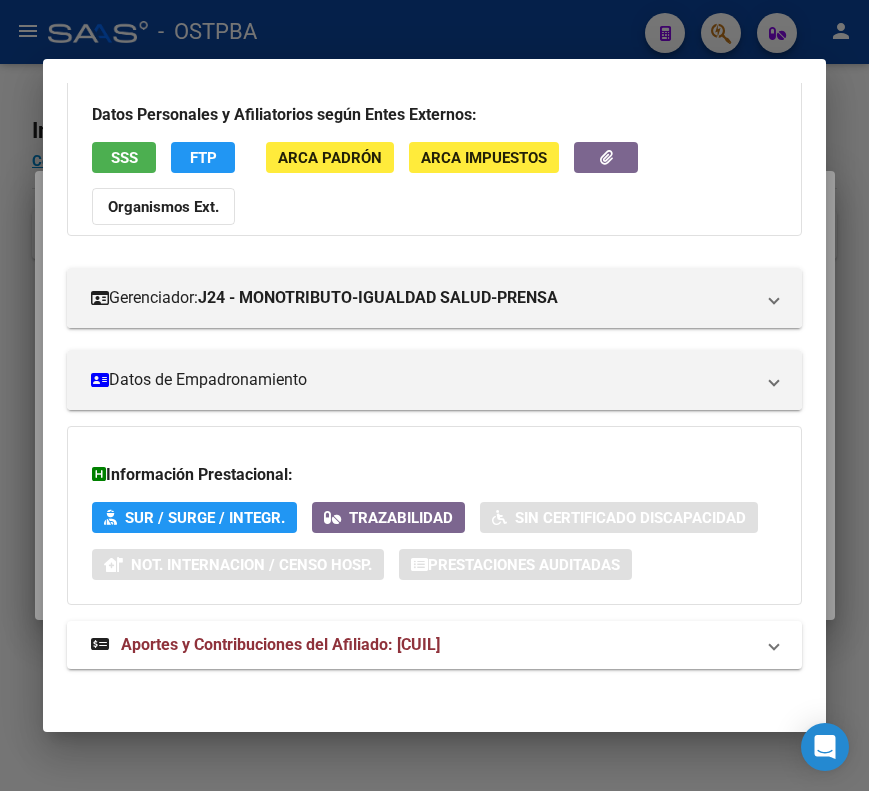 scroll, scrollTop: 133, scrollLeft: 0, axis: vertical 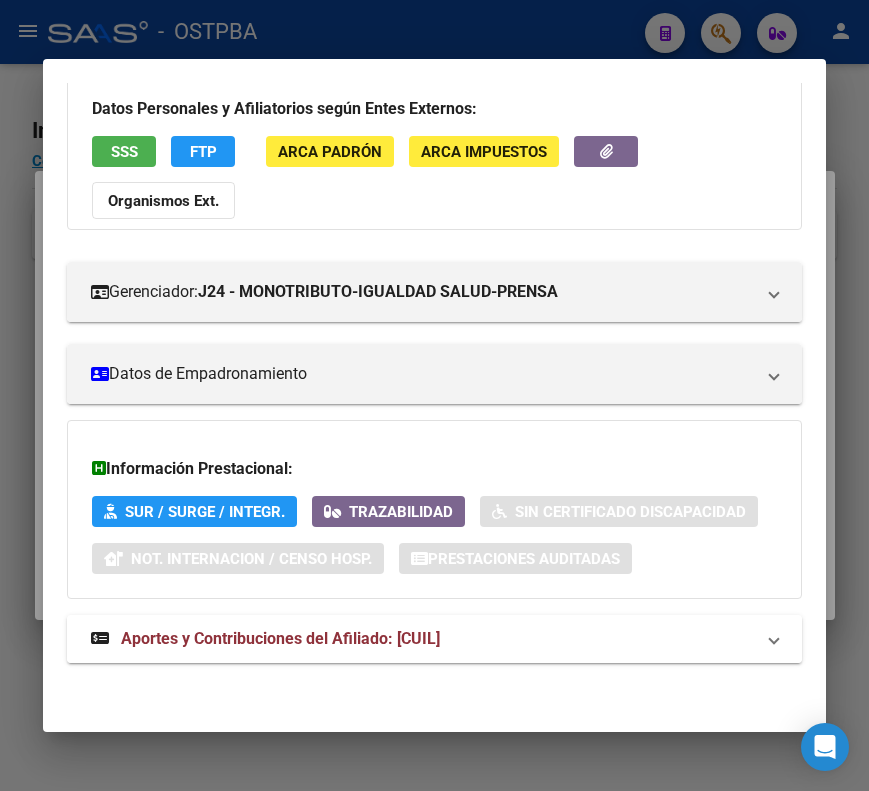 click on "Aportes y Contribuciones del Afiliado: 20371748009" at bounding box center (280, 638) 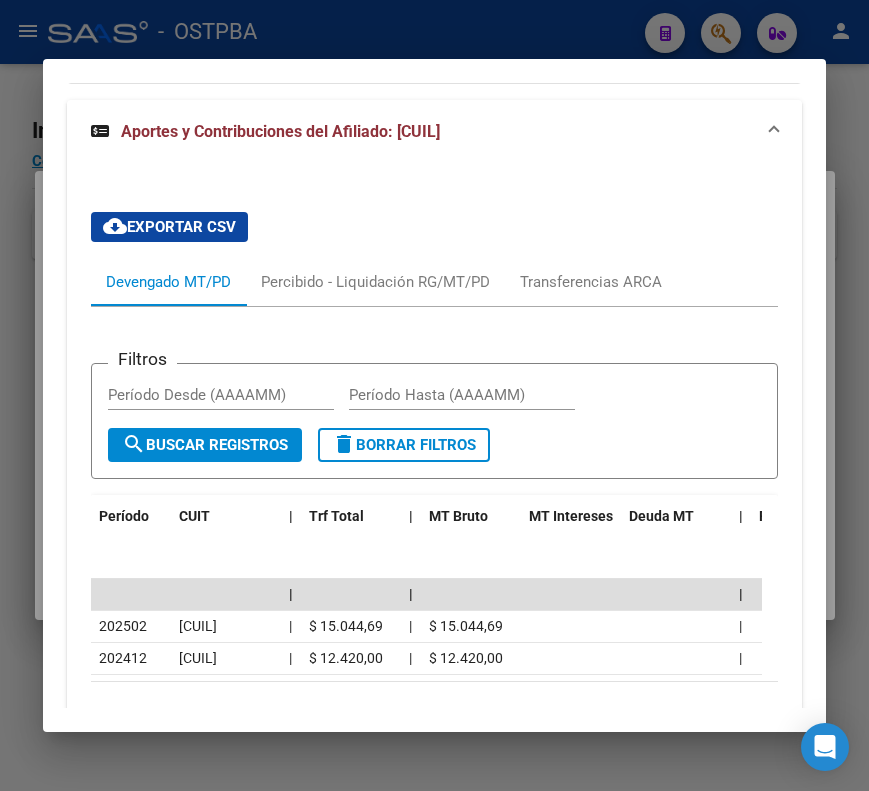scroll, scrollTop: 650, scrollLeft: 0, axis: vertical 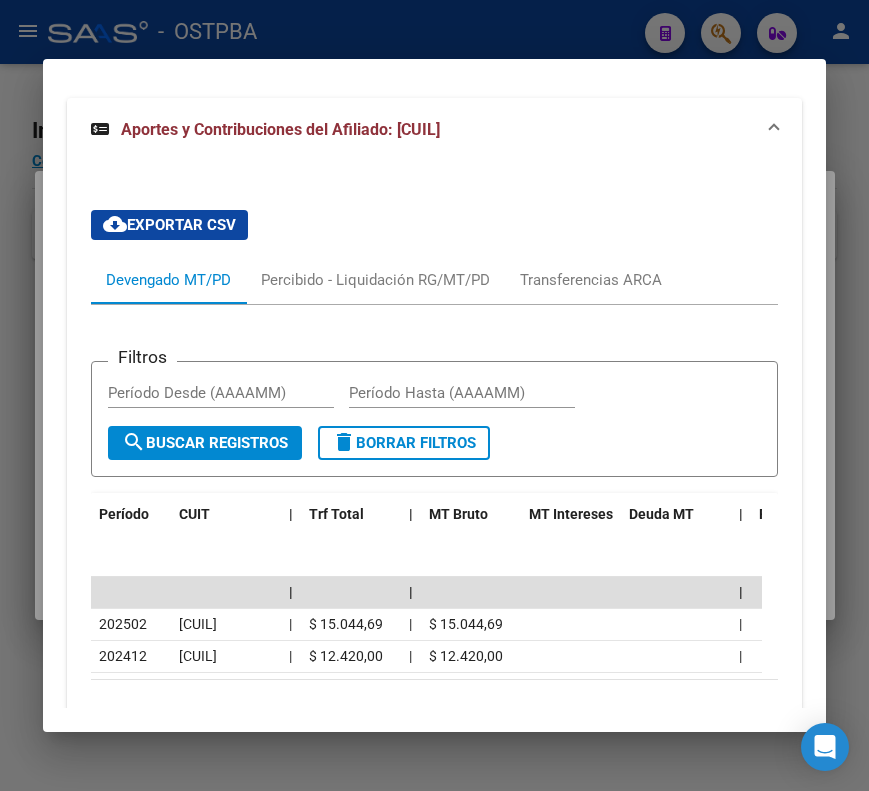 click at bounding box center (434, 395) 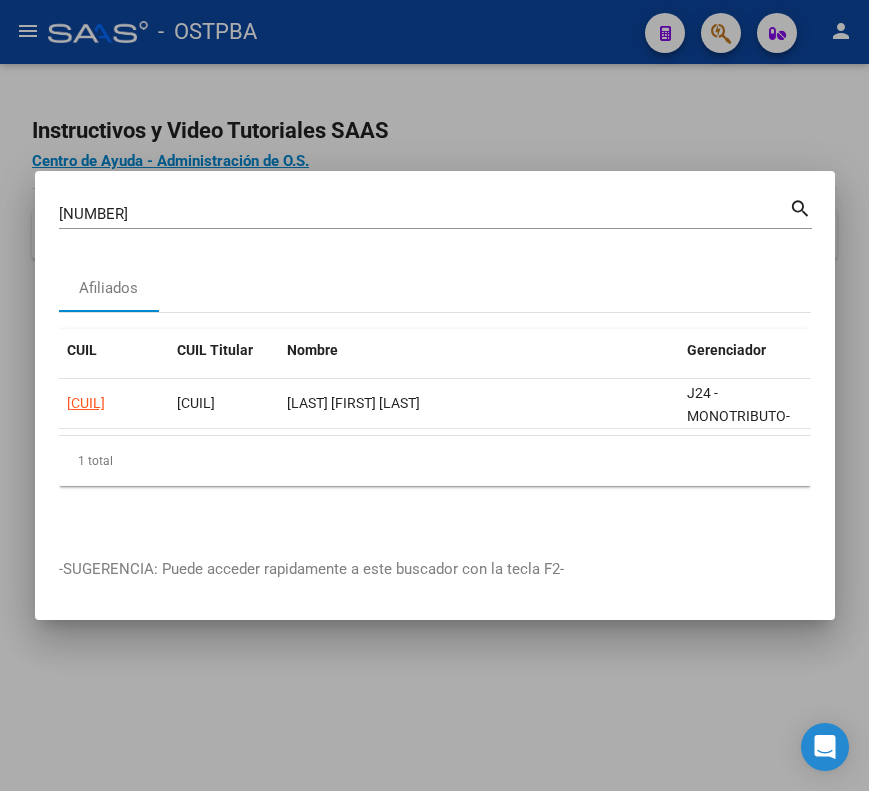click on "37174800" at bounding box center [424, 214] 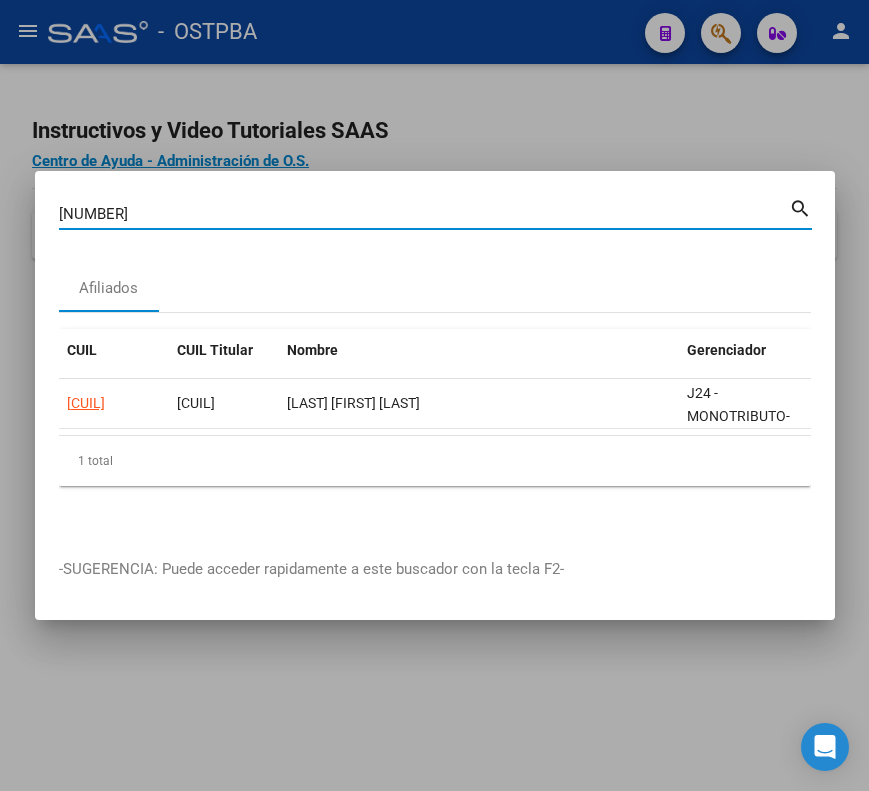 click on "37174800" at bounding box center (424, 214) 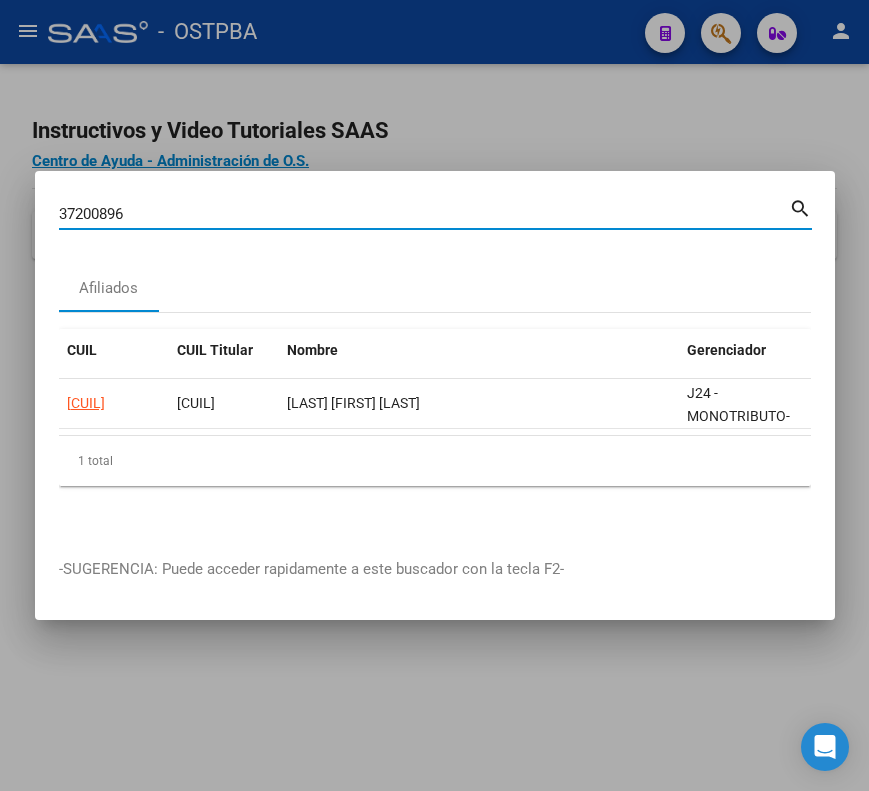 type on "37200896" 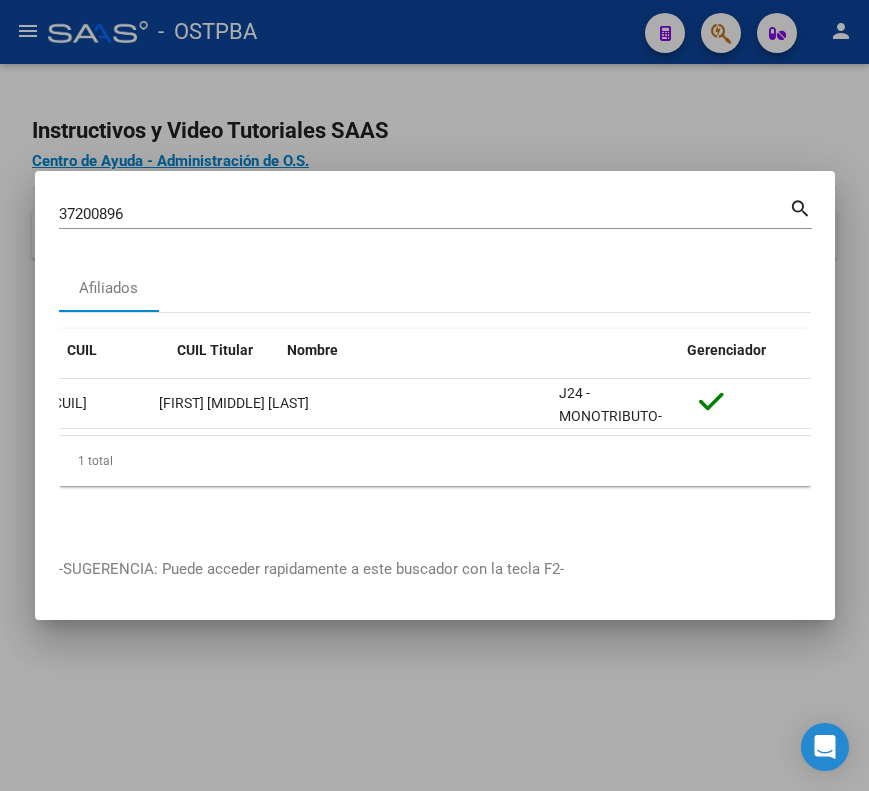 scroll, scrollTop: 0, scrollLeft: 0, axis: both 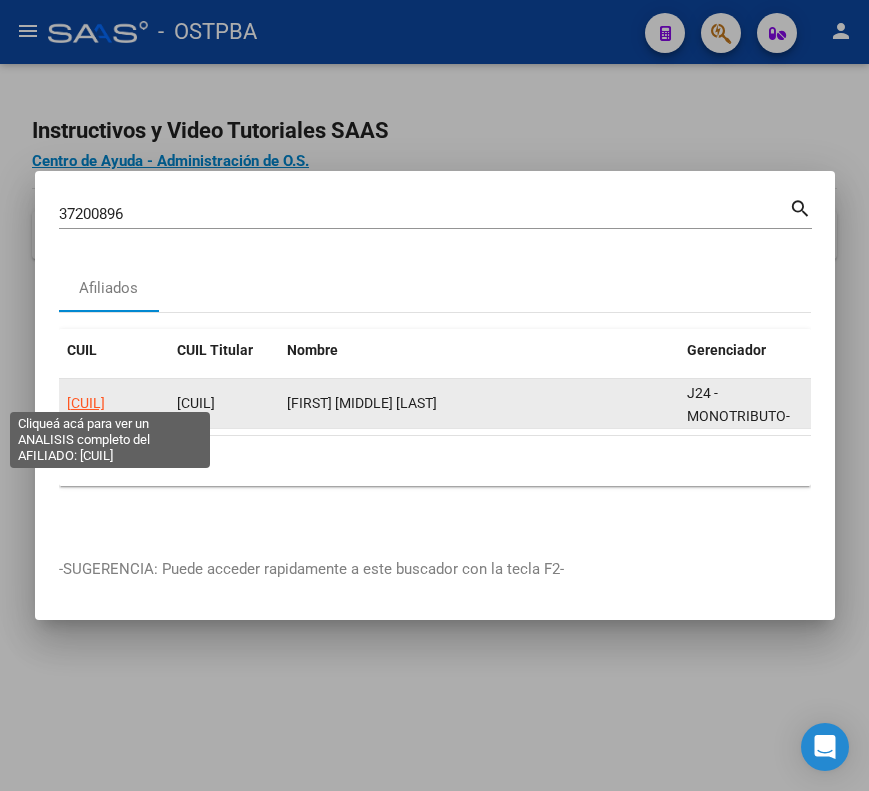 click on "20372008963" 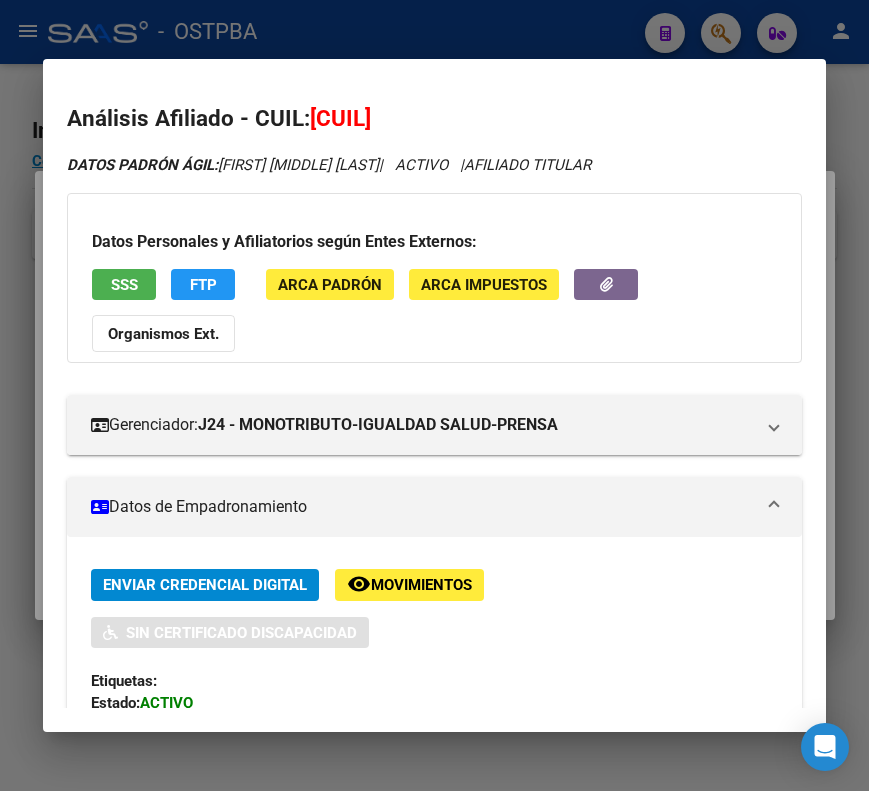 click on "Datos de Empadronamiento" at bounding box center (434, 507) 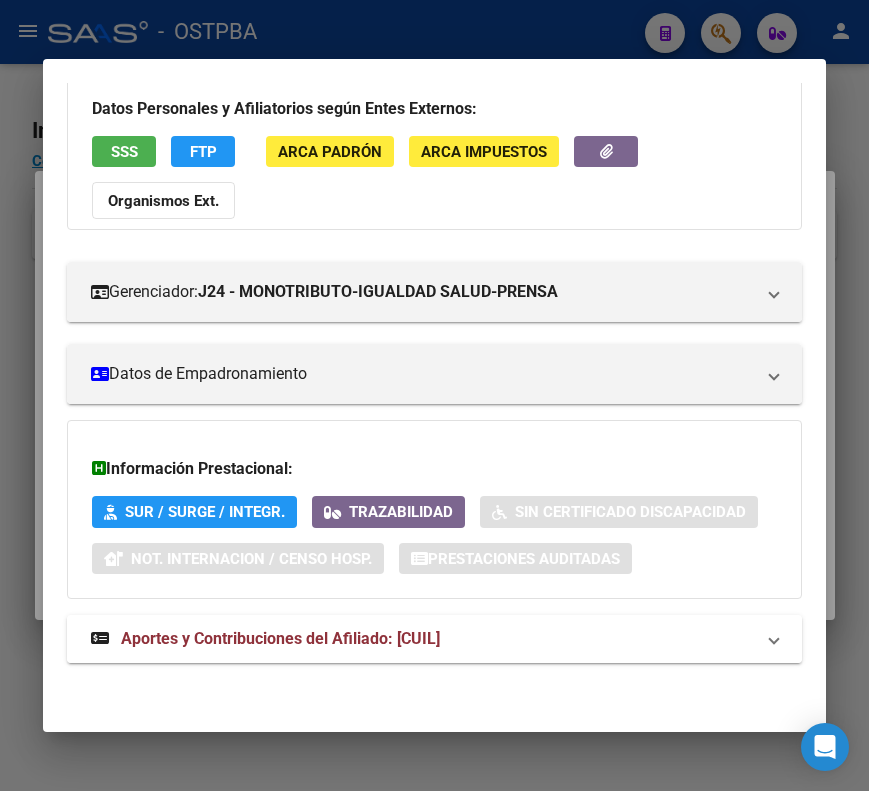 click on "Aportes y Contribuciones del Afiliado: 20372008963" at bounding box center (280, 638) 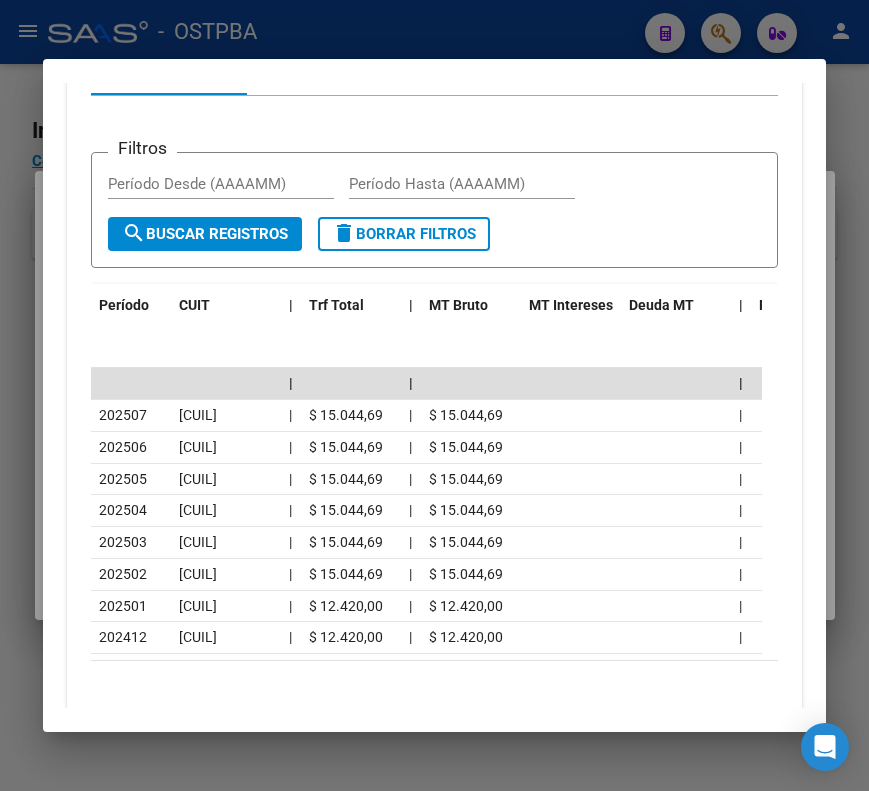 scroll, scrollTop: 974, scrollLeft: 0, axis: vertical 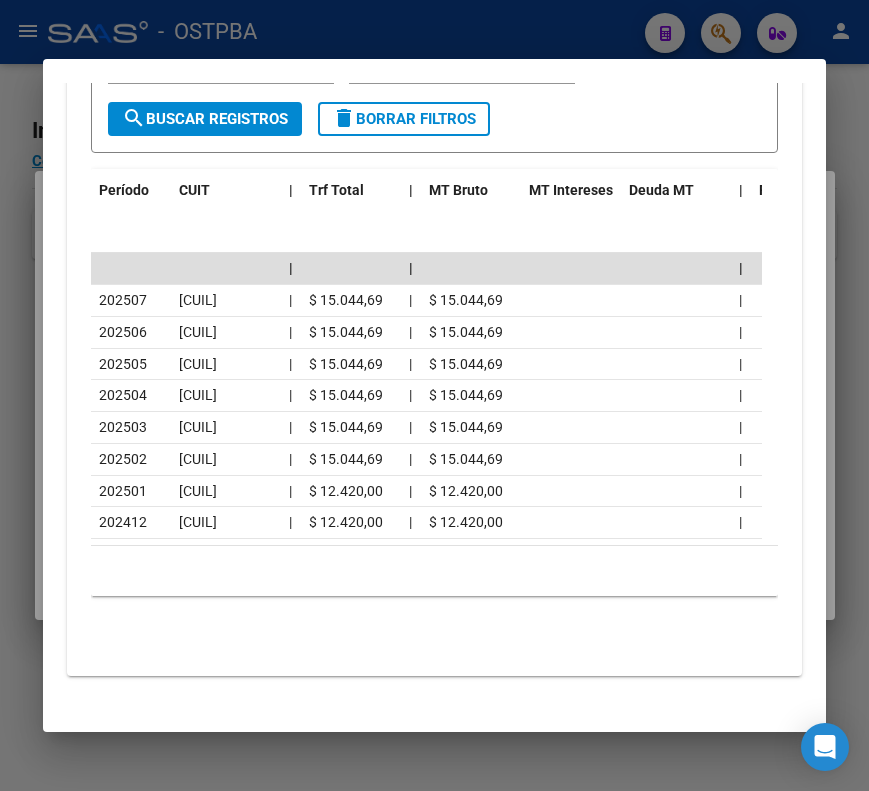 click at bounding box center (434, 395) 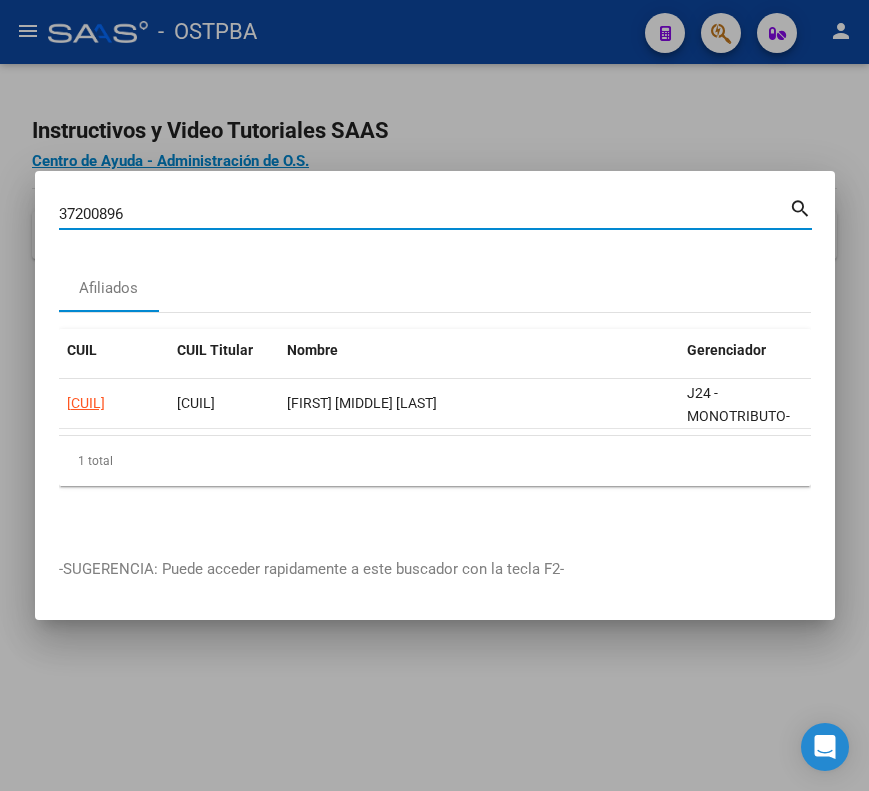 click on "37200896" at bounding box center (424, 214) 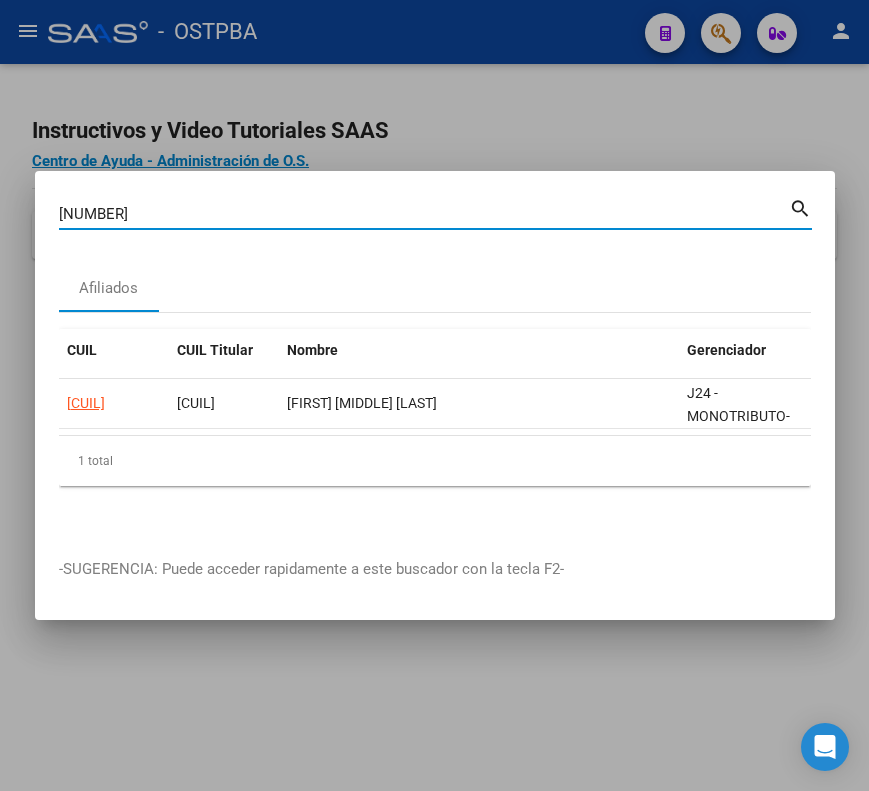type on "37571278" 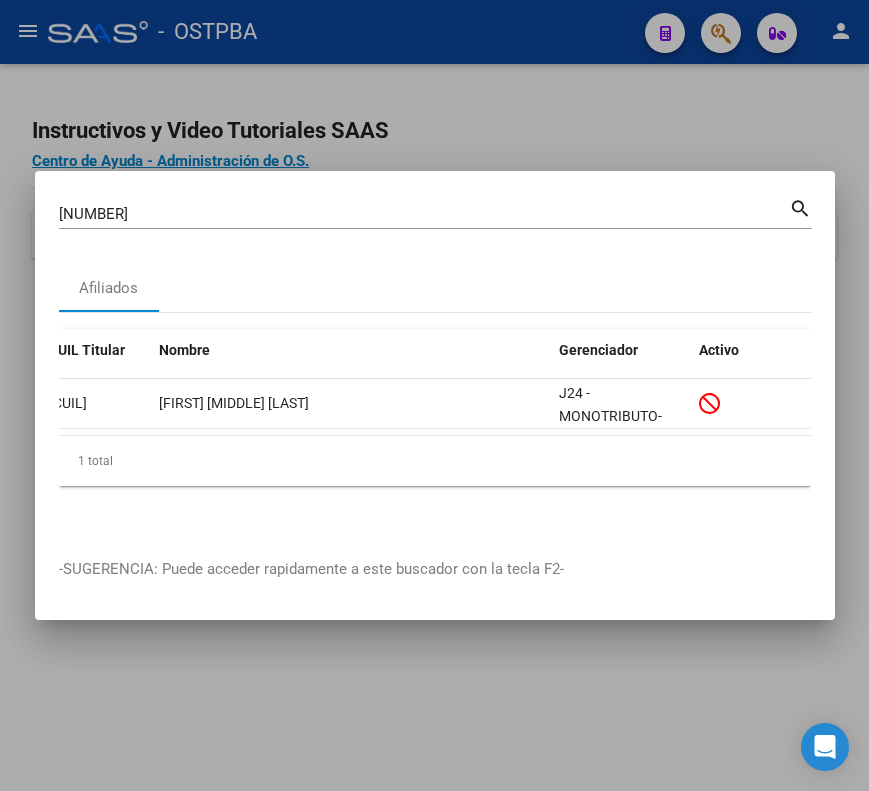 scroll, scrollTop: 0, scrollLeft: 0, axis: both 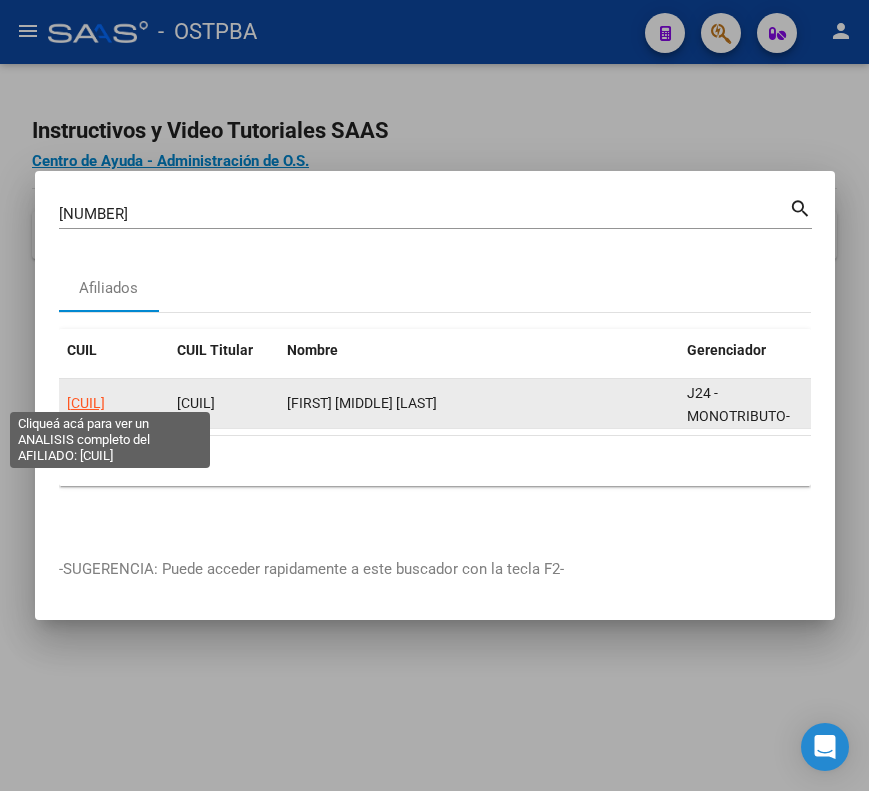 click on "20375712785" 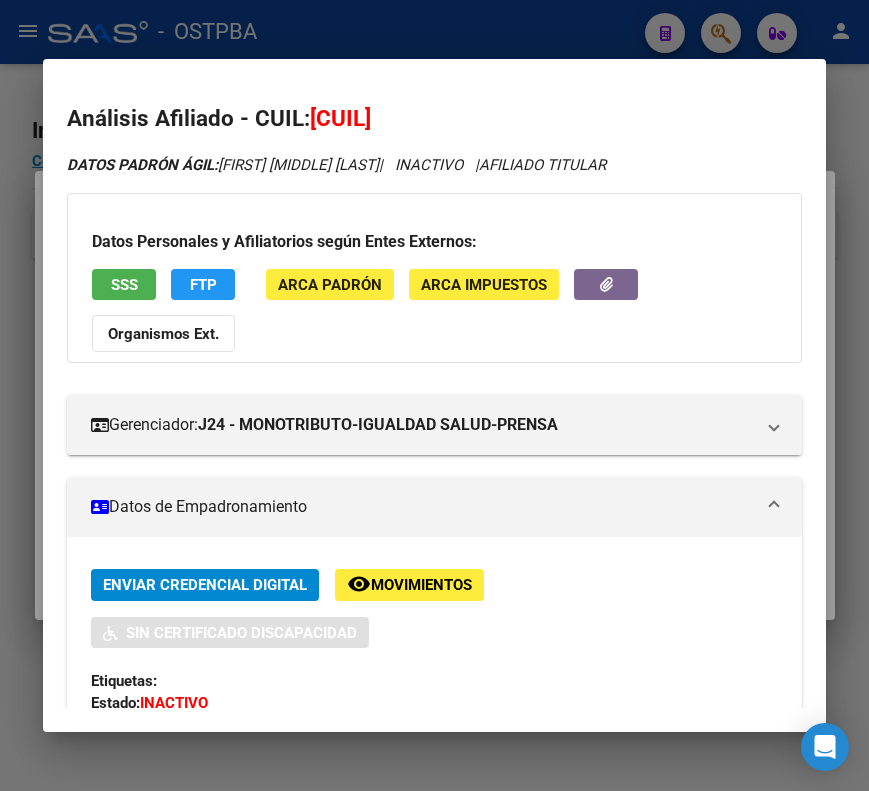 click on "Datos de Empadronamiento" at bounding box center (434, 507) 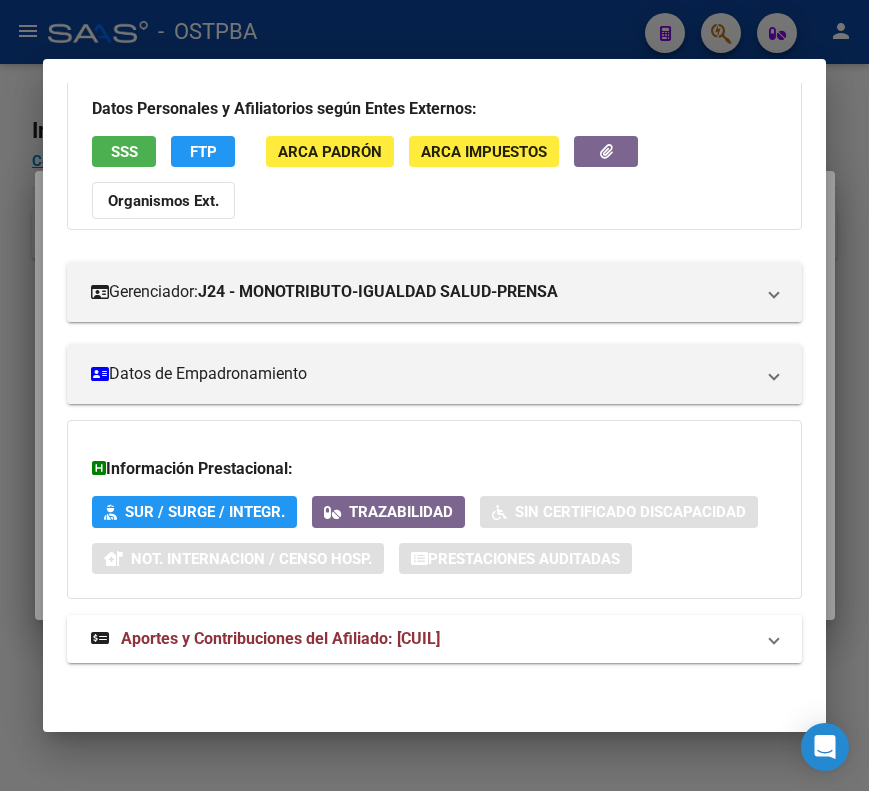 click on "Aportes y Contribuciones del Afiliado: 20375712785" at bounding box center (434, 639) 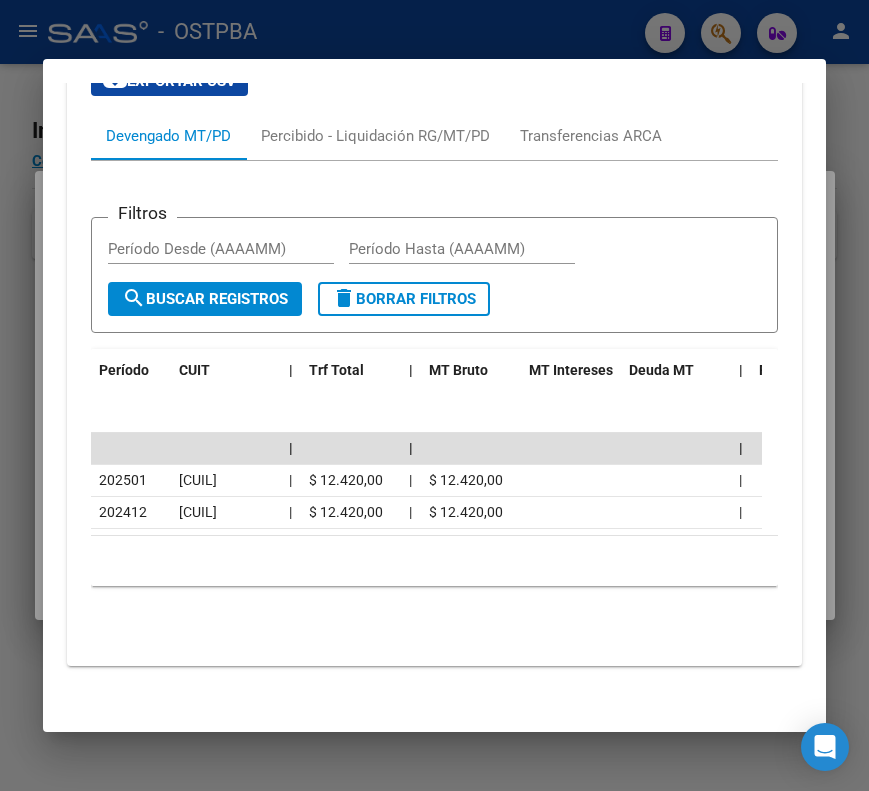 scroll, scrollTop: 812, scrollLeft: 0, axis: vertical 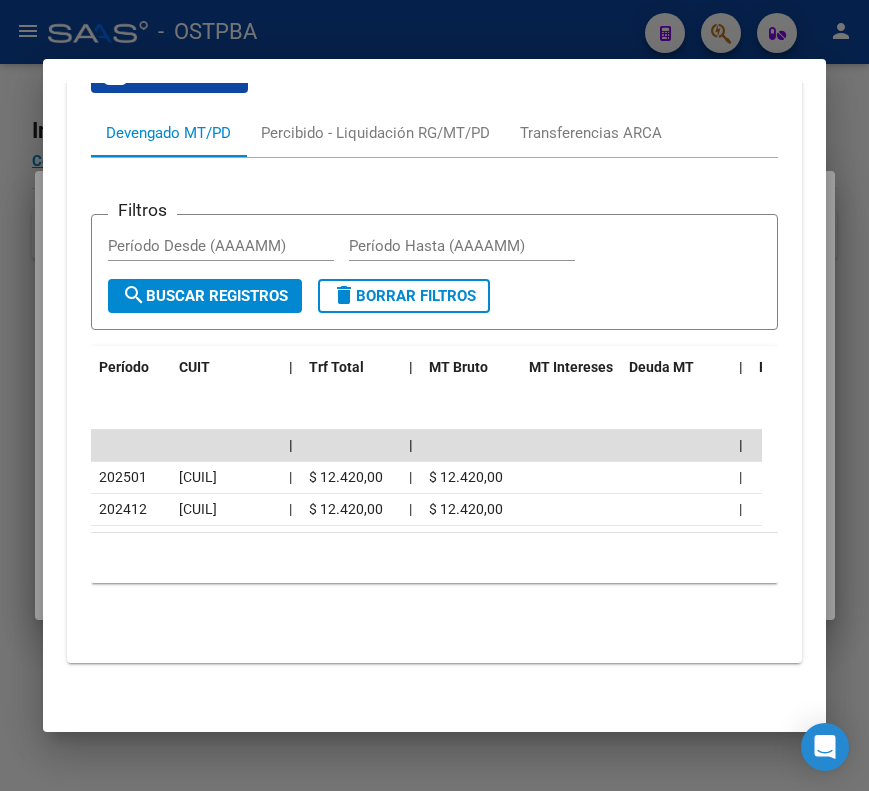 click at bounding box center (434, 395) 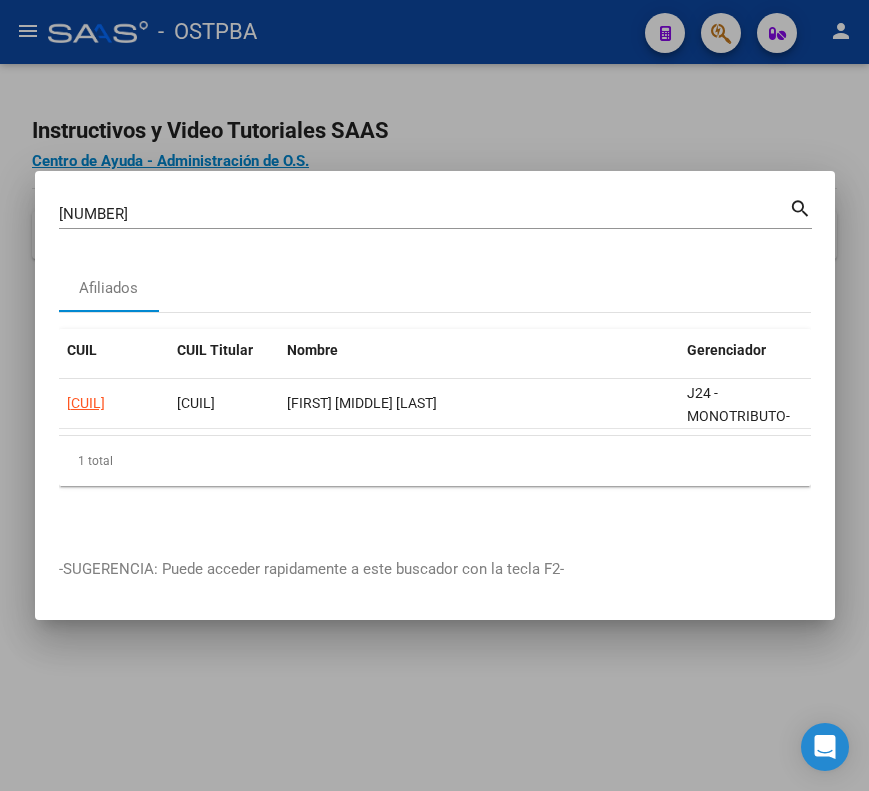 click on "37571278" at bounding box center [424, 214] 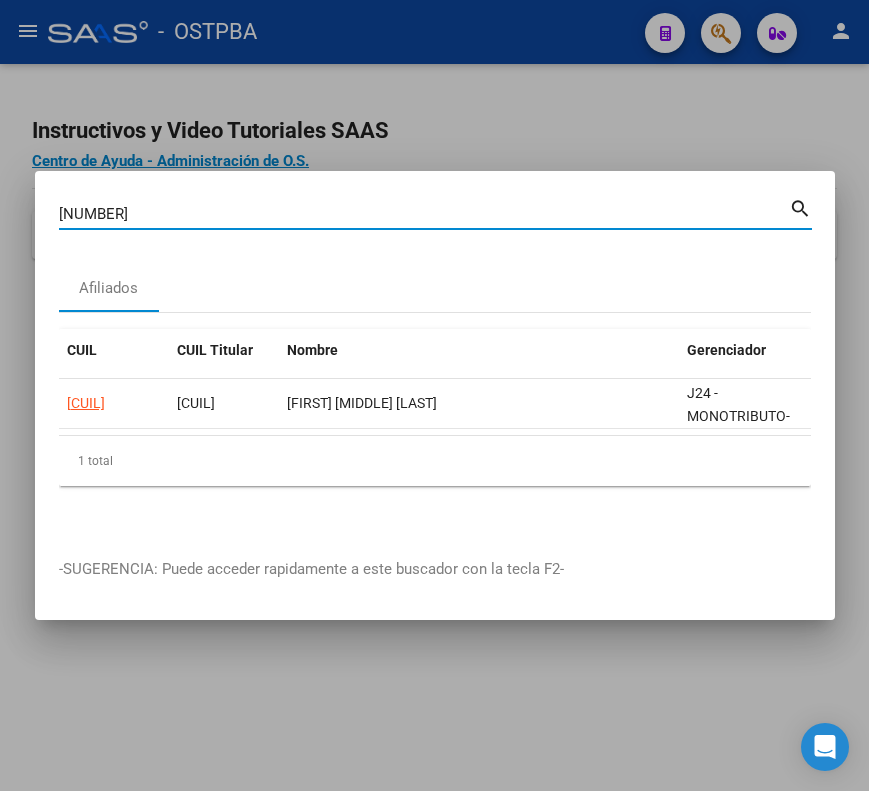 click on "37571278" at bounding box center [424, 214] 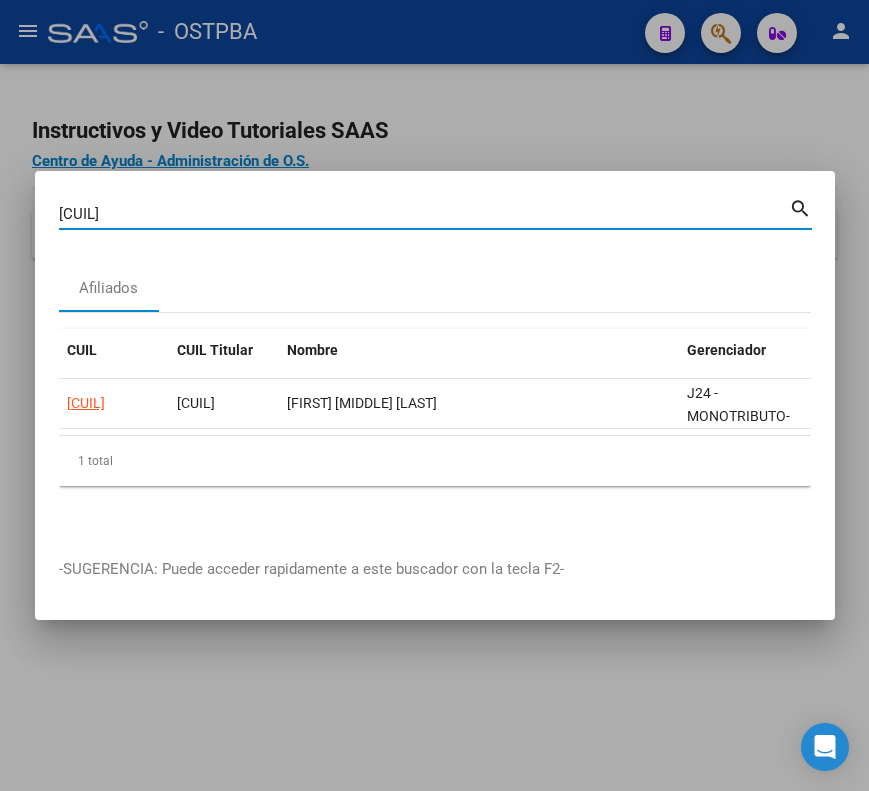 type on "37753039" 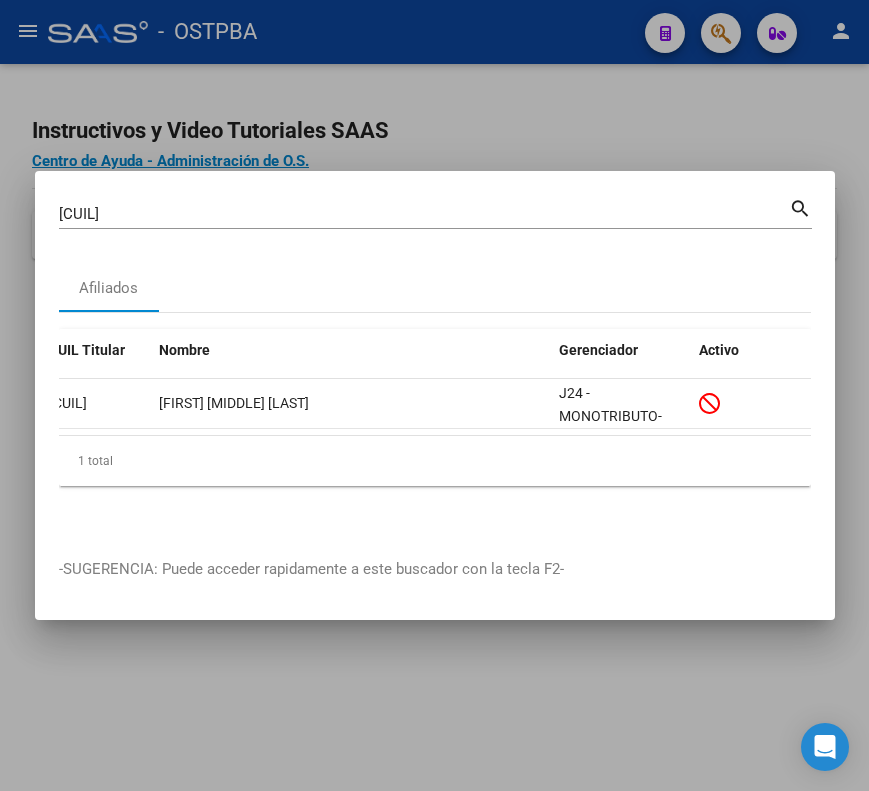 scroll, scrollTop: 0, scrollLeft: 0, axis: both 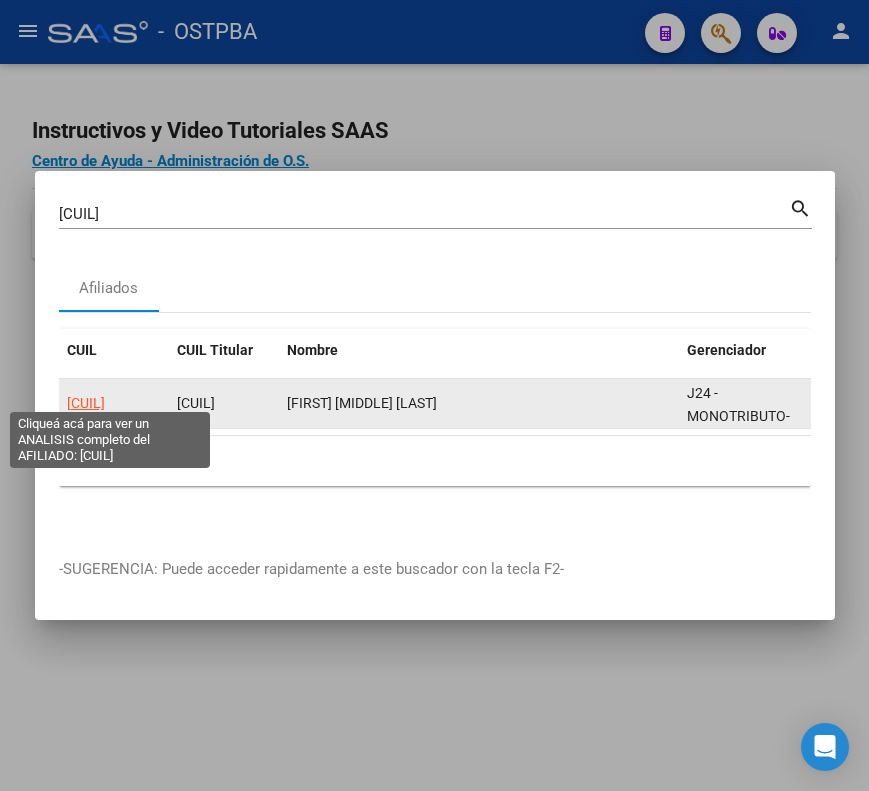 click on "20377530390" 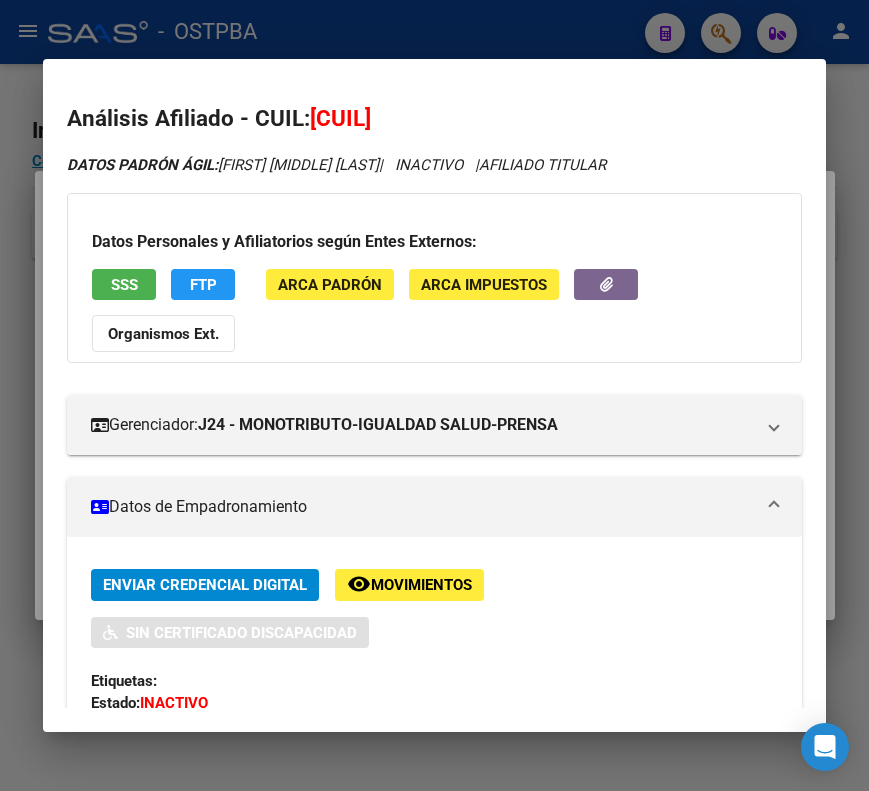 click at bounding box center [774, 507] 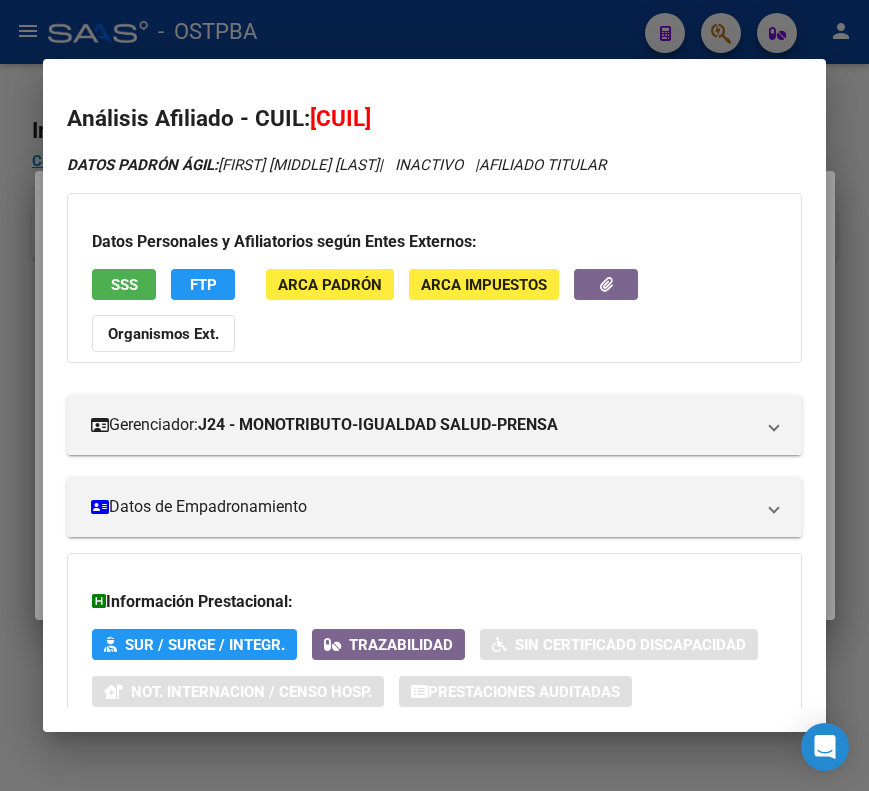 scroll, scrollTop: 133, scrollLeft: 0, axis: vertical 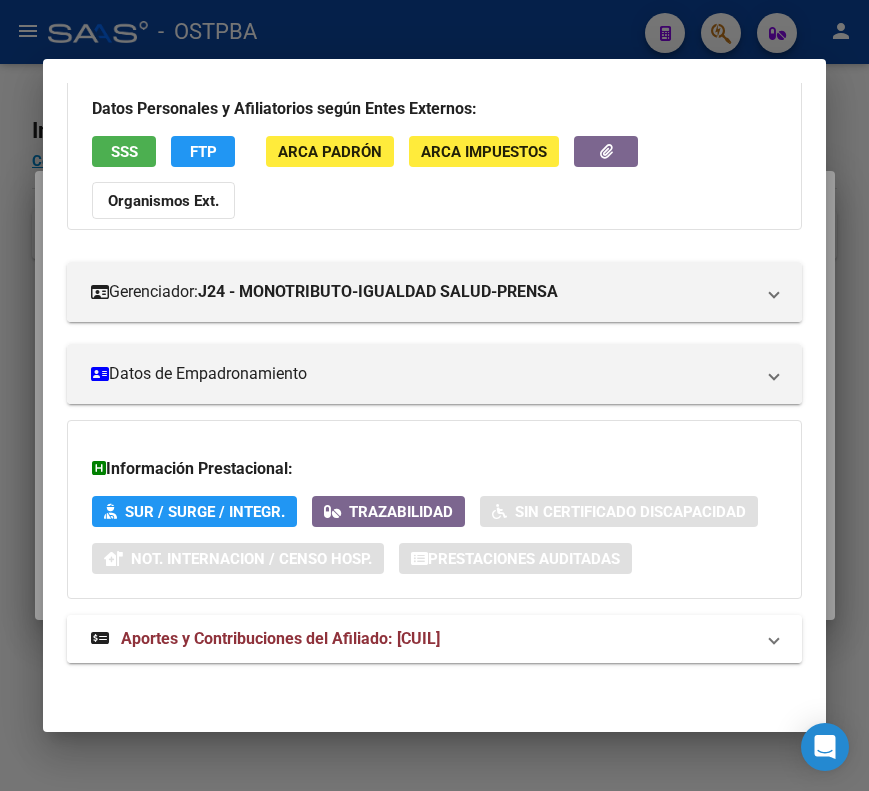 click on "Aportes y Contribuciones del Afiliado: 20377530390" at bounding box center [280, 638] 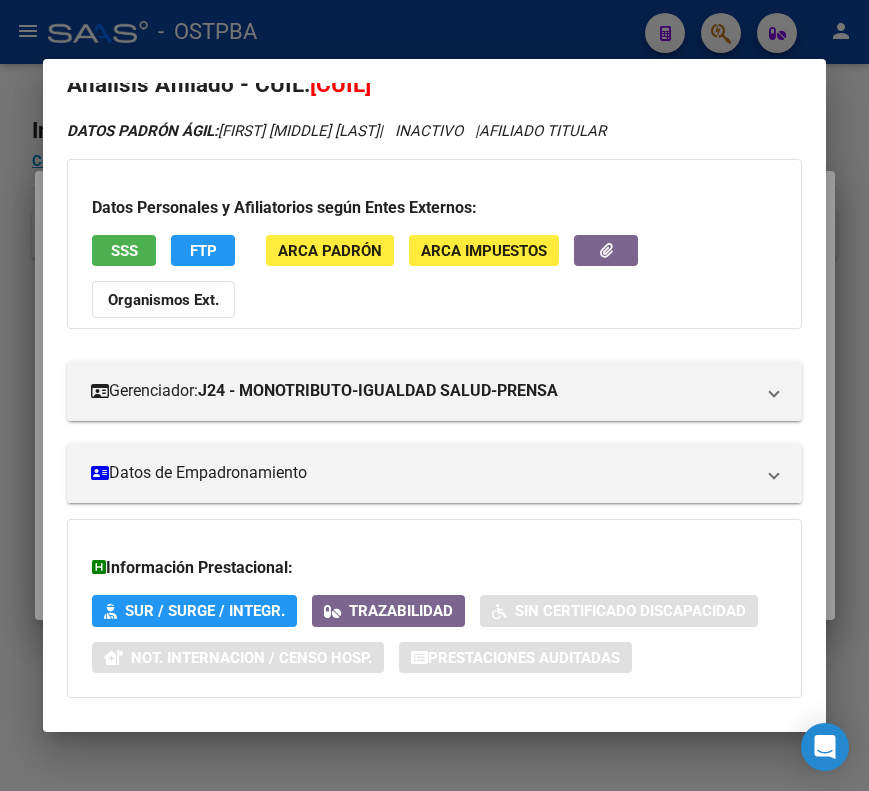 scroll, scrollTop: 33, scrollLeft: 0, axis: vertical 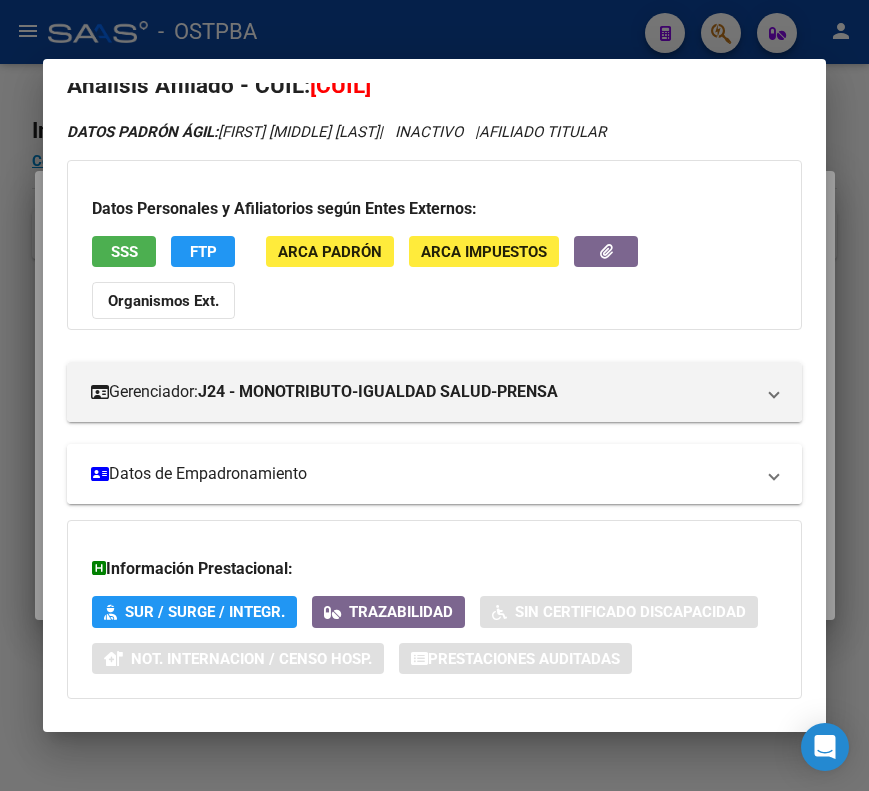 click on "Datos de Empadronamiento" at bounding box center (434, 474) 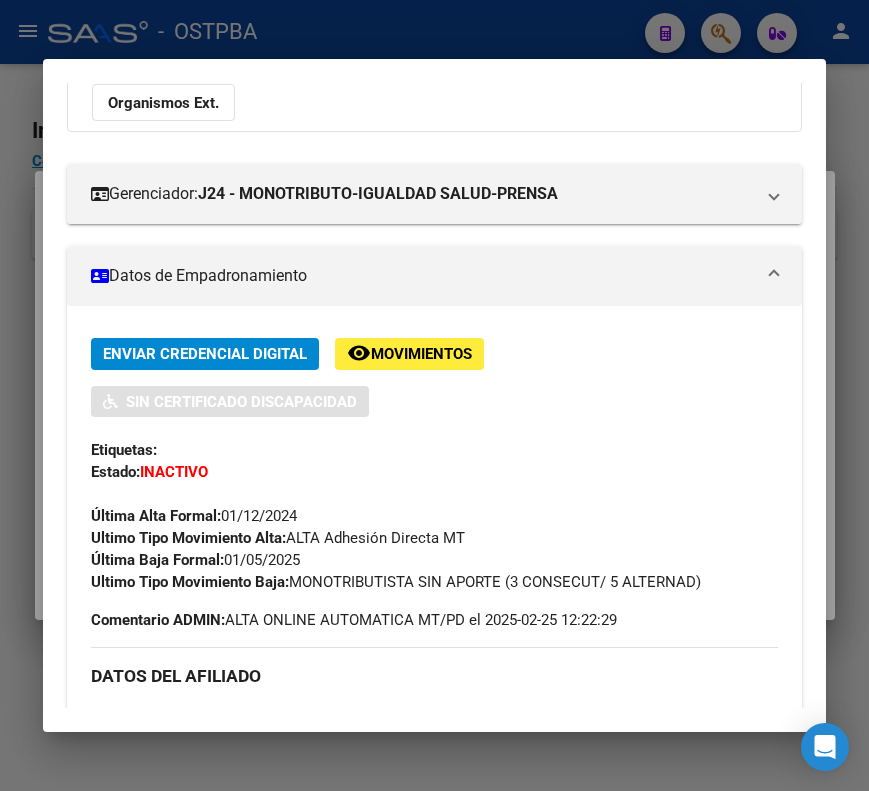 scroll, scrollTop: 233, scrollLeft: 0, axis: vertical 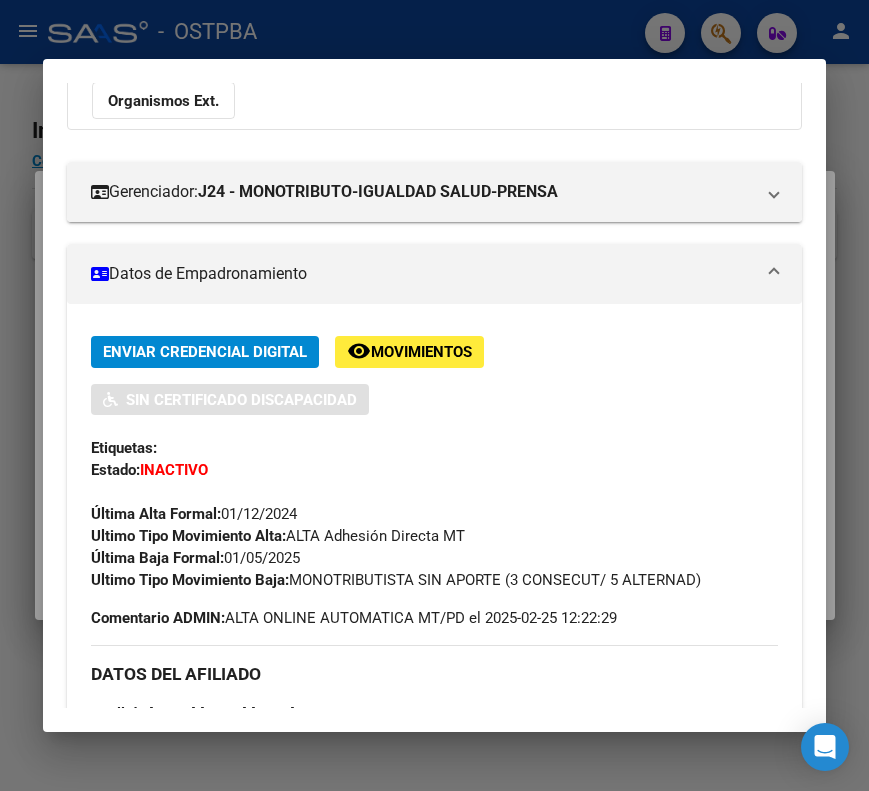 click on "Datos de Empadronamiento" at bounding box center (422, 274) 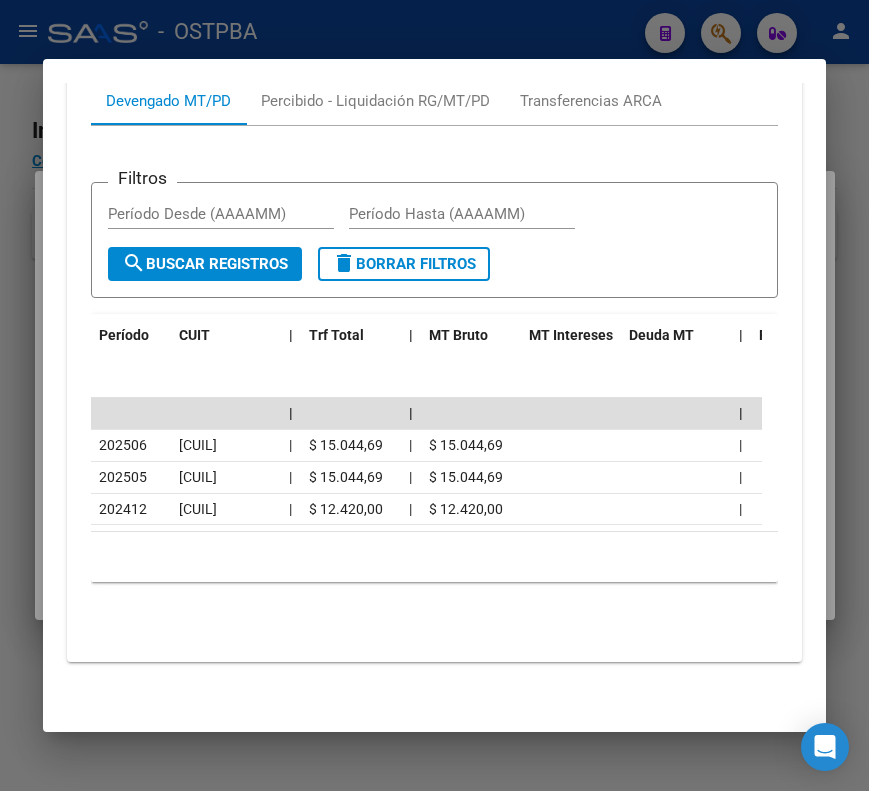 scroll, scrollTop: 843, scrollLeft: 0, axis: vertical 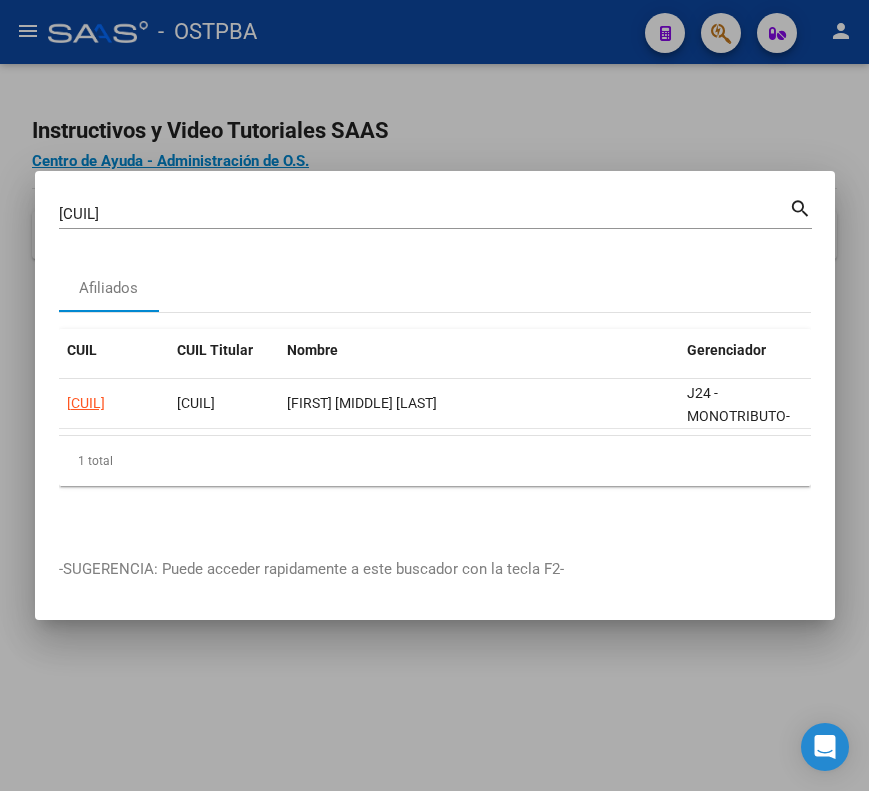 click on "37753039" at bounding box center [424, 214] 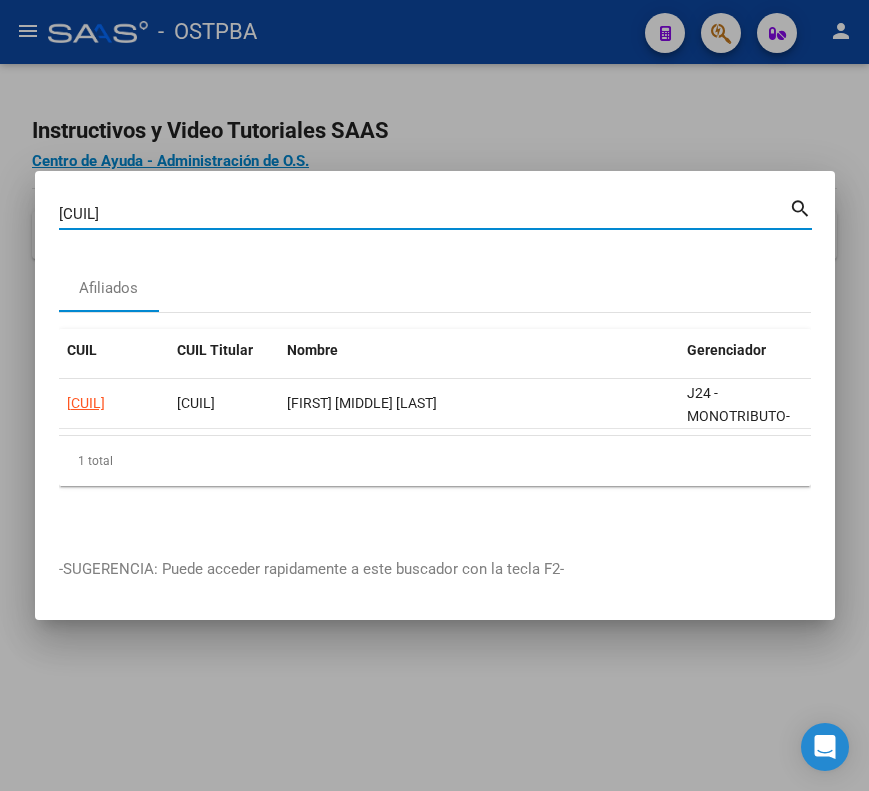 click on "37753039" at bounding box center (424, 214) 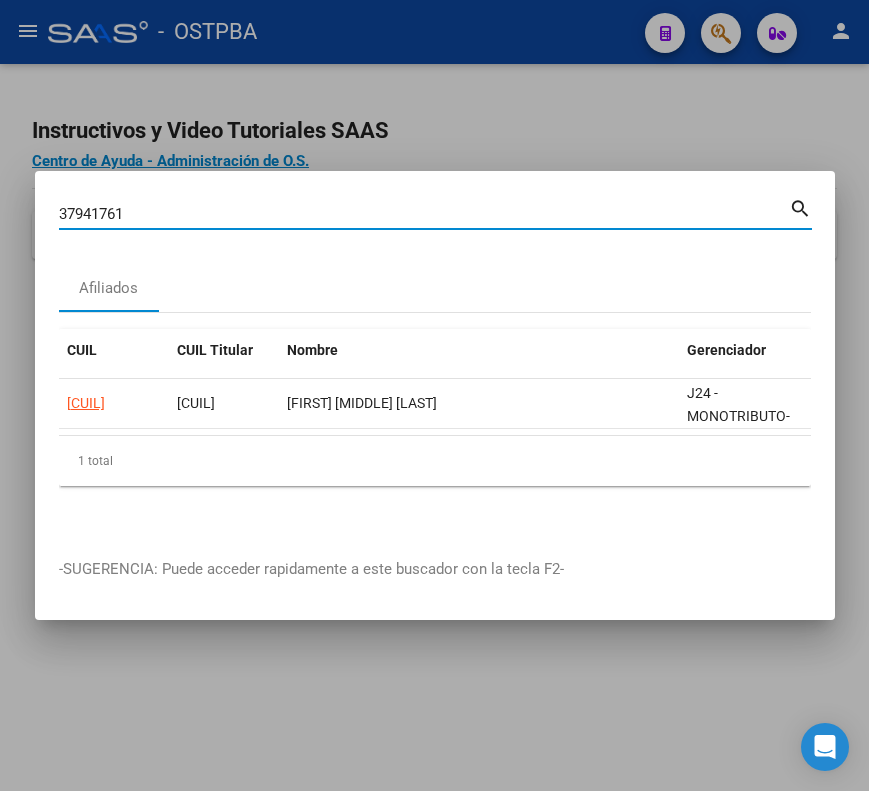 type on "37941761" 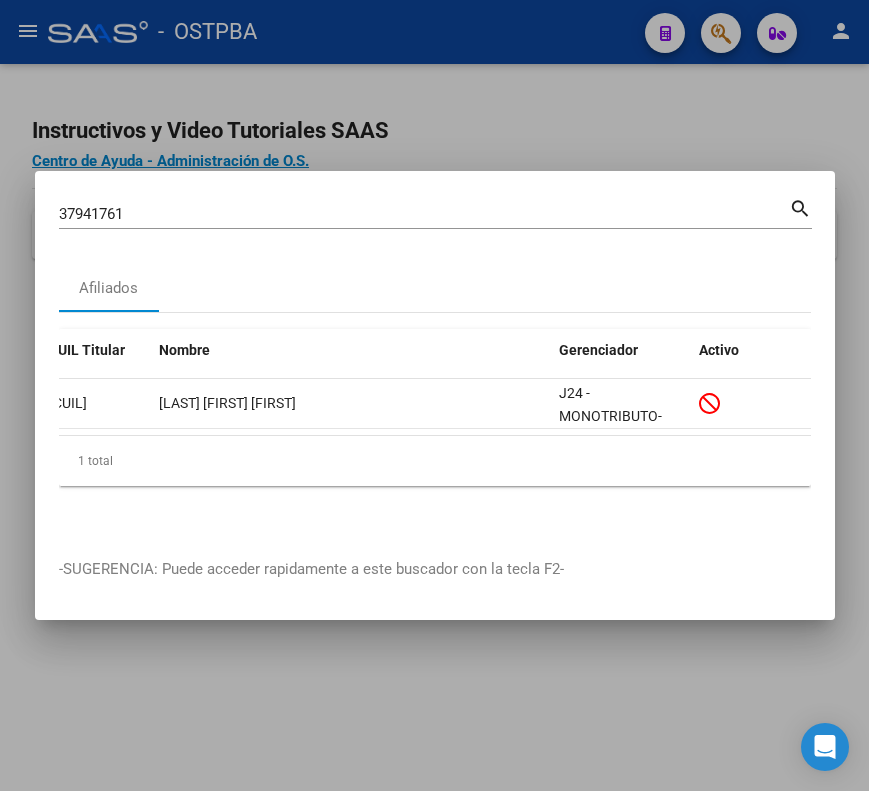 scroll, scrollTop: 0, scrollLeft: 0, axis: both 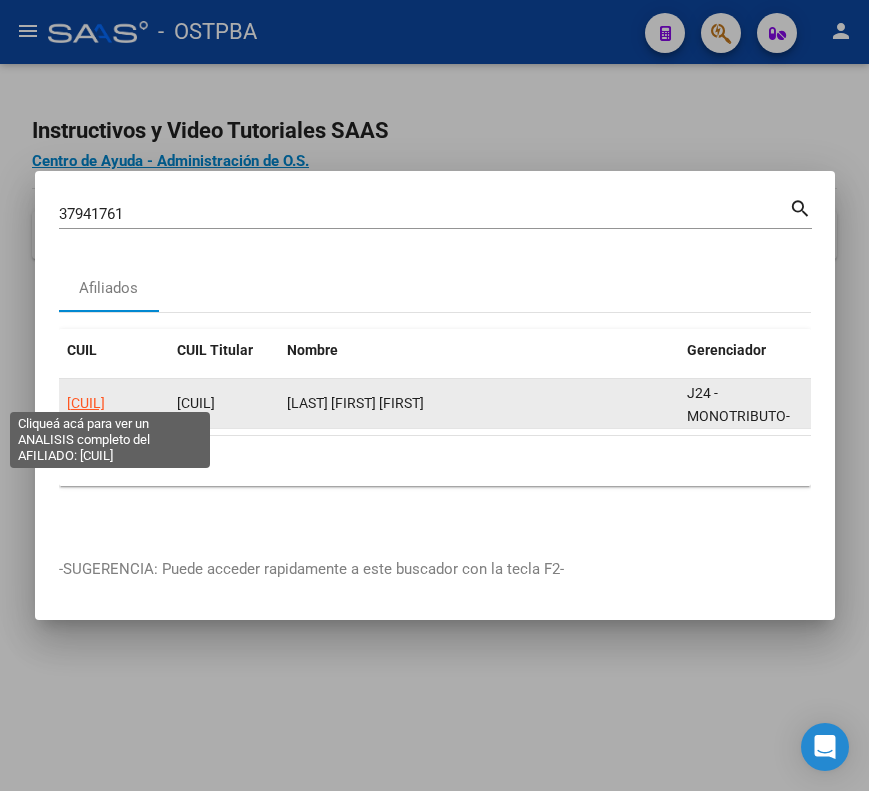 click on "20379417613" 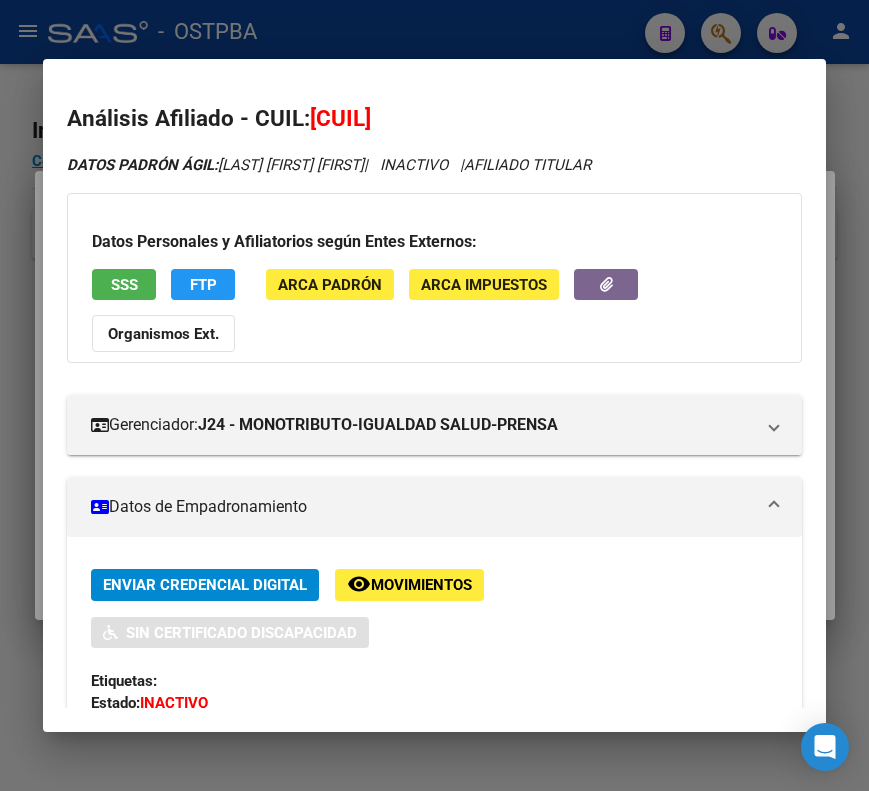 click on "Datos de Empadronamiento" at bounding box center (434, 507) 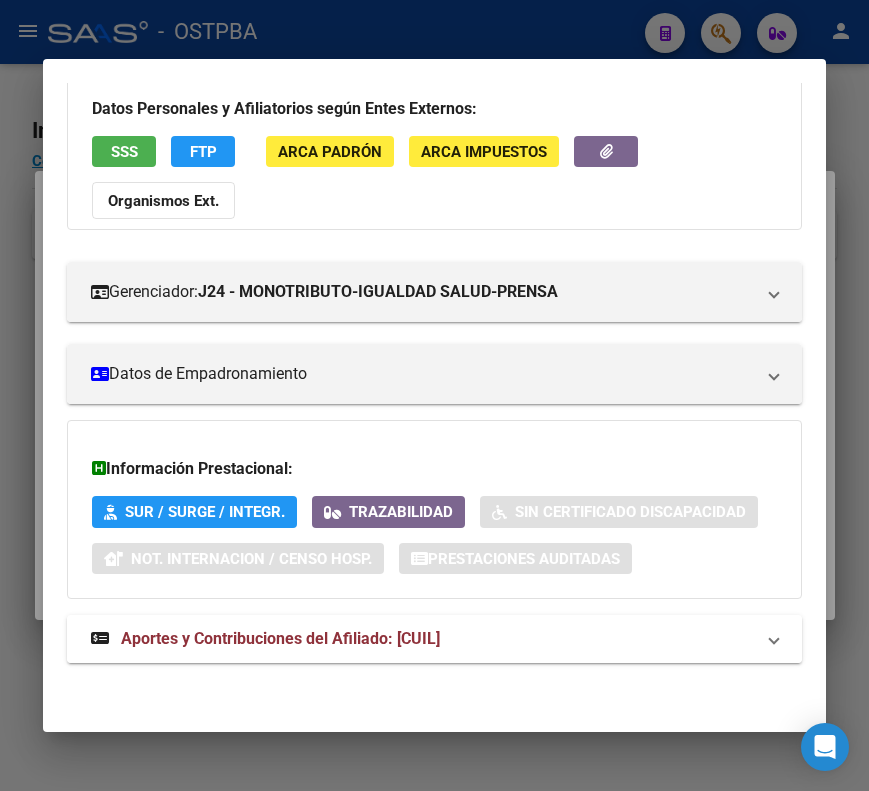 click on "Aportes y Contribuciones del Afiliado: 20379417613" at bounding box center (280, 638) 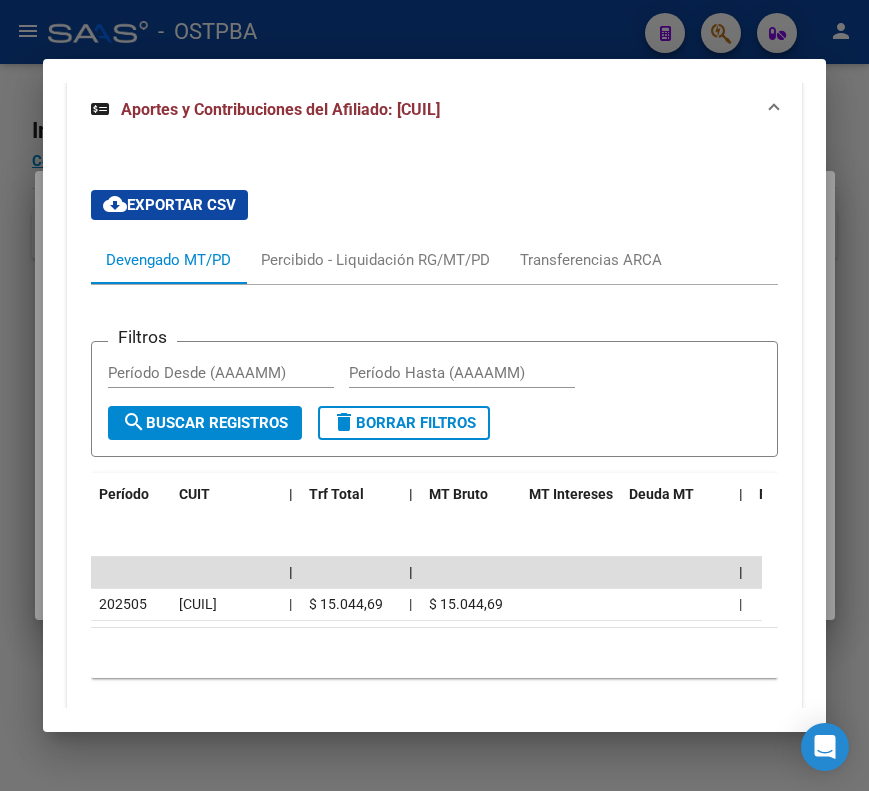 scroll, scrollTop: 780, scrollLeft: 0, axis: vertical 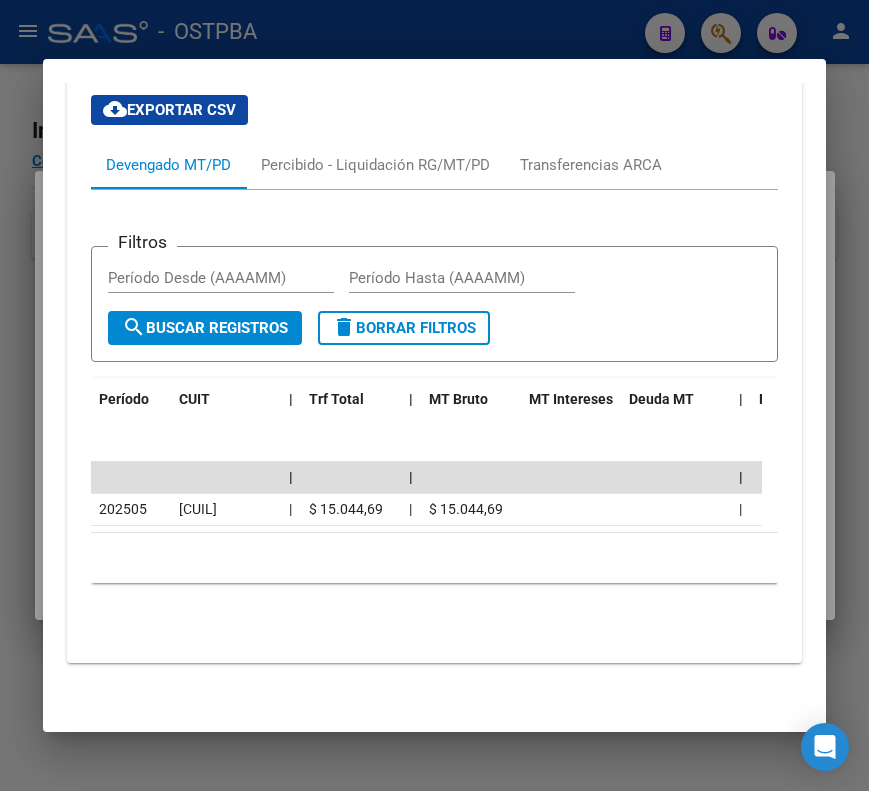 click at bounding box center [434, 395] 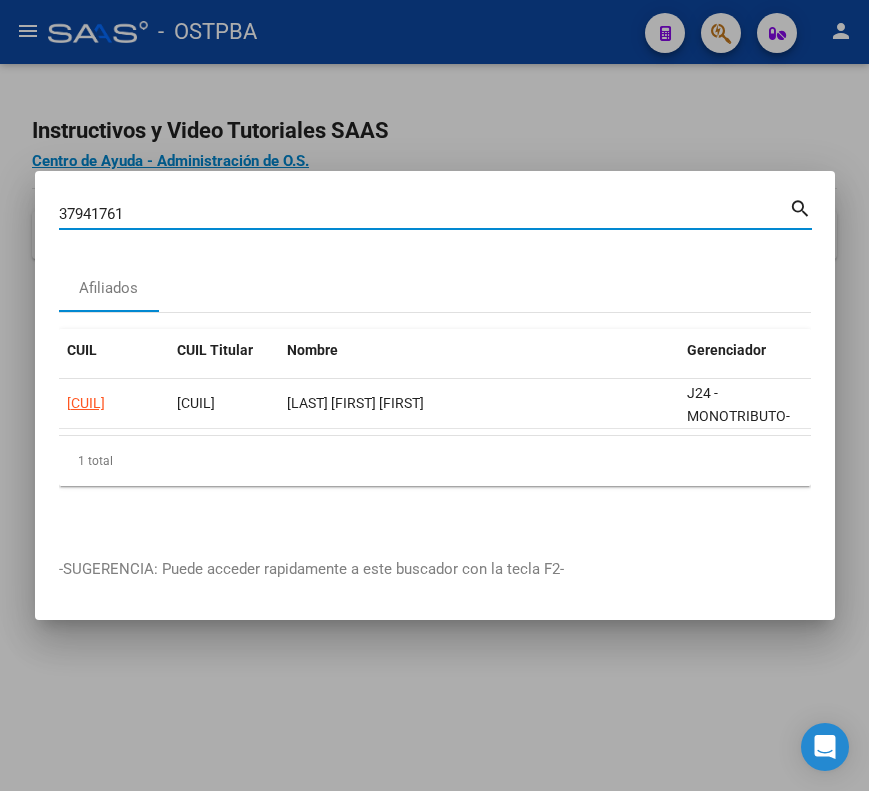click on "37941761" at bounding box center (424, 214) 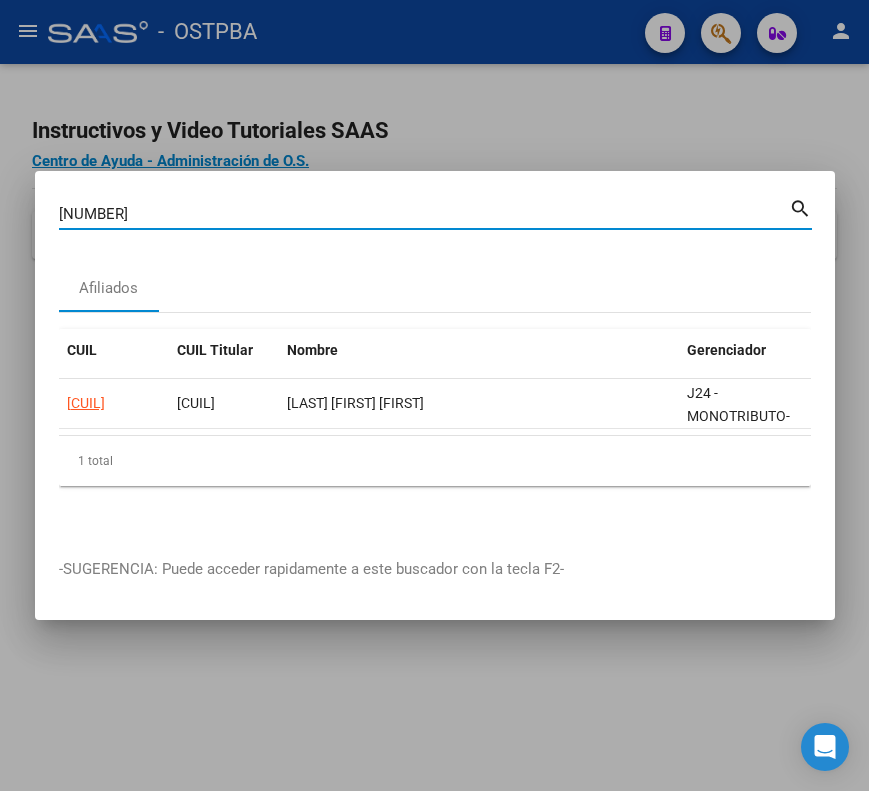 type on "38045388" 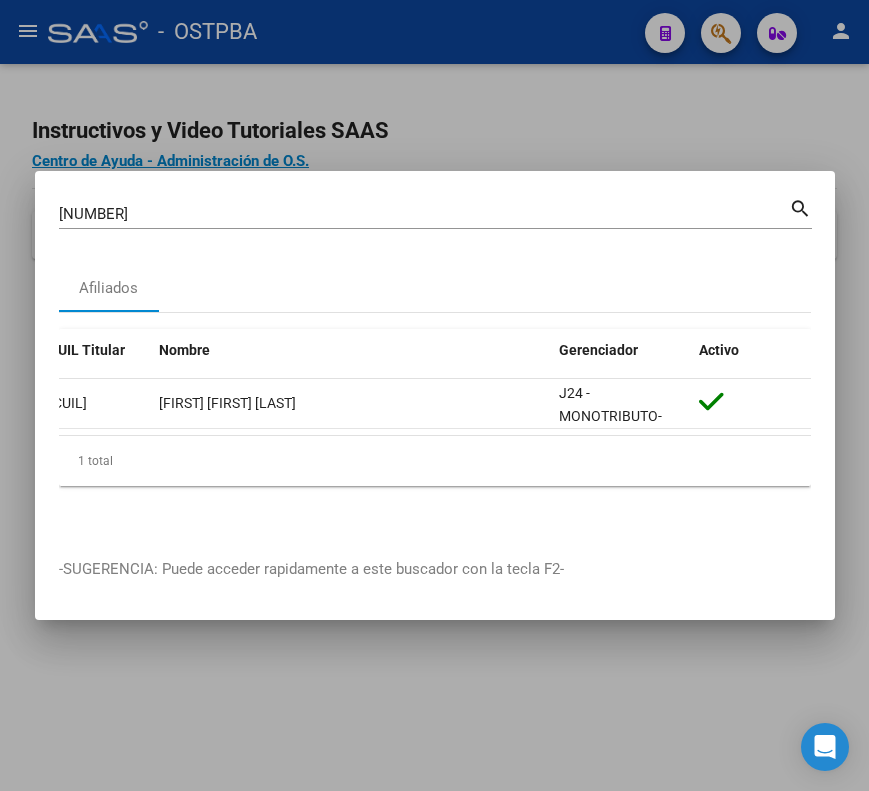 scroll, scrollTop: 0, scrollLeft: 0, axis: both 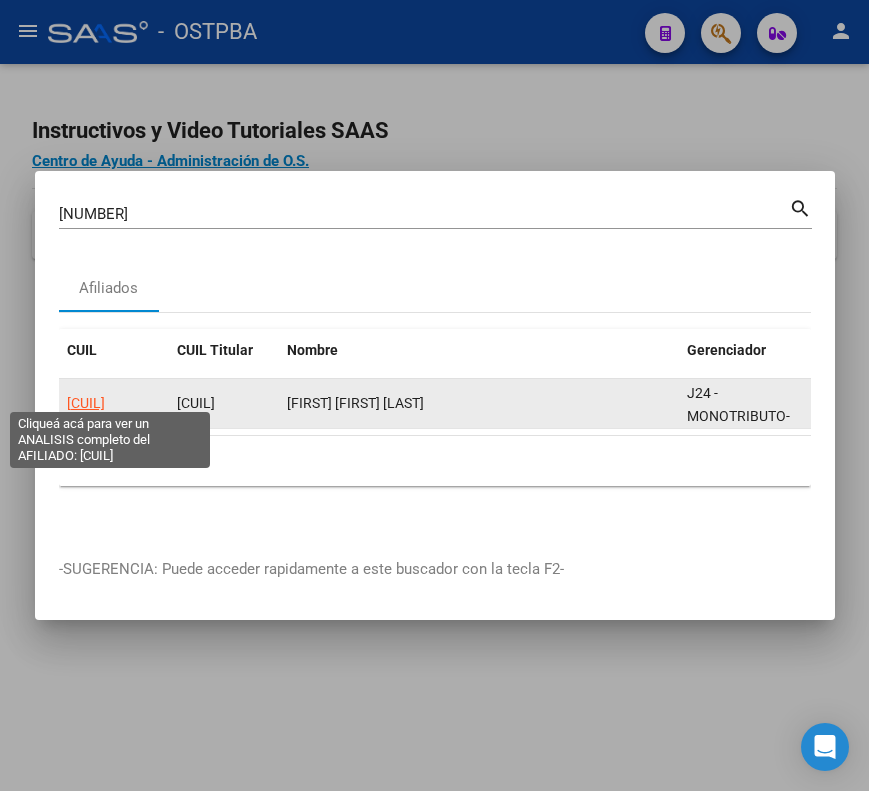 click on "20380453887" 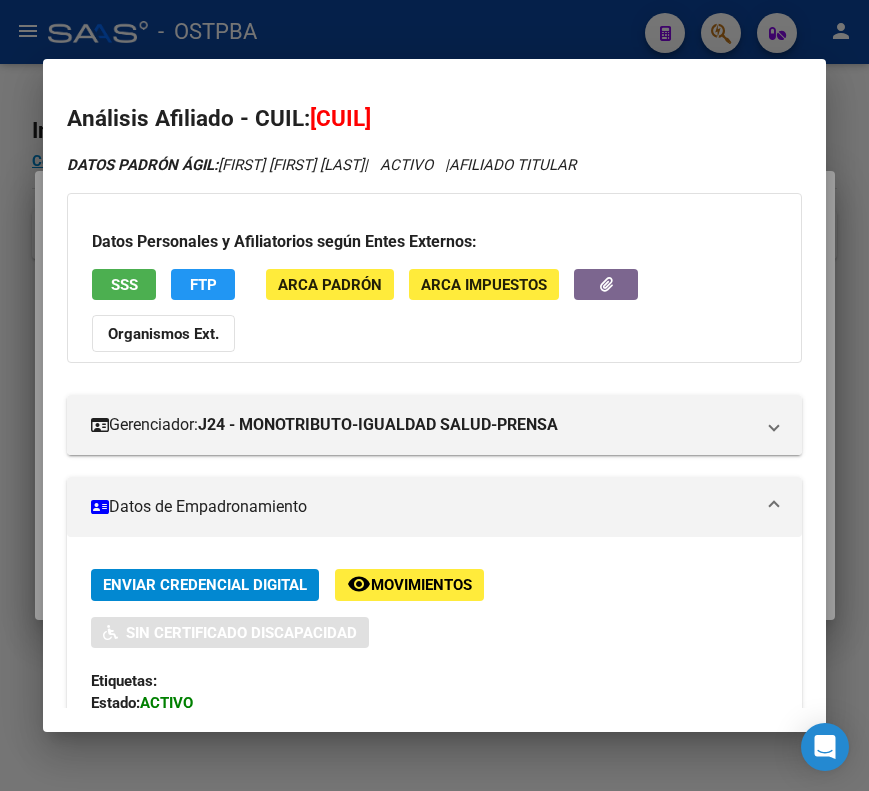 click on "Datos de Empadronamiento" at bounding box center (430, 507) 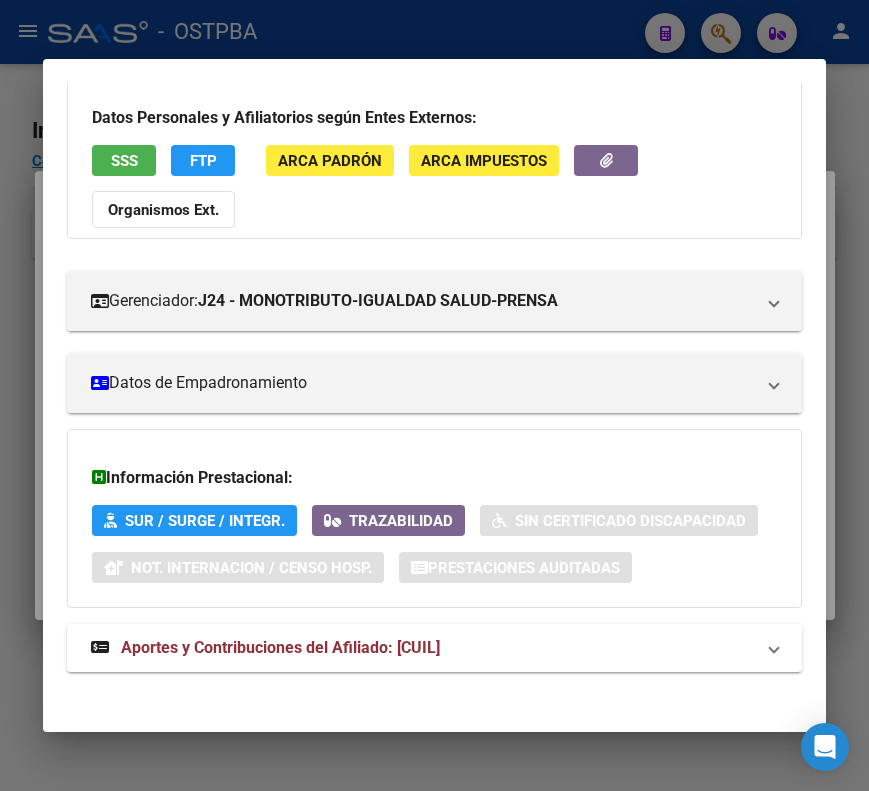 scroll, scrollTop: 133, scrollLeft: 0, axis: vertical 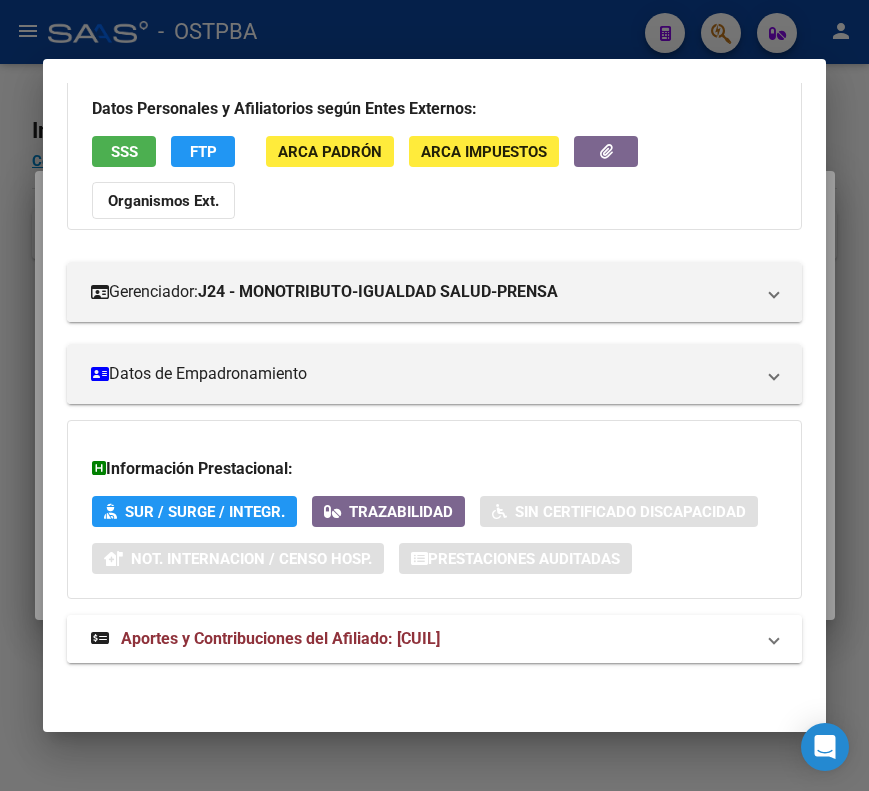 click on "Aportes y Contribuciones del Afiliado: 20380453887" at bounding box center (280, 638) 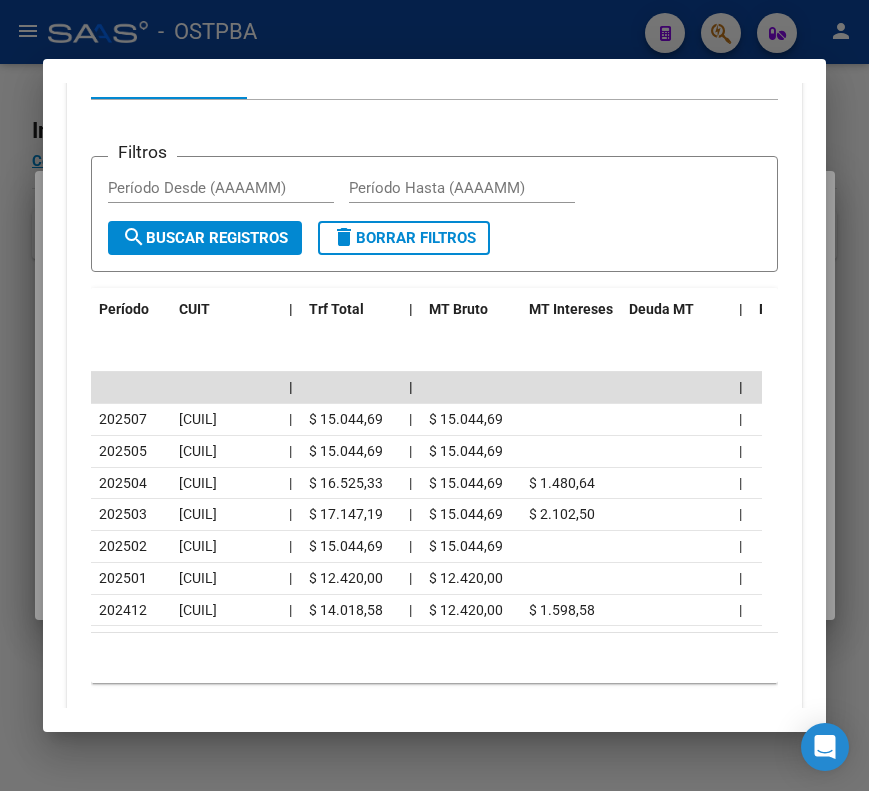 scroll, scrollTop: 970, scrollLeft: 0, axis: vertical 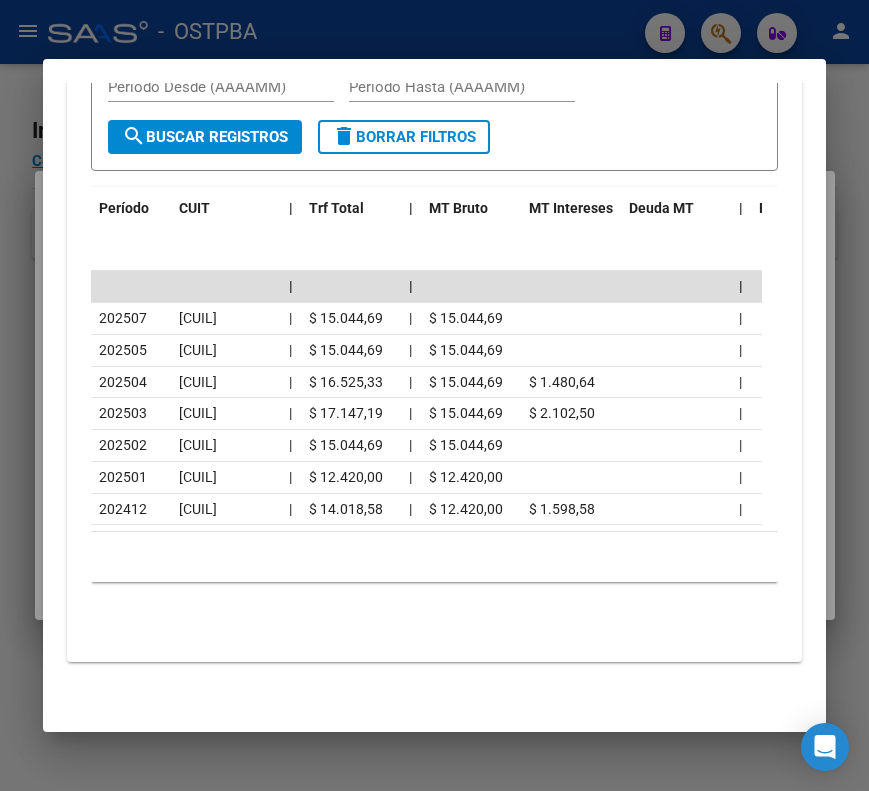 click at bounding box center [434, 395] 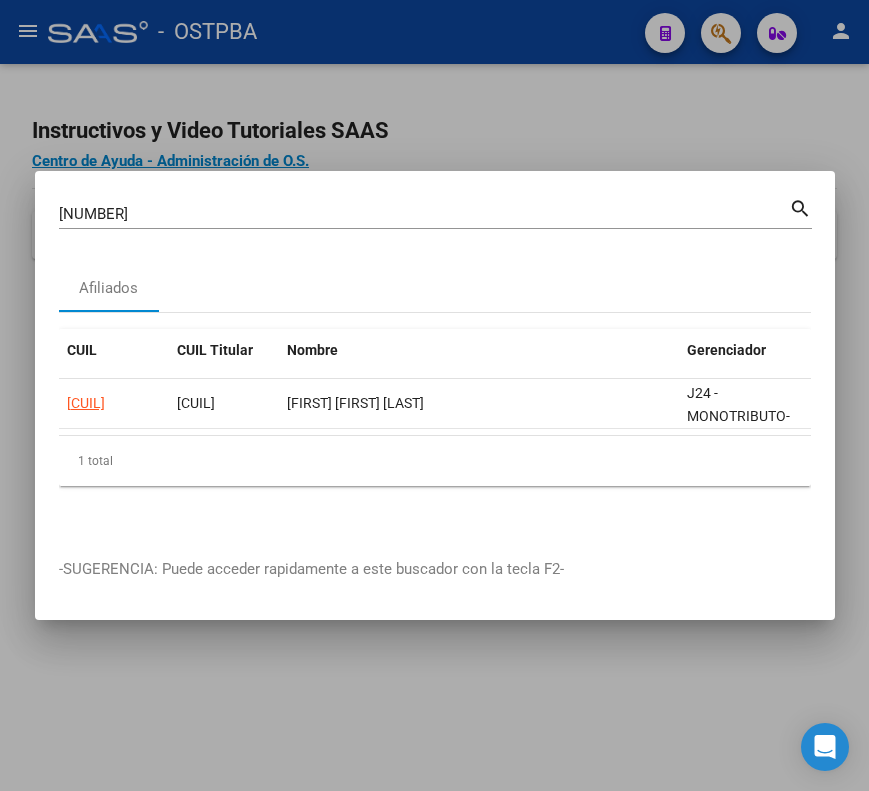 click on "38045388" at bounding box center (424, 214) 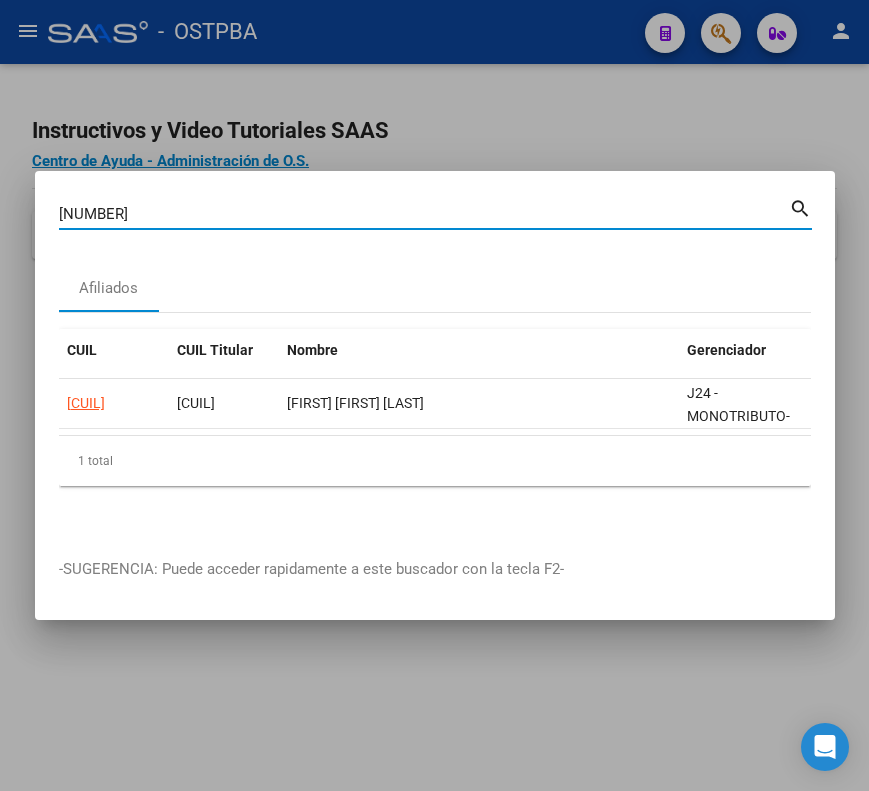 click on "38045388" at bounding box center [424, 214] 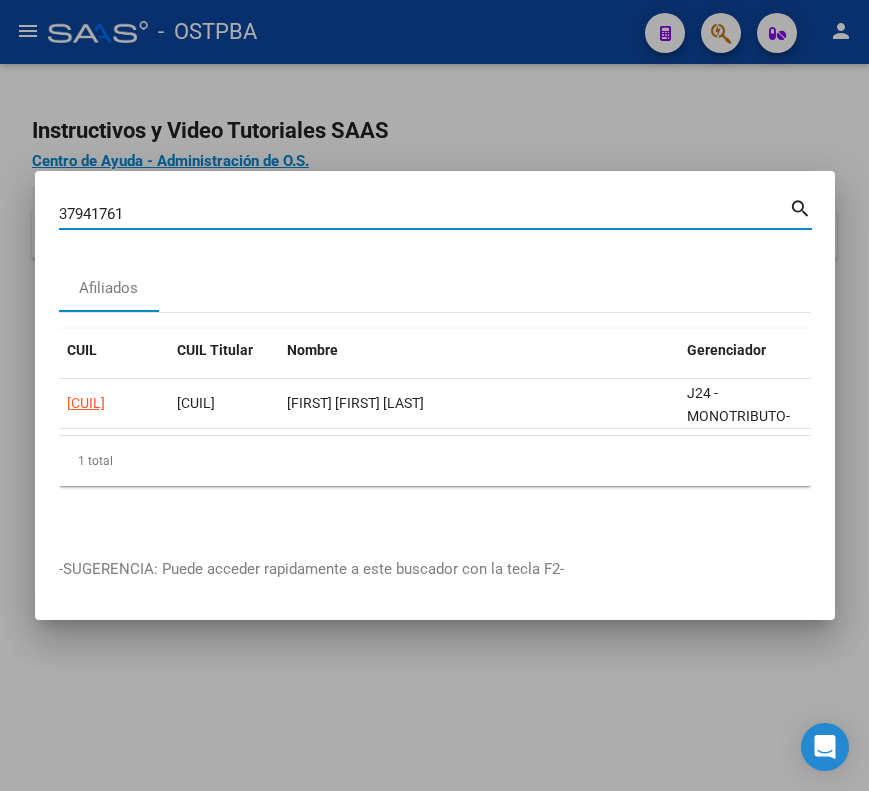 type on "37941761" 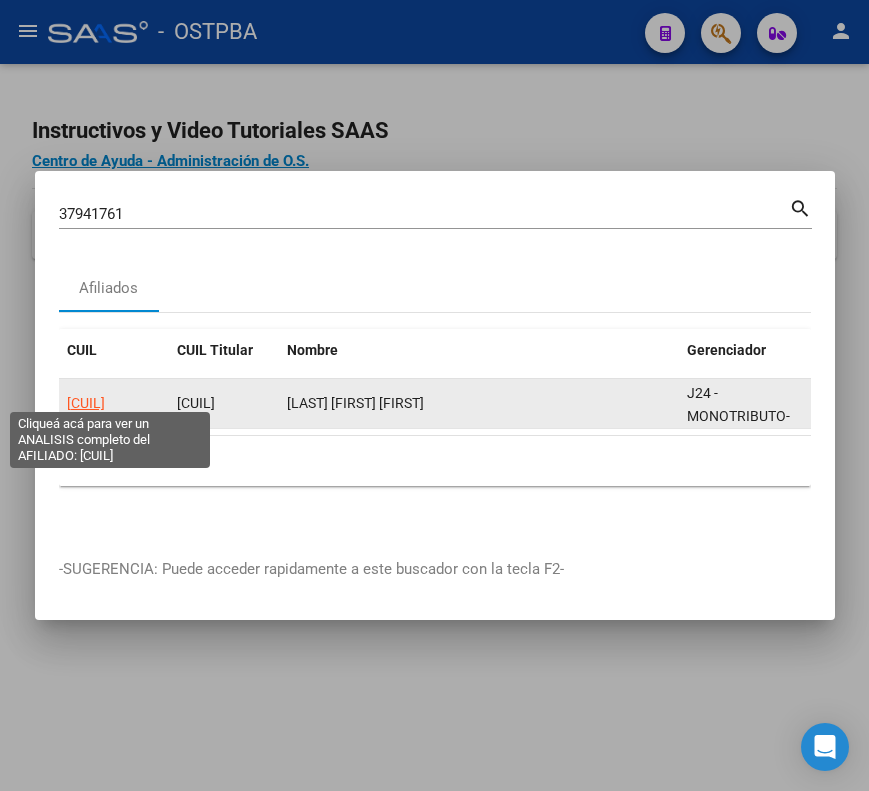 click on "20379417613" 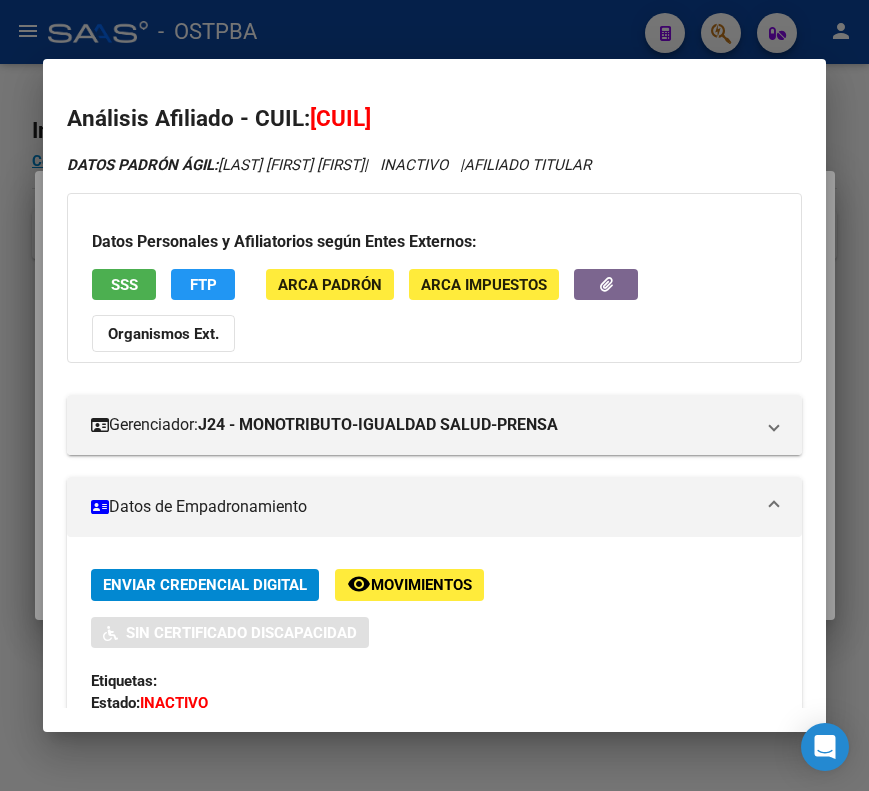 click on "Datos de Empadronamiento" at bounding box center [422, 507] 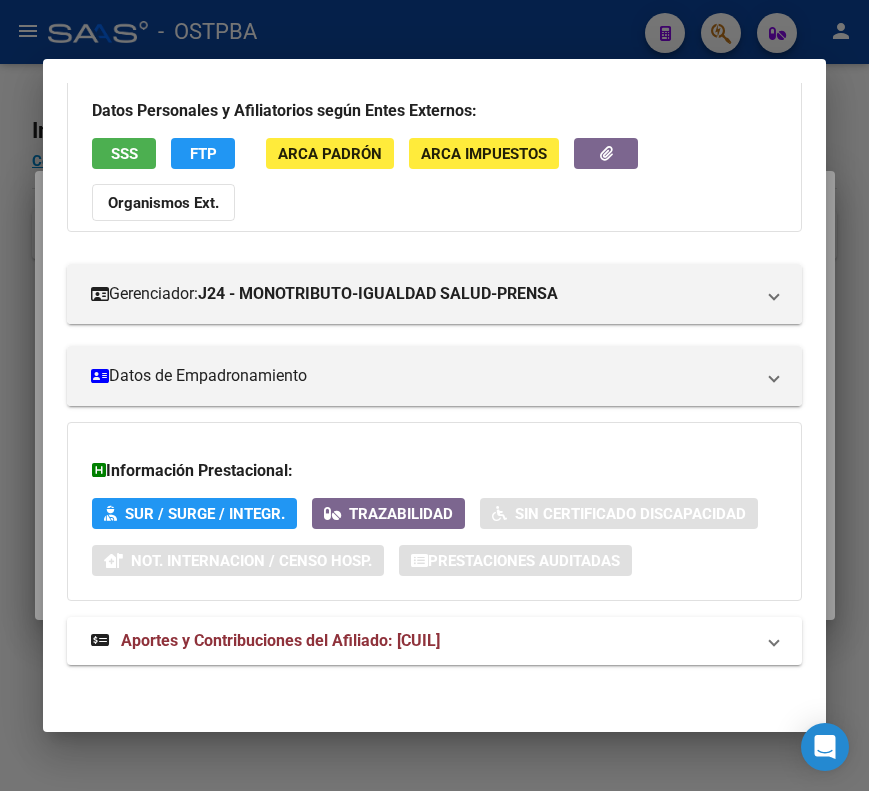 scroll, scrollTop: 133, scrollLeft: 0, axis: vertical 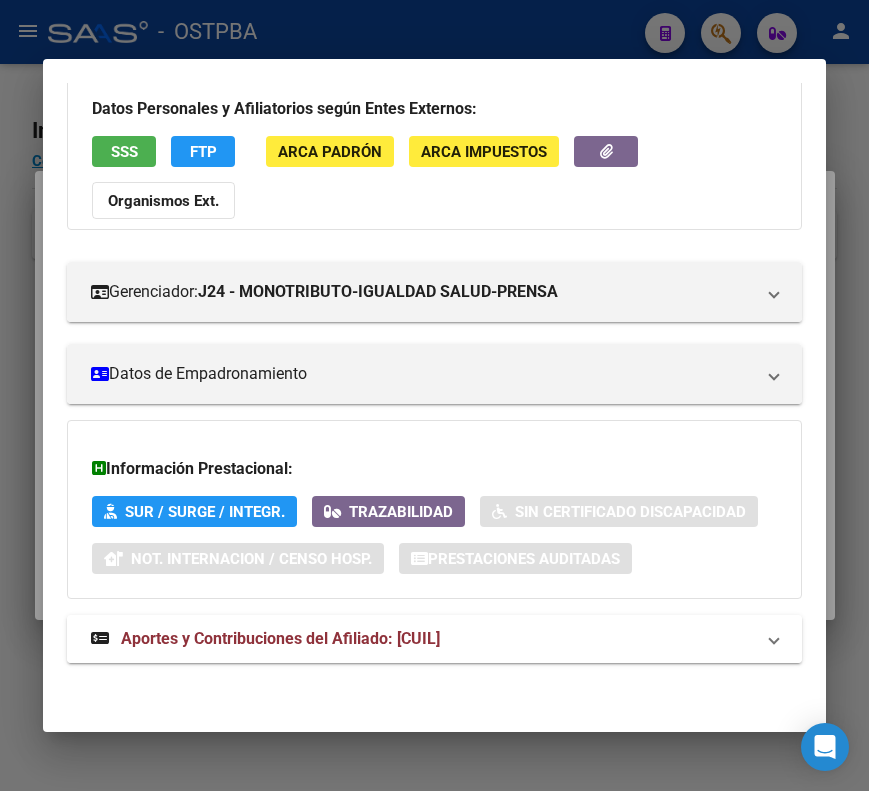 click on "Aportes y Contribuciones del Afiliado: 20379417613" at bounding box center [280, 638] 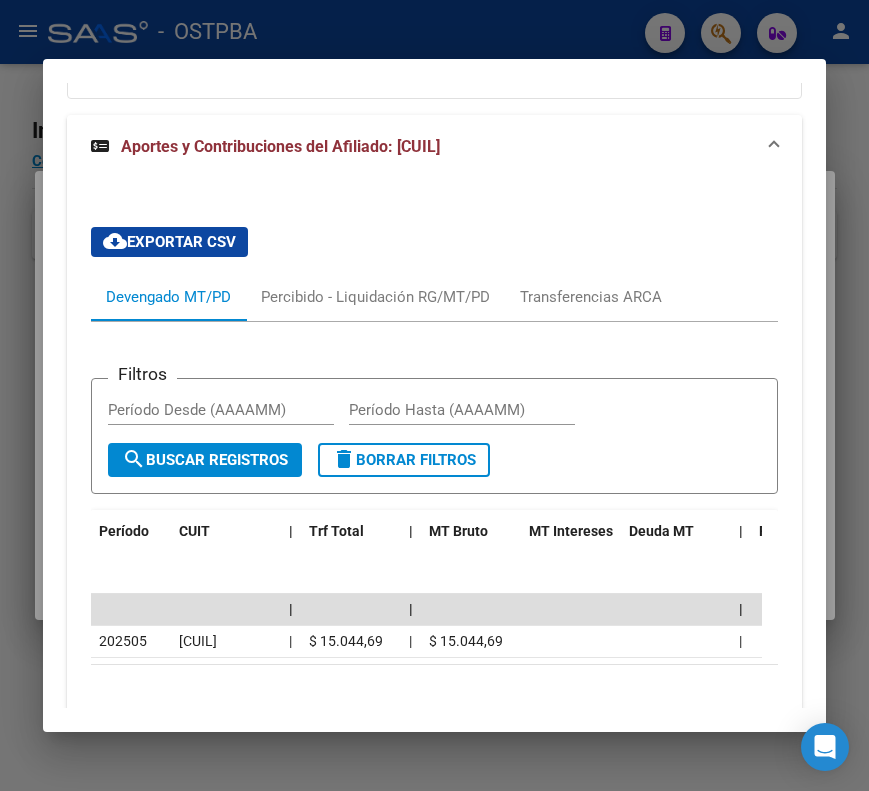 scroll, scrollTop: 733, scrollLeft: 0, axis: vertical 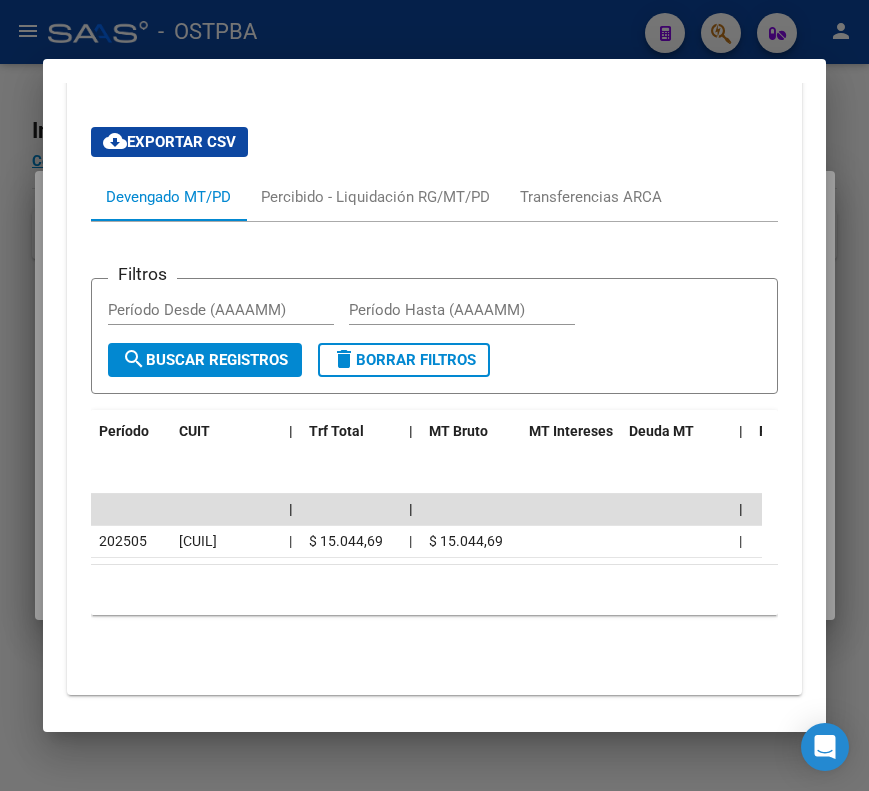 click at bounding box center (434, 395) 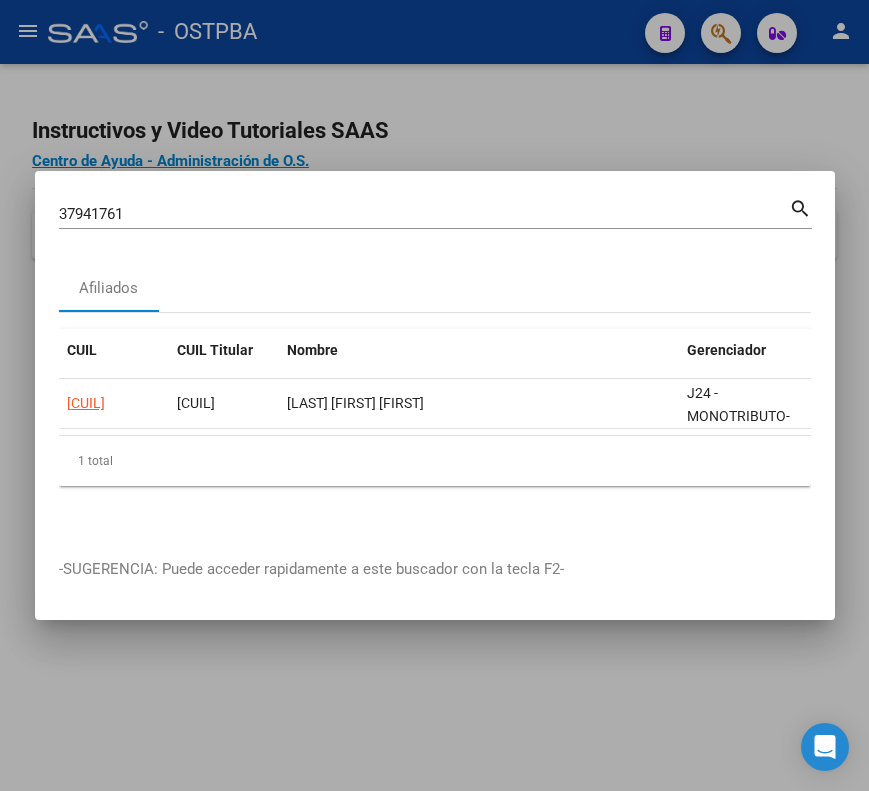 click on "37941761" at bounding box center (424, 214) 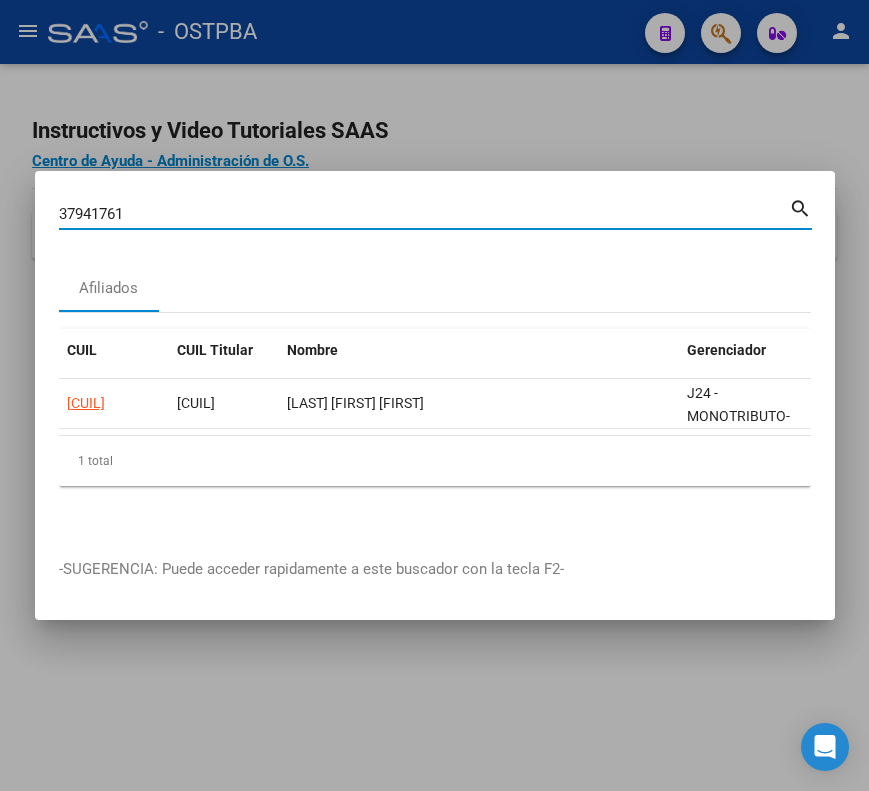 click on "37941761" at bounding box center [424, 214] 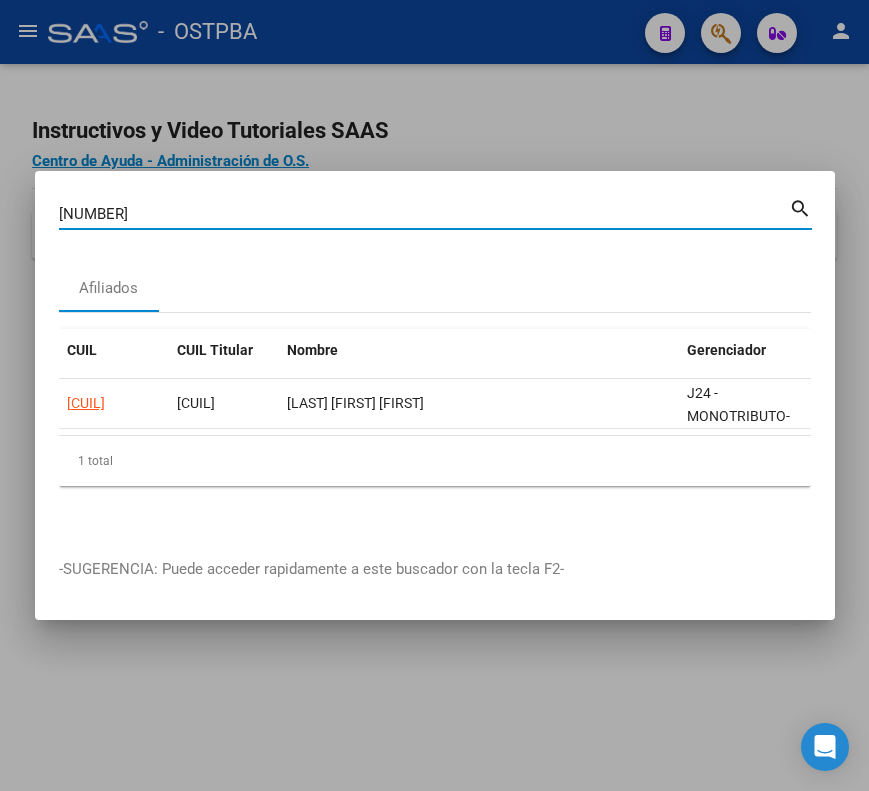 type on "38045388" 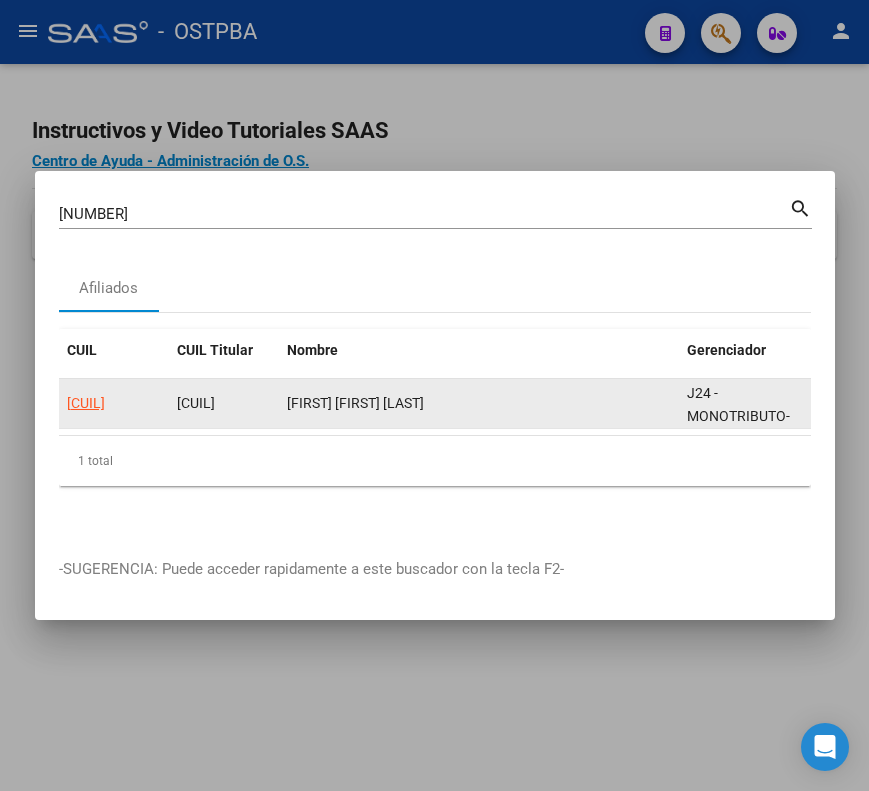 click on "20380453887" 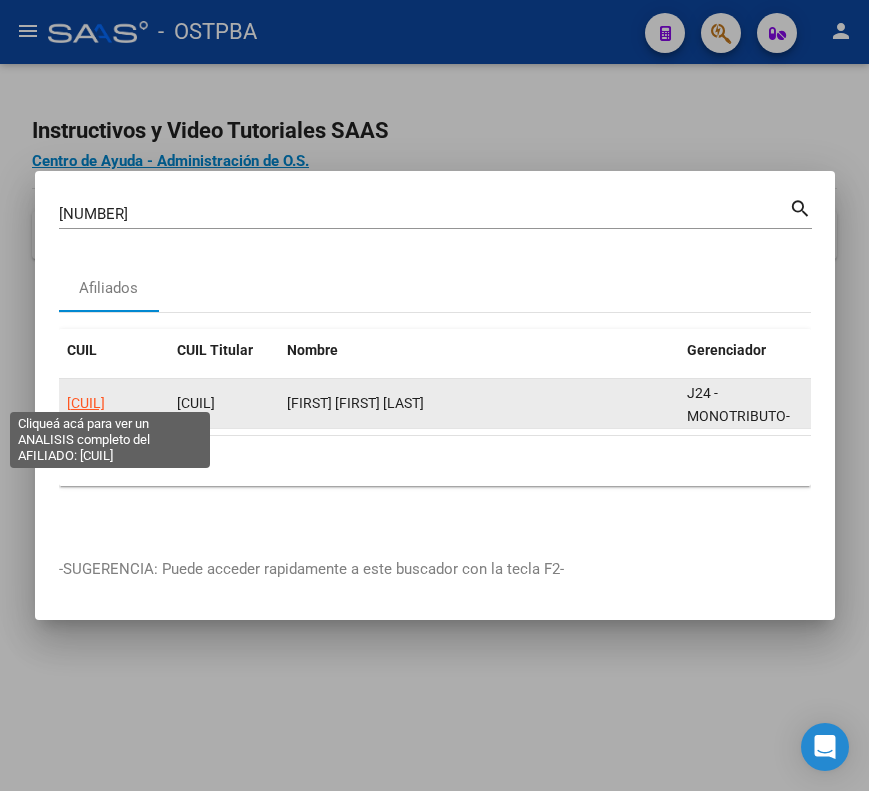 click on "20380453887" 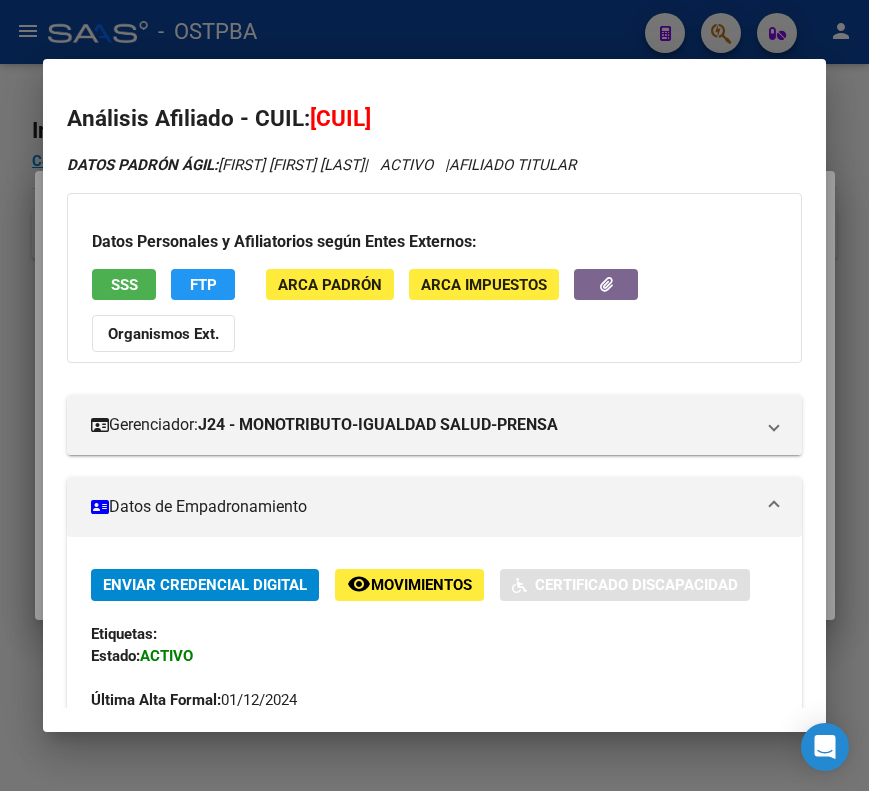 click on "Datos de Empadronamiento" at bounding box center [434, 507] 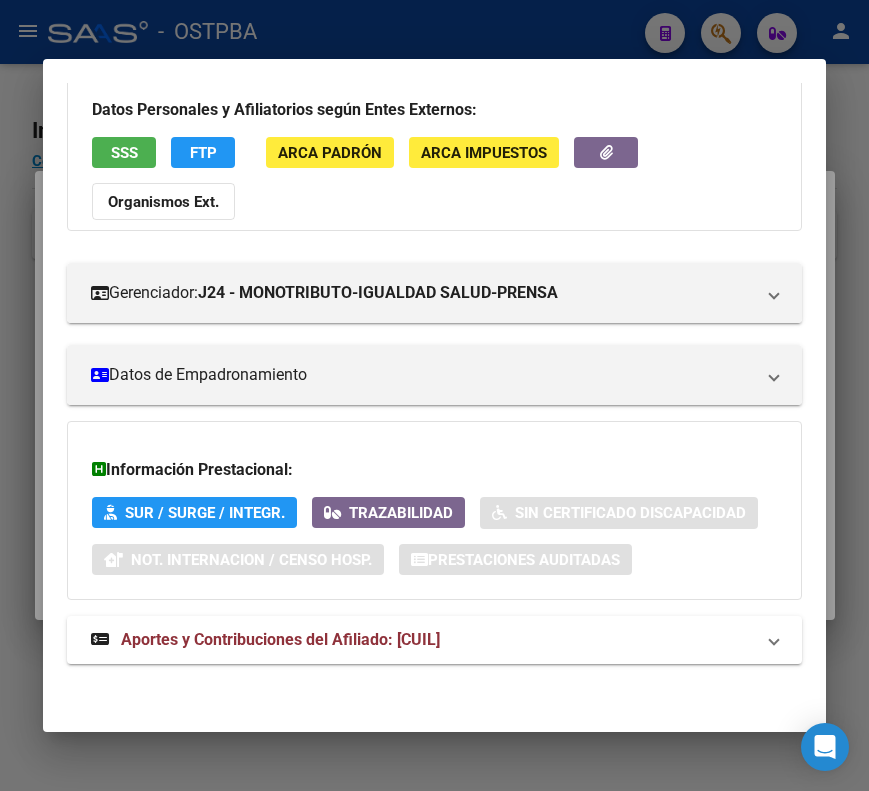 scroll, scrollTop: 133, scrollLeft: 0, axis: vertical 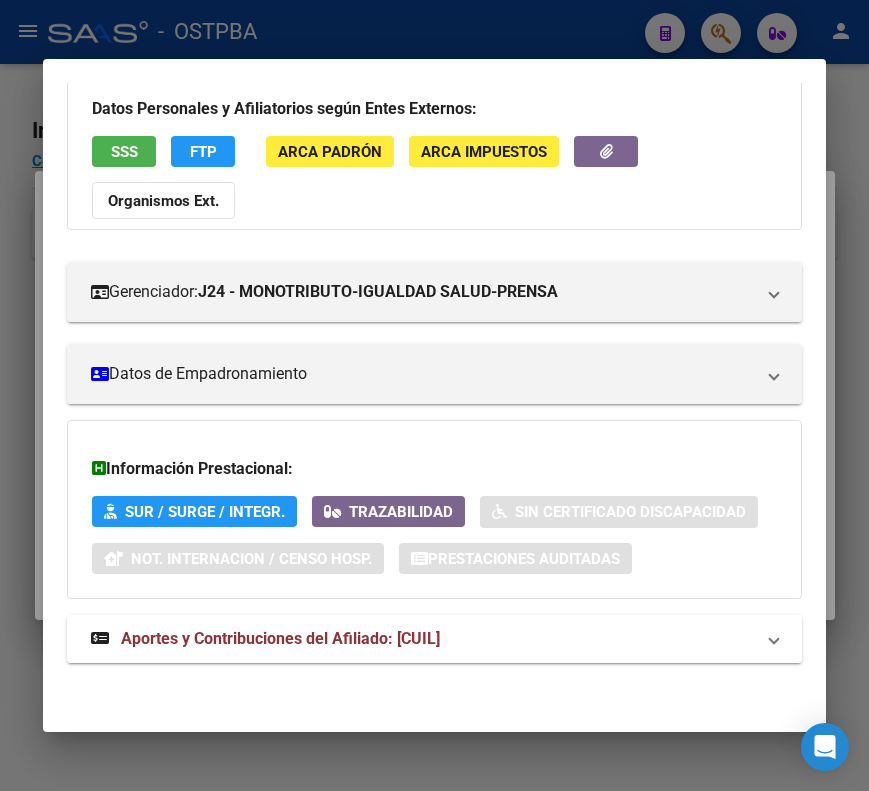 click on "Aportes y Contribuciones del Afiliado: 20380453887" at bounding box center [280, 638] 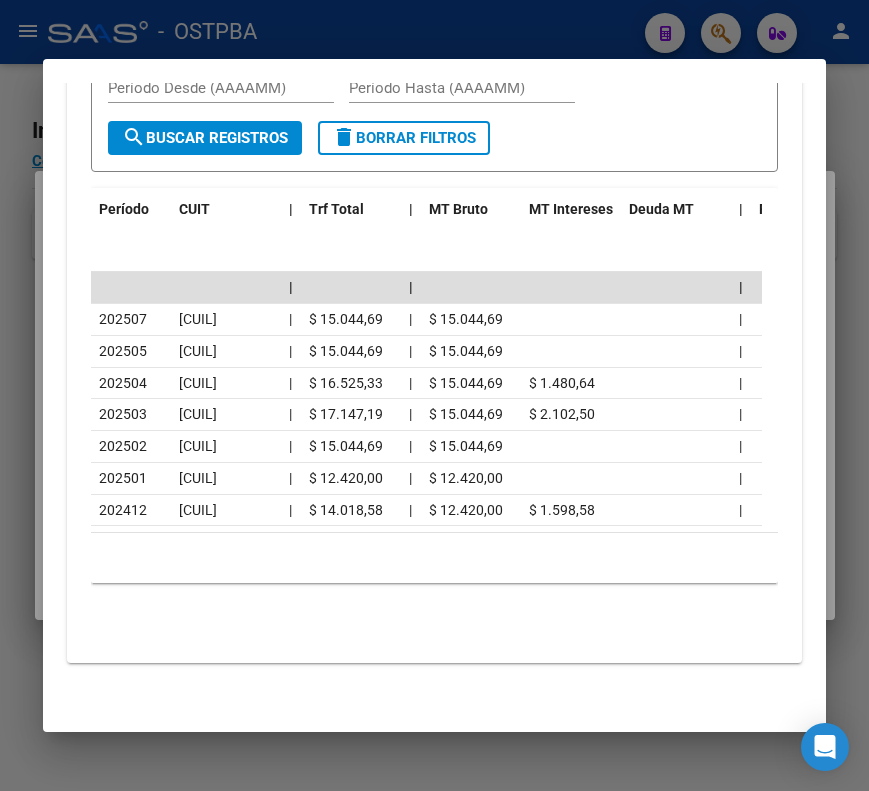 scroll, scrollTop: 970, scrollLeft: 0, axis: vertical 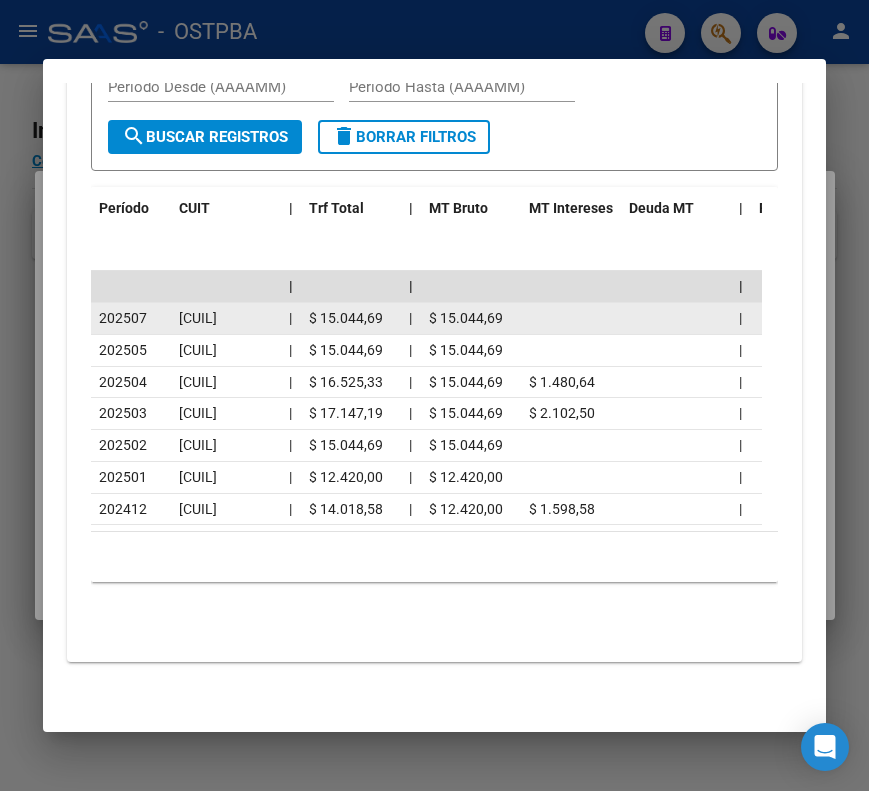 click on "20380453887" 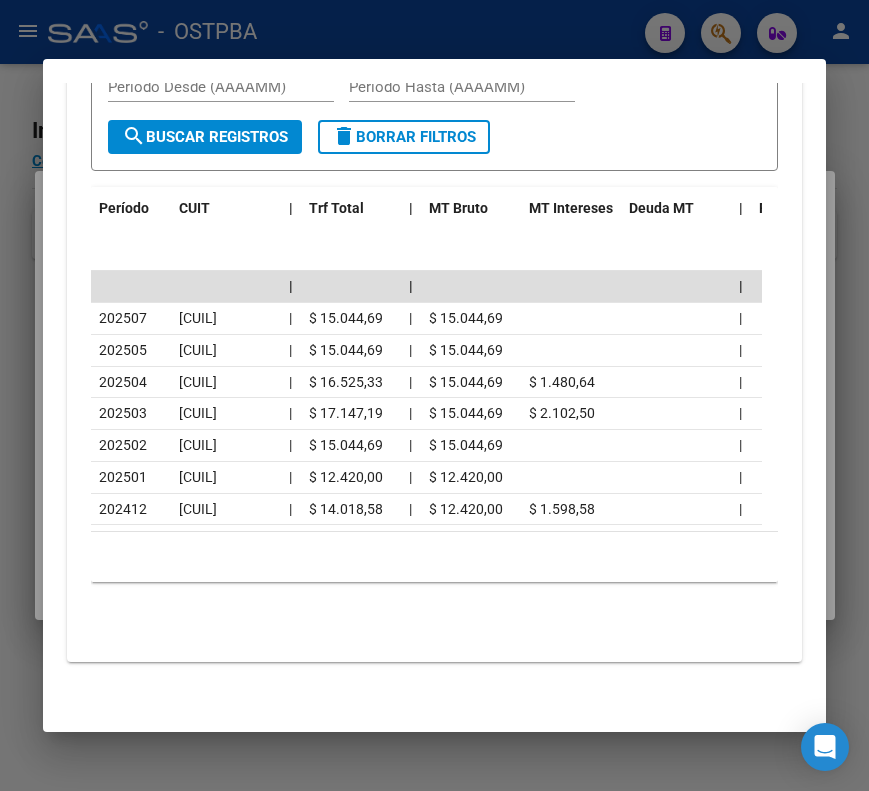 click at bounding box center (434, 395) 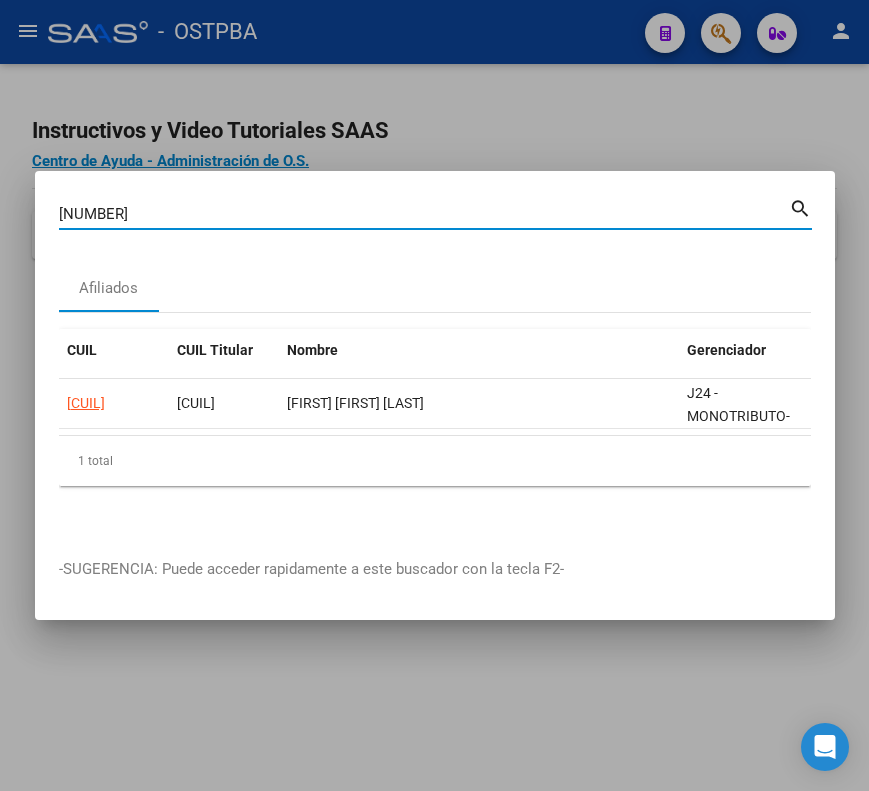 click on "38045388" at bounding box center (424, 214) 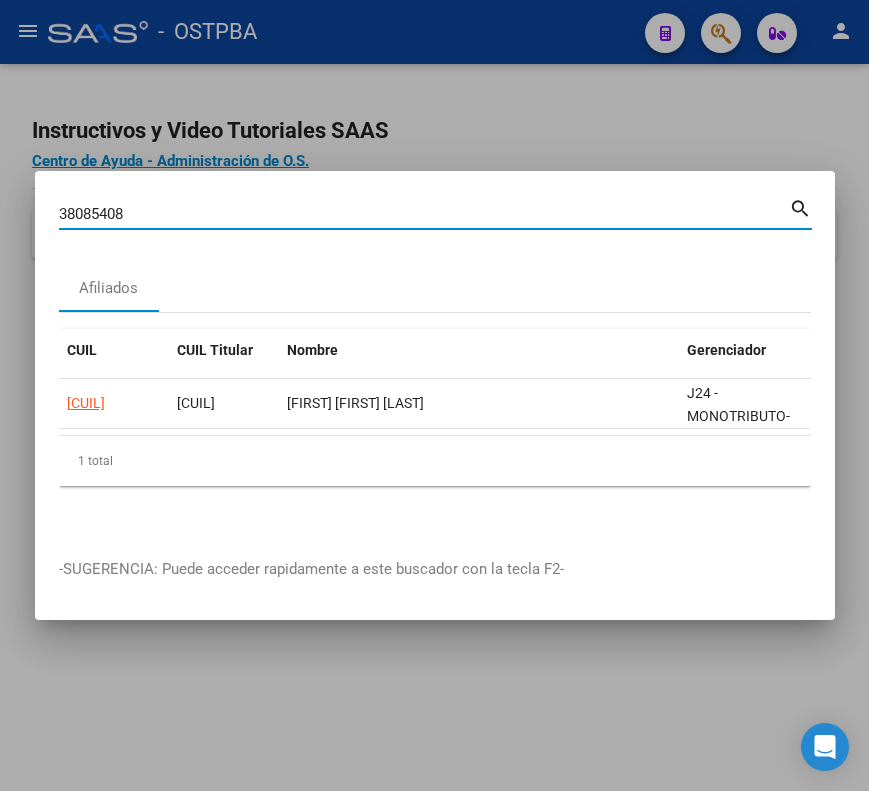 type on "38085408" 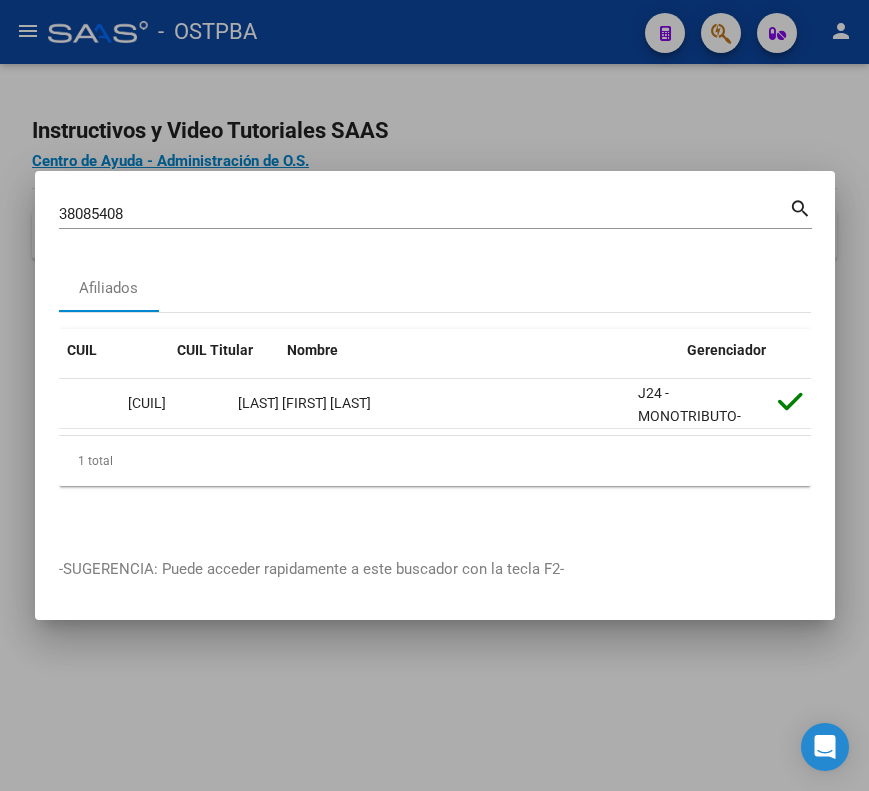 scroll, scrollTop: 0, scrollLeft: 0, axis: both 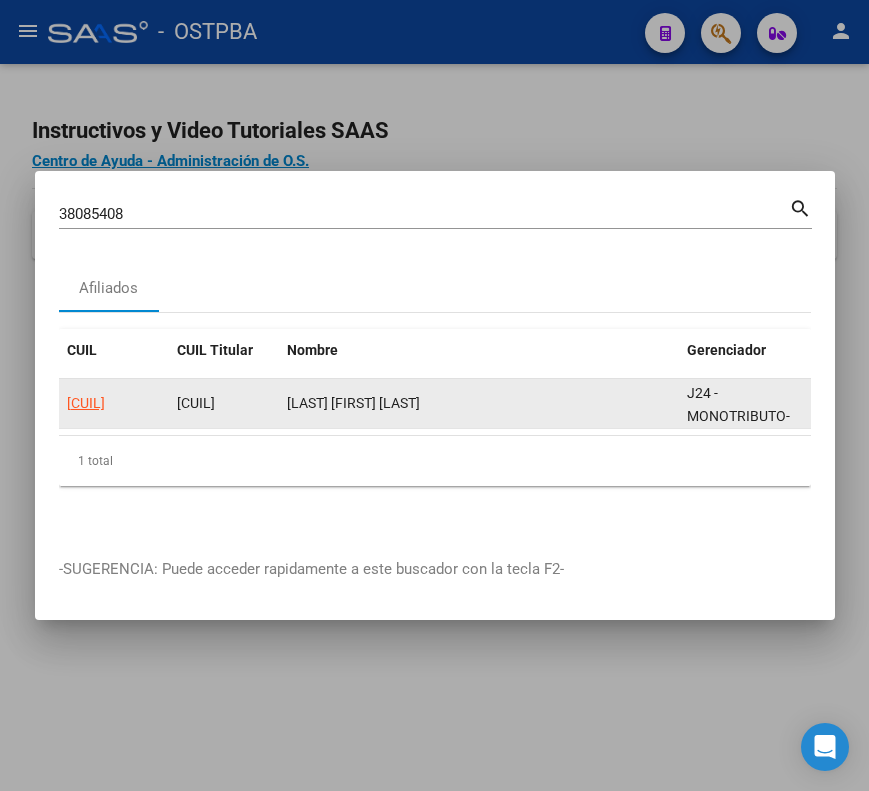 click on "20380854083" 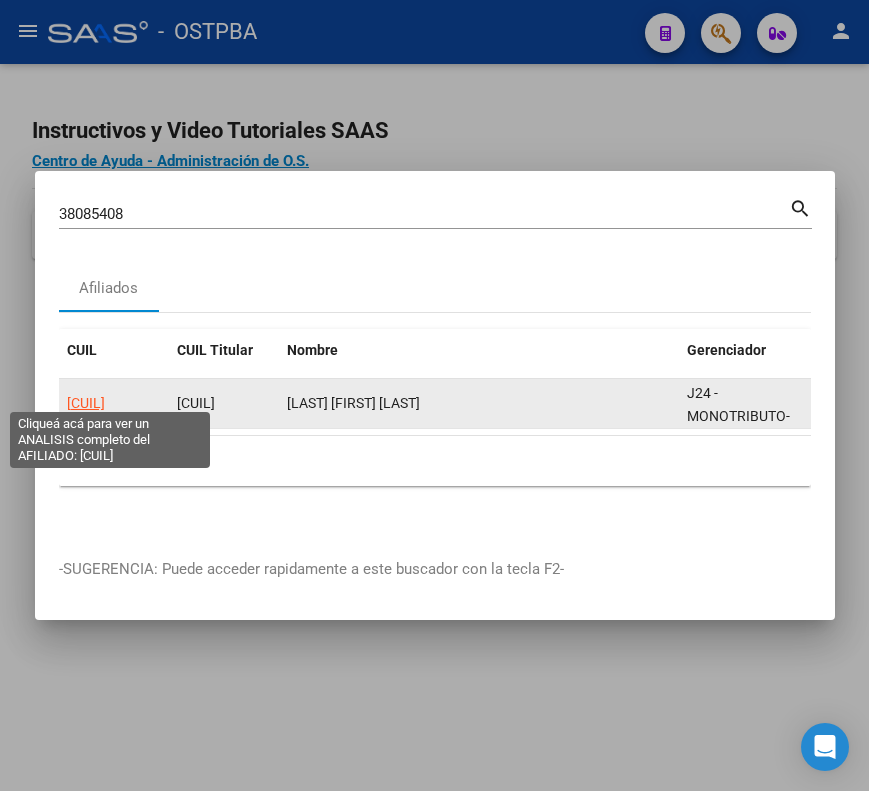 click on "20380854083" 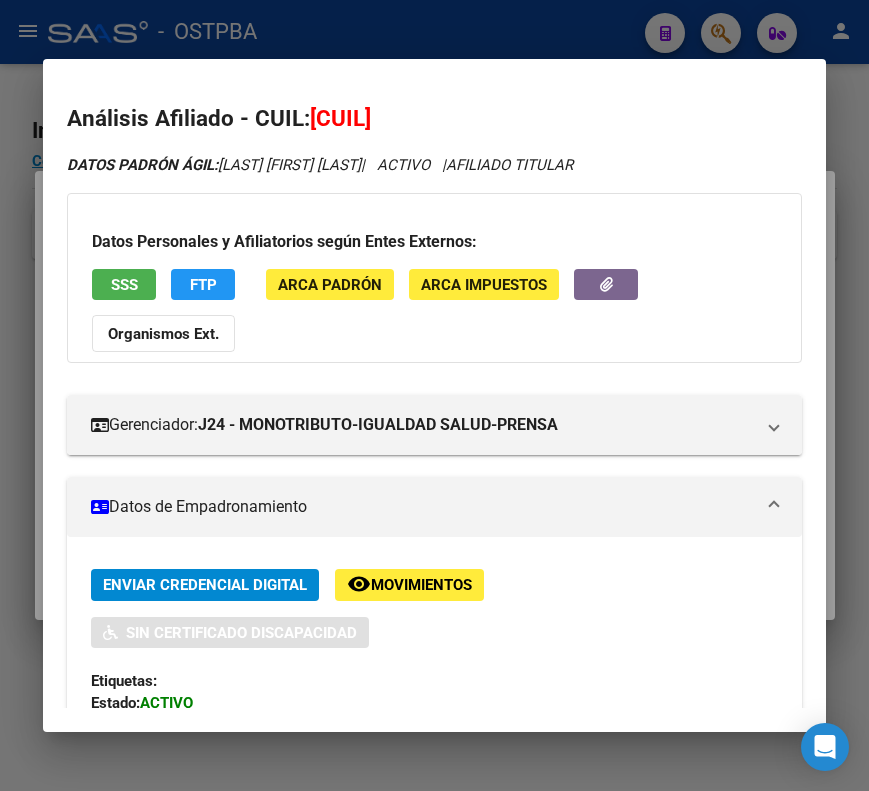 click at bounding box center [774, 507] 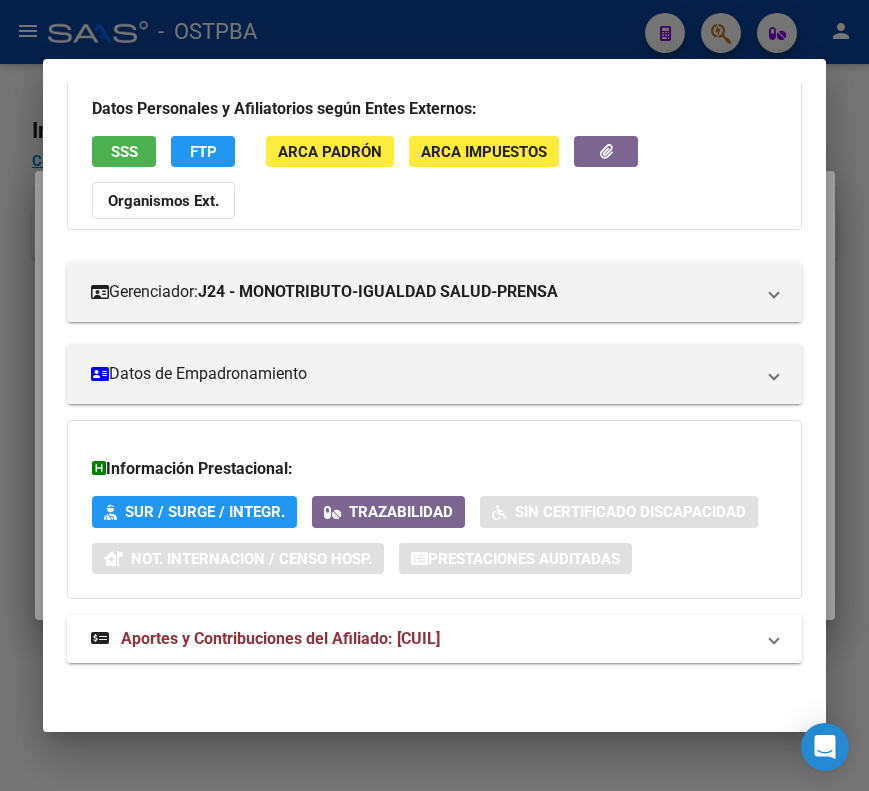 drag, startPoint x: 552, startPoint y: 647, endPoint x: 559, endPoint y: 610, distance: 37.65634 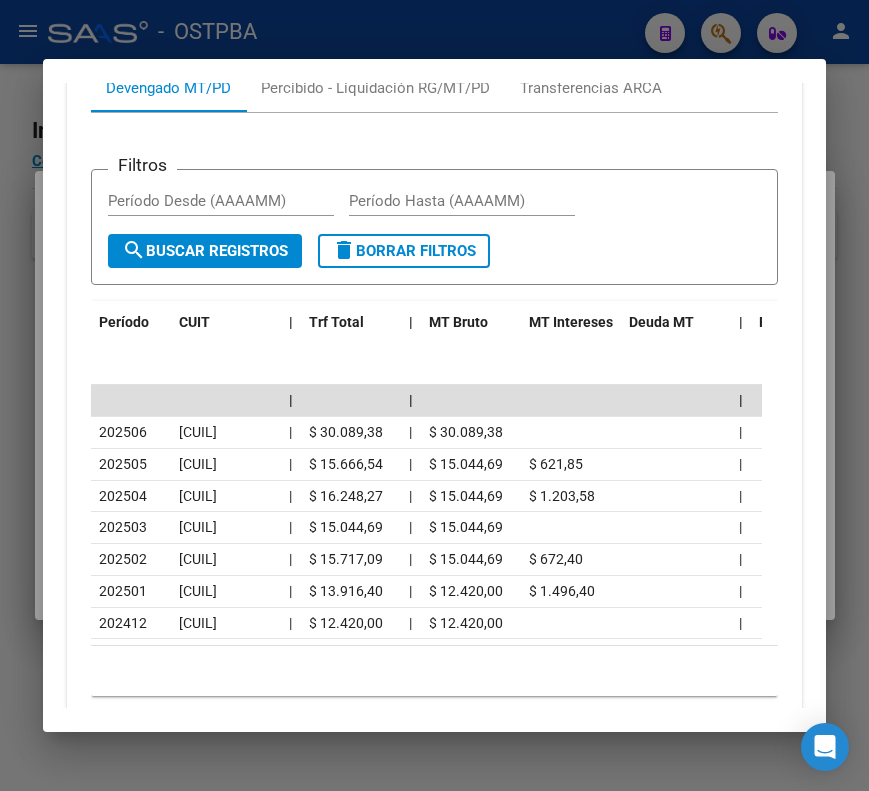 scroll, scrollTop: 850, scrollLeft: 0, axis: vertical 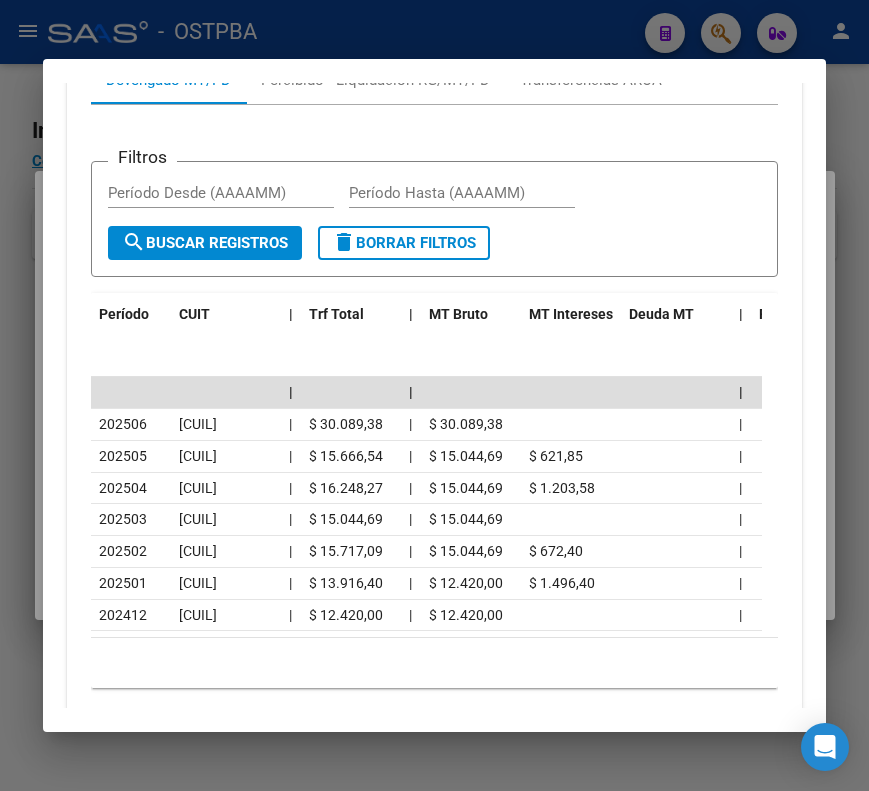 click at bounding box center [434, 395] 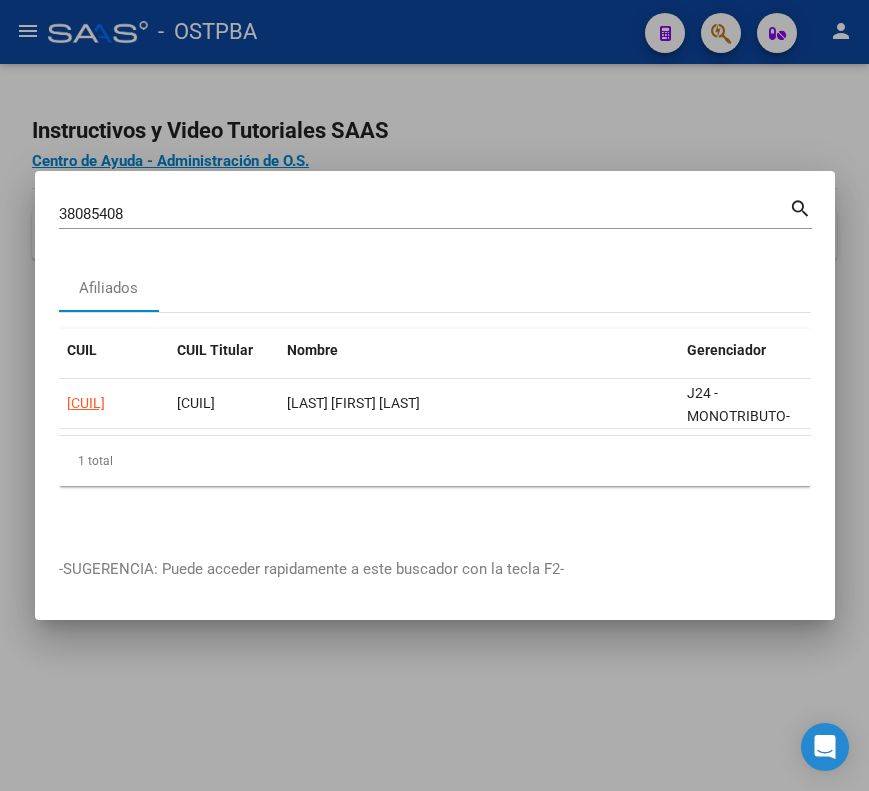 click on "38085408" at bounding box center (424, 214) 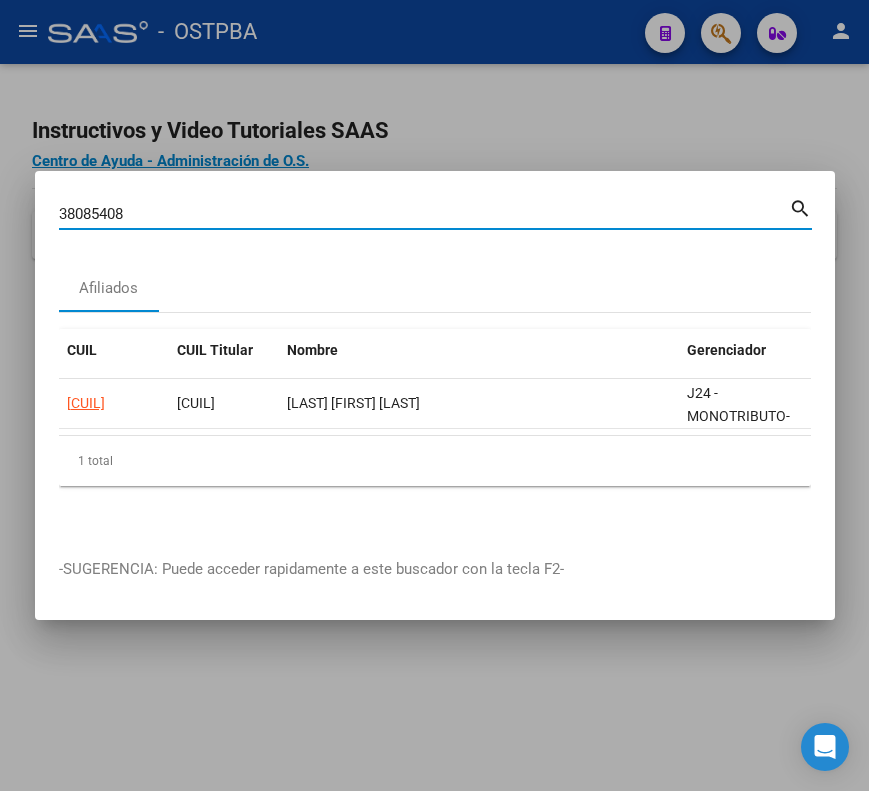 click on "38085408" at bounding box center (424, 214) 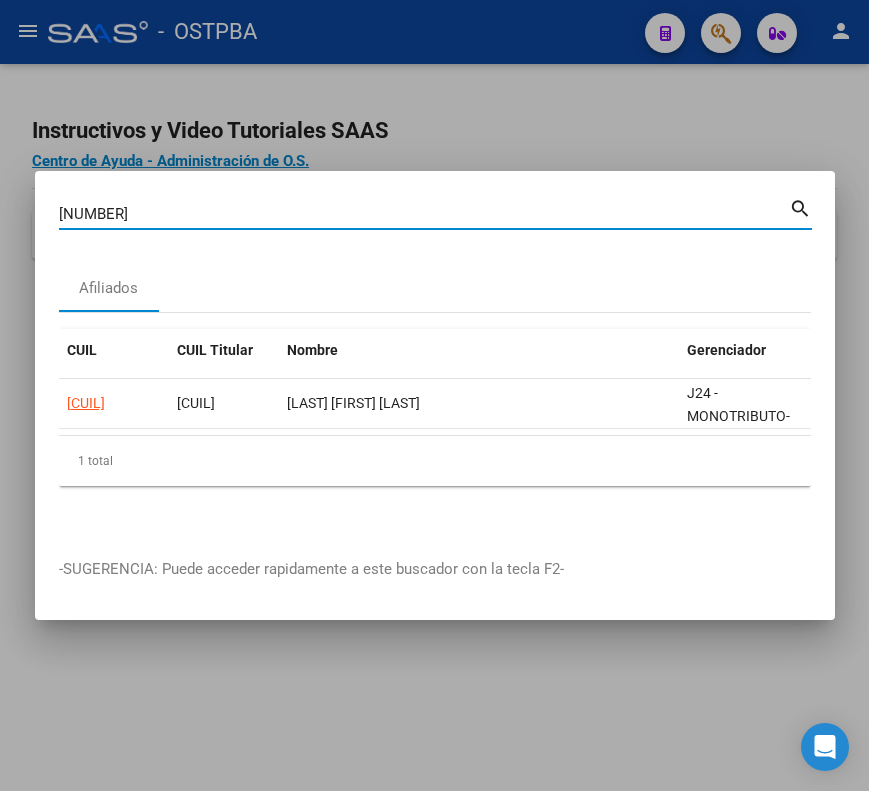 type on "38694059" 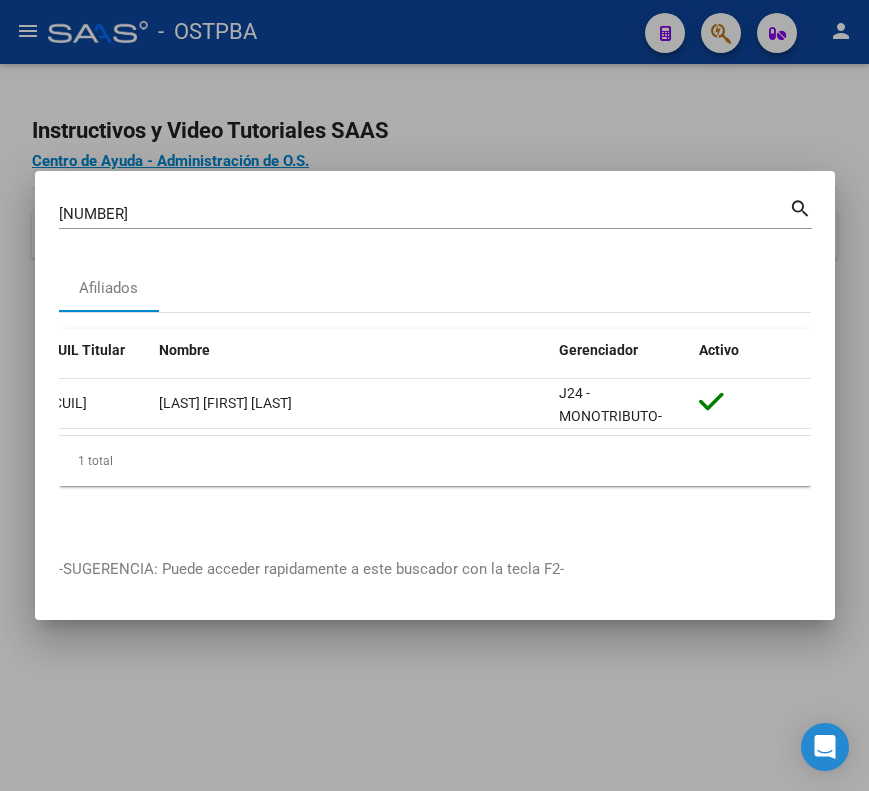 scroll, scrollTop: 0, scrollLeft: 0, axis: both 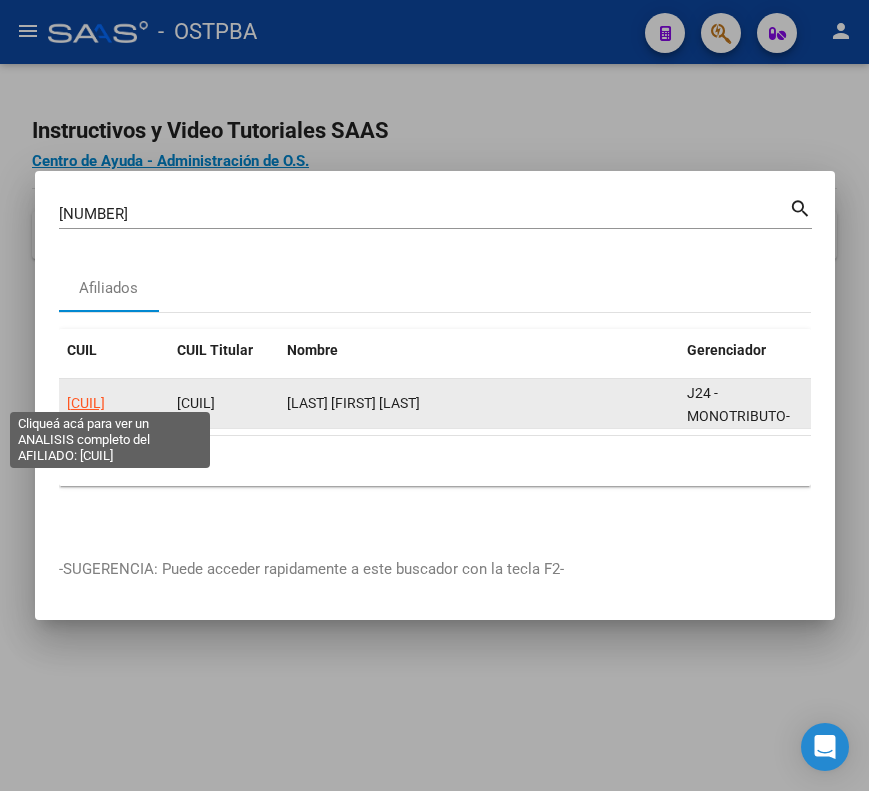 click on "20386940593" 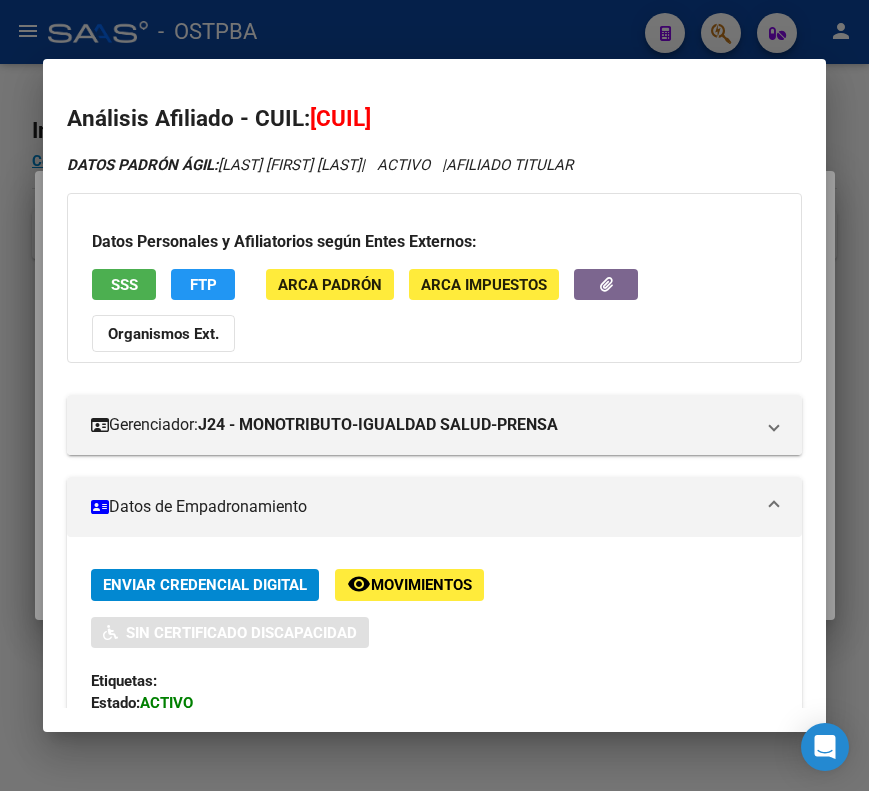 click on "Datos de Empadronamiento" at bounding box center (434, 507) 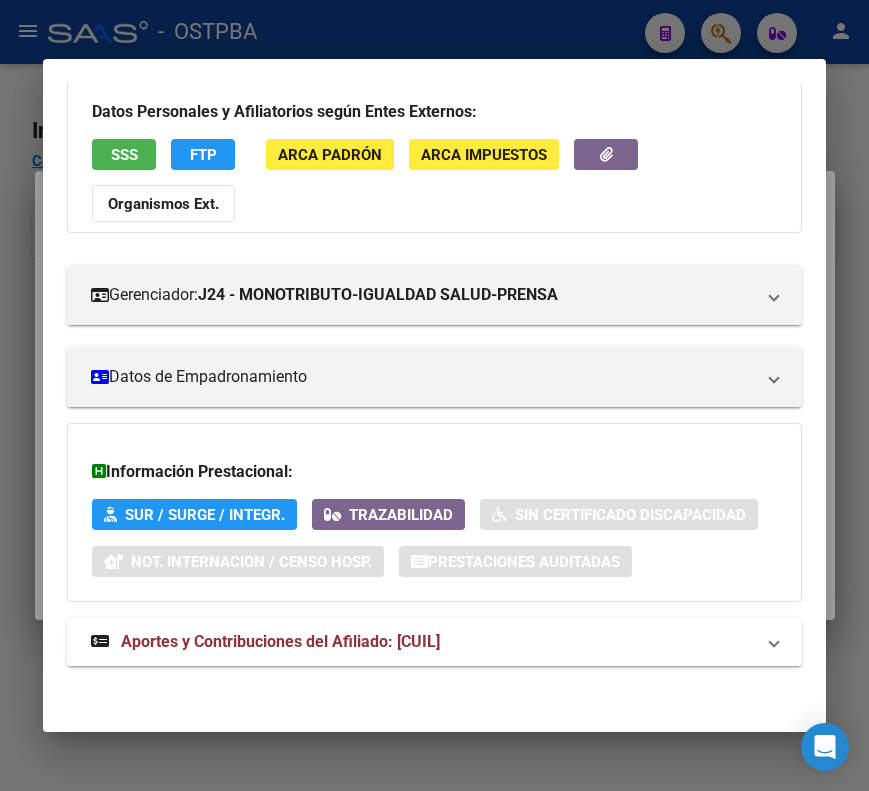 scroll, scrollTop: 133, scrollLeft: 0, axis: vertical 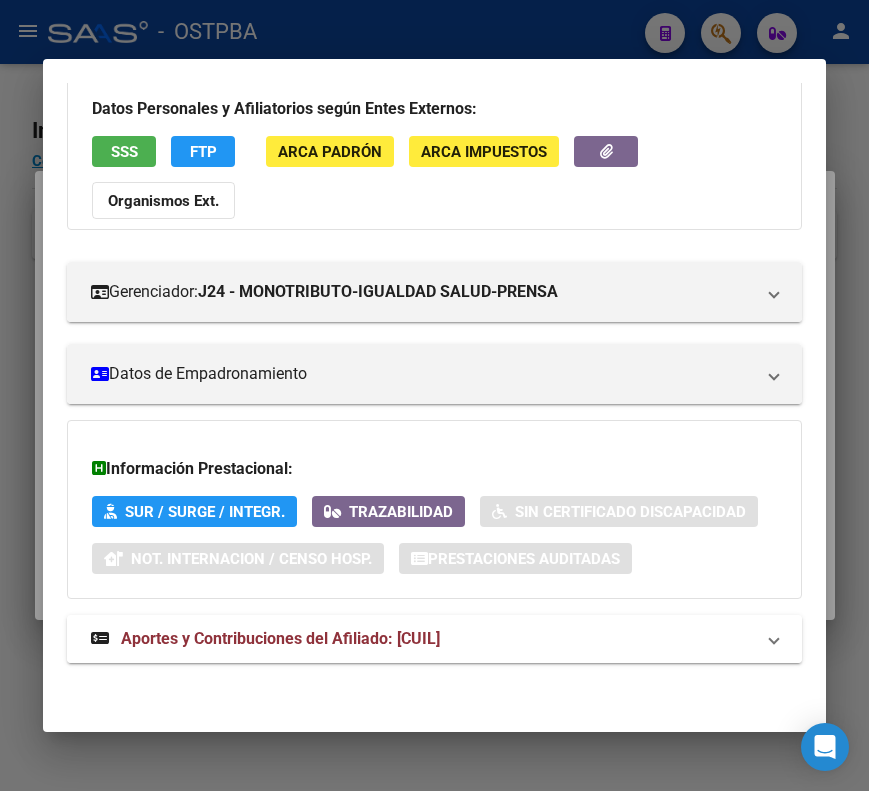 click on "Aportes y Contribuciones del Afiliado: 20386940593" at bounding box center (422, 639) 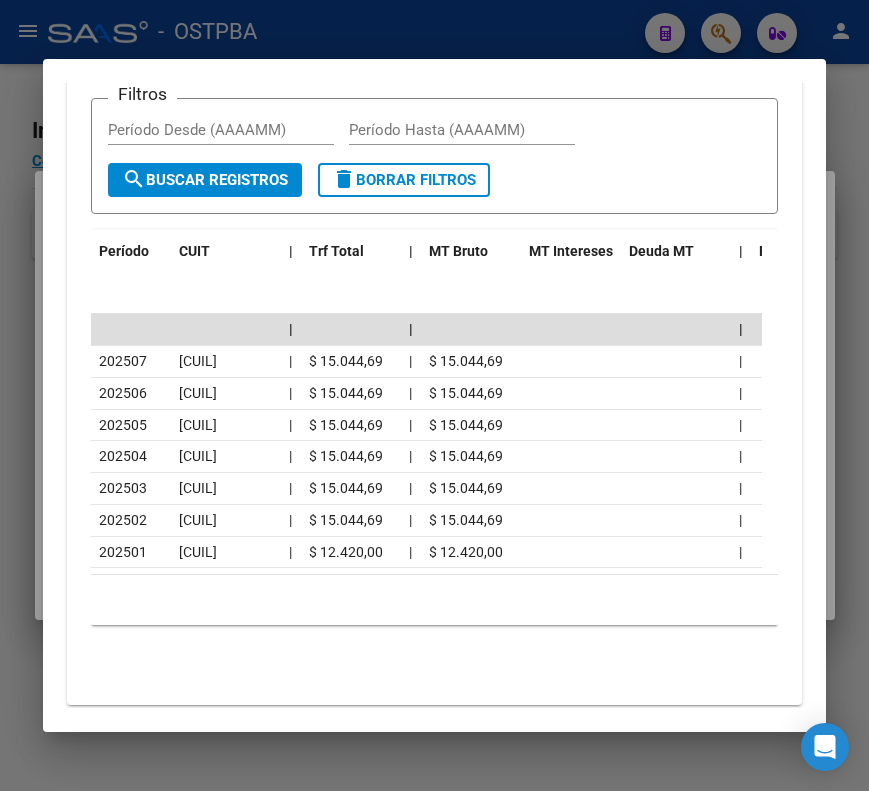 scroll, scrollTop: 970, scrollLeft: 0, axis: vertical 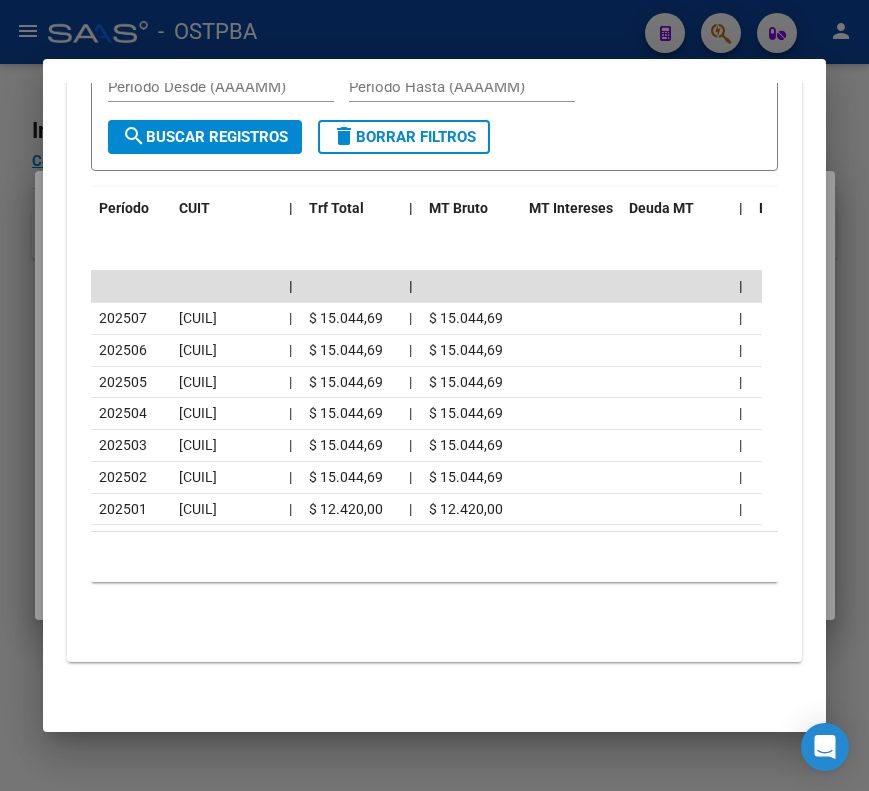 click at bounding box center [434, 395] 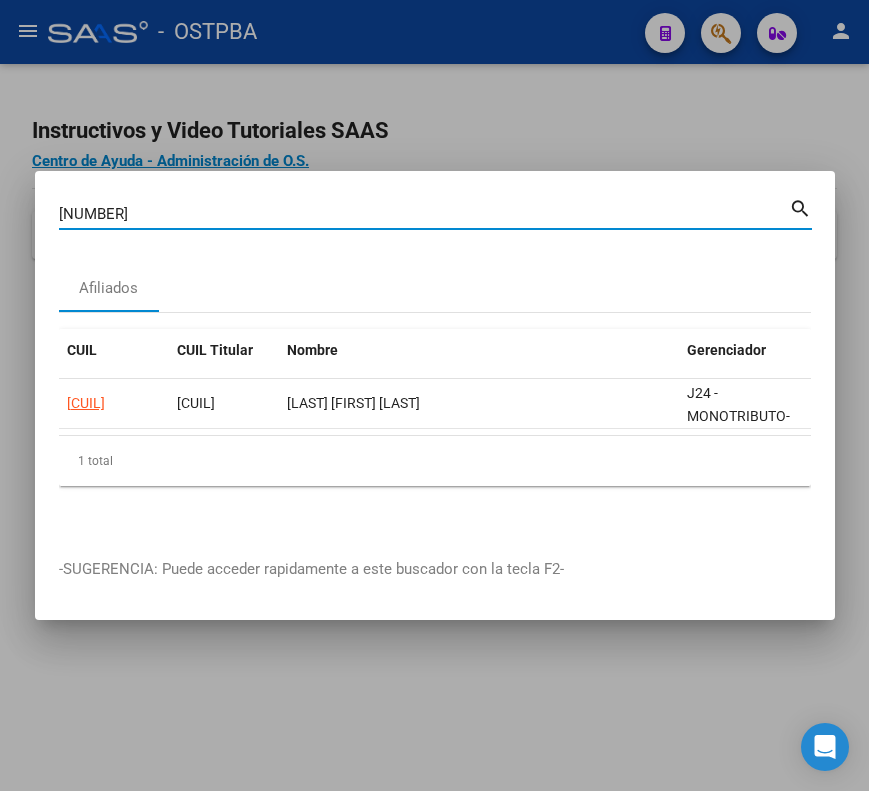 click on "38694059" at bounding box center (424, 214) 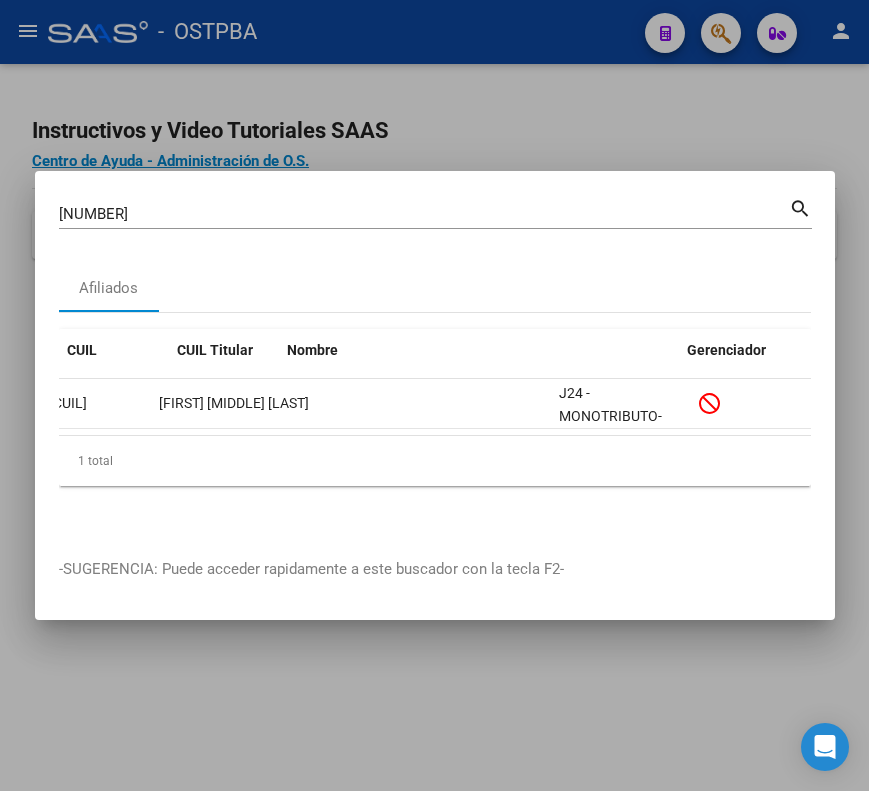 scroll, scrollTop: 0, scrollLeft: 0, axis: both 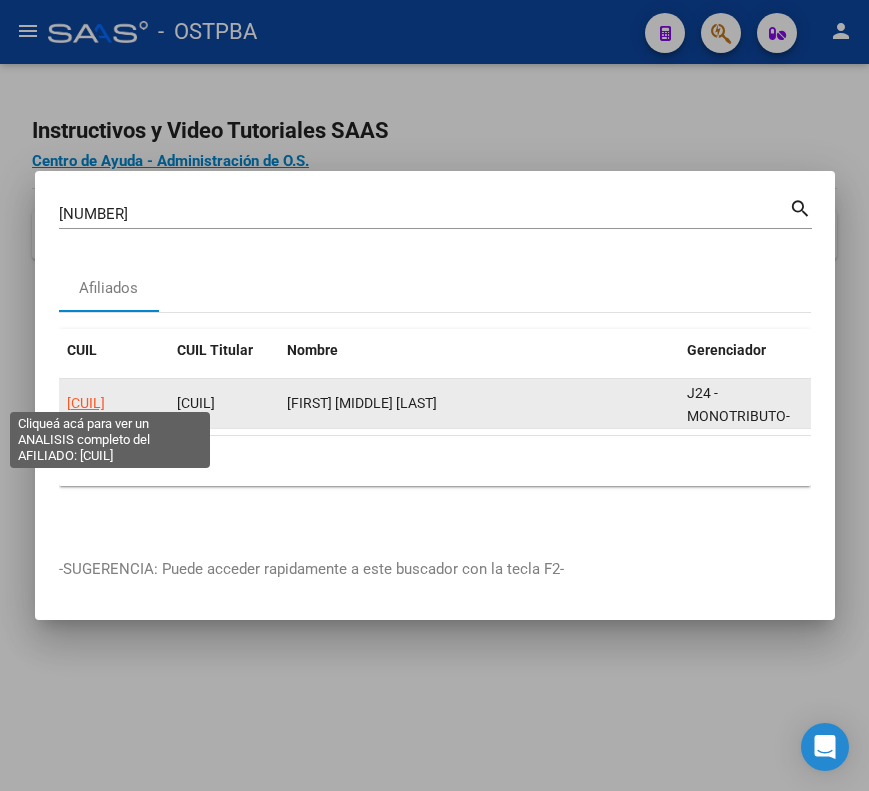 click on "20388309262" 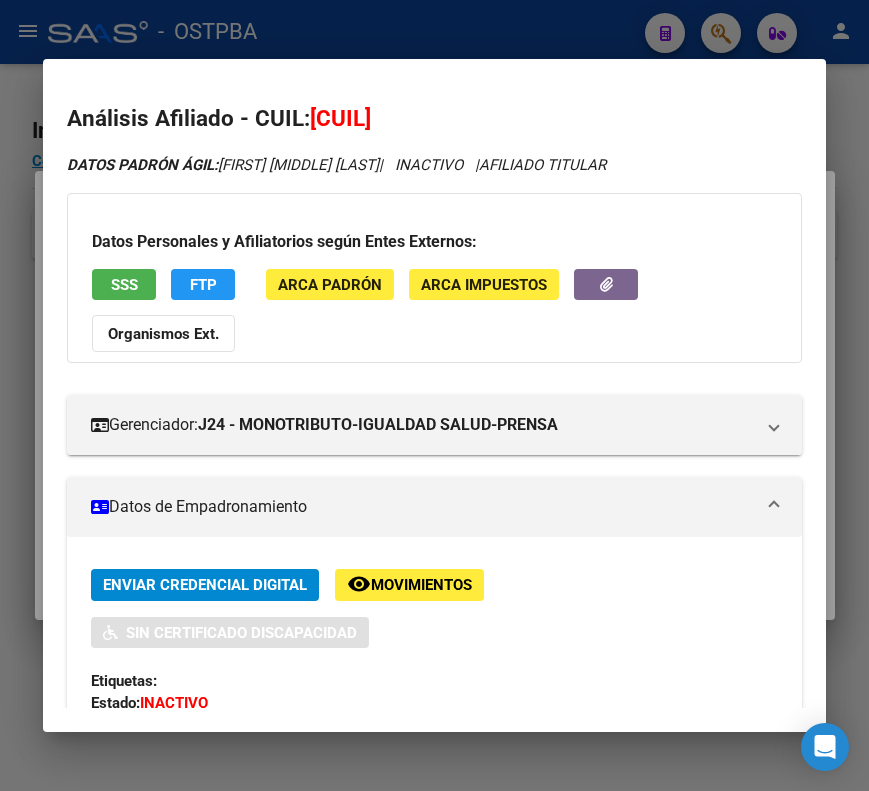 click at bounding box center (774, 507) 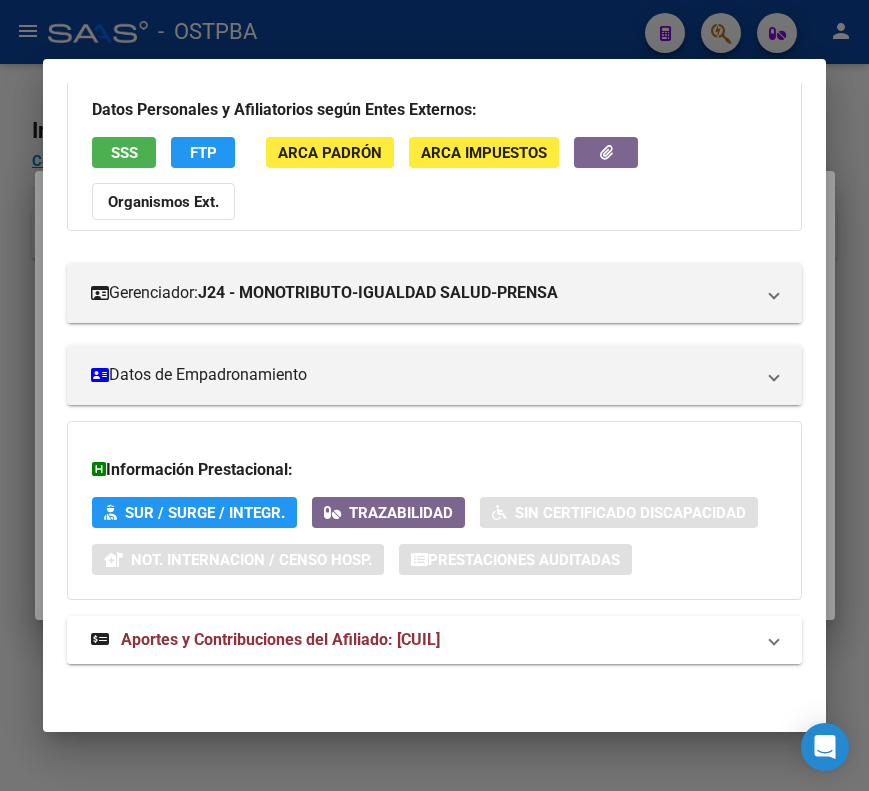 scroll, scrollTop: 133, scrollLeft: 0, axis: vertical 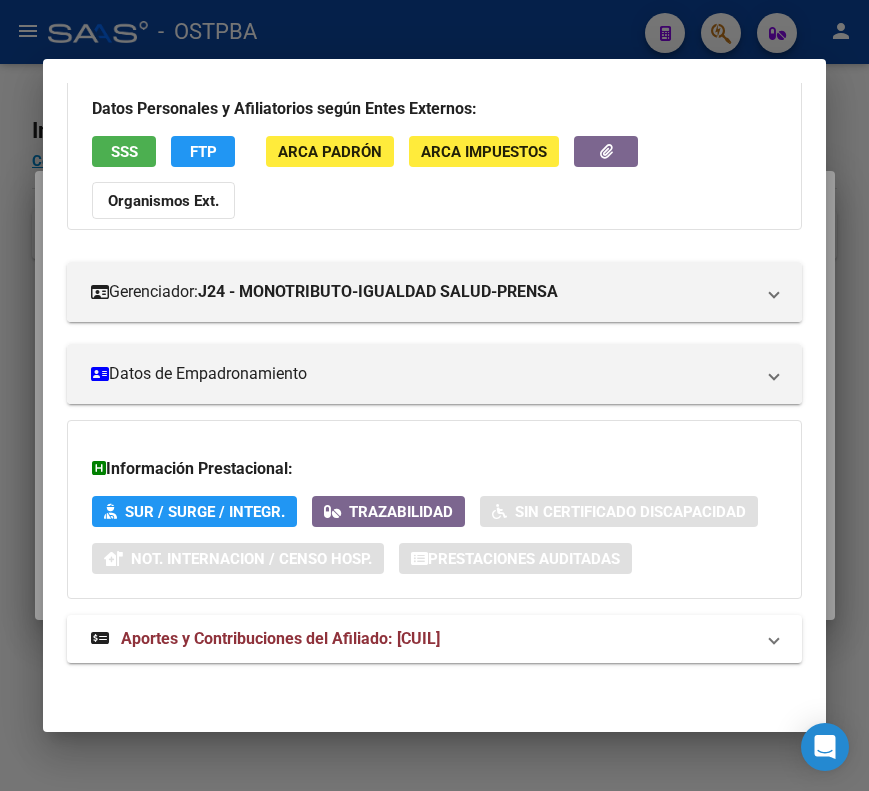 drag, startPoint x: 506, startPoint y: 636, endPoint x: 504, endPoint y: 594, distance: 42.047592 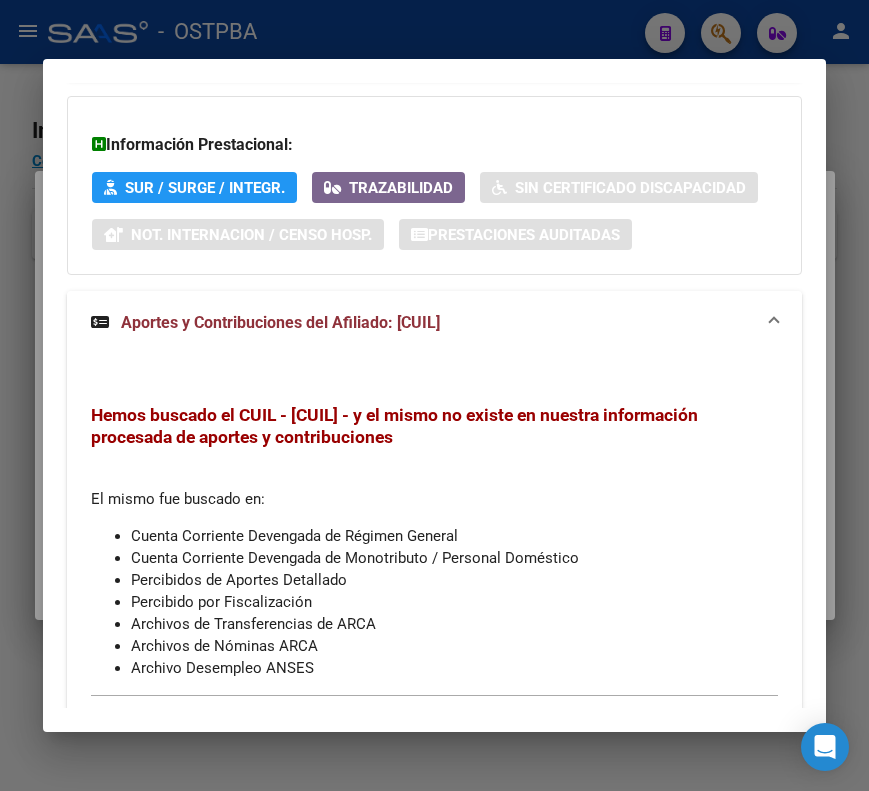 scroll, scrollTop: 522, scrollLeft: 0, axis: vertical 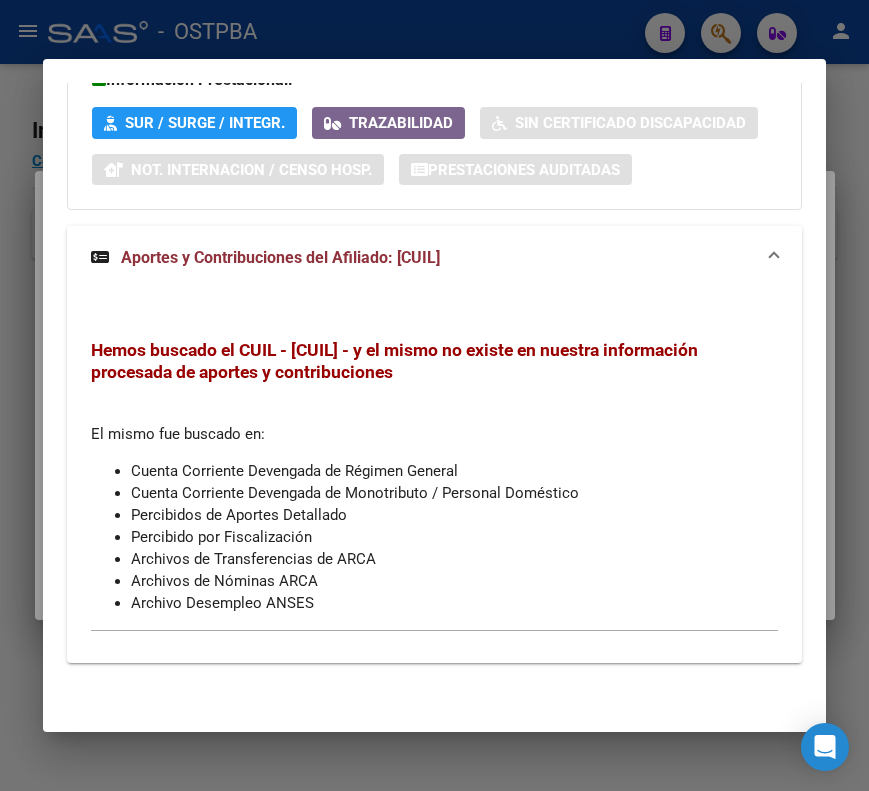 click at bounding box center (434, 395) 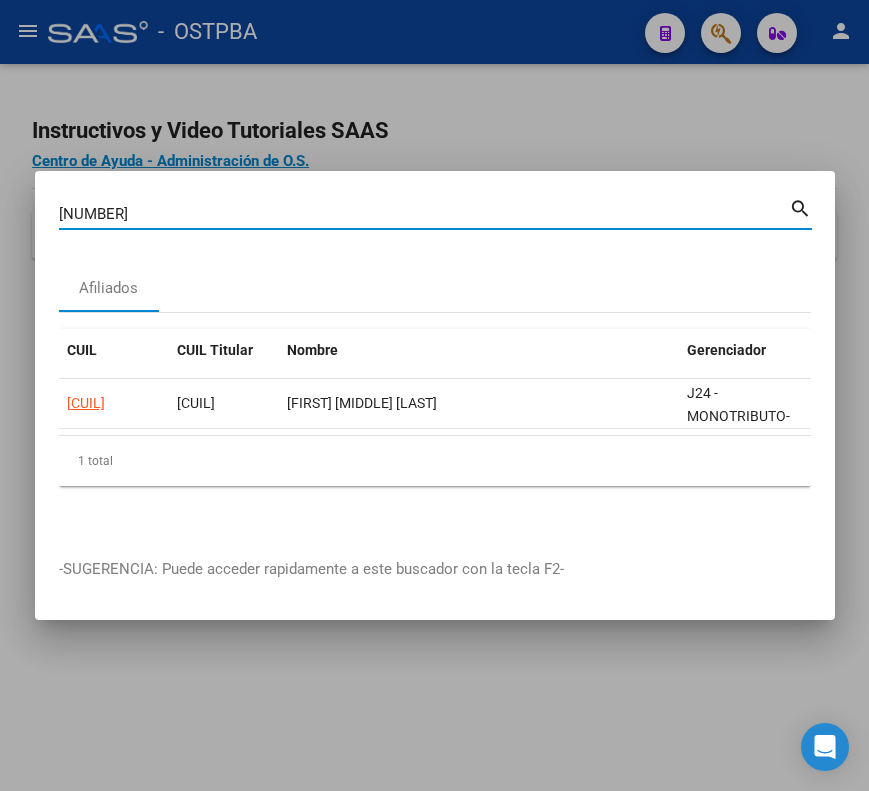 click on "38830926" at bounding box center (424, 214) 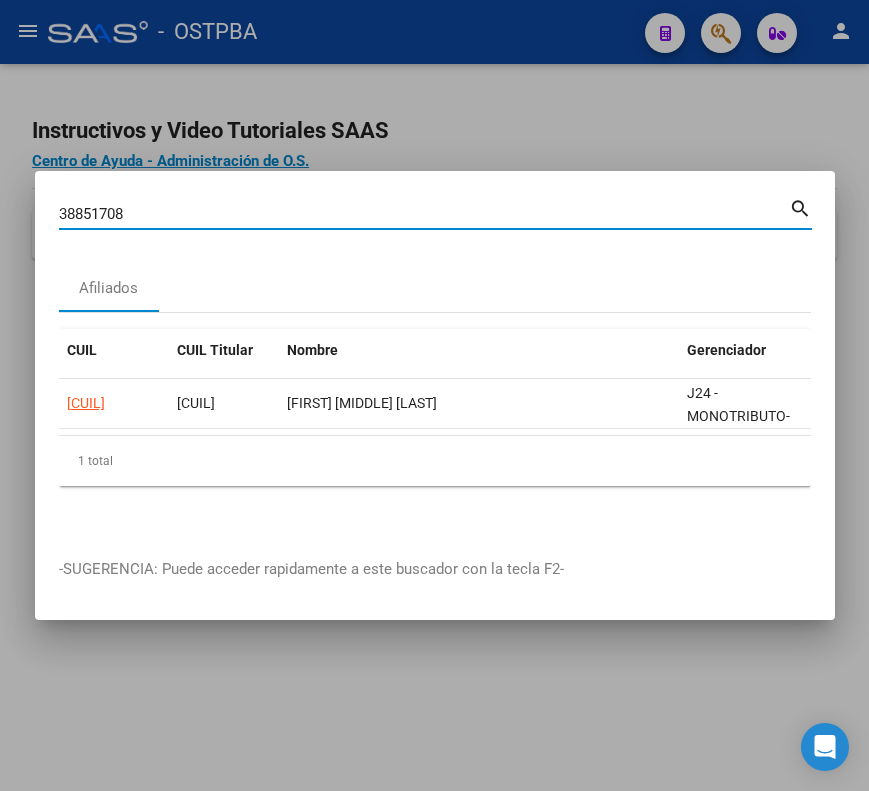 type on "38851708" 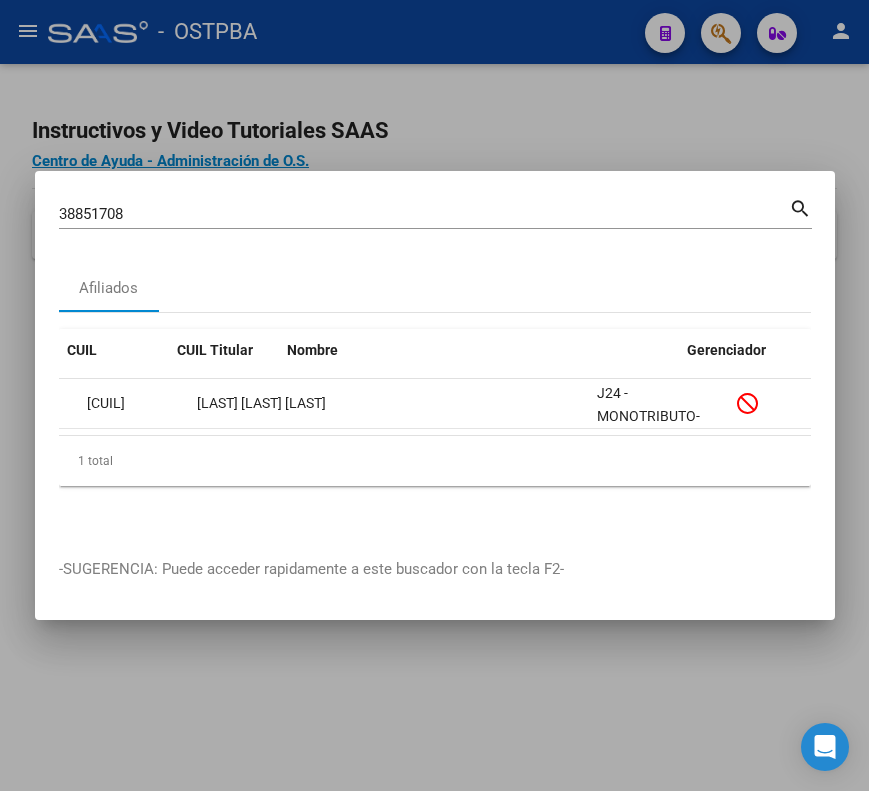 scroll, scrollTop: 0, scrollLeft: 0, axis: both 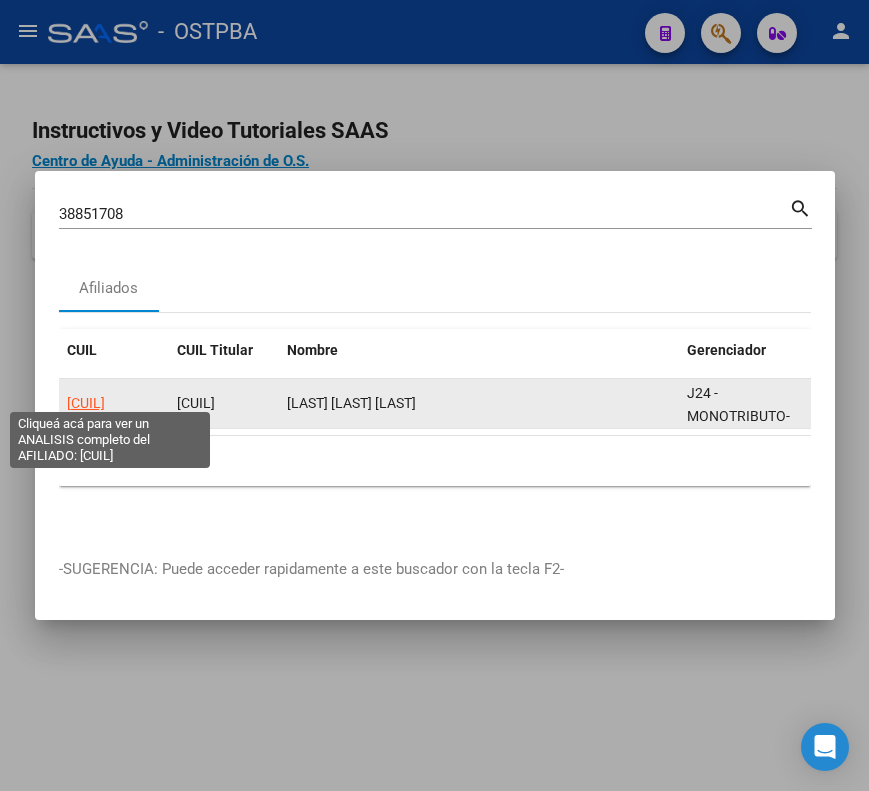 click on "20388517086" 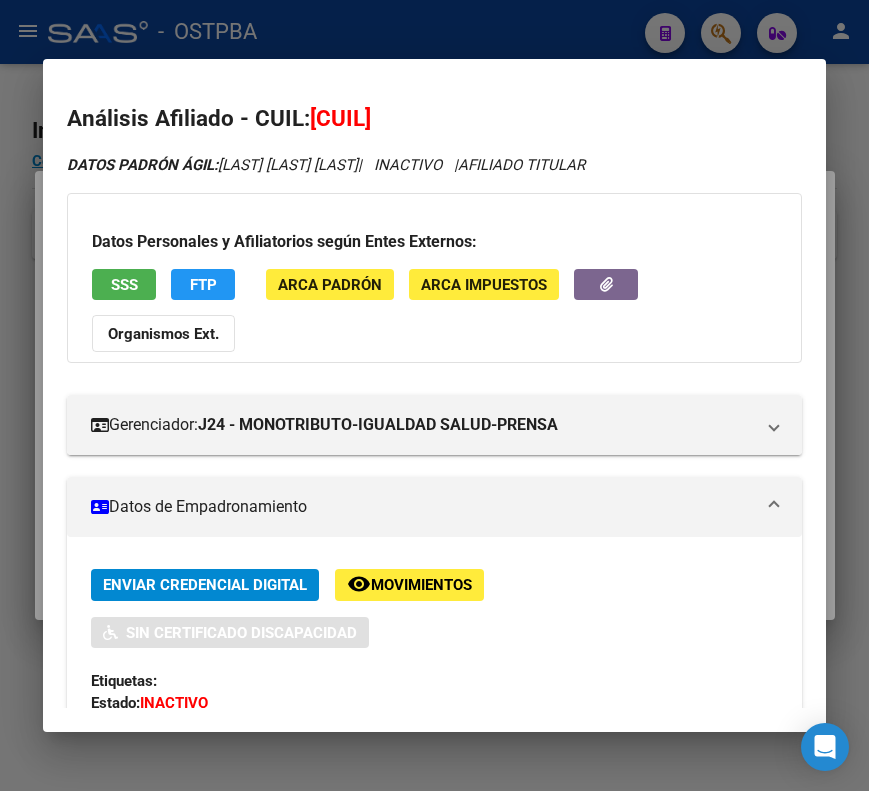 click at bounding box center [774, 507] 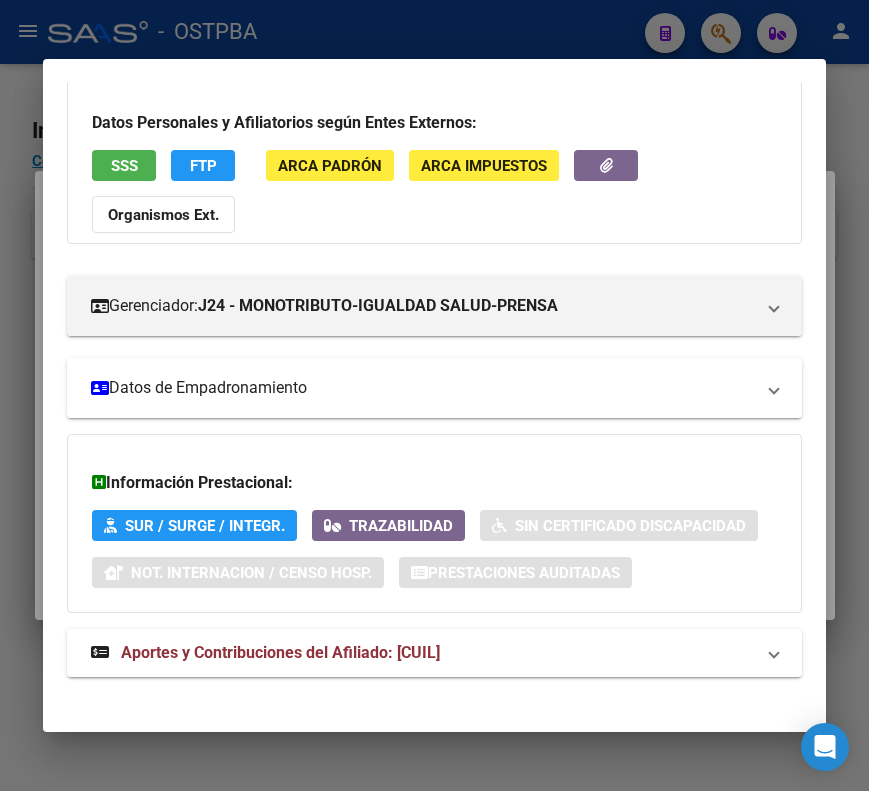 scroll, scrollTop: 133, scrollLeft: 0, axis: vertical 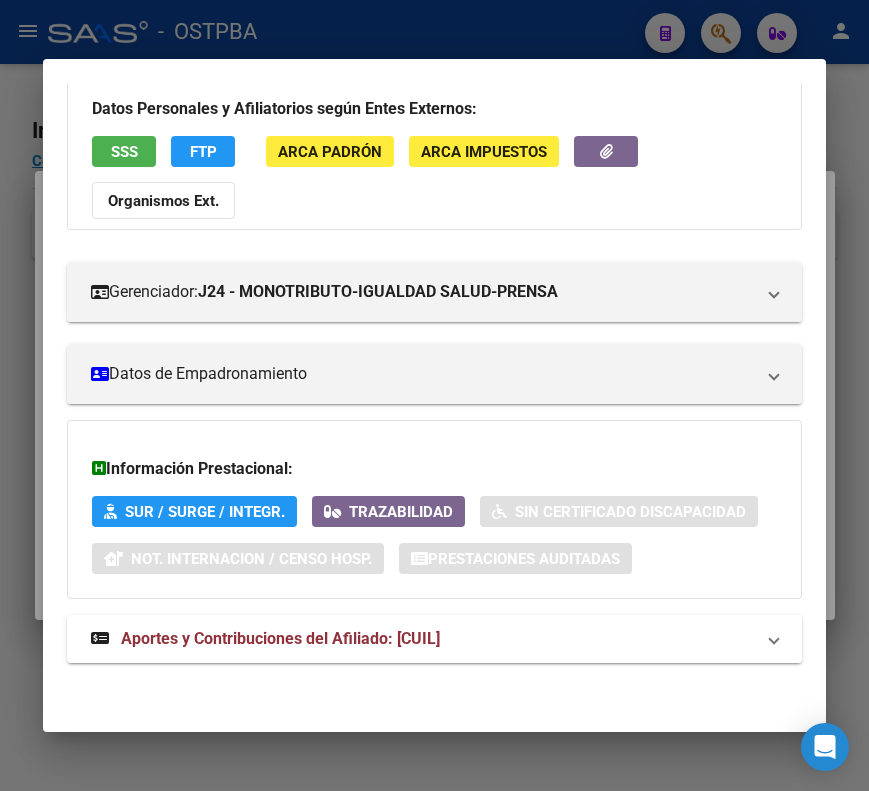 click on "Aportes y Contribuciones del Afiliado: 20388517086" at bounding box center (280, 638) 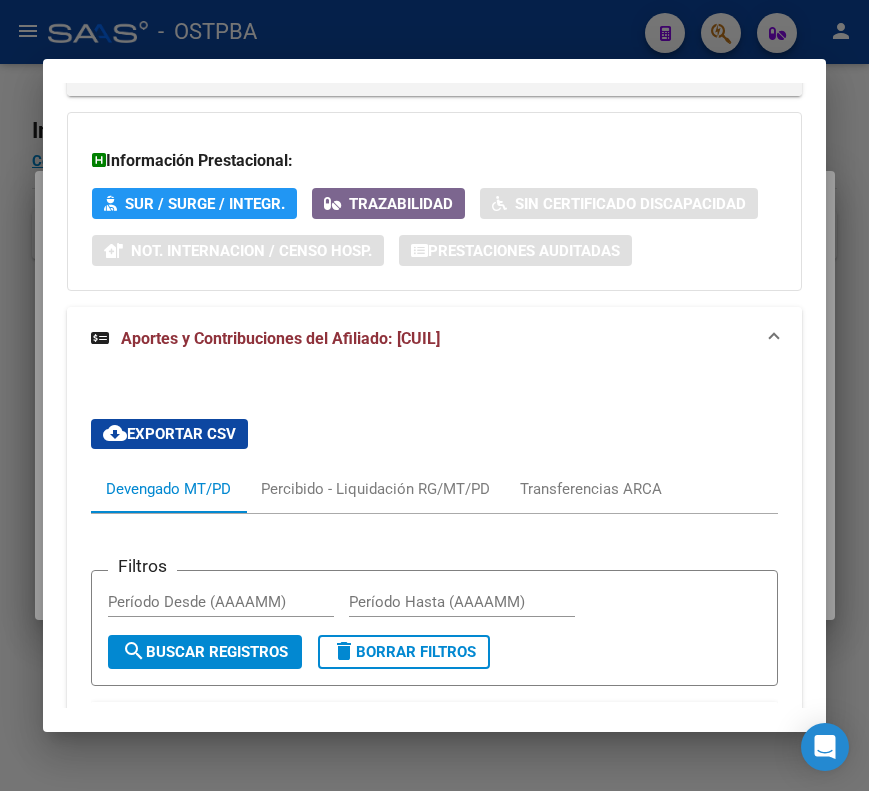 scroll, scrollTop: 733, scrollLeft: 0, axis: vertical 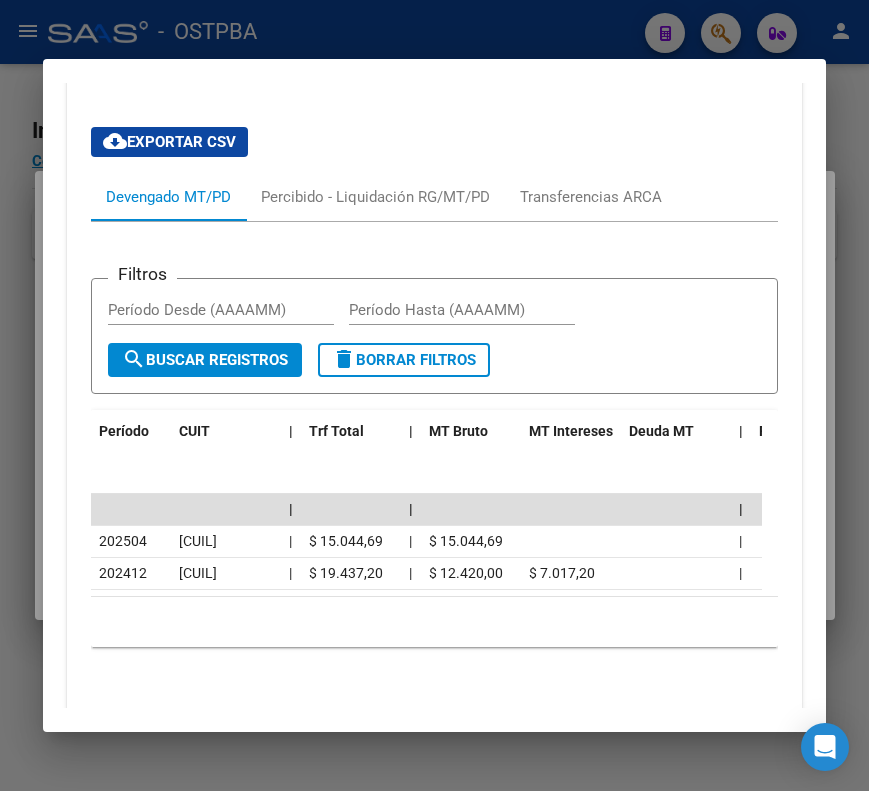 click at bounding box center (434, 395) 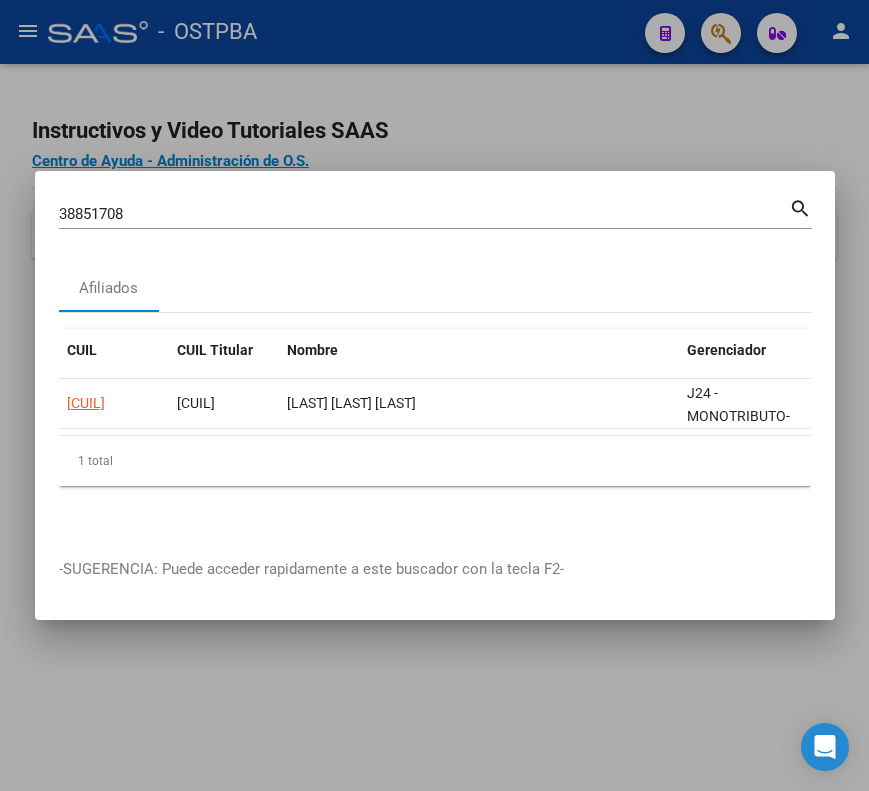 click on "38851708" at bounding box center (424, 214) 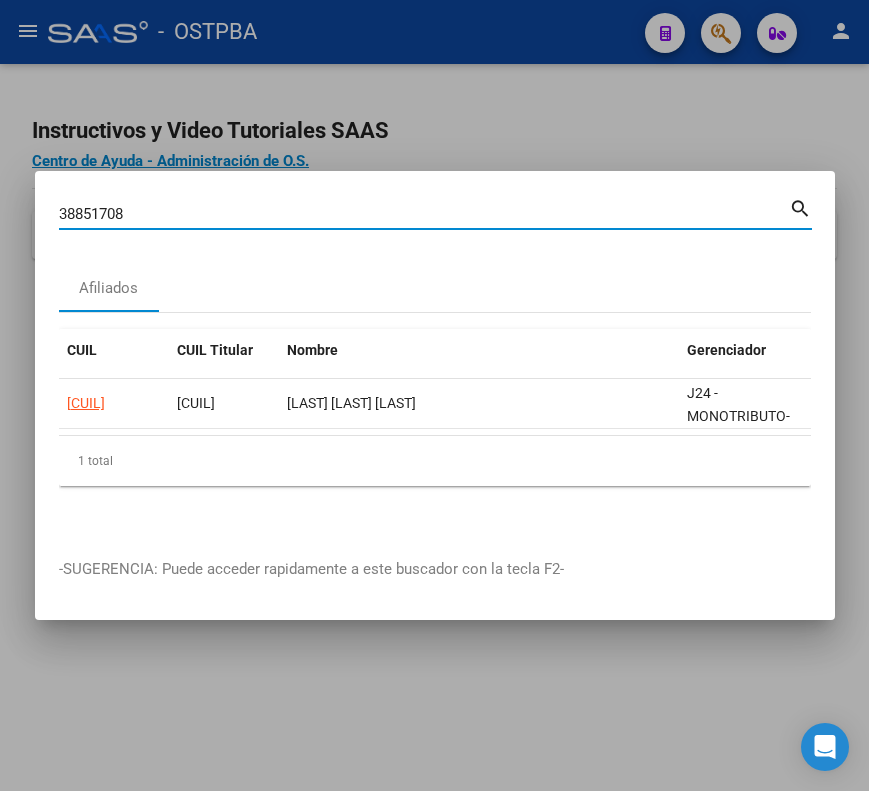 click on "38851708" at bounding box center [424, 214] 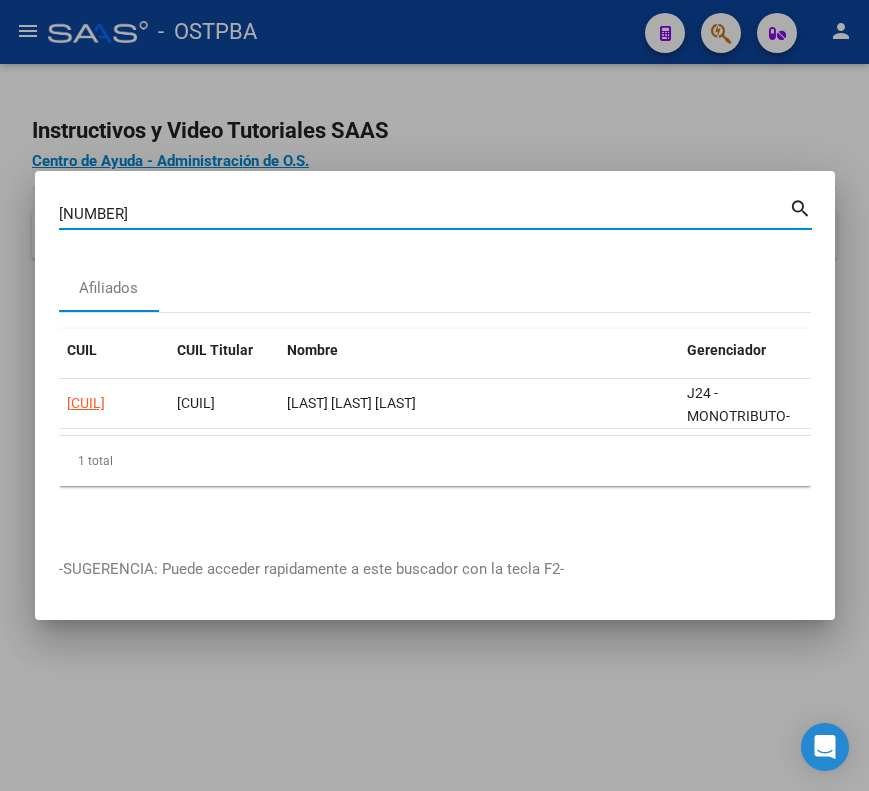 type on "38852434" 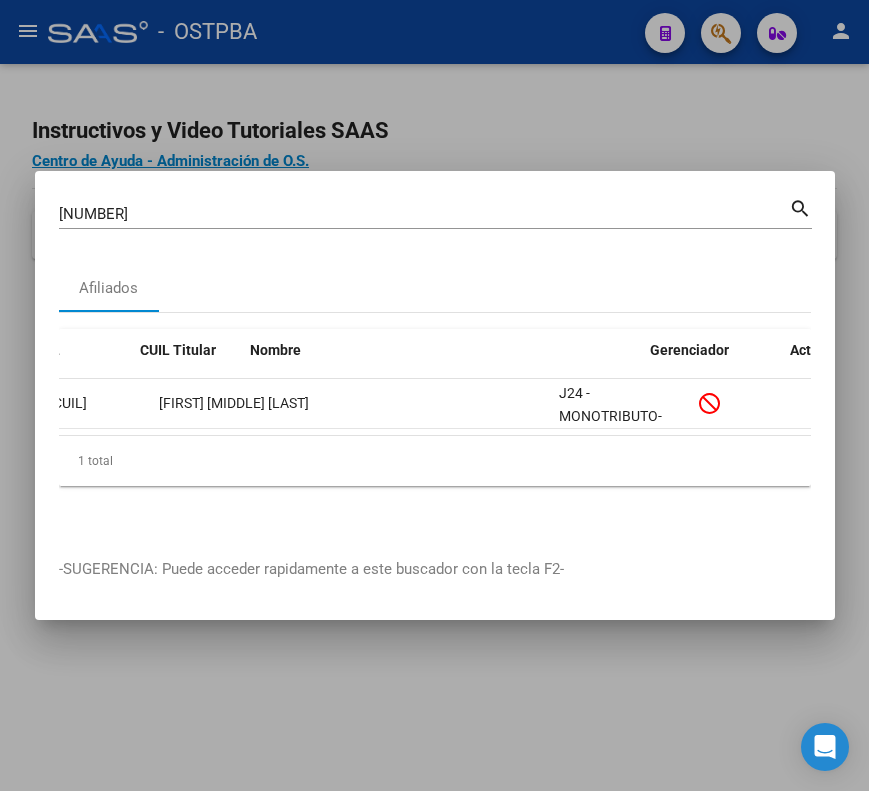 scroll, scrollTop: 0, scrollLeft: 0, axis: both 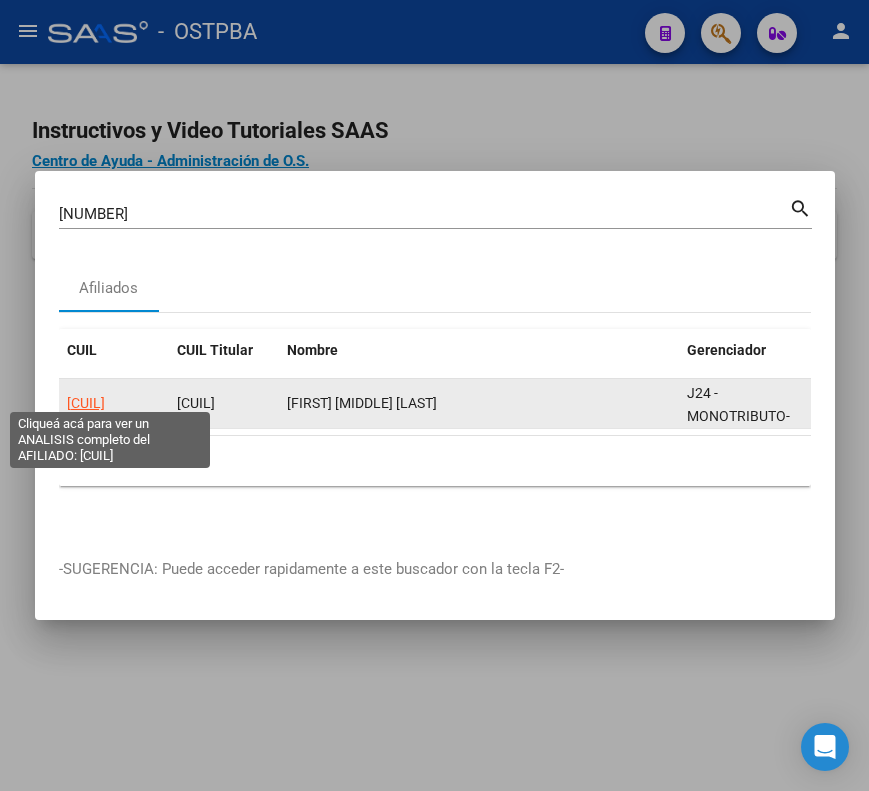click on "20388524341" 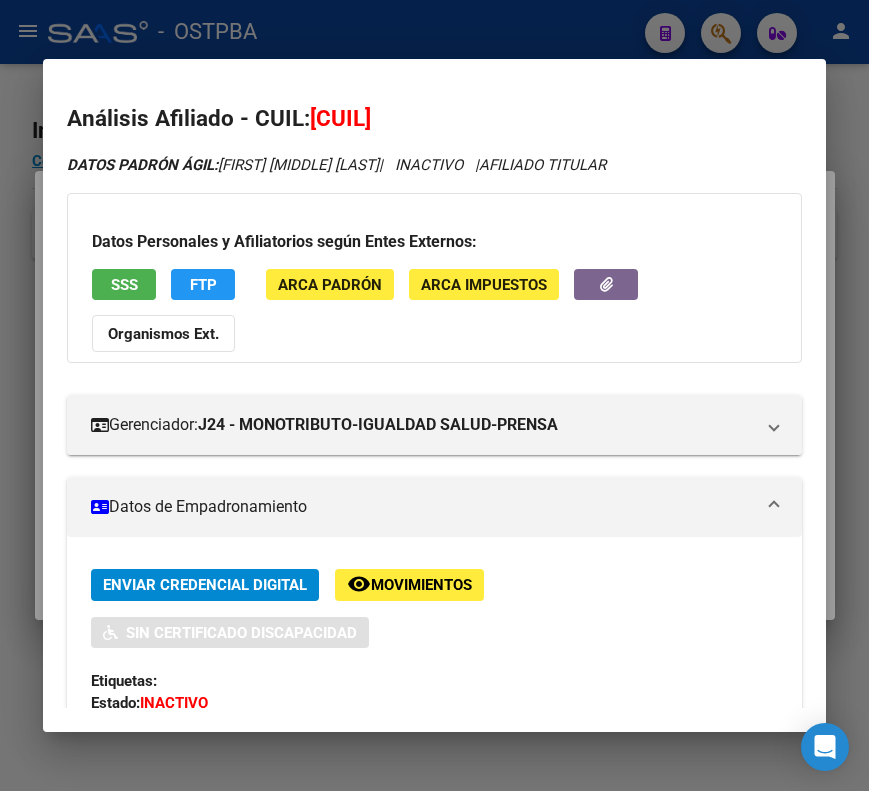 click on "Datos de Empadronamiento" at bounding box center [422, 507] 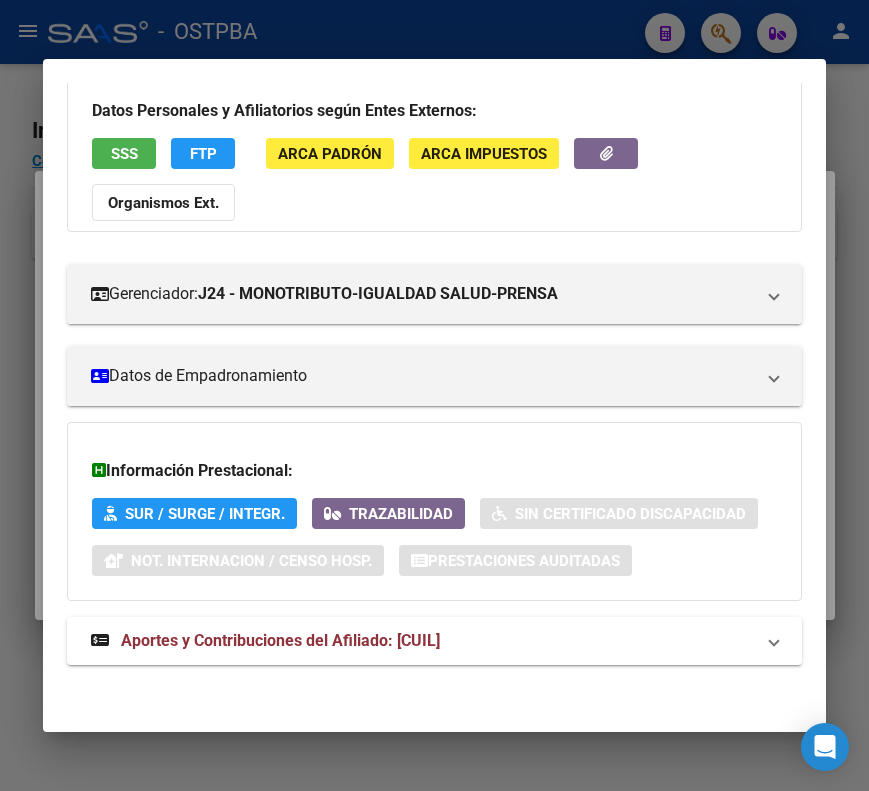 scroll, scrollTop: 133, scrollLeft: 0, axis: vertical 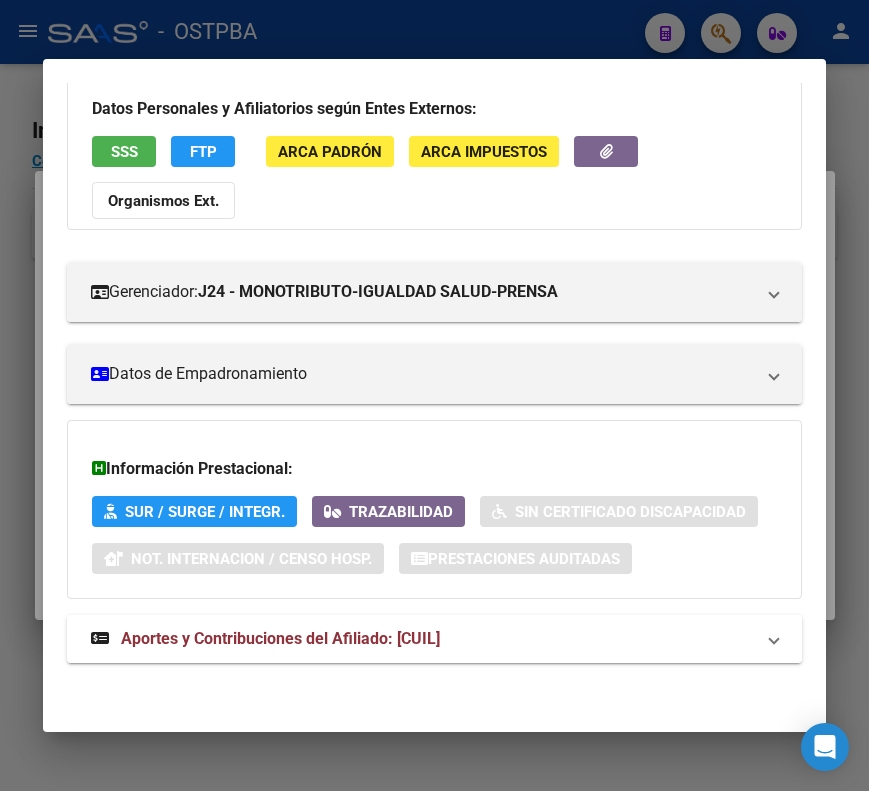 click on "Aportes y Contribuciones del Afiliado: 20388524341" at bounding box center [434, 639] 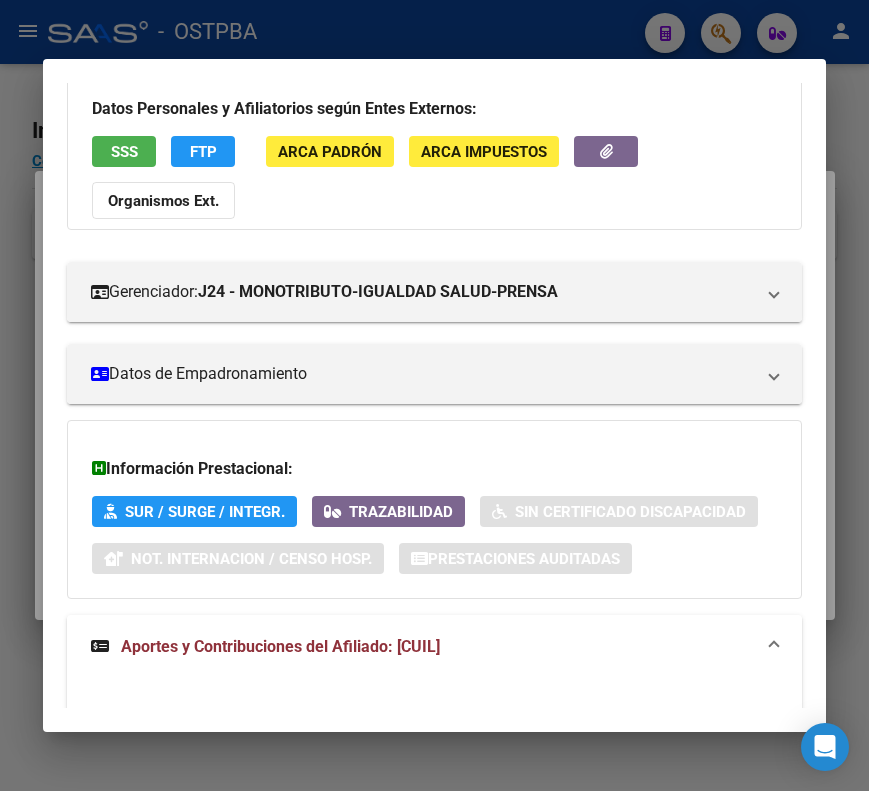 scroll, scrollTop: 650, scrollLeft: 0, axis: vertical 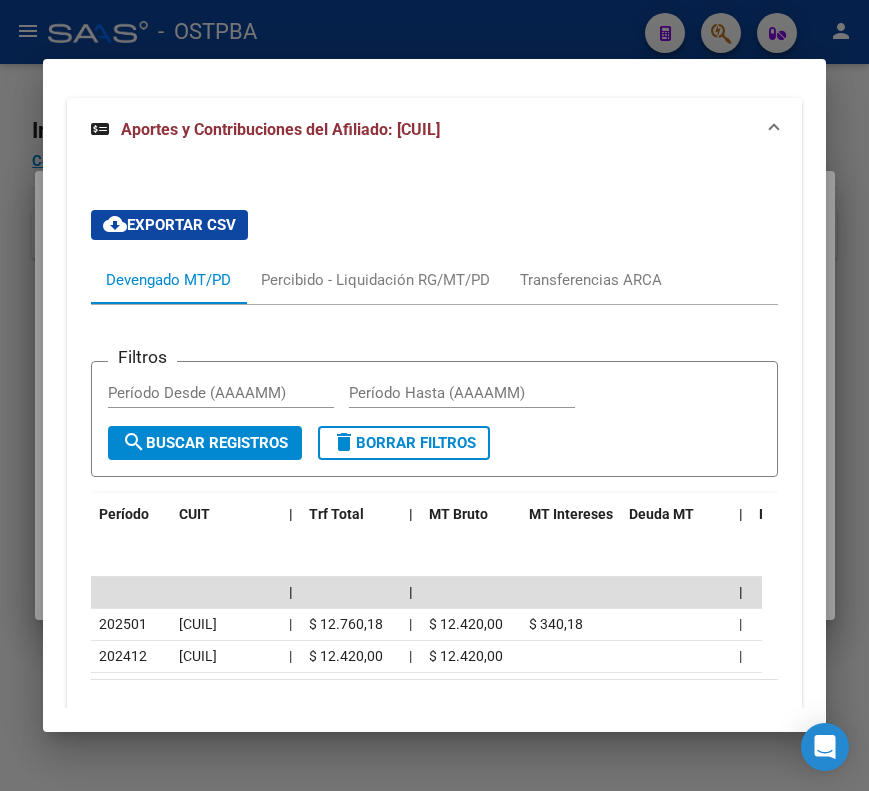 click at bounding box center (434, 395) 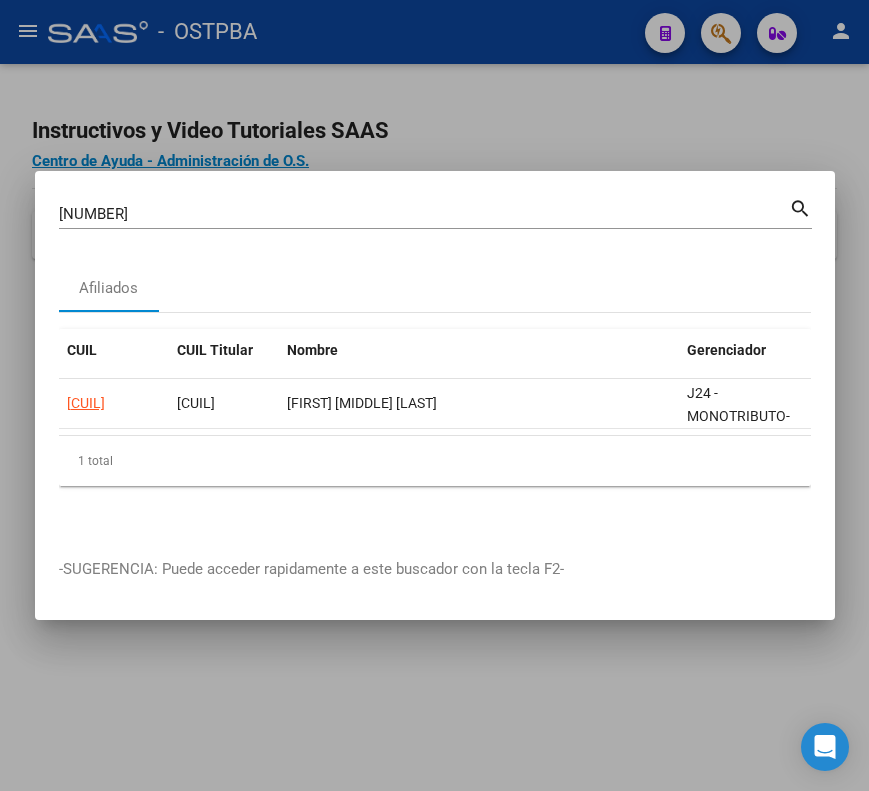 click on "38852434" at bounding box center (424, 214) 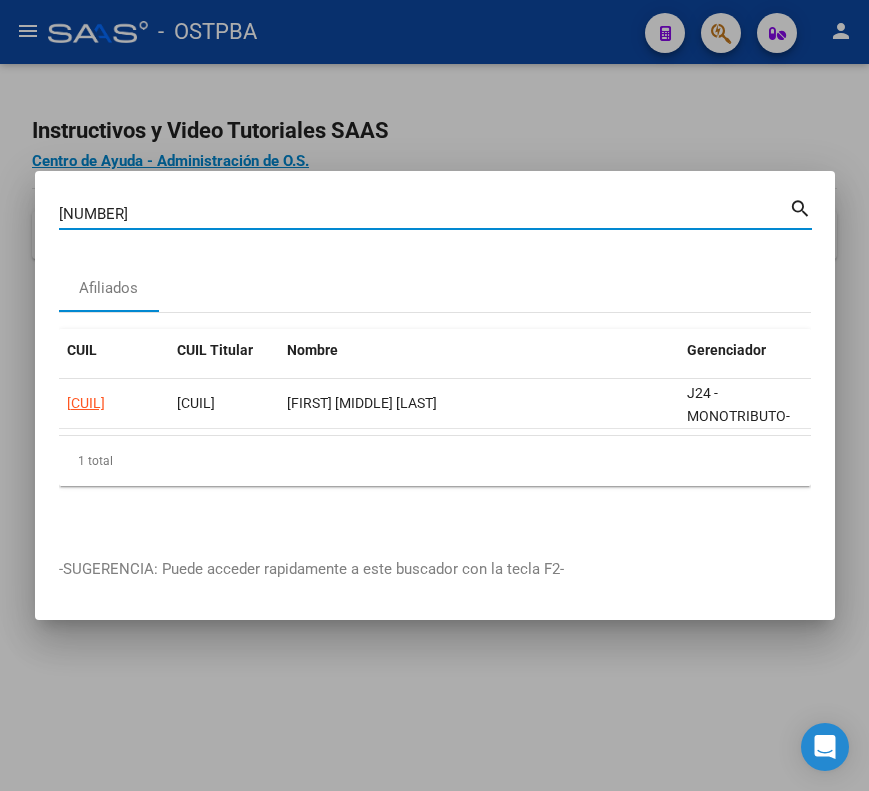 click on "38852434" at bounding box center [424, 214] 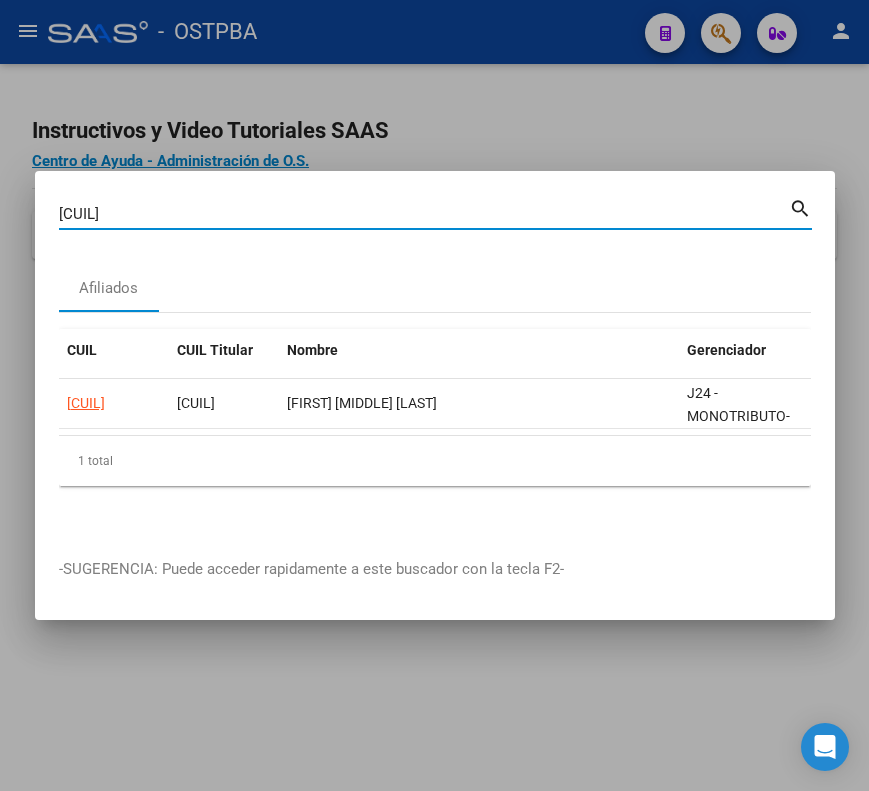 type on "39429329" 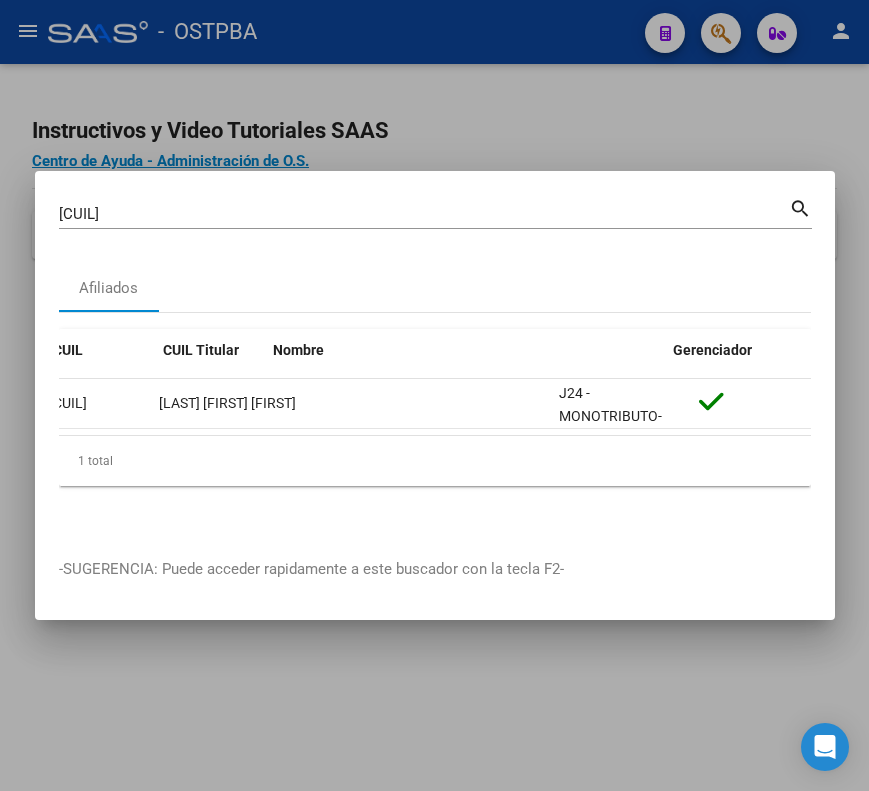 scroll, scrollTop: 0, scrollLeft: 0, axis: both 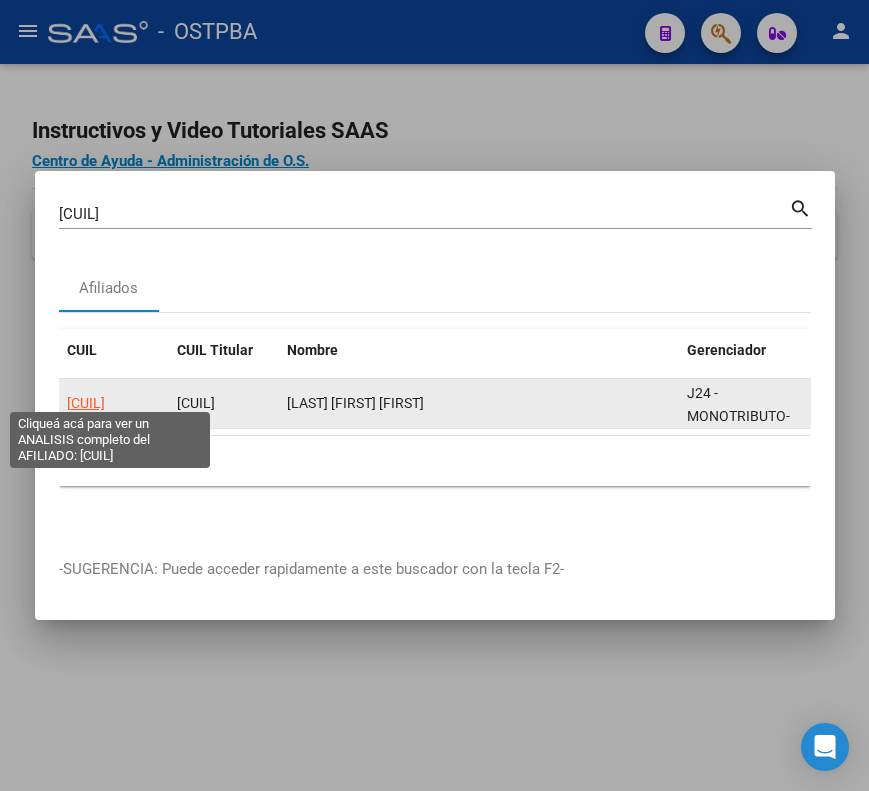 click on "20394293297" 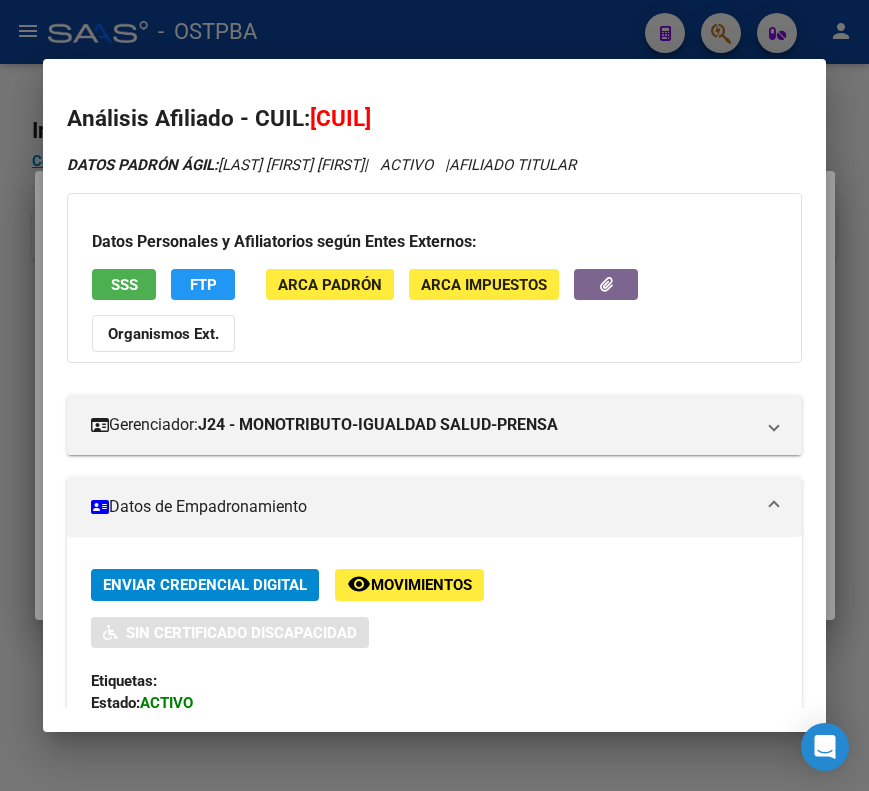 click on "Datos de Empadronamiento" at bounding box center [434, 507] 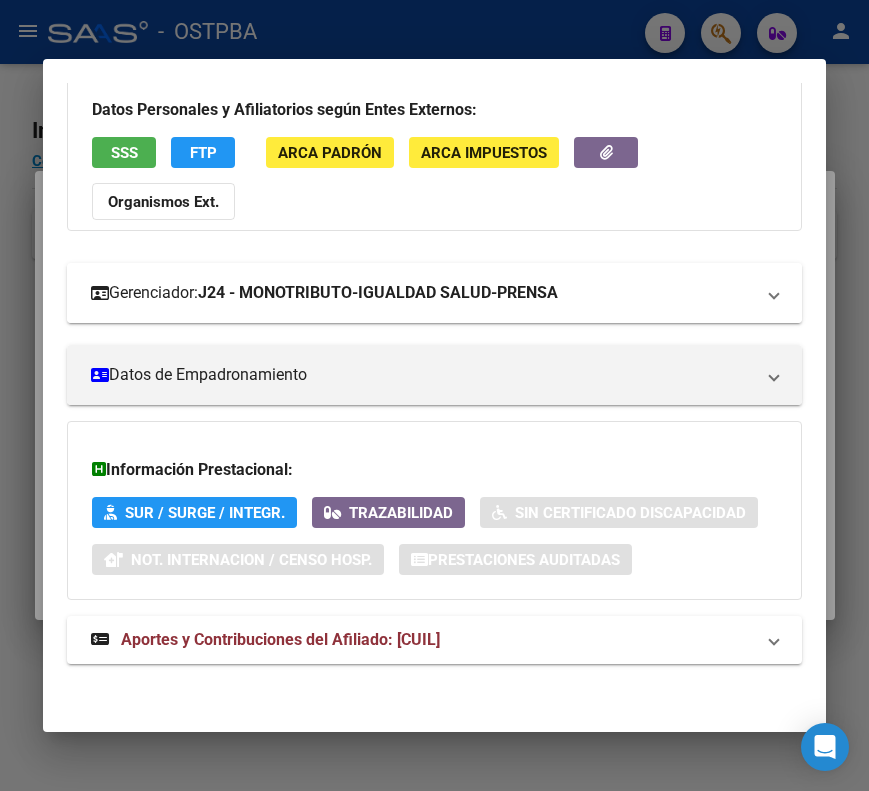 scroll, scrollTop: 133, scrollLeft: 0, axis: vertical 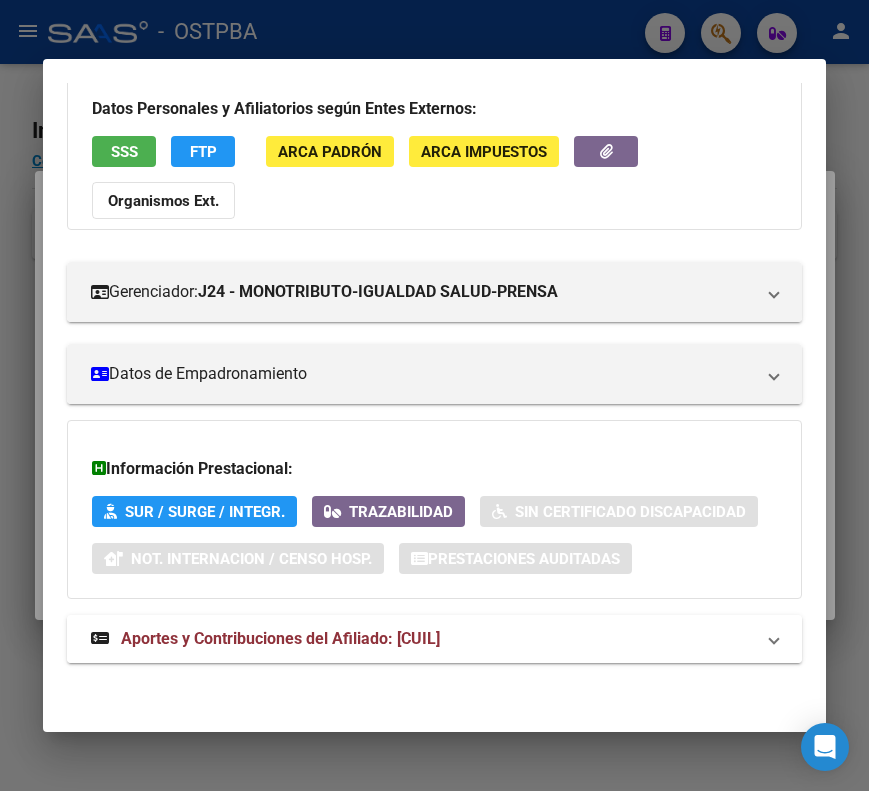 click on "Aportes y Contribuciones del Afiliado: 20394293297" at bounding box center (265, 639) 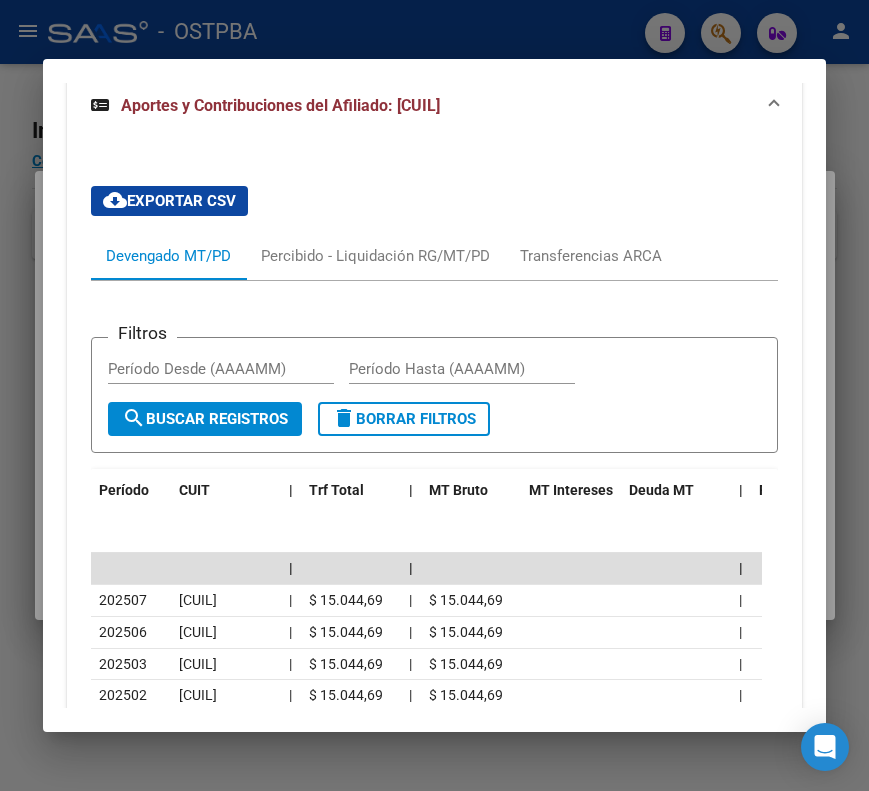 scroll, scrollTop: 774, scrollLeft: 0, axis: vertical 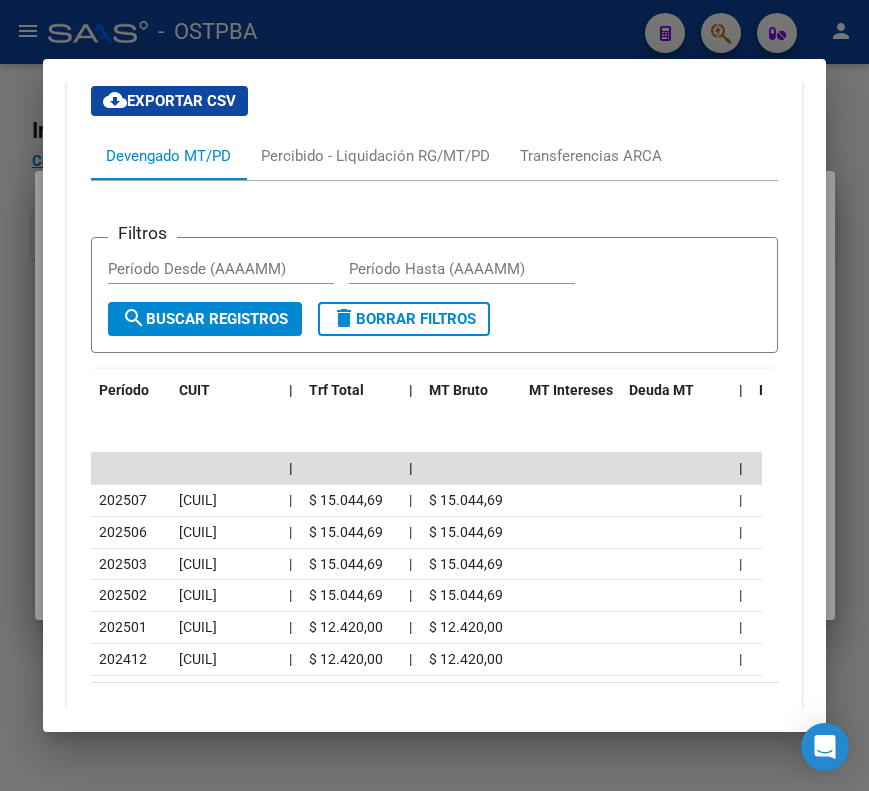 click at bounding box center [434, 395] 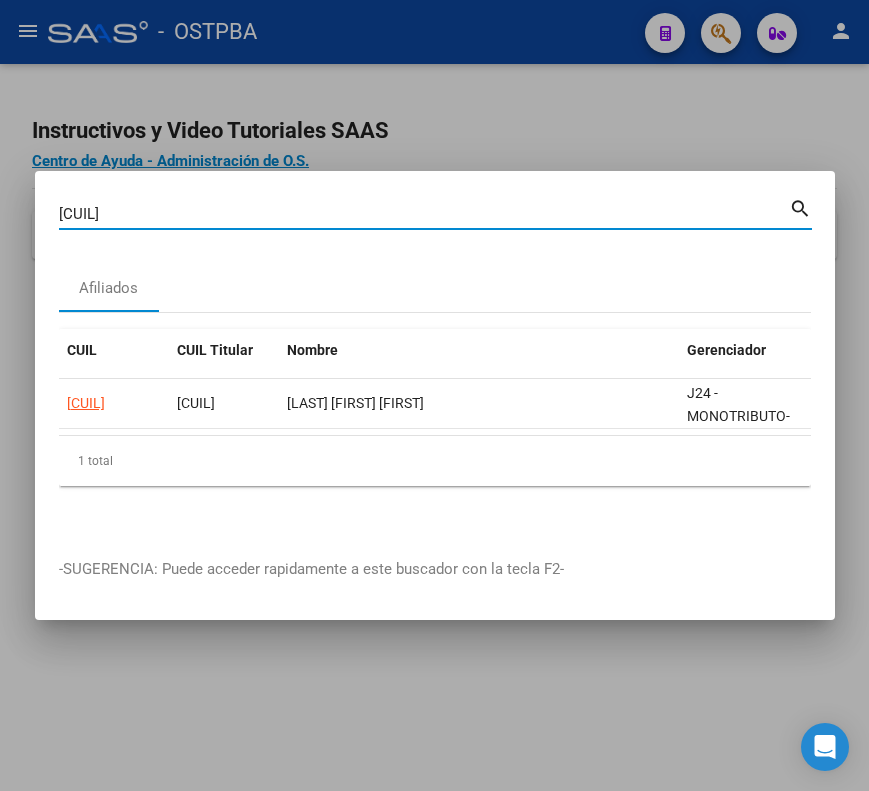 click on "39429329" at bounding box center [424, 214] 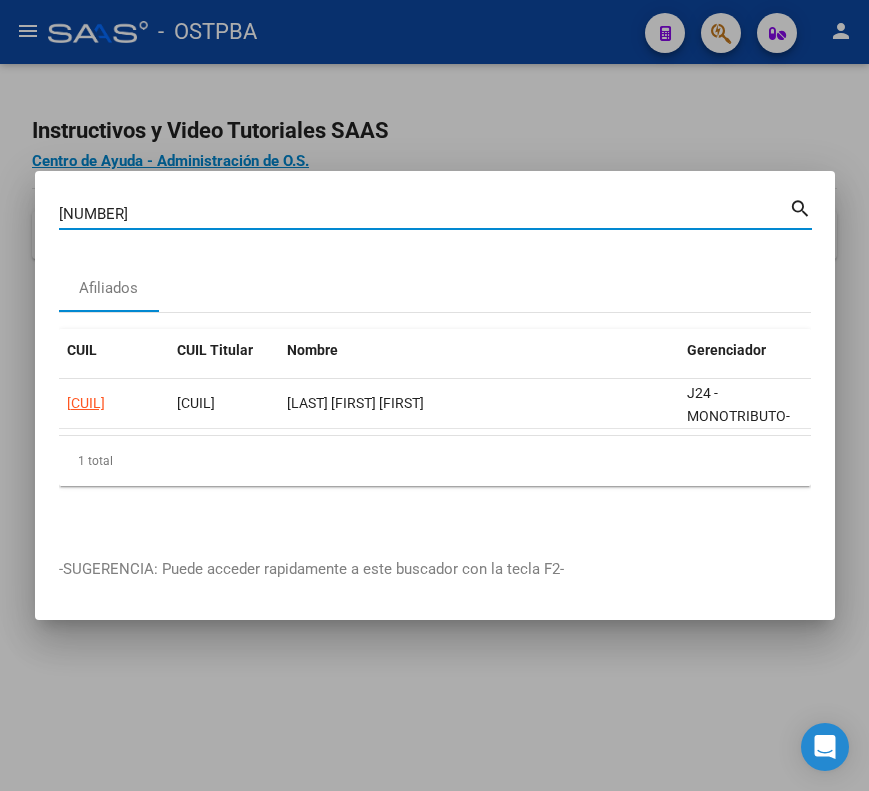 type on "39485217" 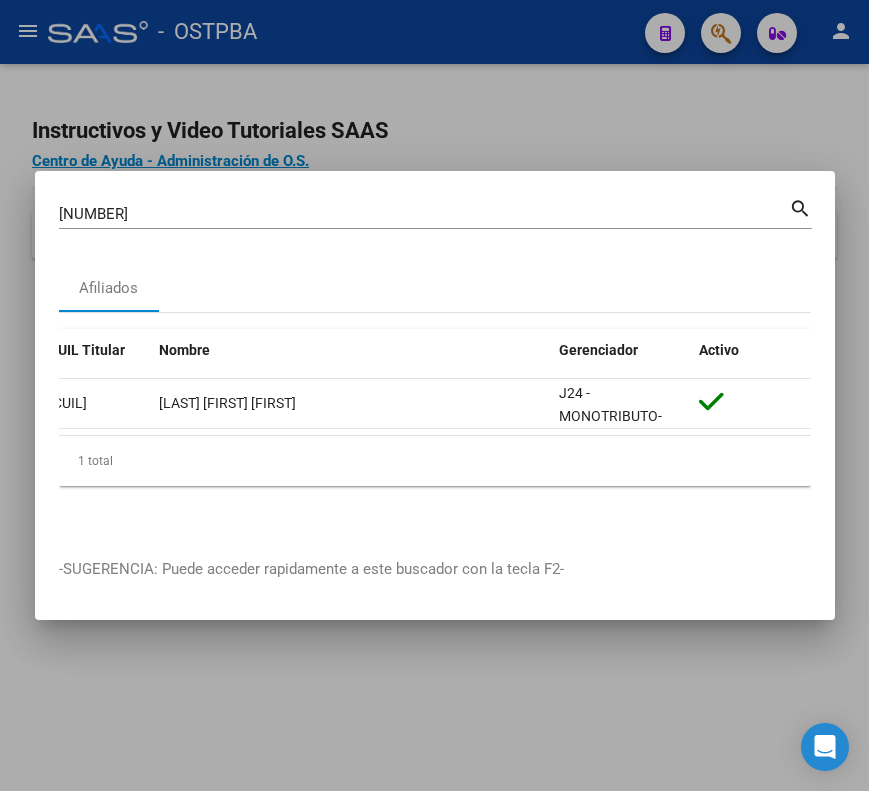 scroll, scrollTop: 0, scrollLeft: 0, axis: both 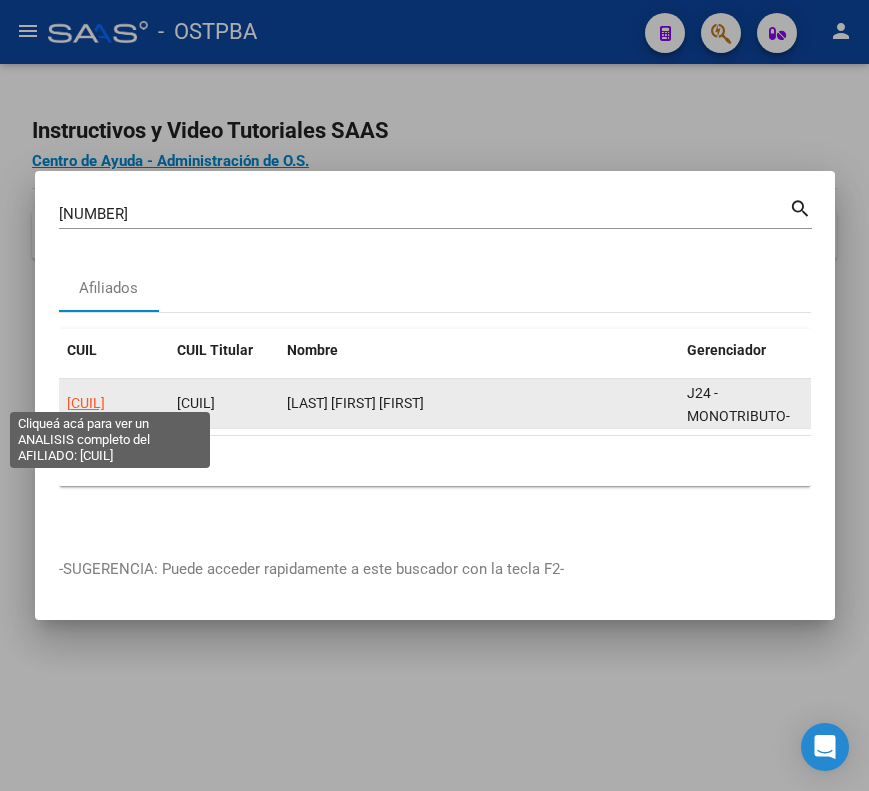 click on "20394852172" 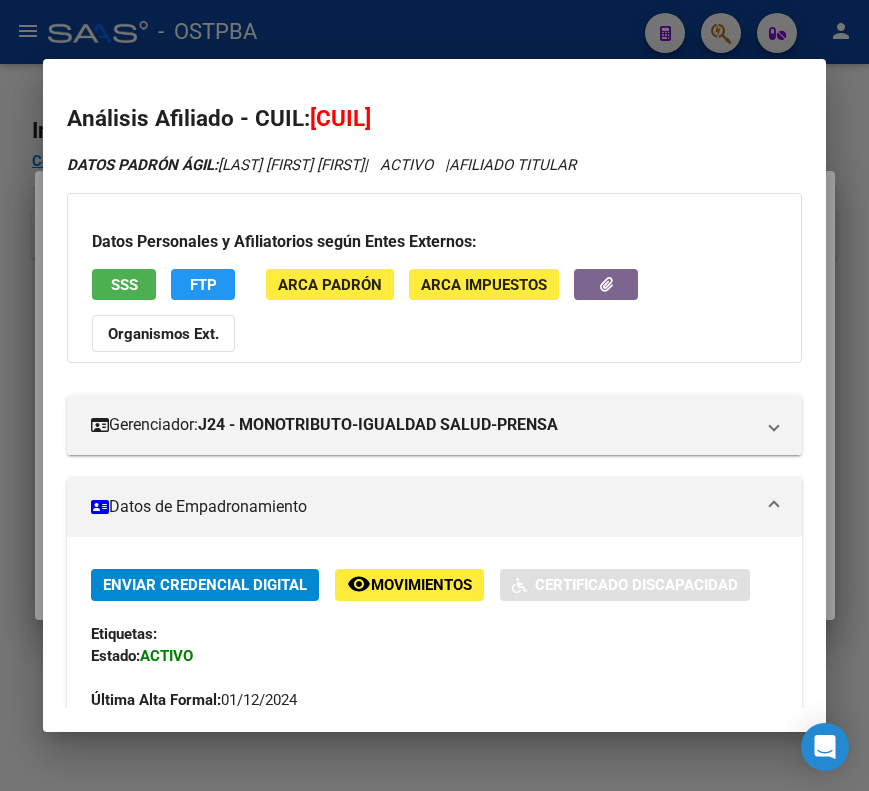 click on "Datos de Empadronamiento" at bounding box center (430, 507) 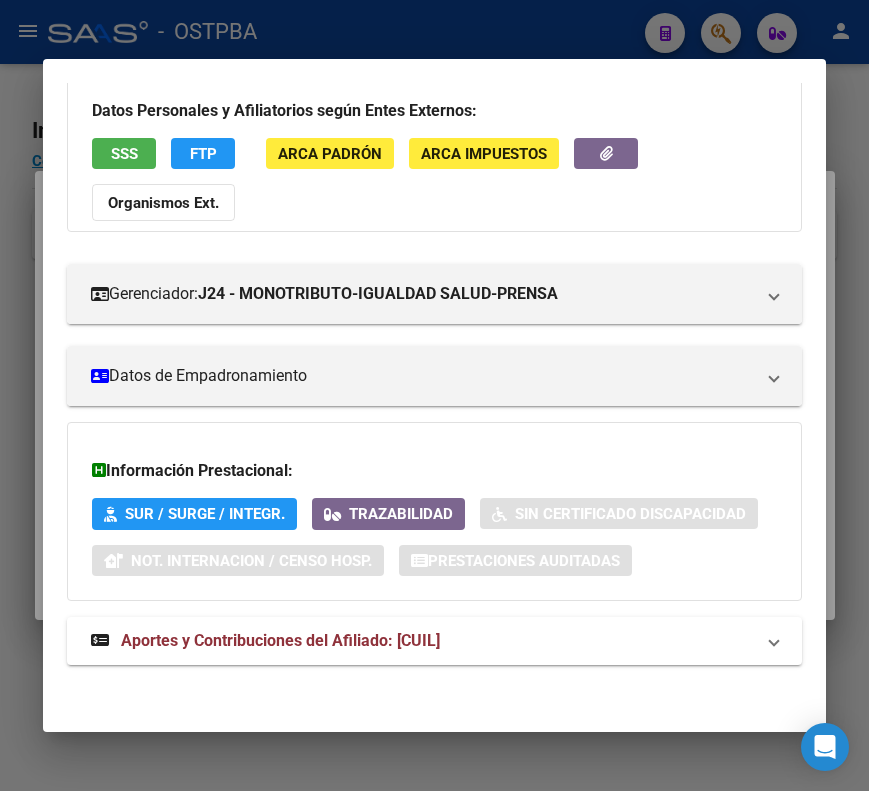 scroll, scrollTop: 133, scrollLeft: 0, axis: vertical 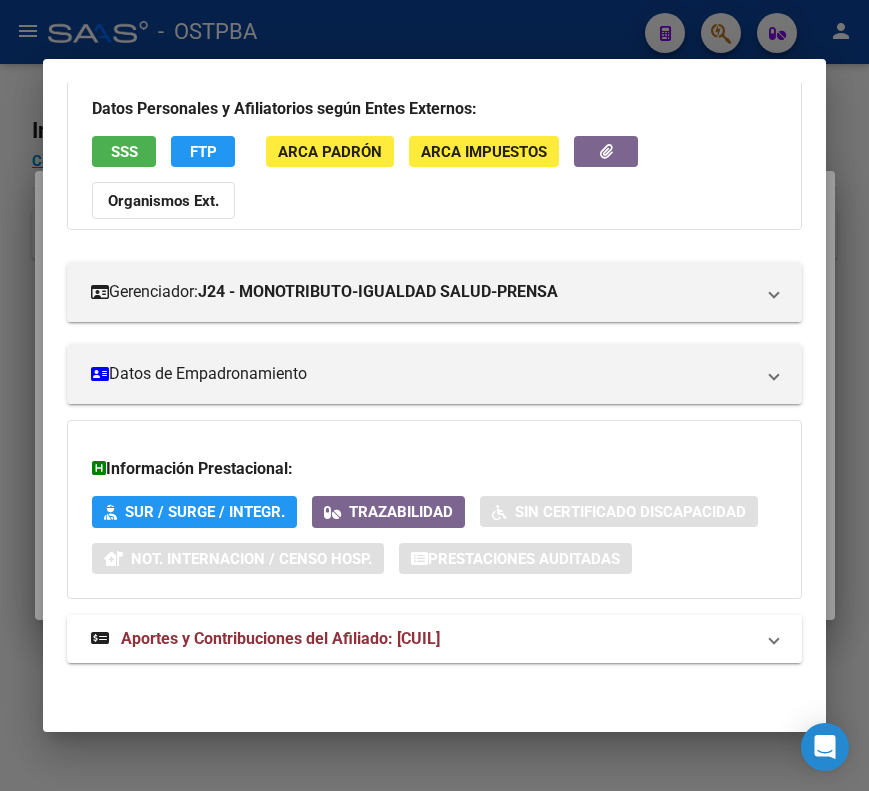 click on "Aportes y Contribuciones del Afiliado: 20394852172" at bounding box center (280, 638) 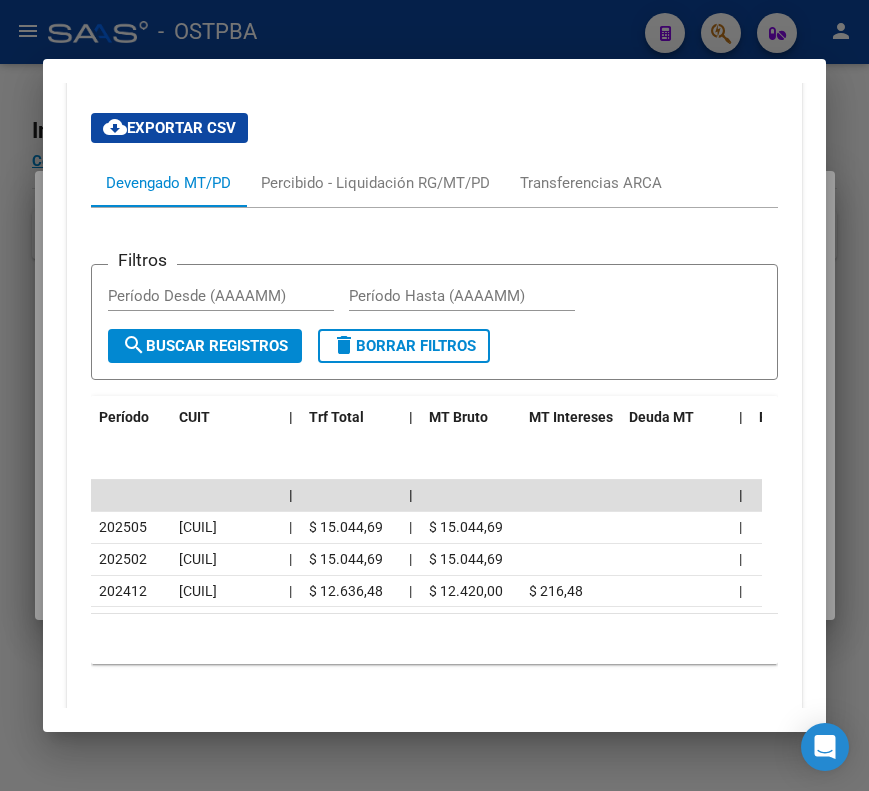 scroll, scrollTop: 833, scrollLeft: 0, axis: vertical 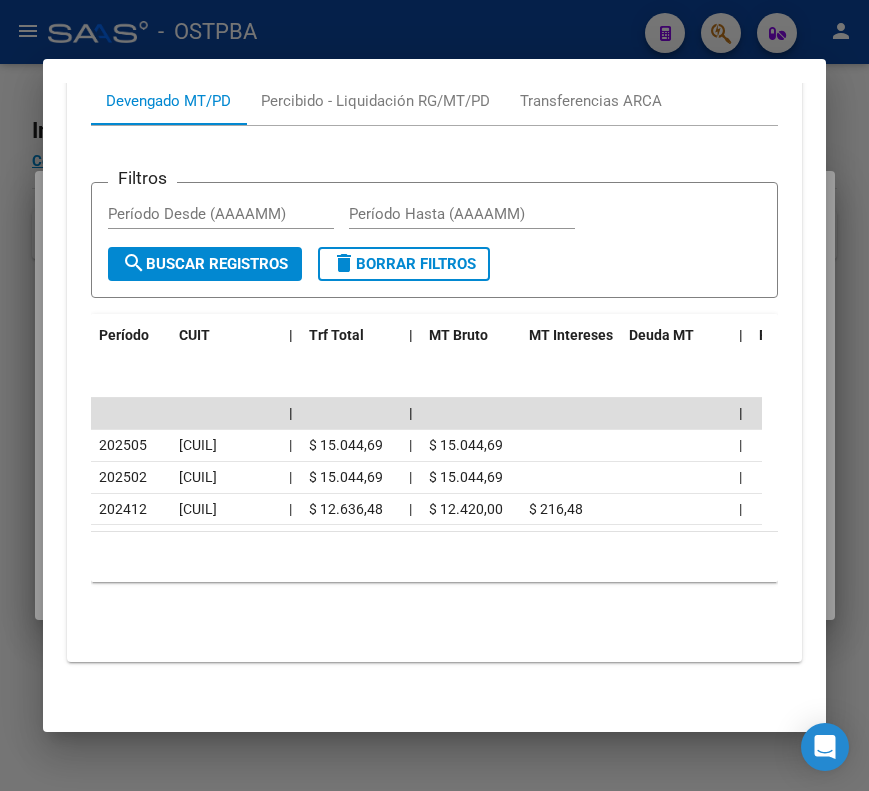 click at bounding box center (434, 395) 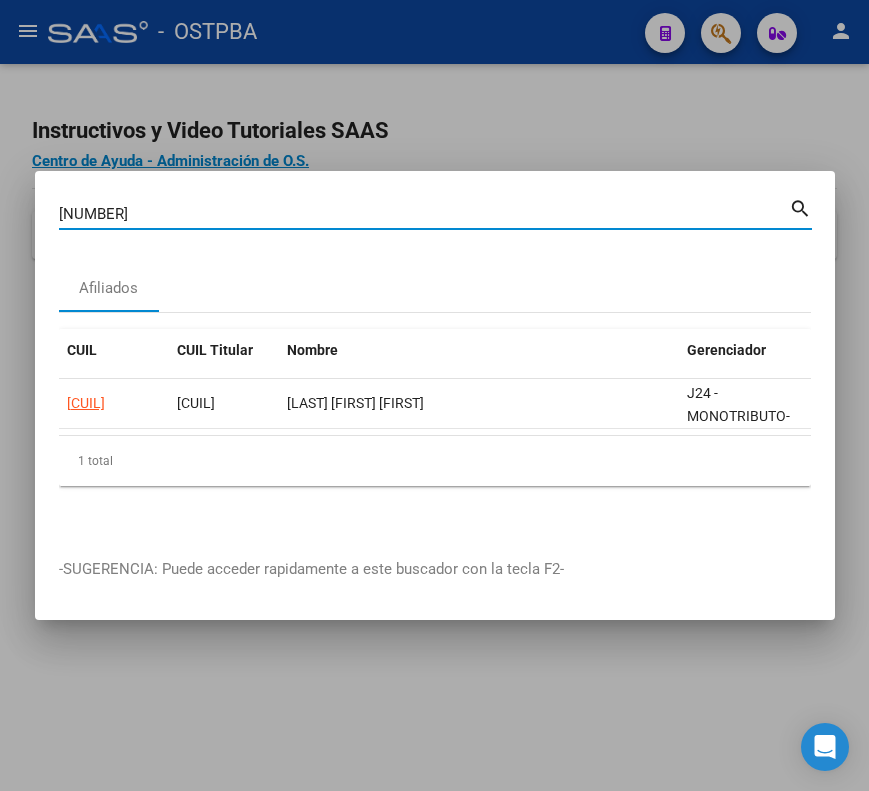 click on "39485217" at bounding box center [424, 214] 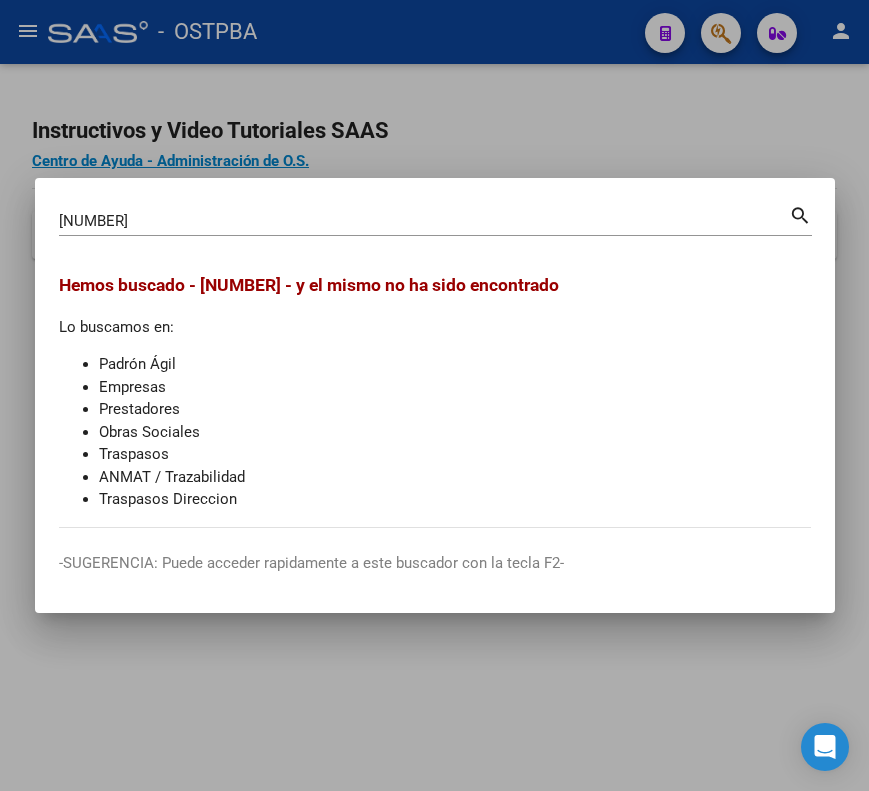 click at bounding box center (434, 395) 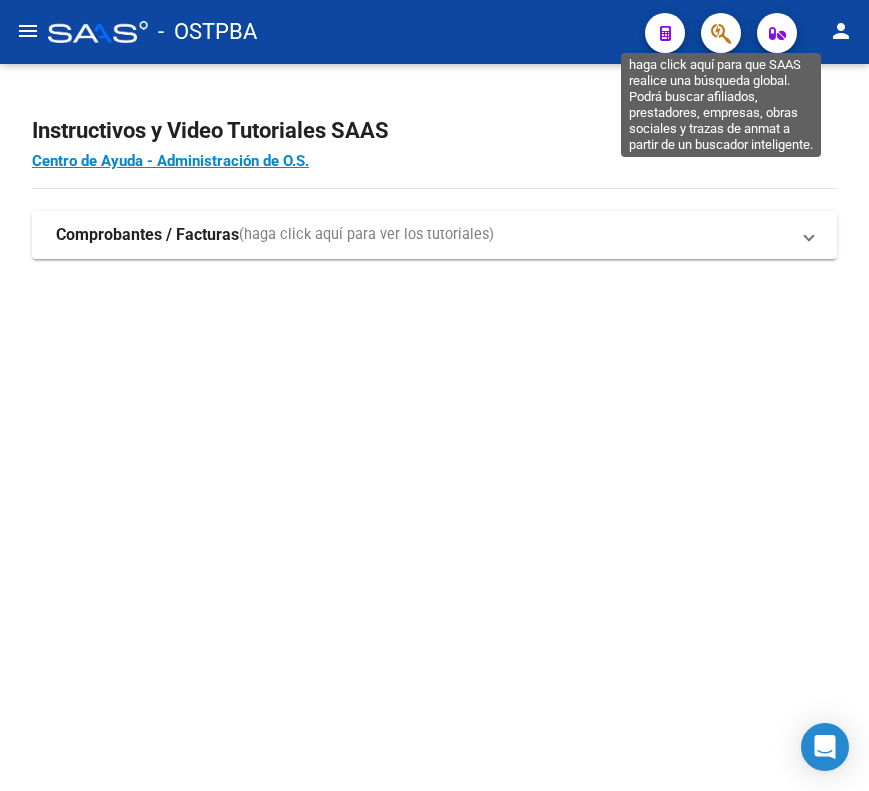 click 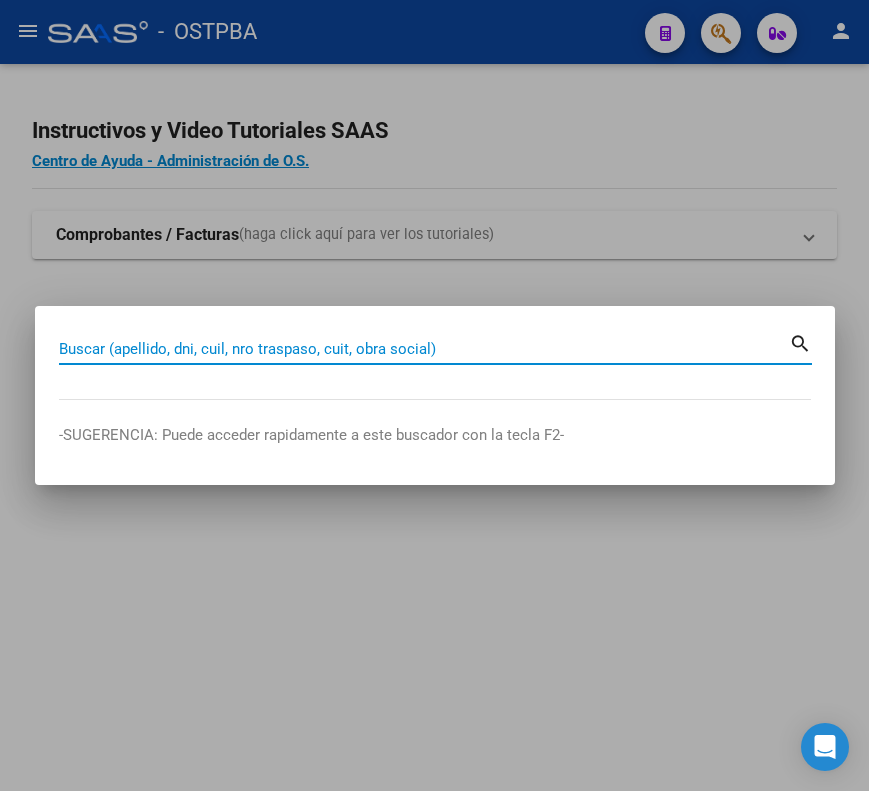 paste on "40868414" 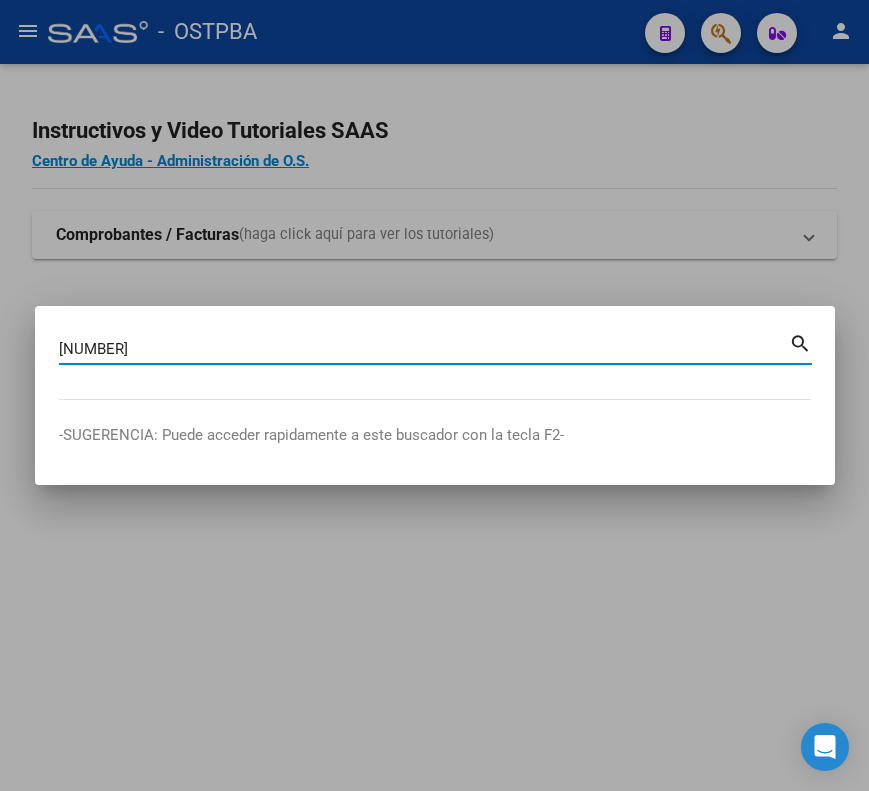 type on "40868414" 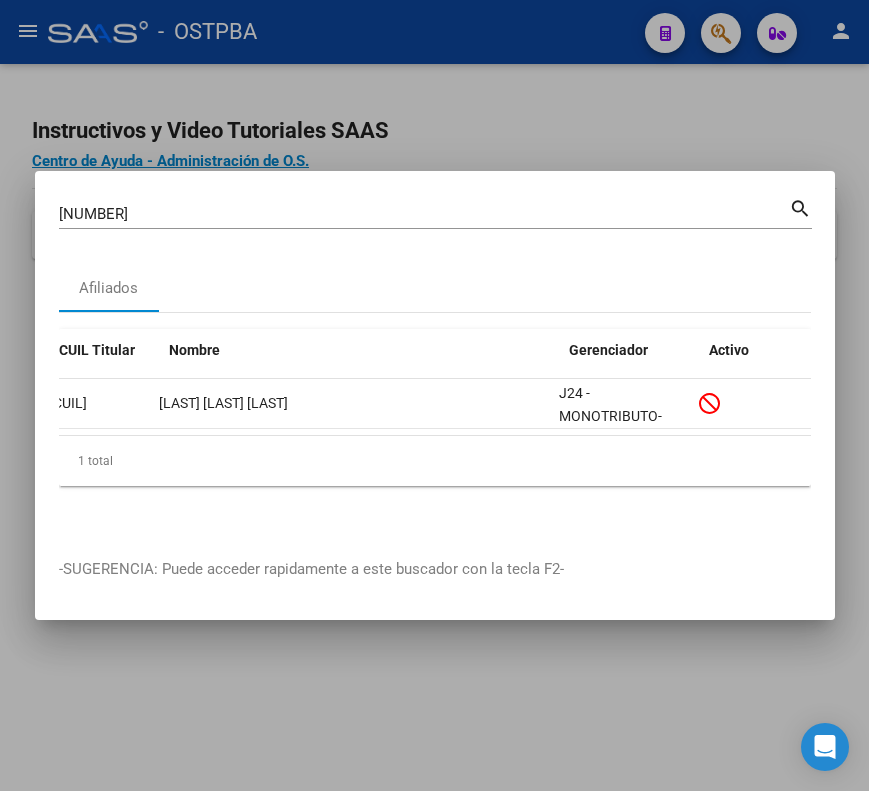 scroll, scrollTop: 0, scrollLeft: 0, axis: both 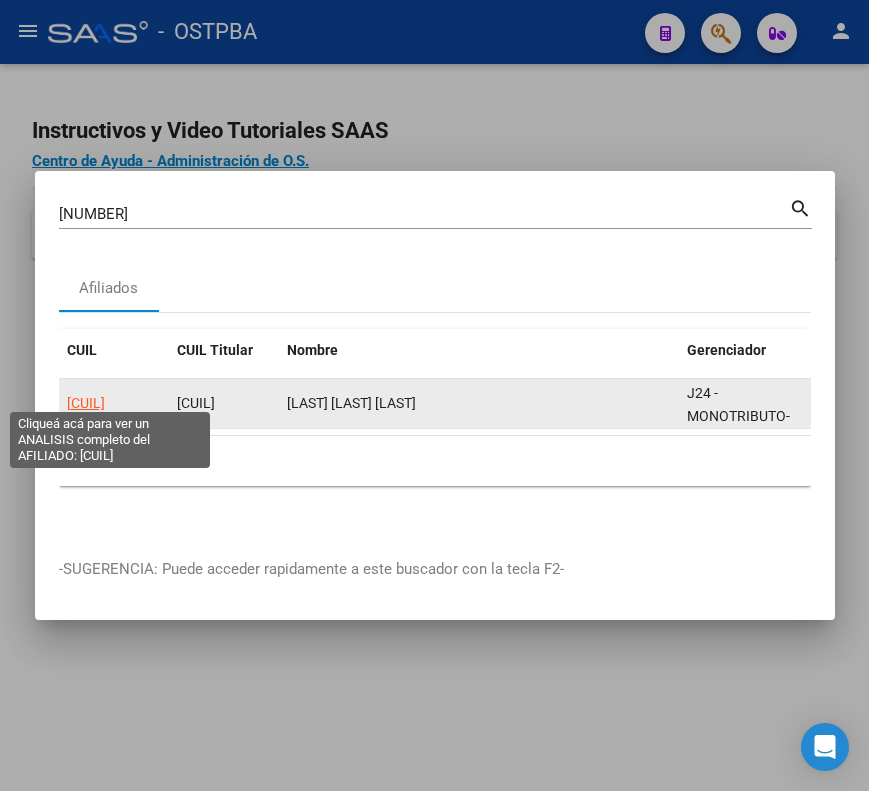 click on "20408684146" 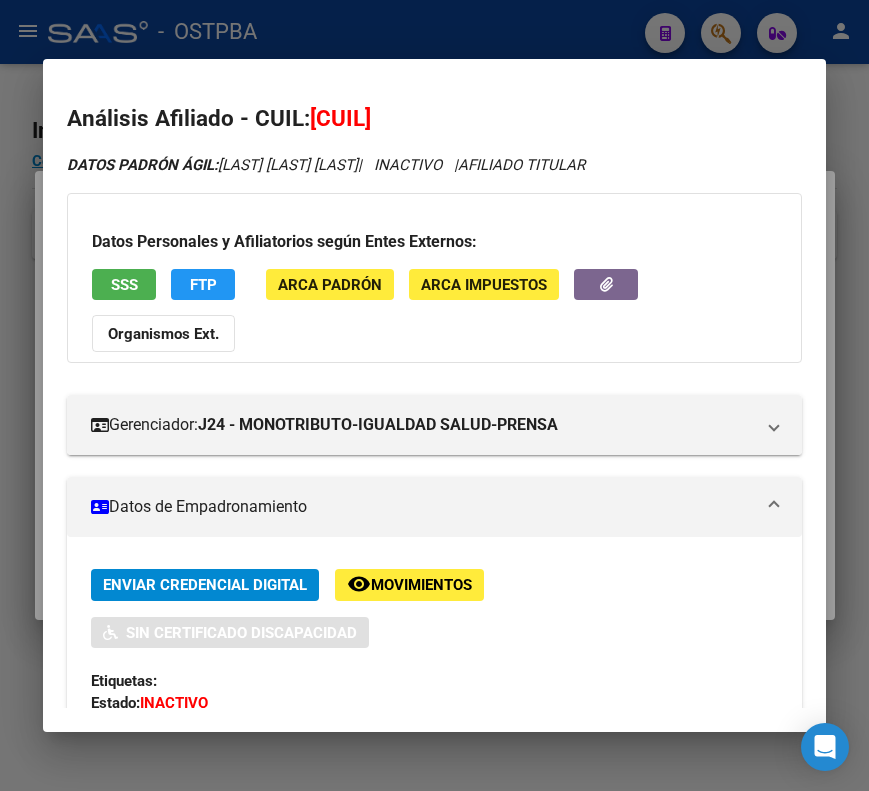 click on "Datos de Empadronamiento" at bounding box center [434, 507] 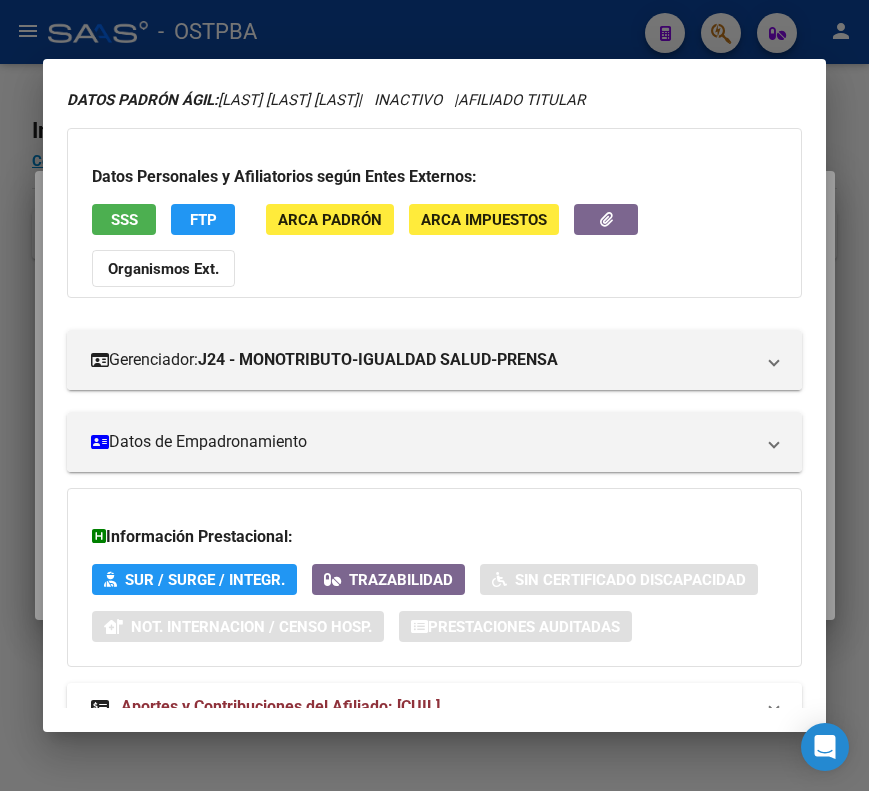 scroll, scrollTop: 133, scrollLeft: 0, axis: vertical 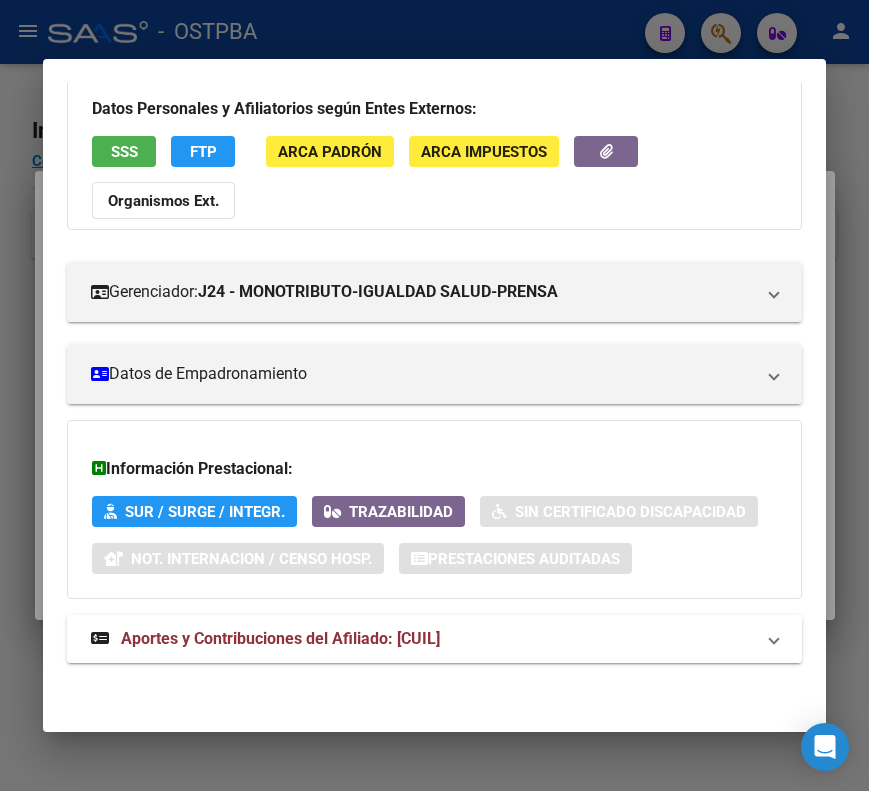 click on "Aportes y Contribuciones del Afiliado: 20408684146" at bounding box center (422, 639) 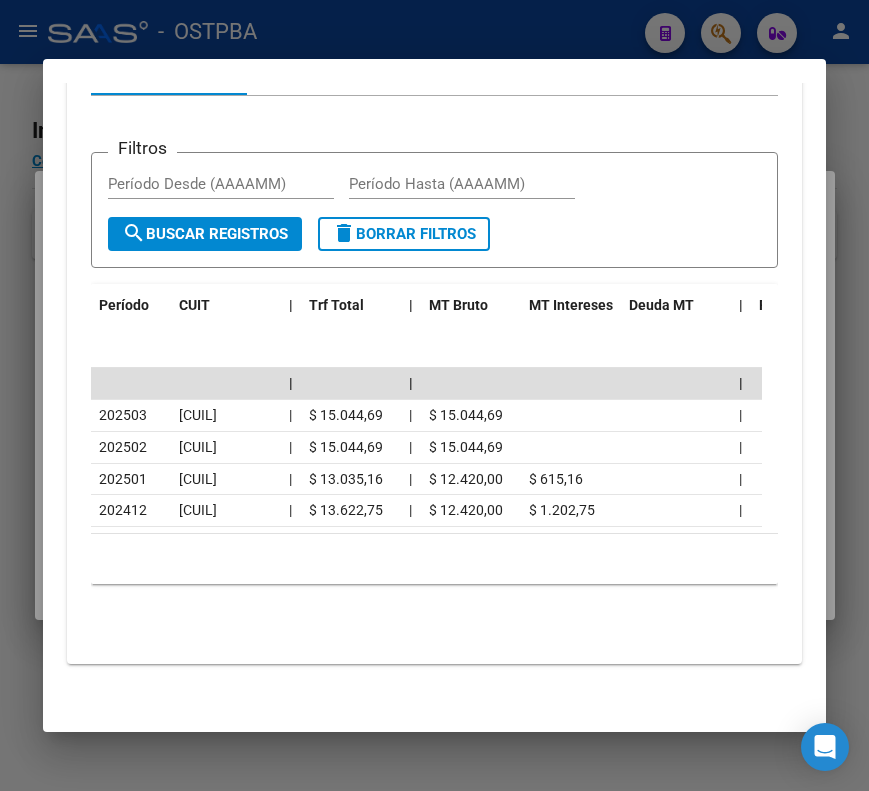 scroll, scrollTop: 874, scrollLeft: 0, axis: vertical 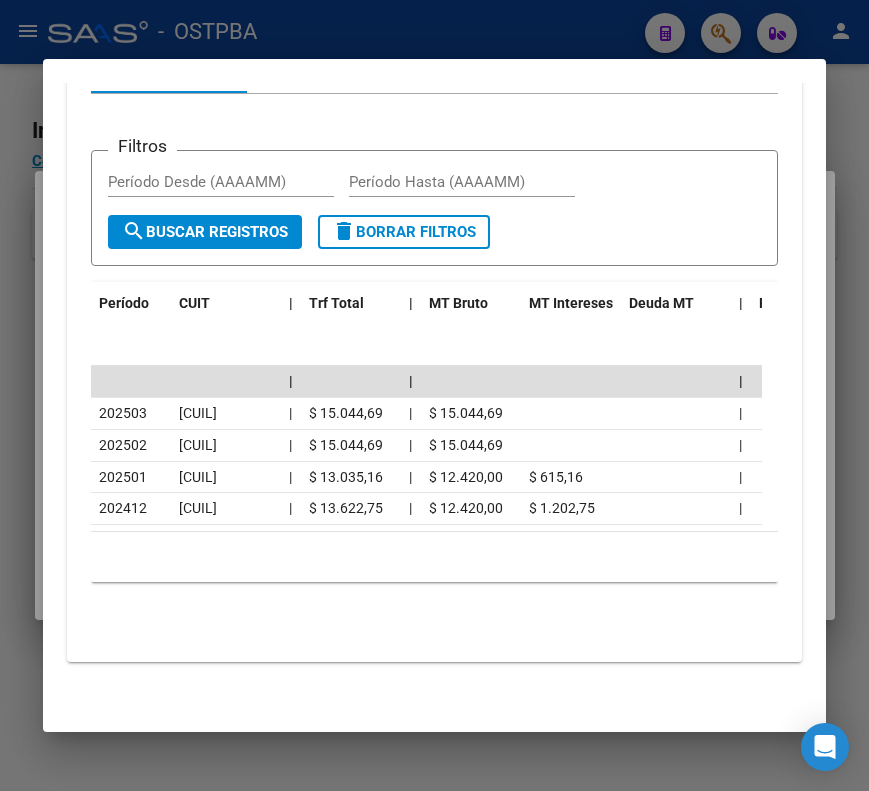 click at bounding box center (434, 395) 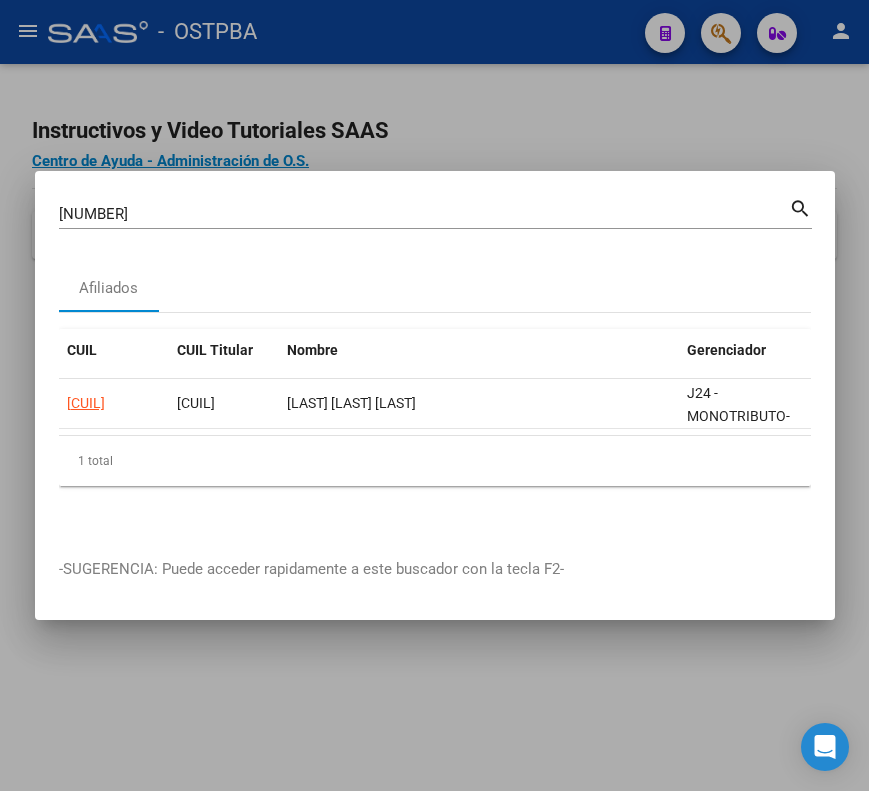 click on "40868414" at bounding box center (424, 214) 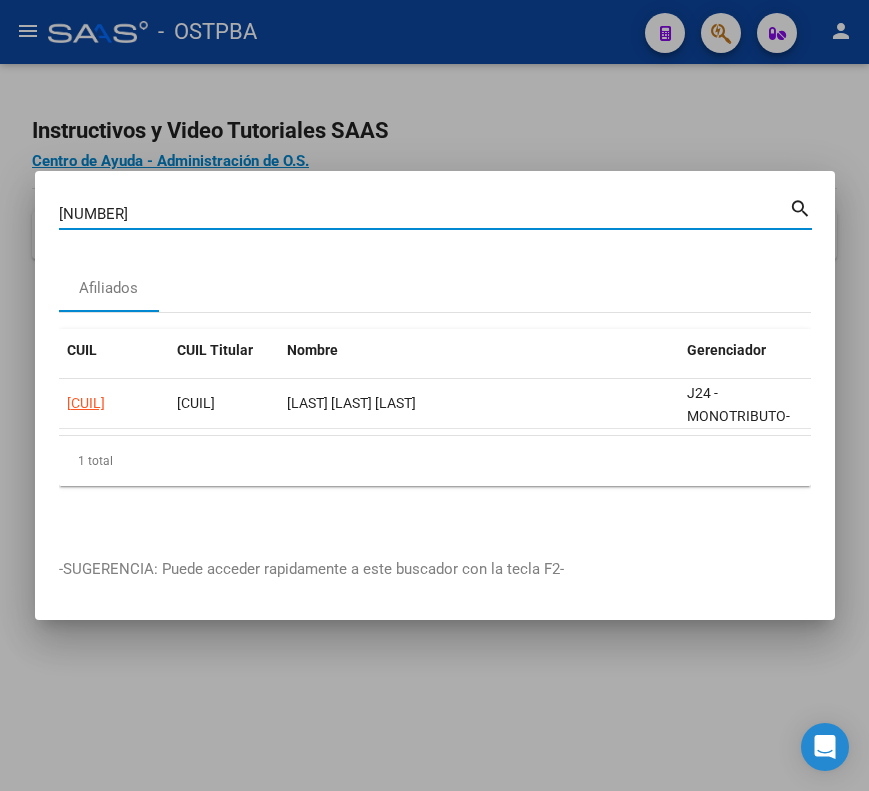 click on "40868414" at bounding box center (424, 214) 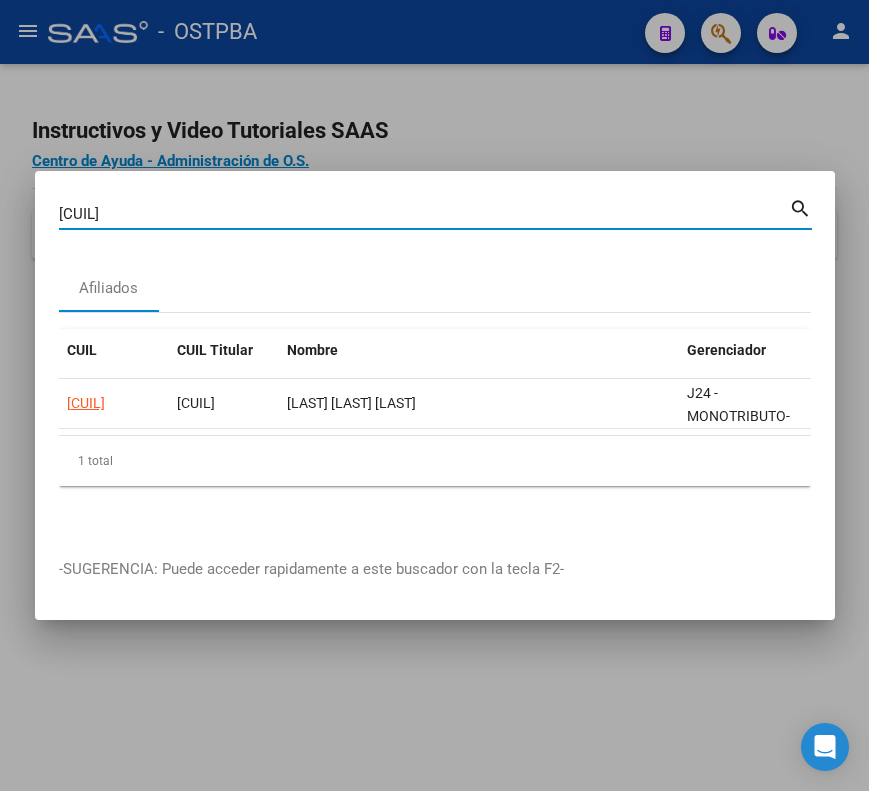type on "41235569" 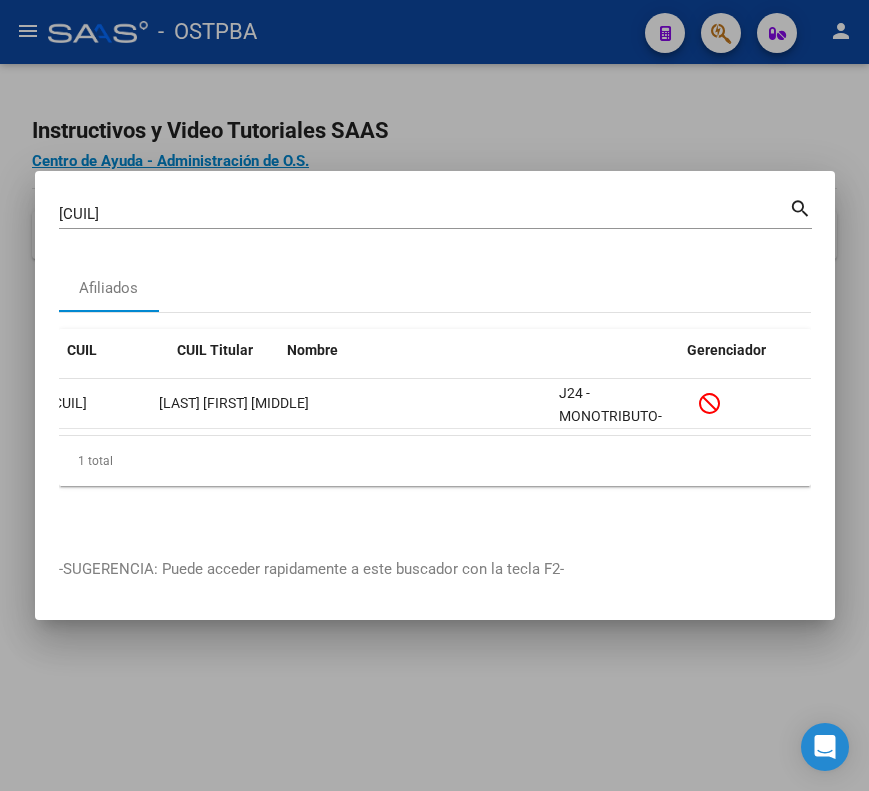 scroll, scrollTop: 0, scrollLeft: 0, axis: both 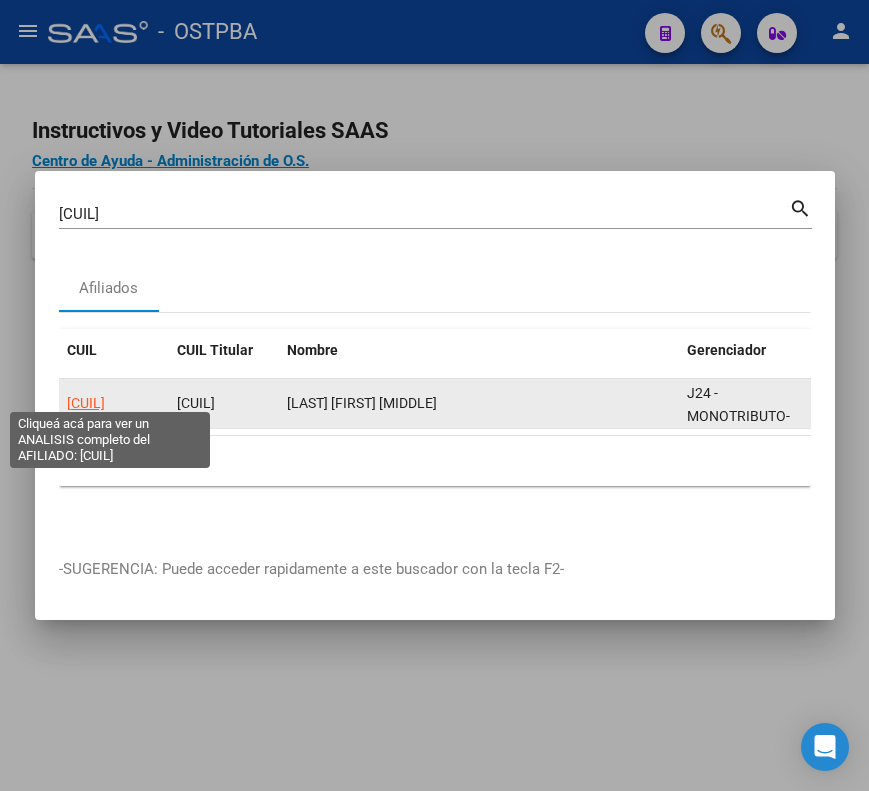 click on "20412355696" 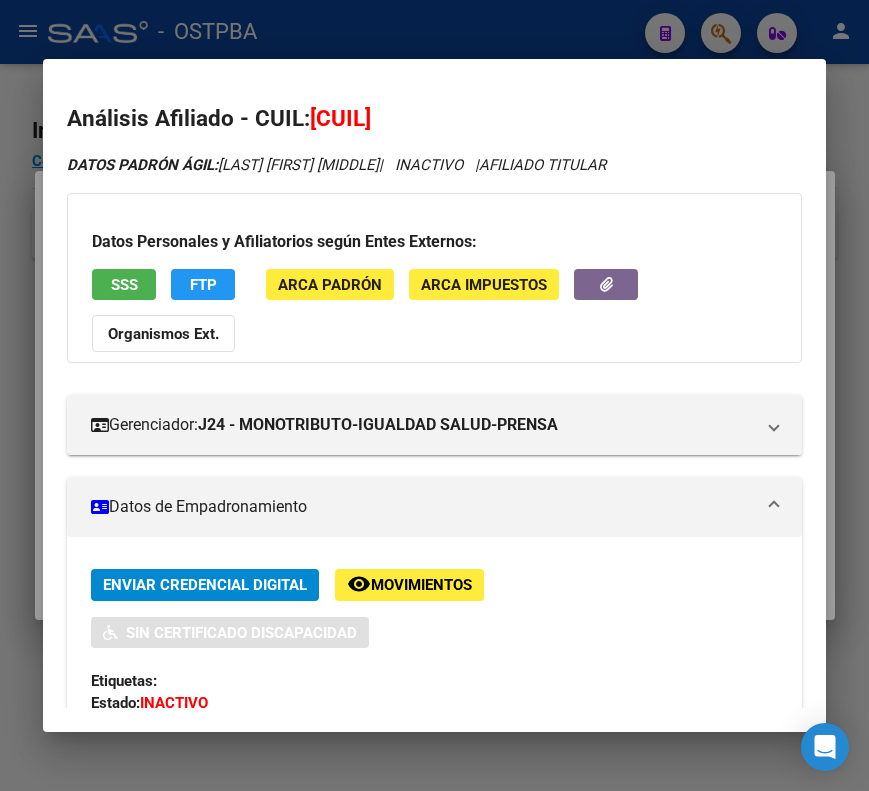 click on "Datos de Empadronamiento" at bounding box center (434, 507) 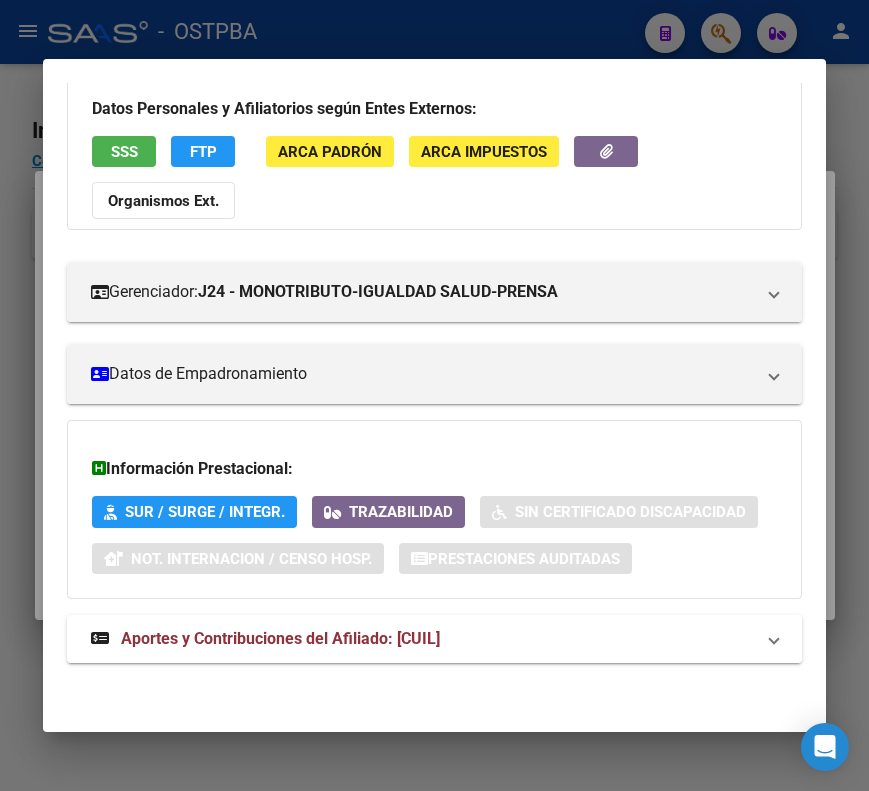 click on "Aportes y Contribuciones del Afiliado: 20412355696" at bounding box center [280, 638] 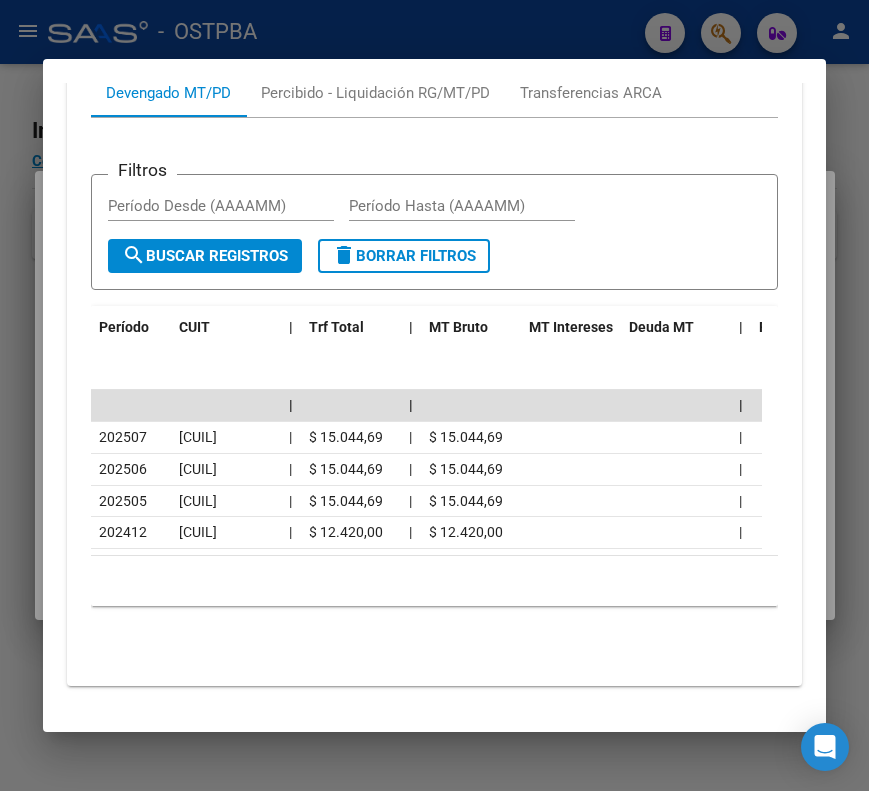 scroll, scrollTop: 875, scrollLeft: 0, axis: vertical 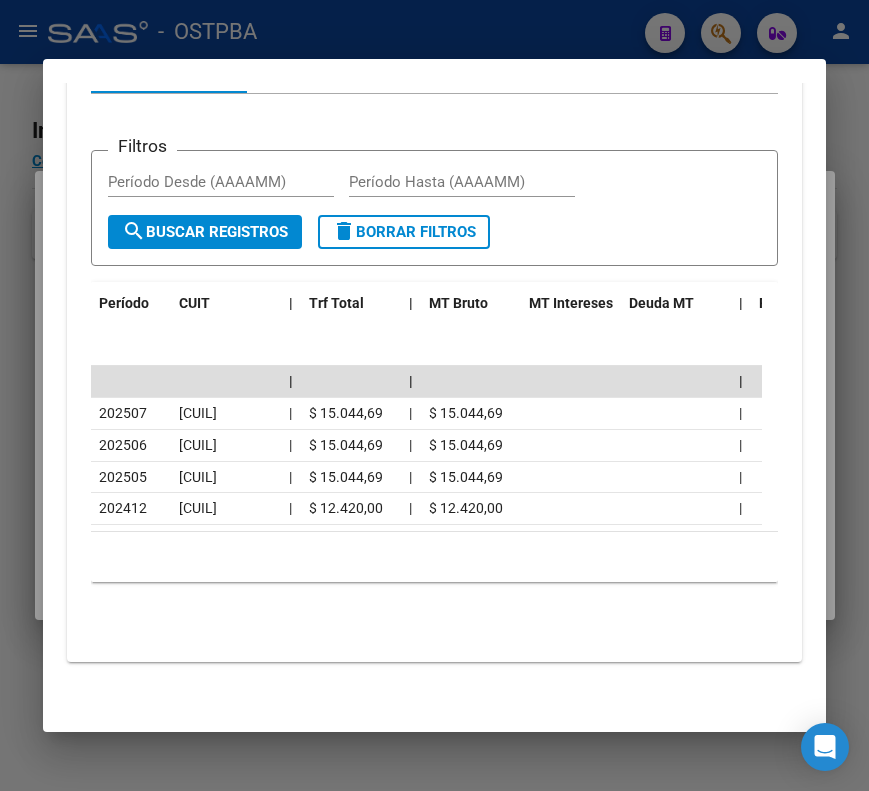 click at bounding box center (434, 395) 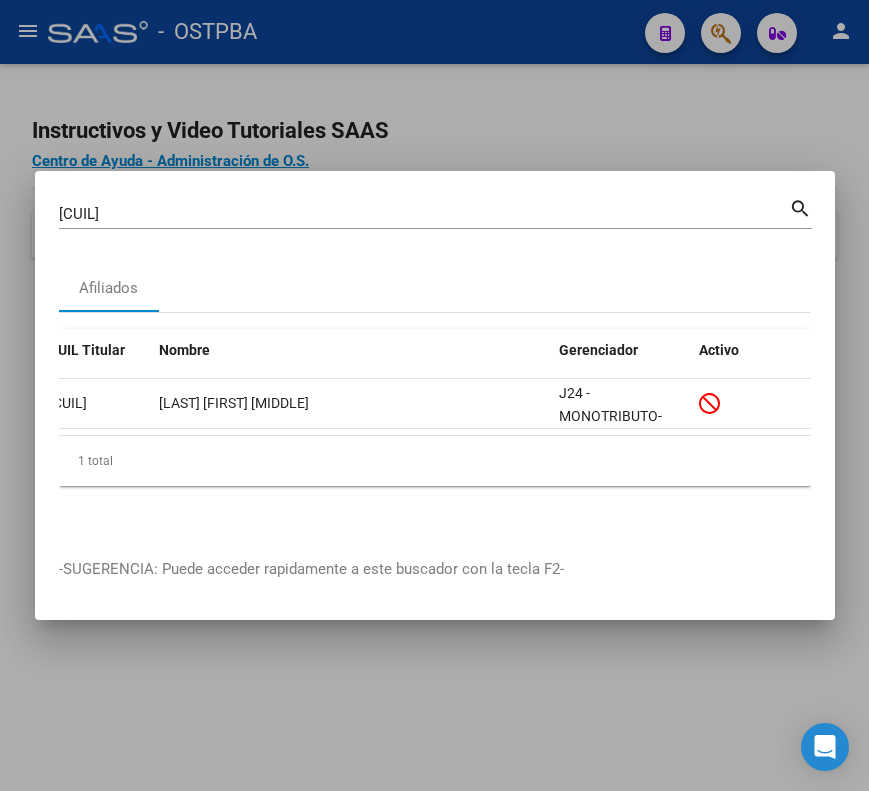scroll, scrollTop: 0, scrollLeft: 0, axis: both 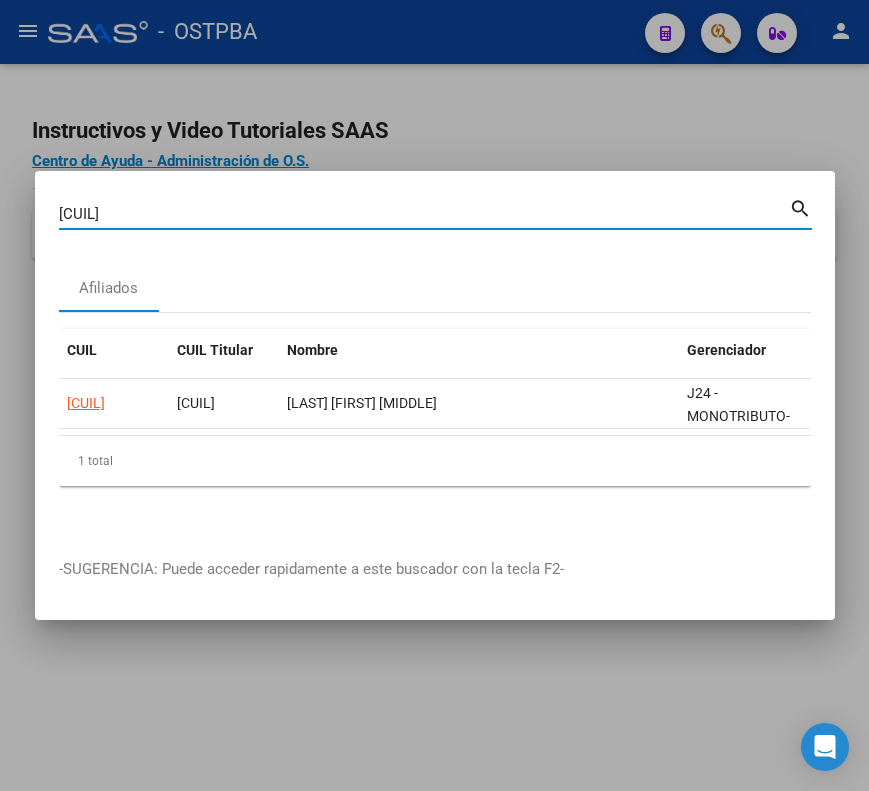click on "41235569" at bounding box center [424, 214] 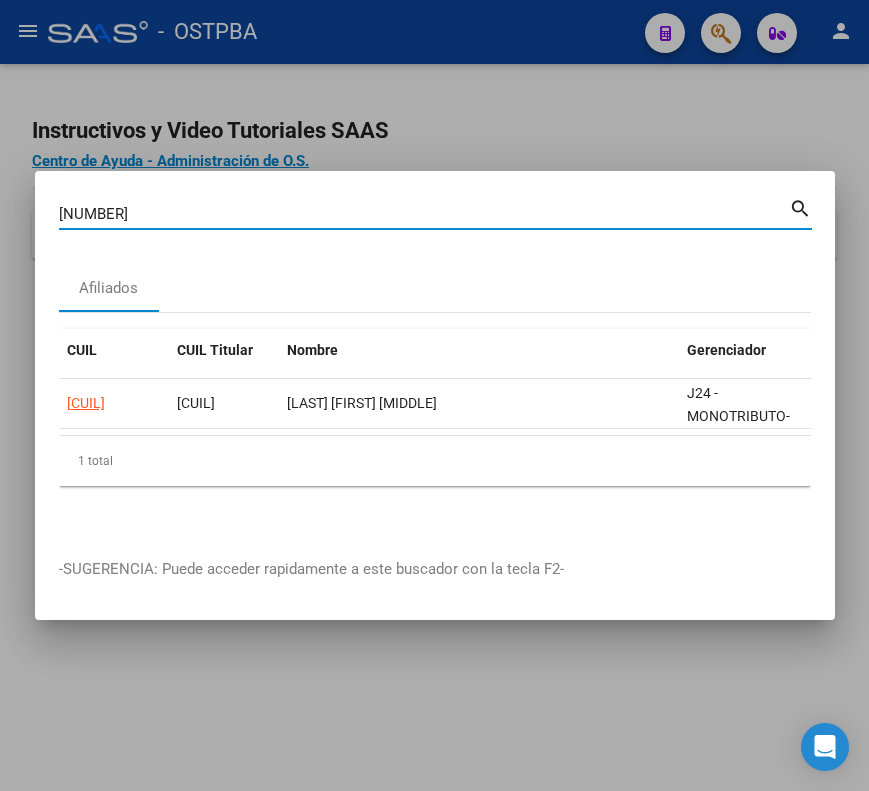 type on "41329258" 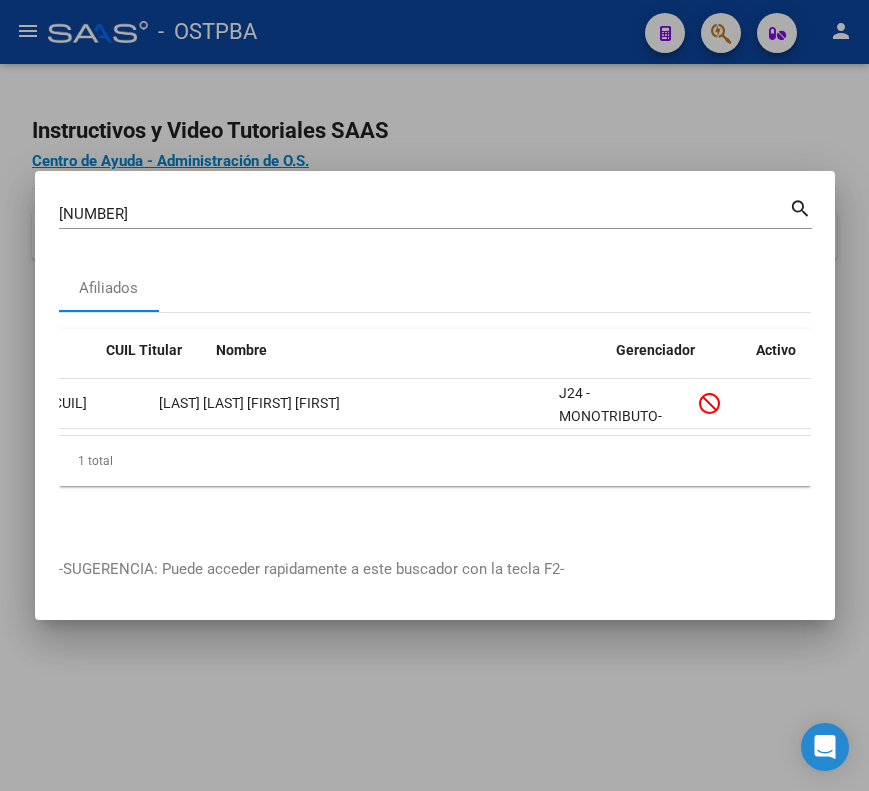 scroll, scrollTop: 0, scrollLeft: 0, axis: both 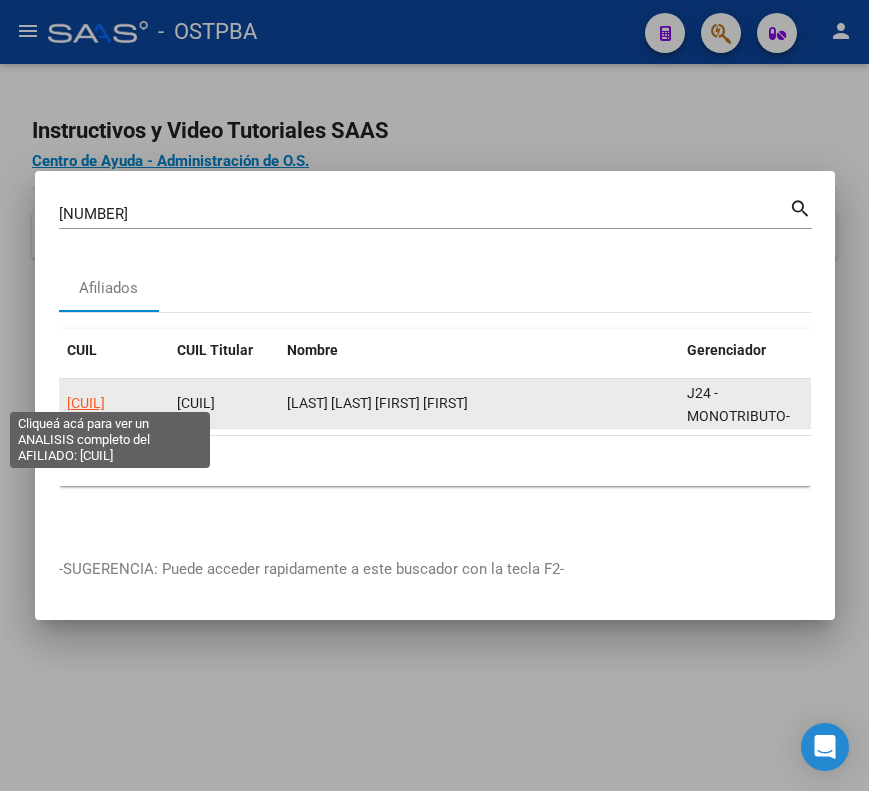 click on "20413292582" 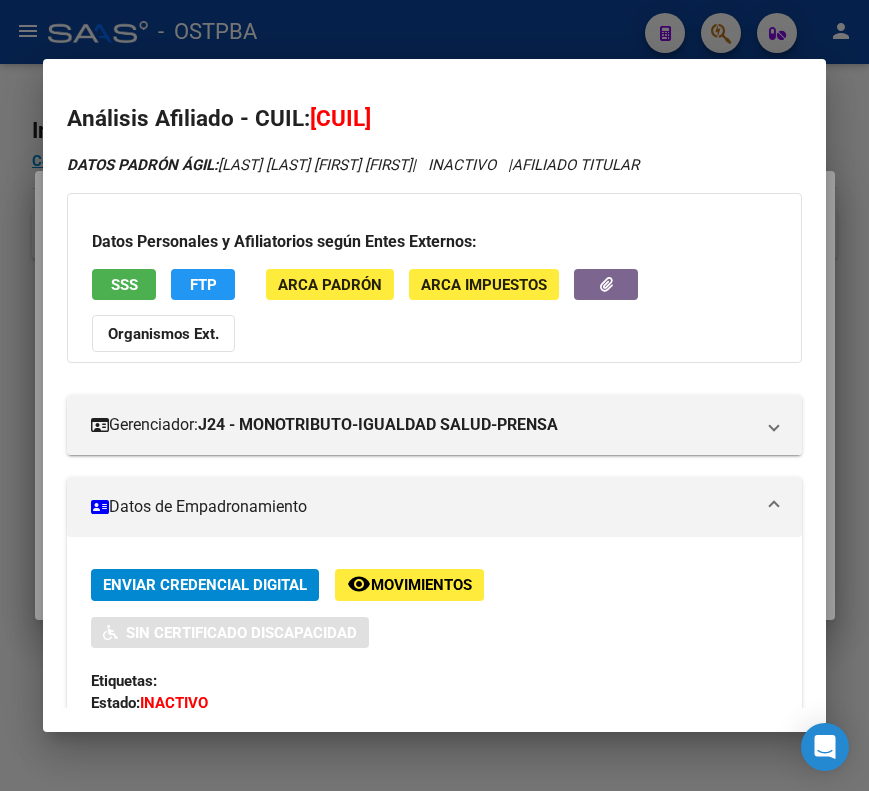 click on "Datos de Empadronamiento" at bounding box center (422, 507) 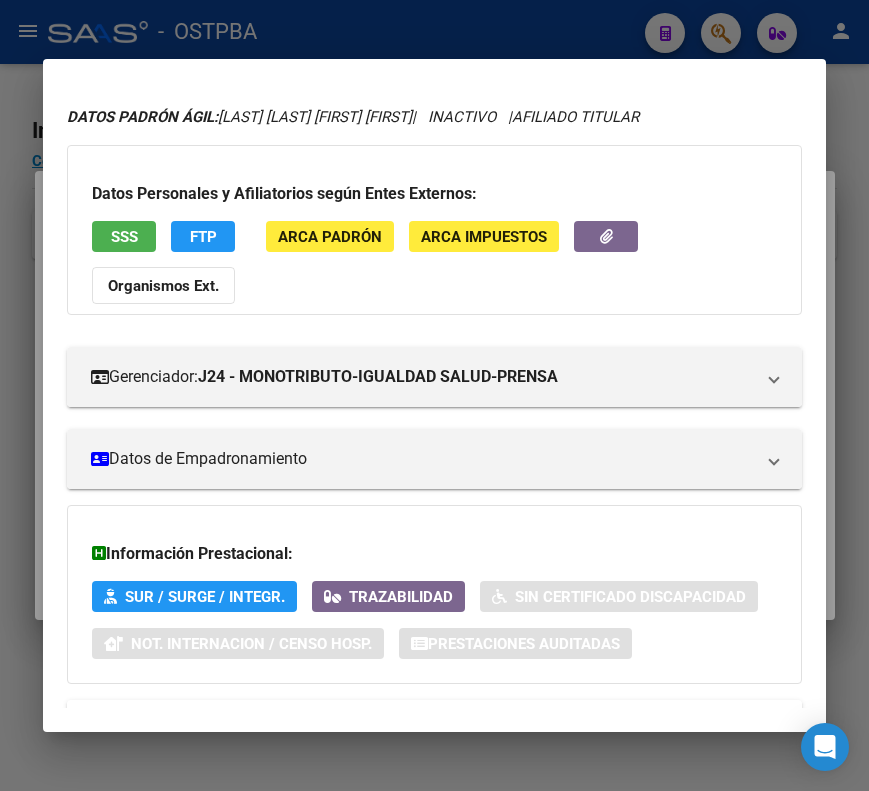 scroll, scrollTop: 133, scrollLeft: 0, axis: vertical 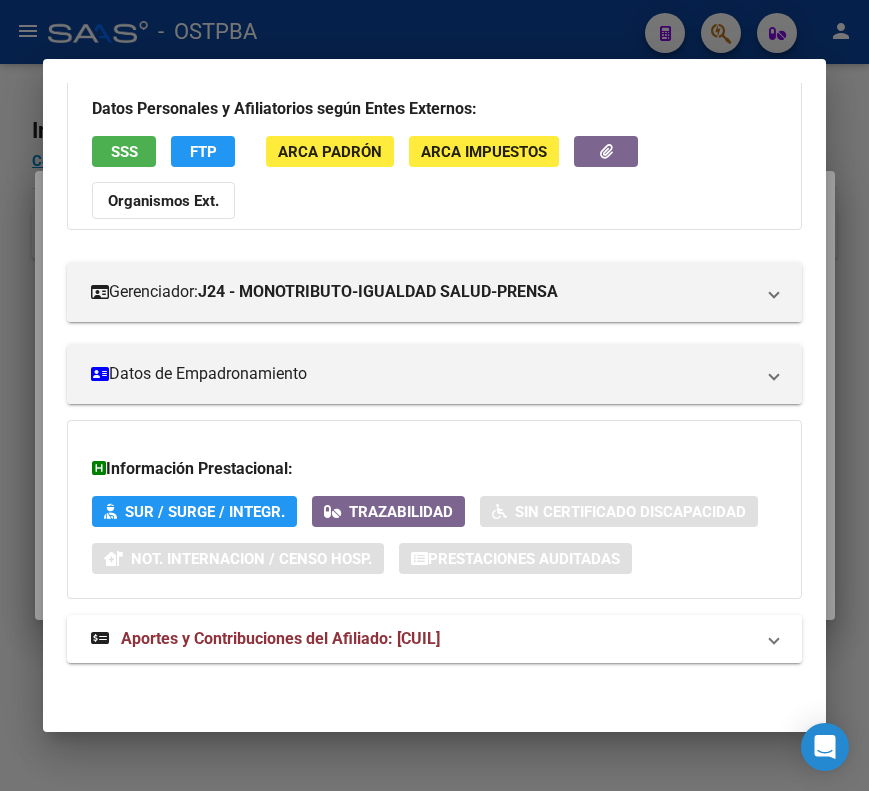 drag, startPoint x: 249, startPoint y: 649, endPoint x: 287, endPoint y: 559, distance: 97.6934 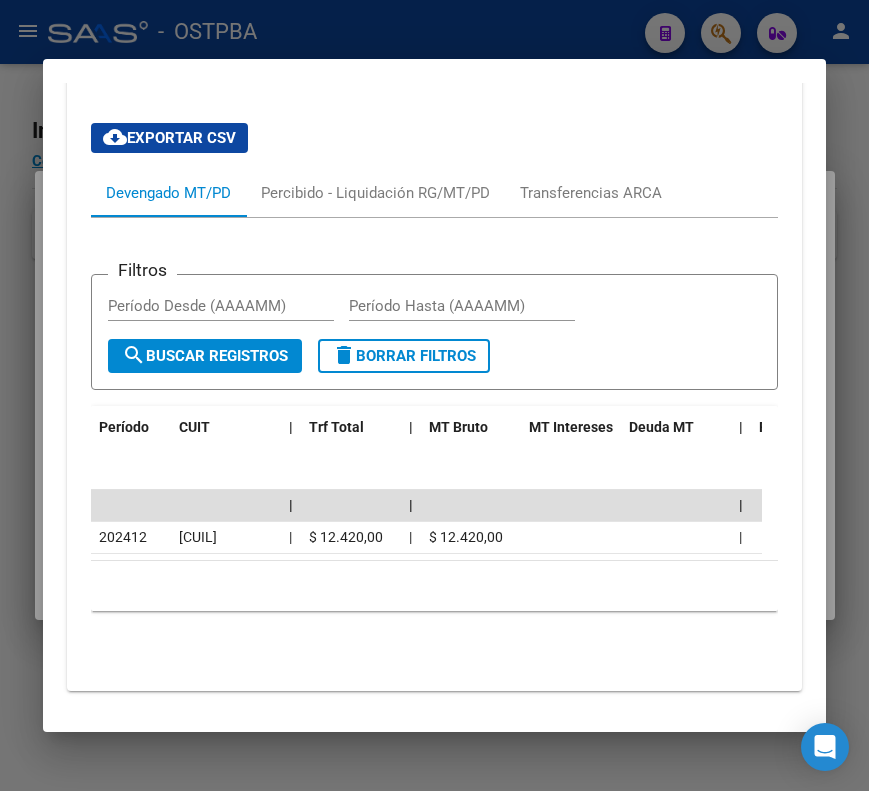 scroll, scrollTop: 780, scrollLeft: 0, axis: vertical 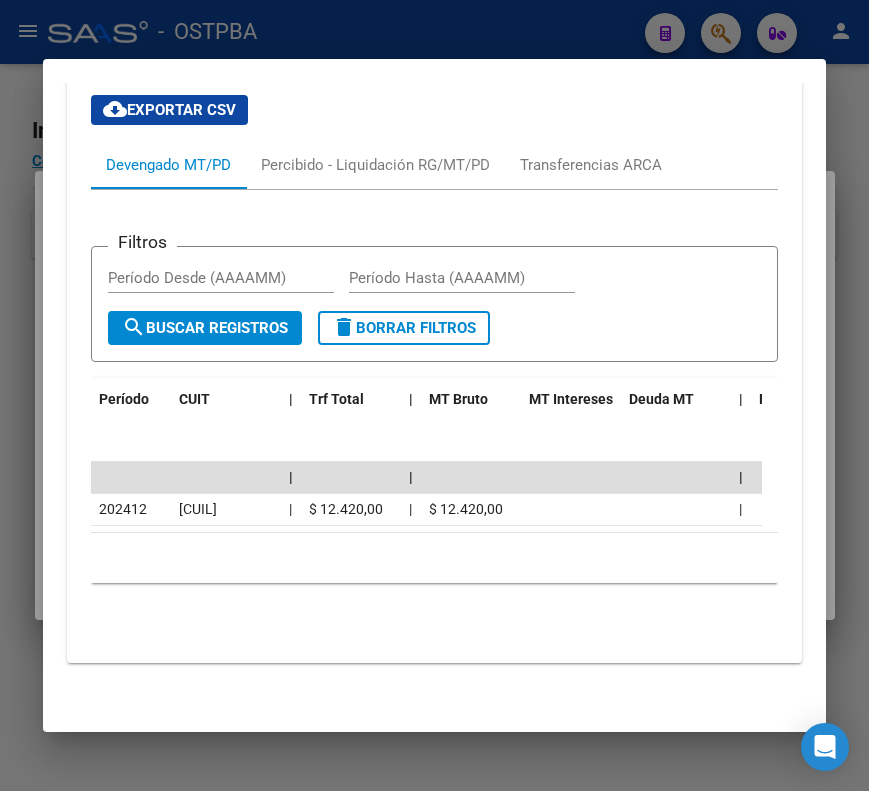 click at bounding box center (434, 395) 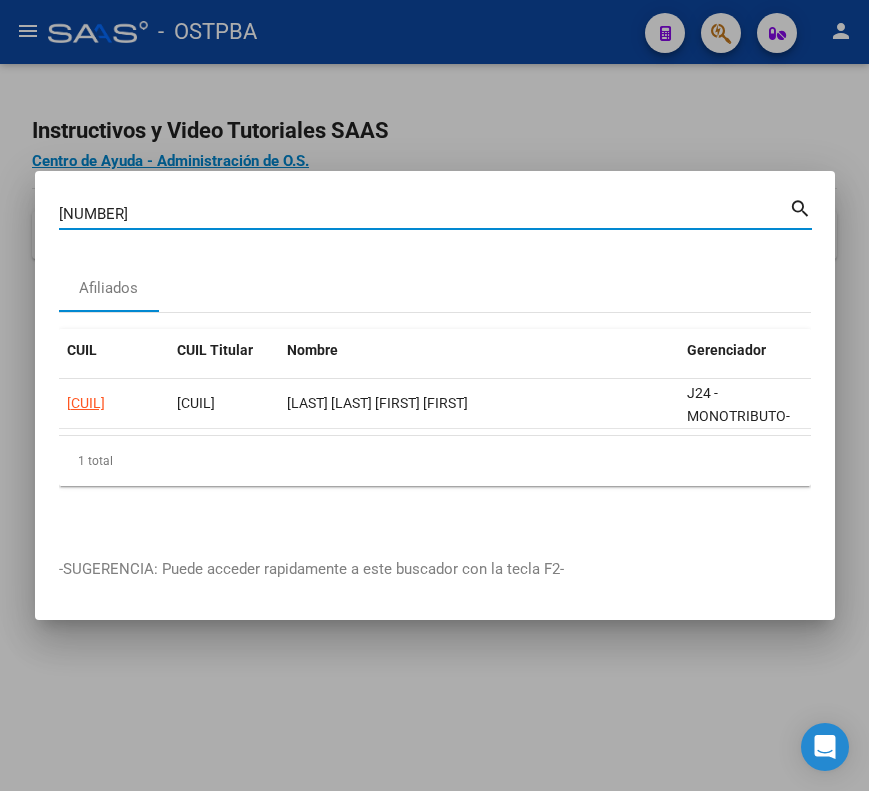 click on "41329258" at bounding box center (424, 214) 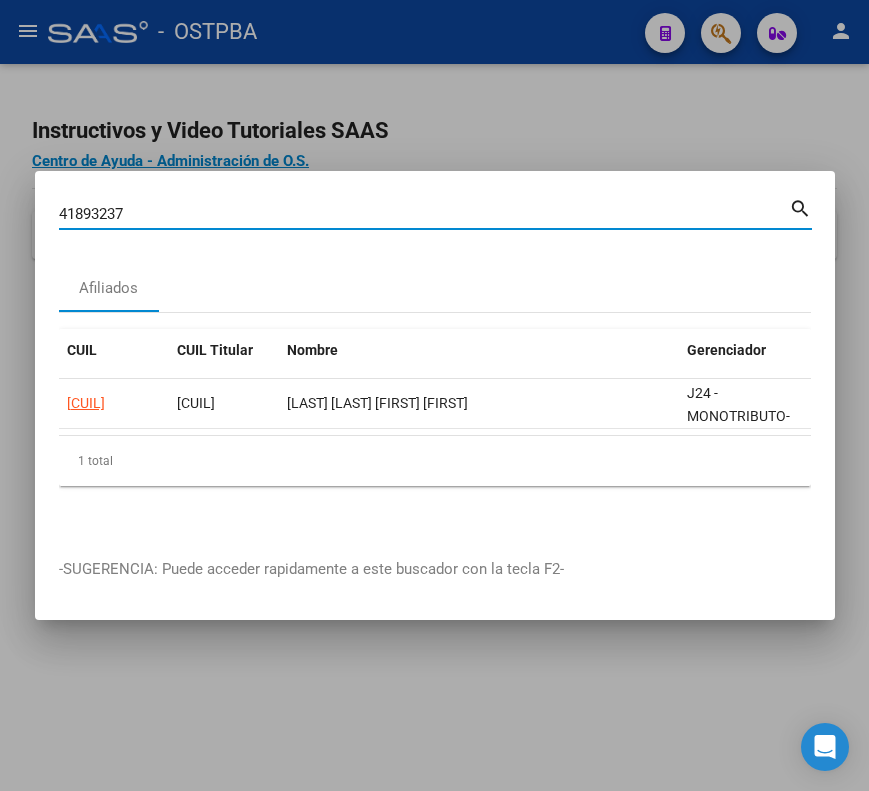 type on "41893237" 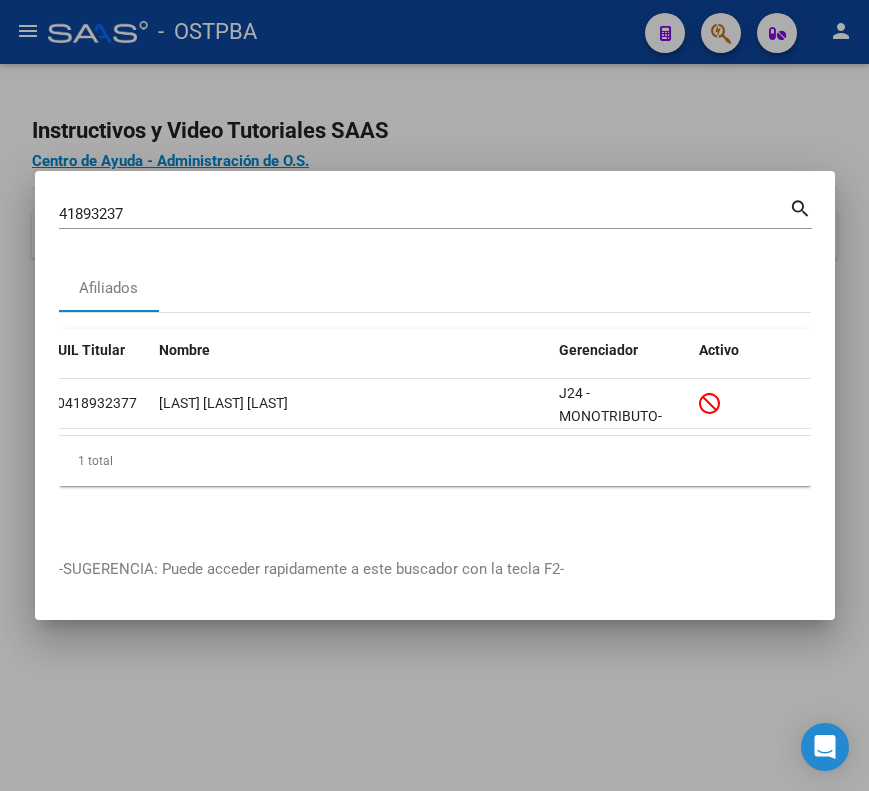 scroll, scrollTop: 0, scrollLeft: 0, axis: both 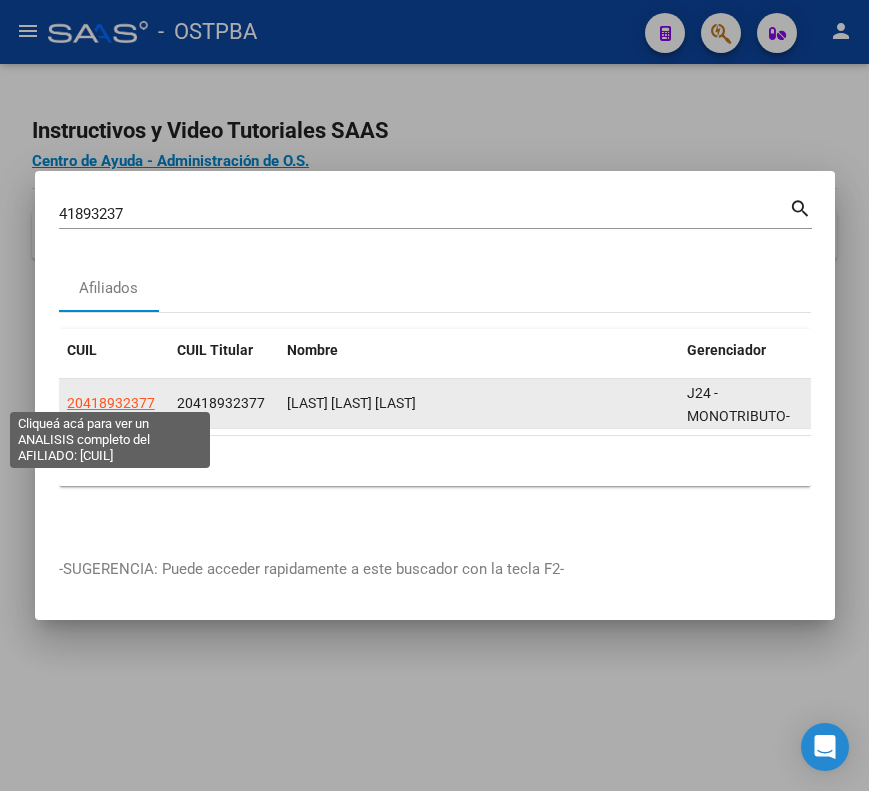 click on "20418932377" 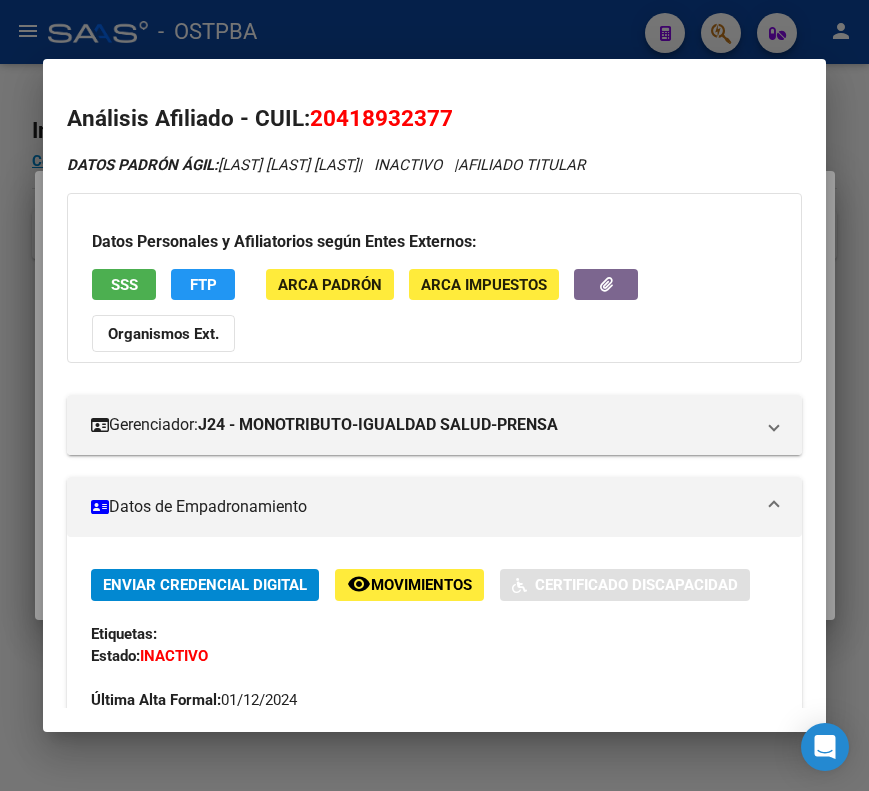 click on "Datos de Empadronamiento" at bounding box center (434, 507) 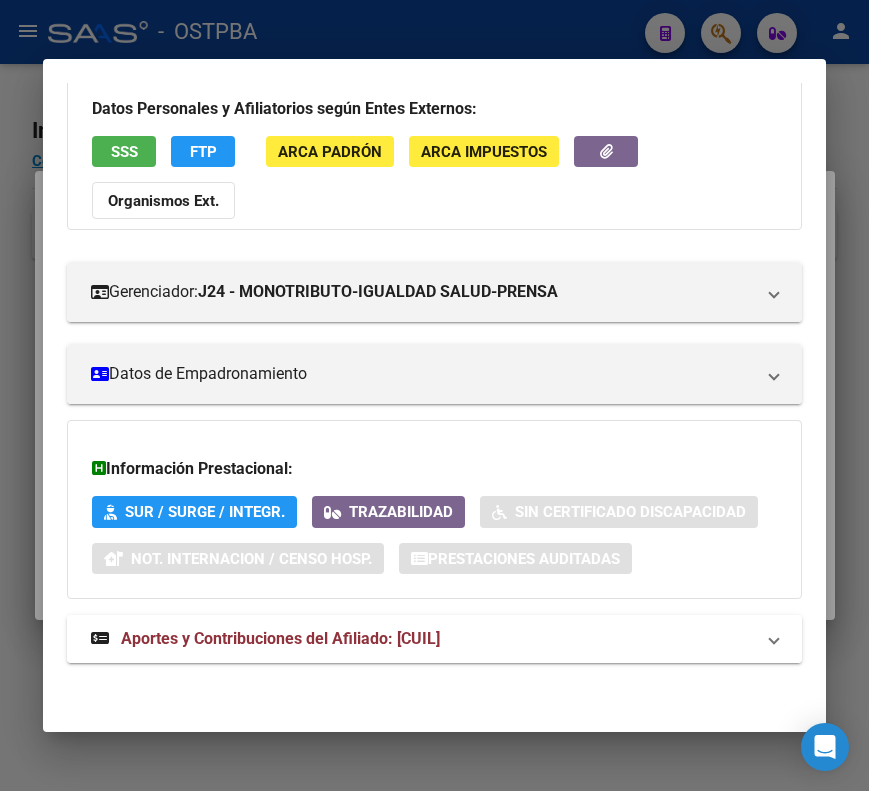 click on "Aportes y Contribuciones del Afiliado: 20418932377" at bounding box center (280, 638) 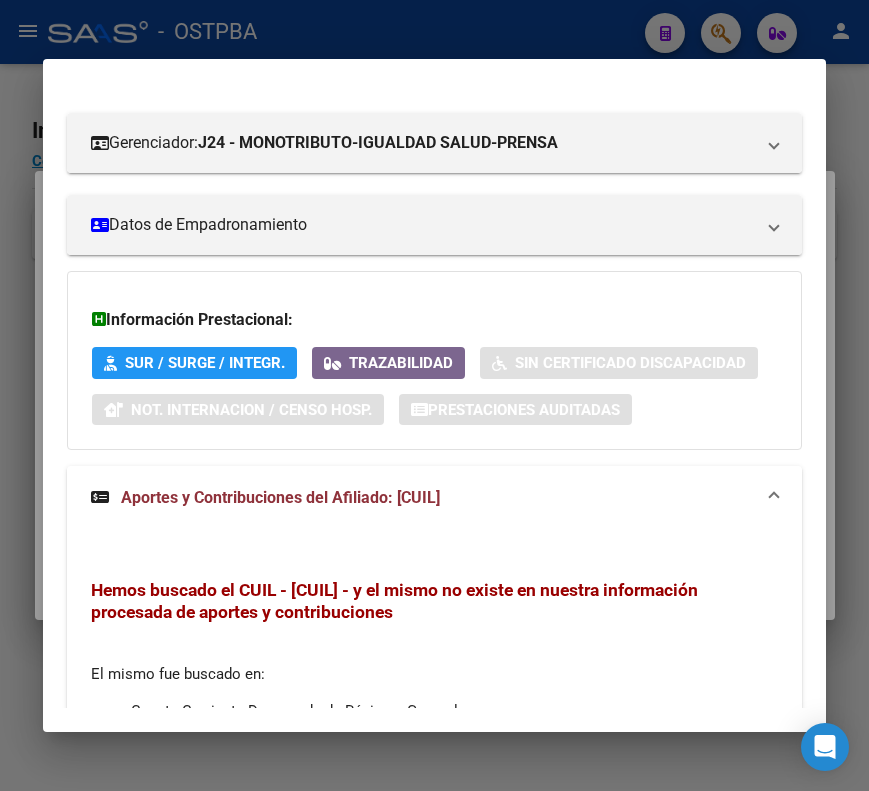 scroll, scrollTop: 522, scrollLeft: 0, axis: vertical 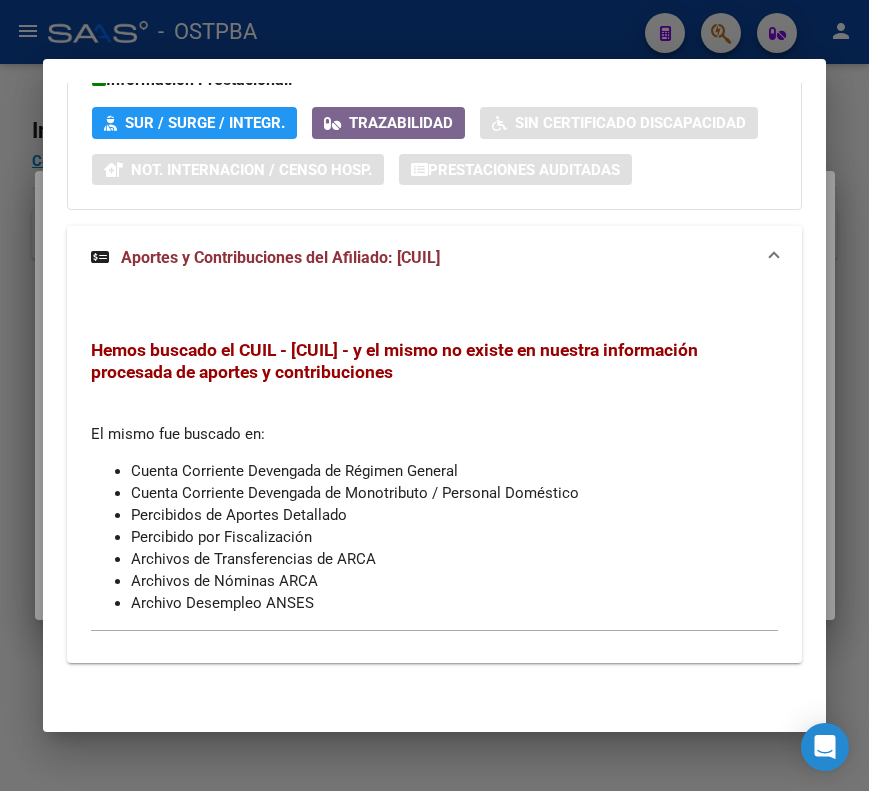 click at bounding box center (434, 395) 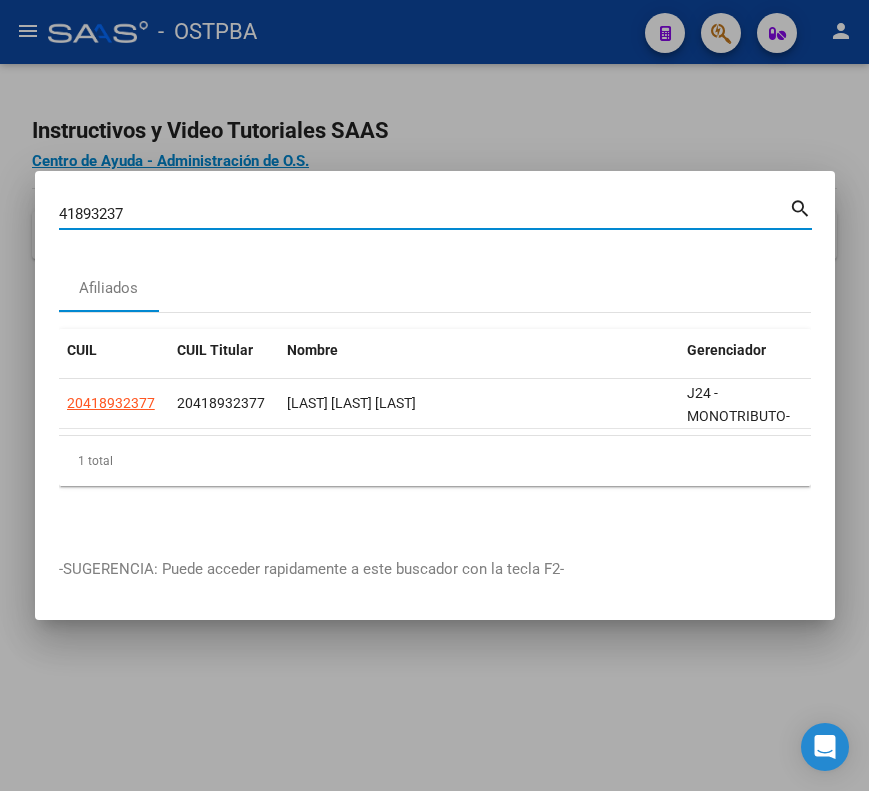 click on "41893237" at bounding box center [424, 214] 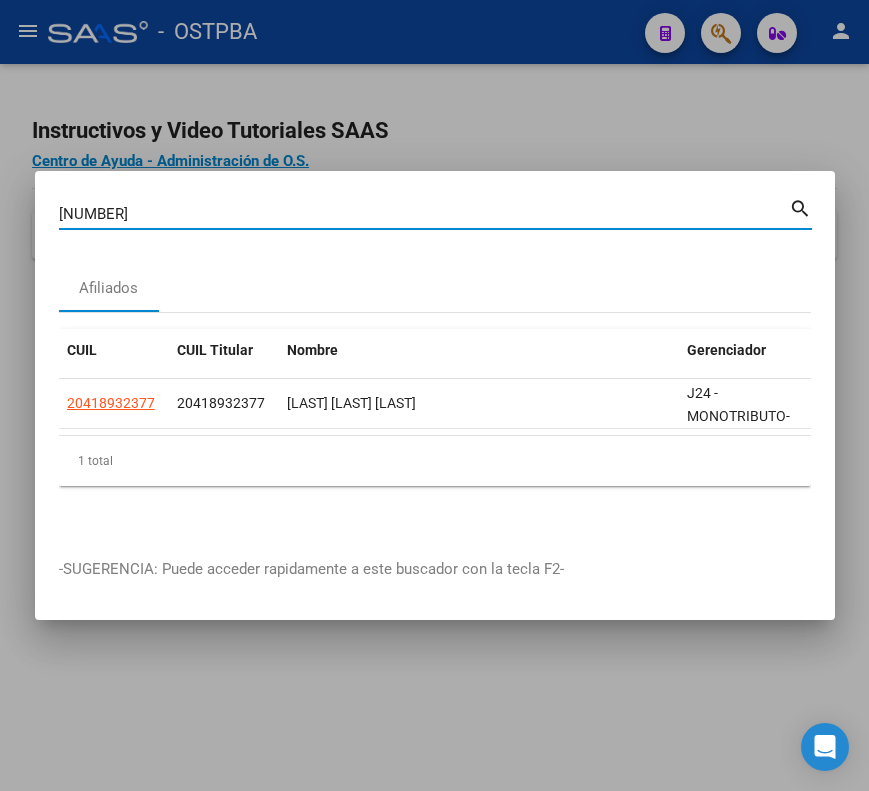 type on "42057169" 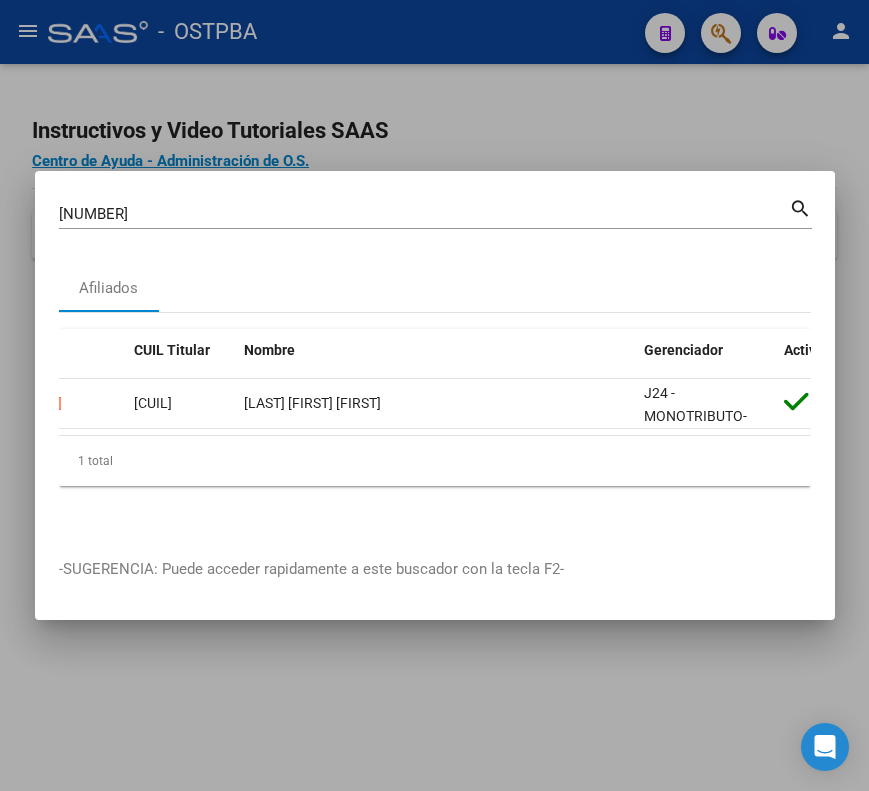 scroll, scrollTop: 0, scrollLeft: 0, axis: both 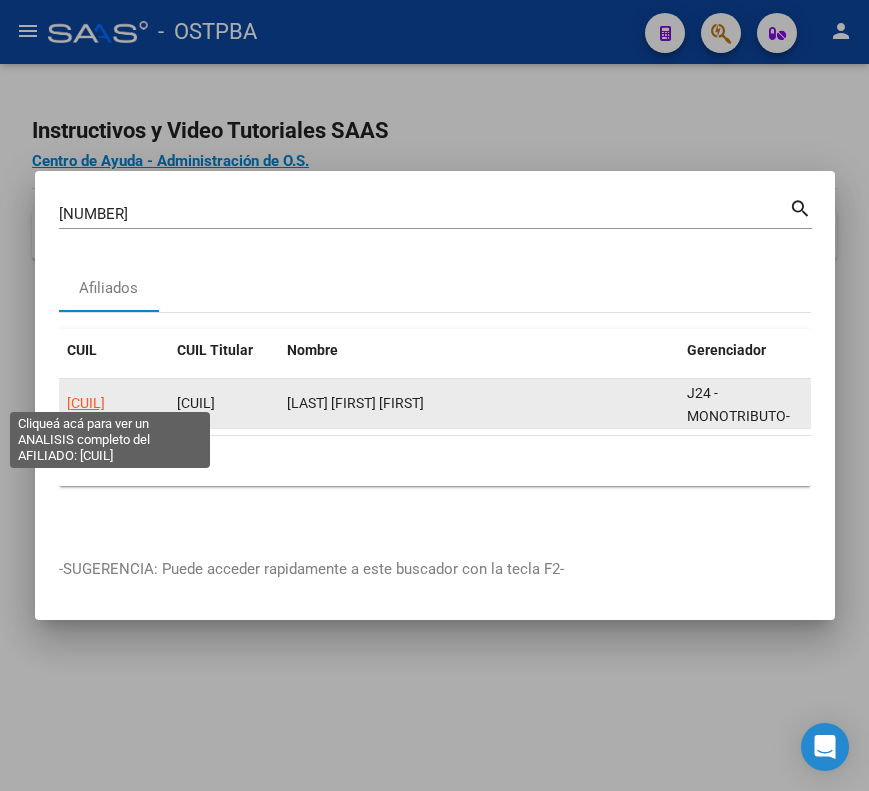 click on "20420571691" 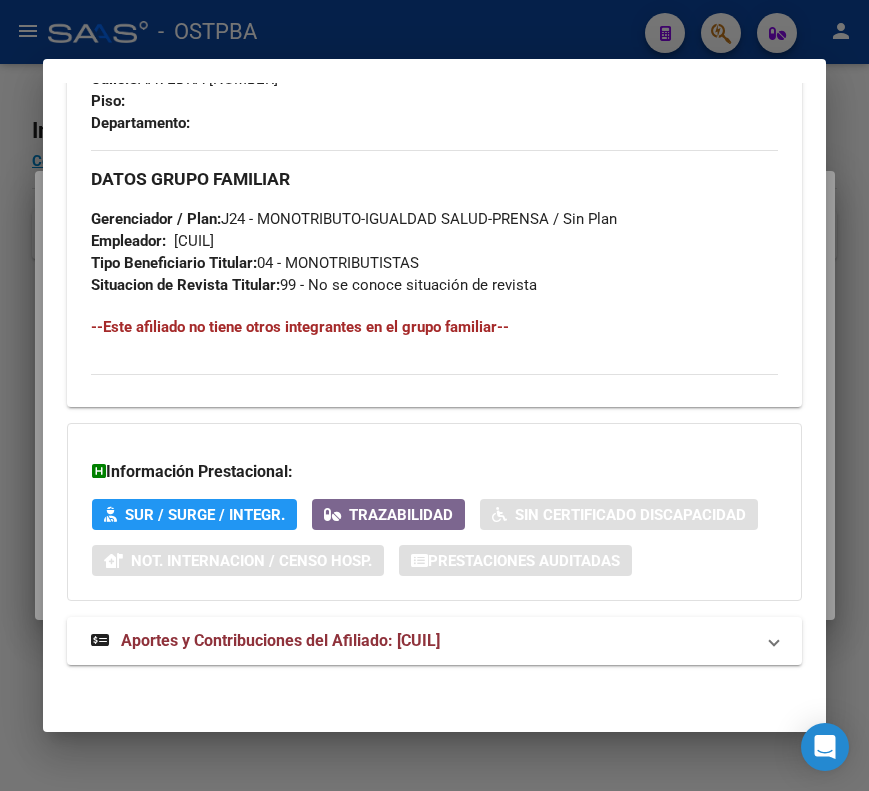 scroll, scrollTop: 1134, scrollLeft: 0, axis: vertical 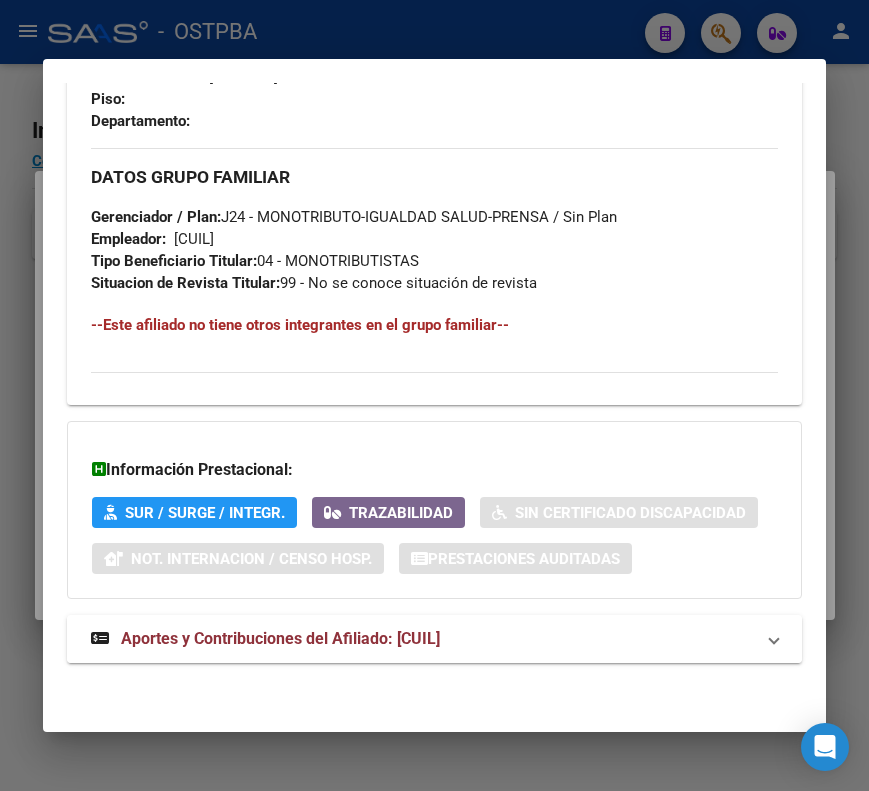click on "Aportes y Contribuciones del Afiliado: 20420571691" at bounding box center (265, 639) 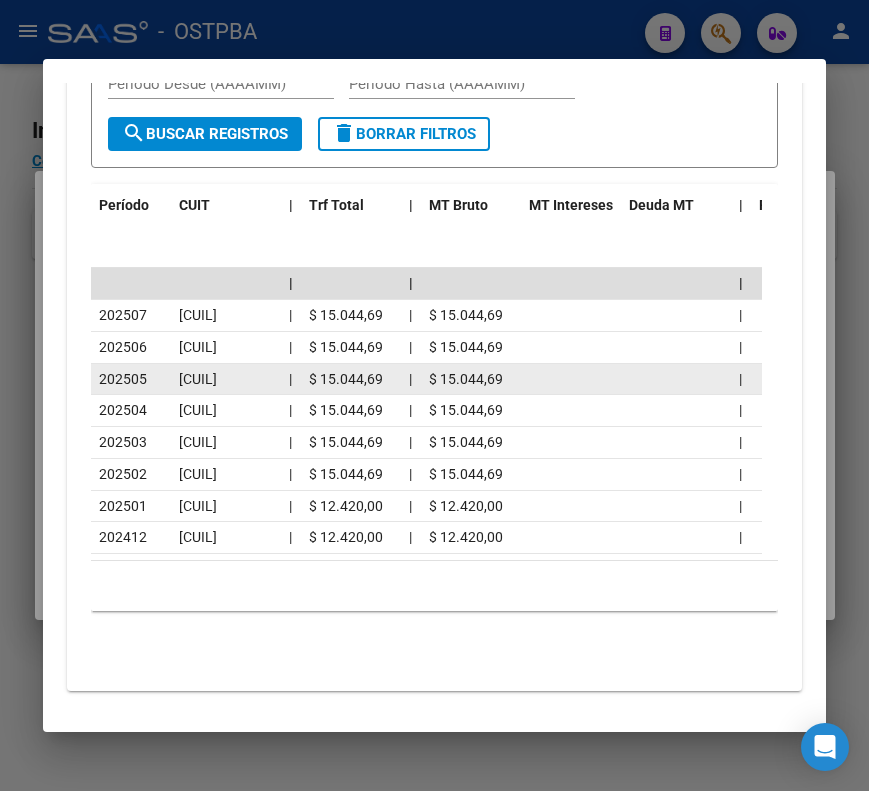 scroll, scrollTop: 2003, scrollLeft: 0, axis: vertical 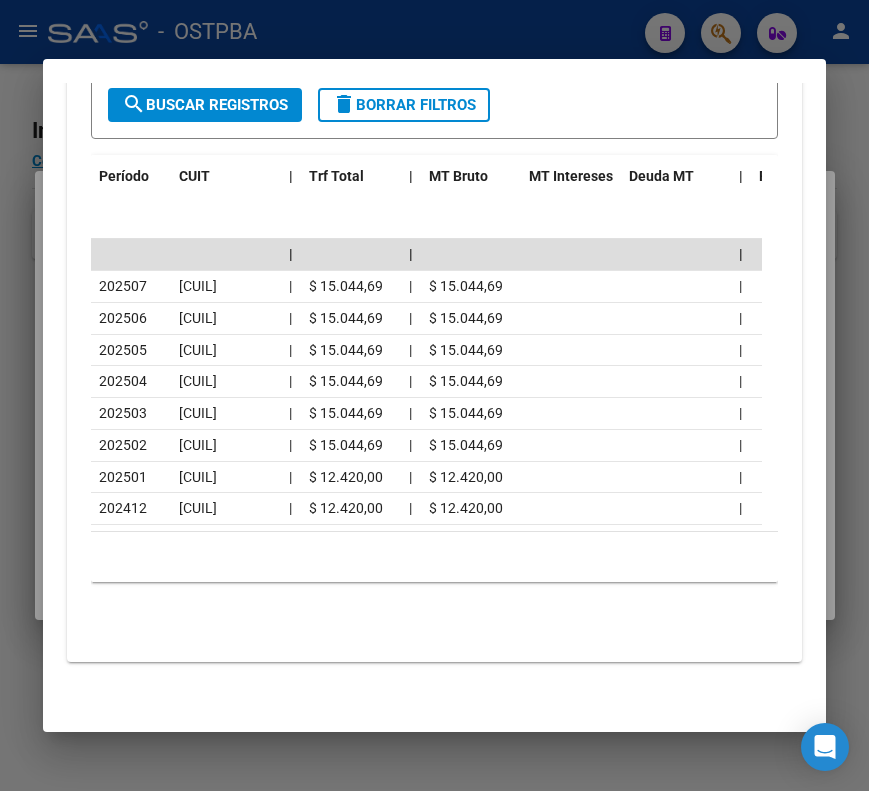 click at bounding box center [434, 395] 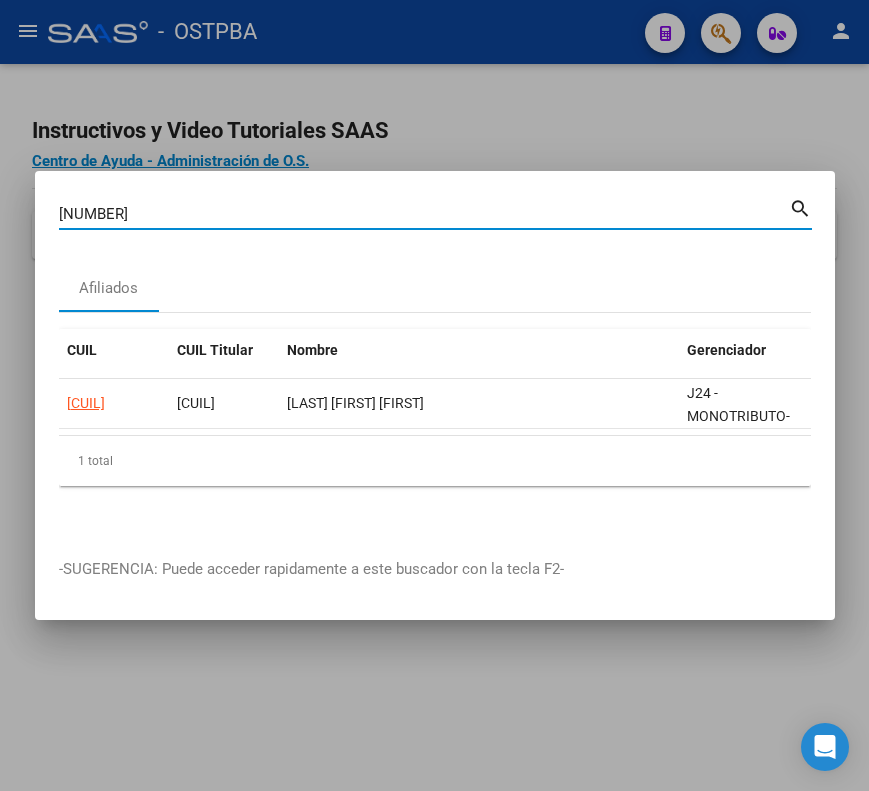 click on "42057169" at bounding box center (424, 214) 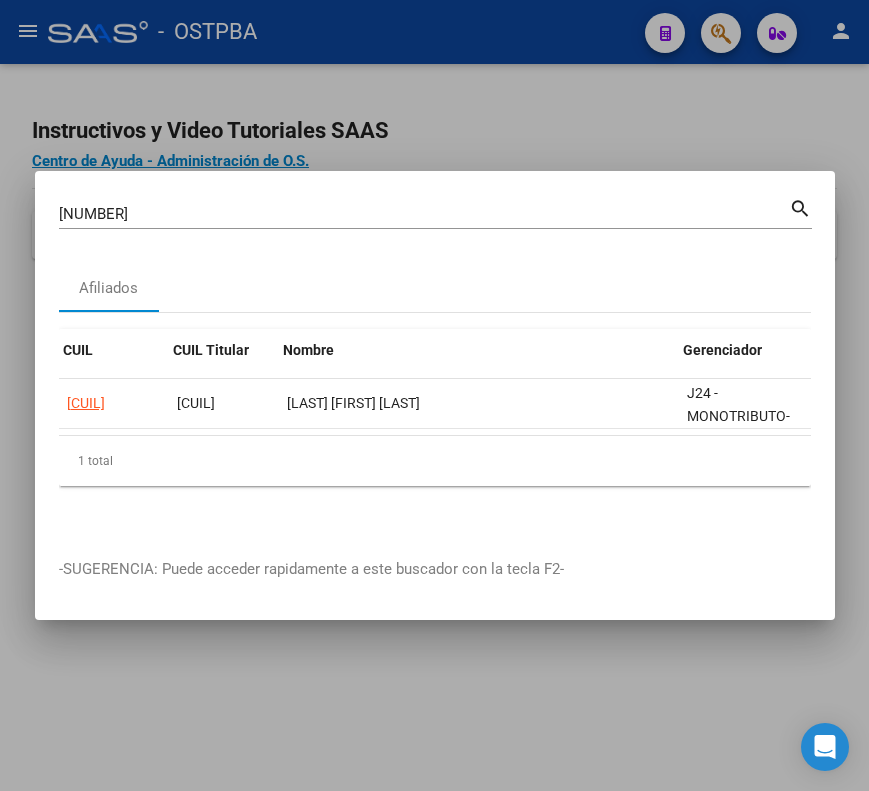 scroll, scrollTop: 0, scrollLeft: 128, axis: horizontal 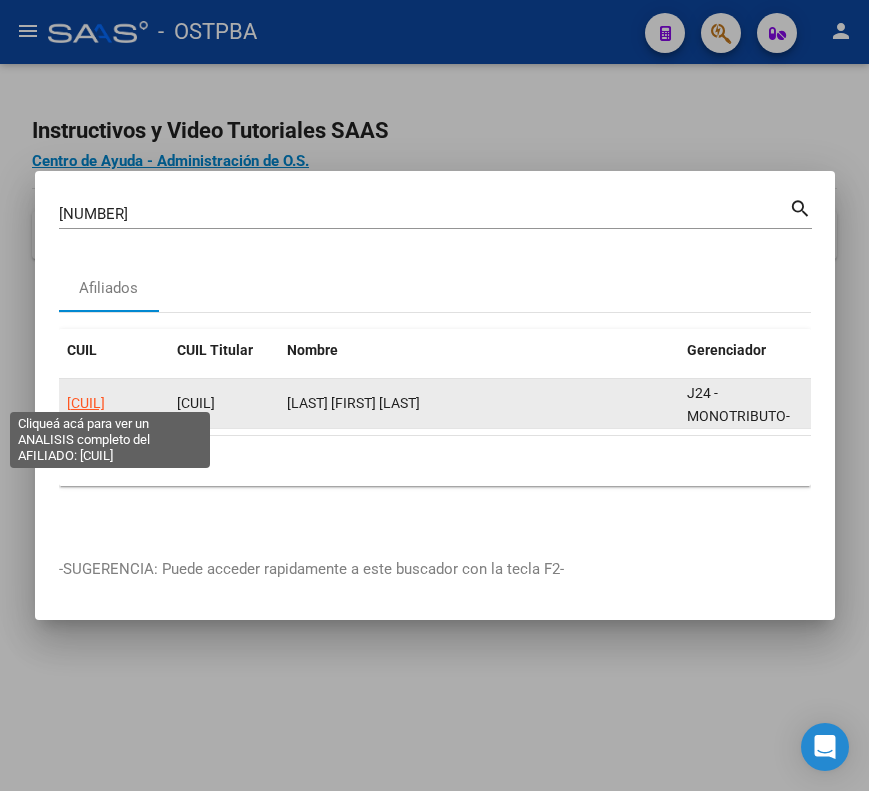 click on "20422383132" 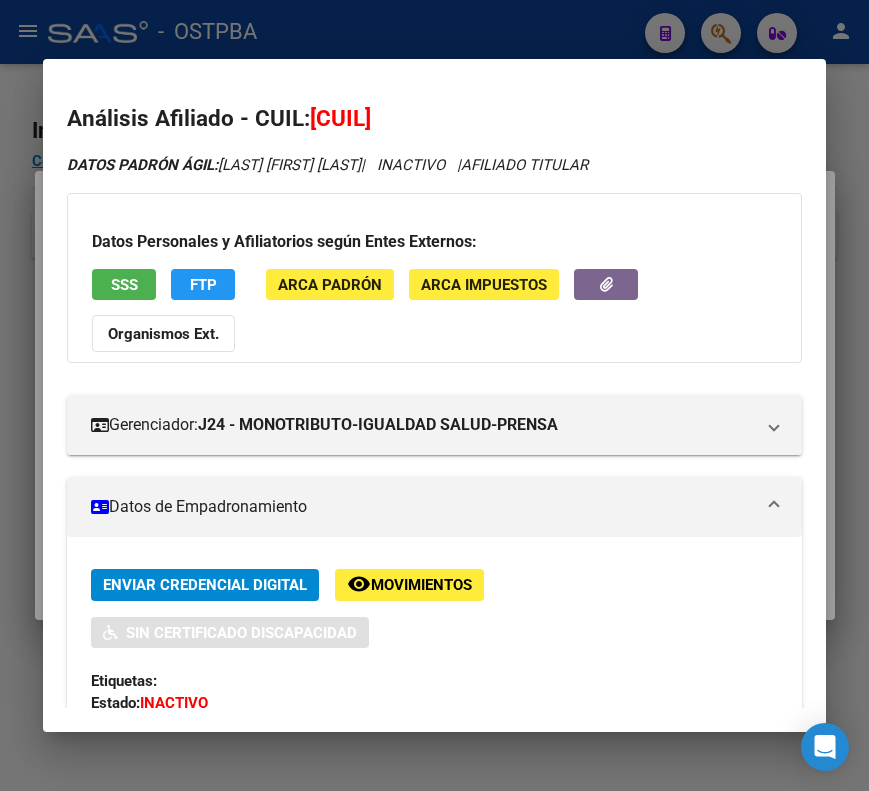 click on "Datos de Empadronamiento" at bounding box center [430, 507] 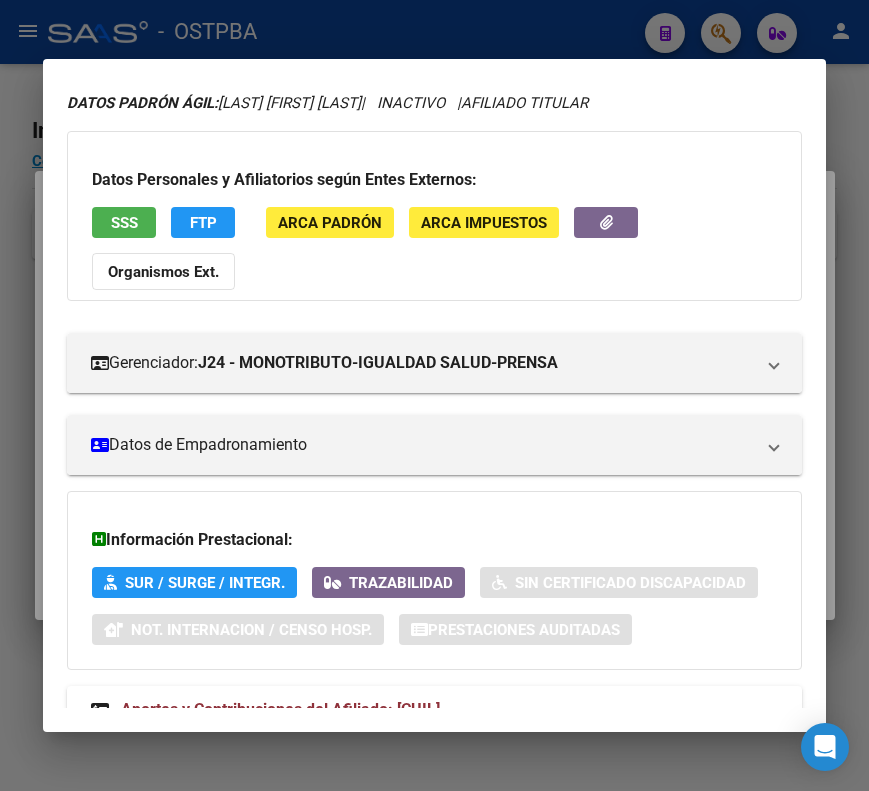 scroll, scrollTop: 133, scrollLeft: 0, axis: vertical 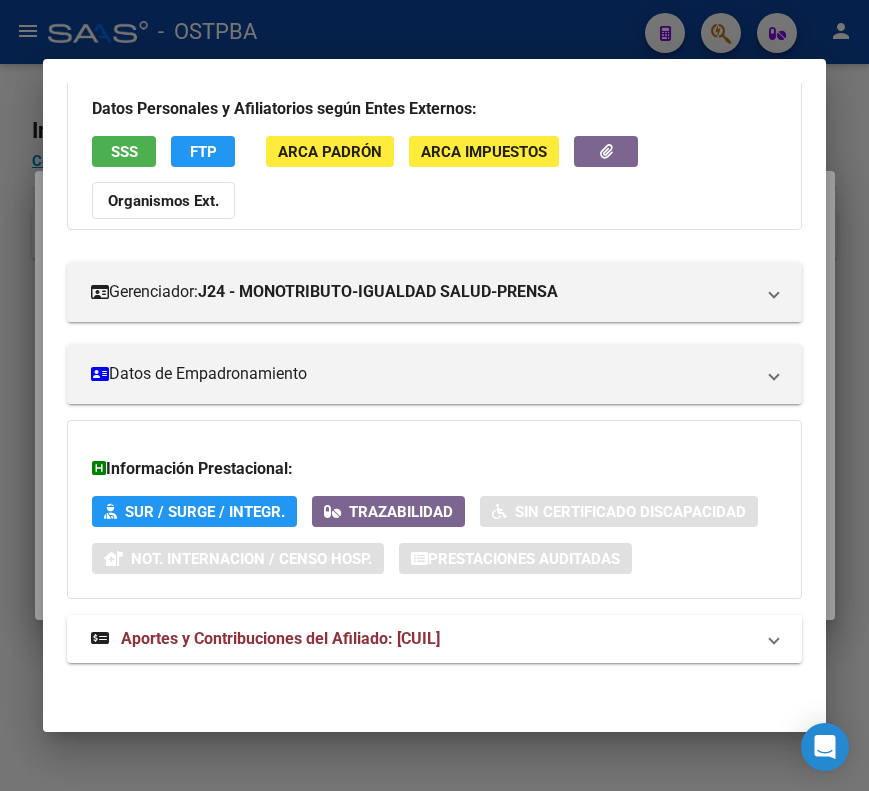 click on "Aportes y Contribuciones del Afiliado: 20422383132" at bounding box center (265, 639) 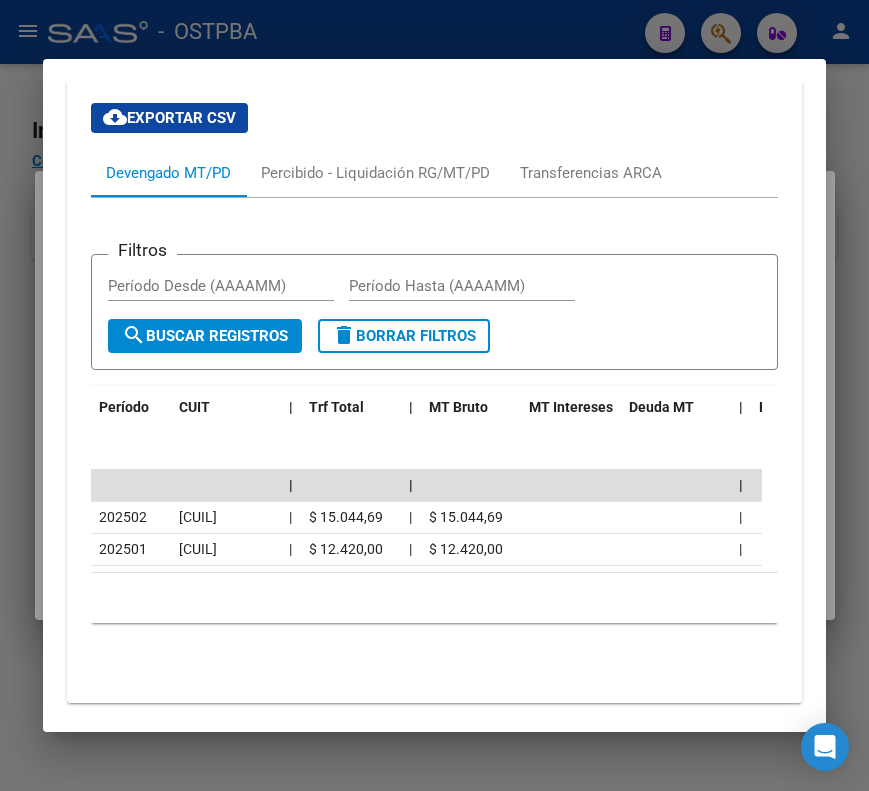 scroll, scrollTop: 812, scrollLeft: 0, axis: vertical 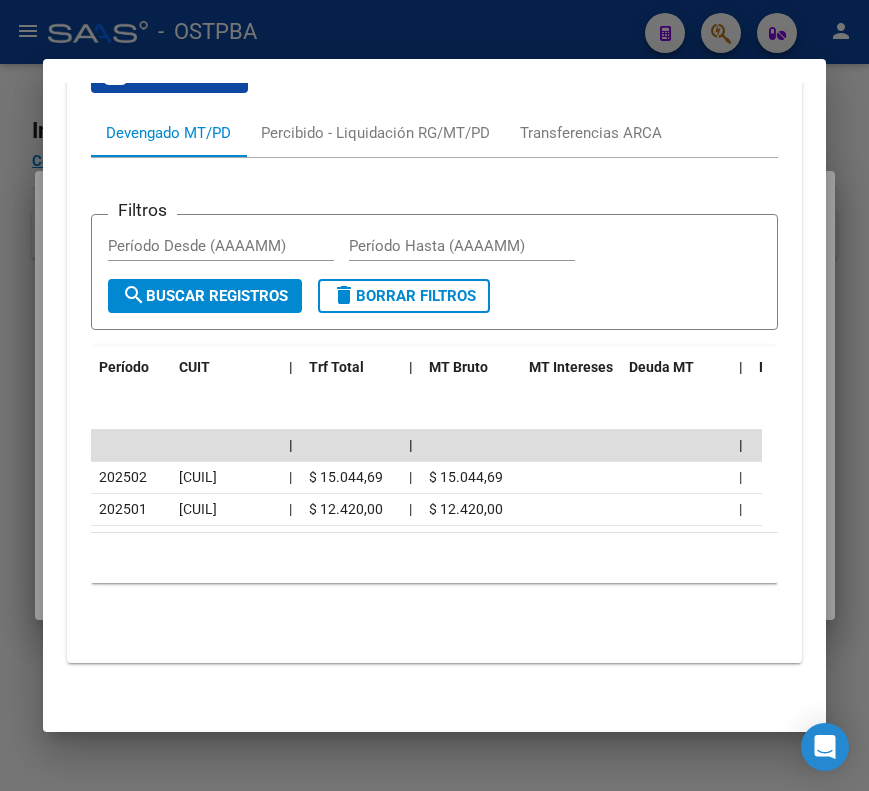 click at bounding box center [434, 395] 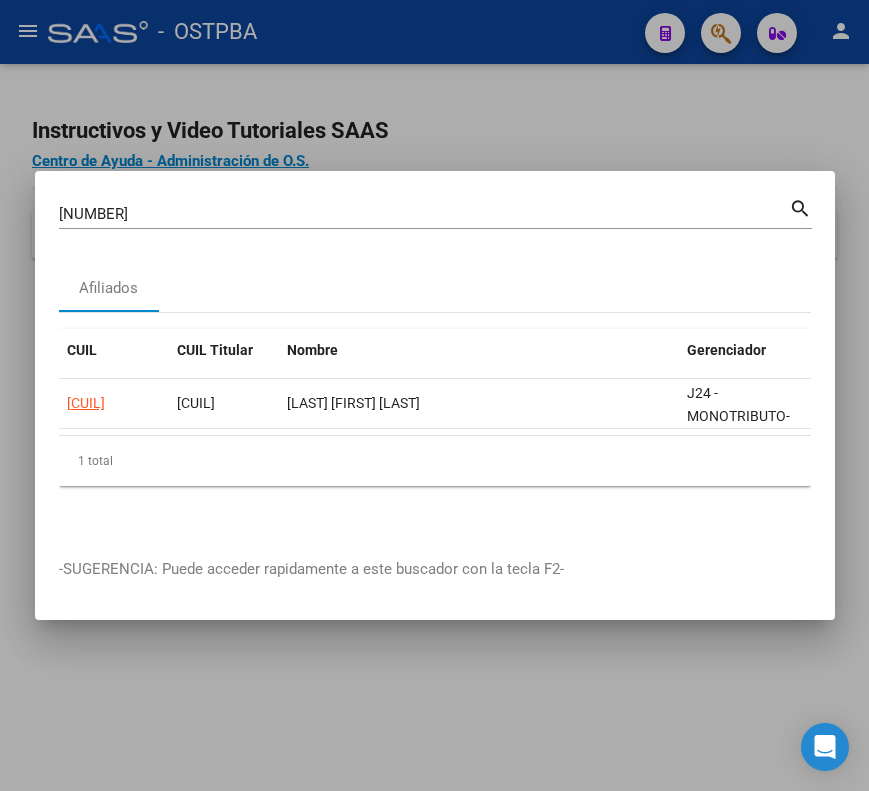 click on "42238313" at bounding box center (424, 214) 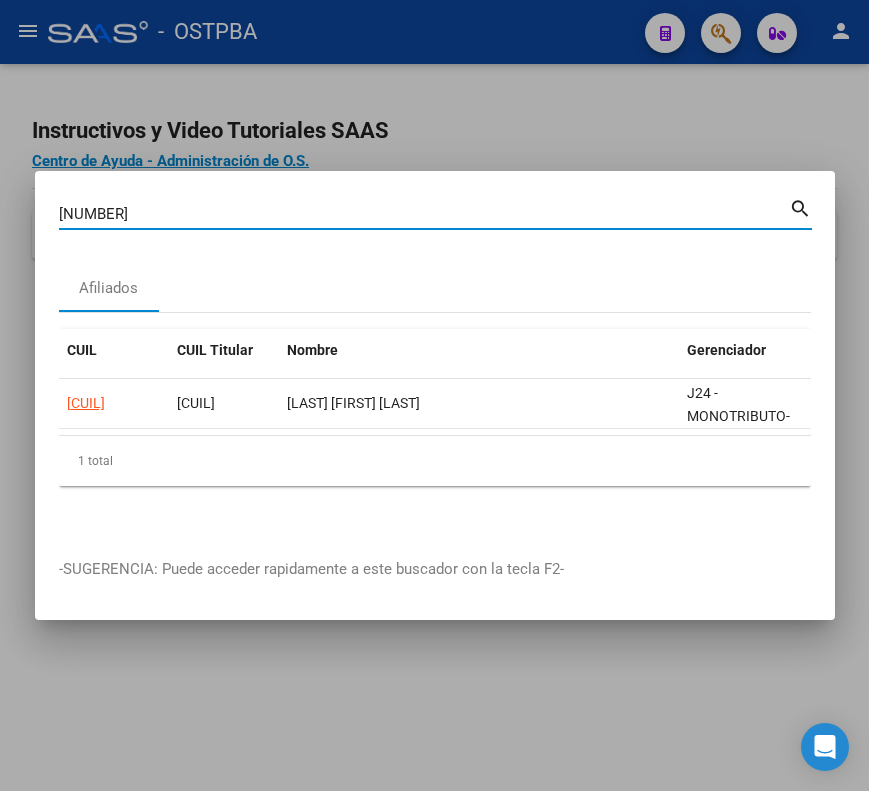 click on "42238313" at bounding box center (424, 214) 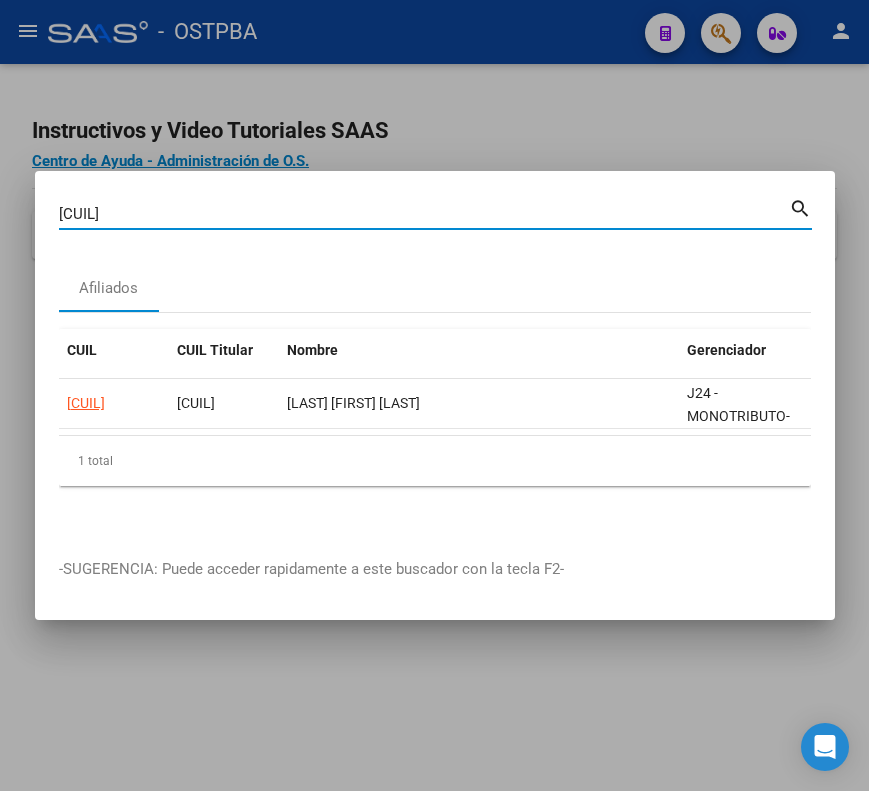type on "42238379" 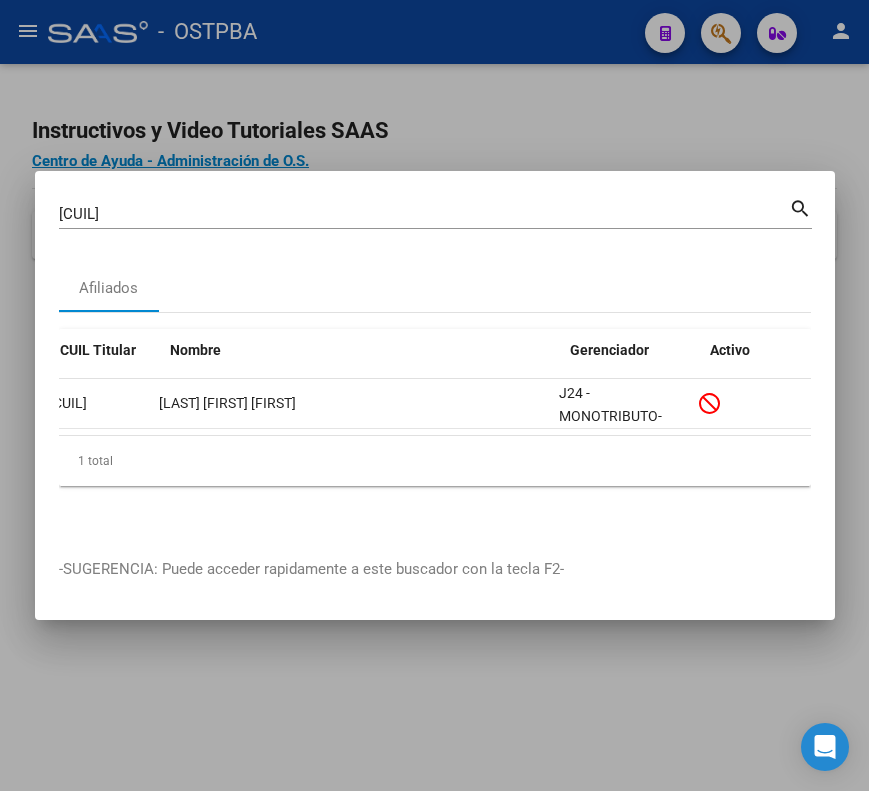 scroll, scrollTop: 0, scrollLeft: 0, axis: both 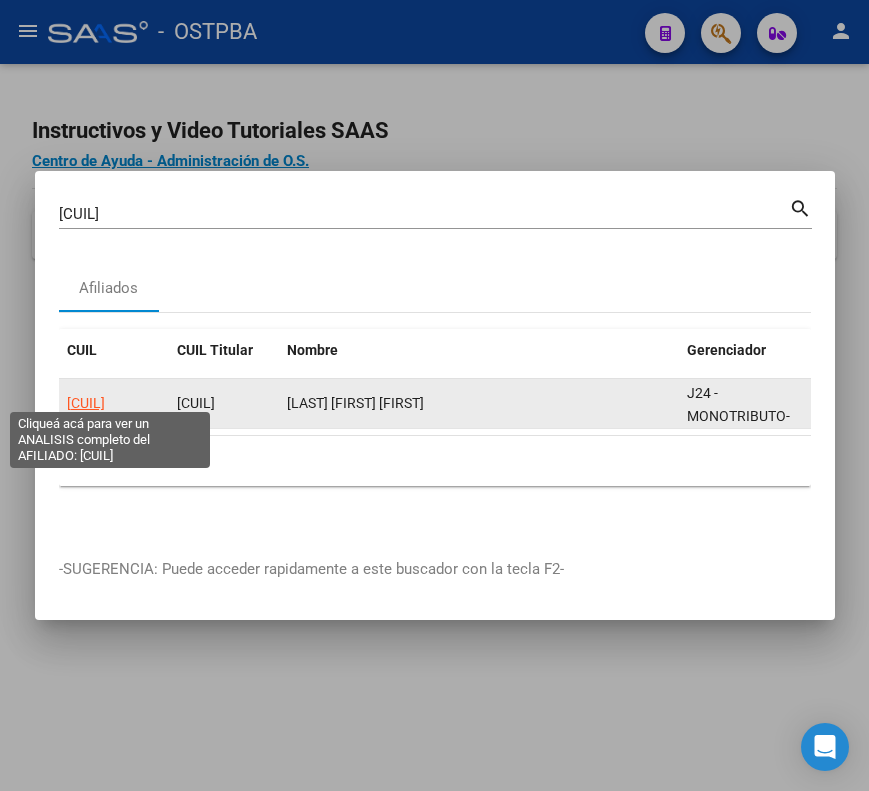 click on "20422383795" 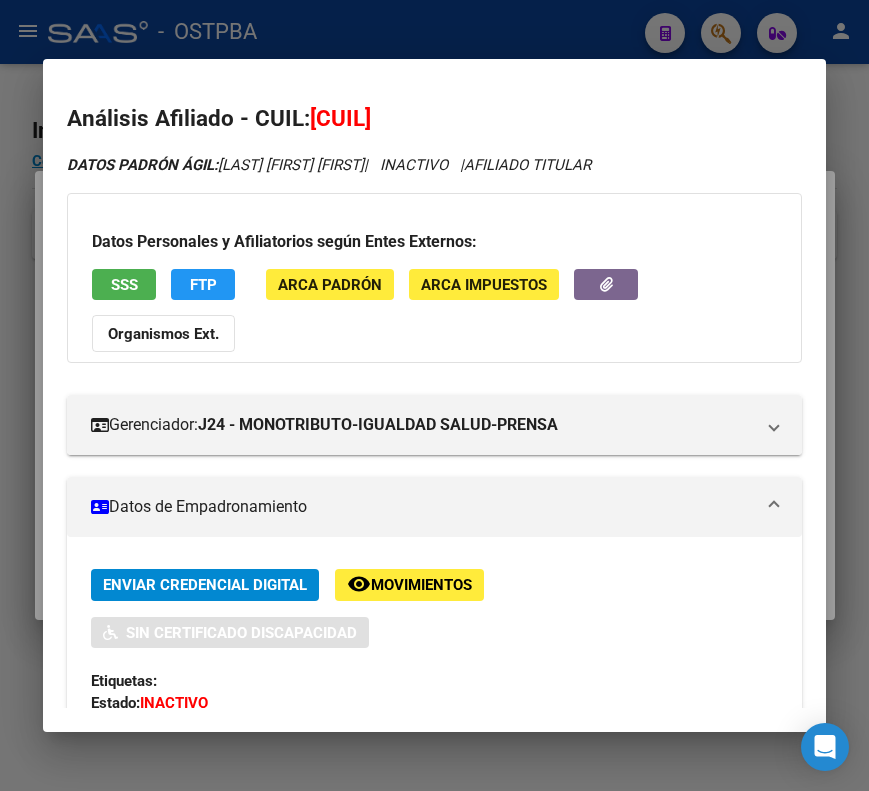 click on "Datos de Empadronamiento" at bounding box center [422, 507] 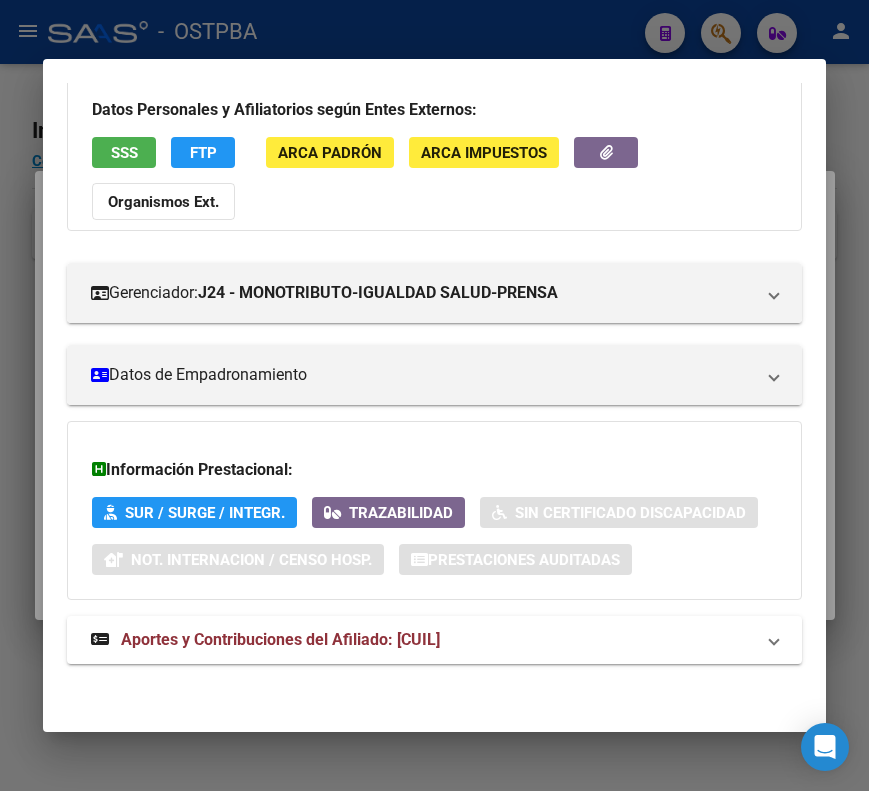 scroll, scrollTop: 133, scrollLeft: 0, axis: vertical 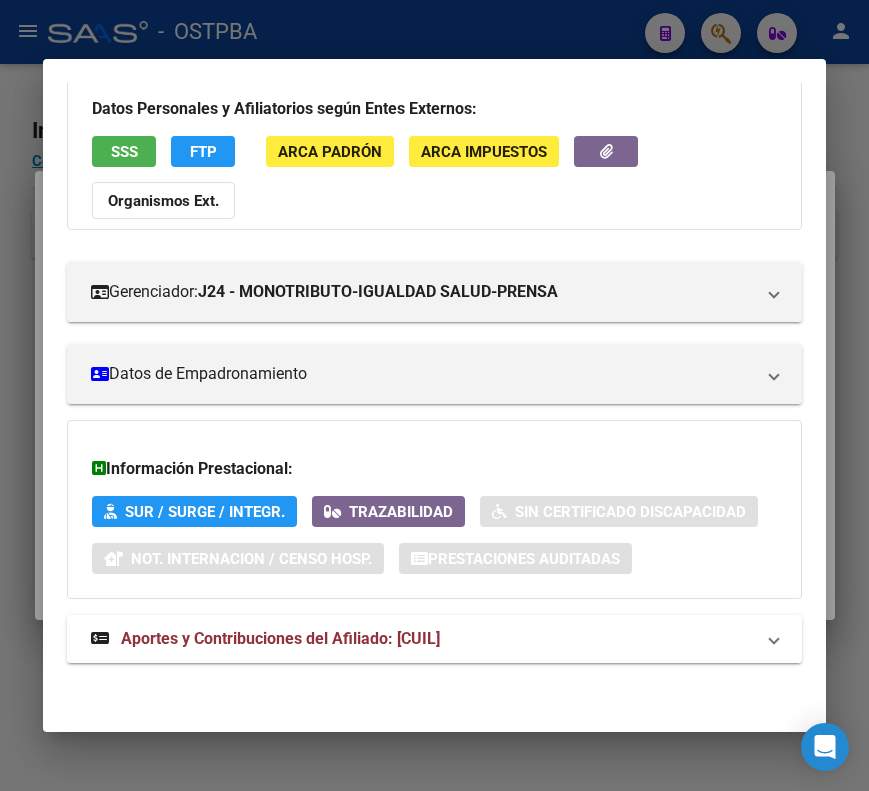 drag, startPoint x: 360, startPoint y: 655, endPoint x: 374, endPoint y: 564, distance: 92.070625 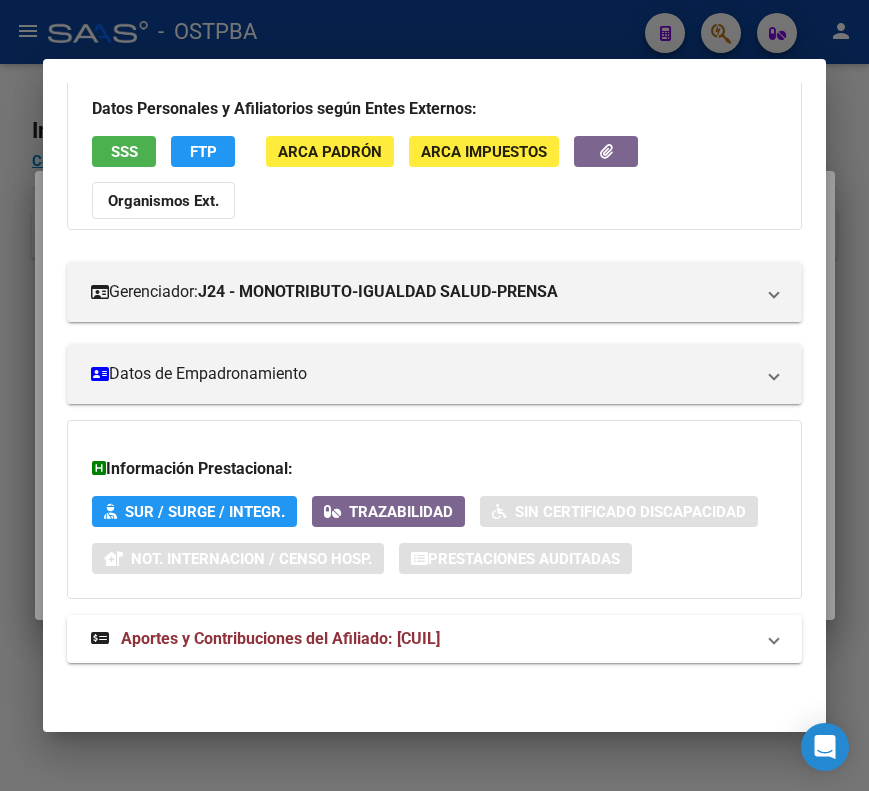 click on "Aportes y Contribuciones del Afiliado: 20422383795" at bounding box center [434, 639] 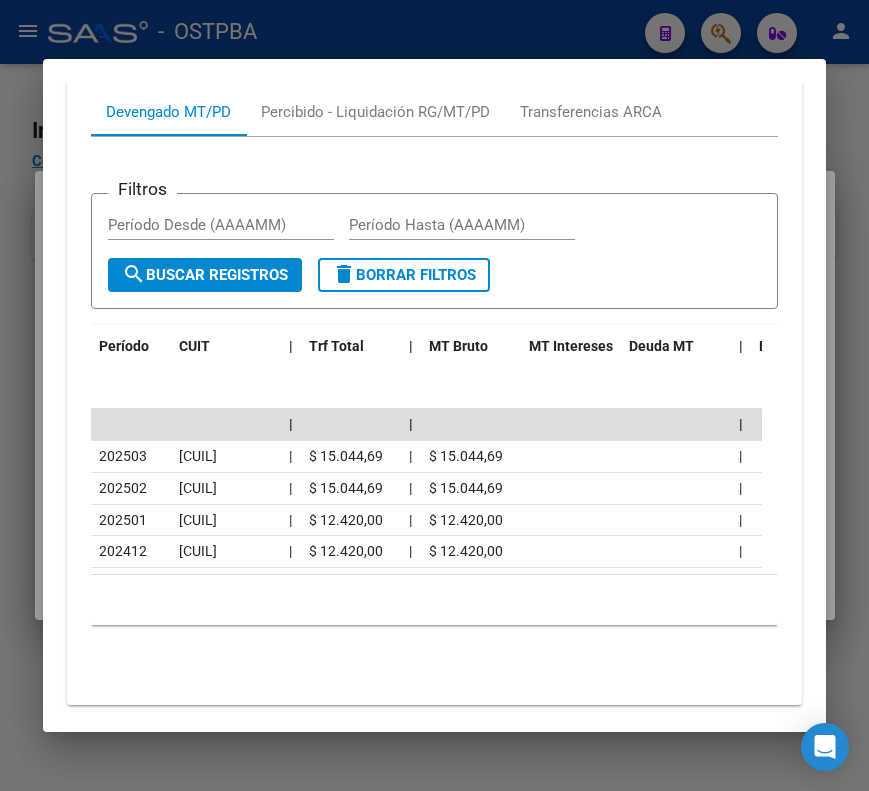 scroll, scrollTop: 850, scrollLeft: 0, axis: vertical 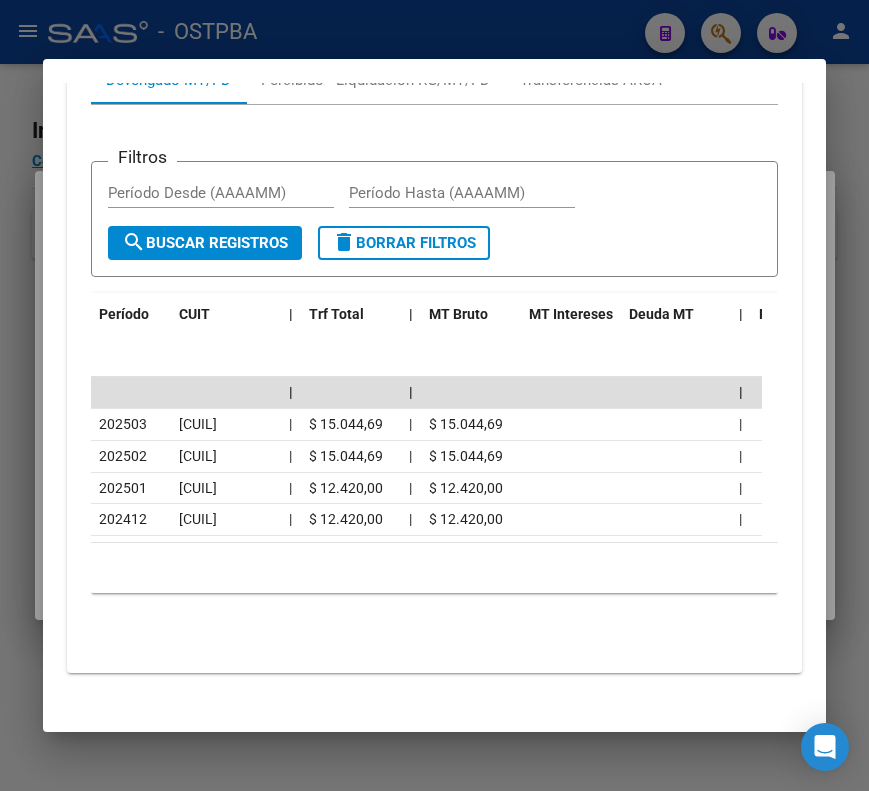 click at bounding box center (434, 395) 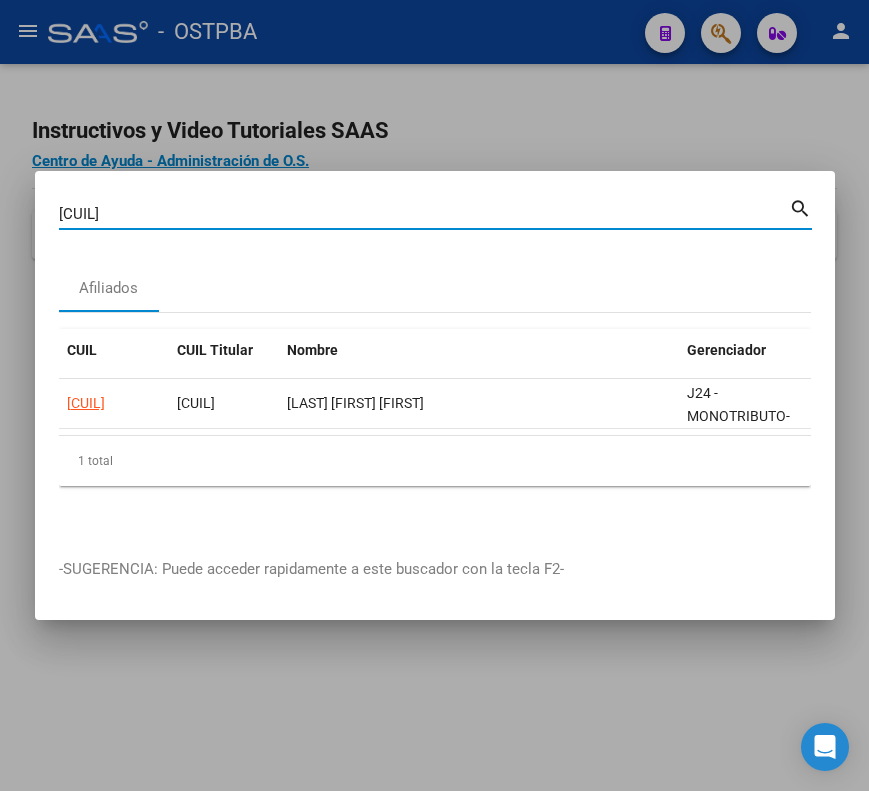 click on "42238379" at bounding box center [424, 214] 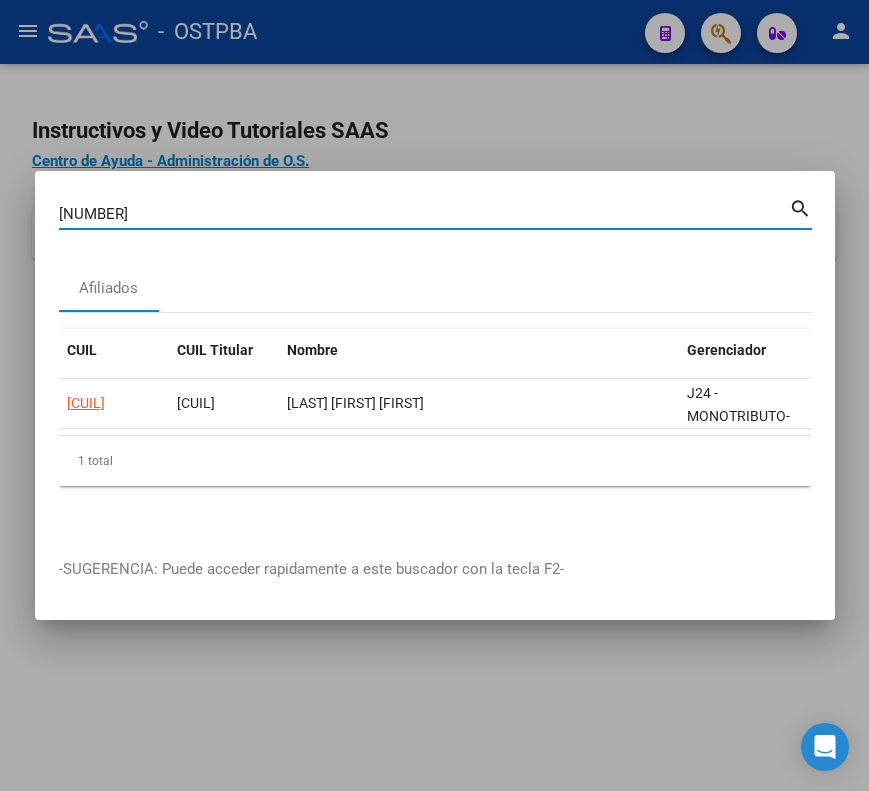 type on "42341899" 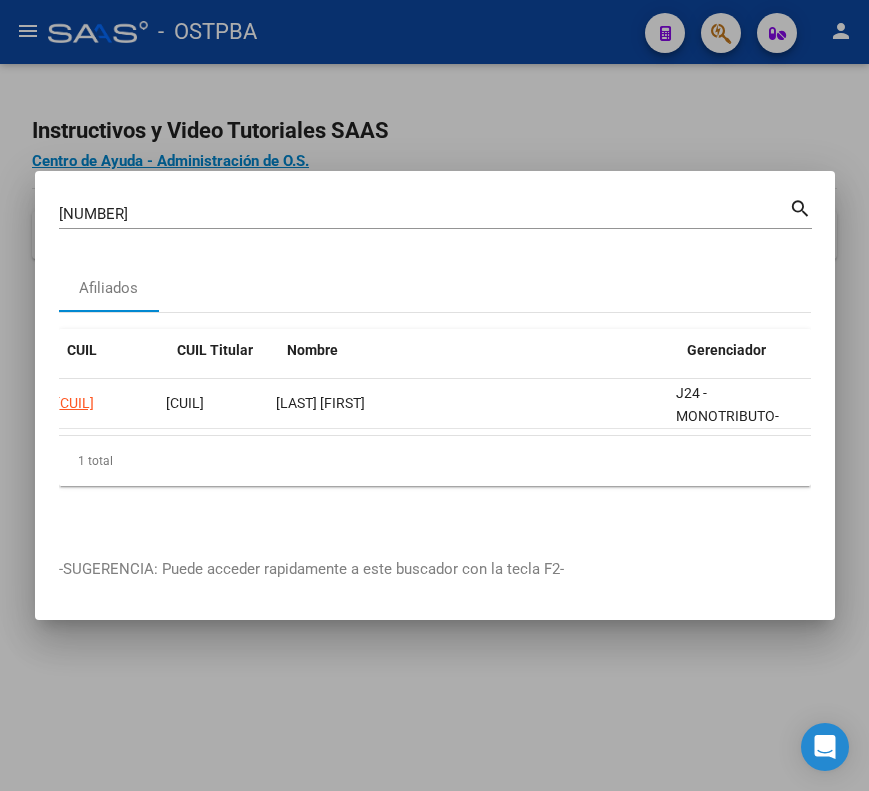 scroll, scrollTop: 0, scrollLeft: 0, axis: both 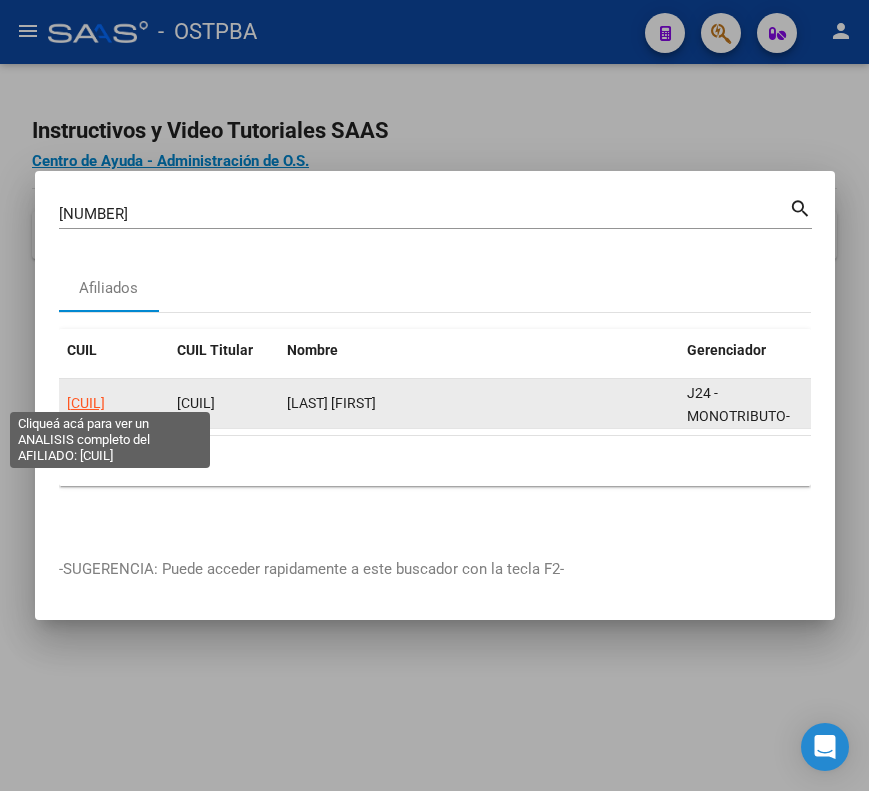 click on "20423418991" 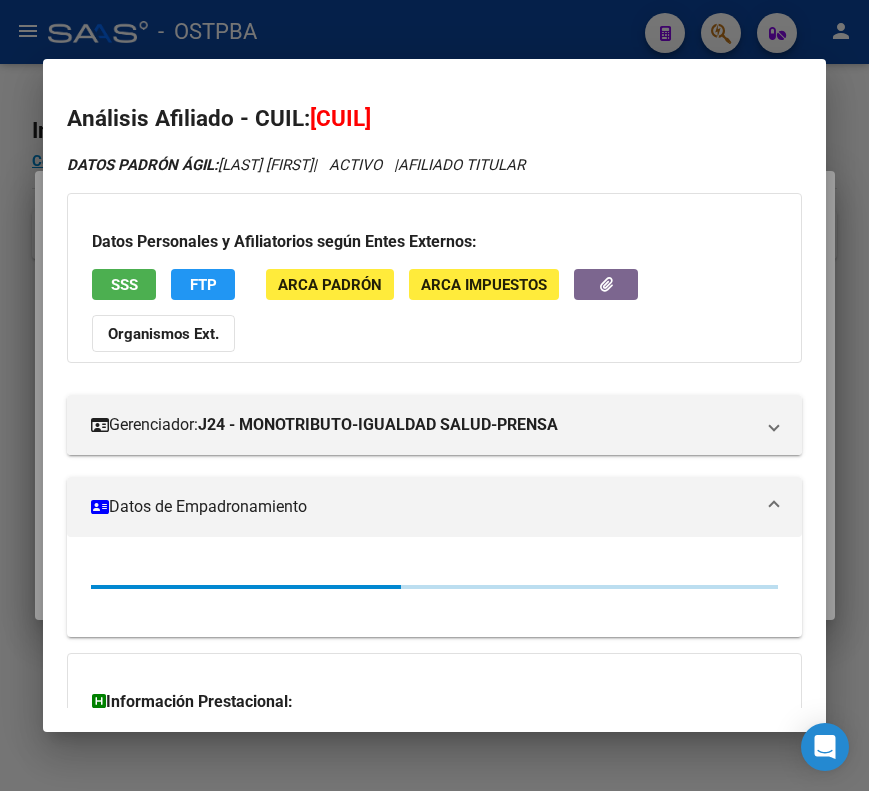 click on "Datos de Empadronamiento" at bounding box center [422, 507] 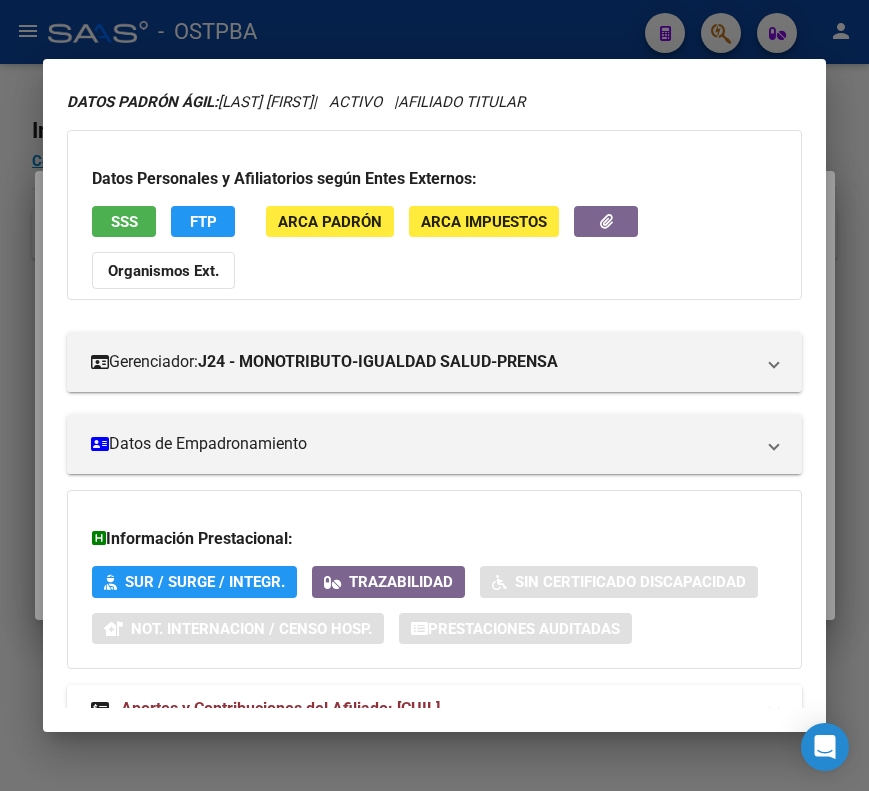 scroll, scrollTop: 133, scrollLeft: 0, axis: vertical 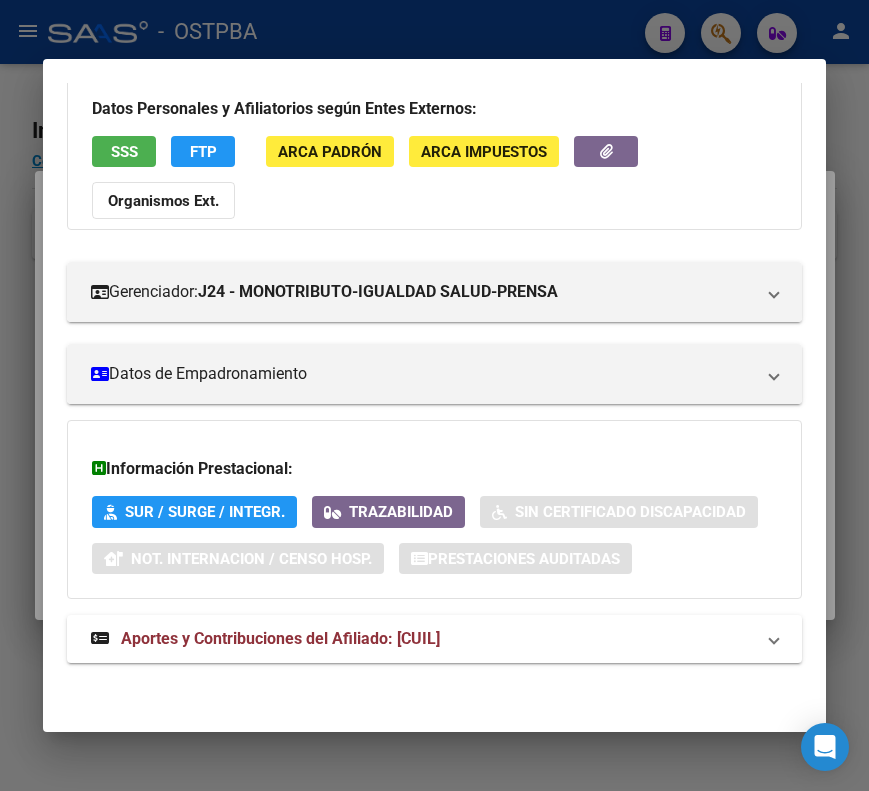 drag, startPoint x: 390, startPoint y: 638, endPoint x: 389, endPoint y: 610, distance: 28.01785 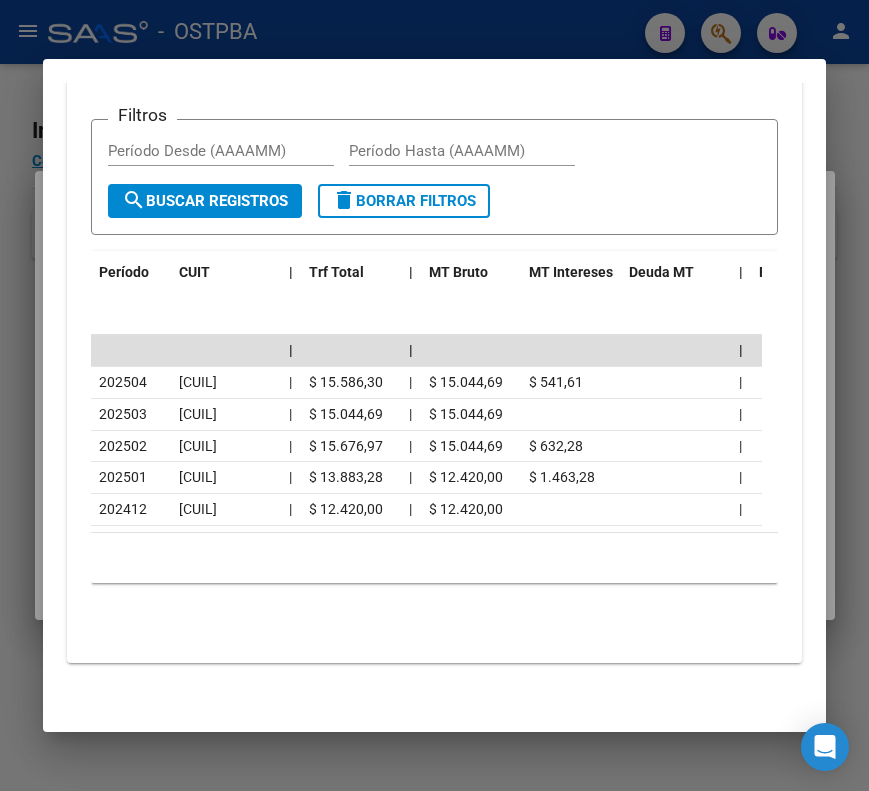 scroll, scrollTop: 907, scrollLeft: 0, axis: vertical 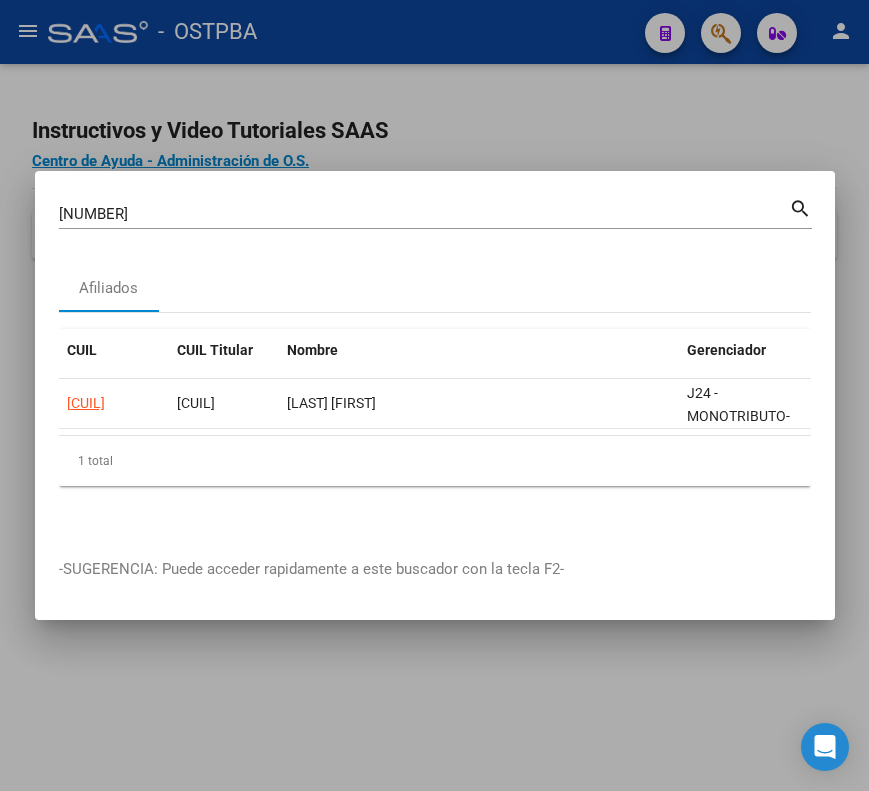 click on "42341899" at bounding box center (424, 214) 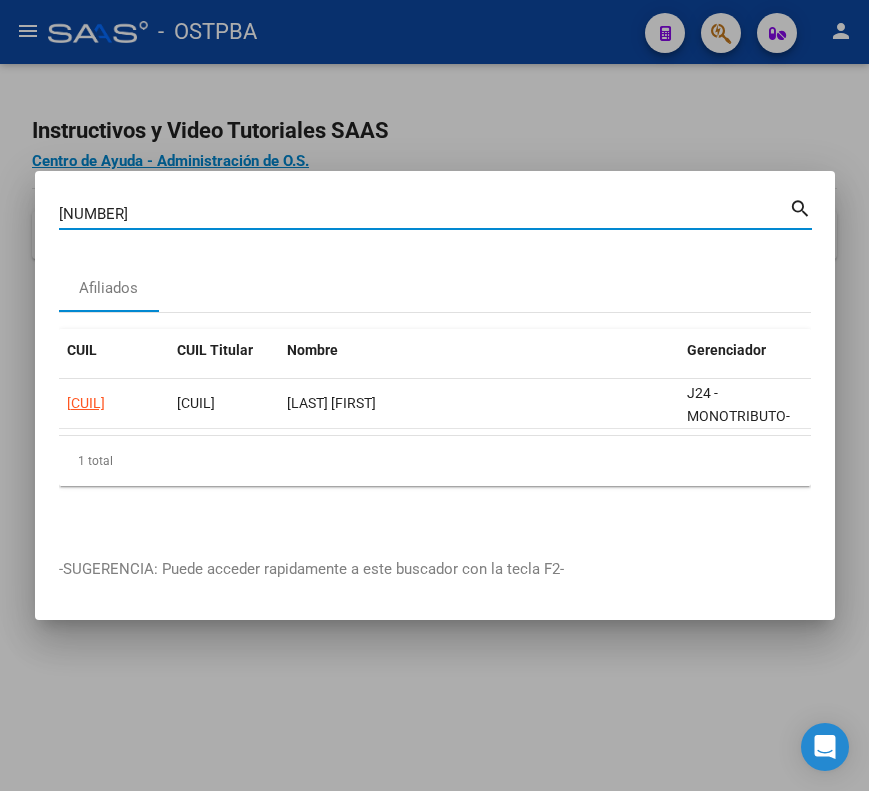 click on "42341899" at bounding box center [424, 214] 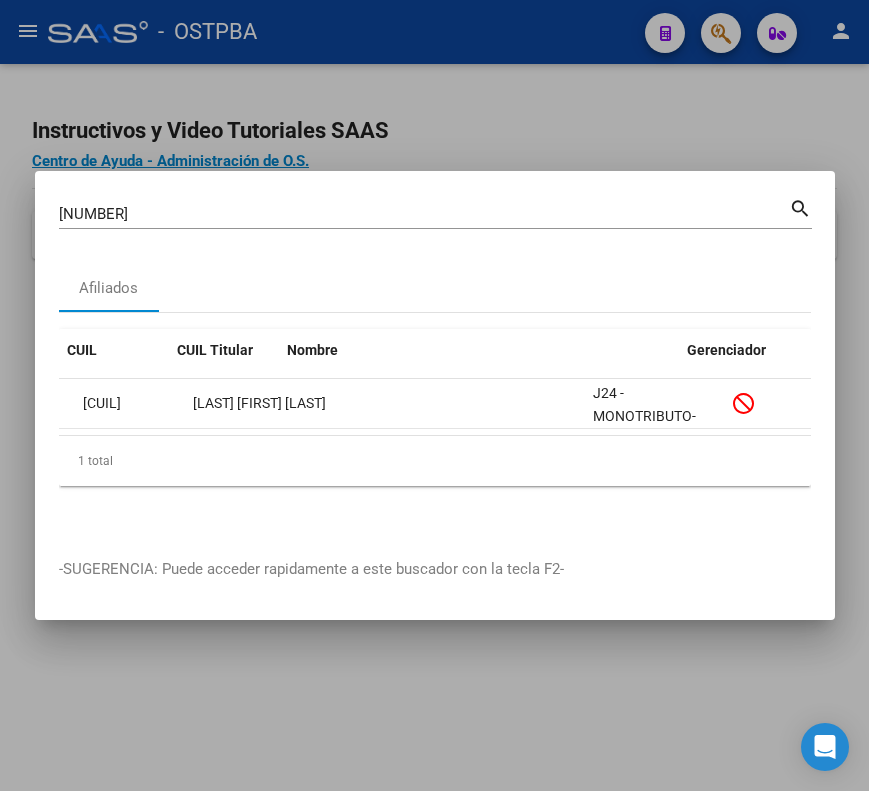 scroll, scrollTop: 0, scrollLeft: 0, axis: both 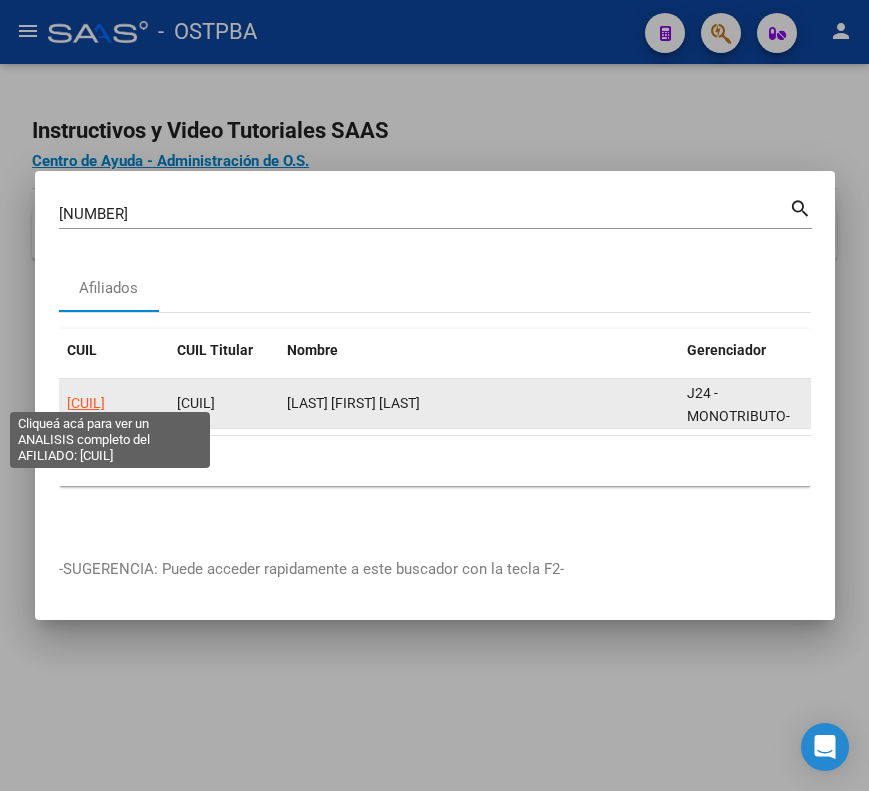 click on "20423513943" 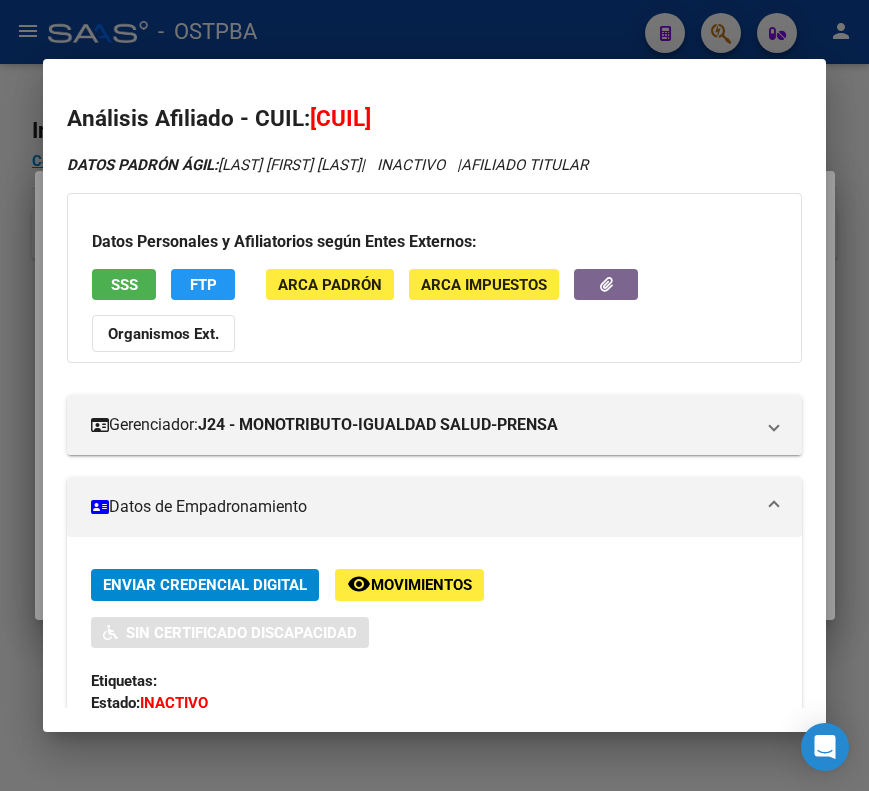 click on "Datos de Empadronamiento" at bounding box center (422, 507) 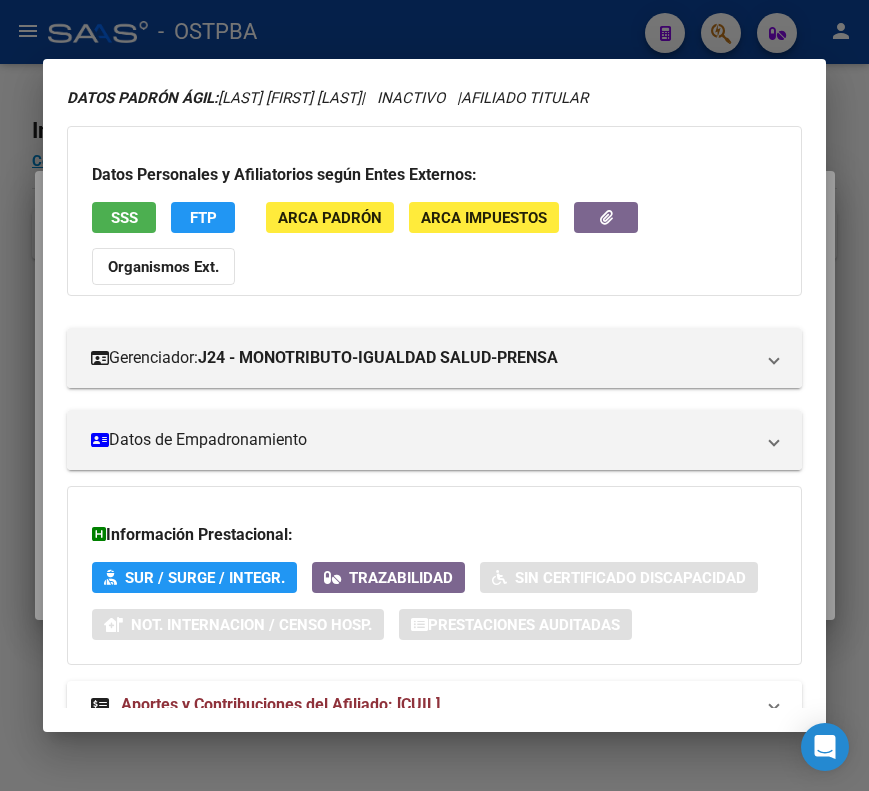 scroll, scrollTop: 133, scrollLeft: 0, axis: vertical 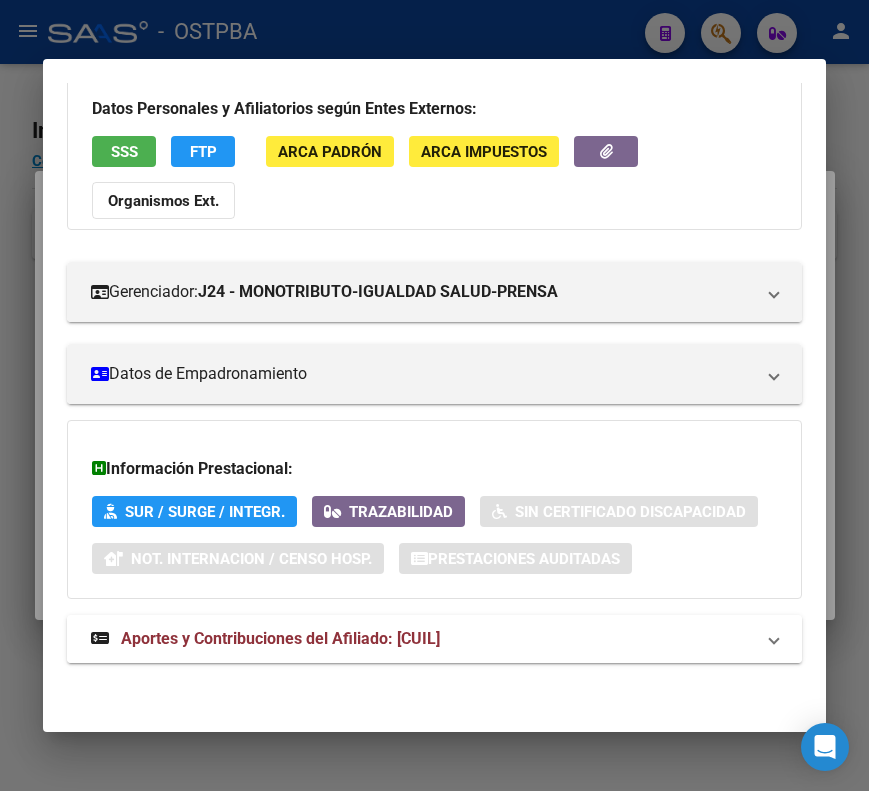 click on "Aportes y Contribuciones del Afiliado: 20423513943" at bounding box center [434, 639] 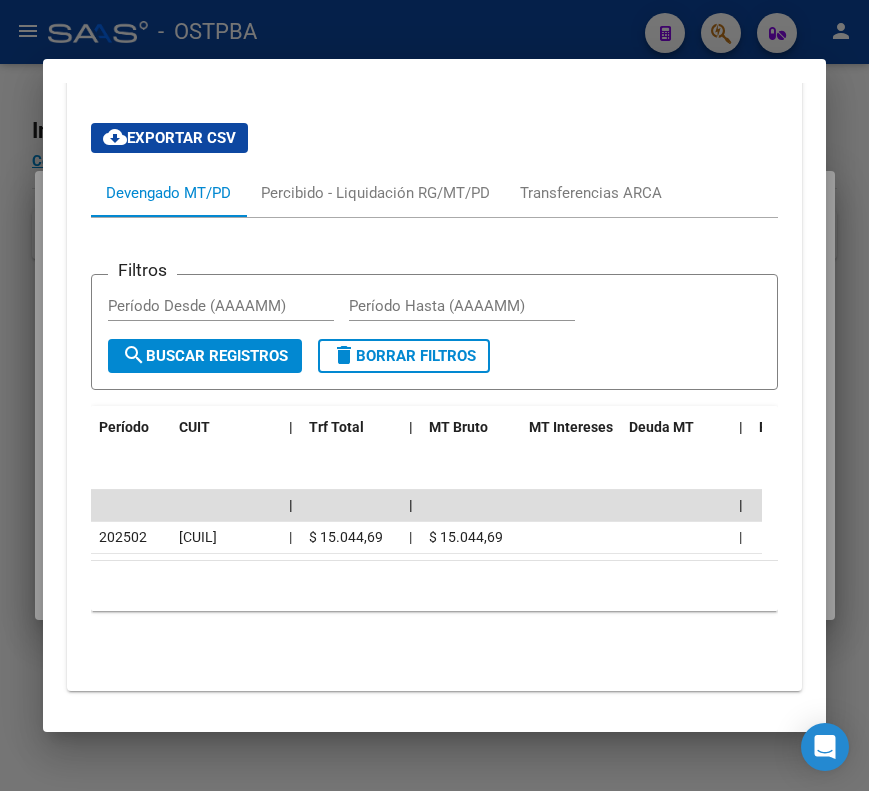 scroll, scrollTop: 780, scrollLeft: 0, axis: vertical 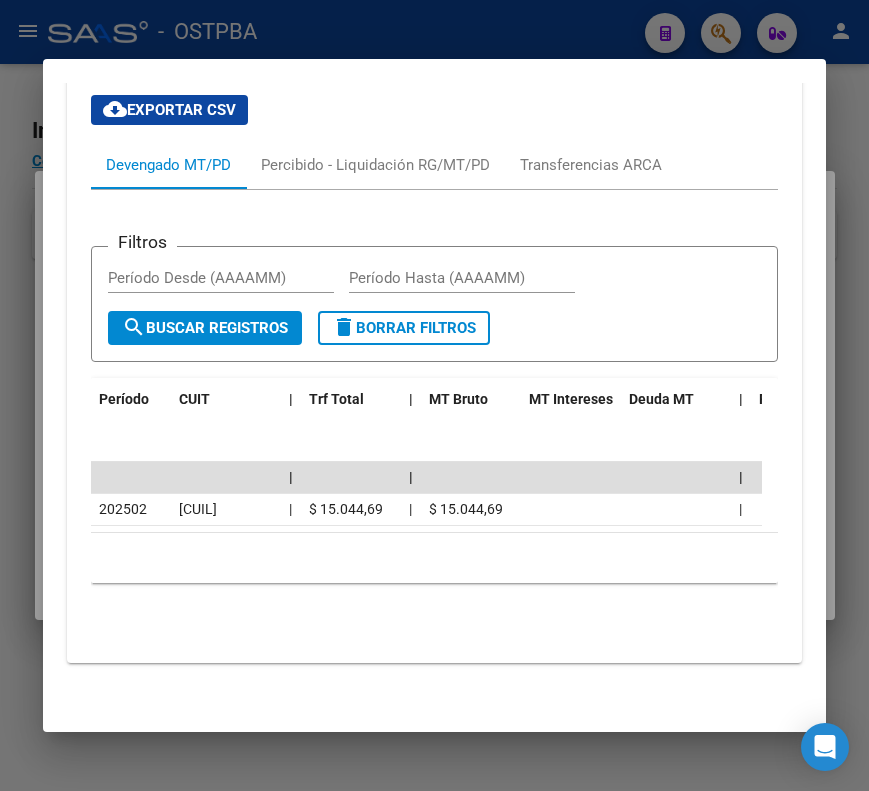 click at bounding box center (434, 395) 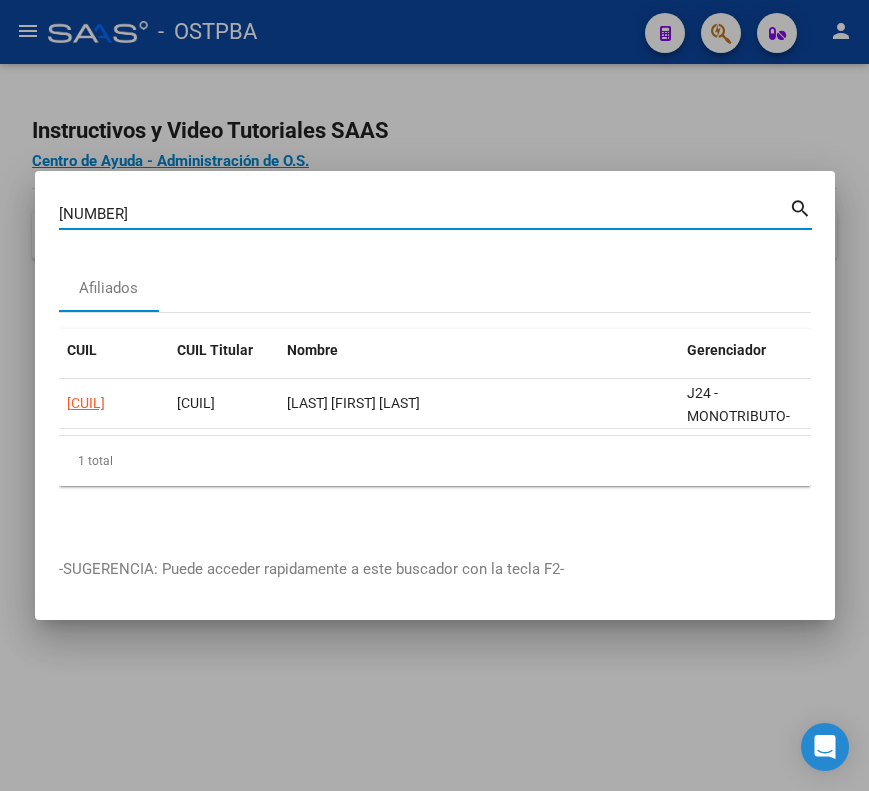 click on "42351394" at bounding box center (424, 214) 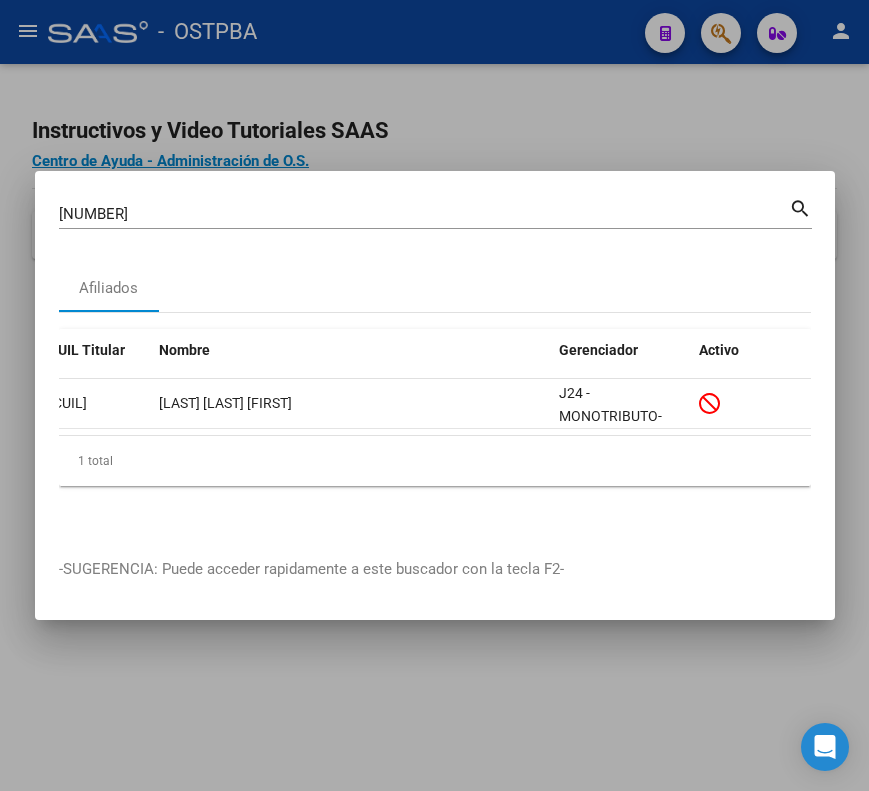 scroll, scrollTop: 0, scrollLeft: 0, axis: both 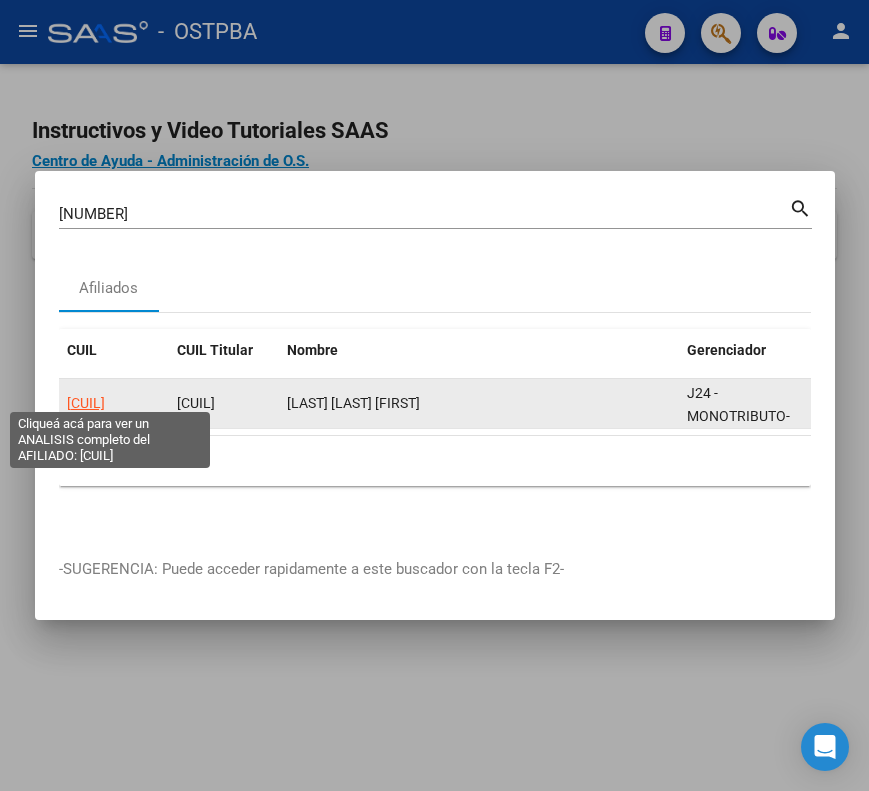 click on "20424262480" 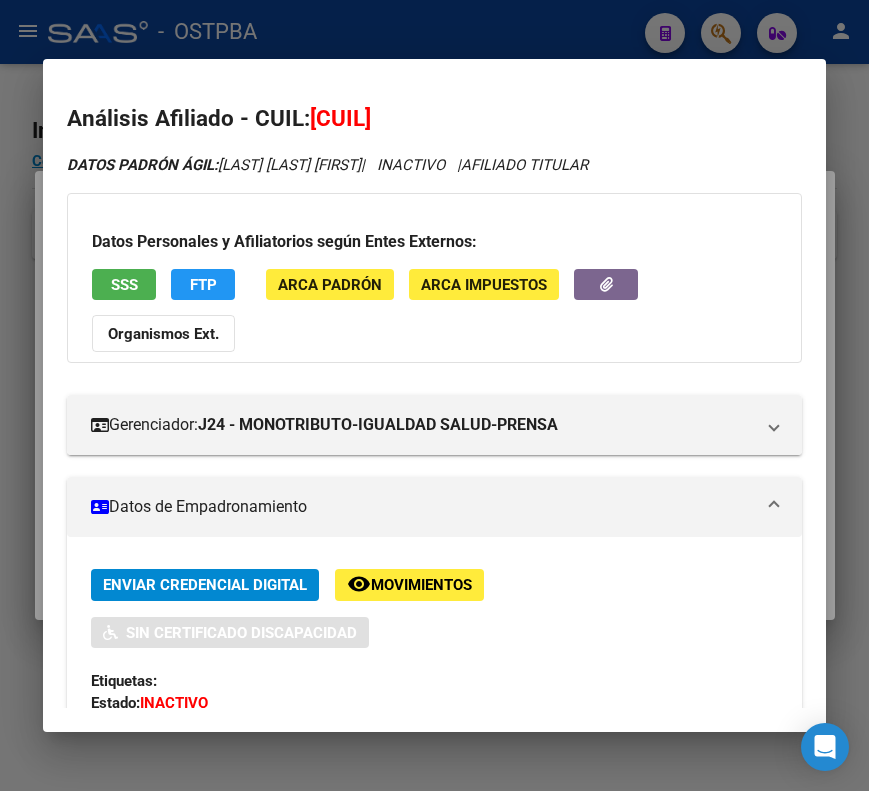 click at bounding box center [774, 507] 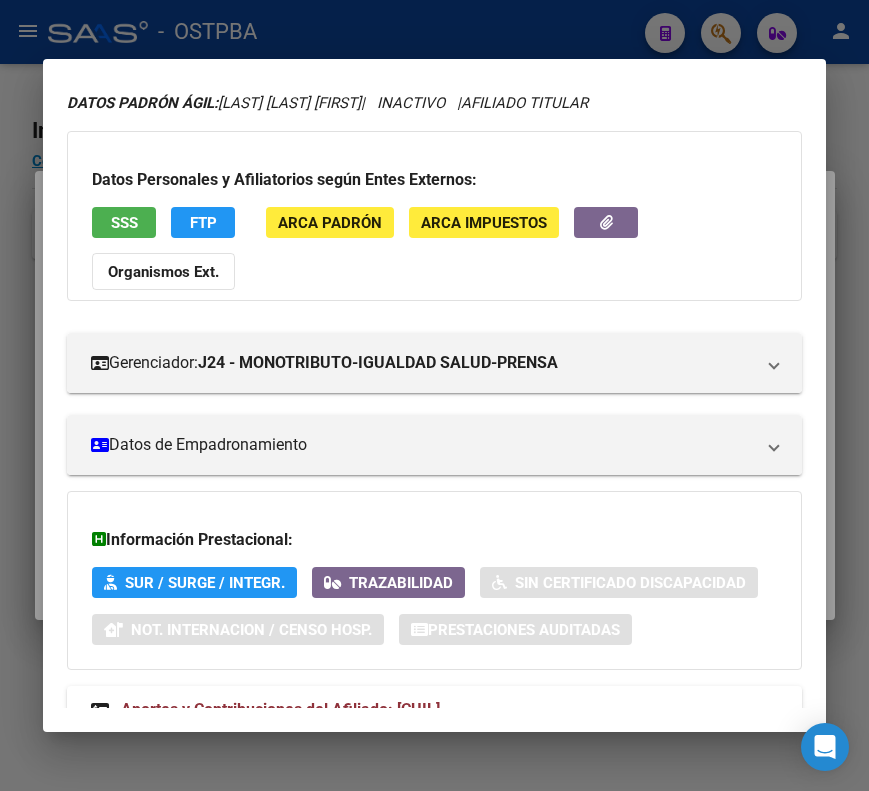 scroll, scrollTop: 133, scrollLeft: 0, axis: vertical 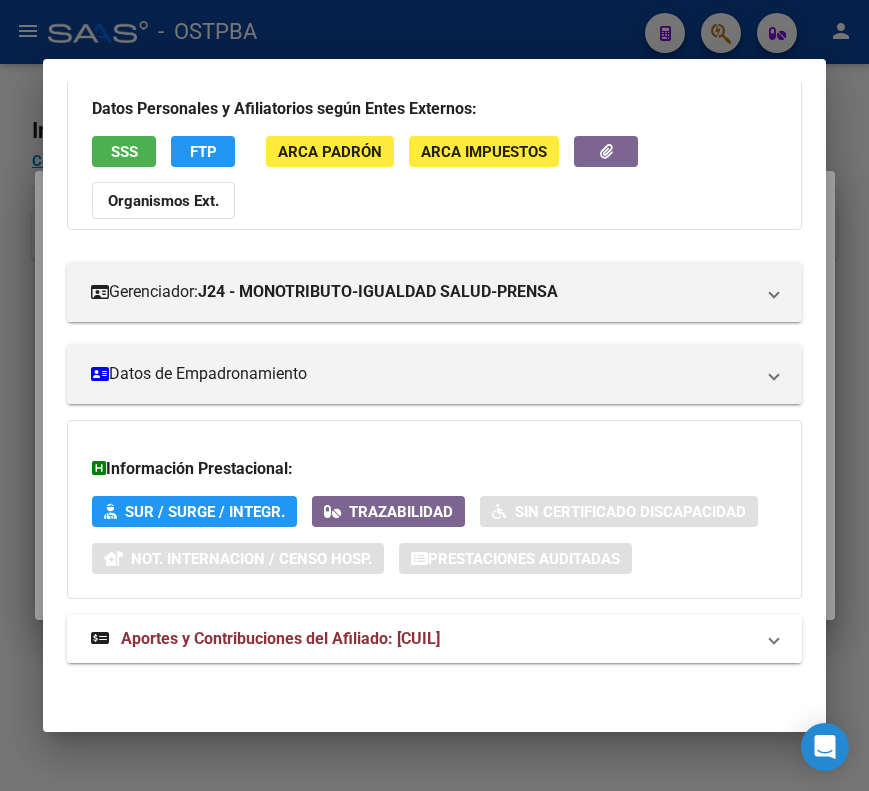 click on "Aportes y Contribuciones del Afiliado: 20424262480" at bounding box center (280, 638) 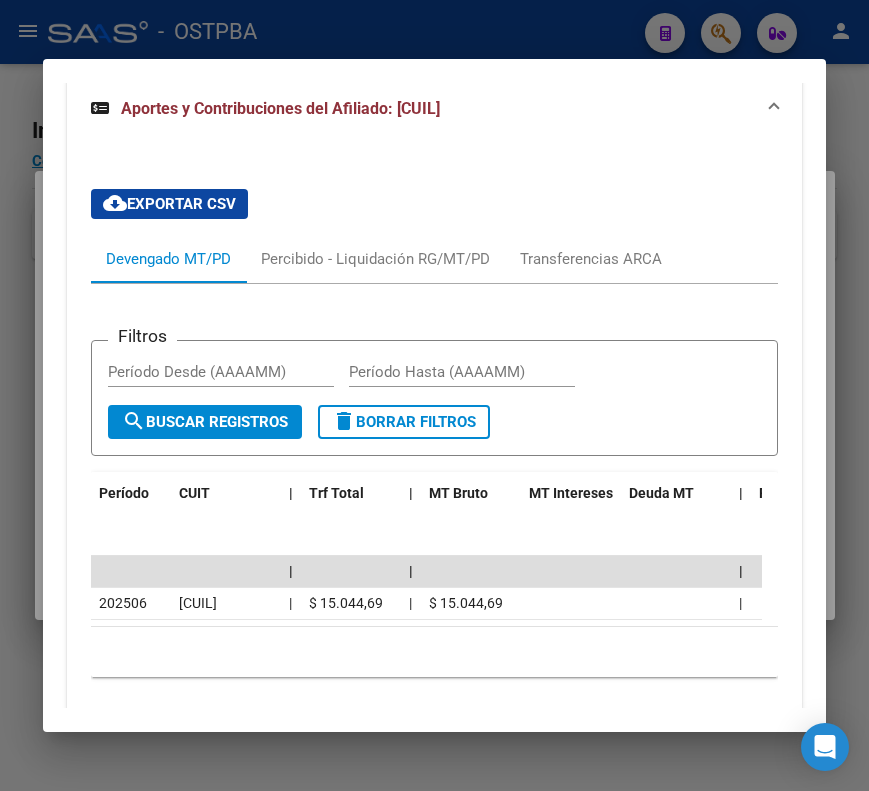 scroll, scrollTop: 674, scrollLeft: 0, axis: vertical 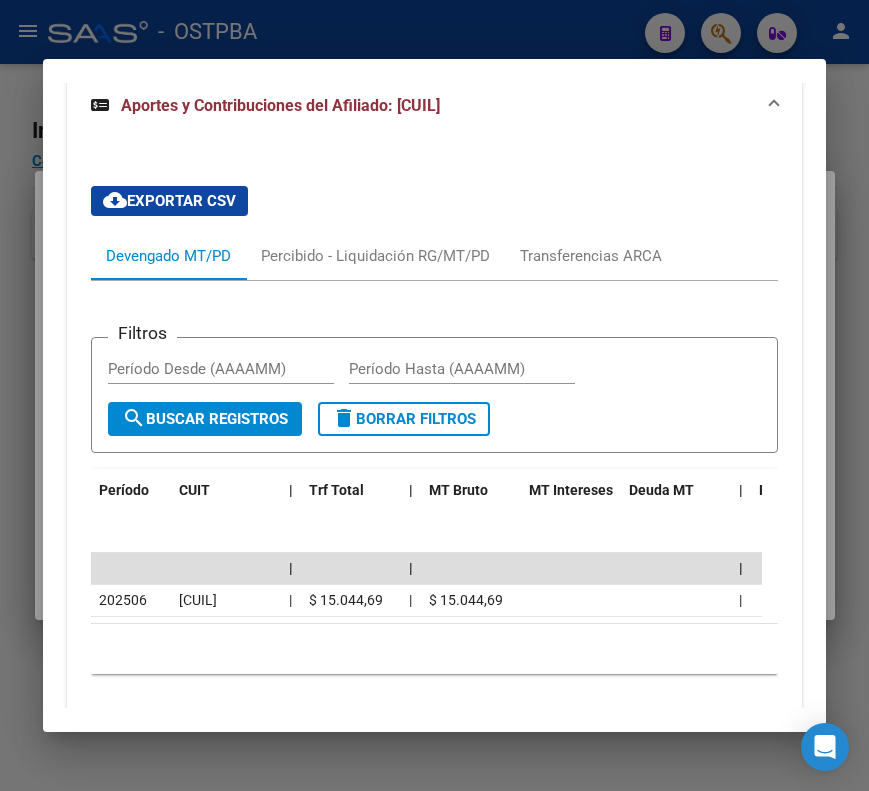 click at bounding box center [434, 395] 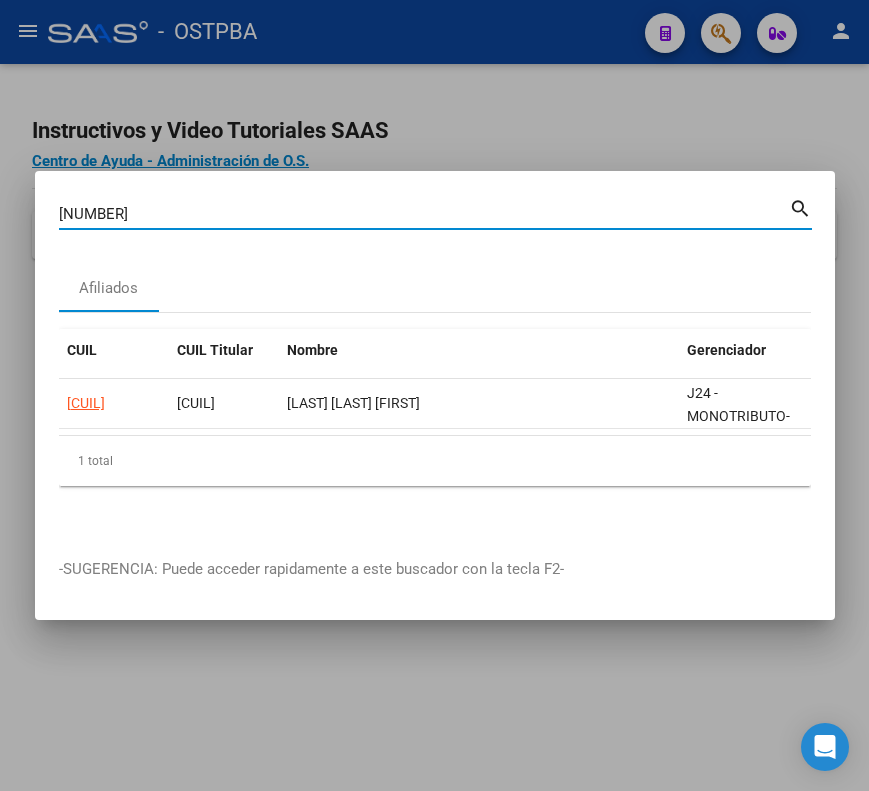 click on "42426248" at bounding box center [424, 214] 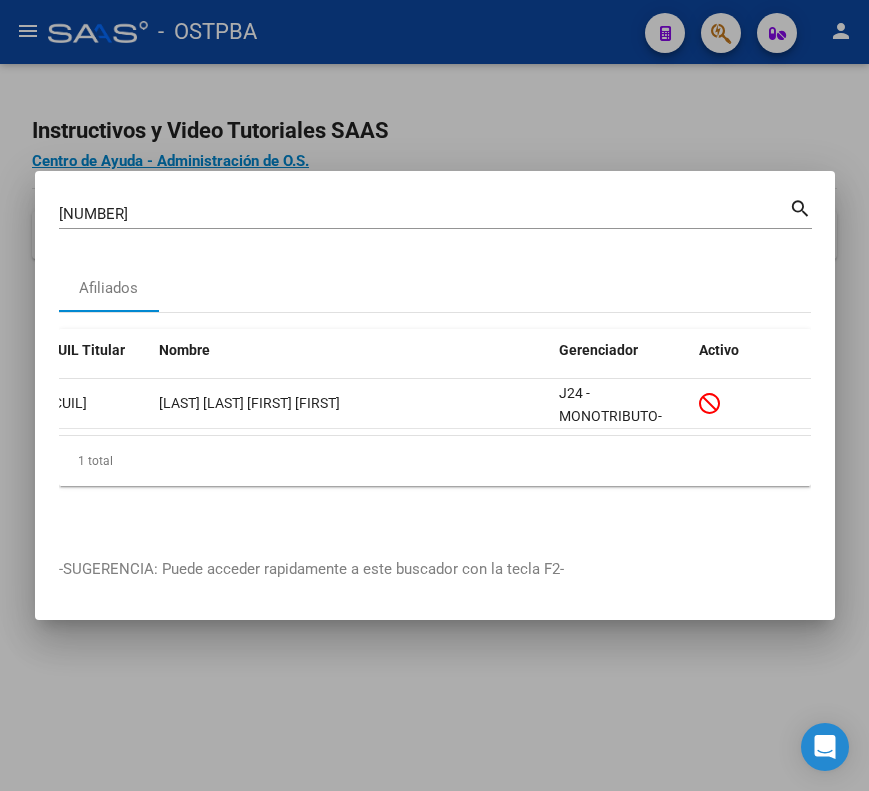 scroll, scrollTop: 0, scrollLeft: 0, axis: both 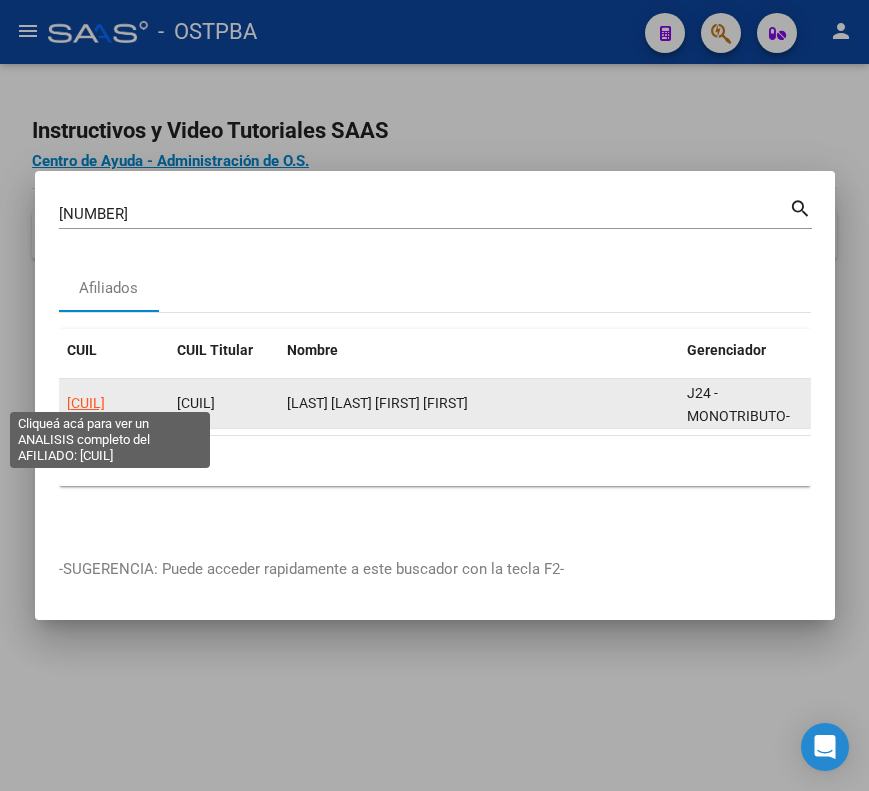 click on "20426238137" 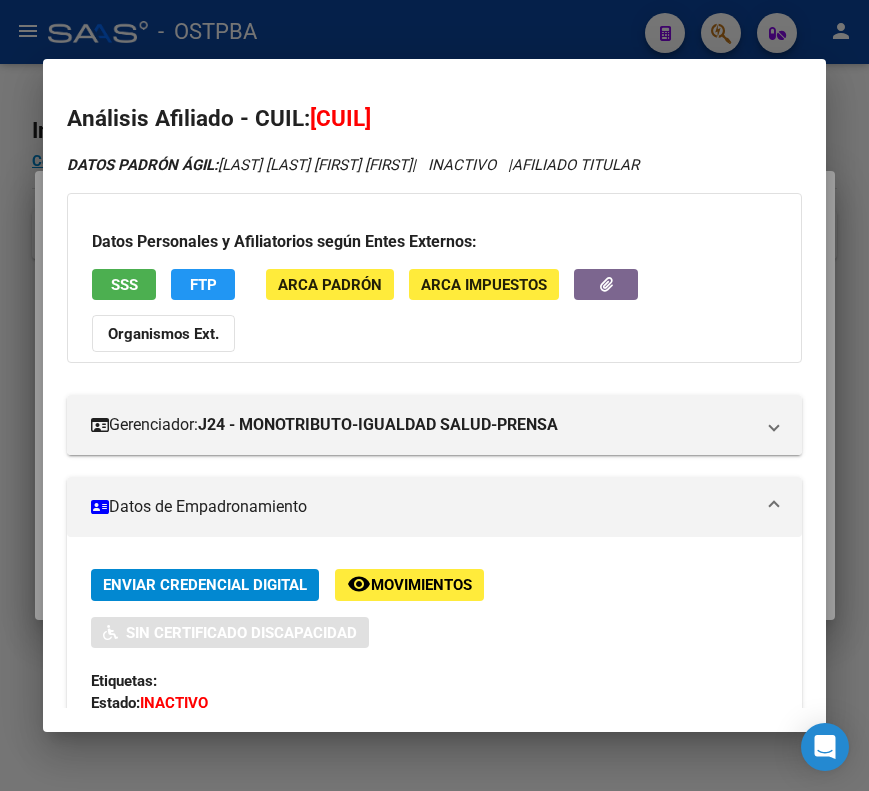 click on "Datos de Empadronamiento" at bounding box center (422, 507) 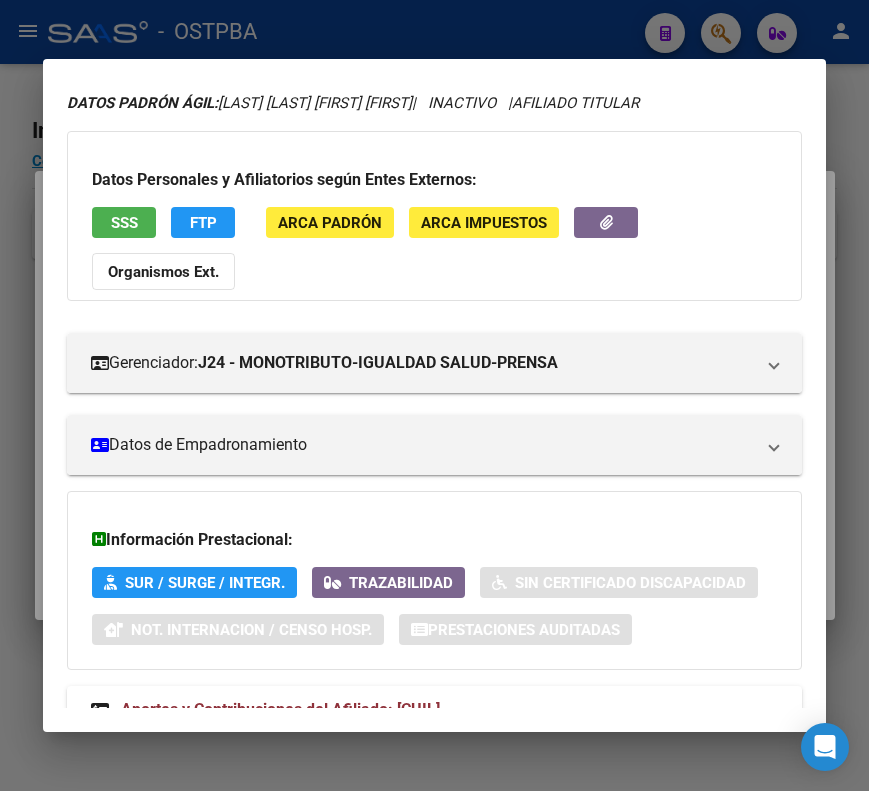 scroll, scrollTop: 133, scrollLeft: 0, axis: vertical 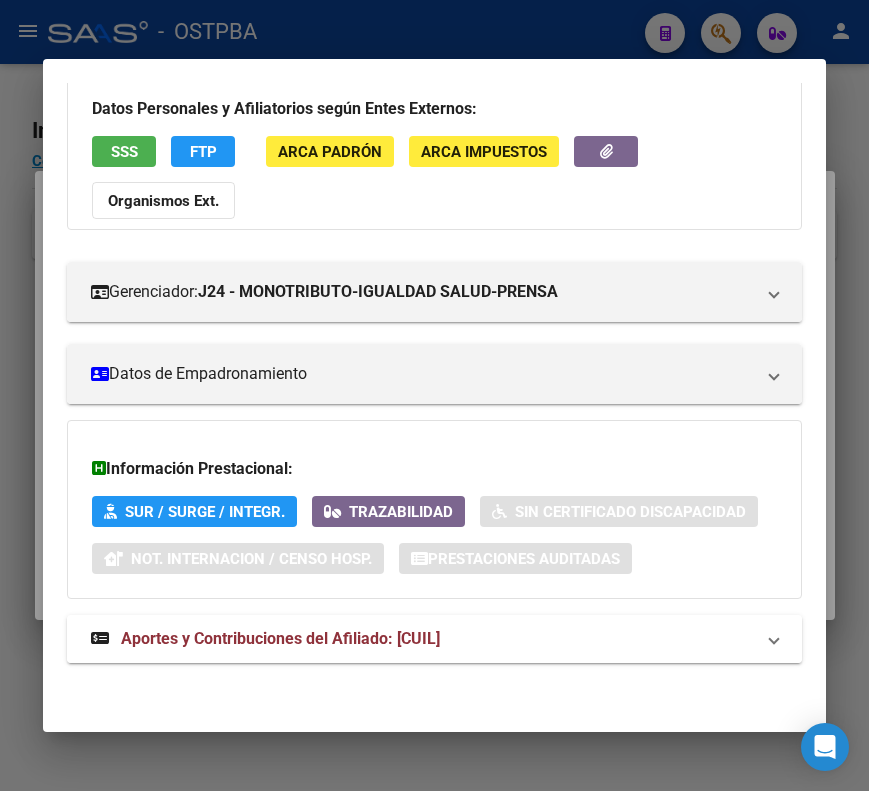 click on "Aportes y Contribuciones del Afiliado: 20426238137" at bounding box center [280, 638] 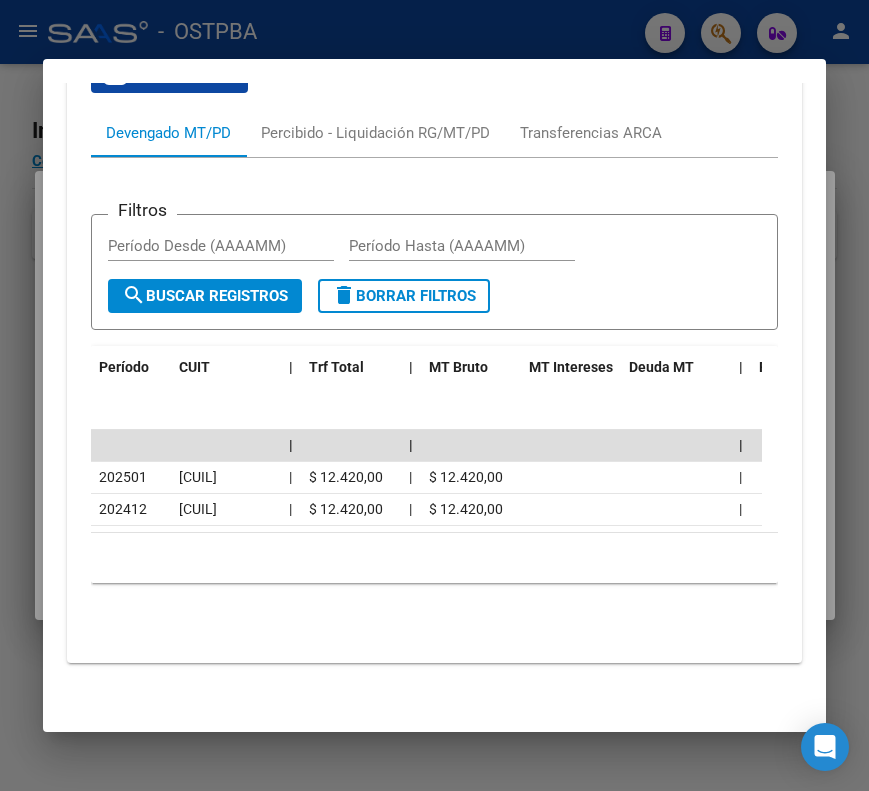 scroll, scrollTop: 812, scrollLeft: 0, axis: vertical 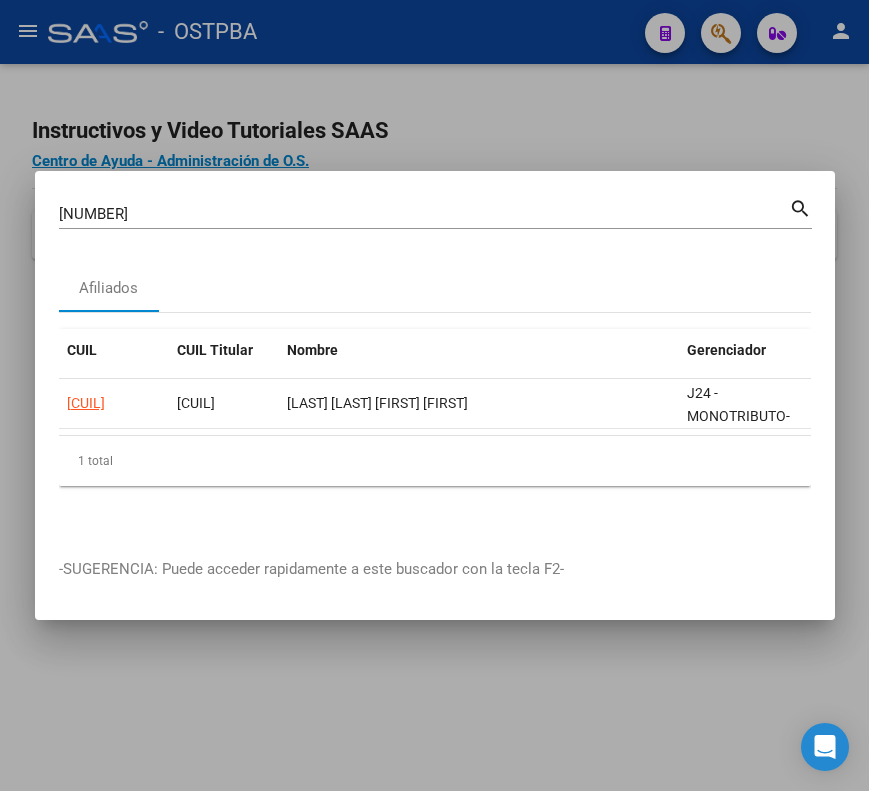 click on "42623813" at bounding box center (424, 214) 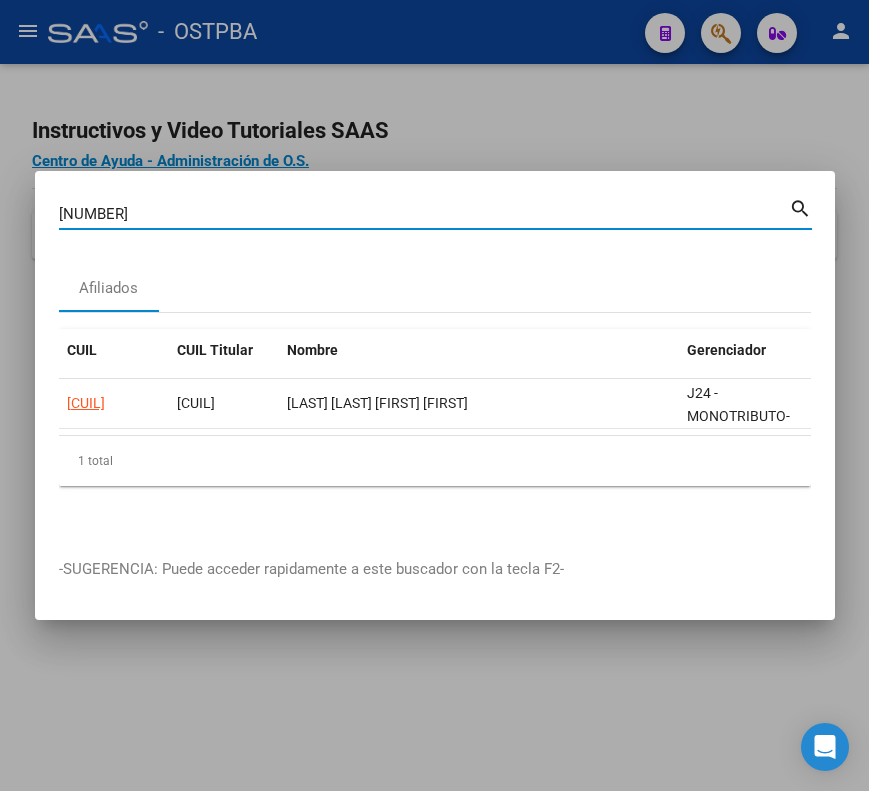 click on "42623813" at bounding box center (424, 214) 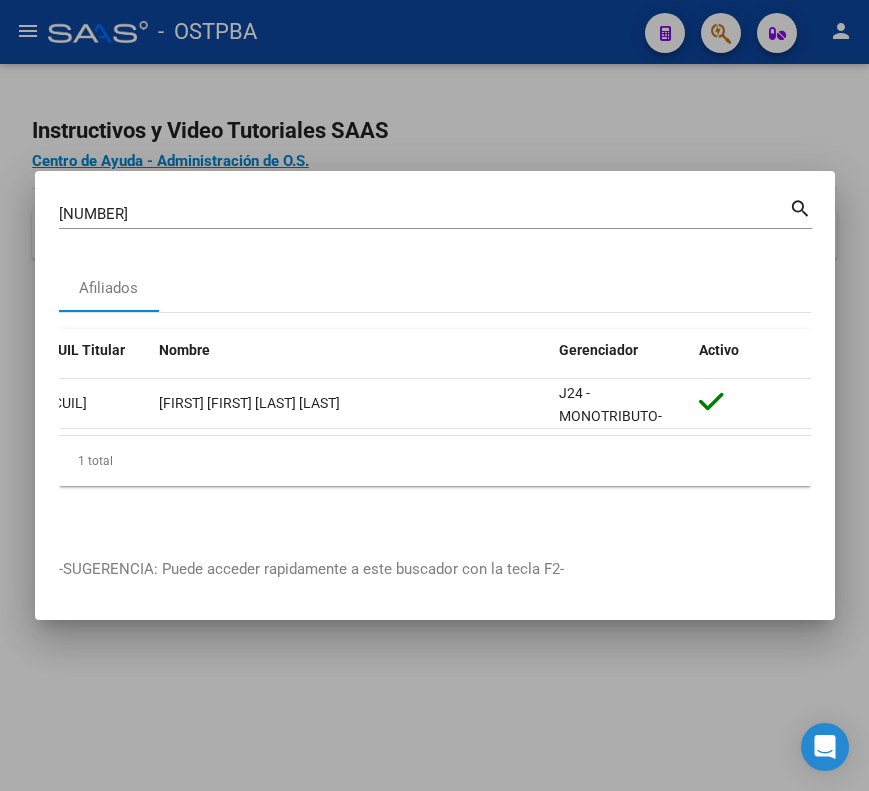 scroll, scrollTop: 0, scrollLeft: 0, axis: both 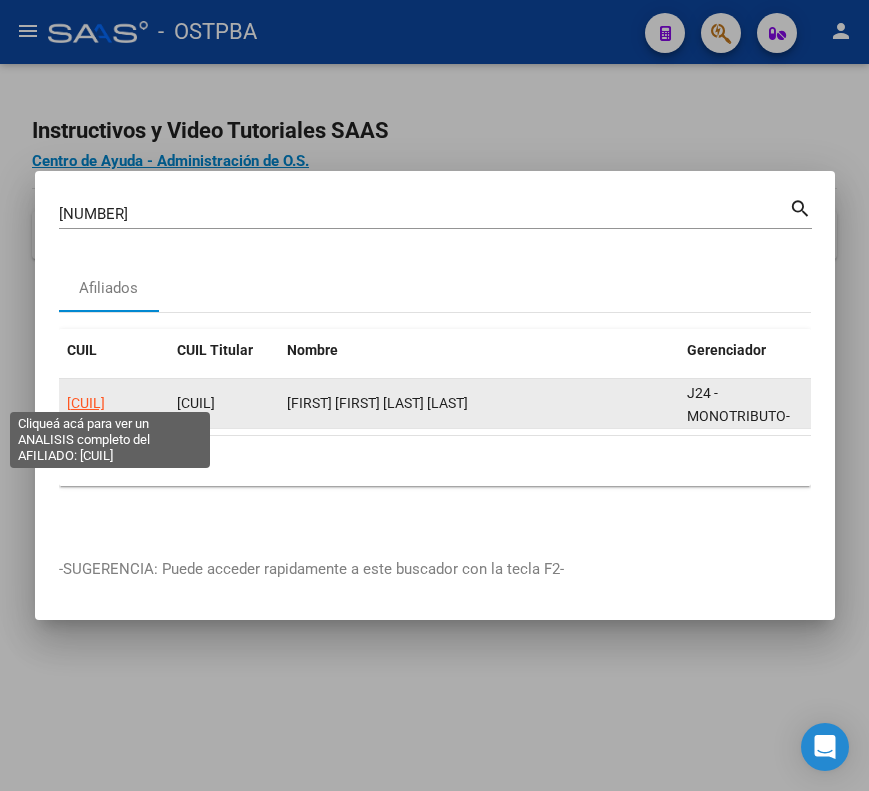click on "[CUIL]" 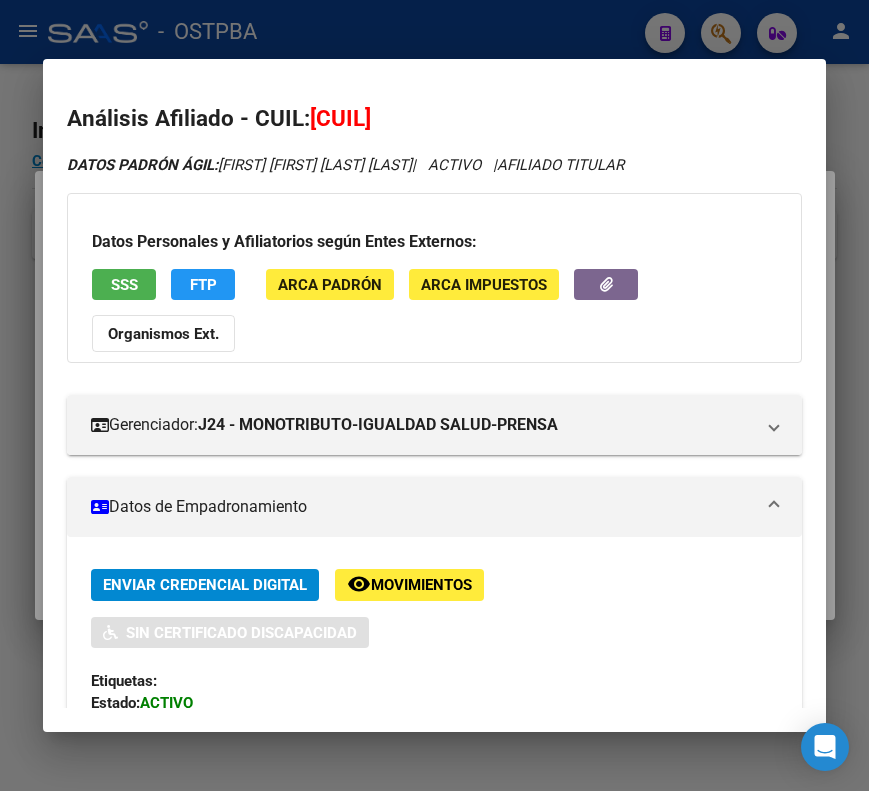 click on "Datos de Empadronamiento" at bounding box center (434, 507) 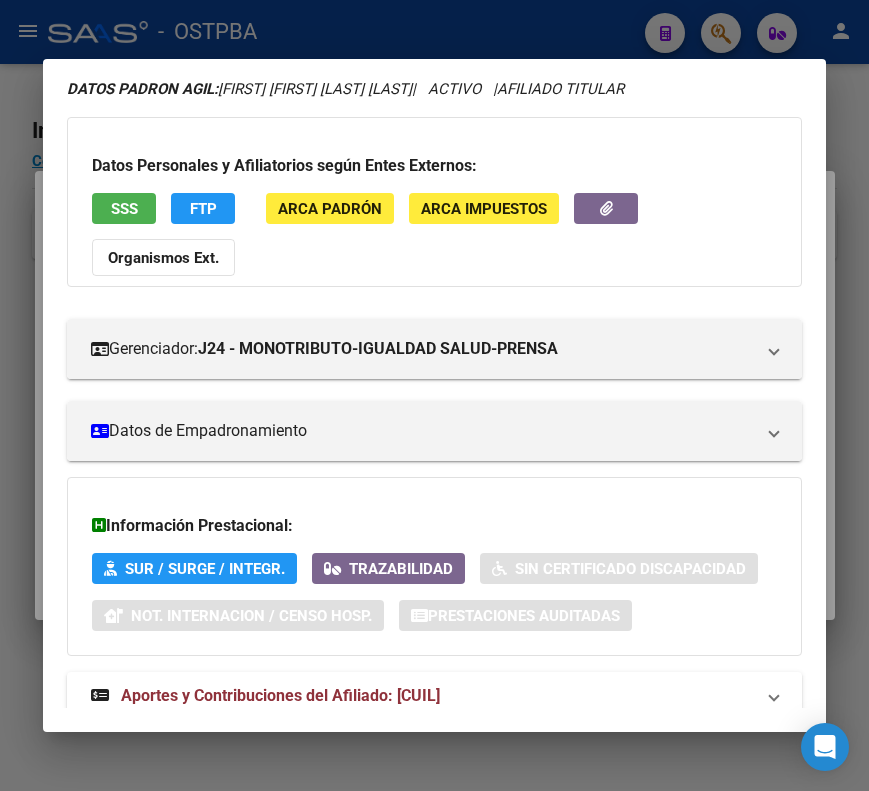 scroll, scrollTop: 133, scrollLeft: 0, axis: vertical 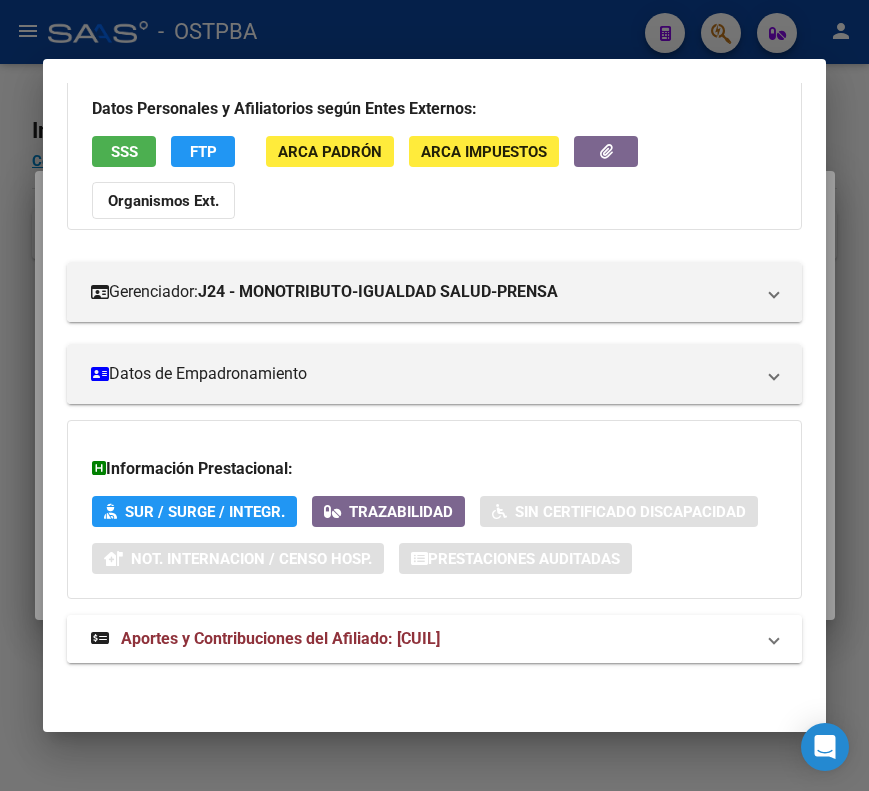 click on "Aportes y Contribuciones del Afiliado: [CUIL]" at bounding box center (280, 638) 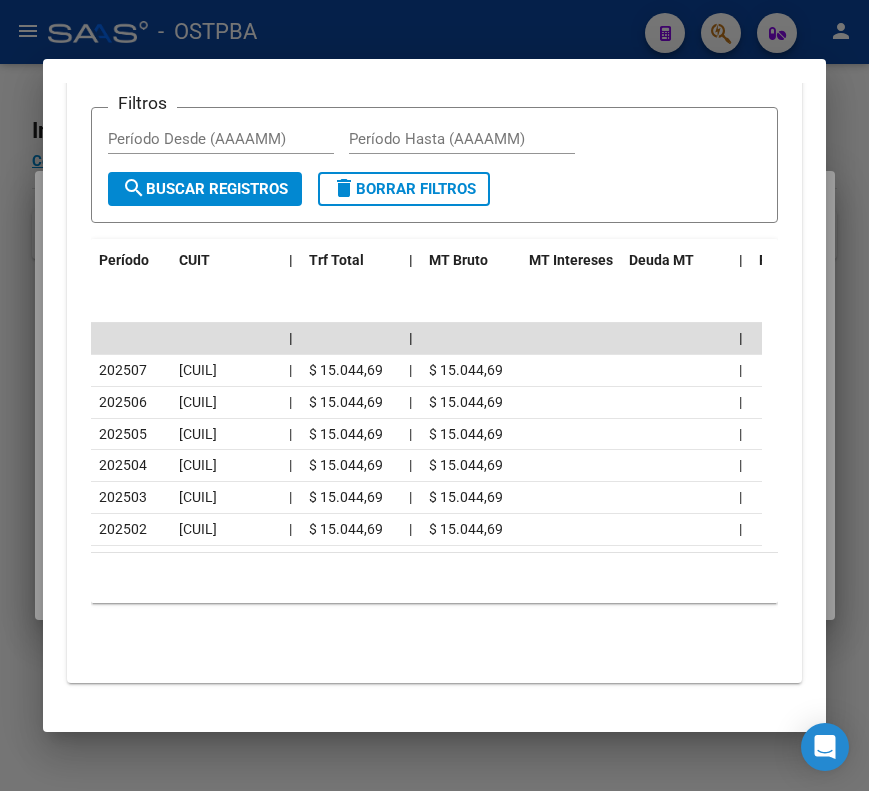 scroll, scrollTop: 939, scrollLeft: 0, axis: vertical 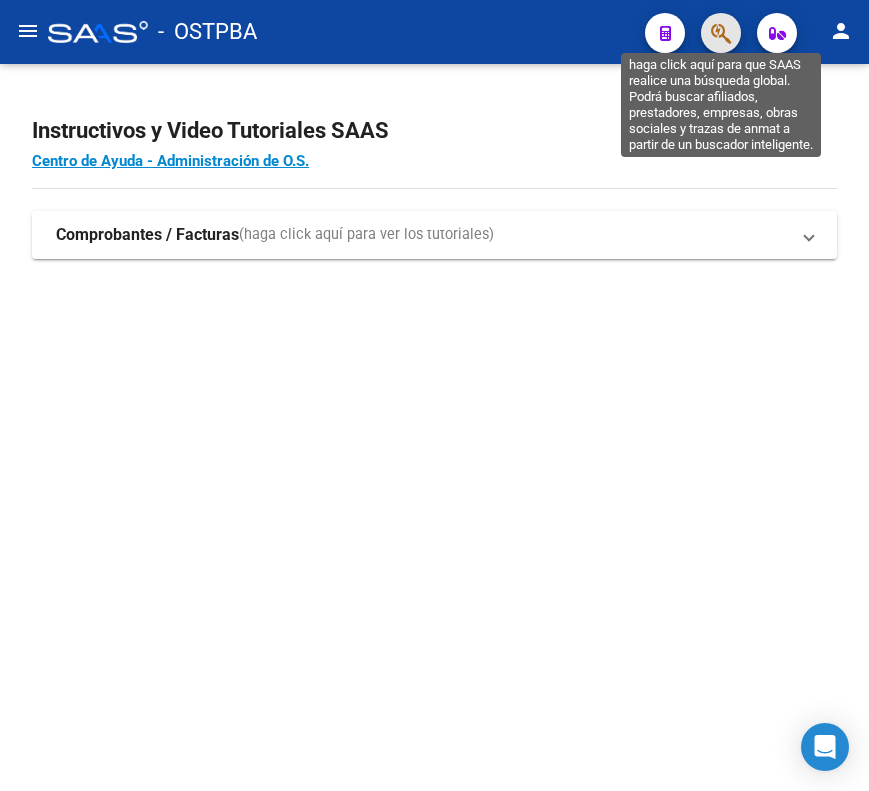 click 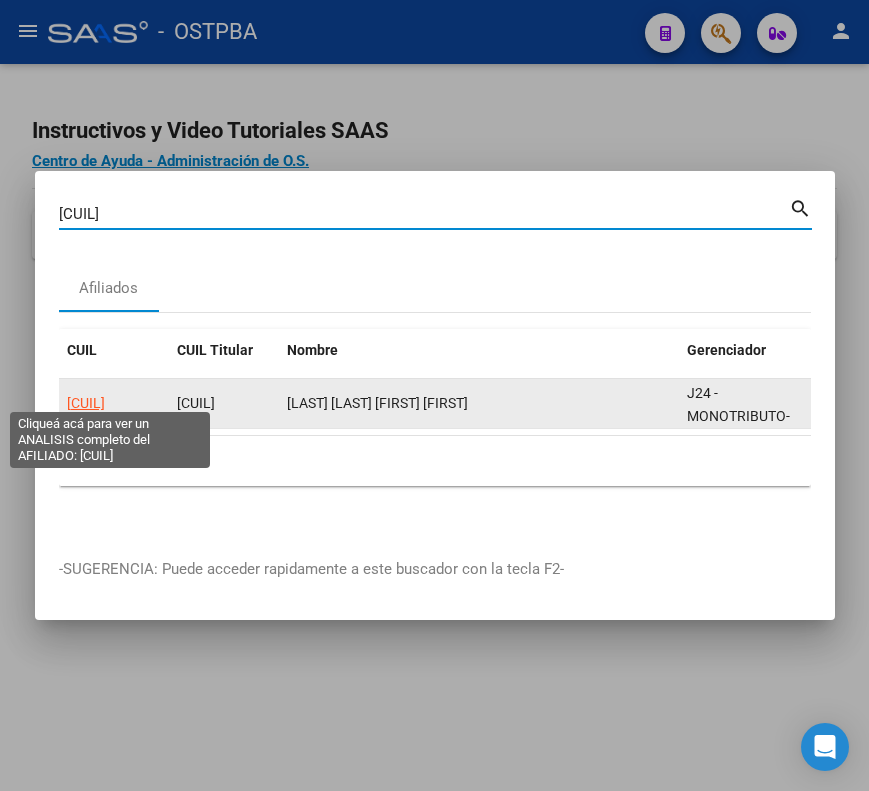 click on "[CUIL]" 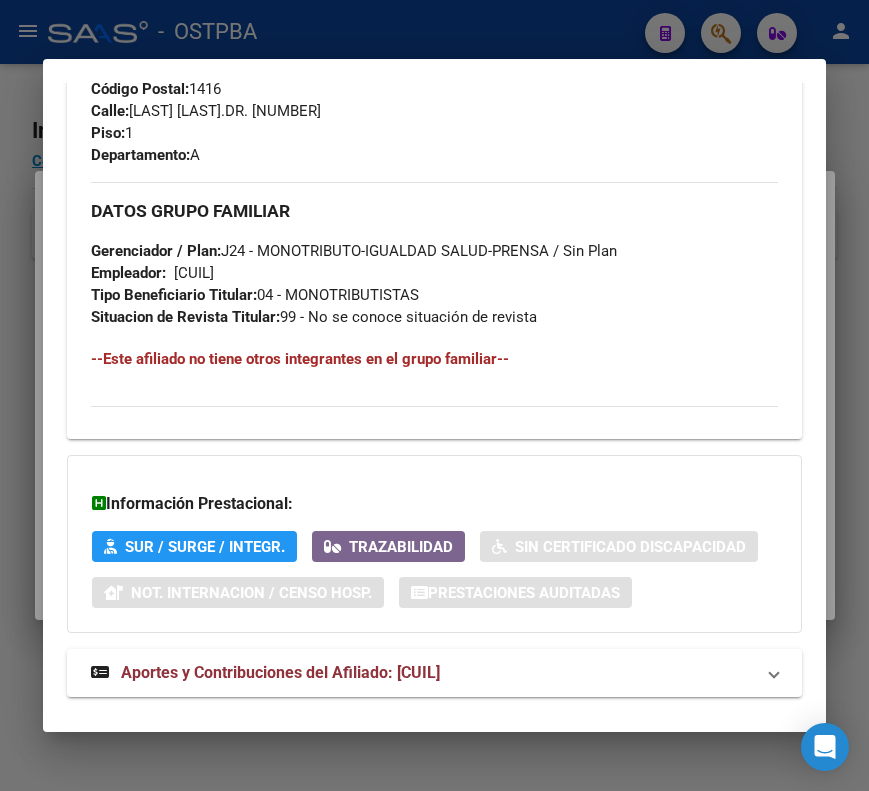scroll, scrollTop: 1134, scrollLeft: 0, axis: vertical 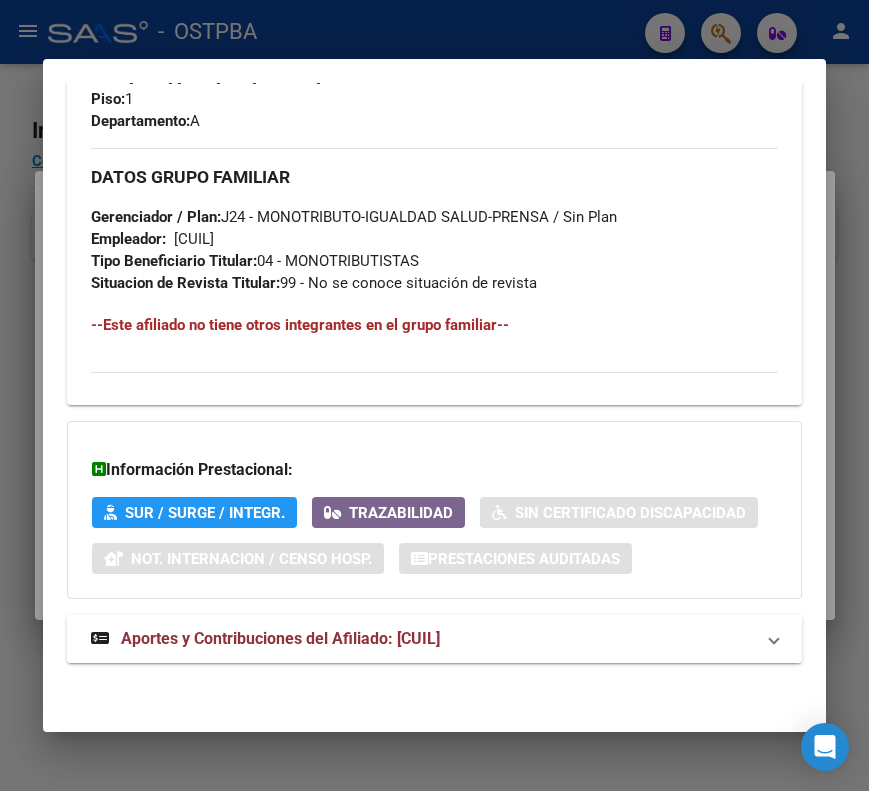 click on "Aportes y Contribuciones del Afiliado: [CUIL]" at bounding box center [434, 639] 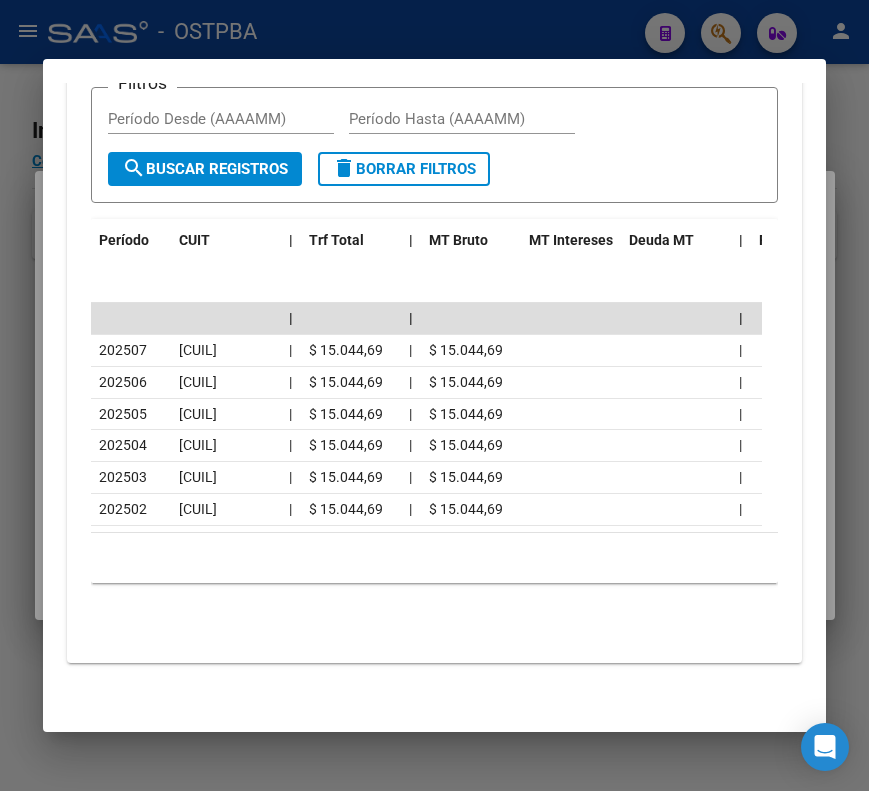 scroll, scrollTop: 1940, scrollLeft: 0, axis: vertical 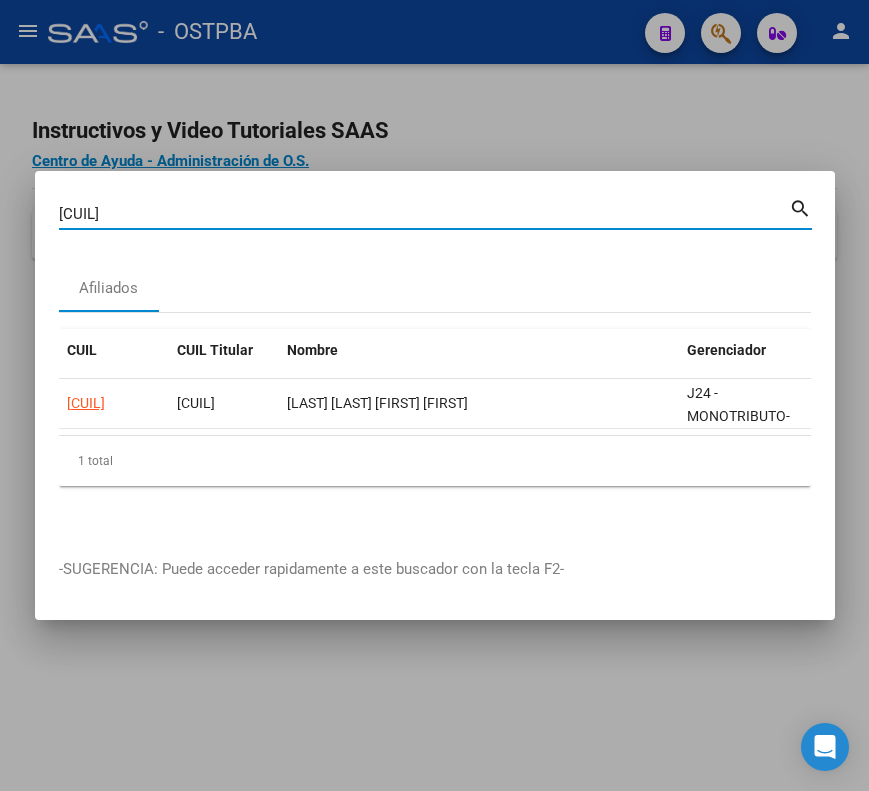 click on "[CUIL]" at bounding box center [424, 214] 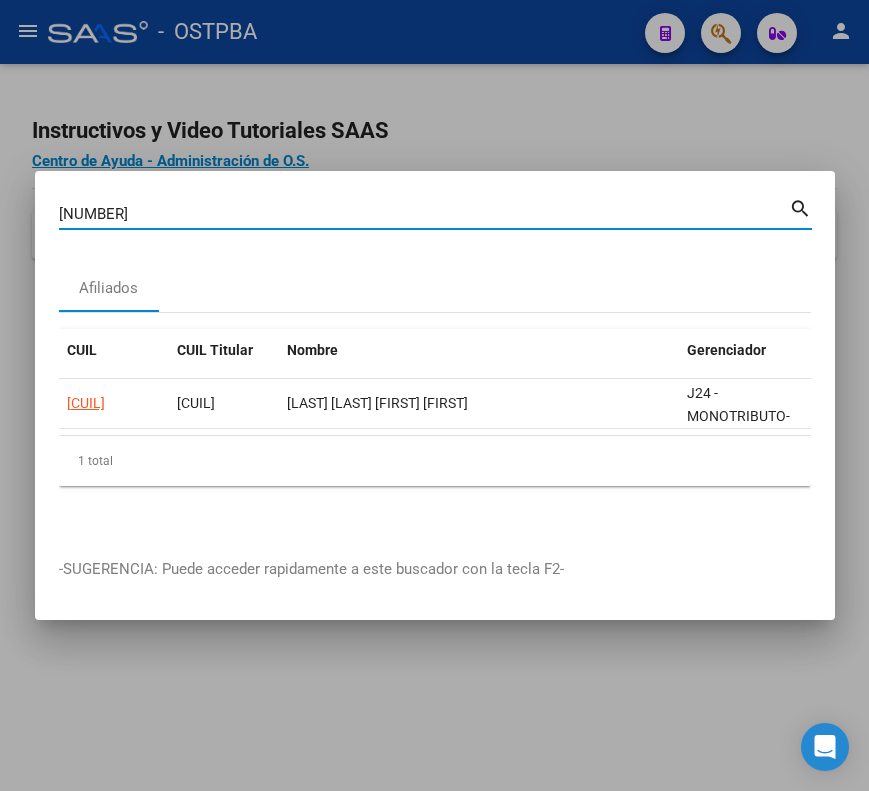 type on "[NUMBER]" 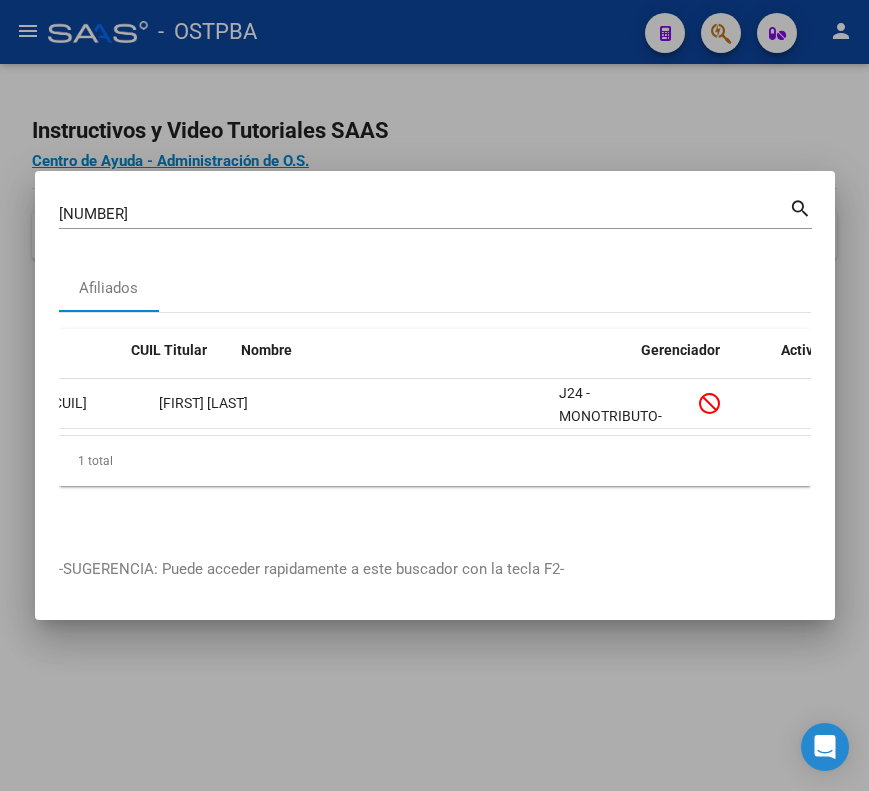 scroll, scrollTop: 0, scrollLeft: 0, axis: both 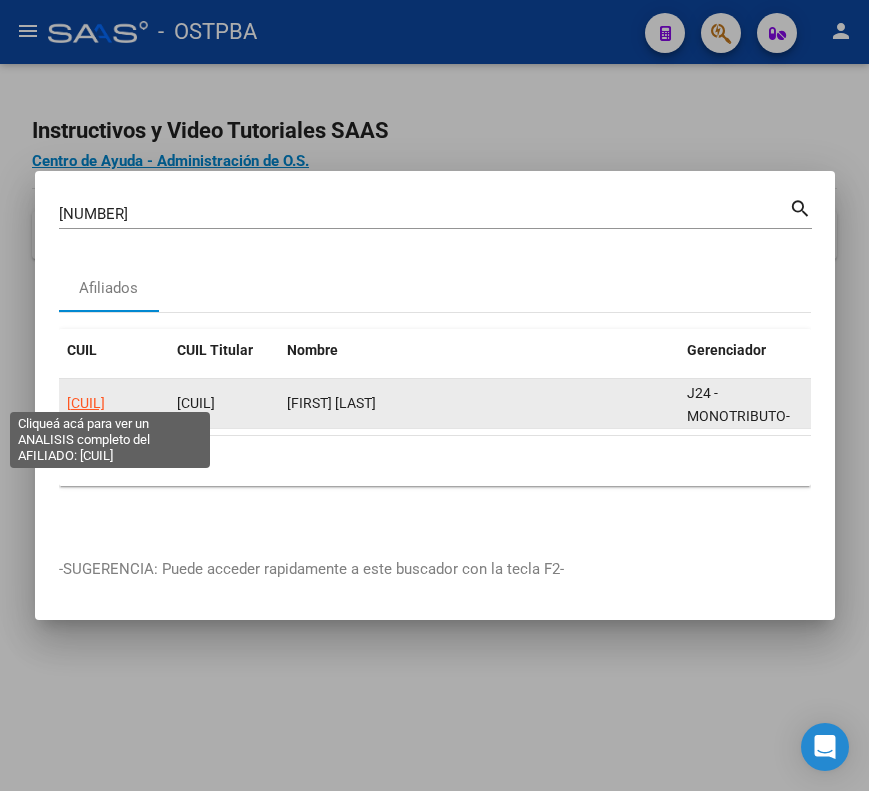 click on "[CUIL]" 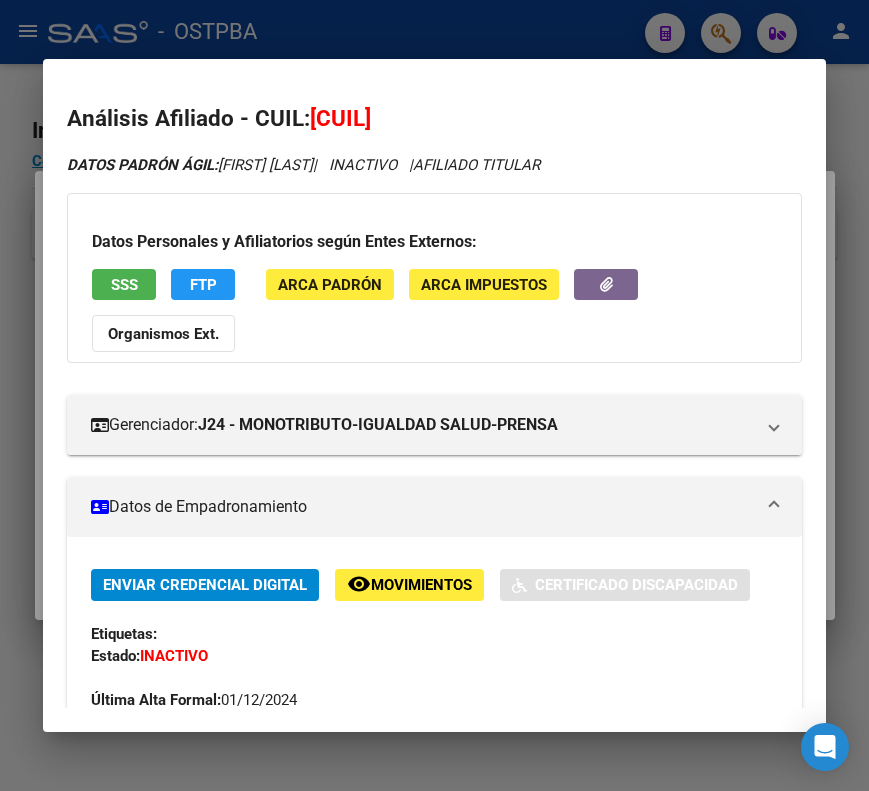 click at bounding box center [774, 507] 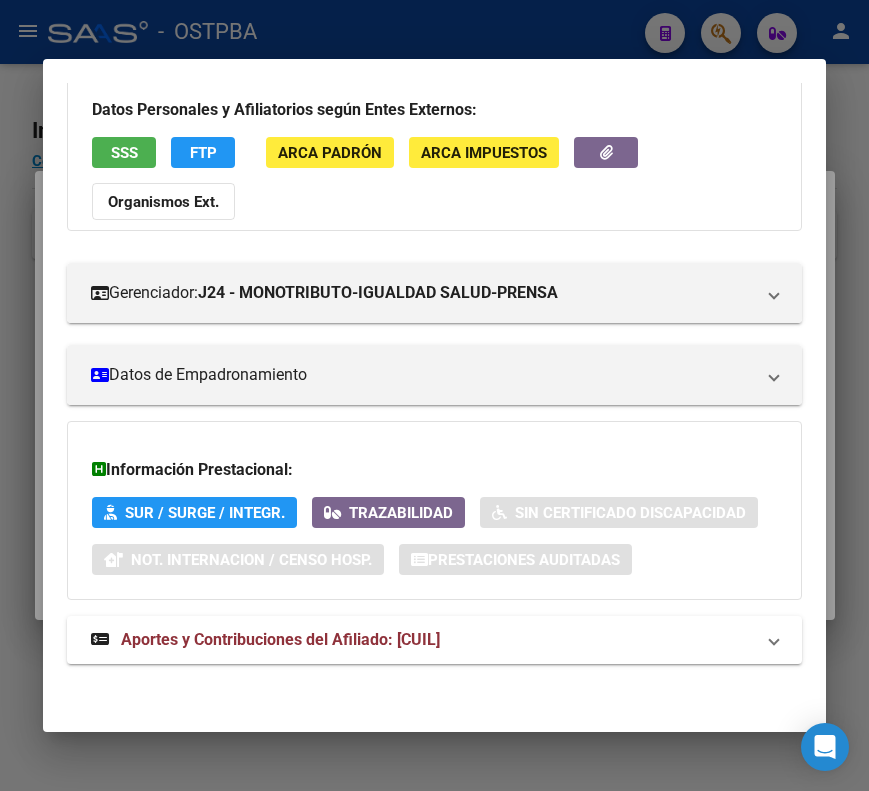 scroll, scrollTop: 133, scrollLeft: 0, axis: vertical 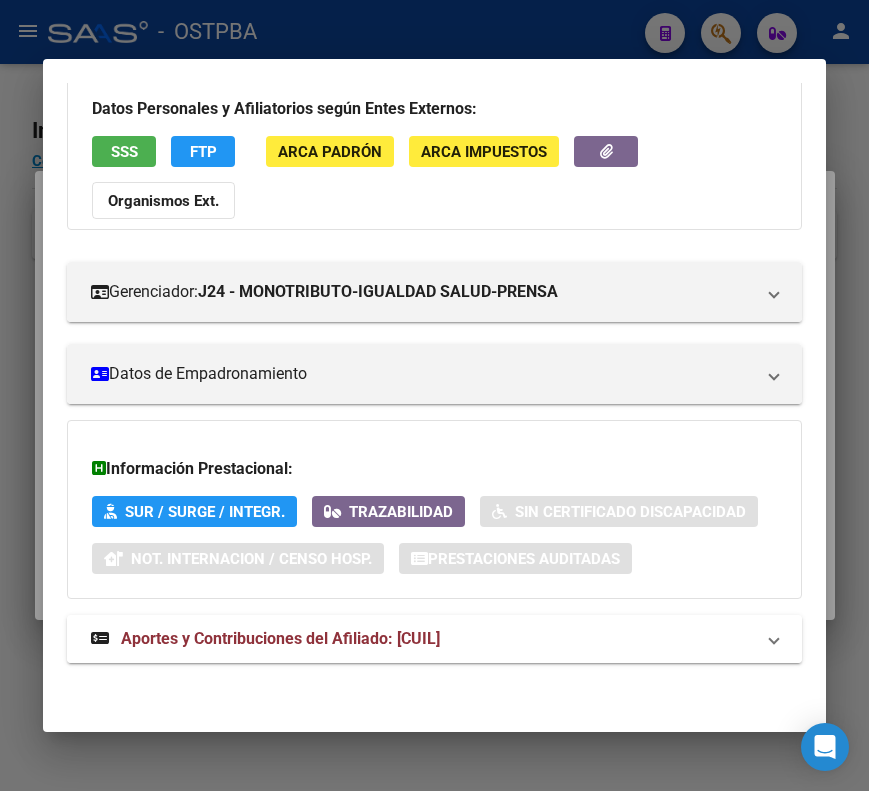 click on "Aportes y Contribuciones del Afiliado: [CUIL]" at bounding box center [422, 639] 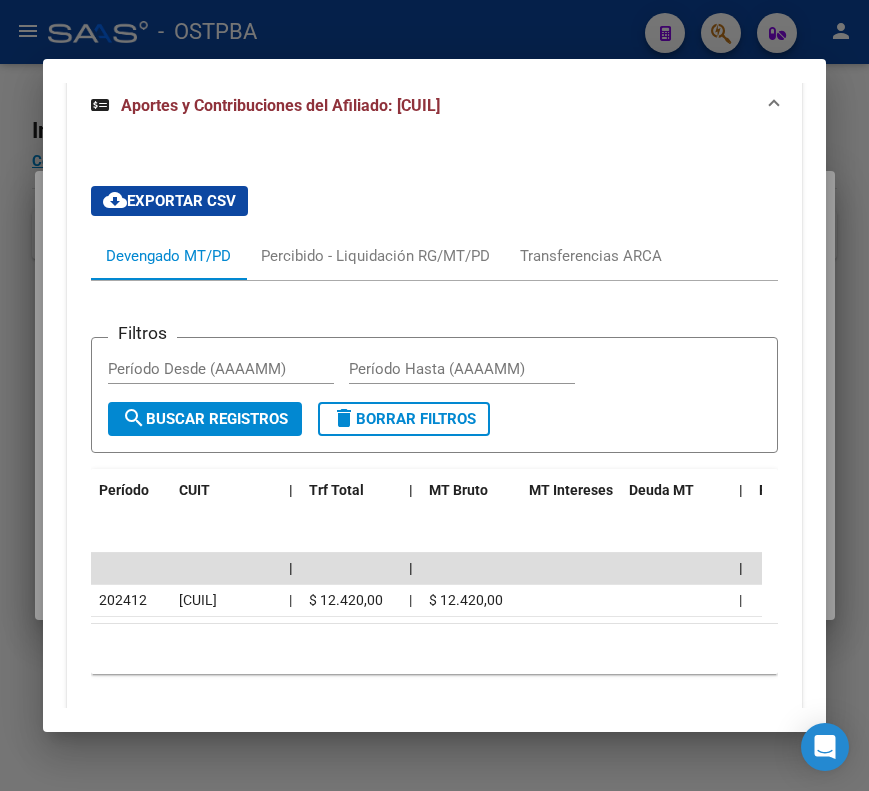 scroll, scrollTop: 774, scrollLeft: 0, axis: vertical 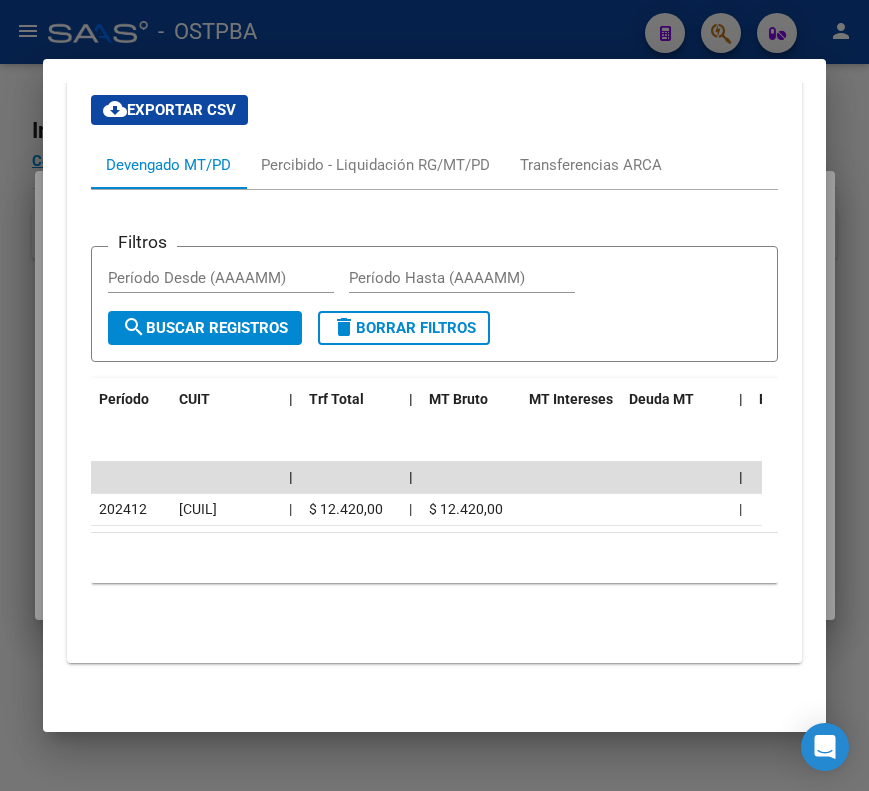 click at bounding box center [434, 395] 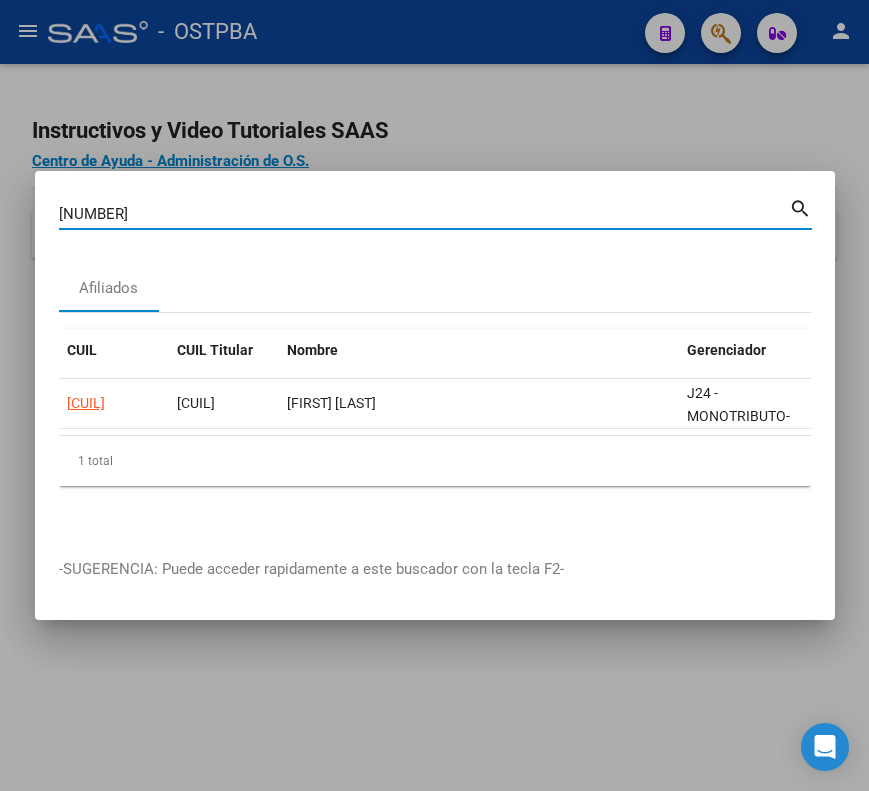 click on "[NUMBER]" at bounding box center (424, 214) 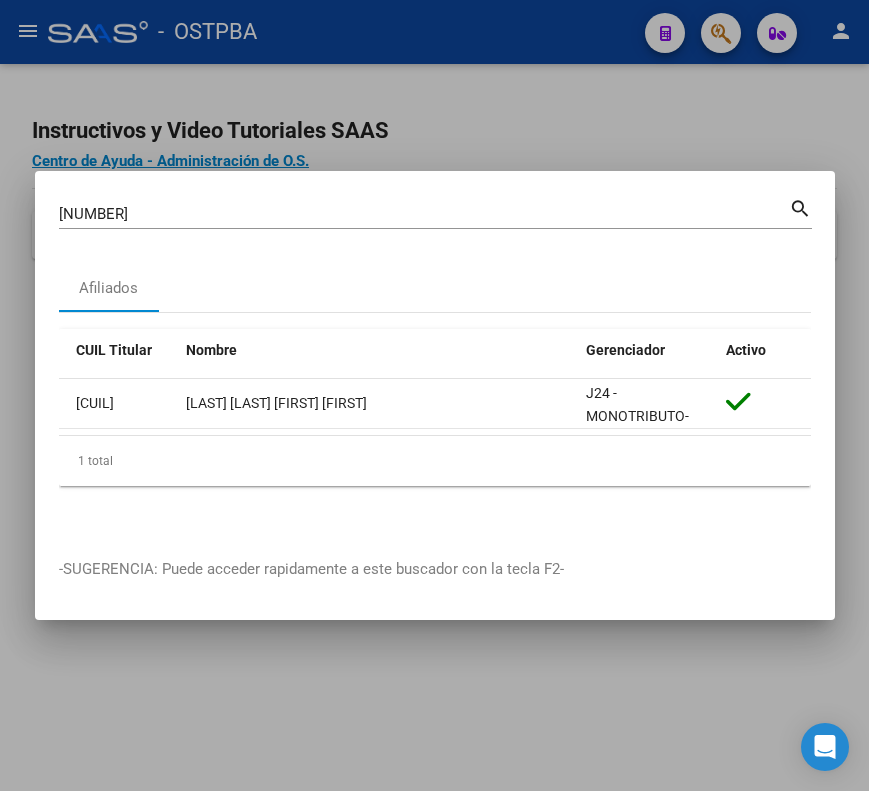 scroll, scrollTop: 0, scrollLeft: 0, axis: both 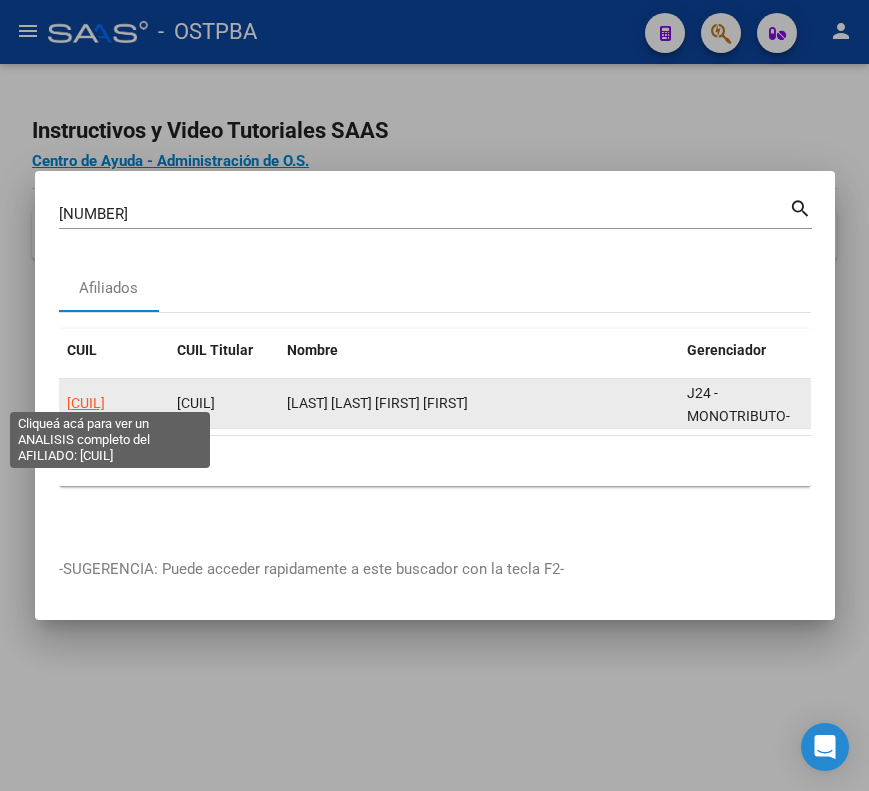 click on "[CUIL]" 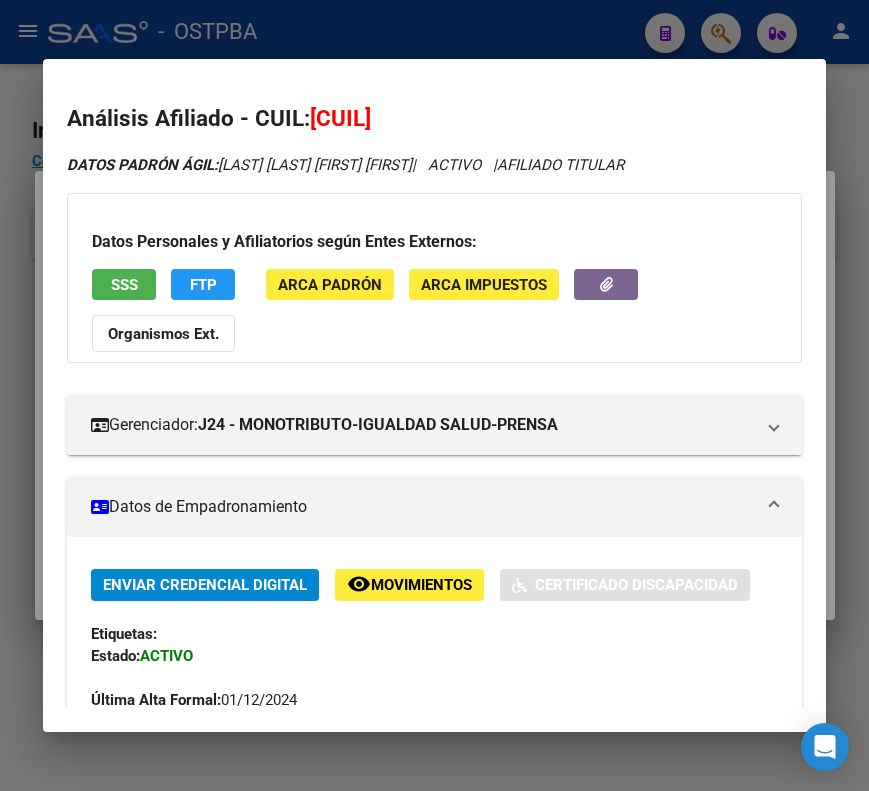 click on "Datos de Empadronamiento" at bounding box center (430, 507) 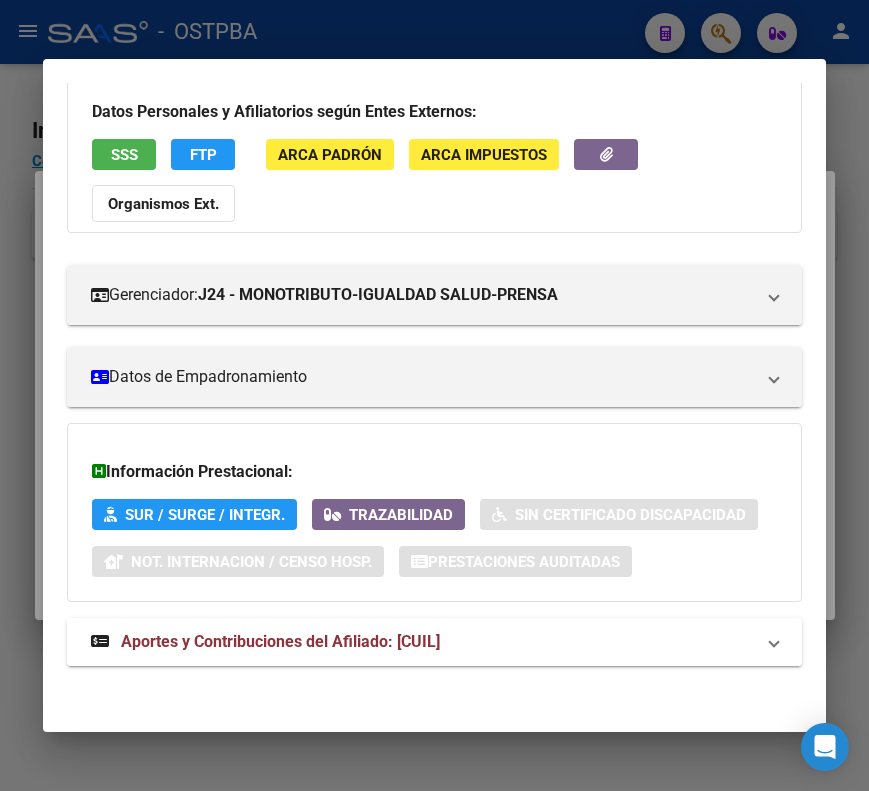 scroll, scrollTop: 133, scrollLeft: 0, axis: vertical 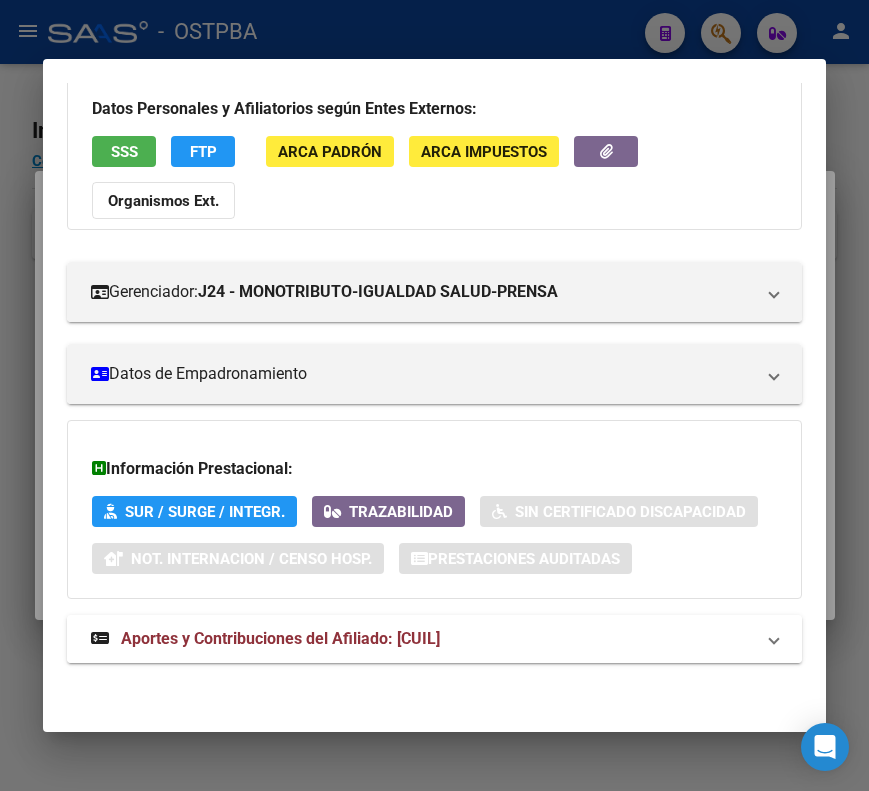 click on "Aportes y Contribuciones del Afiliado: [CUIL]" at bounding box center (422, 639) 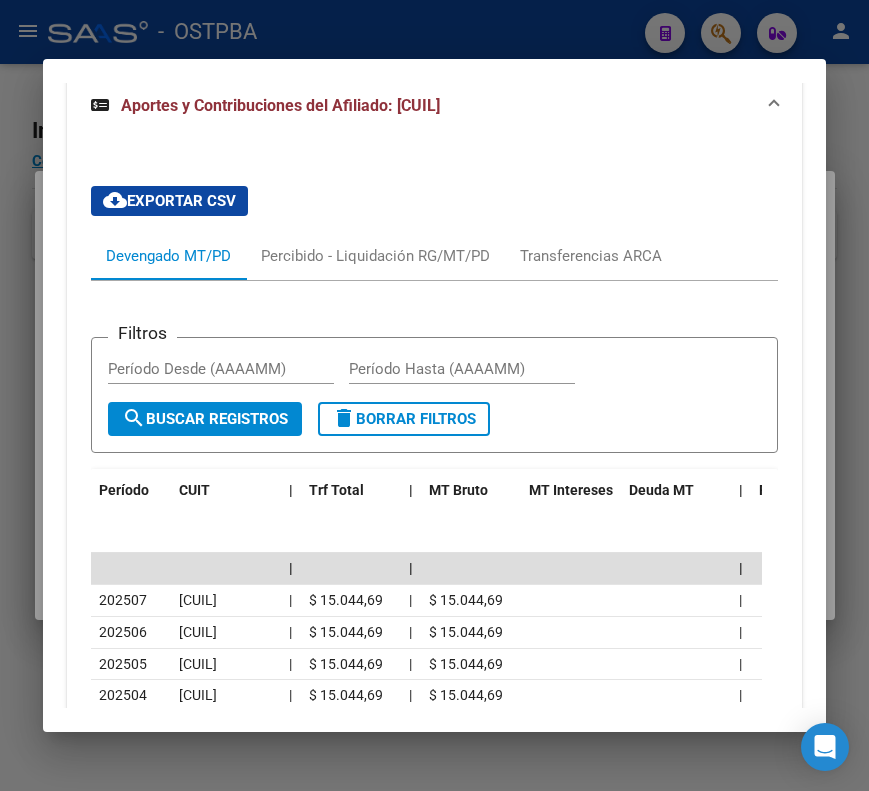 scroll, scrollTop: 774, scrollLeft: 0, axis: vertical 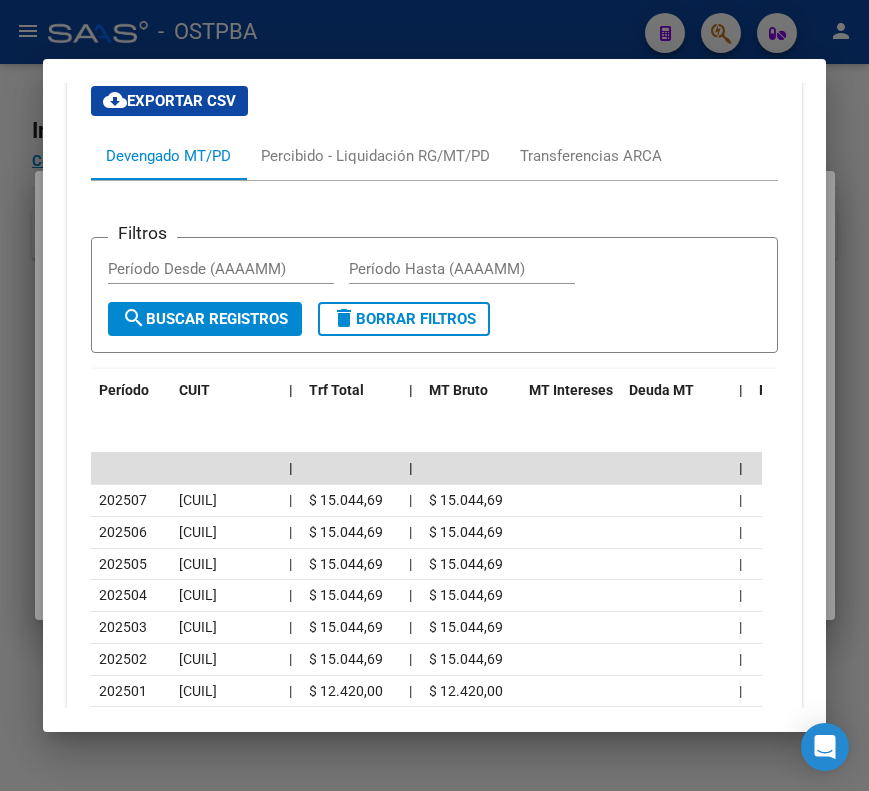 click at bounding box center [434, 395] 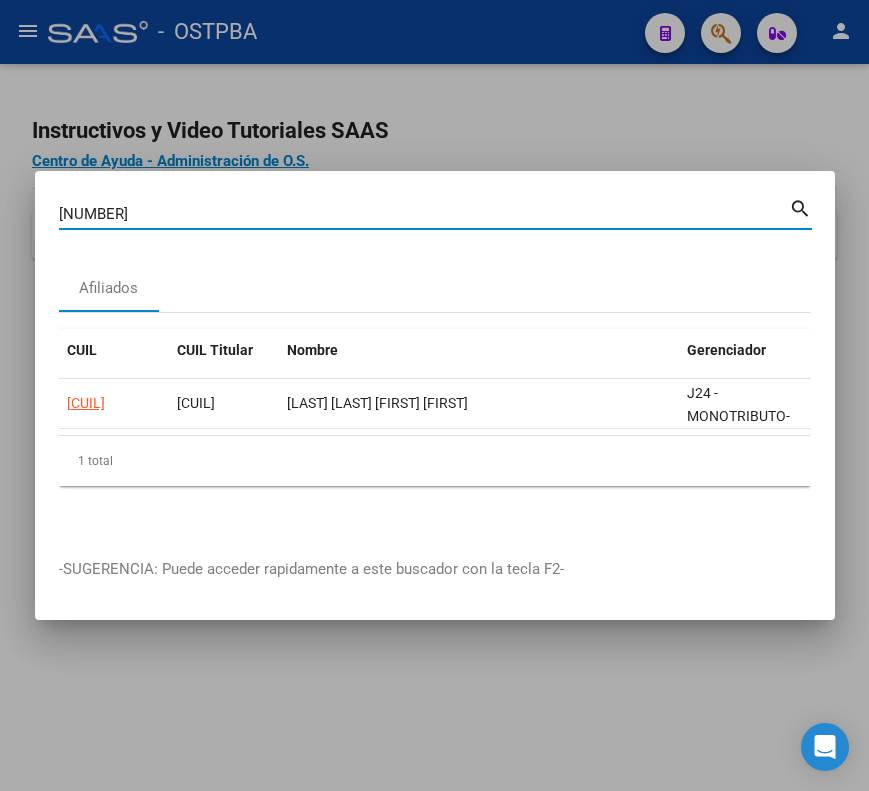 click on "[NUMBER]" at bounding box center [424, 214] 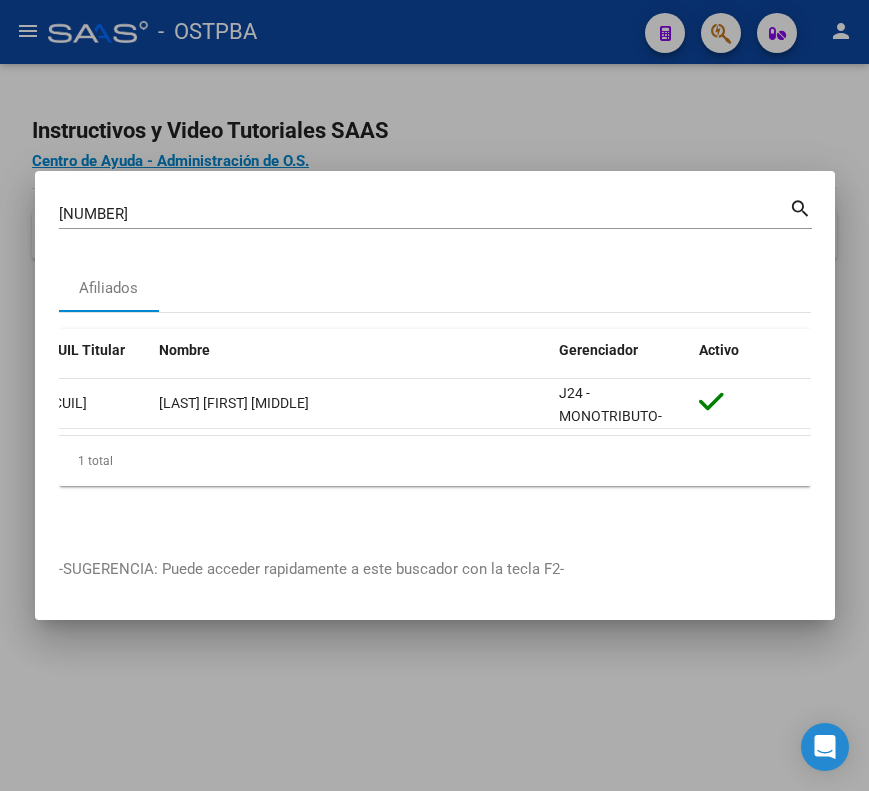 scroll, scrollTop: 0, scrollLeft: 0, axis: both 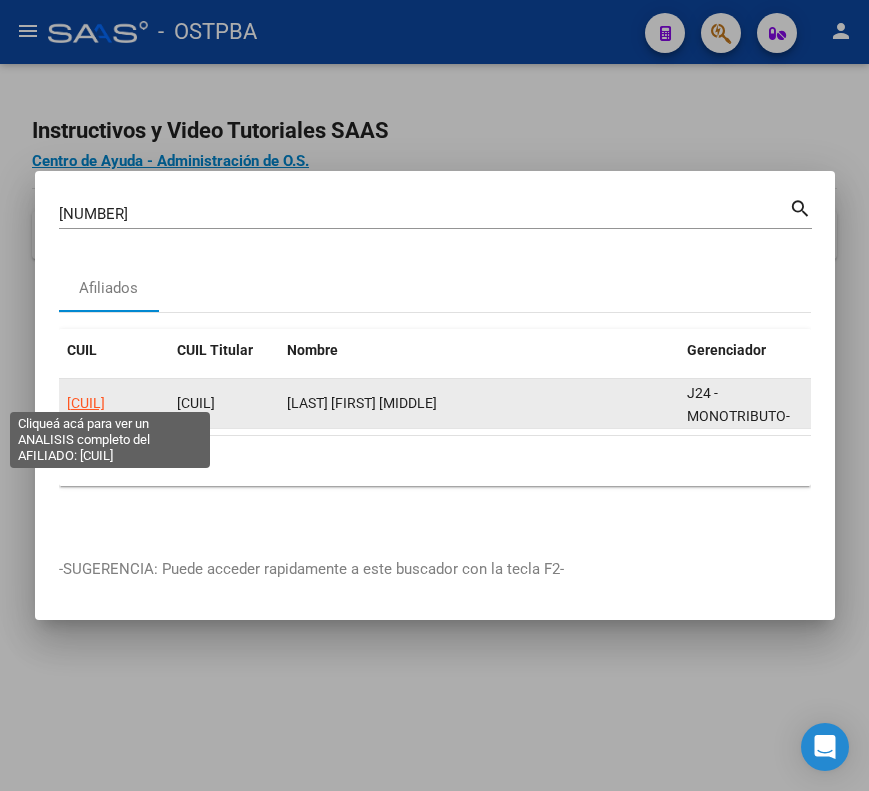 click on "[CUIL]" 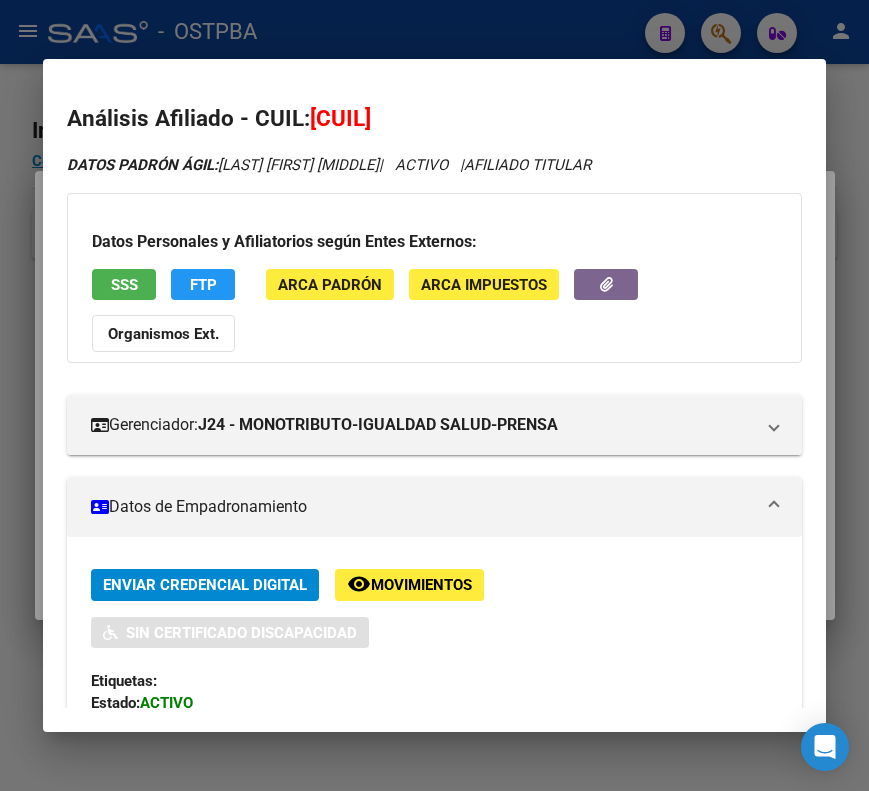 click on "Datos de Empadronamiento" at bounding box center [430, 507] 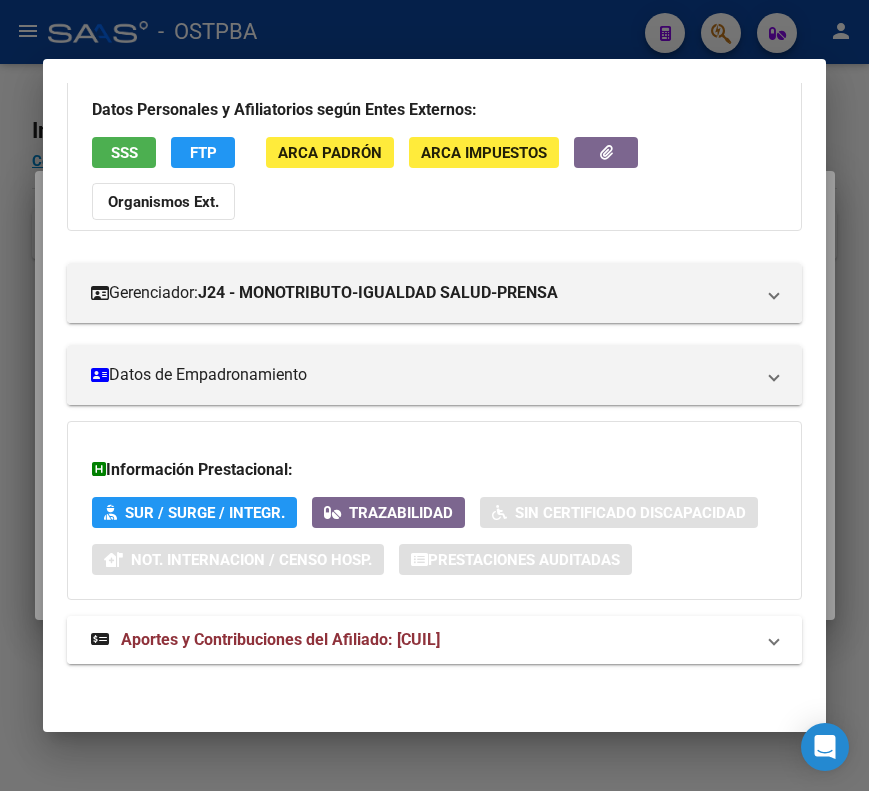scroll, scrollTop: 133, scrollLeft: 0, axis: vertical 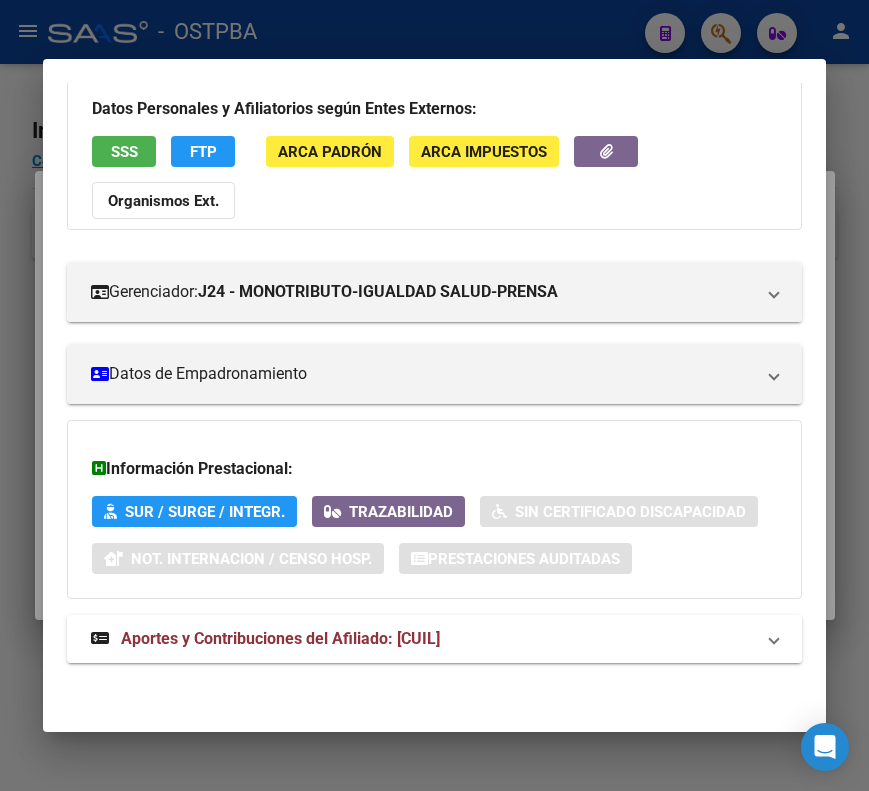 click on "Aportes y Contribuciones del Afiliado: [CUIL]" at bounding box center (434, 639) 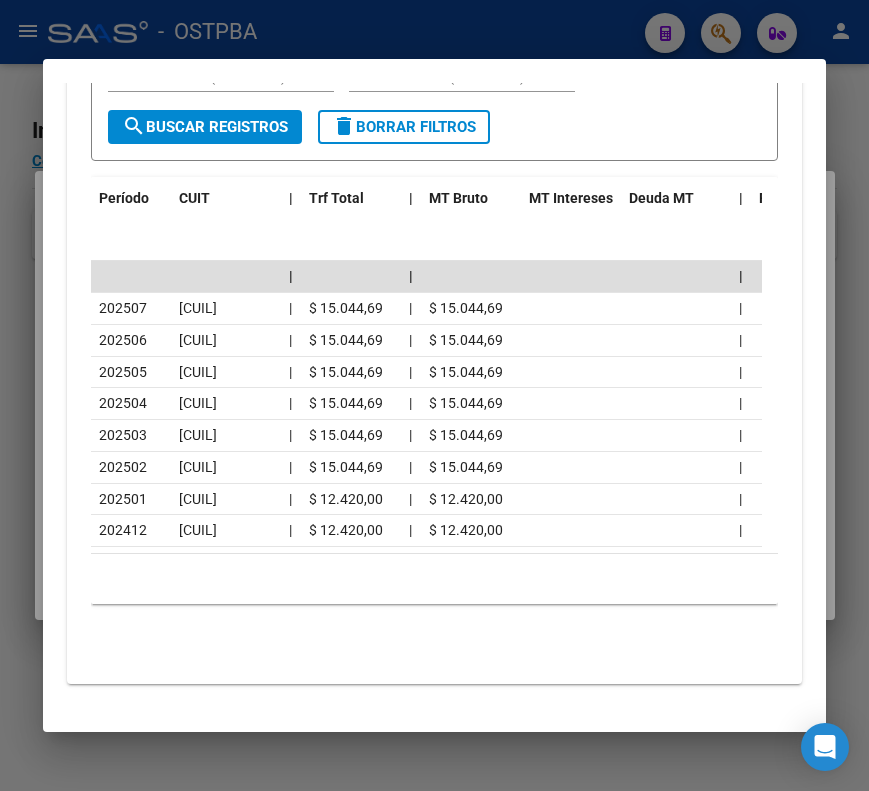 scroll, scrollTop: 1002, scrollLeft: 0, axis: vertical 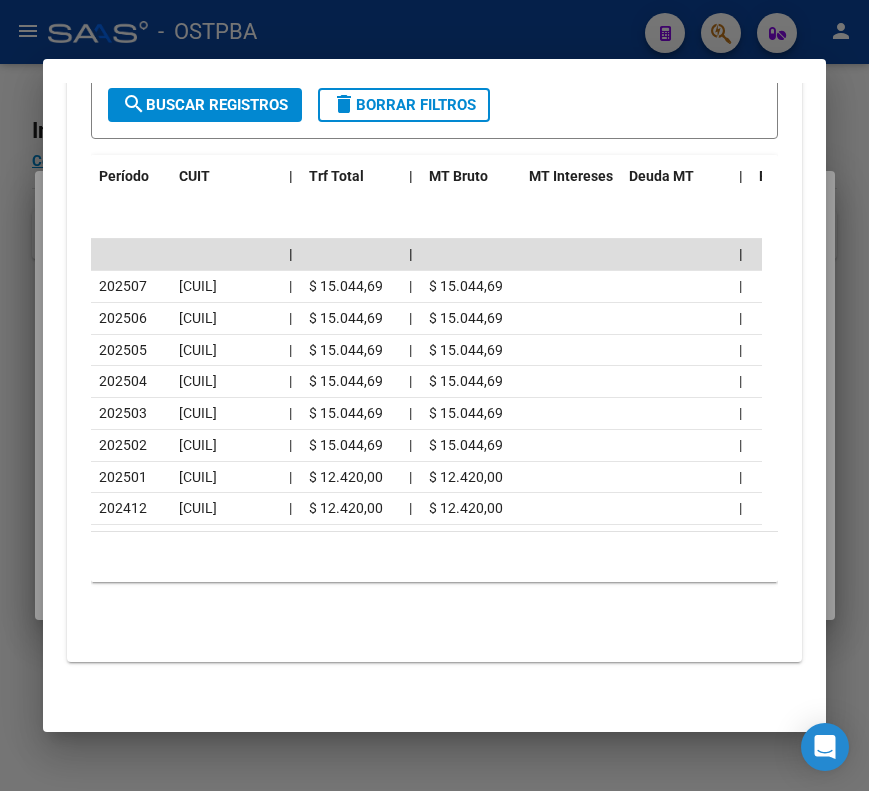 click at bounding box center (434, 395) 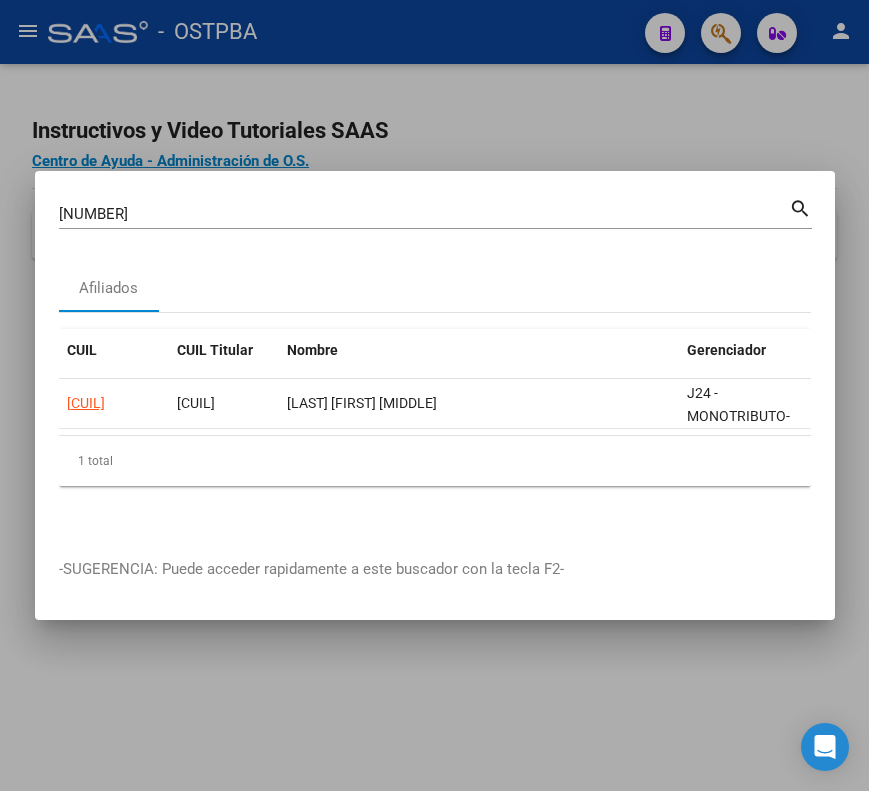 click on "[NUMBER]" at bounding box center [424, 214] 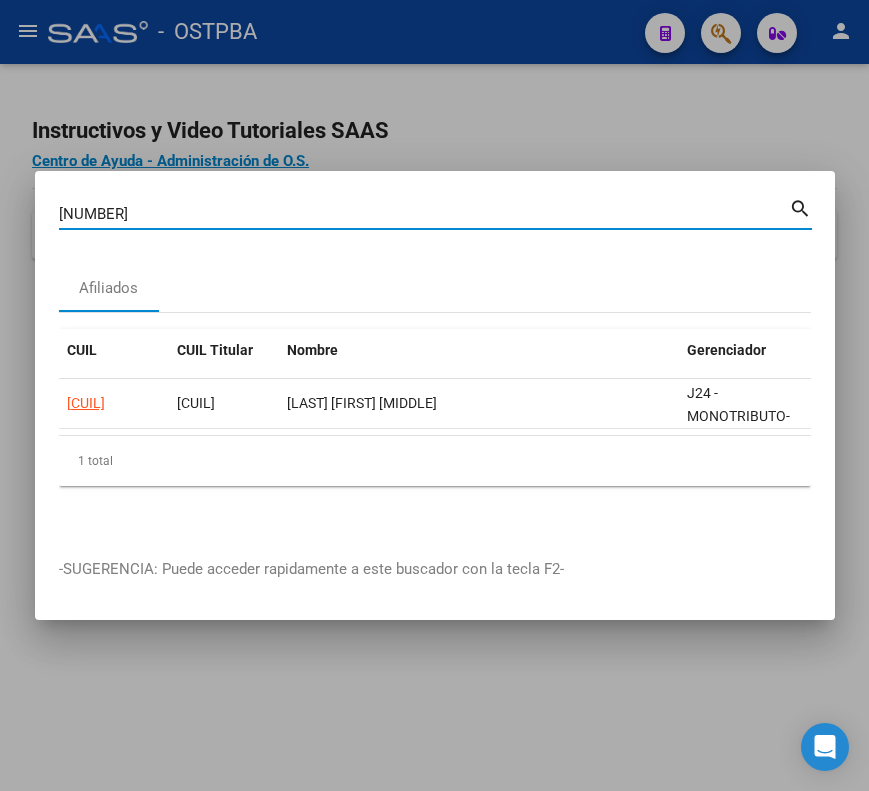 click on "[NUMBER]" at bounding box center [424, 214] 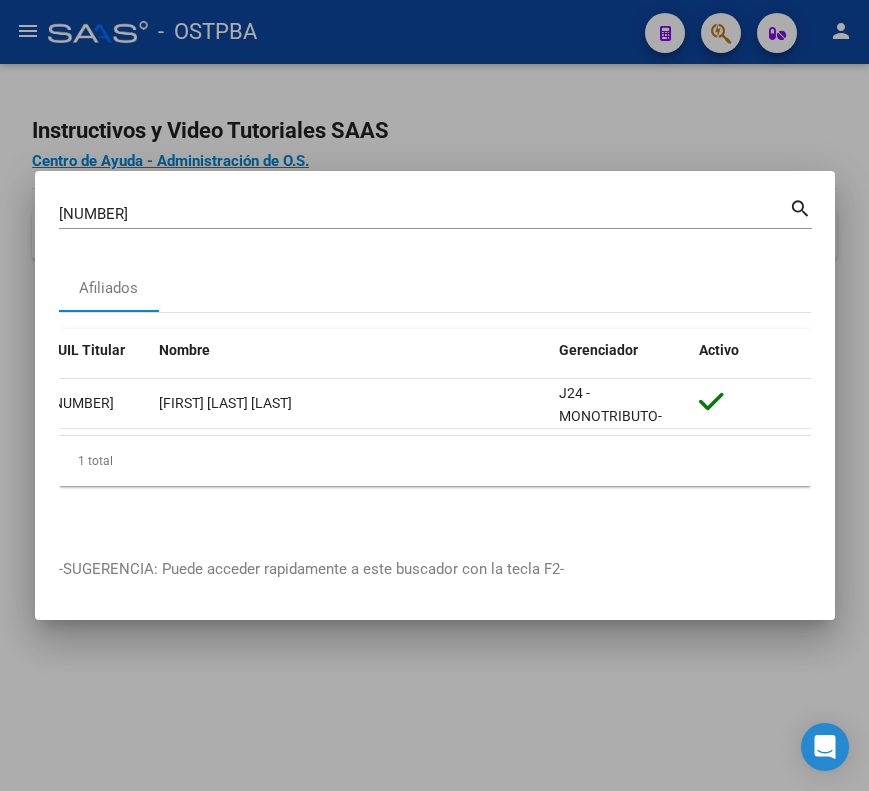 scroll, scrollTop: 0, scrollLeft: 0, axis: both 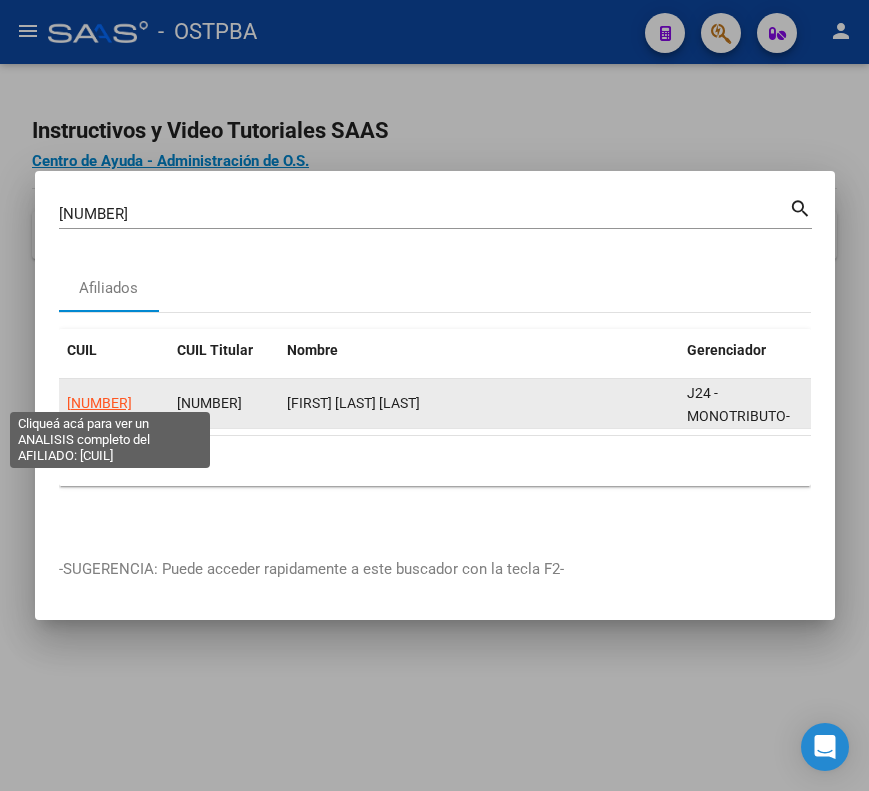 click on "[NUMBER]" 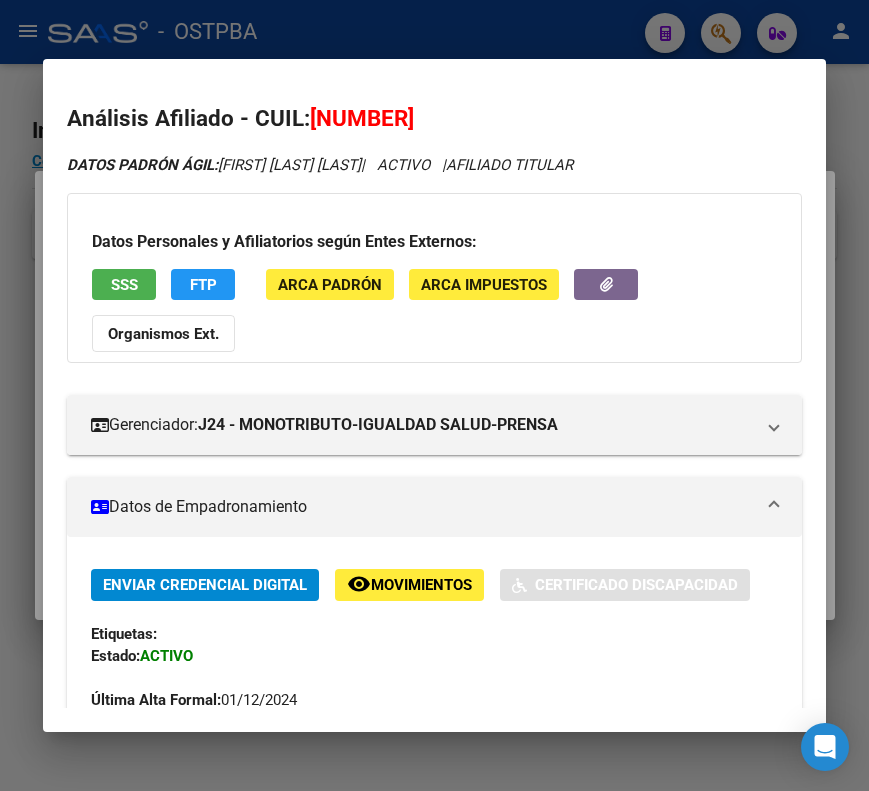 click on "Datos de Empadronamiento" at bounding box center (434, 507) 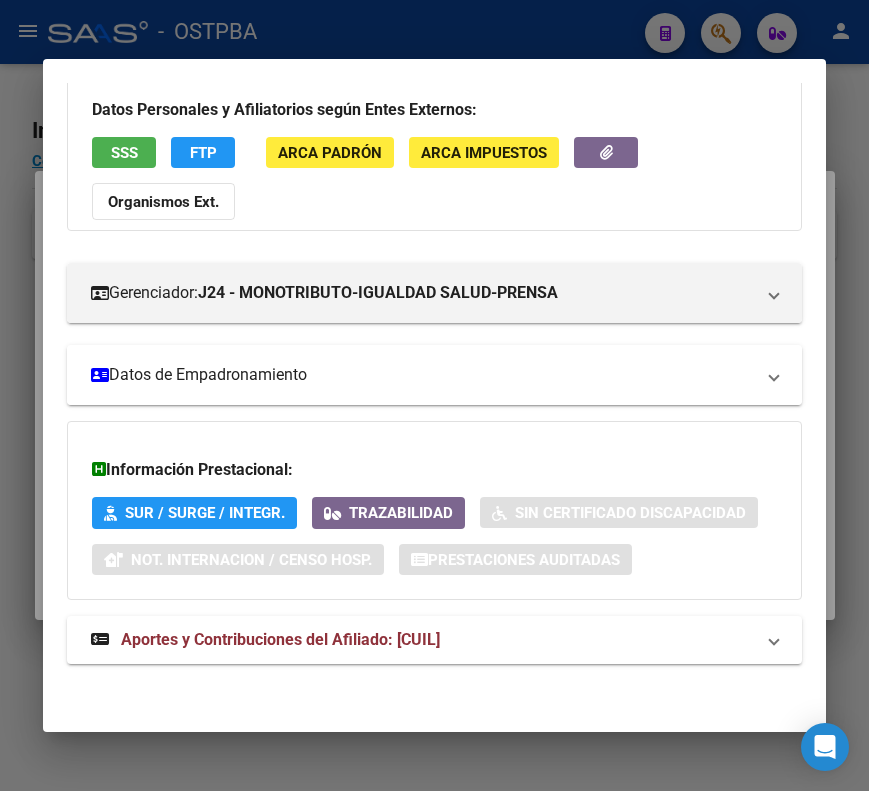scroll, scrollTop: 133, scrollLeft: 0, axis: vertical 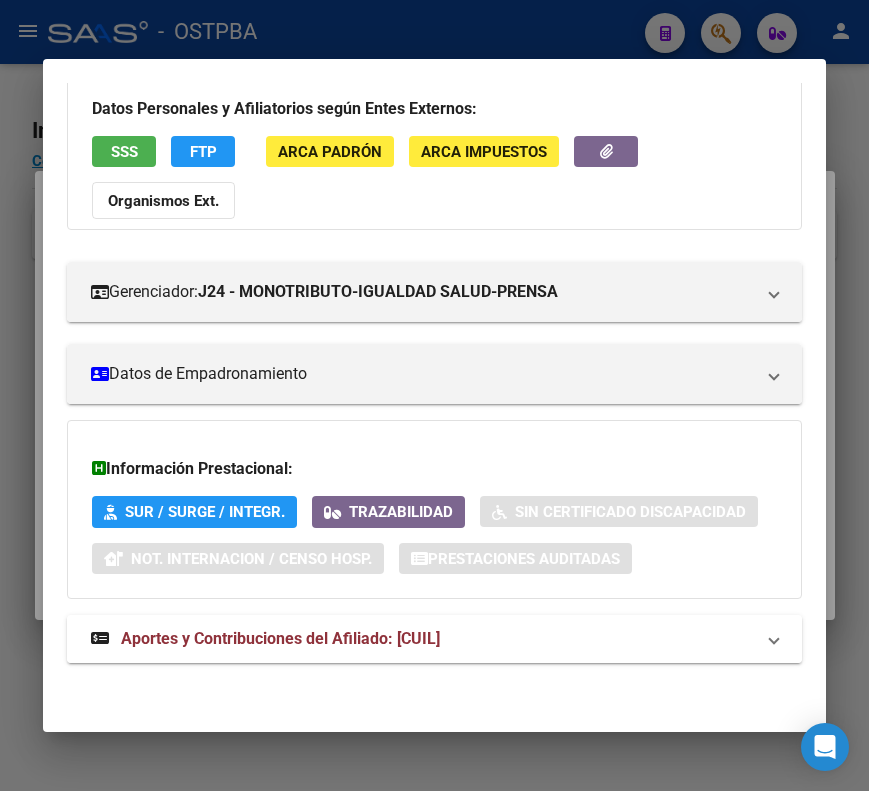 click on "Aportes y Contribuciones del Afiliado: [CUIL]" at bounding box center (434, 639) 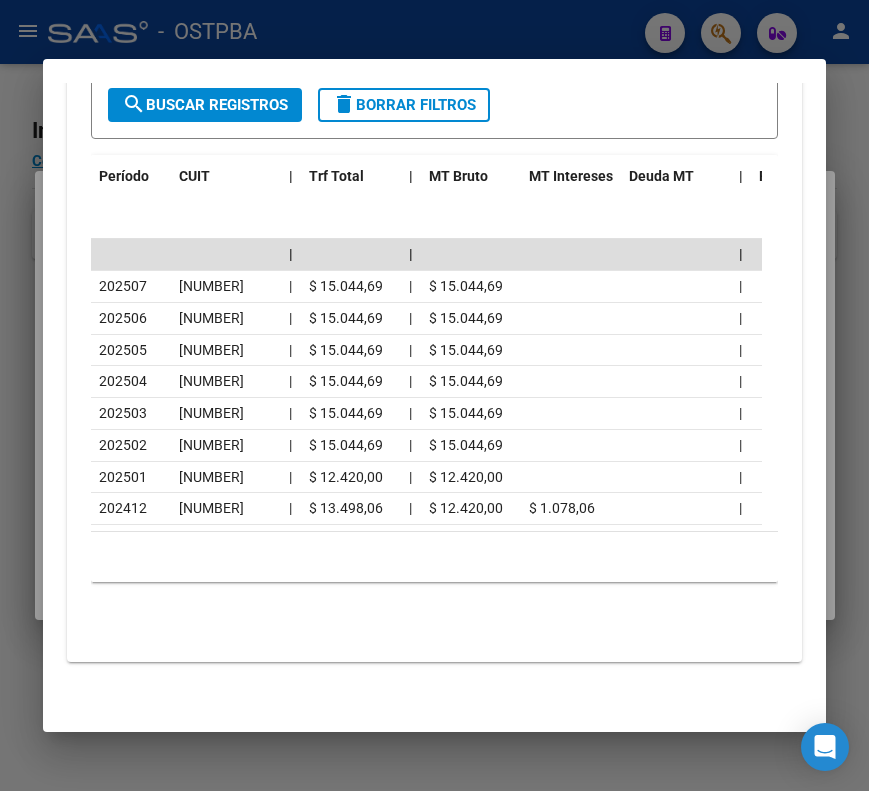 scroll, scrollTop: 1002, scrollLeft: 0, axis: vertical 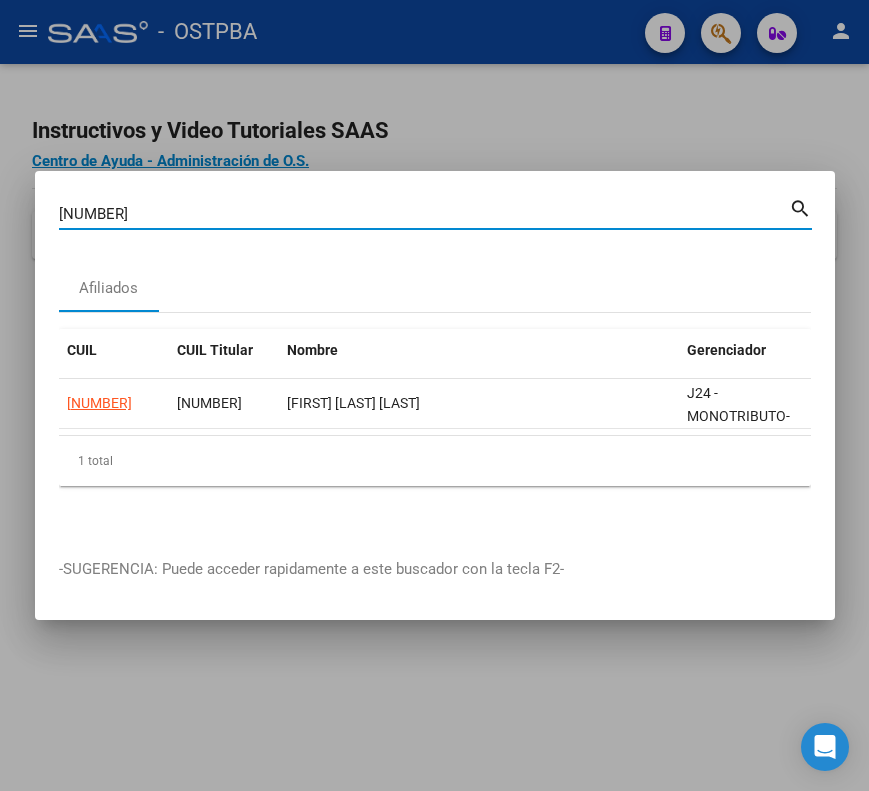 click on "[NUMBER]" at bounding box center (424, 214) 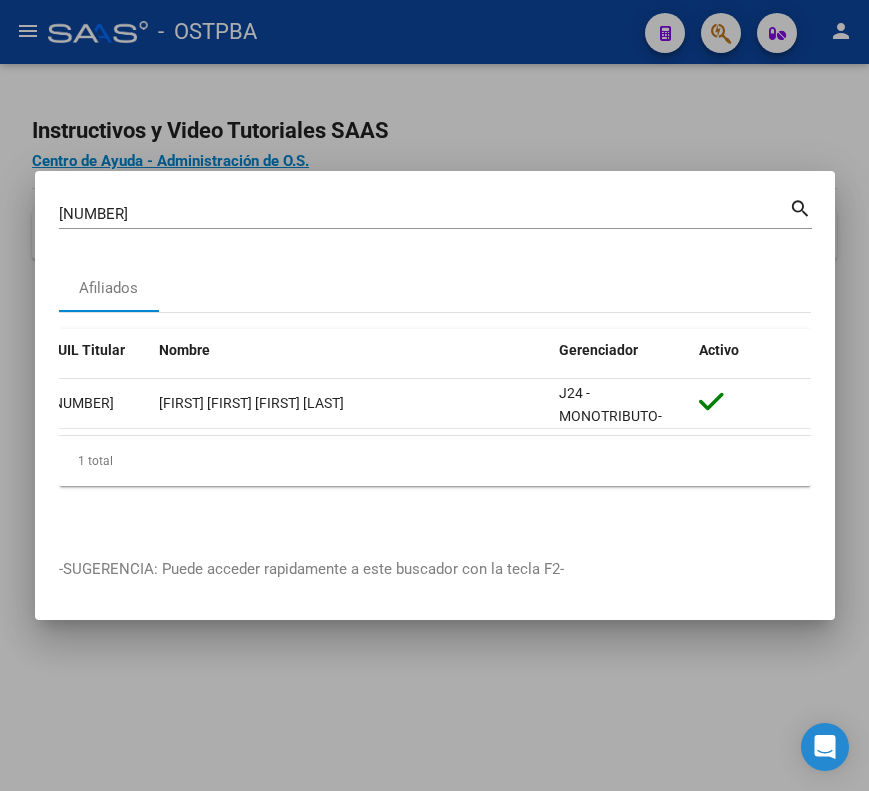 scroll, scrollTop: 0, scrollLeft: 0, axis: both 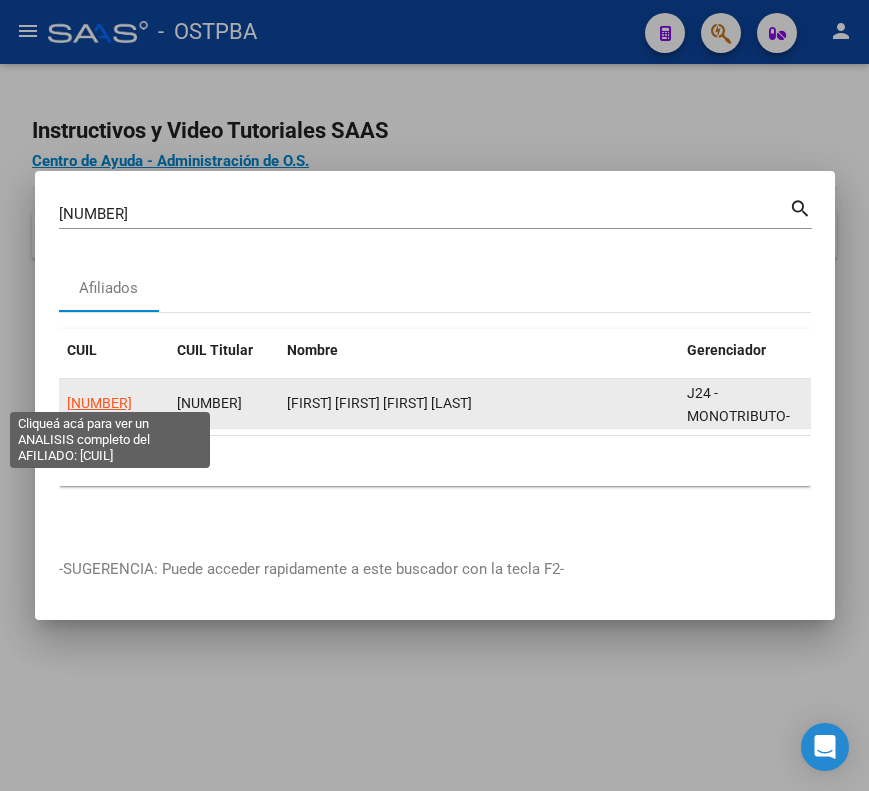 click on "[NUMBER]" 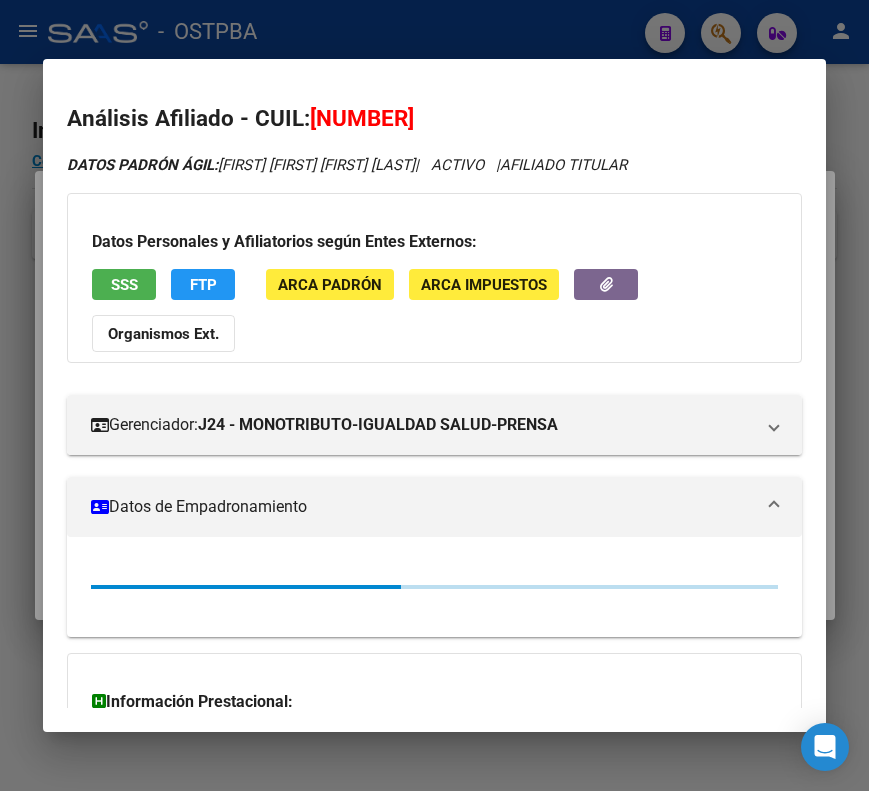 click on "Datos de Empadronamiento" at bounding box center [422, 507] 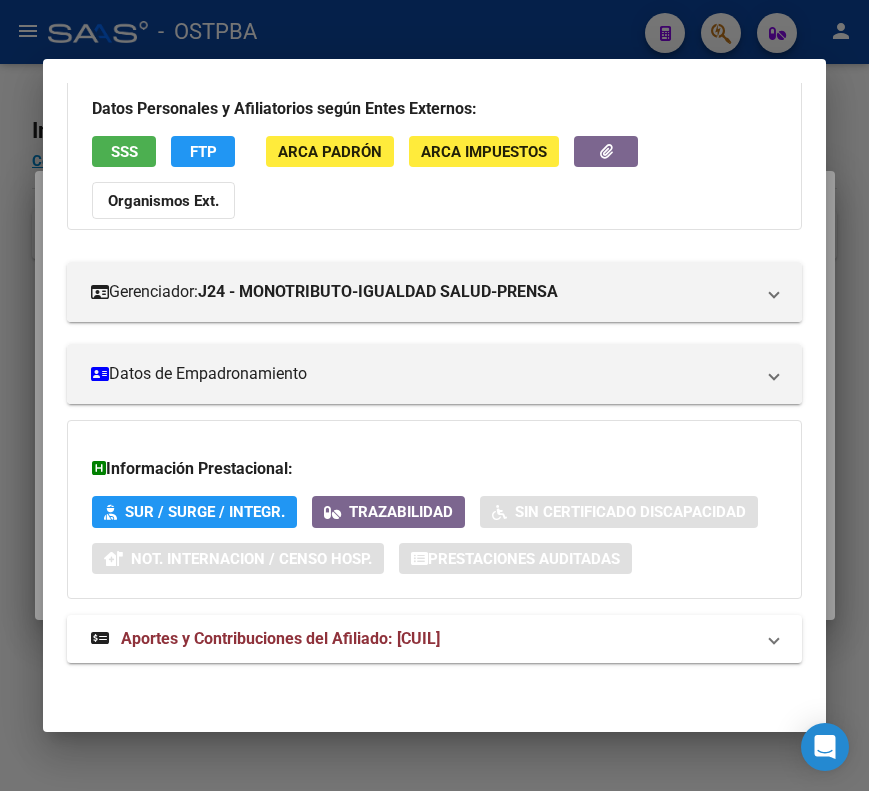 drag, startPoint x: 464, startPoint y: 632, endPoint x: 479, endPoint y: 590, distance: 44.598206 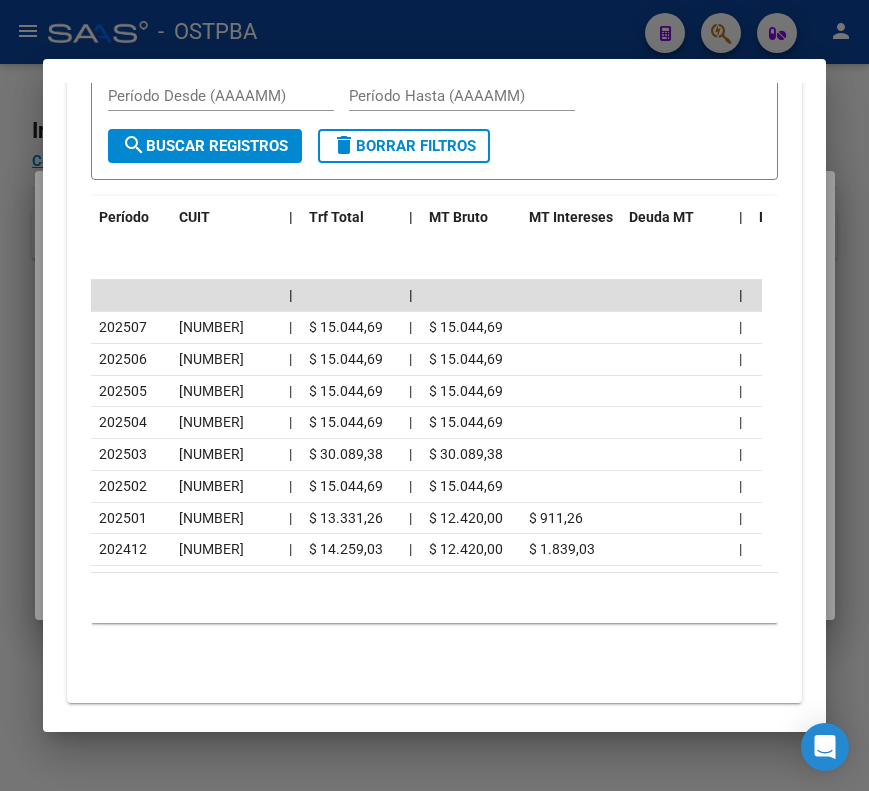scroll, scrollTop: 950, scrollLeft: 0, axis: vertical 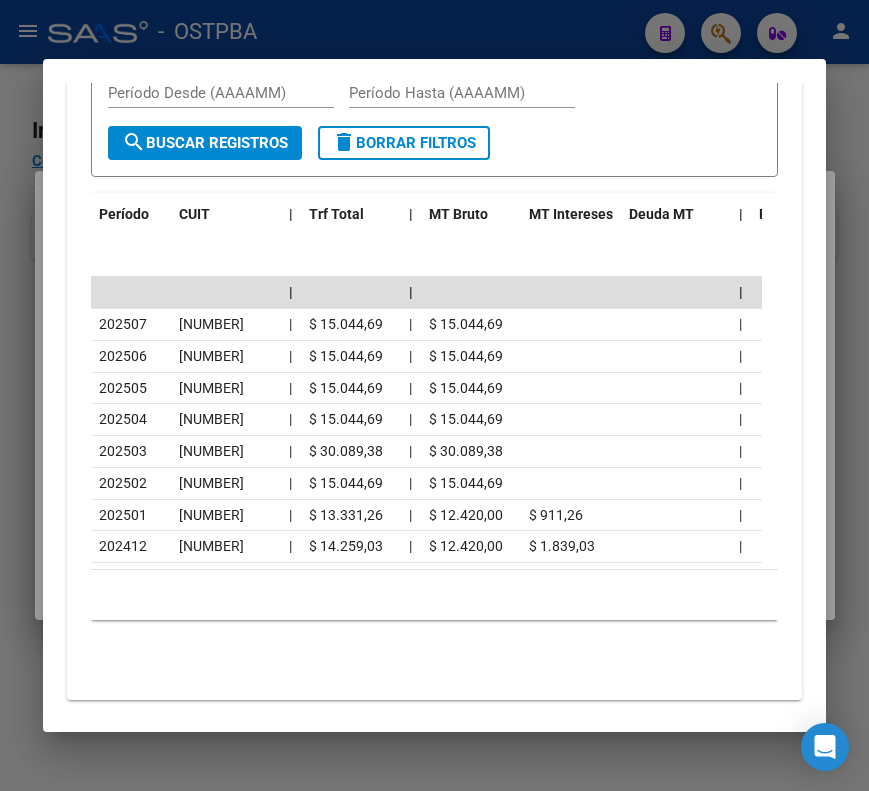 click at bounding box center [434, 395] 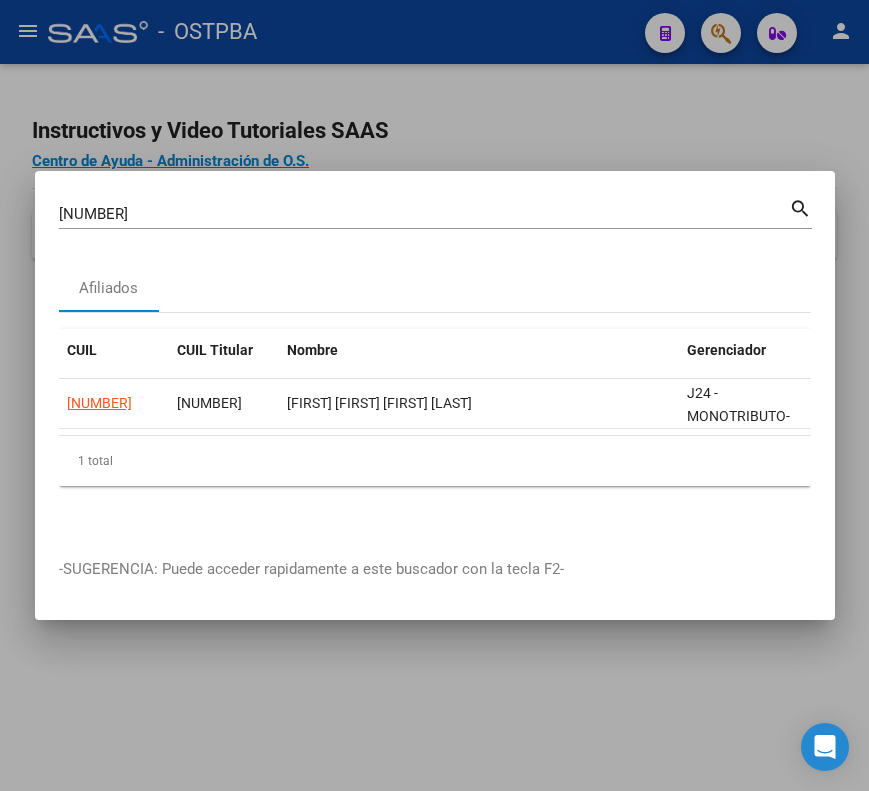click on "[NUMBER]" at bounding box center (424, 214) 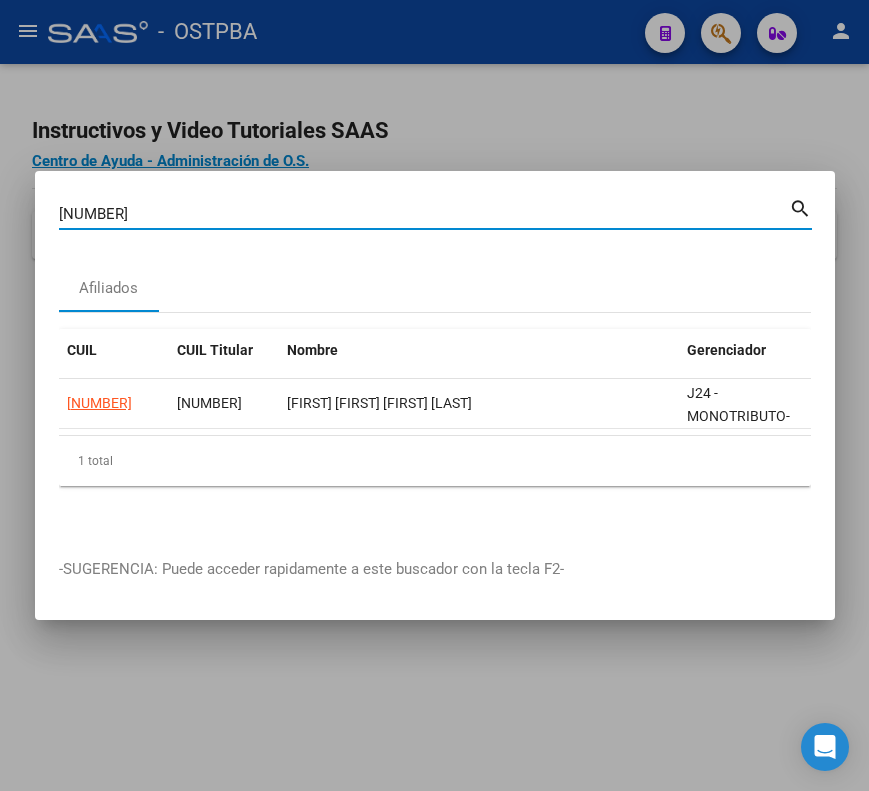click on "[NUMBER]" at bounding box center [424, 214] 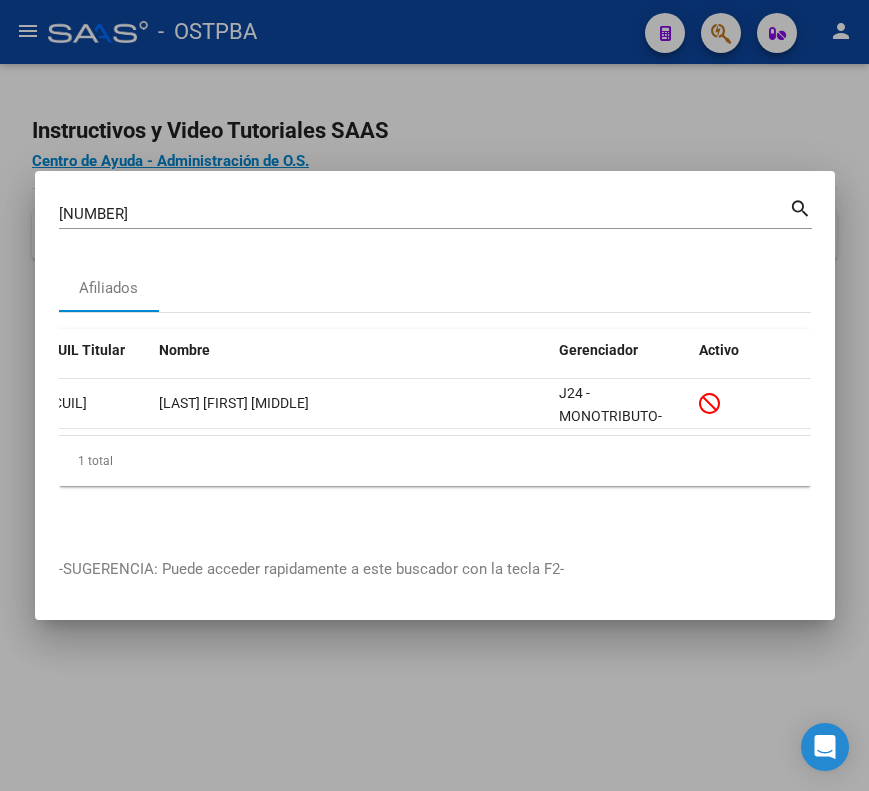 scroll, scrollTop: 0, scrollLeft: 0, axis: both 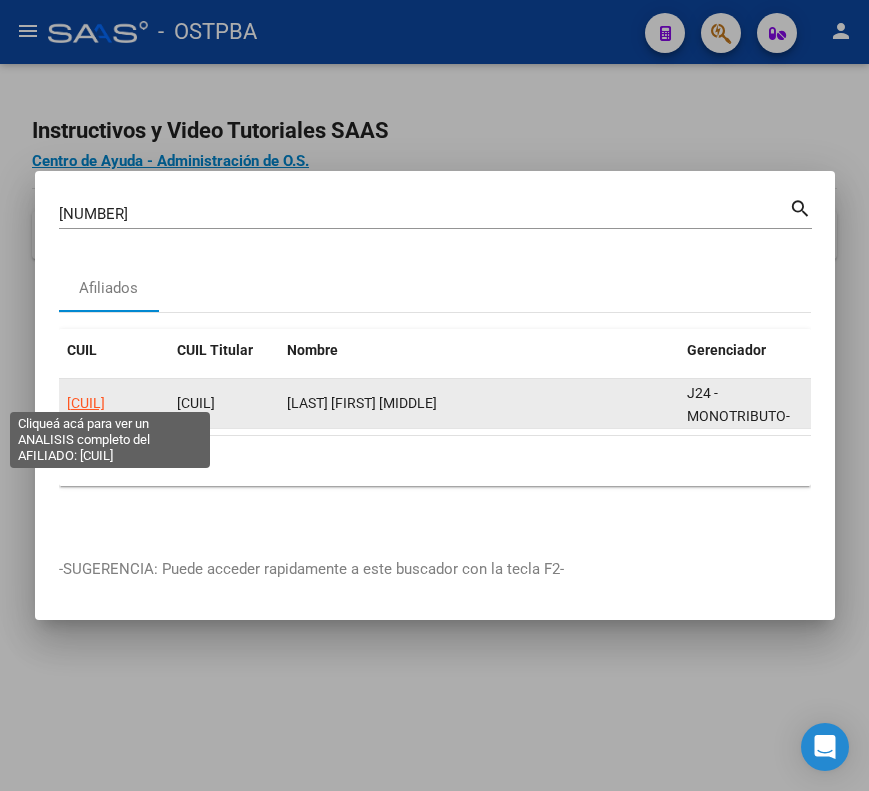 click on "[CUIL]" 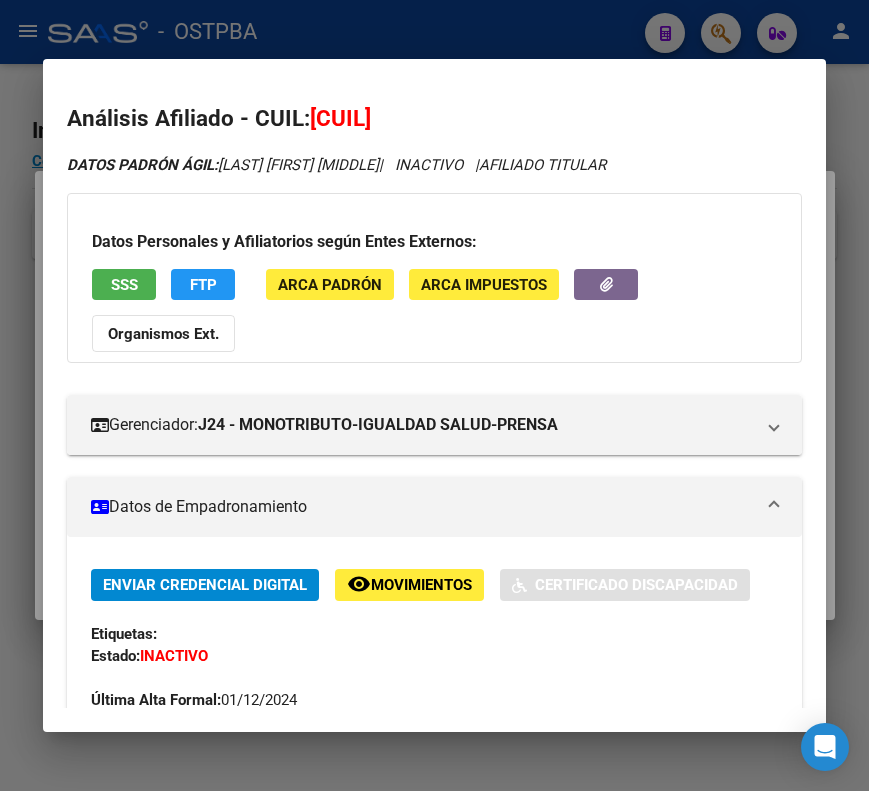 click on "Datos de Empadronamiento" at bounding box center (430, 507) 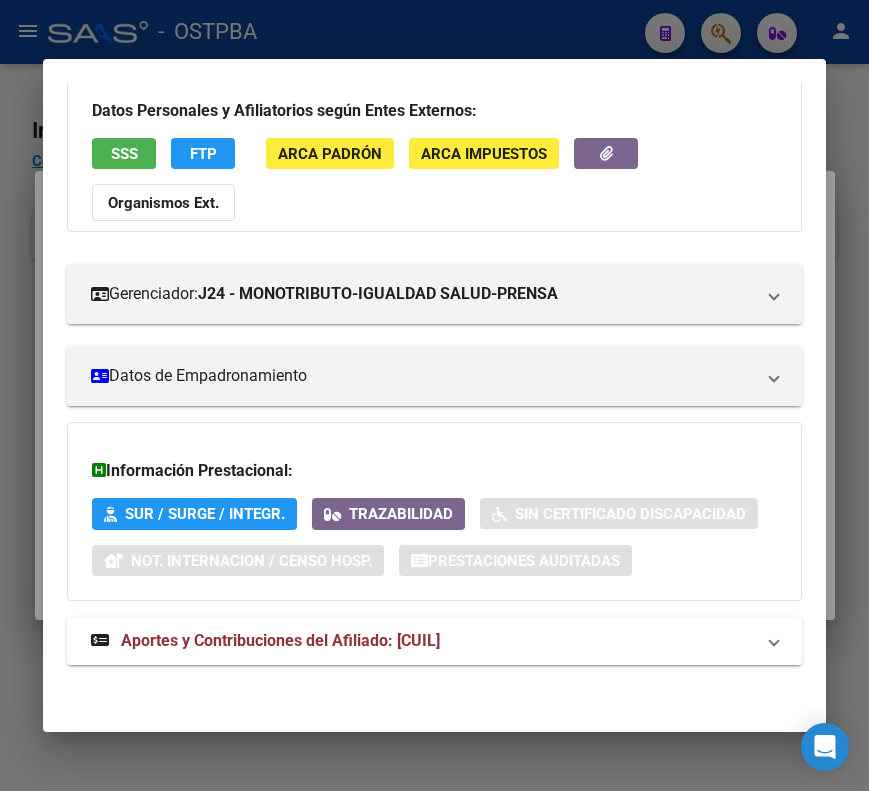 scroll, scrollTop: 133, scrollLeft: 0, axis: vertical 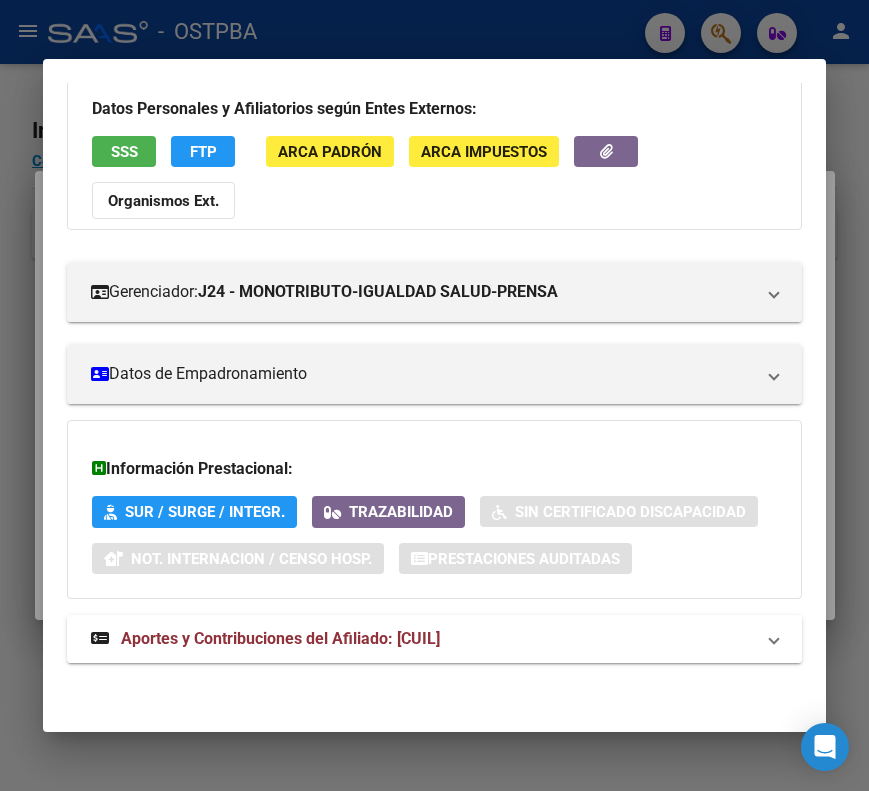 click on "Aportes y Contribuciones del Afiliado: [CUIL]" at bounding box center (265, 639) 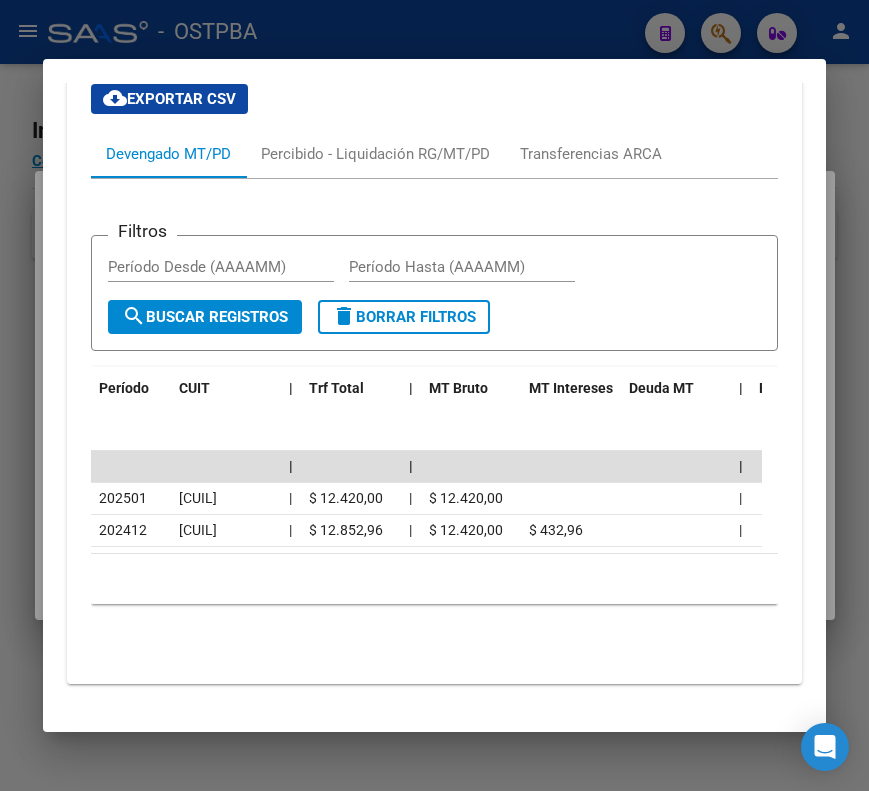 scroll, scrollTop: 812, scrollLeft: 0, axis: vertical 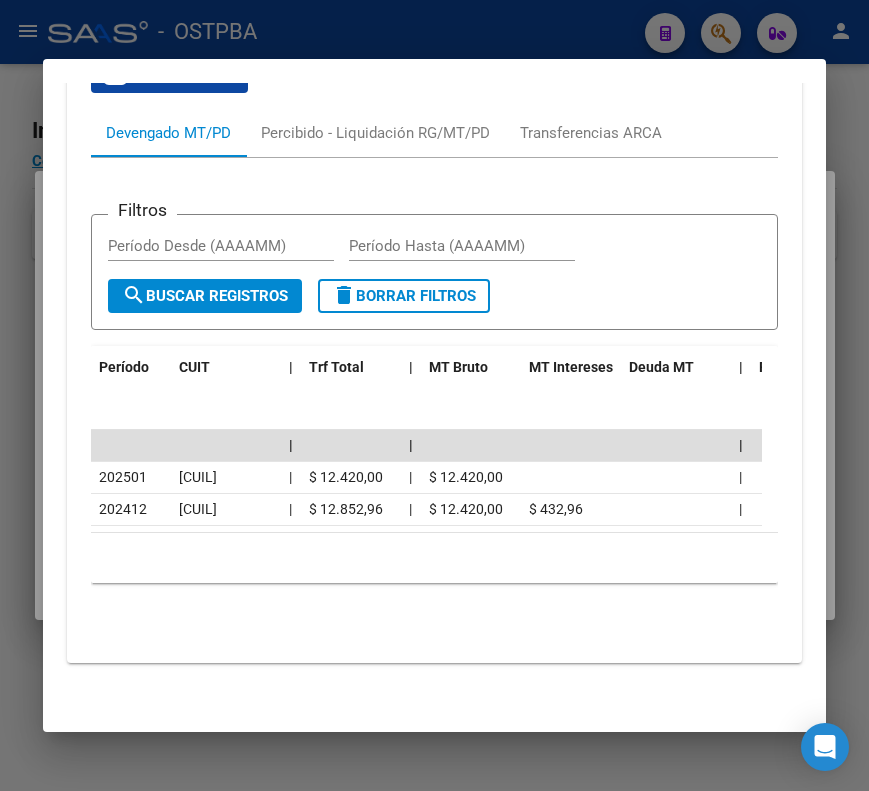click at bounding box center [434, 395] 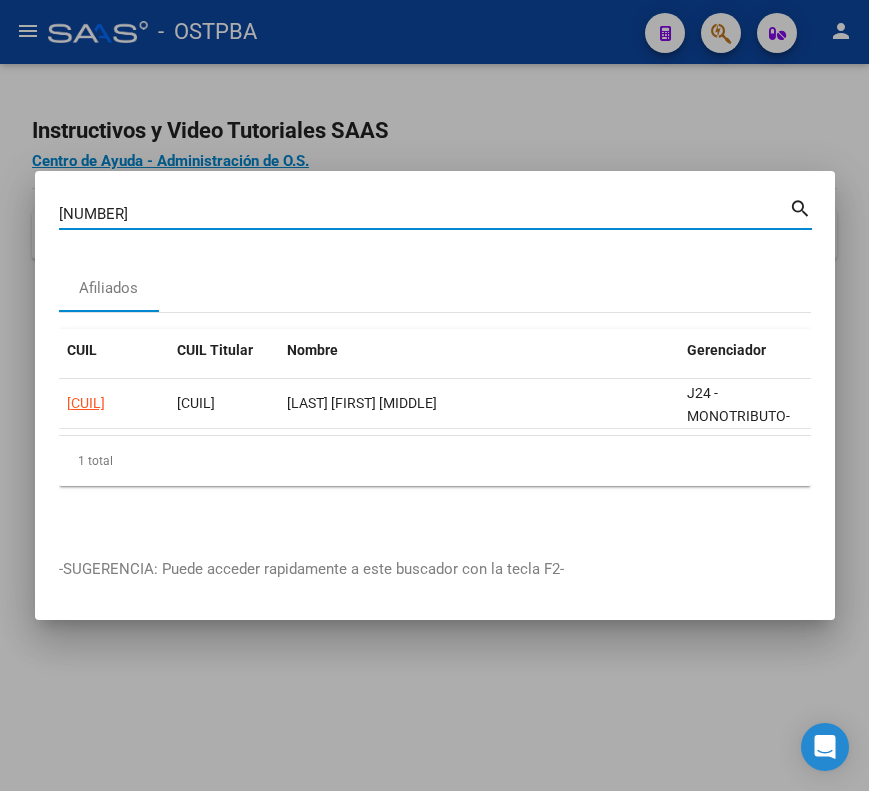 click on "[NUMBER]" at bounding box center [424, 214] 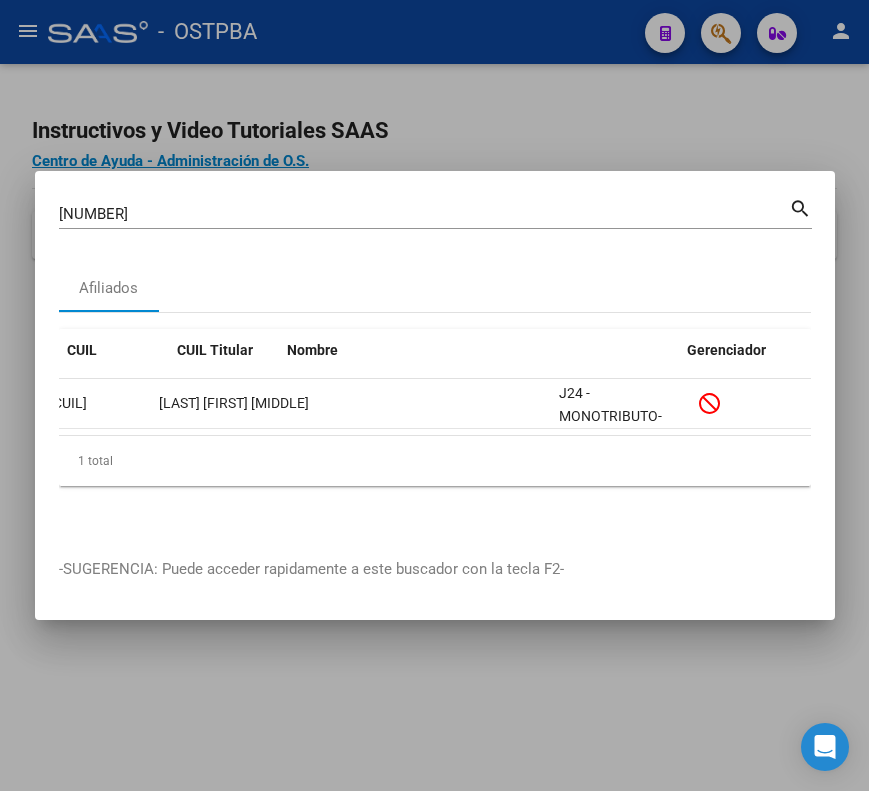 scroll, scrollTop: 0, scrollLeft: 0, axis: both 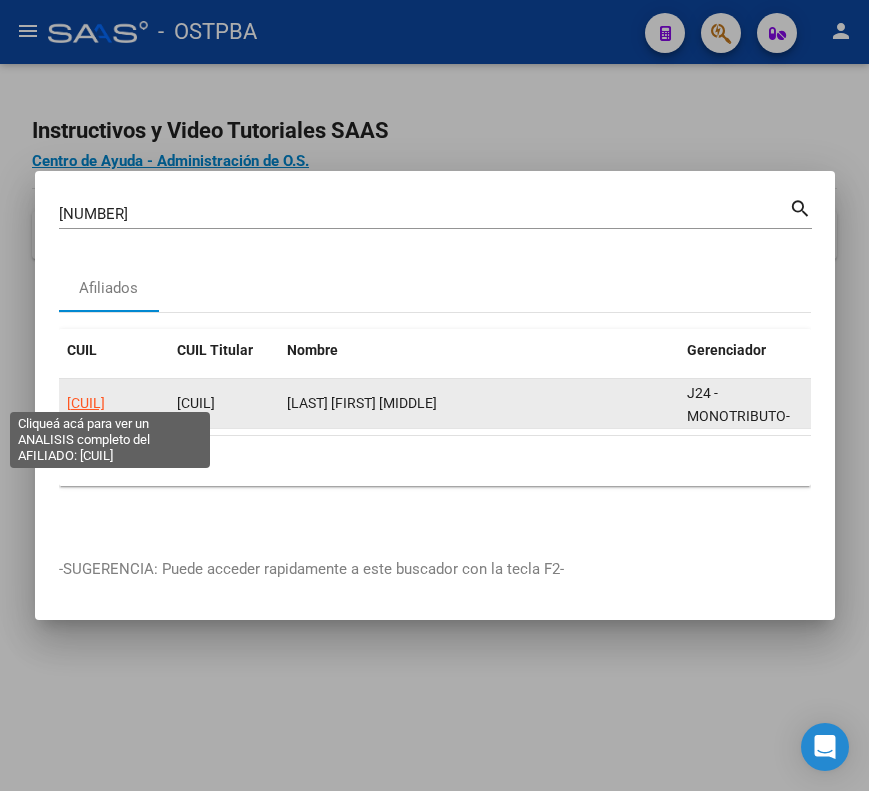 click on "[CUIL]" 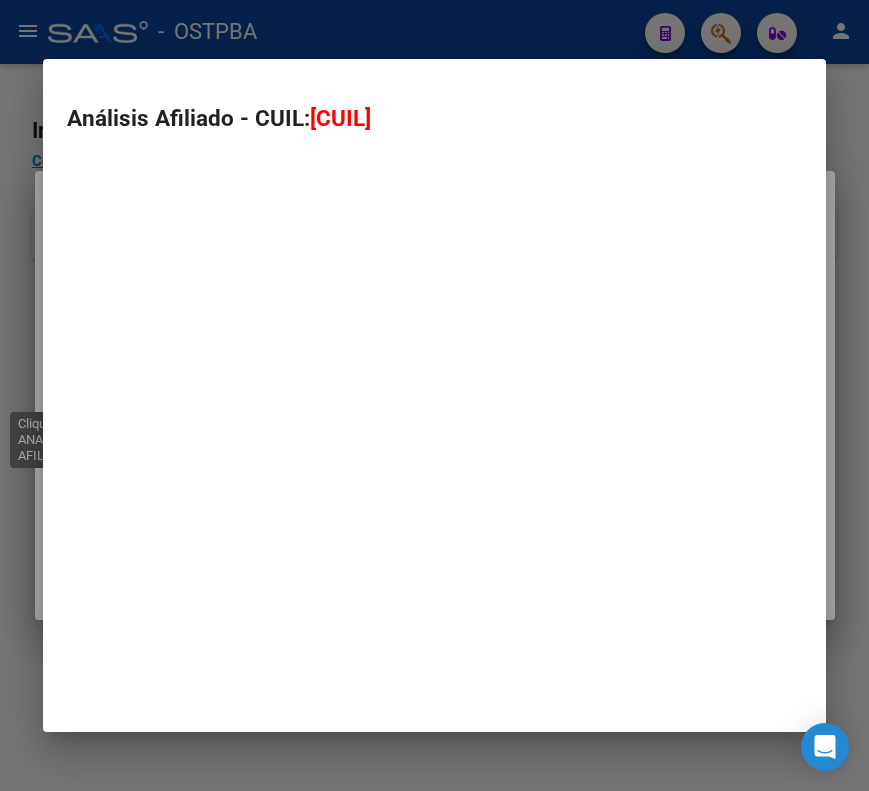 type on "[CUIL]" 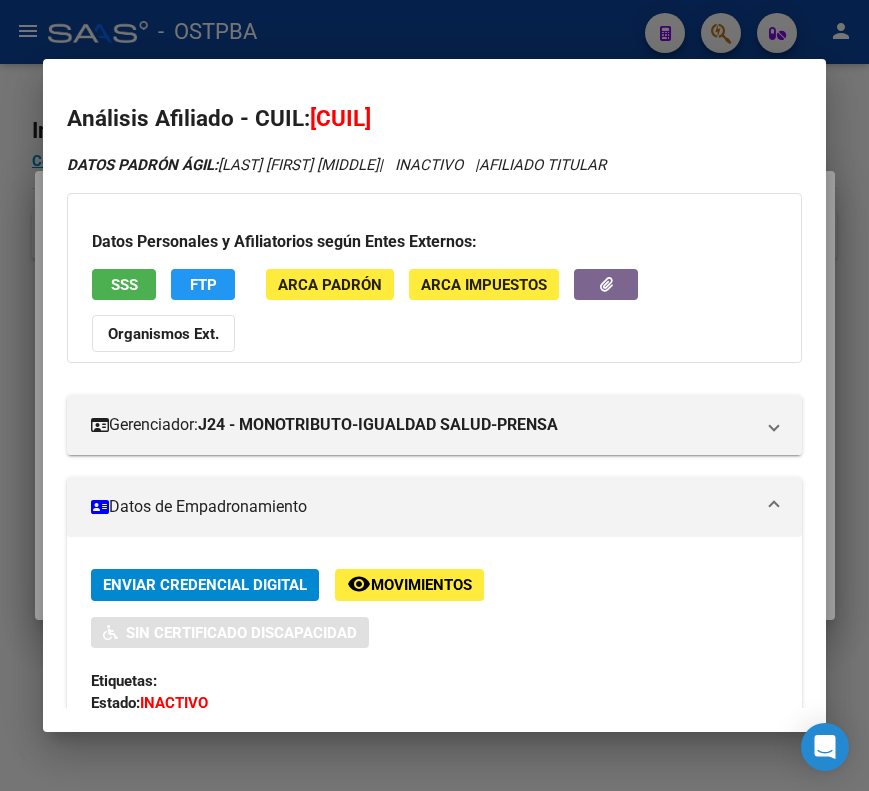 click on "Datos de Empadronamiento" at bounding box center (422, 507) 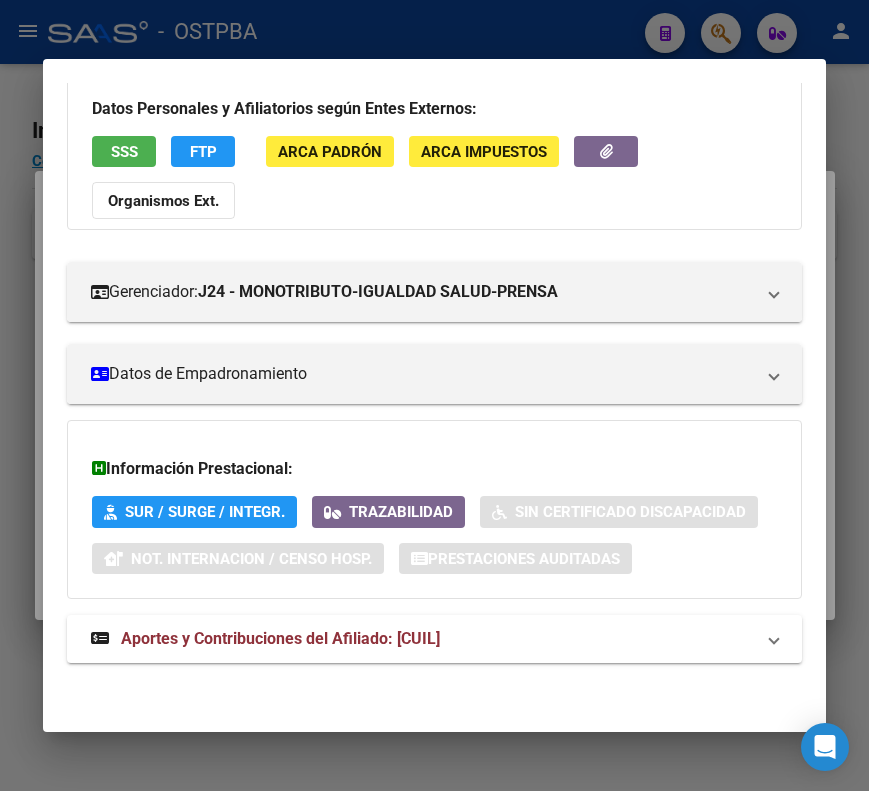 drag, startPoint x: 592, startPoint y: 648, endPoint x: 592, endPoint y: 606, distance: 42 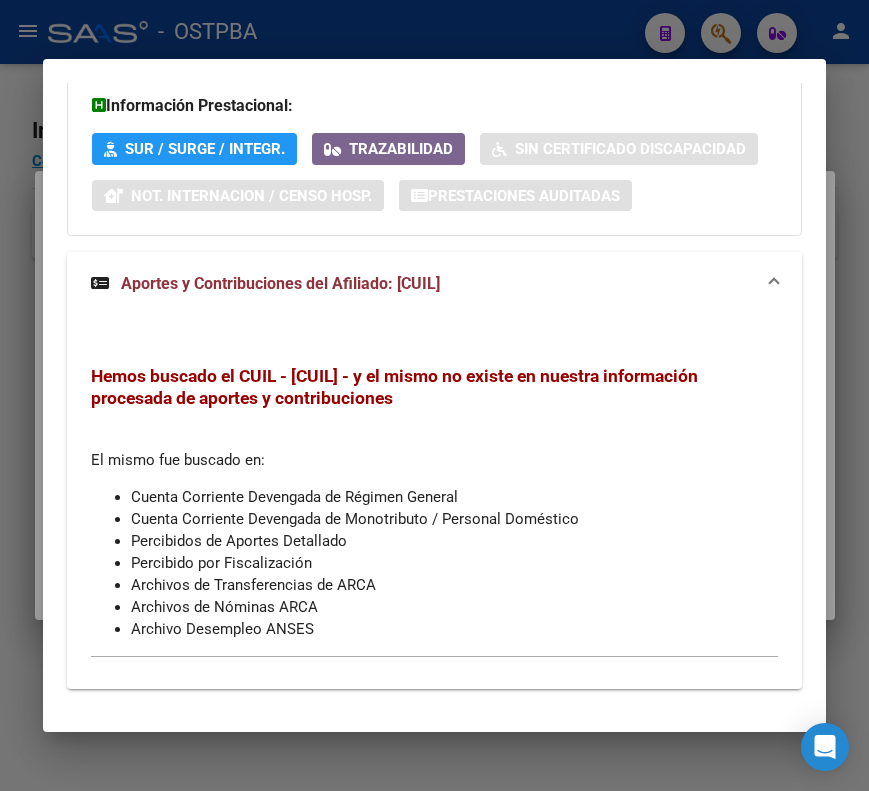 scroll, scrollTop: 522, scrollLeft: 0, axis: vertical 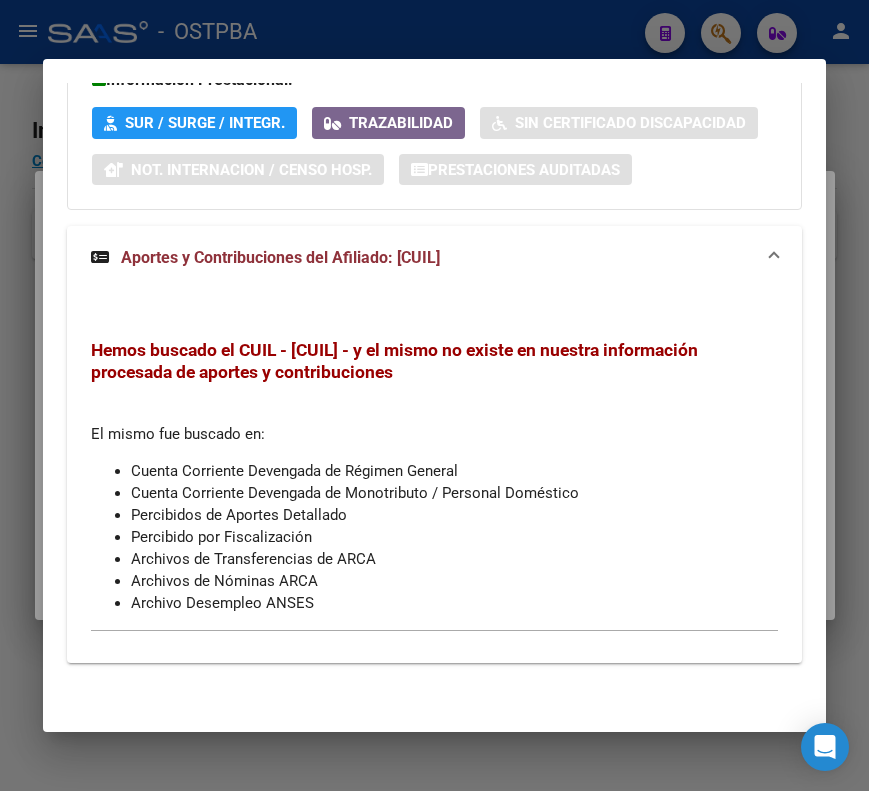click at bounding box center (434, 395) 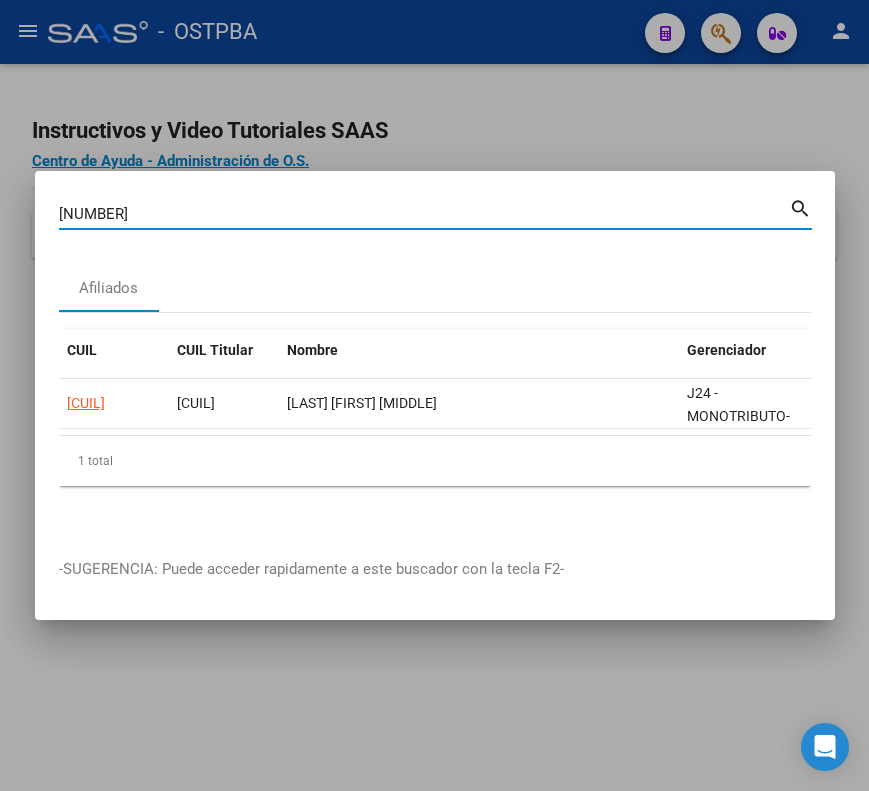 click on "[NUMBER]" at bounding box center (424, 214) 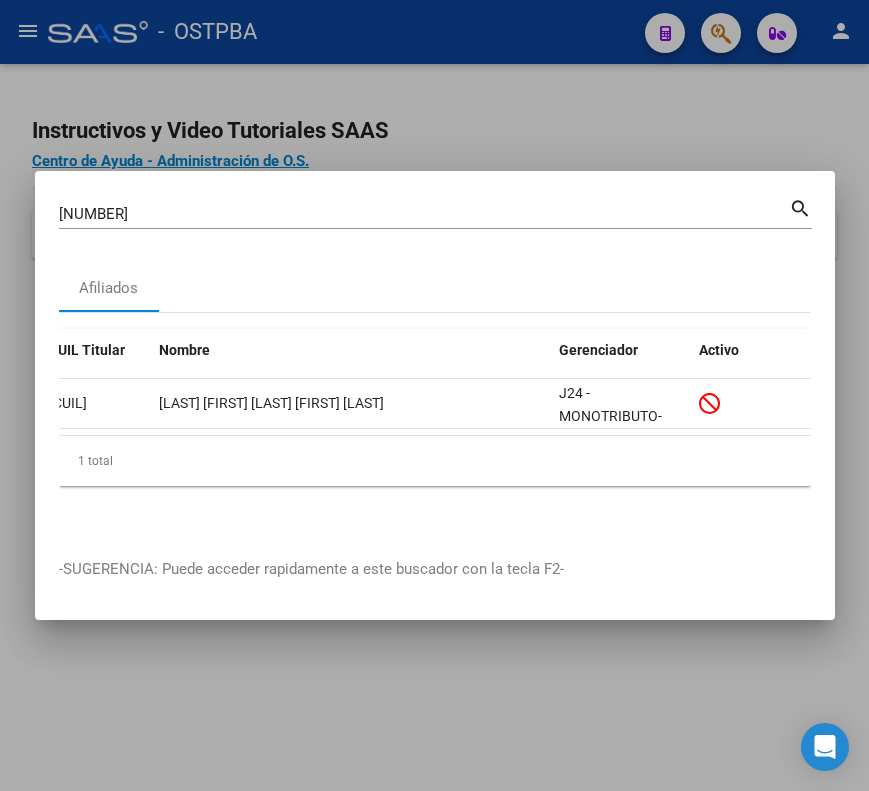 scroll, scrollTop: 0, scrollLeft: 0, axis: both 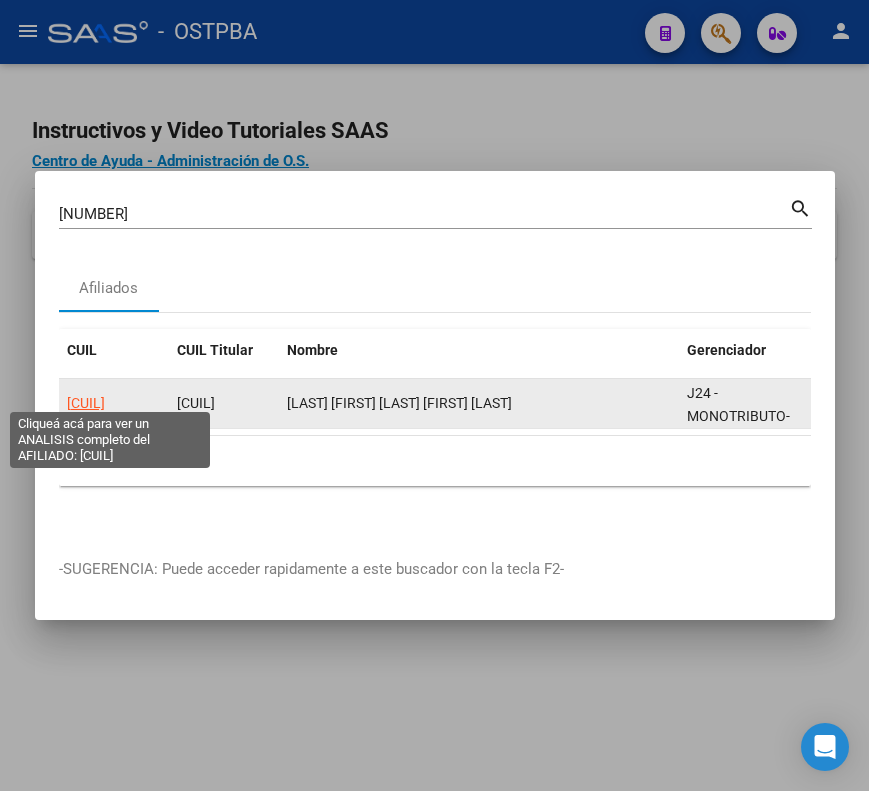 click on "[CUIL]" 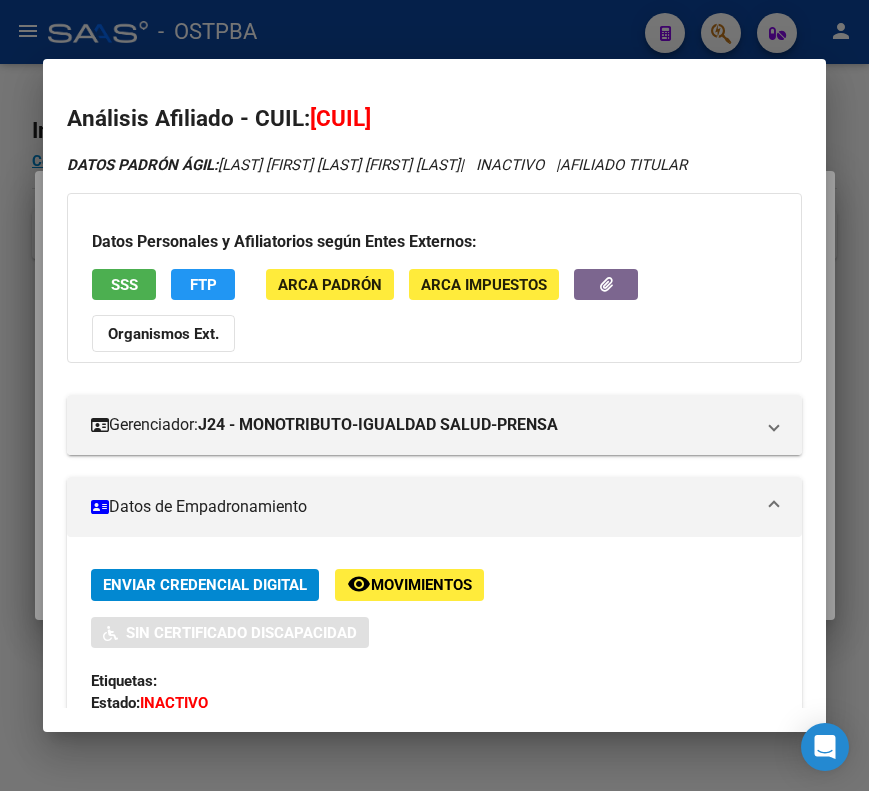 click on "Datos de Empadronamiento" at bounding box center (422, 507) 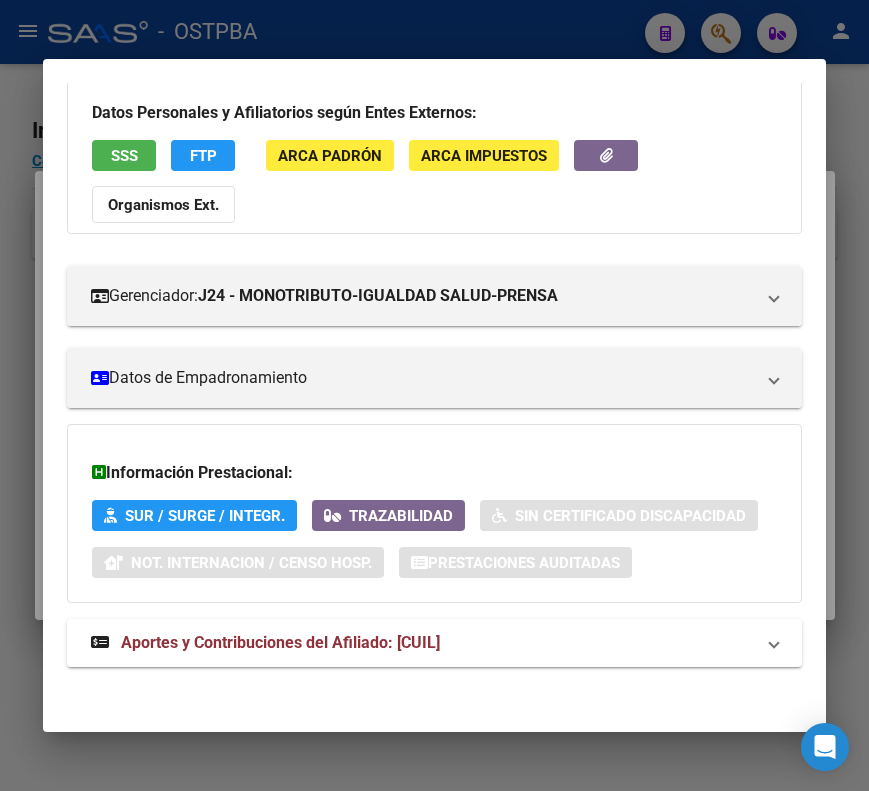 scroll, scrollTop: 133, scrollLeft: 0, axis: vertical 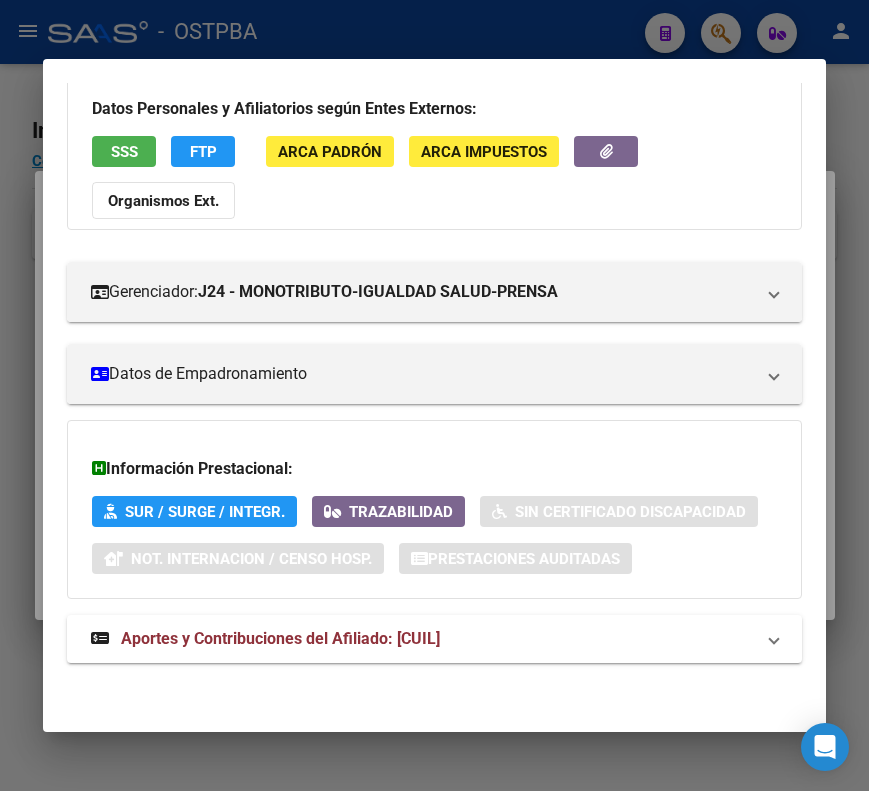drag, startPoint x: 366, startPoint y: 620, endPoint x: 365, endPoint y: 608, distance: 12.0415945 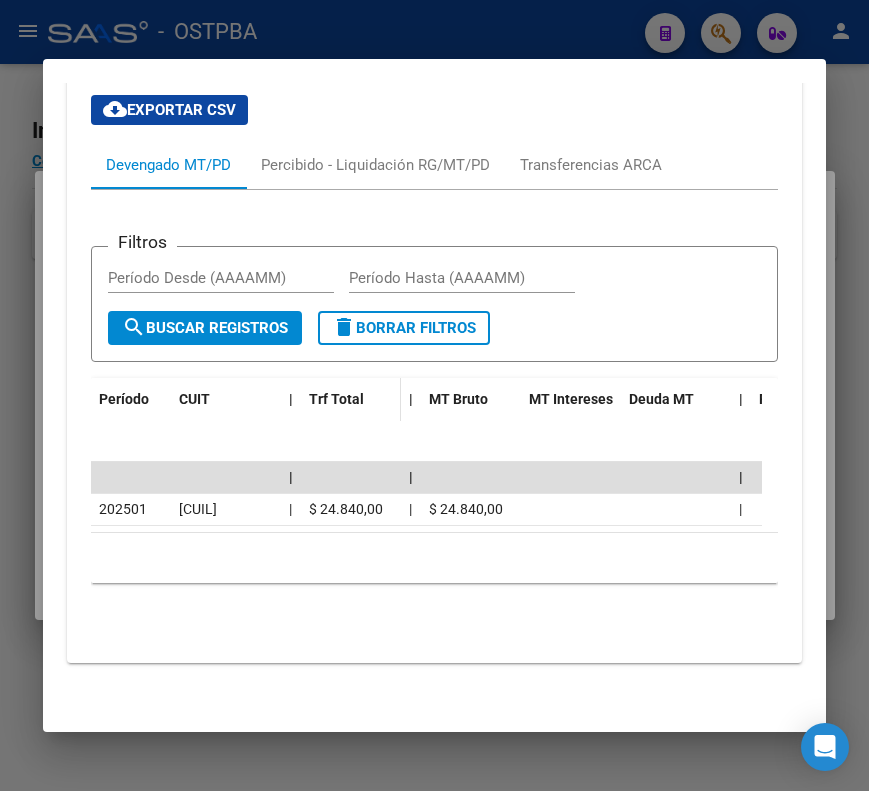 scroll, scrollTop: 780, scrollLeft: 0, axis: vertical 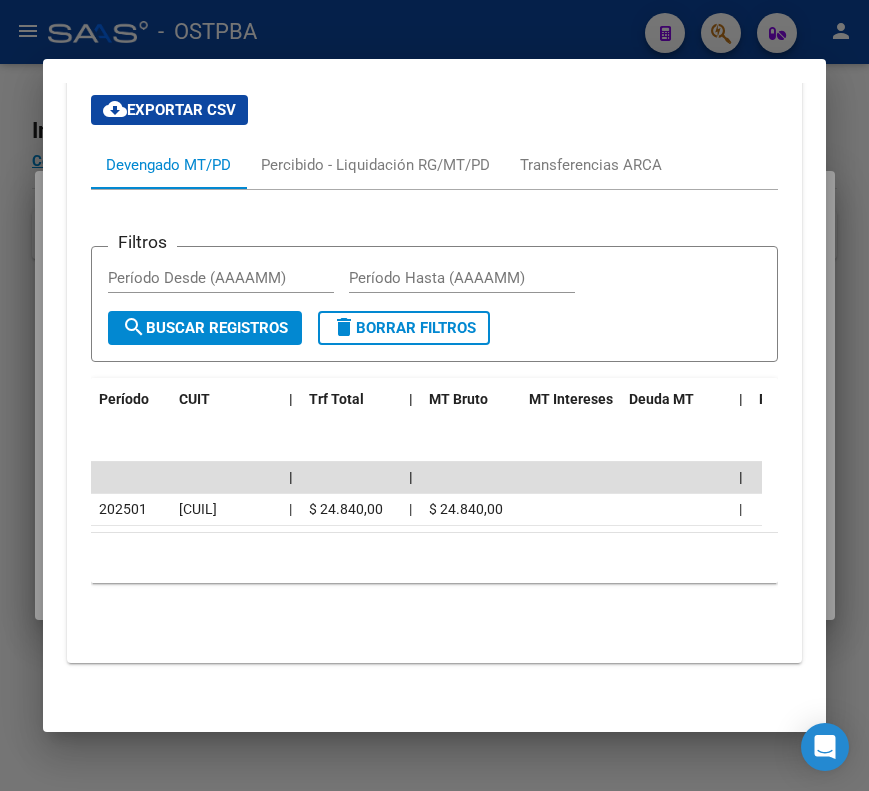 click at bounding box center (434, 395) 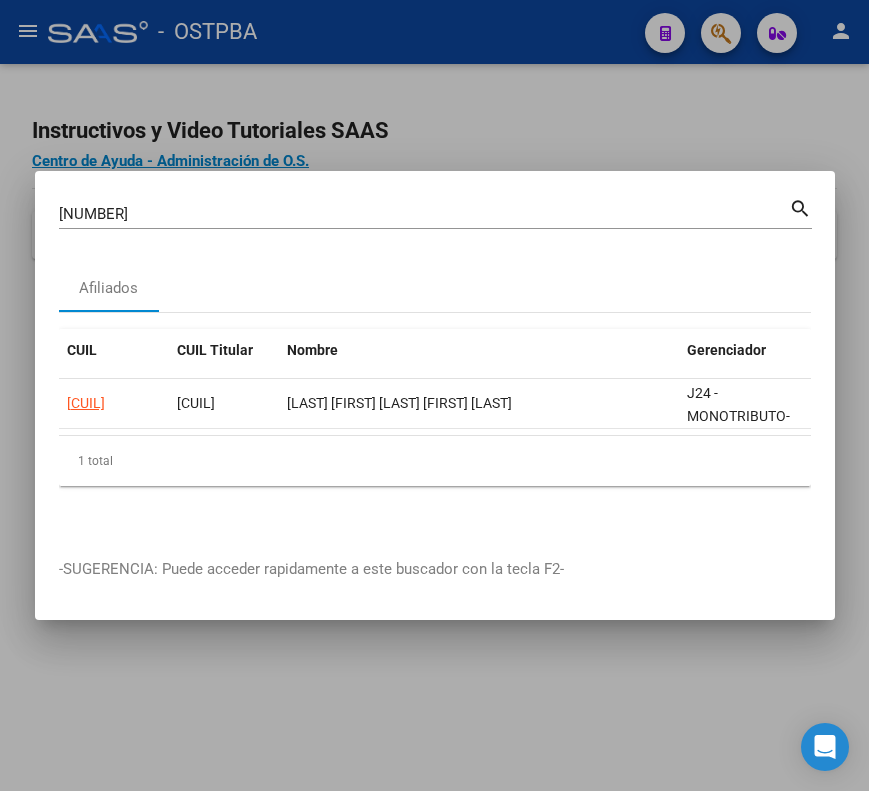 click on "[NUMBER]" at bounding box center (424, 214) 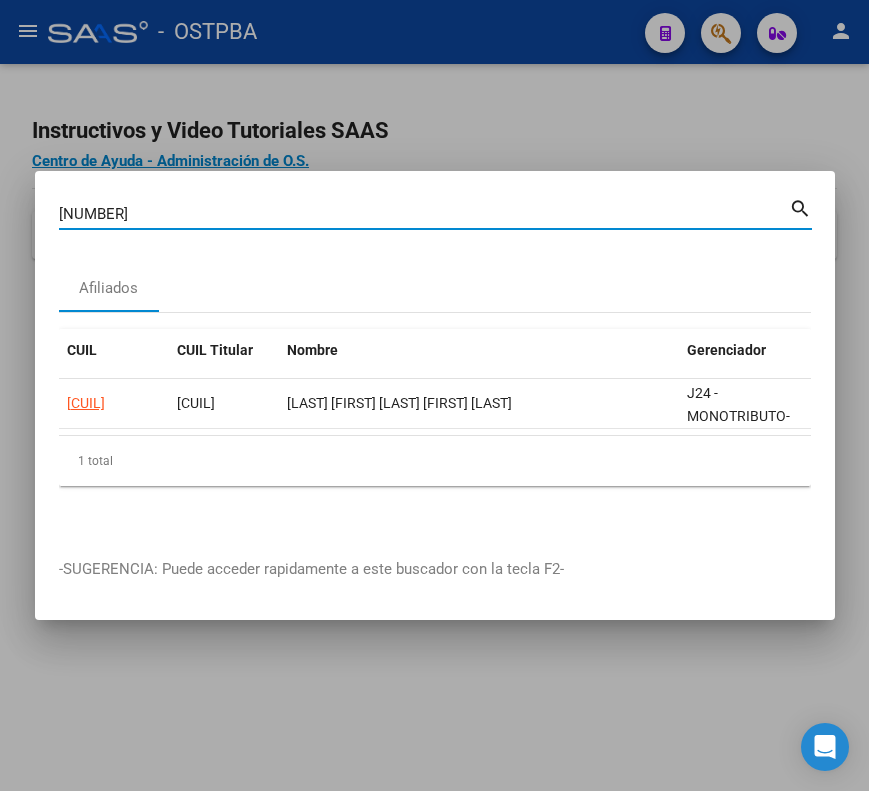 click on "[NUMBER]" at bounding box center [424, 214] 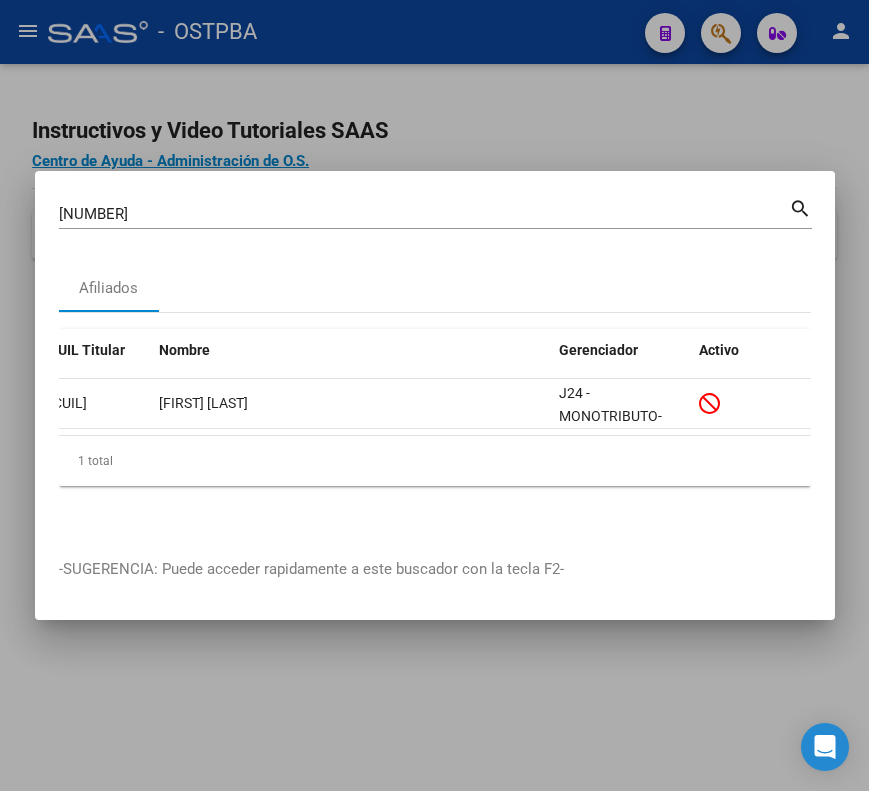 scroll, scrollTop: 0, scrollLeft: 0, axis: both 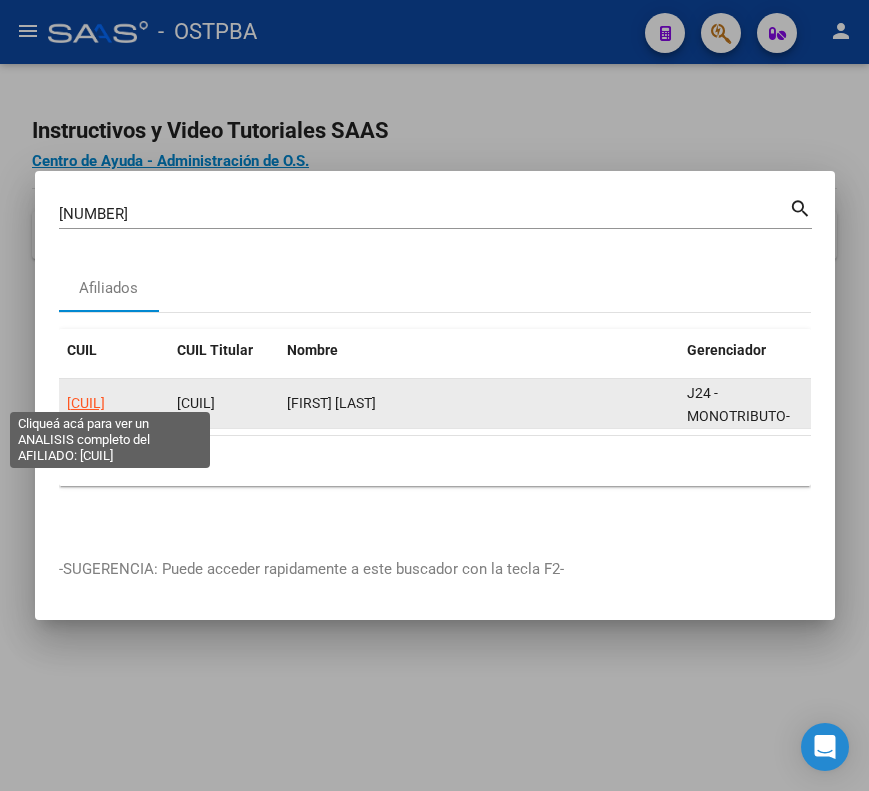 click on "[CUIL]" 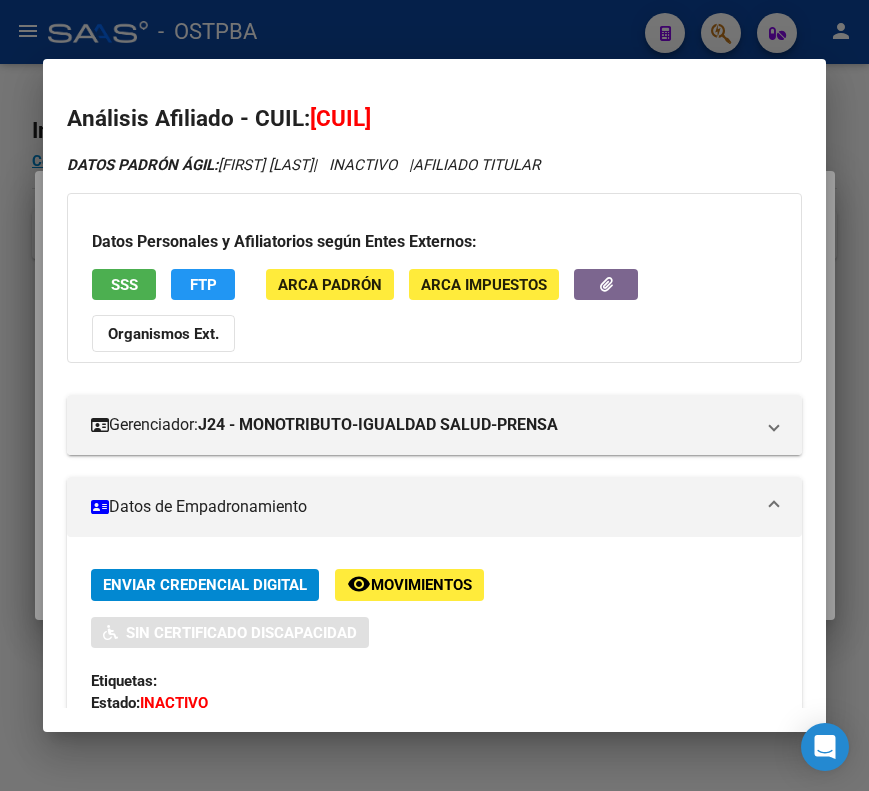 click on "Datos de Empadronamiento" at bounding box center (434, 507) 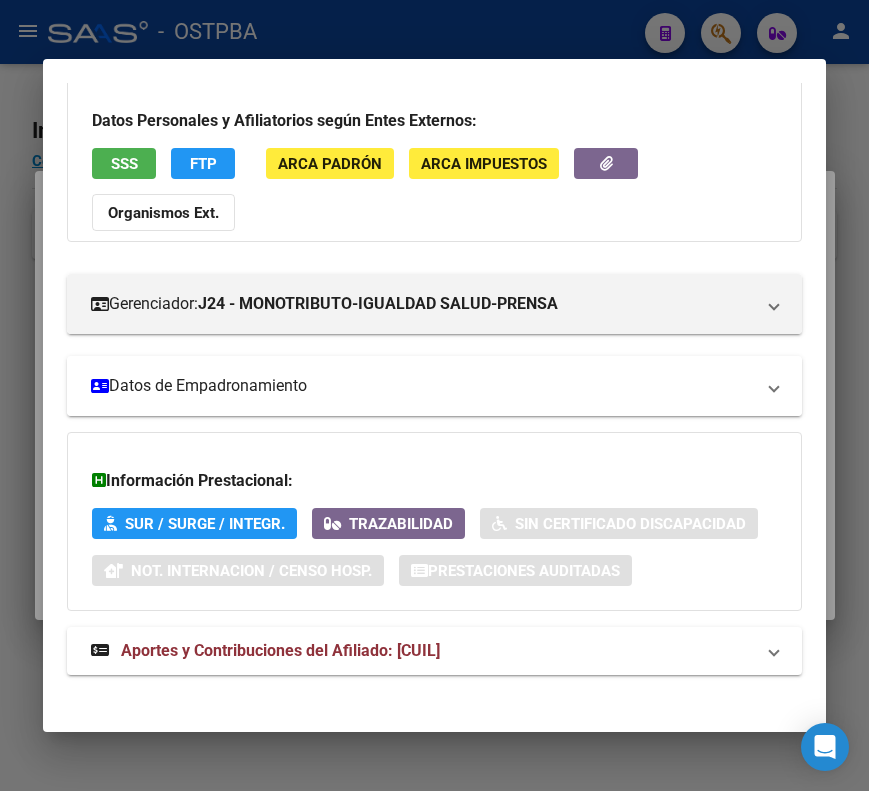 scroll, scrollTop: 133, scrollLeft: 0, axis: vertical 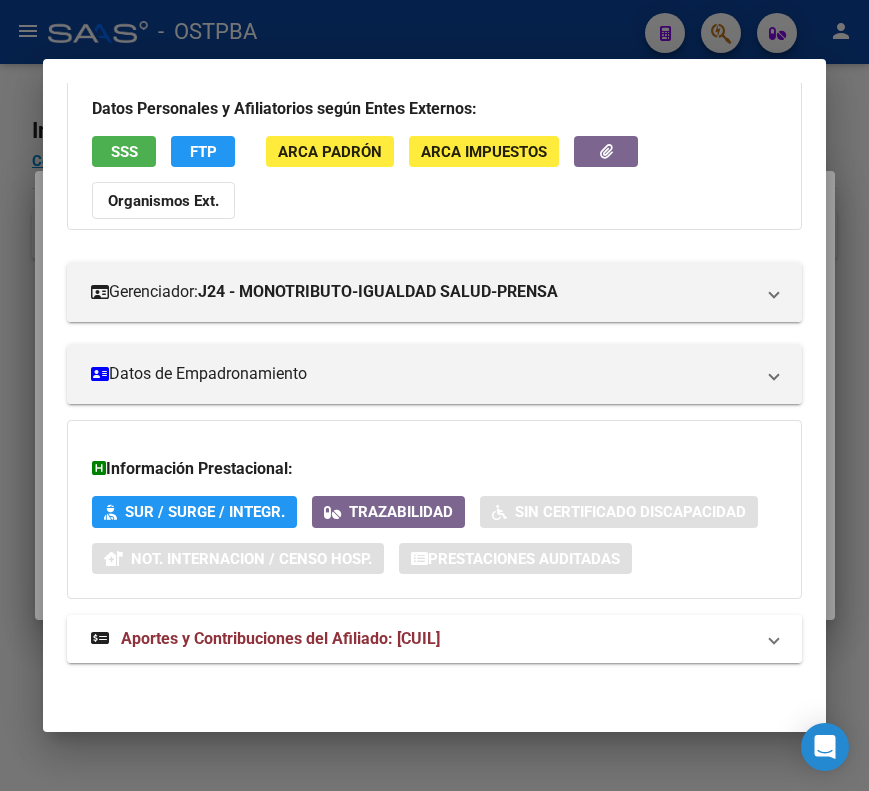click on "Aportes y Contribuciones del Afiliado: [CUIL]" at bounding box center [280, 638] 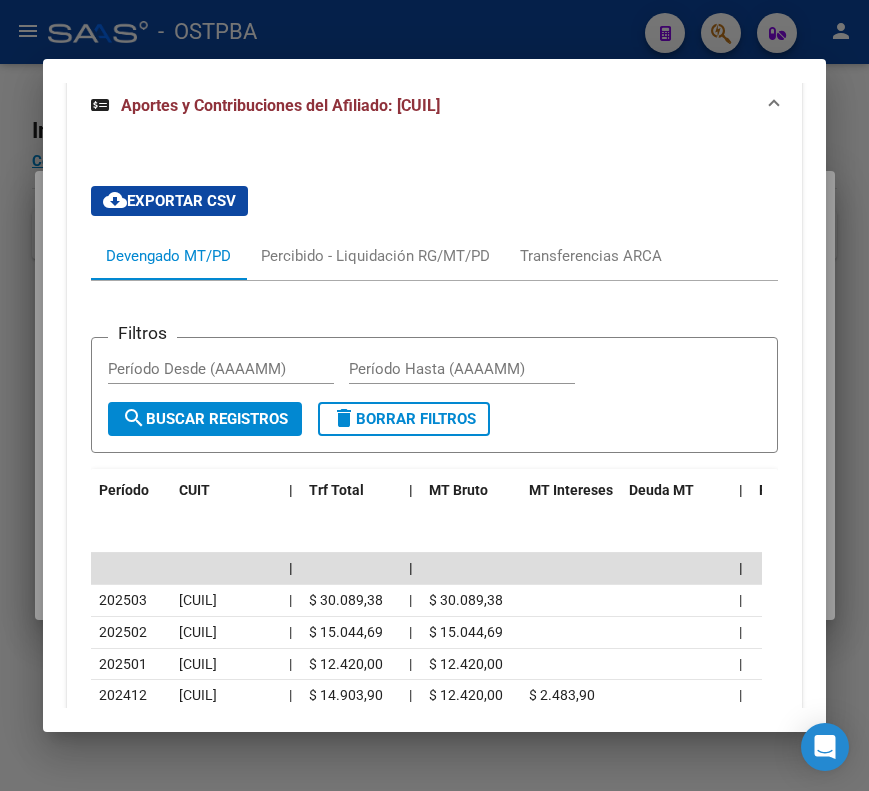 scroll, scrollTop: 774, scrollLeft: 0, axis: vertical 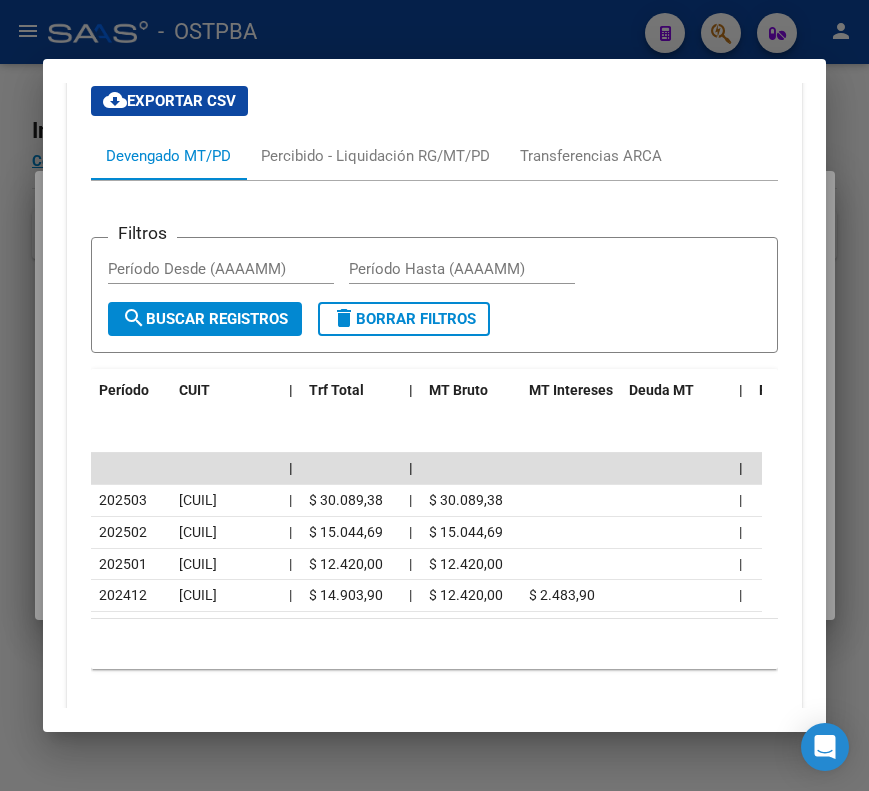 click at bounding box center (434, 395) 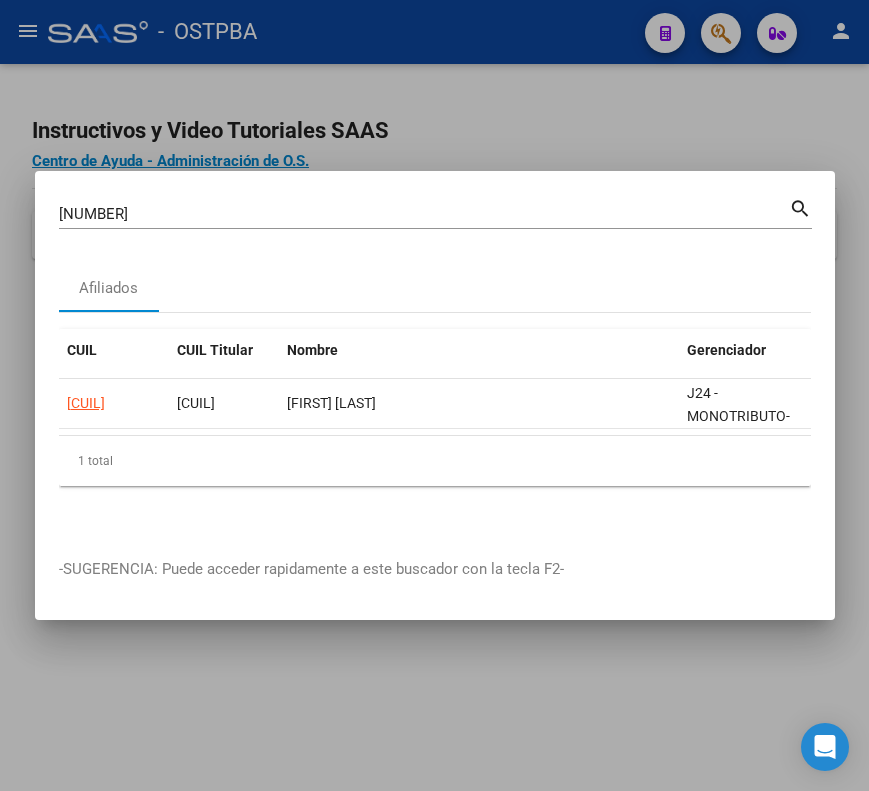 click on "[NUMBER]" at bounding box center (424, 214) 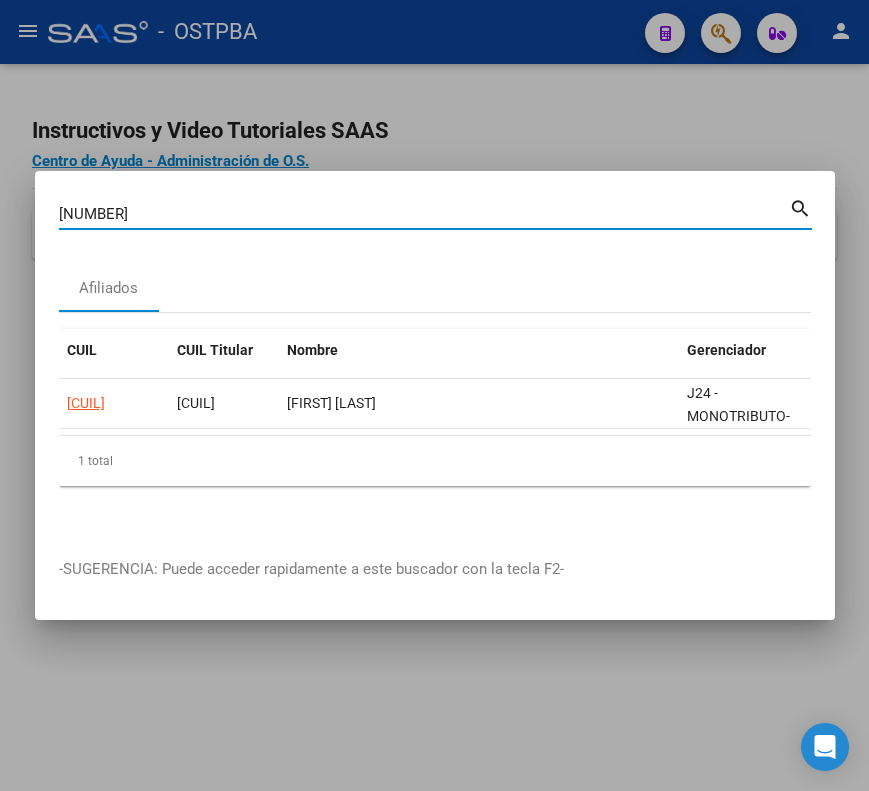click on "[NUMBER]" at bounding box center (424, 214) 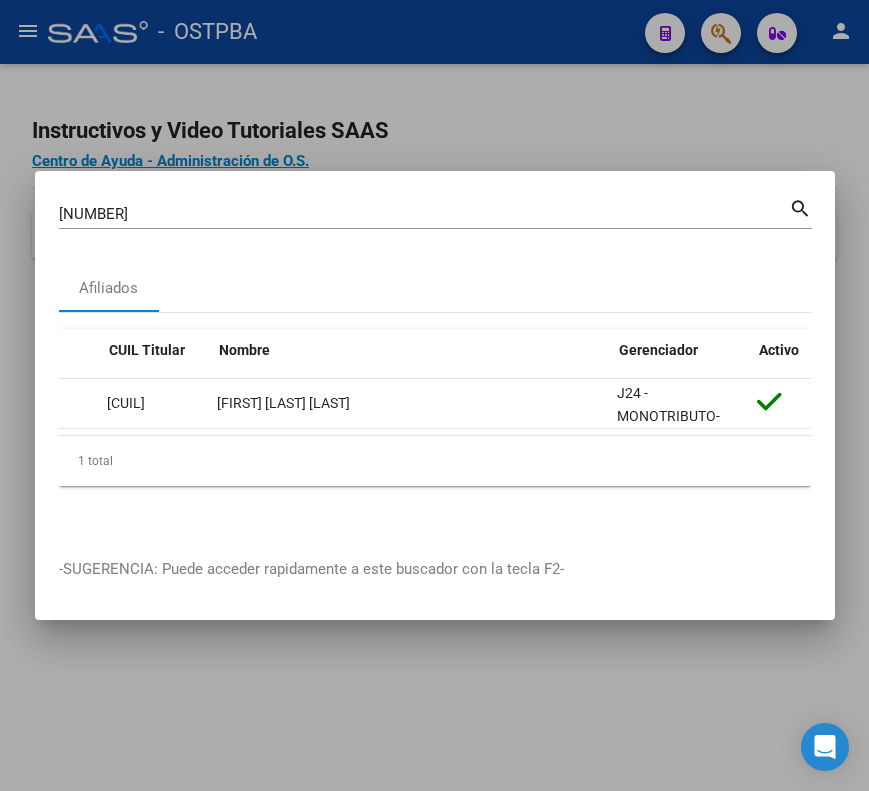 scroll, scrollTop: 0, scrollLeft: 0, axis: both 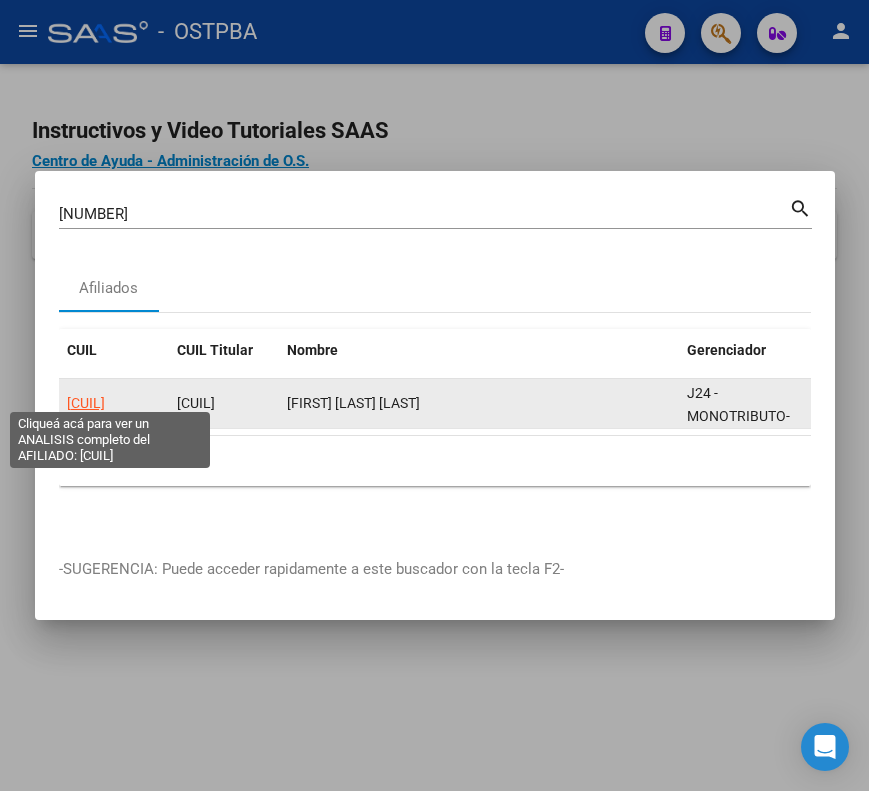 click on "[CUIL]" 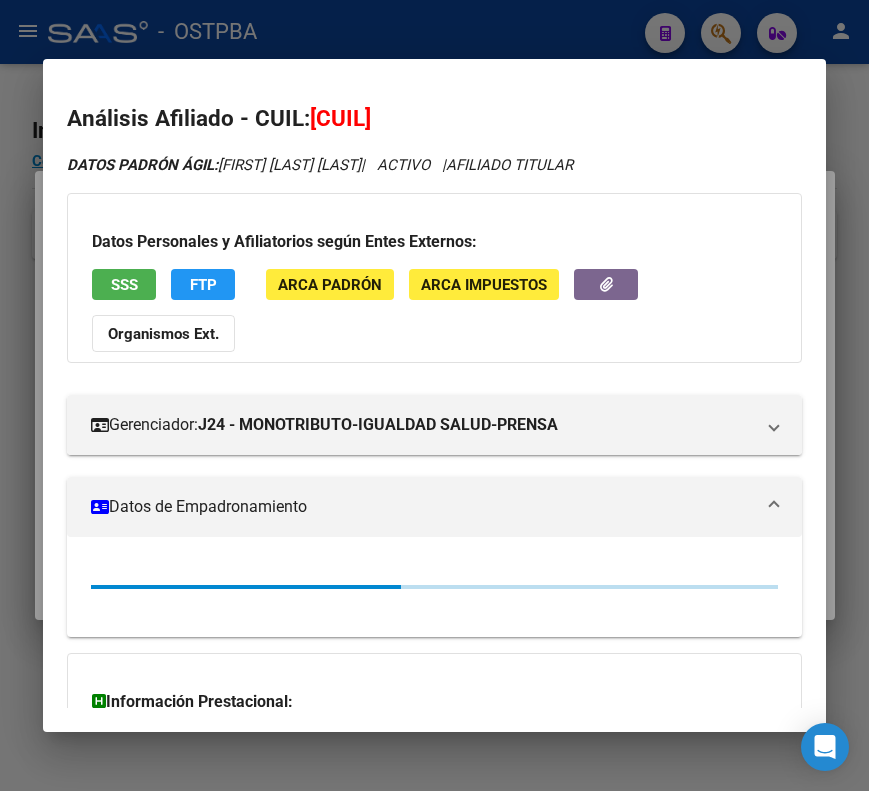 click on "Datos de Empadronamiento" at bounding box center (434, 507) 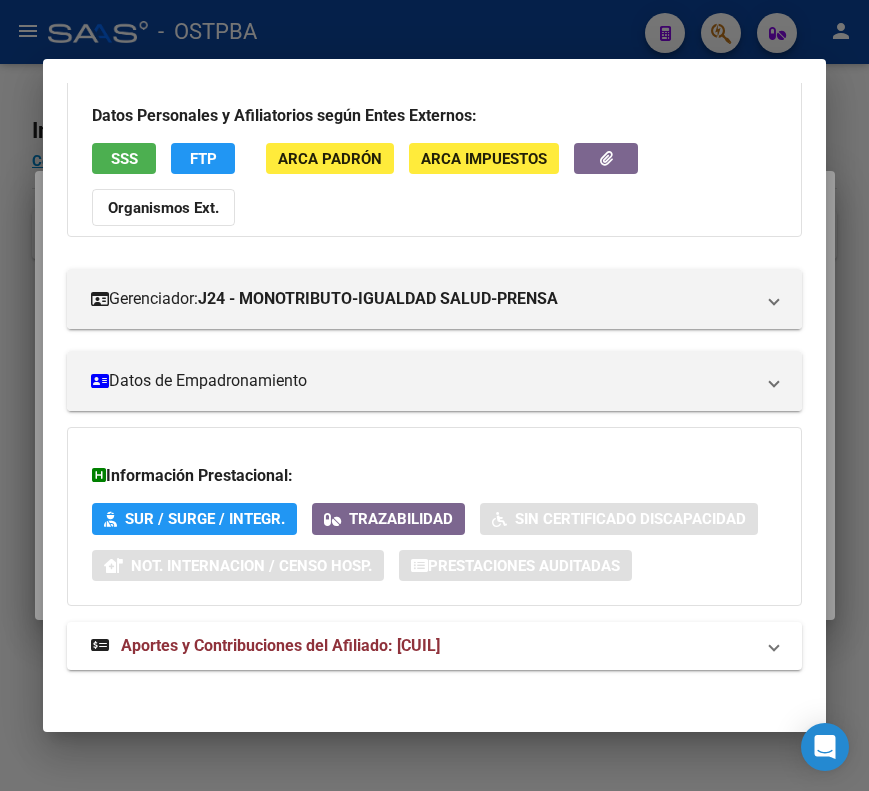 scroll, scrollTop: 133, scrollLeft: 0, axis: vertical 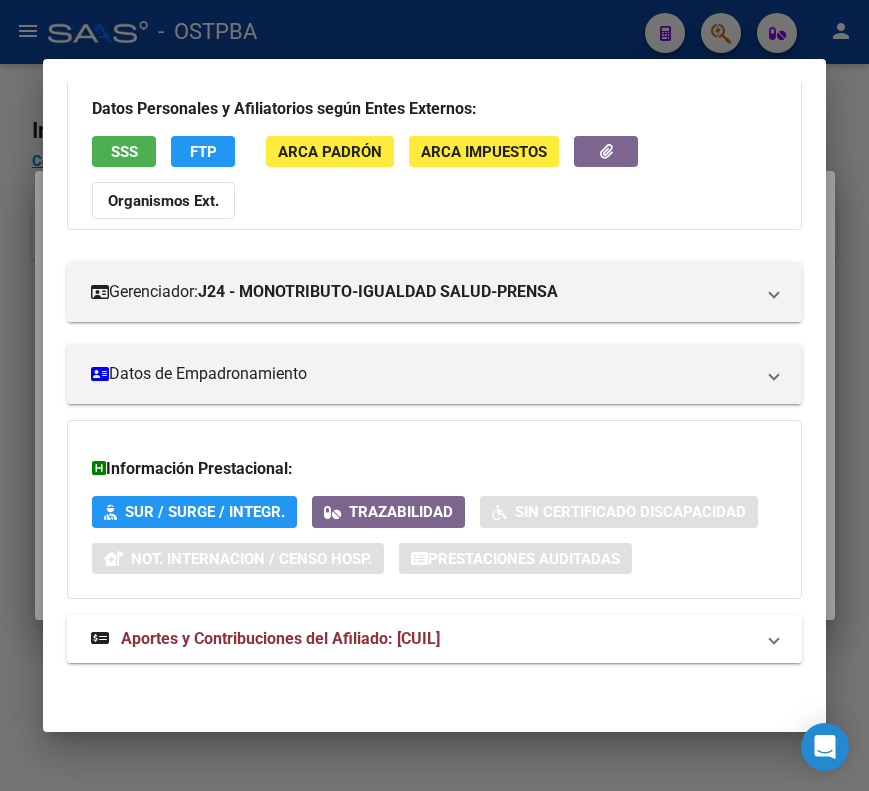 click on "Aportes y Contribuciones del Afiliado: [CUIL]" at bounding box center (280, 638) 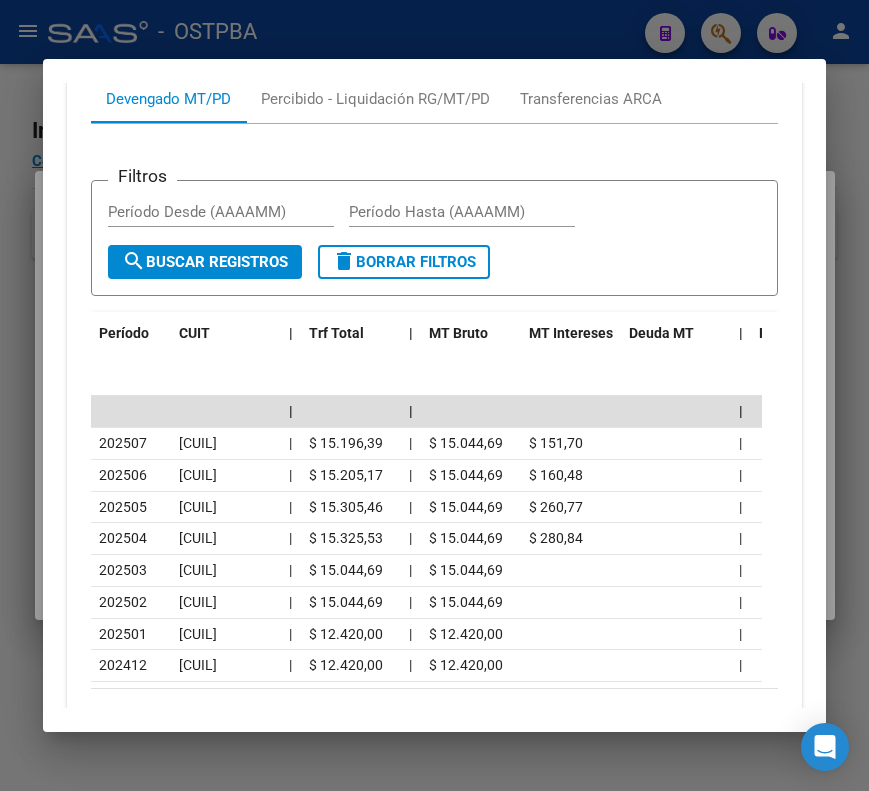 scroll, scrollTop: 850, scrollLeft: 0, axis: vertical 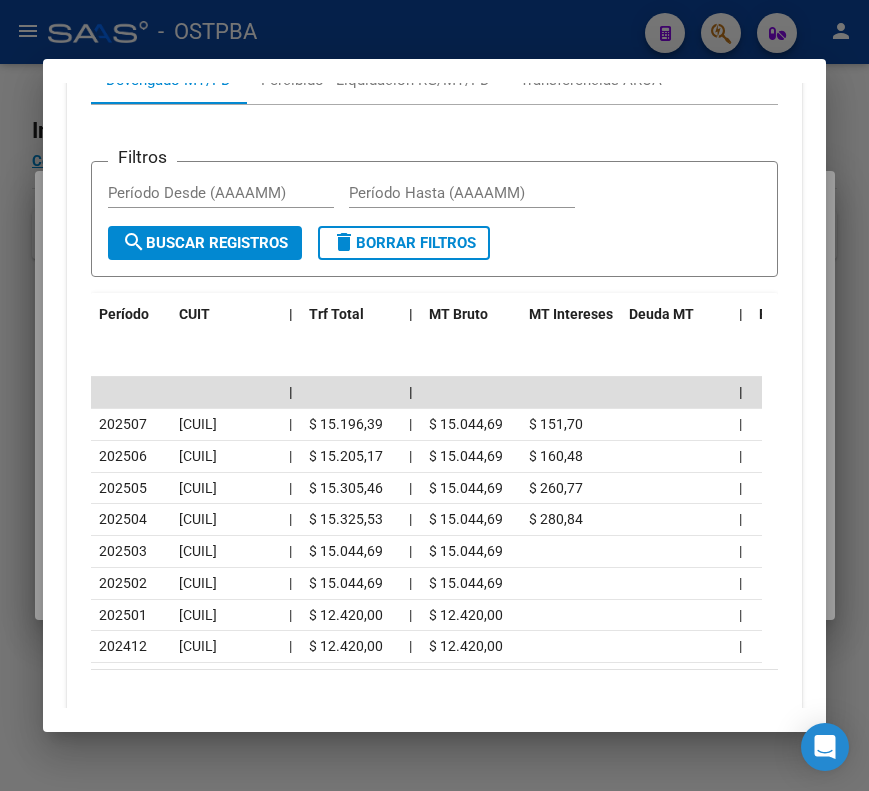 click at bounding box center [434, 395] 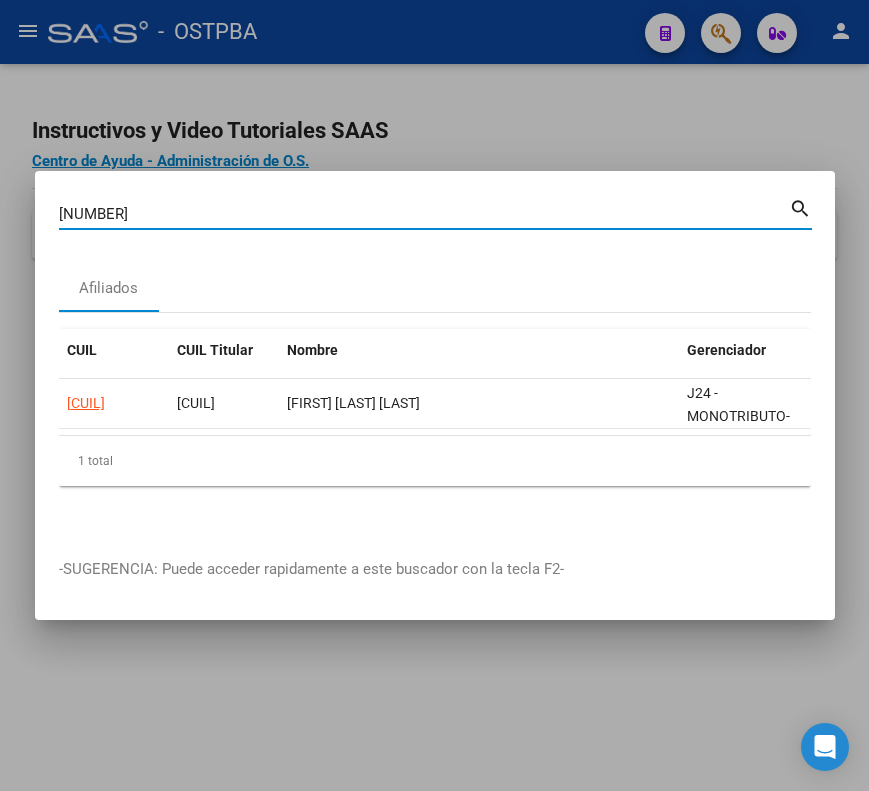 click on "[NUMBER]" at bounding box center [424, 214] 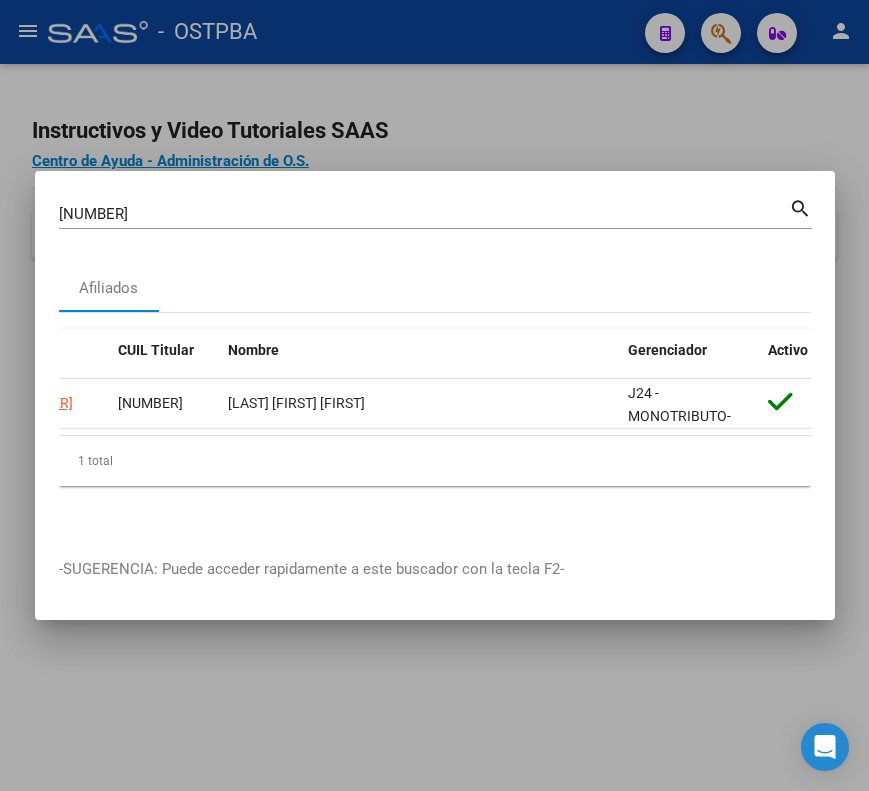 scroll, scrollTop: 0, scrollLeft: 0, axis: both 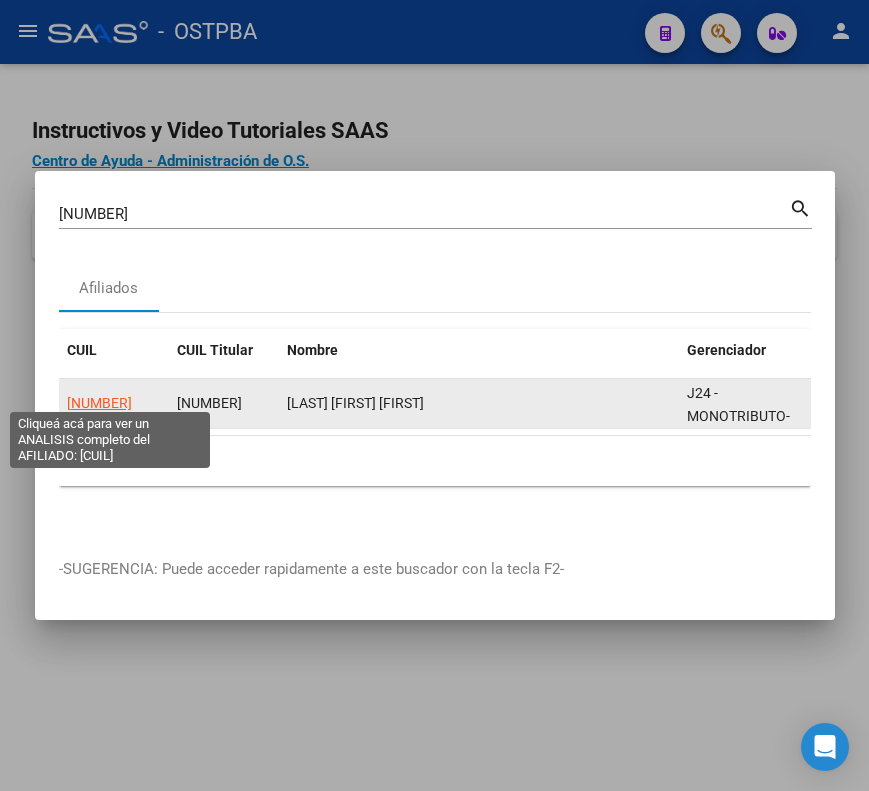 click on "[NUMBER]" 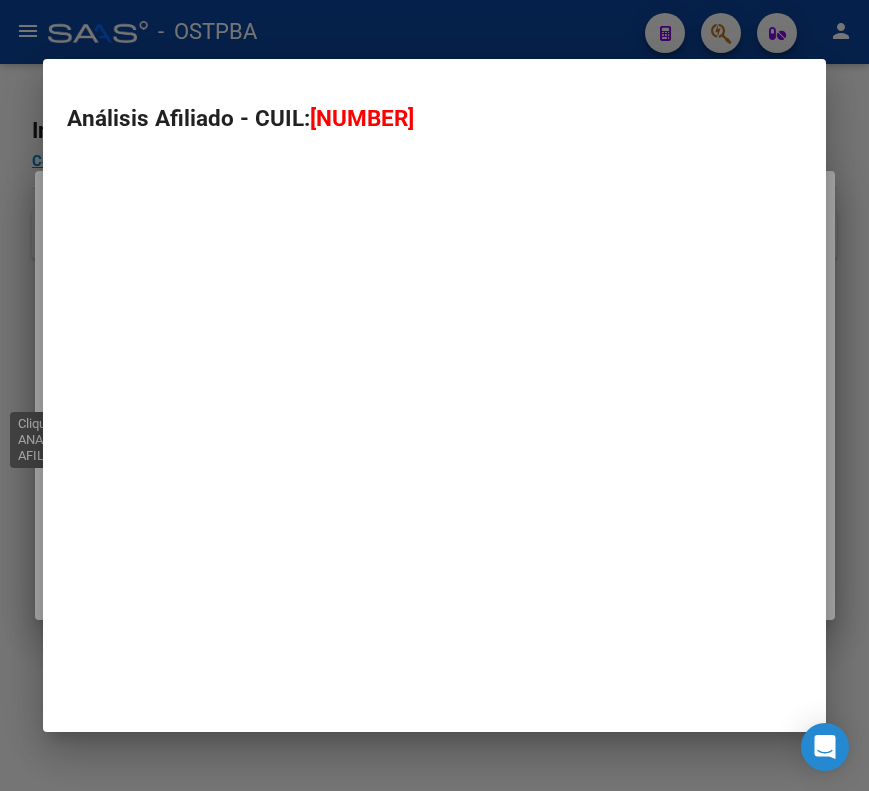 type on "[NUMBER]" 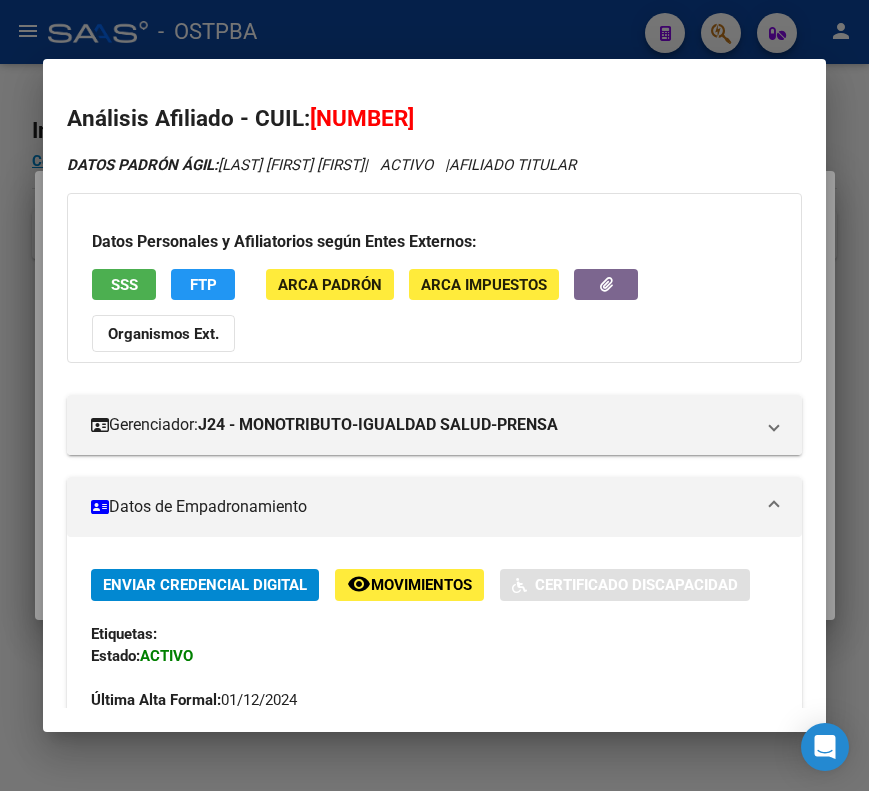 click on "Datos de Empadronamiento" at bounding box center [434, 507] 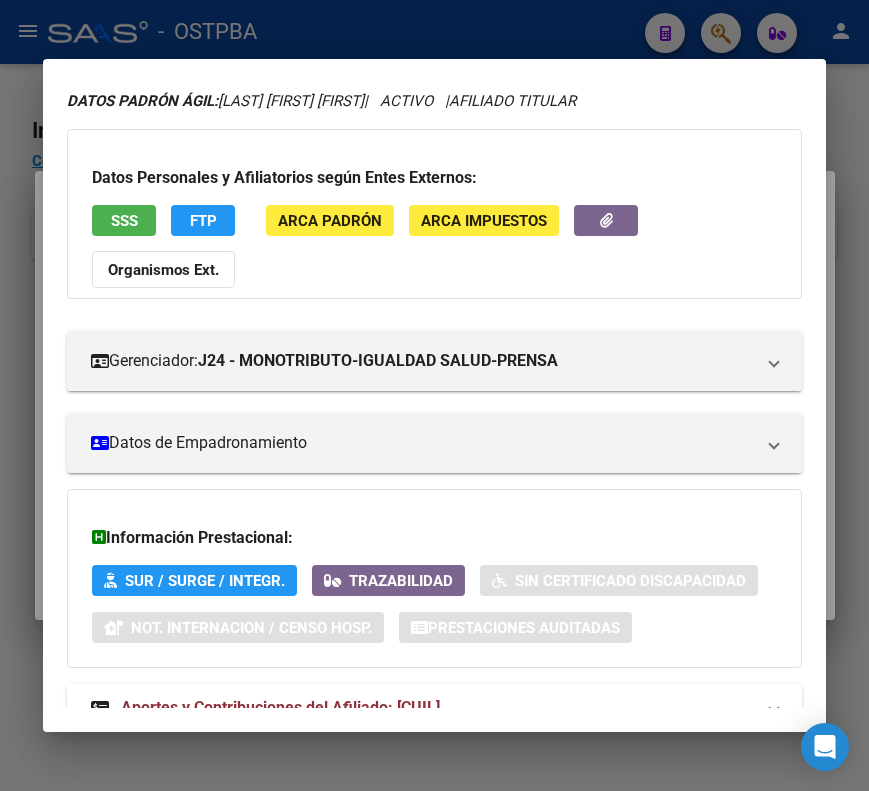 scroll, scrollTop: 133, scrollLeft: 0, axis: vertical 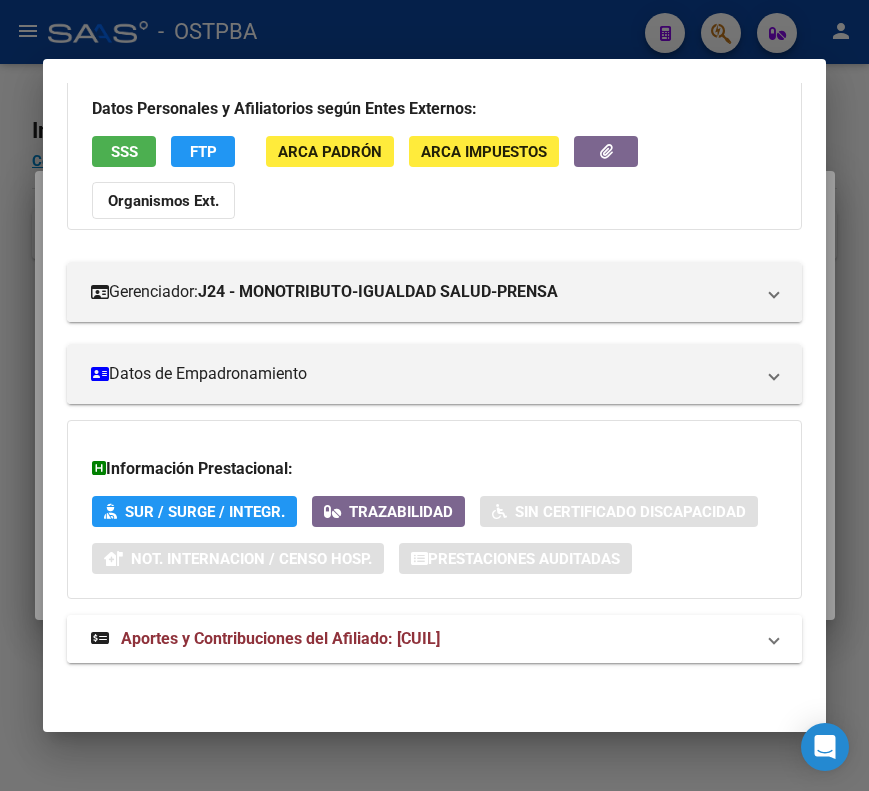 drag, startPoint x: 485, startPoint y: 656, endPoint x: 516, endPoint y: 590, distance: 72.91776 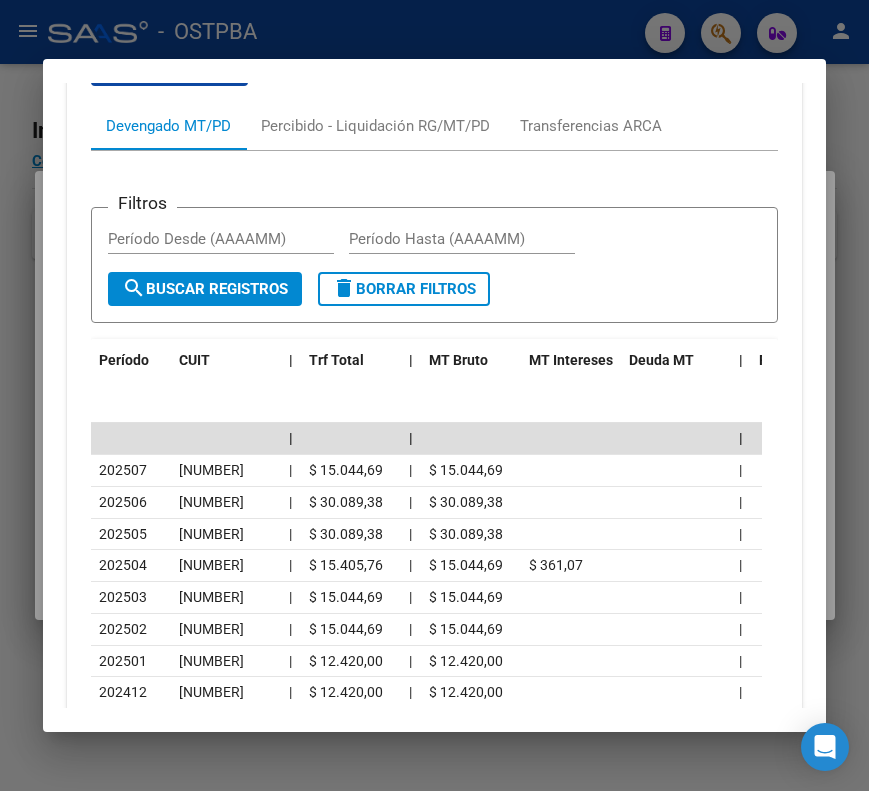 scroll, scrollTop: 974, scrollLeft: 0, axis: vertical 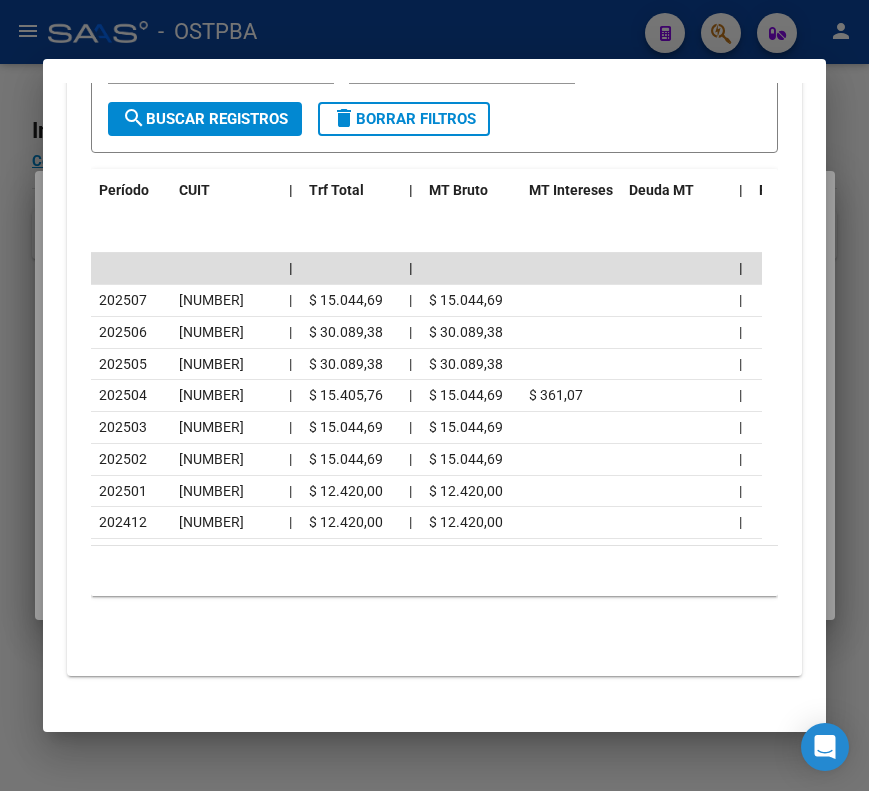 click at bounding box center (434, 395) 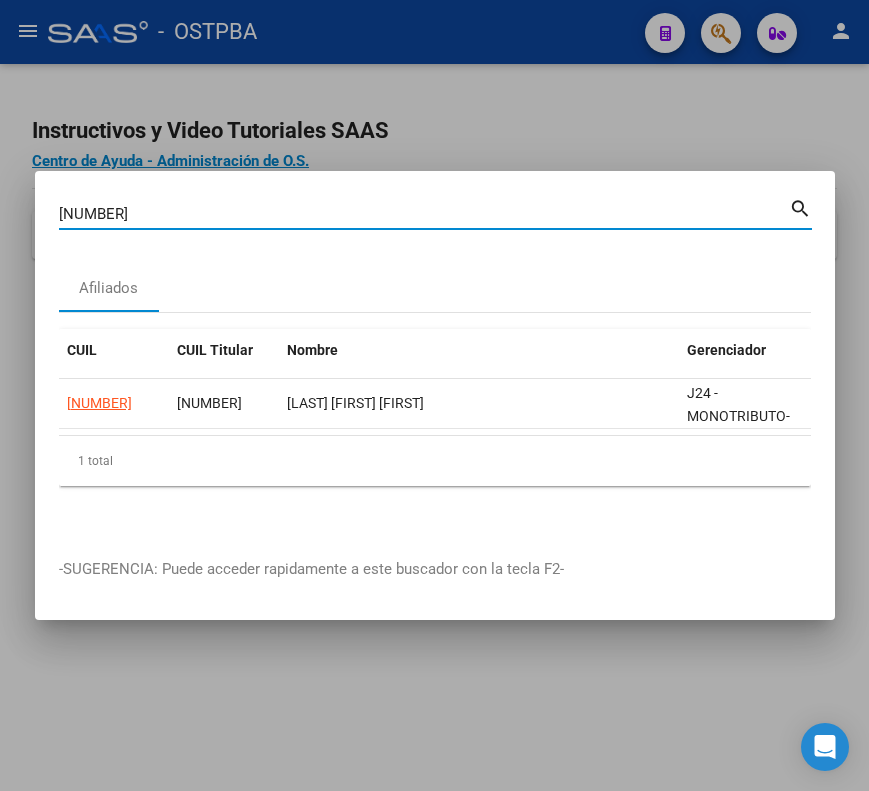 click on "[NUMBER]" at bounding box center (424, 214) 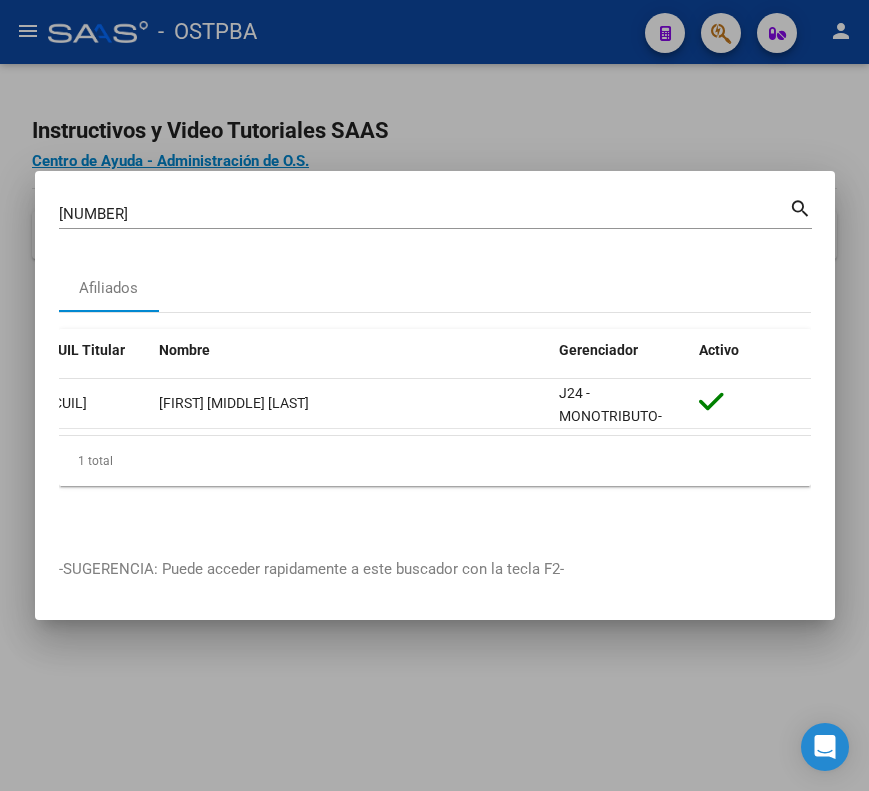 scroll, scrollTop: 0, scrollLeft: 0, axis: both 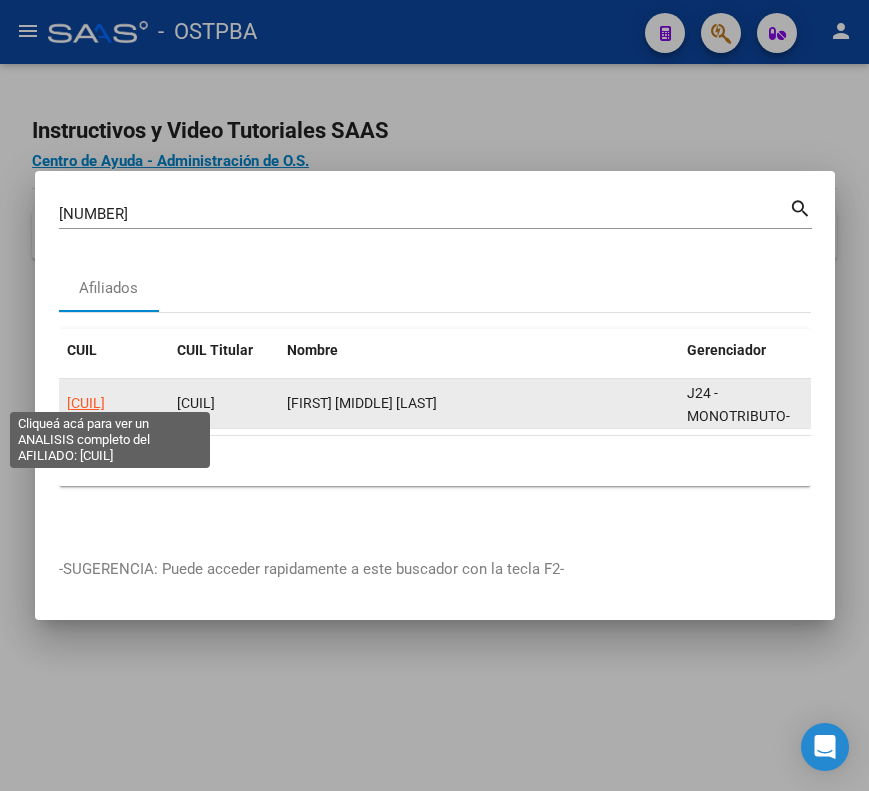 click on "[CUIL]" 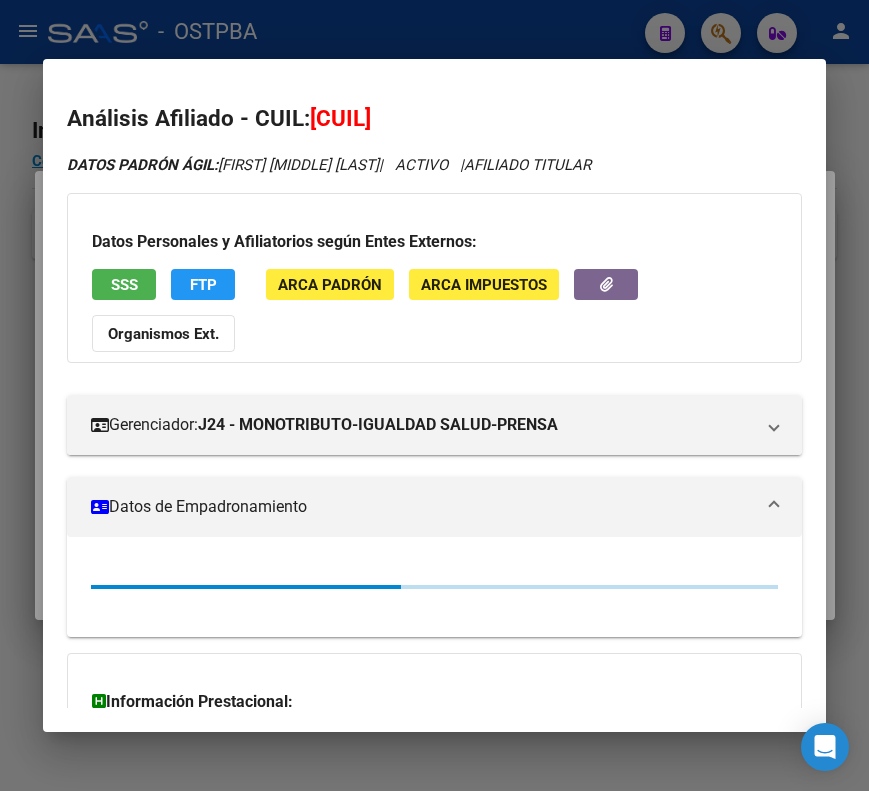 click on "Datos de Empadronamiento" at bounding box center [422, 507] 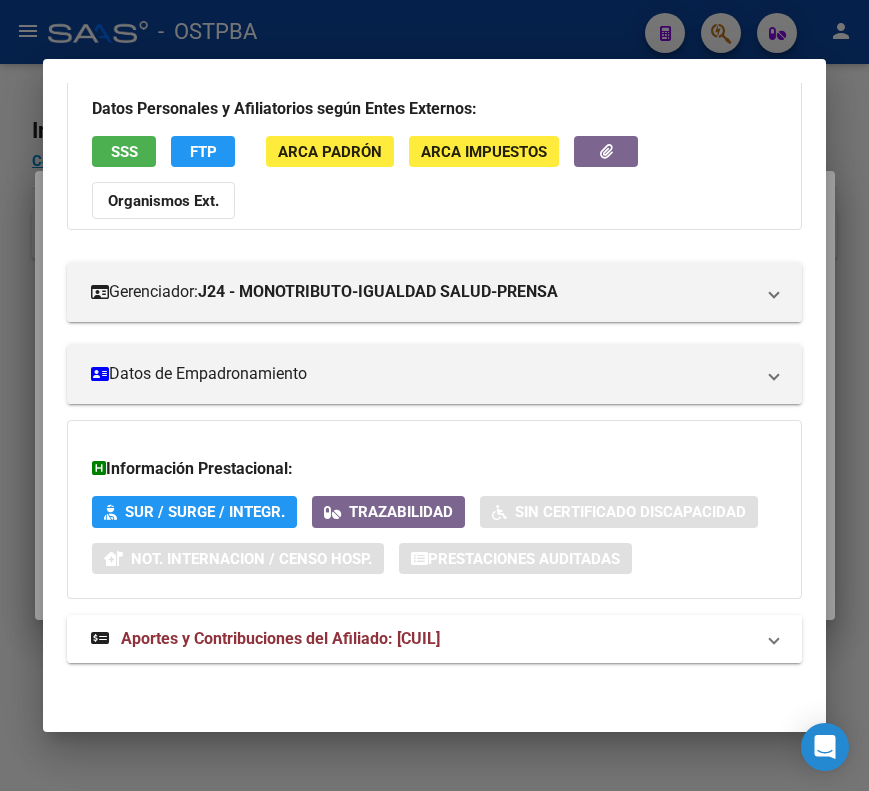 click on "Aportes y Contribuciones del Afiliado: [CUIL]" at bounding box center [265, 639] 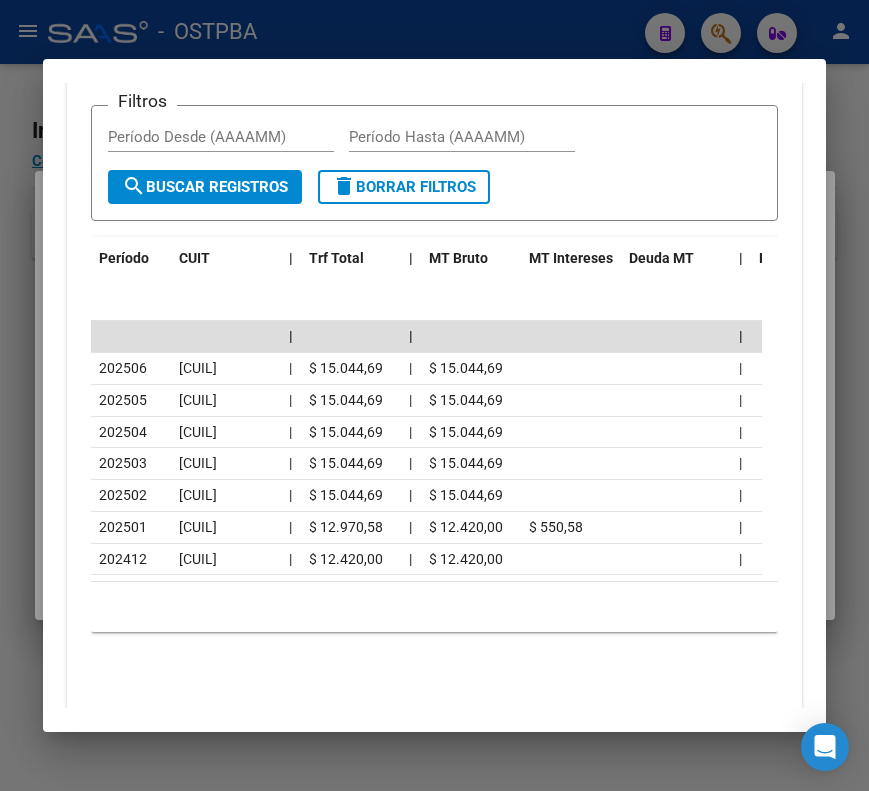 scroll, scrollTop: 970, scrollLeft: 0, axis: vertical 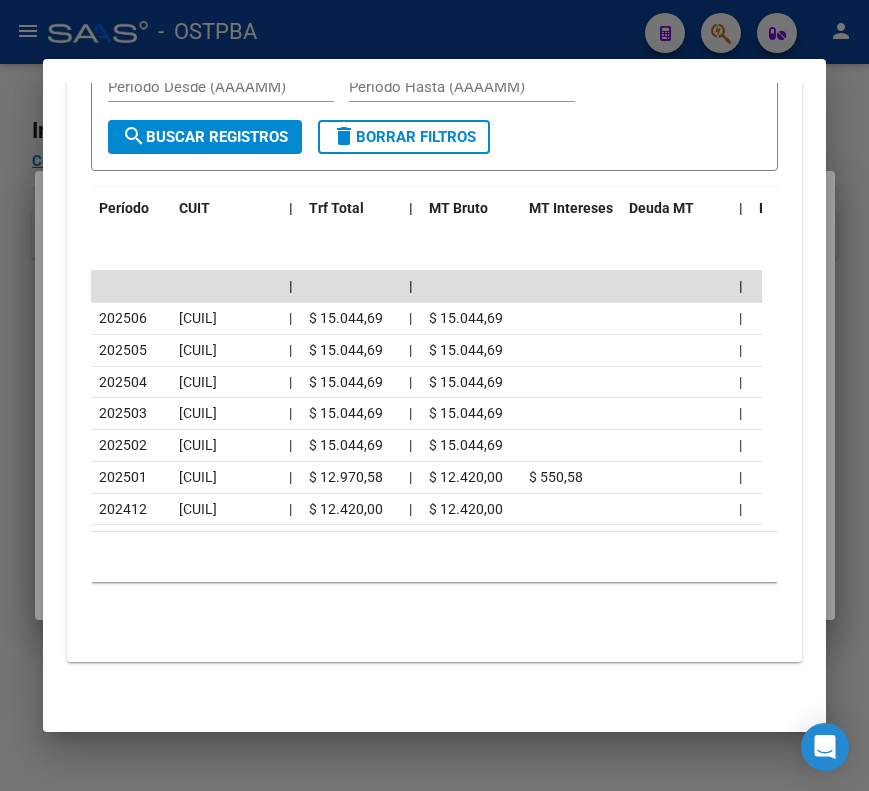 click at bounding box center [434, 395] 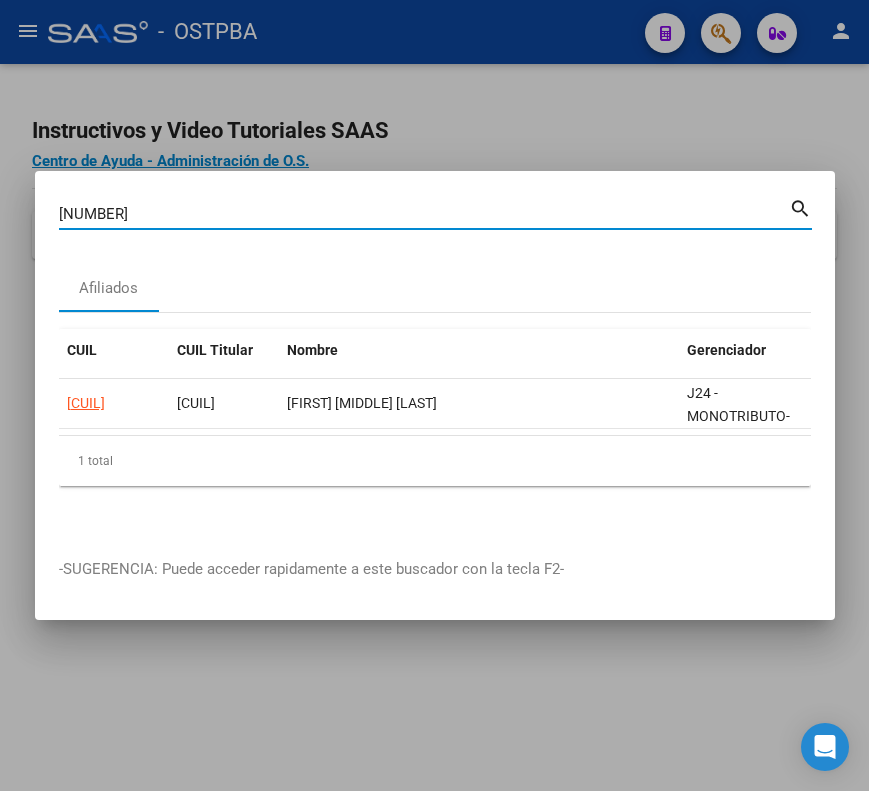 click on "[NUMBER]" at bounding box center [424, 214] 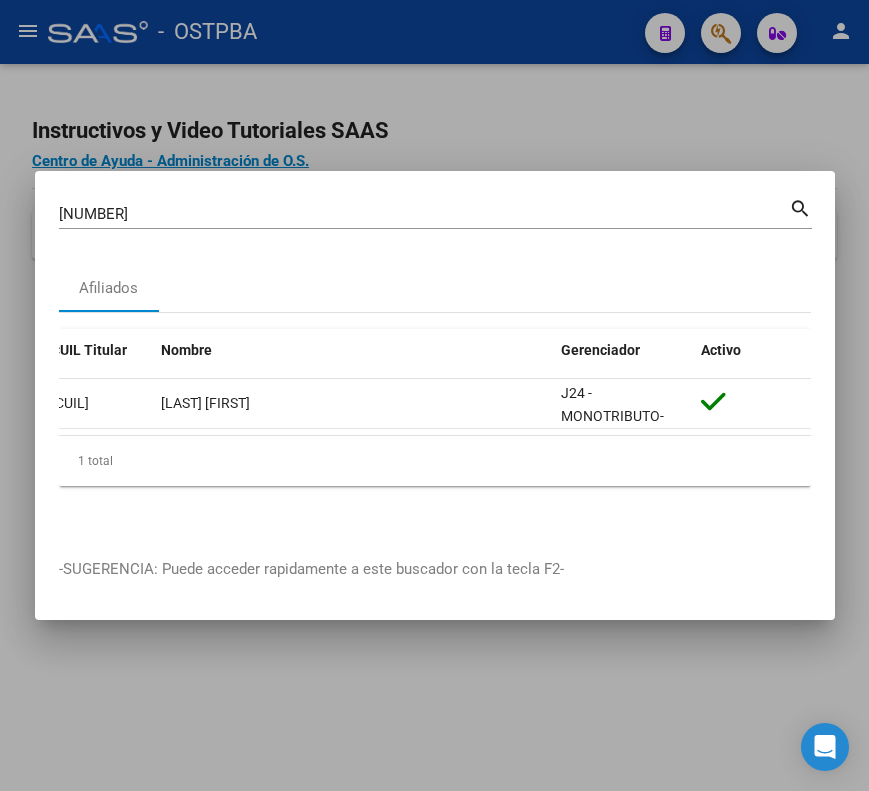 scroll, scrollTop: 0, scrollLeft: 0, axis: both 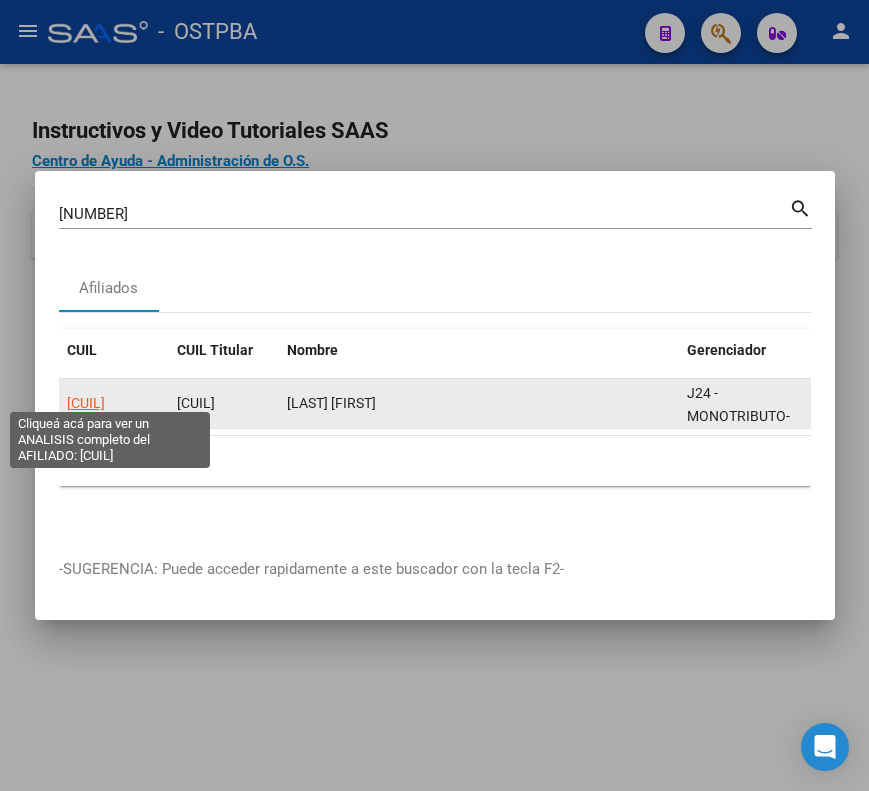 click on "[CUIL]" 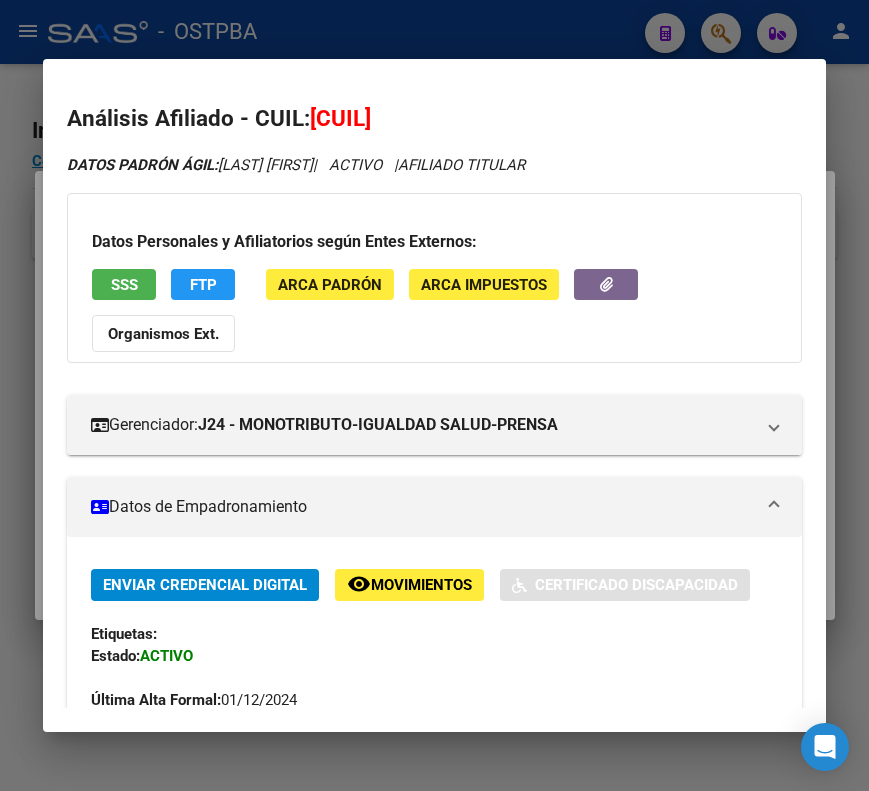 click on "Datos de Empadronamiento" at bounding box center [422, 507] 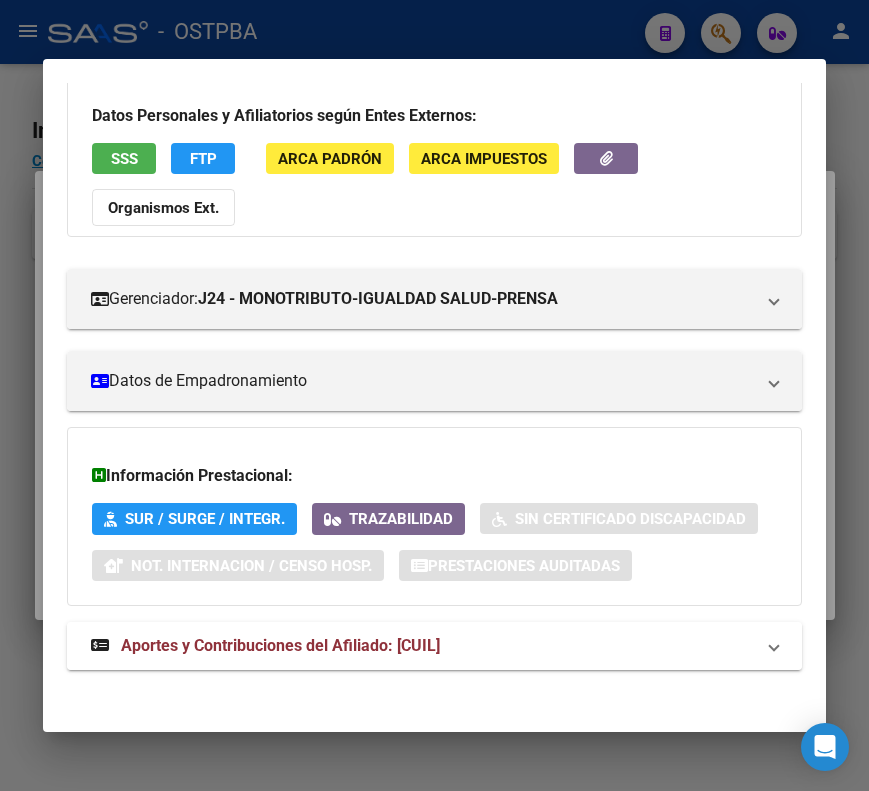scroll, scrollTop: 133, scrollLeft: 0, axis: vertical 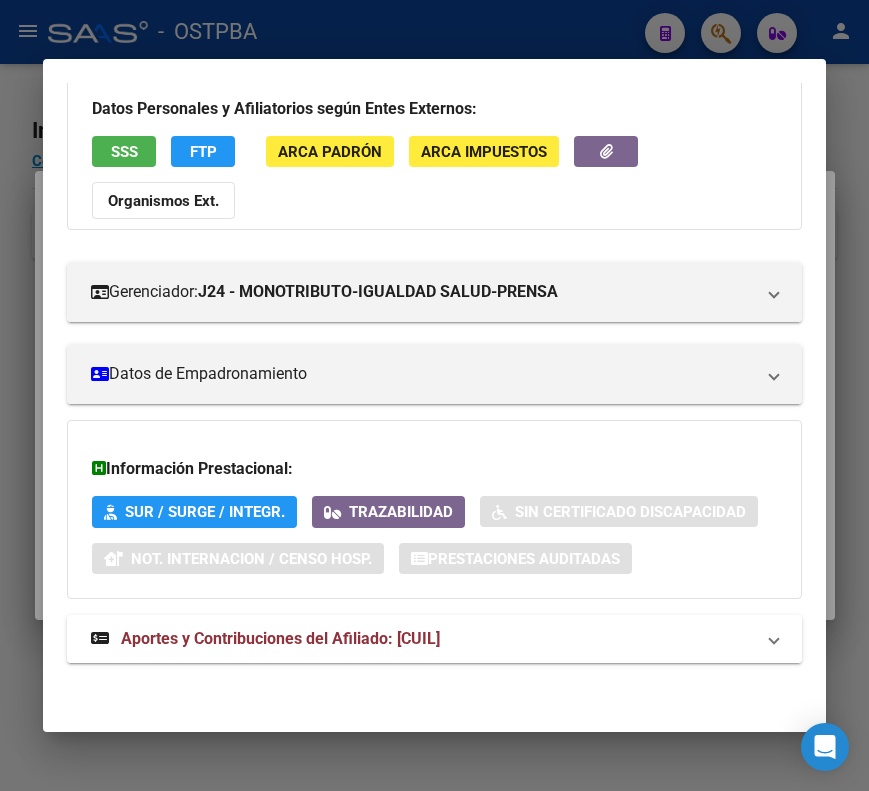 click on "Aportes y Contribuciones del Afiliado: [CUIL]" at bounding box center [422, 639] 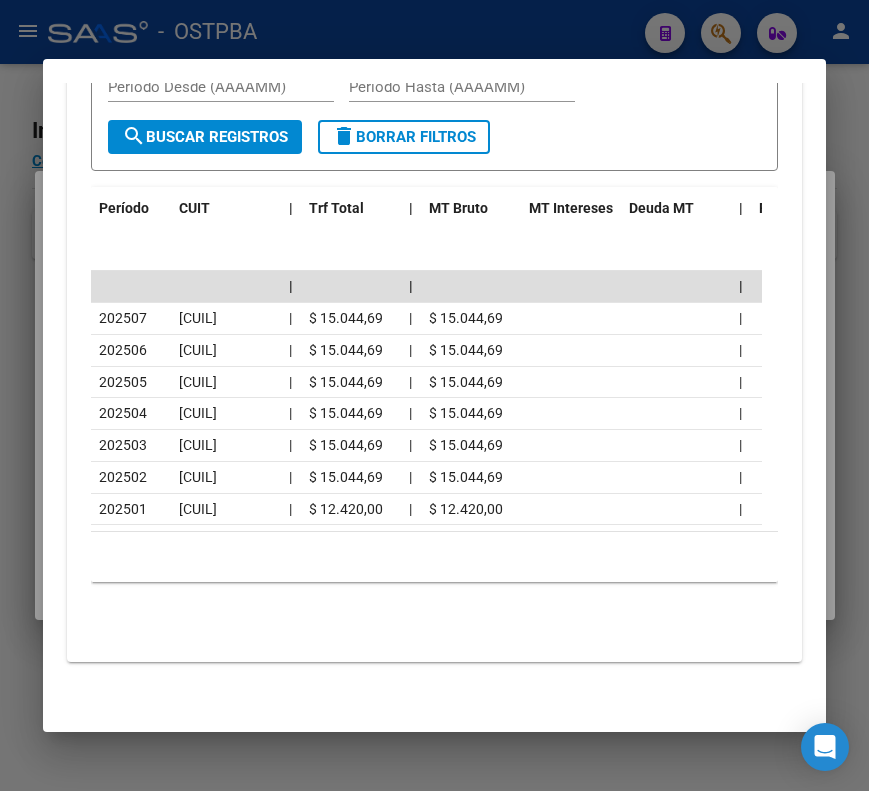 scroll, scrollTop: 970, scrollLeft: 0, axis: vertical 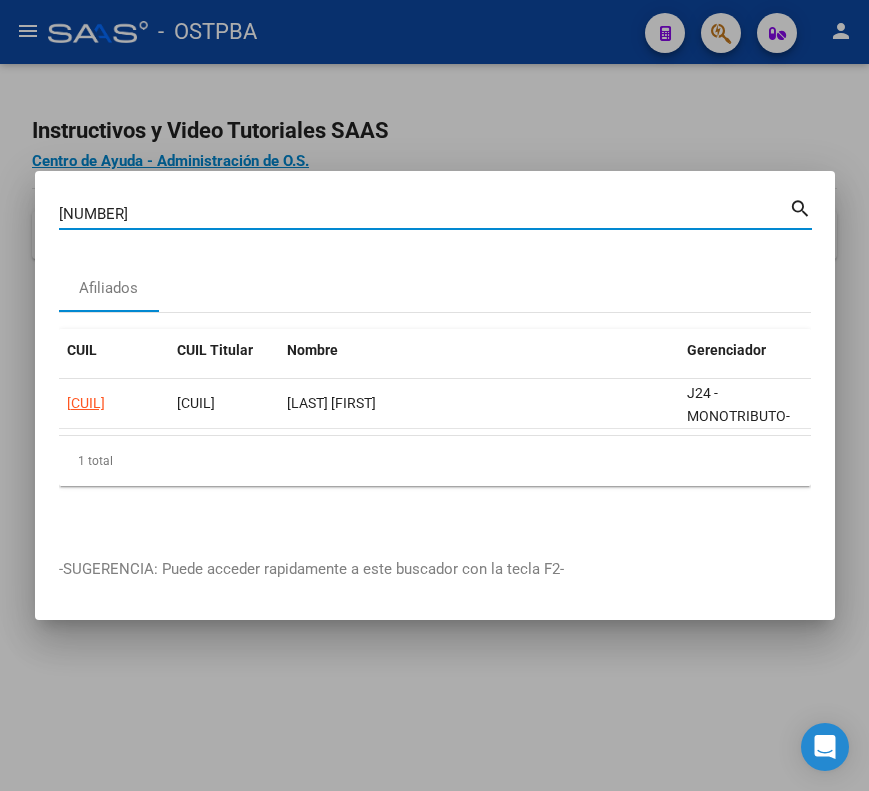 click on "[NUMBER]" at bounding box center (424, 214) 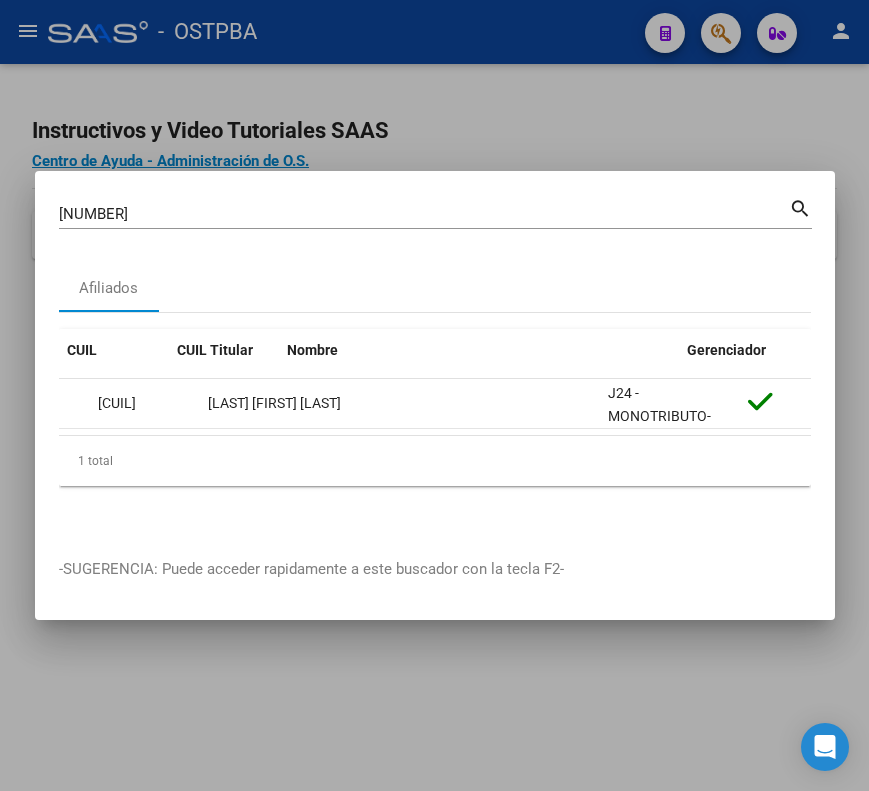 scroll, scrollTop: 0, scrollLeft: 0, axis: both 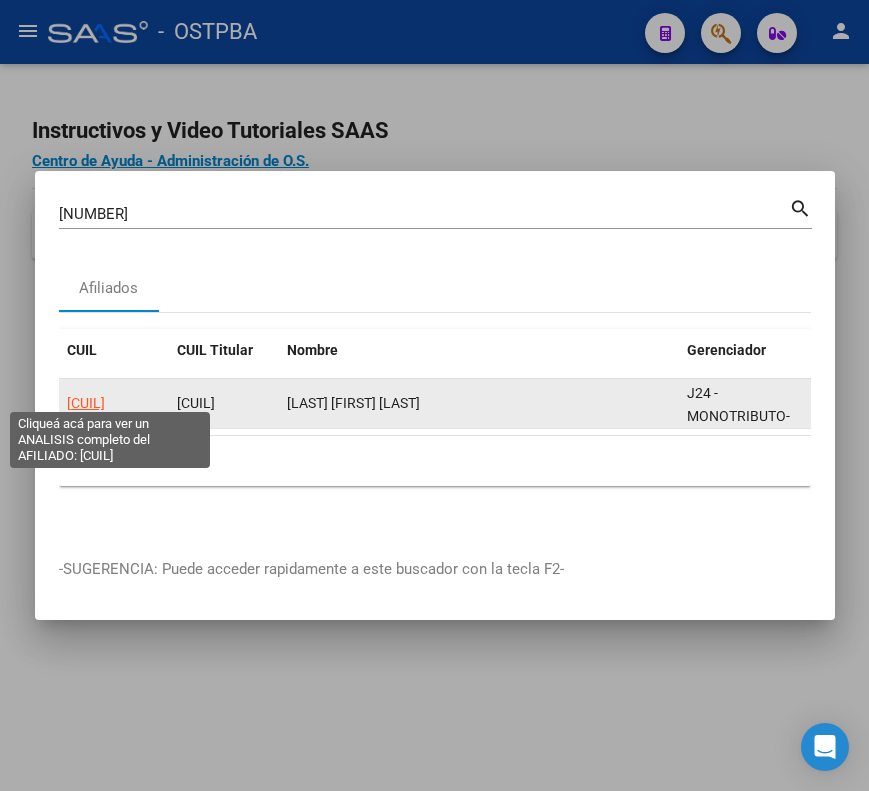 click on "[CUIL]" 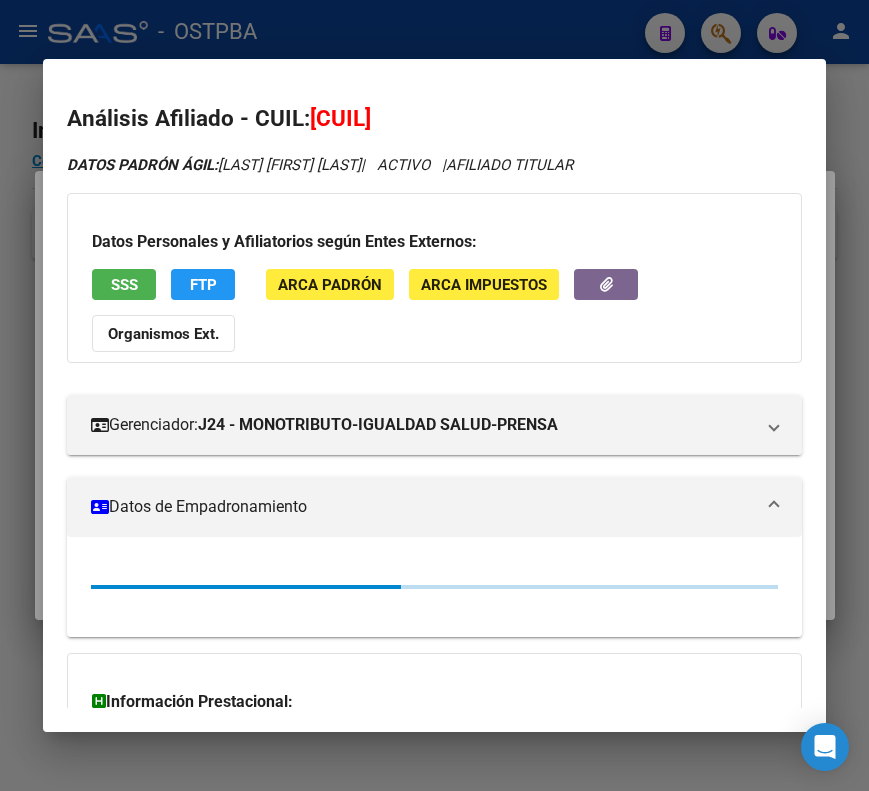 click on "Datos de Empadronamiento" at bounding box center (434, 507) 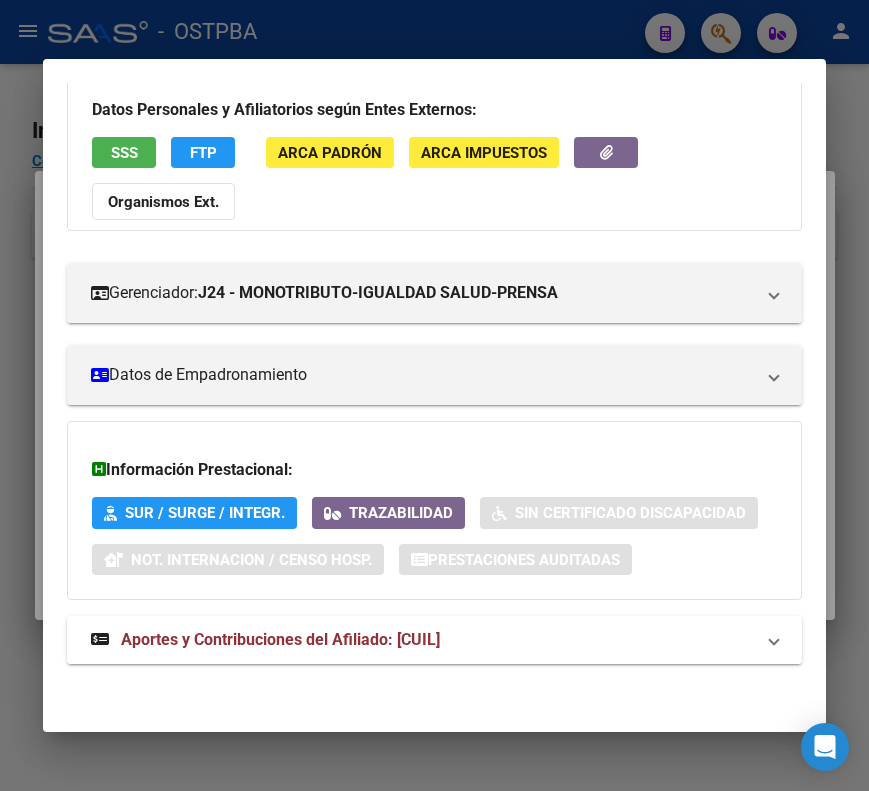 scroll, scrollTop: 133, scrollLeft: 0, axis: vertical 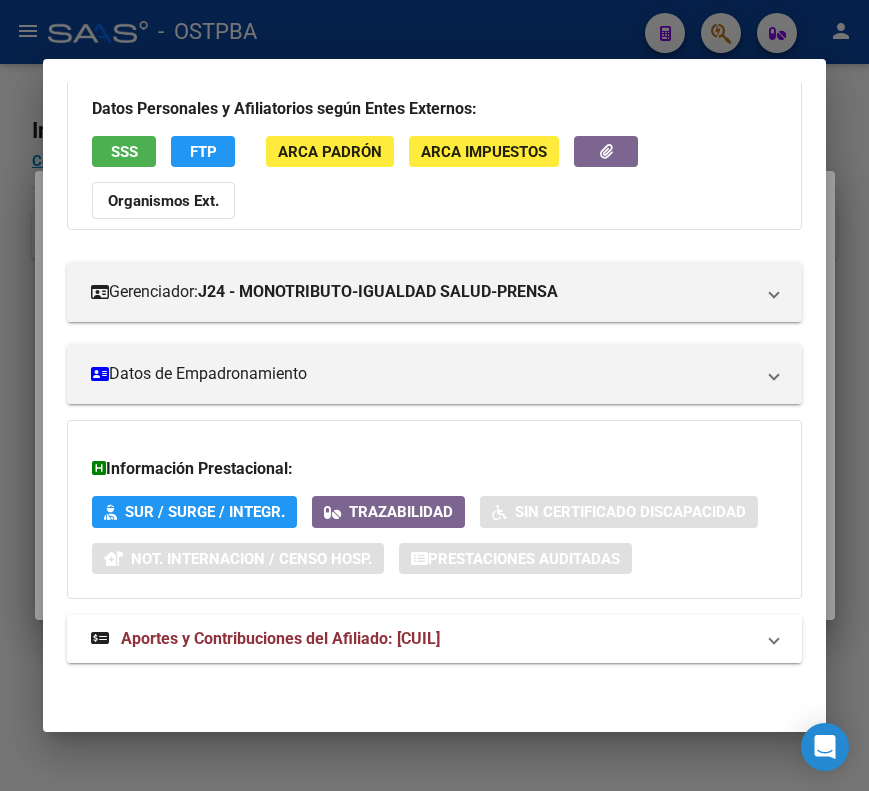 click on "Aportes y Contribuciones del Afiliado: [CUIL]" at bounding box center [280, 638] 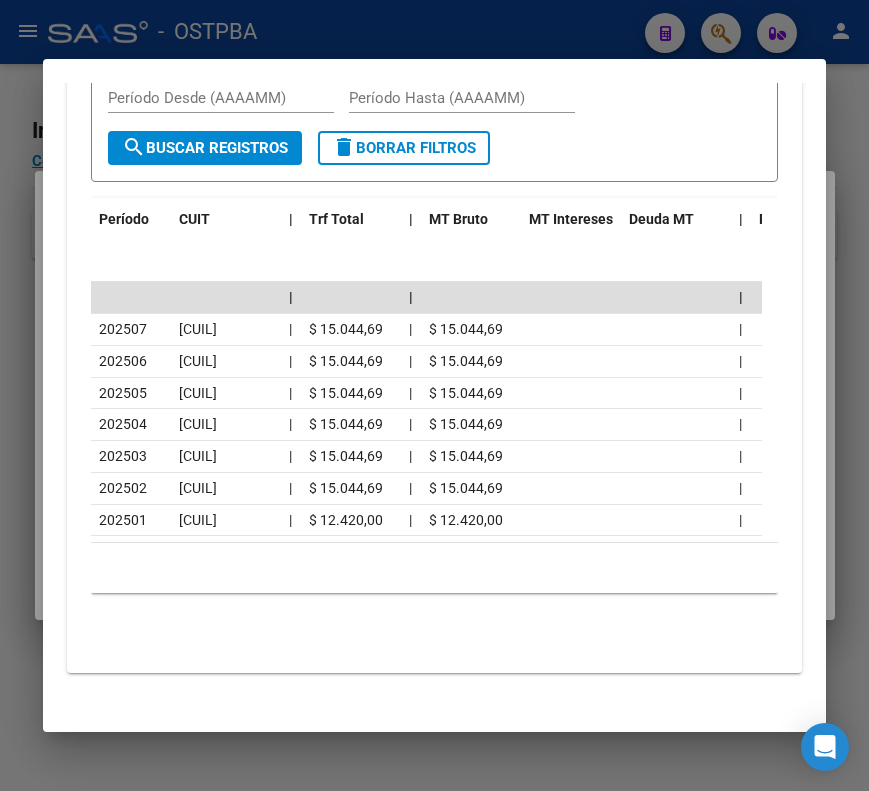 scroll, scrollTop: 970, scrollLeft: 0, axis: vertical 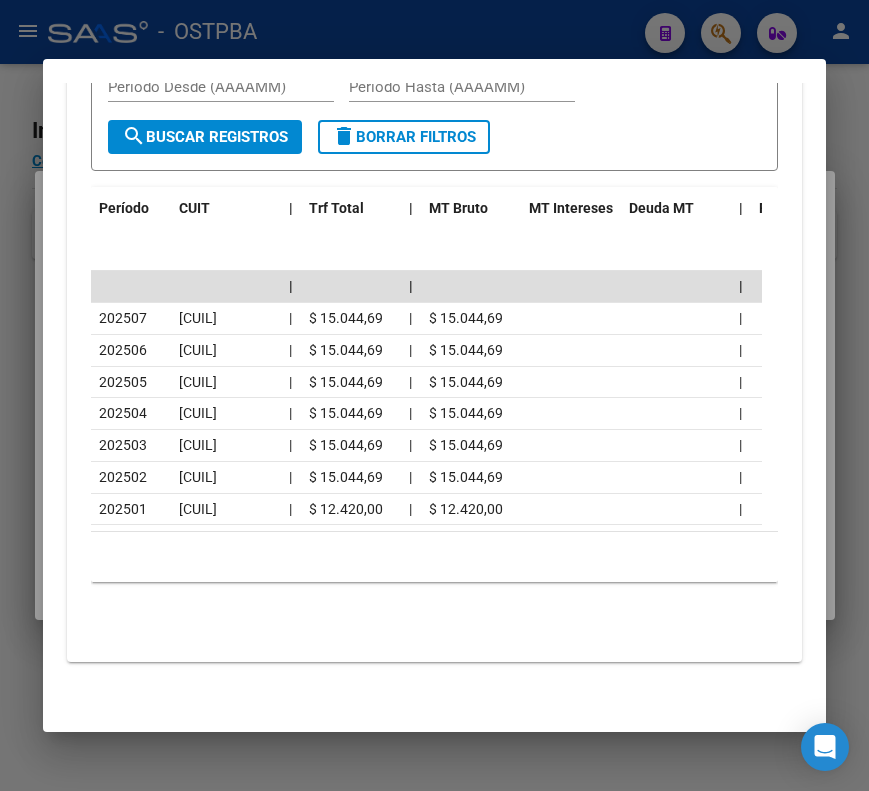 click at bounding box center [434, 395] 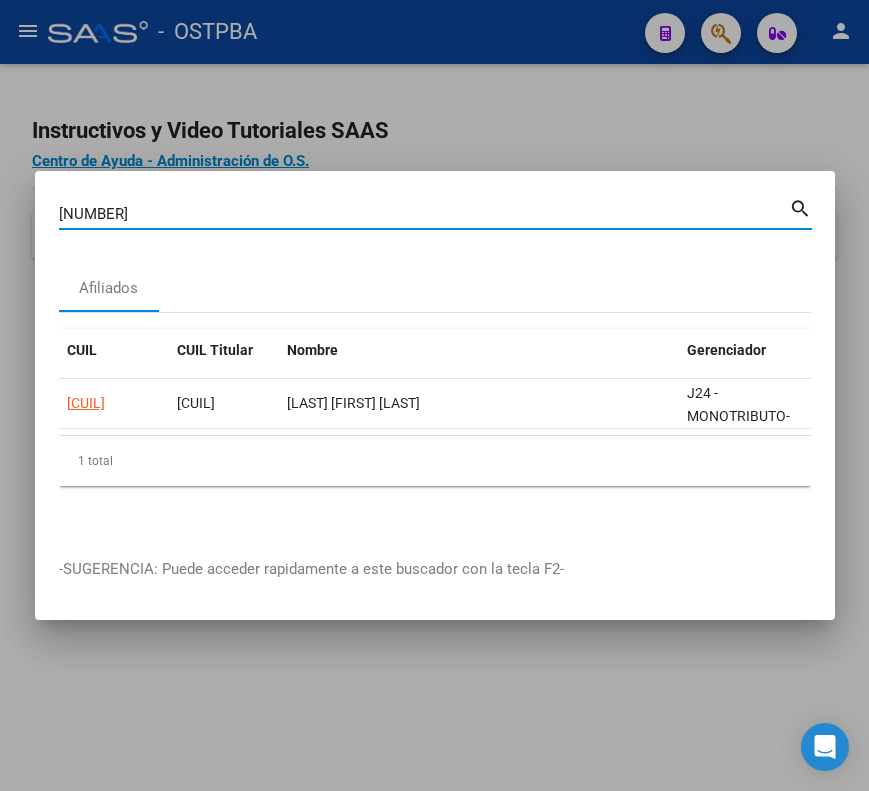 click on "[NUMBER]" at bounding box center [424, 214] 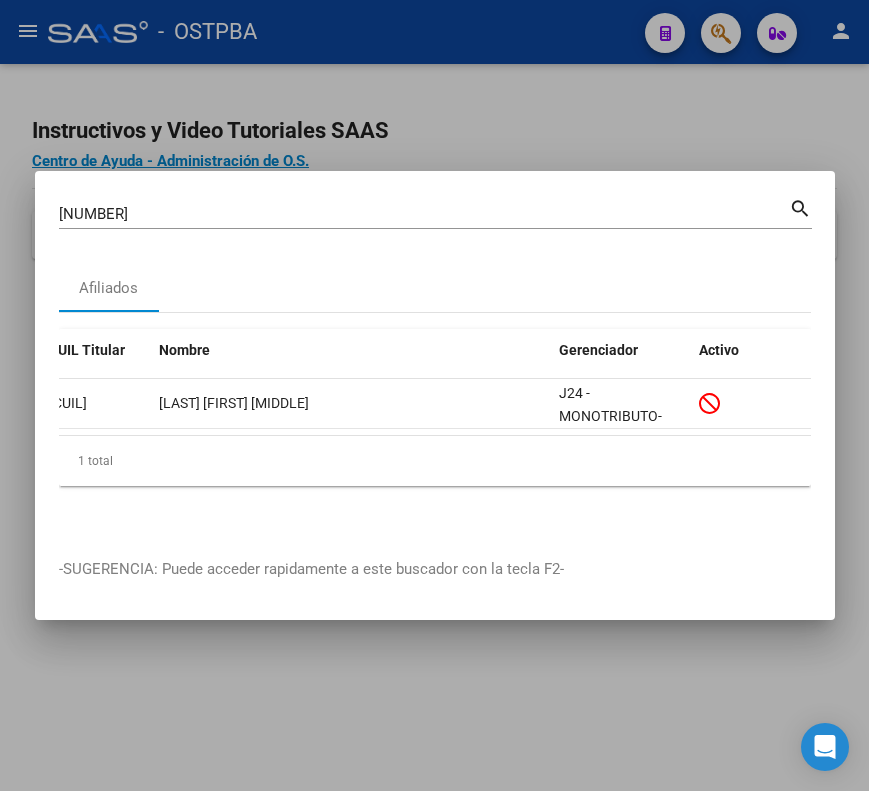 scroll, scrollTop: 0, scrollLeft: 0, axis: both 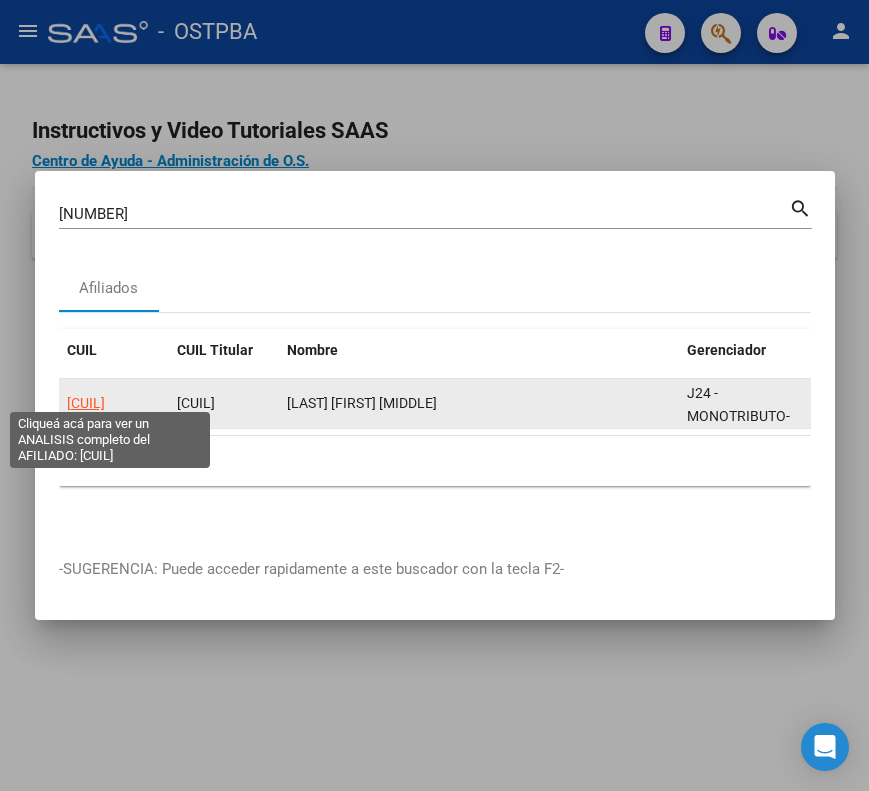 click on "[CUIL]" 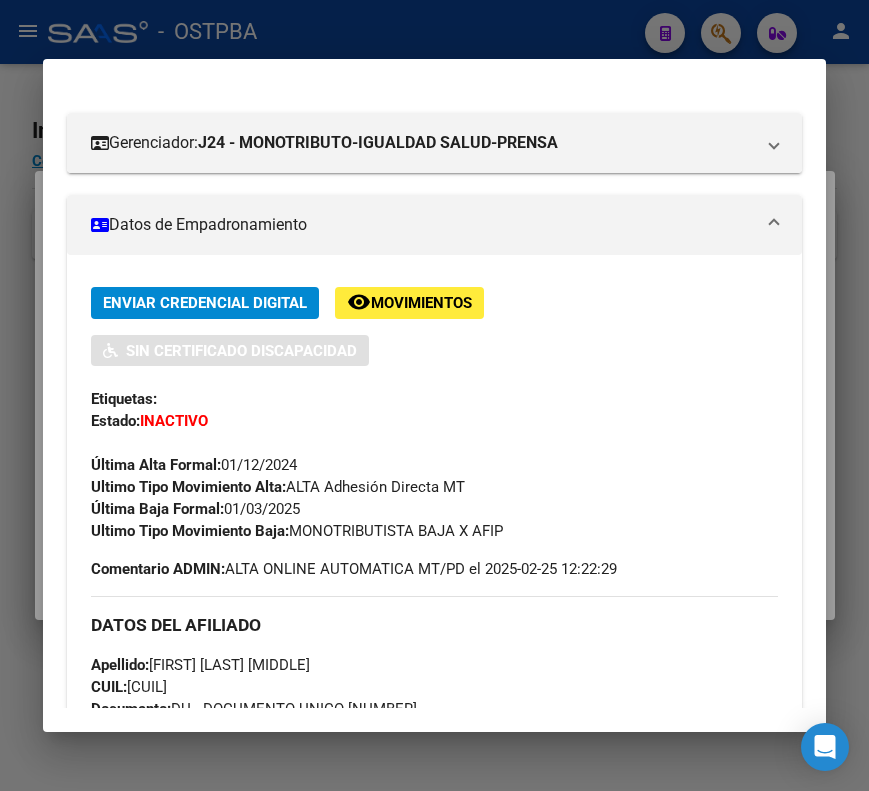 scroll, scrollTop: 300, scrollLeft: 0, axis: vertical 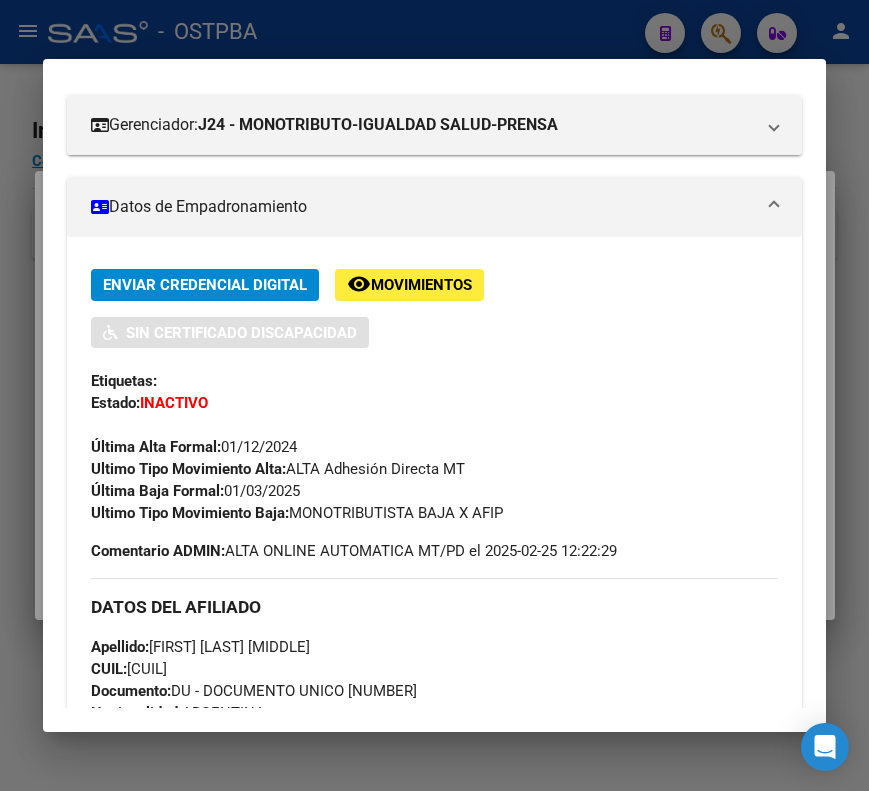 click on "Datos de Empadronamiento" at bounding box center [434, 207] 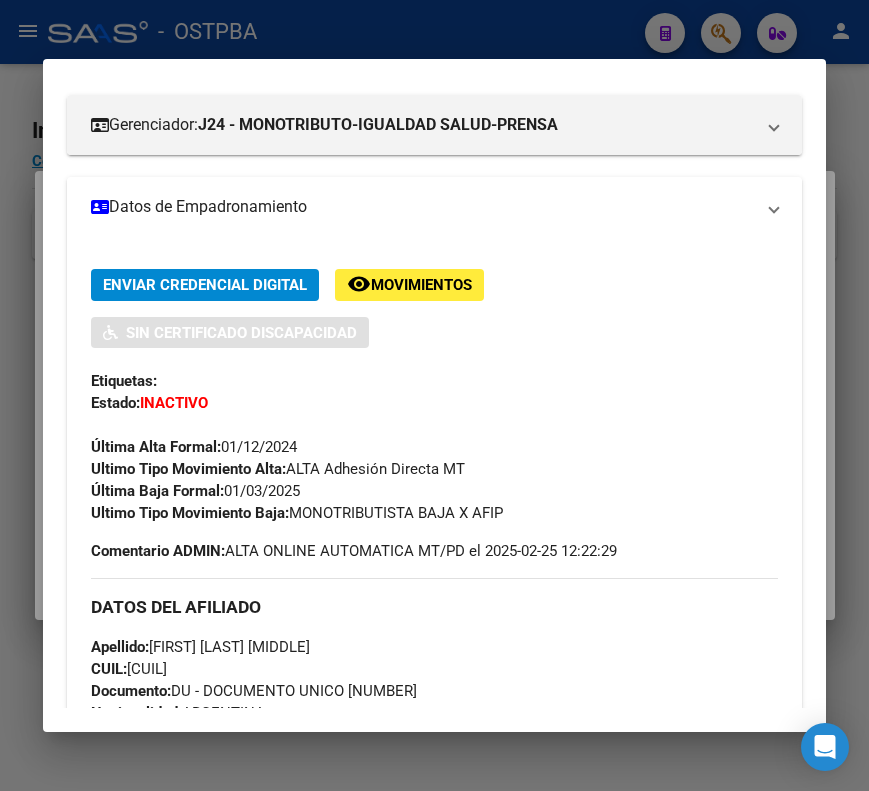 scroll, scrollTop: 133, scrollLeft: 0, axis: vertical 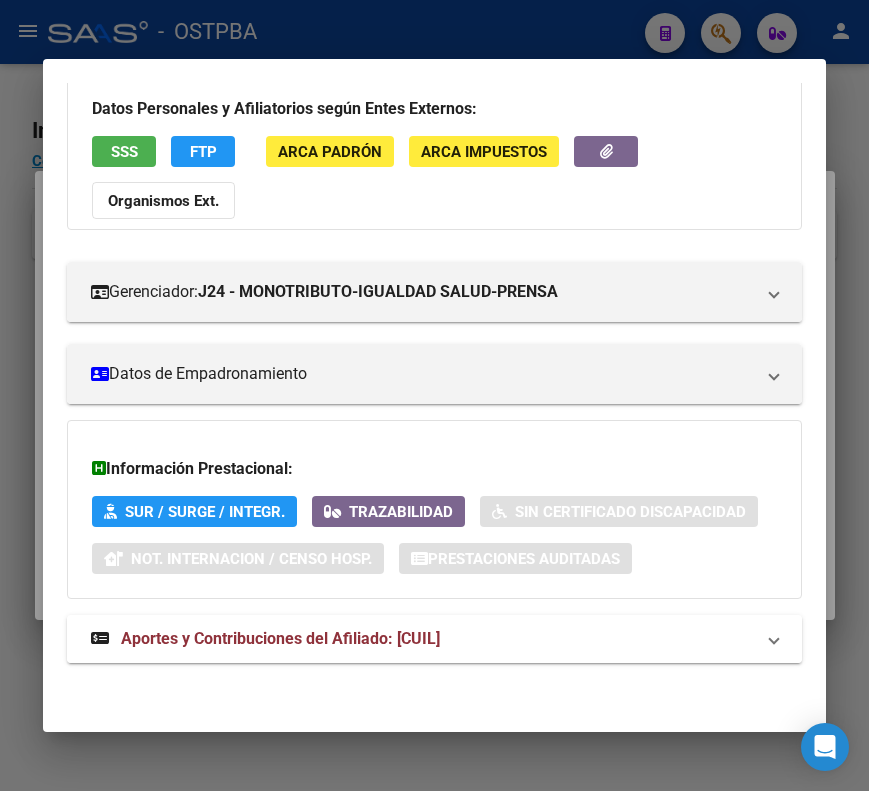 click on "Aportes y Contribuciones del Afiliado: [CUIL]" at bounding box center [434, 639] 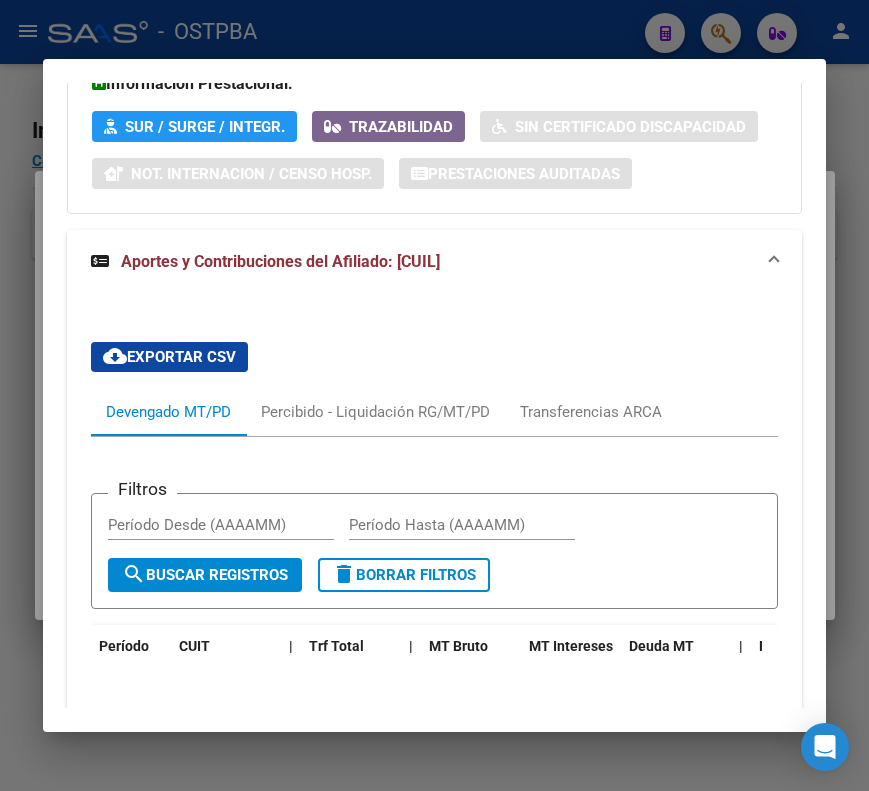 scroll, scrollTop: 733, scrollLeft: 0, axis: vertical 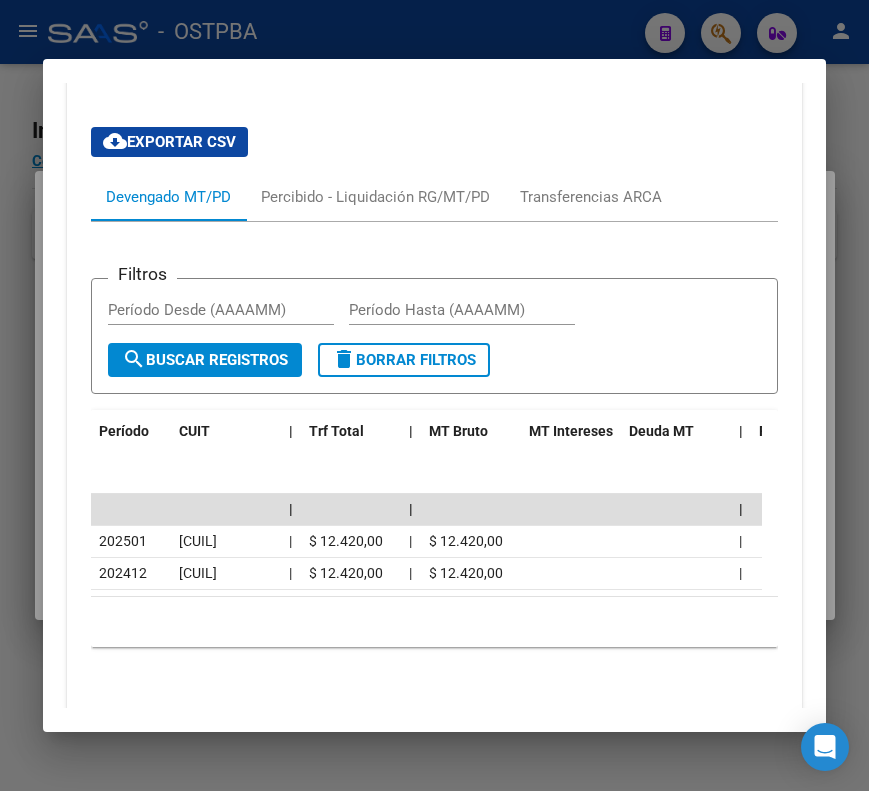 click at bounding box center [434, 395] 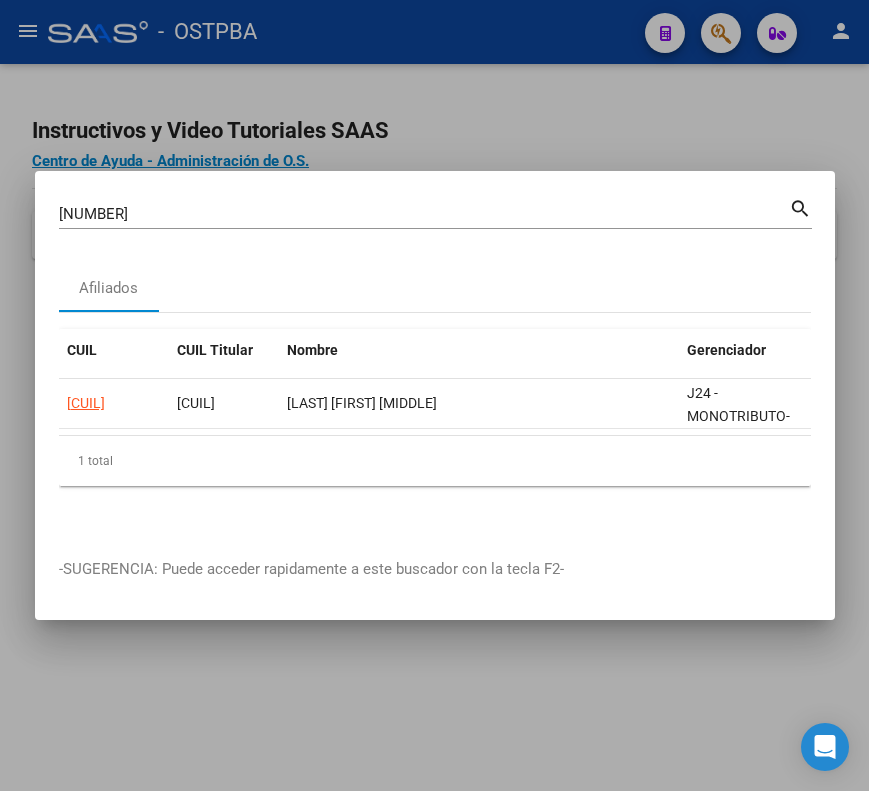 click on "46020917 Buscar (apellido, dni, cuil, nro traspaso, cuit, obra social)" at bounding box center (424, 214) 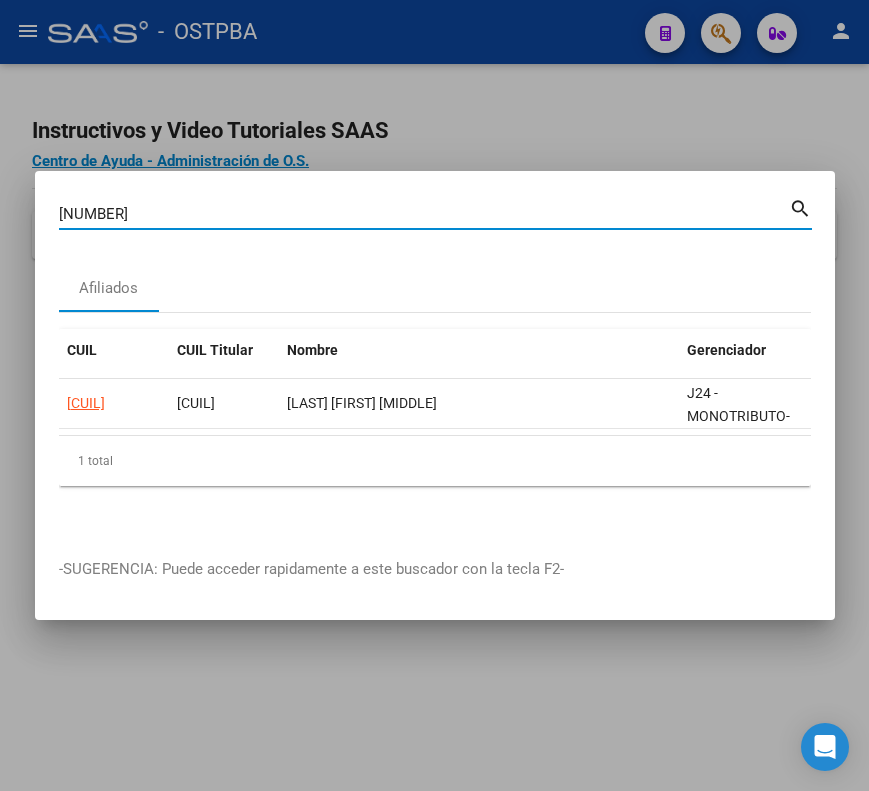 click on "[NUMBER]" at bounding box center (424, 214) 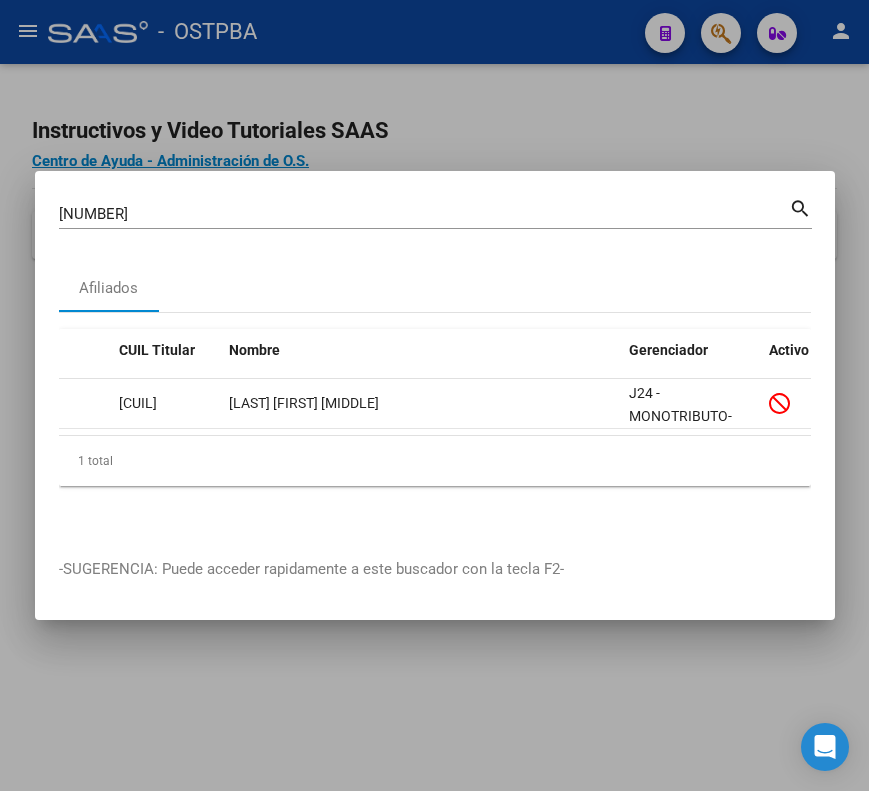 scroll, scrollTop: 0, scrollLeft: 0, axis: both 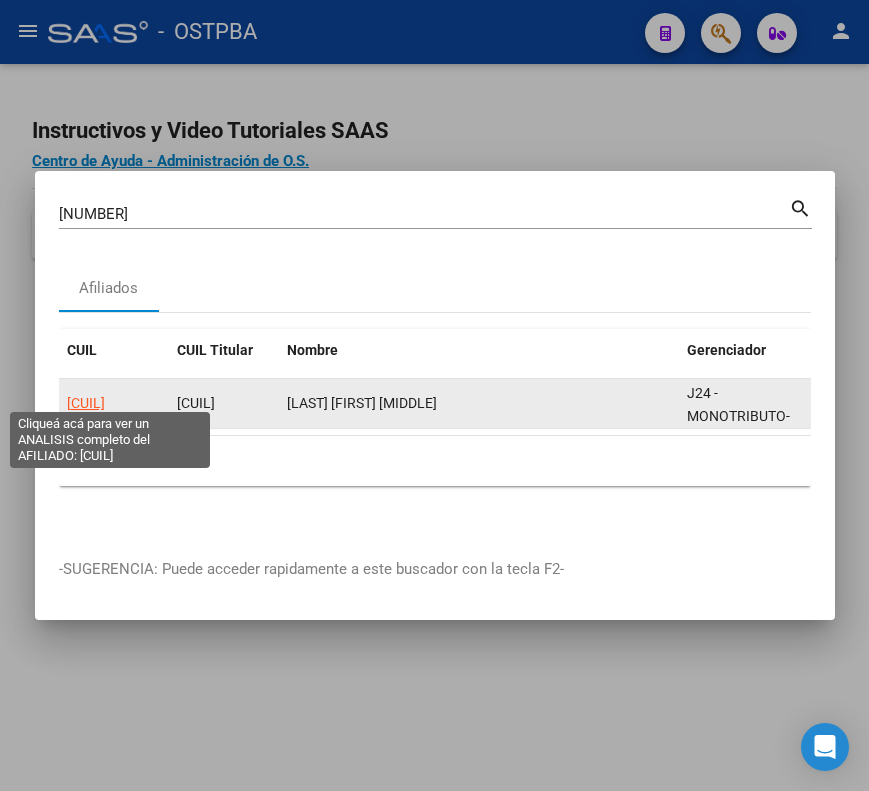 click on "[CUIL]" 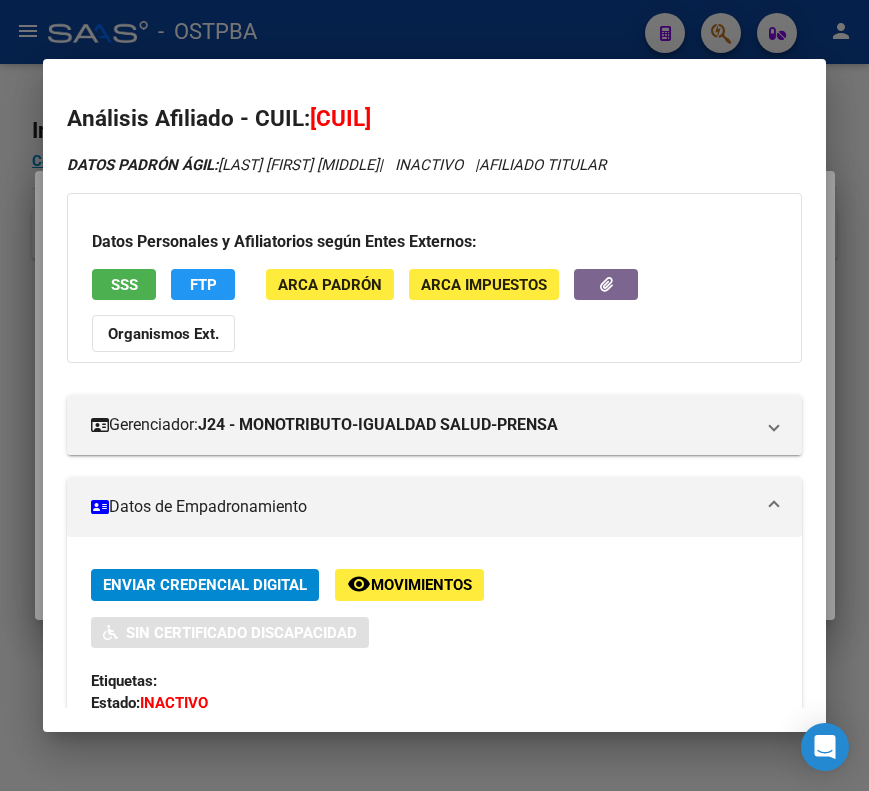 click on "Datos de Empadronamiento" at bounding box center [422, 507] 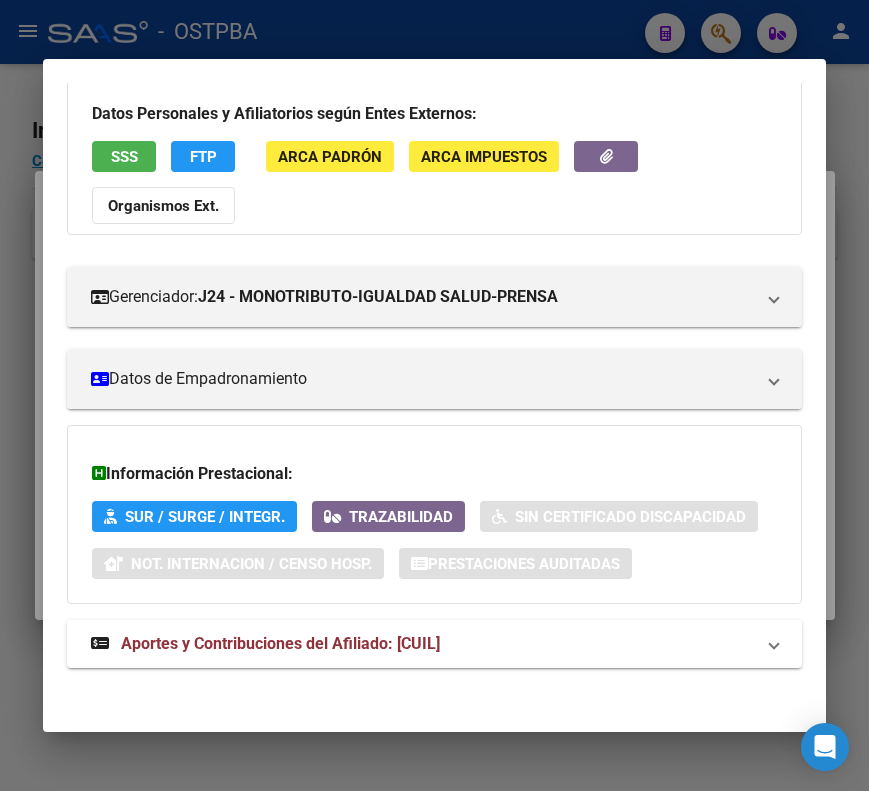 scroll, scrollTop: 133, scrollLeft: 0, axis: vertical 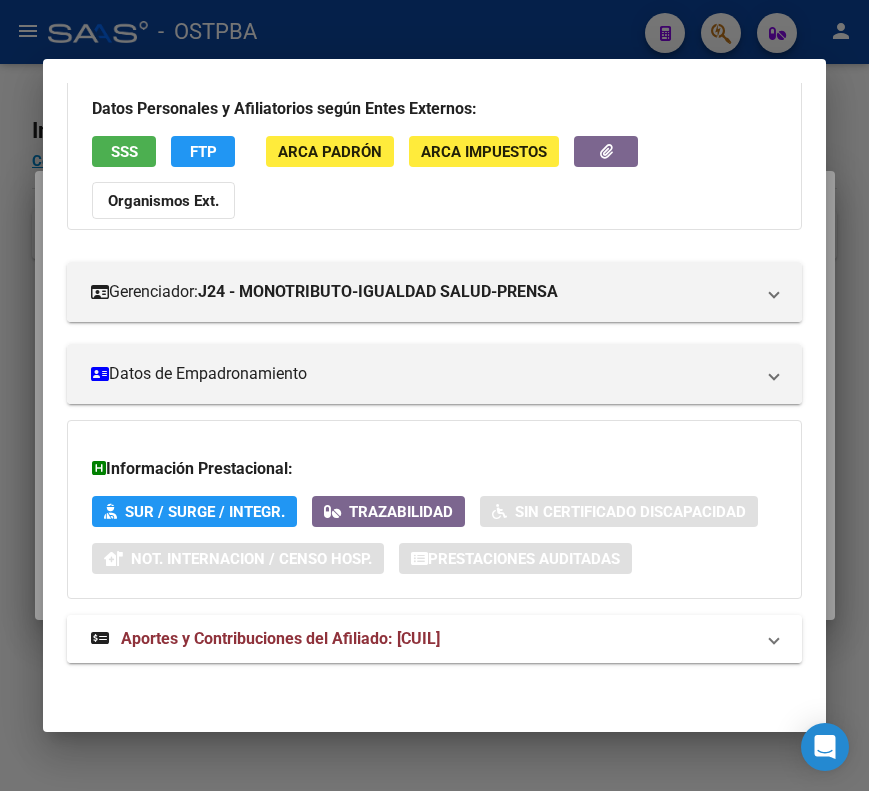 drag, startPoint x: 248, startPoint y: 634, endPoint x: 251, endPoint y: 620, distance: 14.3178215 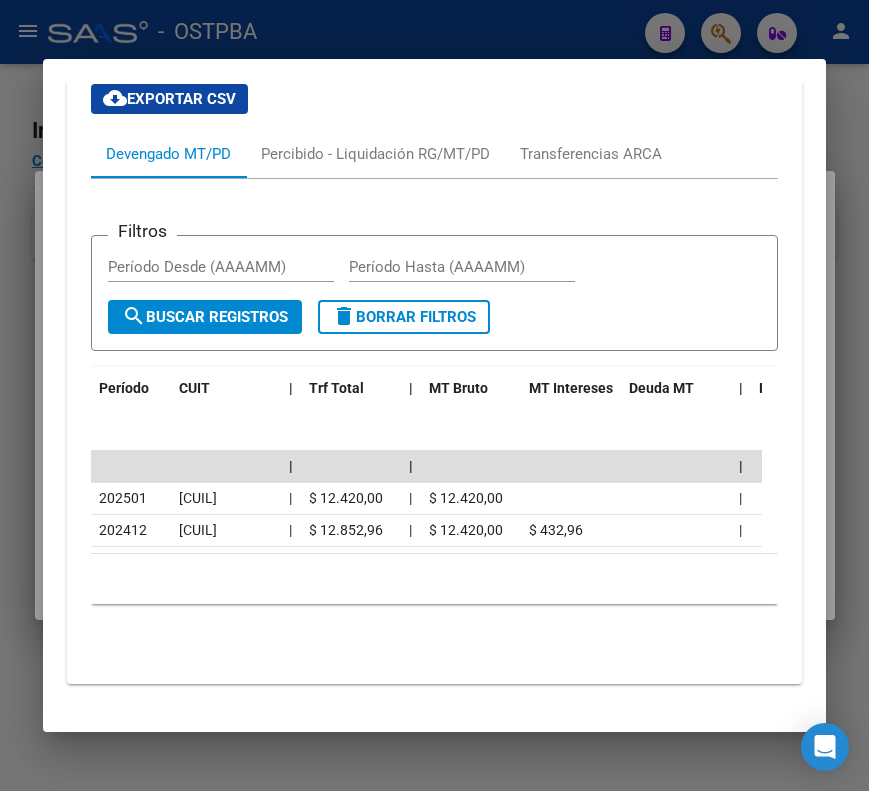 scroll, scrollTop: 812, scrollLeft: 0, axis: vertical 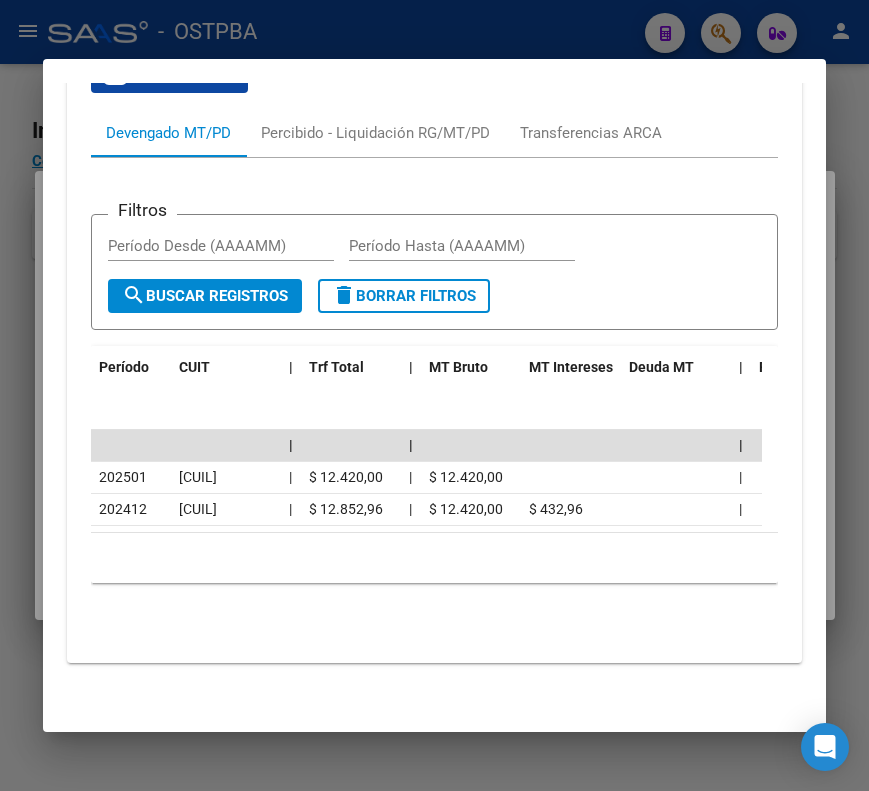 click at bounding box center (434, 395) 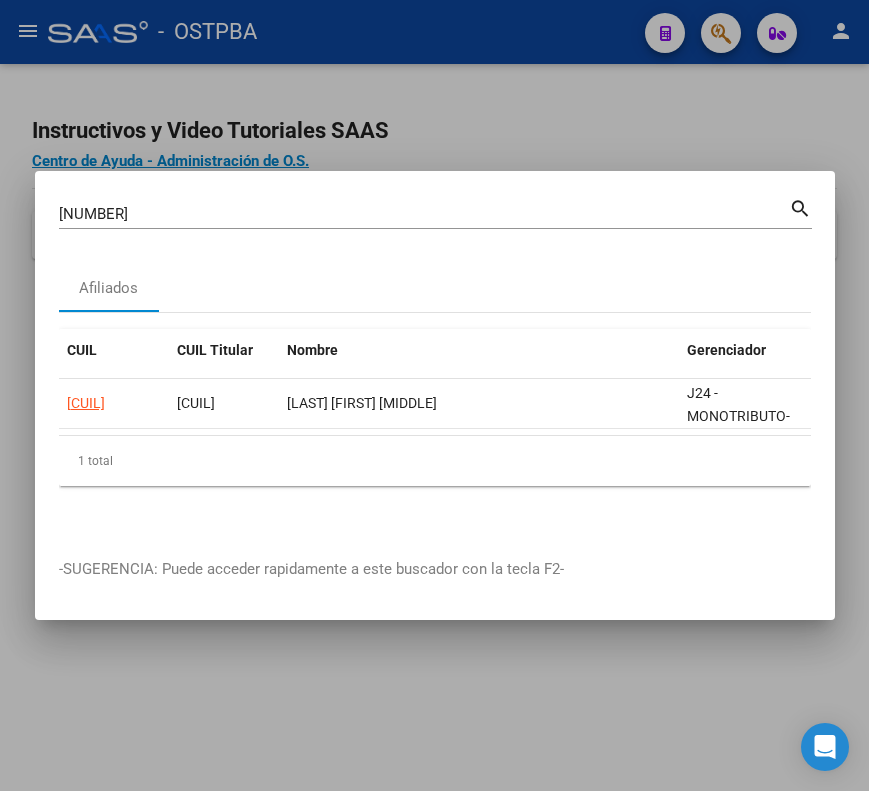 click on "[NUMBER]" at bounding box center [424, 214] 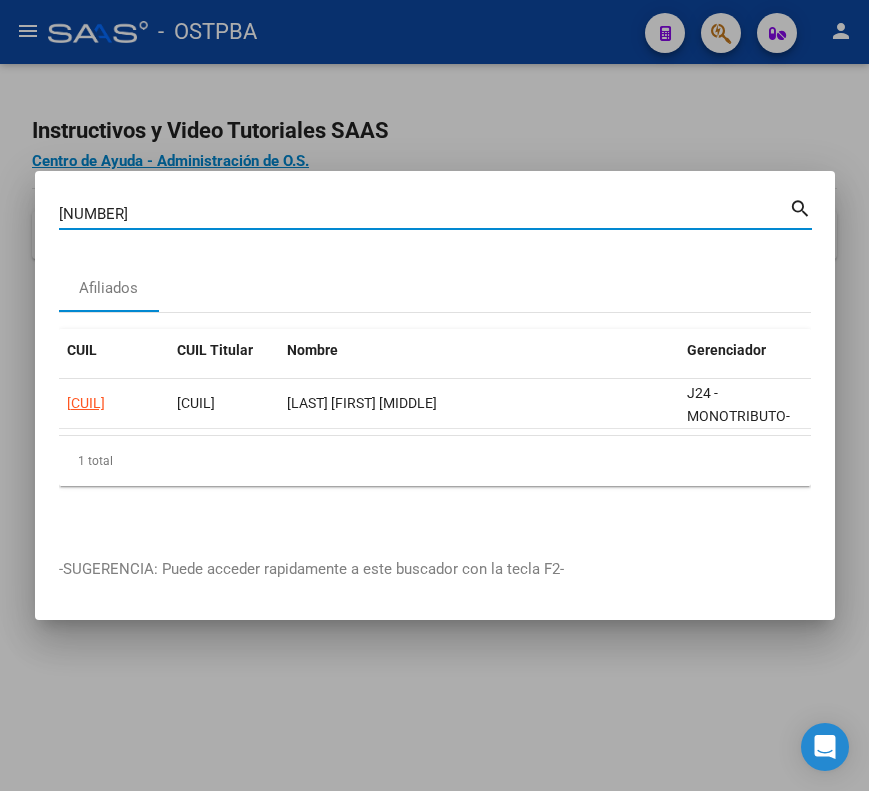 click on "[NUMBER]" at bounding box center [424, 214] 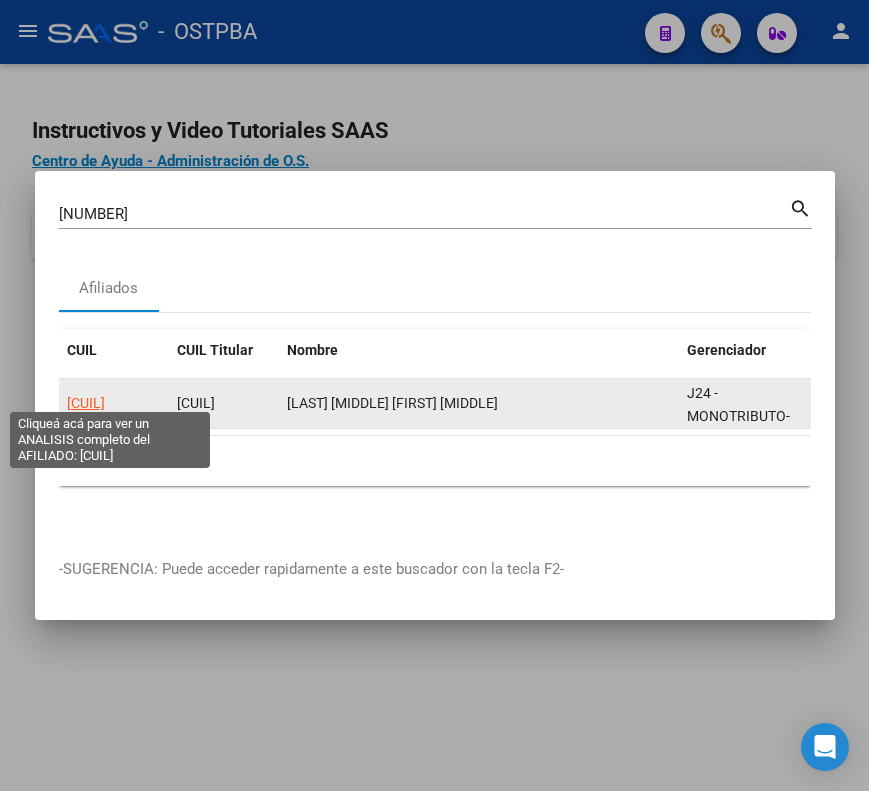 click on "[CUIL]" 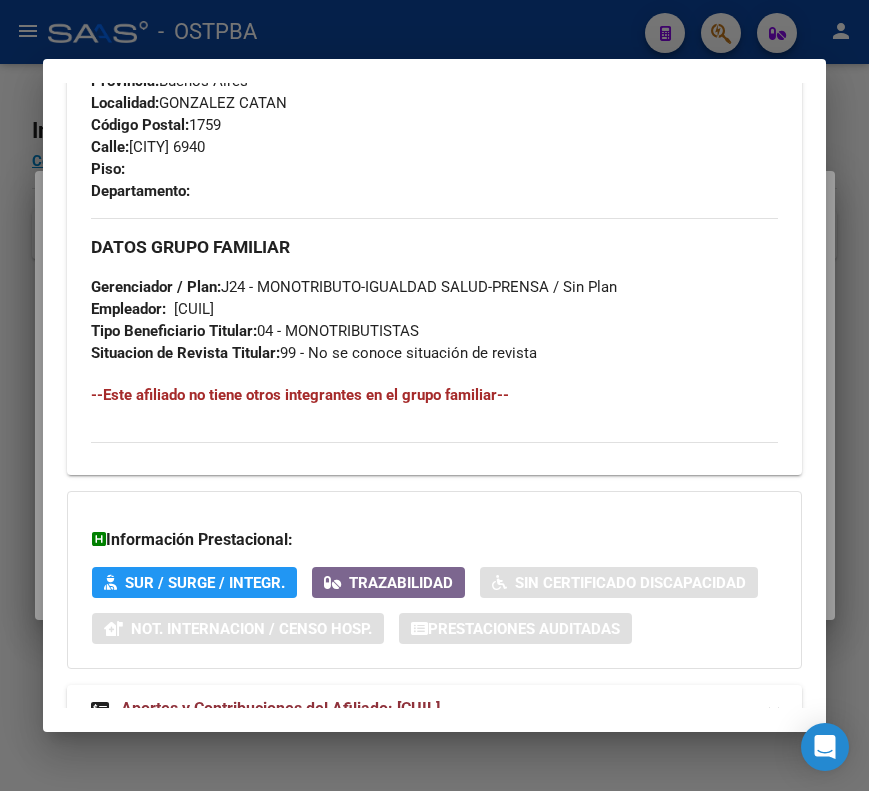 scroll, scrollTop: 1134, scrollLeft: 0, axis: vertical 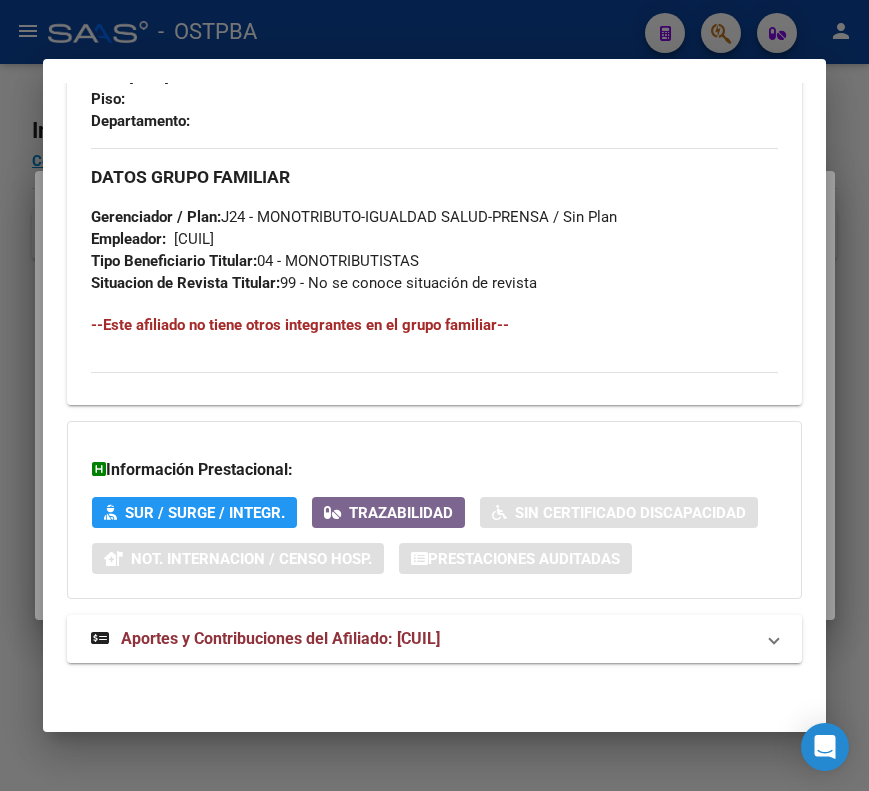 drag, startPoint x: 237, startPoint y: 652, endPoint x: 244, endPoint y: 595, distance: 57.428215 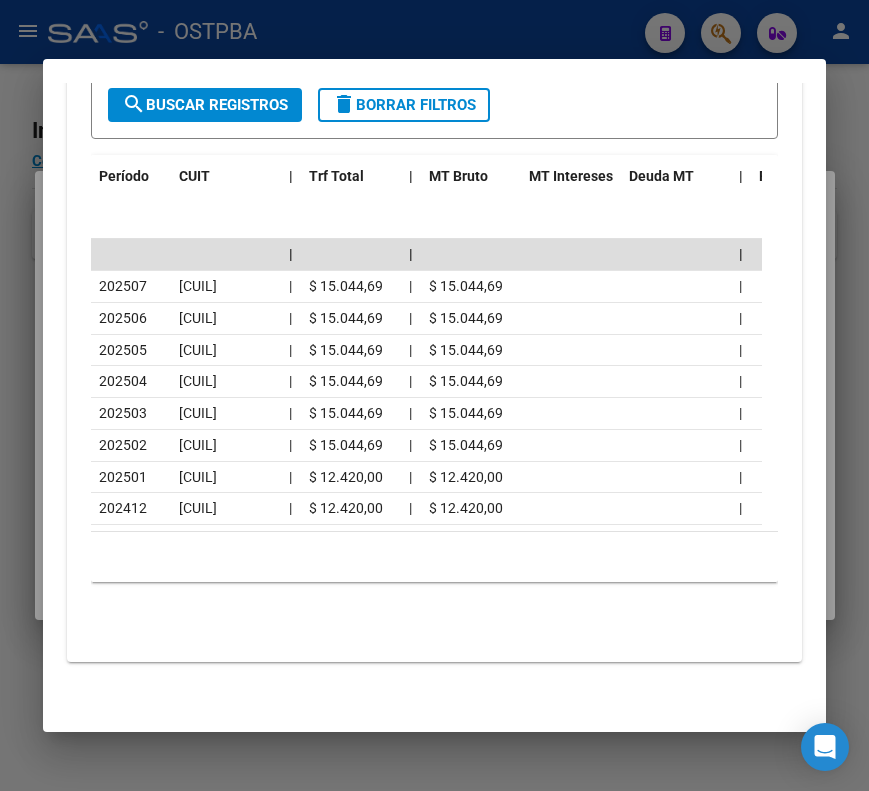 scroll, scrollTop: 2003, scrollLeft: 0, axis: vertical 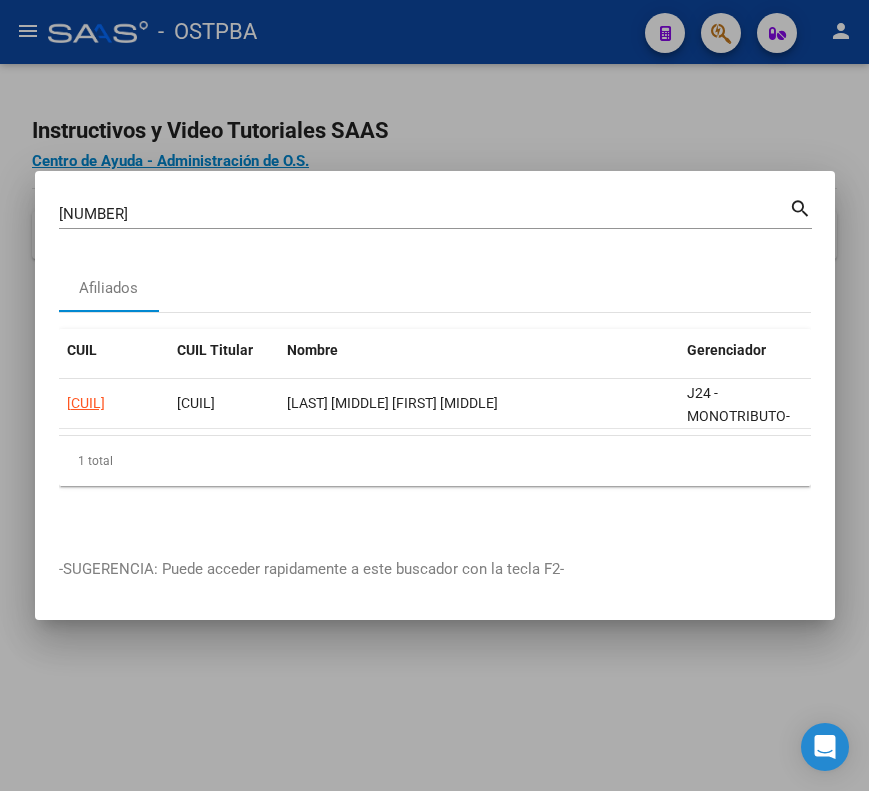 click on "[NUMBER]" at bounding box center (424, 214) 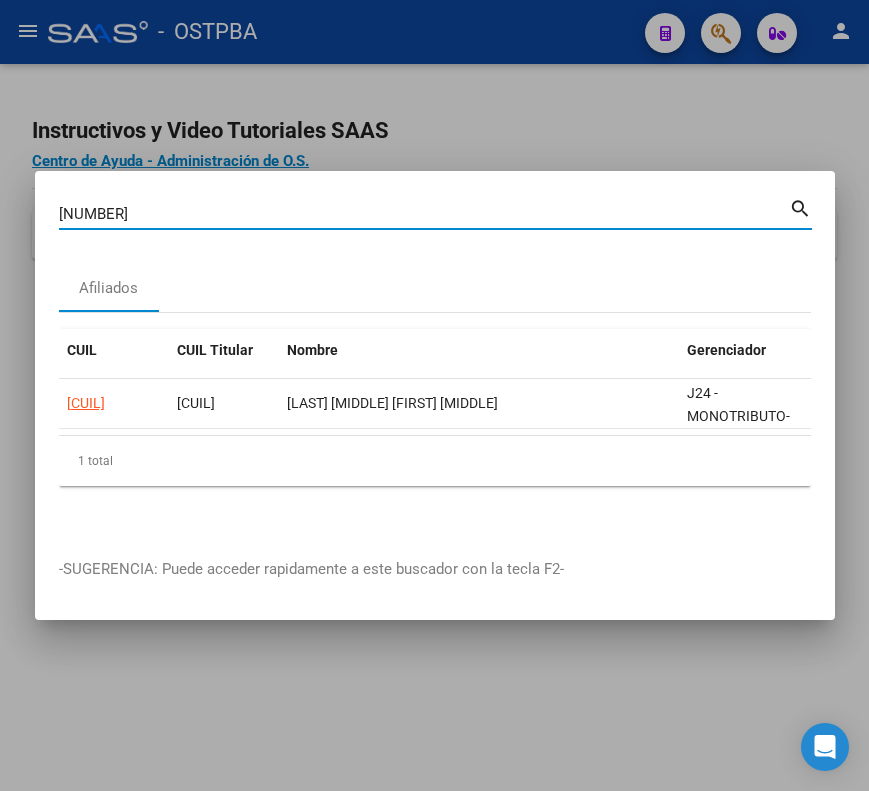click on "[NUMBER]" at bounding box center [424, 214] 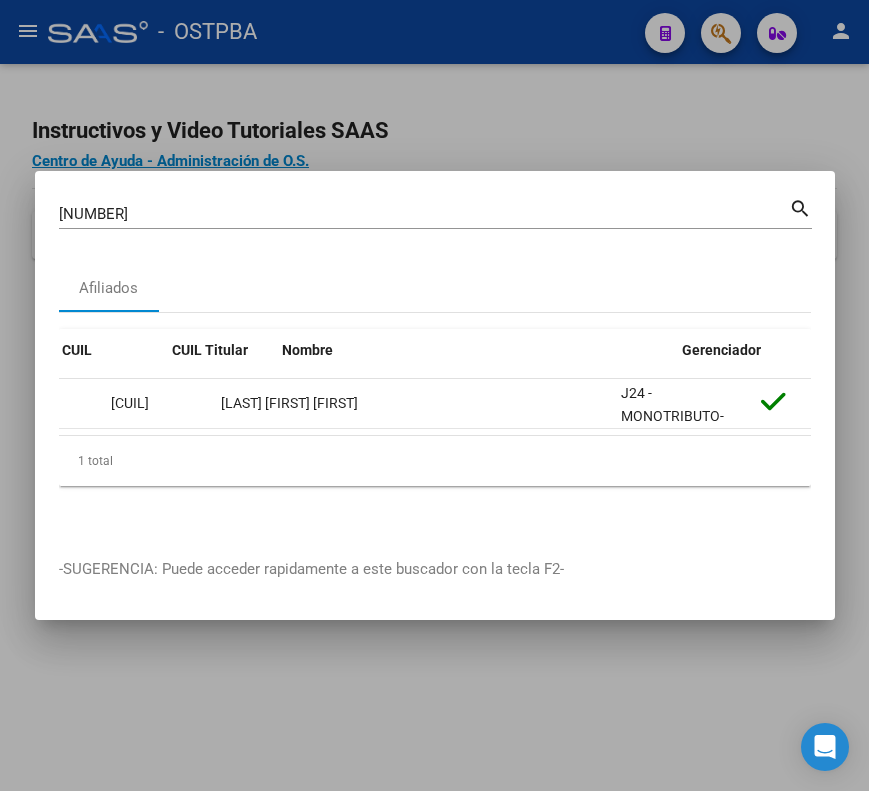 scroll, scrollTop: 0, scrollLeft: 0, axis: both 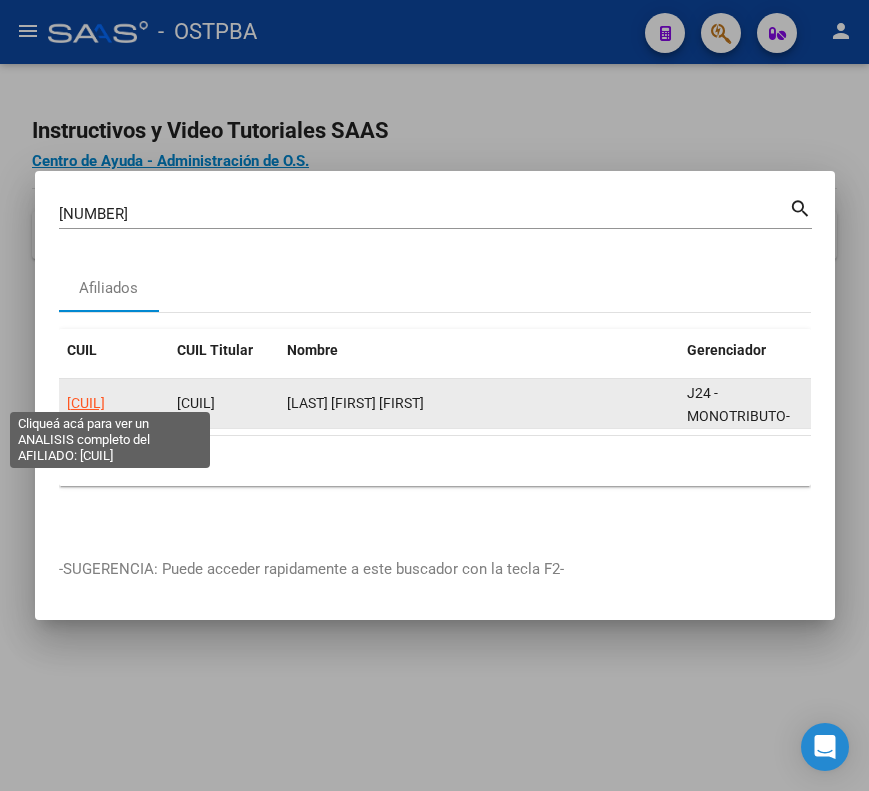 click on "[CUIL]" 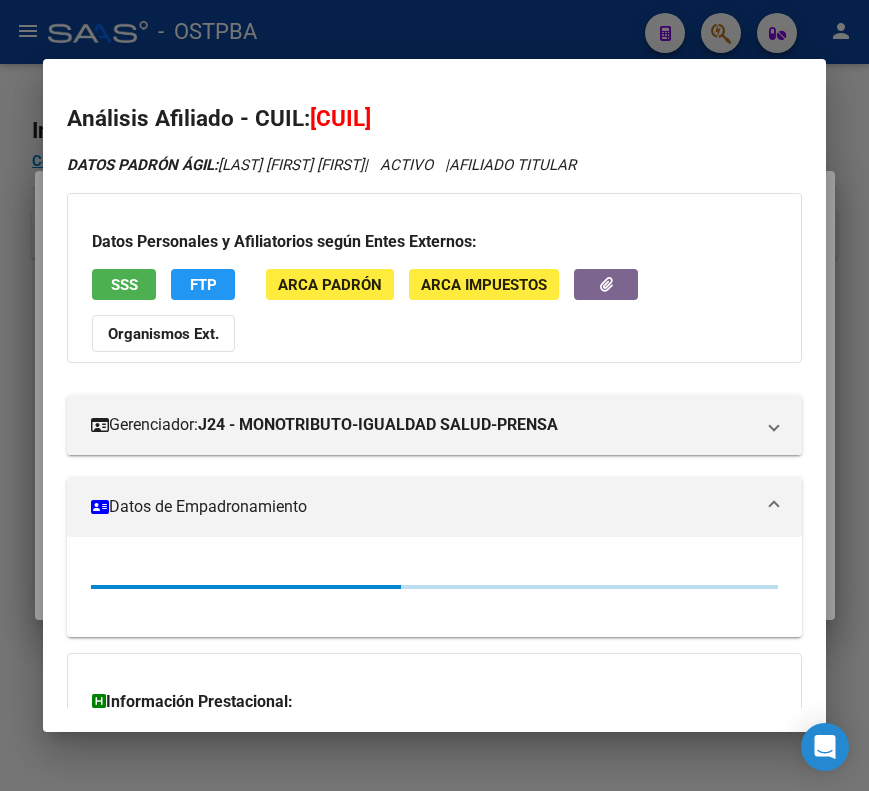 click on "Datos de Empadronamiento" at bounding box center (422, 507) 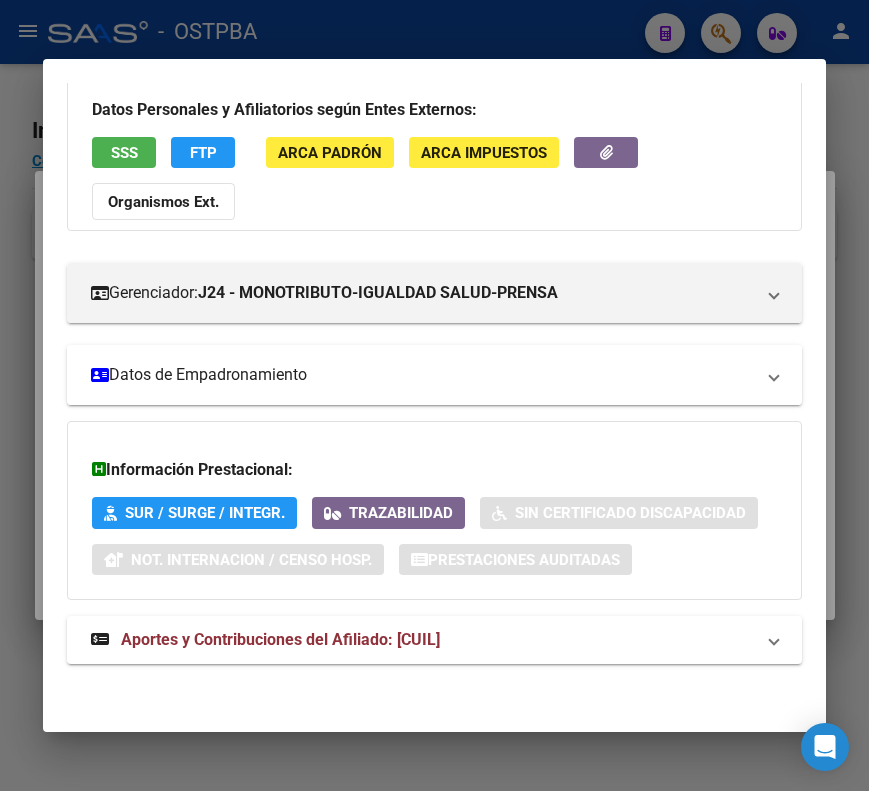scroll, scrollTop: 133, scrollLeft: 0, axis: vertical 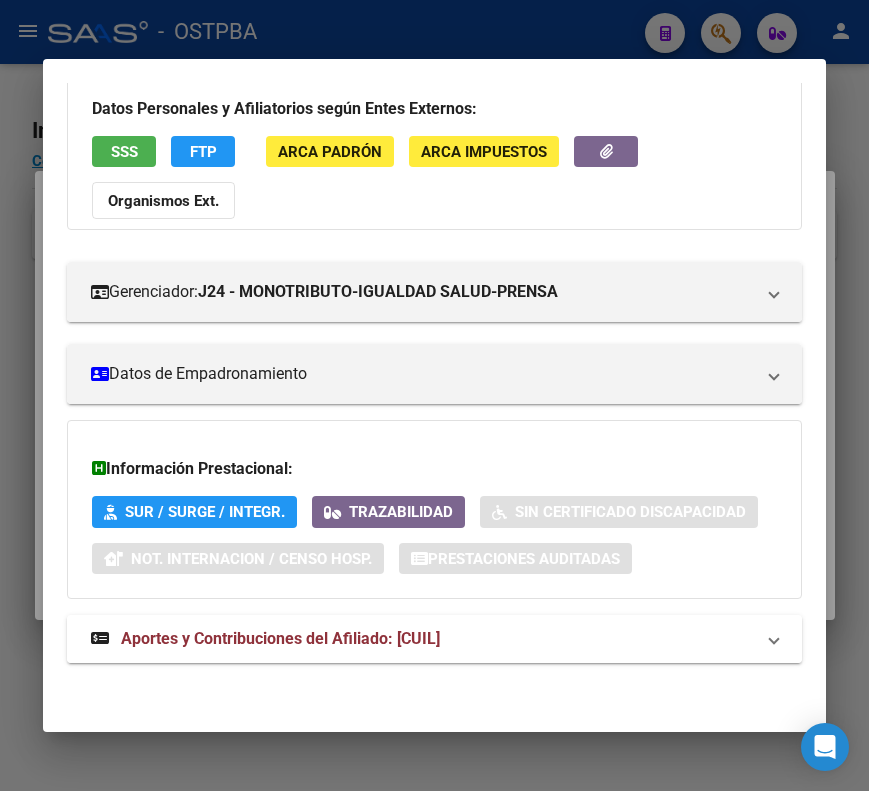 drag, startPoint x: 283, startPoint y: 636, endPoint x: 285, endPoint y: 624, distance: 12.165525 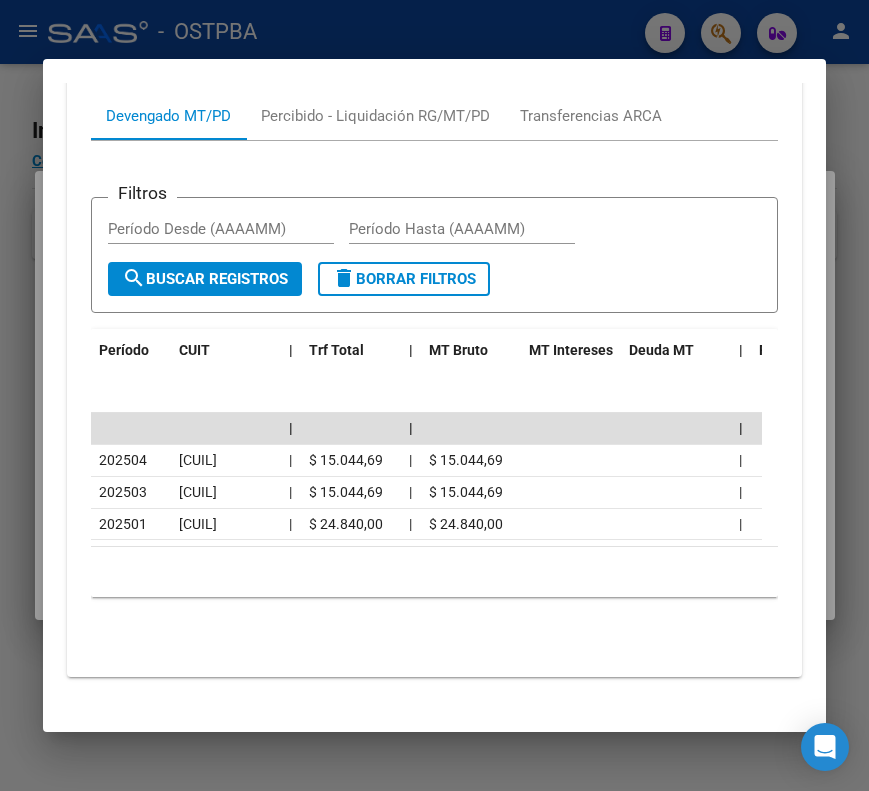 scroll, scrollTop: 843, scrollLeft: 0, axis: vertical 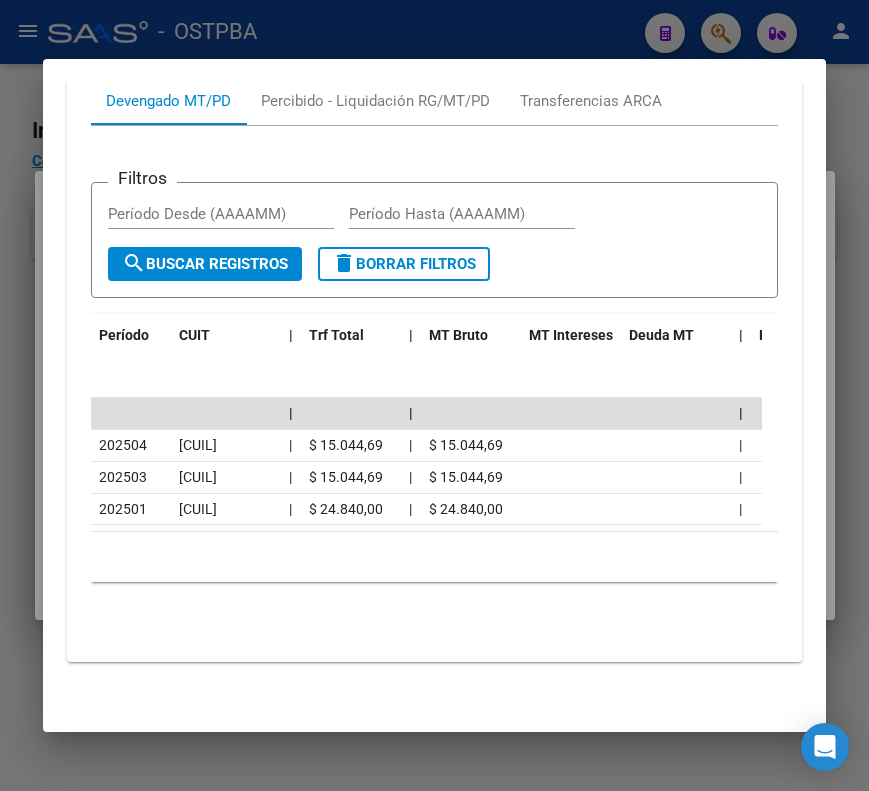 click at bounding box center [434, 395] 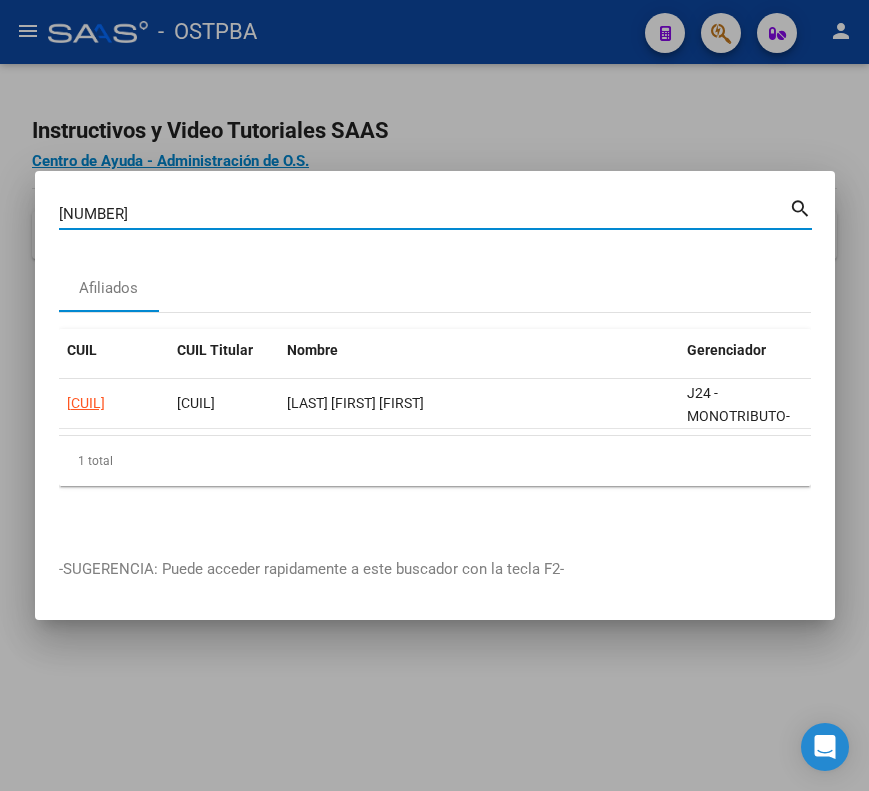 click on "[NUMBER]" at bounding box center (424, 214) 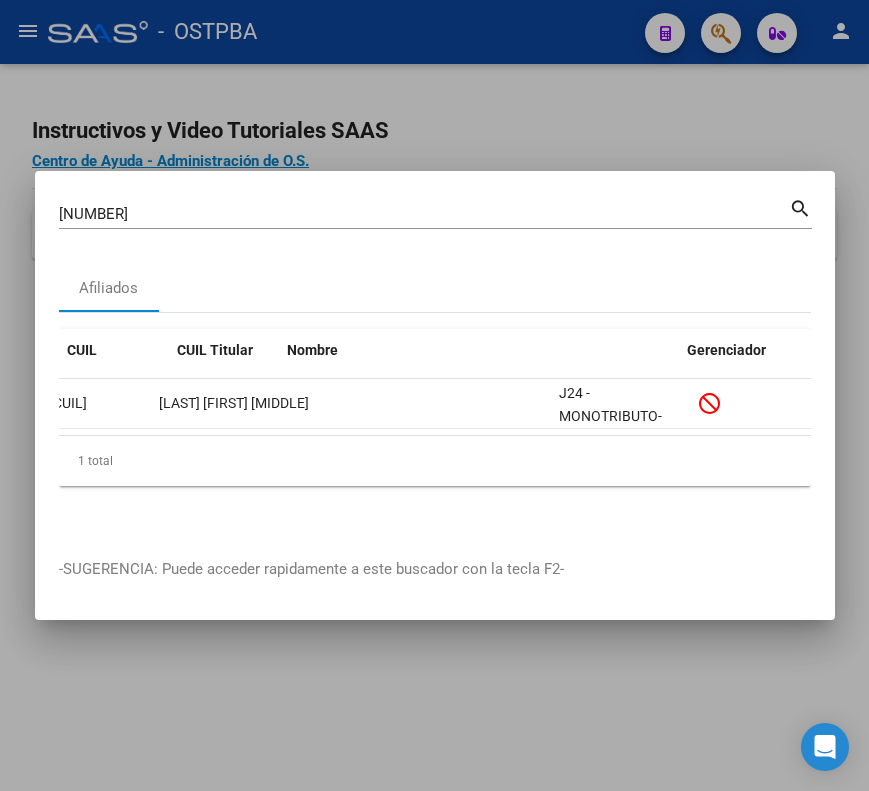 scroll, scrollTop: 0, scrollLeft: 0, axis: both 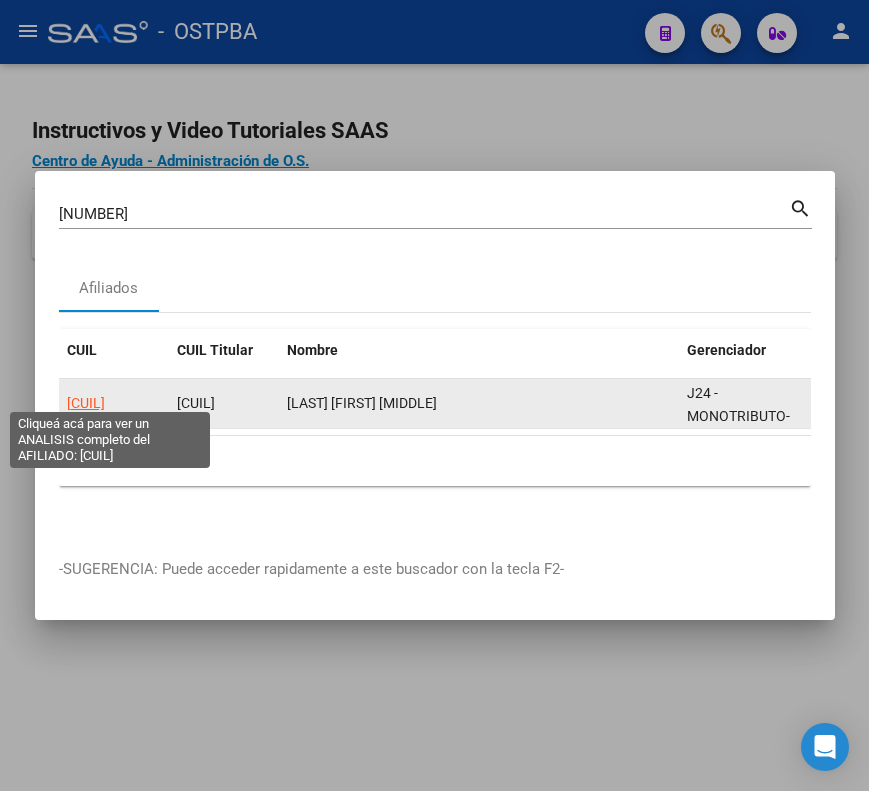 click on "[CUIL]" 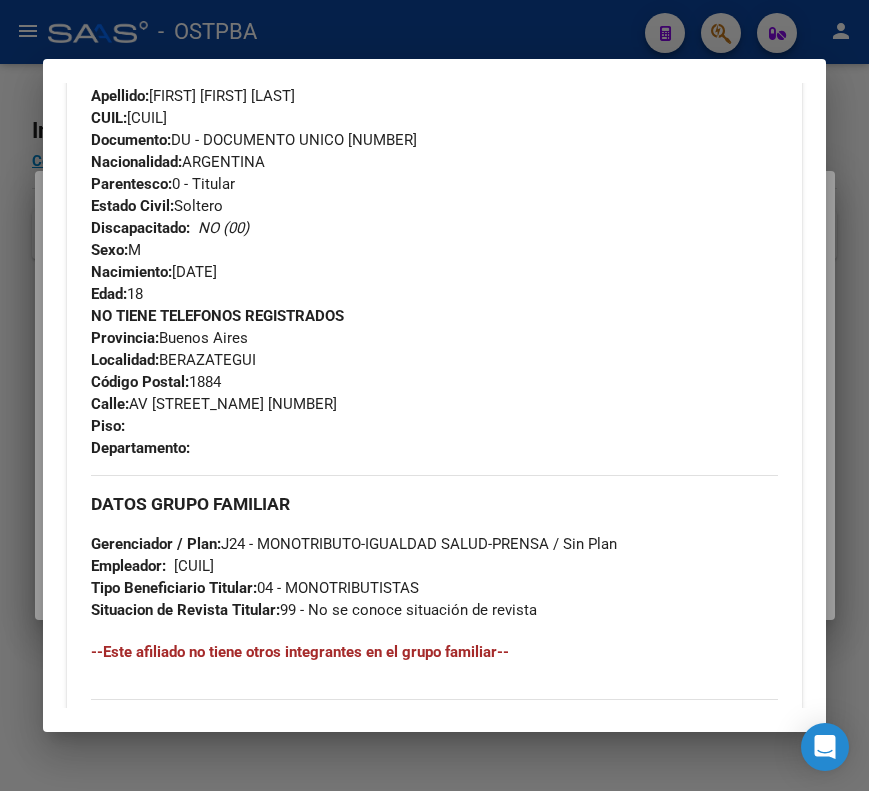 scroll, scrollTop: 1178, scrollLeft: 0, axis: vertical 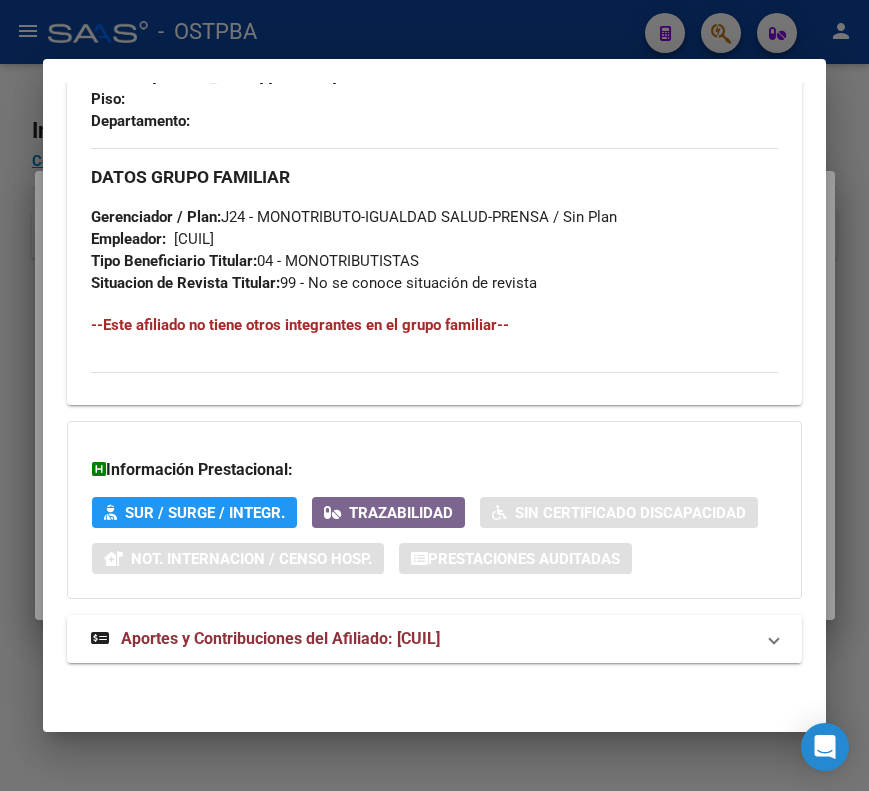 click on "Aportes y Contribuciones del Afiliado: [CUIL]" at bounding box center [280, 638] 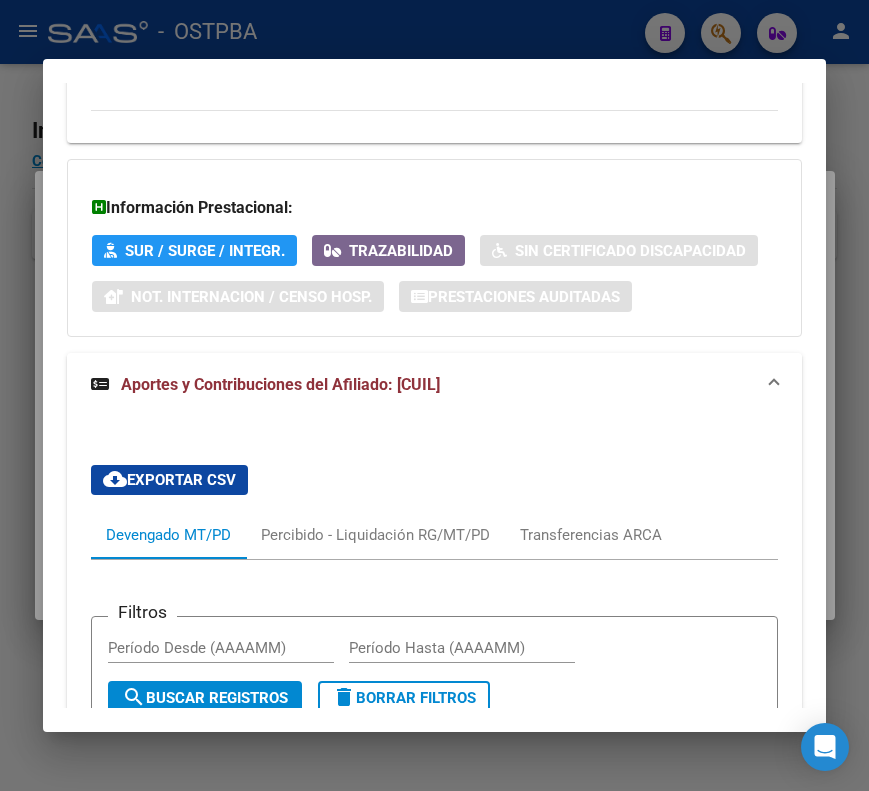 scroll, scrollTop: 1857, scrollLeft: 0, axis: vertical 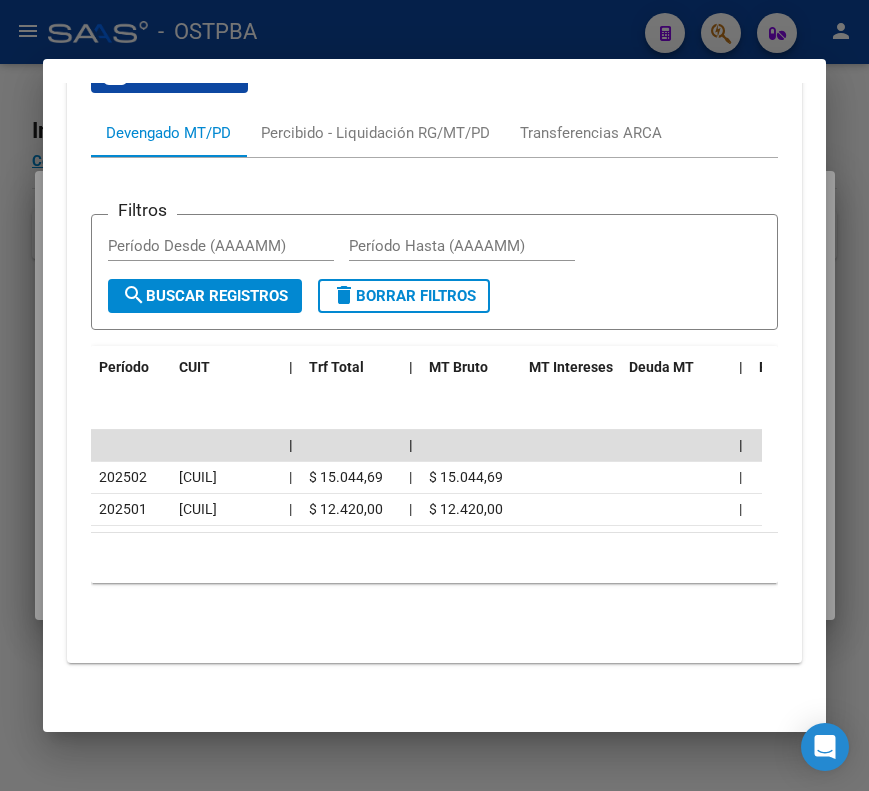 click at bounding box center [434, 395] 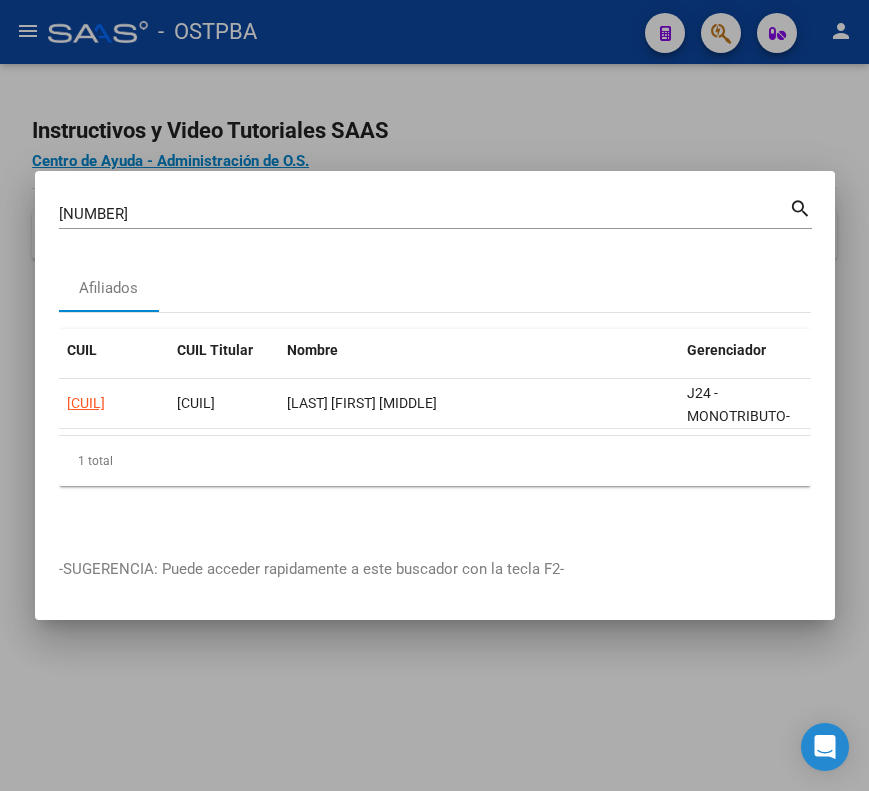 click on "[NUMBER] Buscar (apellido, dni, cuil, nro traspaso, cuit, obra social)" at bounding box center (424, 214) 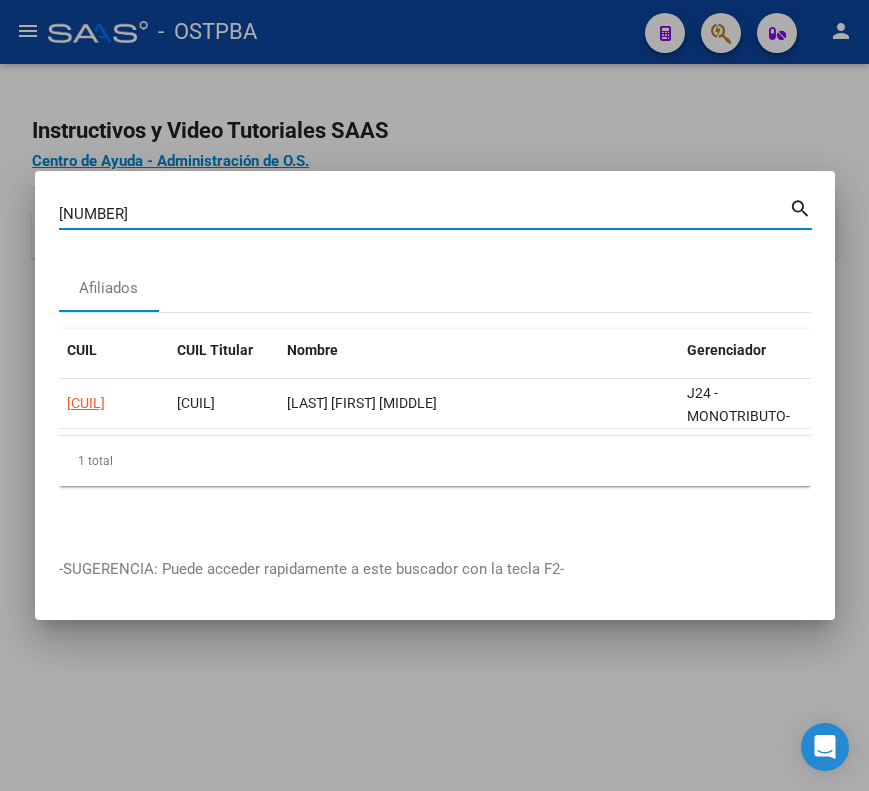 click on "[NUMBER] Buscar (apellido, dni, cuil, nro traspaso, cuit, obra social)" at bounding box center (424, 214) 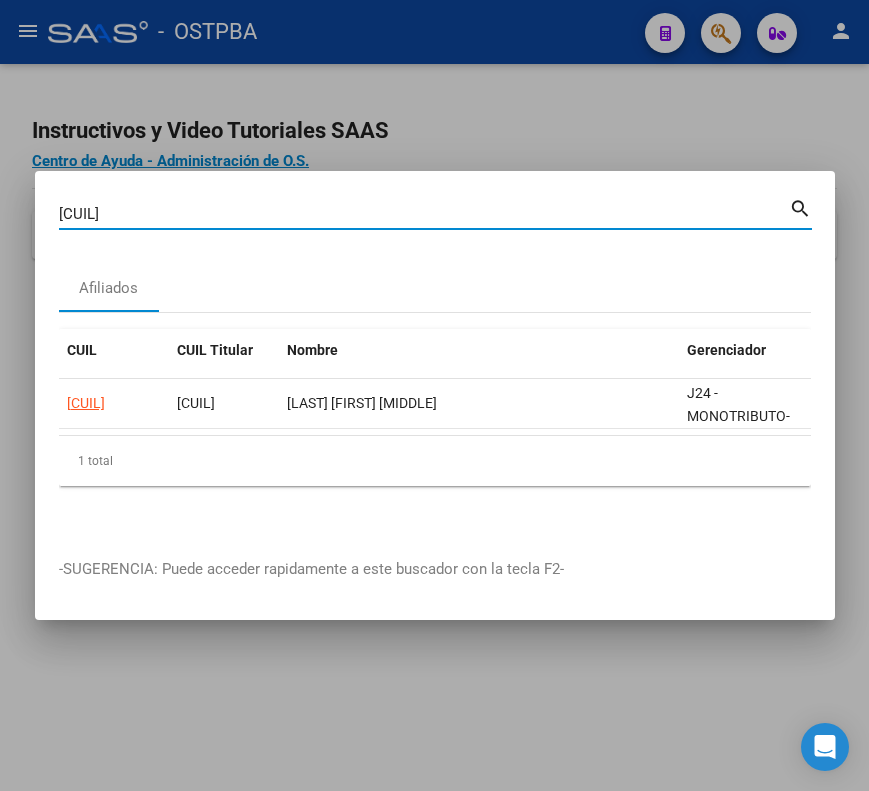 drag, startPoint x: 217, startPoint y: 201, endPoint x: -94, endPoint y: 207, distance: 311.05786 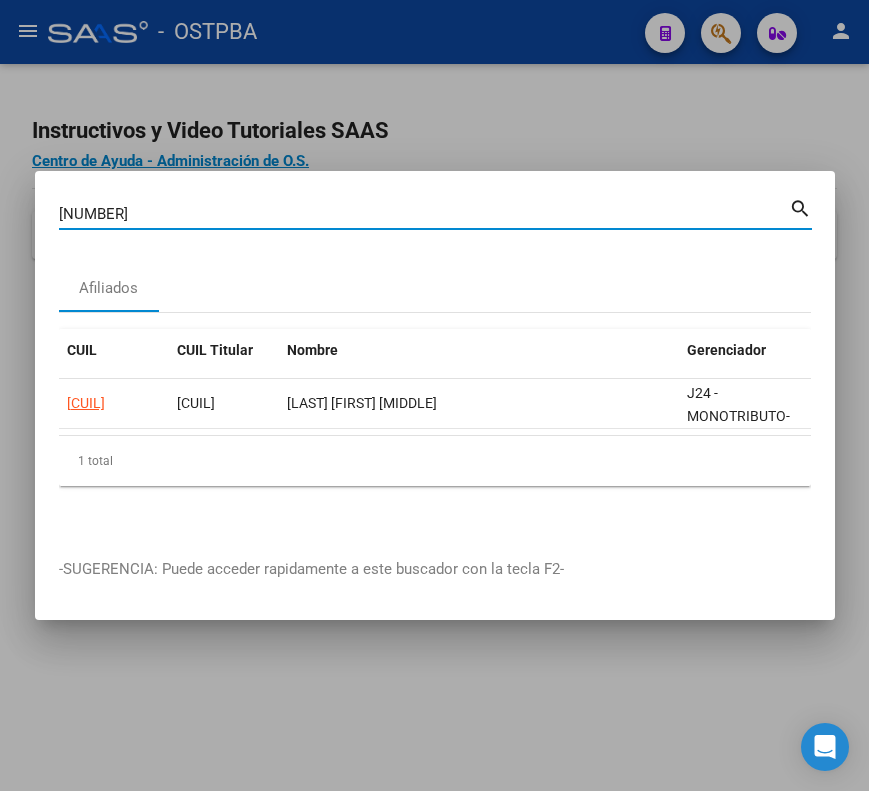 type on "[NUMBER]" 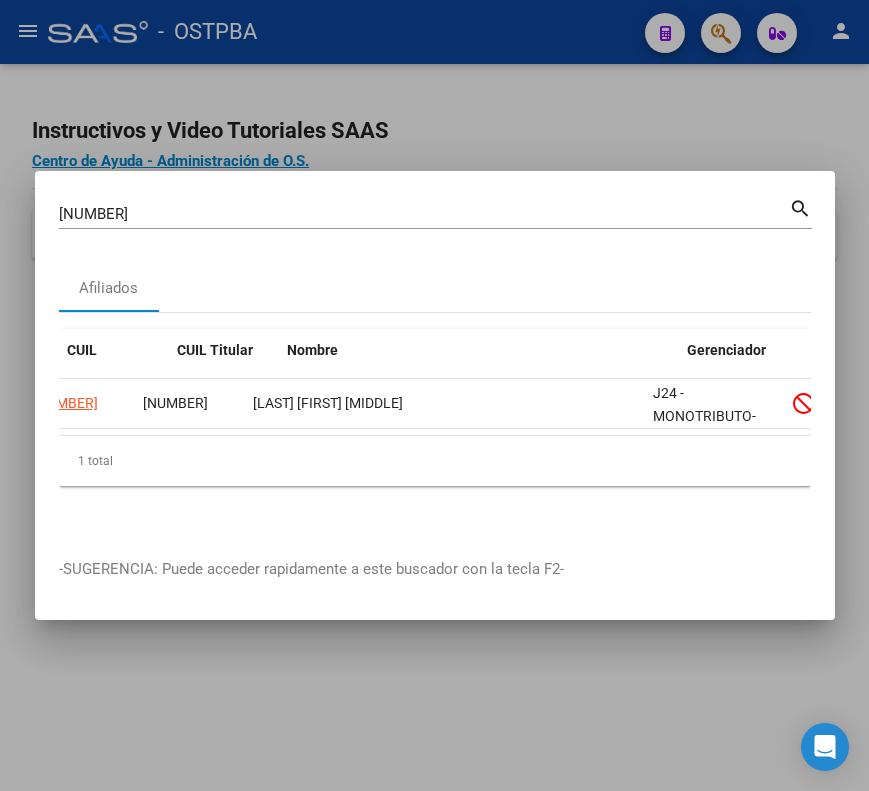 scroll, scrollTop: 0, scrollLeft: 0, axis: both 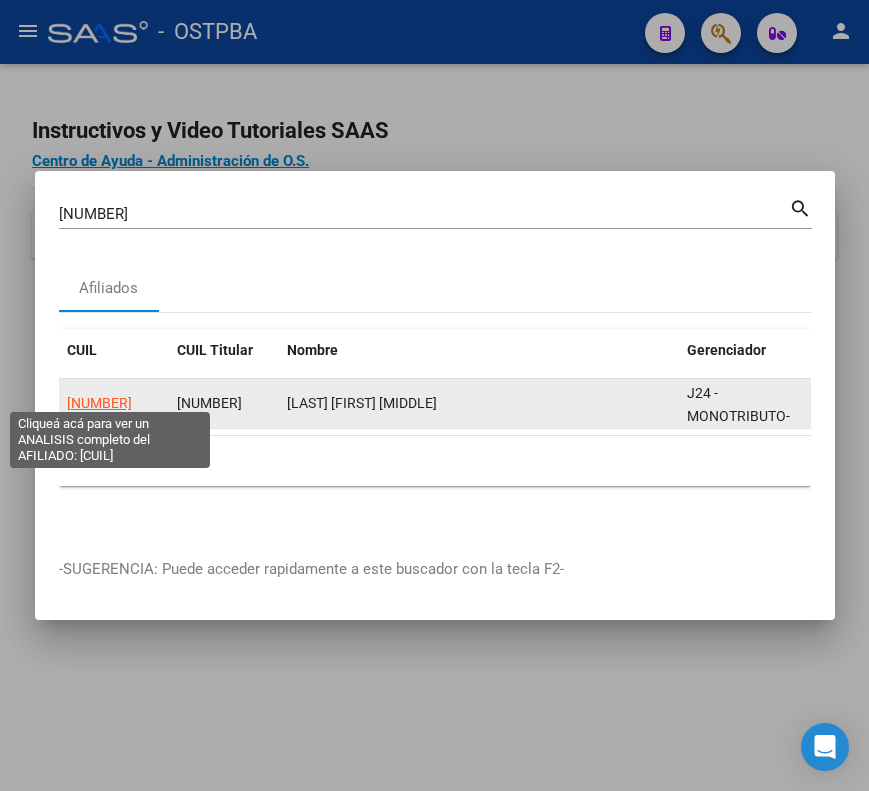 click on "[NUMBER]" 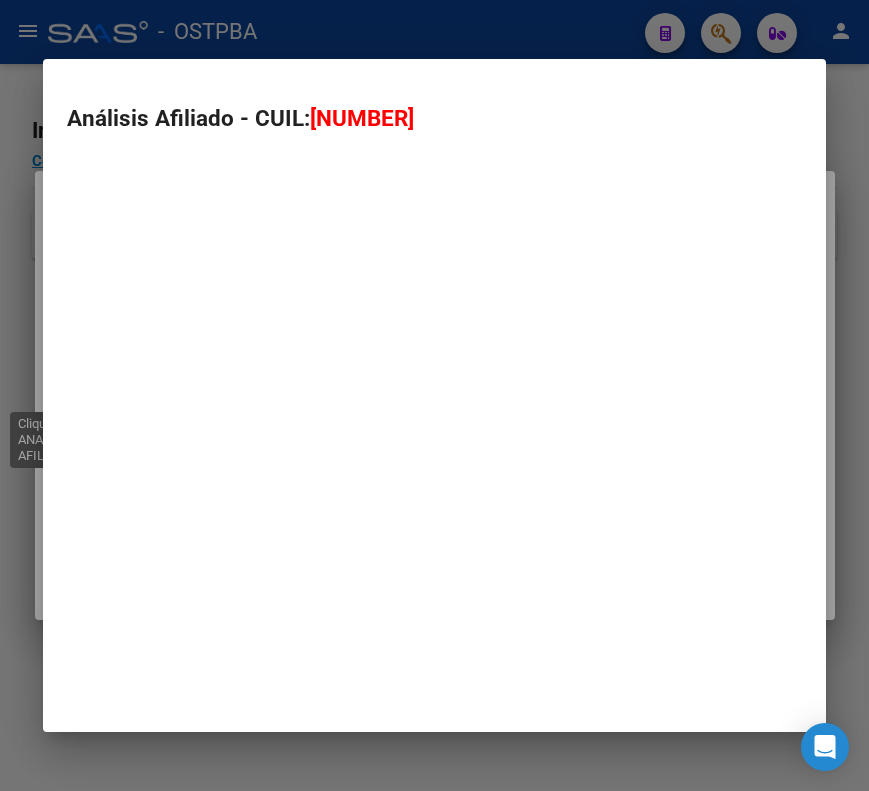type on "[NUMBER]" 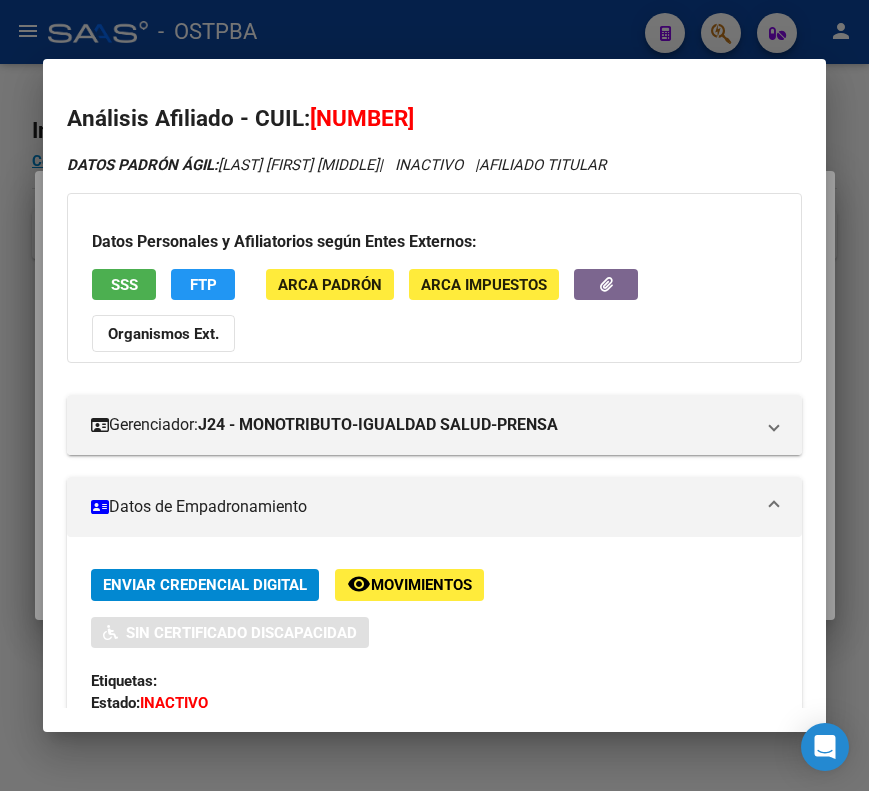 click on "Datos de Empadronamiento" at bounding box center [434, 507] 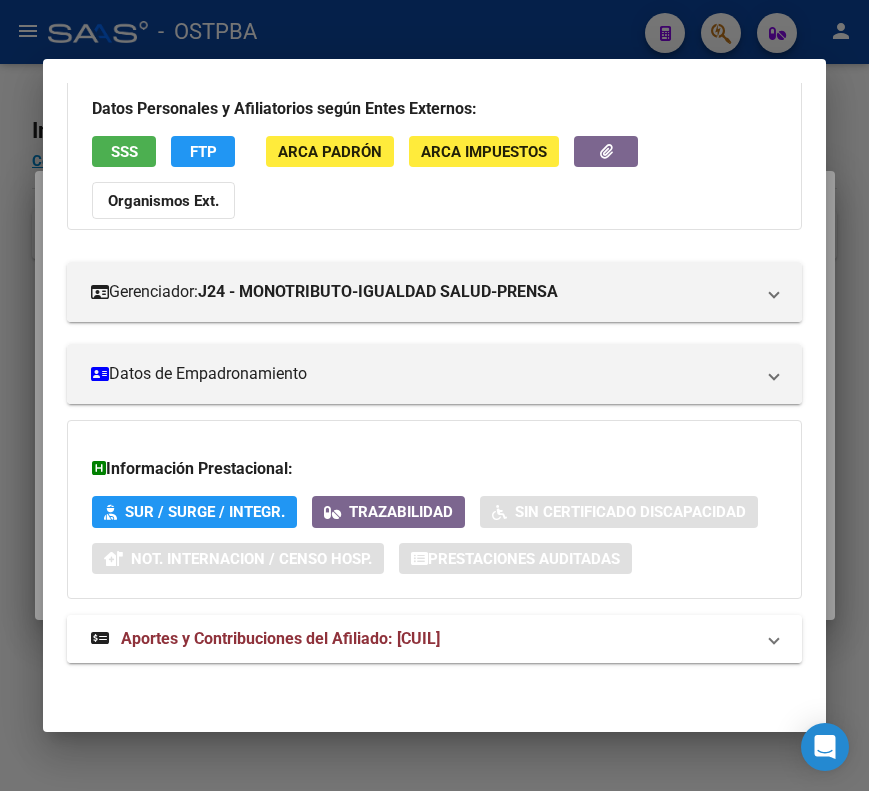click on "Aportes y Contribuciones del Afiliado: [CUIL]" at bounding box center [280, 638] 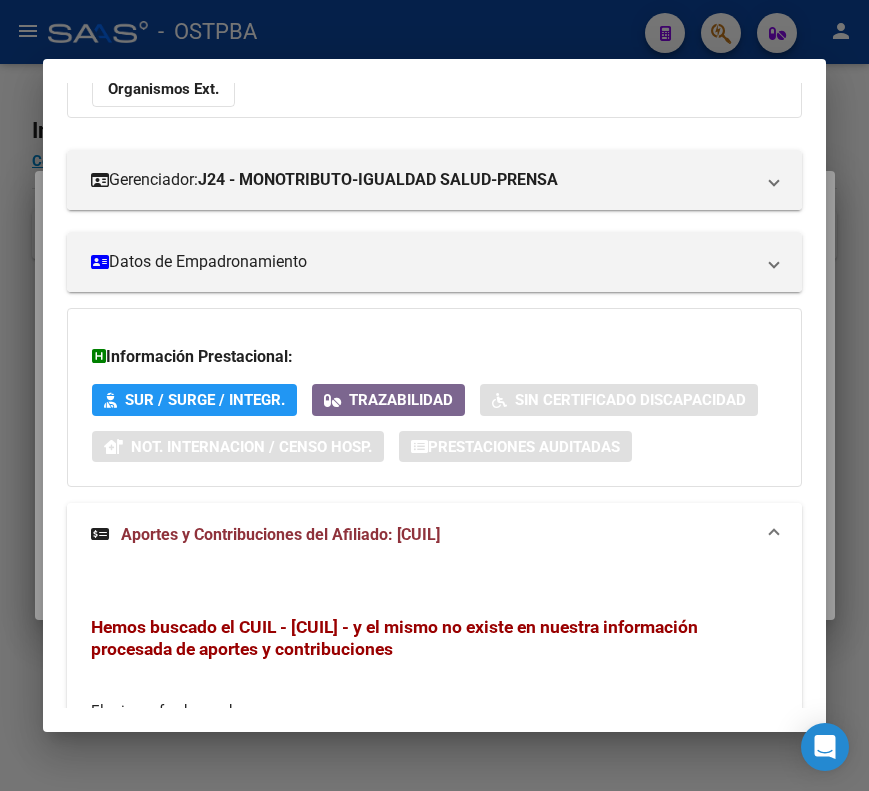 scroll, scrollTop: 522, scrollLeft: 0, axis: vertical 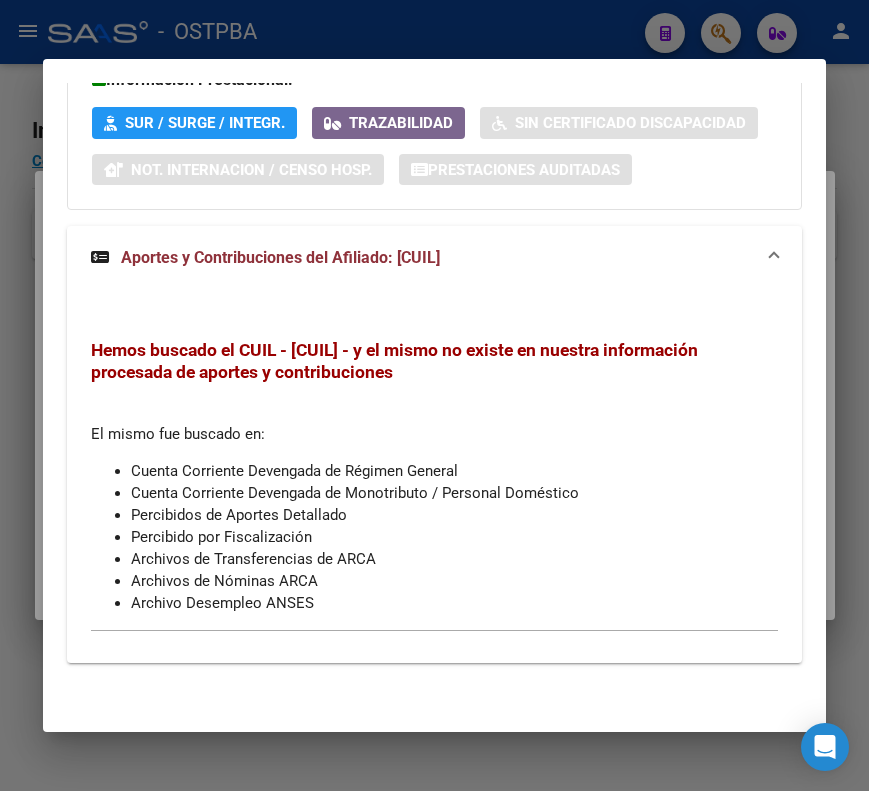 click at bounding box center (434, 395) 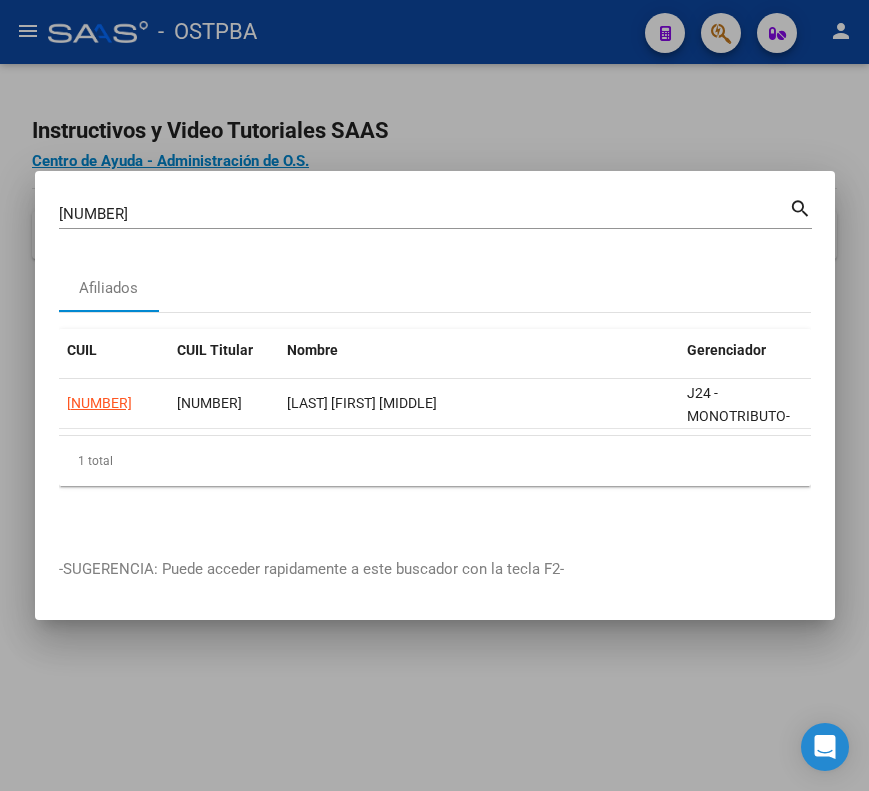 click on "[NUMBER]" at bounding box center [424, 214] 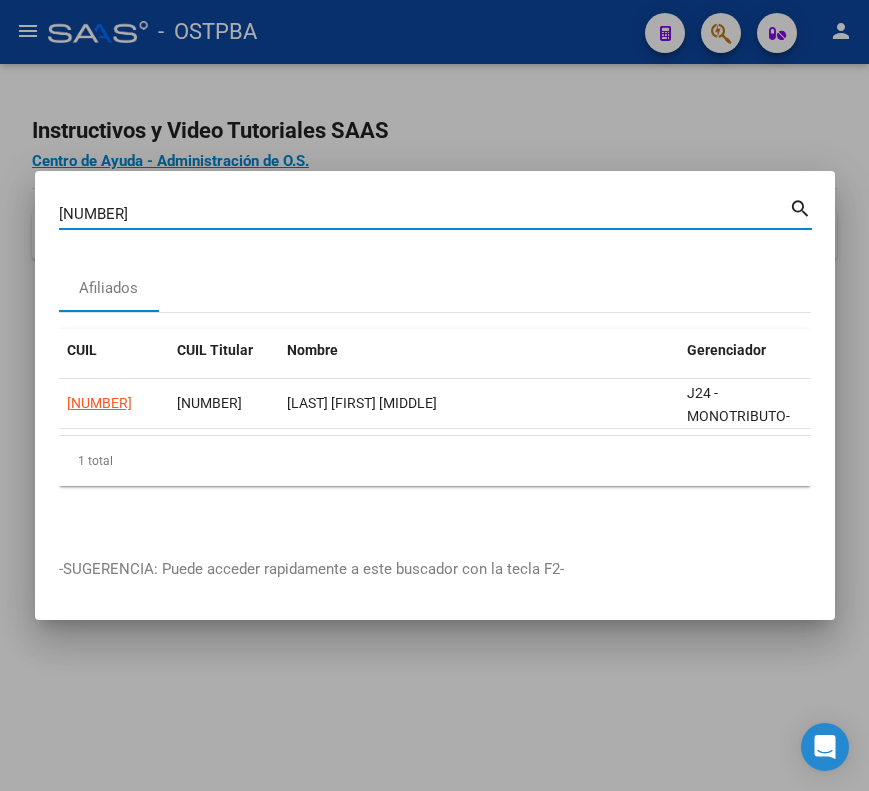 click on "[NUMBER]" at bounding box center [424, 214] 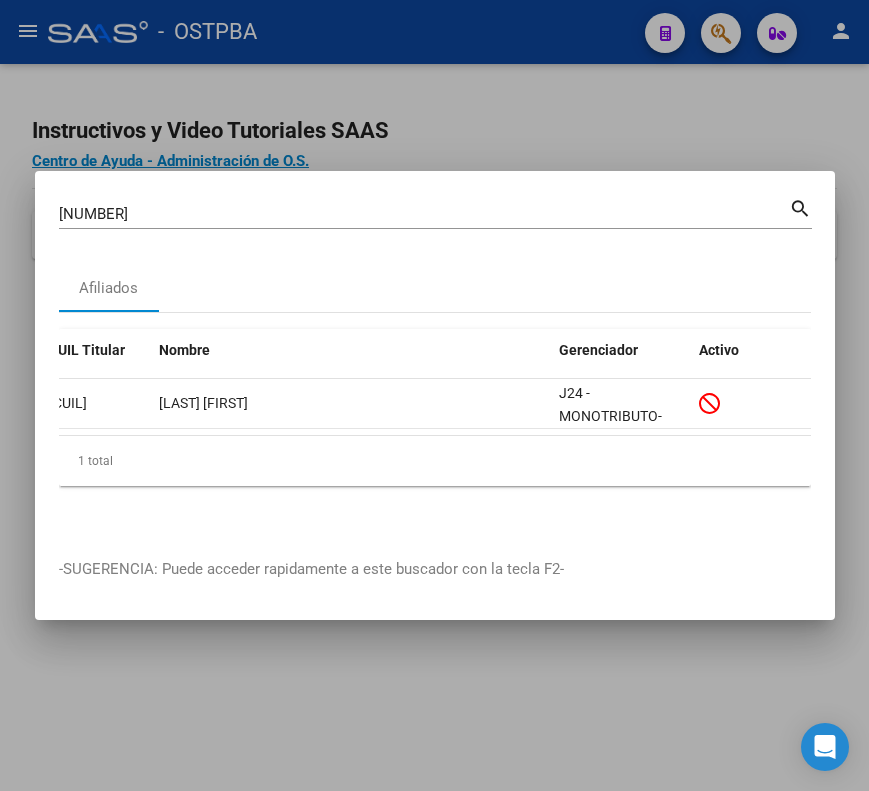 scroll, scrollTop: 0, scrollLeft: 0, axis: both 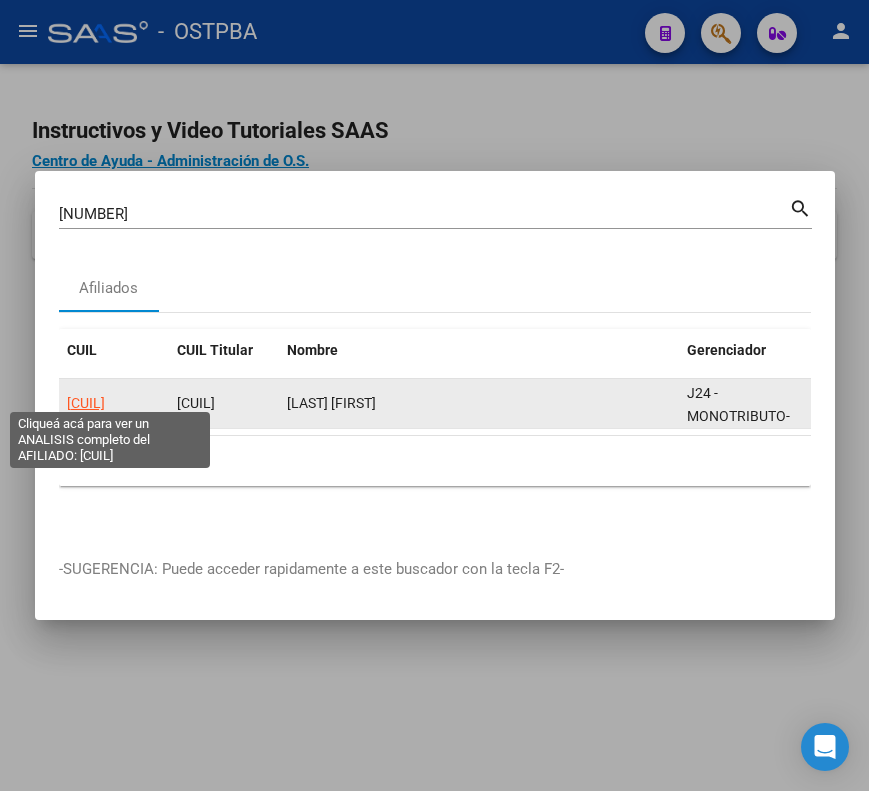 click on "[CUIL]" 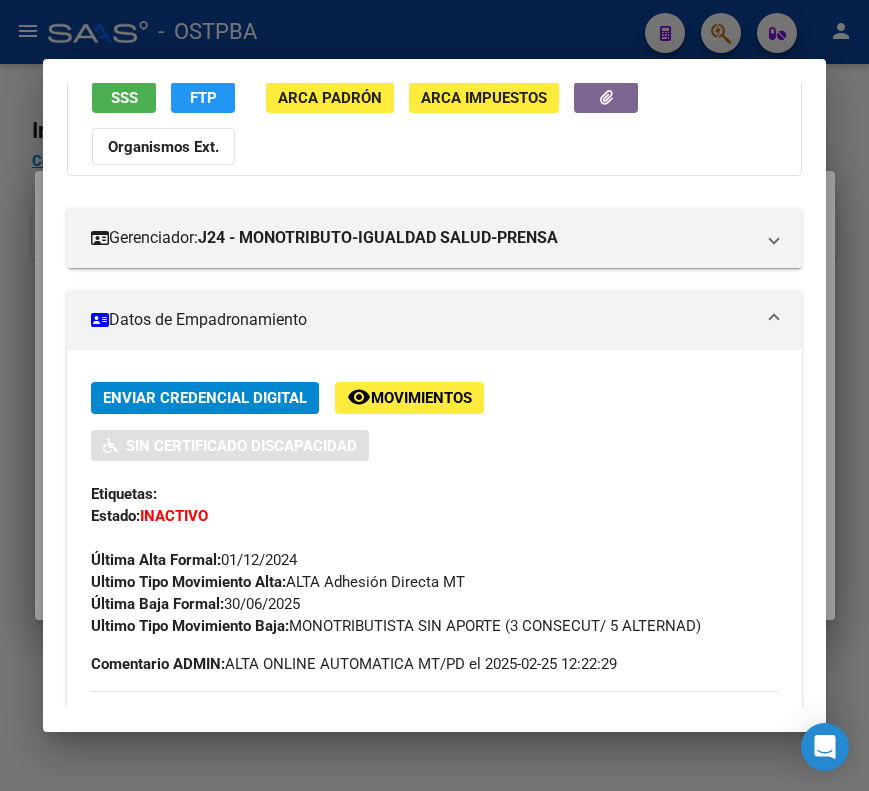scroll, scrollTop: 300, scrollLeft: 0, axis: vertical 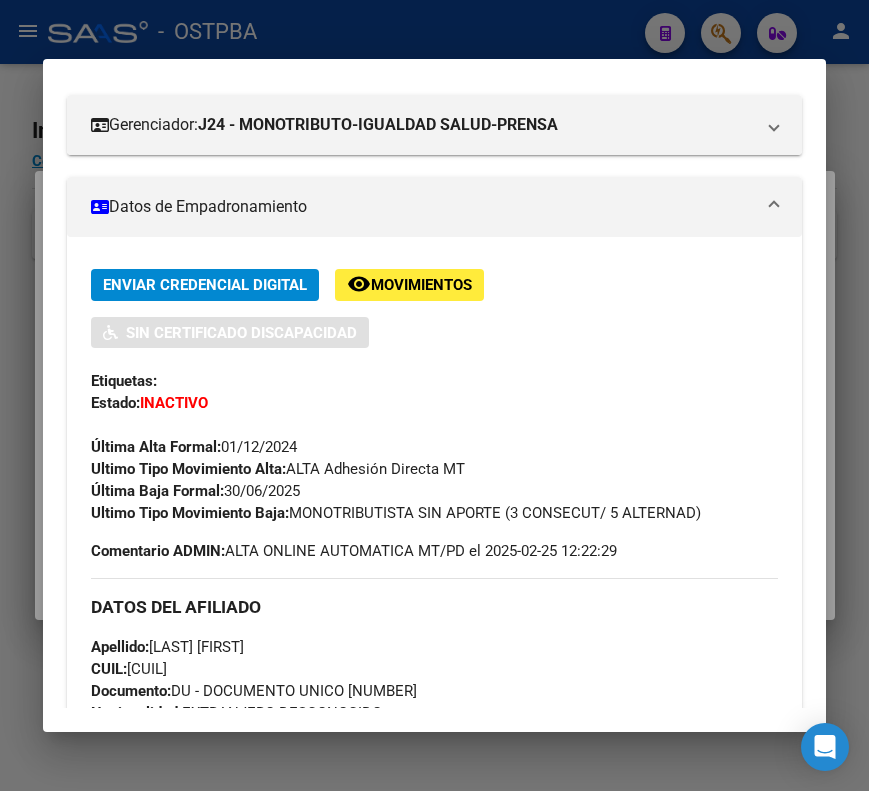 drag, startPoint x: 233, startPoint y: 492, endPoint x: 318, endPoint y: 492, distance: 85 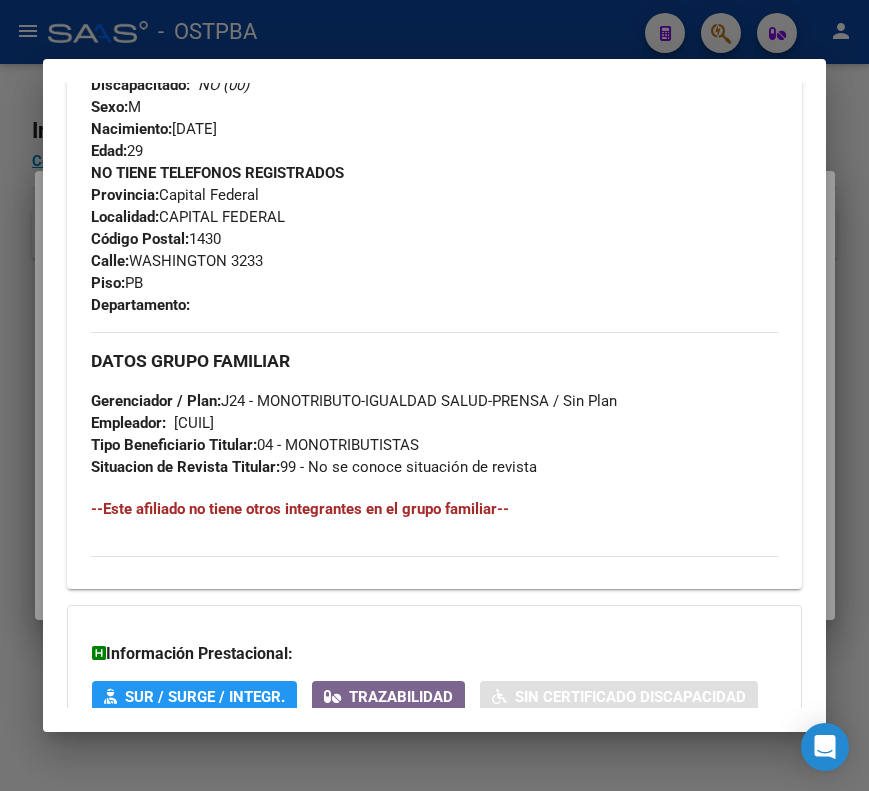 scroll, scrollTop: 1178, scrollLeft: 0, axis: vertical 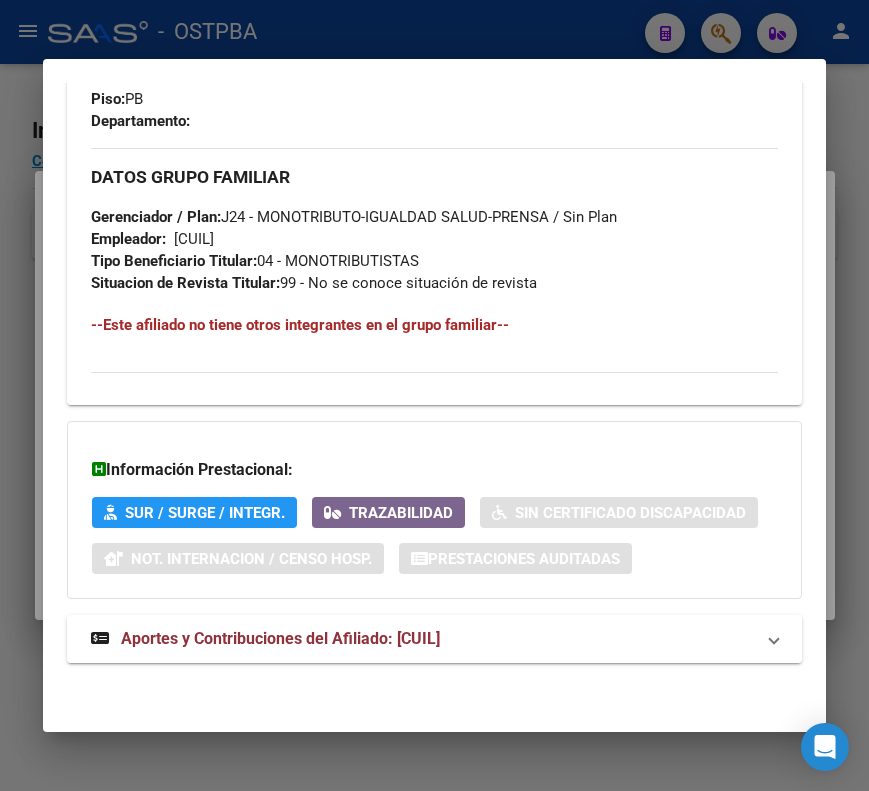 click on "Aportes y Contribuciones del Afiliado: [CUIL]" at bounding box center [280, 638] 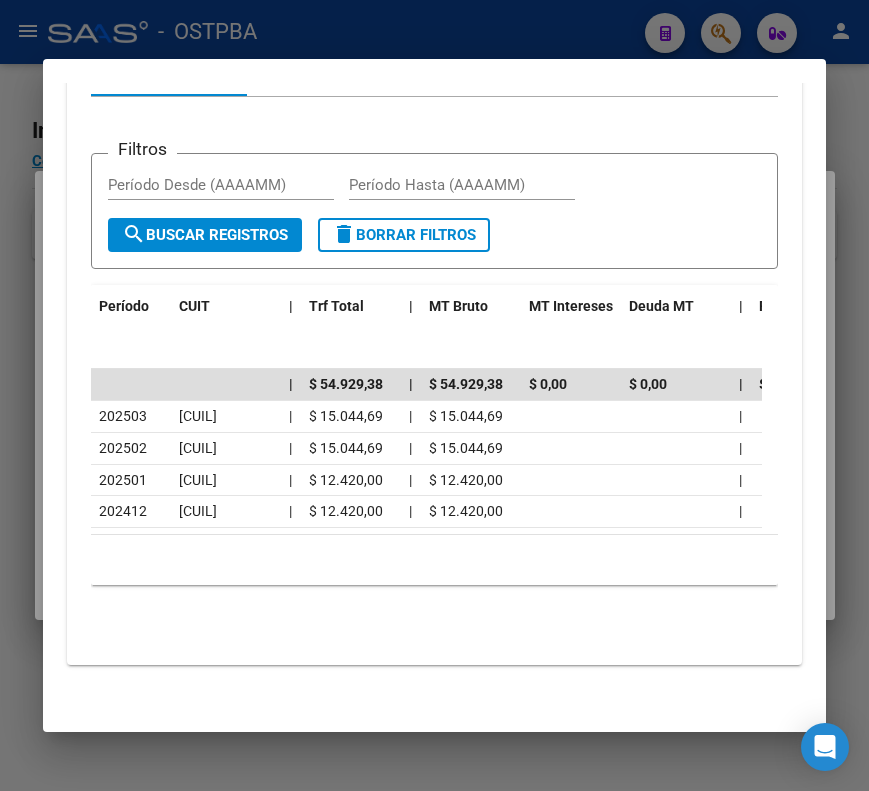 scroll, scrollTop: 1919, scrollLeft: 0, axis: vertical 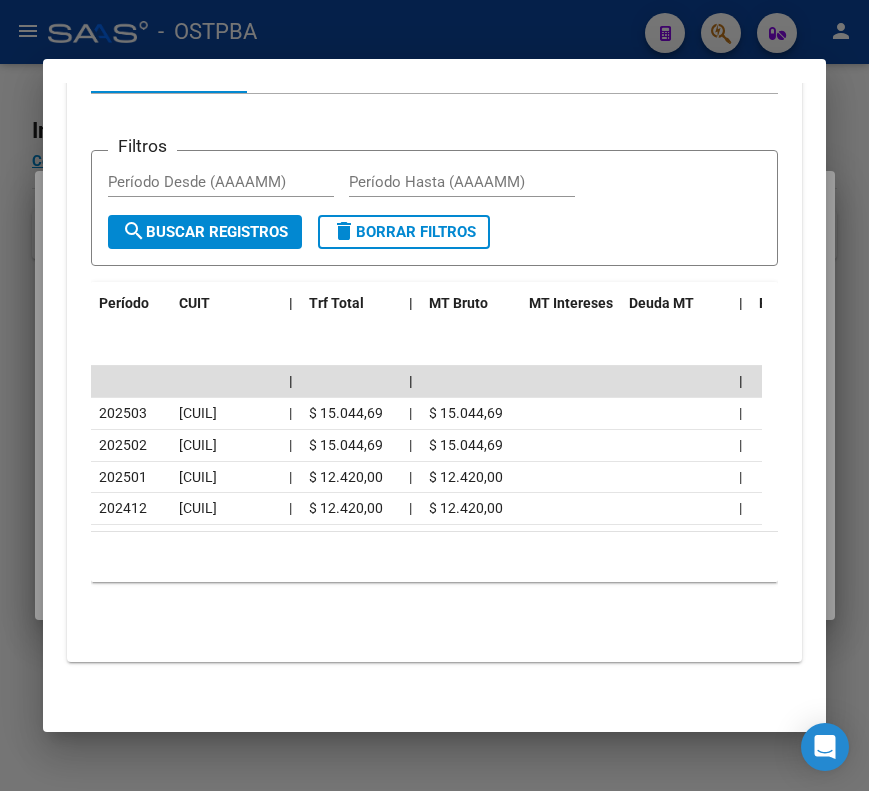 click at bounding box center (434, 395) 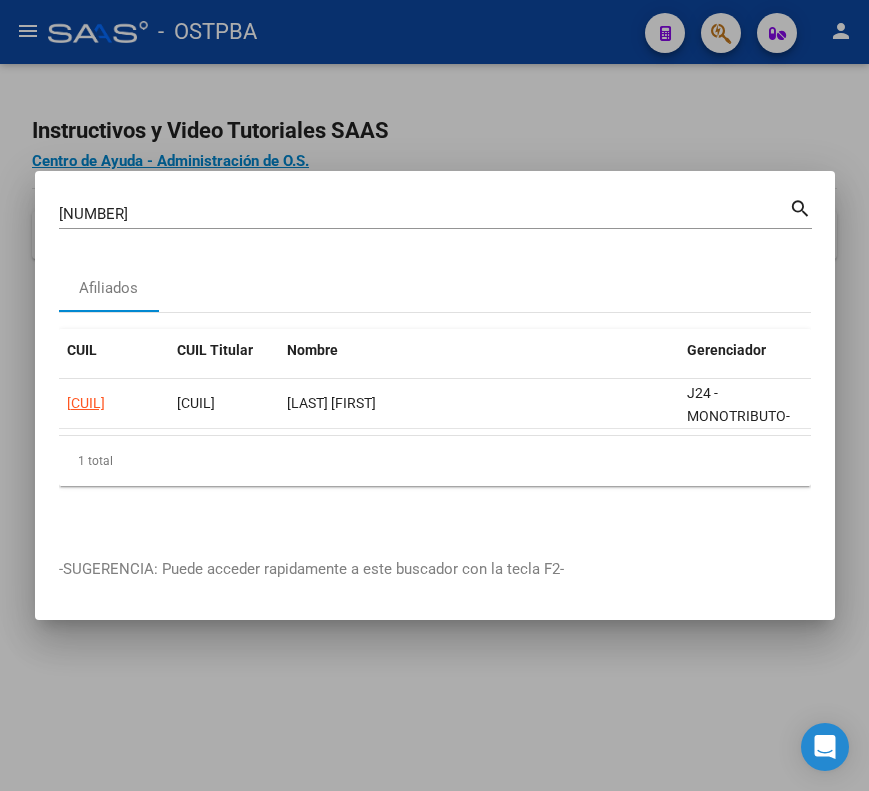 click on "[NUMBER]" at bounding box center [424, 214] 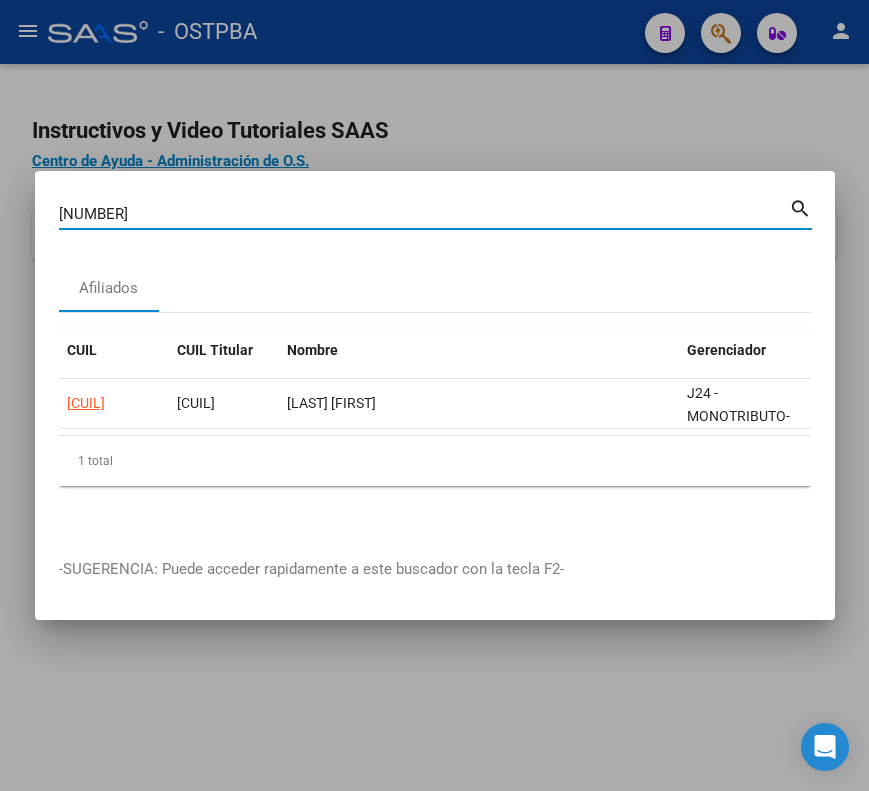 click on "[NUMBER]" at bounding box center (424, 214) 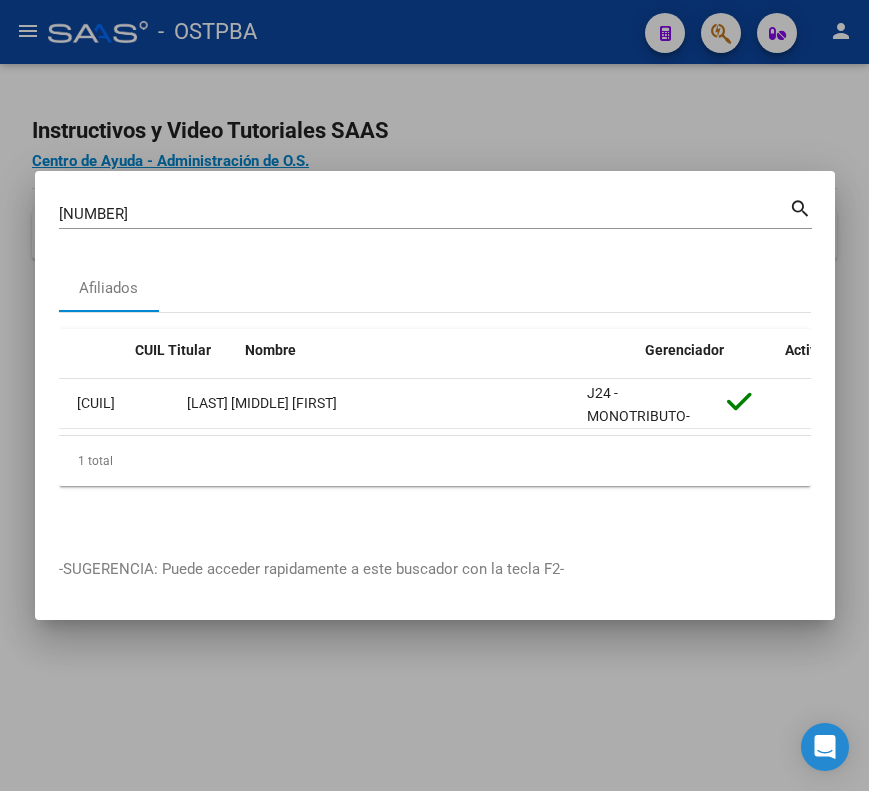 scroll, scrollTop: 0, scrollLeft: 0, axis: both 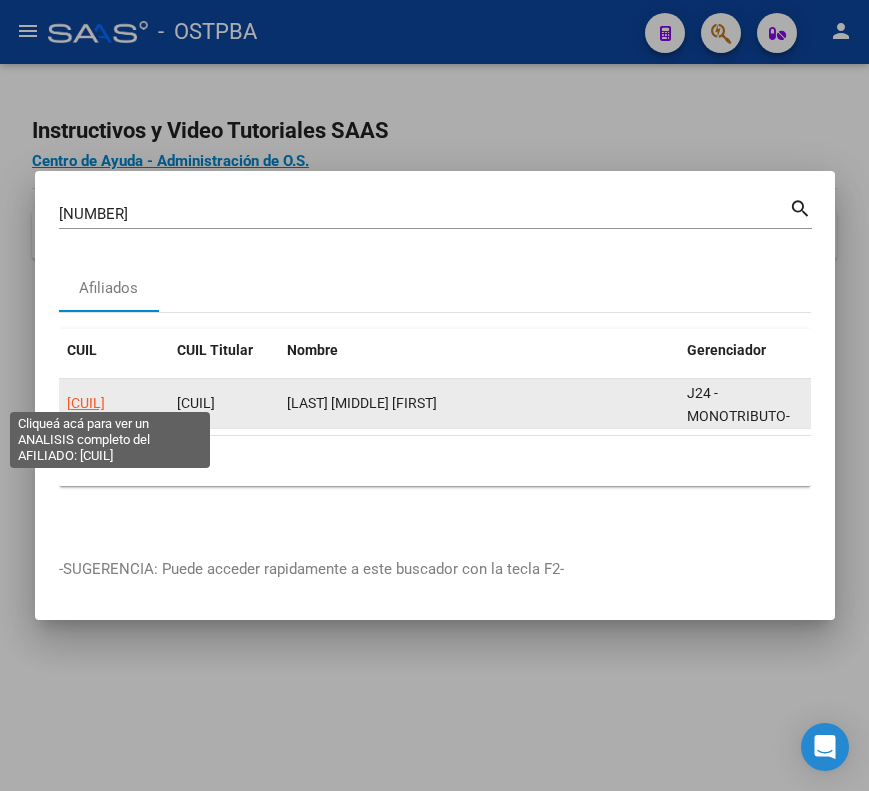 click on "[CUIL]" 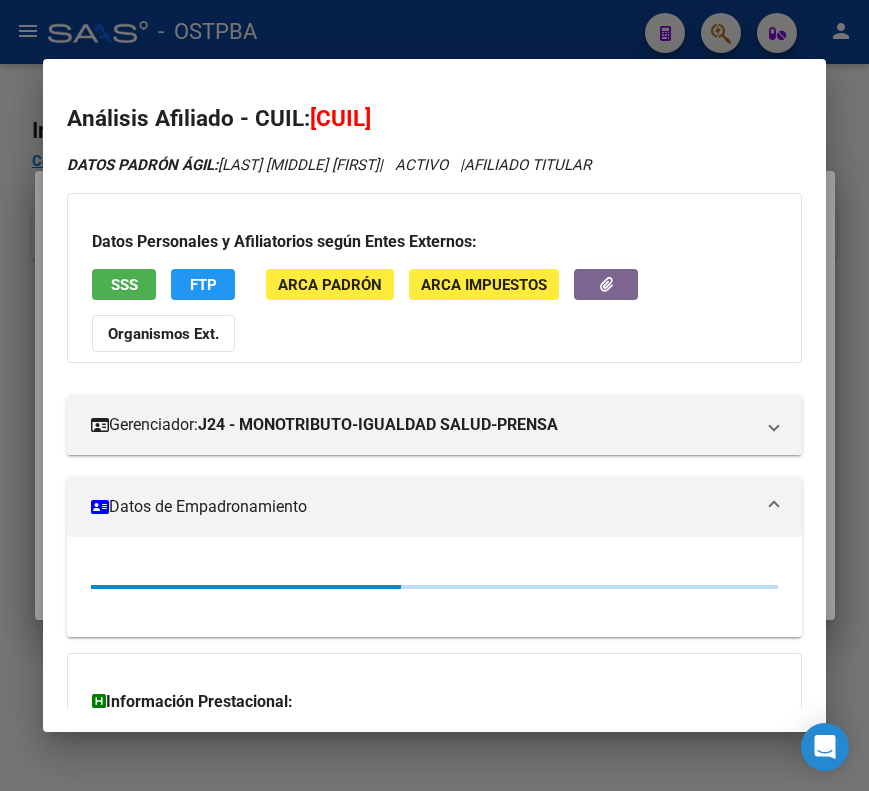 click on "Datos de Empadronamiento" at bounding box center [422, 507] 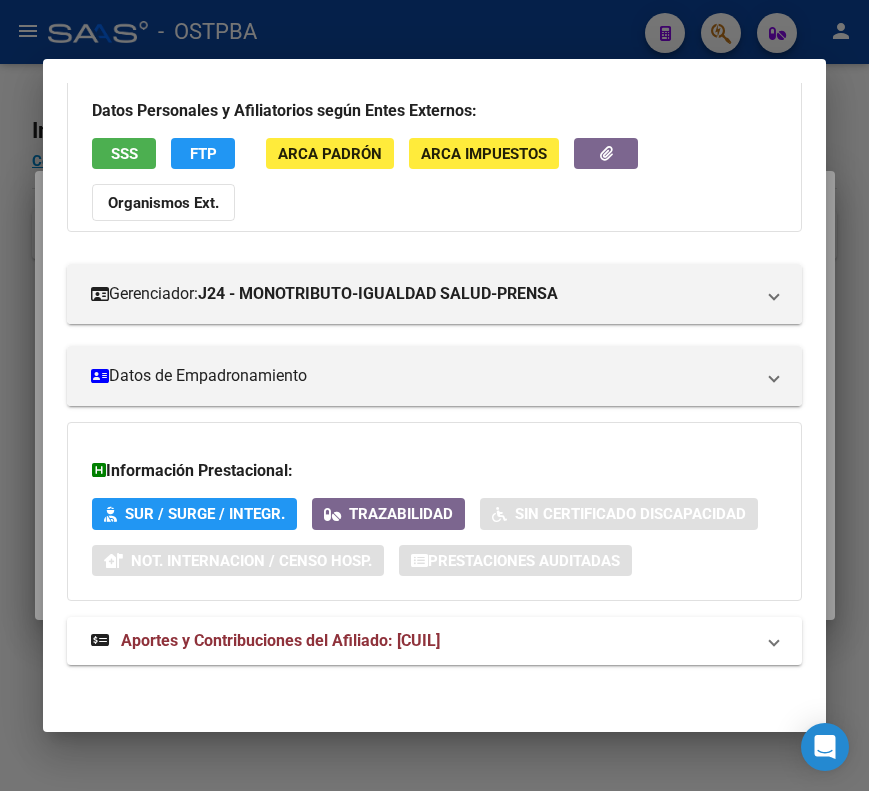 scroll, scrollTop: 133, scrollLeft: 0, axis: vertical 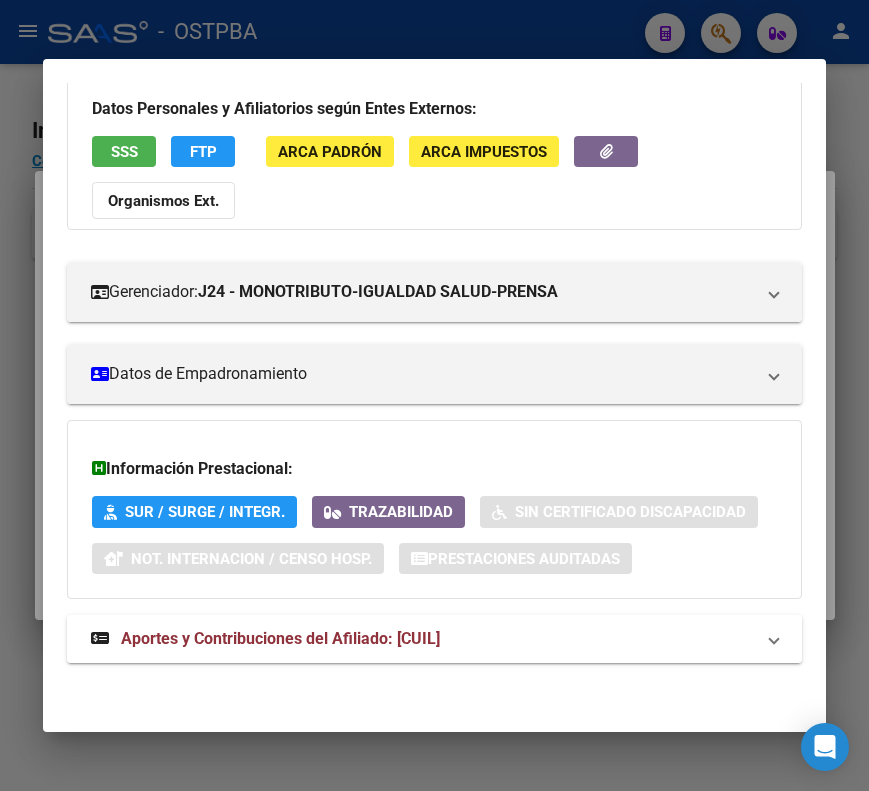 click on "Aportes y Contribuciones del Afiliado: [CUIL]" at bounding box center [434, 639] 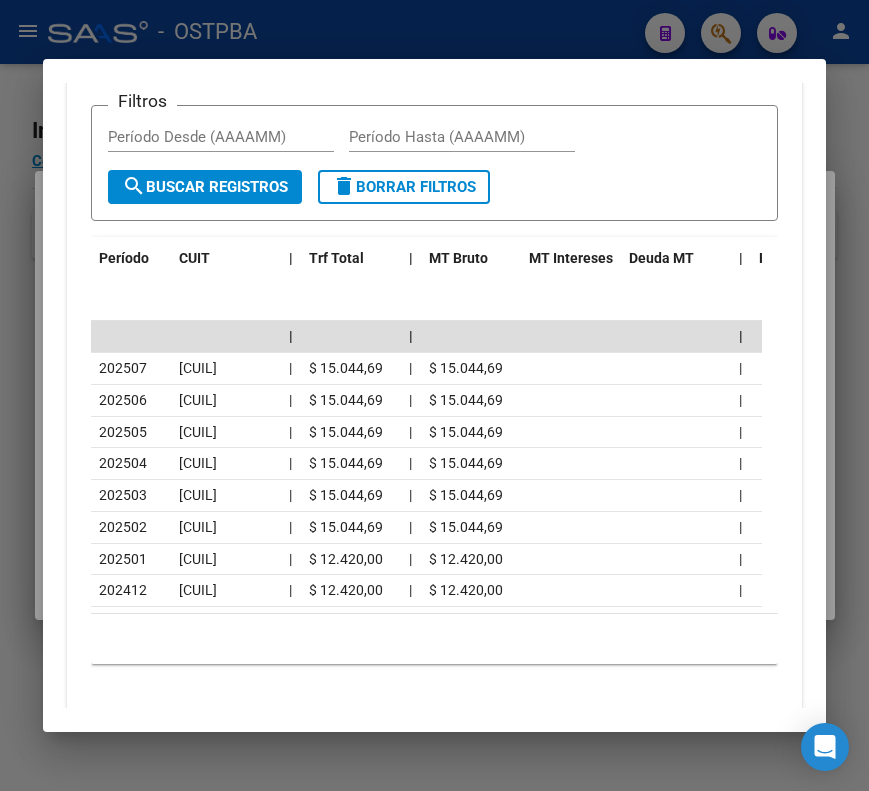 scroll, scrollTop: 974, scrollLeft: 0, axis: vertical 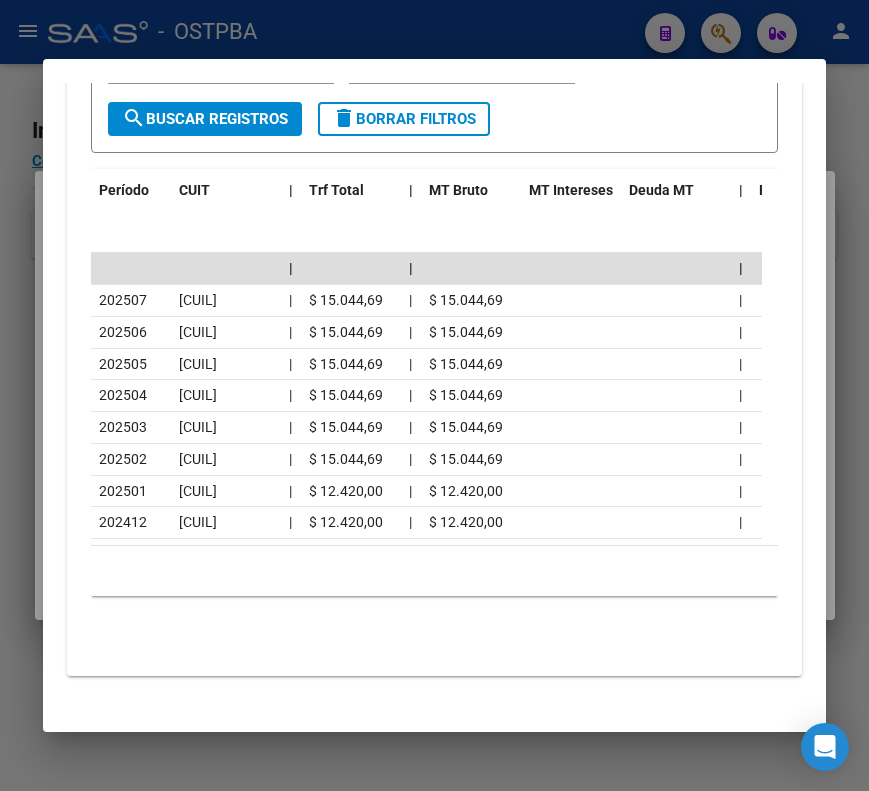 click at bounding box center [434, 395] 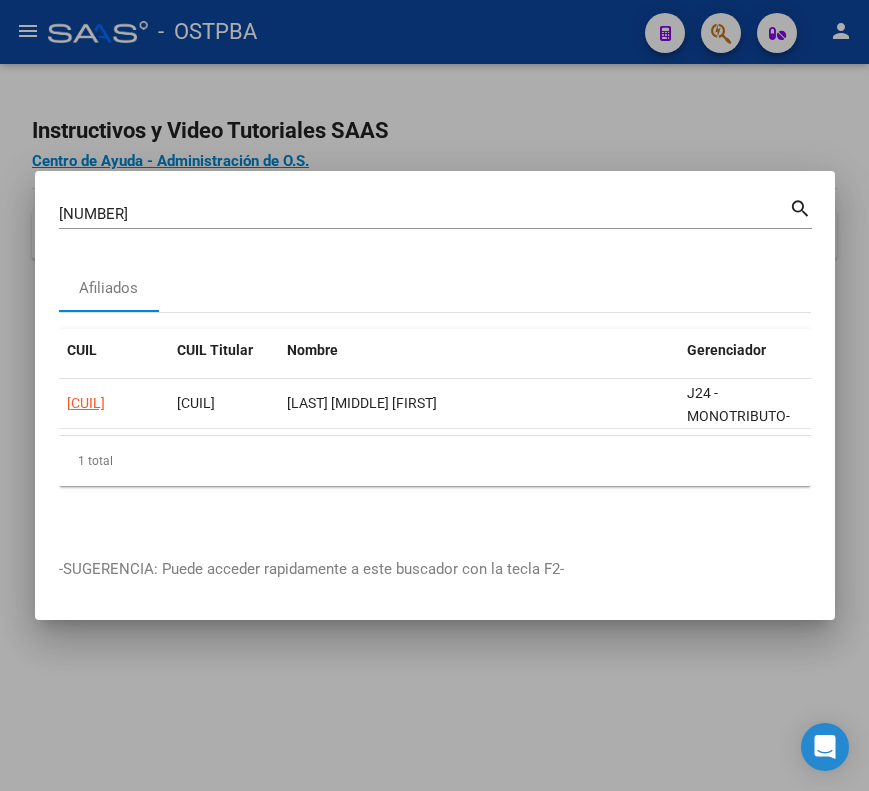click on "[NUMBER]" at bounding box center (424, 214) 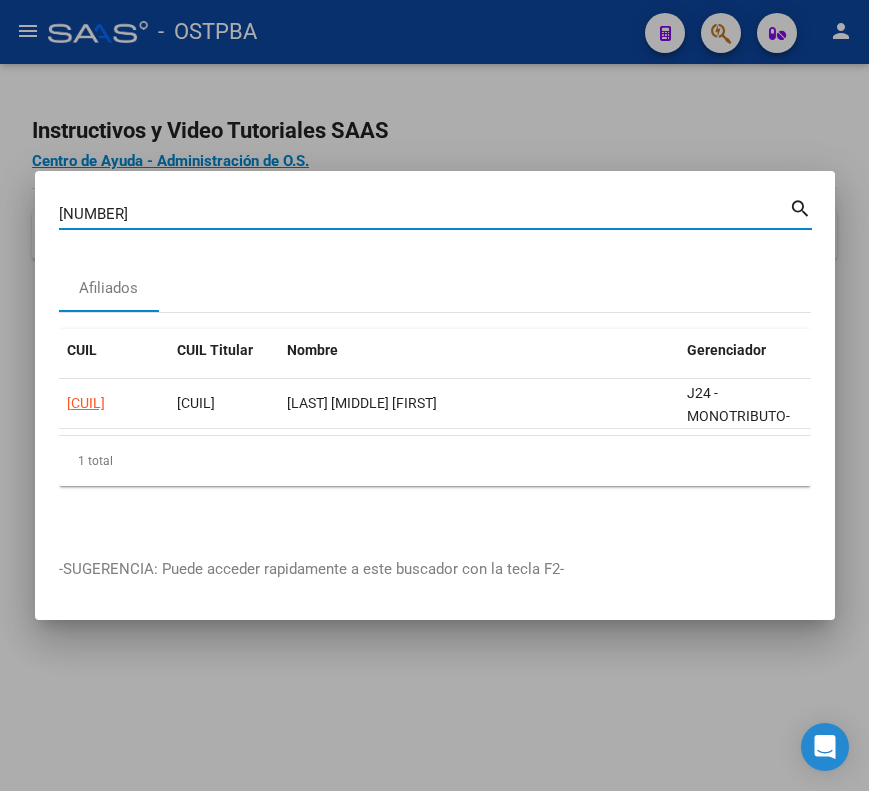 click on "[NUMBER]" at bounding box center [424, 214] 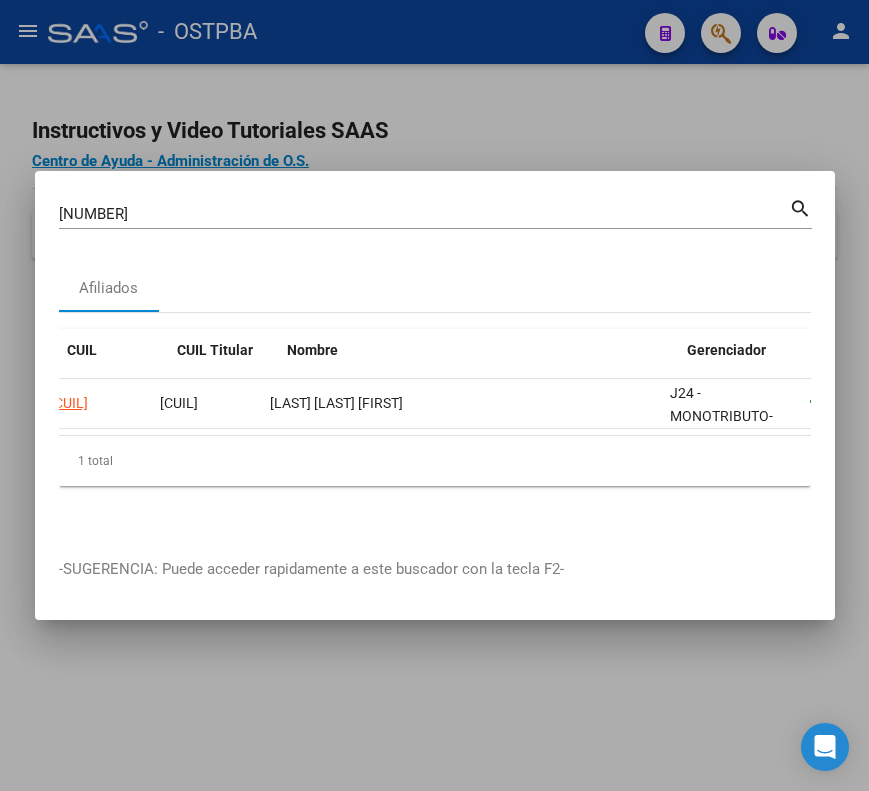 scroll, scrollTop: 0, scrollLeft: 0, axis: both 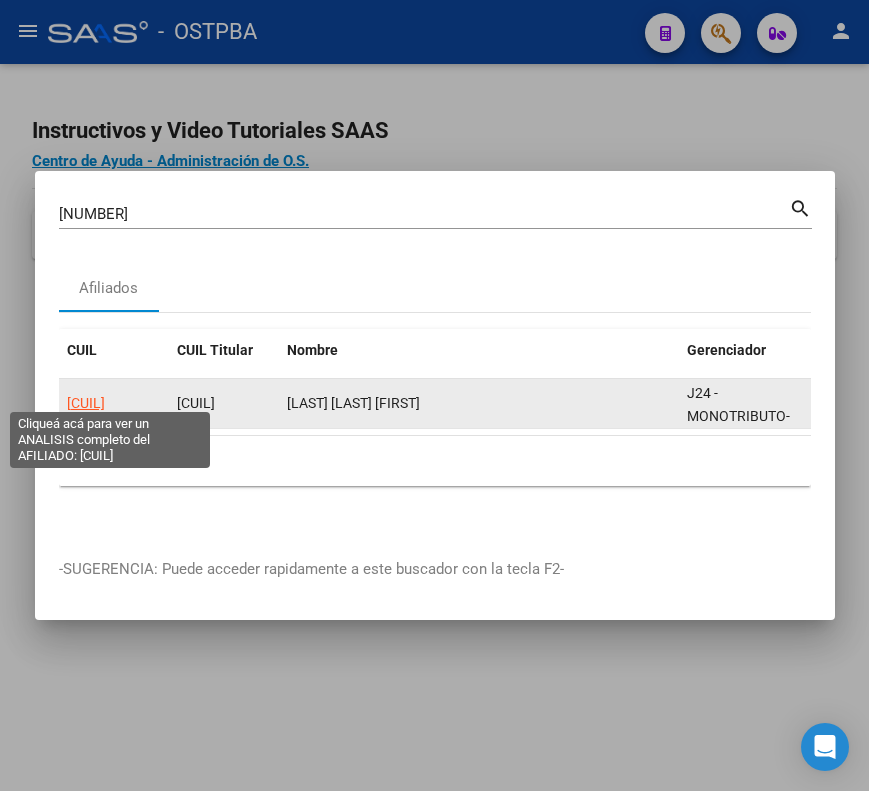 click on "[CUIL]" 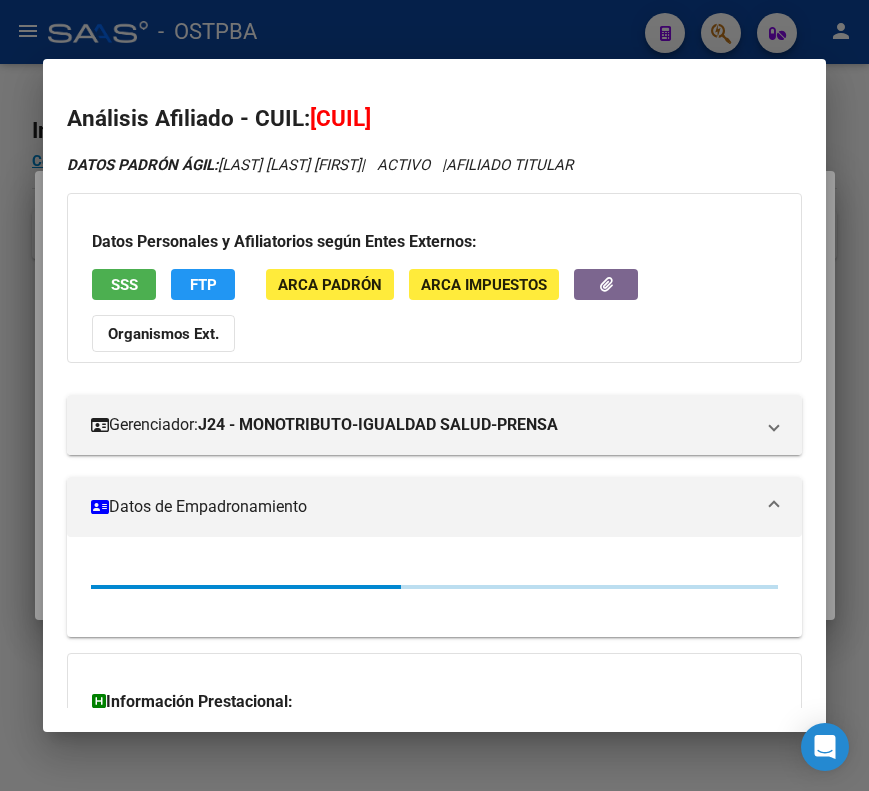 click on "Datos de Empadronamiento" at bounding box center [422, 507] 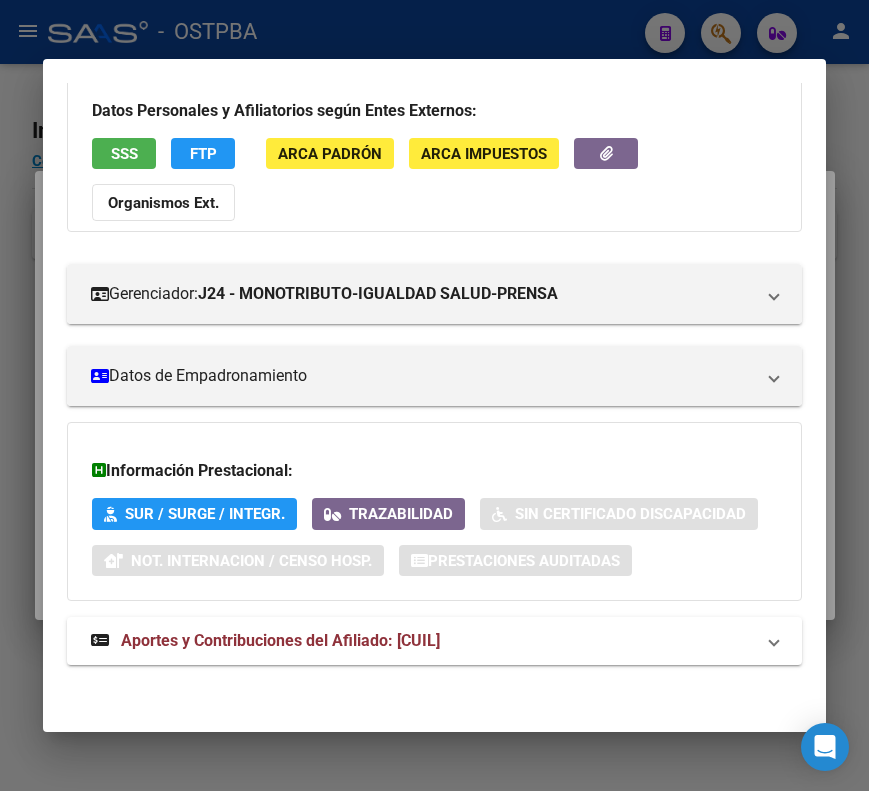 scroll, scrollTop: 133, scrollLeft: 0, axis: vertical 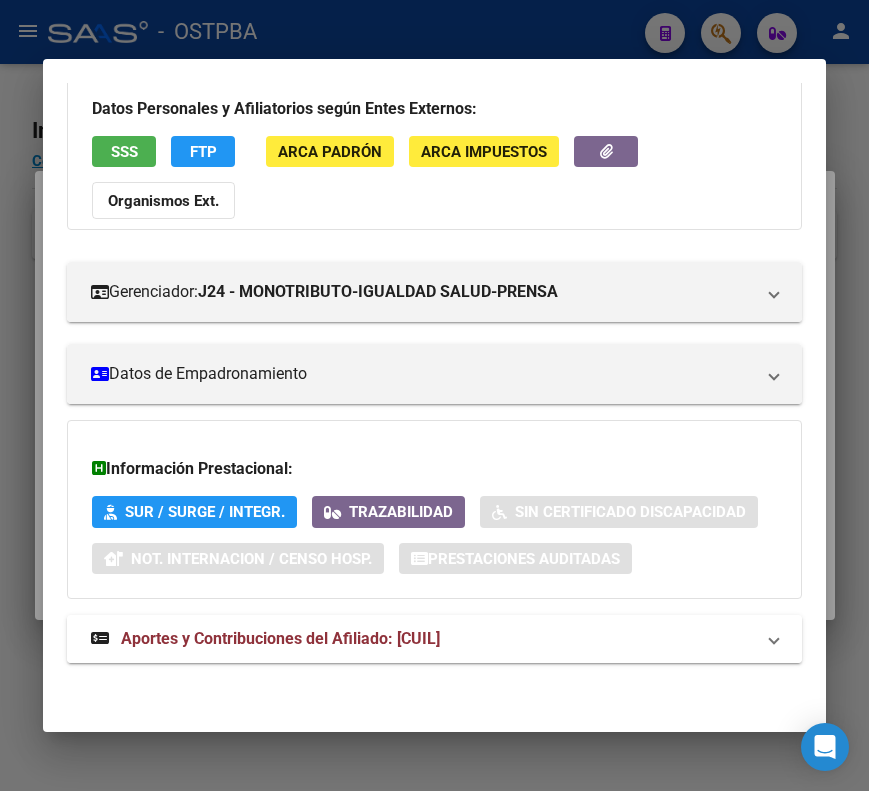 click on "Aportes y Contribuciones del Afiliado: [CUIL]" at bounding box center (280, 638) 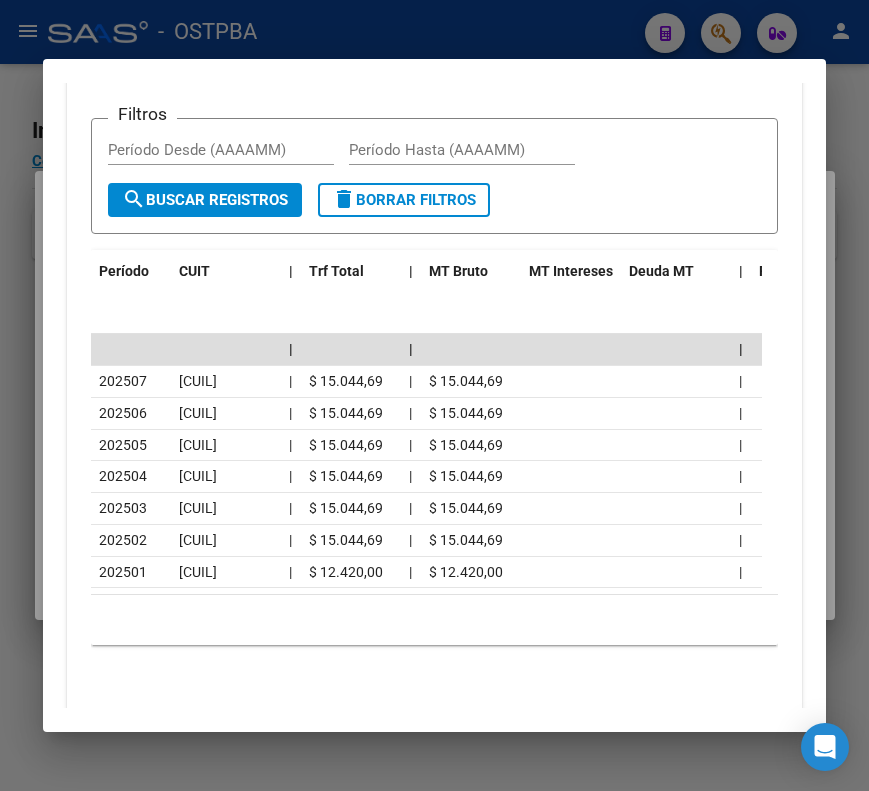scroll, scrollTop: 970, scrollLeft: 0, axis: vertical 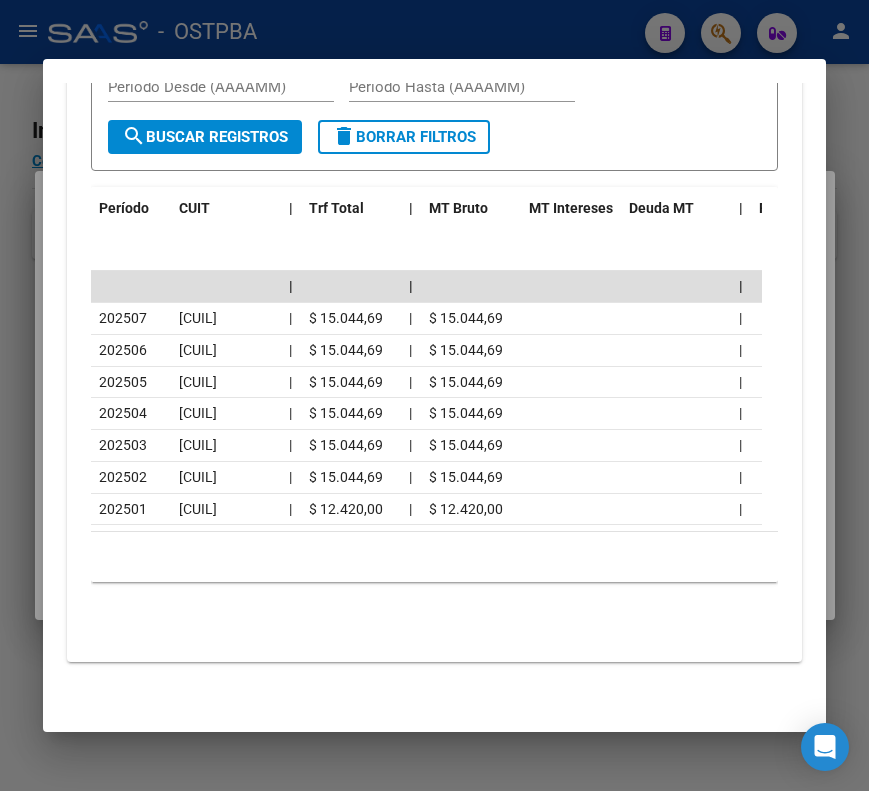 click at bounding box center (434, 395) 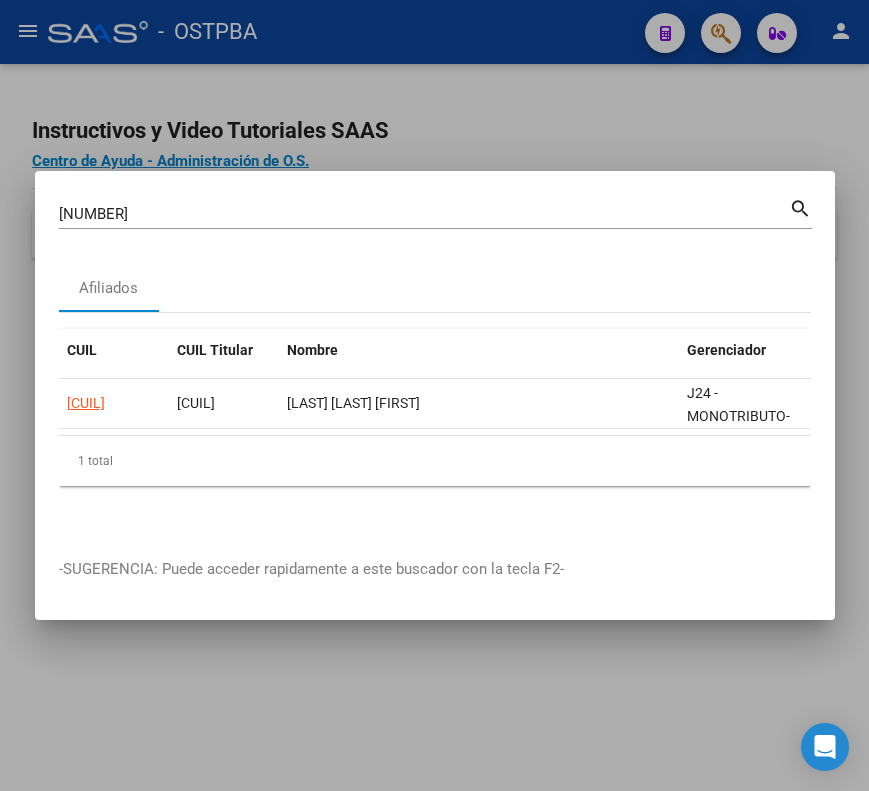 click on "[NUMBER]" at bounding box center (424, 214) 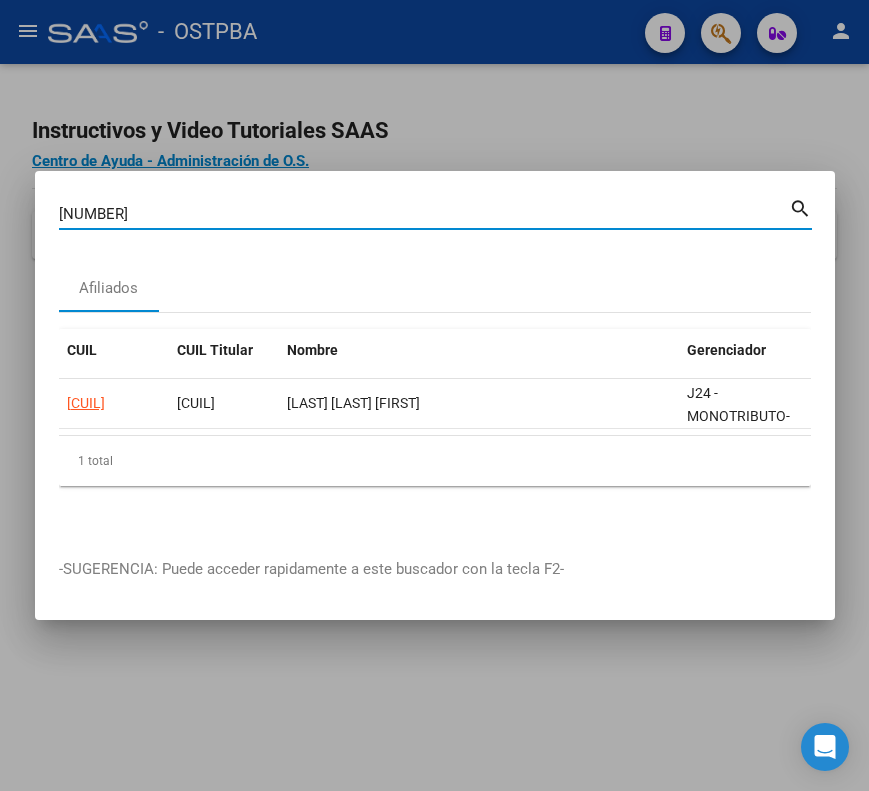 click on "[NUMBER]" at bounding box center [424, 214] 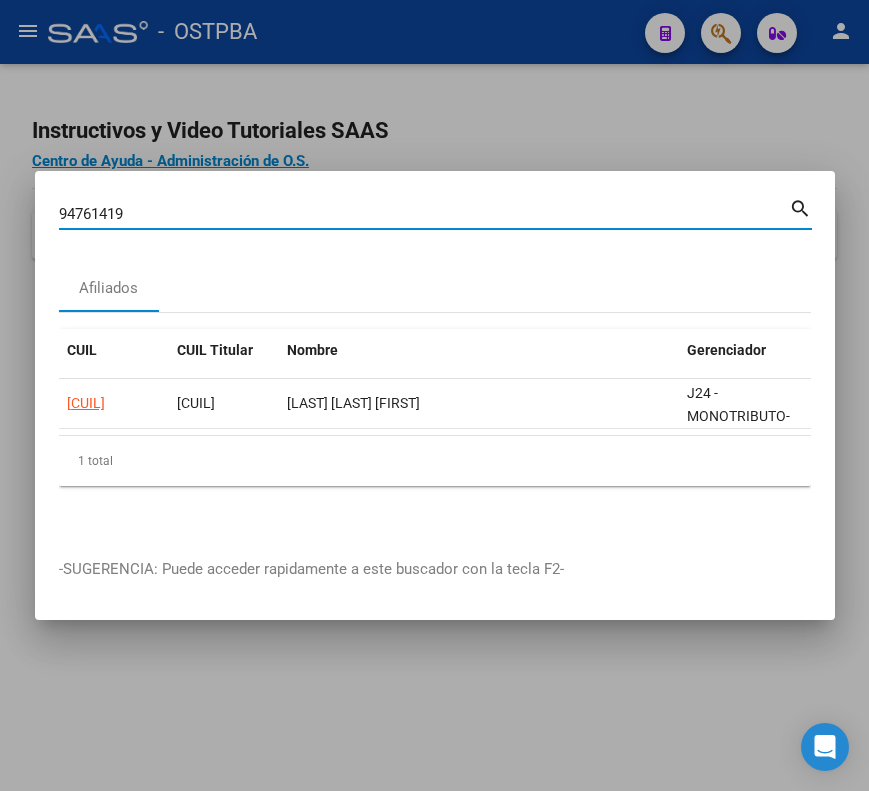 type on "94761419" 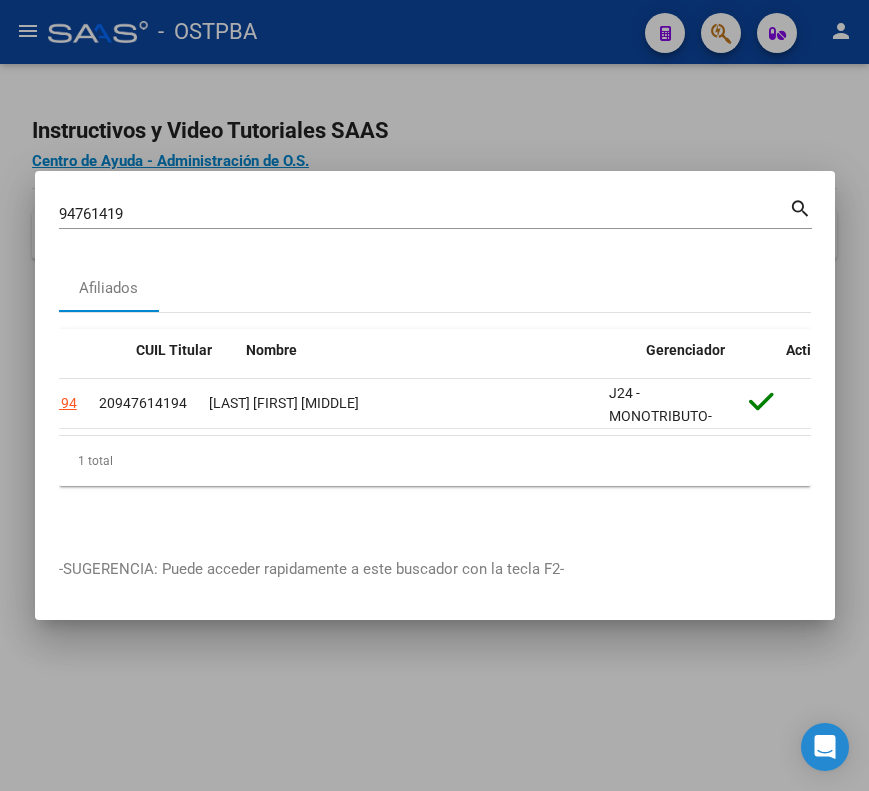 scroll, scrollTop: 0, scrollLeft: 0, axis: both 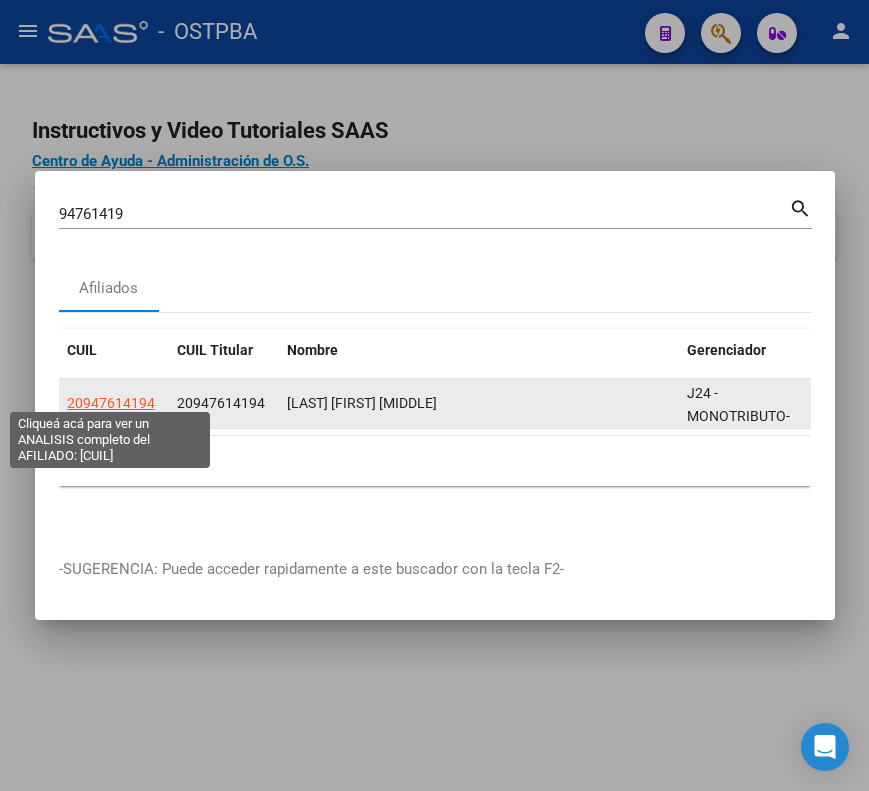 click on "20947614194" 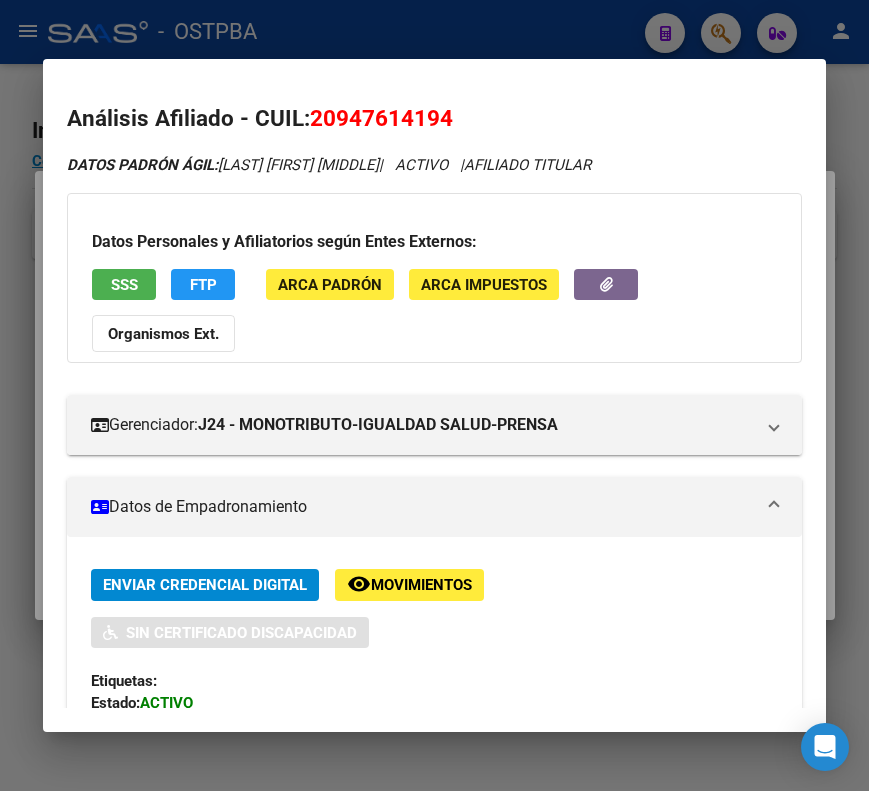 click on "Datos de Empadronamiento" at bounding box center (422, 507) 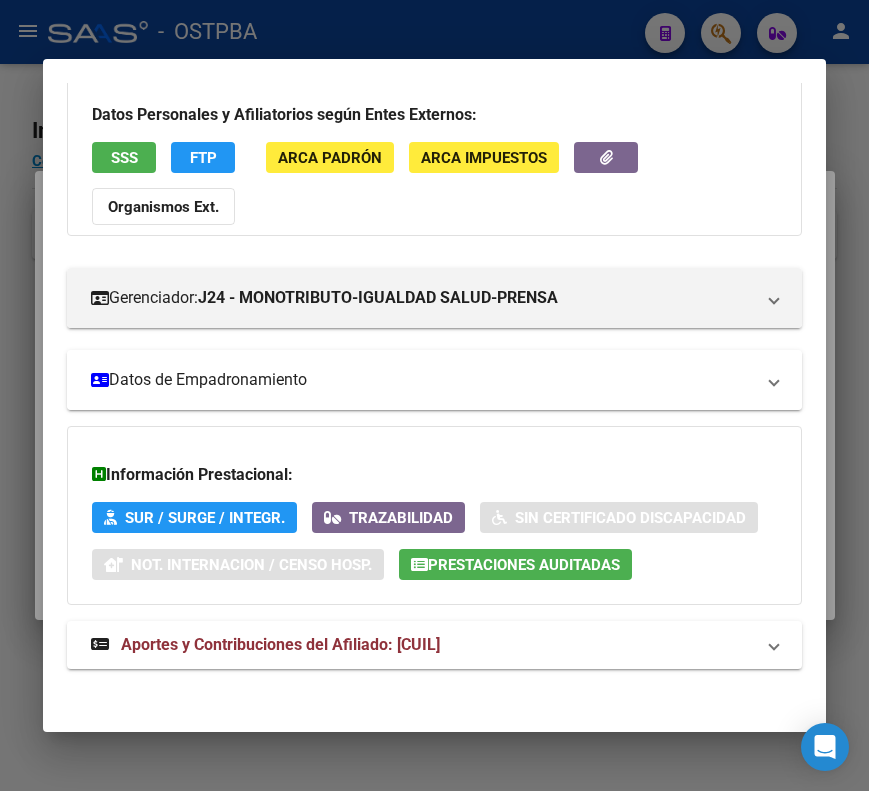 scroll, scrollTop: 133, scrollLeft: 0, axis: vertical 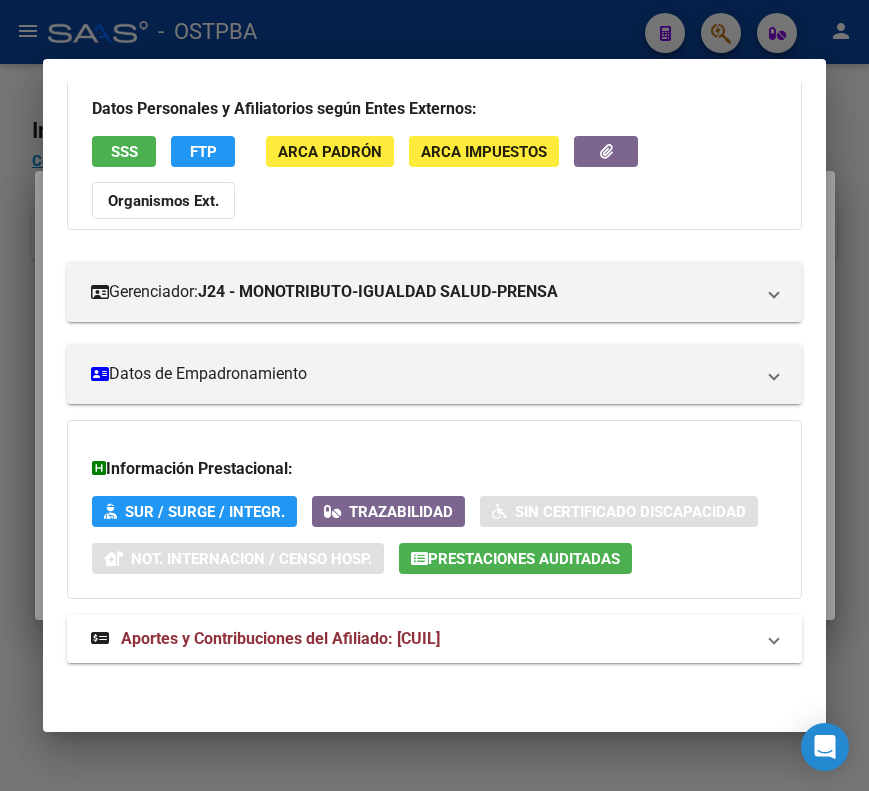 click on "Aportes y Contribuciones del Afiliado: [CUIL]" at bounding box center [280, 638] 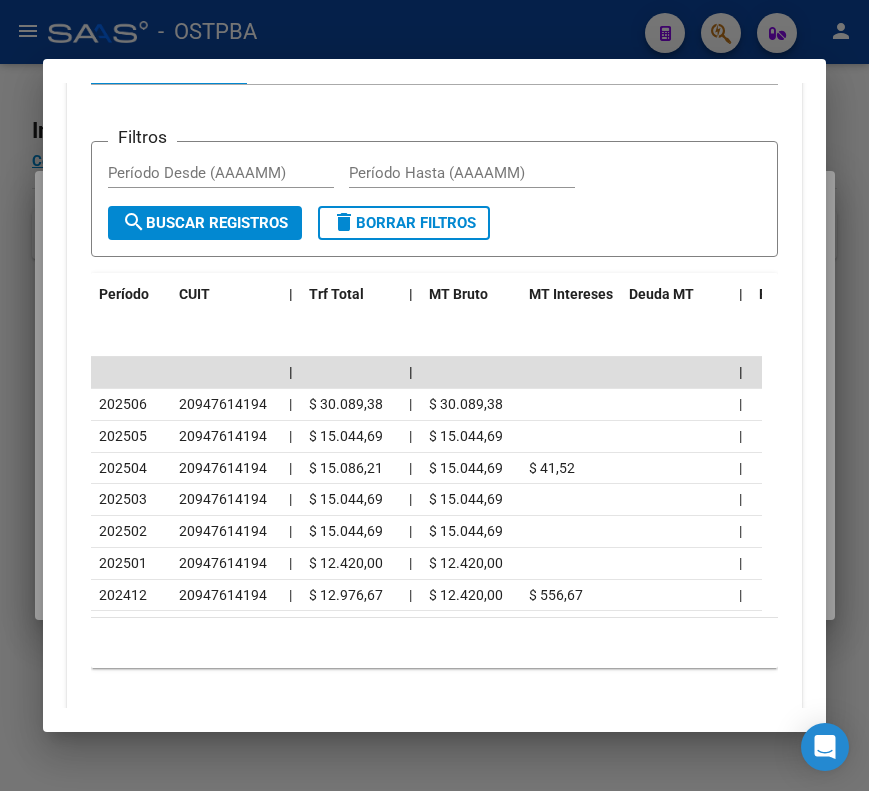 scroll, scrollTop: 874, scrollLeft: 0, axis: vertical 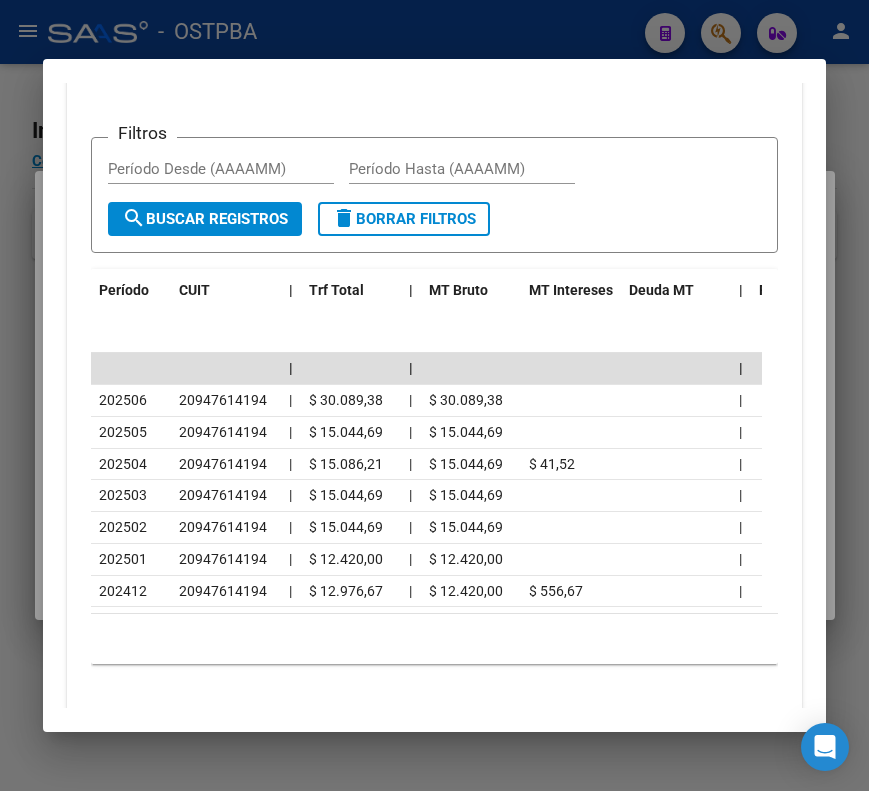drag, startPoint x: 199, startPoint y: 34, endPoint x: 195, endPoint y: 51, distance: 17.464249 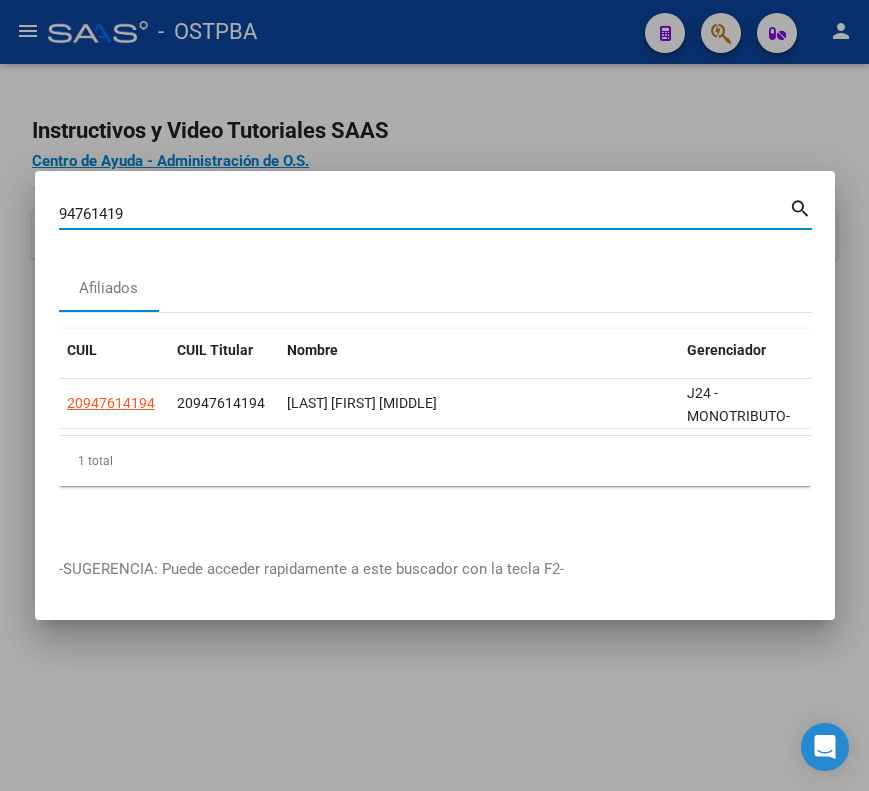 click on "94761419" at bounding box center [424, 214] 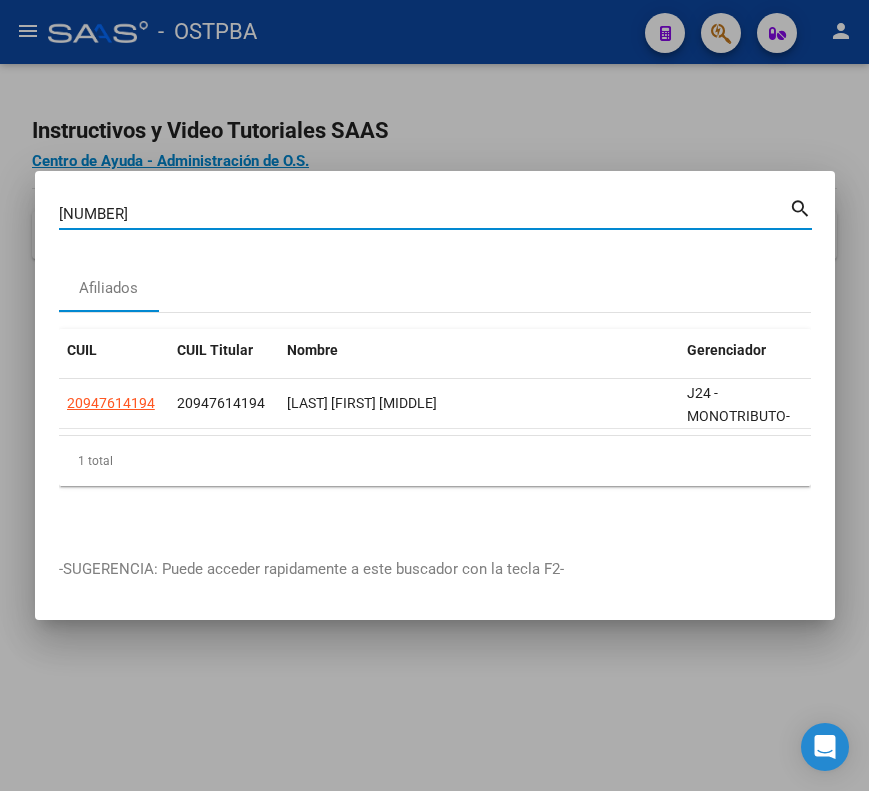 type on "[NUMBER]" 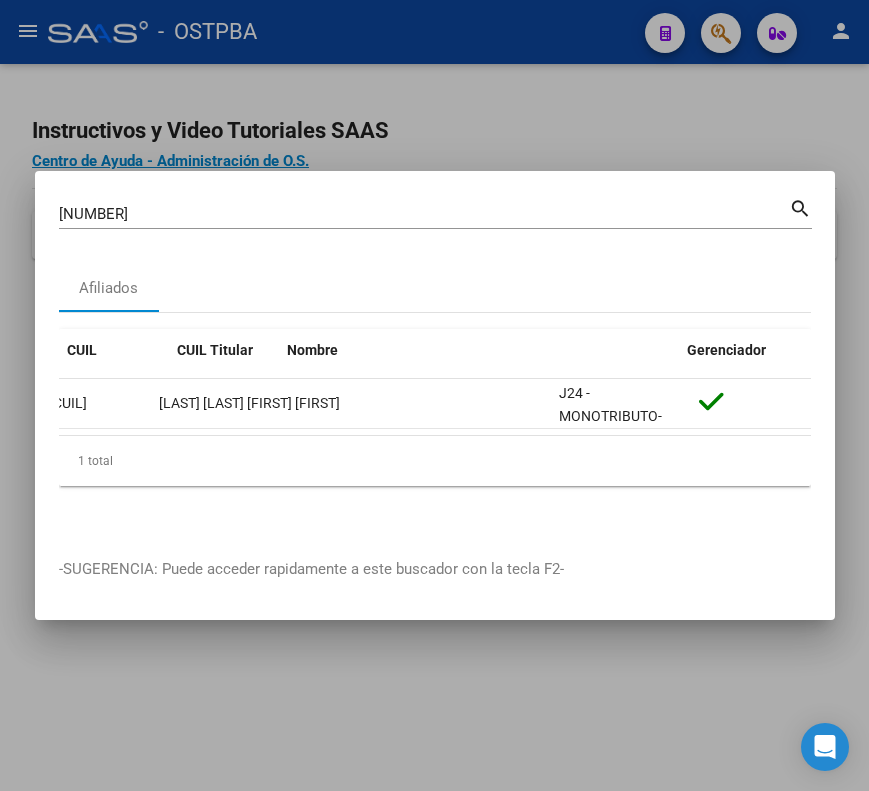 scroll, scrollTop: 0, scrollLeft: 0, axis: both 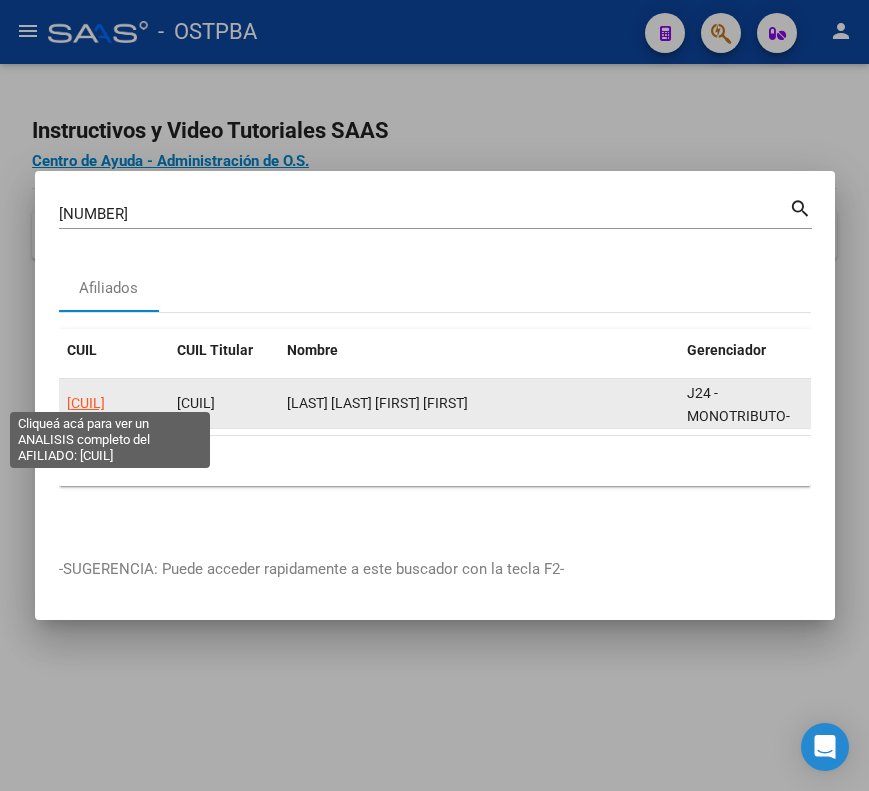 click on "[CUIL]" 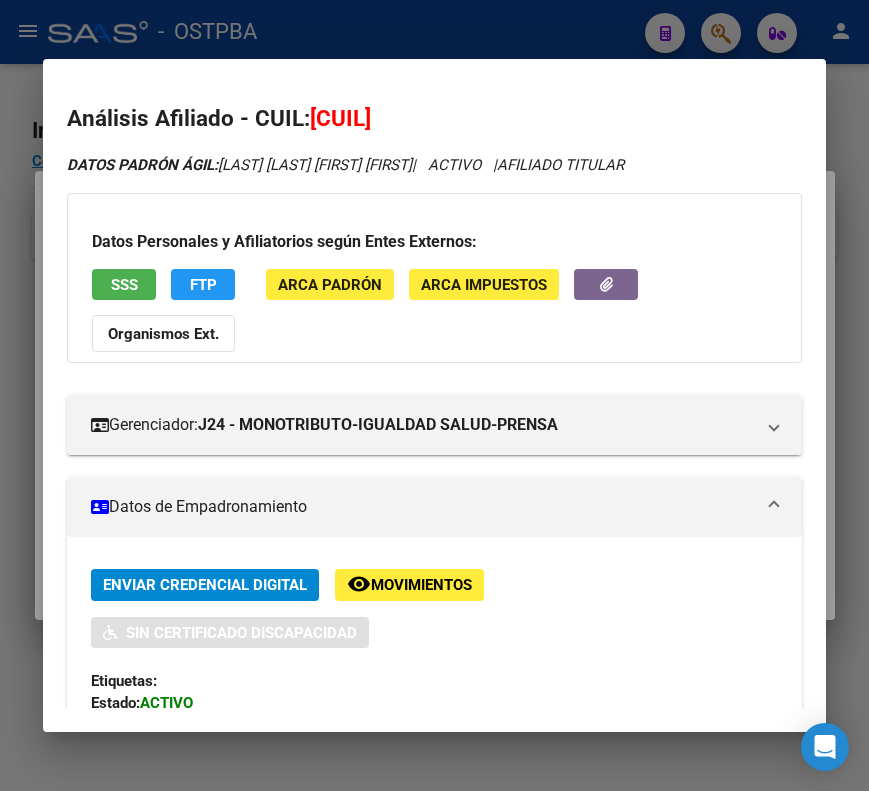 click on "Datos de Empadronamiento" at bounding box center [434, 507] 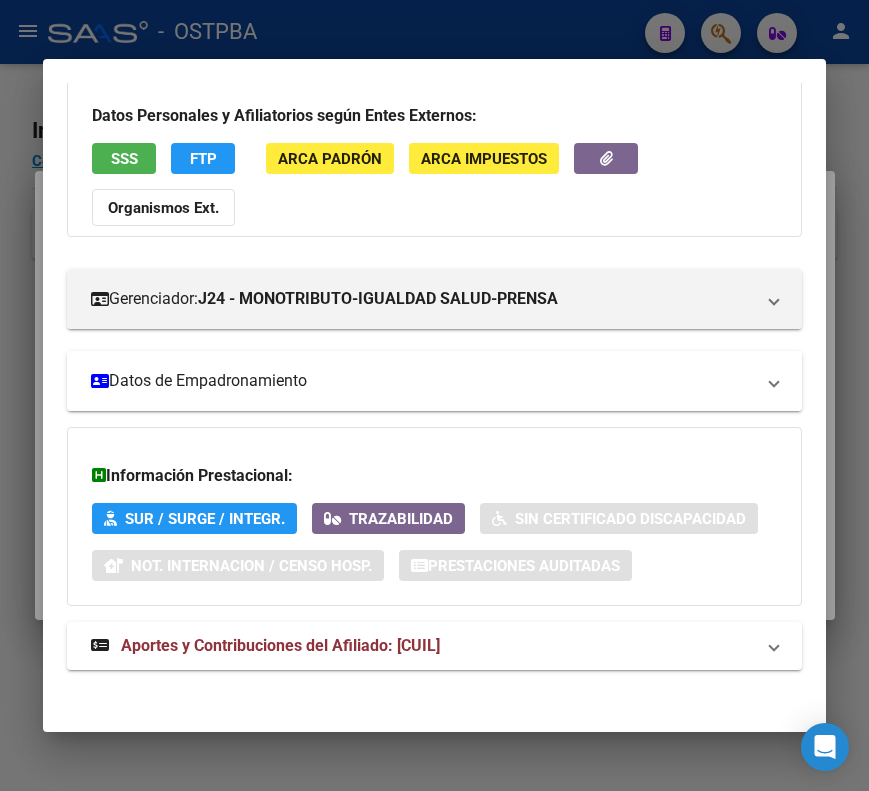 scroll, scrollTop: 133, scrollLeft: 0, axis: vertical 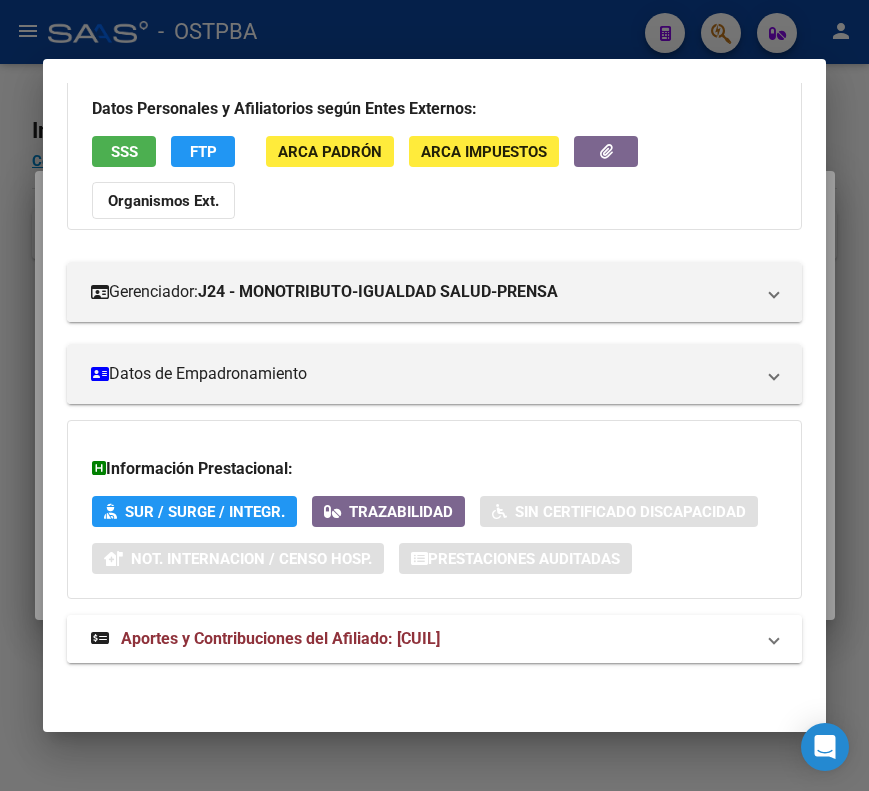 click on "Aportes y Contribuciones del Afiliado: [CUIL]" at bounding box center [280, 638] 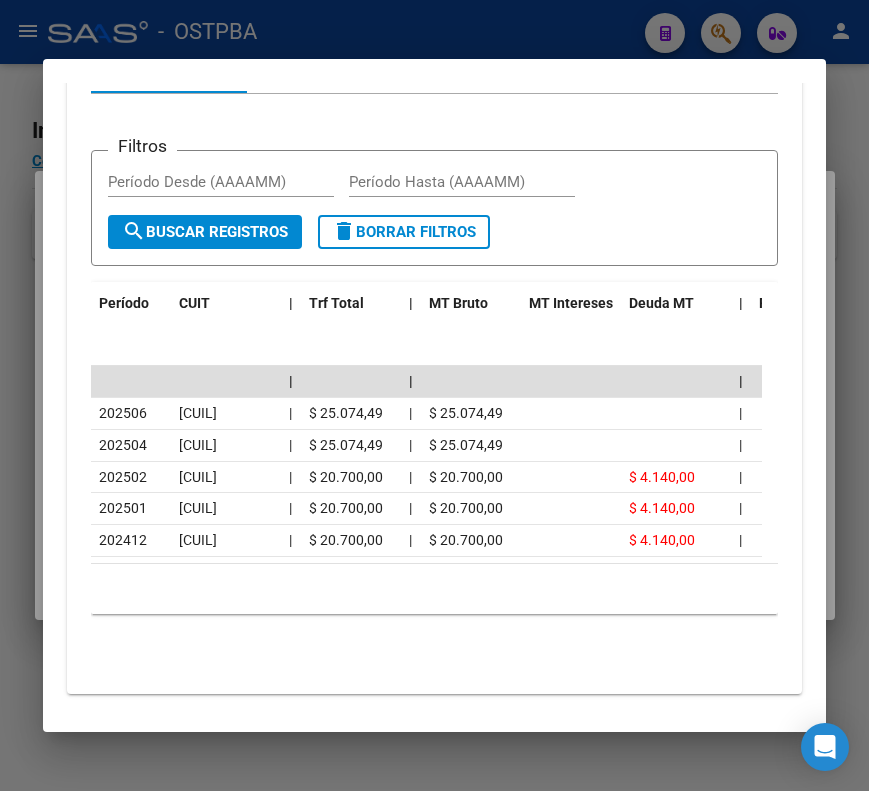 scroll, scrollTop: 874, scrollLeft: 0, axis: vertical 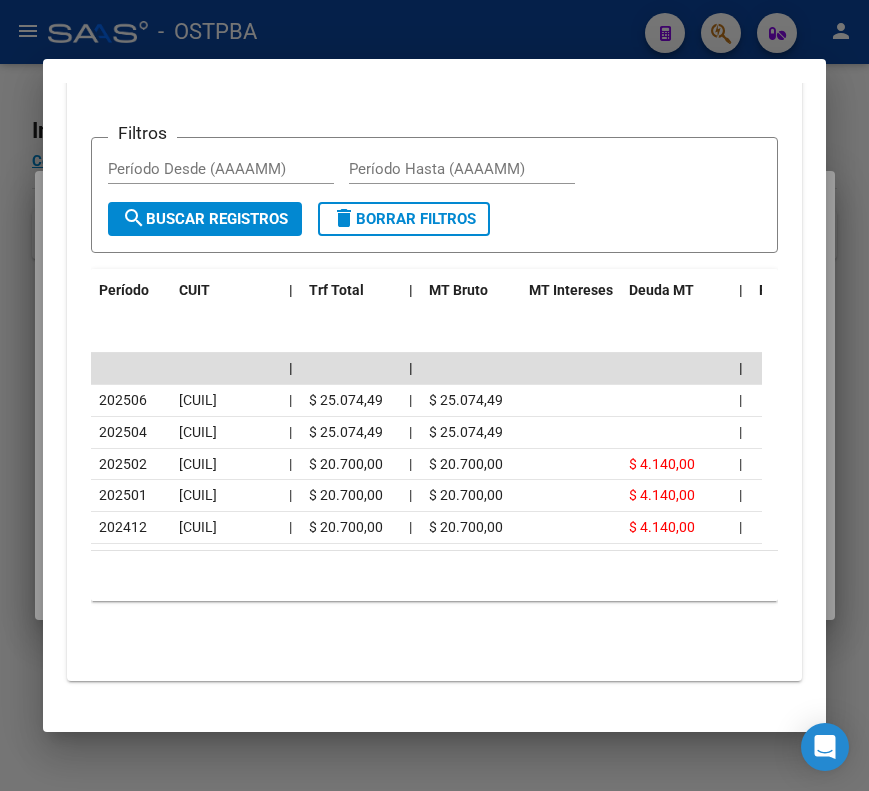 click at bounding box center [434, 395] 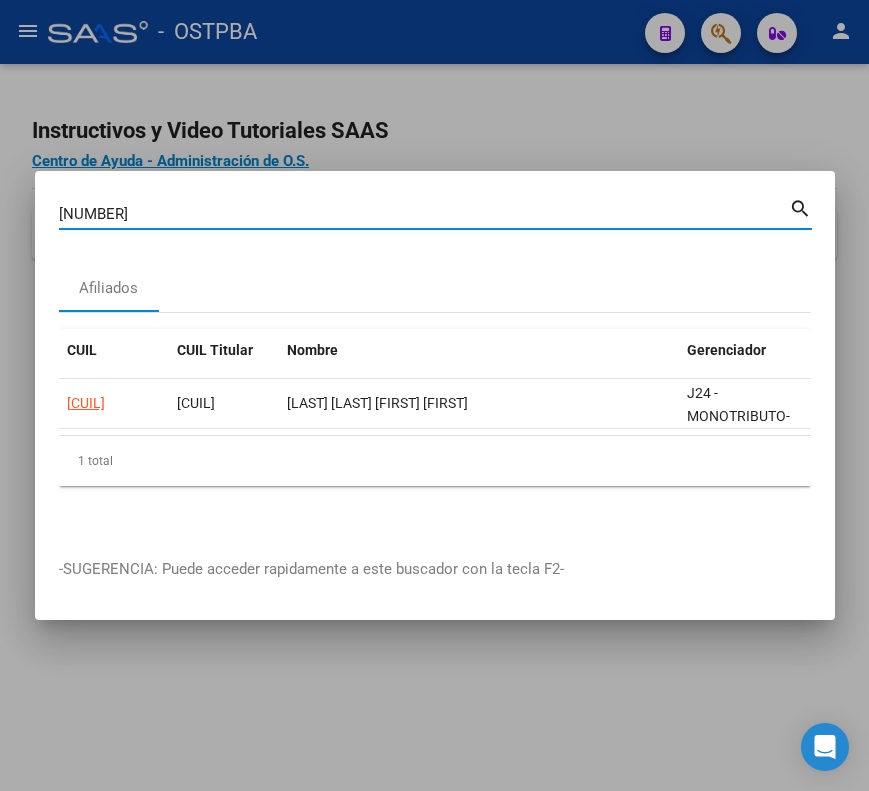 click on "[NUMBER]" at bounding box center (424, 214) 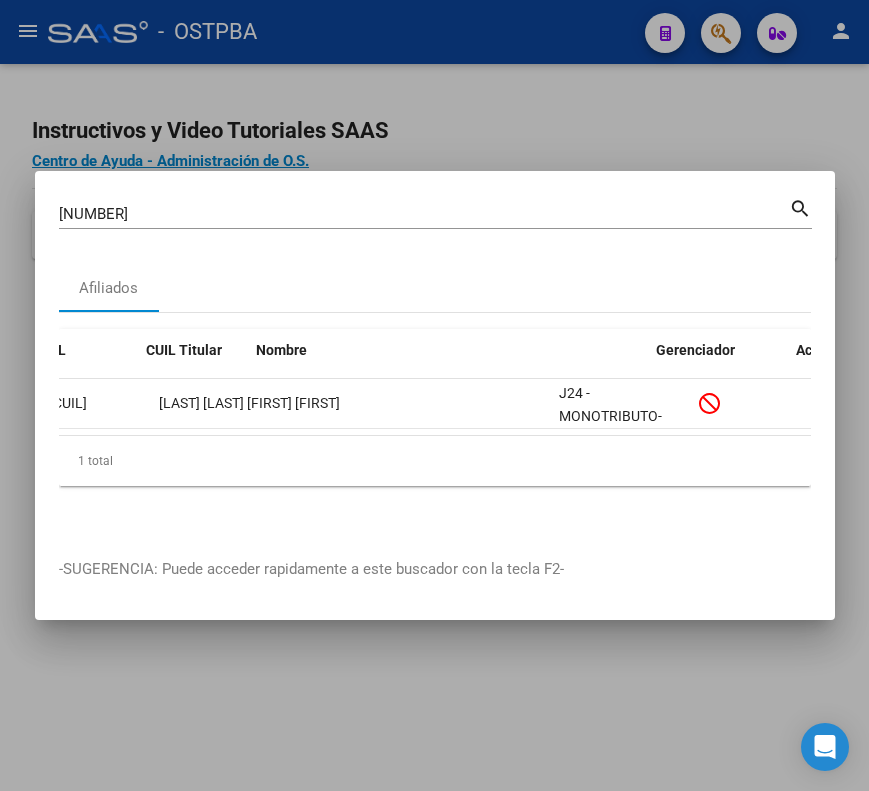 scroll, scrollTop: 0, scrollLeft: 0, axis: both 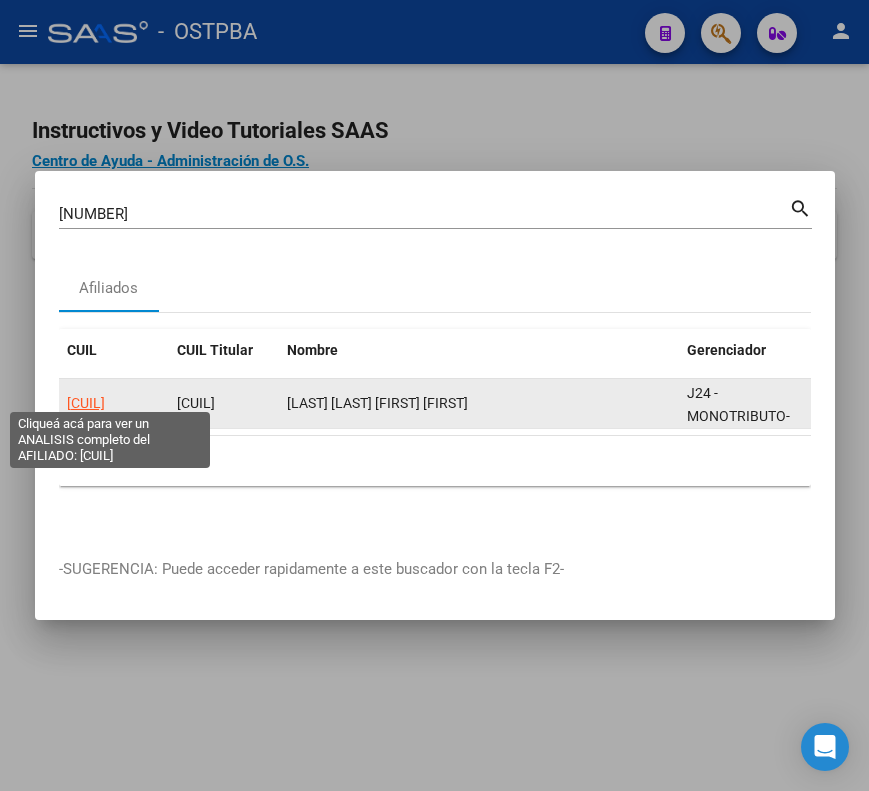 click on "[CUIL]" 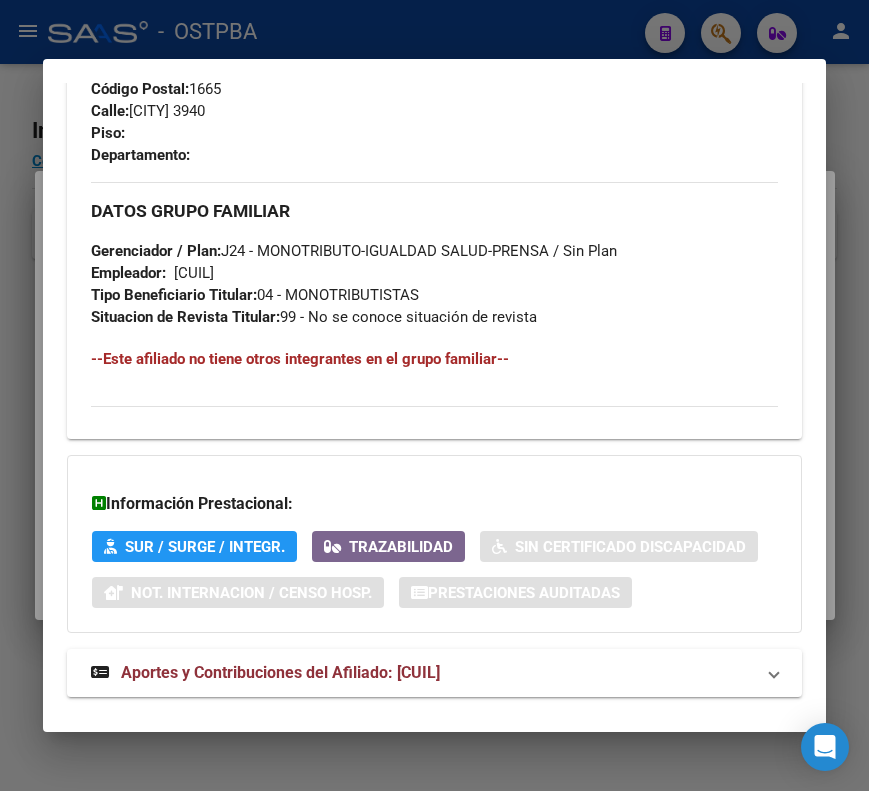 scroll, scrollTop: 1178, scrollLeft: 0, axis: vertical 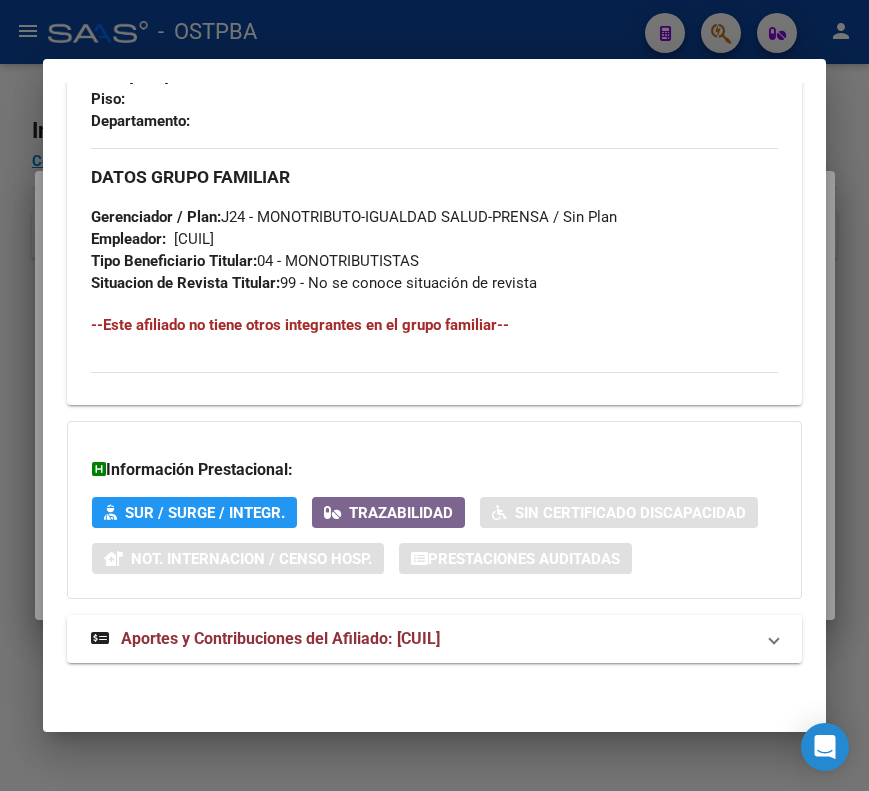 click on "Aportes y Contribuciones del Afiliado: [CUIL]" at bounding box center [280, 638] 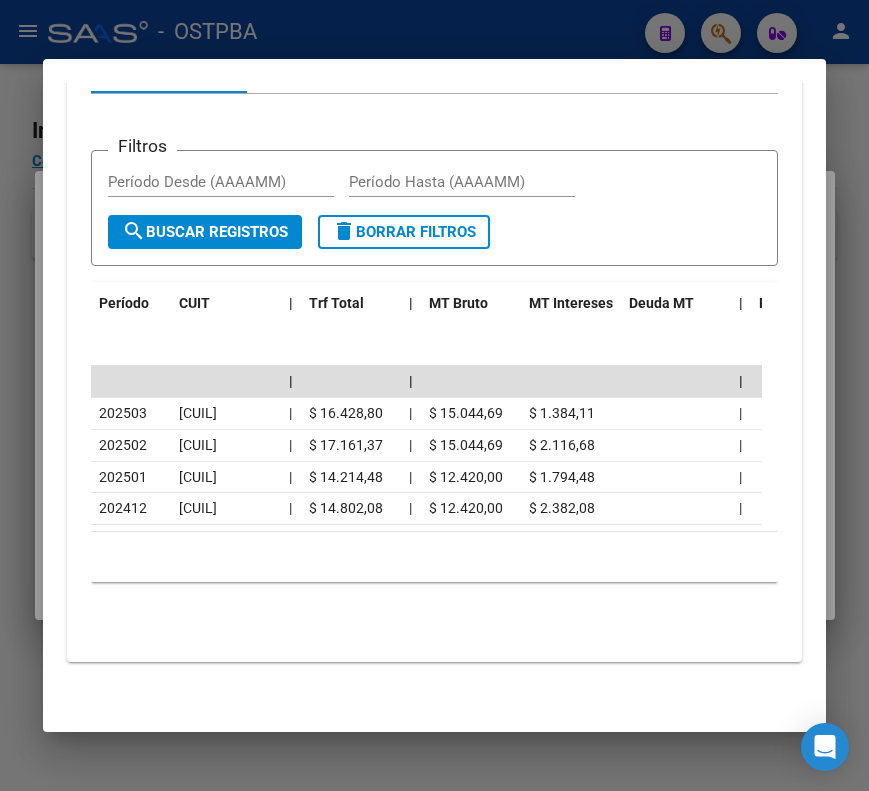 scroll, scrollTop: 1920, scrollLeft: 0, axis: vertical 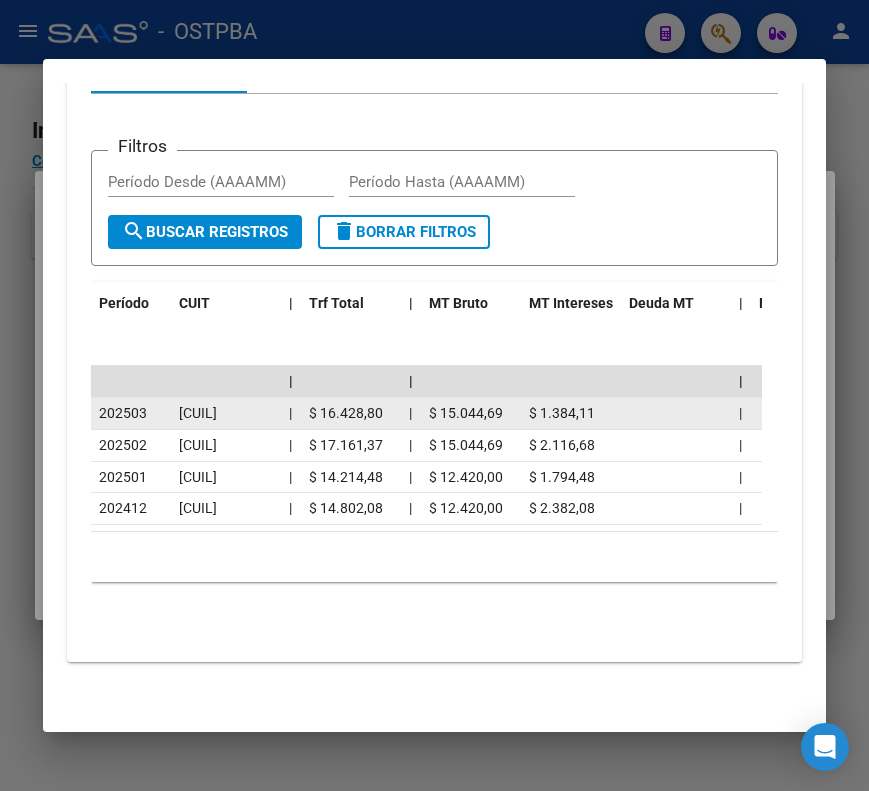 click on "[CUIL]" 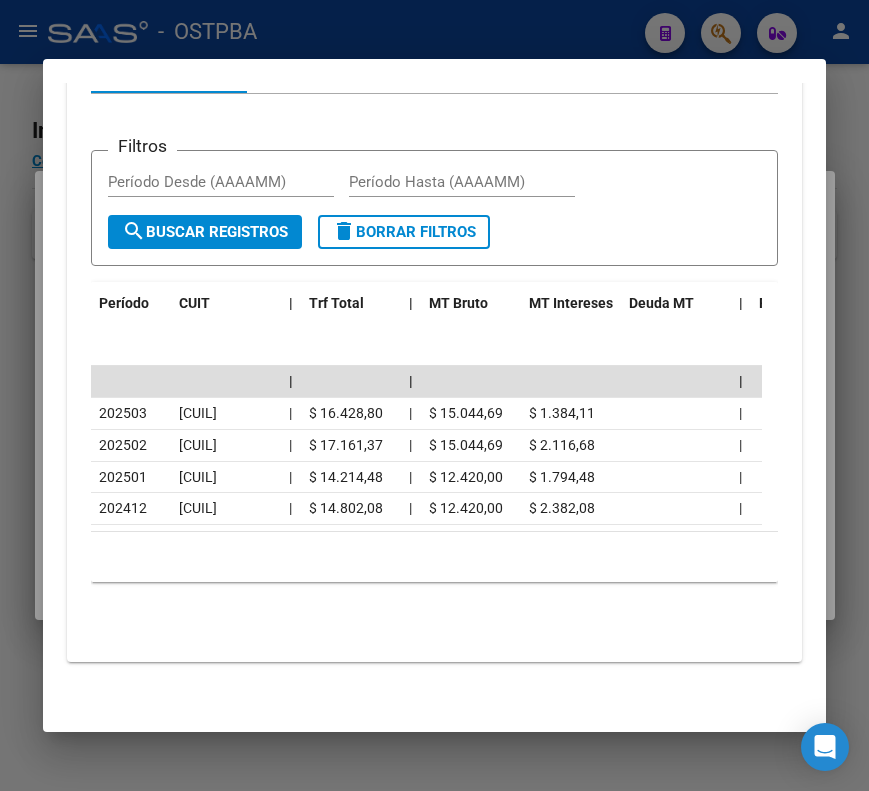 click at bounding box center (434, 395) 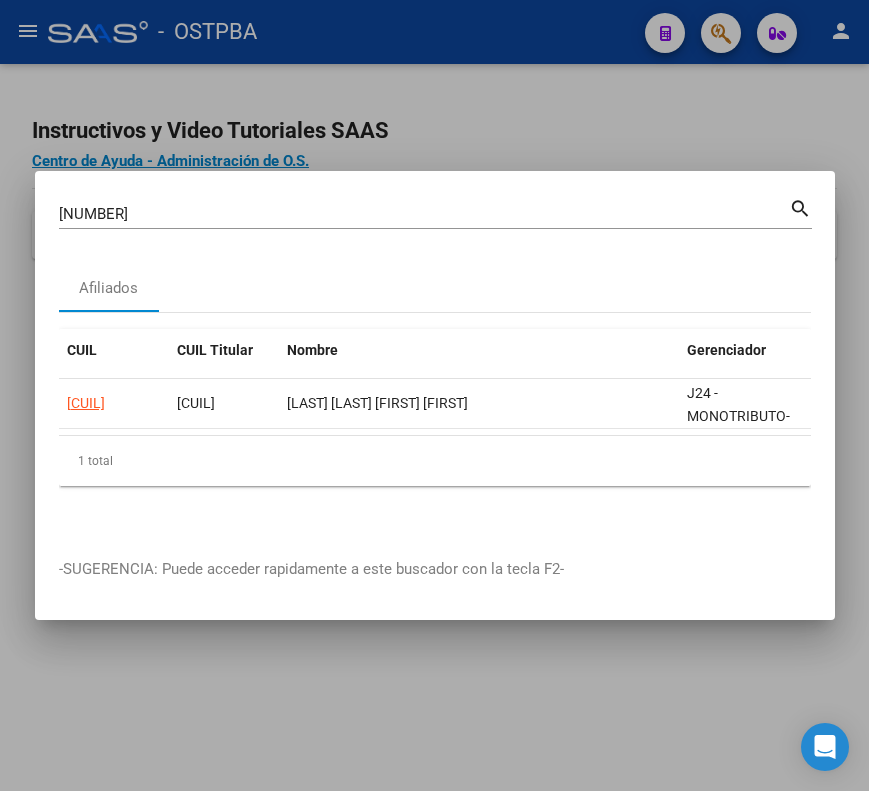 click on "[NUMBER]" at bounding box center [424, 214] 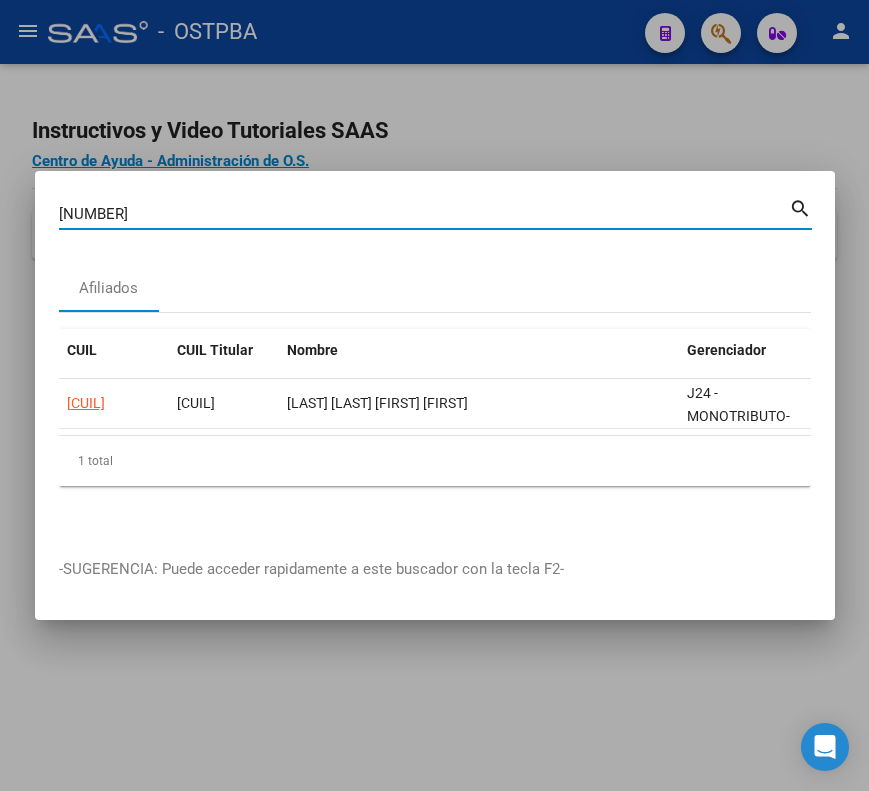 click on "[NUMBER]" at bounding box center (424, 214) 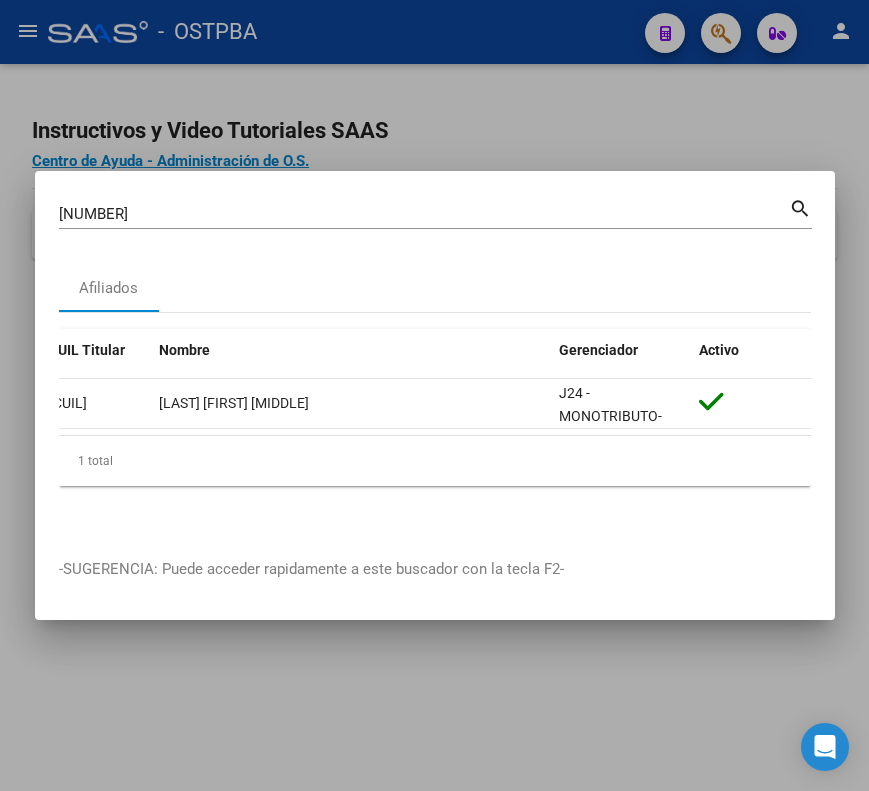 scroll, scrollTop: 0, scrollLeft: 0, axis: both 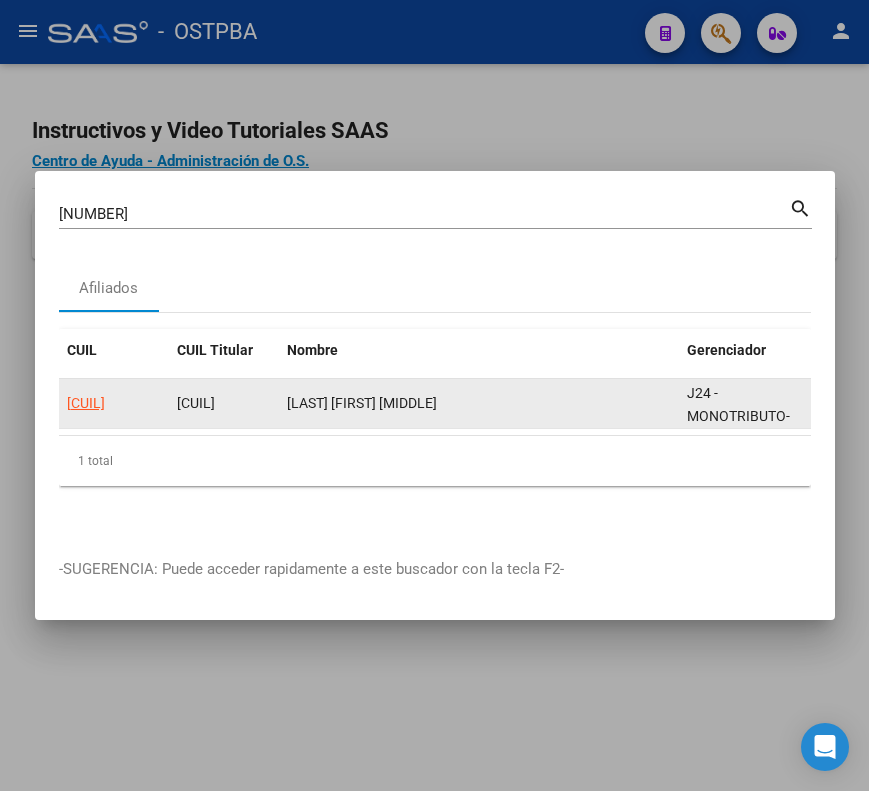 click on "[CUIL]" 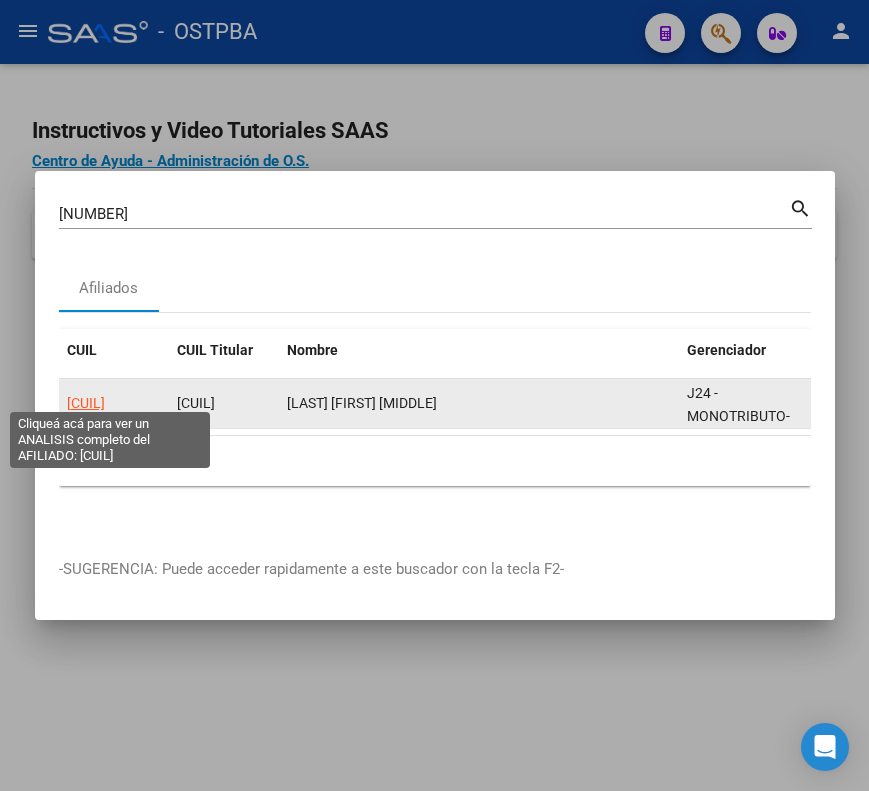 click on "[CUIL]" 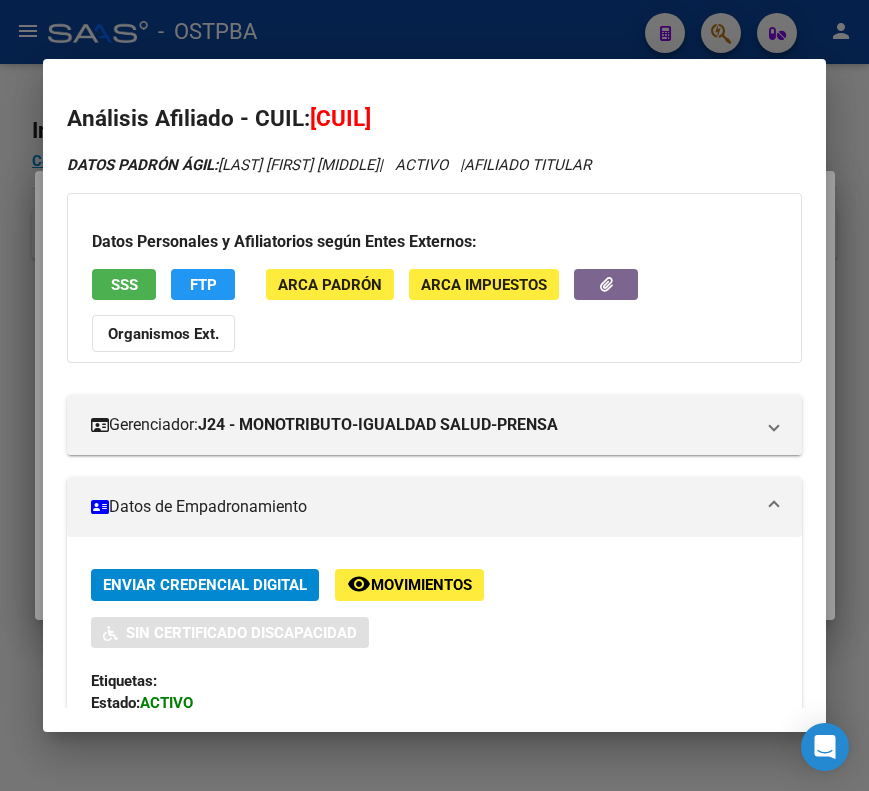 click on "Datos de Empadronamiento" at bounding box center [422, 507] 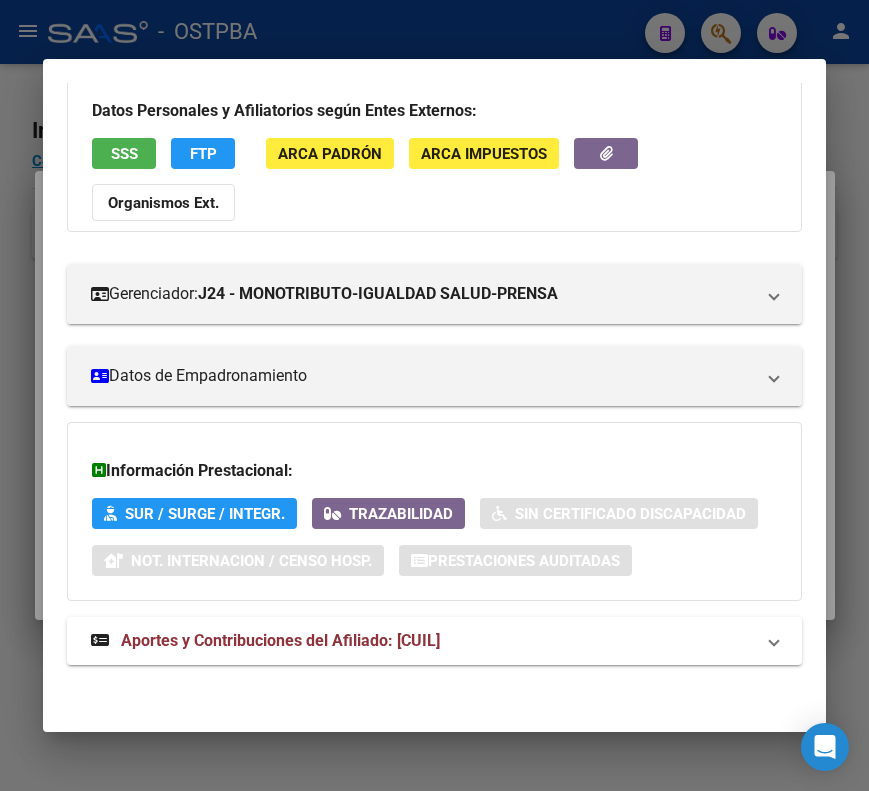 scroll, scrollTop: 133, scrollLeft: 0, axis: vertical 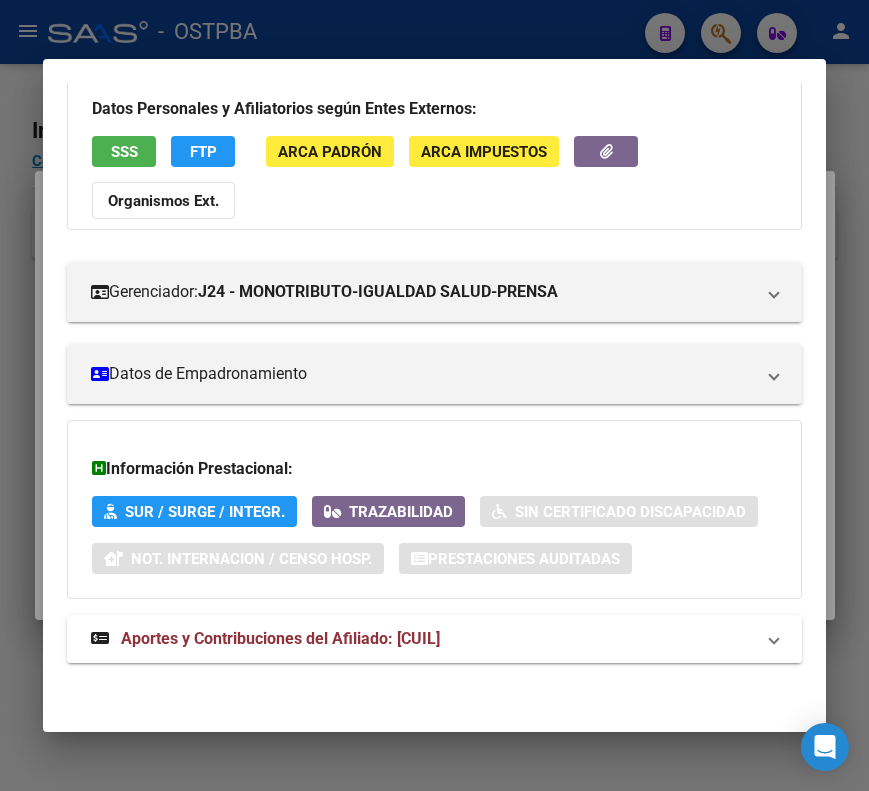click on "Aportes y Contribuciones del Afiliado: [CUIL]" at bounding box center [280, 638] 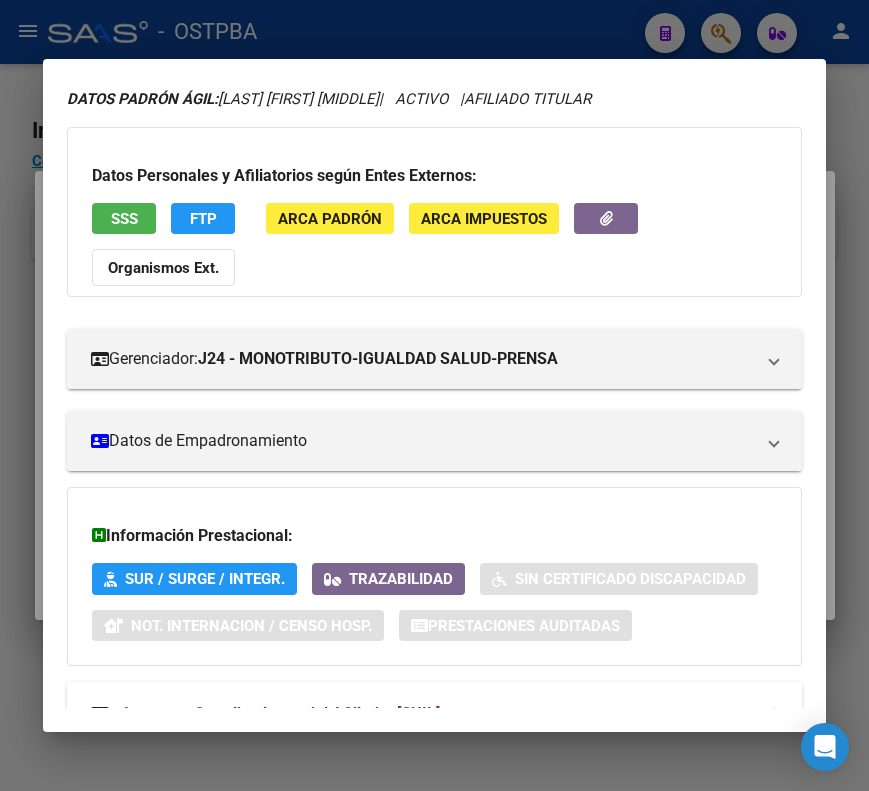 scroll, scrollTop: 0, scrollLeft: 0, axis: both 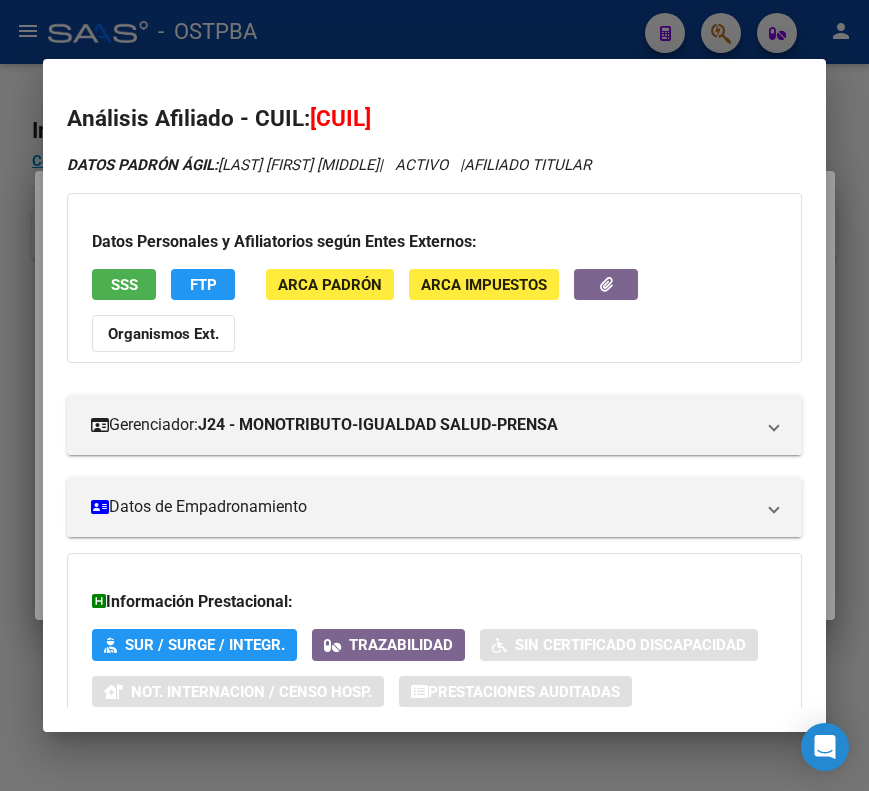 click at bounding box center (434, 395) 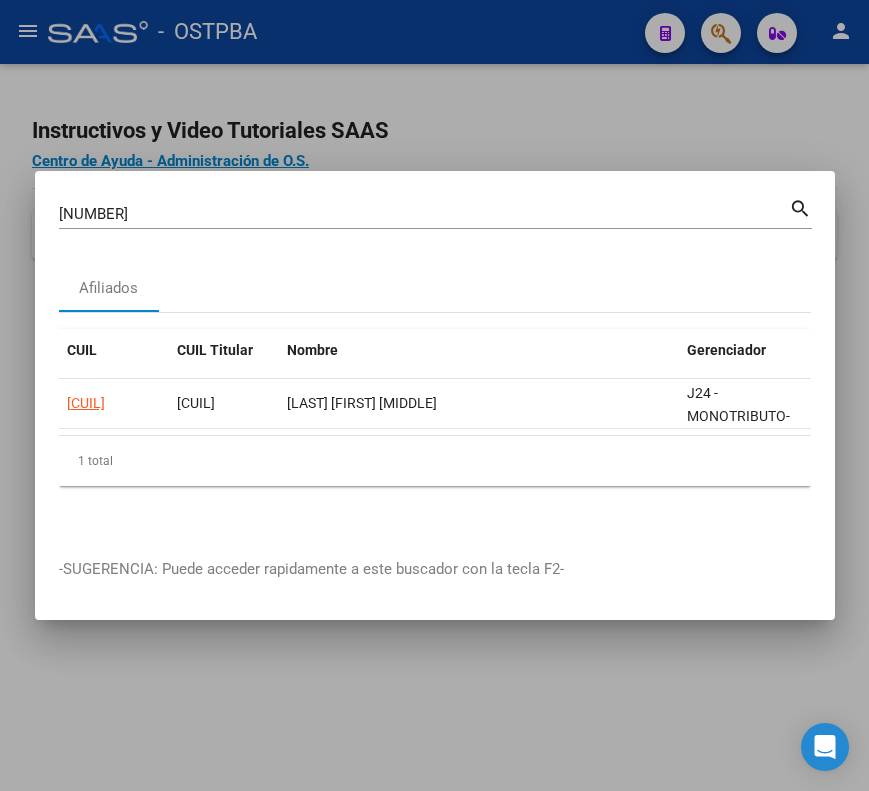 click on "[NUMBER]" at bounding box center (424, 214) 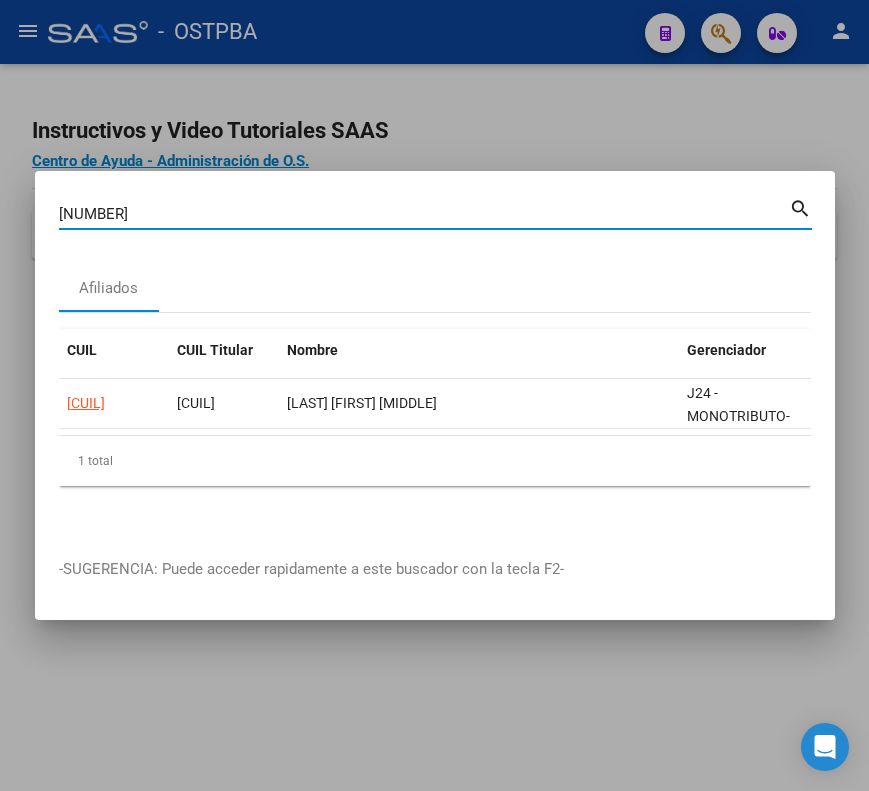 click on "[NUMBER]" at bounding box center [424, 214] 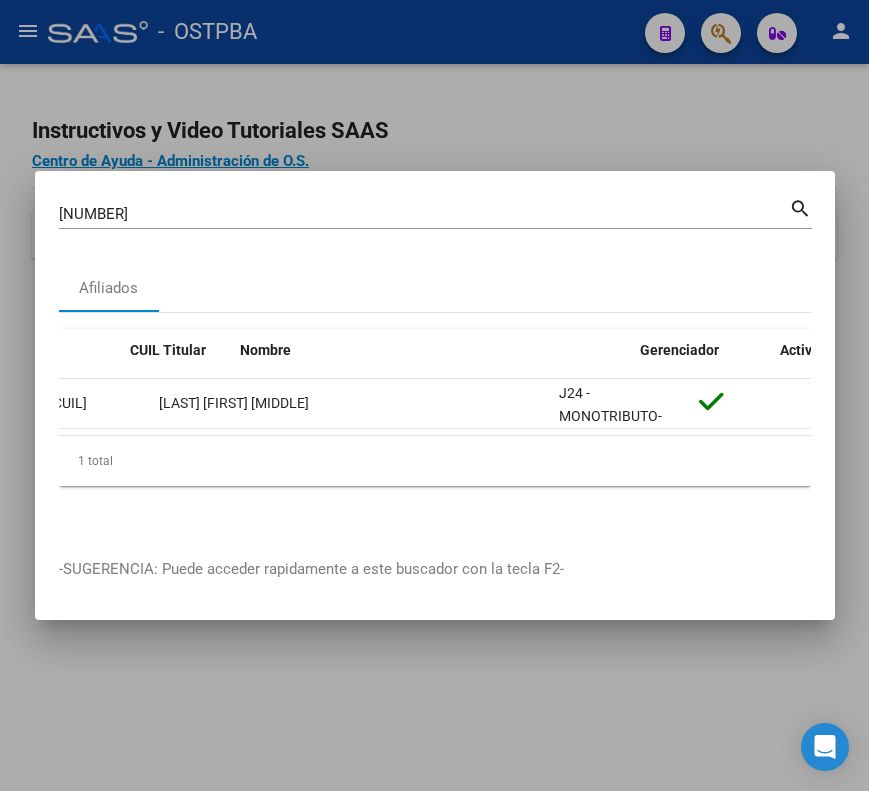 scroll, scrollTop: 0, scrollLeft: 0, axis: both 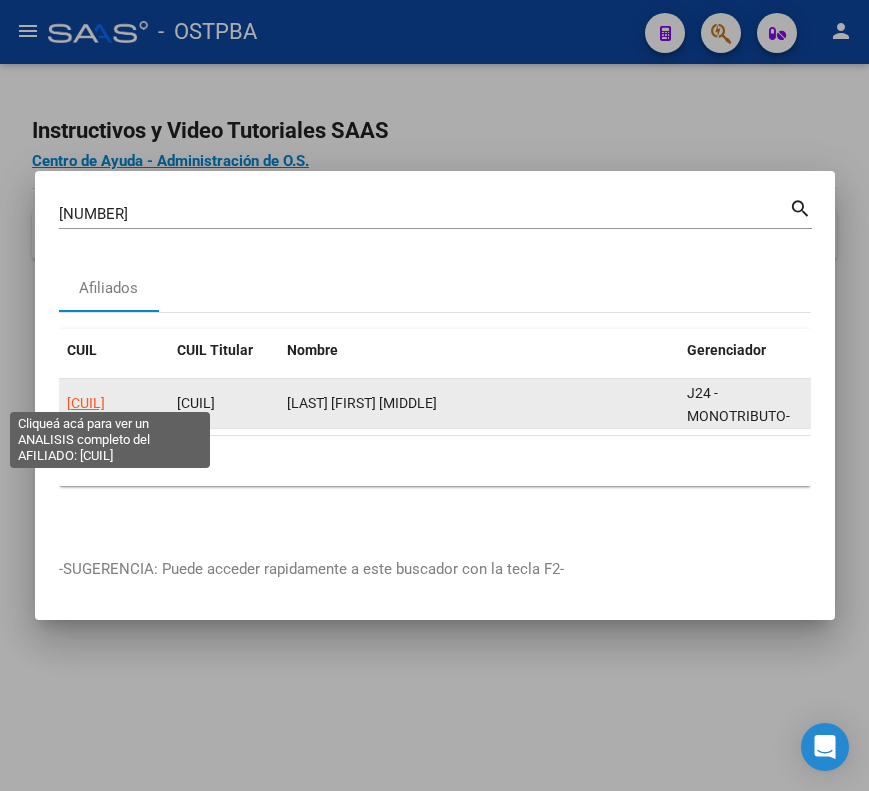 click on "[CUIL]" 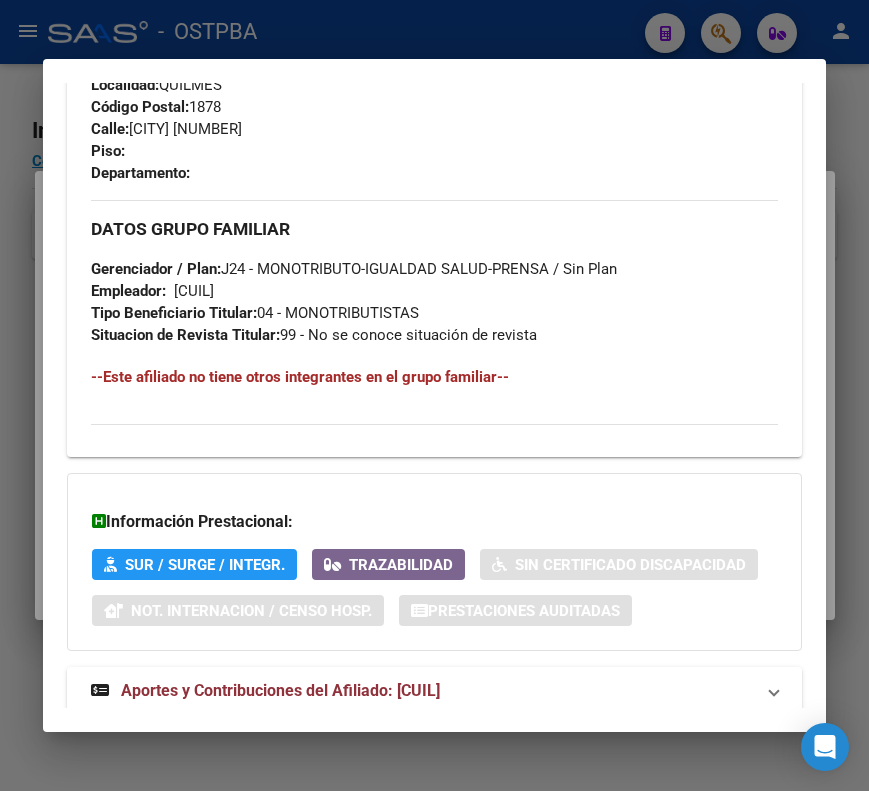 scroll, scrollTop: 1134, scrollLeft: 0, axis: vertical 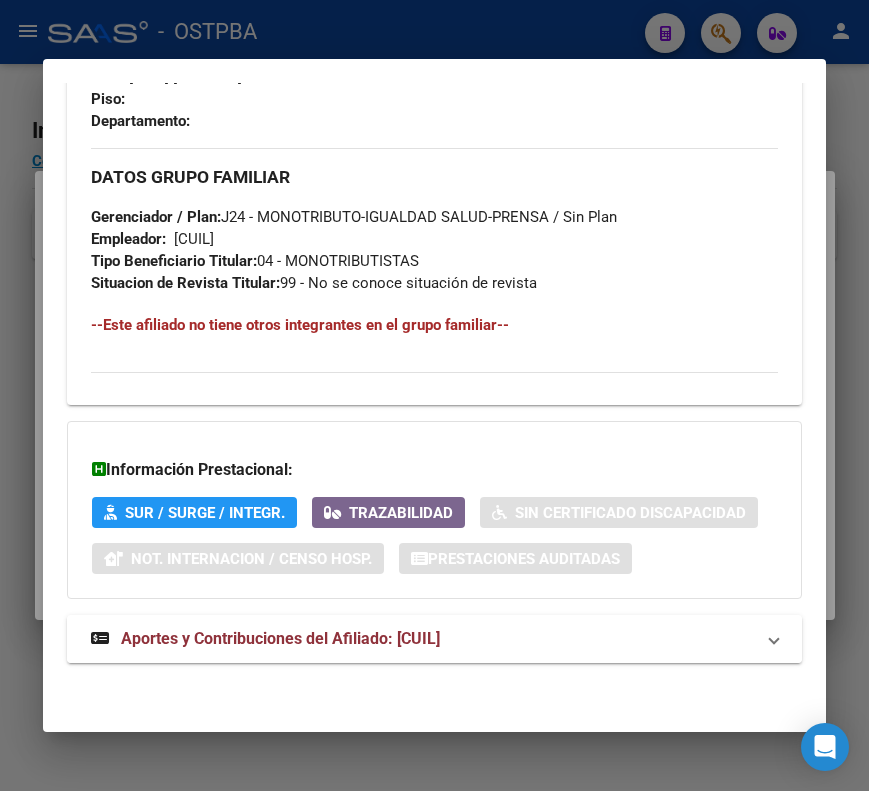 click on "Aportes y Contribuciones del Afiliado: [CUIL]" at bounding box center (280, 638) 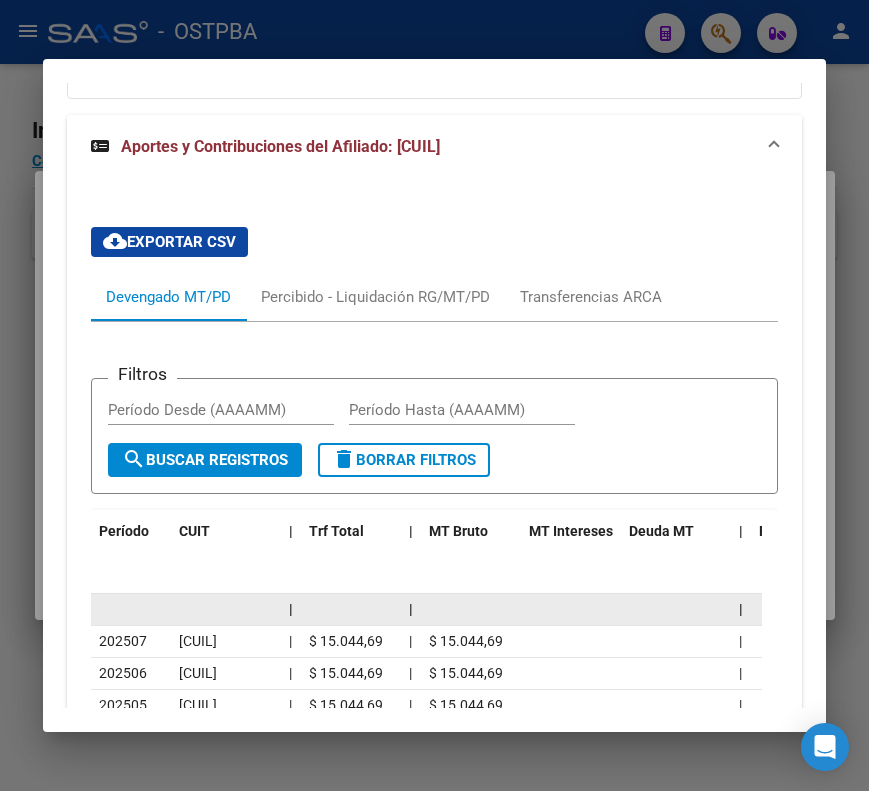 scroll, scrollTop: 1834, scrollLeft: 0, axis: vertical 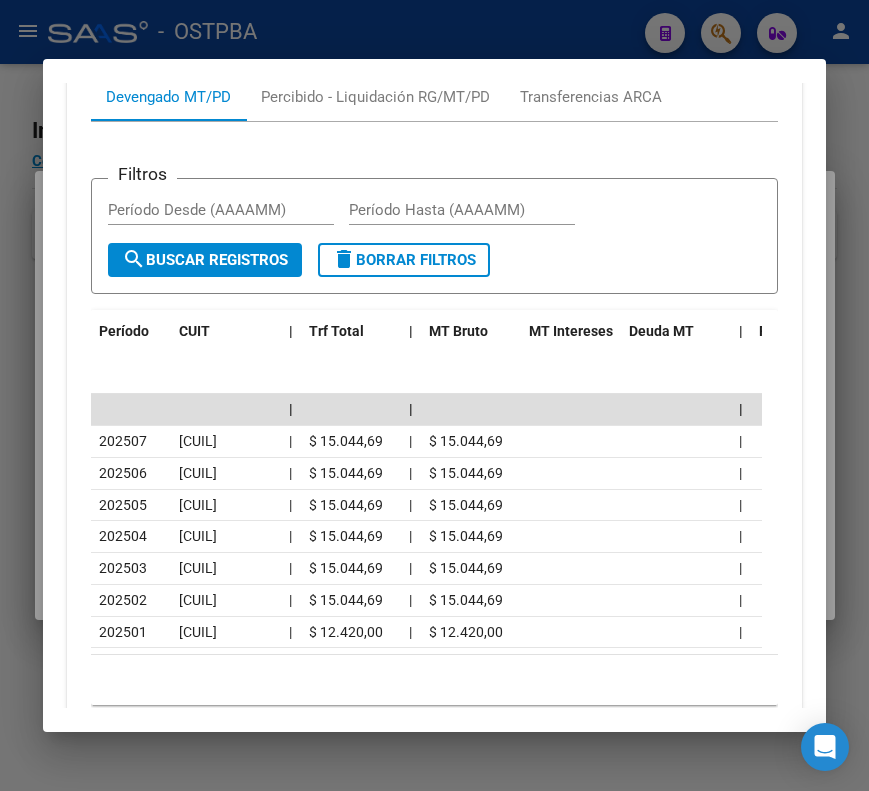 click at bounding box center (434, 395) 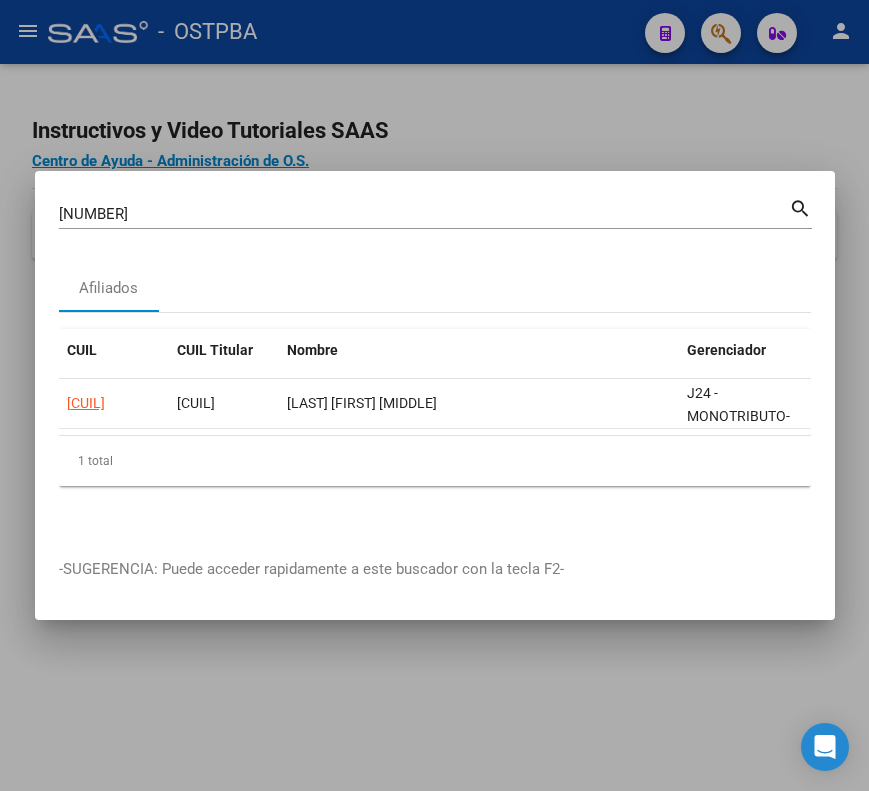 drag, startPoint x: 85, startPoint y: 184, endPoint x: 83, endPoint y: 202, distance: 18.110771 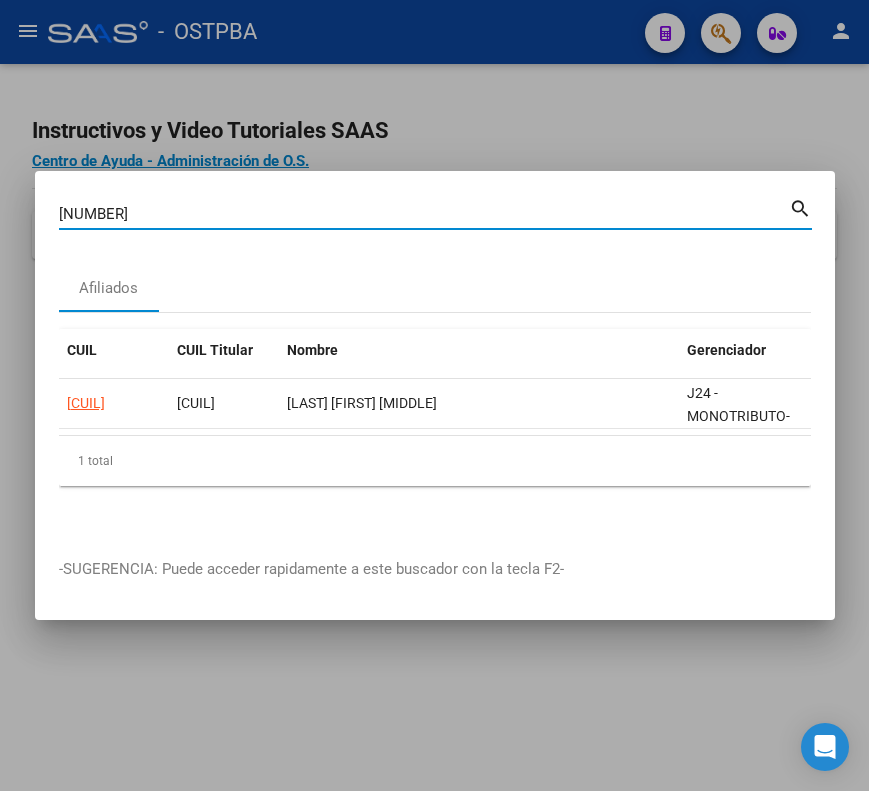 click on "[NUMBER]" at bounding box center [424, 214] 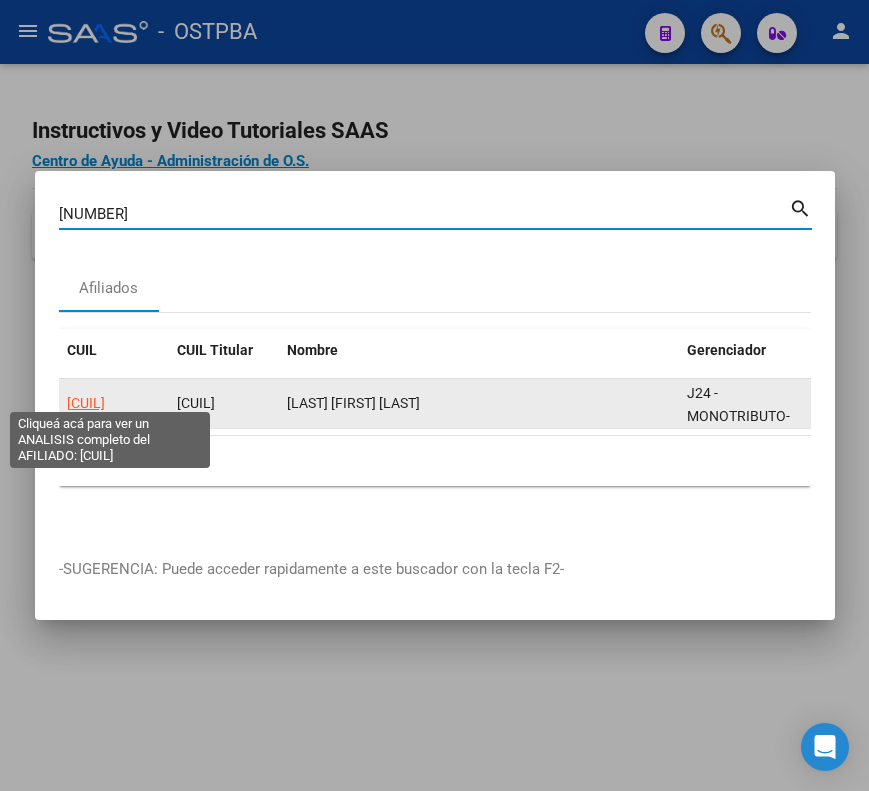 click on "[CUIL]" 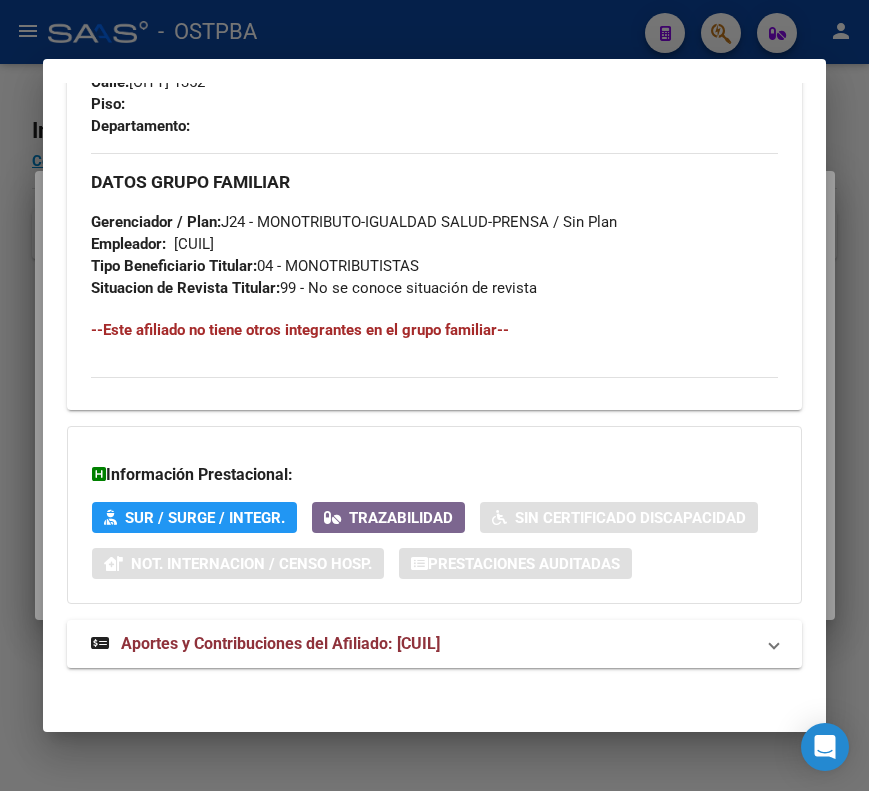 scroll, scrollTop: 1178, scrollLeft: 0, axis: vertical 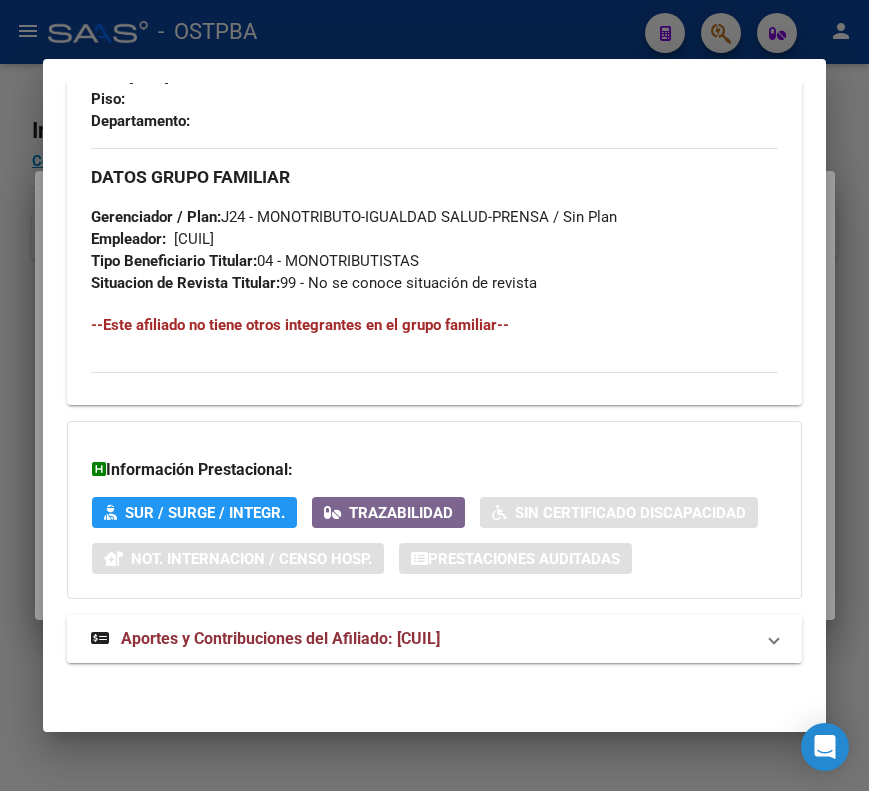 click on "Aportes y Contribuciones del Afiliado: [CUIL]" at bounding box center (280, 638) 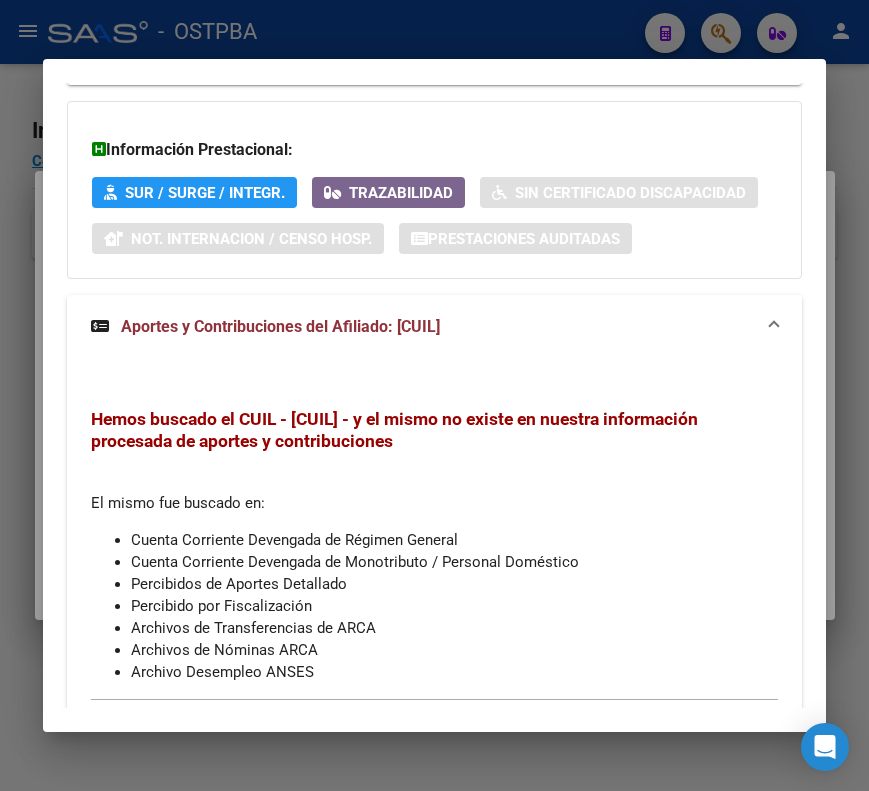 scroll, scrollTop: 1567, scrollLeft: 0, axis: vertical 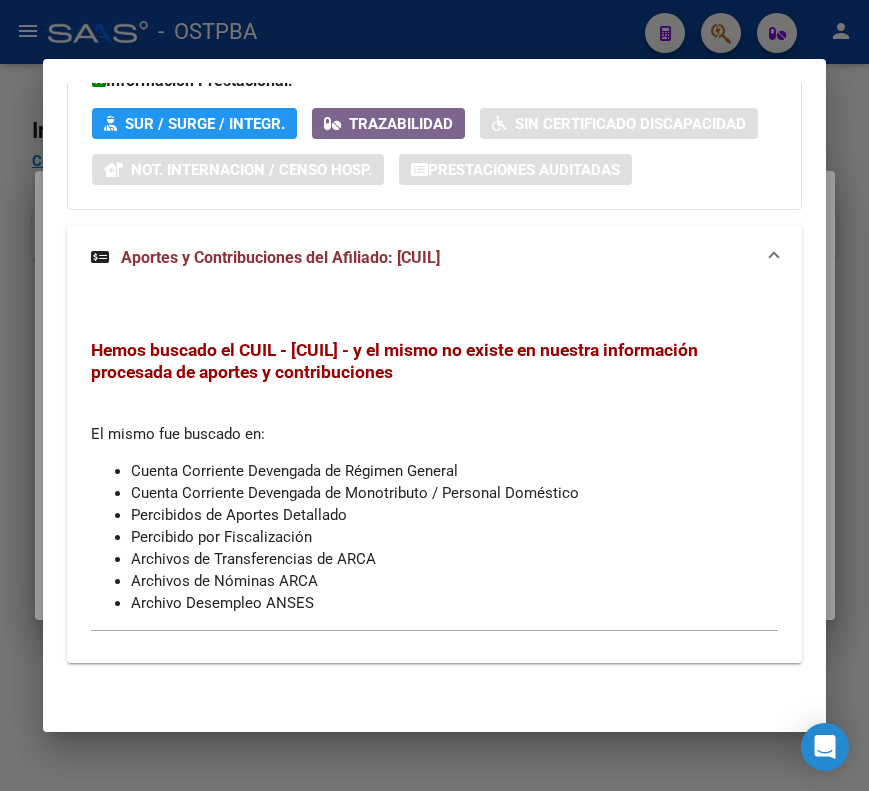 click at bounding box center [434, 395] 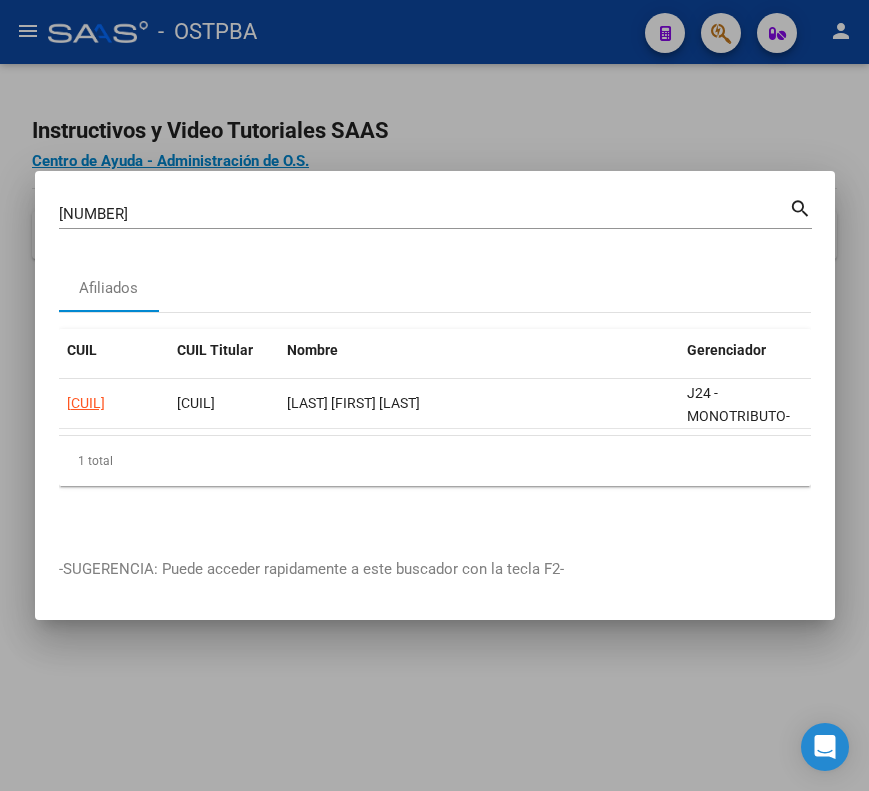 click on "[NUMBER]" at bounding box center [424, 214] 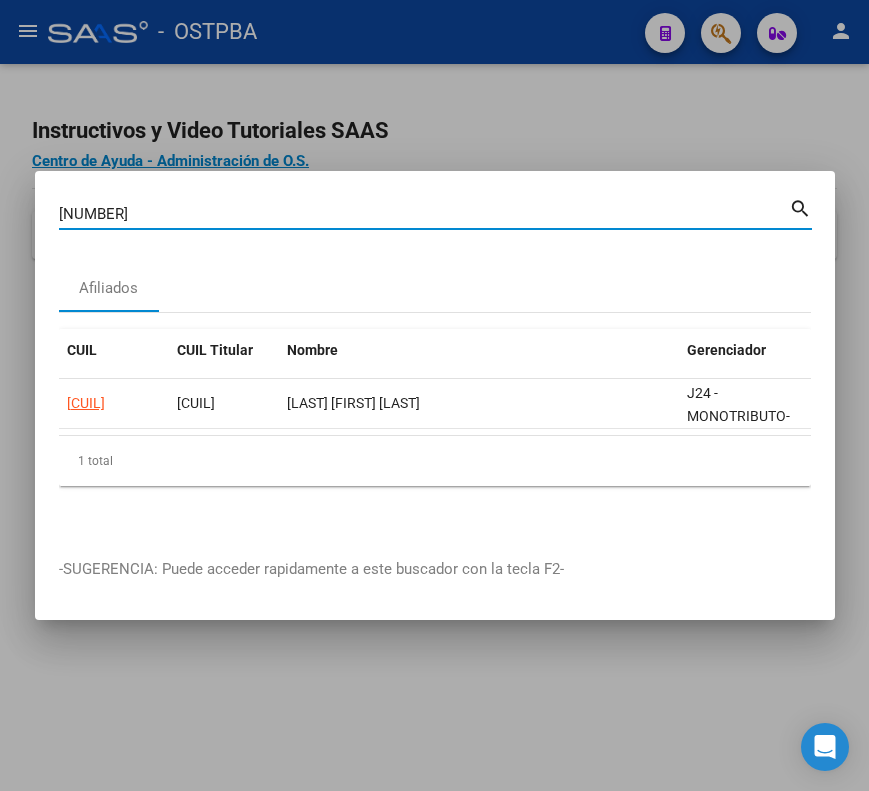 click on "[NUMBER]" at bounding box center (424, 214) 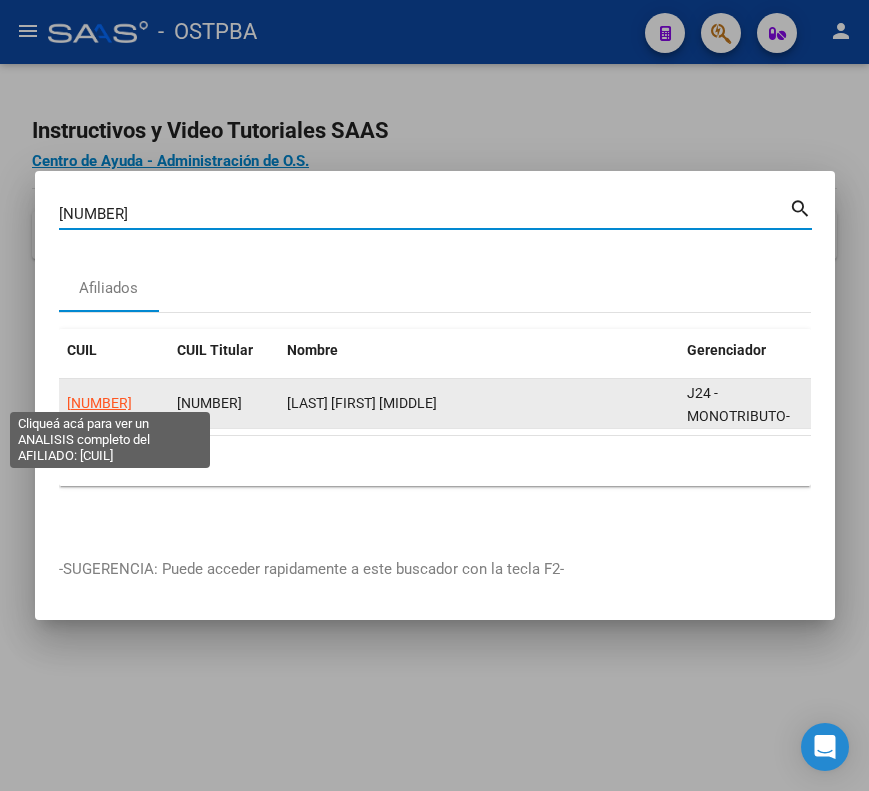 click on "[NUMBER]" 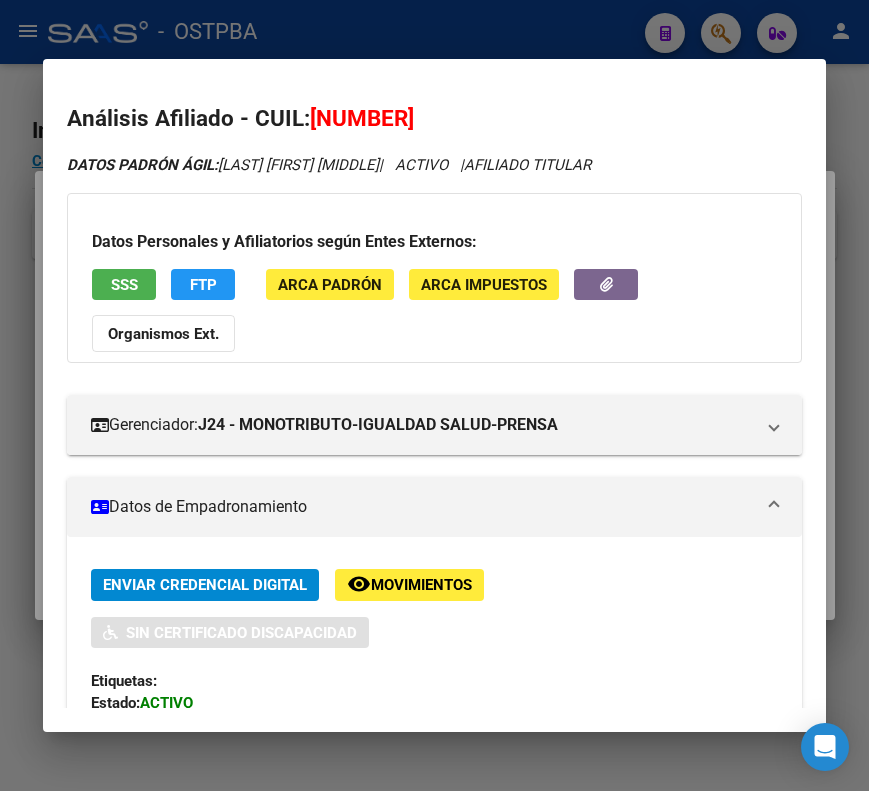 click on "Datos de Empadronamiento" at bounding box center (422, 507) 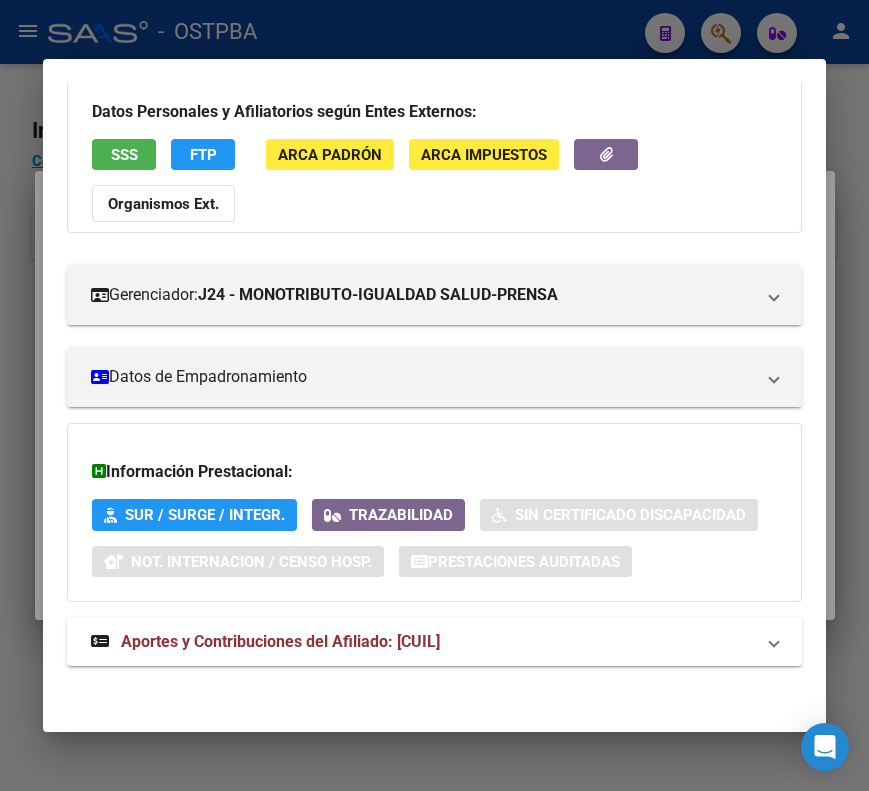scroll, scrollTop: 133, scrollLeft: 0, axis: vertical 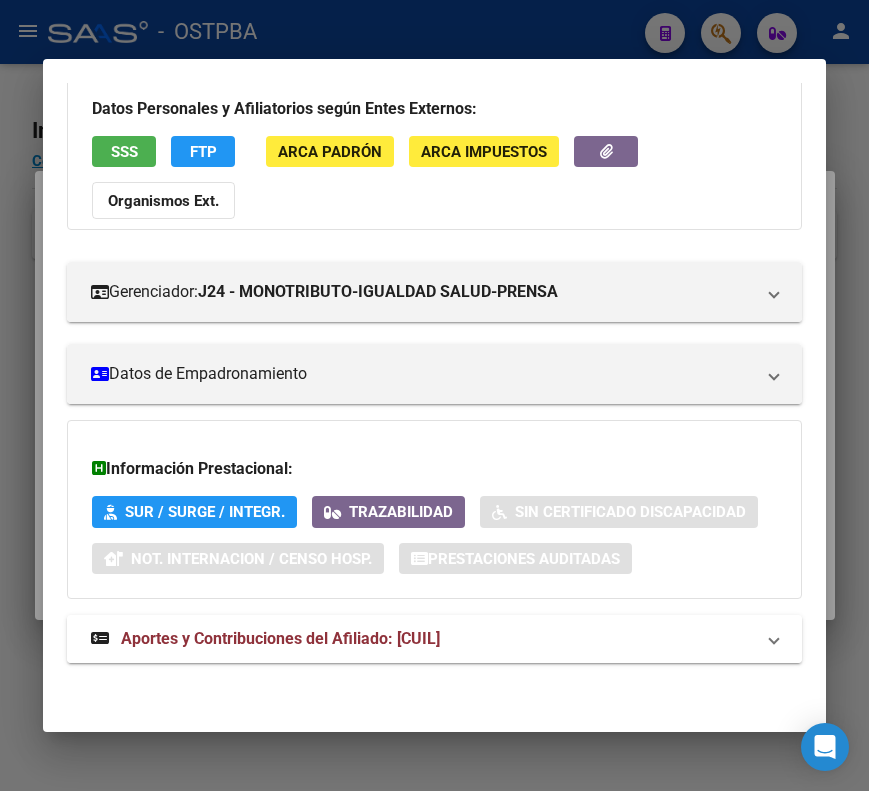 click on "Aportes y Contribuciones del Afiliado: [CUIL]" at bounding box center (280, 638) 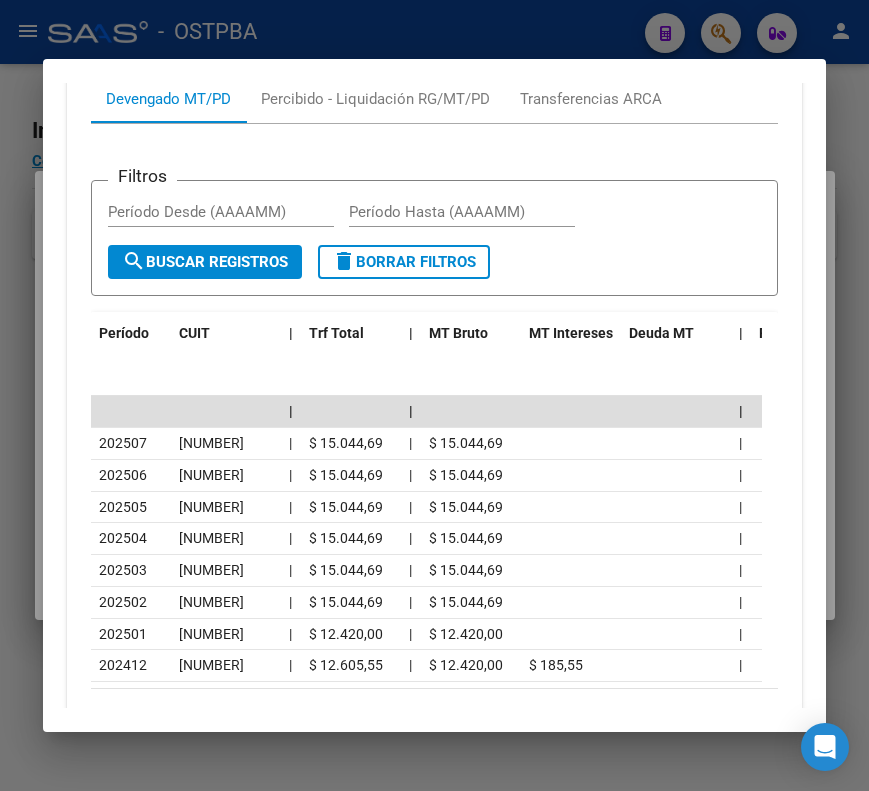 scroll, scrollTop: 833, scrollLeft: 0, axis: vertical 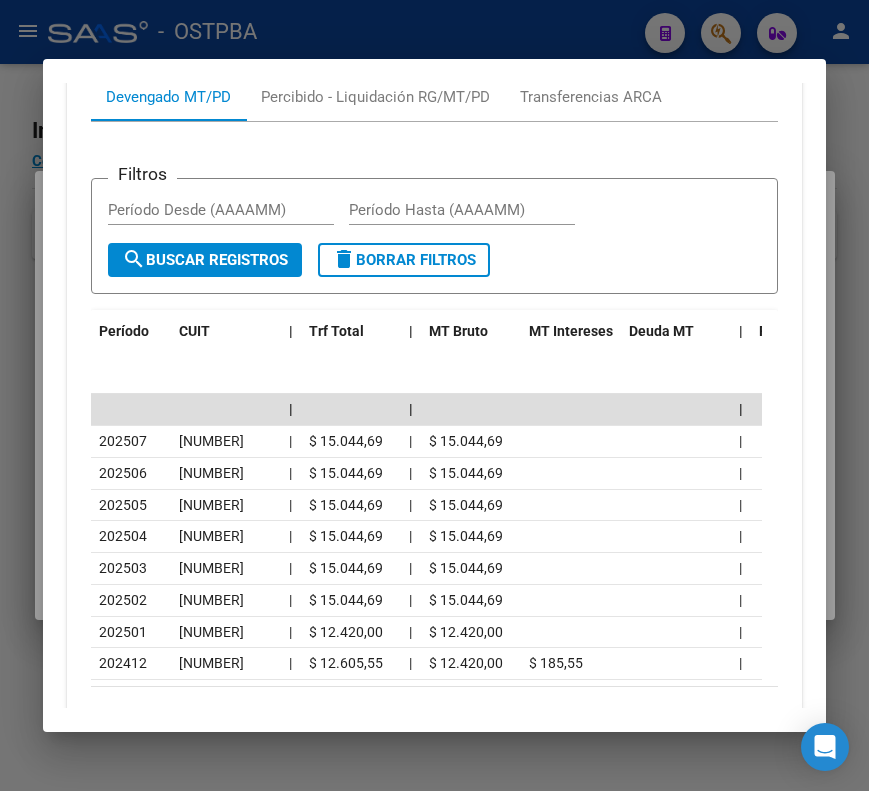 click at bounding box center [434, 395] 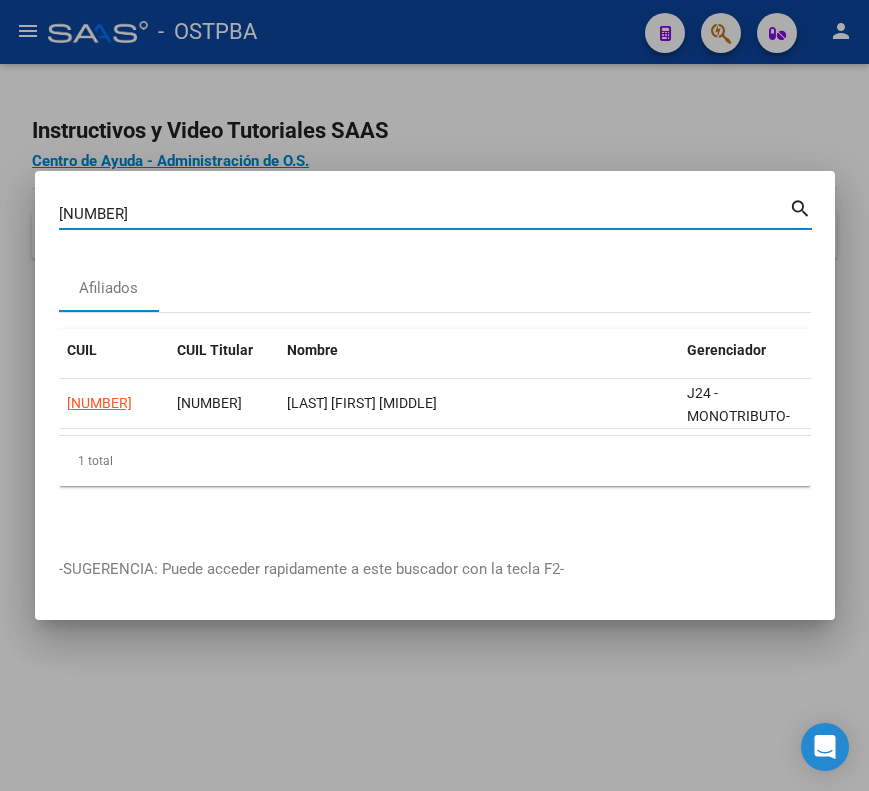 click on "[NUMBER]" at bounding box center (424, 214) 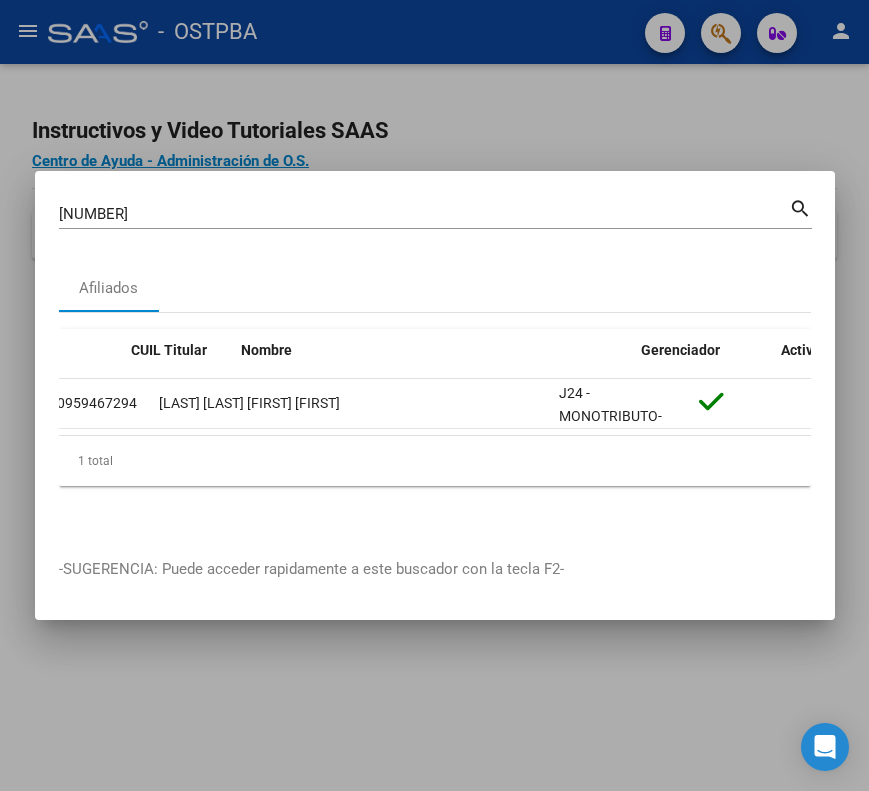 scroll, scrollTop: 0, scrollLeft: 0, axis: both 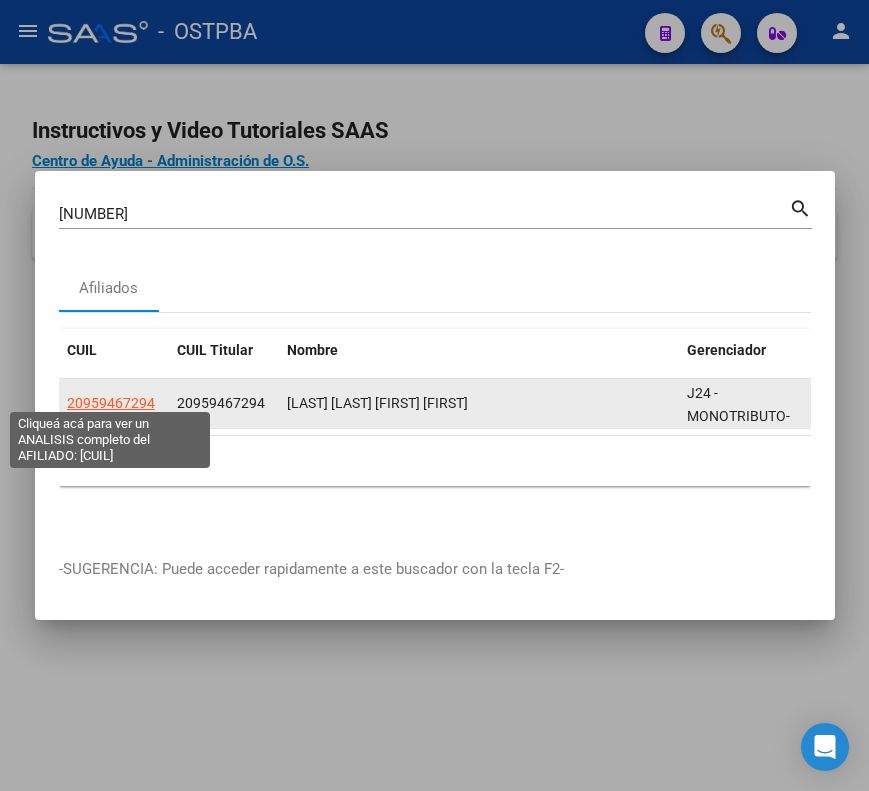 click on "20959467294" 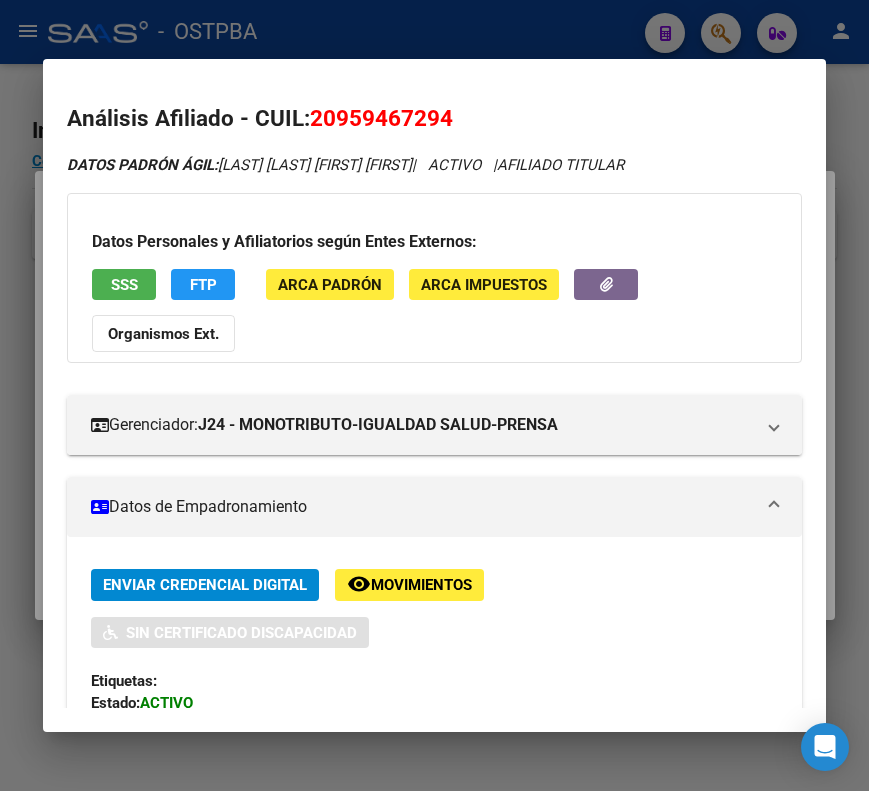 click on "Datos de Empadronamiento" at bounding box center (422, 507) 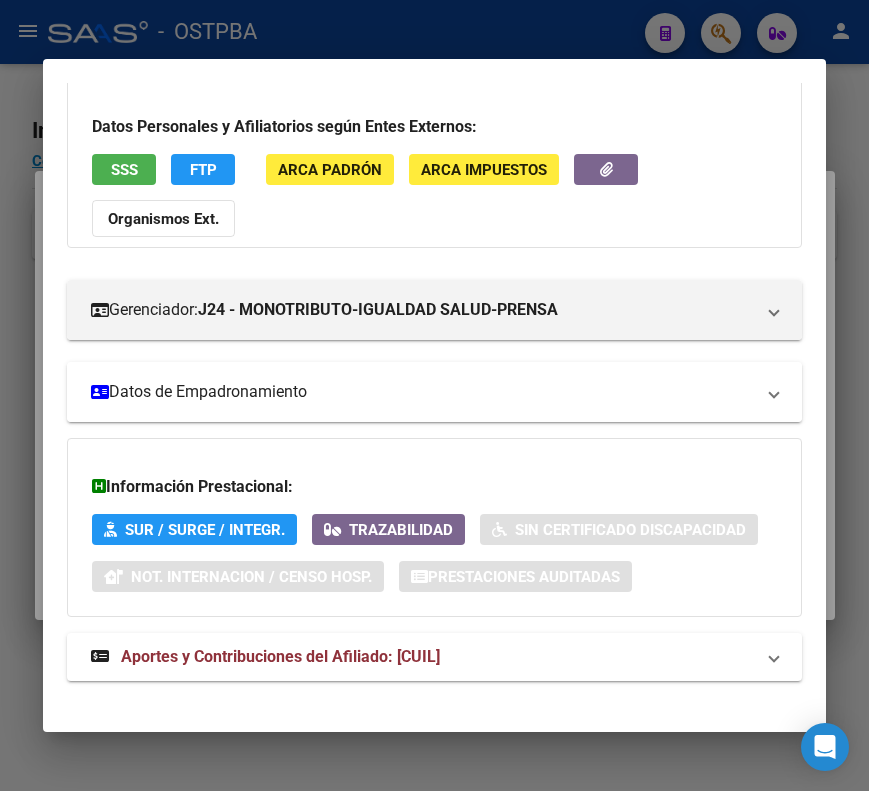 scroll, scrollTop: 133, scrollLeft: 0, axis: vertical 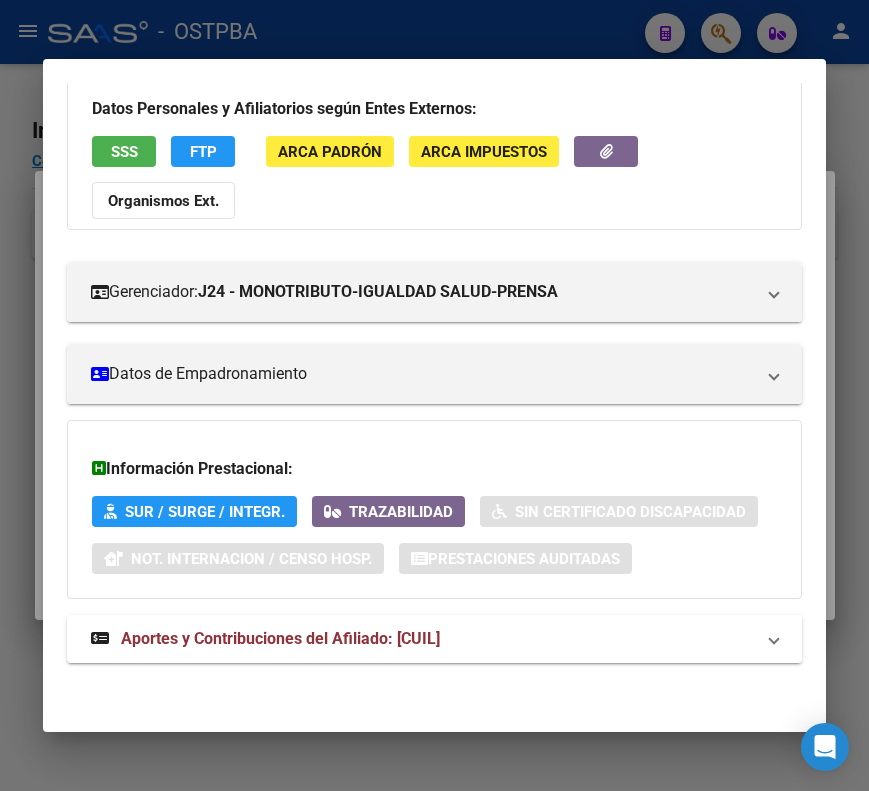 click on "Aportes y Contribuciones del Afiliado: [CUIL]" at bounding box center [280, 638] 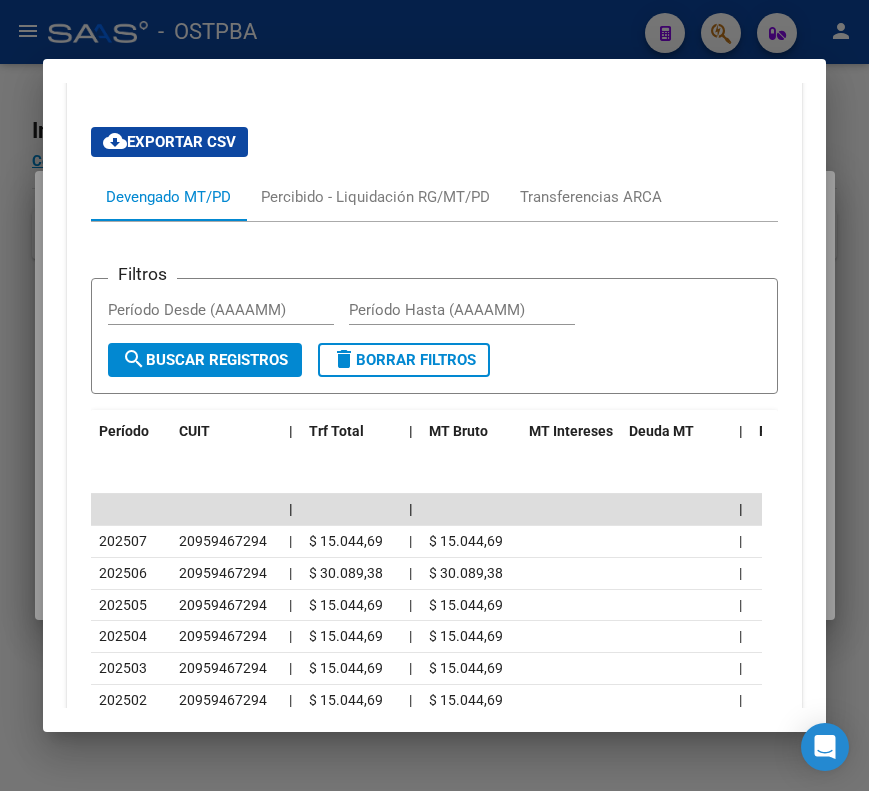 scroll, scrollTop: 833, scrollLeft: 0, axis: vertical 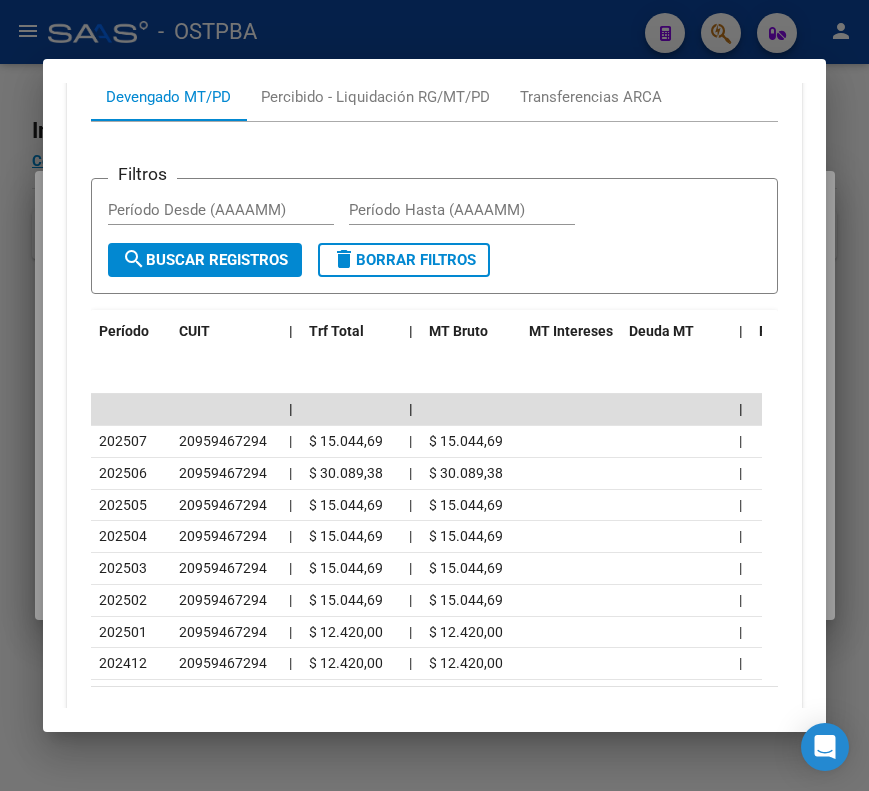 click at bounding box center (434, 395) 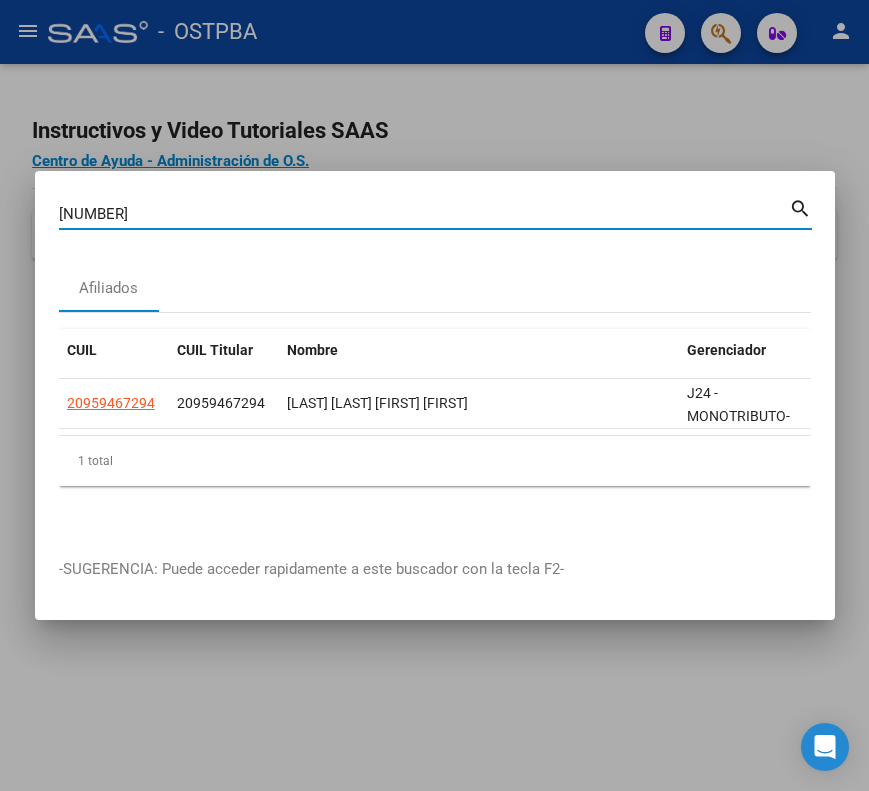 click on "[NUMBER]" at bounding box center (424, 214) 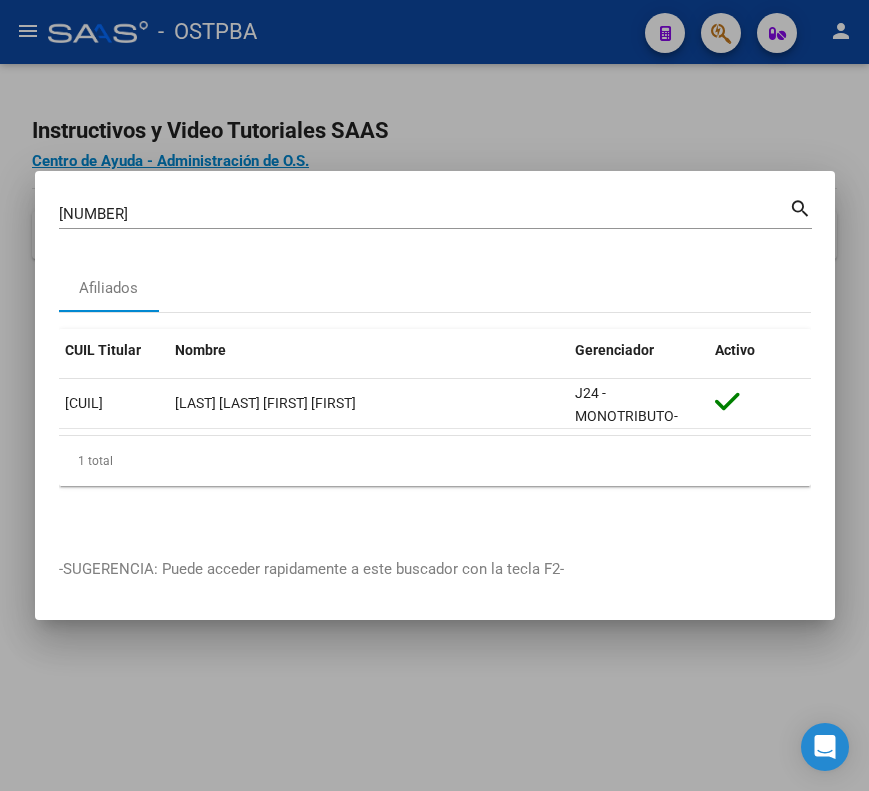 scroll, scrollTop: 0, scrollLeft: 0, axis: both 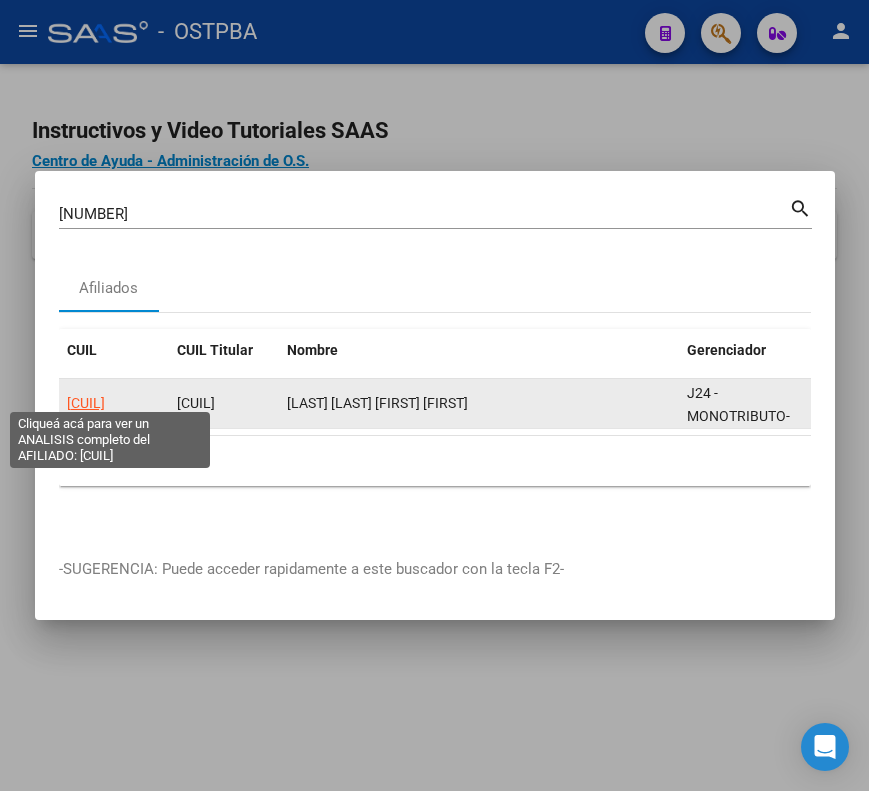 click on "[CUIL]" 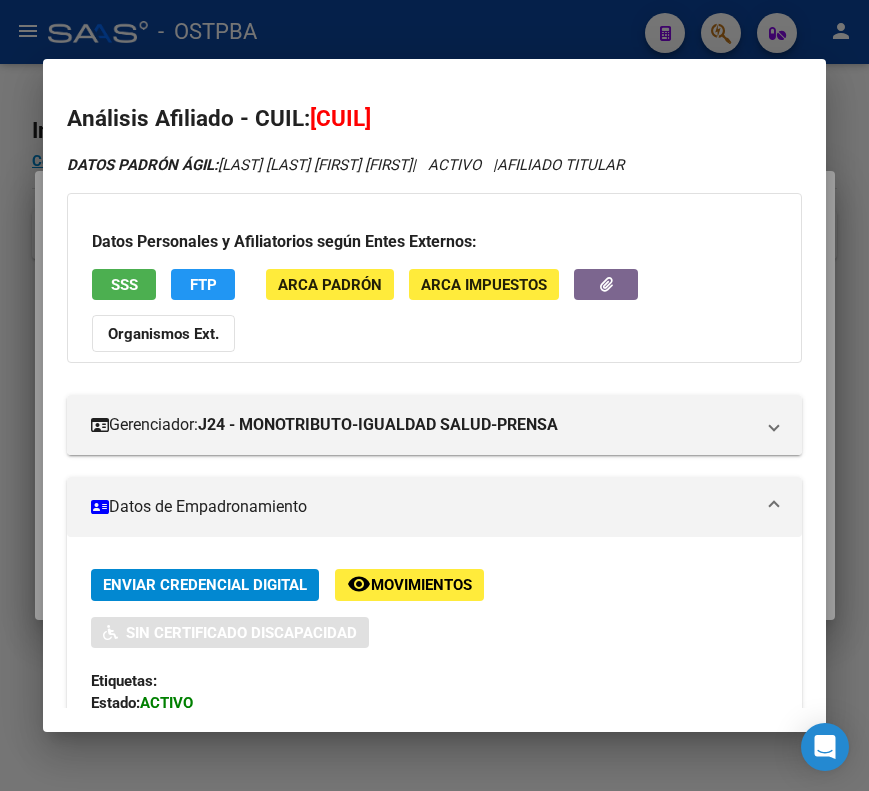 click on "Datos de Empadronamiento" at bounding box center (422, 507) 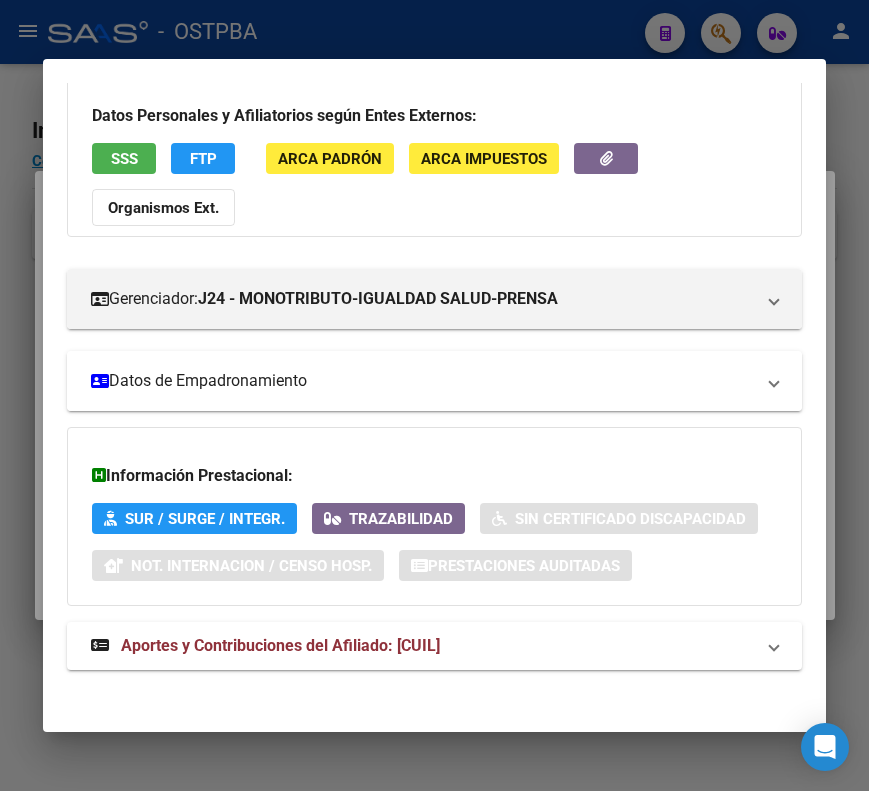 scroll, scrollTop: 133, scrollLeft: 0, axis: vertical 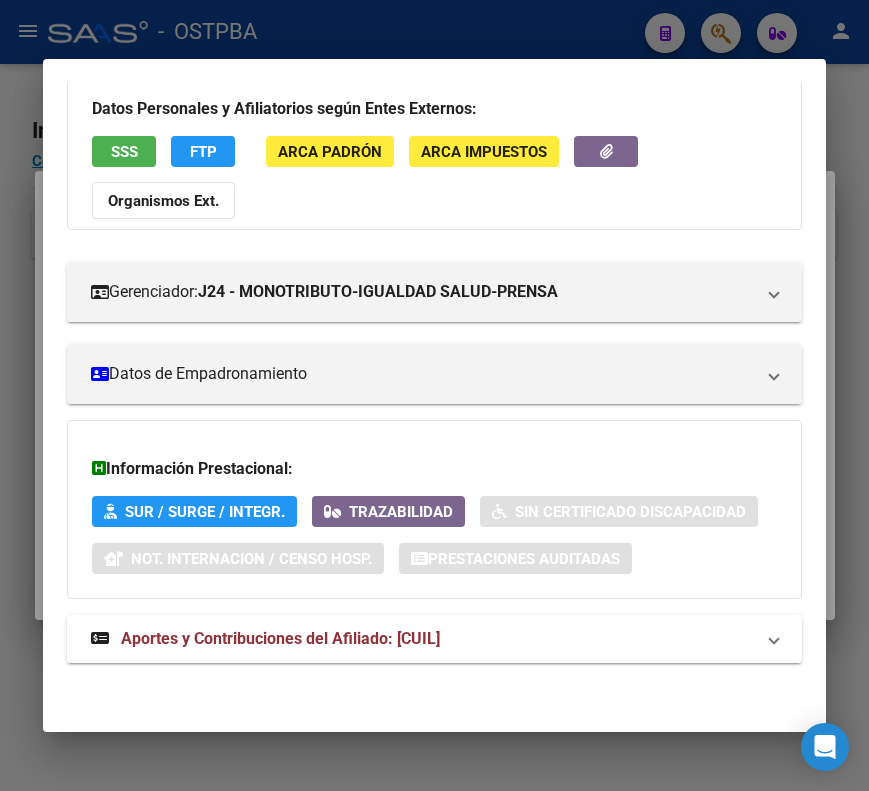 click on "Aportes y Contribuciones del Afiliado: [CUIL]" at bounding box center [265, 639] 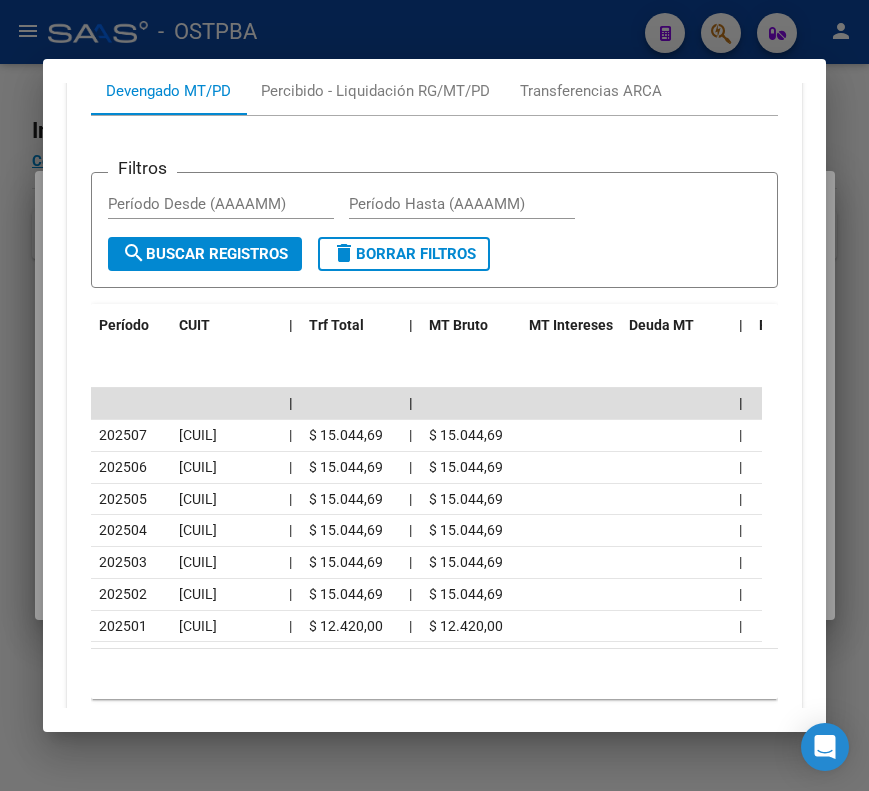scroll, scrollTop: 970, scrollLeft: 0, axis: vertical 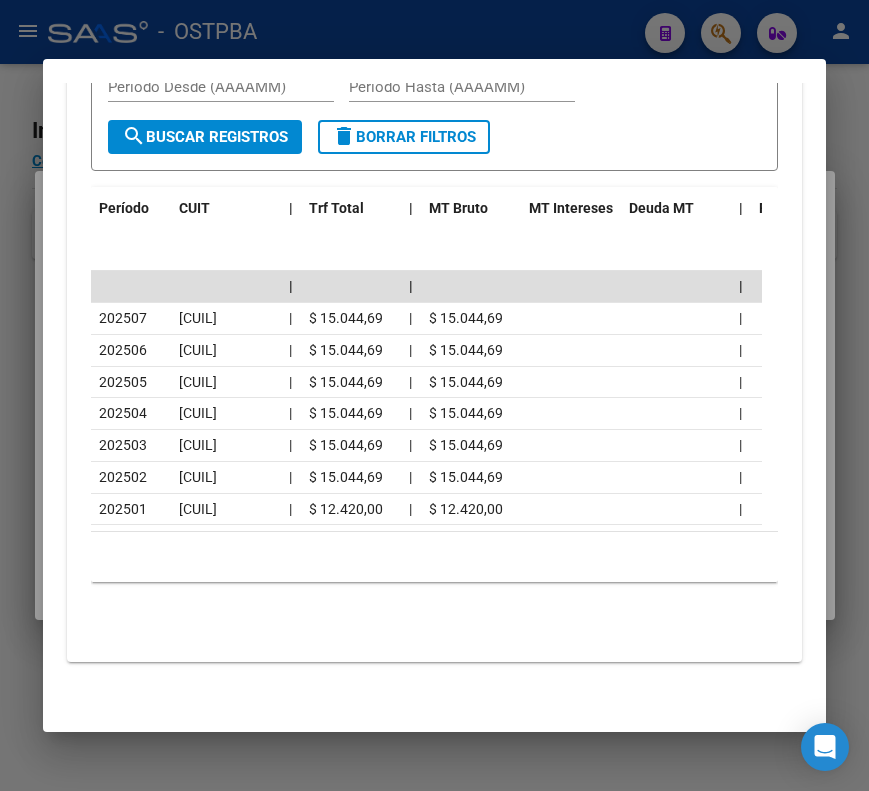 click at bounding box center [434, 395] 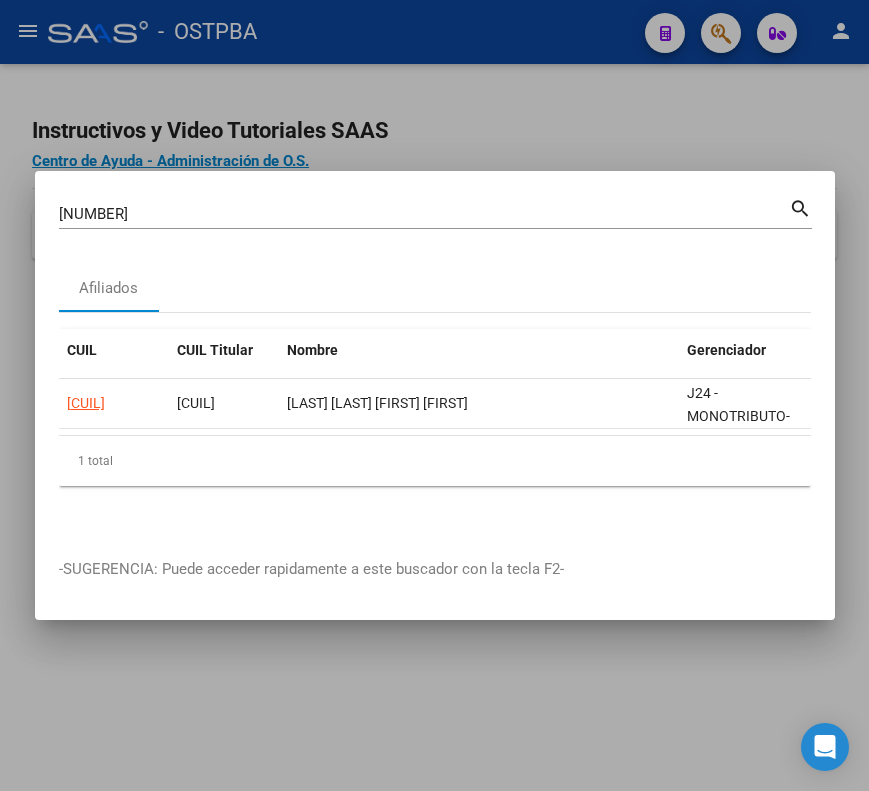 click on "[NUMBER]" at bounding box center (424, 214) 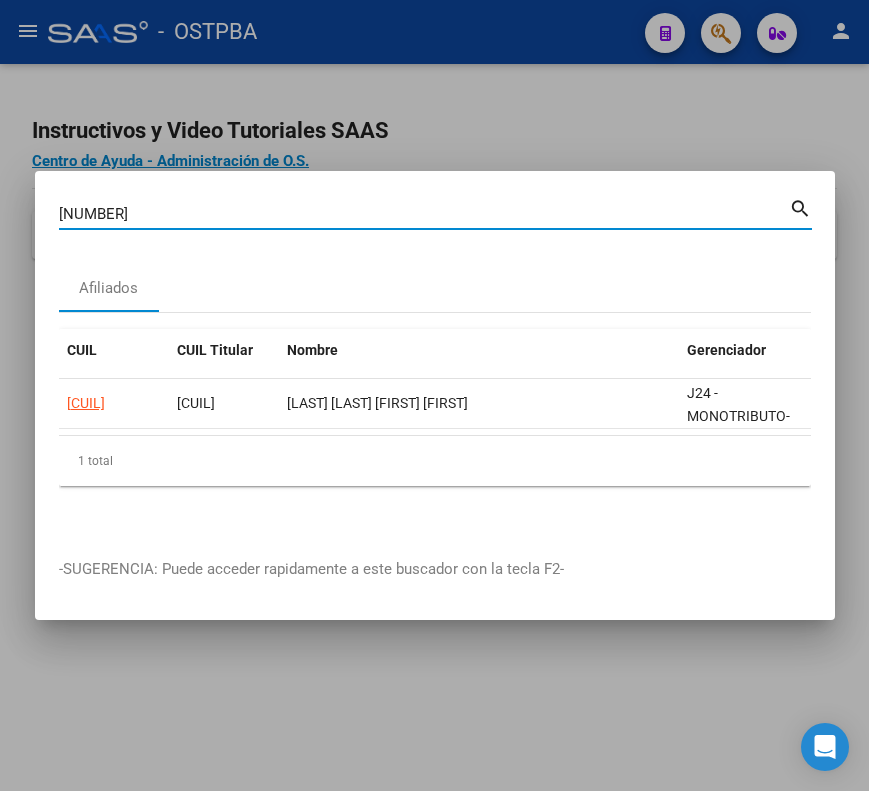 click on "[NUMBER]" at bounding box center (424, 214) 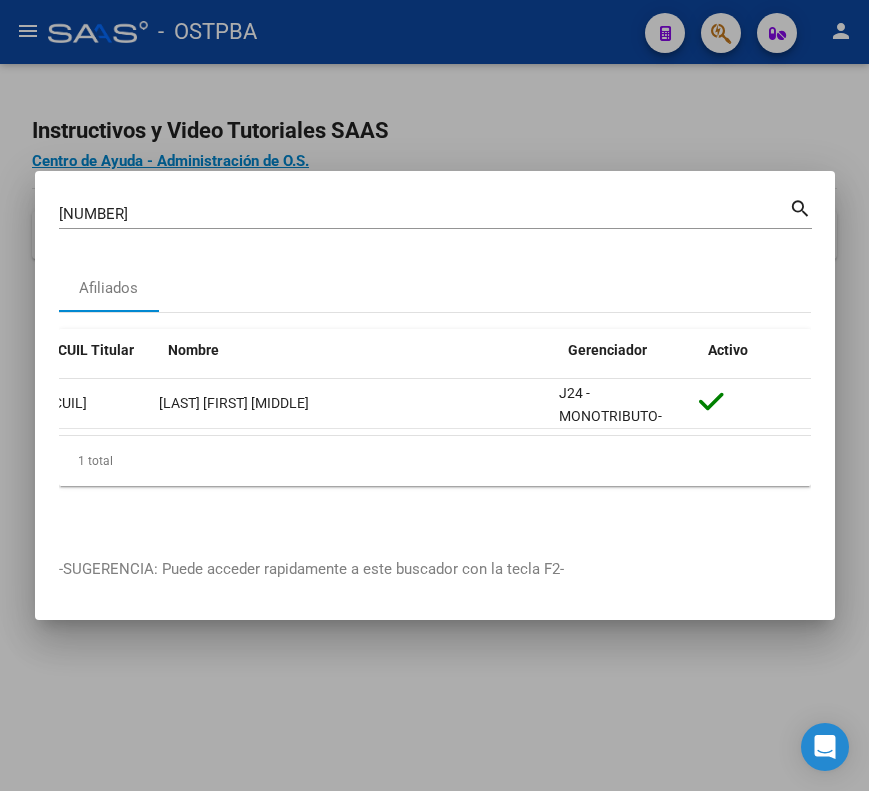 scroll, scrollTop: 0, scrollLeft: 0, axis: both 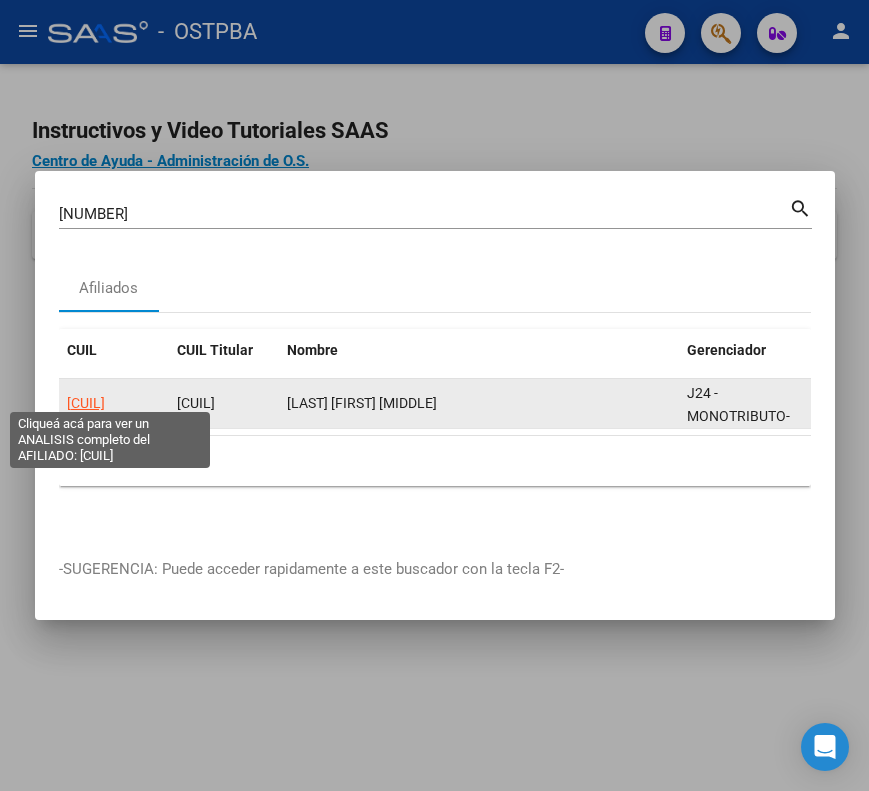 click on "[CUIL]" 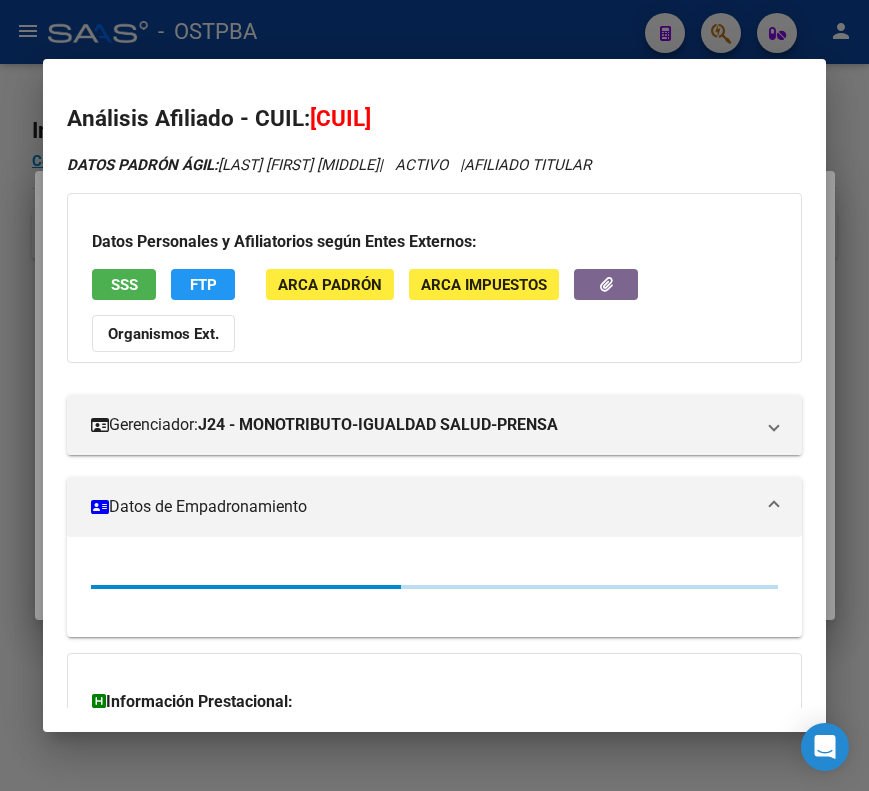 click on "Datos de Empadronamiento" at bounding box center [422, 507] 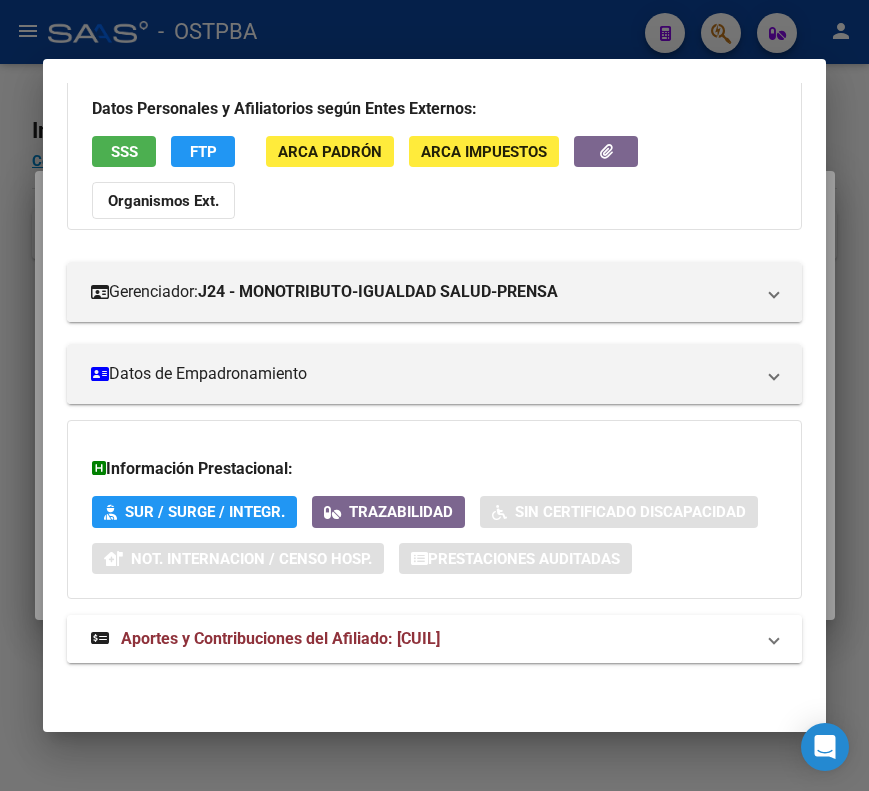 drag, startPoint x: 198, startPoint y: 634, endPoint x: 215, endPoint y: 577, distance: 59.48109 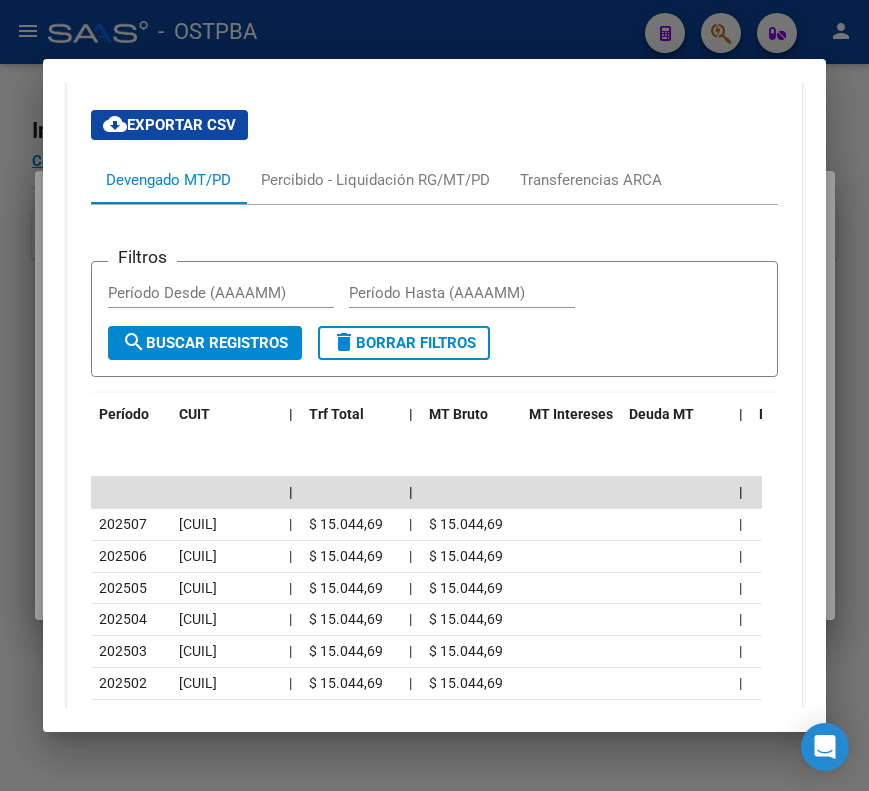 scroll, scrollTop: 850, scrollLeft: 0, axis: vertical 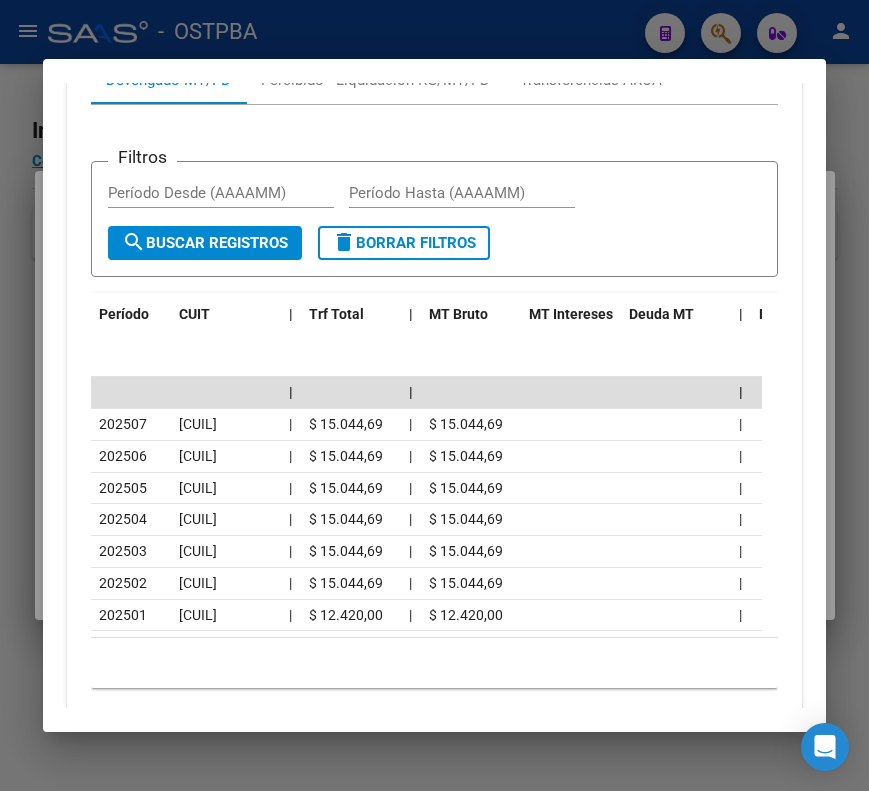 click at bounding box center (434, 395) 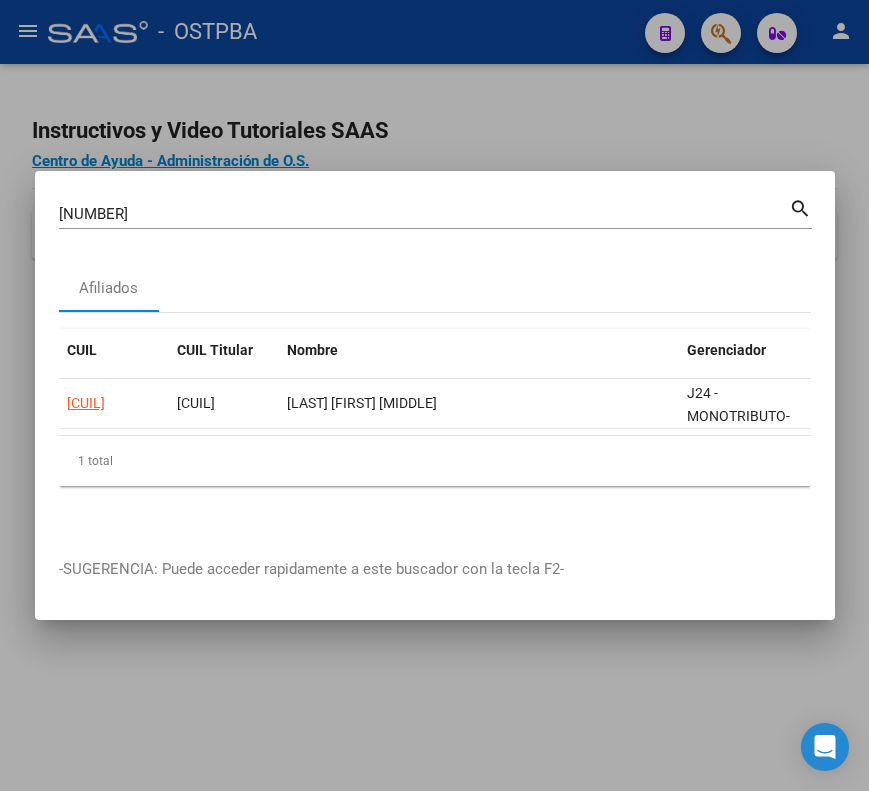 click on "[NUMBER]" at bounding box center [424, 214] 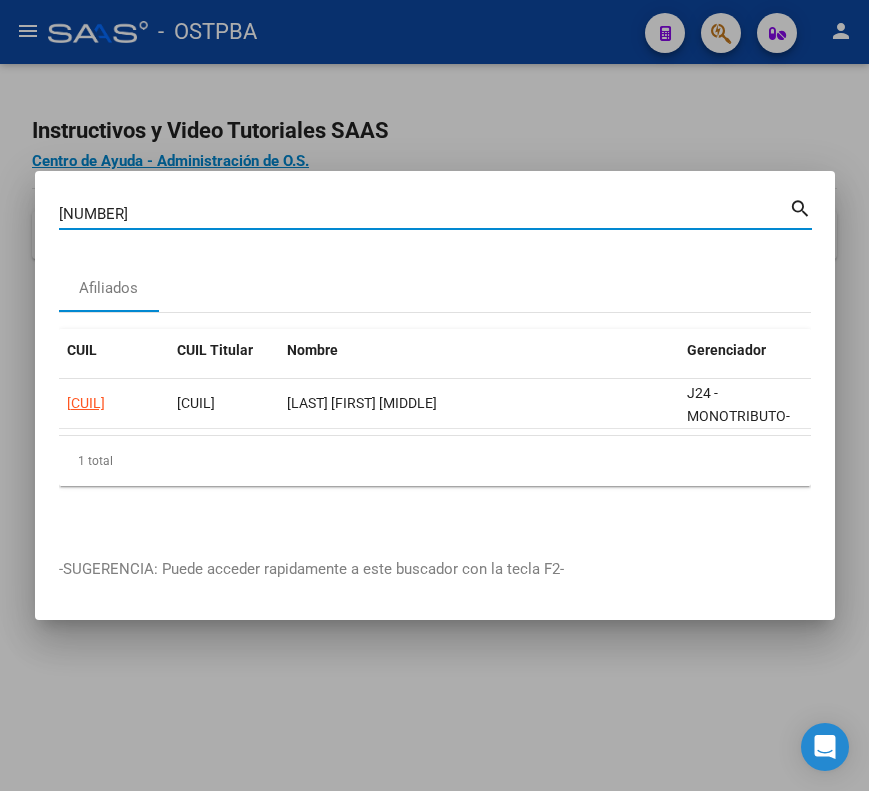 click on "[NUMBER]" at bounding box center (424, 214) 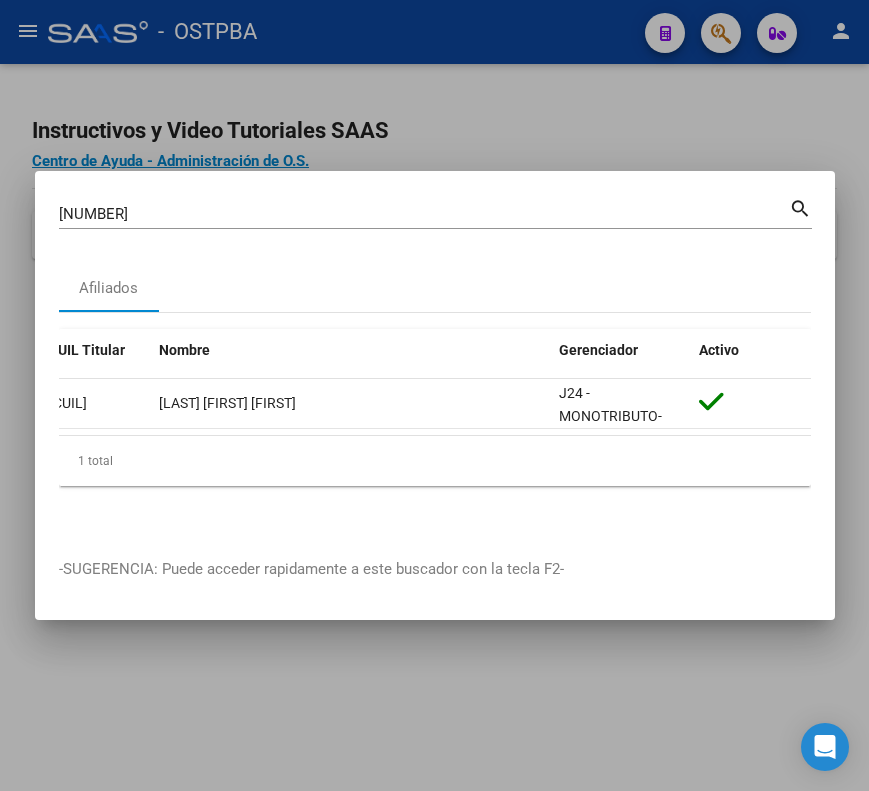 scroll, scrollTop: 0, scrollLeft: 0, axis: both 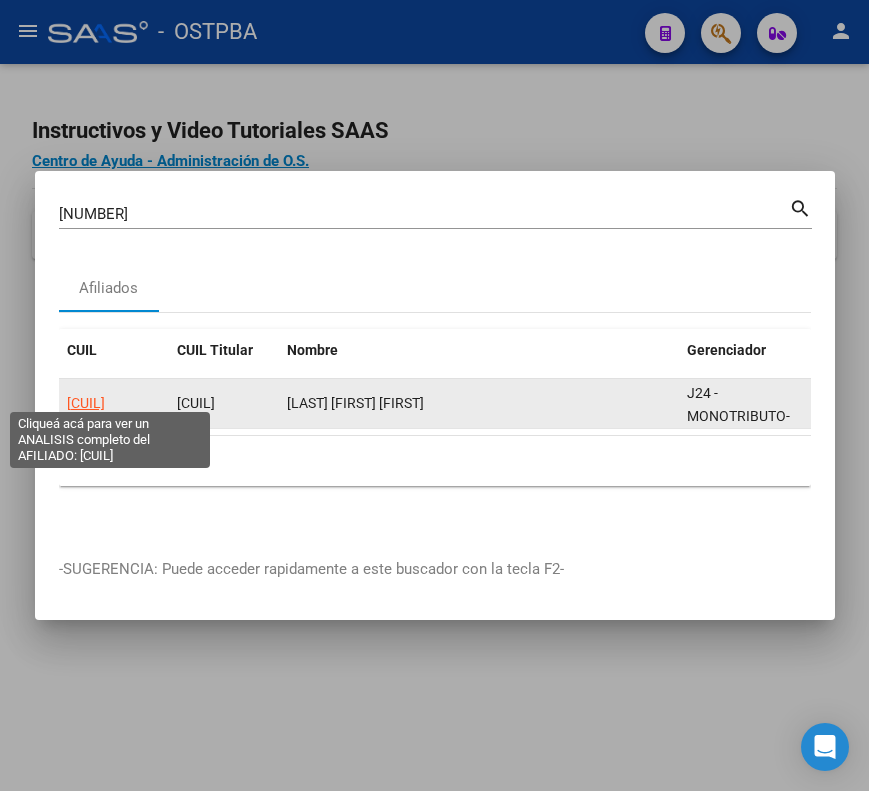 click on "[CUIL]" 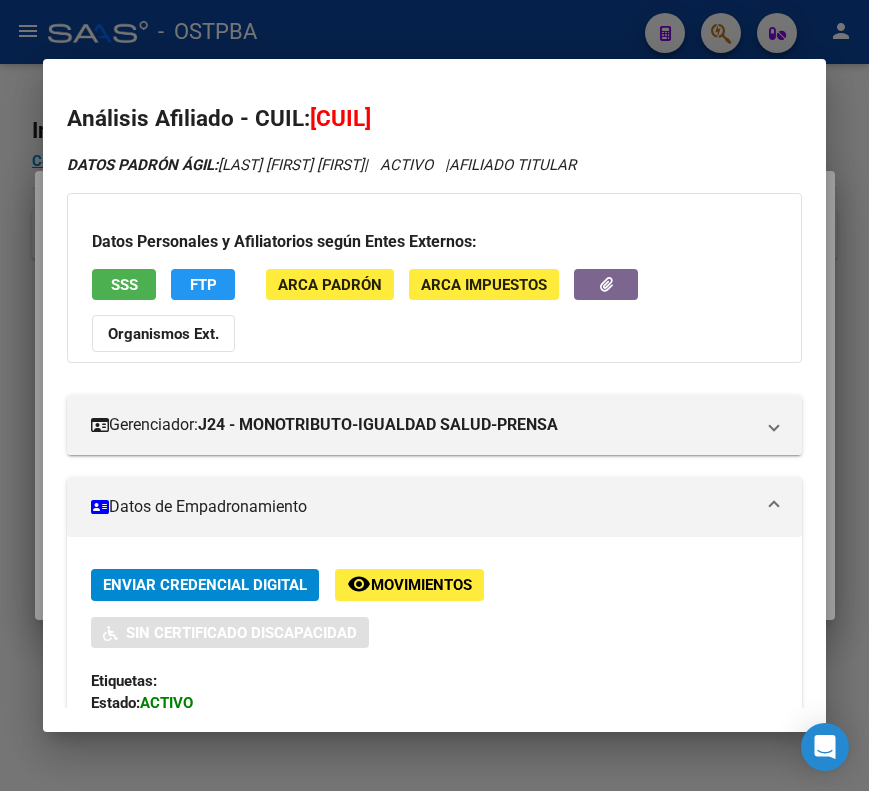 click on "Datos de Empadronamiento" at bounding box center [422, 507] 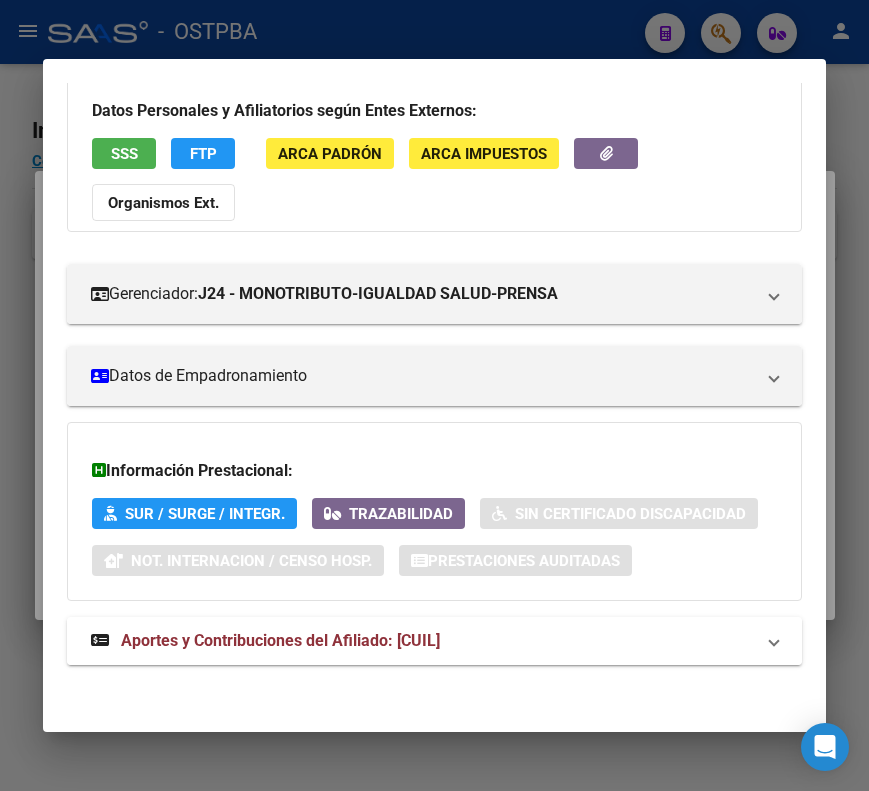 scroll, scrollTop: 133, scrollLeft: 0, axis: vertical 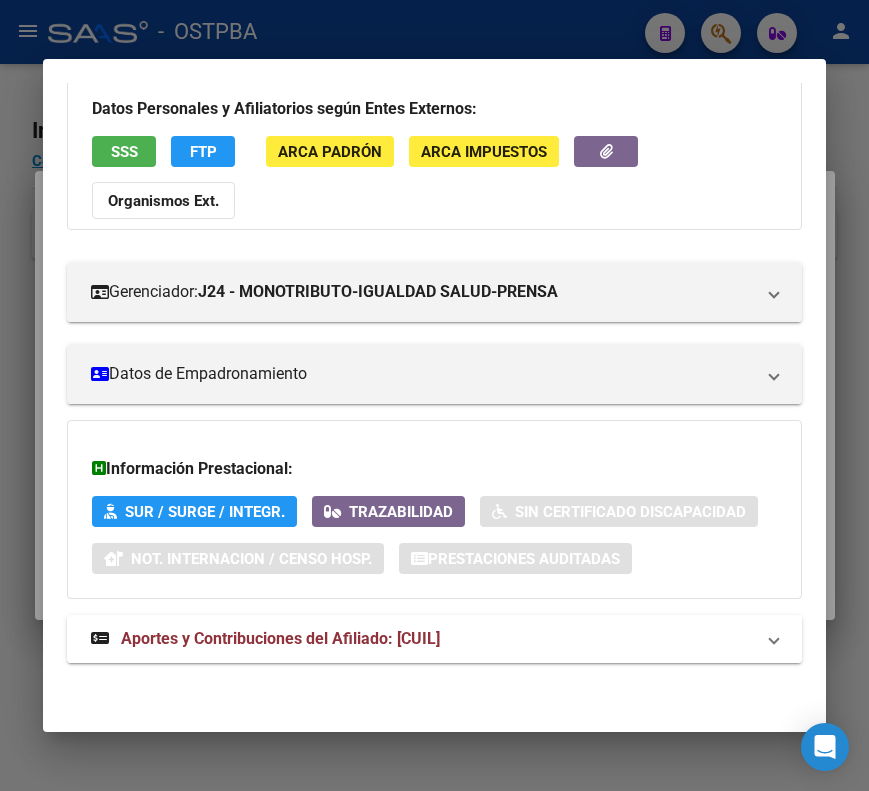 click on "Aportes y Contribuciones del Afiliado: [CUIL]" at bounding box center (434, 639) 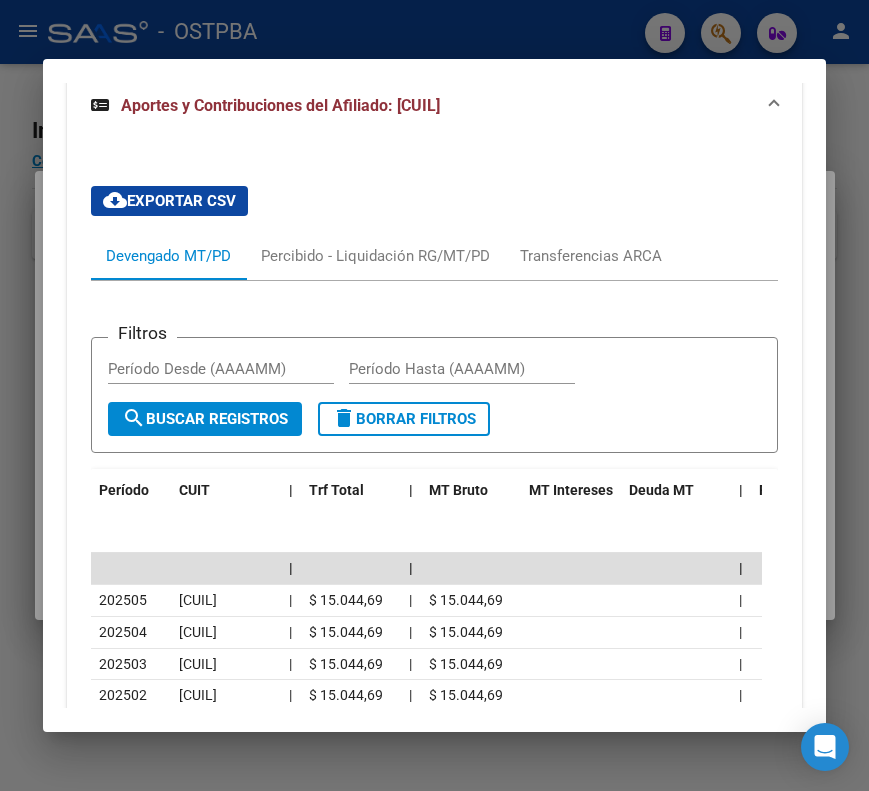 scroll, scrollTop: 874, scrollLeft: 0, axis: vertical 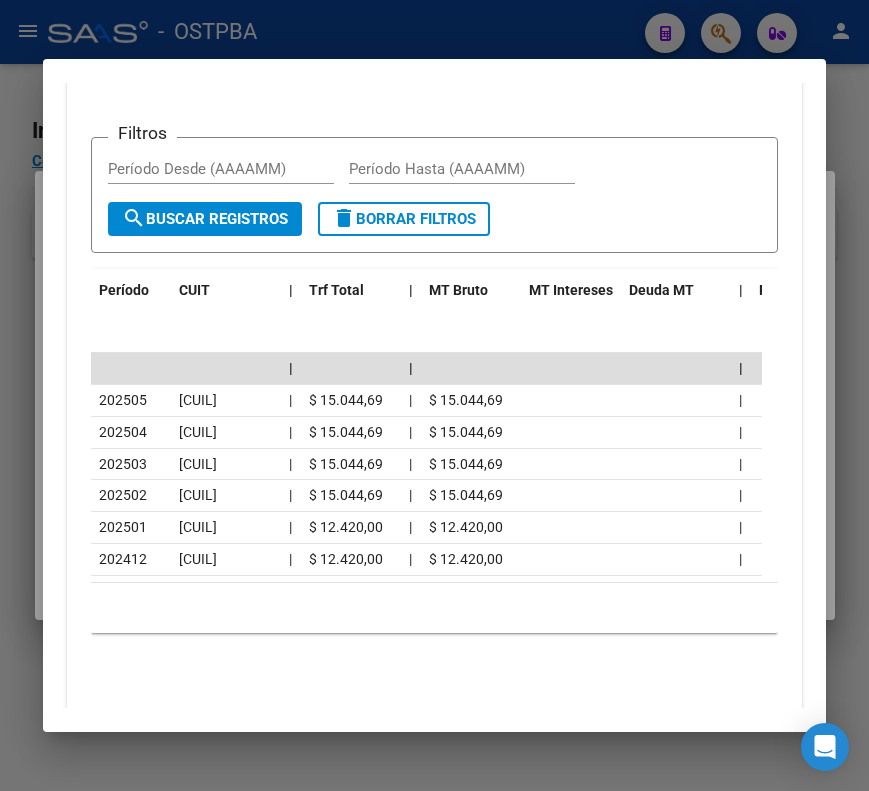 click at bounding box center [434, 395] 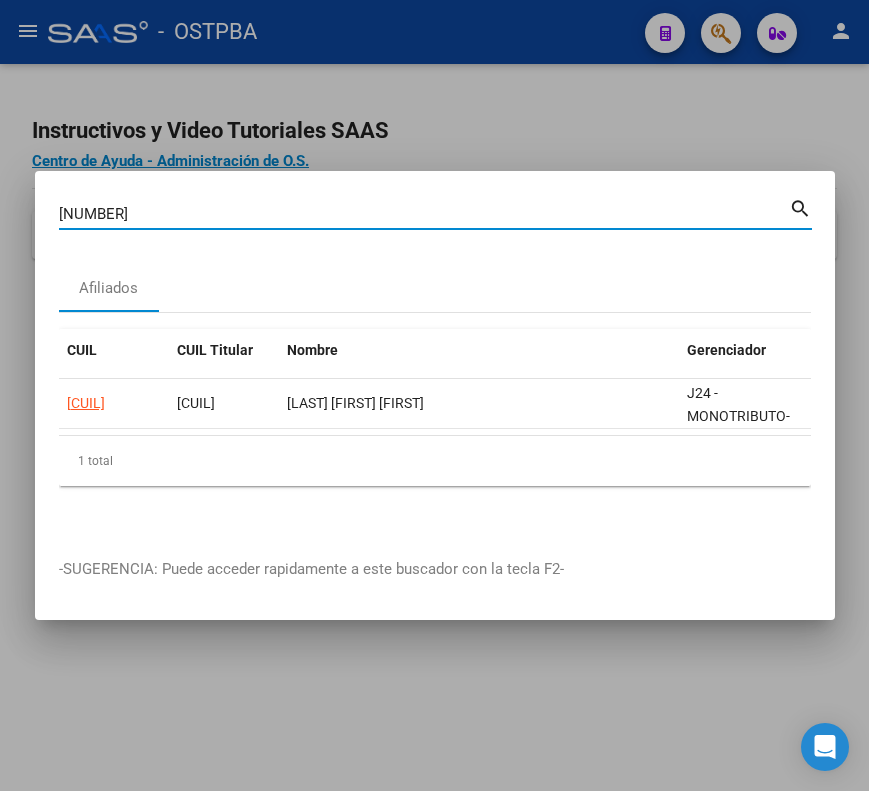 click on "[NUMBER]" at bounding box center [424, 214] 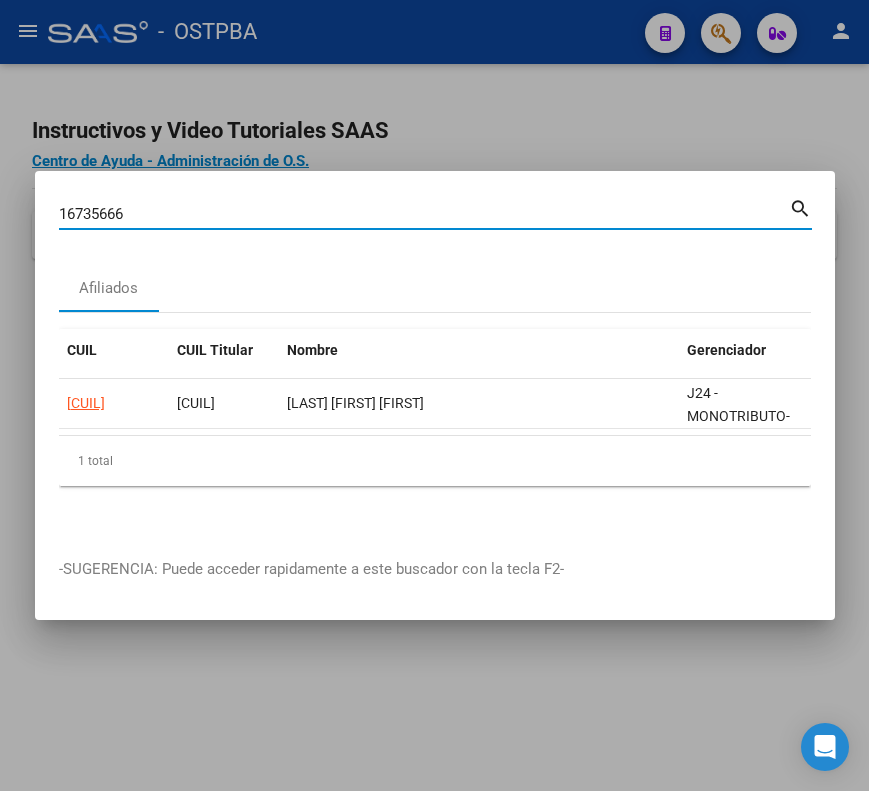 type on "16735666" 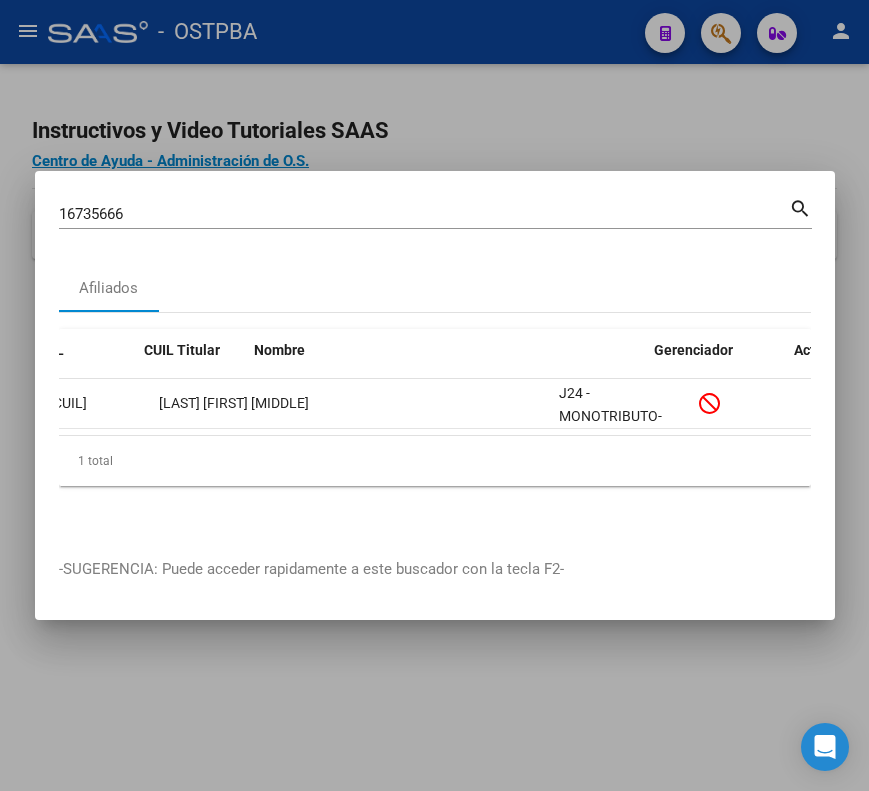 scroll, scrollTop: 0, scrollLeft: 0, axis: both 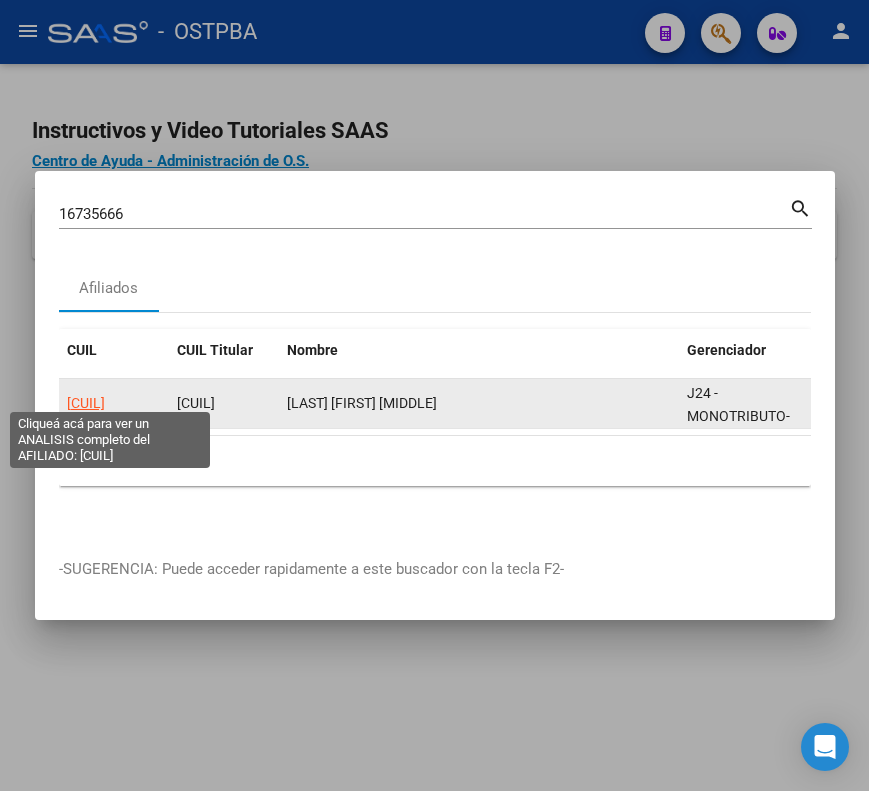 click on "[CUIL]" 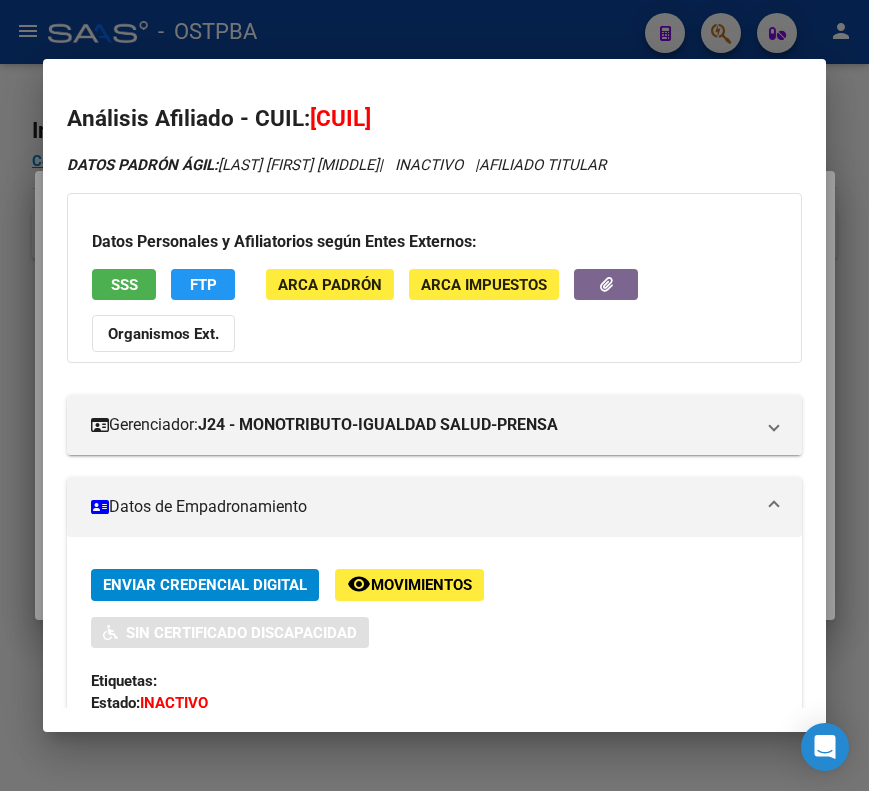 click on "Datos de Empadronamiento" at bounding box center [422, 507] 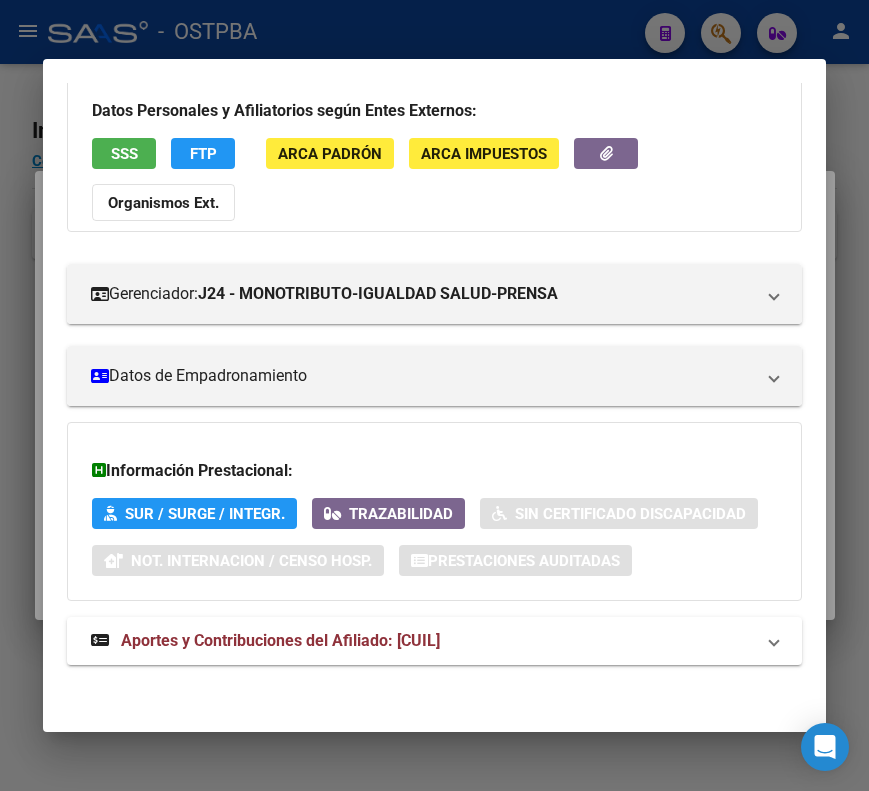 scroll, scrollTop: 133, scrollLeft: 0, axis: vertical 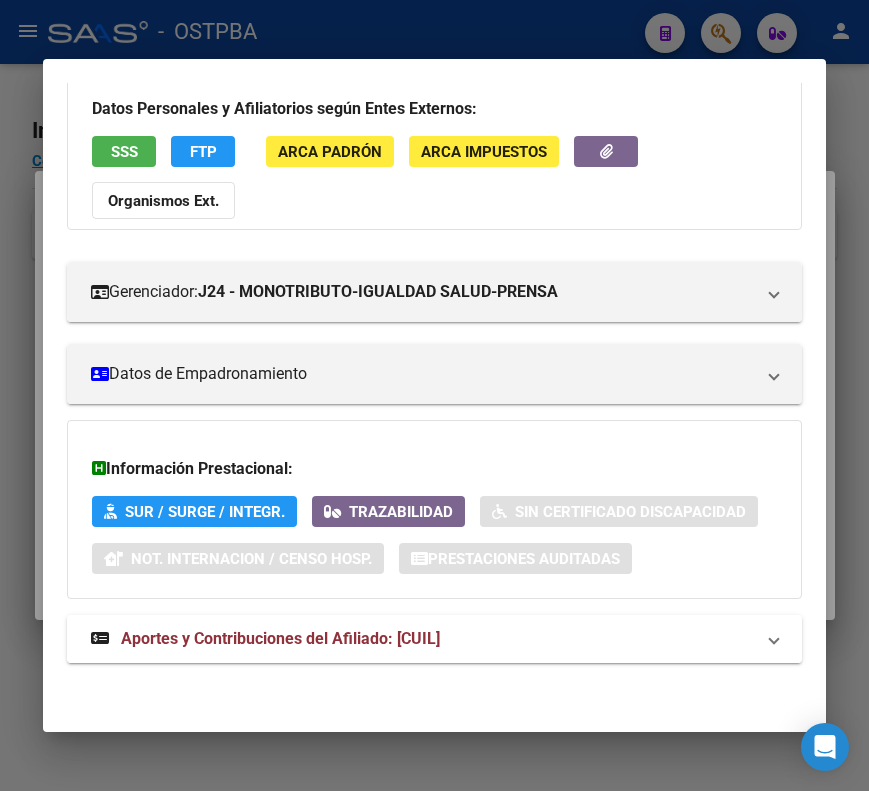 drag, startPoint x: 178, startPoint y: 623, endPoint x: 177, endPoint y: 601, distance: 22.022715 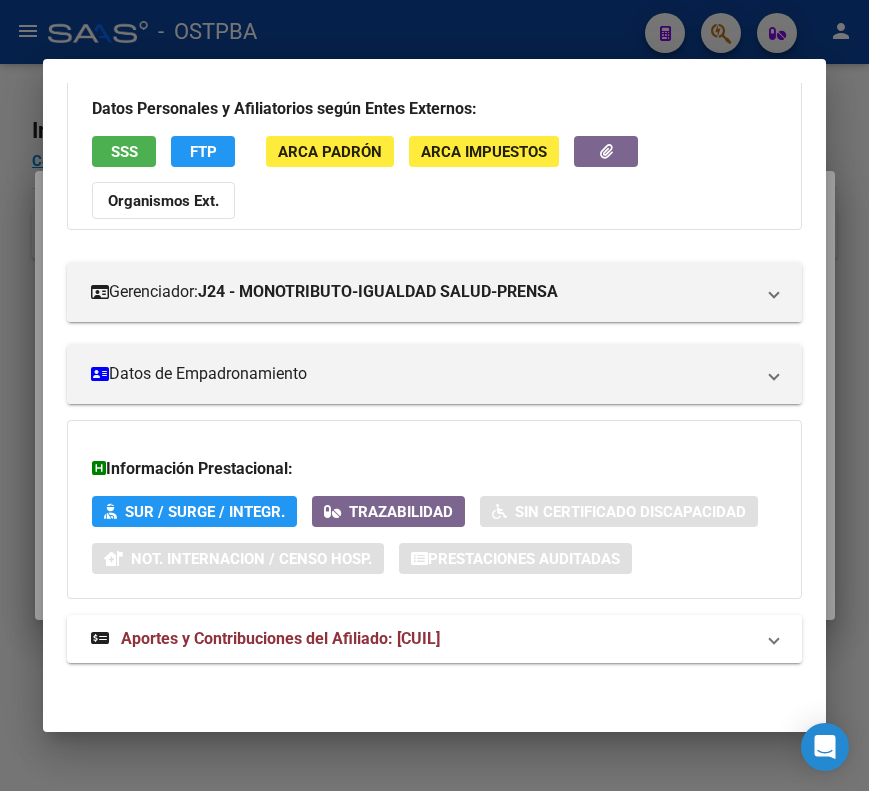 click on "Aportes y Contribuciones del Afiliado: [CUIL]" at bounding box center (434, 639) 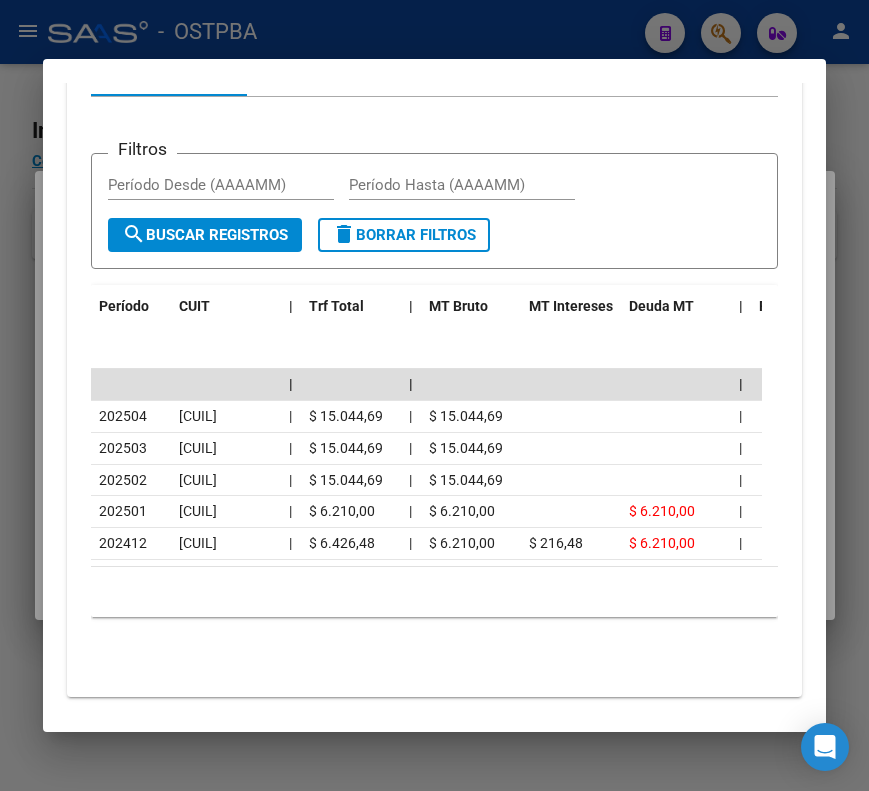 scroll, scrollTop: 907, scrollLeft: 0, axis: vertical 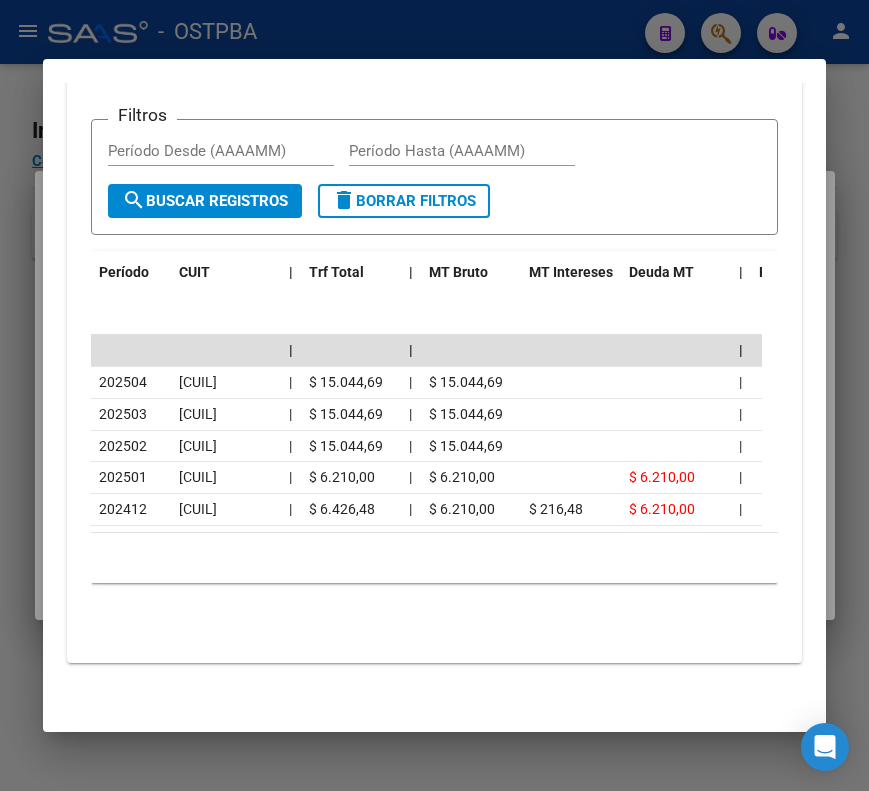 click at bounding box center (434, 395) 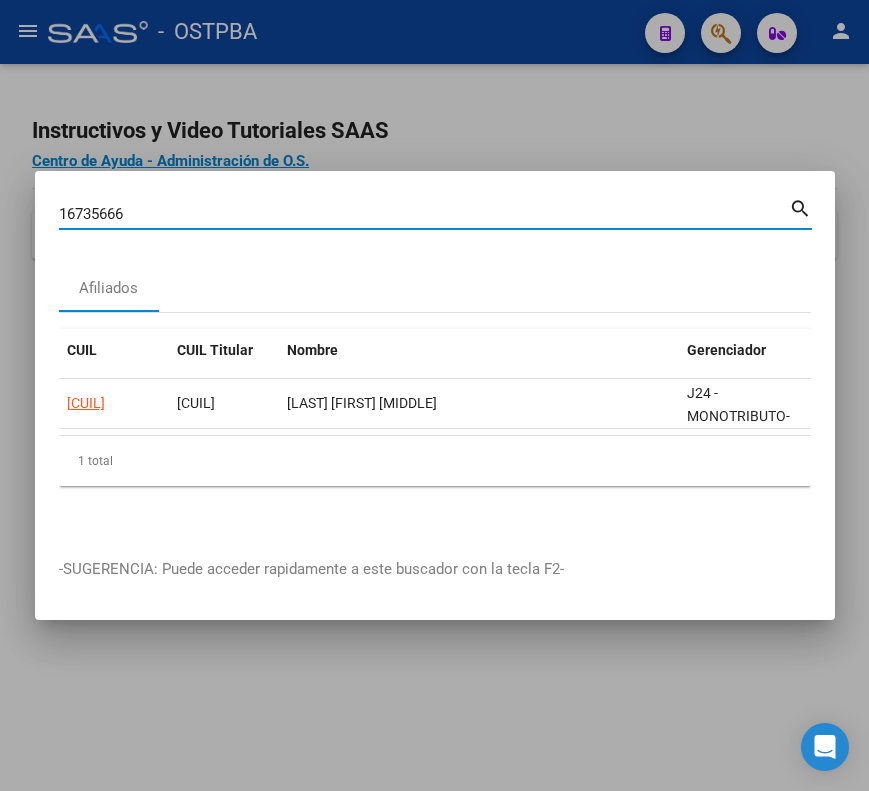 click on "16735666" at bounding box center [424, 214] 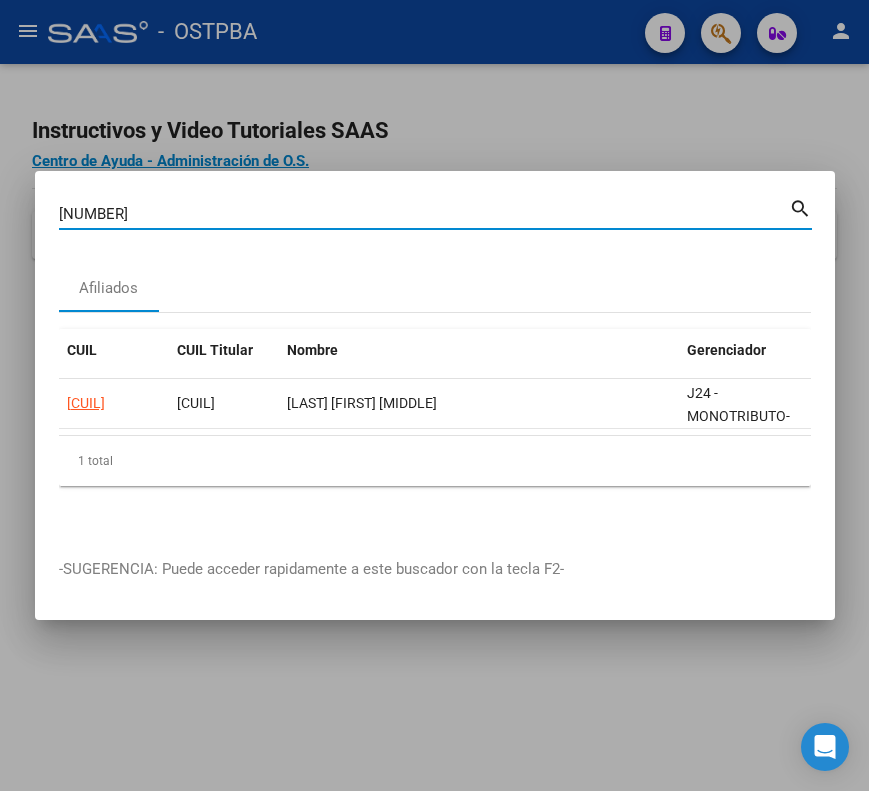 type on "[NUMBER]" 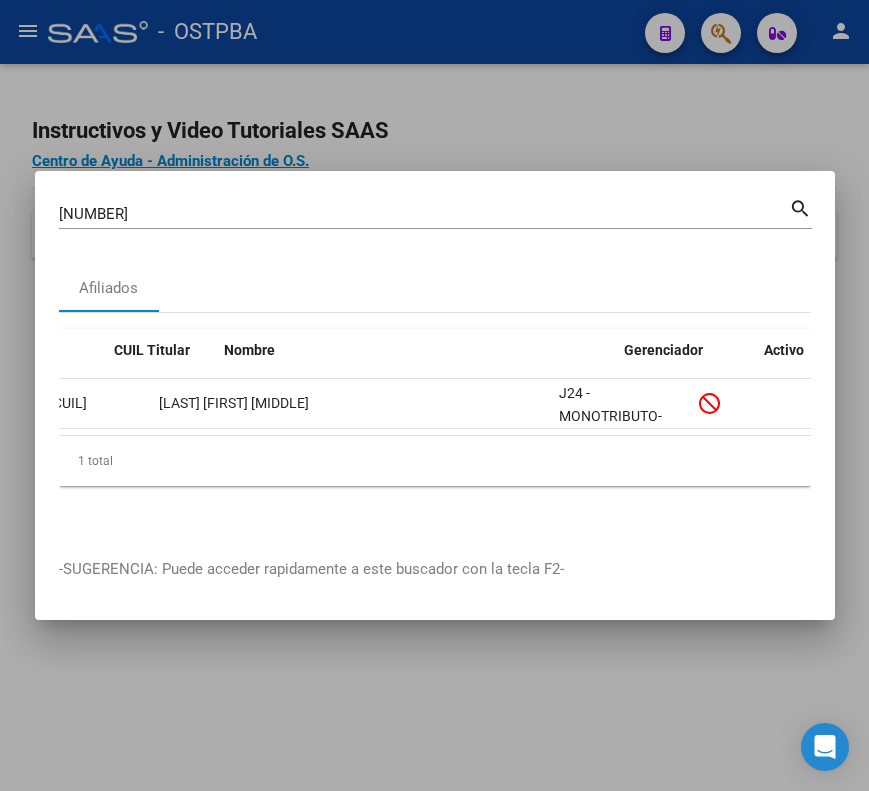 scroll, scrollTop: 0, scrollLeft: 0, axis: both 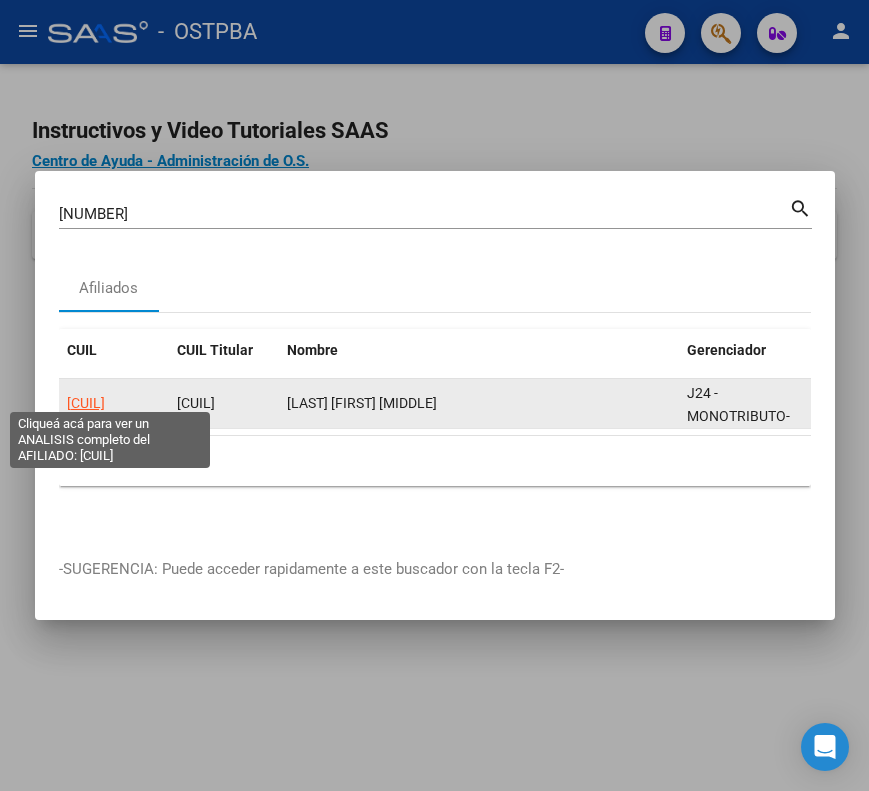 click on "[CUIL]" 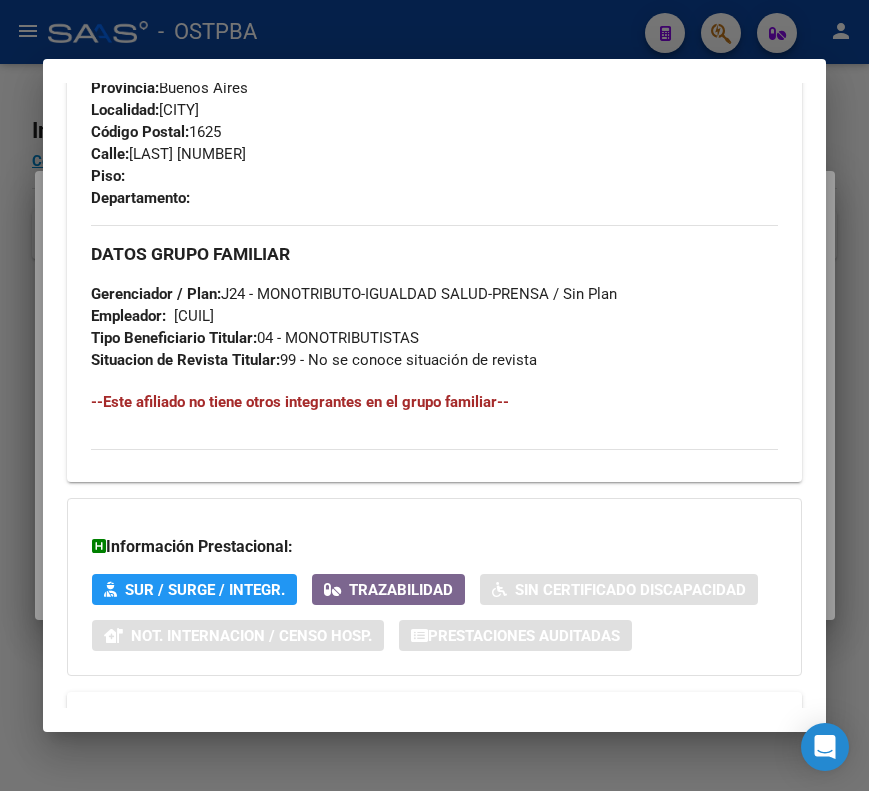 scroll, scrollTop: 1178, scrollLeft: 0, axis: vertical 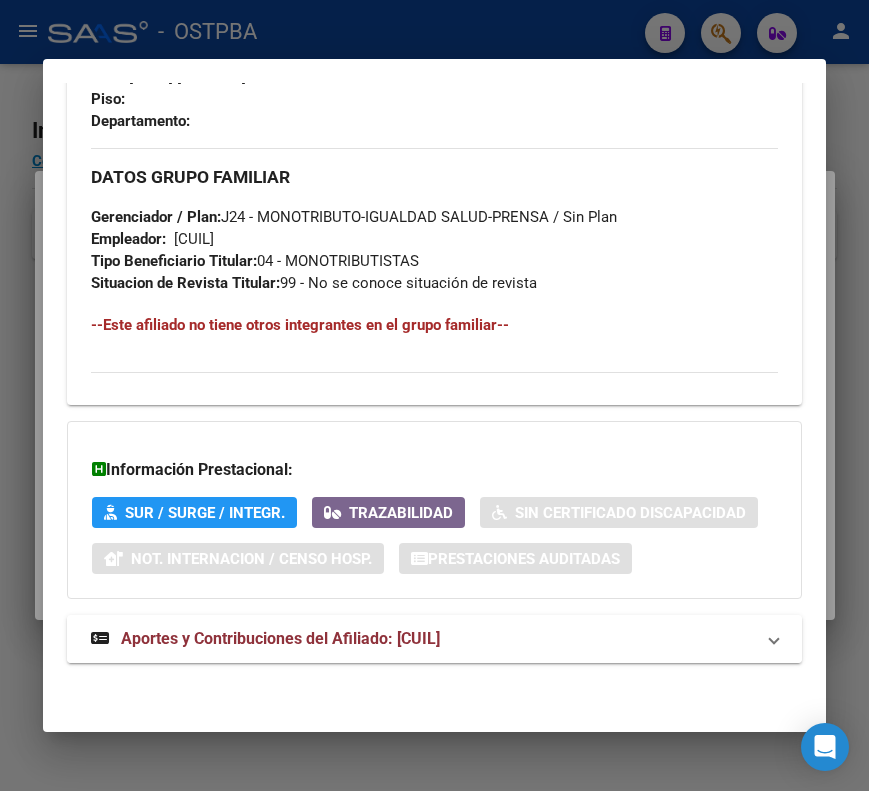 click on "Aportes y Contribuciones del Afiliado: [CUIL]" at bounding box center (280, 638) 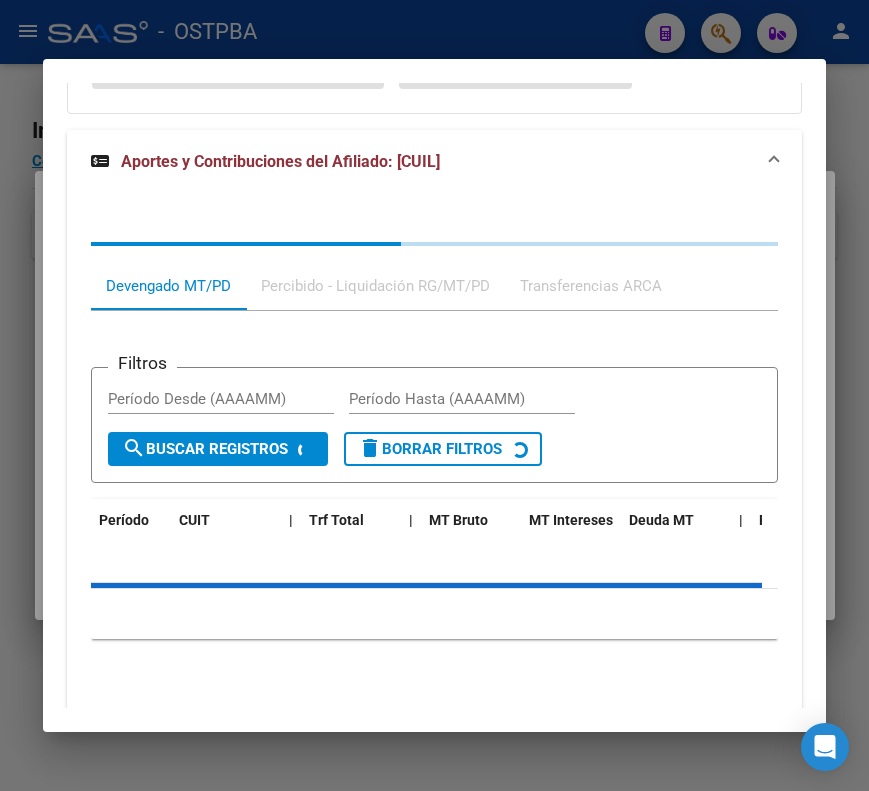 scroll, scrollTop: 1719, scrollLeft: 0, axis: vertical 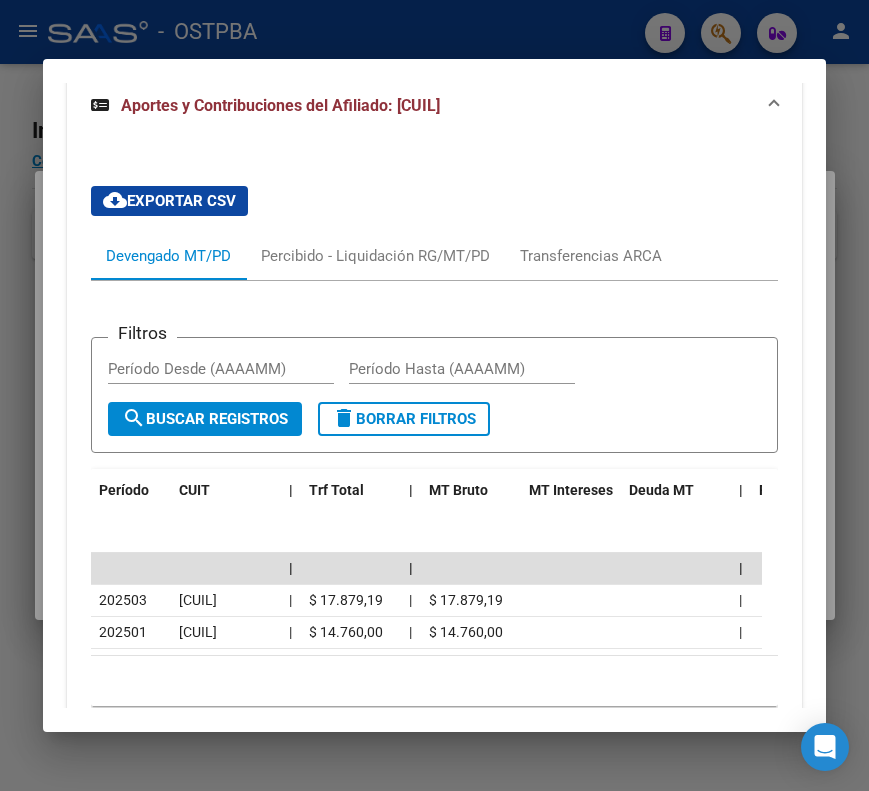 click at bounding box center [434, 395] 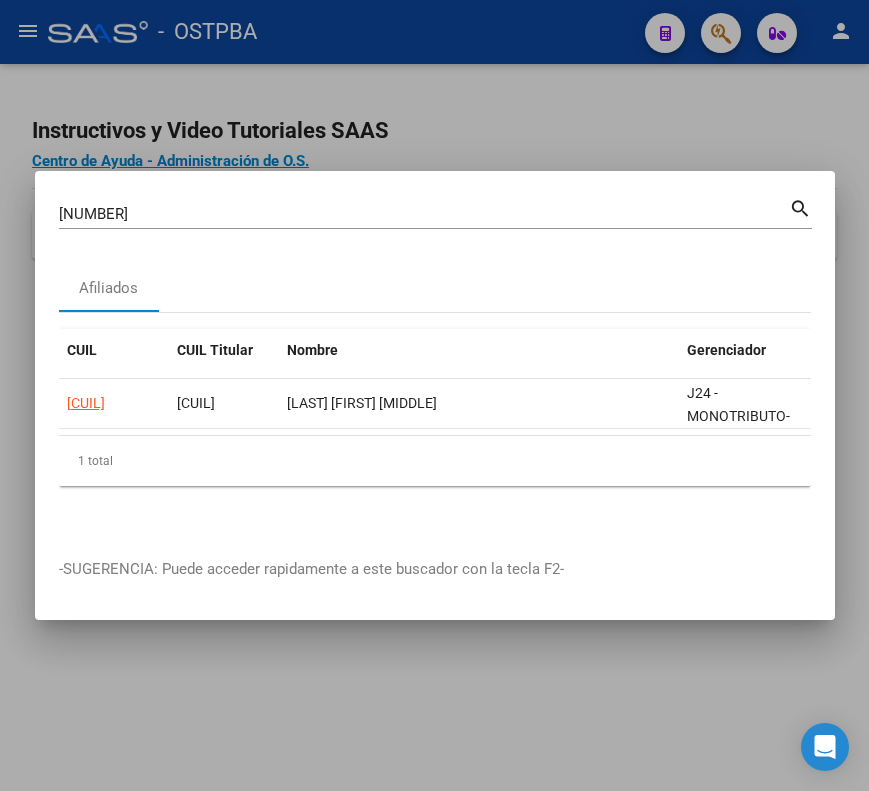 click on "[NUMBER]" at bounding box center [424, 214] 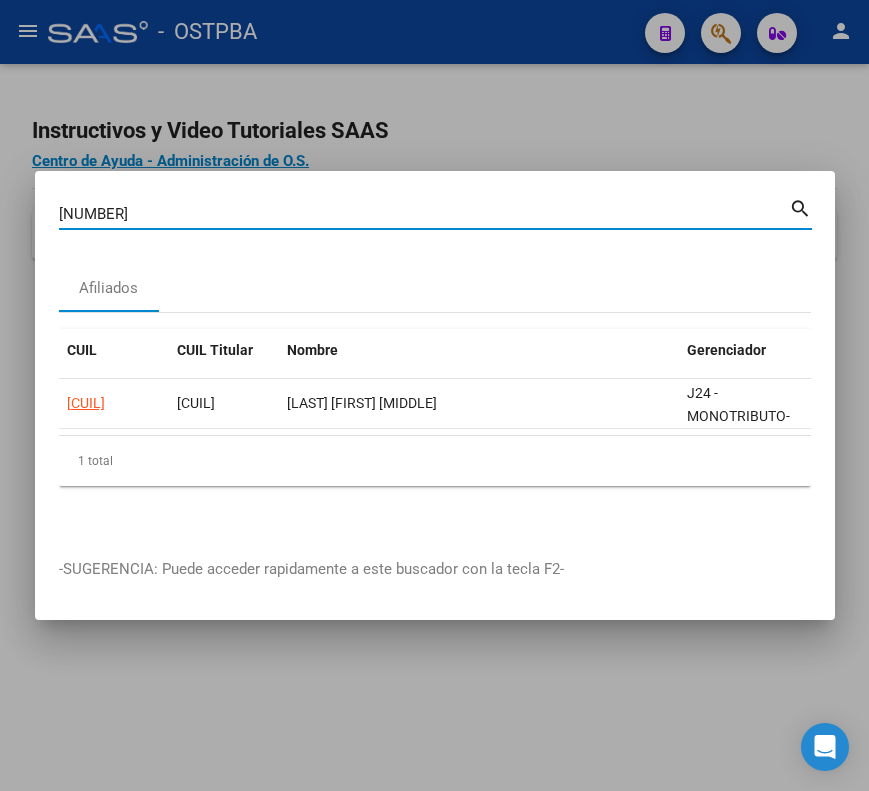 click on "[NUMBER]" at bounding box center [424, 214] 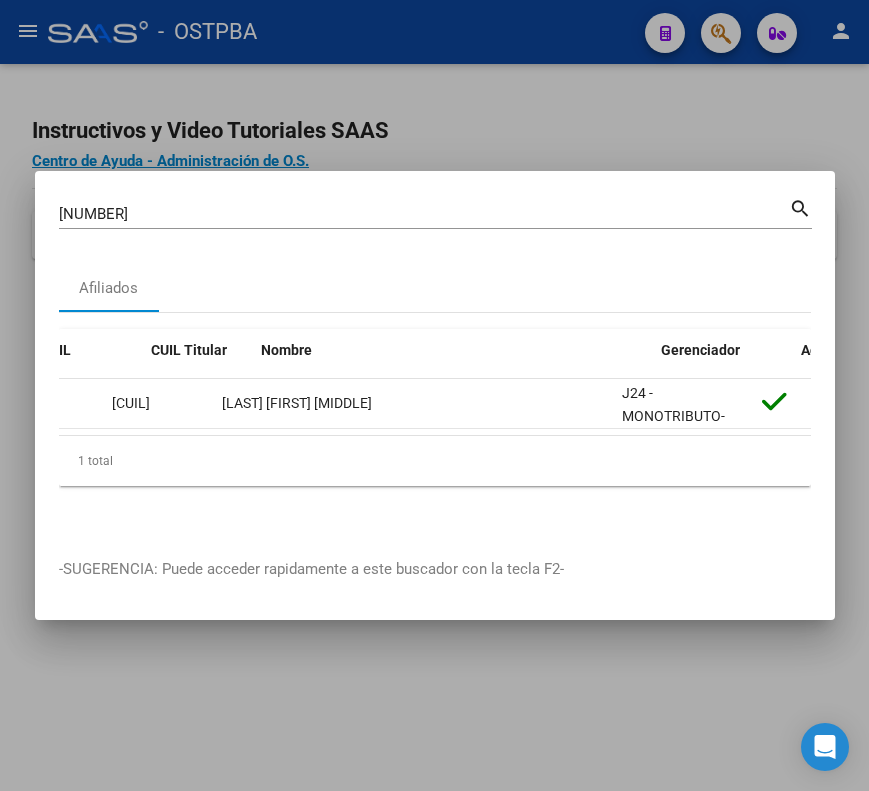 scroll, scrollTop: 0, scrollLeft: 0, axis: both 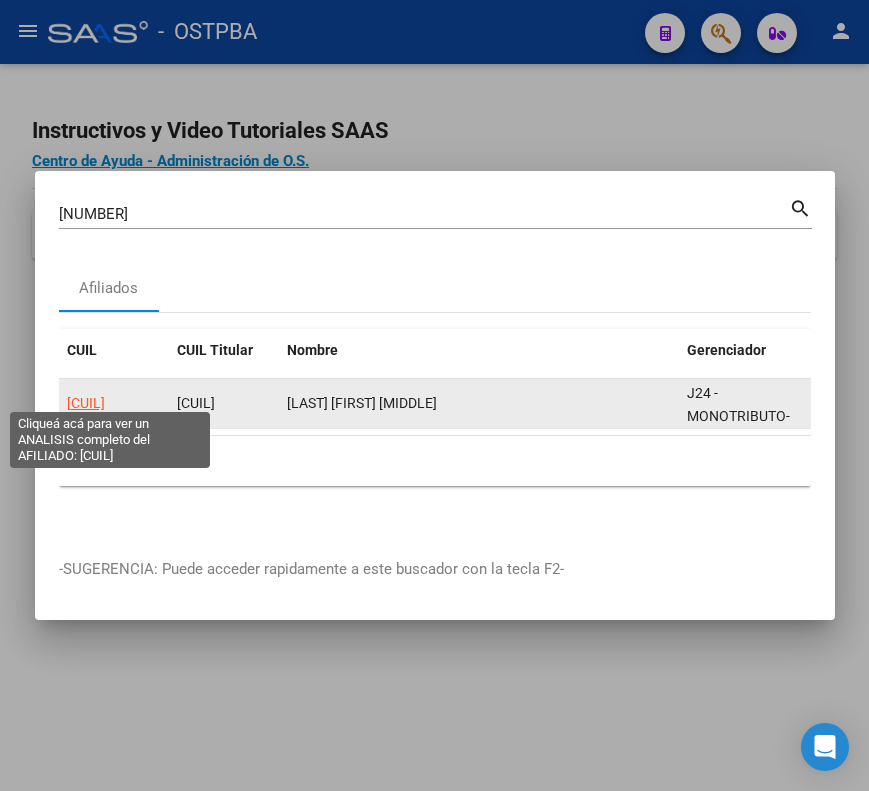 click on "[CUIL]" 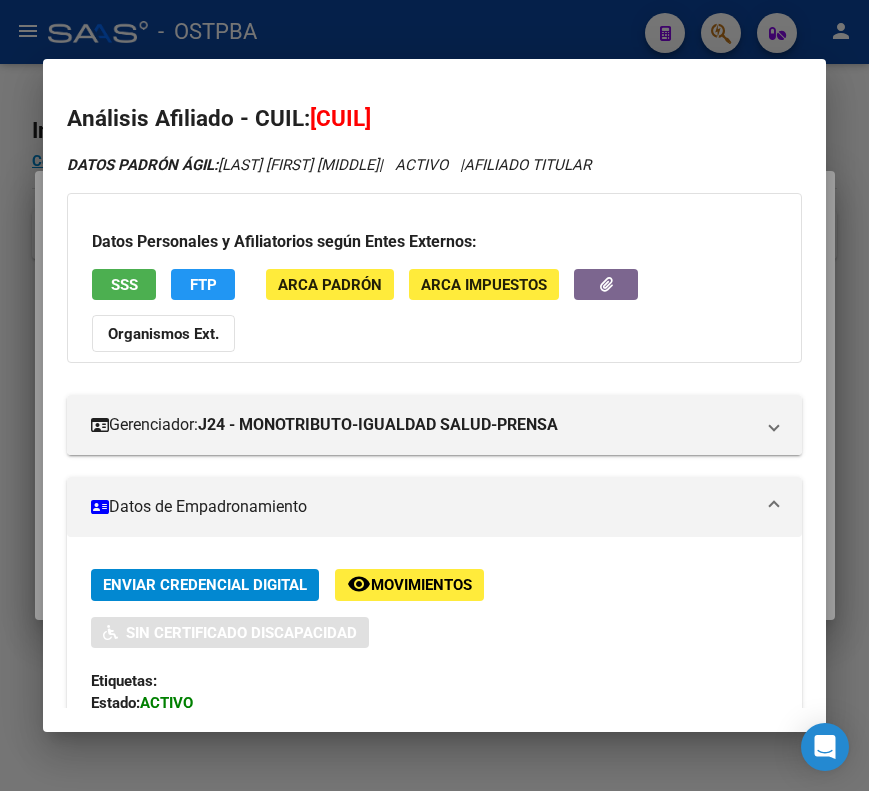 click on "Datos de Empadronamiento" at bounding box center (422, 507) 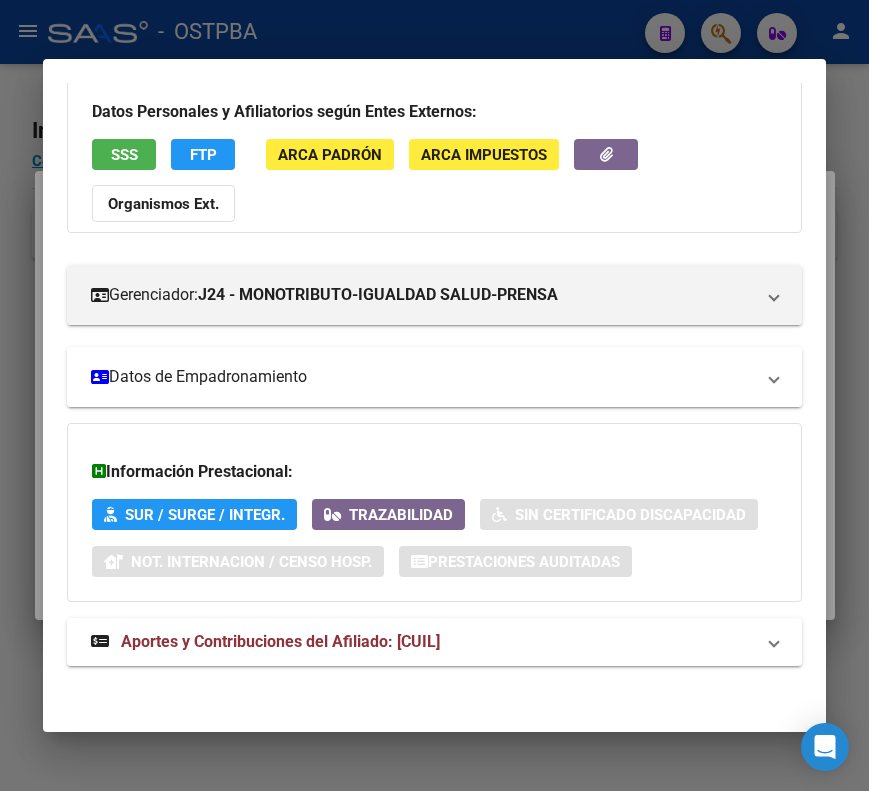 scroll, scrollTop: 133, scrollLeft: 0, axis: vertical 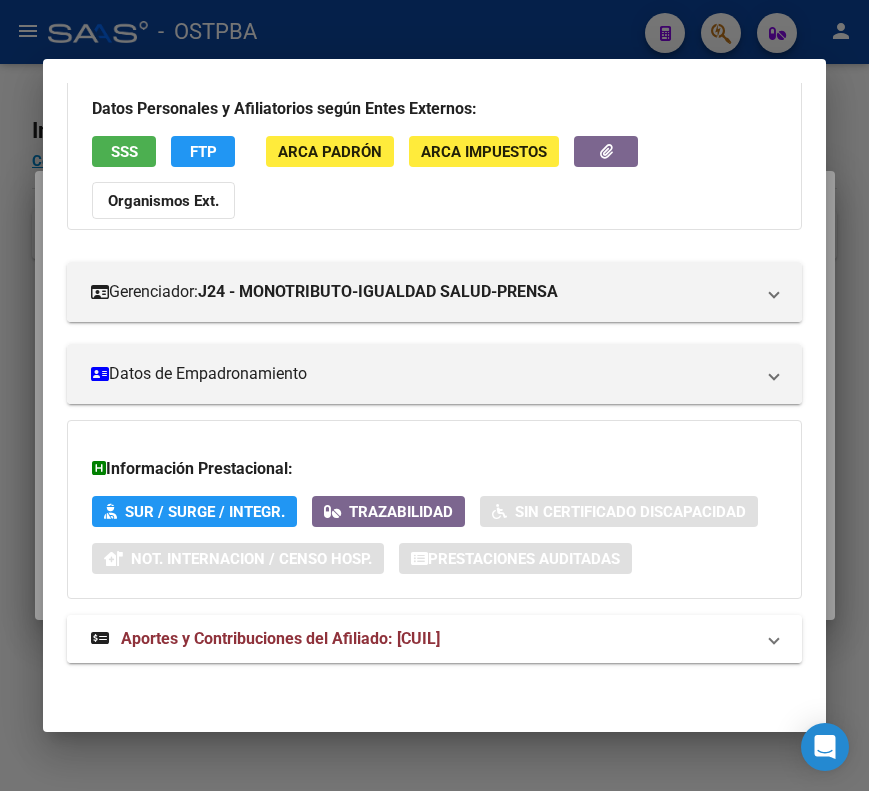 click on "Aportes y Contribuciones del Afiliado: [CUIL]" at bounding box center [265, 639] 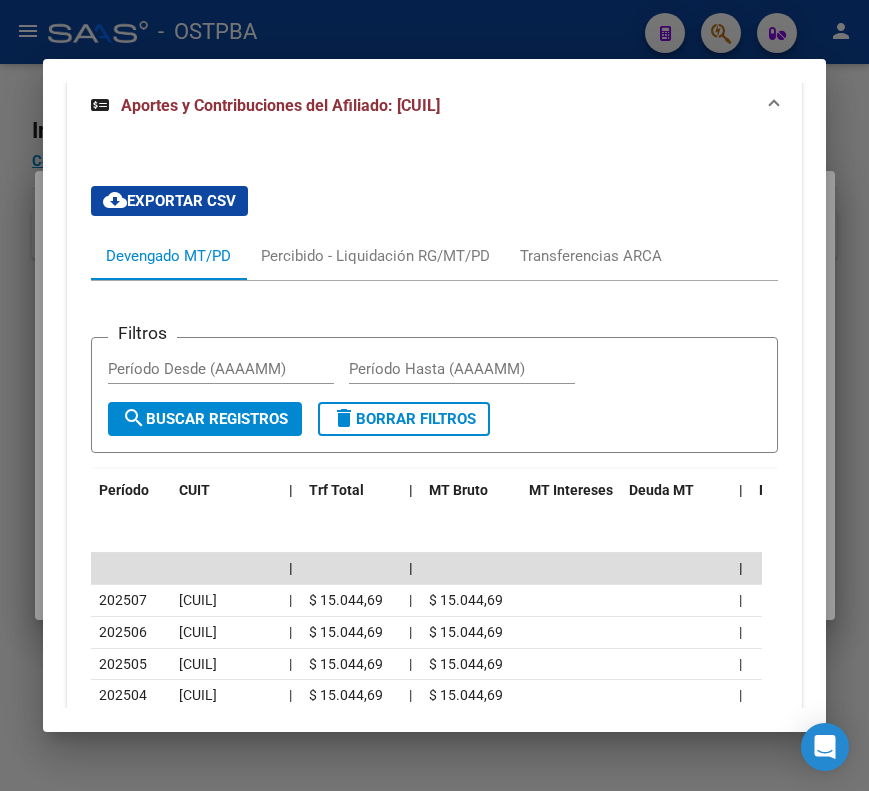 scroll, scrollTop: 774, scrollLeft: 0, axis: vertical 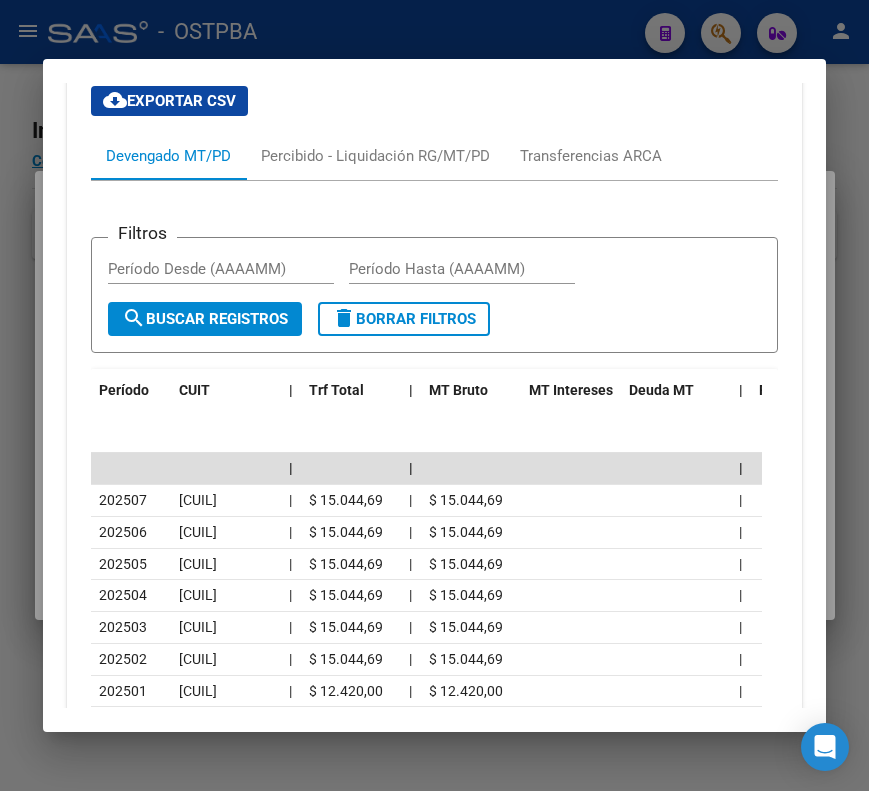 click at bounding box center [434, 395] 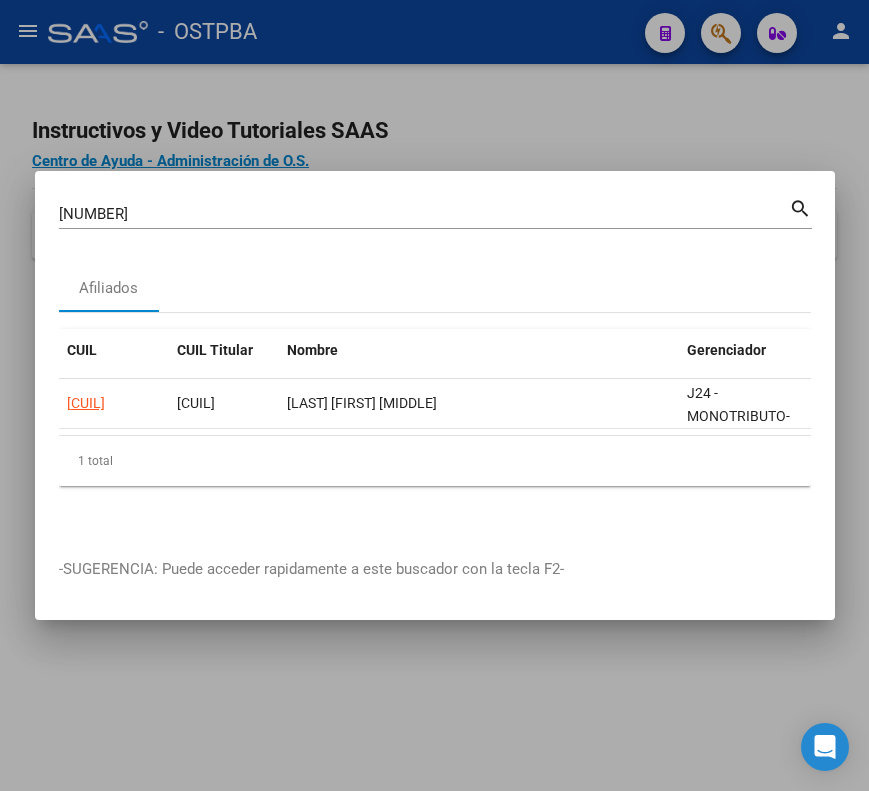 click on "[NUMBER]" at bounding box center (424, 214) 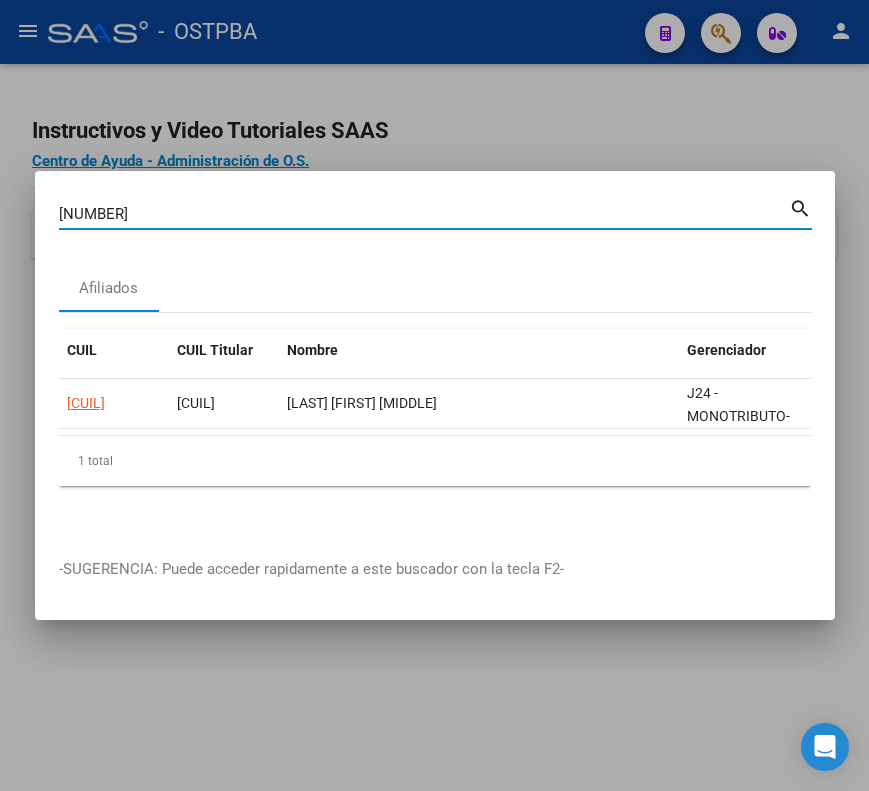 click on "[NUMBER]" at bounding box center (424, 214) 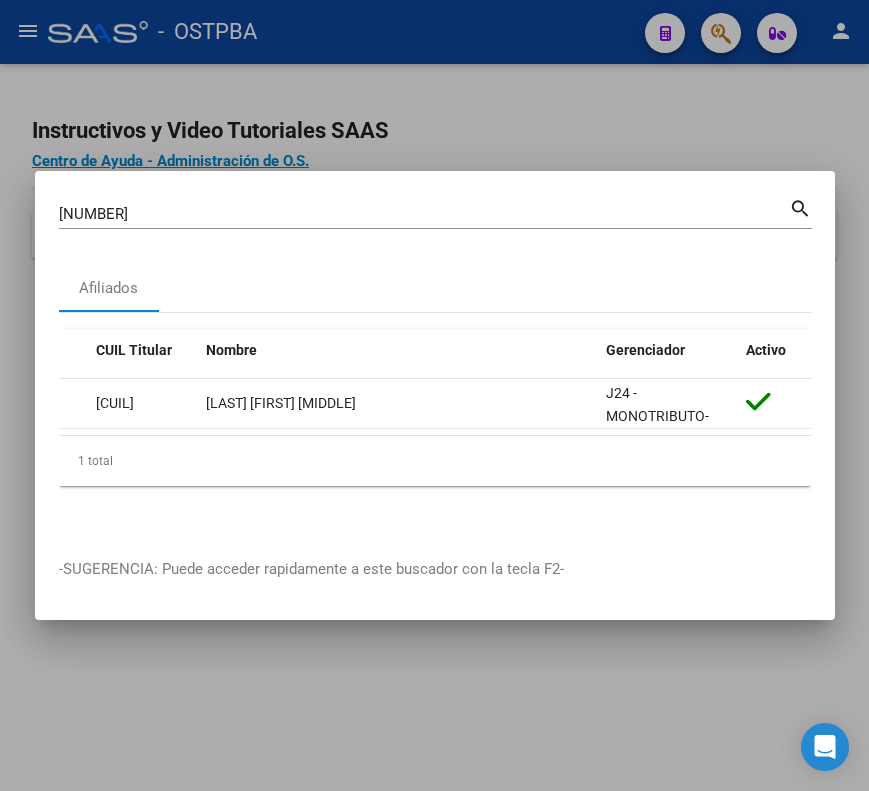 scroll, scrollTop: 0, scrollLeft: 0, axis: both 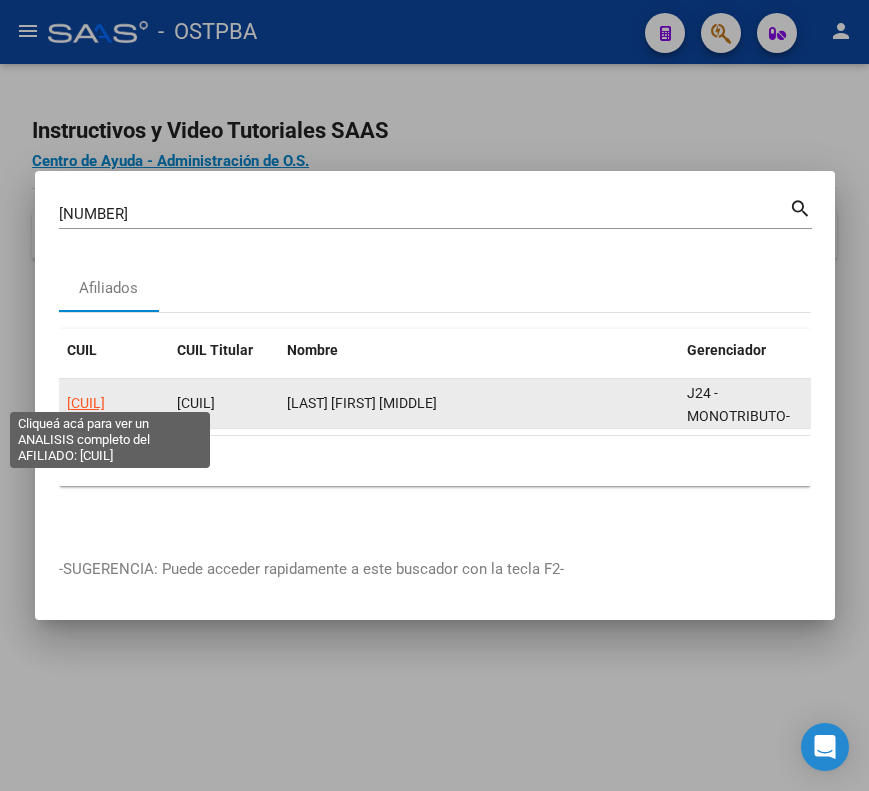 click on "[CUIL]" 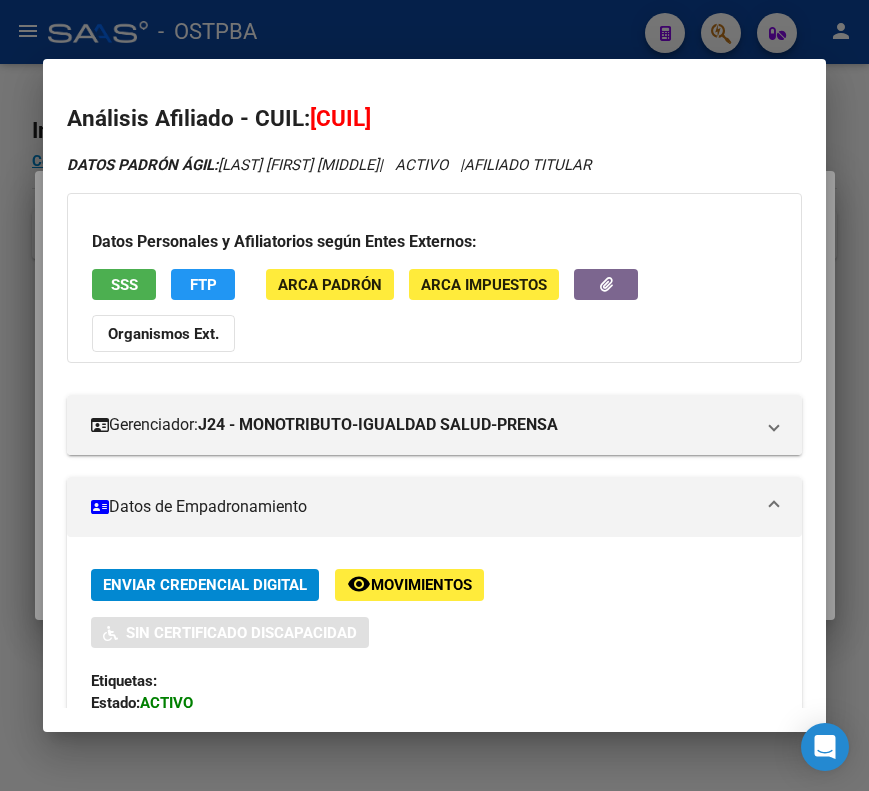 click on "Datos de Empadronamiento" at bounding box center [434, 507] 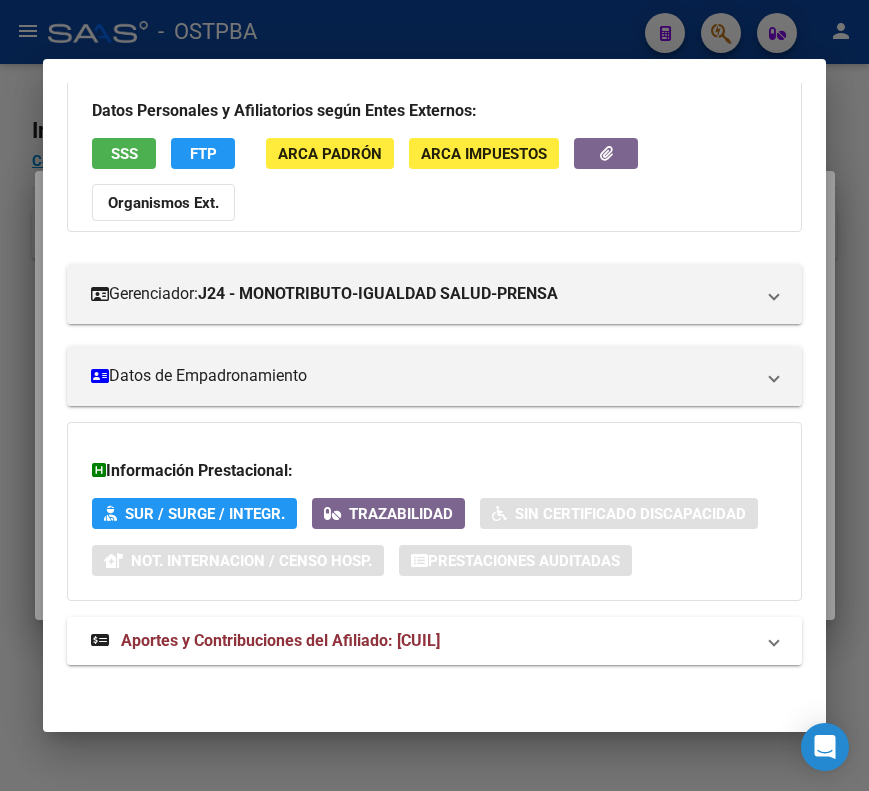 scroll, scrollTop: 133, scrollLeft: 0, axis: vertical 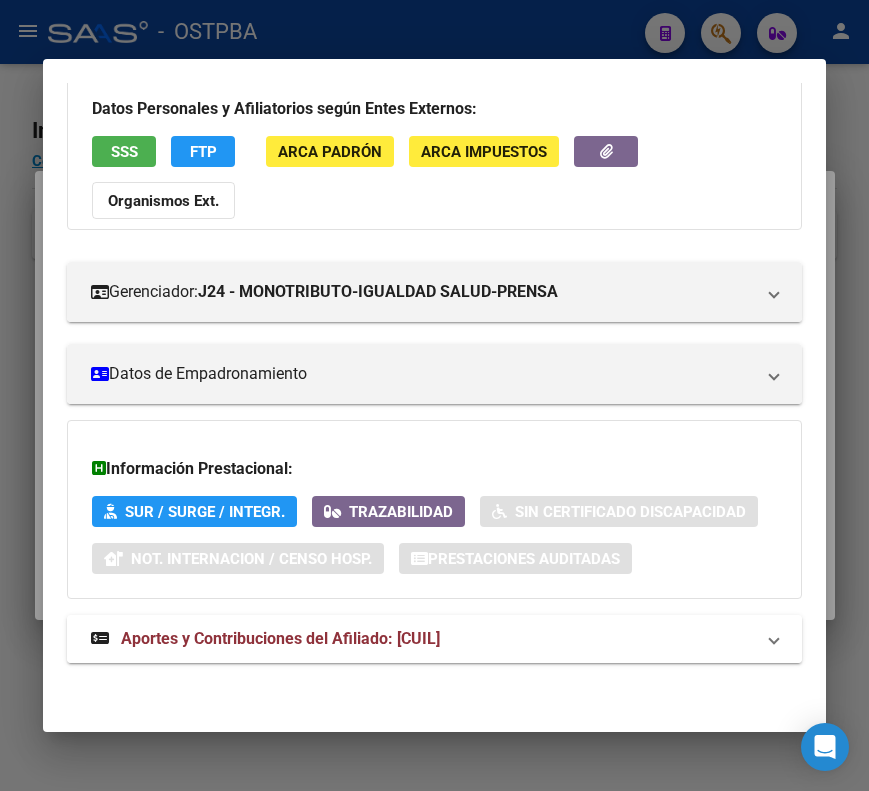 click on "Aportes y Contribuciones del Afiliado: [CUIL]" at bounding box center (280, 638) 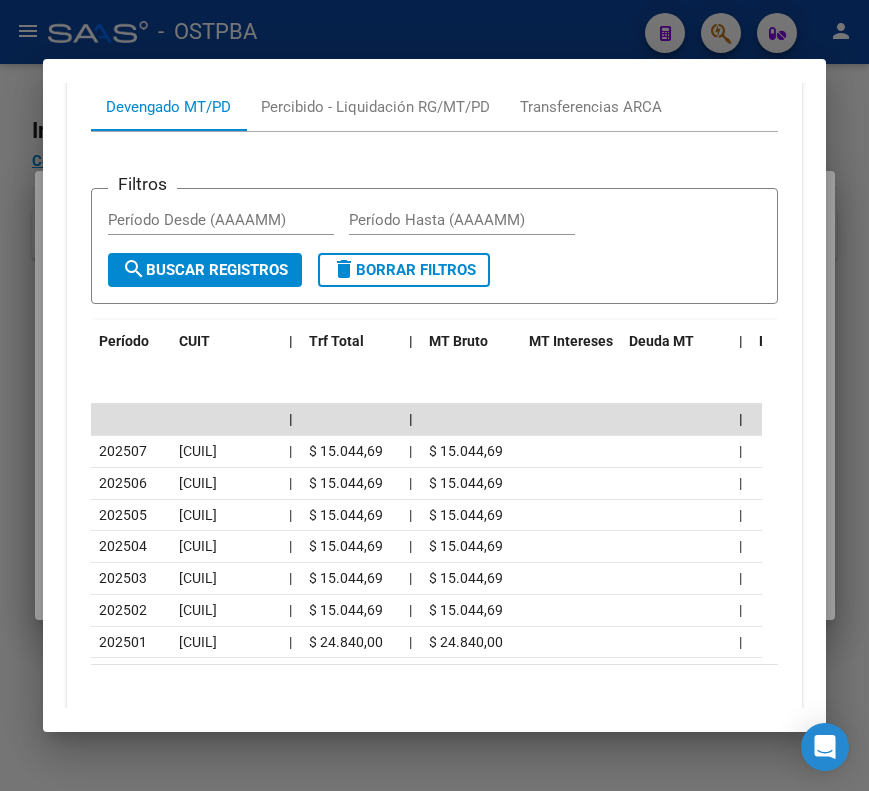 scroll, scrollTop: 874, scrollLeft: 0, axis: vertical 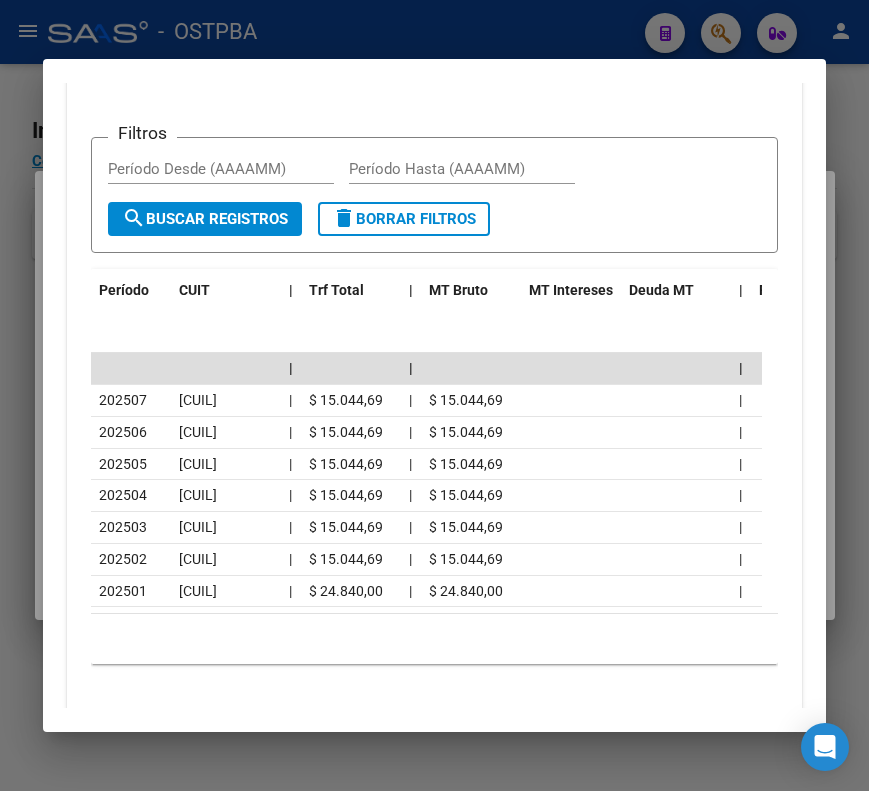 click at bounding box center [434, 395] 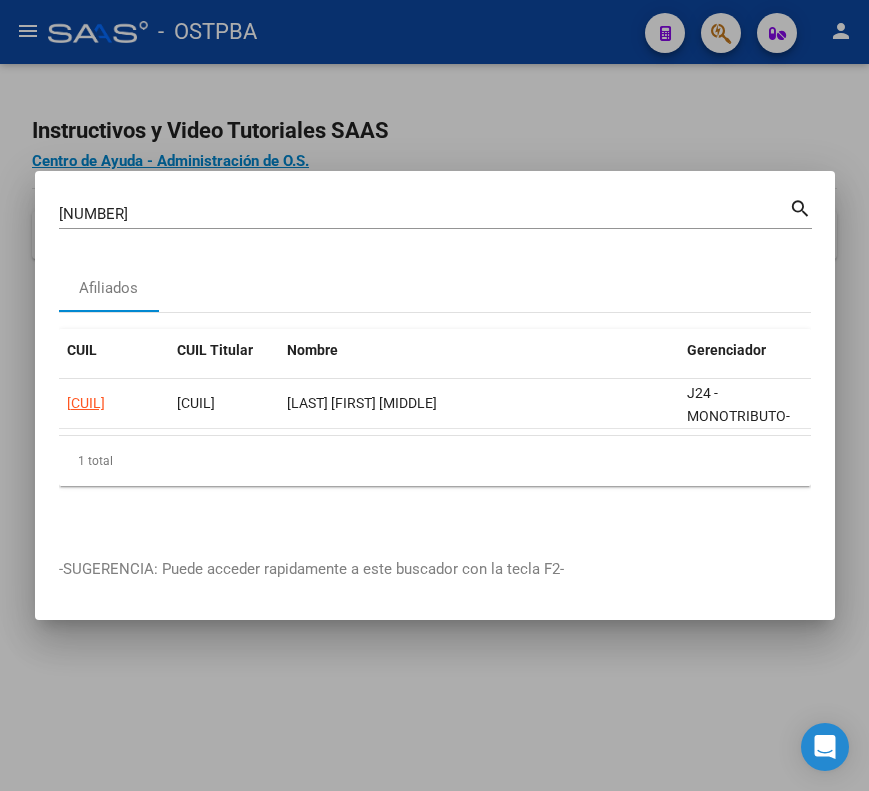 click on "[NUMBER]" at bounding box center [424, 214] 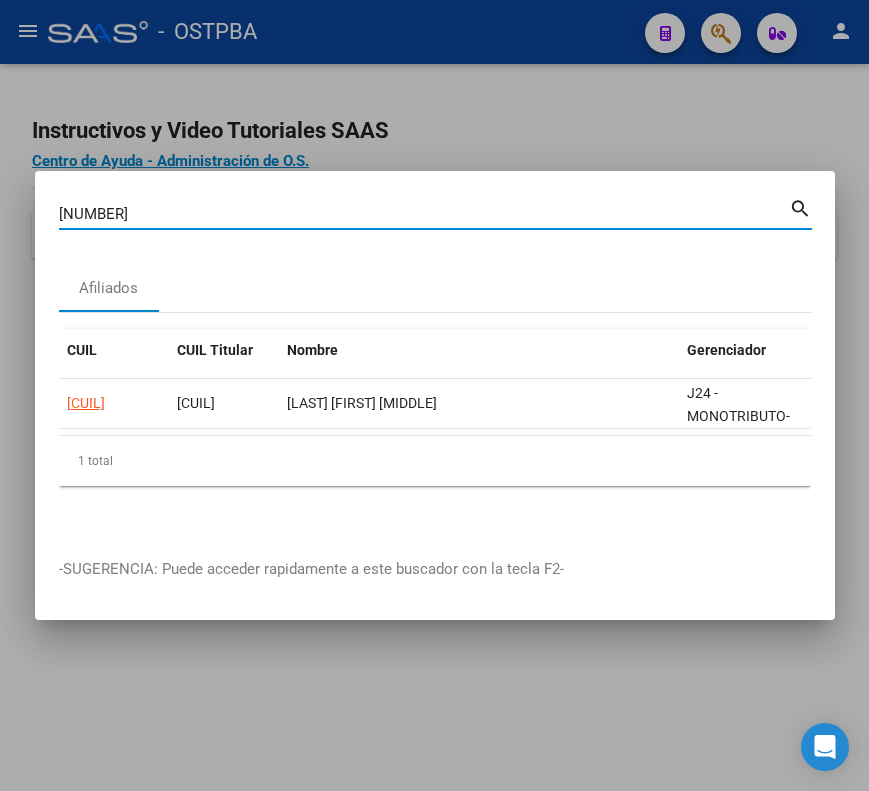 click on "[NUMBER]" at bounding box center (424, 214) 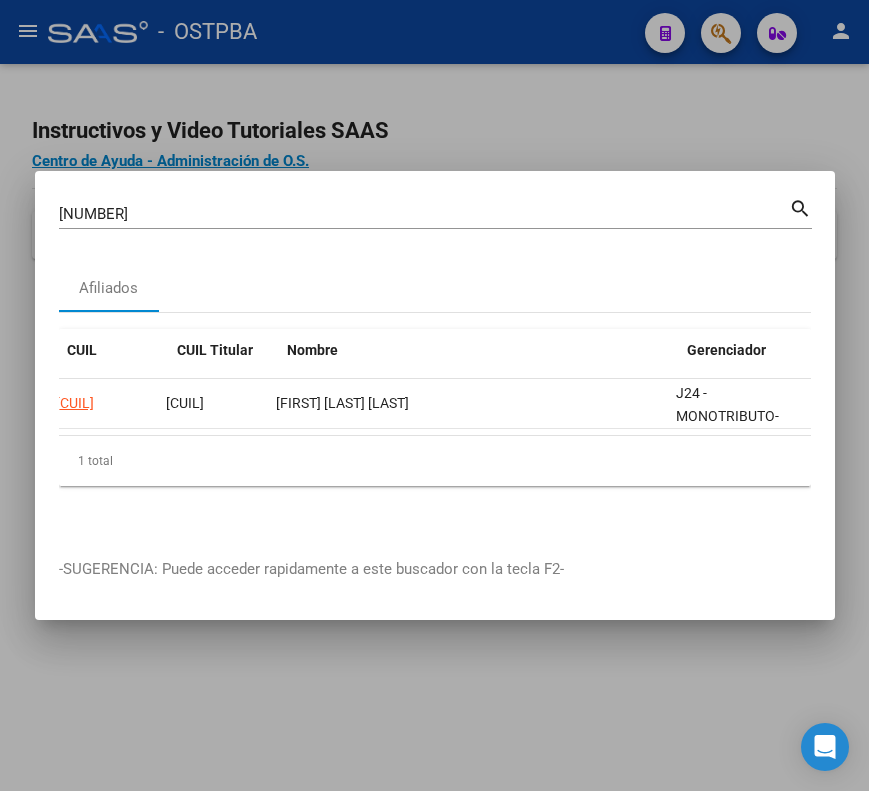 scroll, scrollTop: 0, scrollLeft: 0, axis: both 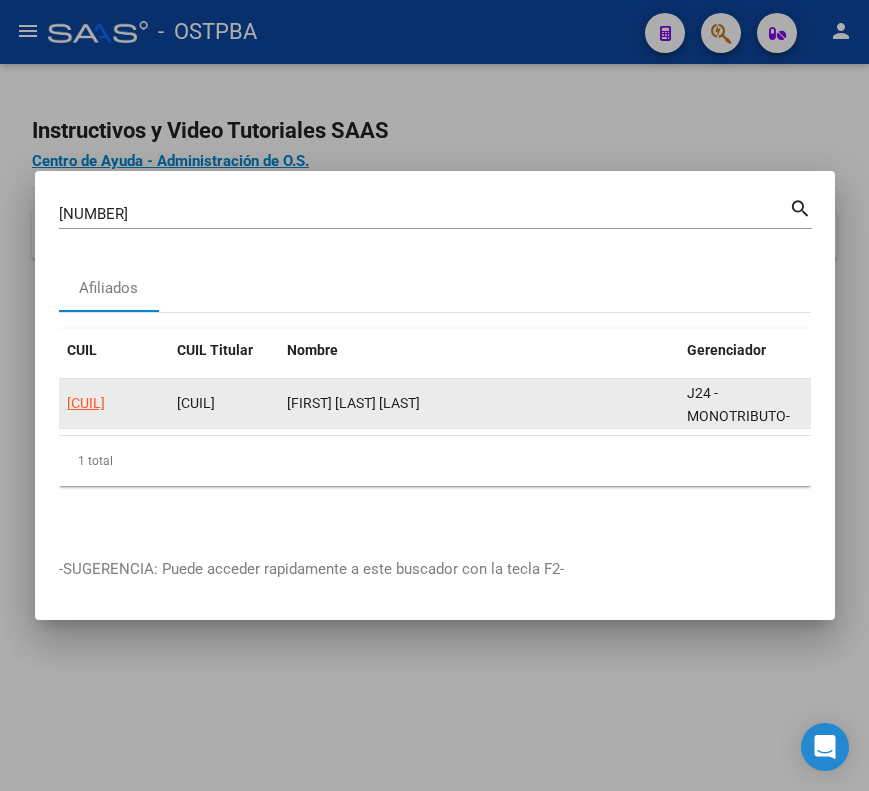 click on "[CUIL]" 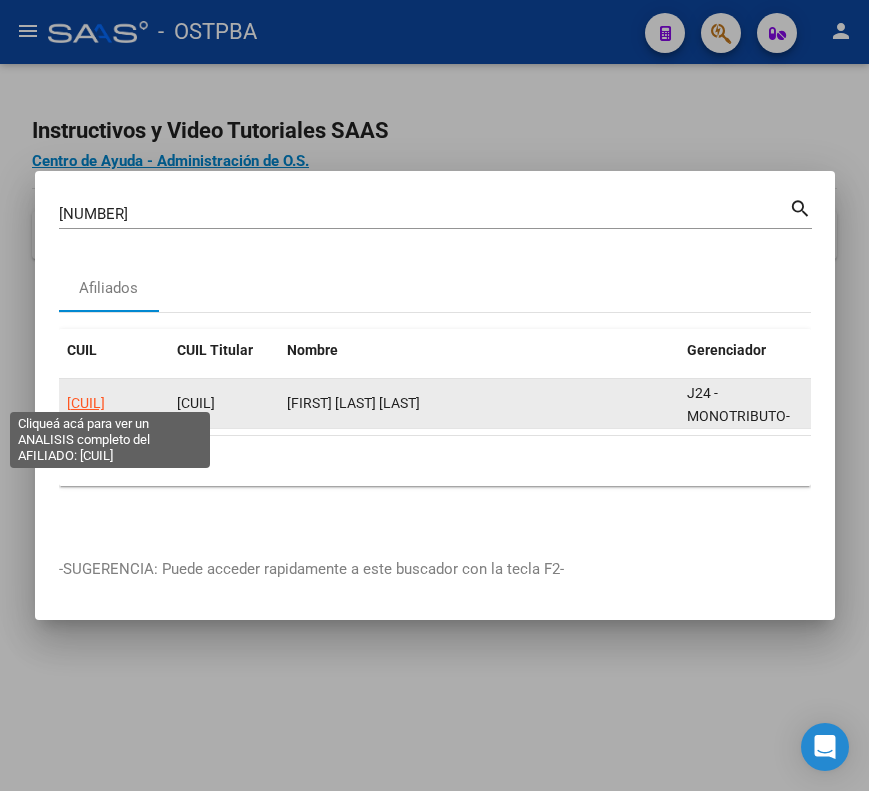 click on "[CUIL]" 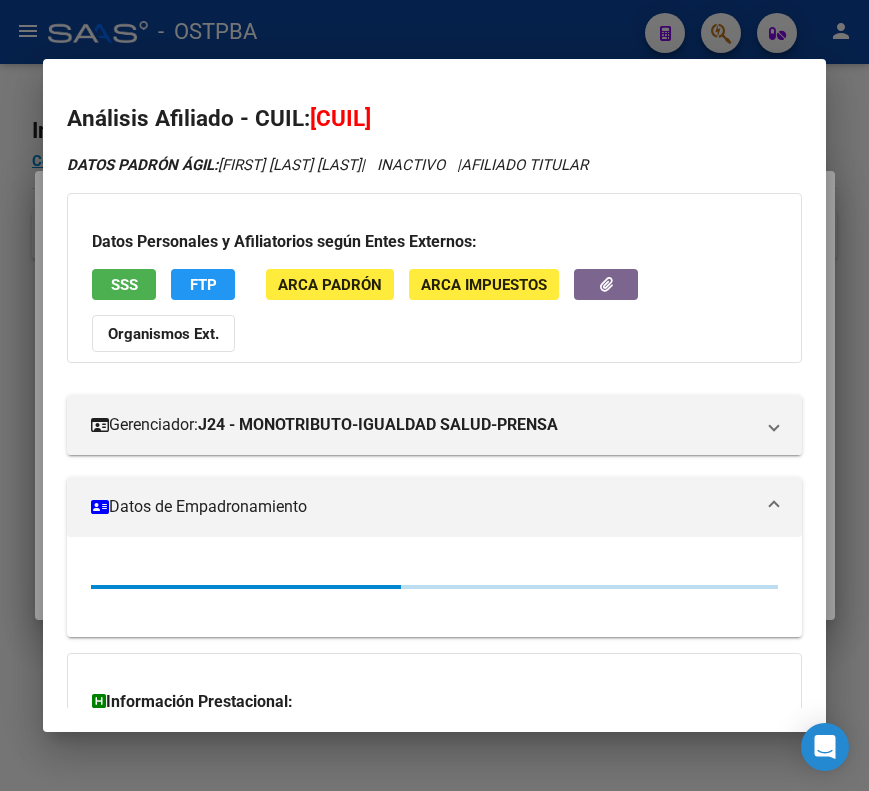 click on "Datos de Empadronamiento" at bounding box center (422, 507) 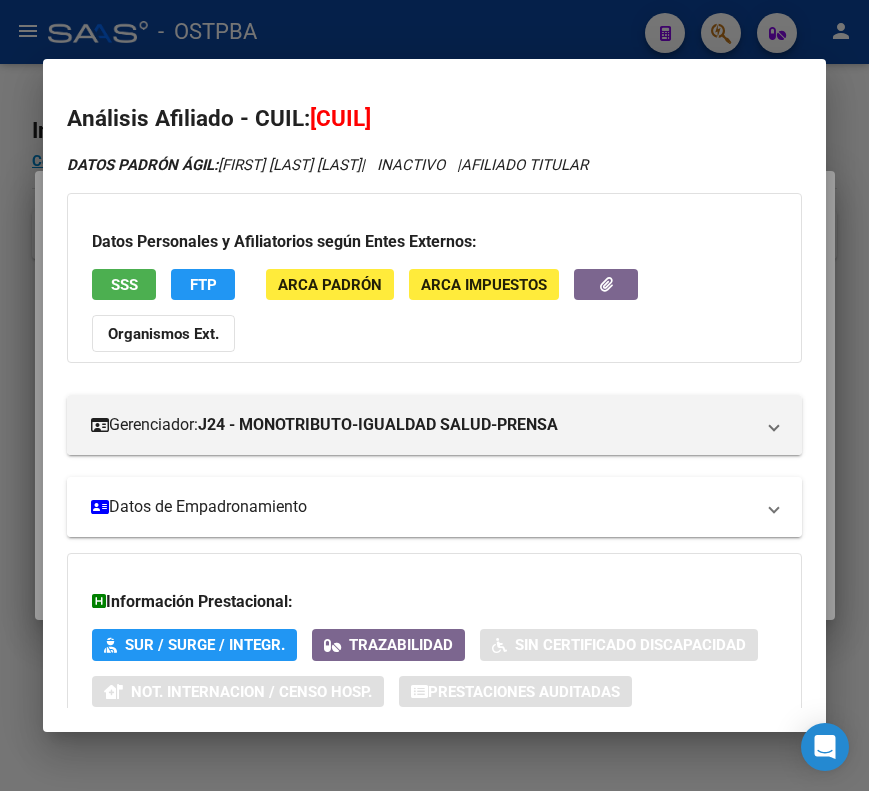 scroll, scrollTop: 133, scrollLeft: 0, axis: vertical 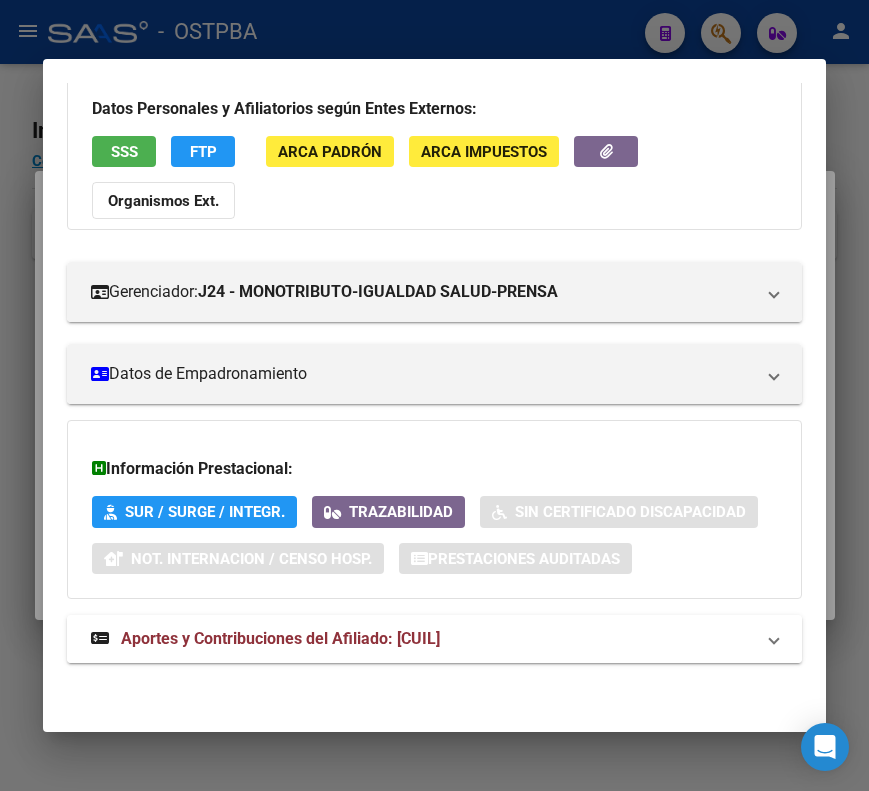 drag, startPoint x: 162, startPoint y: 658, endPoint x: 161, endPoint y: 644, distance: 14.035668 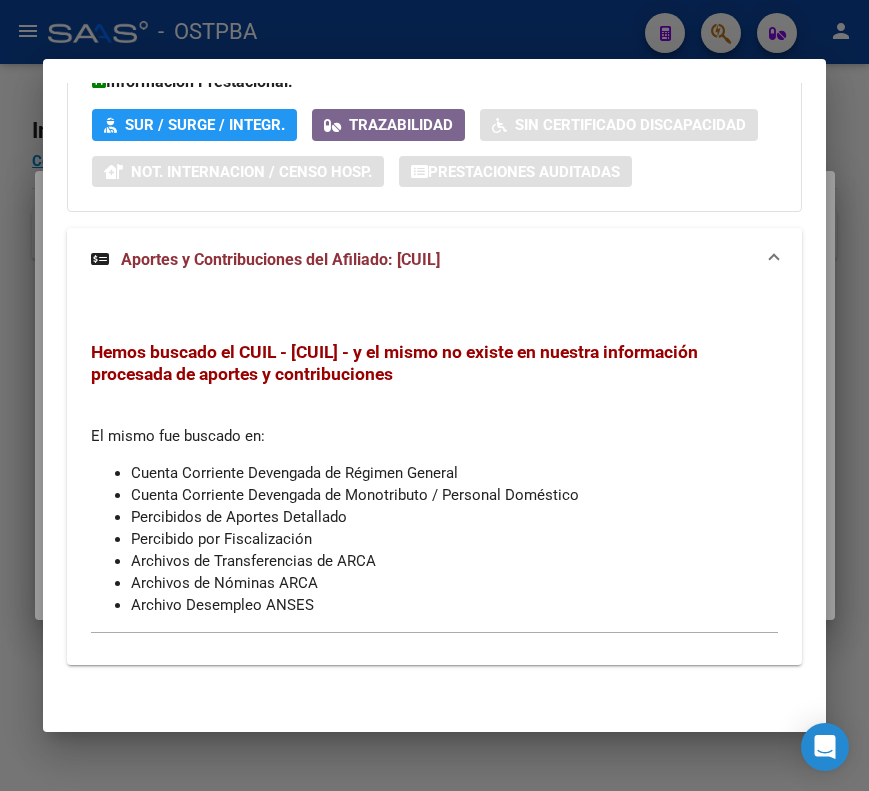 scroll, scrollTop: 522, scrollLeft: 0, axis: vertical 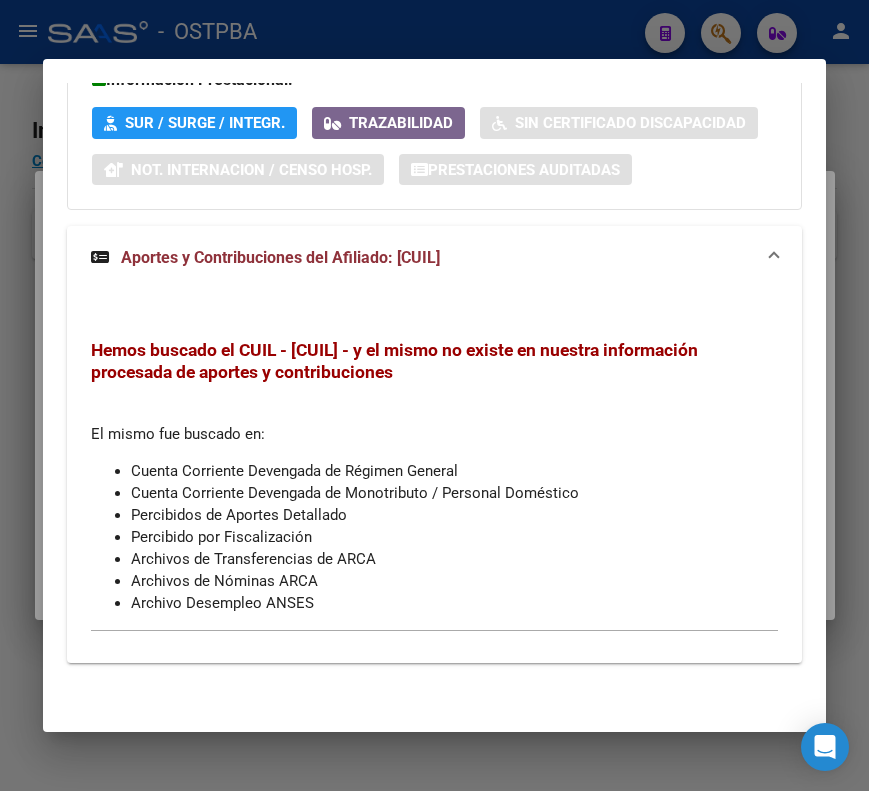 click at bounding box center (434, 395) 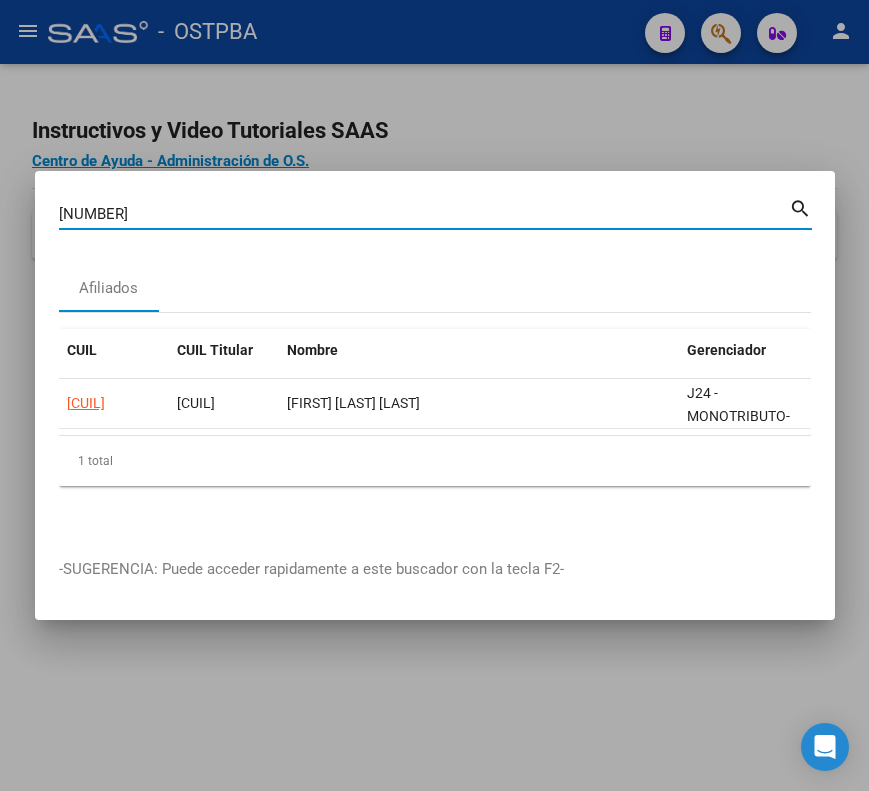 click on "[NUMBER]" at bounding box center (424, 214) 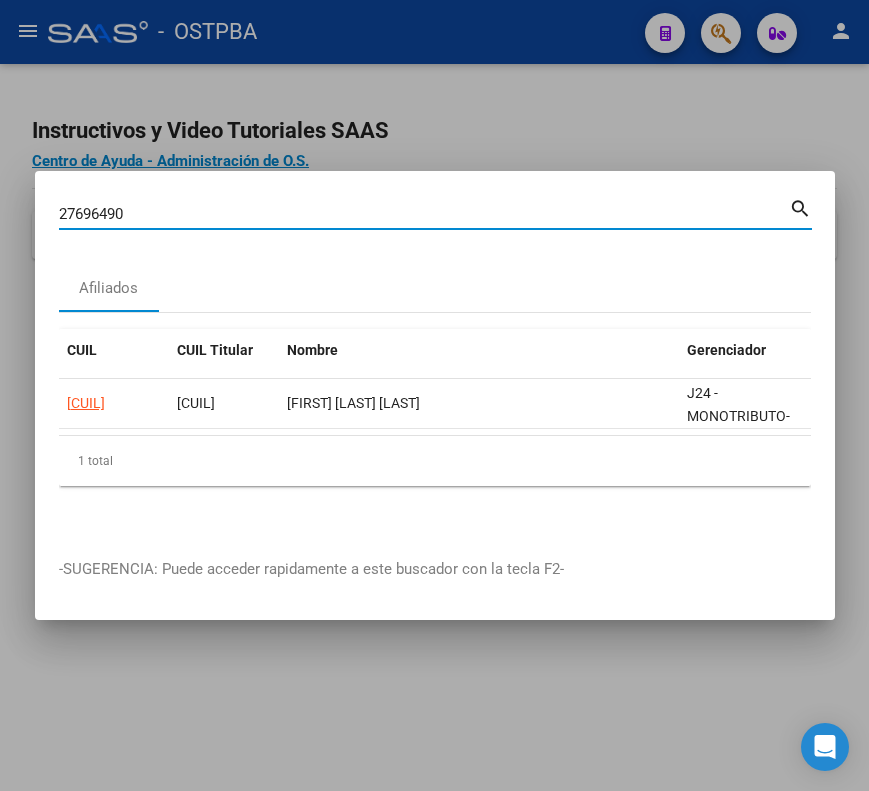 type on "27696490" 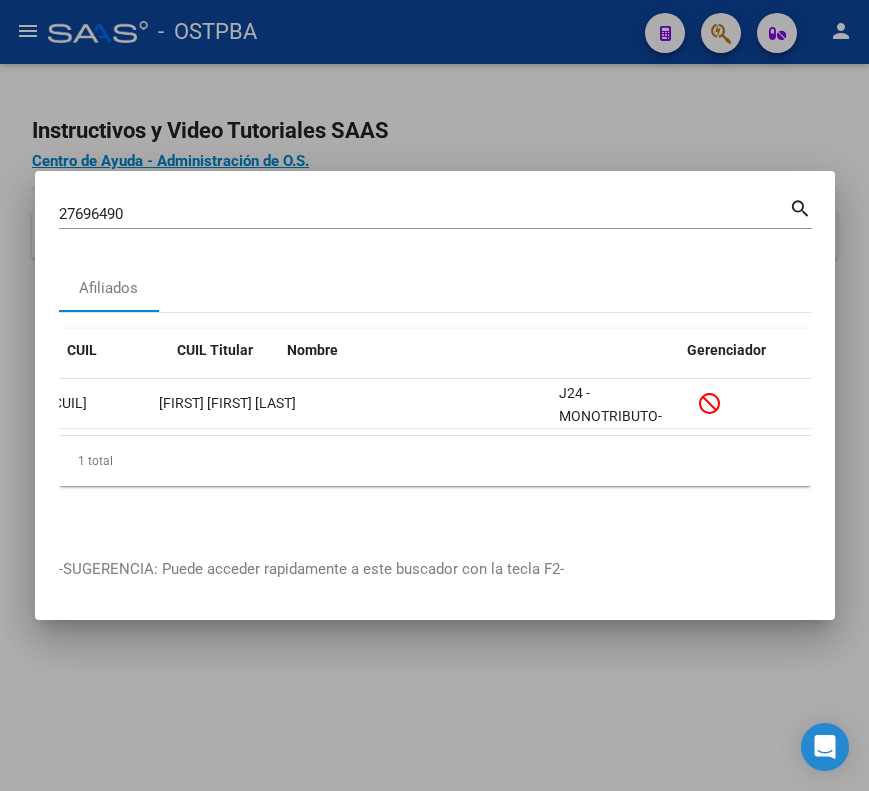 scroll, scrollTop: 0, scrollLeft: 0, axis: both 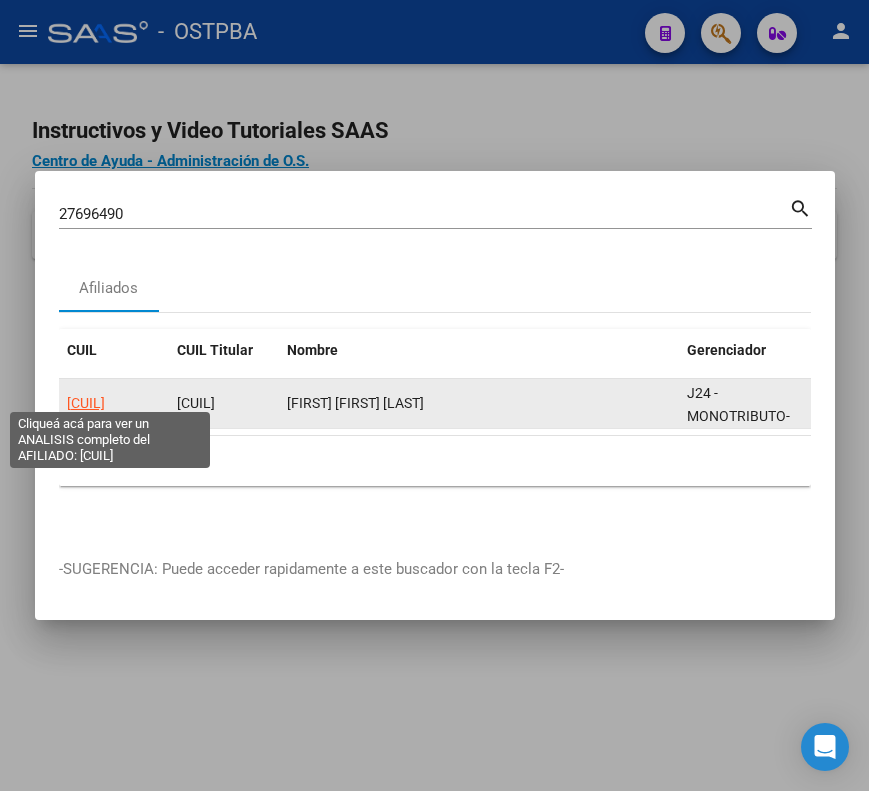 click on "[CUIL]" 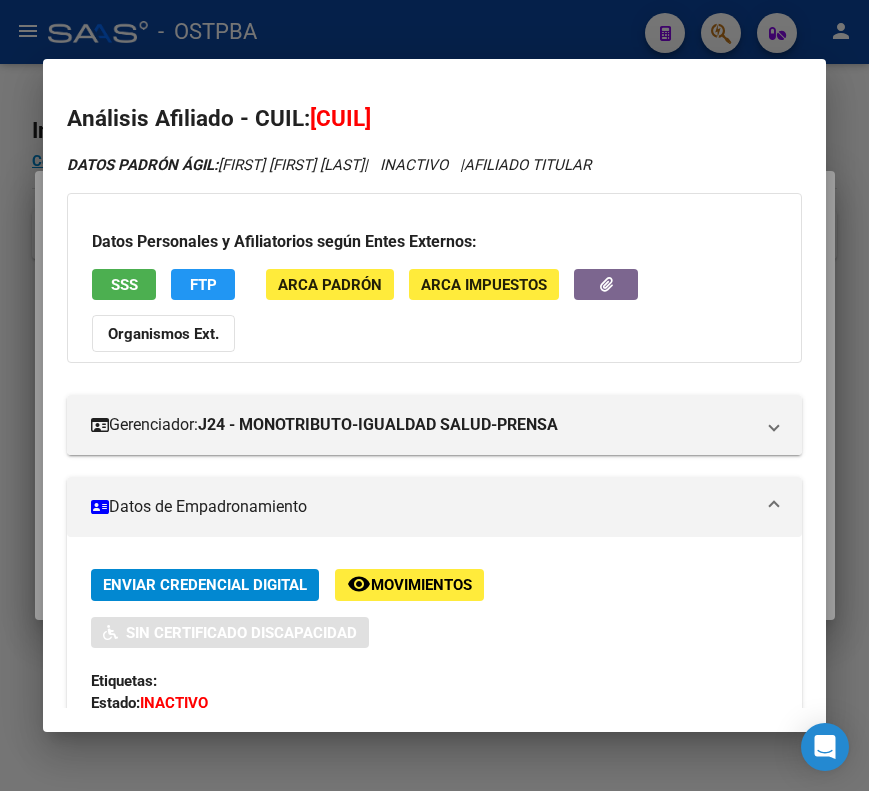 click on "Datos de Empadronamiento" at bounding box center (422, 507) 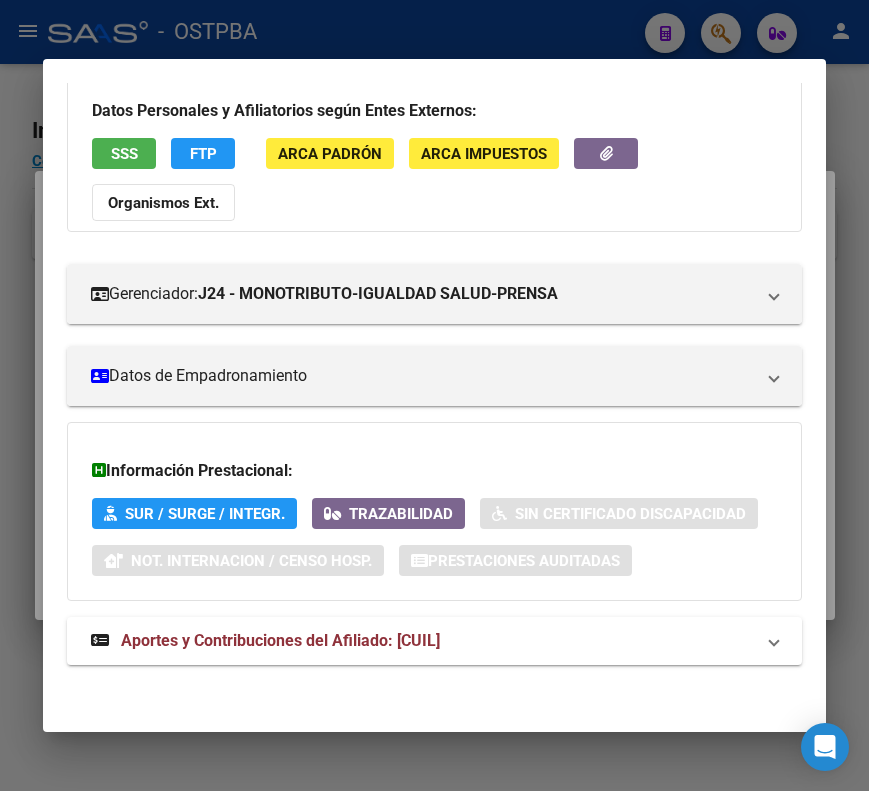 scroll, scrollTop: 133, scrollLeft: 0, axis: vertical 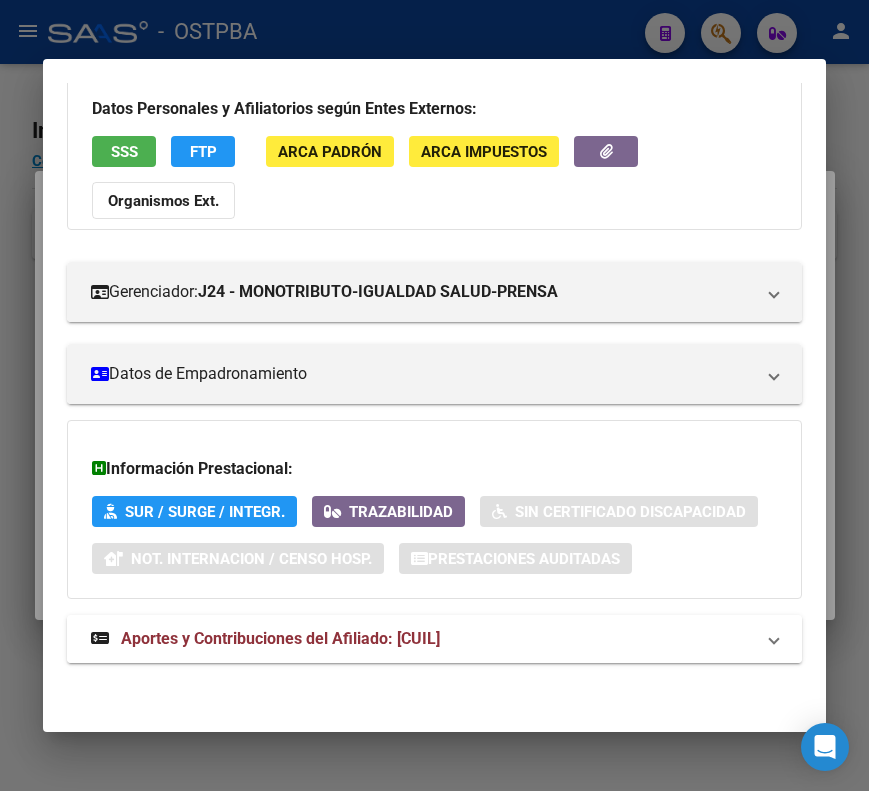 click on "Aportes y Contribuciones del Afiliado: [CUIL]" at bounding box center [280, 638] 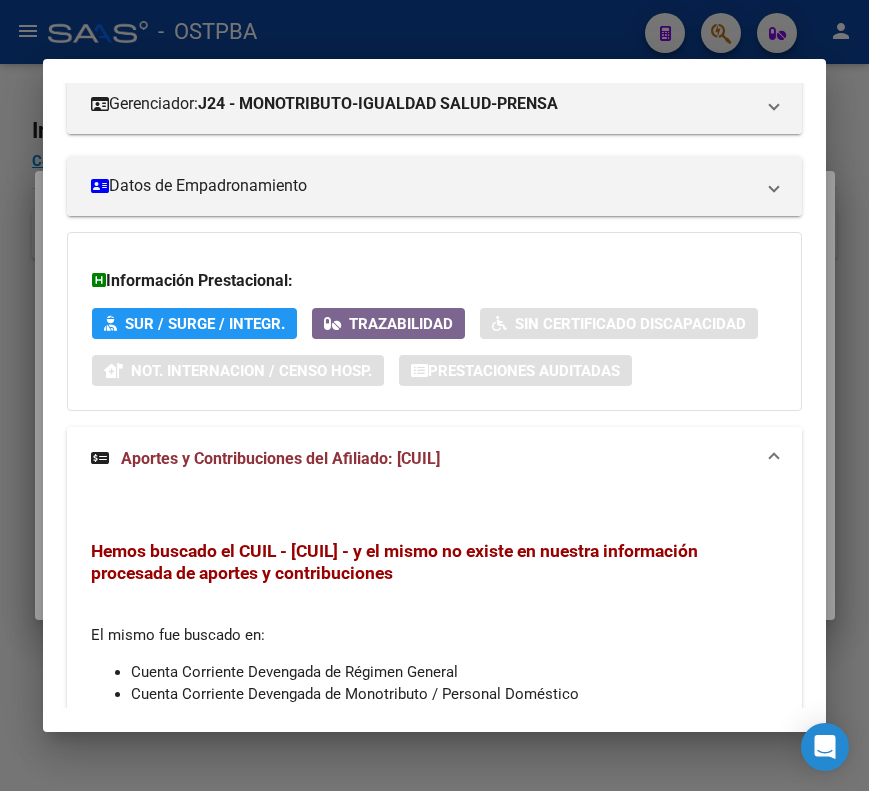 scroll, scrollTop: 522, scrollLeft: 0, axis: vertical 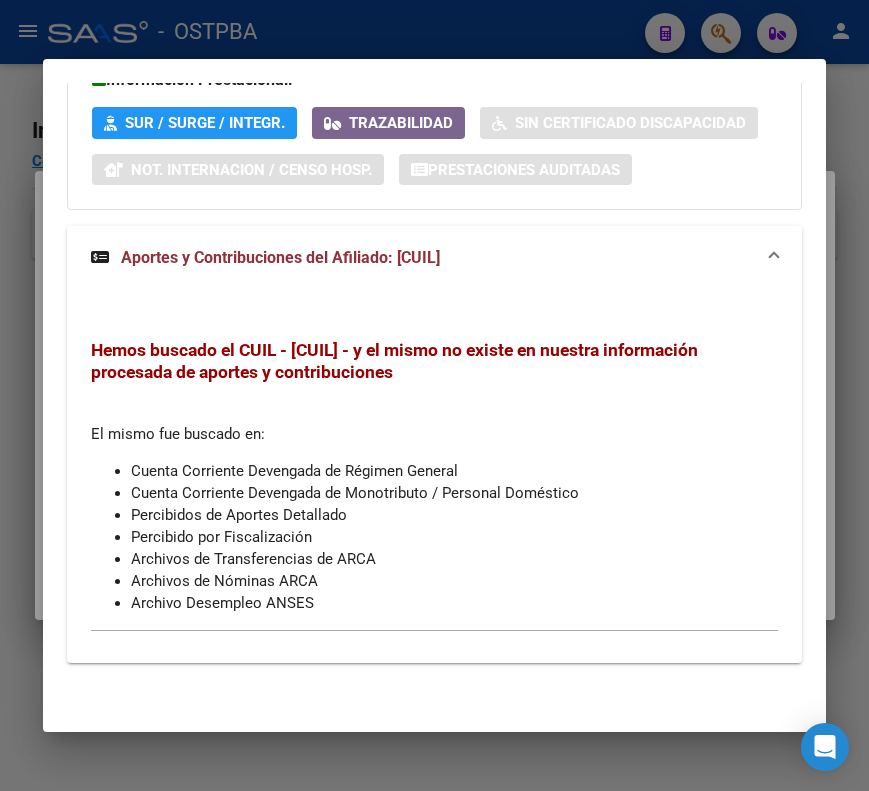click at bounding box center (434, 395) 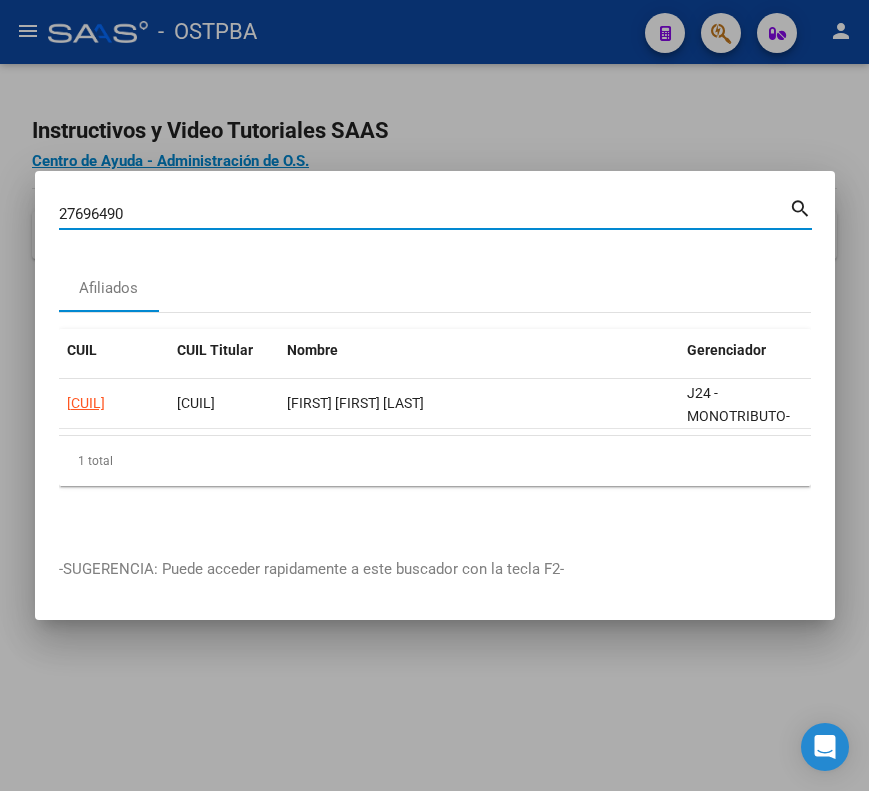click on "27696490" at bounding box center (424, 214) 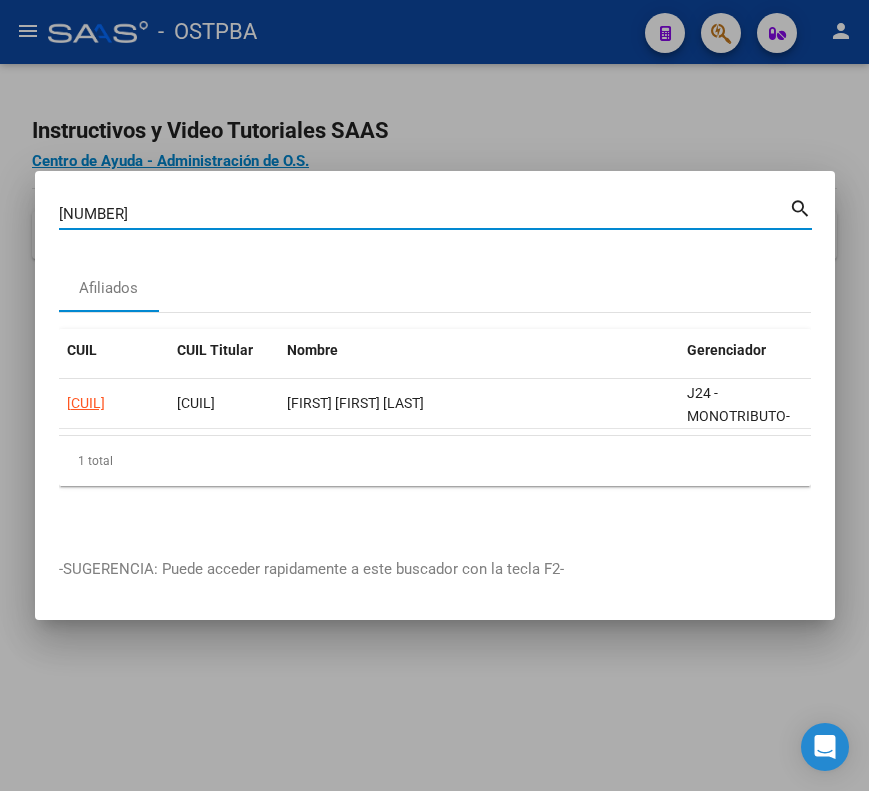type on "[NUMBER]" 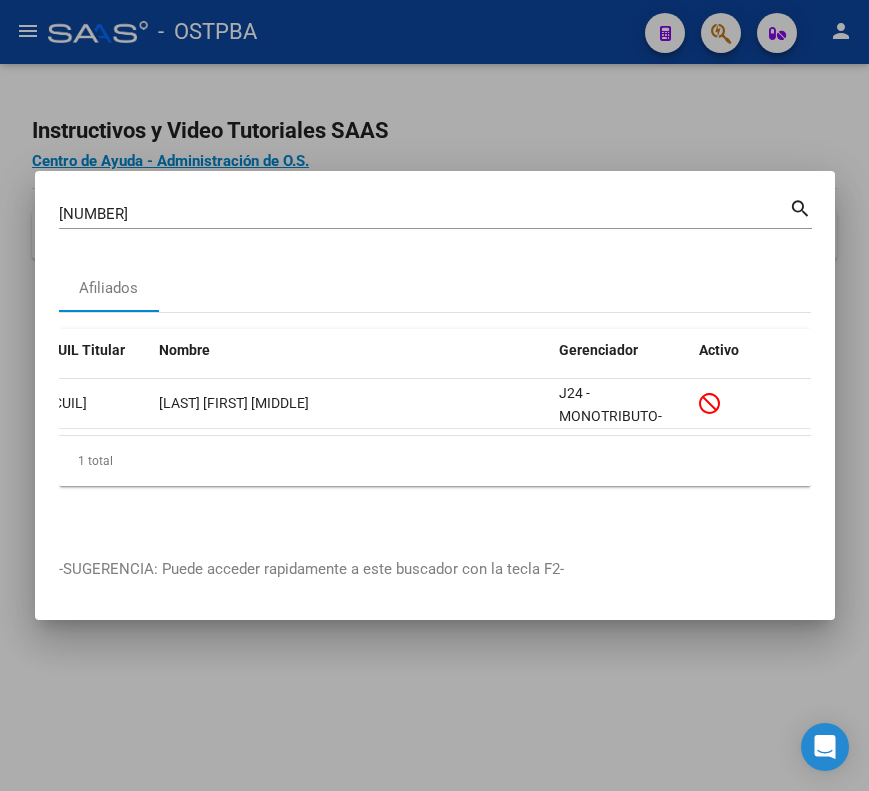 scroll, scrollTop: 0, scrollLeft: 0, axis: both 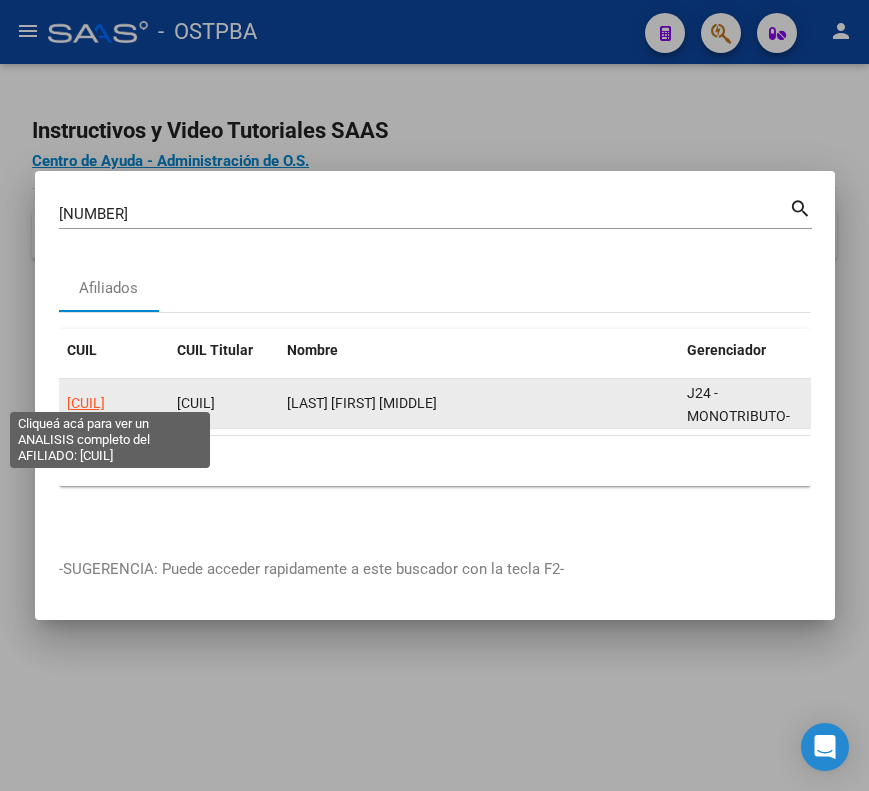 click on "[CUIL]" 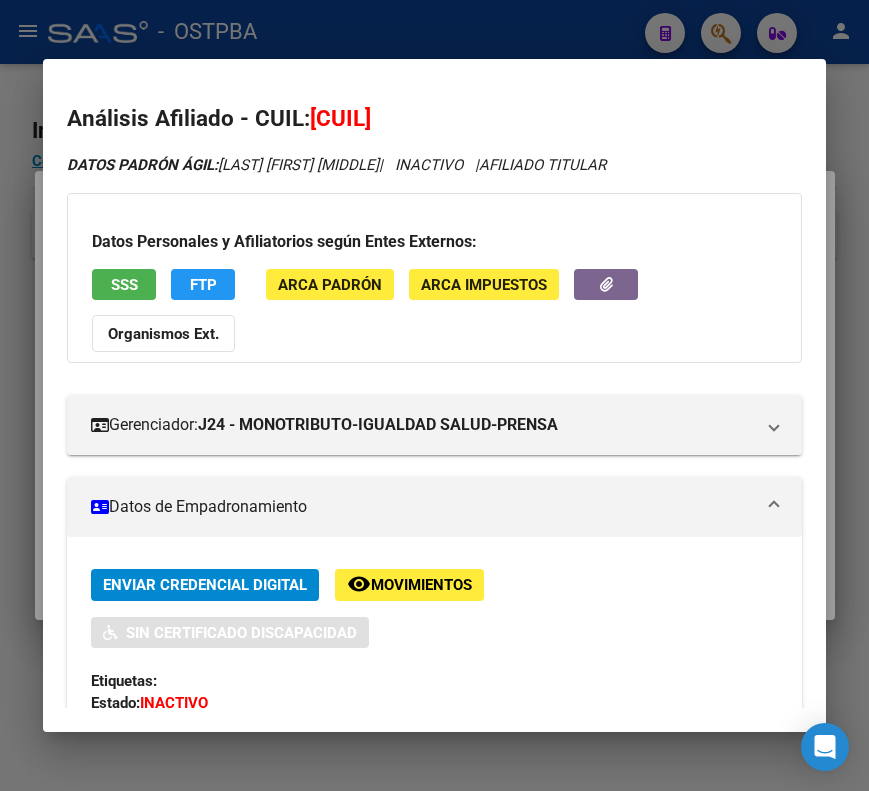 click on "Datos de Empadronamiento" at bounding box center (434, 507) 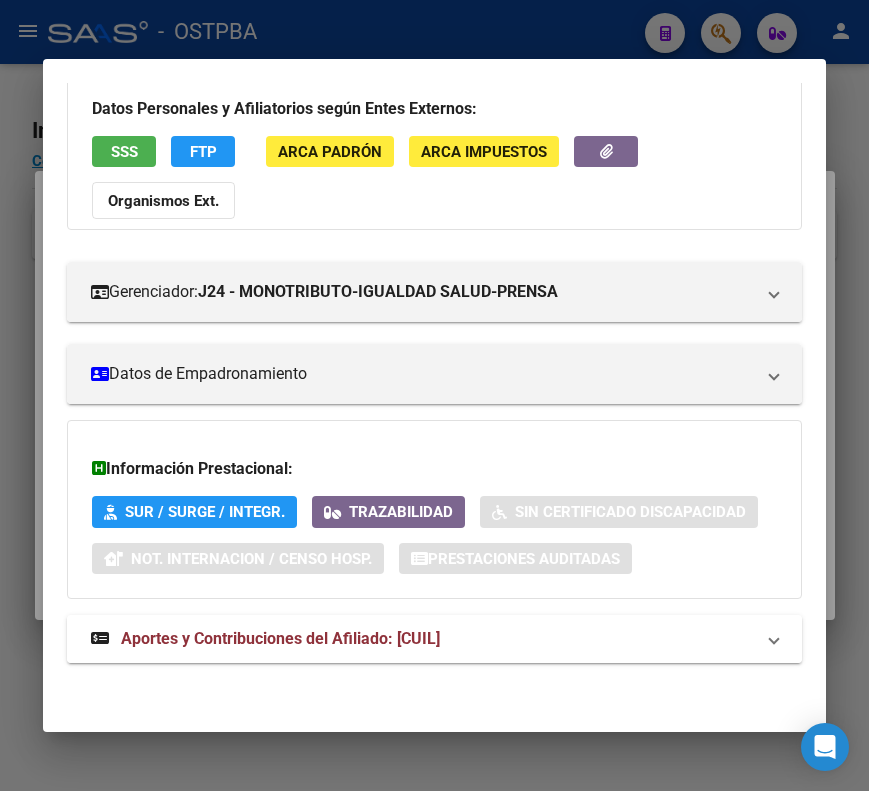 drag, startPoint x: 190, startPoint y: 646, endPoint x: 195, endPoint y: 588, distance: 58.21512 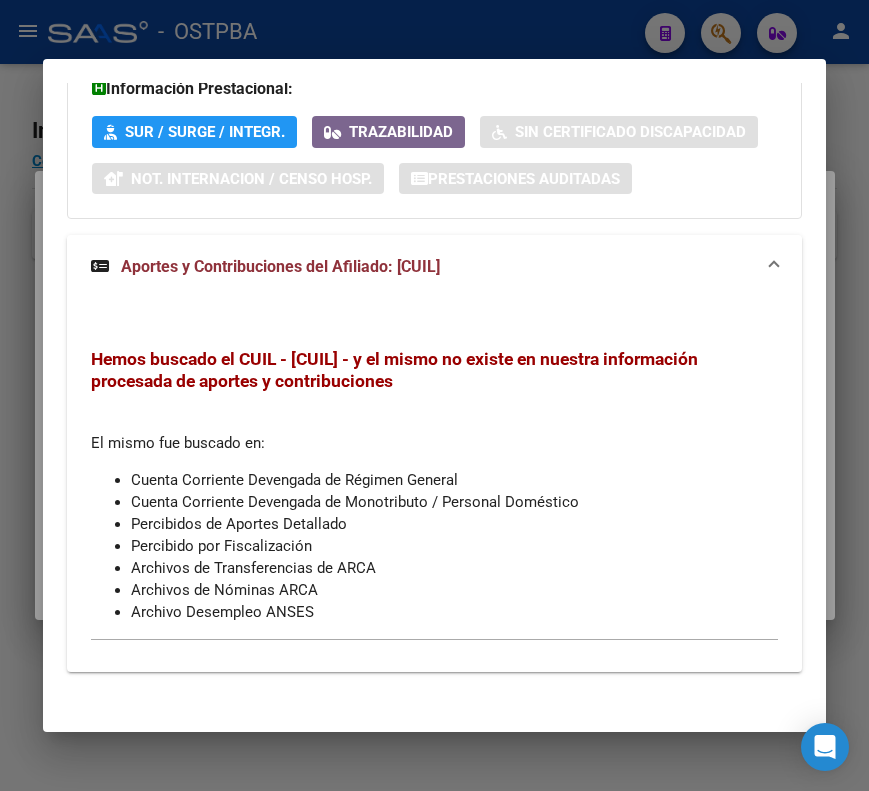 scroll, scrollTop: 522, scrollLeft: 0, axis: vertical 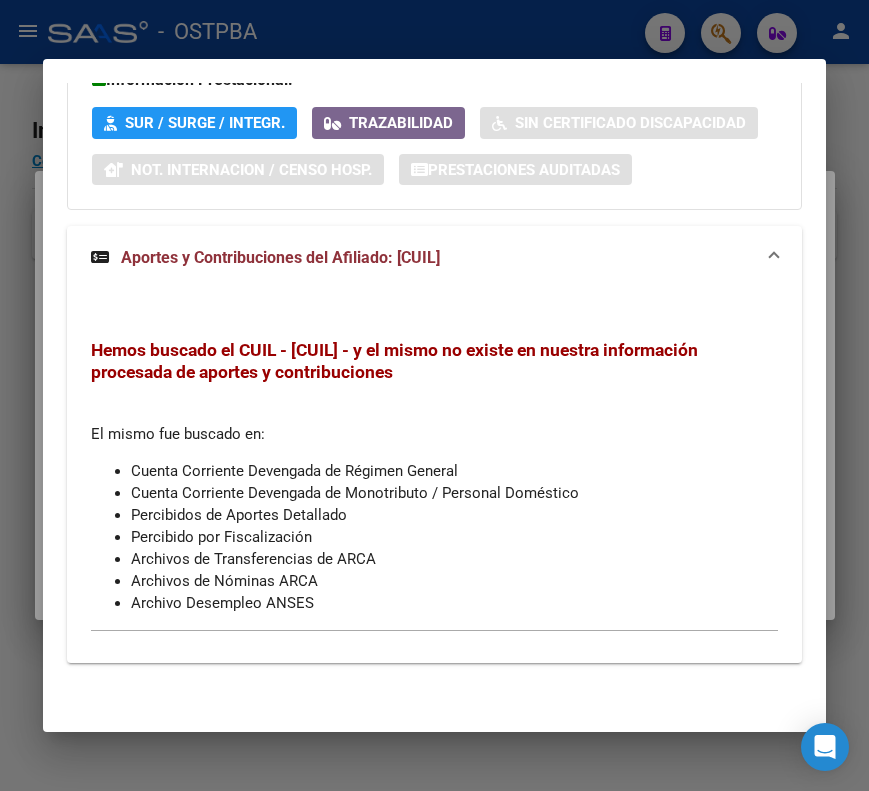 click at bounding box center [434, 395] 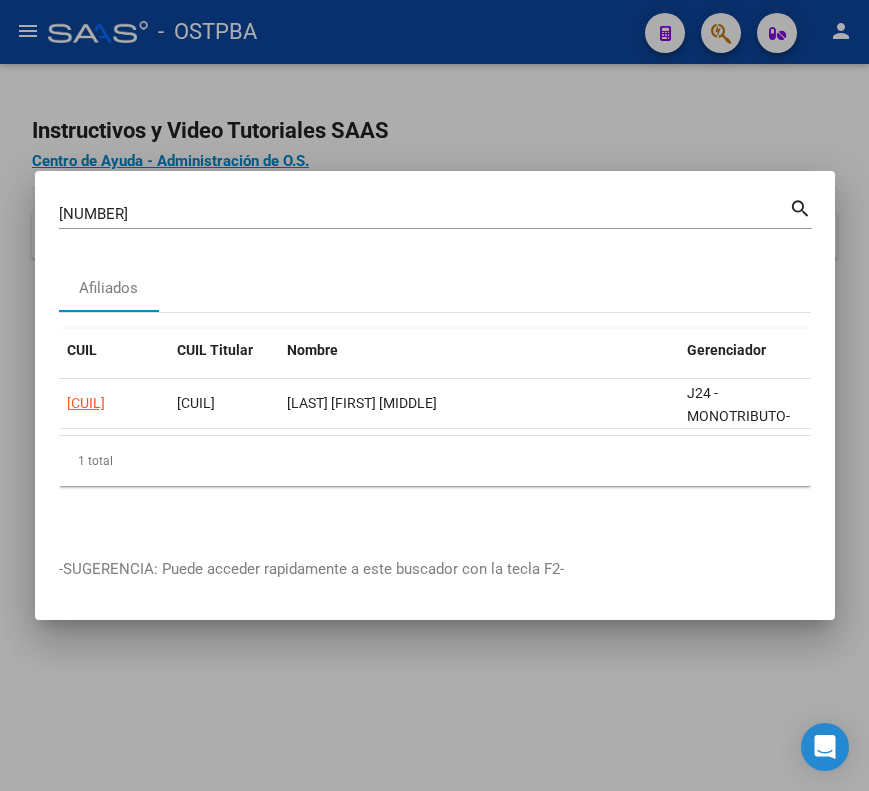 click on "[NUMBER]" at bounding box center (424, 214) 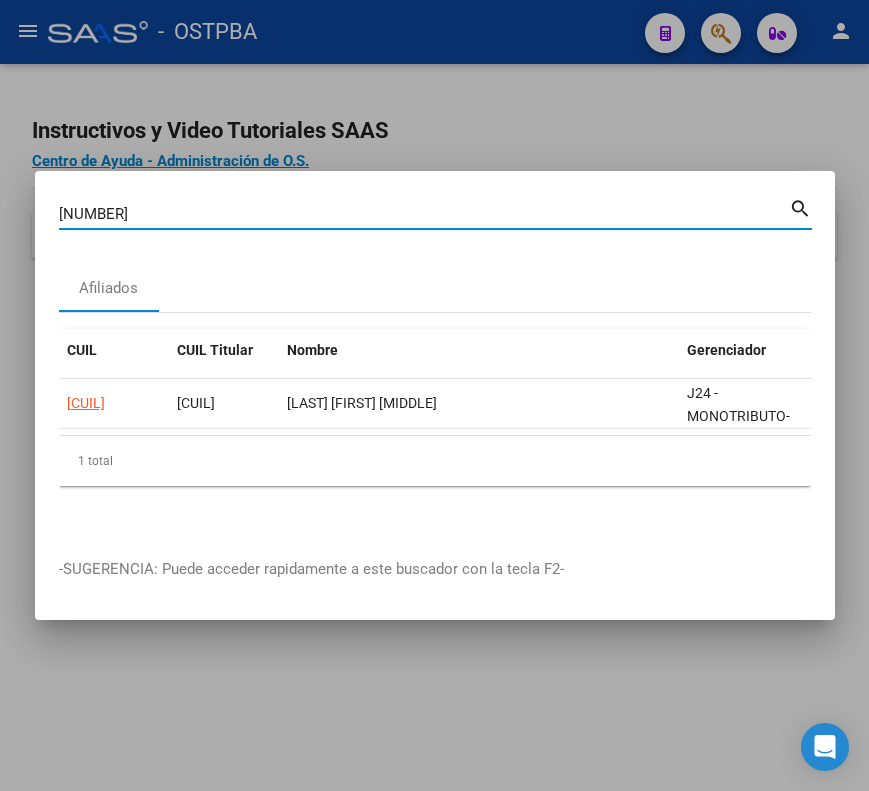 click on "[NUMBER]" at bounding box center [424, 214] 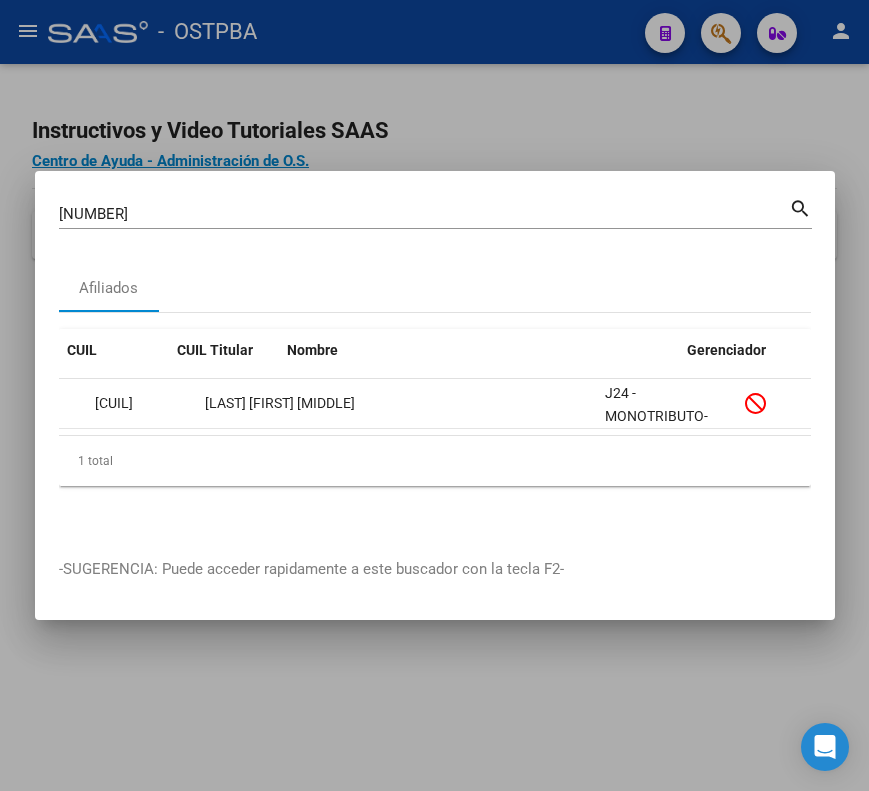 scroll, scrollTop: 0, scrollLeft: 0, axis: both 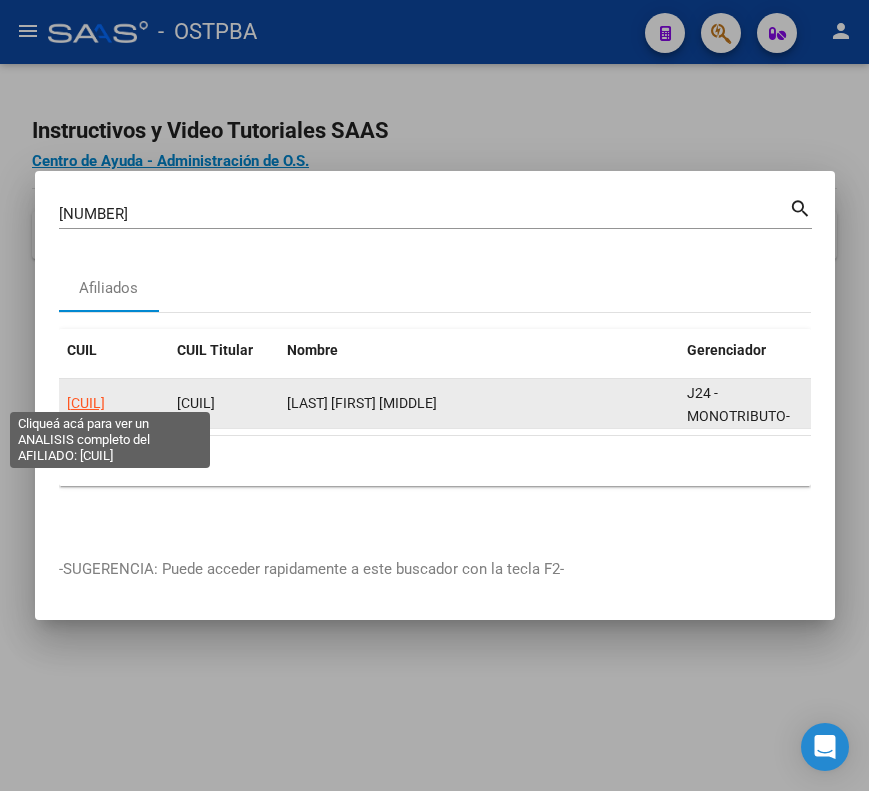 click on "[CUIL]" 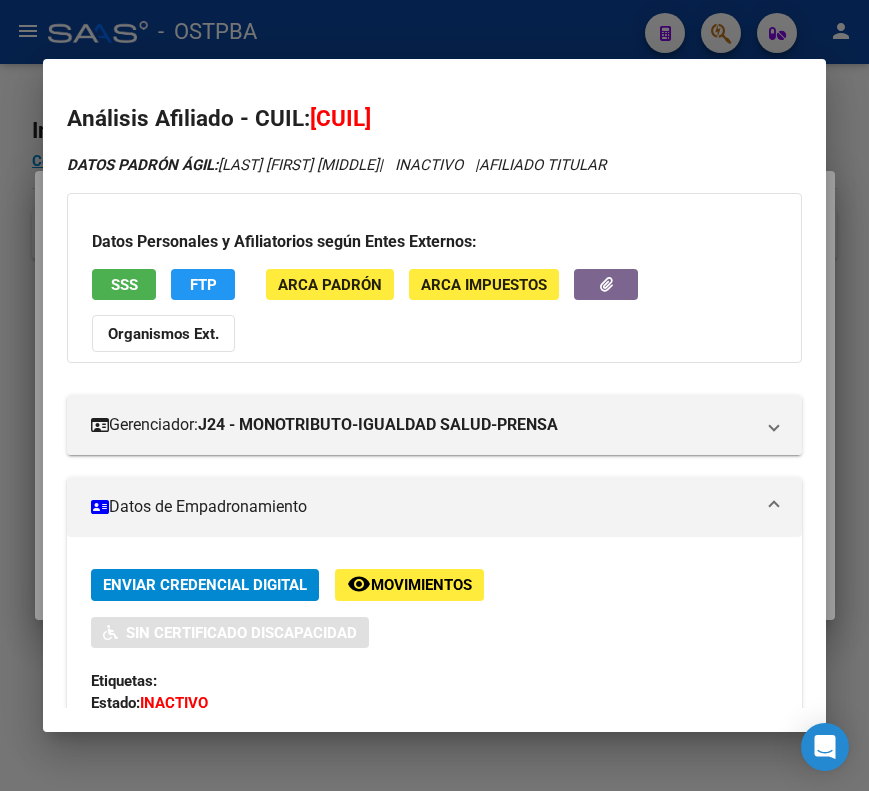 click on "Datos de Empadronamiento" at bounding box center (434, 507) 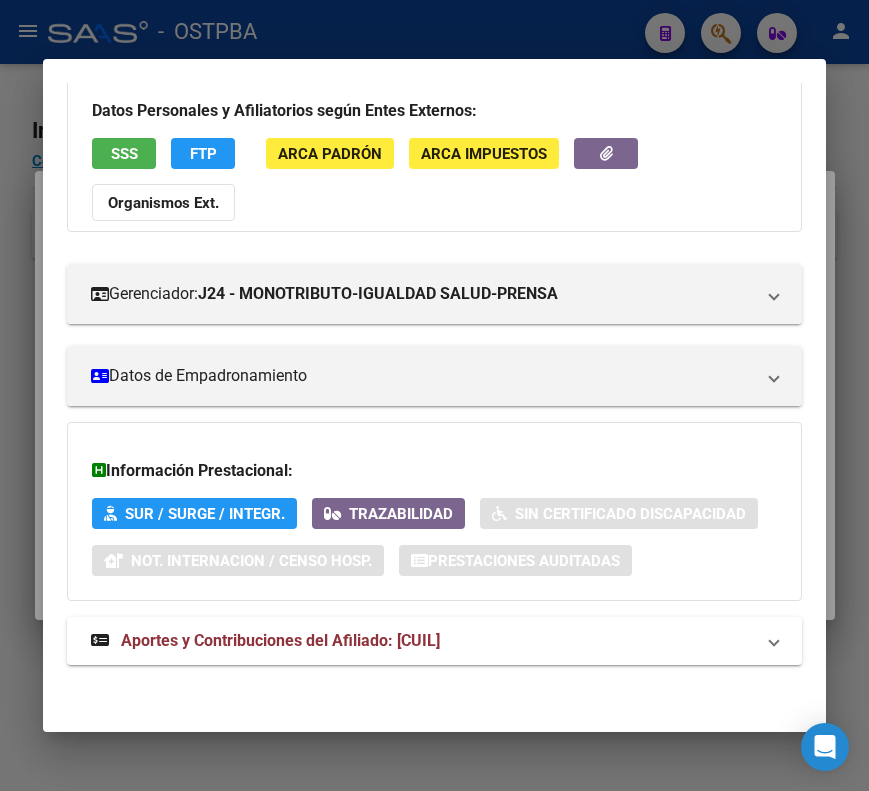 scroll, scrollTop: 133, scrollLeft: 0, axis: vertical 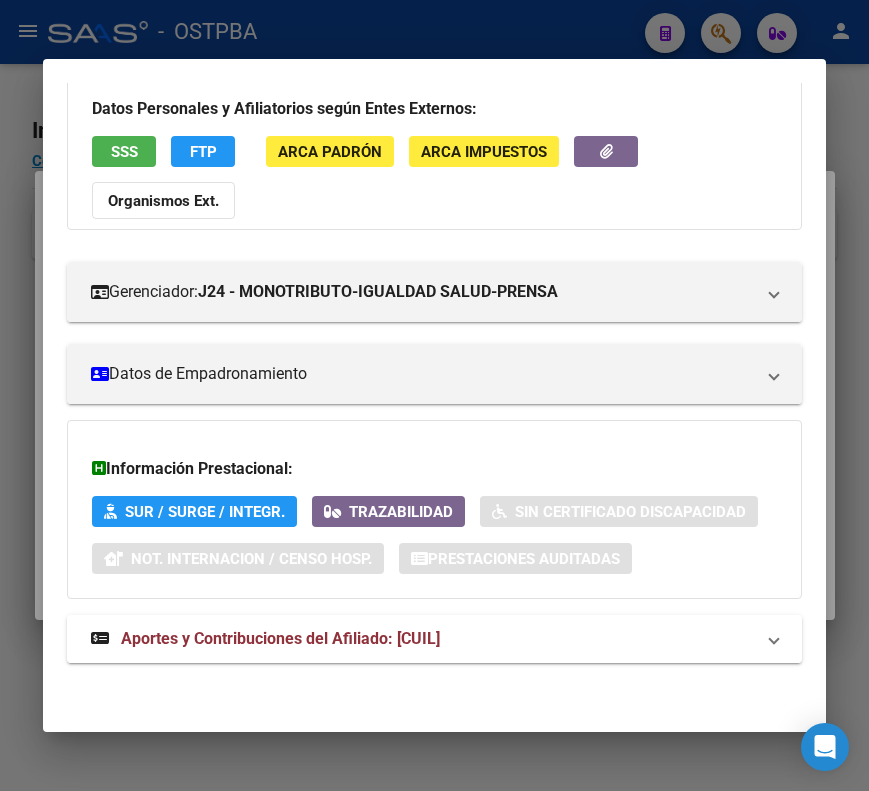 click on "Aportes y Contribuciones del Afiliado: [CUIL]" at bounding box center (280, 638) 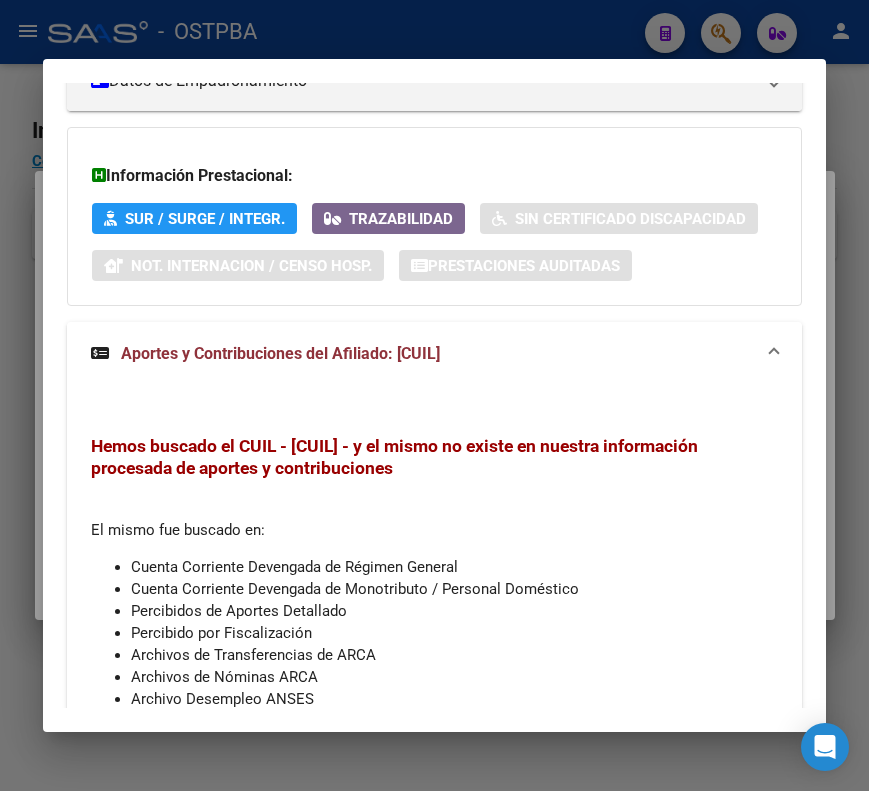 scroll, scrollTop: 522, scrollLeft: 0, axis: vertical 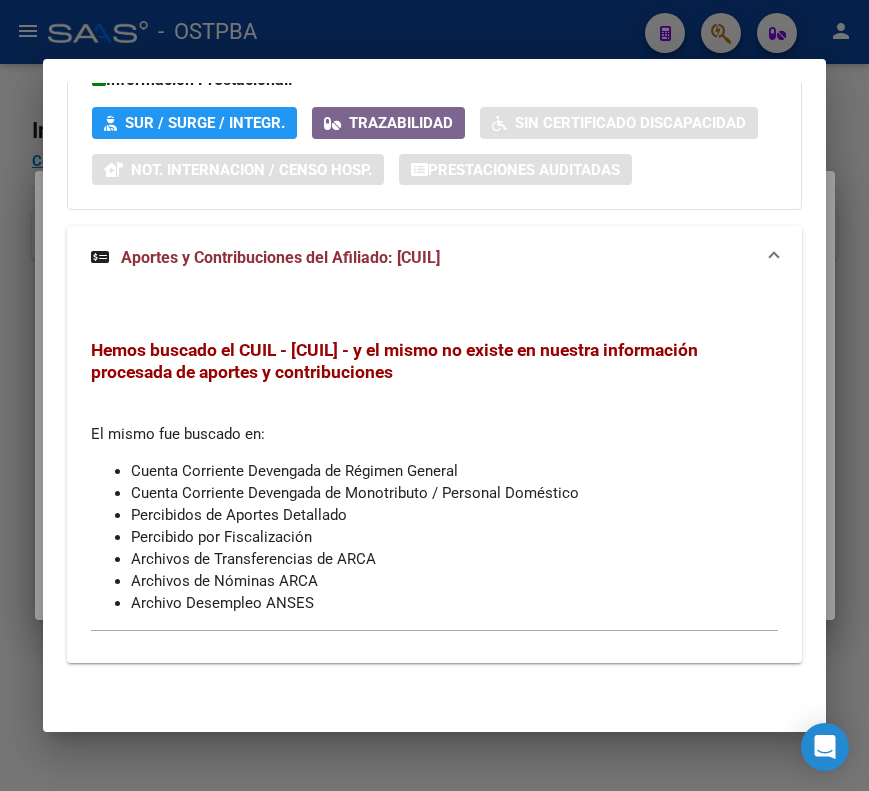 click at bounding box center (434, 395) 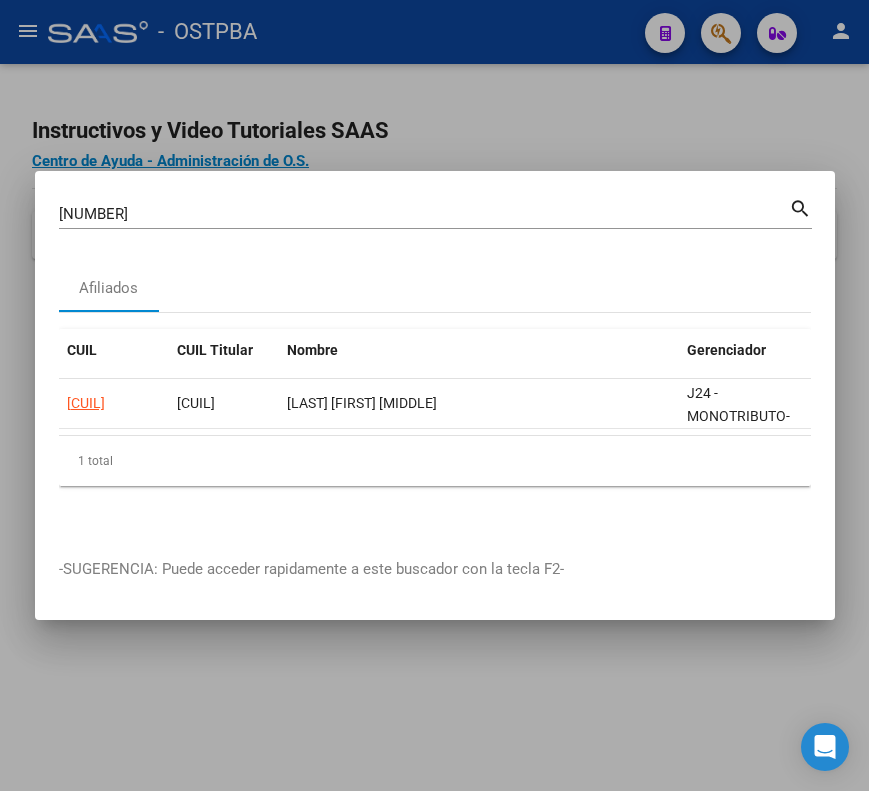 click on "[NUMBER]" at bounding box center [424, 214] 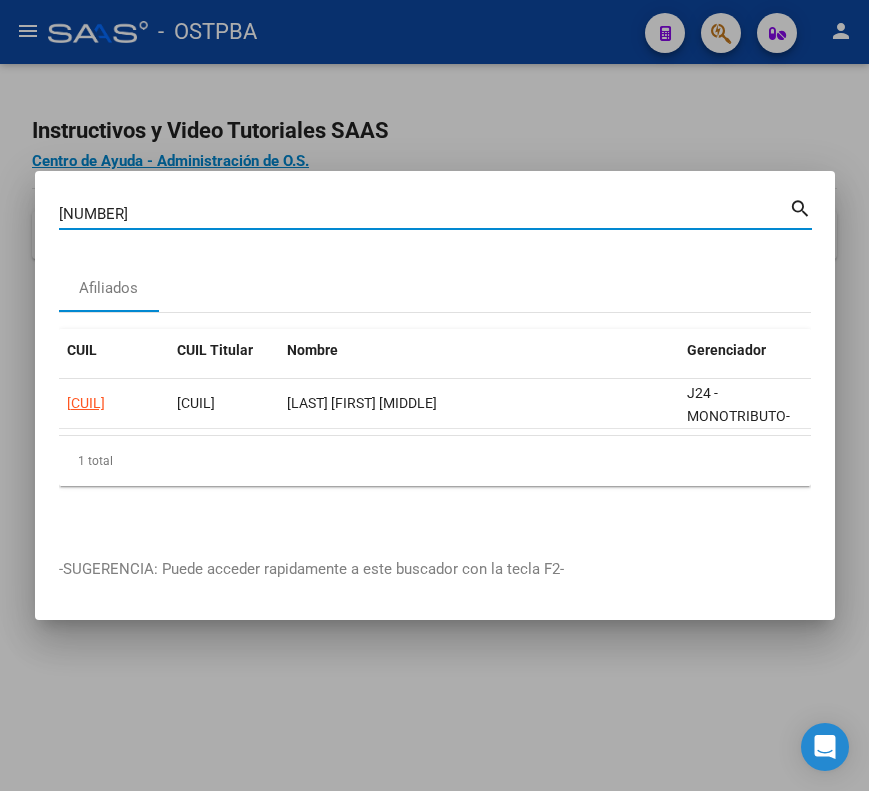 click on "[NUMBER]" at bounding box center [424, 214] 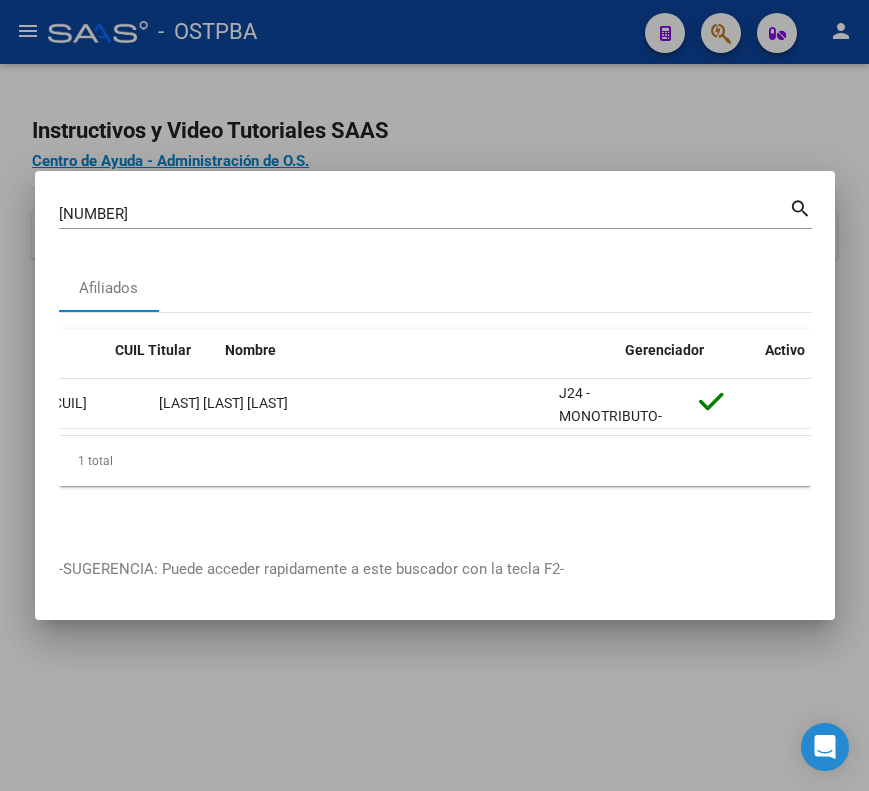 scroll, scrollTop: 0, scrollLeft: 0, axis: both 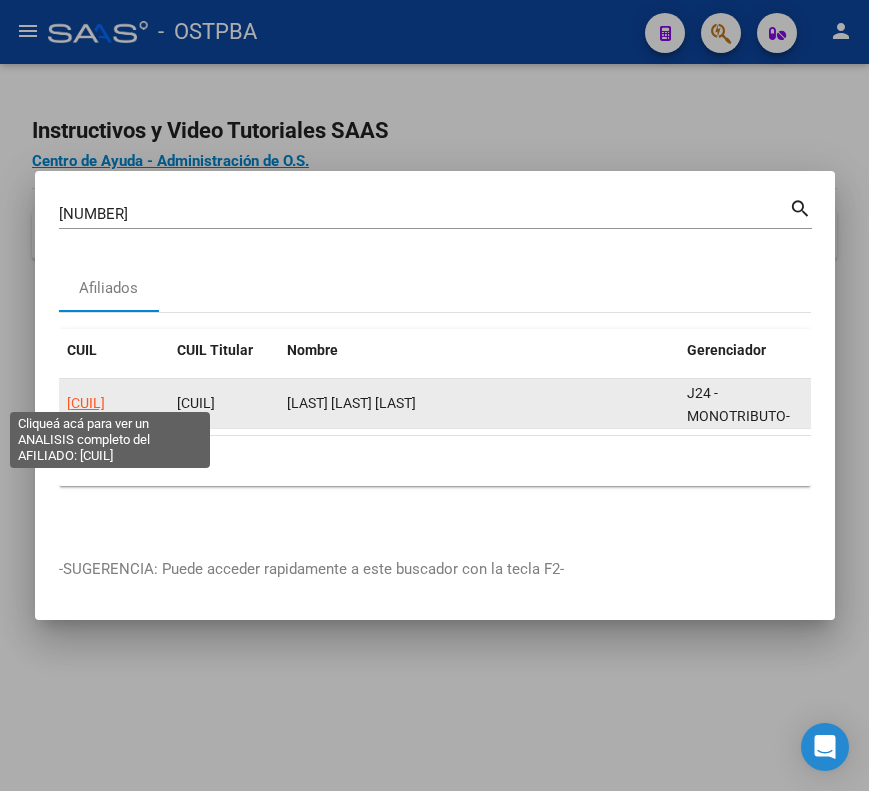 click on "[CUIL]" 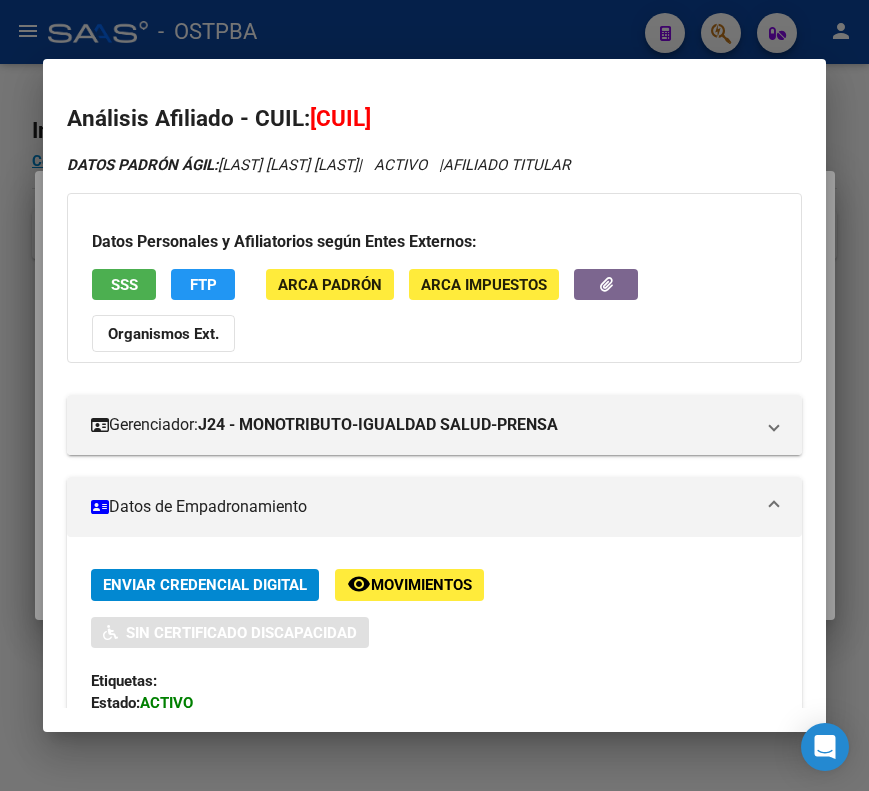 click on "Datos de Empadronamiento" at bounding box center (422, 507) 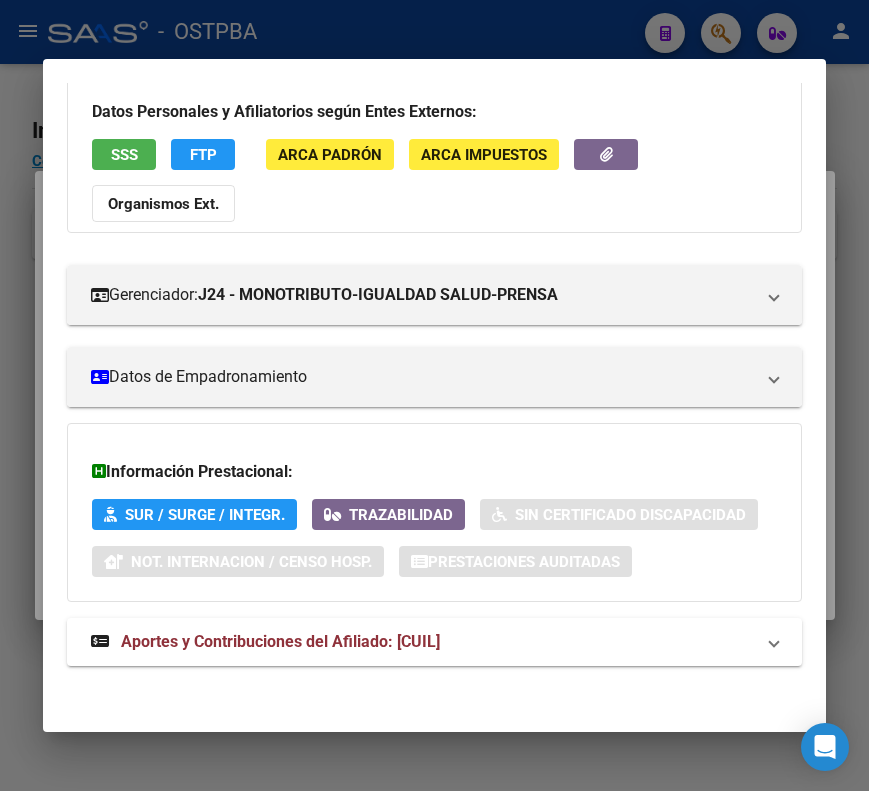 scroll, scrollTop: 133, scrollLeft: 0, axis: vertical 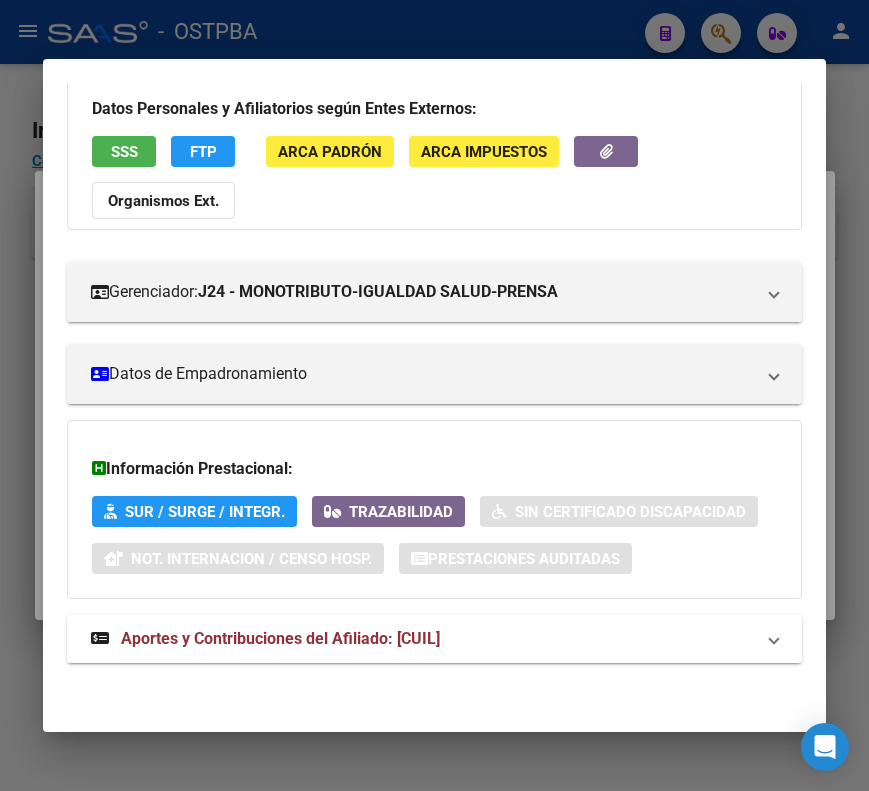 click on "Aportes y Contribuciones del Afiliado: [CUIL]" at bounding box center (280, 638) 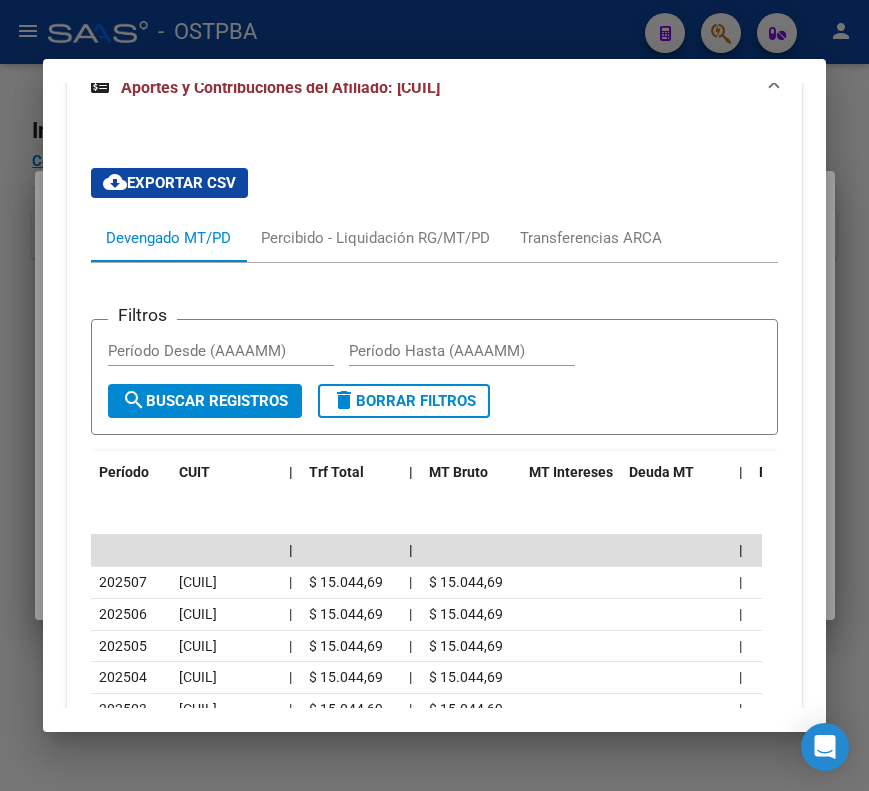 scroll, scrollTop: 733, scrollLeft: 0, axis: vertical 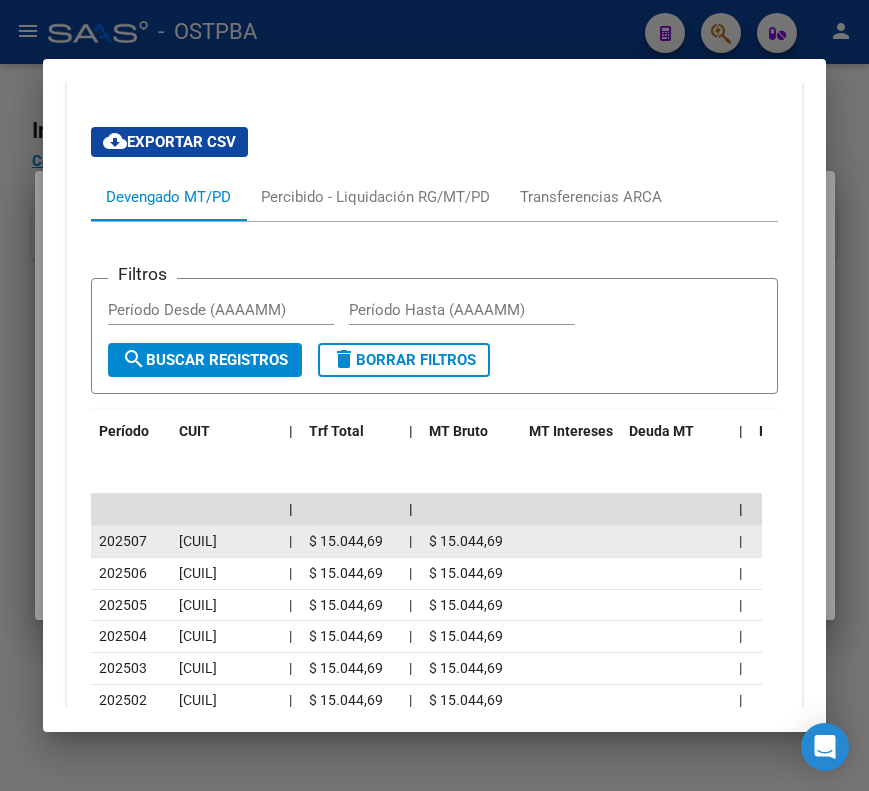 click on "[CUIL]" 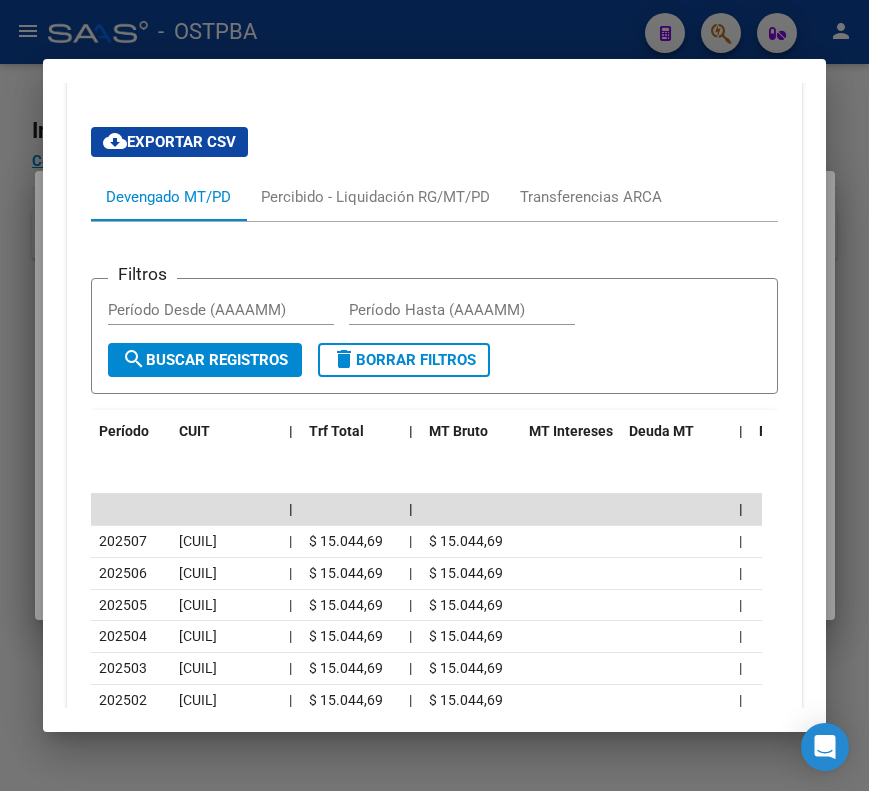click at bounding box center [434, 395] 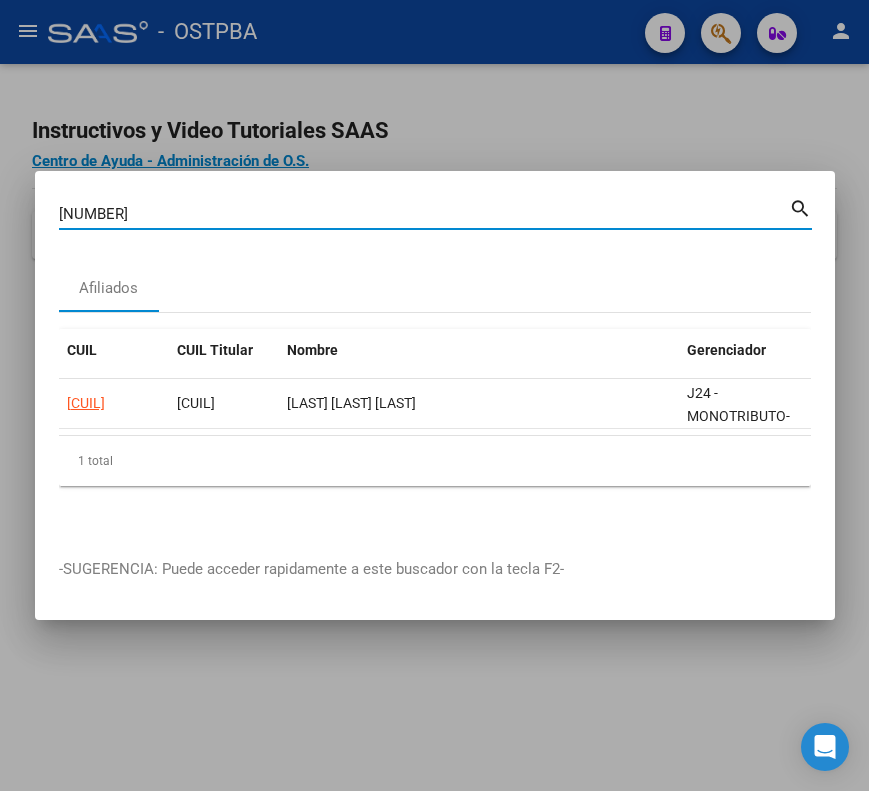 click on "[NUMBER]" at bounding box center (424, 214) 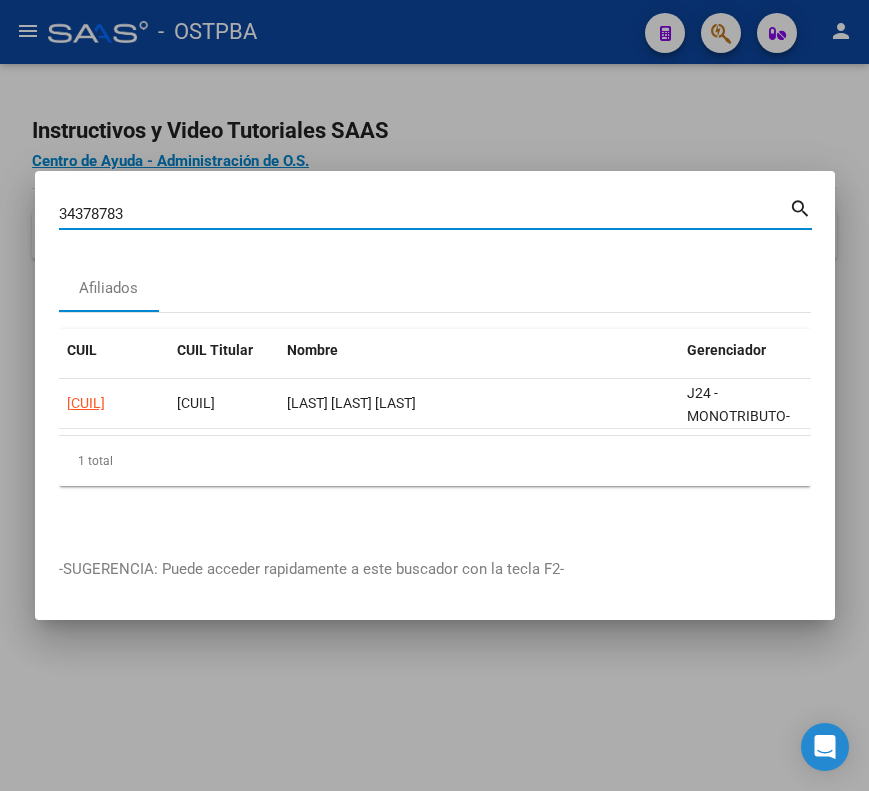 type on "34378783" 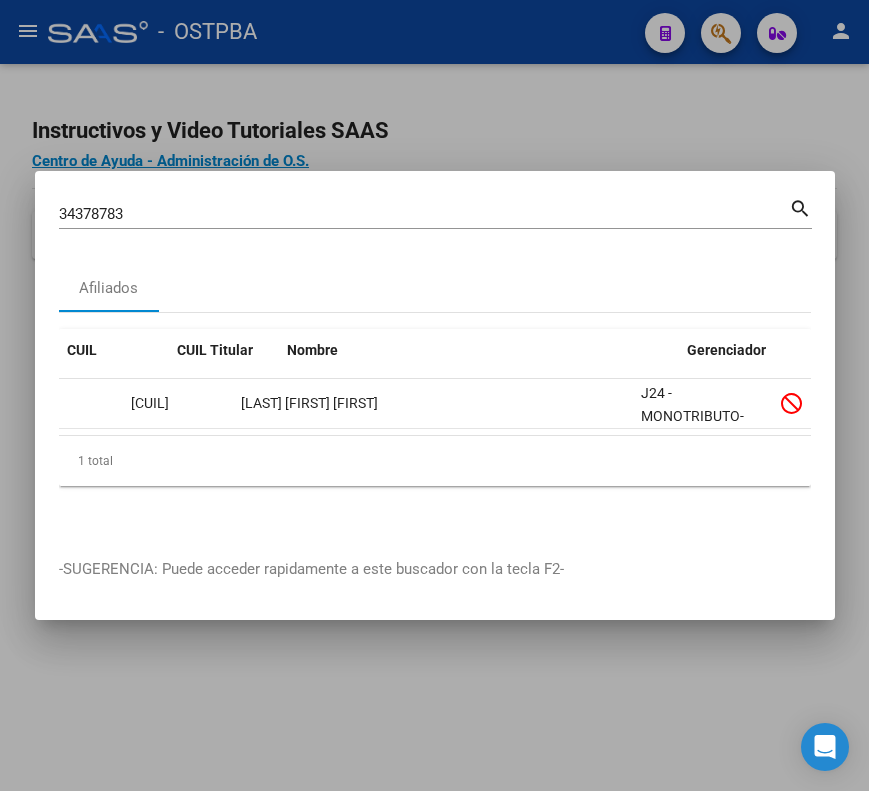 scroll, scrollTop: 0, scrollLeft: 0, axis: both 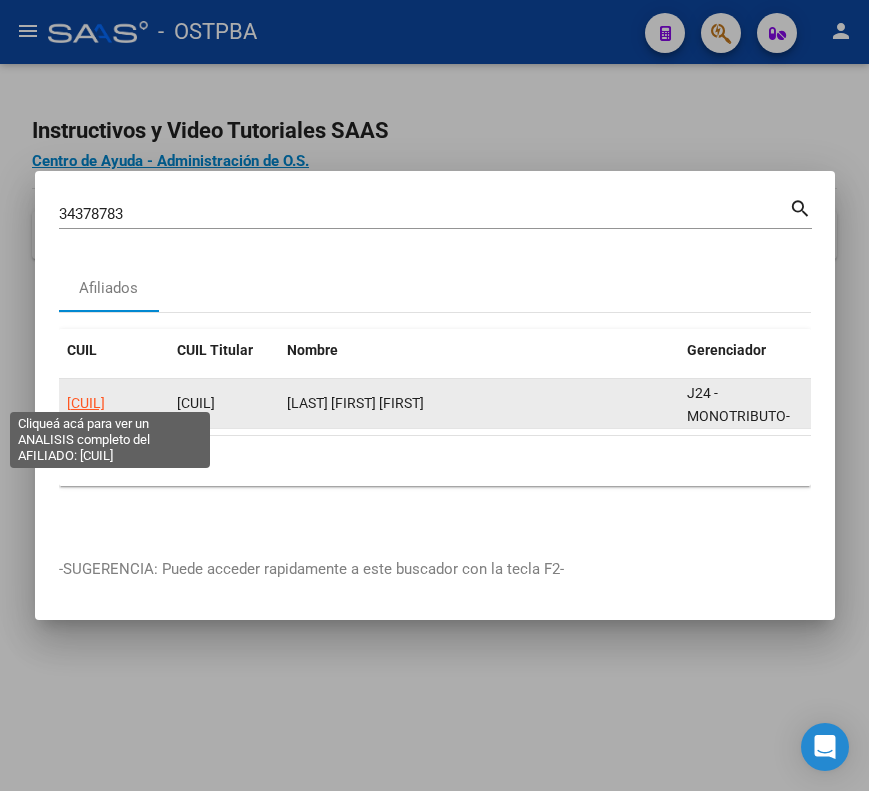 click on "[CUIL]" 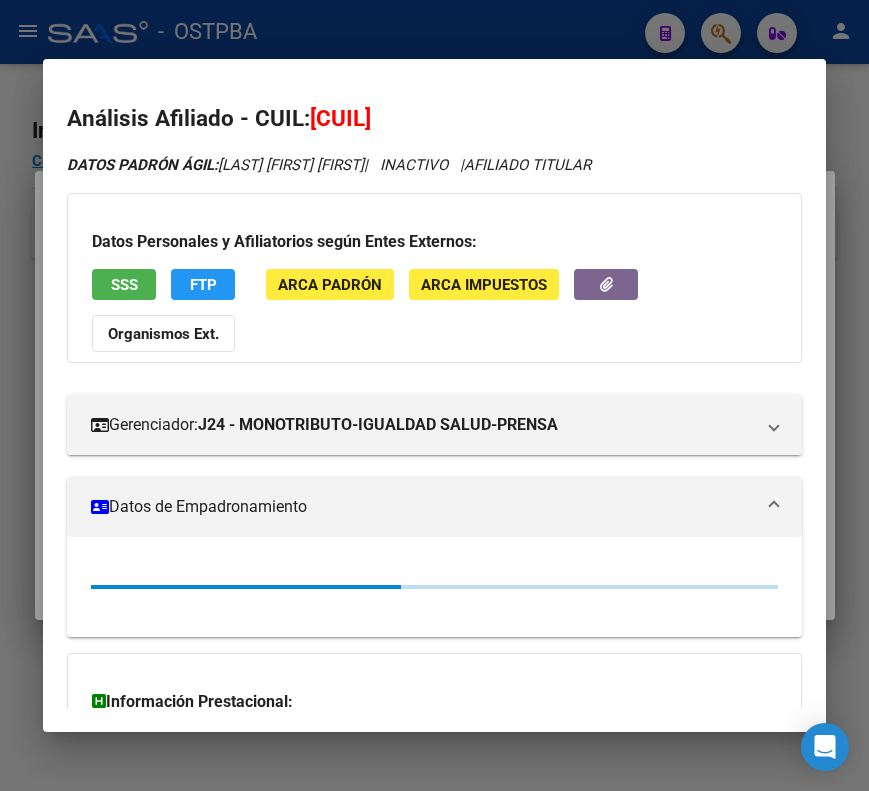 click on "Datos de Empadronamiento" at bounding box center (422, 507) 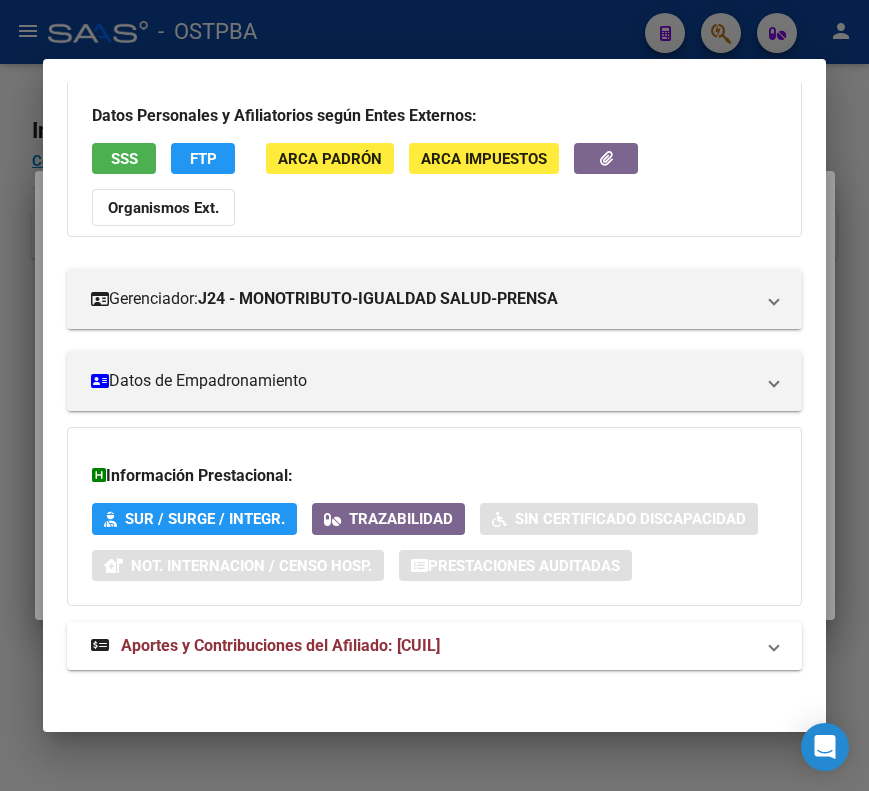 scroll, scrollTop: 133, scrollLeft: 0, axis: vertical 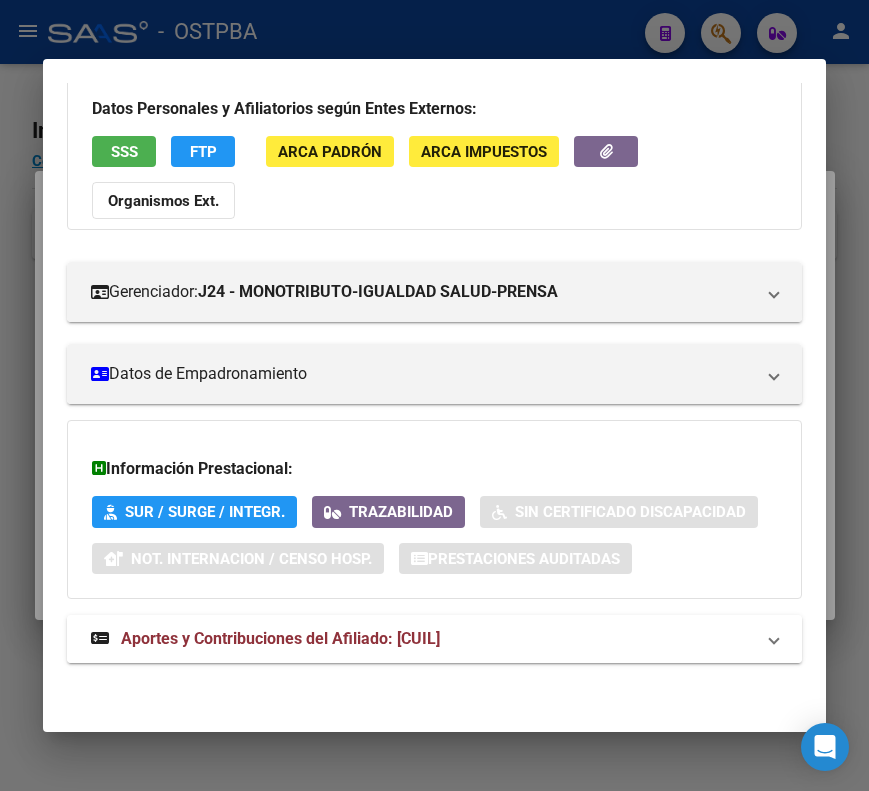 drag, startPoint x: 136, startPoint y: 632, endPoint x: 135, endPoint y: 618, distance: 14.035668 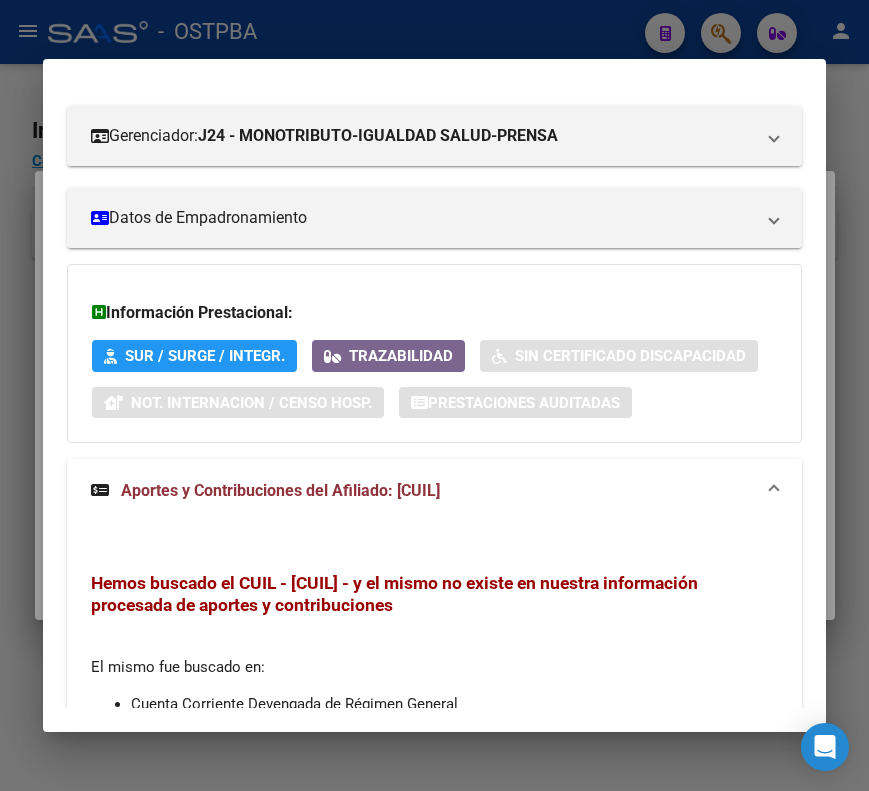 scroll, scrollTop: 522, scrollLeft: 0, axis: vertical 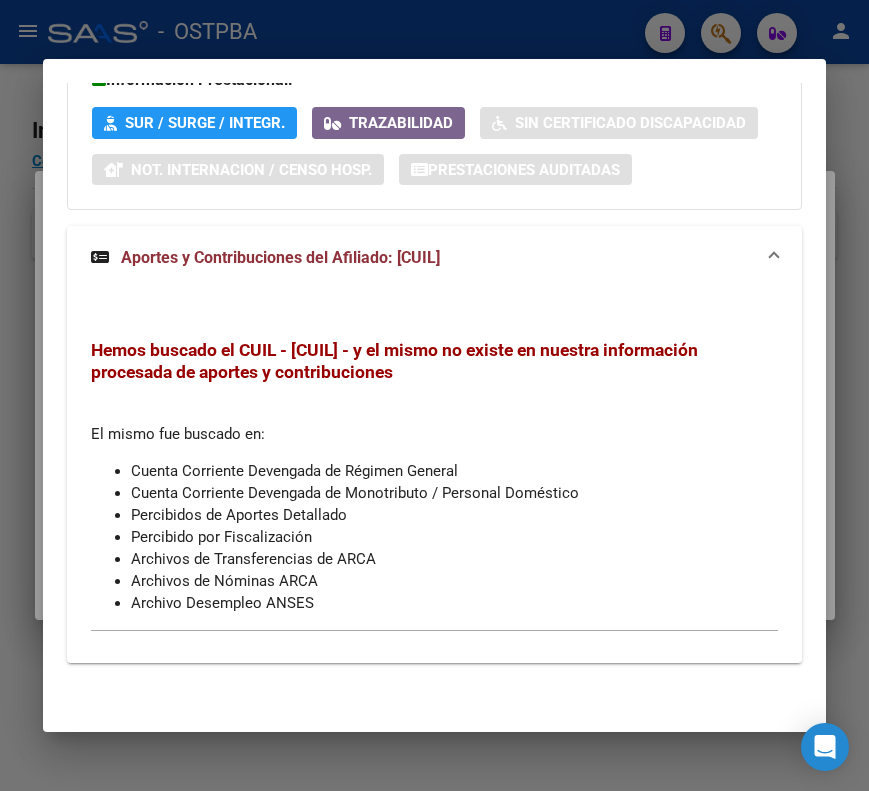 click at bounding box center [434, 395] 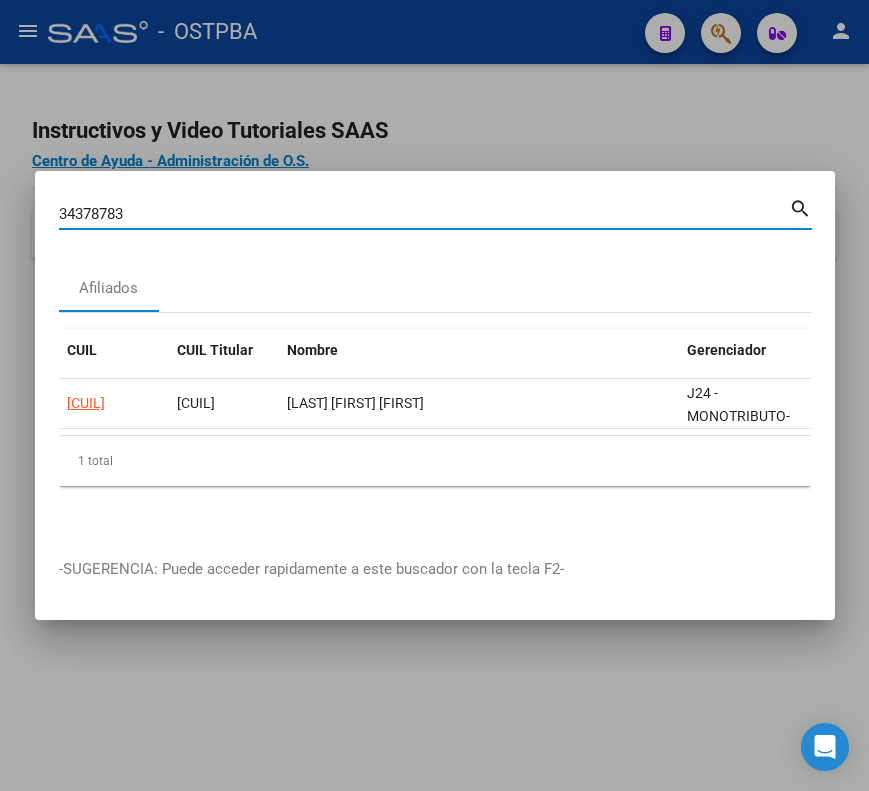 click on "34378783" at bounding box center [424, 214] 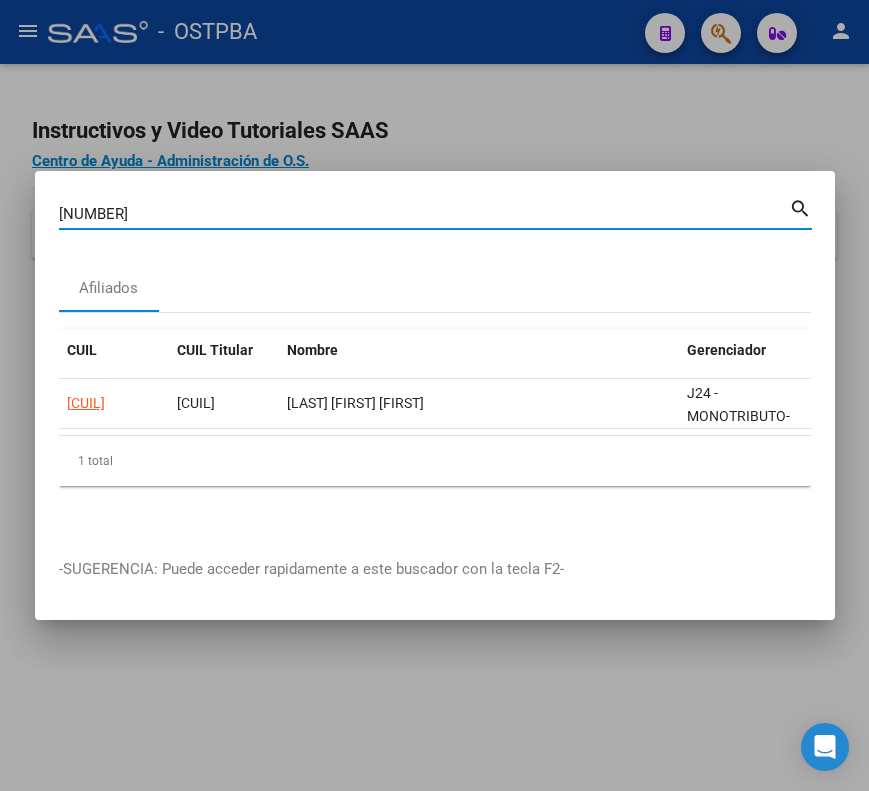 type on "[NUMBER]" 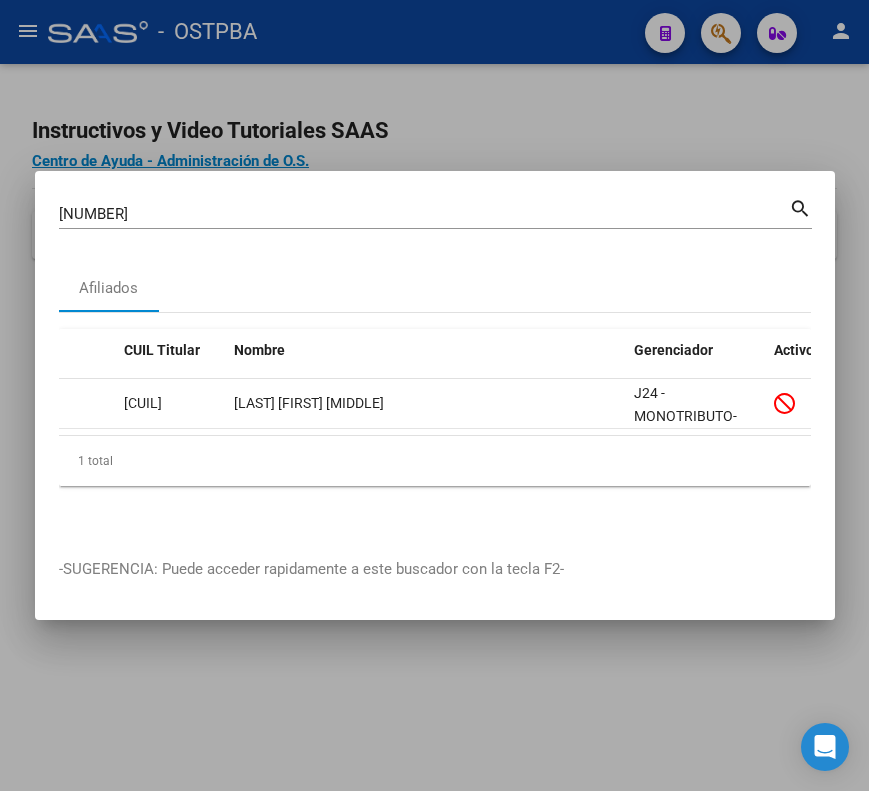 scroll, scrollTop: 0, scrollLeft: 0, axis: both 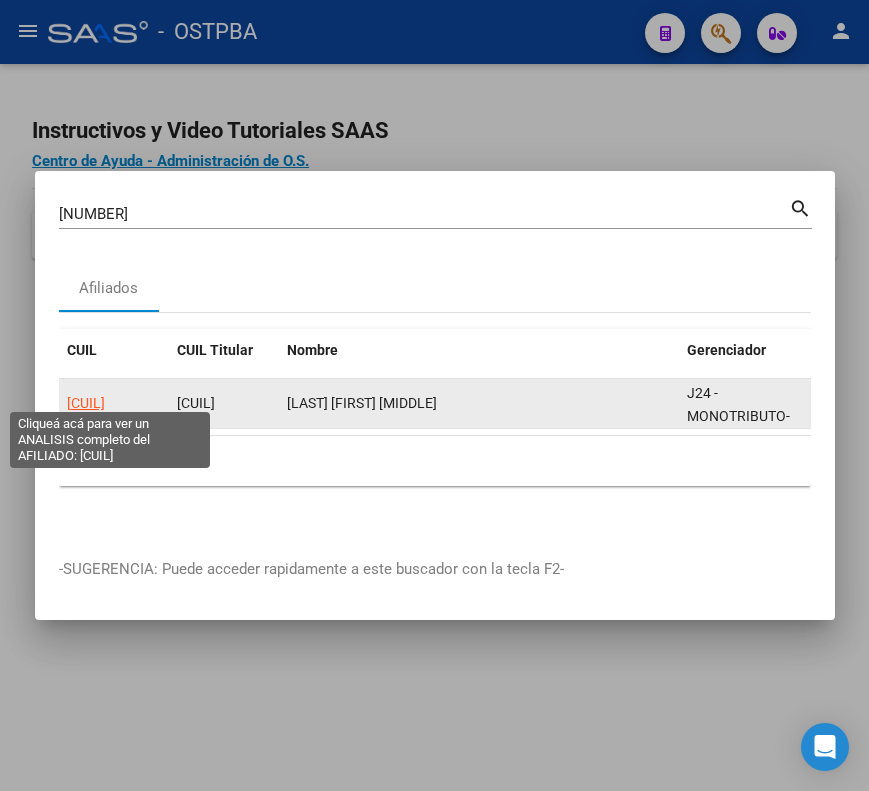 click on "[CUIL]" 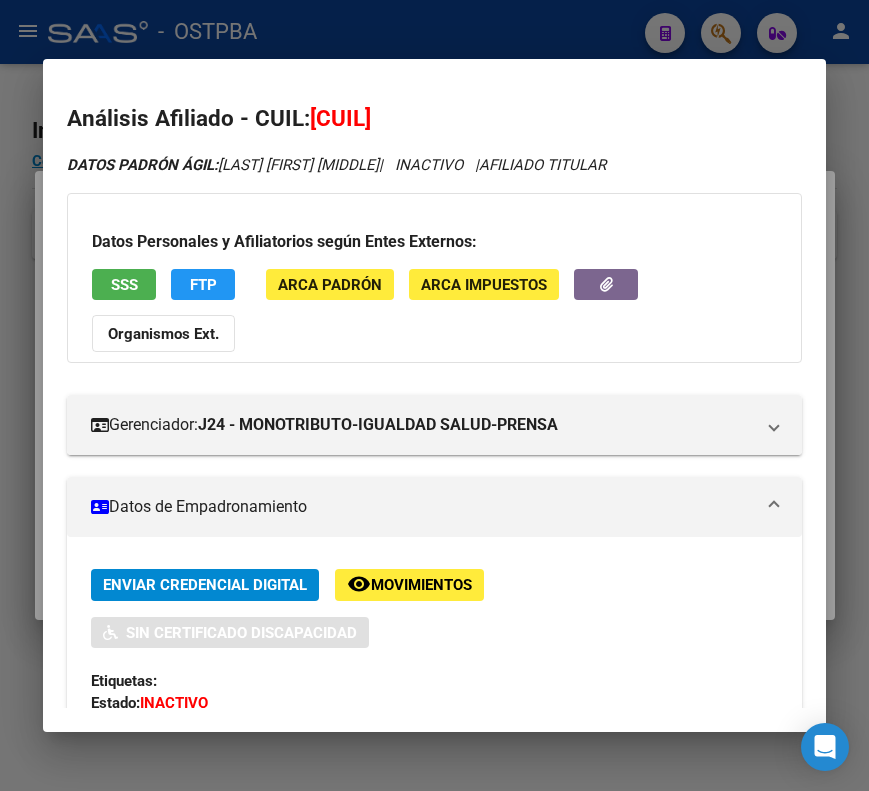 click on "Datos de Empadronamiento" at bounding box center [422, 507] 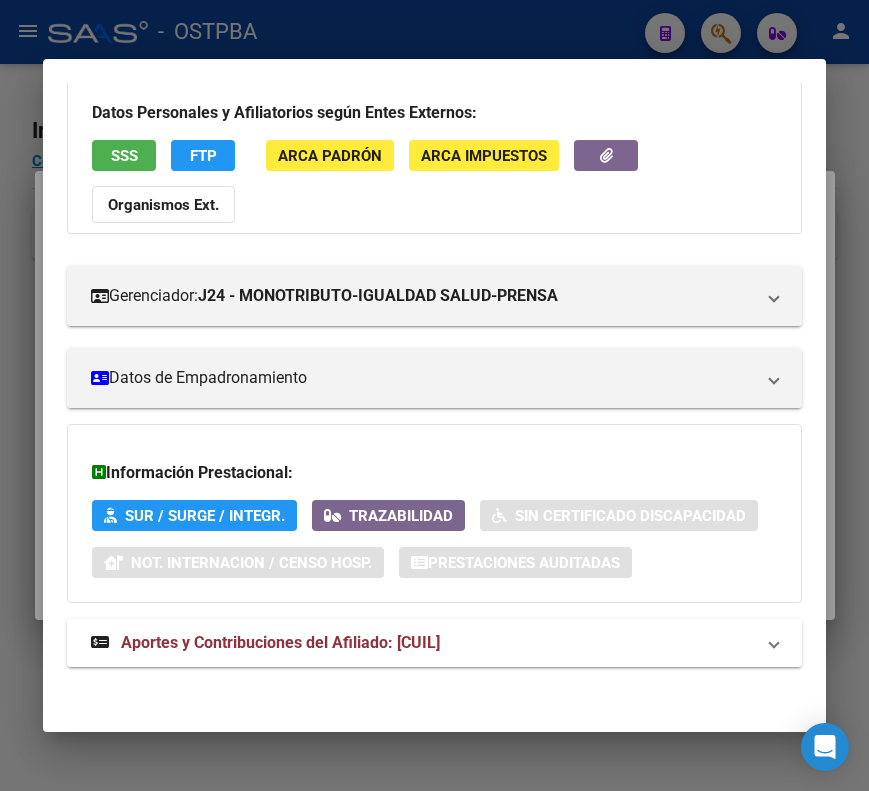 scroll, scrollTop: 133, scrollLeft: 0, axis: vertical 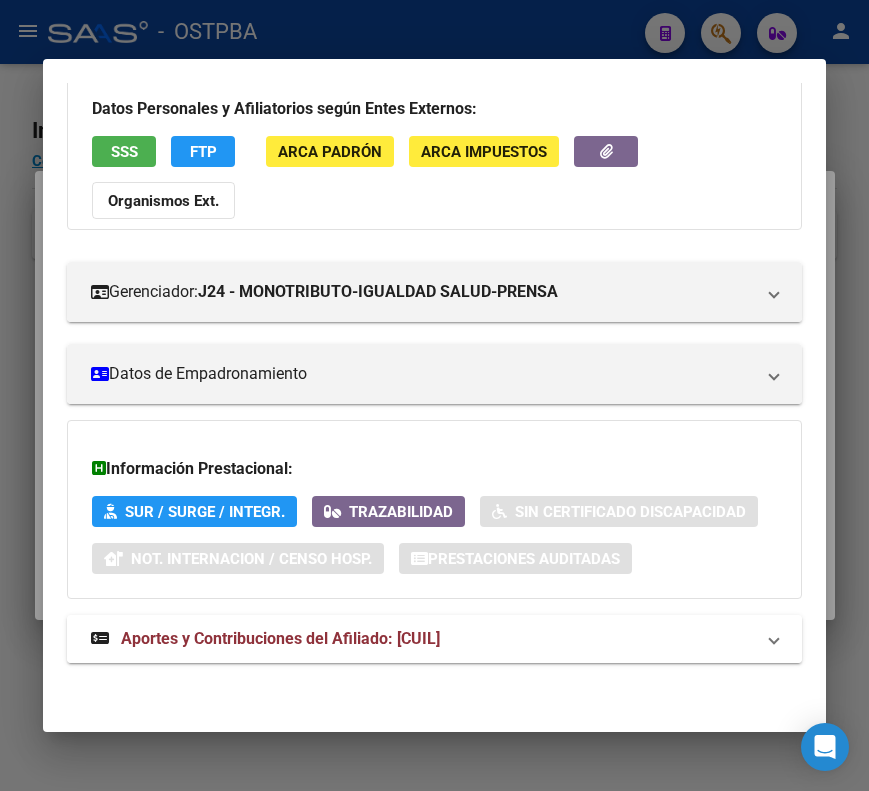 click on "Aportes y Contribuciones del Afiliado: [CUIL]" at bounding box center (280, 638) 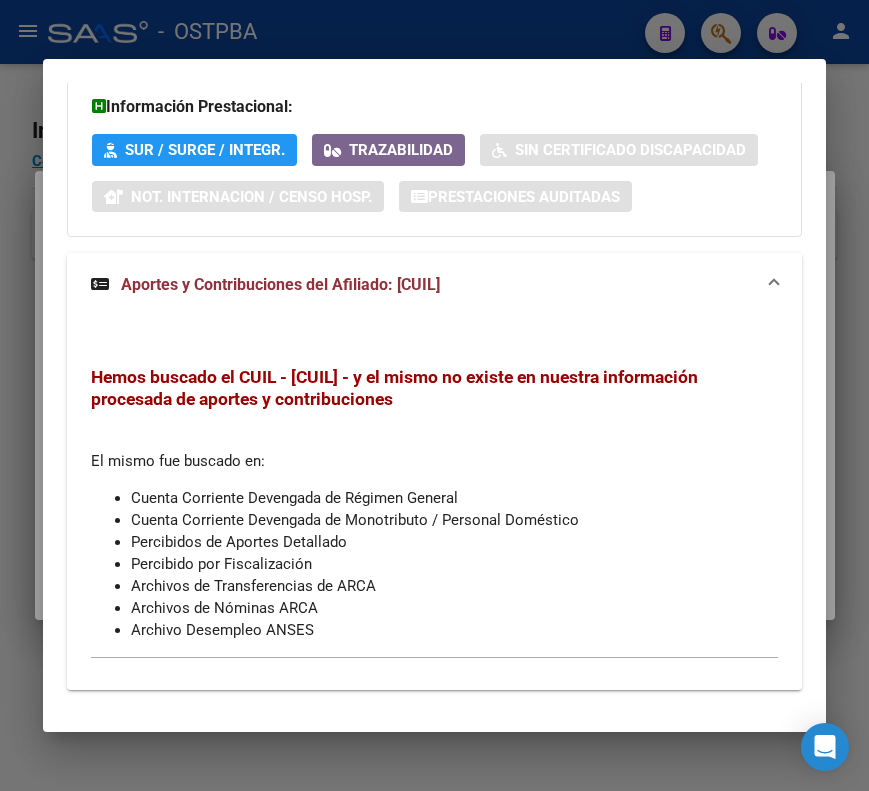 scroll, scrollTop: 522, scrollLeft: 0, axis: vertical 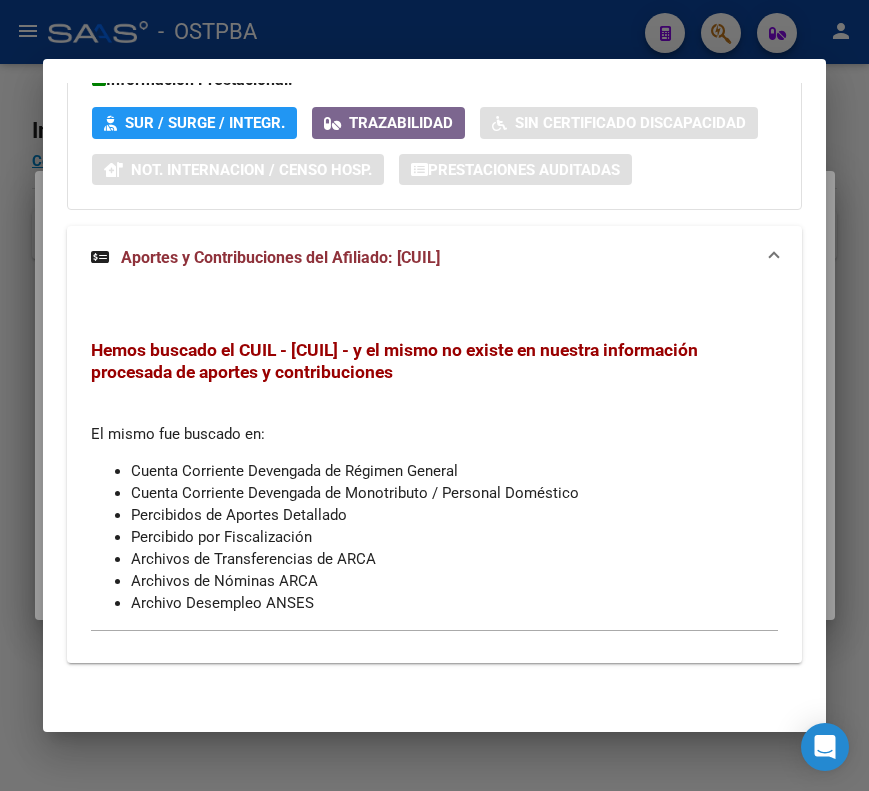 click at bounding box center [434, 395] 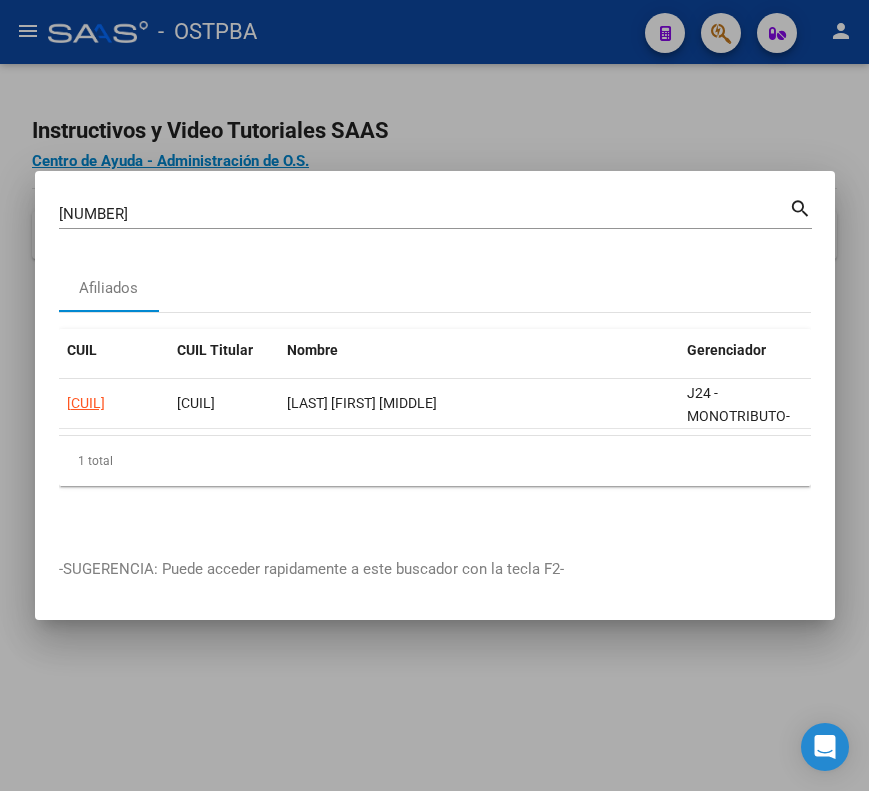 click on "[NUMBER]" at bounding box center [424, 214] 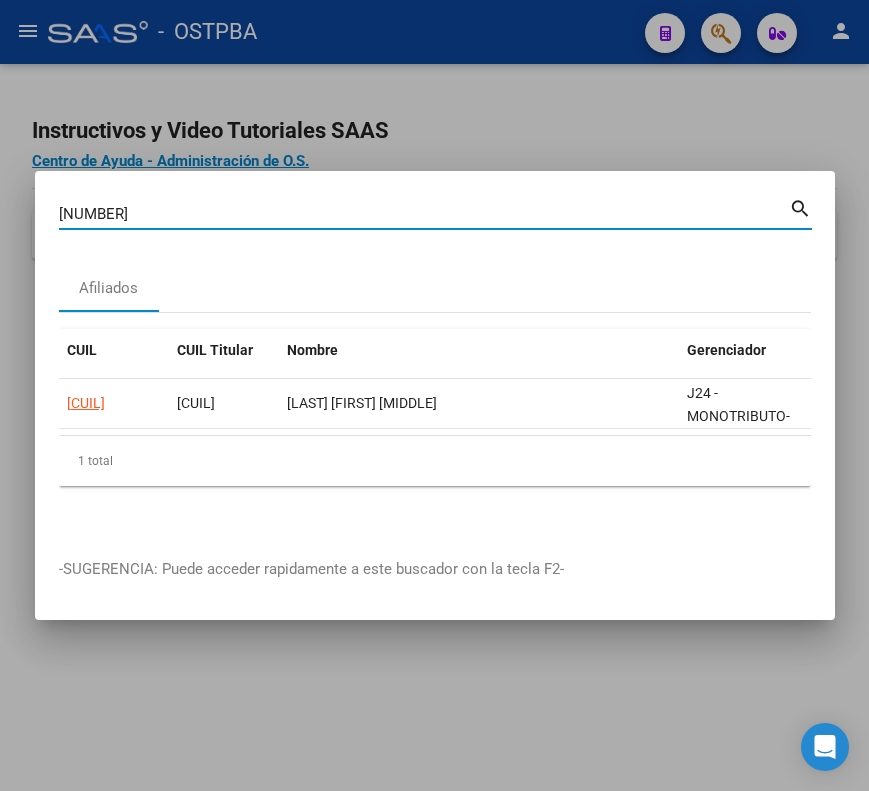 click on "[NUMBER]" at bounding box center [424, 214] 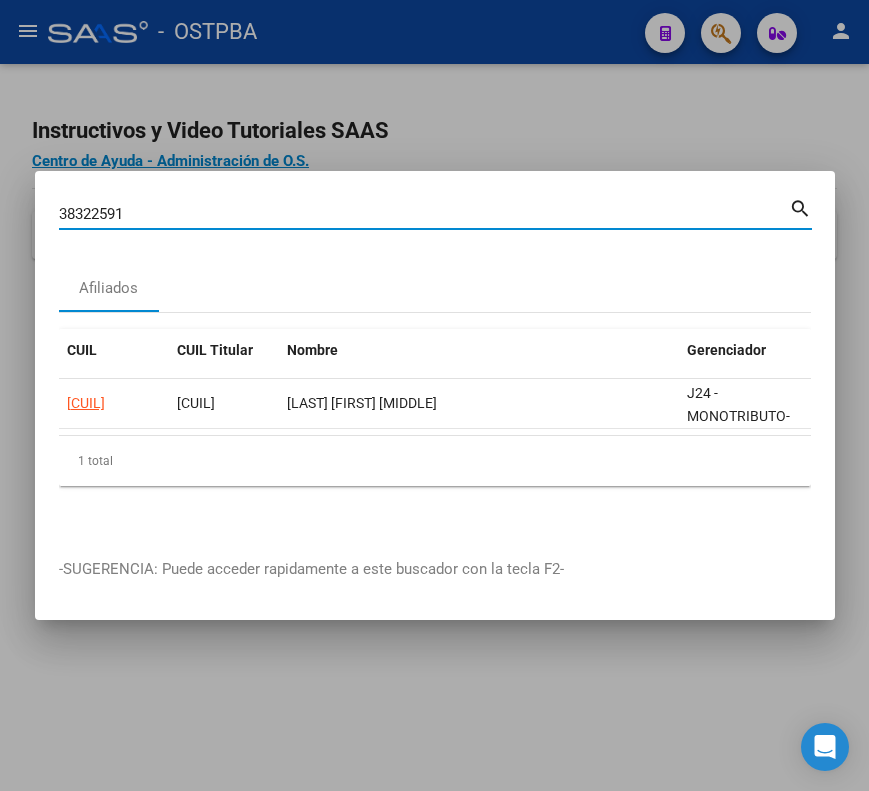 type on "38322591" 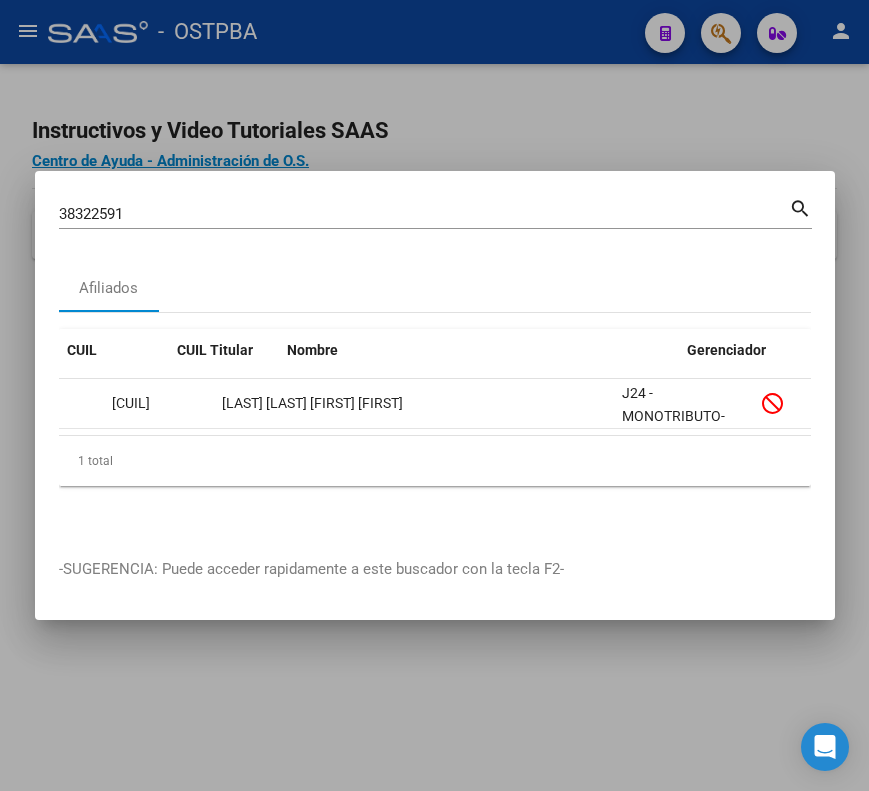 scroll, scrollTop: 0, scrollLeft: 0, axis: both 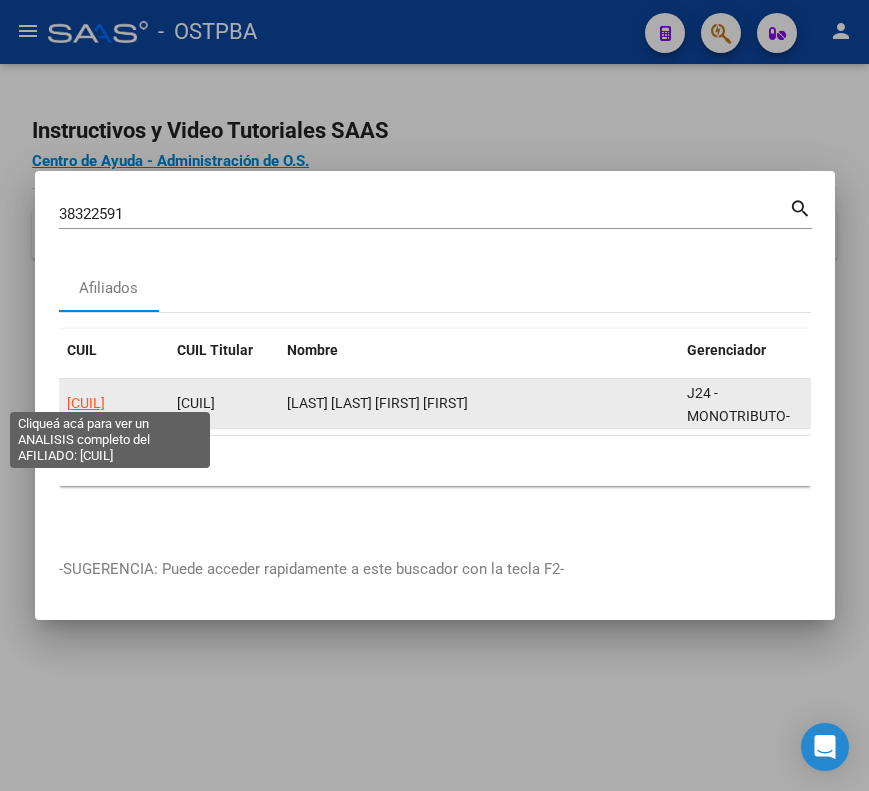 click on "[CUIL]" 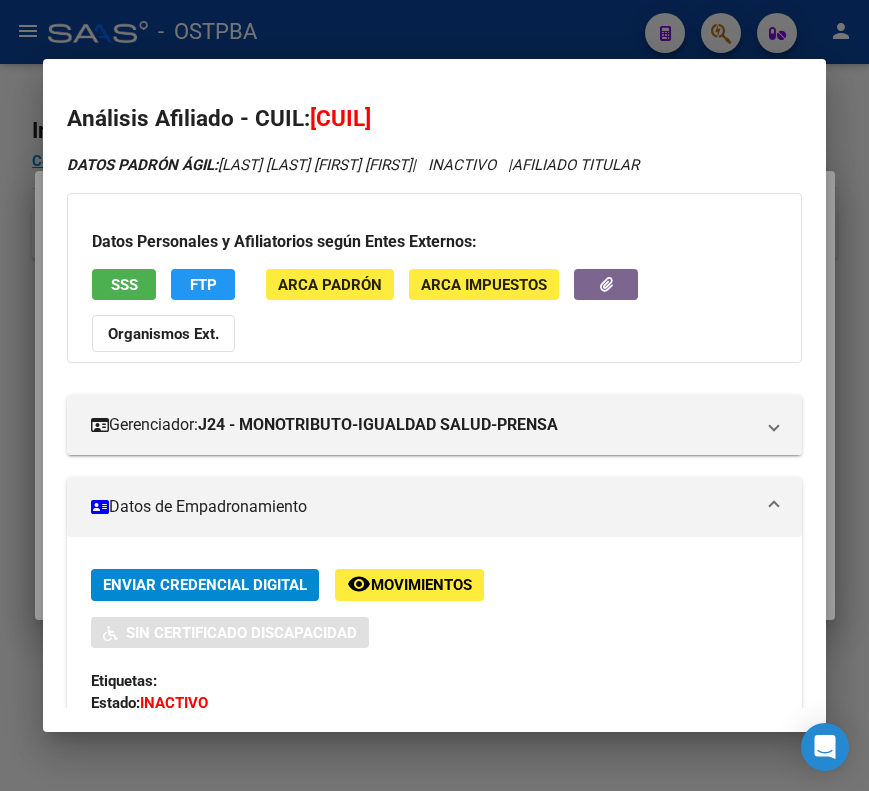 click on "Datos de Empadronamiento" at bounding box center (434, 507) 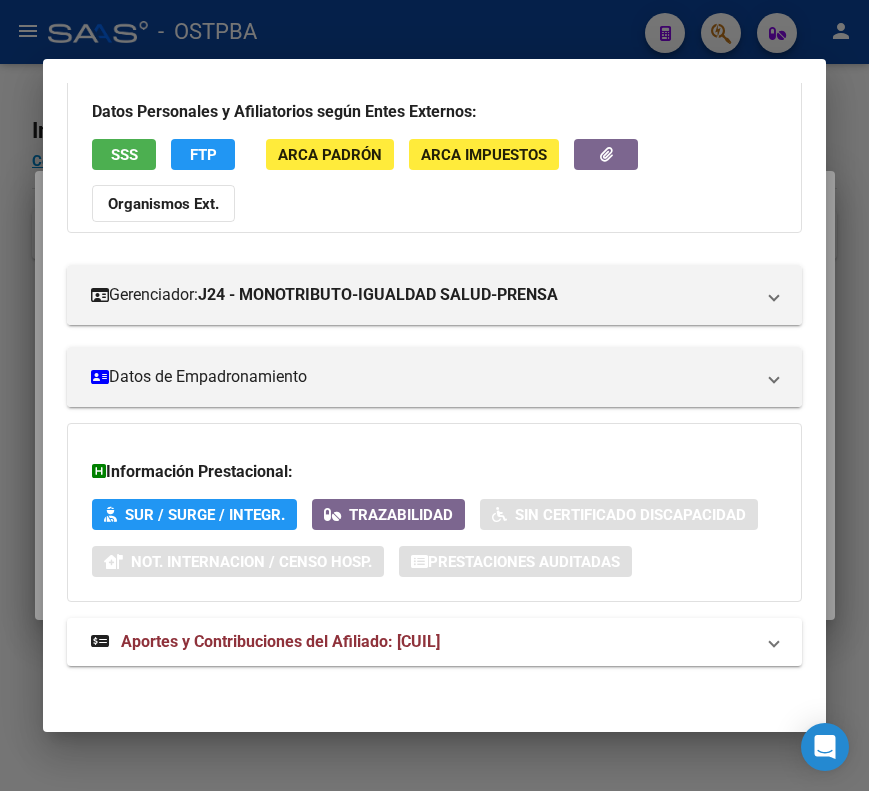 scroll, scrollTop: 133, scrollLeft: 0, axis: vertical 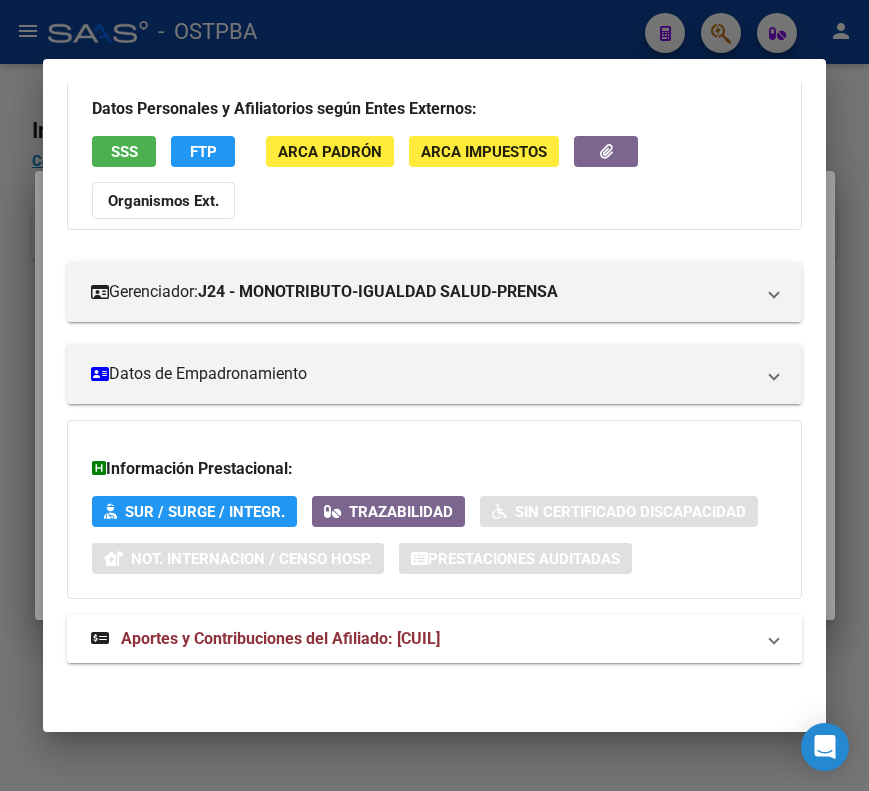click on "Aportes y Contribuciones del Afiliado: [CUIL]" at bounding box center (434, 639) 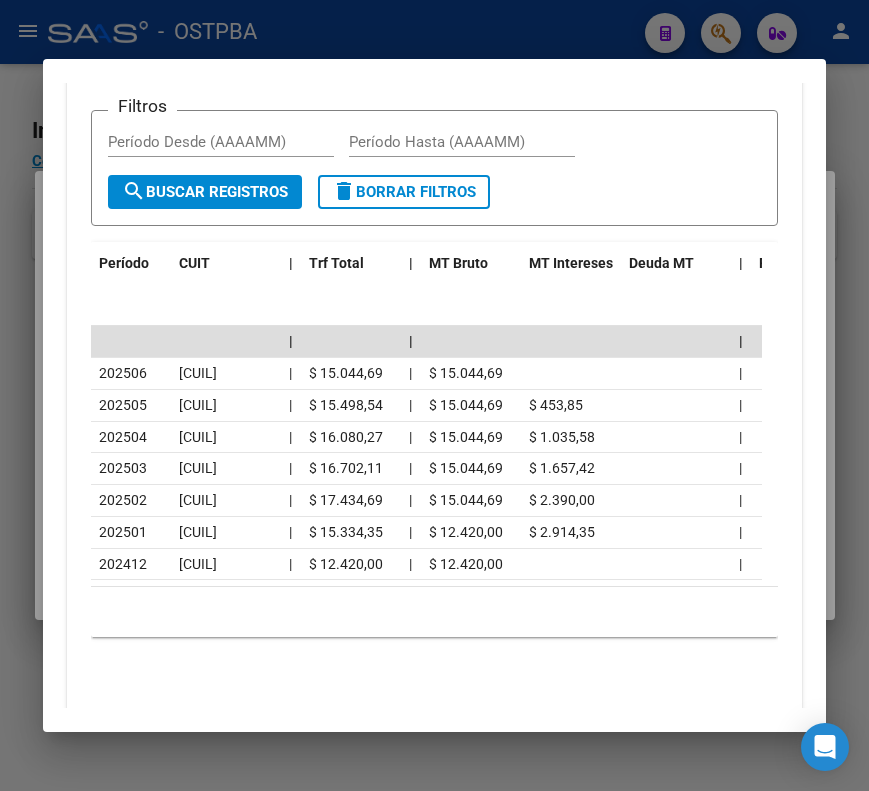scroll, scrollTop: 933, scrollLeft: 0, axis: vertical 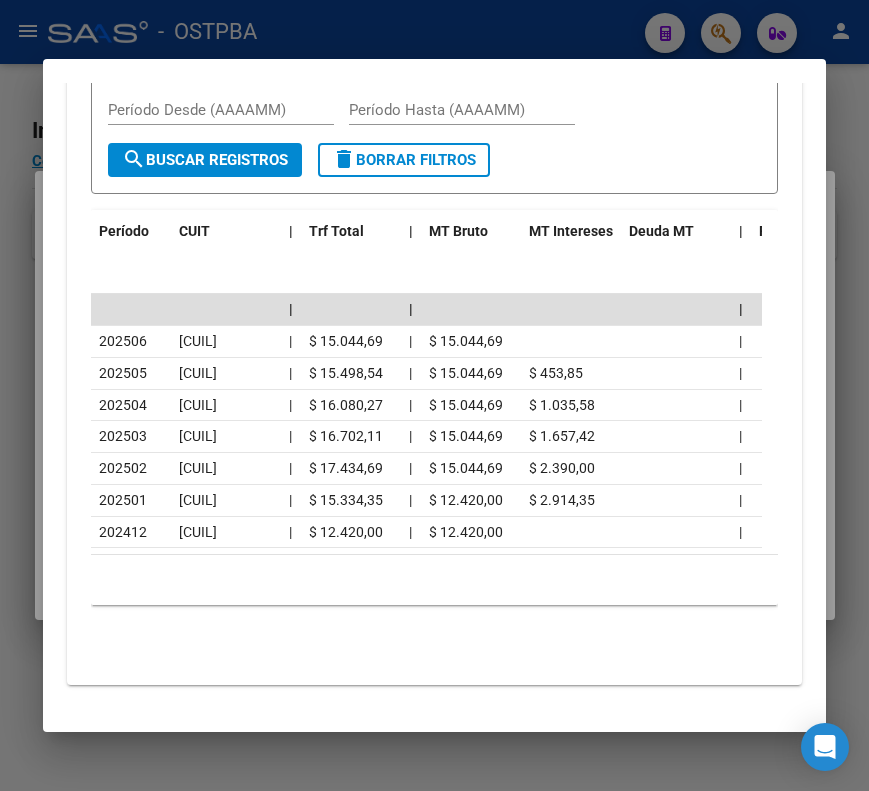click at bounding box center (434, 395) 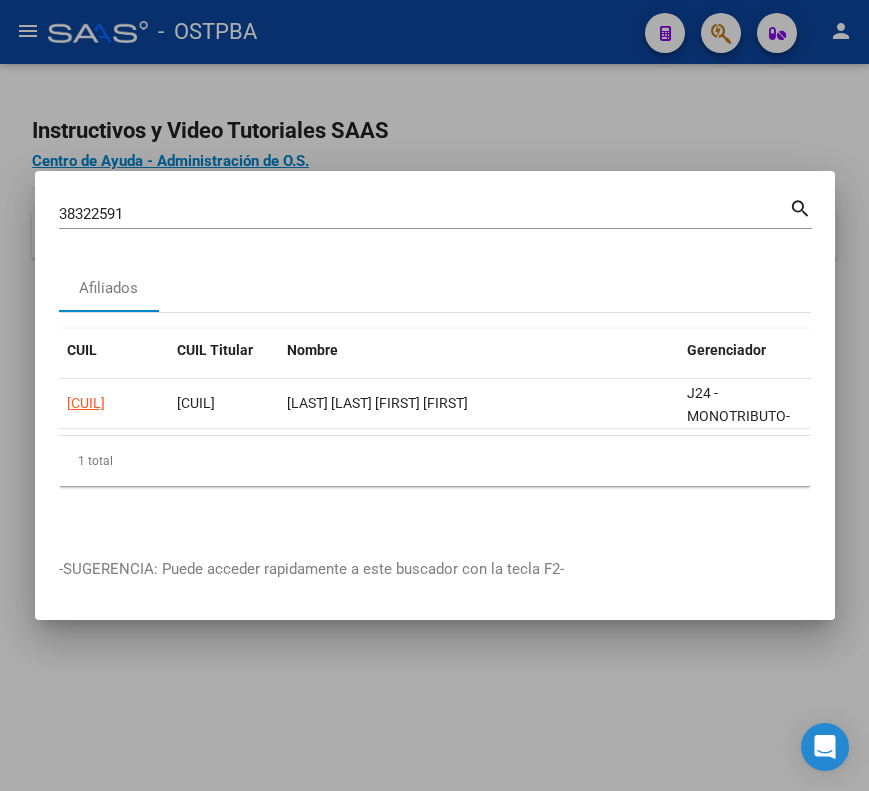 click on "38322591" at bounding box center (424, 214) 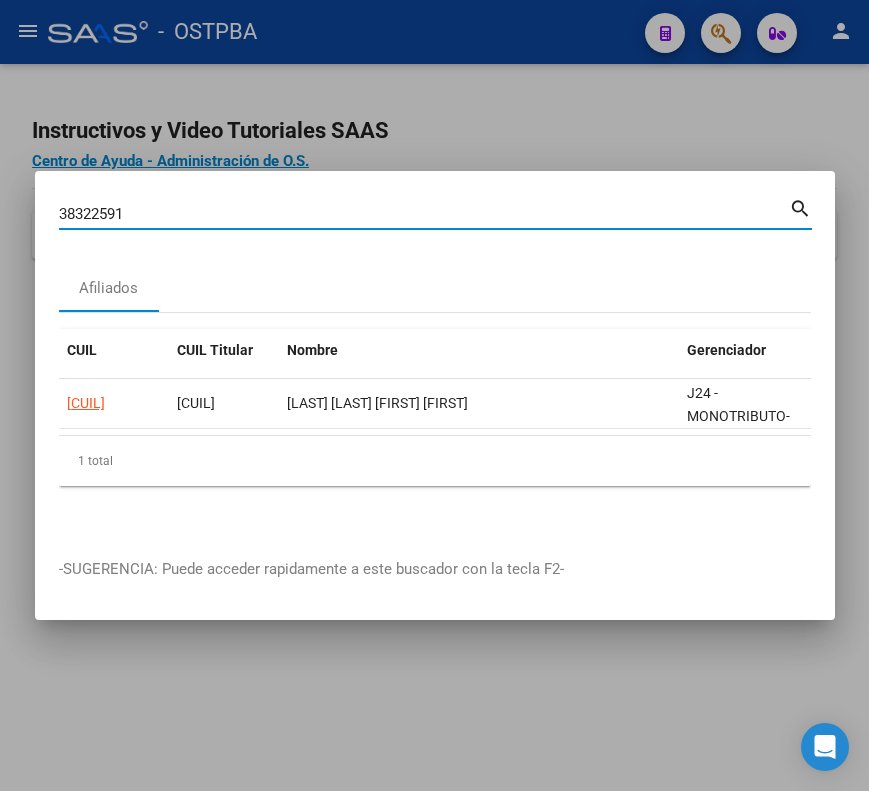 click on "38322591" at bounding box center (424, 214) 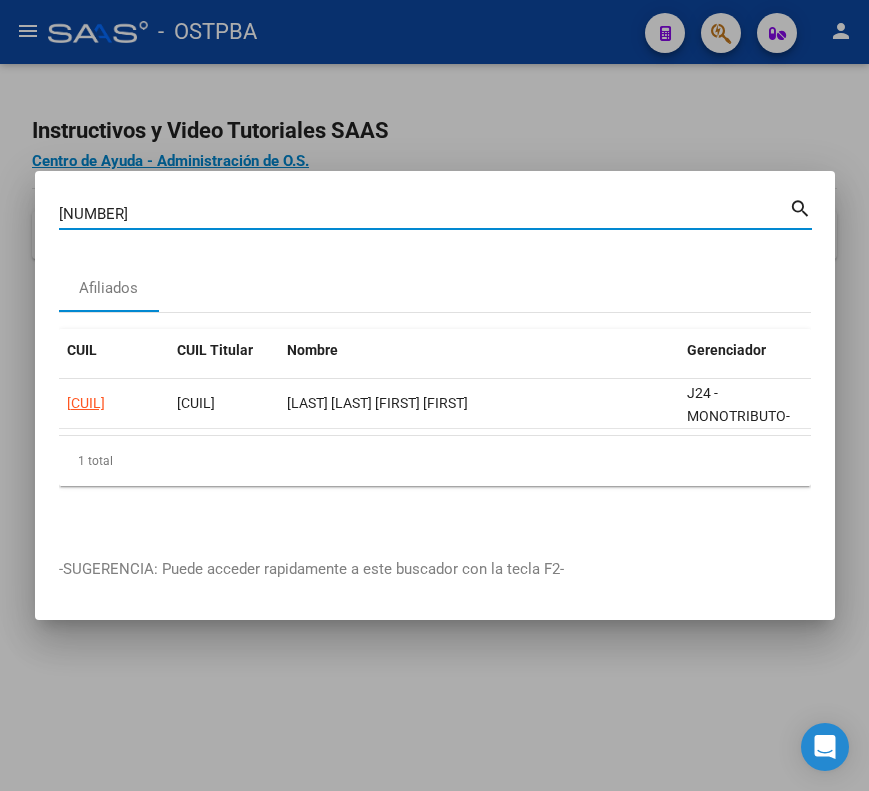 type on "[NUMBER]" 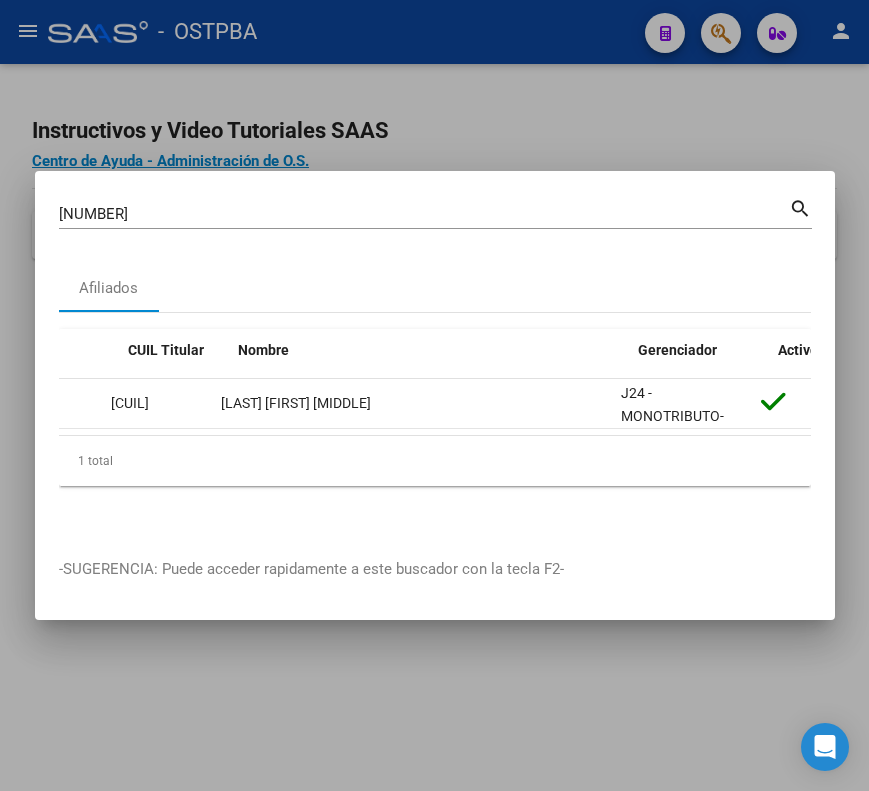 scroll, scrollTop: 0, scrollLeft: 0, axis: both 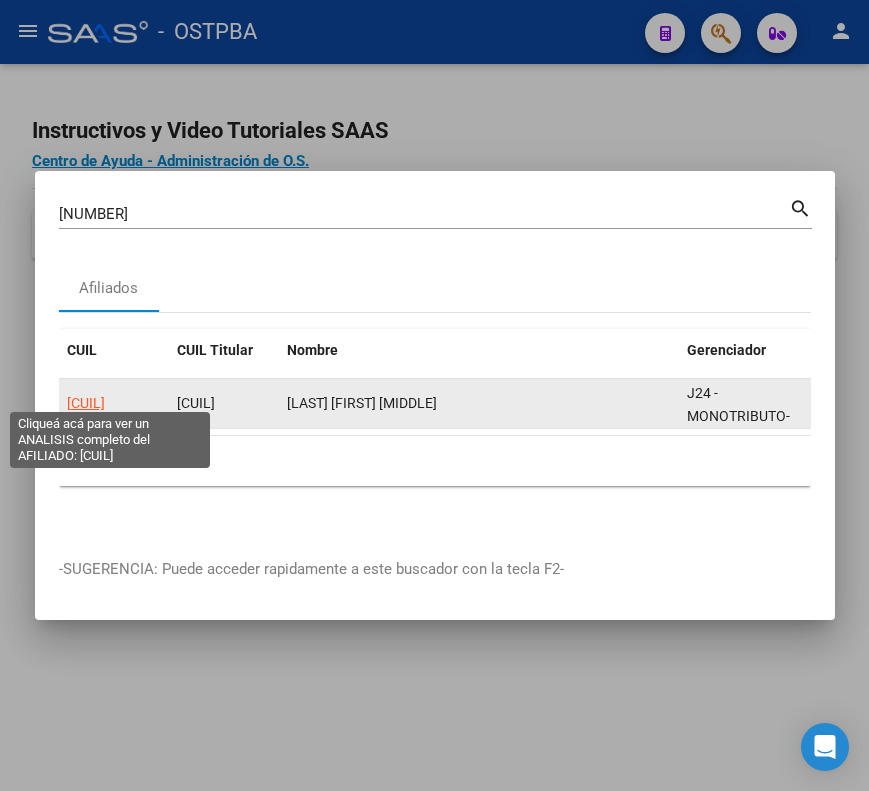 click on "[CUIL]" 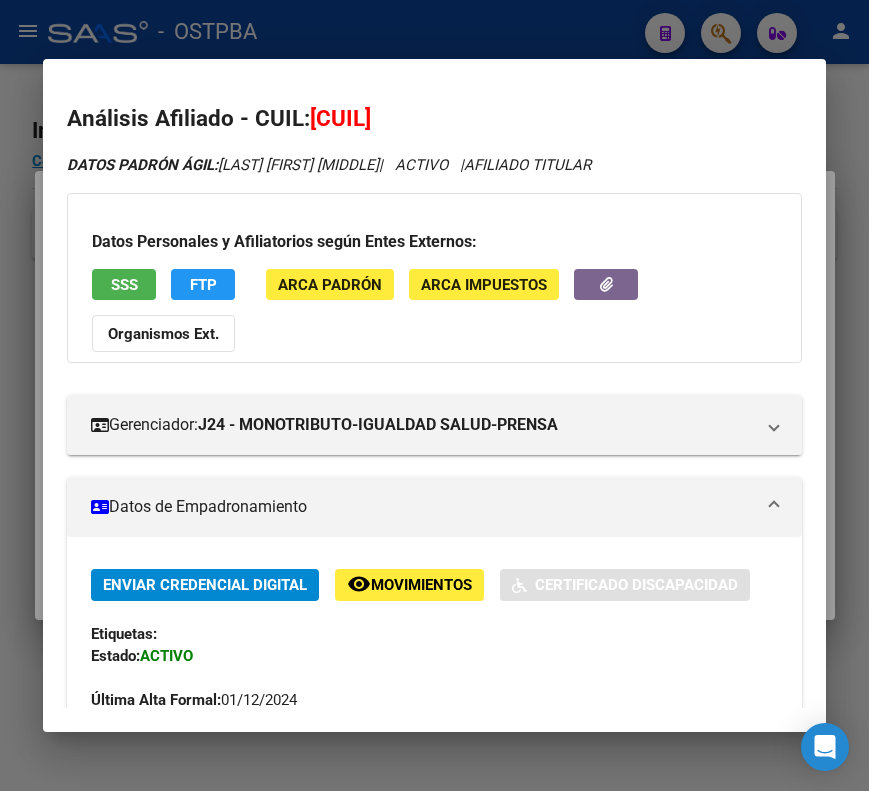 click on "Datos de Empadronamiento" at bounding box center [422, 507] 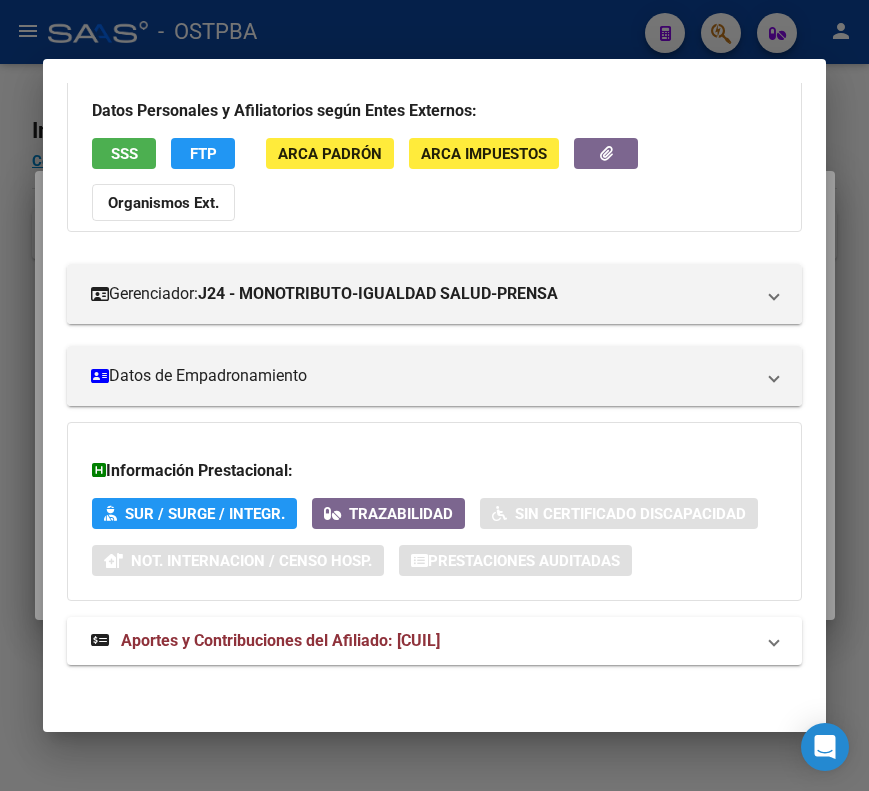 scroll, scrollTop: 133, scrollLeft: 0, axis: vertical 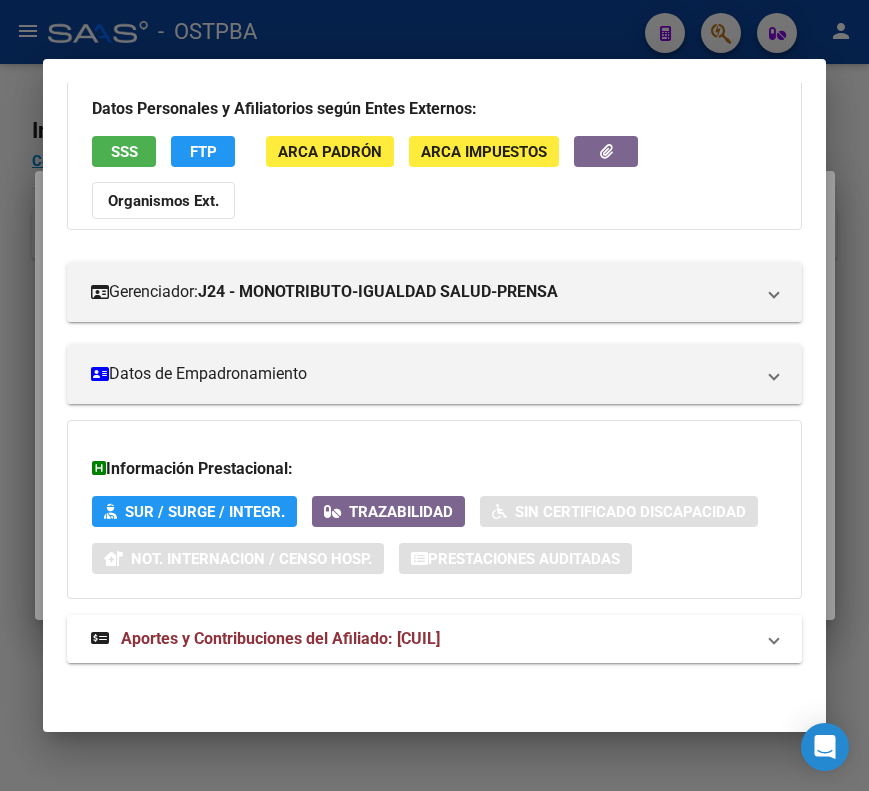 click on "Aportes y Contribuciones del Afiliado: [CUIL]" at bounding box center (280, 638) 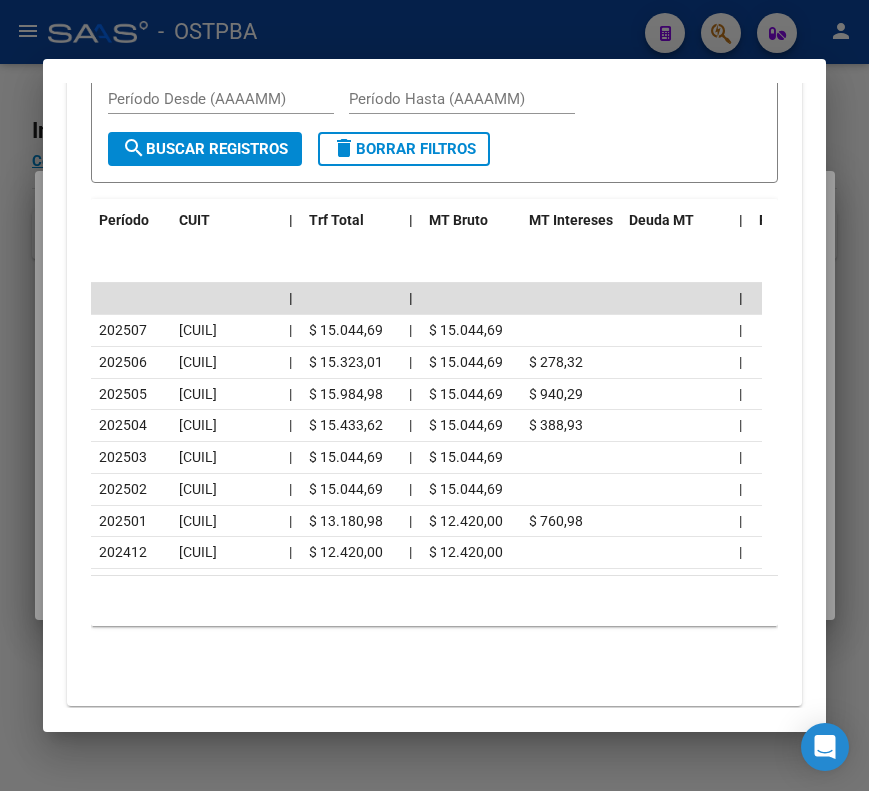 scroll, scrollTop: 1002, scrollLeft: 0, axis: vertical 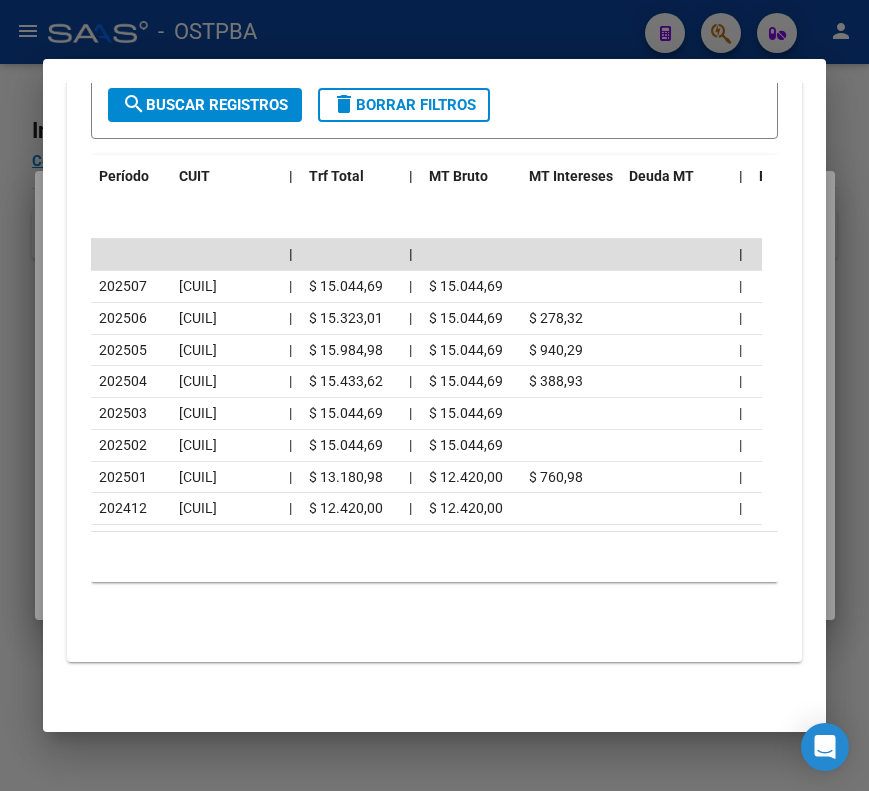 click at bounding box center [434, 395] 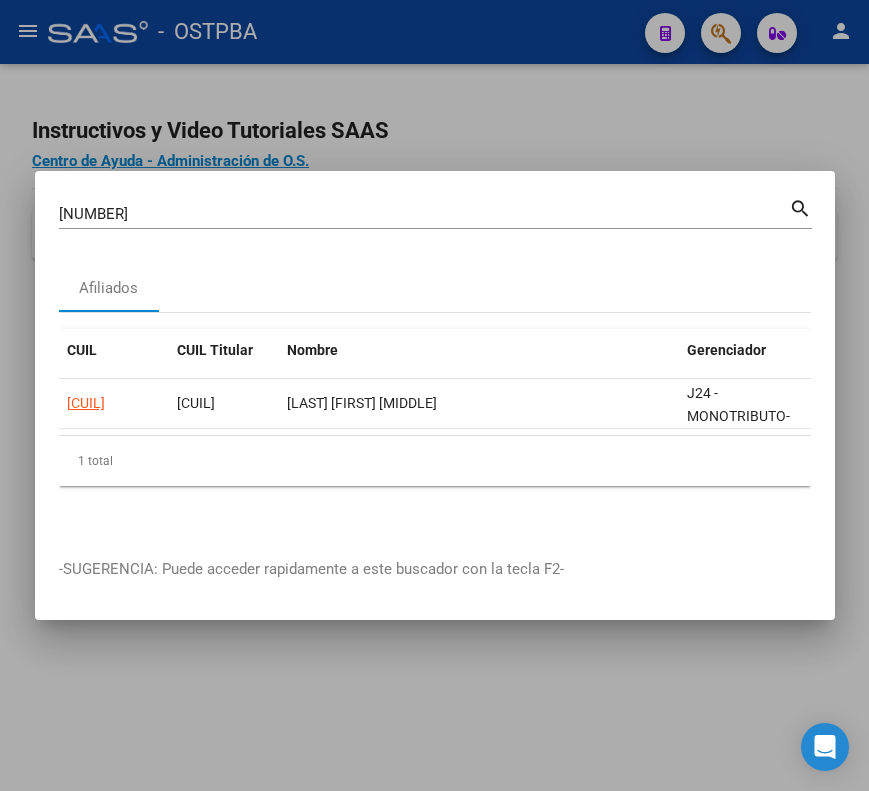 click on "[NUMBER]" at bounding box center [424, 214] 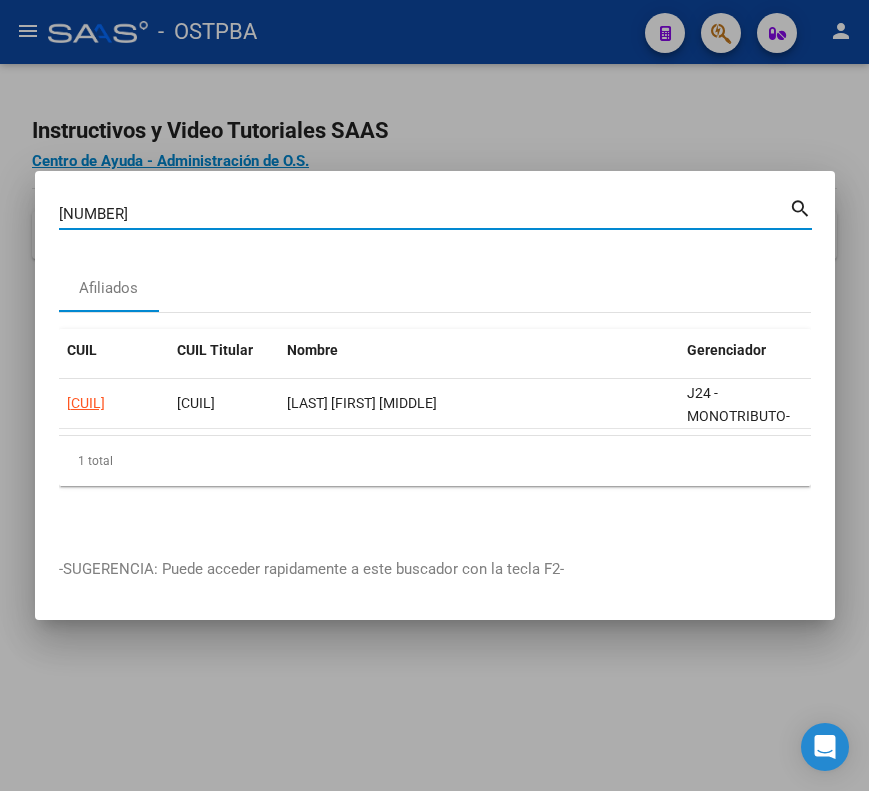click on "[NUMBER]" at bounding box center [424, 214] 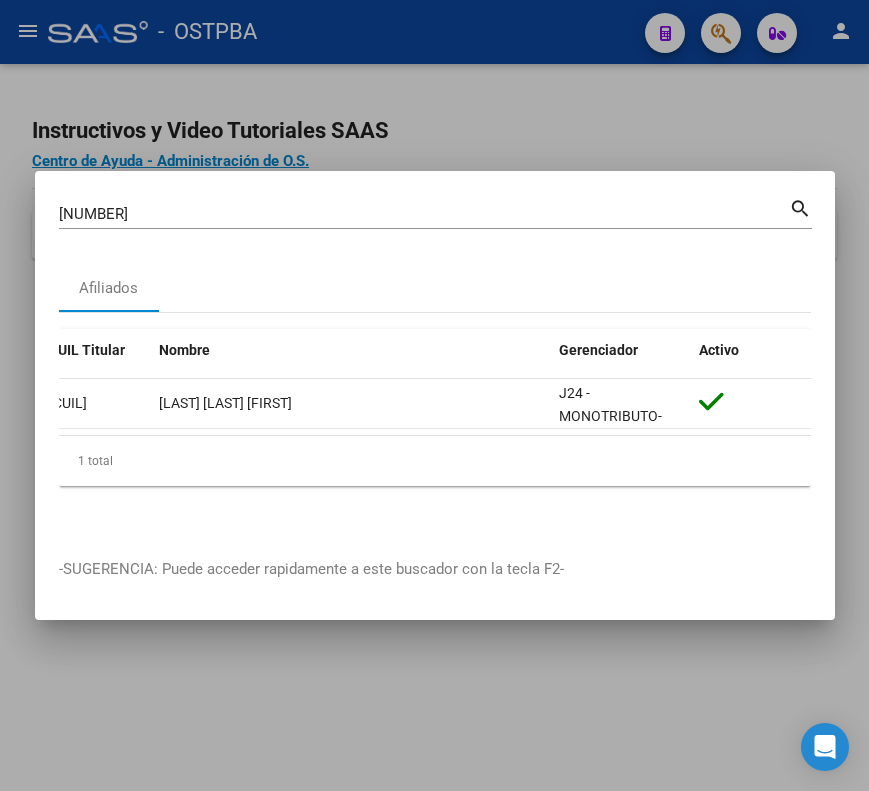 scroll, scrollTop: 0, scrollLeft: 0, axis: both 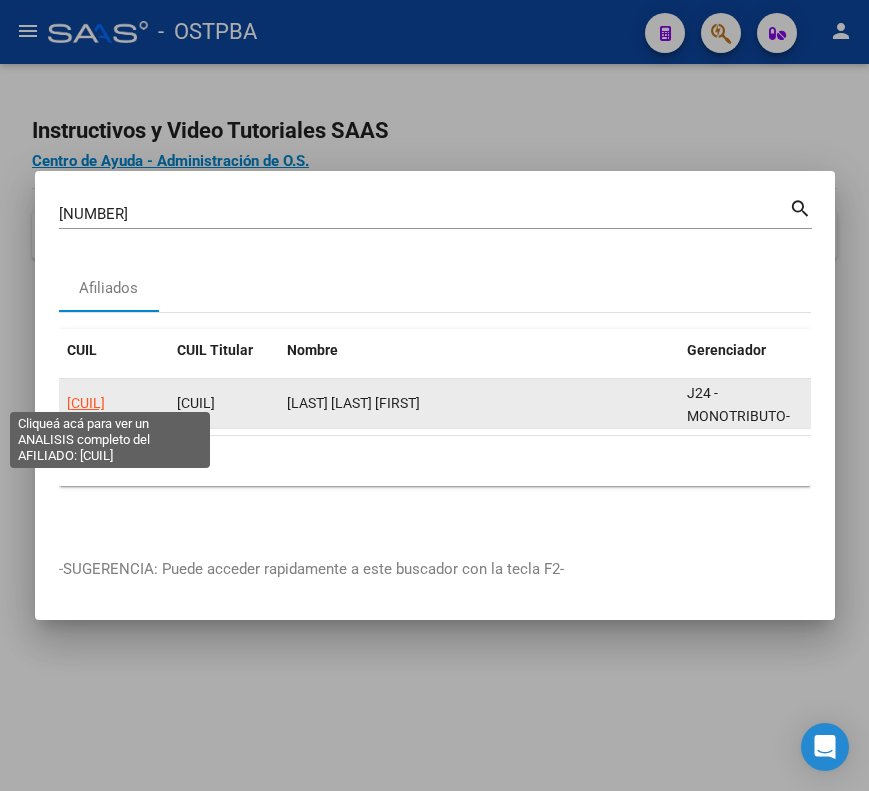 click on "[CUIL]" 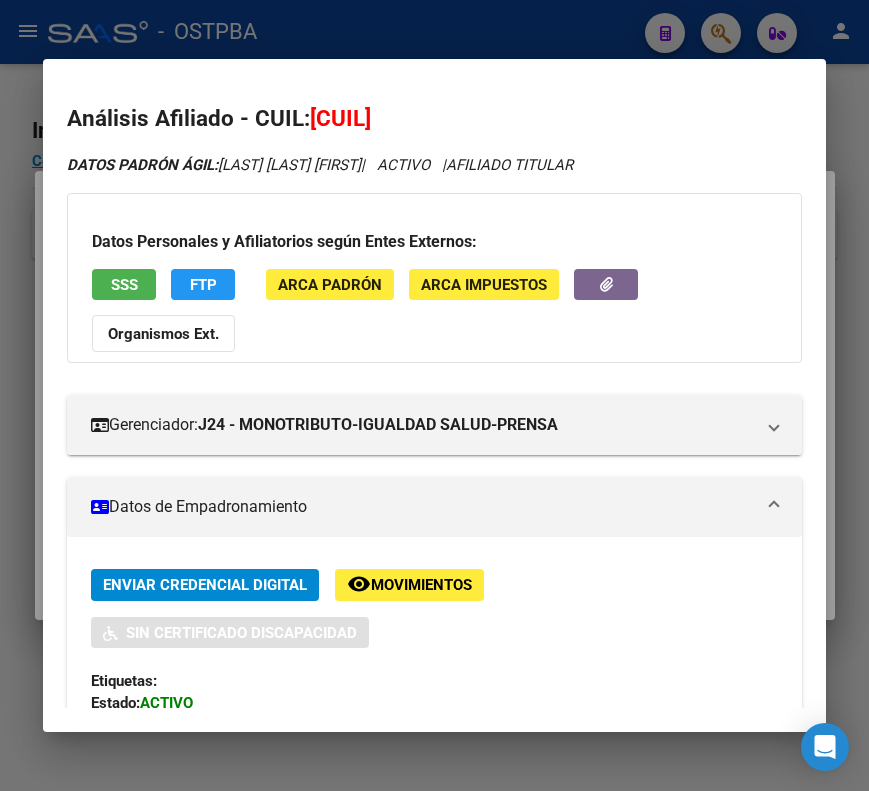 click on "Datos de Empadronamiento" at bounding box center (422, 507) 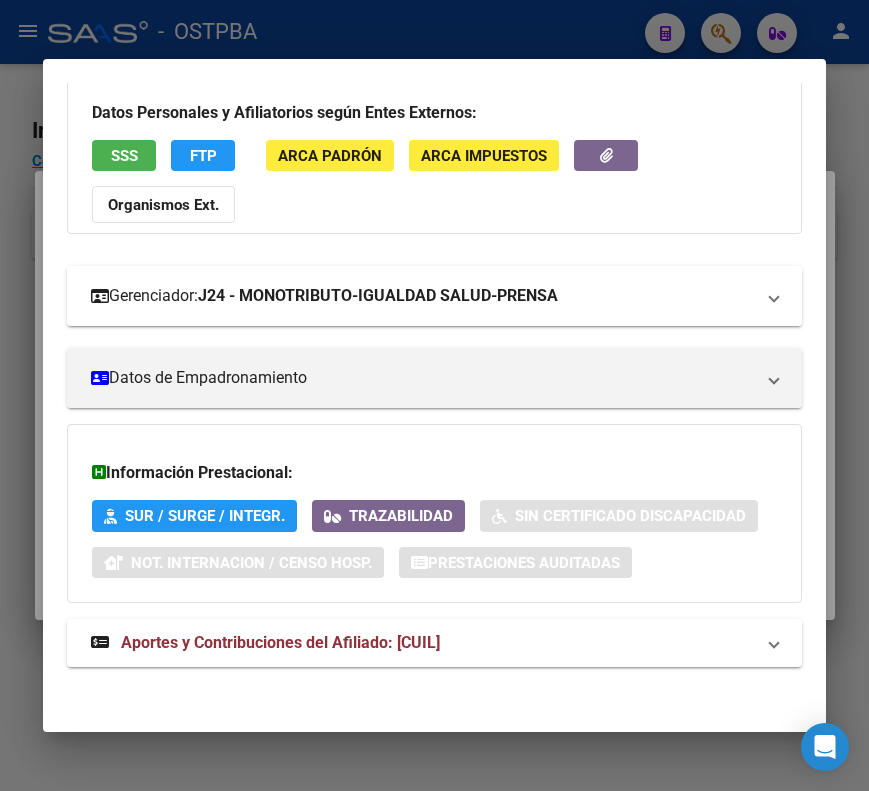 scroll, scrollTop: 133, scrollLeft: 0, axis: vertical 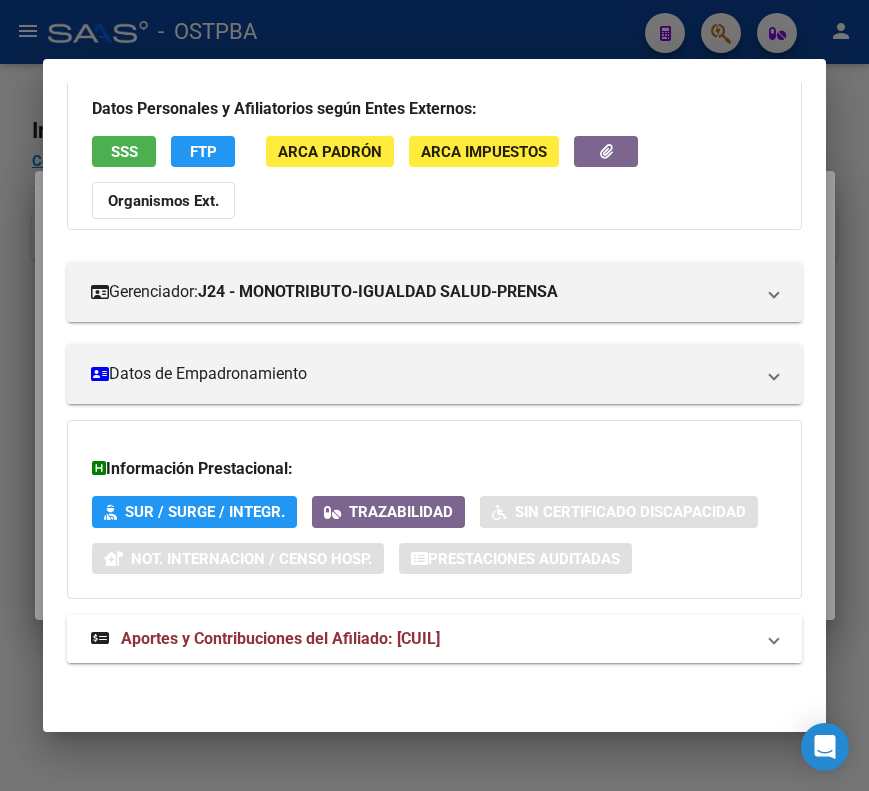 click on "Aportes y Contribuciones del Afiliado: [CUIL]" at bounding box center (280, 638) 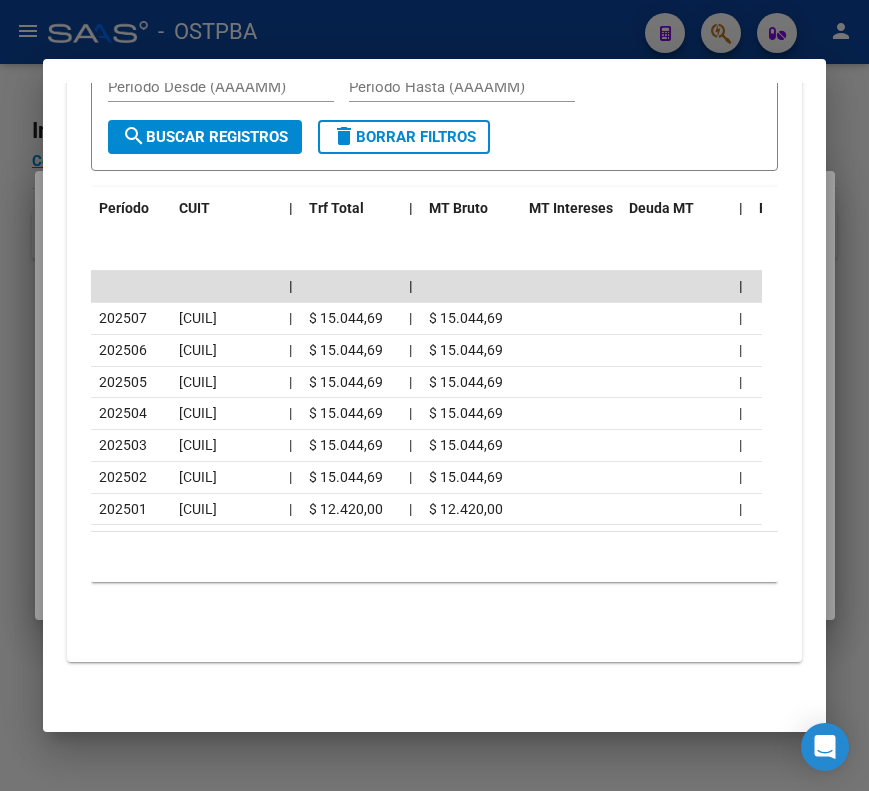scroll, scrollTop: 970, scrollLeft: 0, axis: vertical 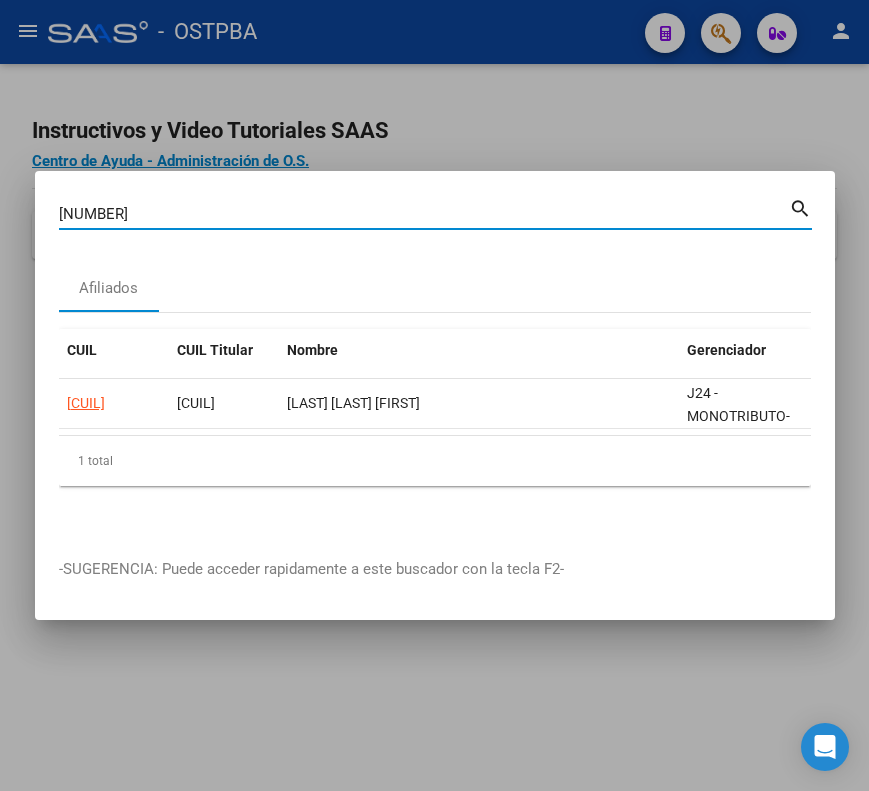 click on "[NUMBER]" at bounding box center (424, 214) 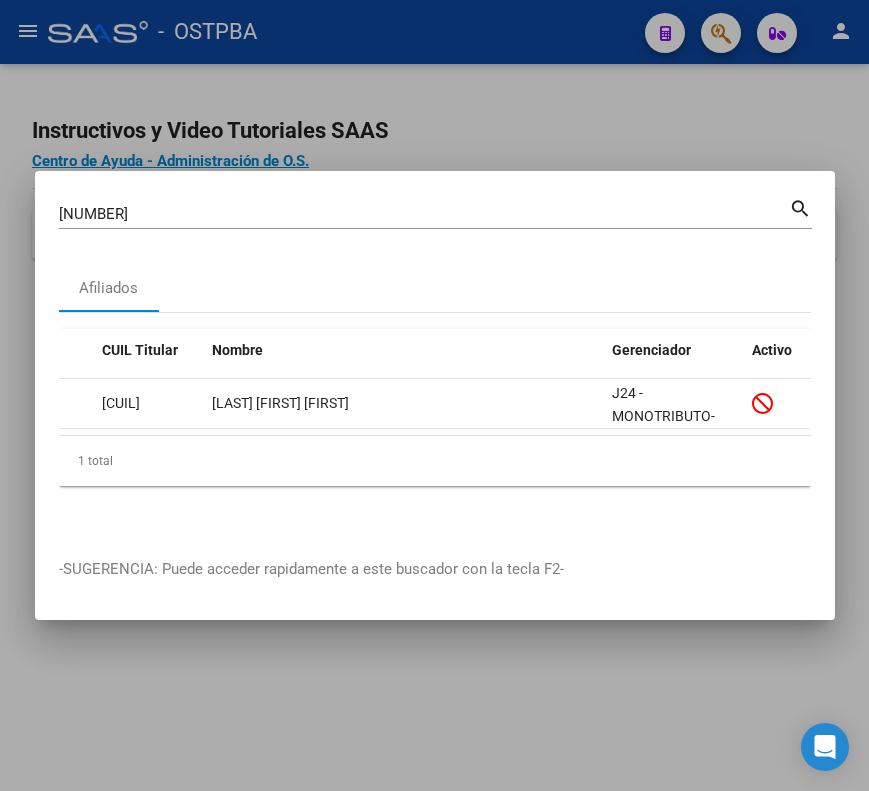 scroll, scrollTop: 0, scrollLeft: 0, axis: both 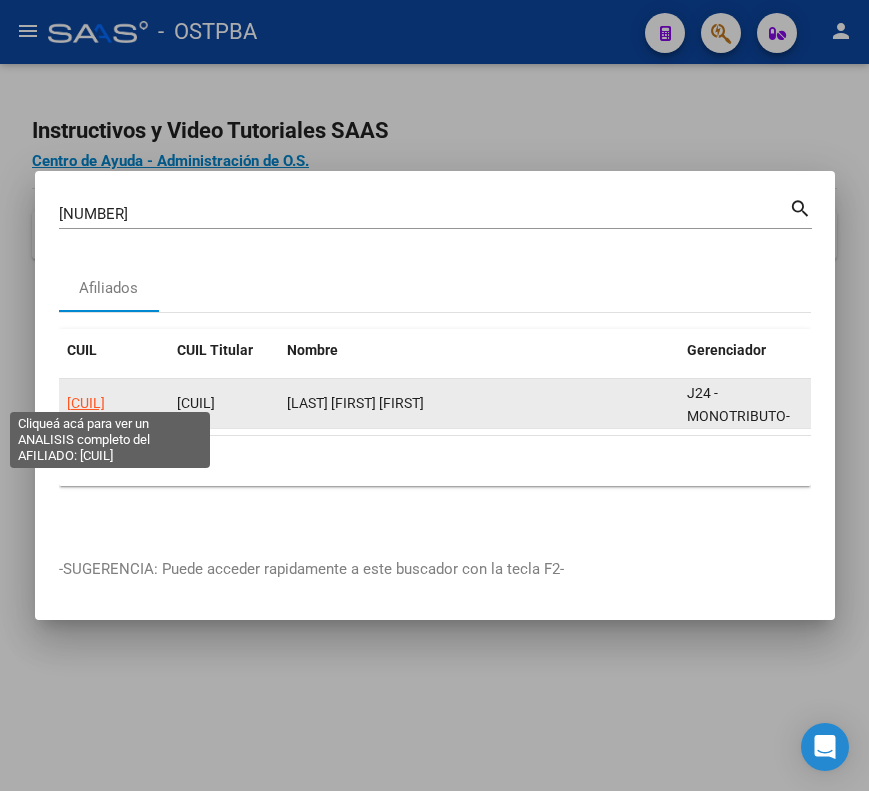 click on "[CUIL]" 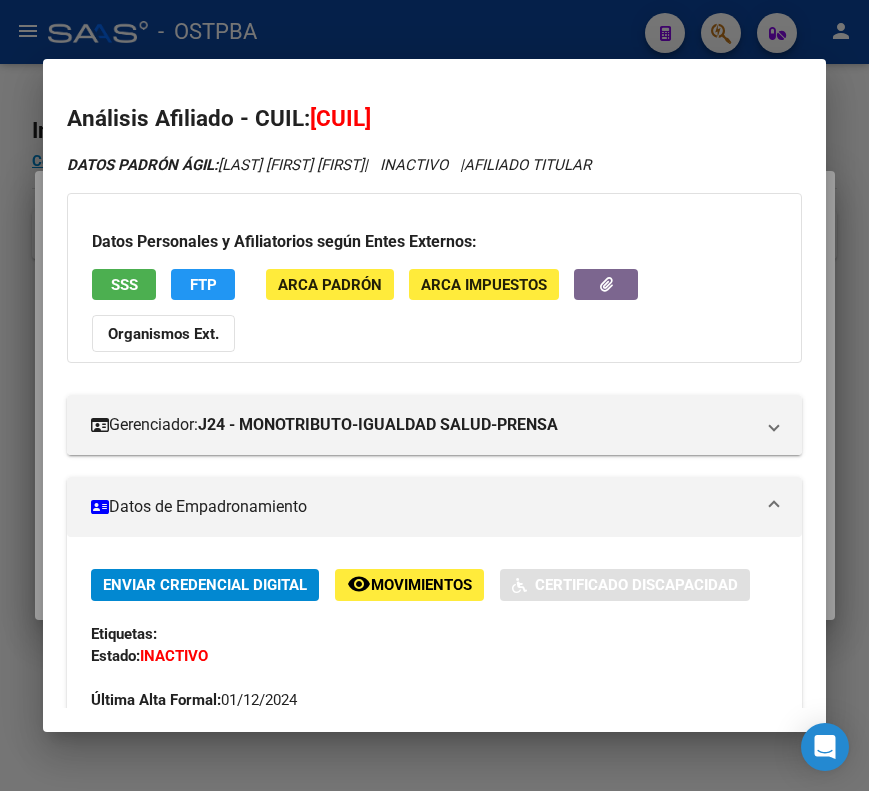 click on "Datos de Empadronamiento" at bounding box center [422, 507] 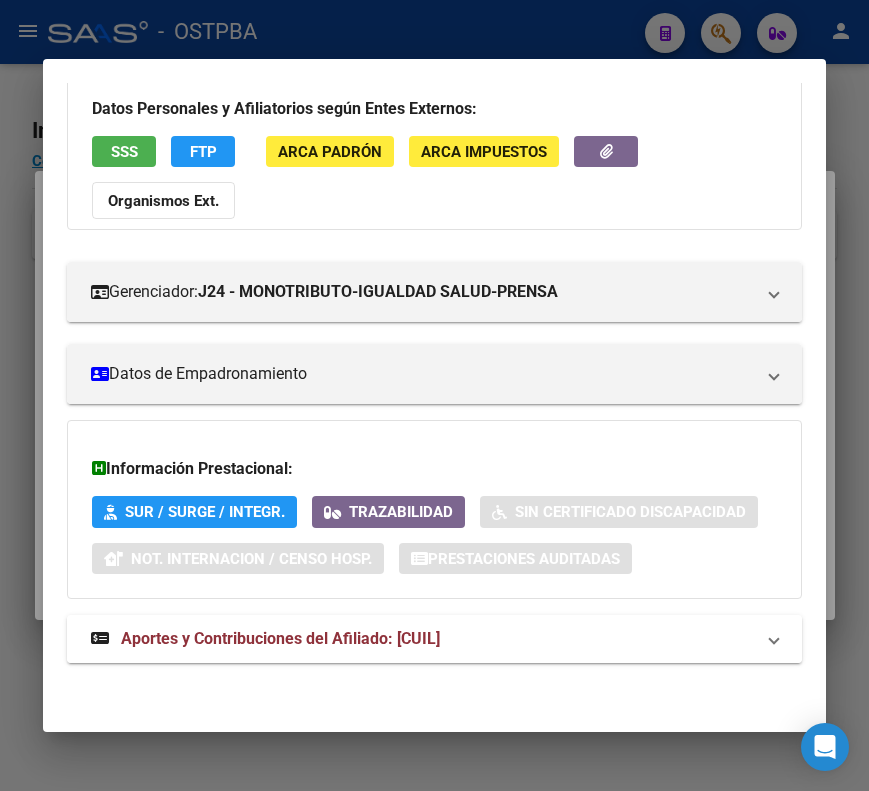 click on "Aportes y Contribuciones del Afiliado: [CUIL]" at bounding box center [280, 638] 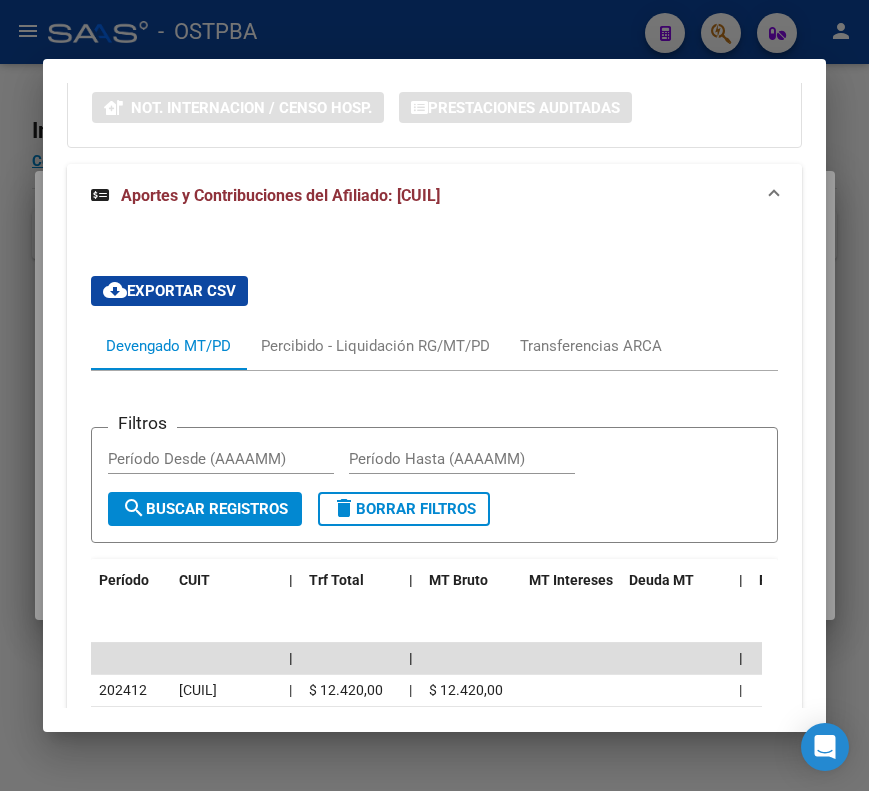 scroll, scrollTop: 750, scrollLeft: 0, axis: vertical 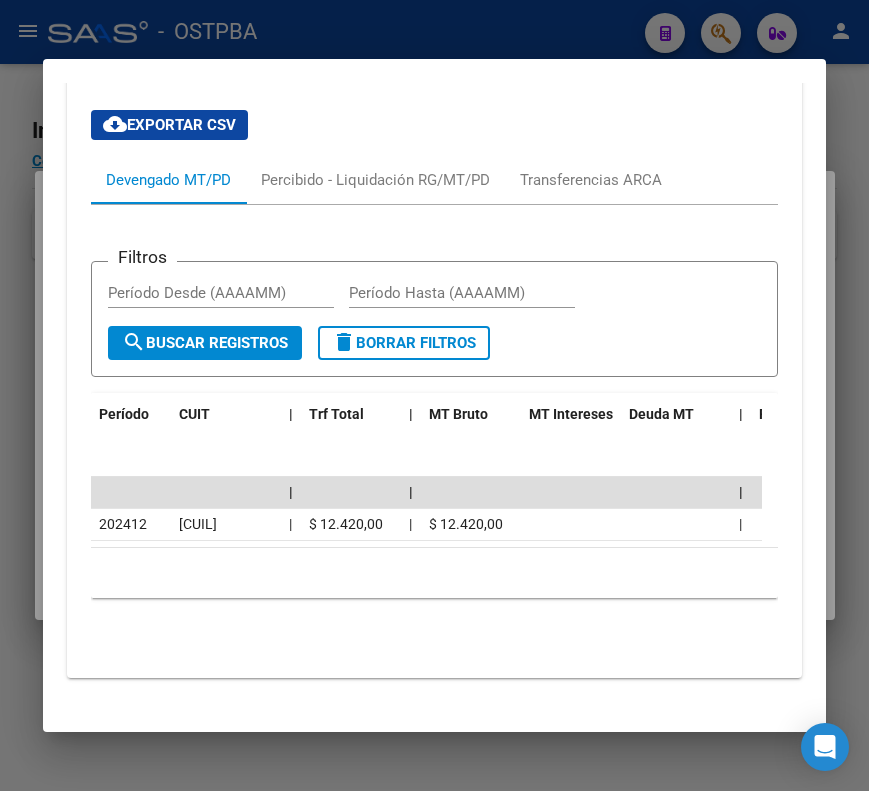 click at bounding box center (434, 395) 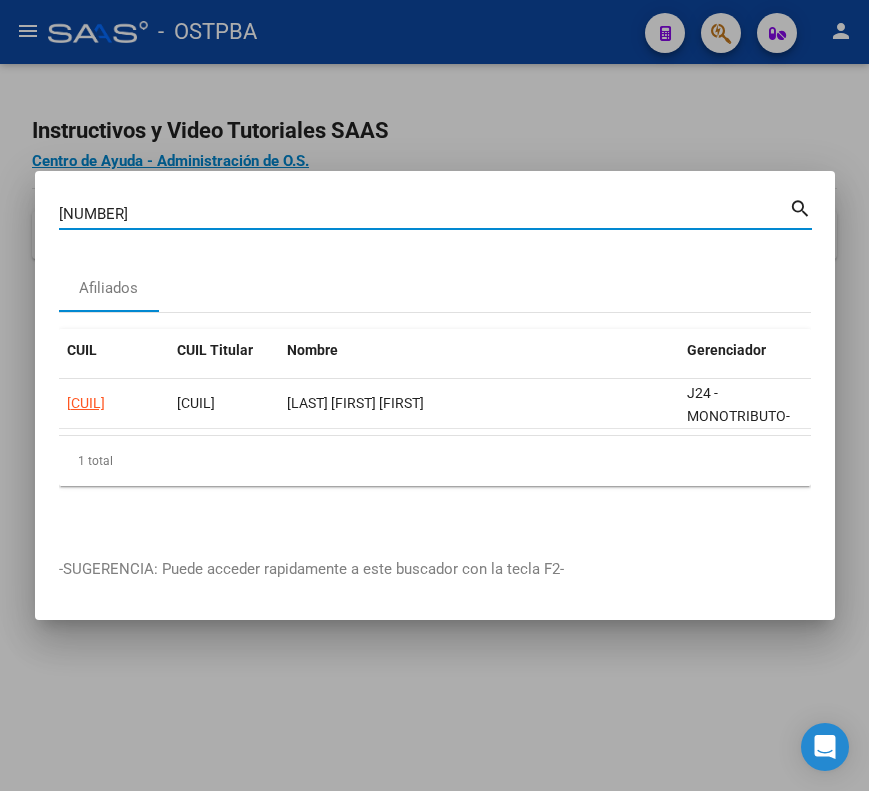click on "[NUMBER]" at bounding box center (424, 214) 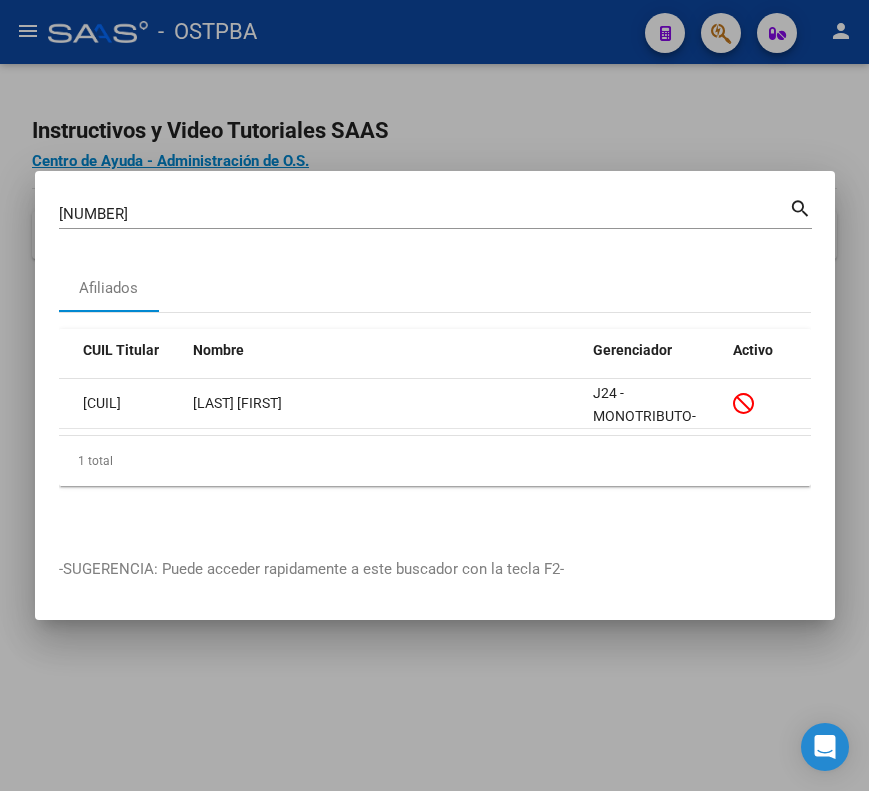 scroll, scrollTop: 0, scrollLeft: 0, axis: both 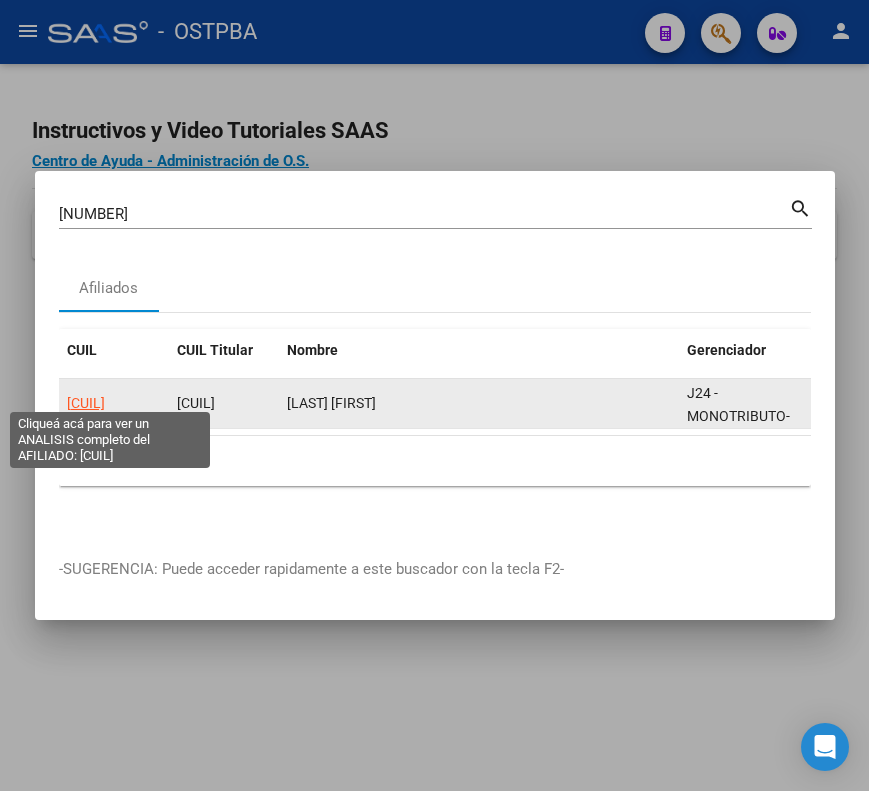 click on "[CUIL]" 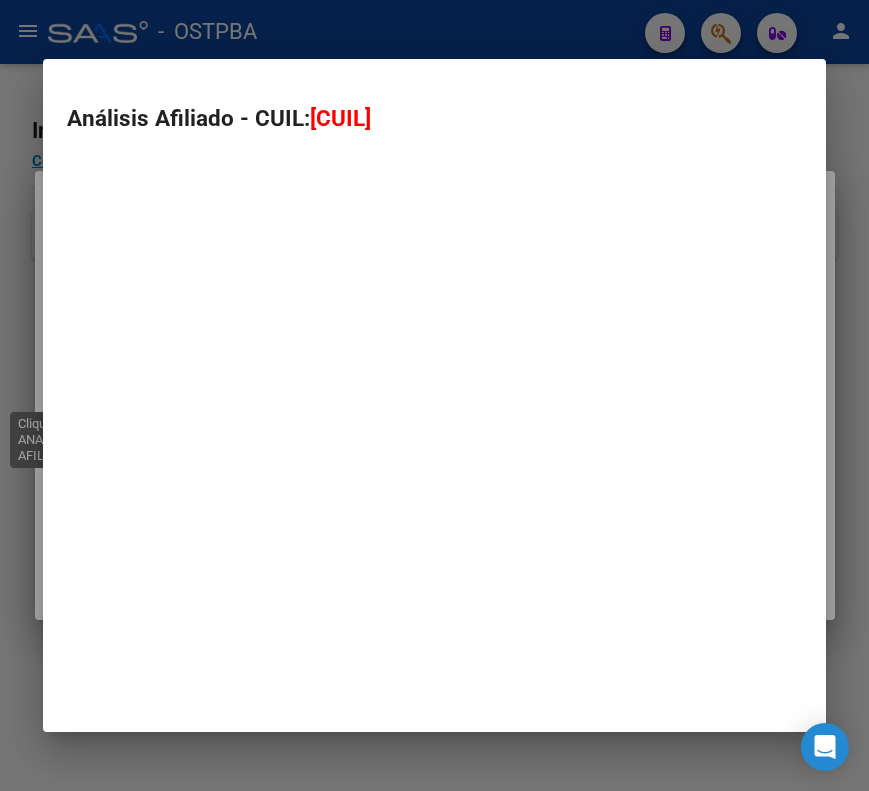type on "[CUIL]" 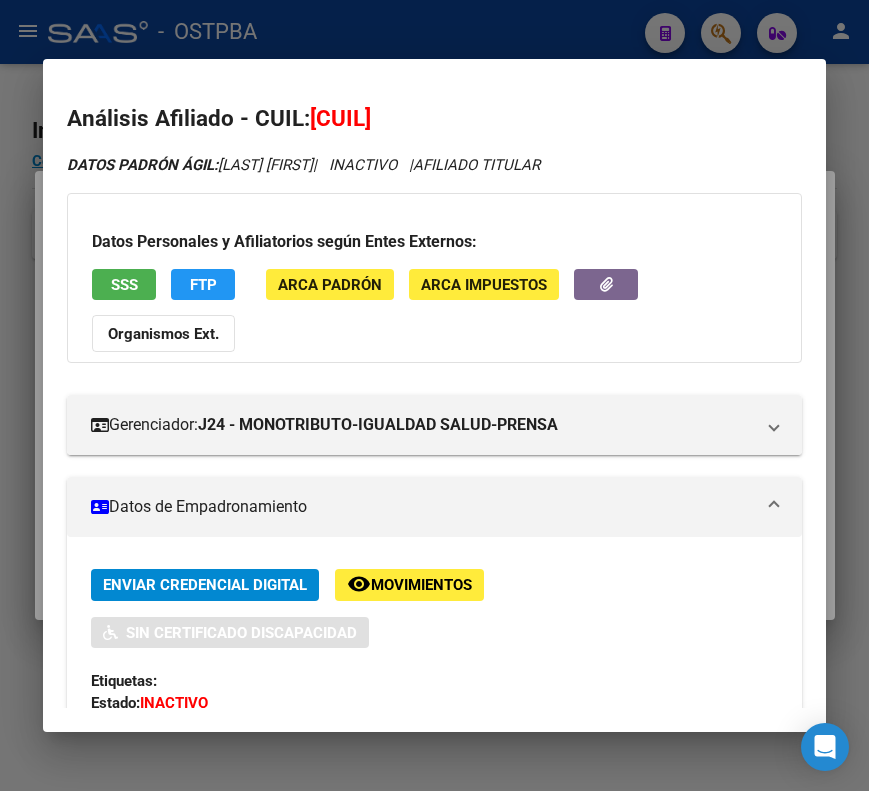 click on "Datos de Empadronamiento" at bounding box center (434, 507) 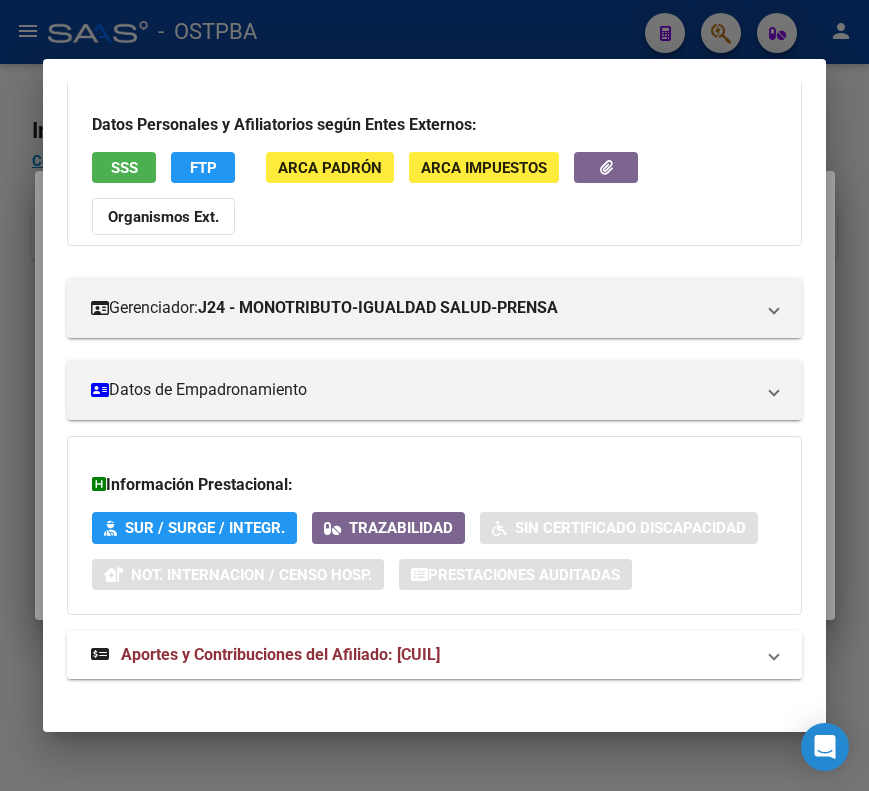 scroll, scrollTop: 133, scrollLeft: 0, axis: vertical 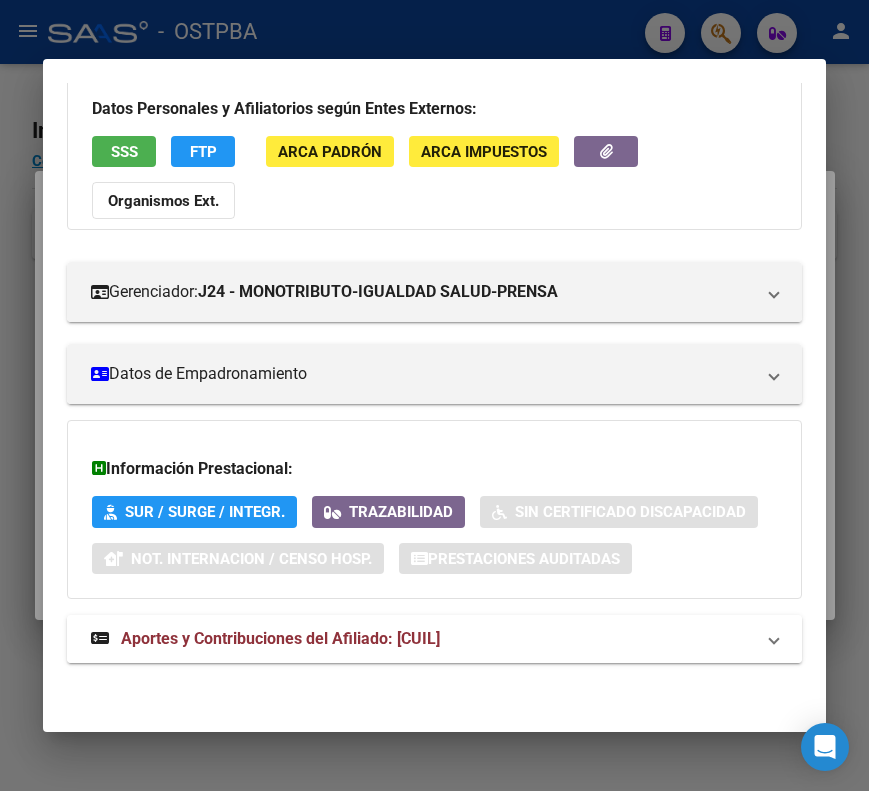 click on "Aportes y Contribuciones del Afiliado: [CUIL]" at bounding box center (280, 638) 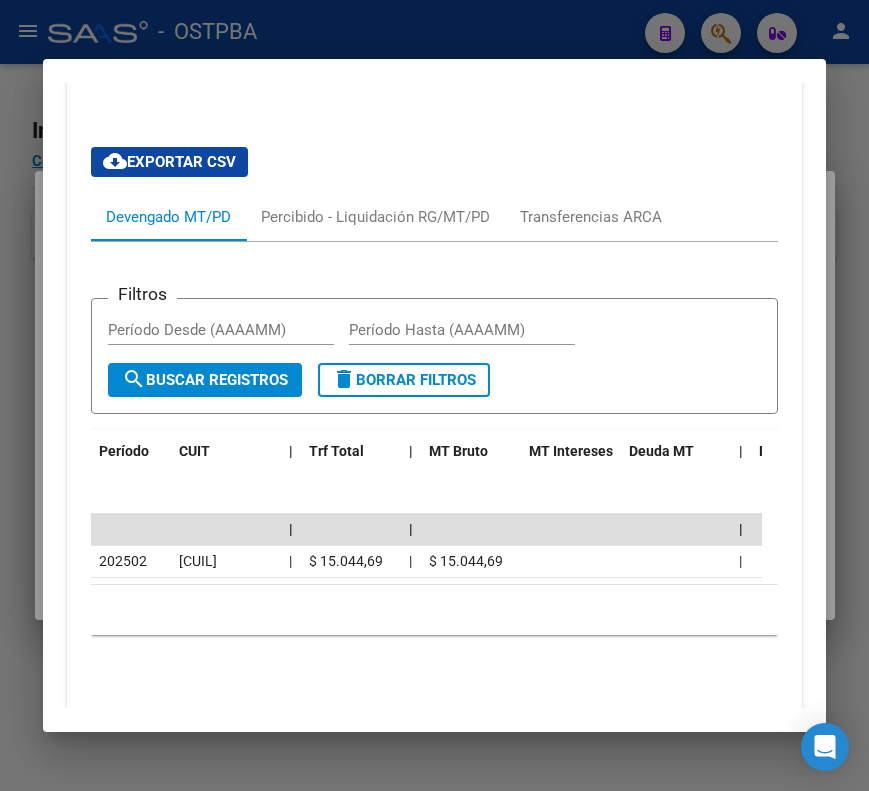 scroll, scrollTop: 733, scrollLeft: 0, axis: vertical 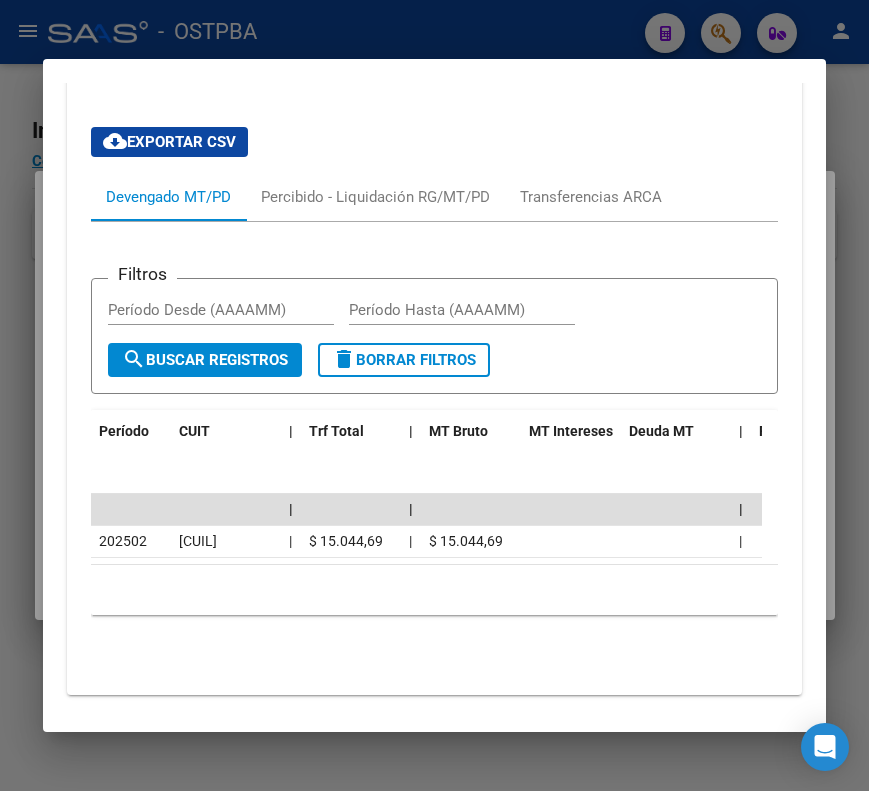 click at bounding box center (434, 395) 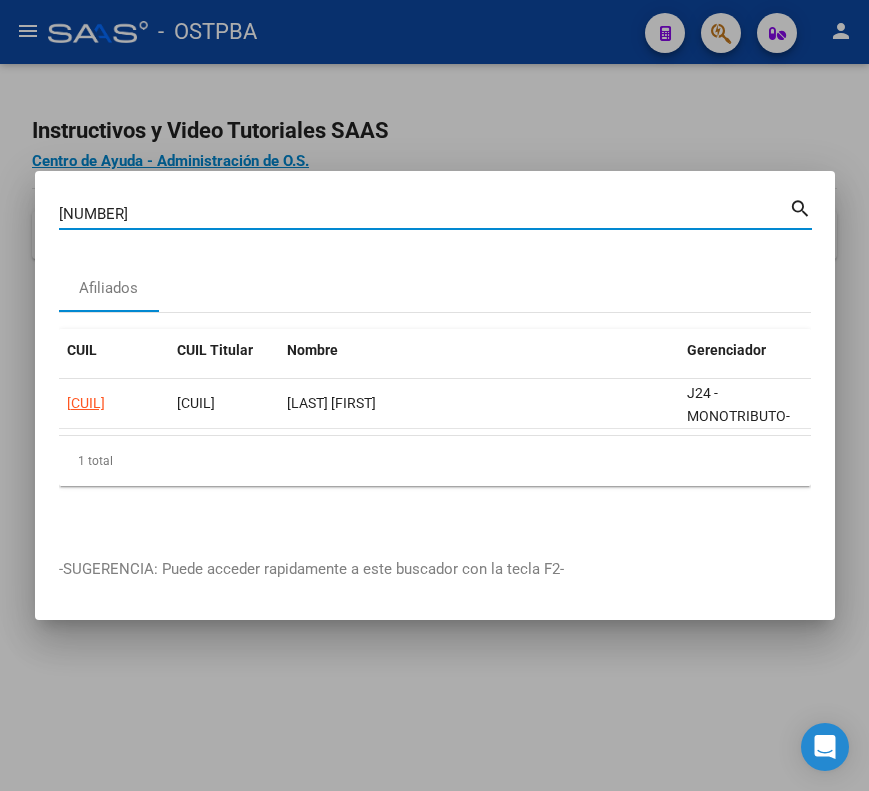click on "[NUMBER]" at bounding box center (424, 214) 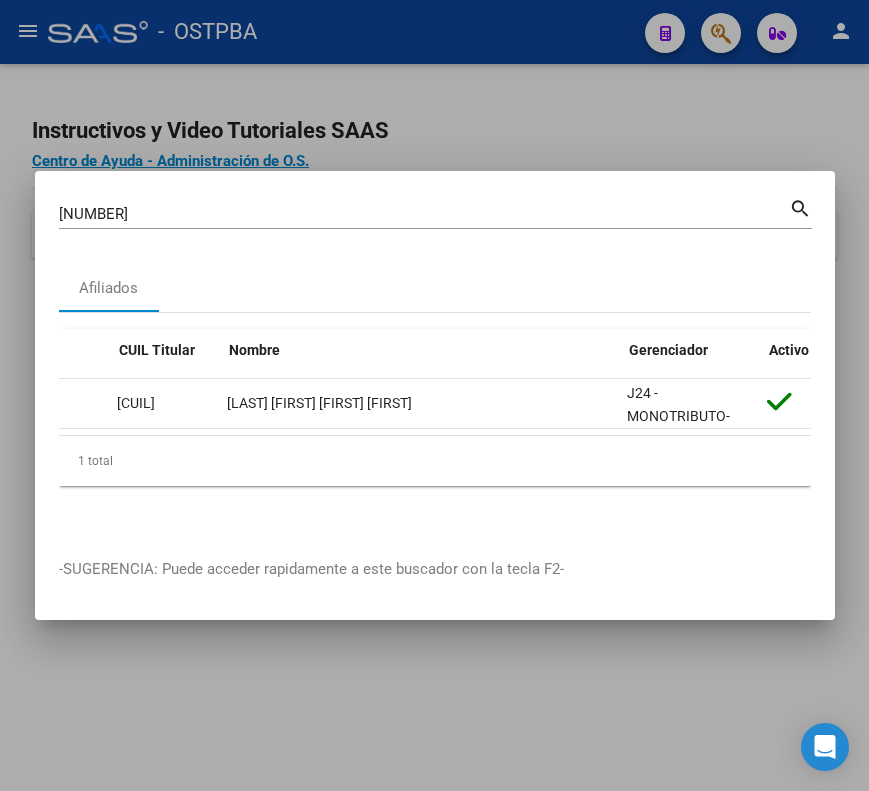 scroll, scrollTop: 0, scrollLeft: 0, axis: both 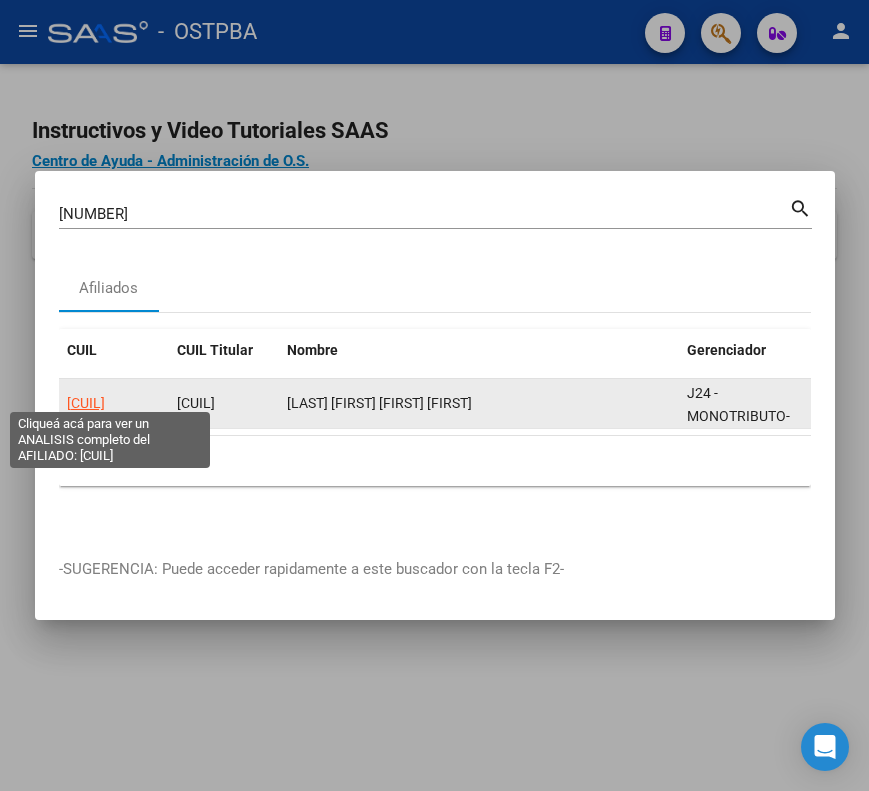 click on "[CUIL]" 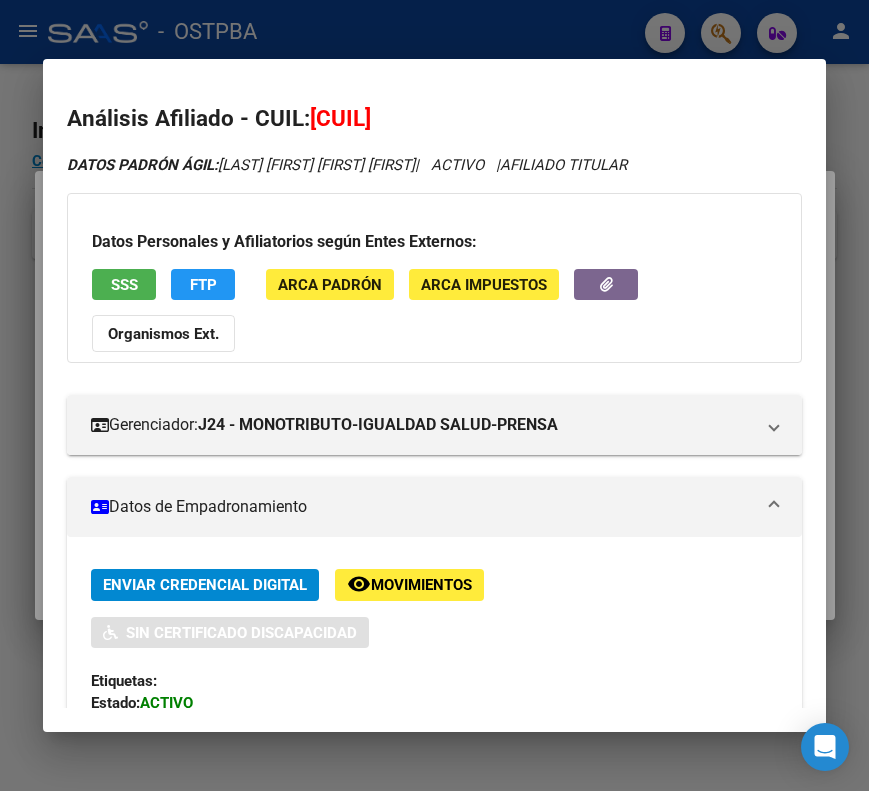 click on "Datos de Empadronamiento" at bounding box center (422, 507) 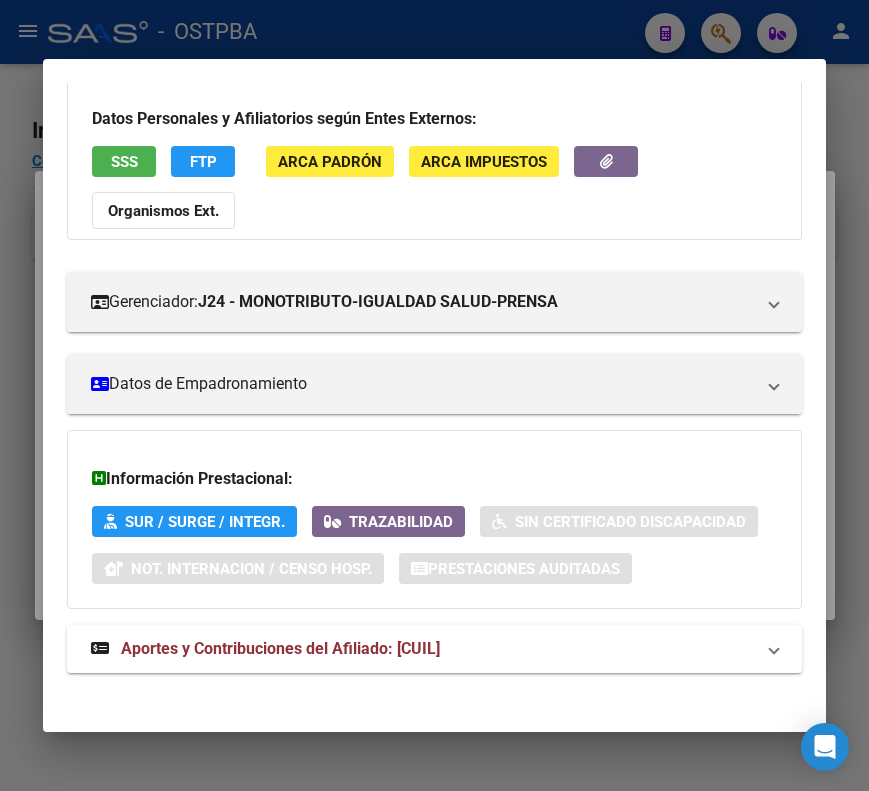 scroll, scrollTop: 133, scrollLeft: 0, axis: vertical 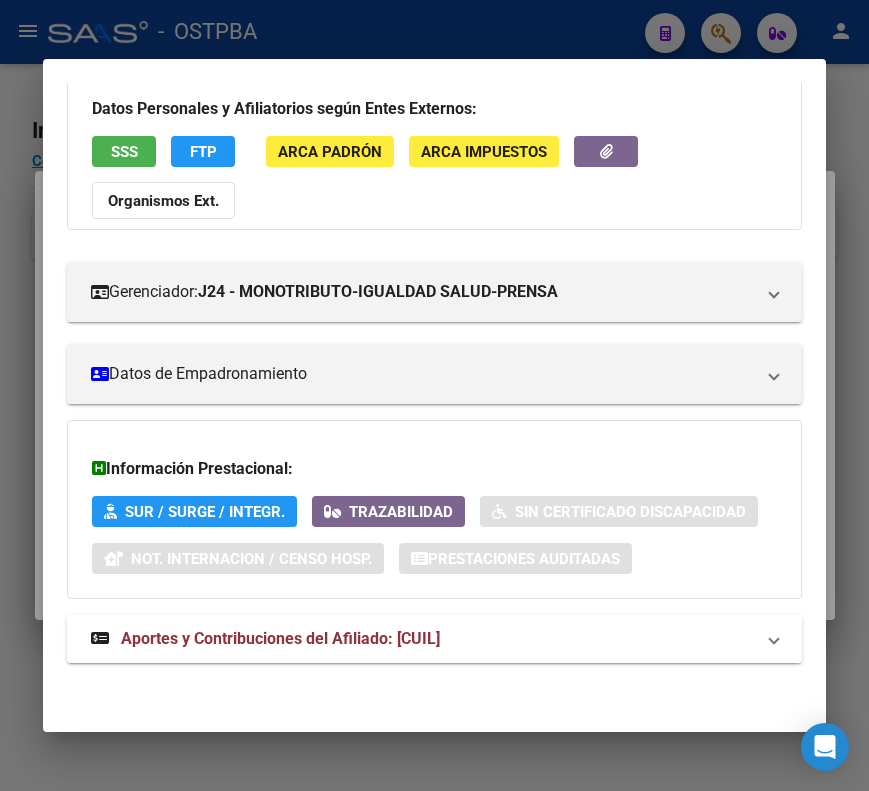 click on "Aportes y Contribuciones del Afiliado: [CUIL]" at bounding box center [434, 639] 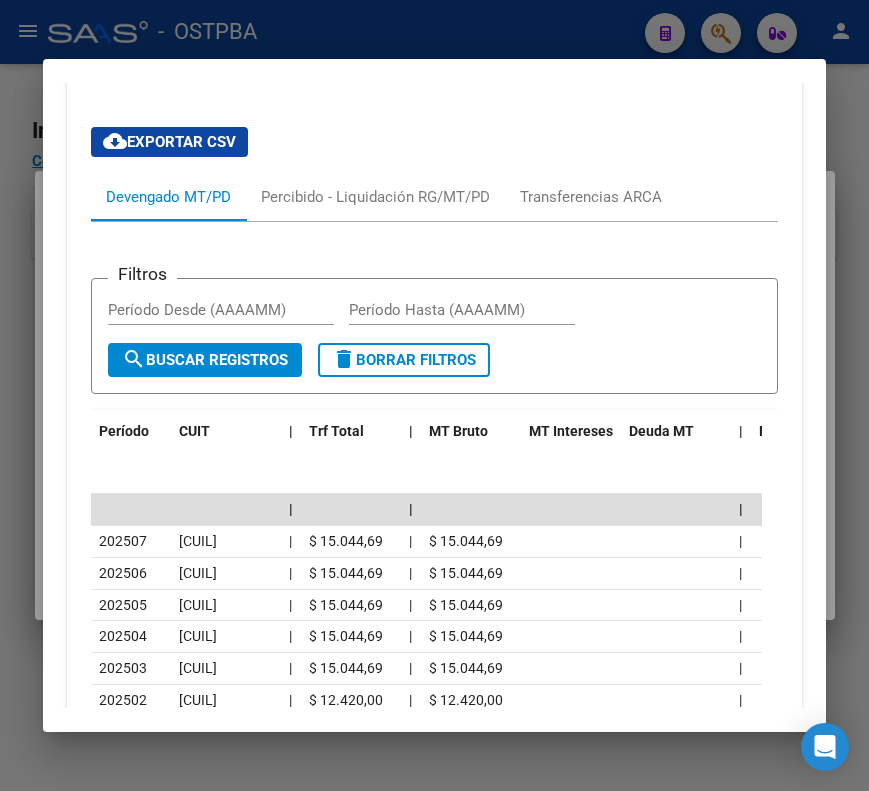 scroll, scrollTop: 833, scrollLeft: 0, axis: vertical 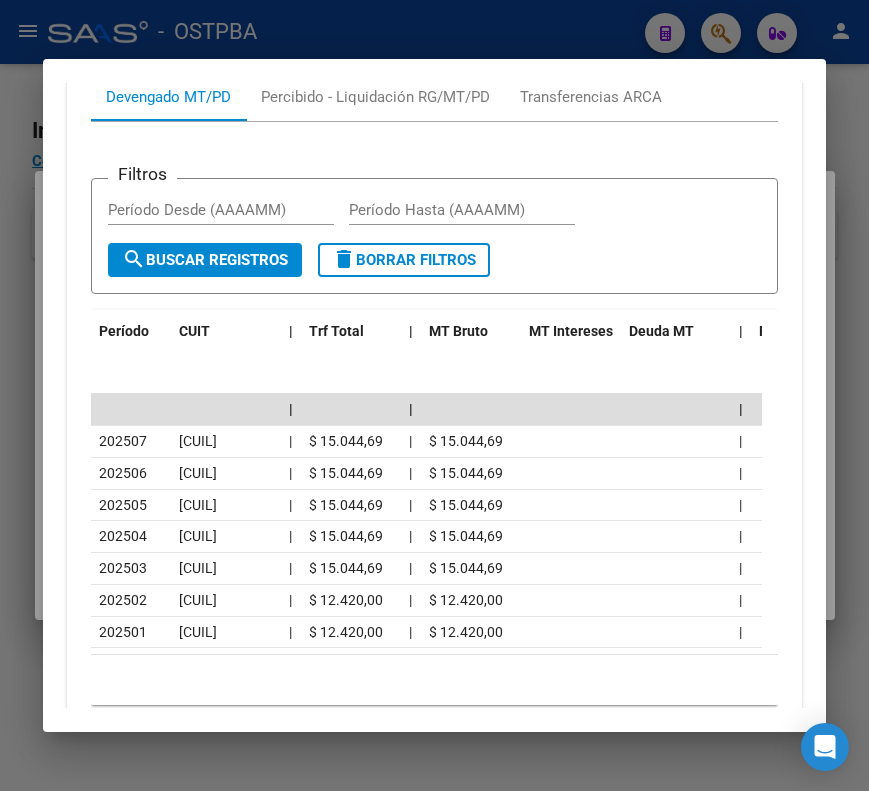 click at bounding box center (434, 395) 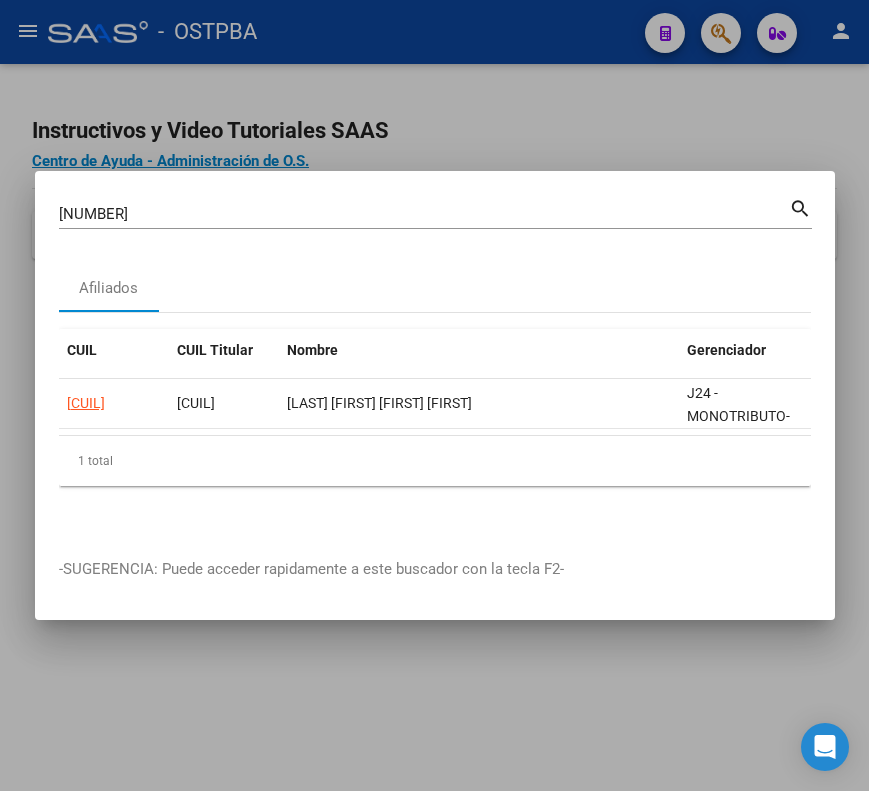 click on "[NUMBER]" at bounding box center [424, 214] 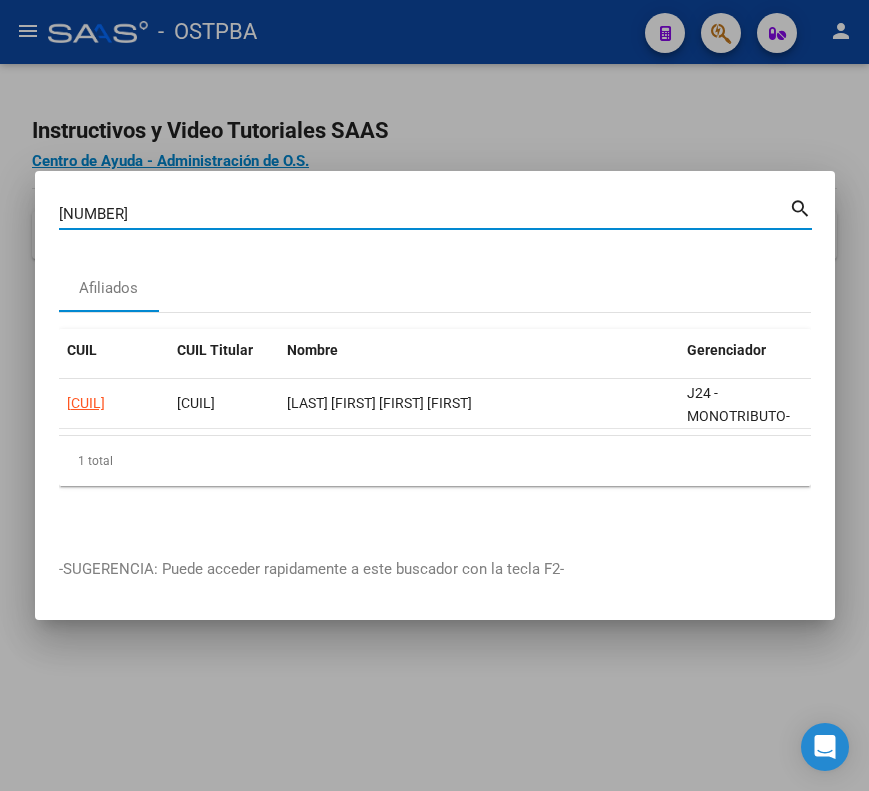 click on "[NUMBER]" at bounding box center (424, 214) 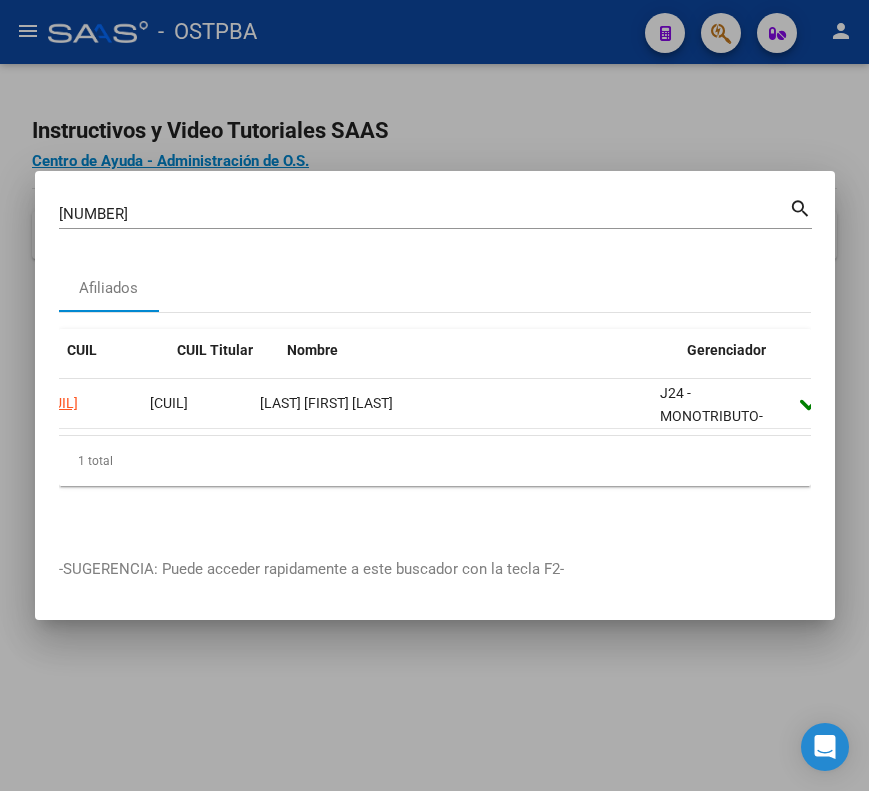 scroll, scrollTop: 0, scrollLeft: 0, axis: both 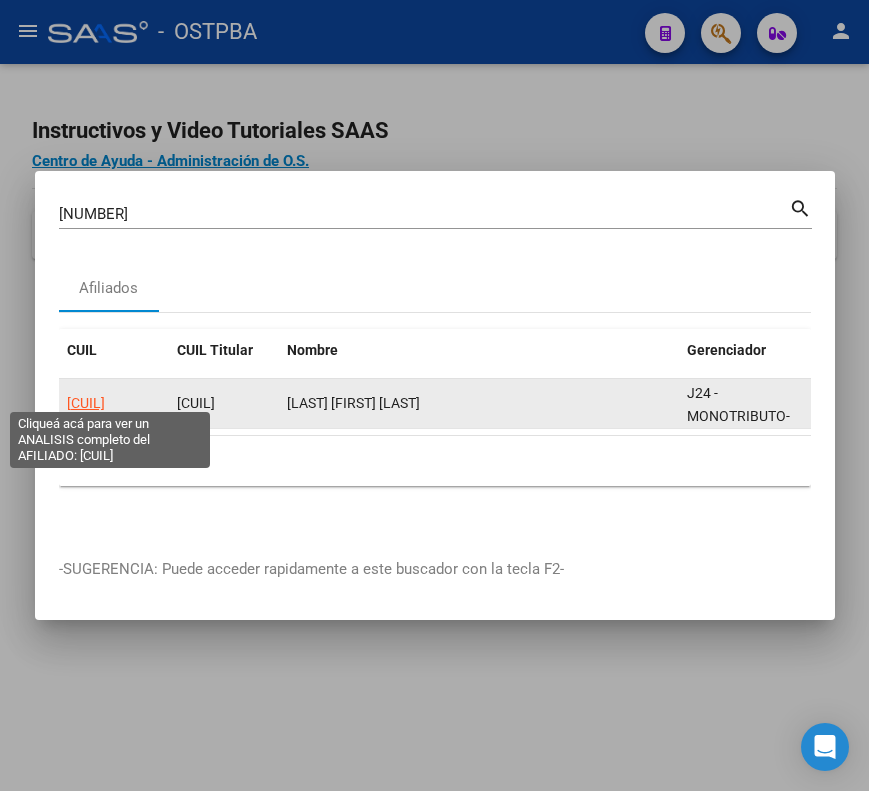 click on "[CUIL]" 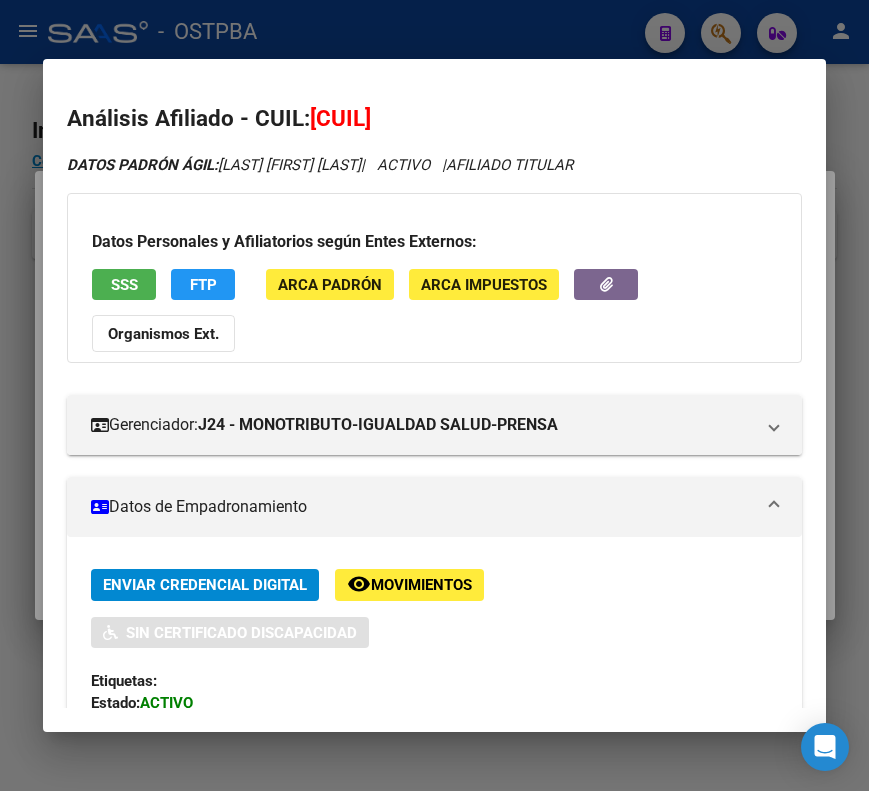 click on "Datos de Empadronamiento" at bounding box center (422, 507) 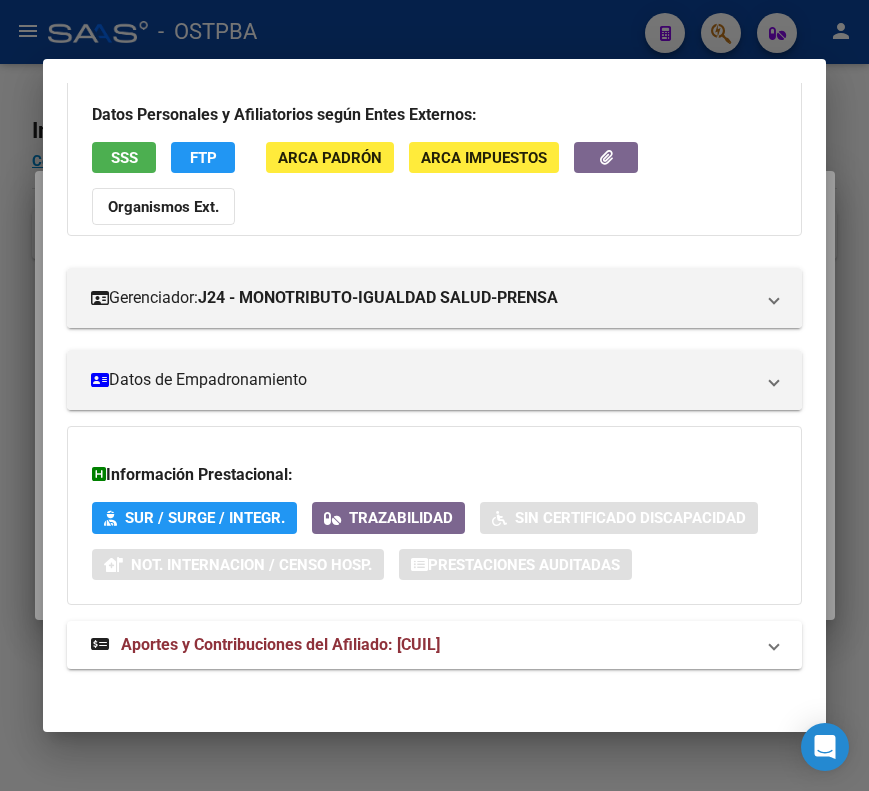 scroll, scrollTop: 133, scrollLeft: 0, axis: vertical 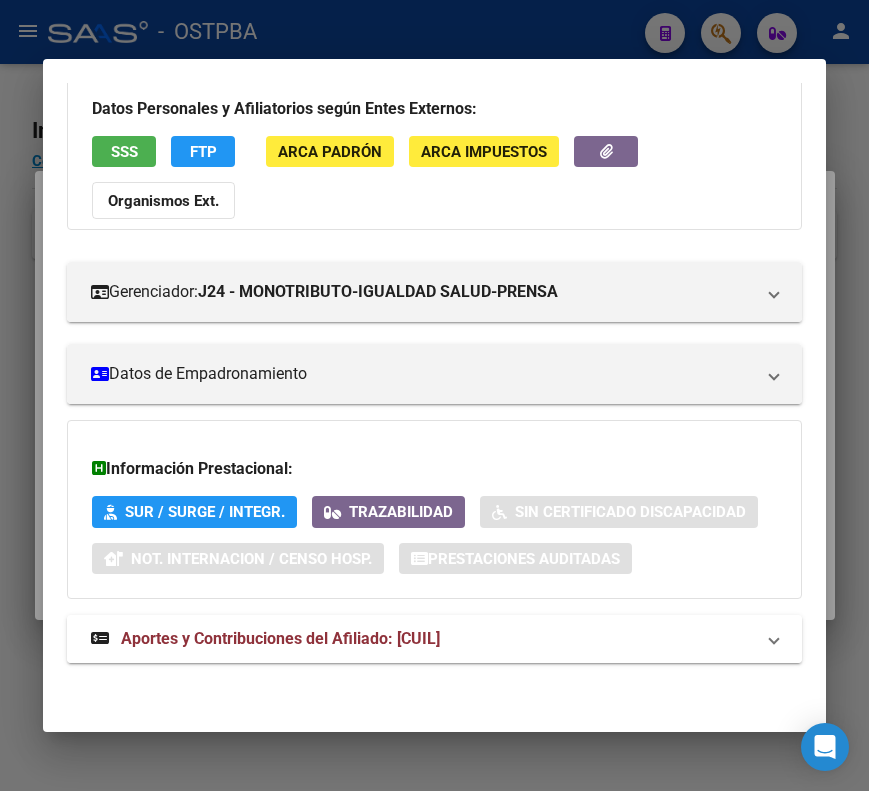 click on "Aportes y Contribuciones del Afiliado: [CUIL]" at bounding box center [280, 638] 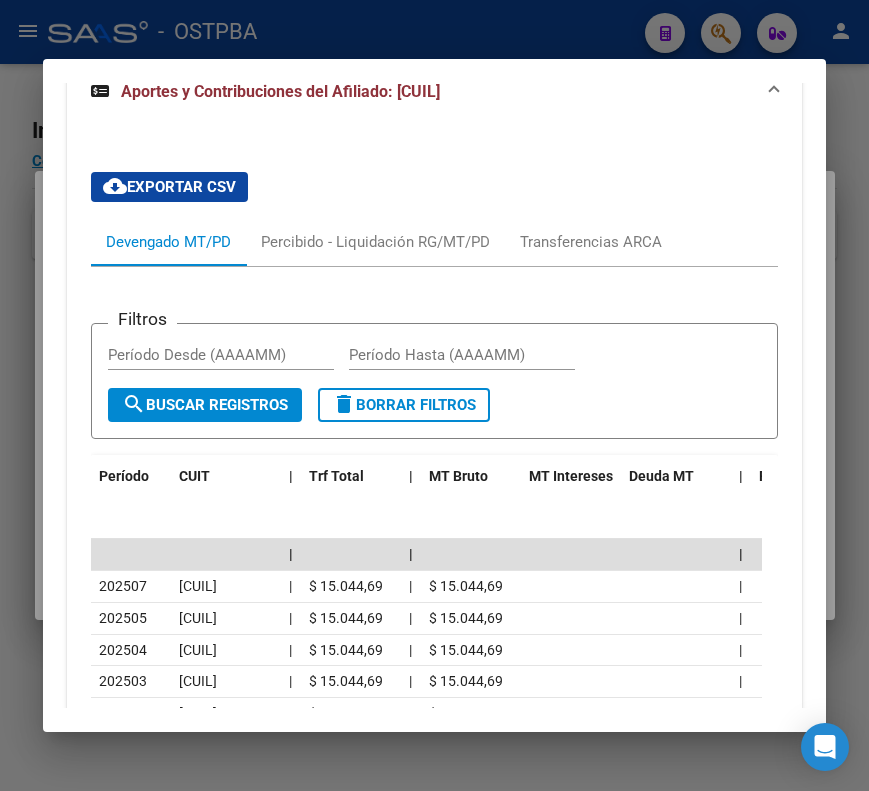 scroll, scrollTop: 907, scrollLeft: 0, axis: vertical 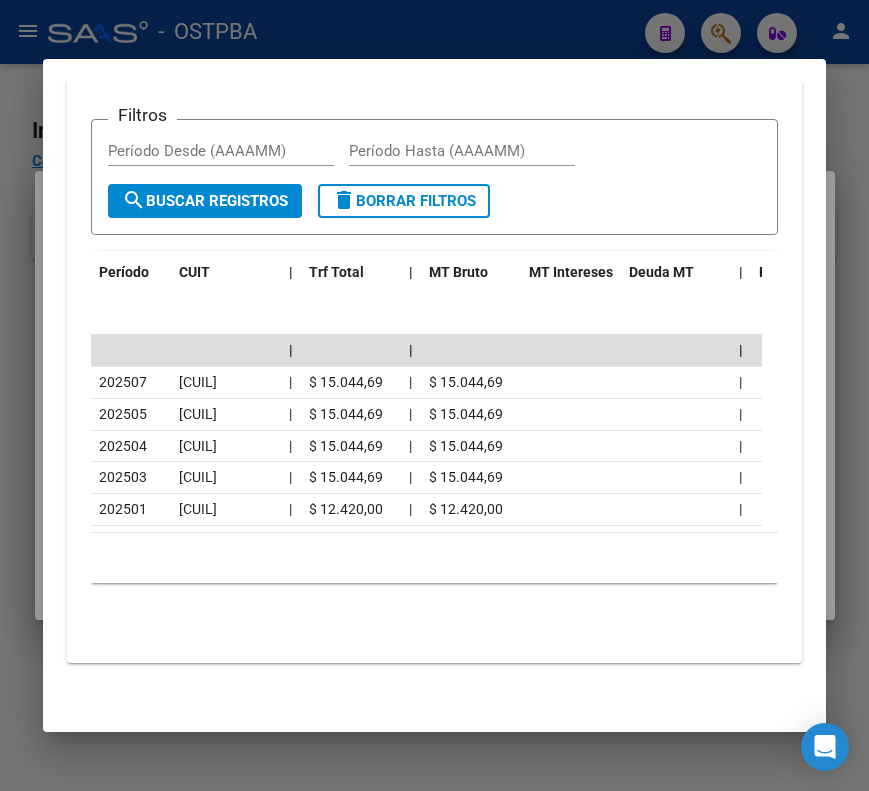 click at bounding box center [434, 395] 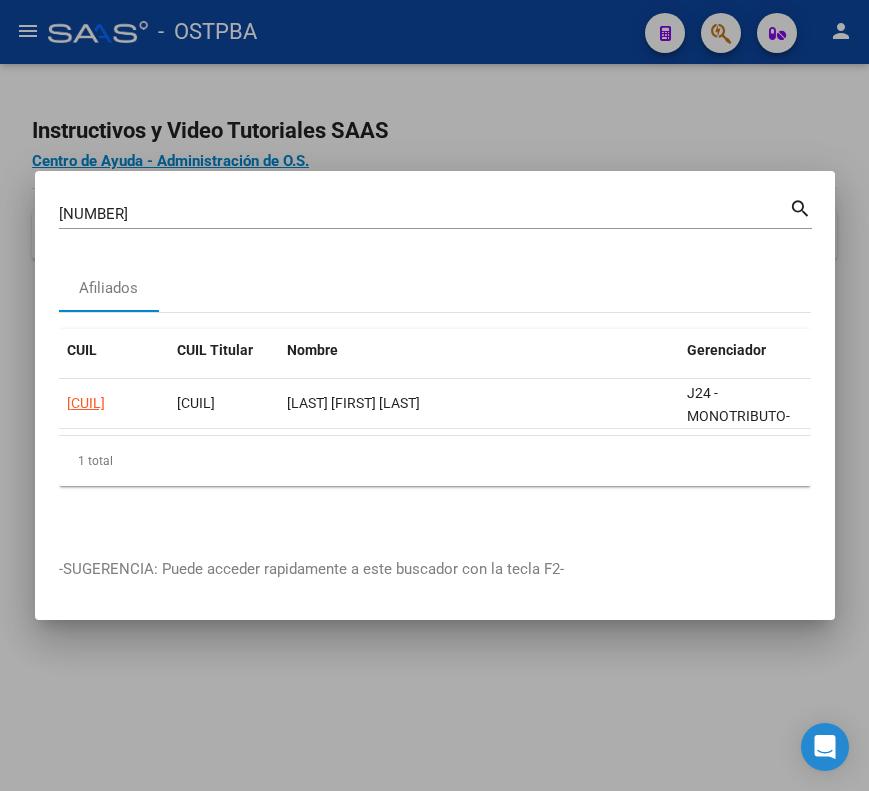 click on "[NUMBER]" at bounding box center (424, 214) 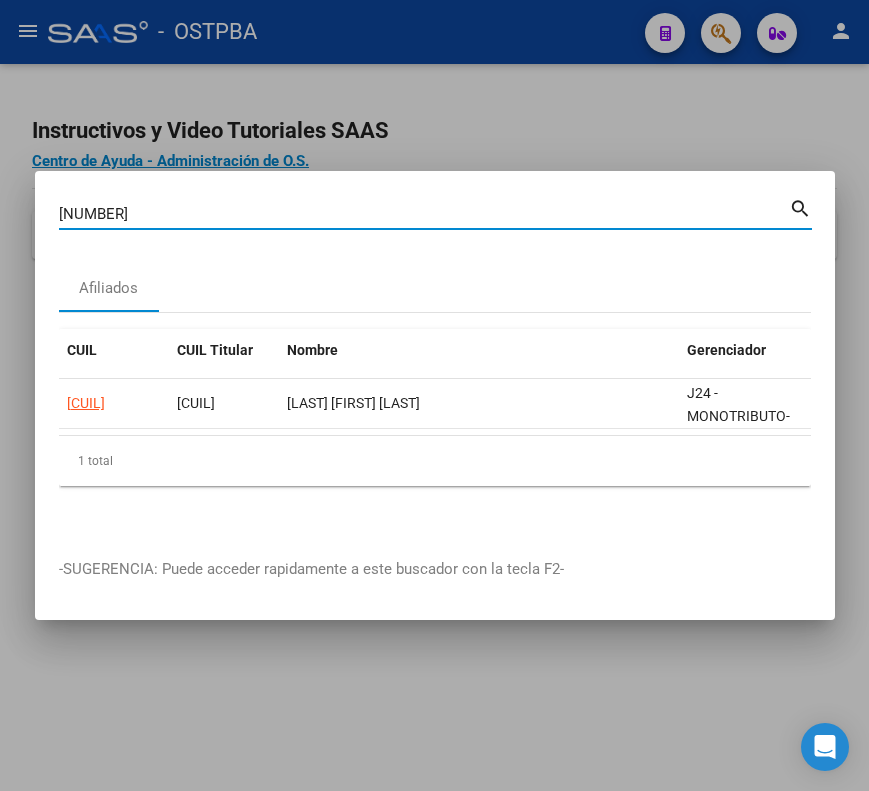 click on "[NUMBER]" at bounding box center (424, 214) 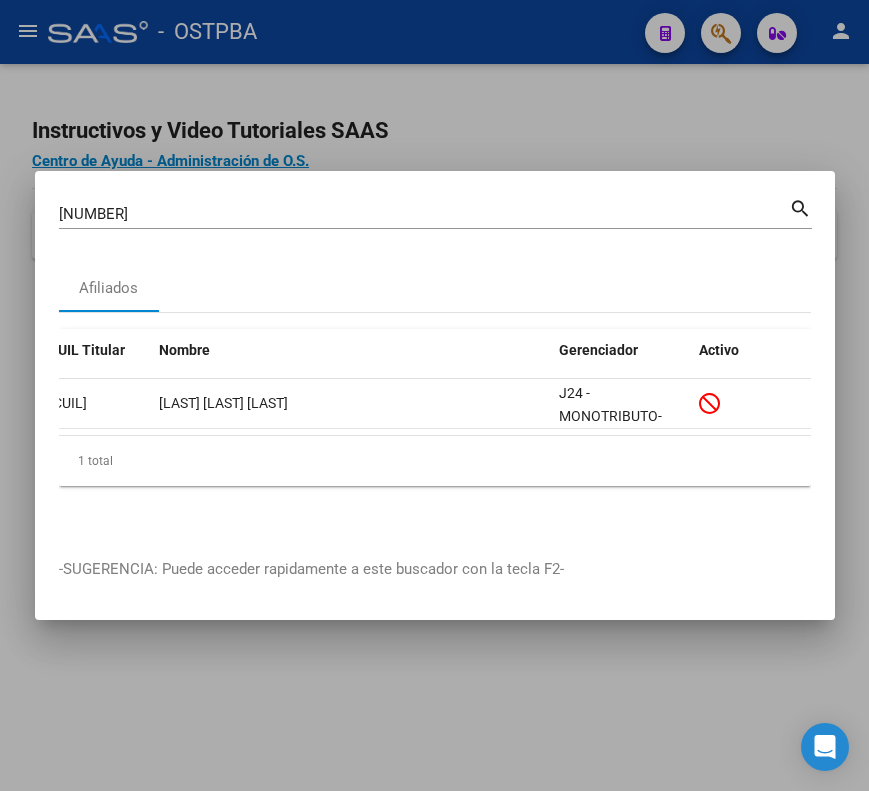 scroll, scrollTop: 0, scrollLeft: 0, axis: both 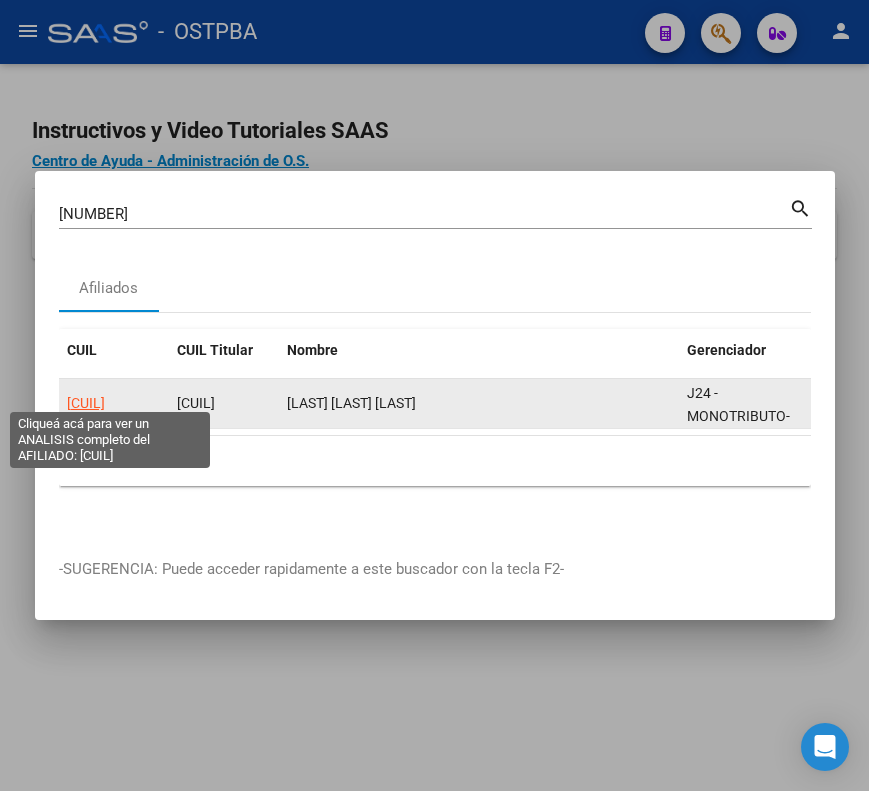 click on "[CUIL]" 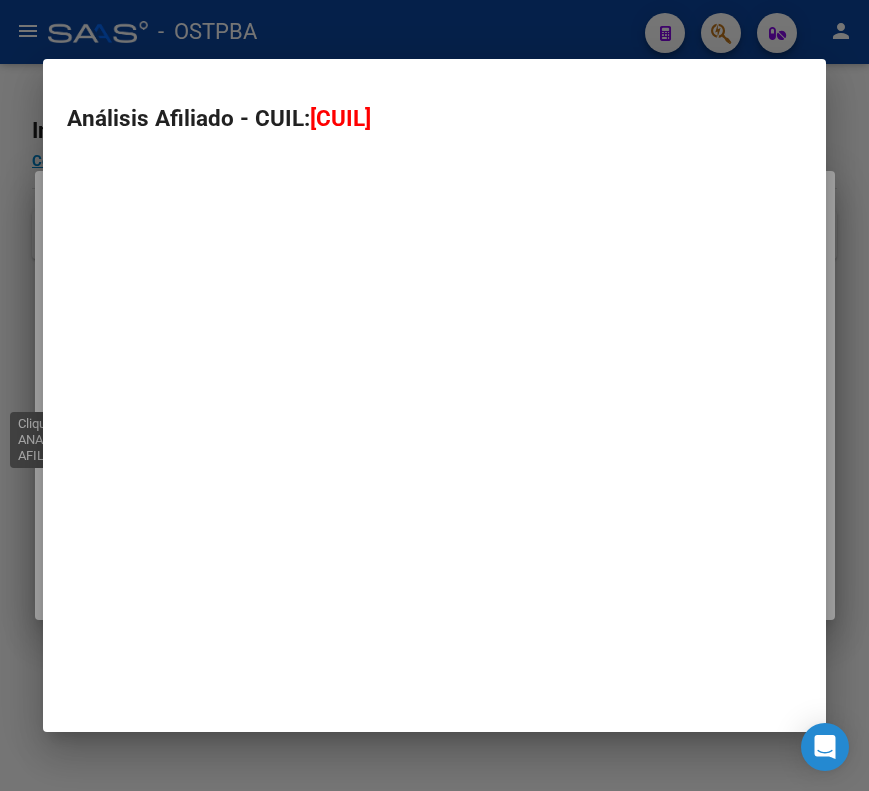 type on "[CUIL]" 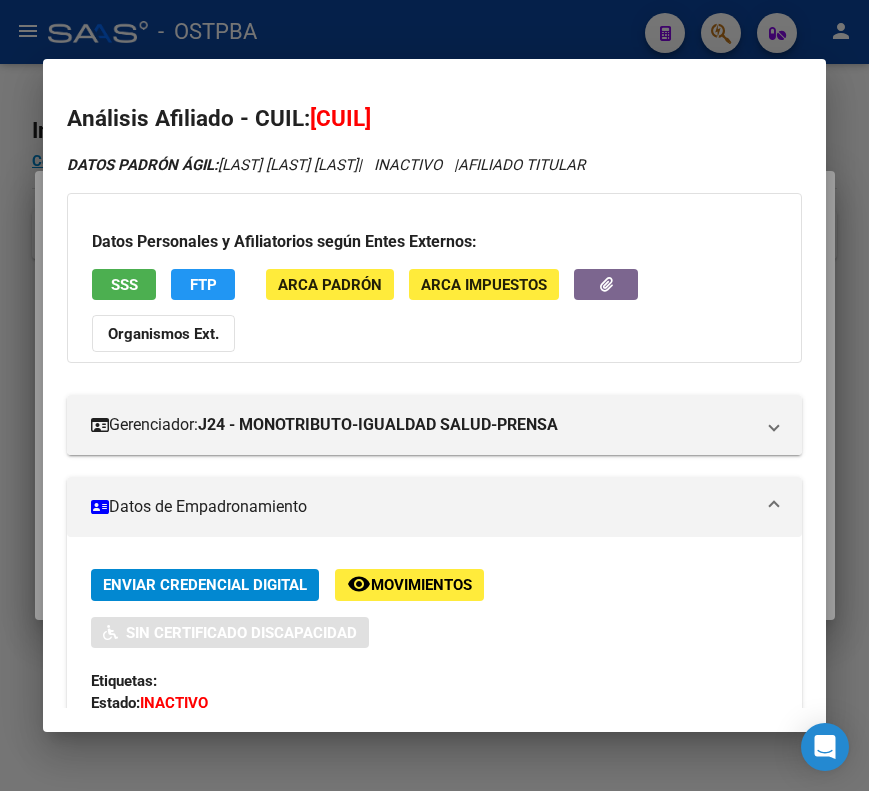 click on "Datos de Empadronamiento" at bounding box center [422, 507] 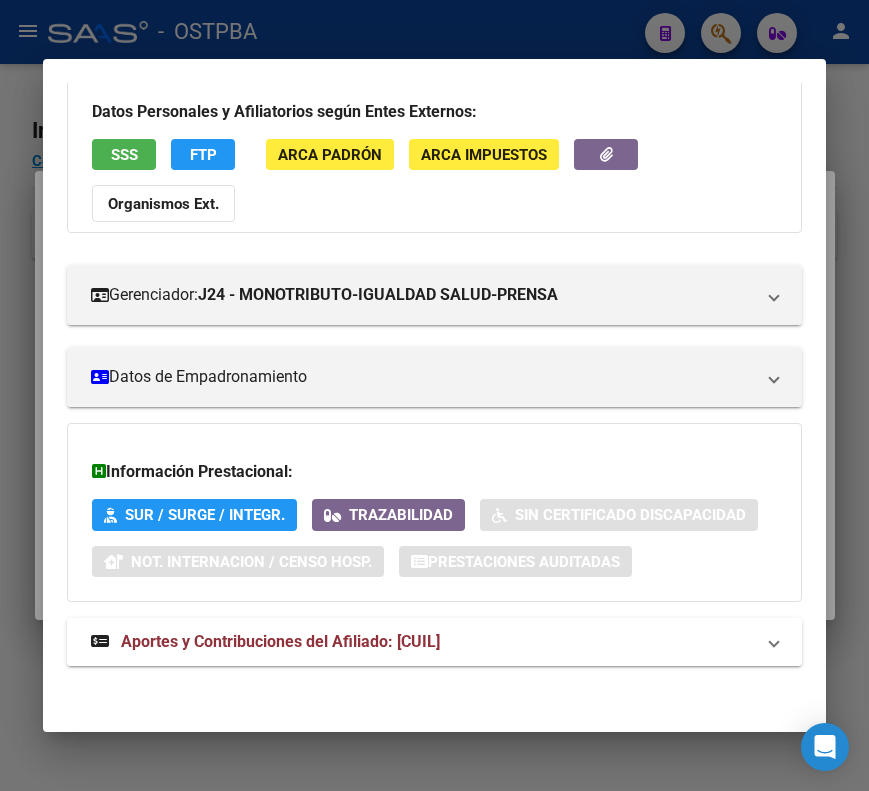 scroll, scrollTop: 133, scrollLeft: 0, axis: vertical 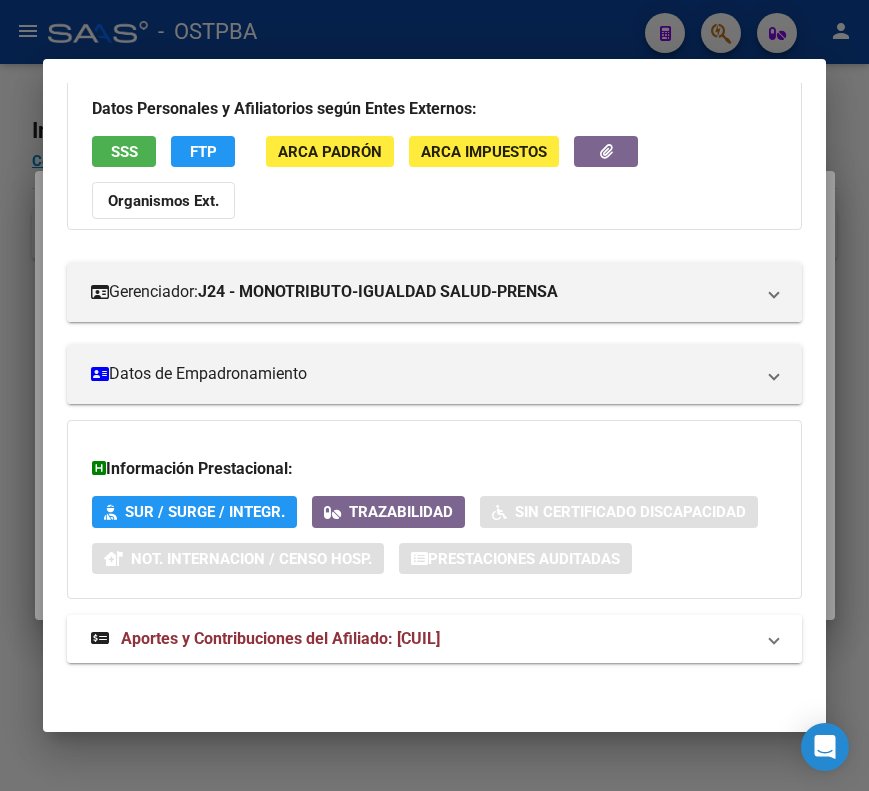 click on "Aportes y Contribuciones del Afiliado: [CUIL]" at bounding box center (280, 638) 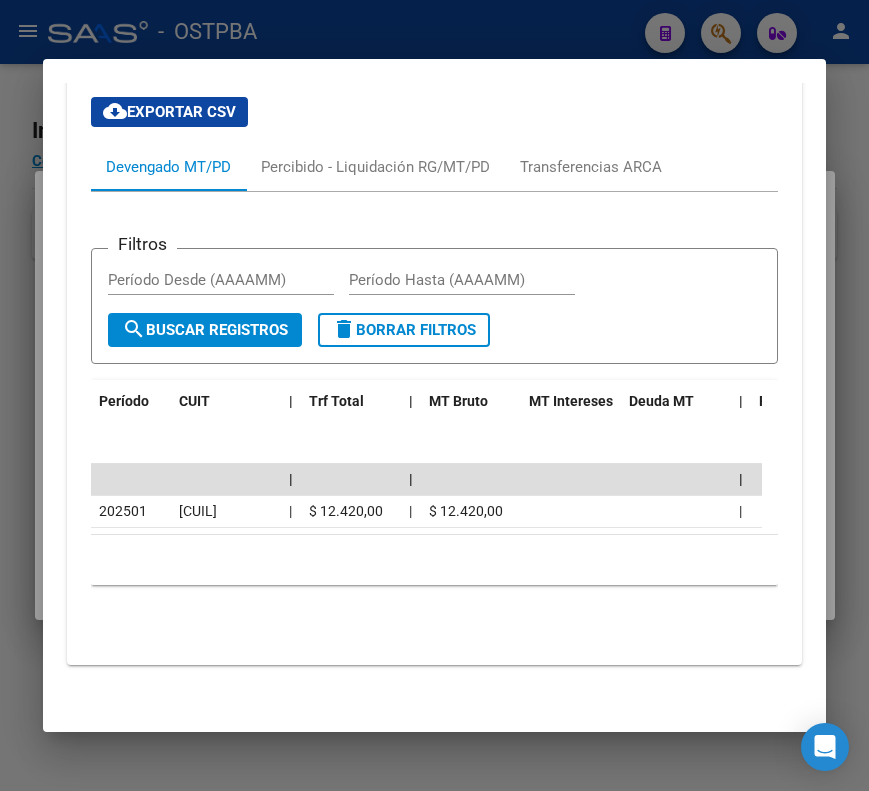 scroll, scrollTop: 780, scrollLeft: 0, axis: vertical 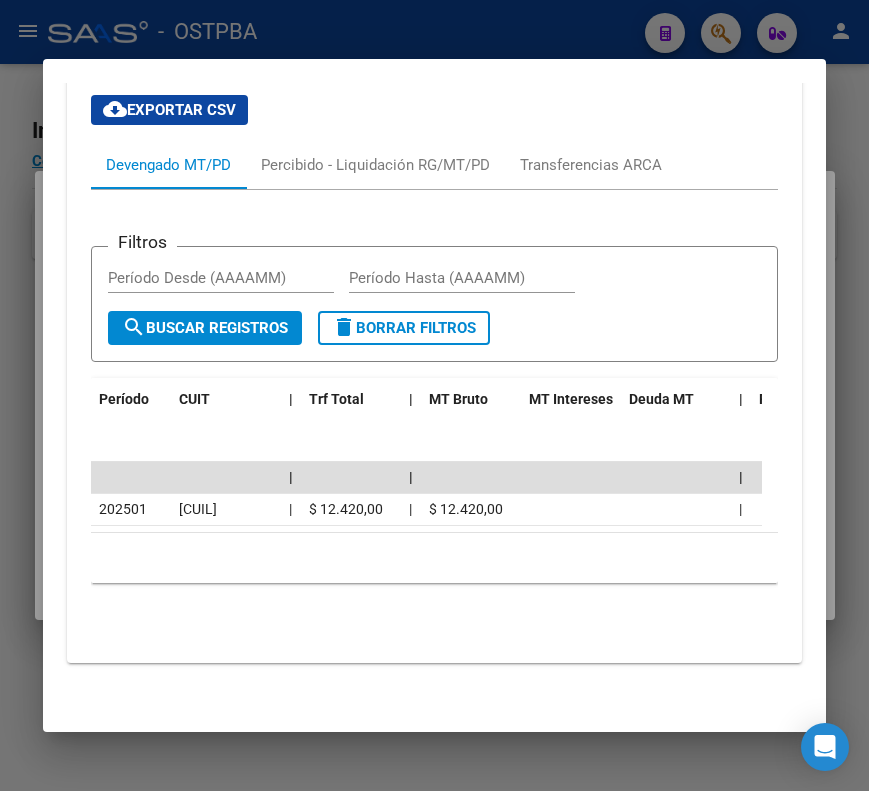 click at bounding box center [434, 395] 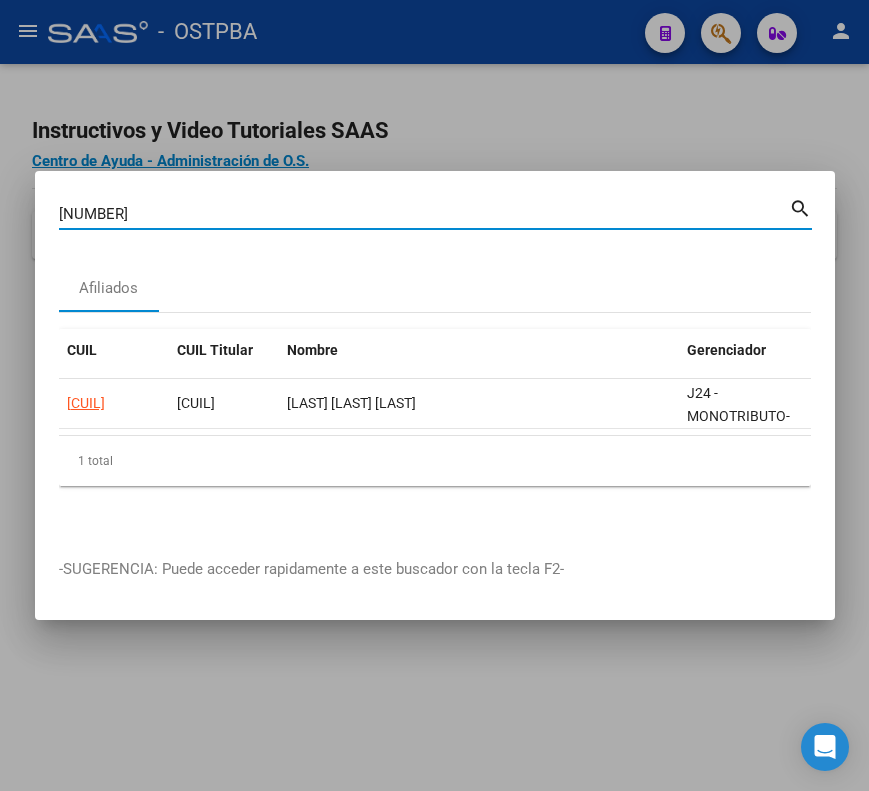click on "[NUMBER]" at bounding box center (424, 214) 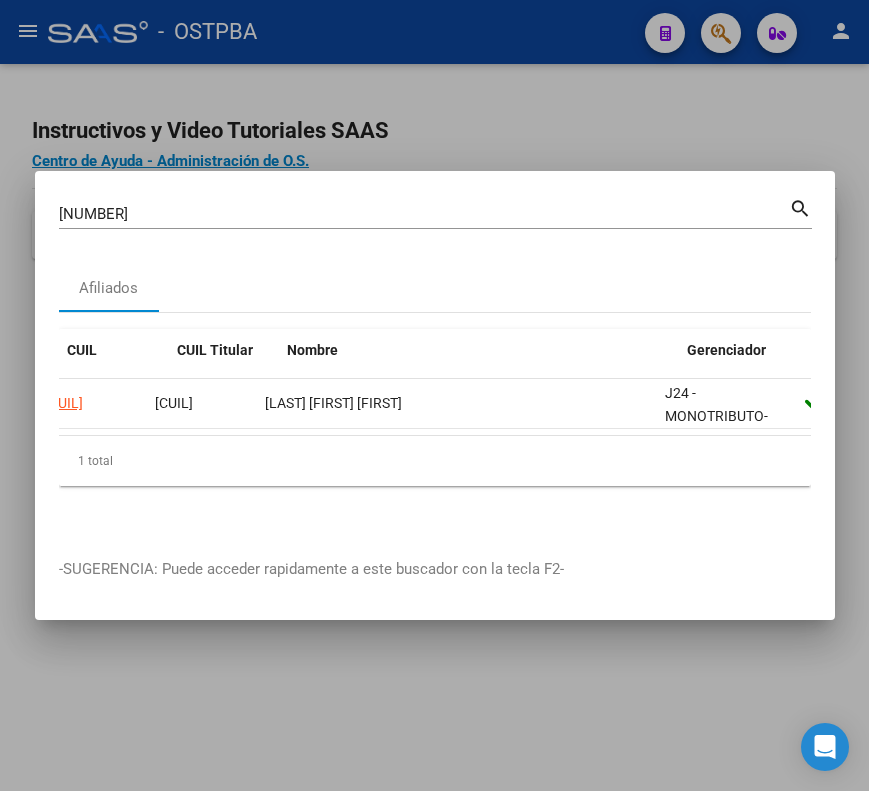 scroll, scrollTop: 0, scrollLeft: 0, axis: both 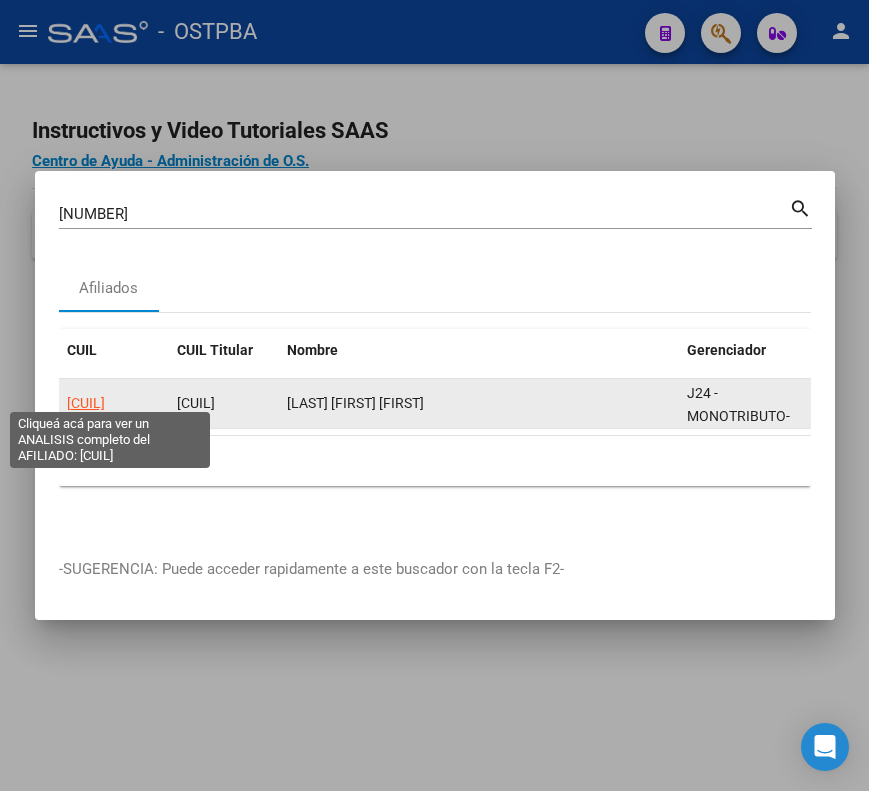 click on "[CUIL]" 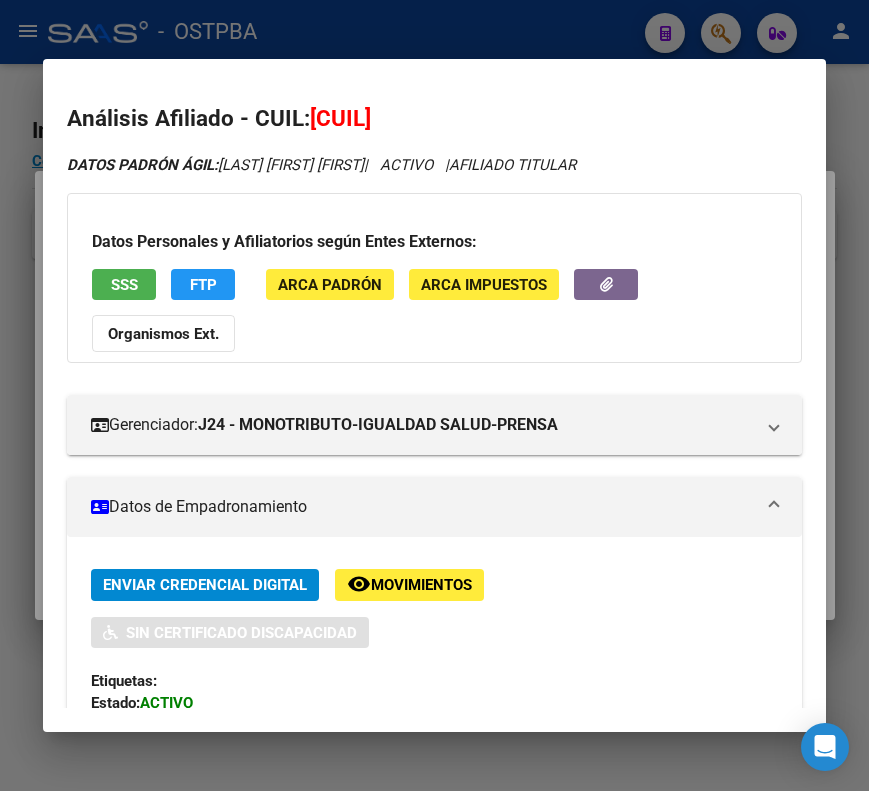 click on "Datos de Empadronamiento" at bounding box center (422, 507) 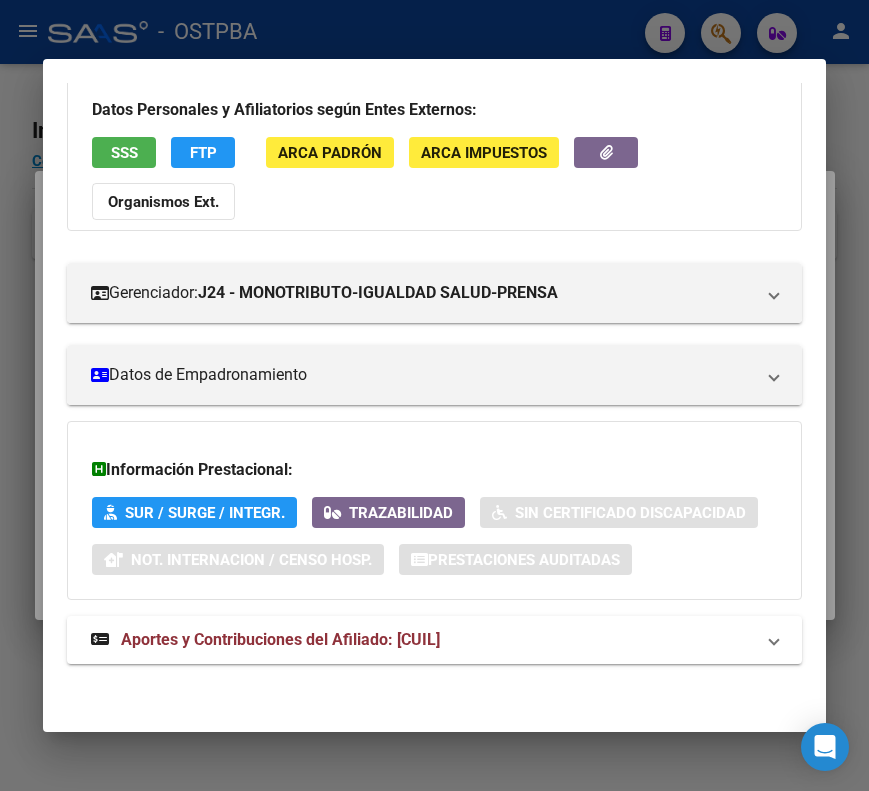 scroll, scrollTop: 133, scrollLeft: 0, axis: vertical 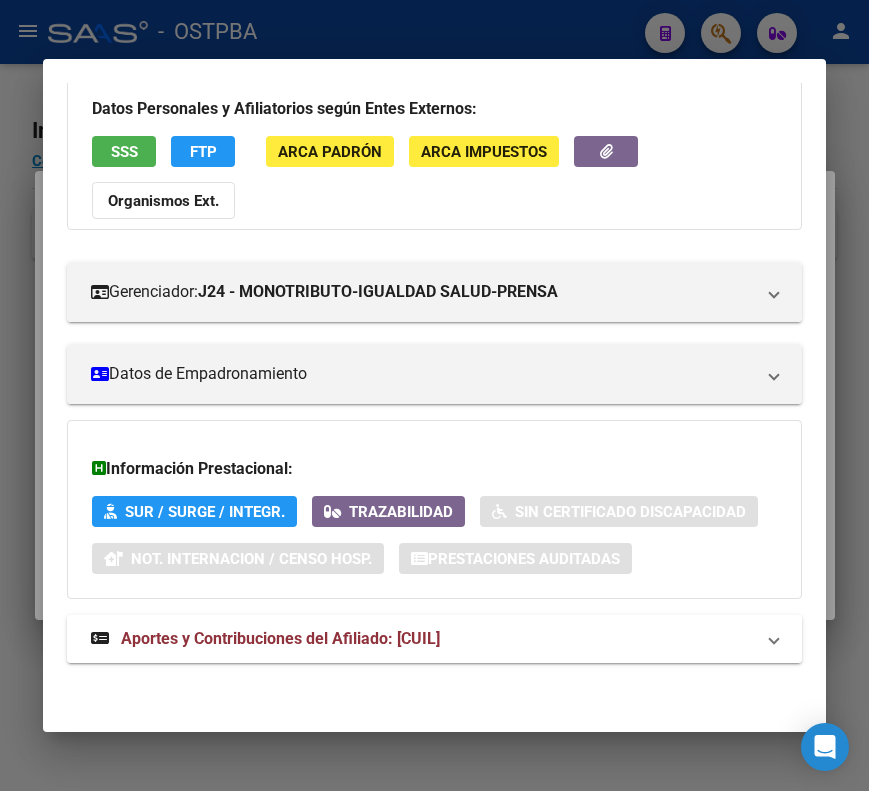click on "Aportes y Contribuciones del Afiliado: [CUIL]" at bounding box center [434, 639] 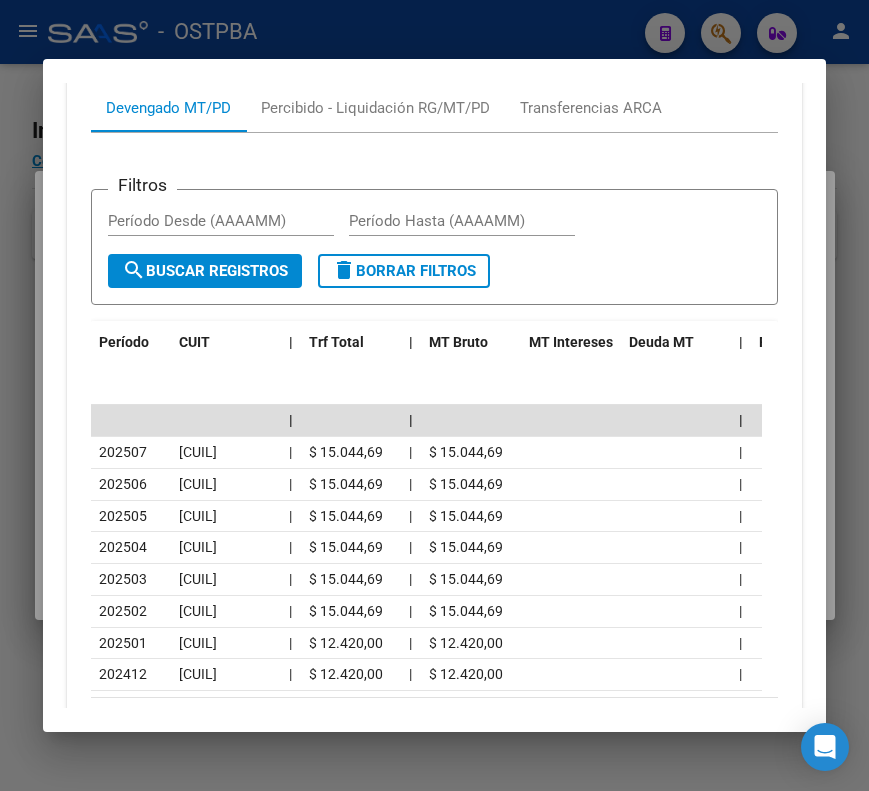 scroll, scrollTop: 874, scrollLeft: 0, axis: vertical 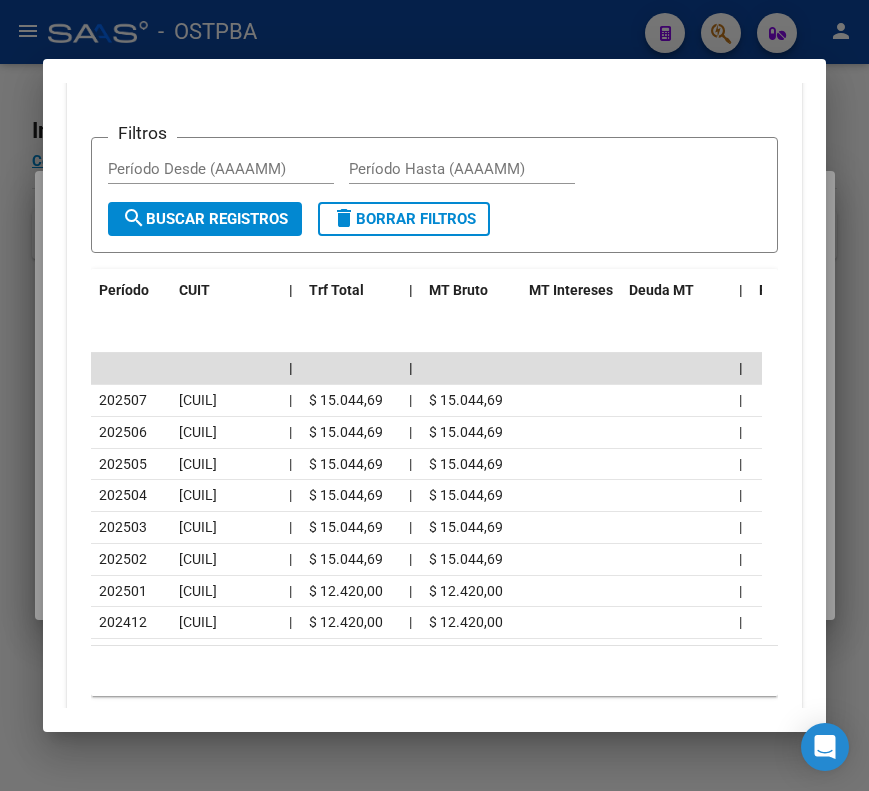 click at bounding box center (434, 395) 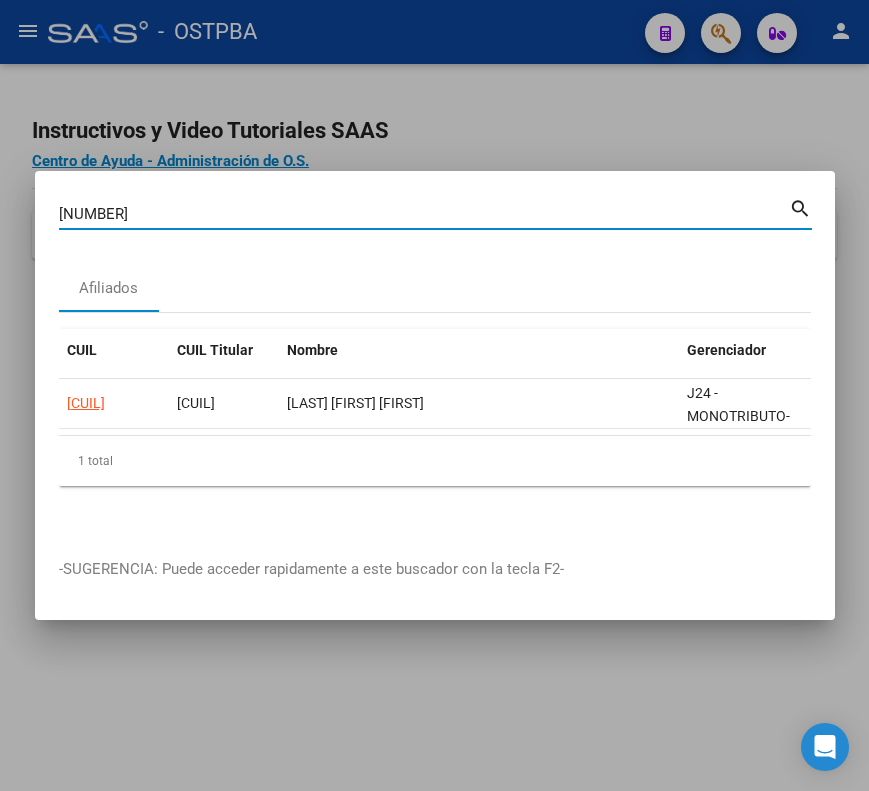 click on "[NUMBER]" at bounding box center [424, 214] 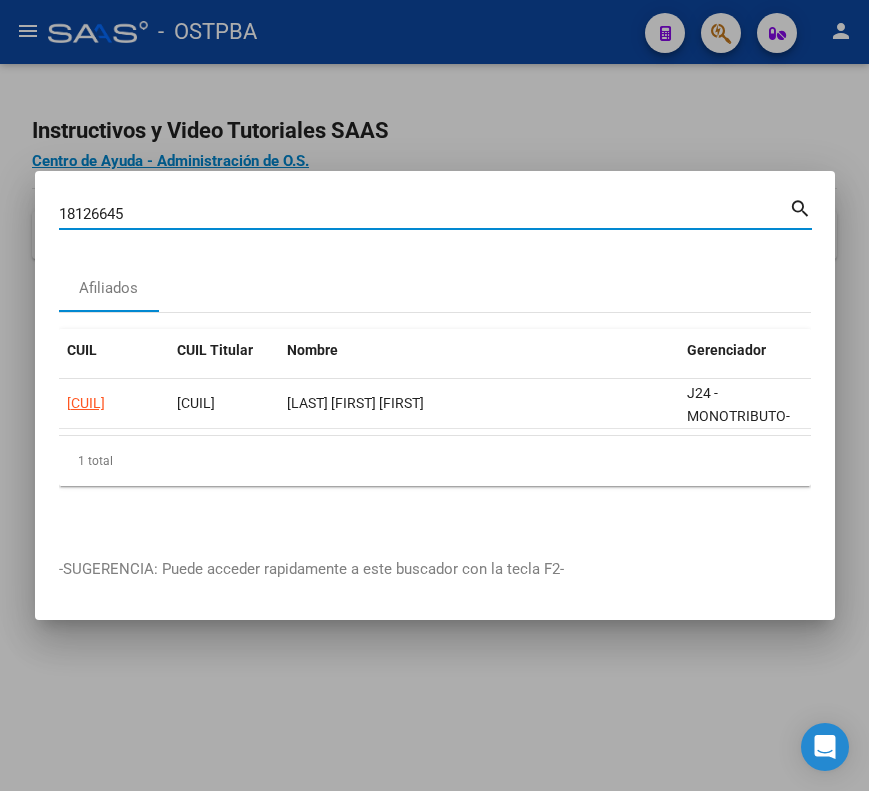 type on "18126645" 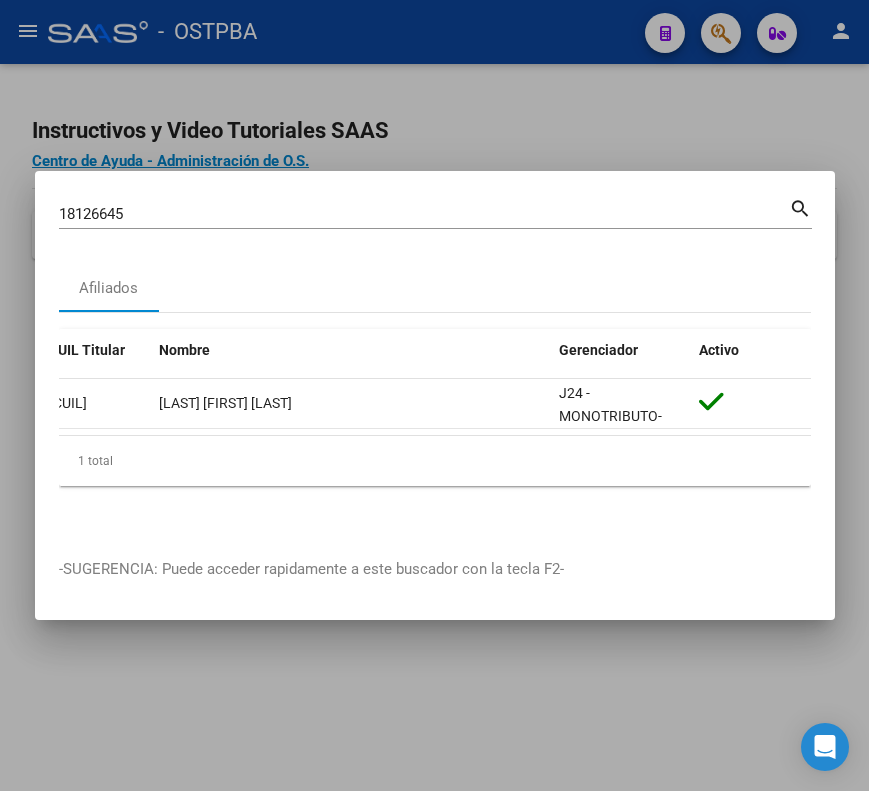 scroll, scrollTop: 0, scrollLeft: 0, axis: both 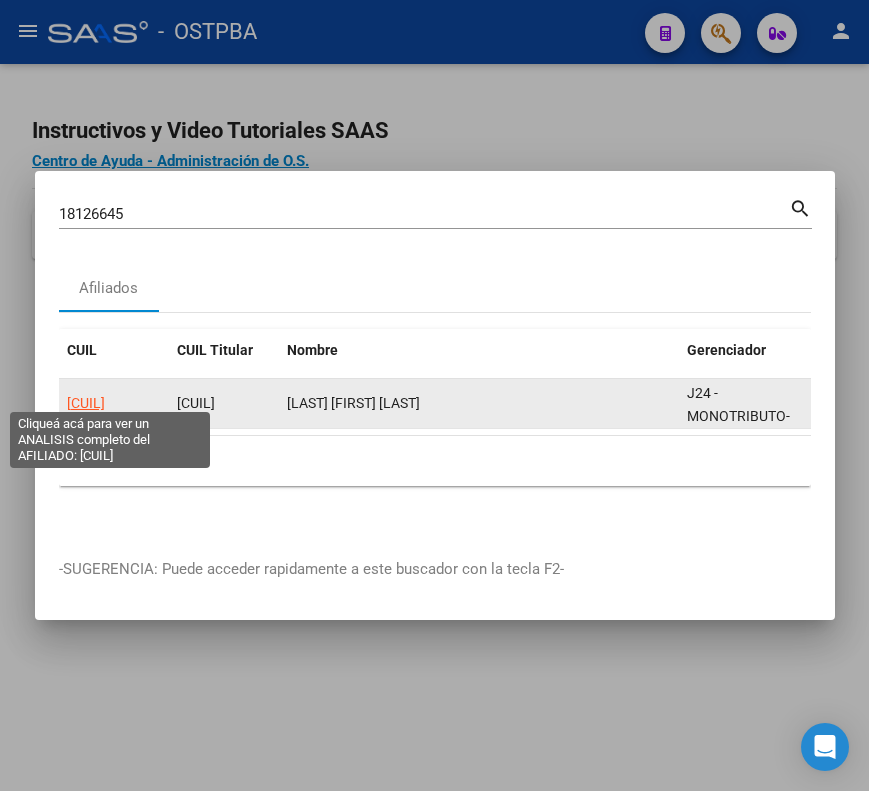 click on "[CUIL]" 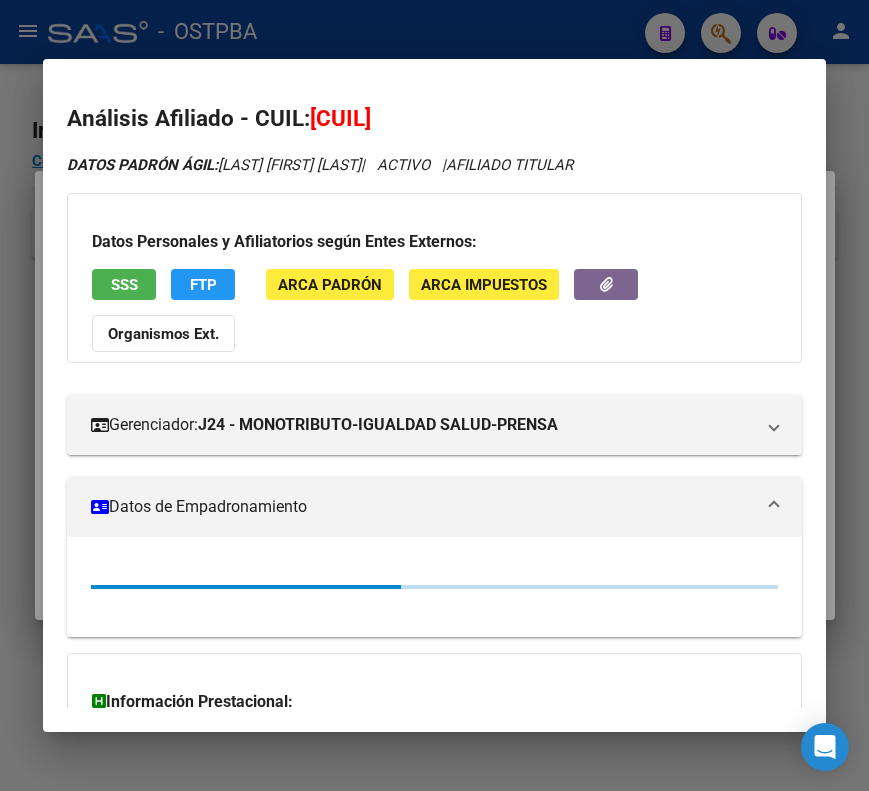 click on "Datos de Empadronamiento" at bounding box center (434, 507) 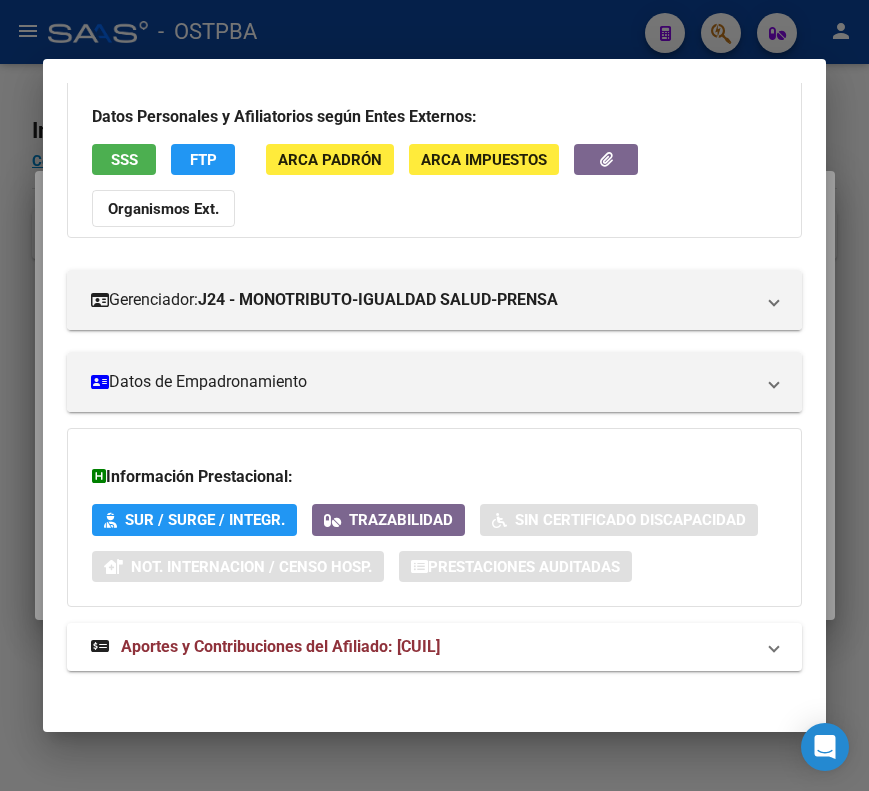scroll, scrollTop: 133, scrollLeft: 0, axis: vertical 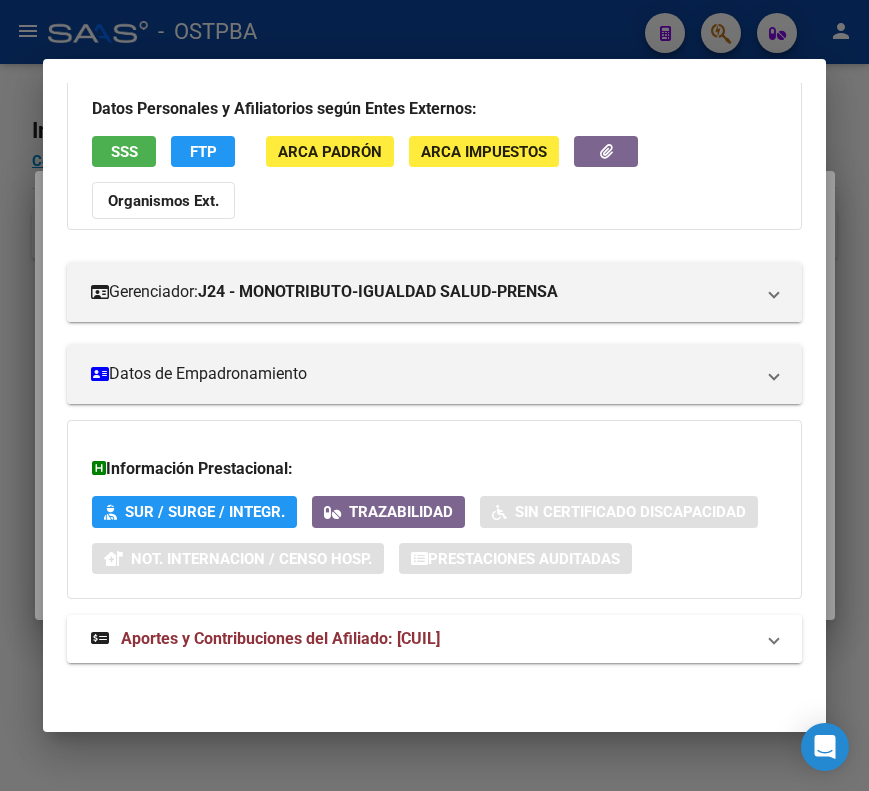 click on "Aportes y Contribuciones del Afiliado: [CUIL]" at bounding box center [434, 639] 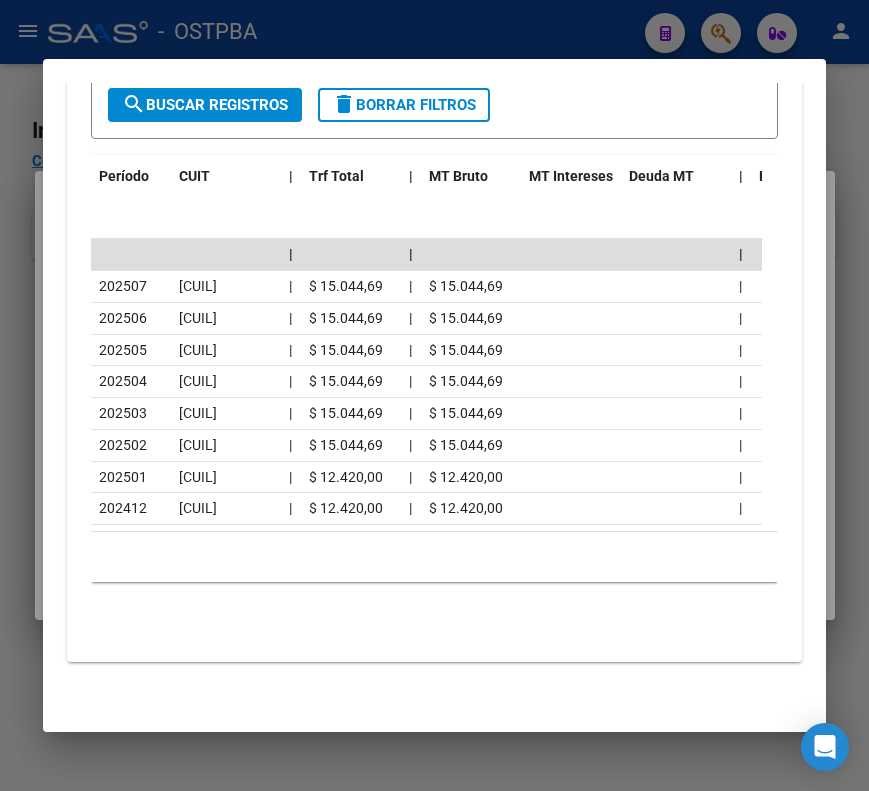 scroll, scrollTop: 1002, scrollLeft: 0, axis: vertical 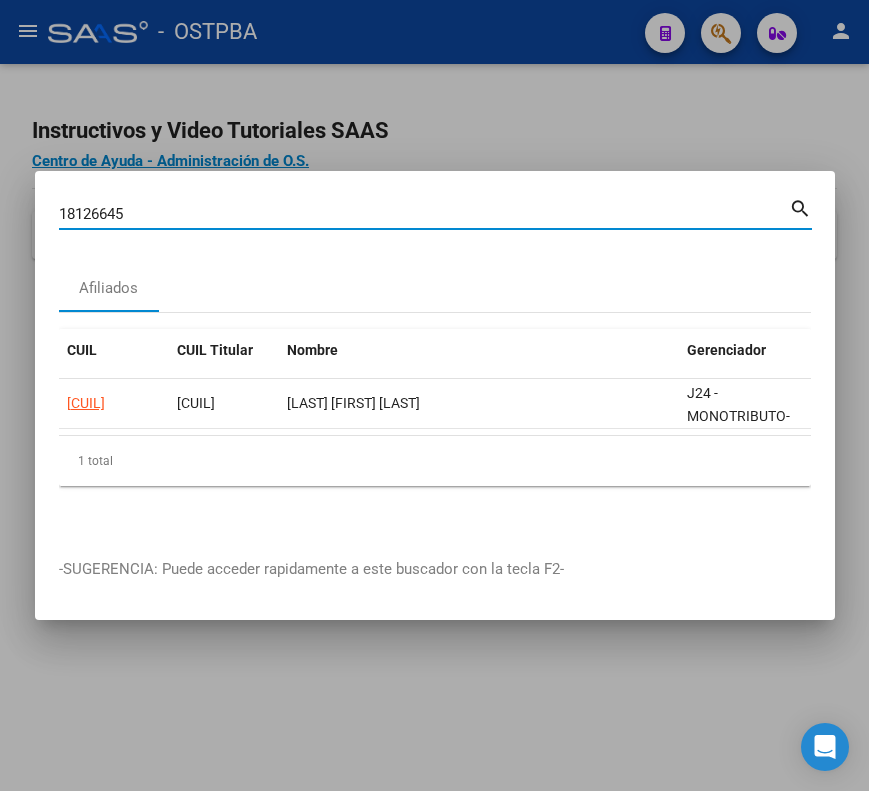 click on "18126645" at bounding box center [424, 214] 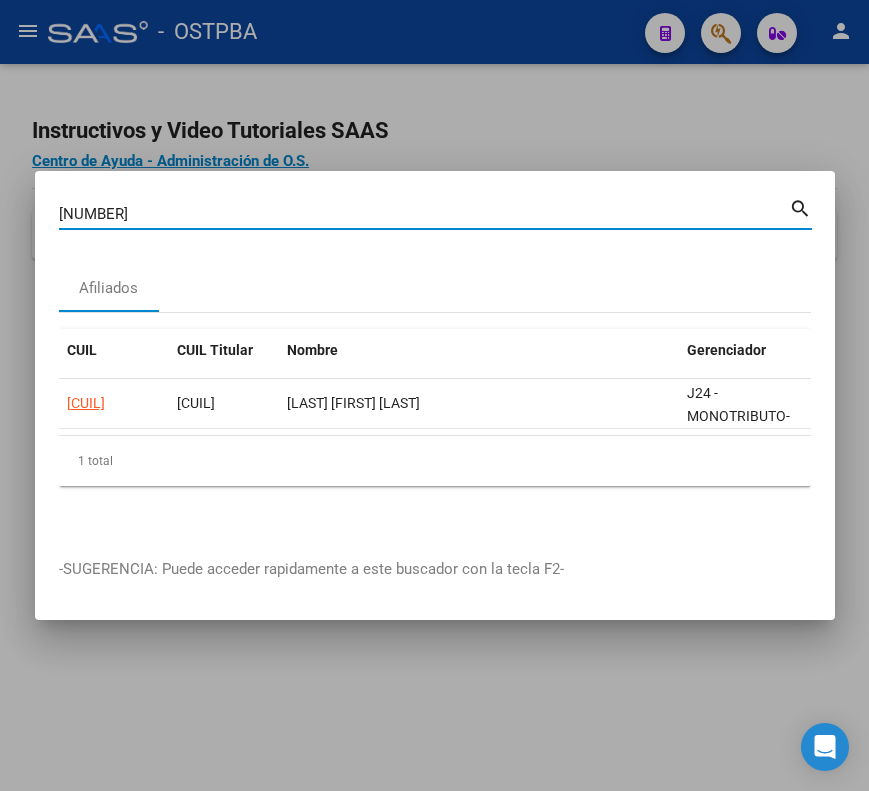 type on "[NUMBER]" 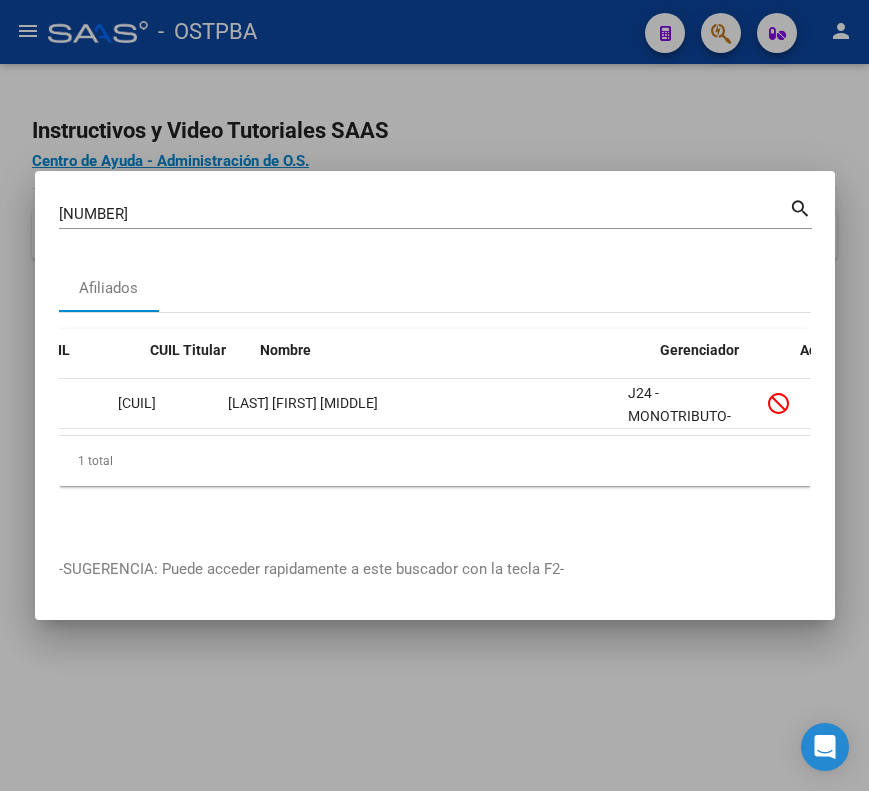 scroll, scrollTop: 0, scrollLeft: 0, axis: both 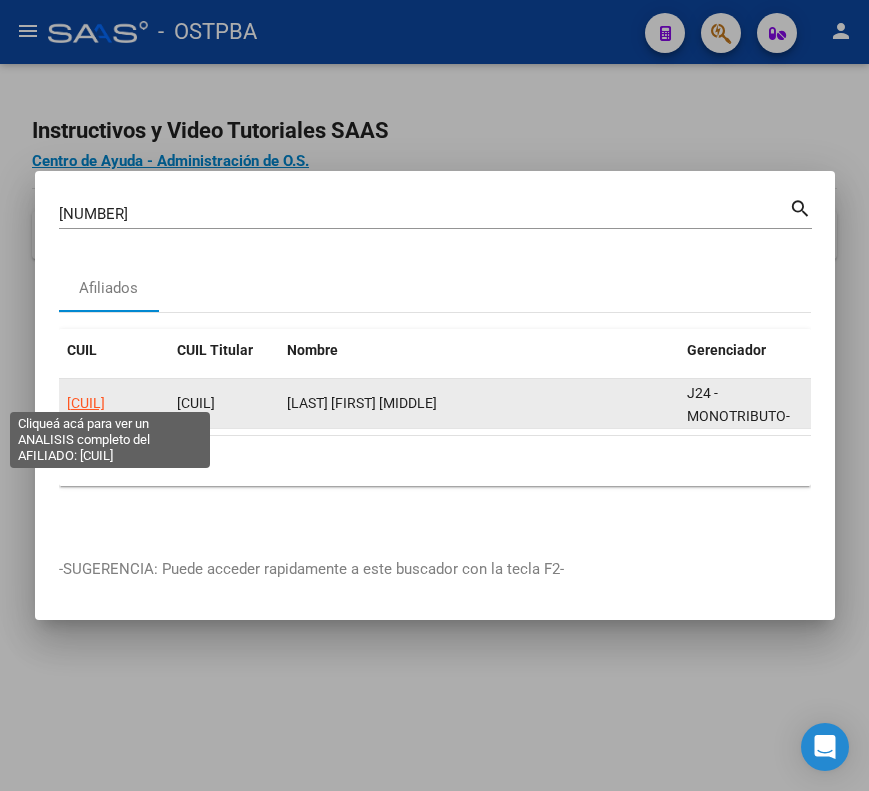 click on "[CUIL]" 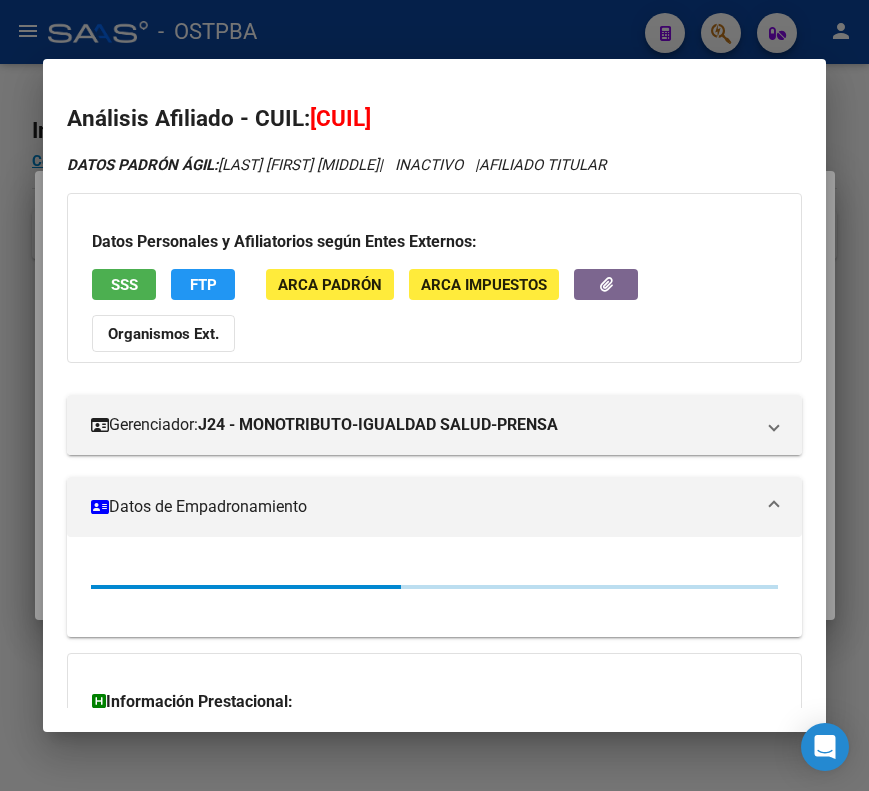 click on "Datos de Empadronamiento" at bounding box center [422, 507] 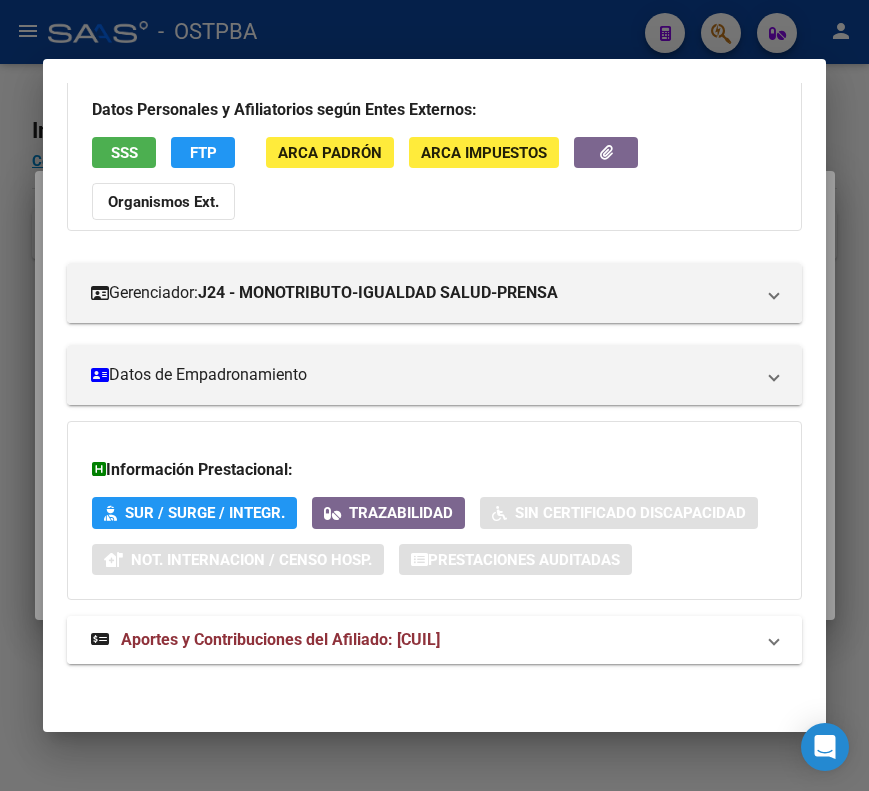 scroll, scrollTop: 133, scrollLeft: 0, axis: vertical 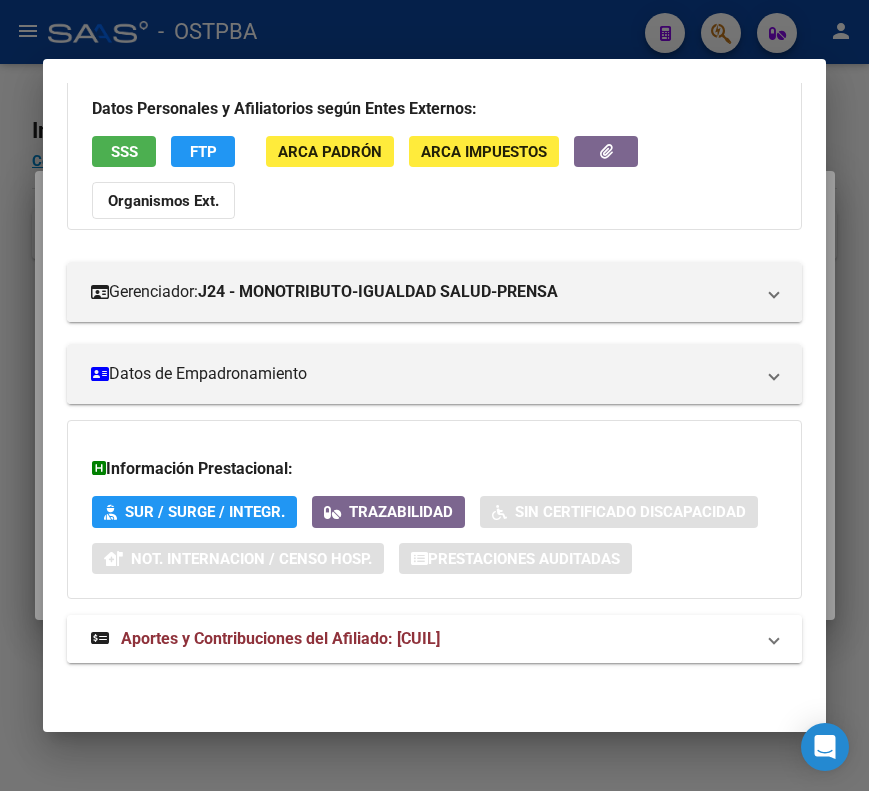 click on "Aportes y Contribuciones del Afiliado: [CUIL]" at bounding box center (280, 638) 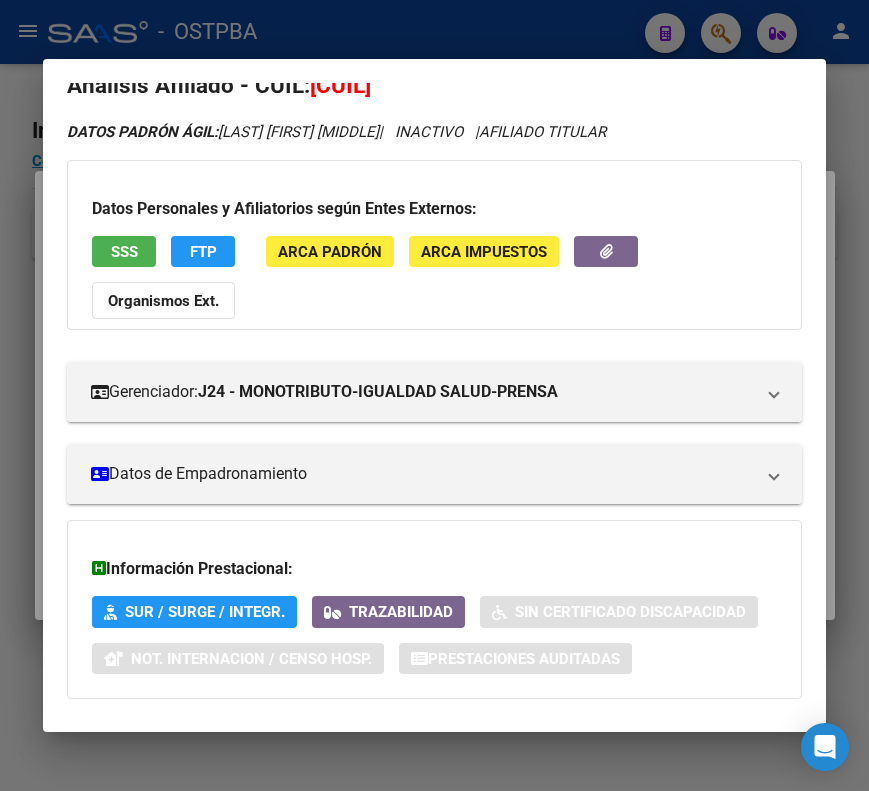 scroll, scrollTop: 0, scrollLeft: 0, axis: both 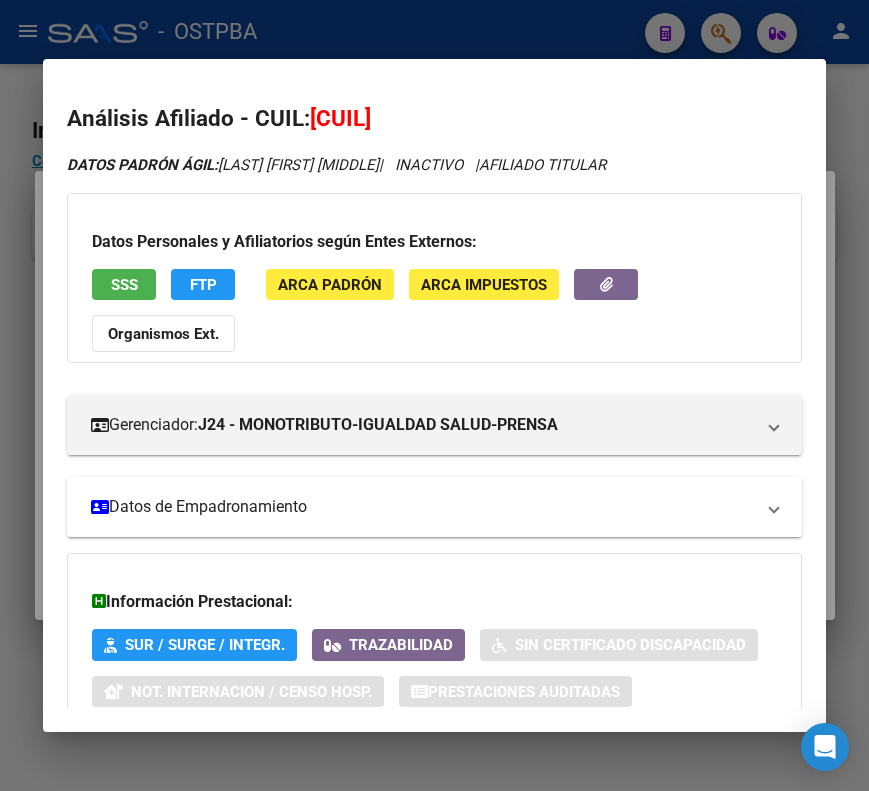 click on "Datos de Empadronamiento" at bounding box center (434, 507) 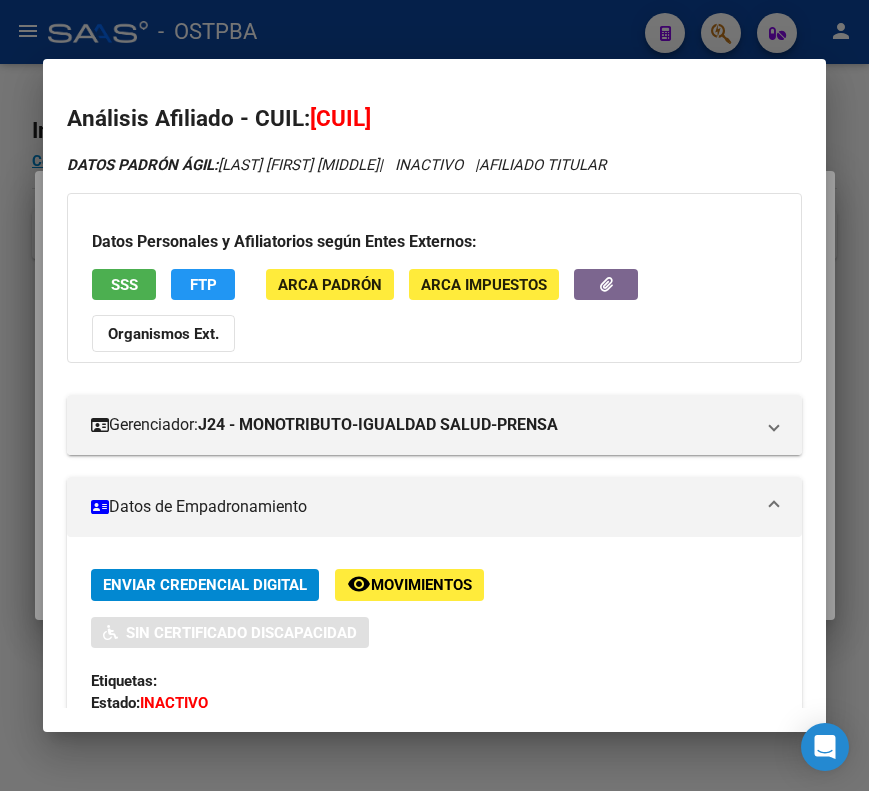click on "Datos de Empadronamiento" at bounding box center (434, 507) 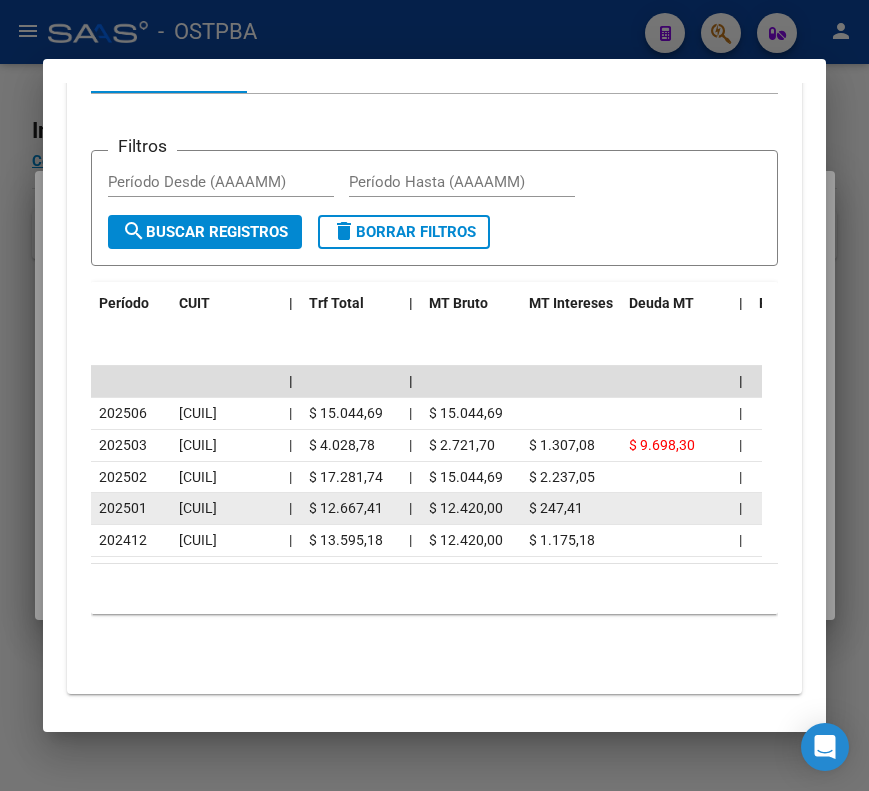 scroll, scrollTop: 900, scrollLeft: 0, axis: vertical 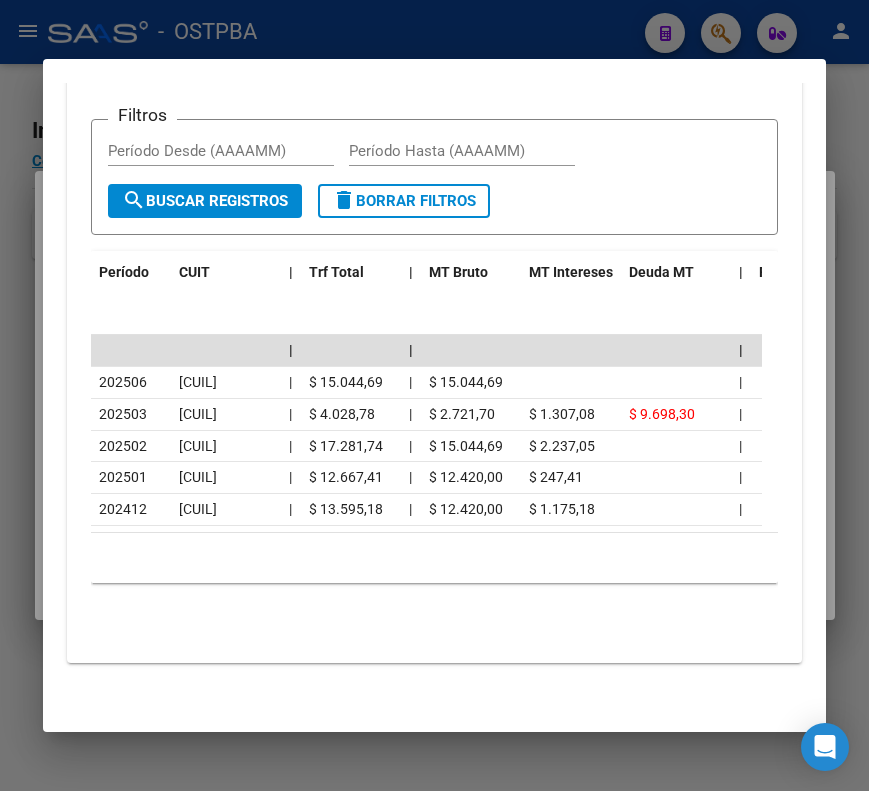 click at bounding box center (434, 395) 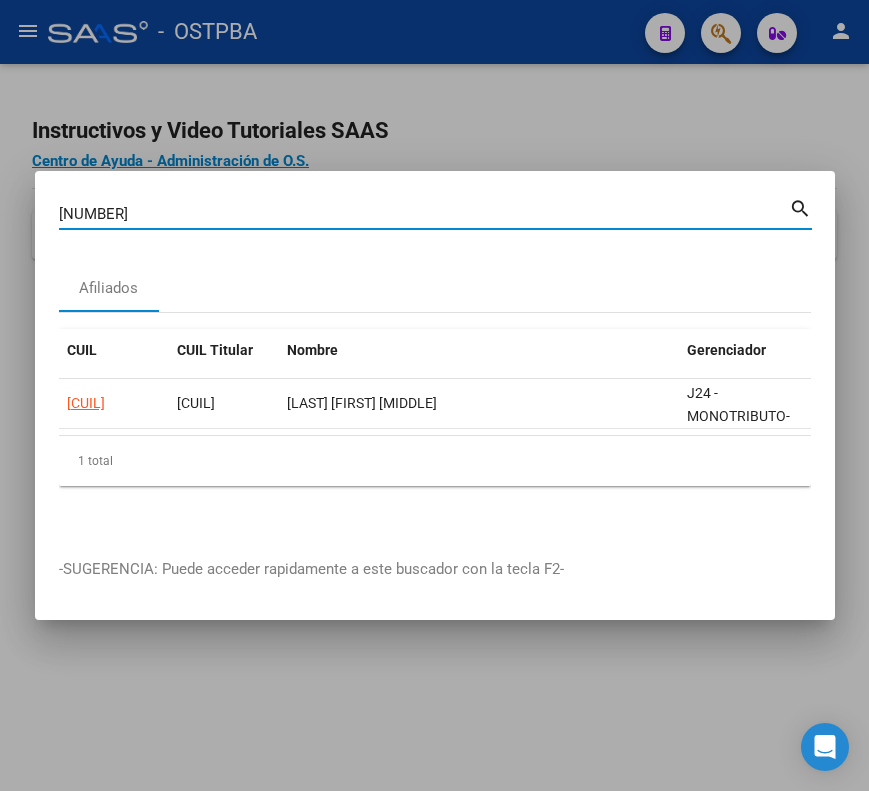 click on "[NUMBER]" at bounding box center [424, 214] 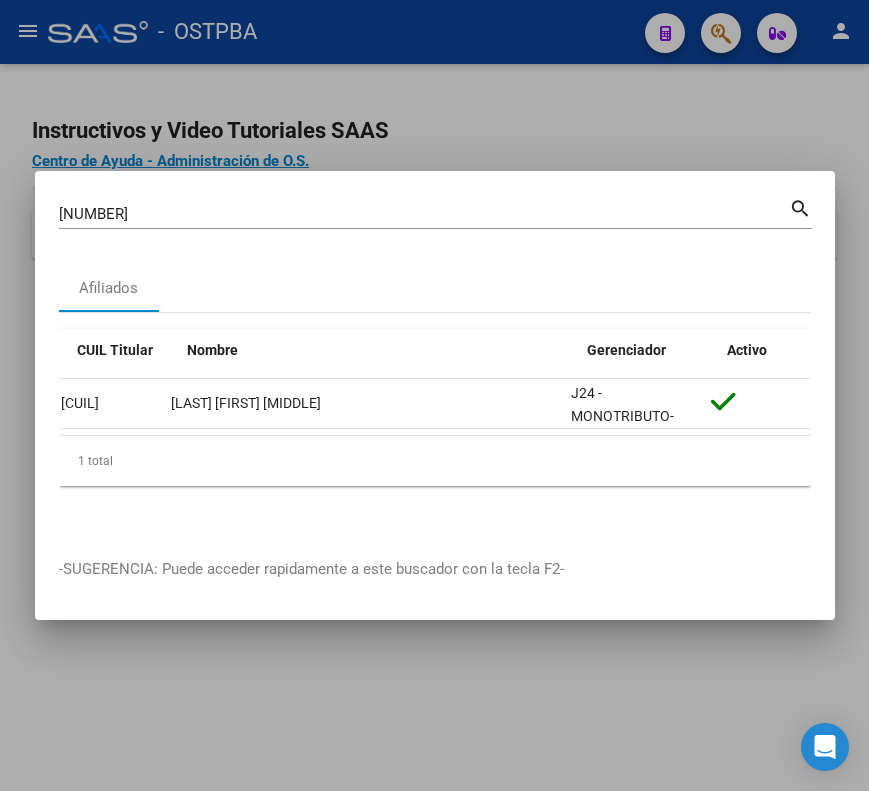 scroll, scrollTop: 0, scrollLeft: 0, axis: both 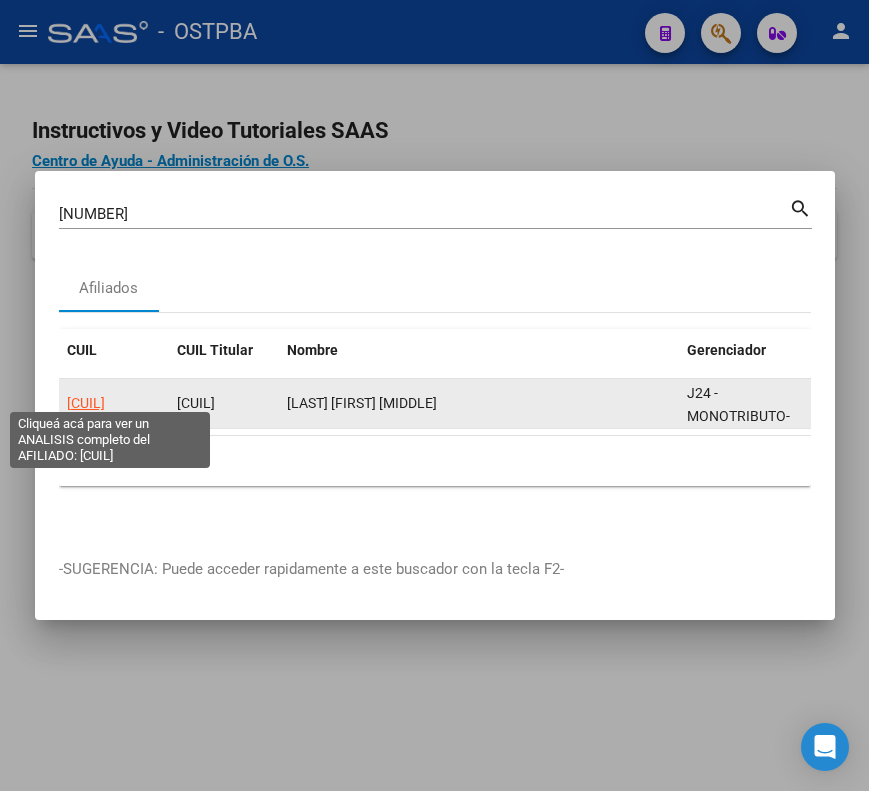 click on "[CUIL]" 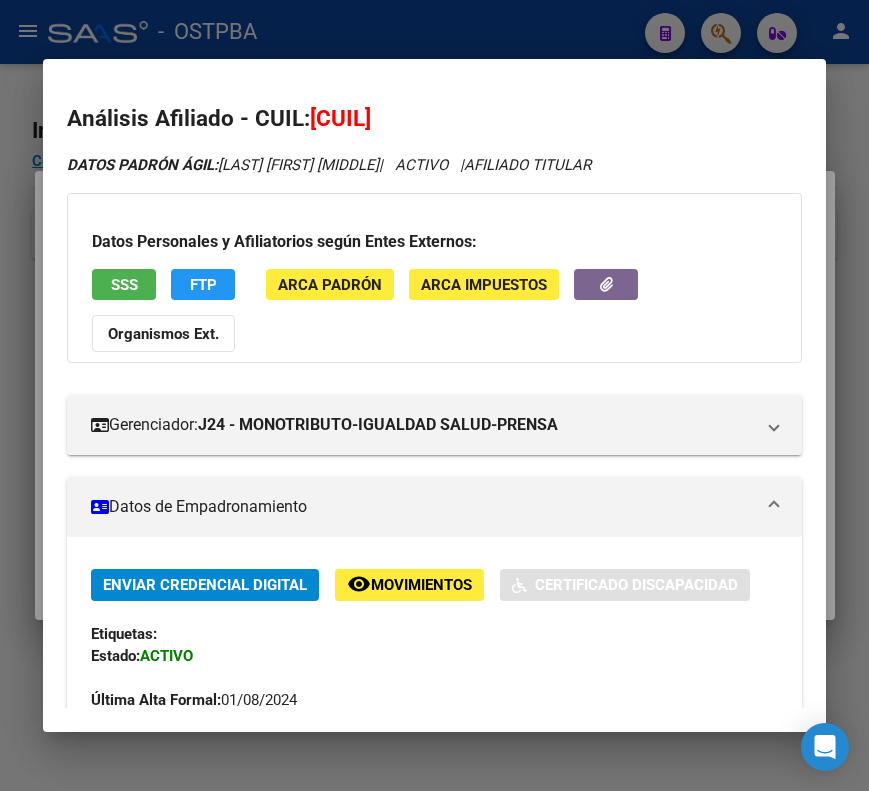 click on "Datos de Empadronamiento" at bounding box center [422, 507] 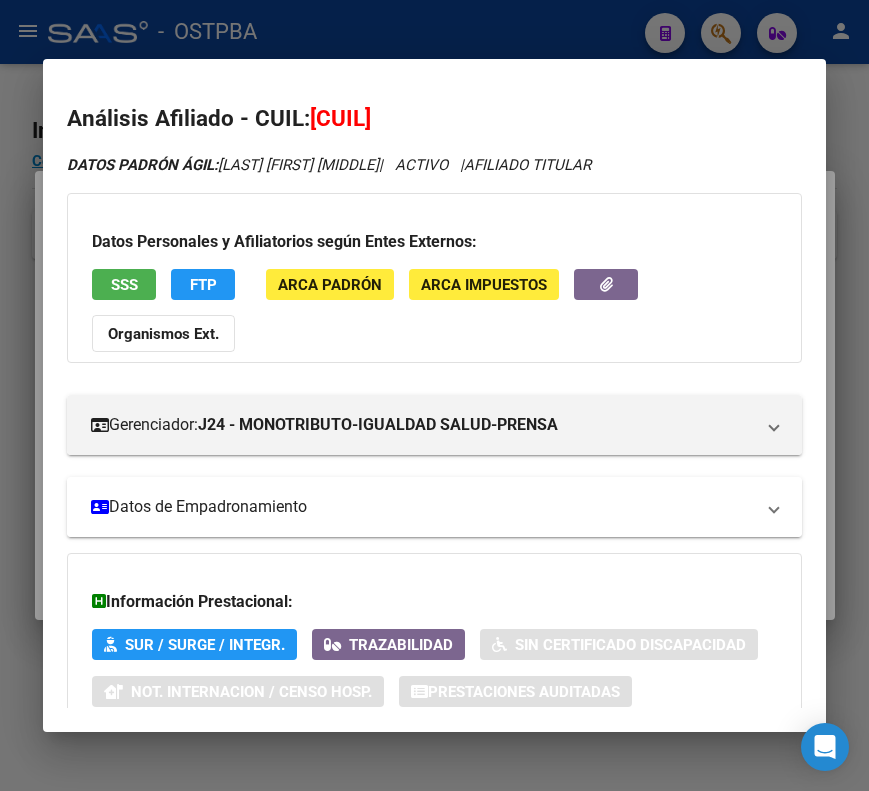 scroll, scrollTop: 133, scrollLeft: 0, axis: vertical 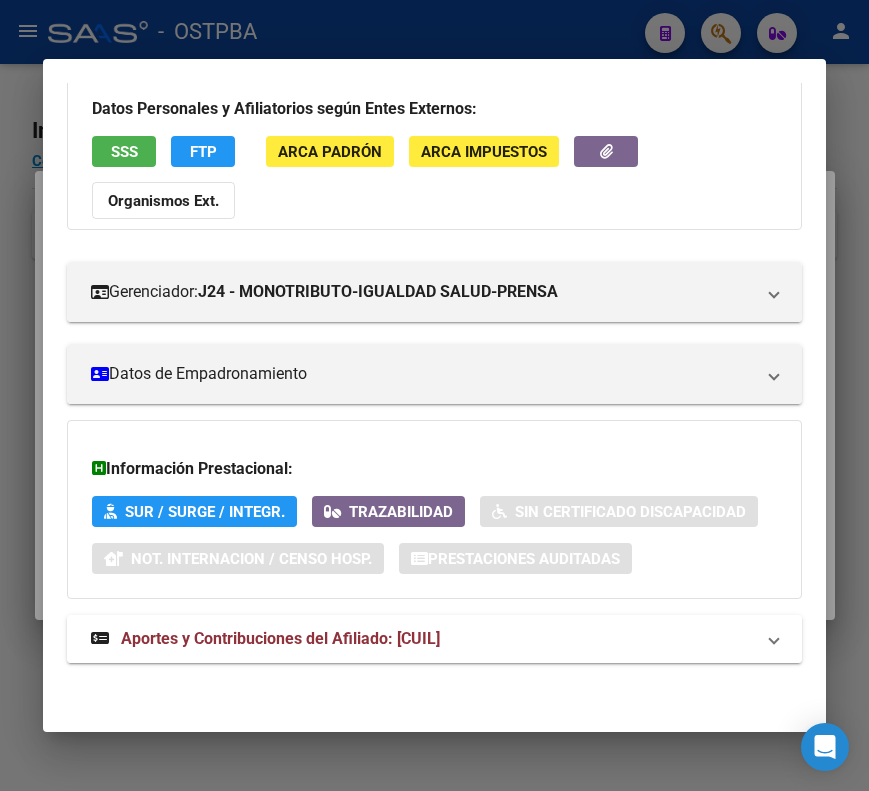 click on "Aportes y Contribuciones del Afiliado: [CUIL]" at bounding box center (280, 638) 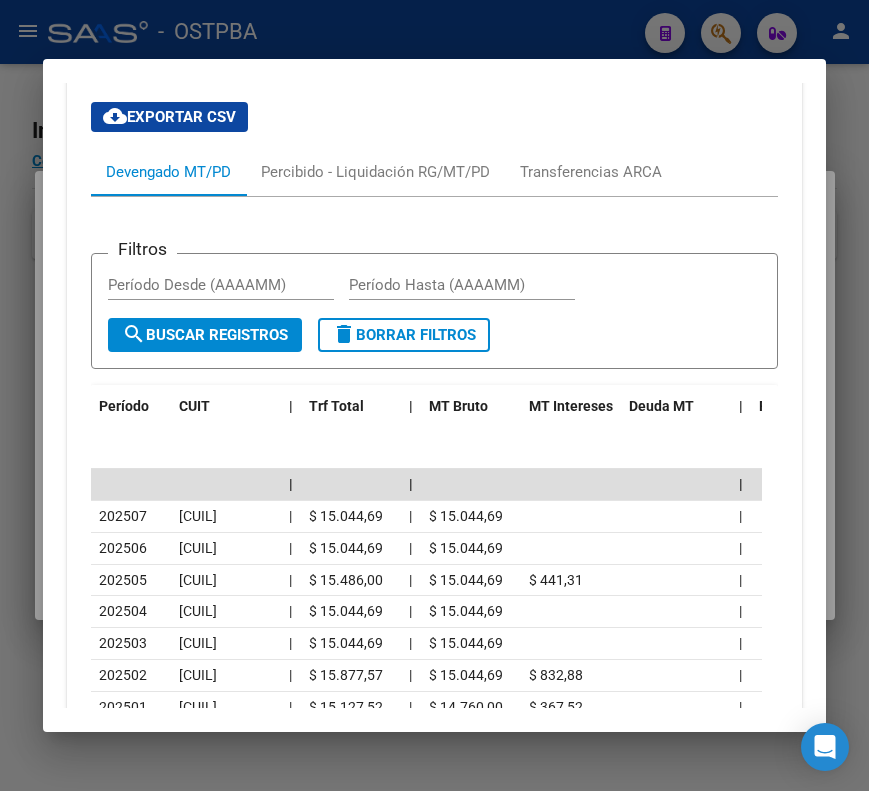 scroll, scrollTop: 774, scrollLeft: 0, axis: vertical 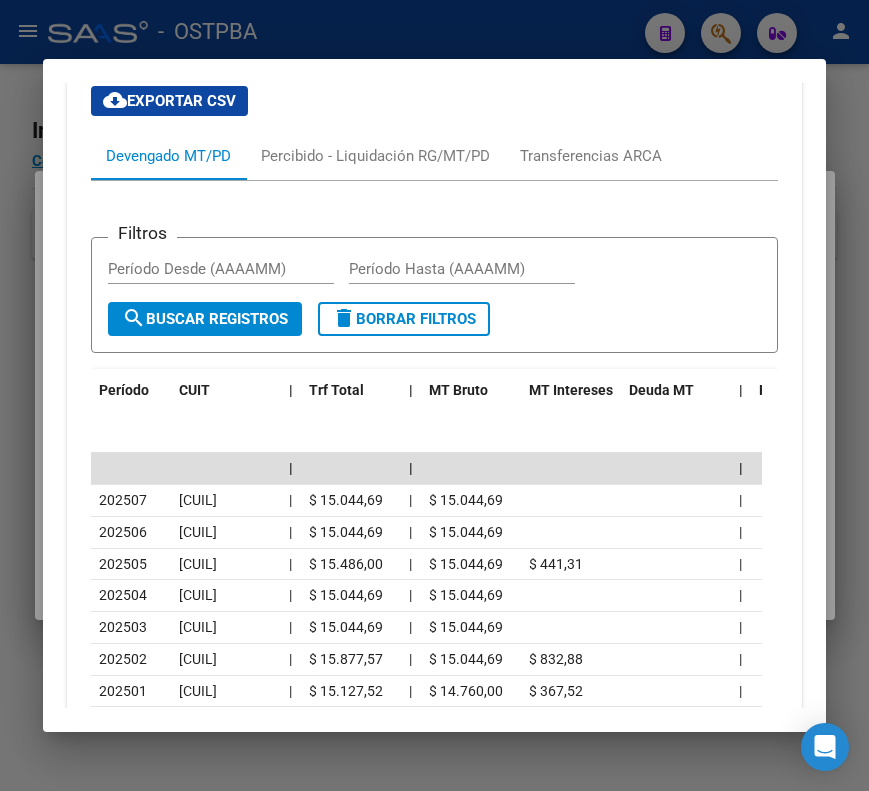 click at bounding box center [434, 395] 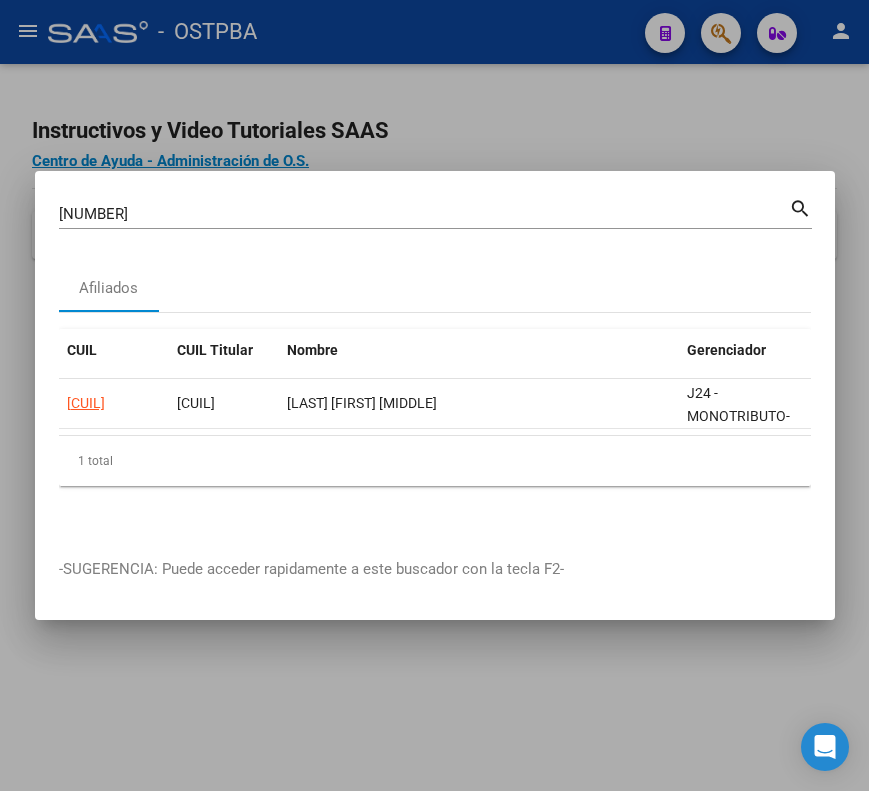 click on "[NUMBER]" at bounding box center [424, 214] 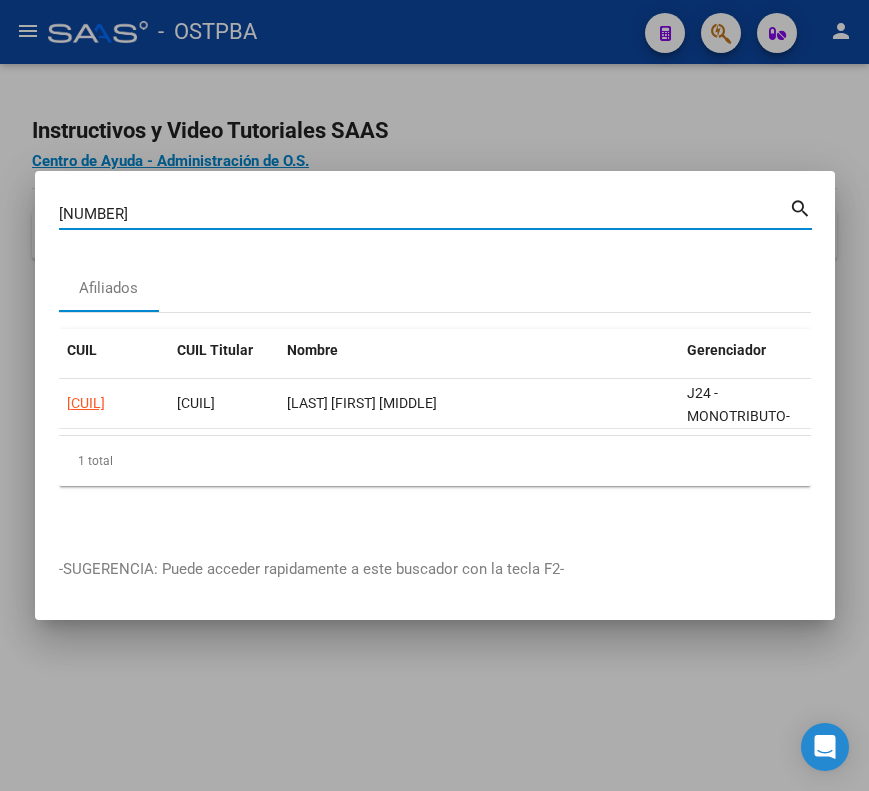 click on "[NUMBER]" at bounding box center (424, 214) 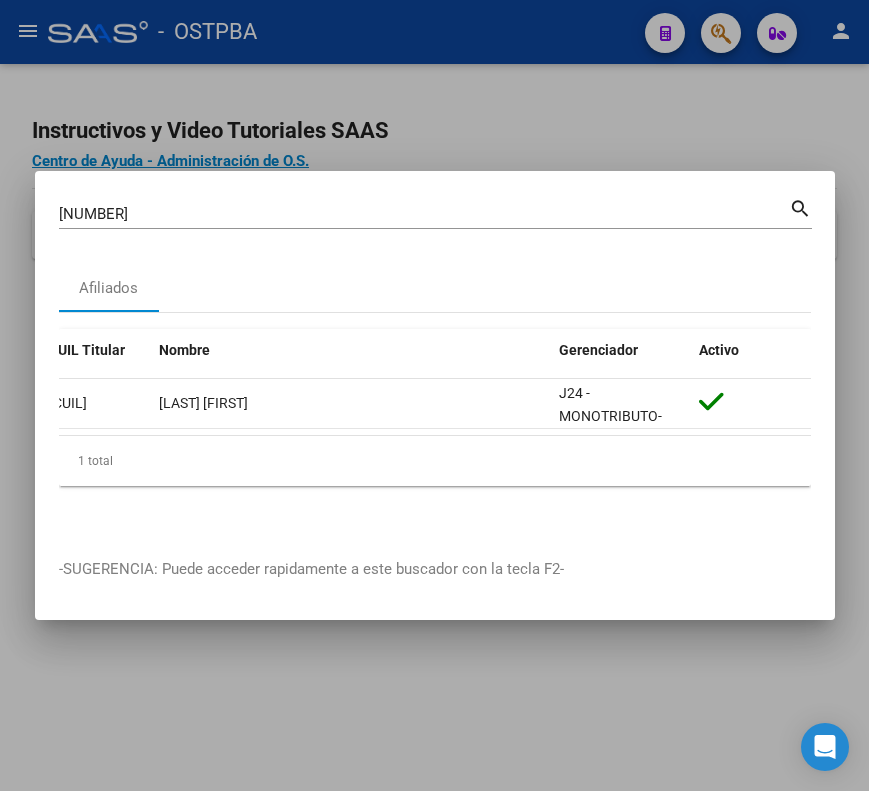 scroll, scrollTop: 0, scrollLeft: 0, axis: both 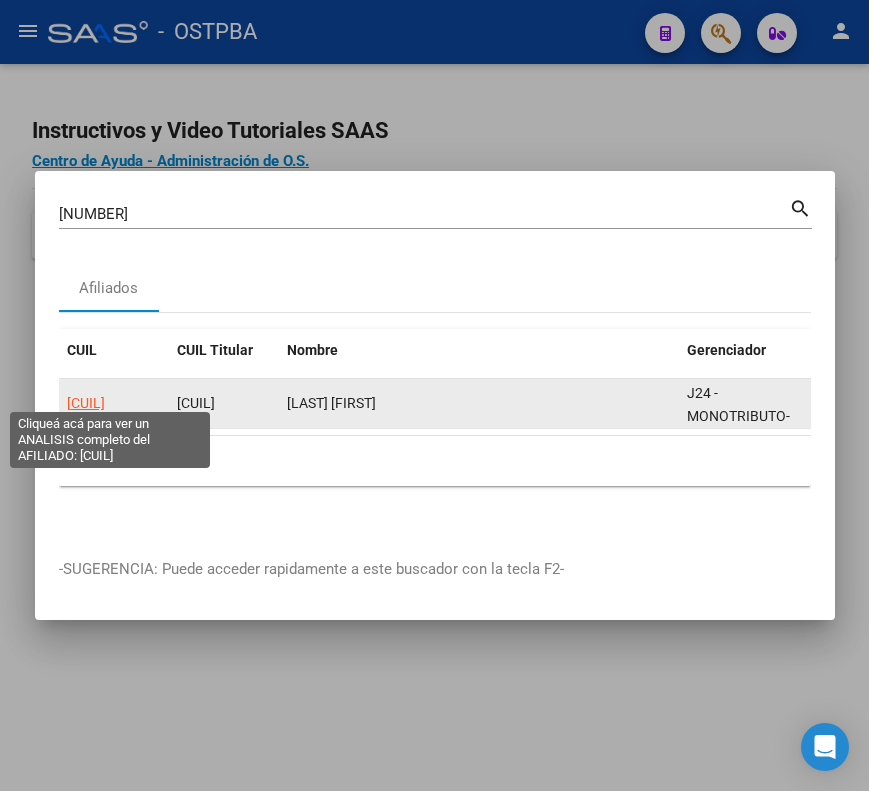 click on "[CUIL]" 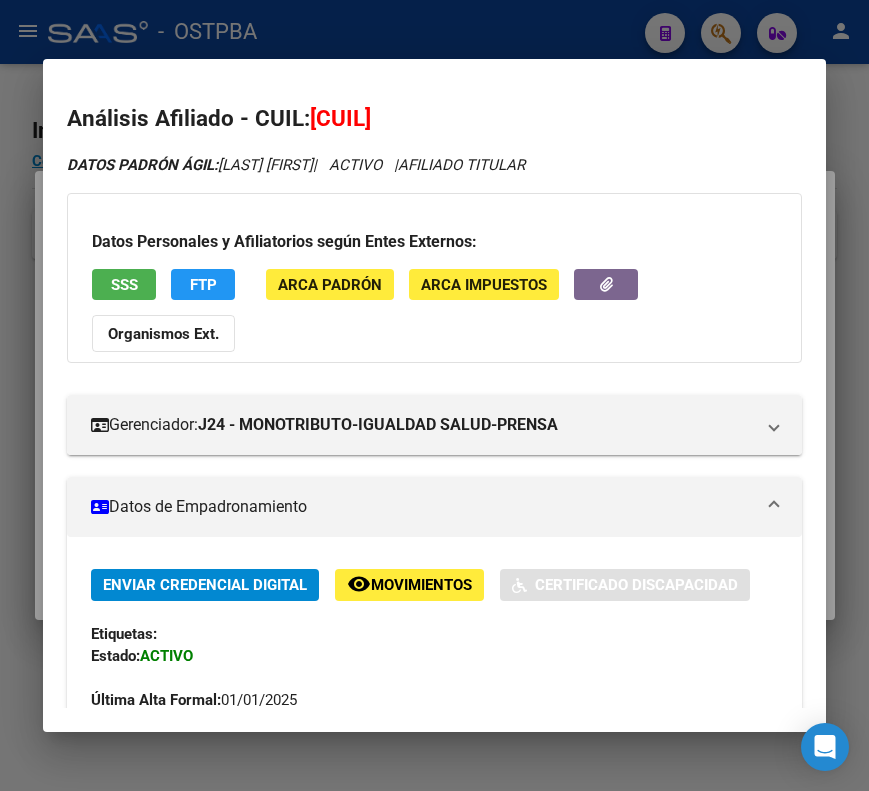 click on "Datos de Empadronamiento" at bounding box center (422, 507) 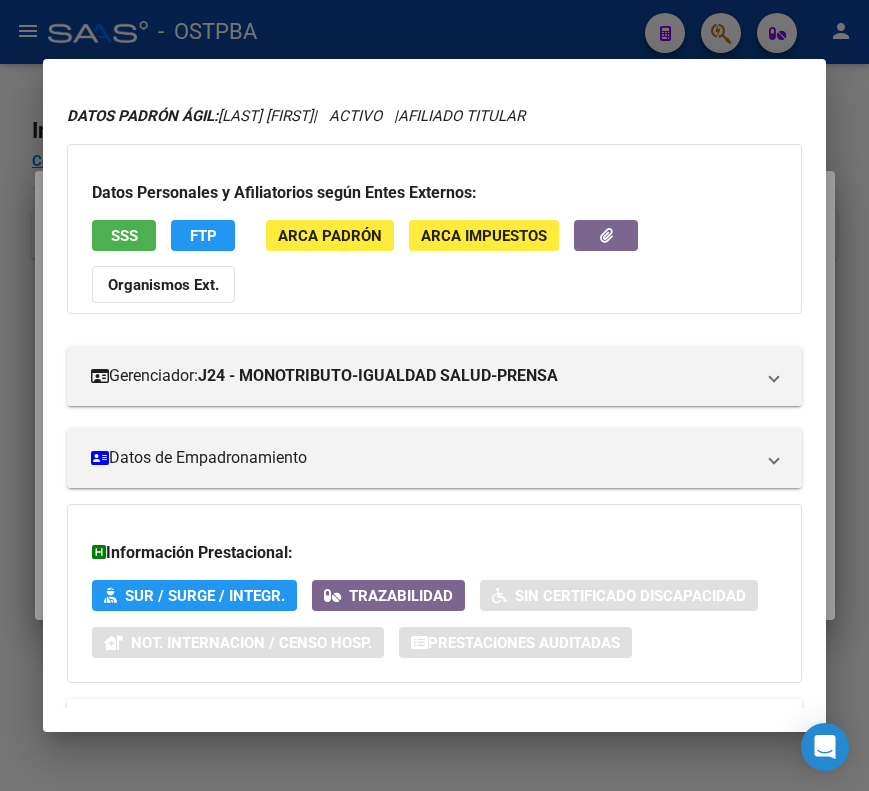 scroll, scrollTop: 133, scrollLeft: 0, axis: vertical 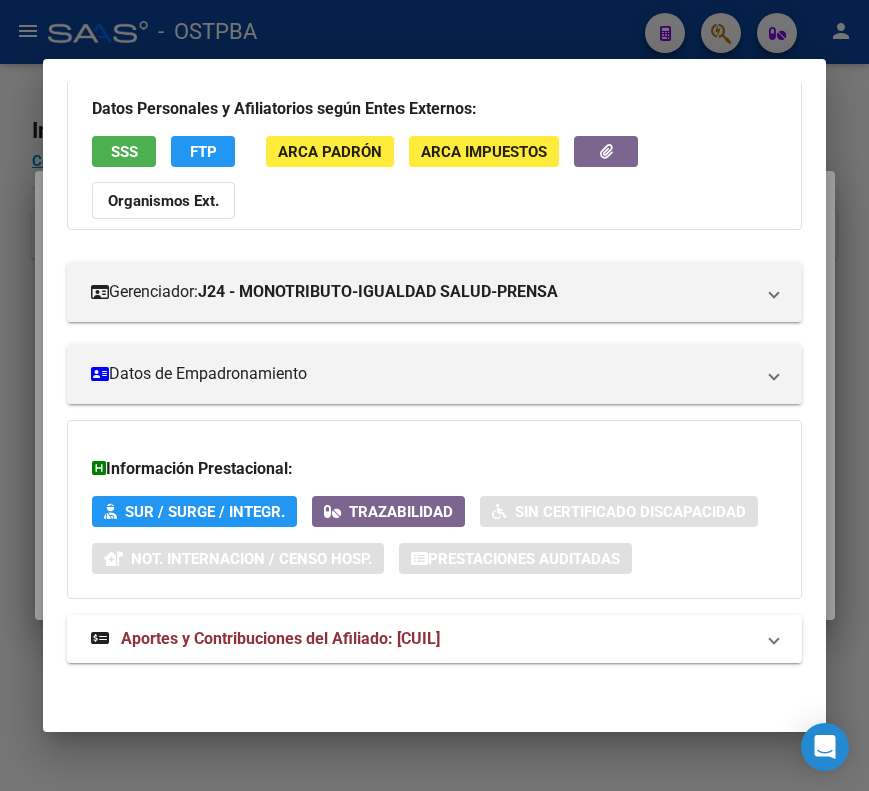 click on "Aportes y Contribuciones del Afiliado: [CUIL]" at bounding box center (280, 638) 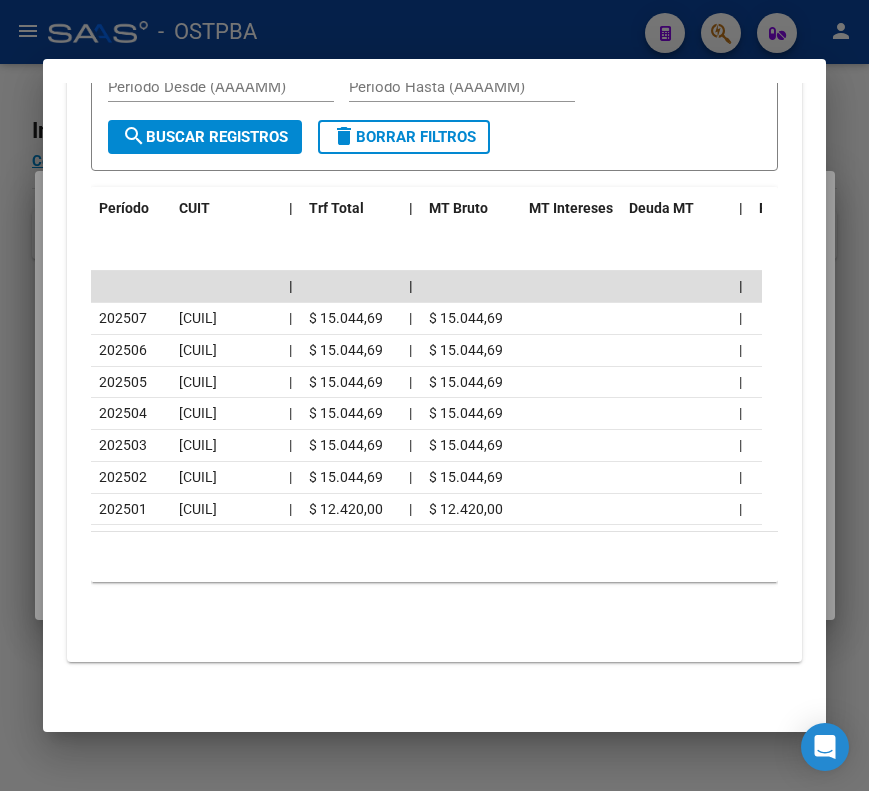 scroll, scrollTop: 970, scrollLeft: 0, axis: vertical 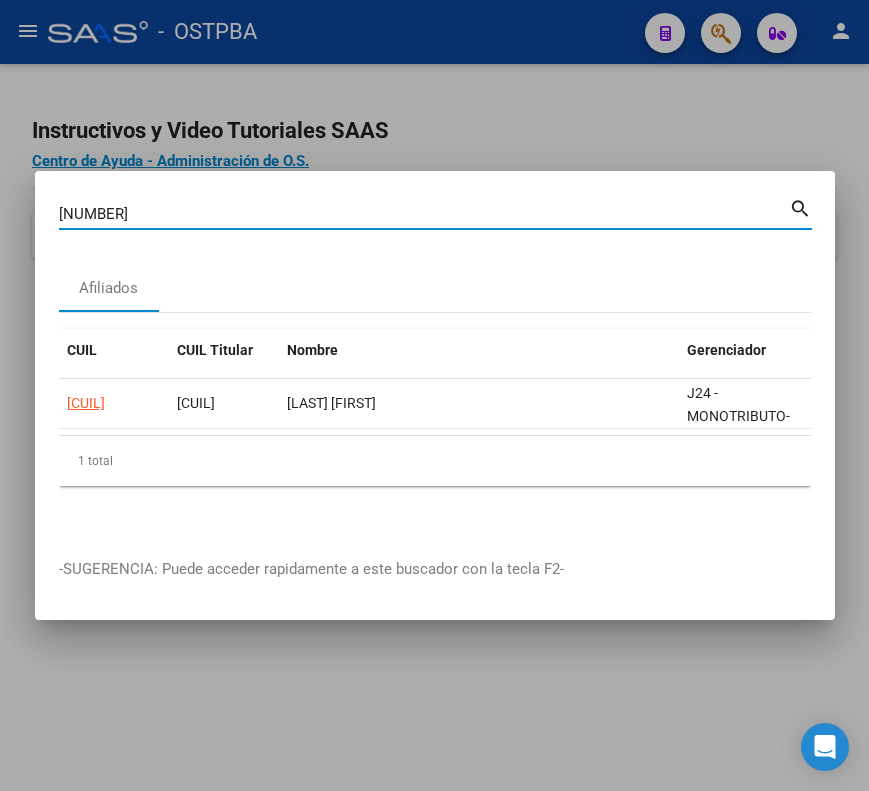 click on "[NUMBER]" at bounding box center (424, 214) 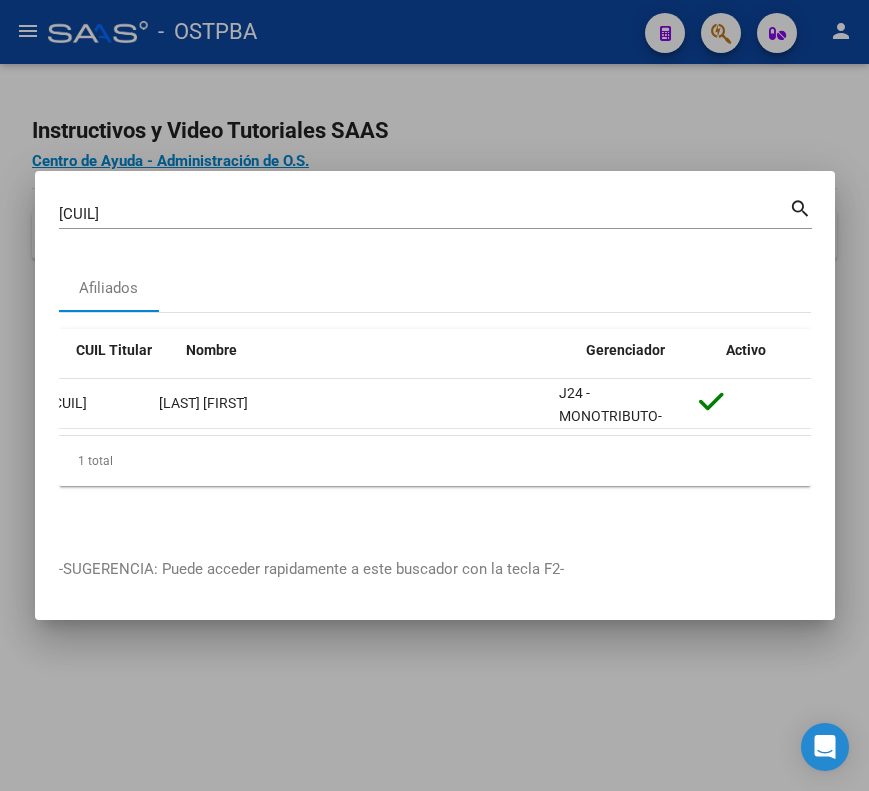 scroll, scrollTop: 0, scrollLeft: 0, axis: both 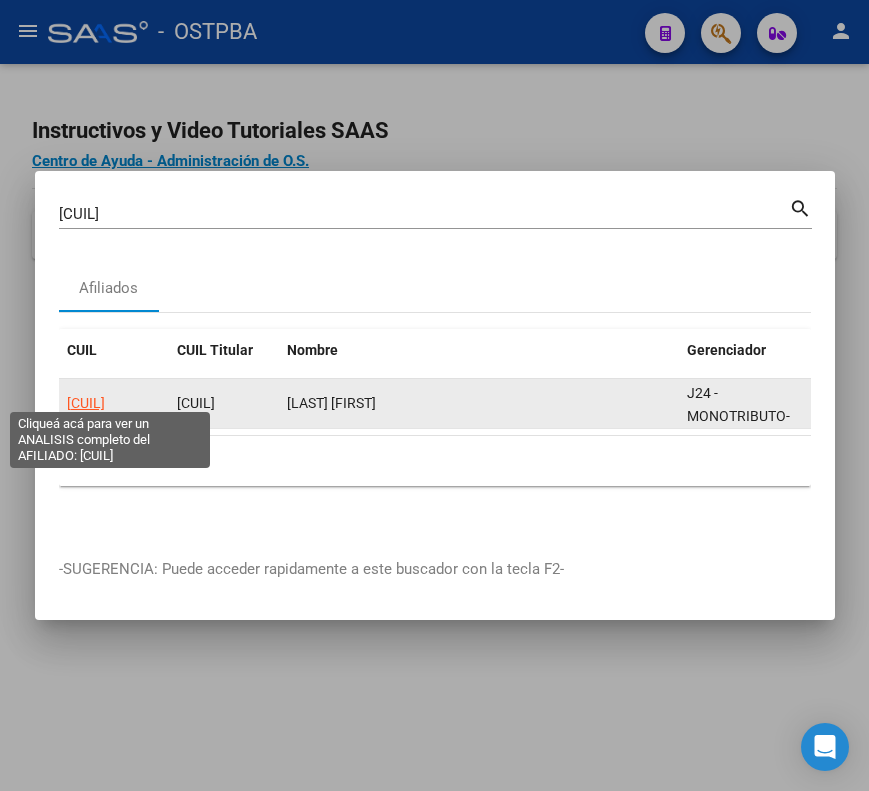click on "[CUIL]" 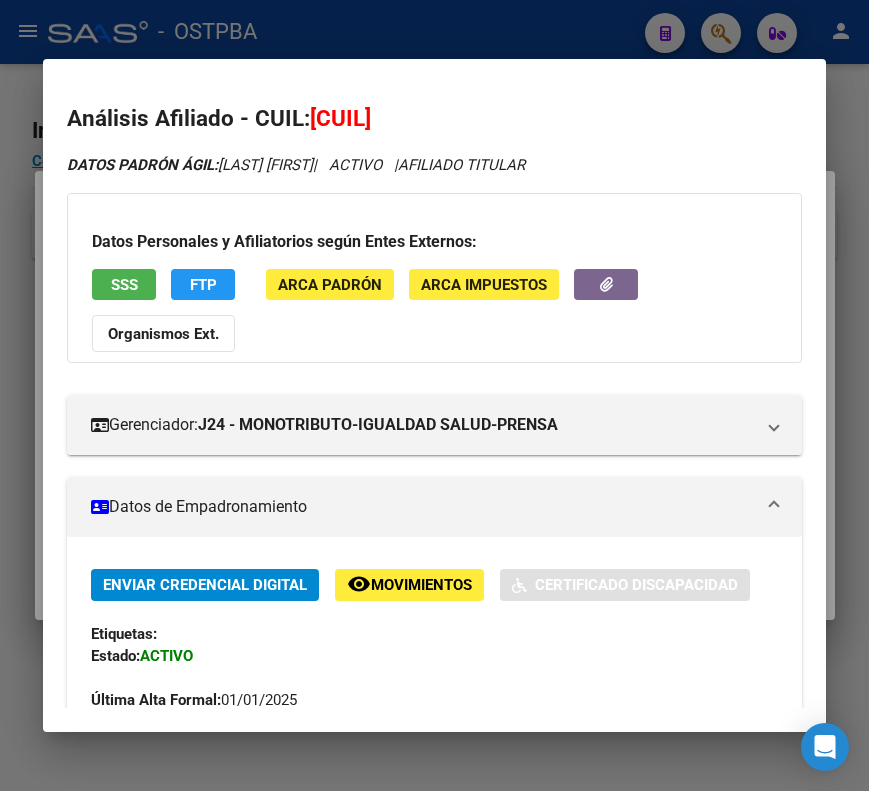 click on "Datos de Empadronamiento" at bounding box center (434, 507) 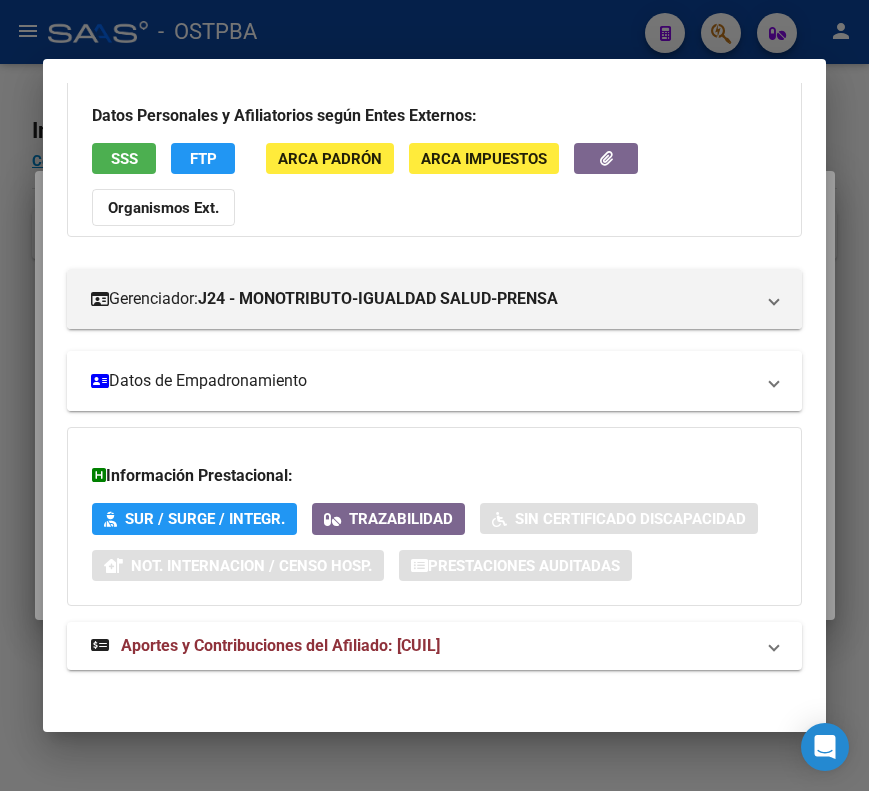 scroll, scrollTop: 133, scrollLeft: 0, axis: vertical 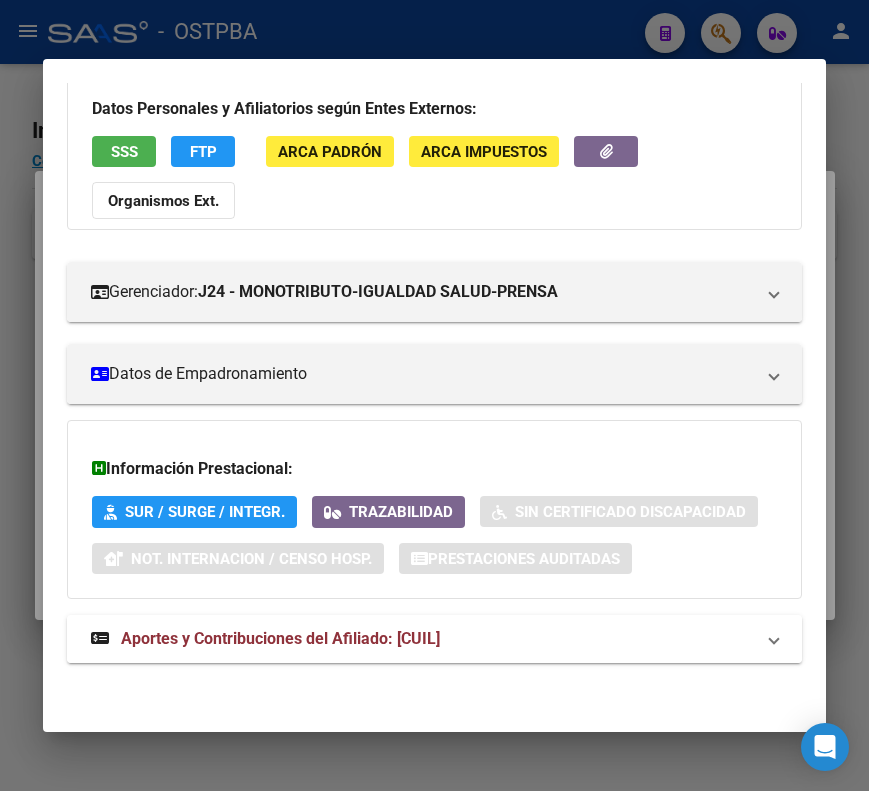 drag, startPoint x: 141, startPoint y: 647, endPoint x: 144, endPoint y: 621, distance: 26.172504 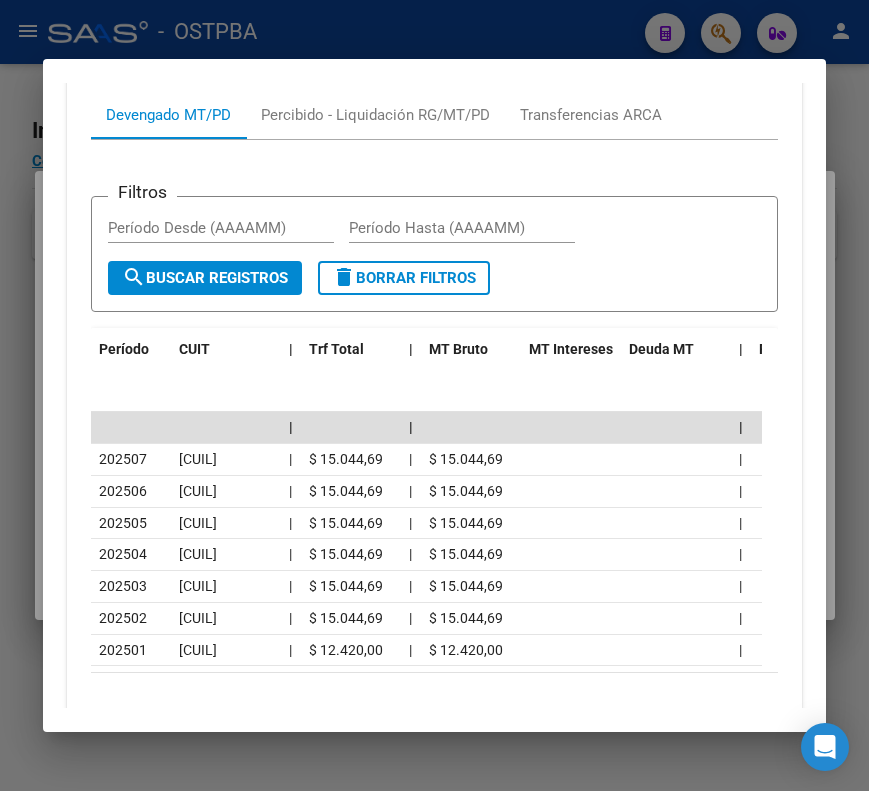 scroll, scrollTop: 850, scrollLeft: 0, axis: vertical 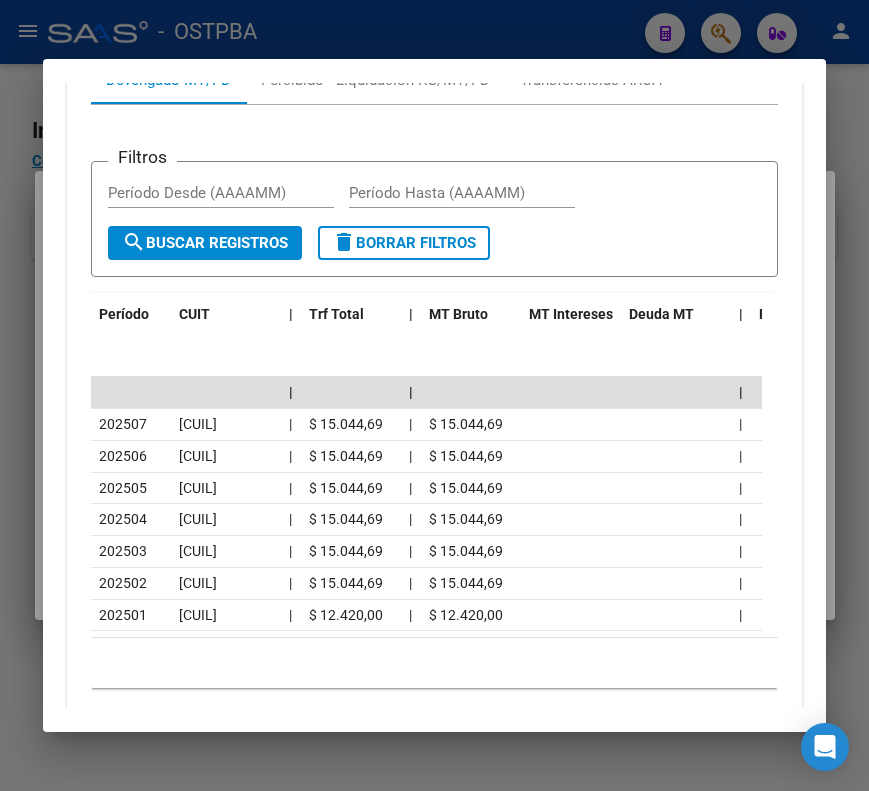 click at bounding box center (434, 395) 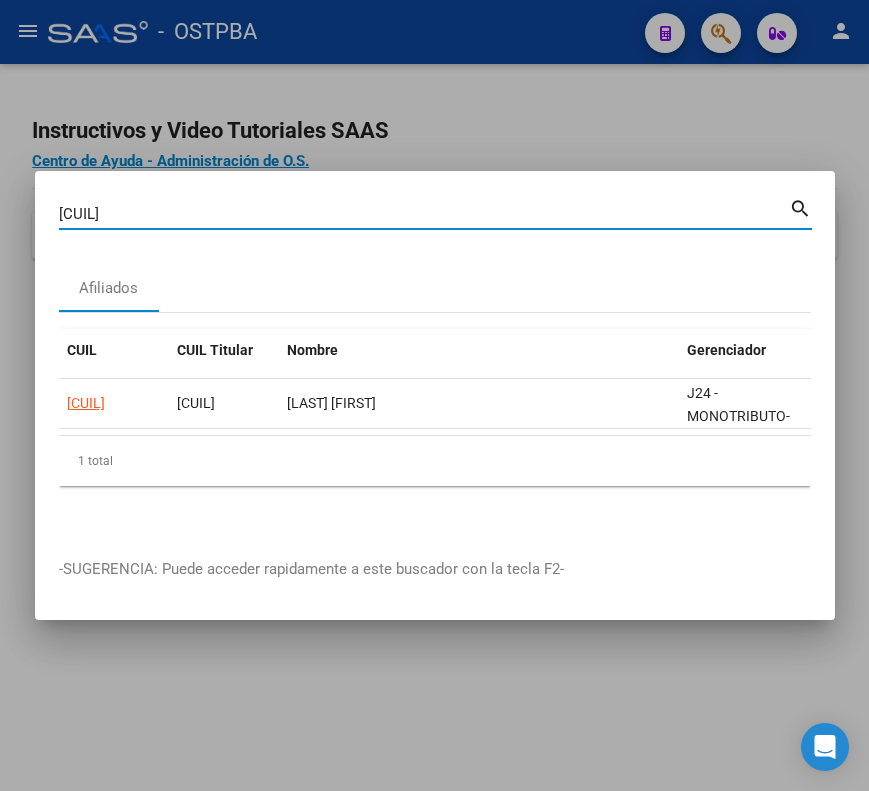 click on "[CUIL]" at bounding box center [424, 214] 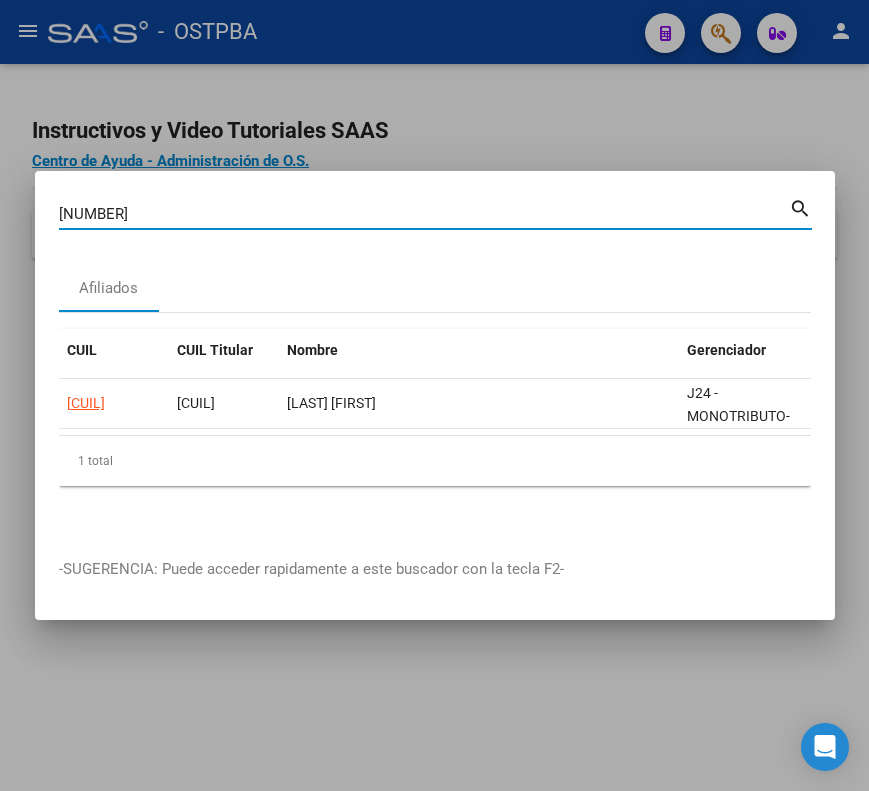 type on "[NUMBER]" 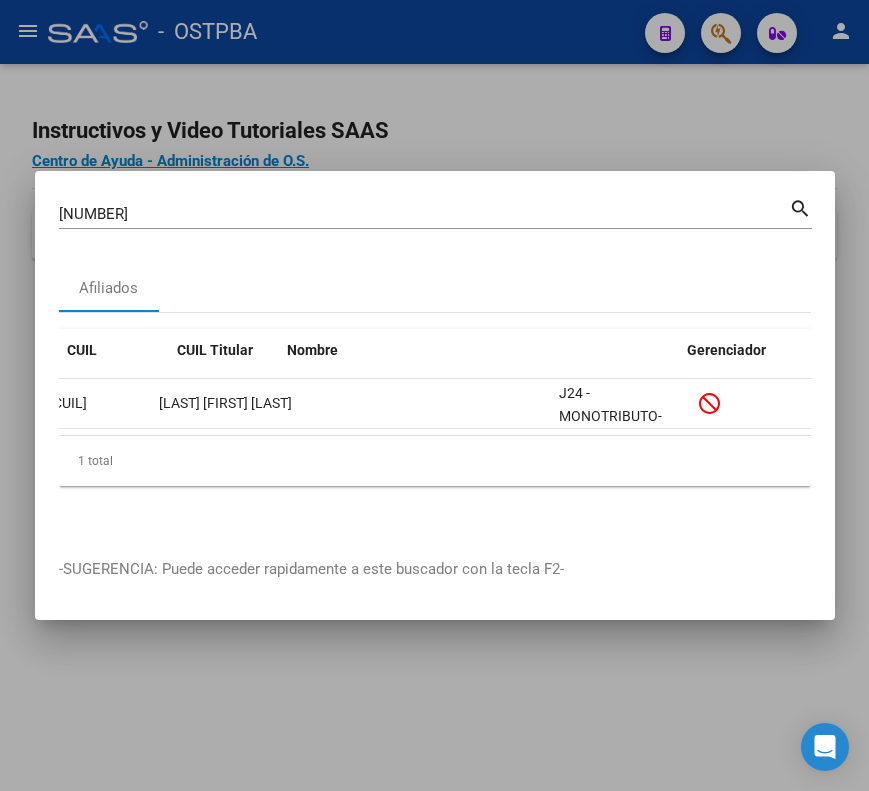 scroll, scrollTop: 0, scrollLeft: 0, axis: both 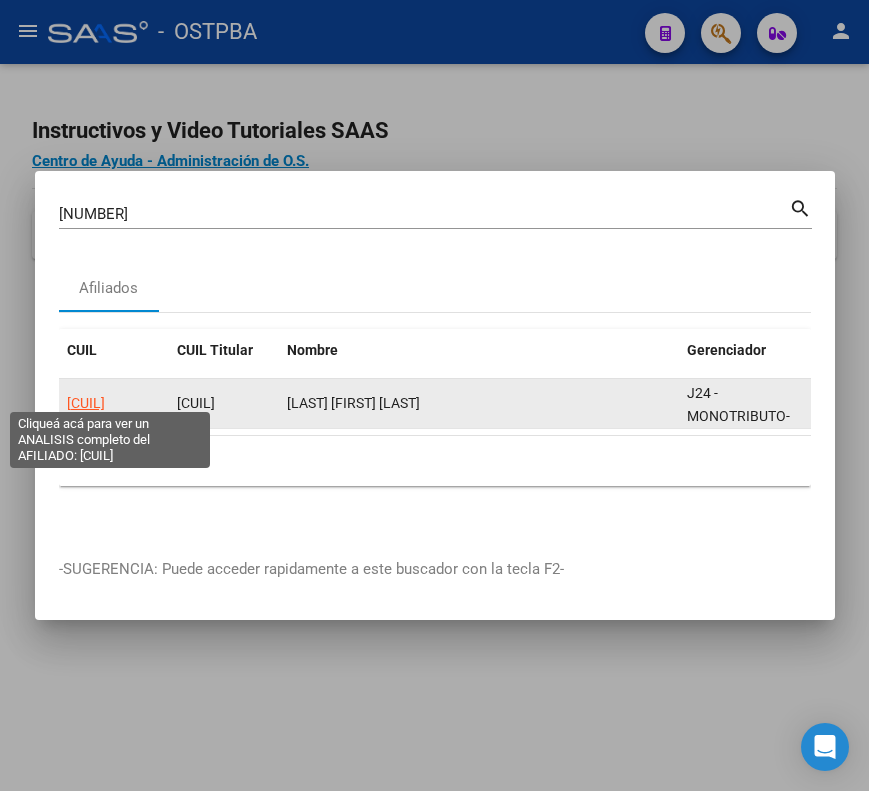 click on "[CUIL]" 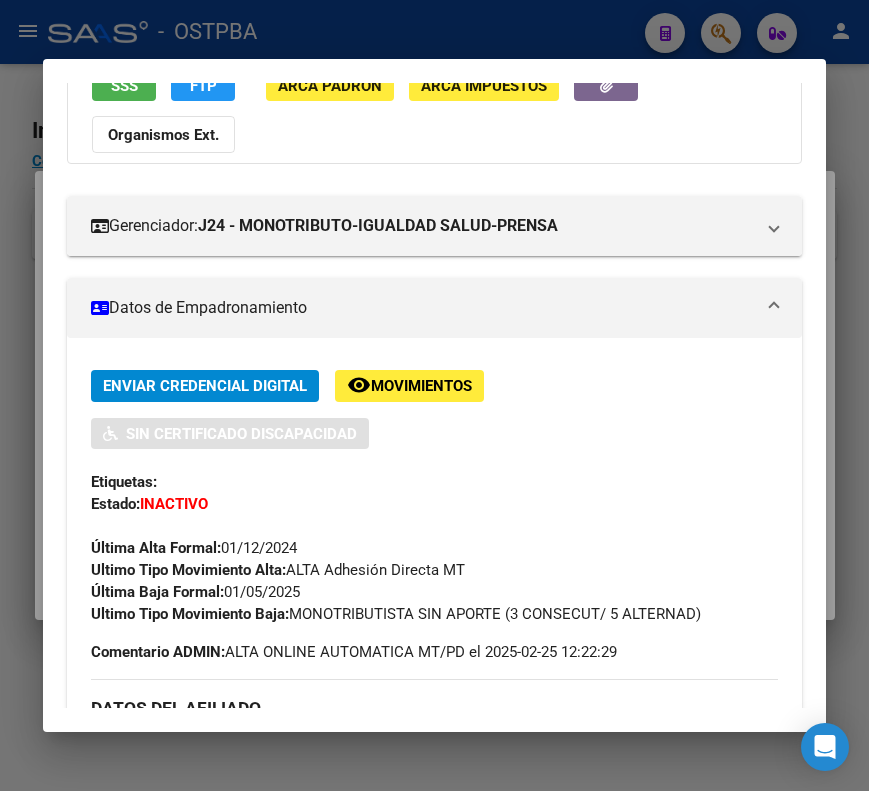 scroll, scrollTop: 200, scrollLeft: 0, axis: vertical 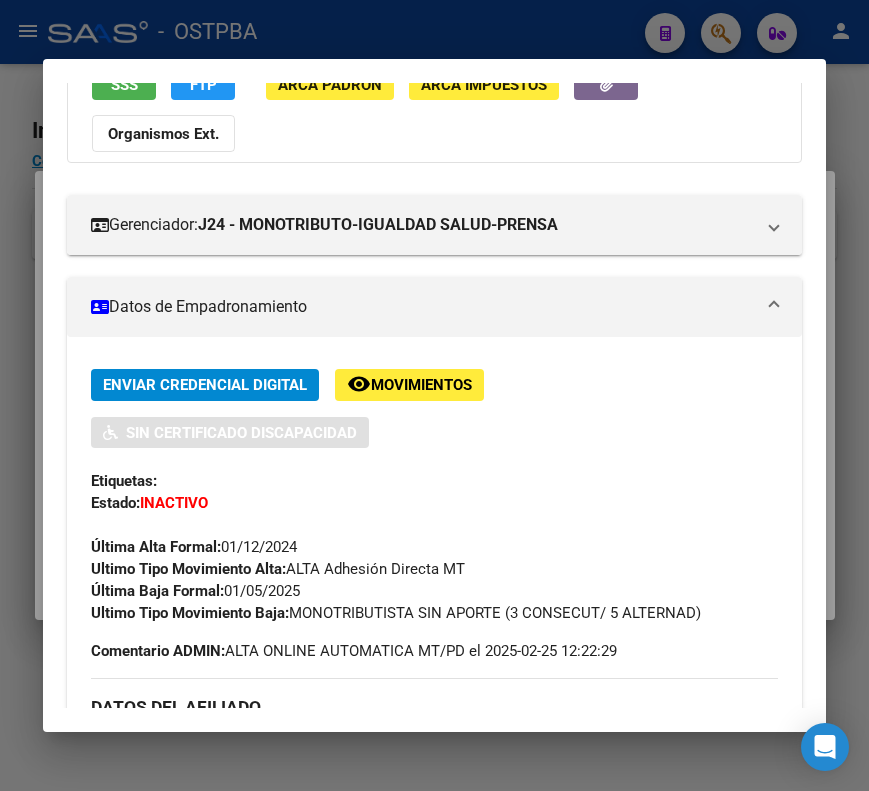 click on "Datos de Empadronamiento" at bounding box center [434, 307] 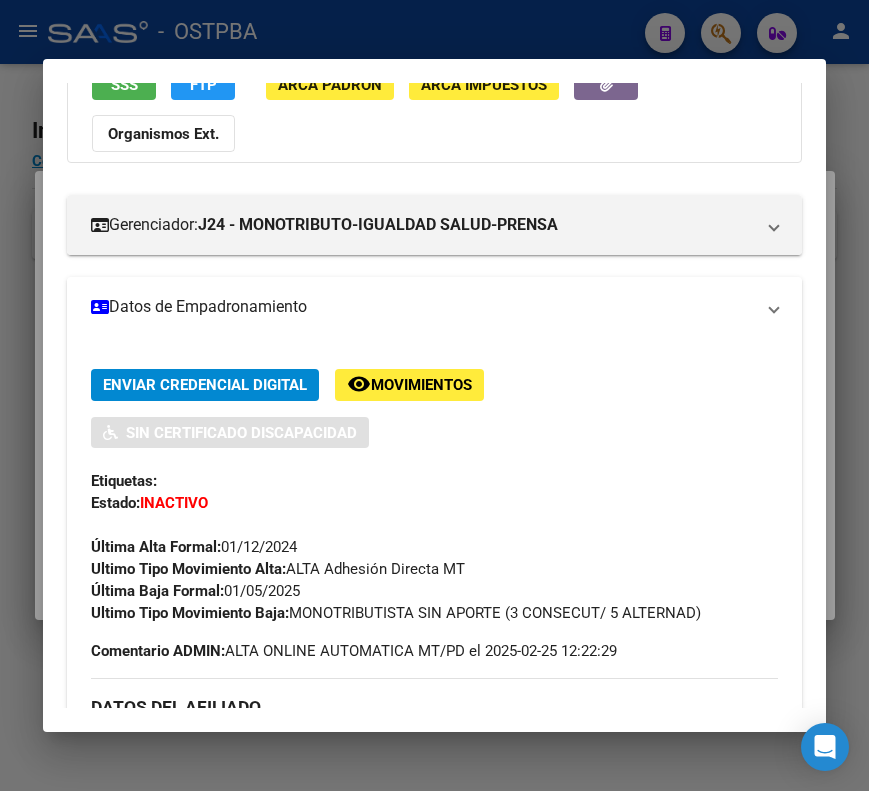 scroll, scrollTop: 133, scrollLeft: 0, axis: vertical 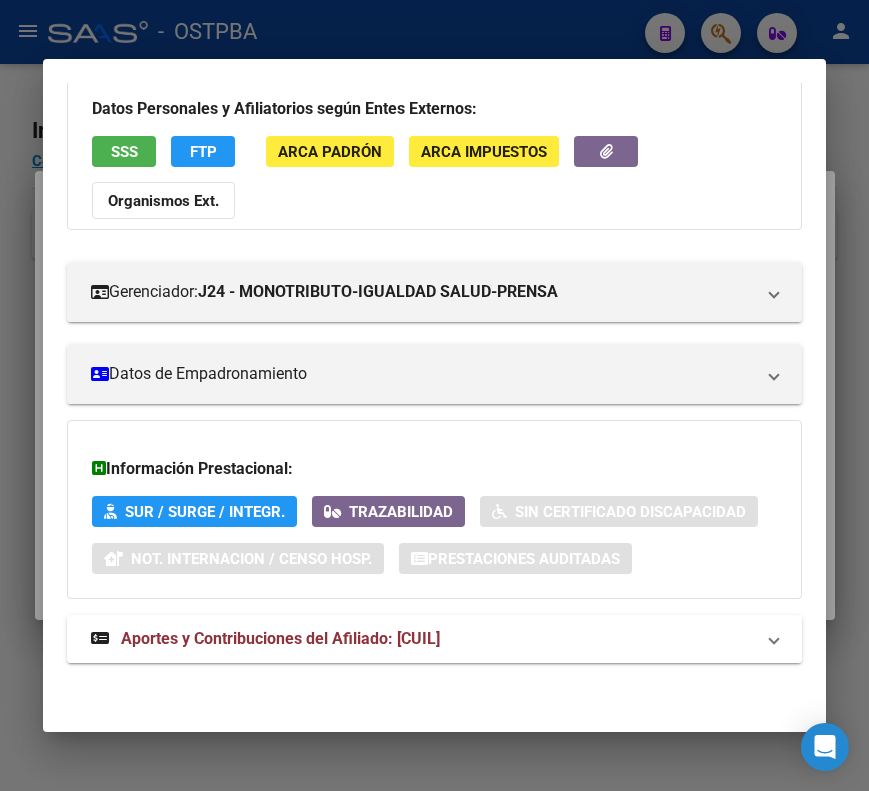 click on "Aportes y Contribuciones del Afiliado: [CUIL]" at bounding box center (280, 638) 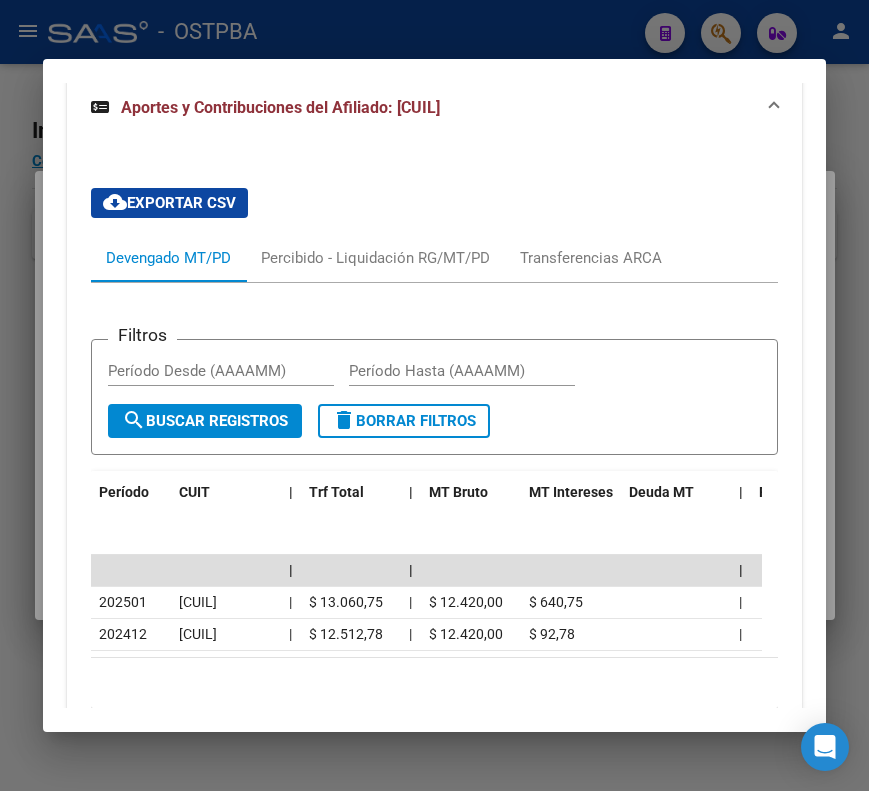 scroll, scrollTop: 674, scrollLeft: 0, axis: vertical 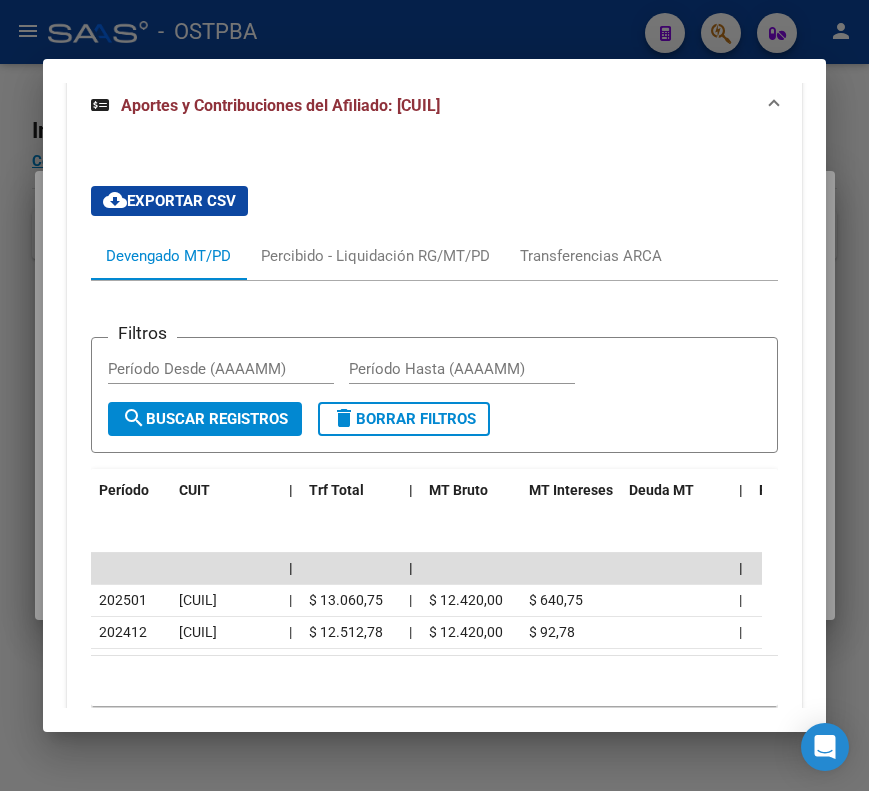 click at bounding box center [434, 395] 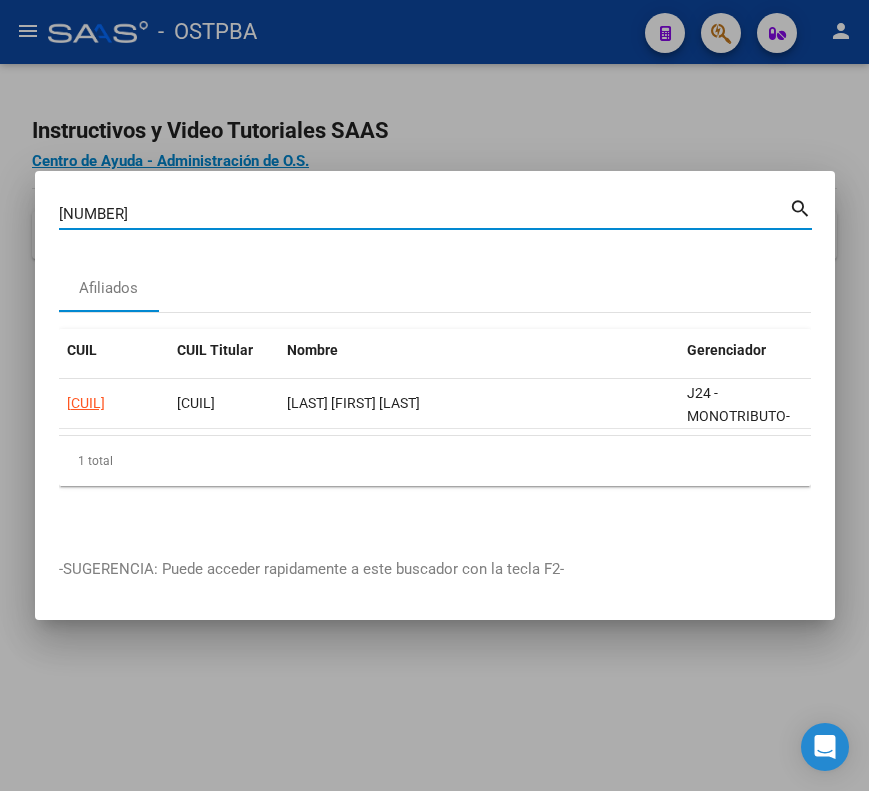 click on "[NUMBER]" at bounding box center (424, 214) 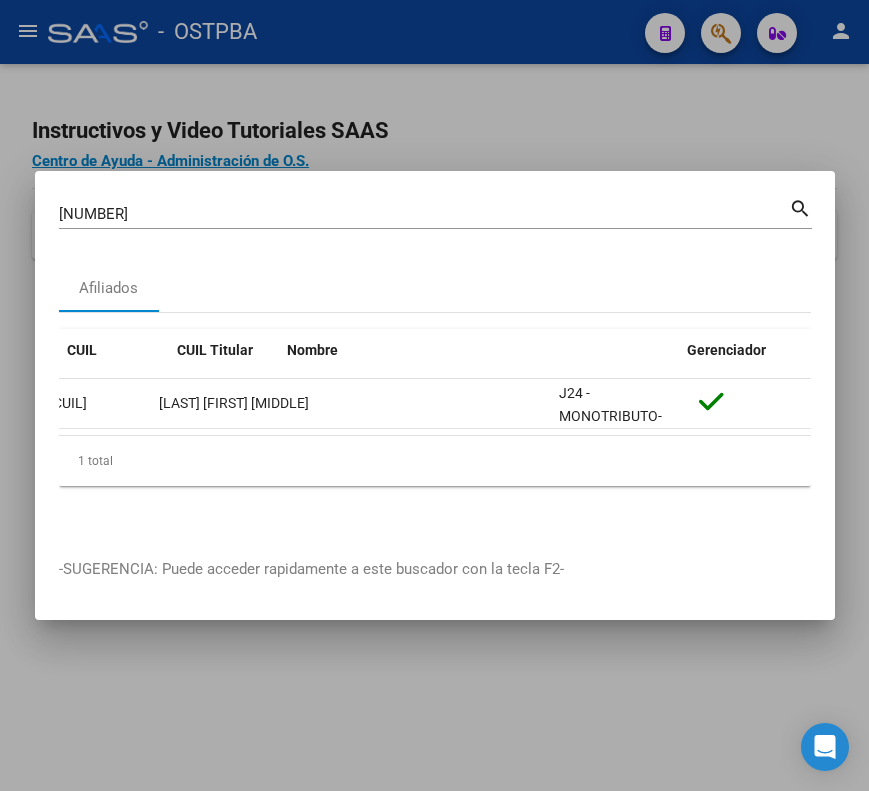scroll, scrollTop: 0, scrollLeft: 0, axis: both 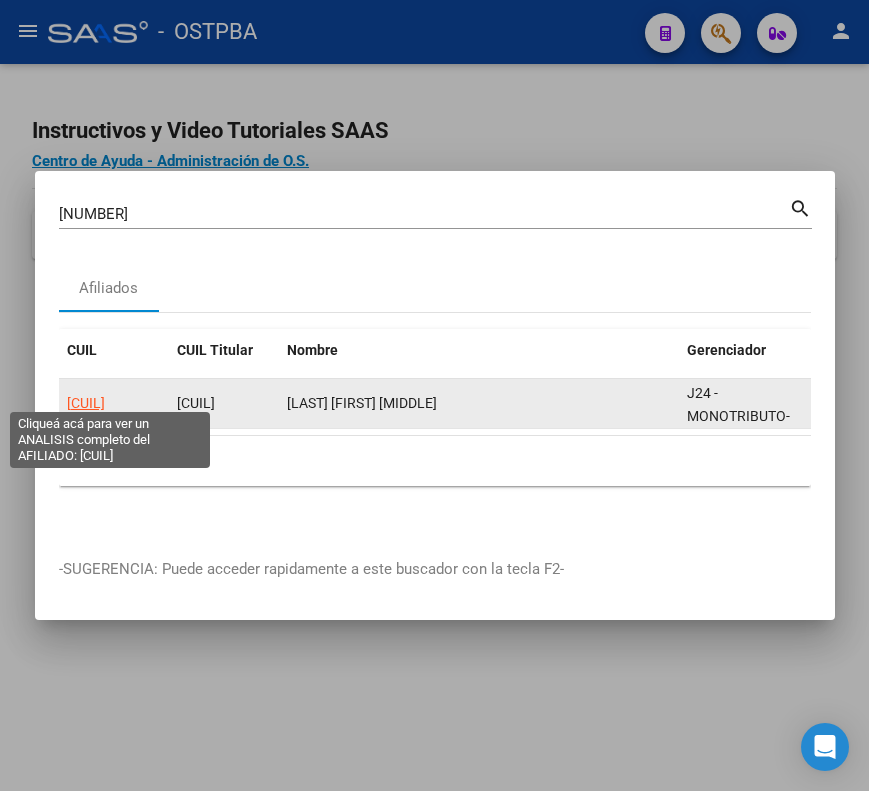 click on "[CUIL]" 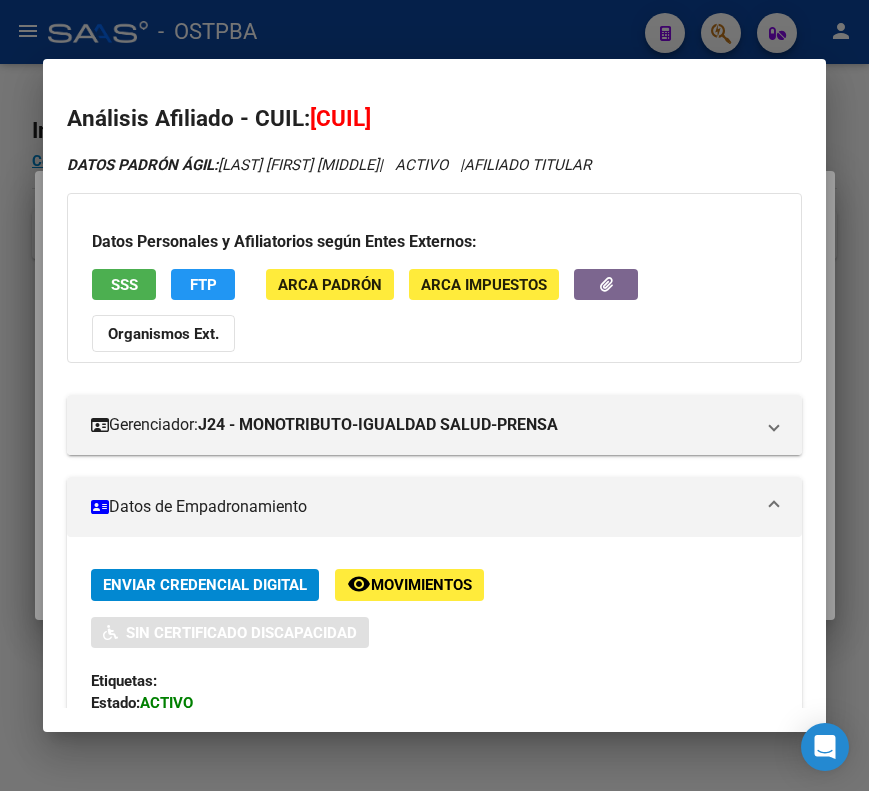 click on "Datos de Empadronamiento" at bounding box center [422, 507] 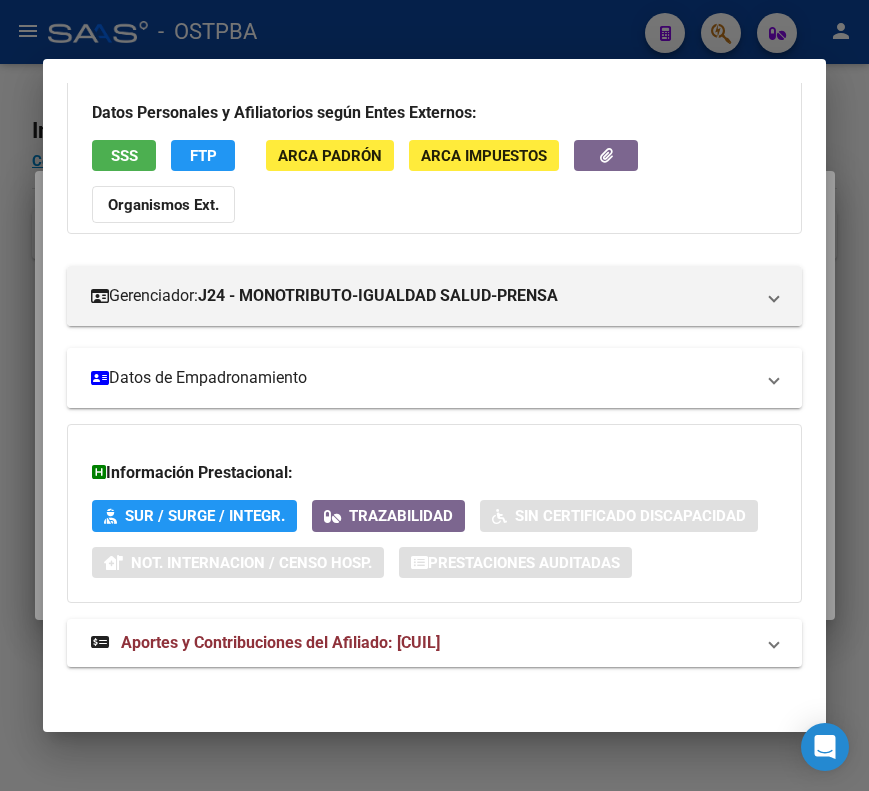 scroll, scrollTop: 133, scrollLeft: 0, axis: vertical 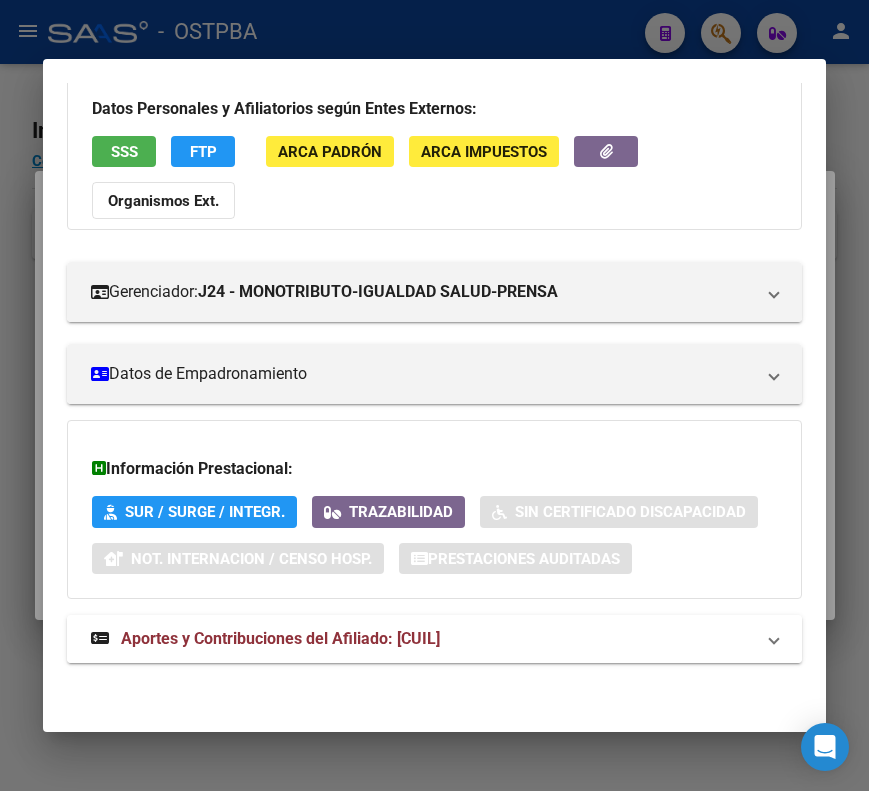 click on "Aportes y Contribuciones del Afiliado: [CUIL]" at bounding box center [280, 638] 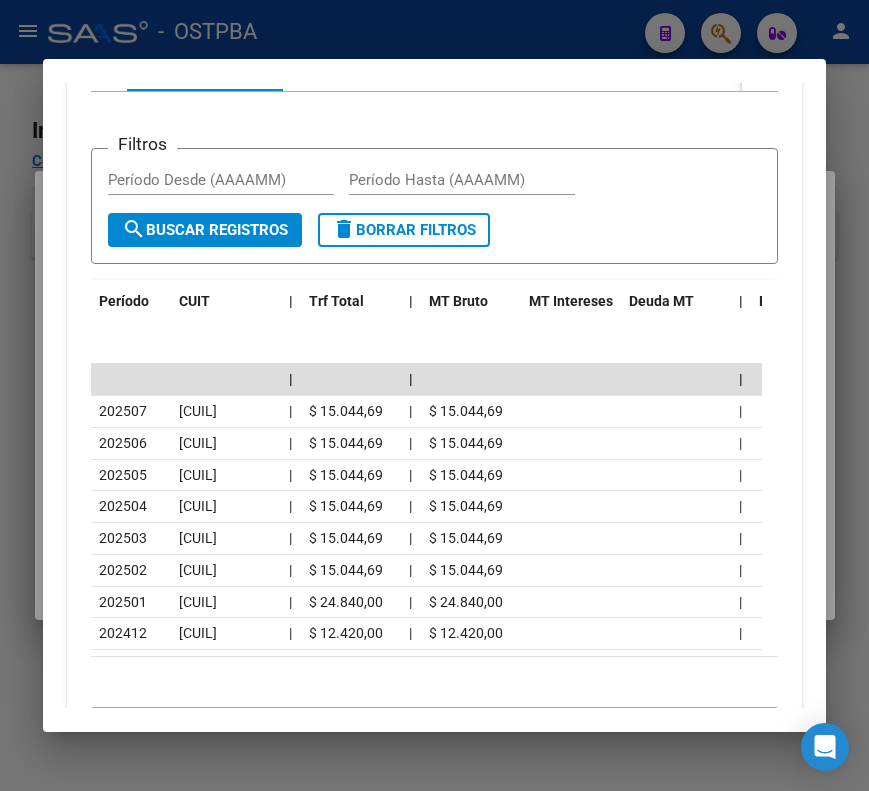 scroll, scrollTop: 874, scrollLeft: 0, axis: vertical 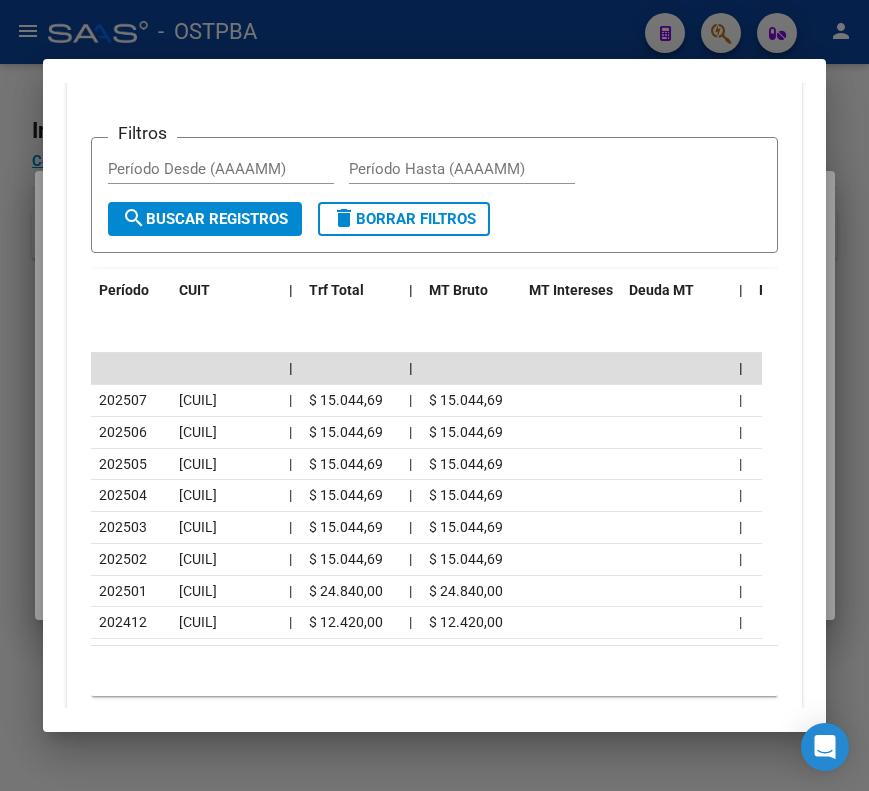 click at bounding box center [434, 395] 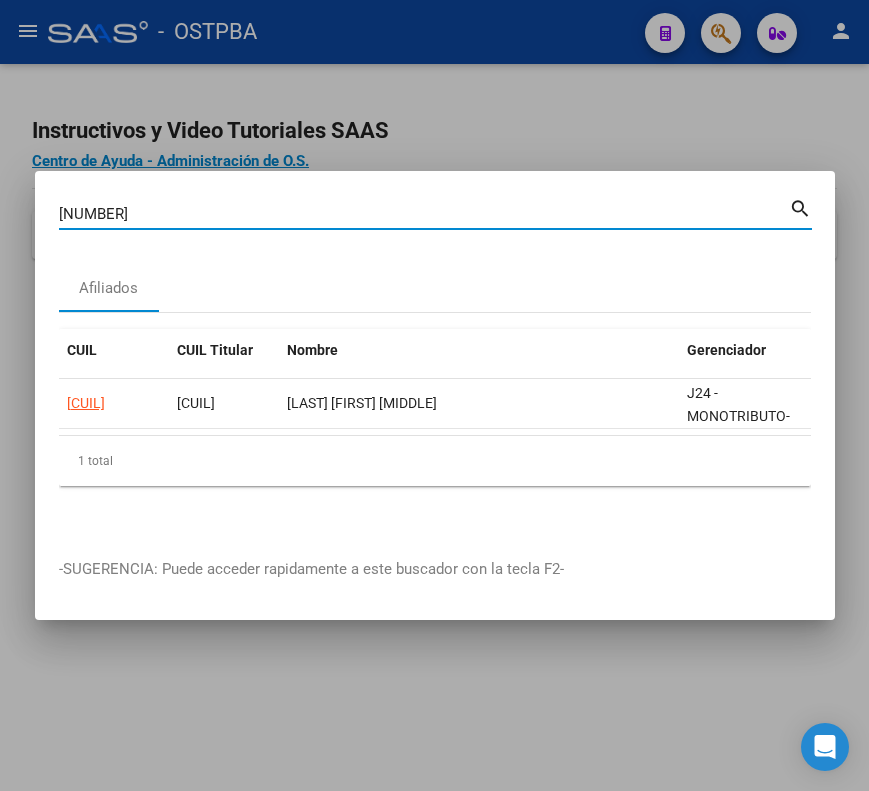 click on "[NUMBER]" at bounding box center (424, 214) 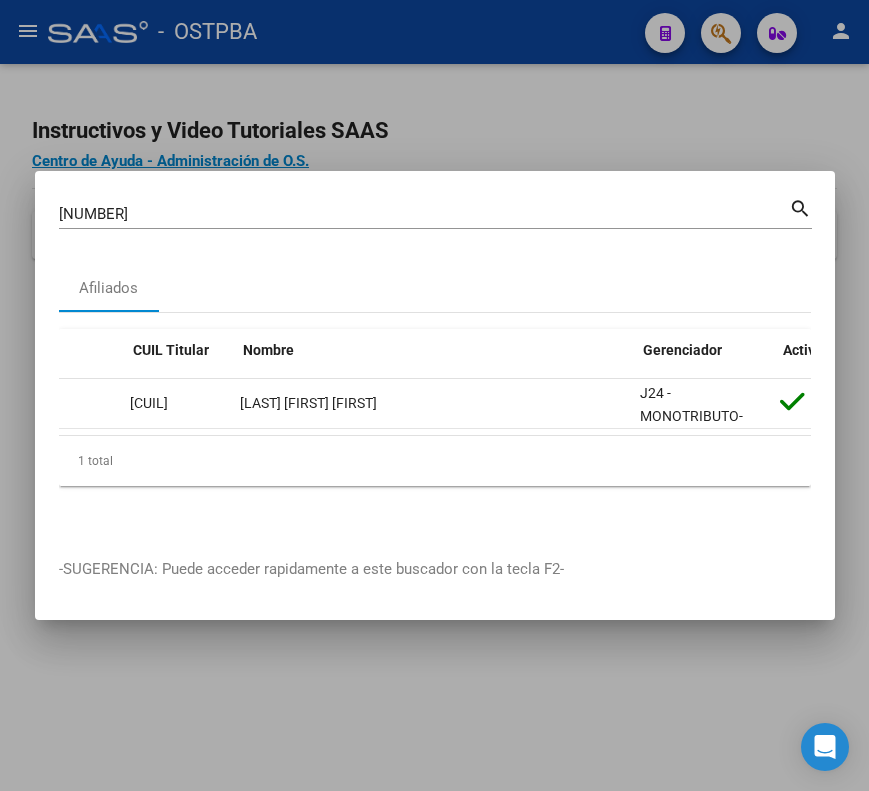 scroll, scrollTop: 0, scrollLeft: 0, axis: both 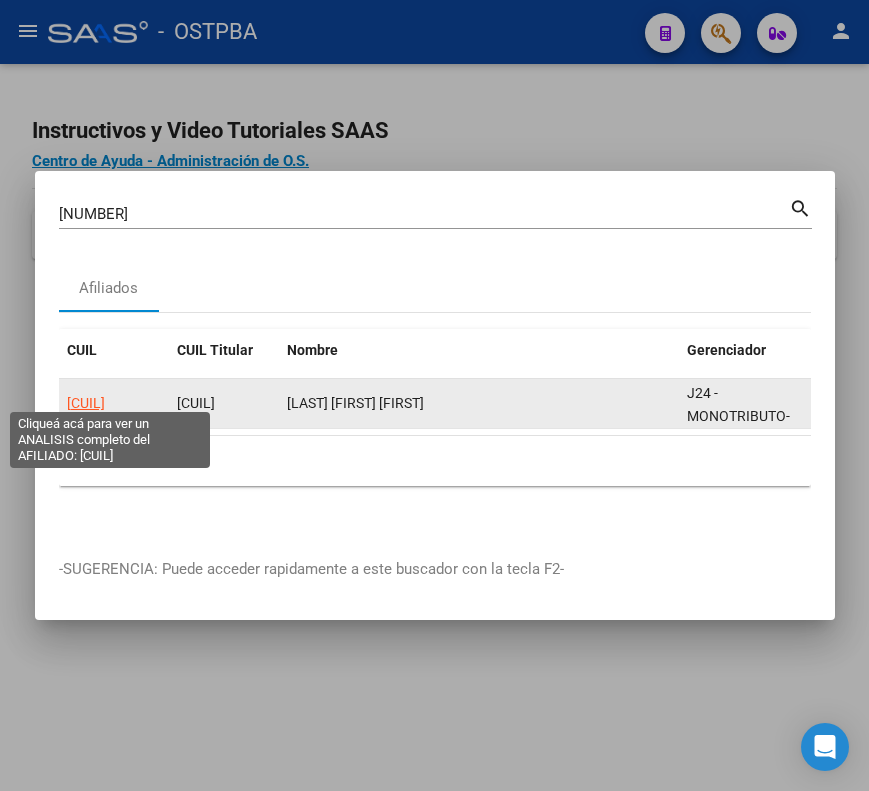 click on "[CUIL]" 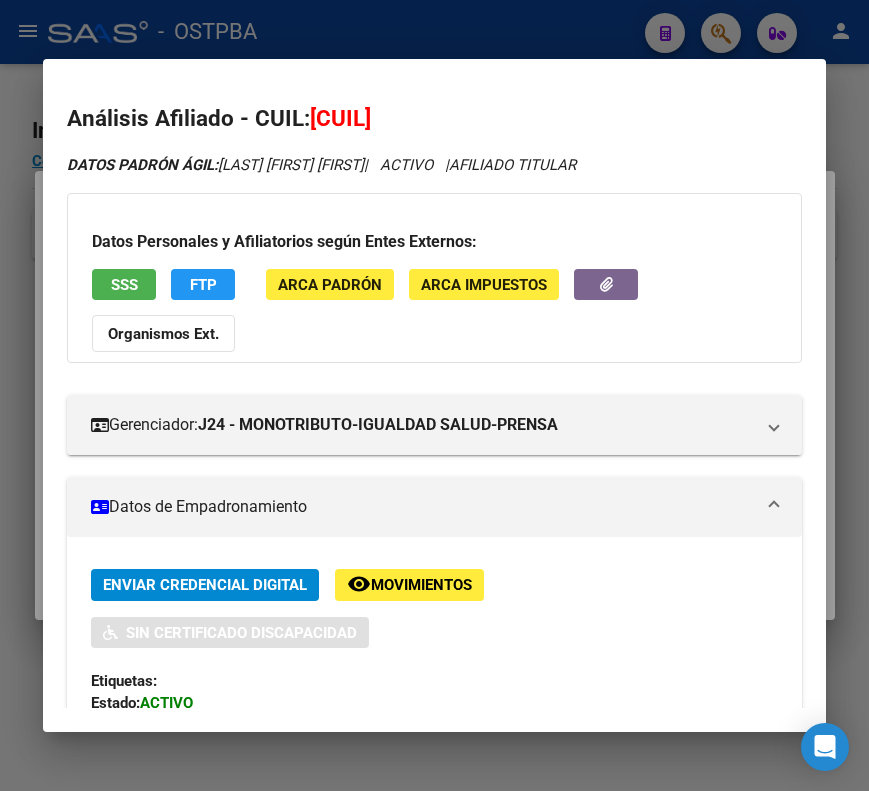 click on "Datos de Empadronamiento" at bounding box center [422, 507] 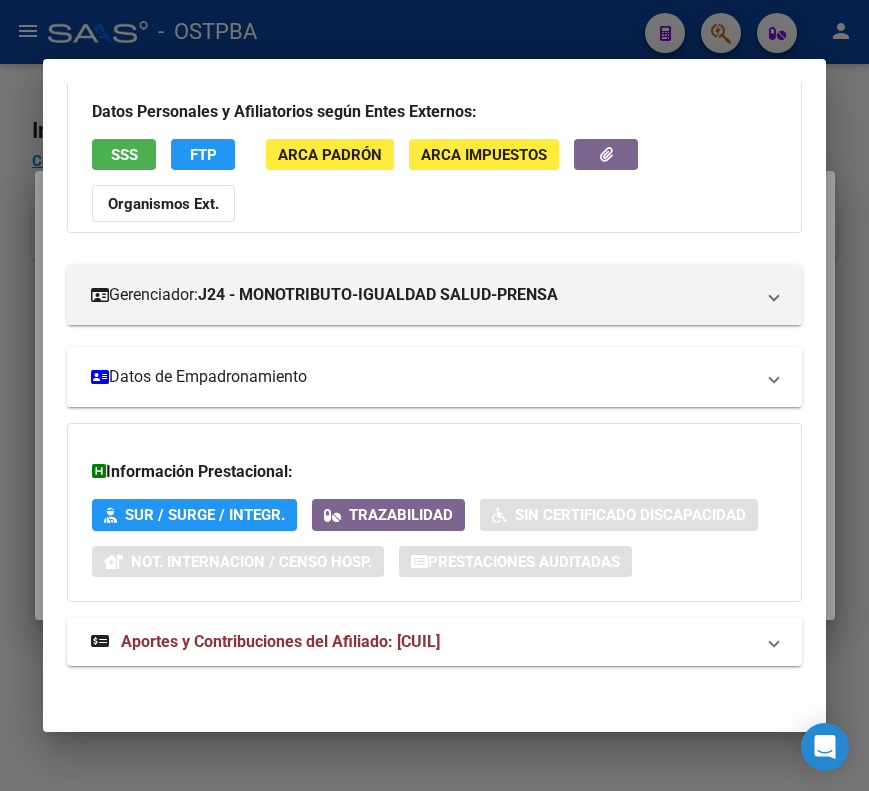 scroll, scrollTop: 133, scrollLeft: 0, axis: vertical 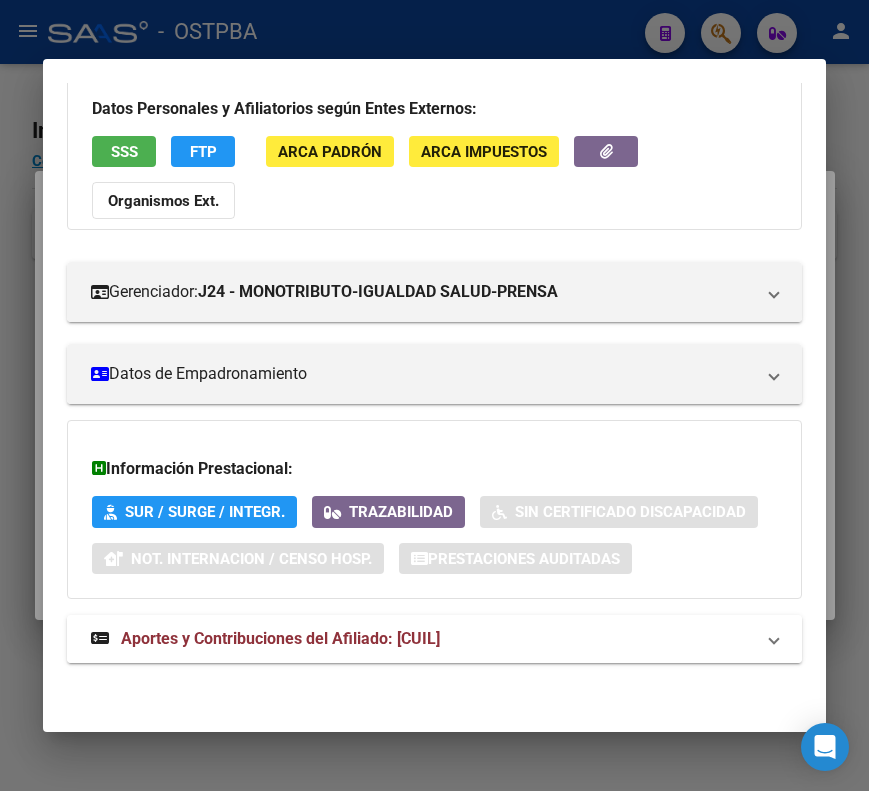 click on "Aportes y Contribuciones del Afiliado: [CUIL]" at bounding box center [280, 638] 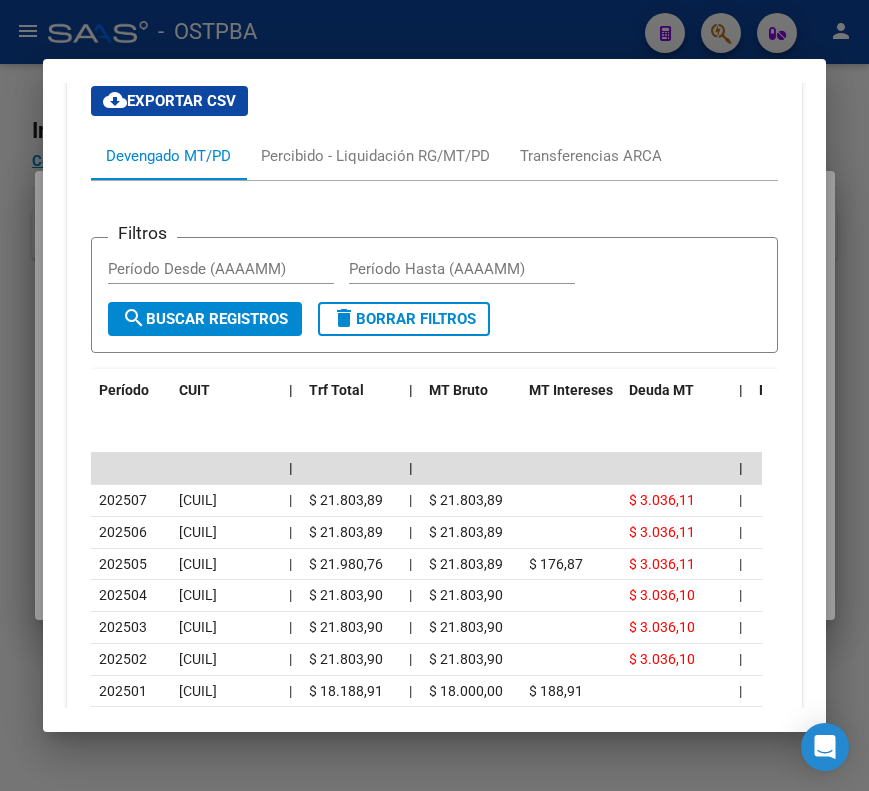 scroll, scrollTop: 874, scrollLeft: 0, axis: vertical 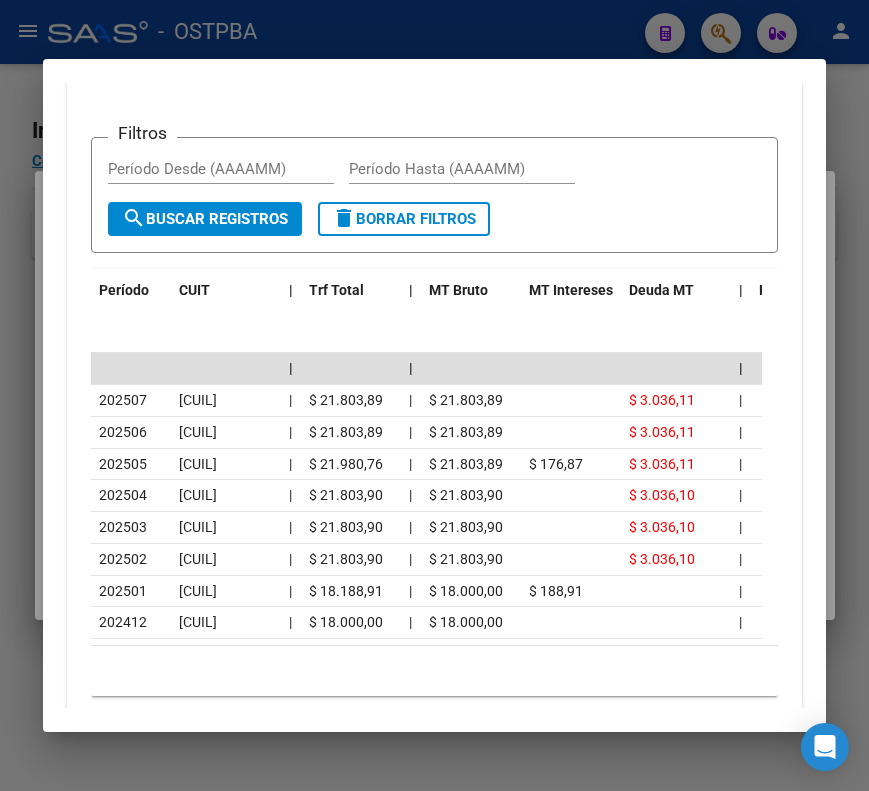 click at bounding box center (434, 395) 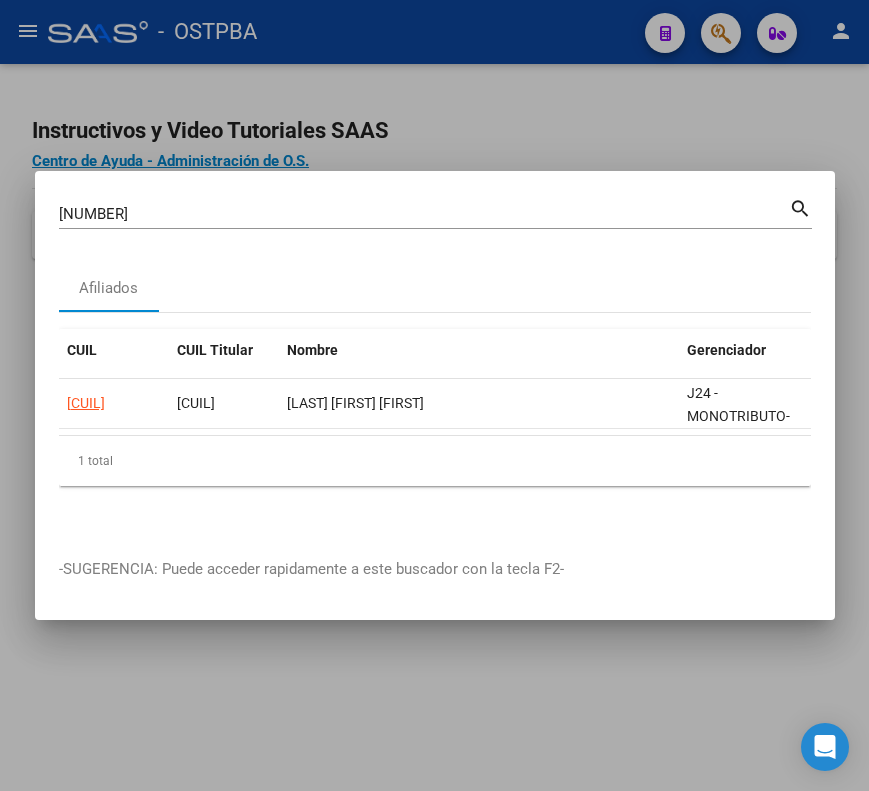 click on "[NUMBER]" at bounding box center [424, 214] 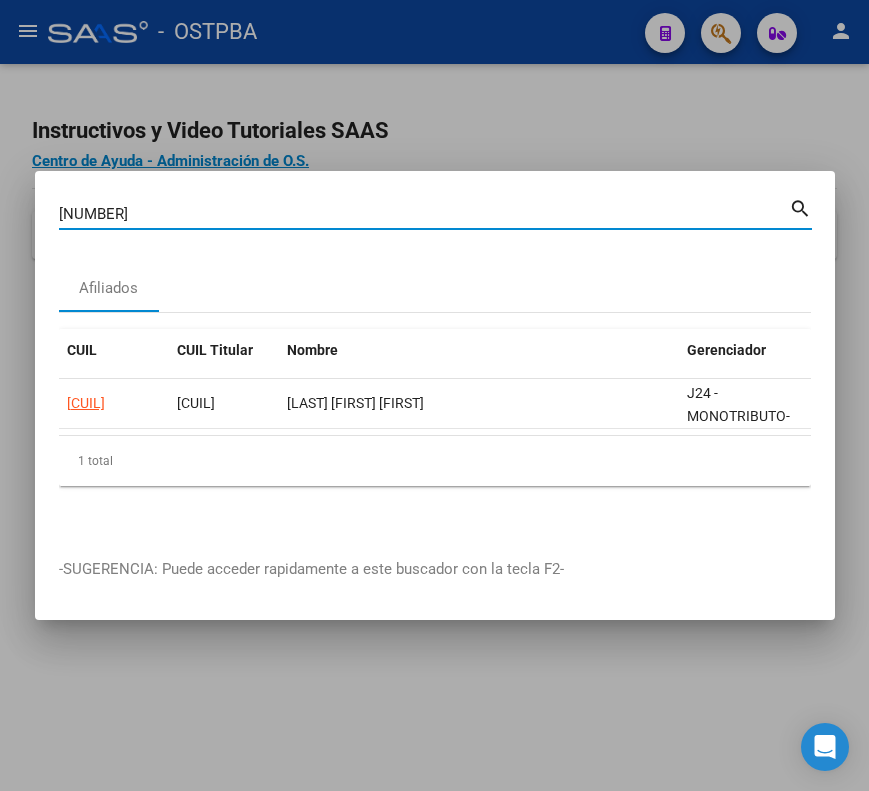 click on "[NUMBER]" at bounding box center [424, 214] 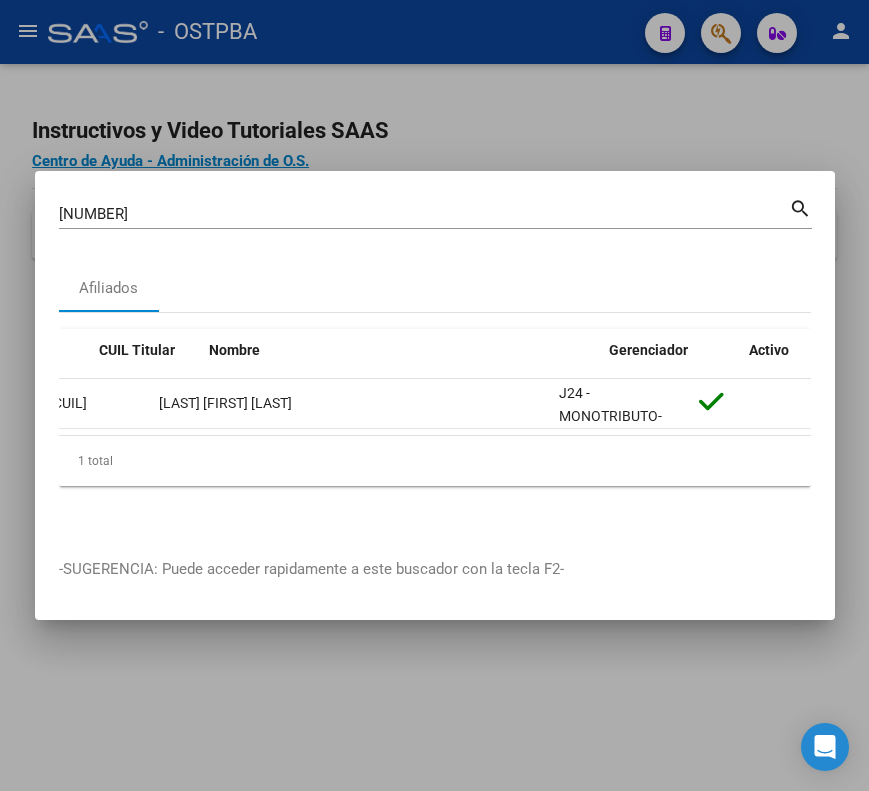 scroll, scrollTop: 0, scrollLeft: 0, axis: both 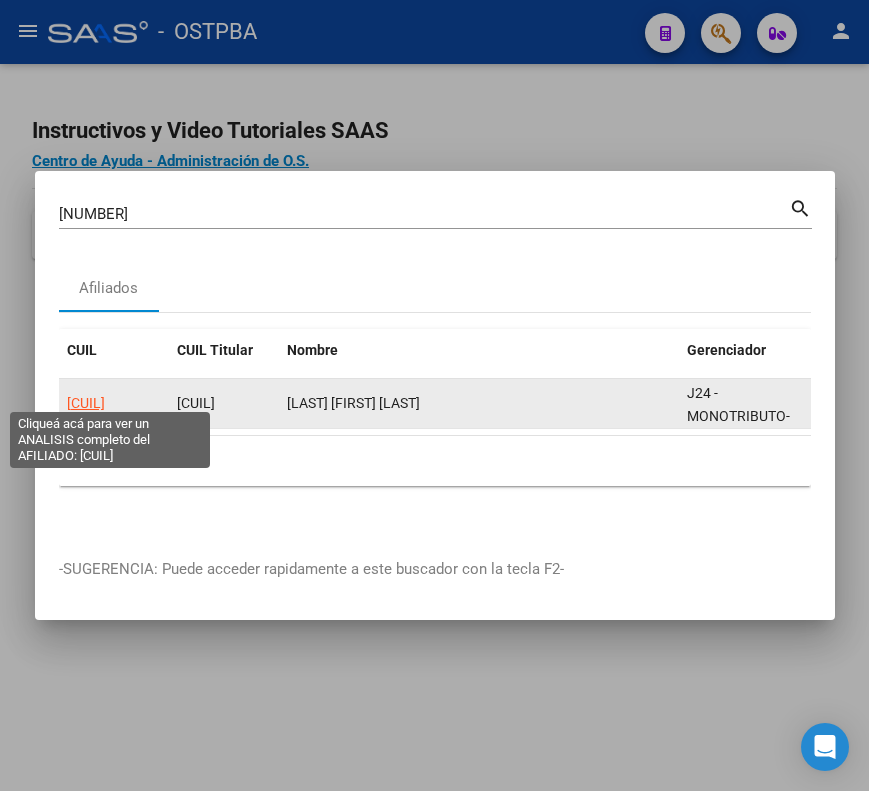 click on "[CUIL]" 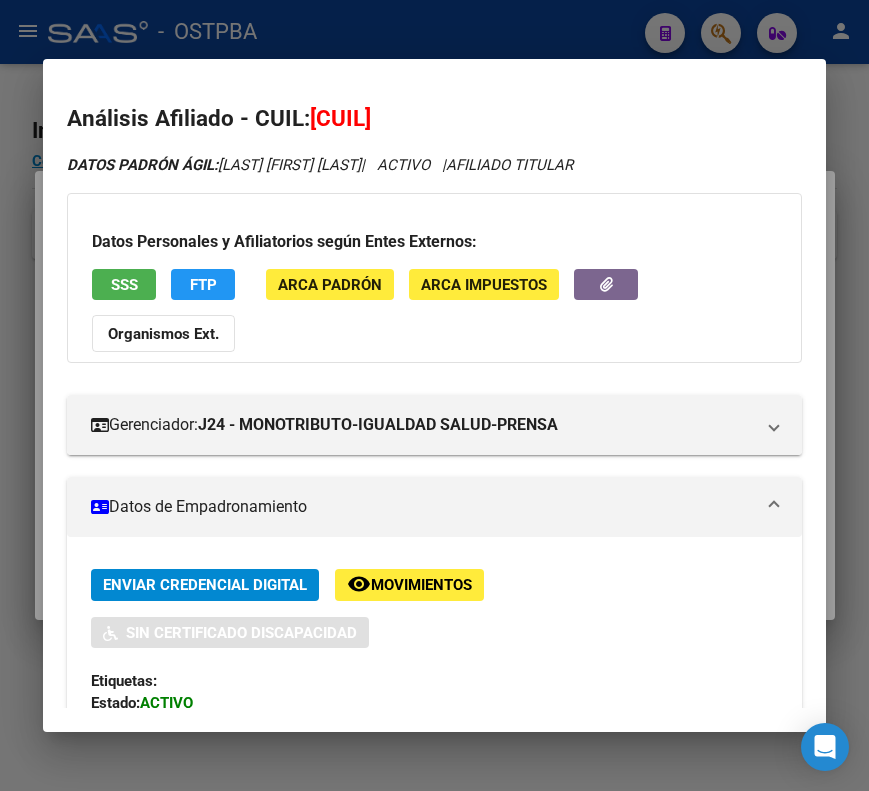 click on "Datos de Empadronamiento" at bounding box center (422, 507) 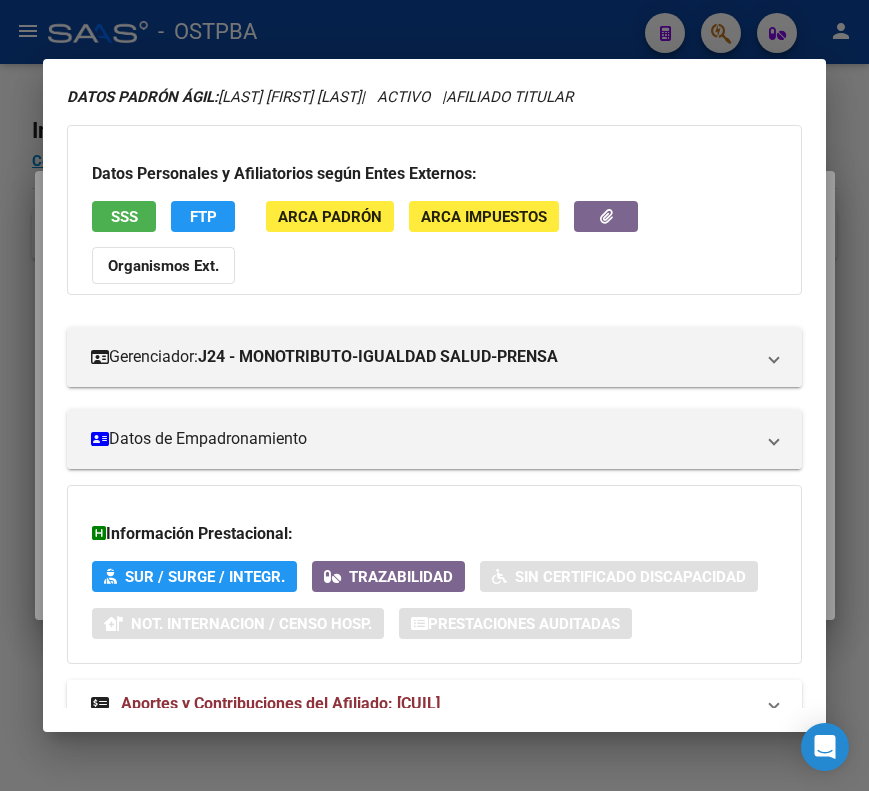 scroll, scrollTop: 133, scrollLeft: 0, axis: vertical 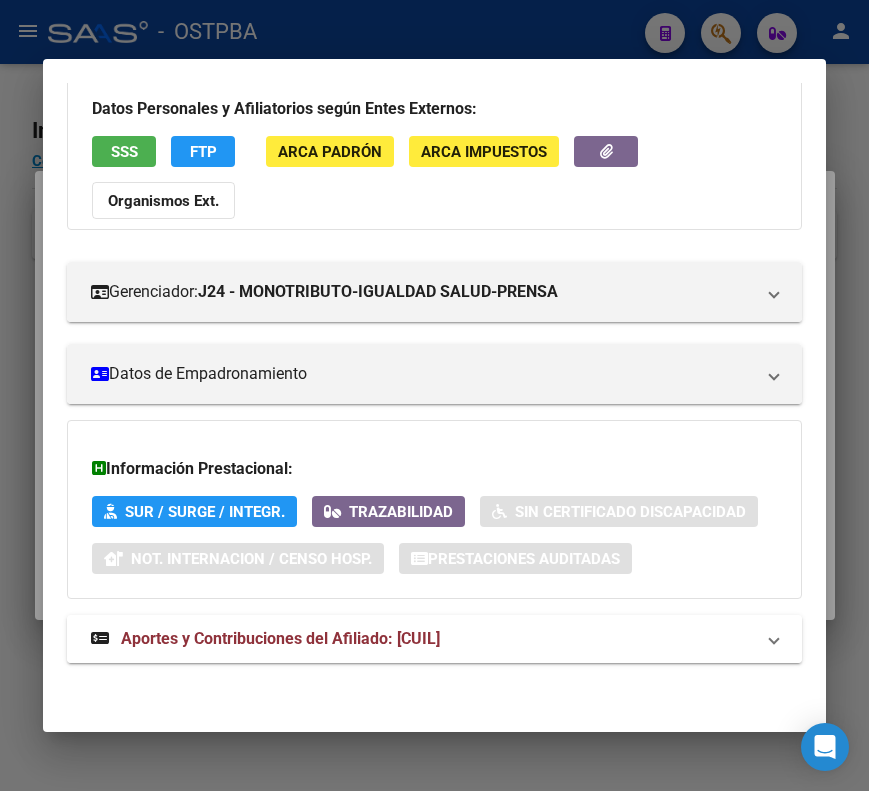 click on "Aportes y Contribuciones del Afiliado: [CUIL]" at bounding box center (434, 639) 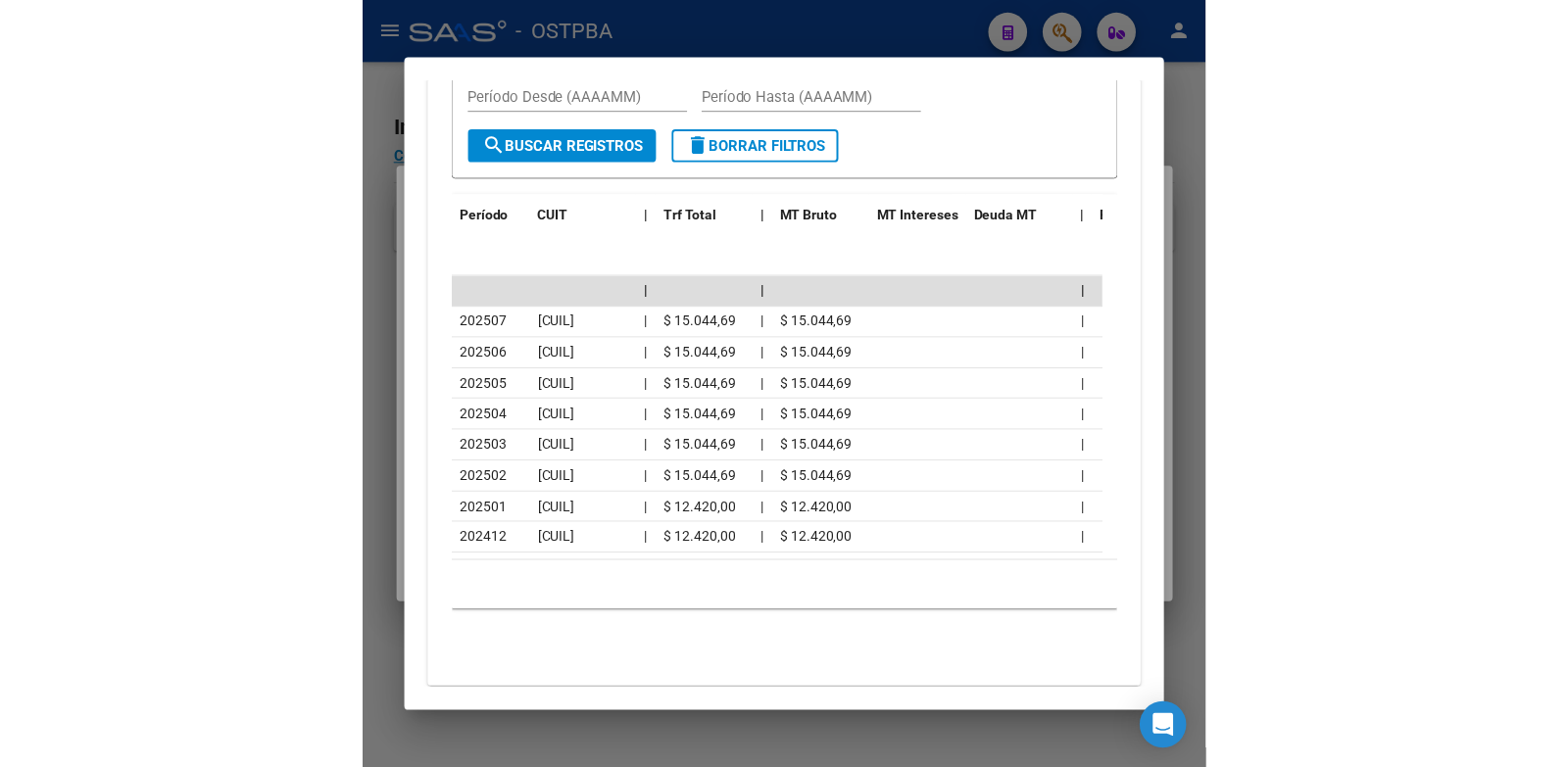 scroll, scrollTop: 931, scrollLeft: 0, axis: vertical 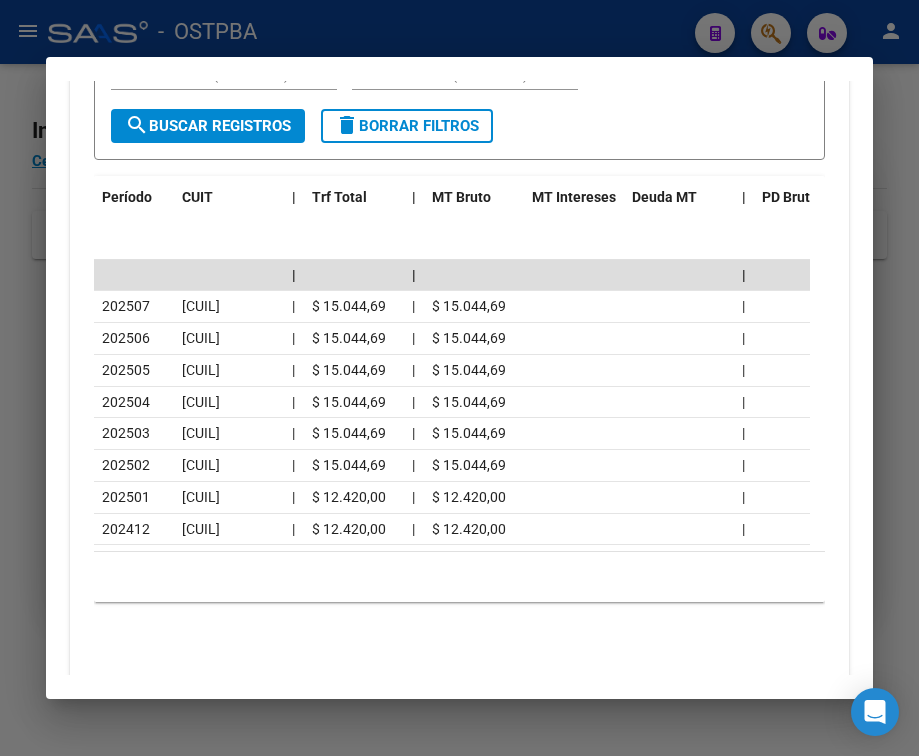 click at bounding box center [459, 378] 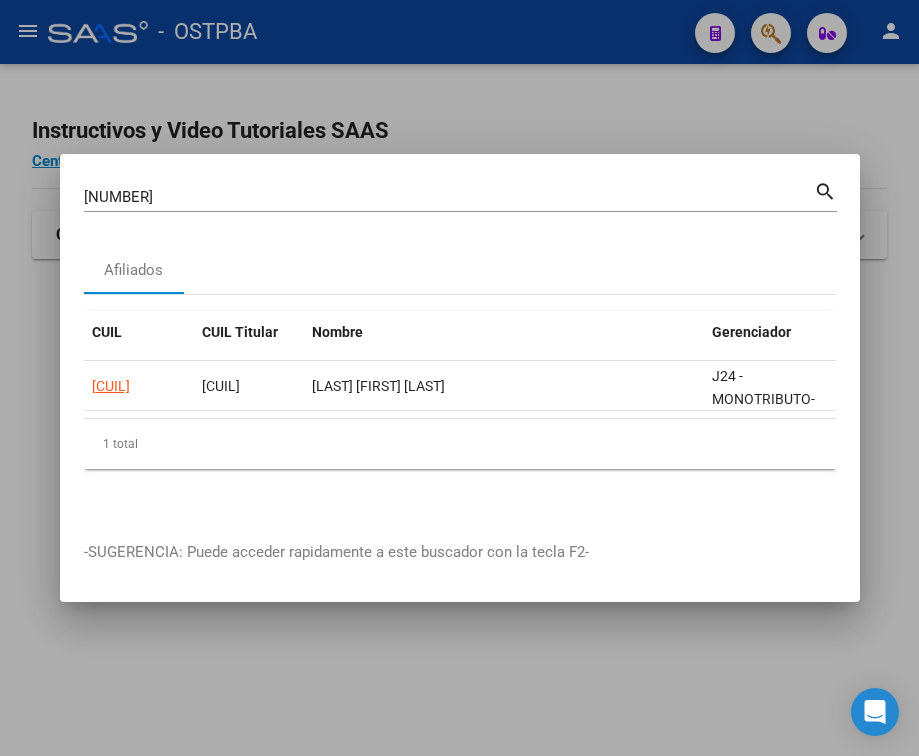 click on "[NUMBER]" at bounding box center [449, 197] 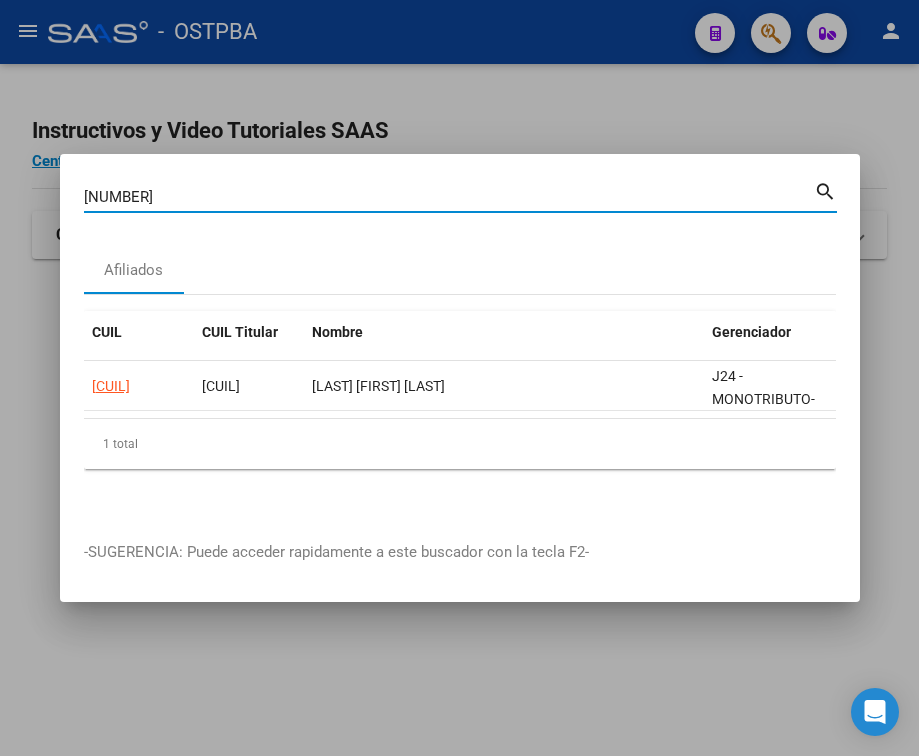 click on "[NUMBER]" at bounding box center (449, 197) 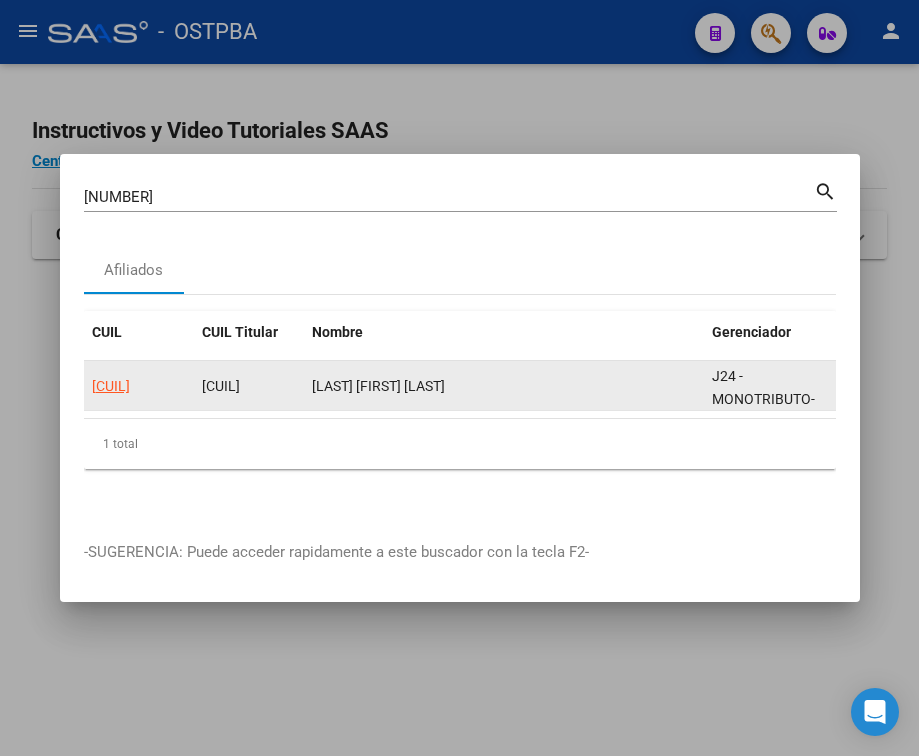 click on "[CUIL]" 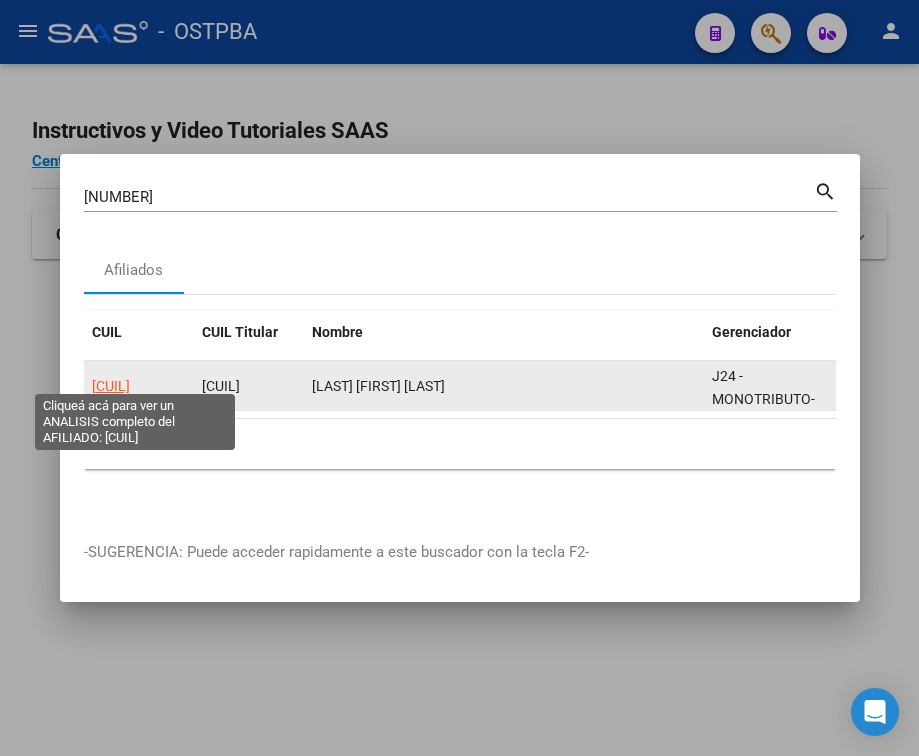click on "[CUIL]" 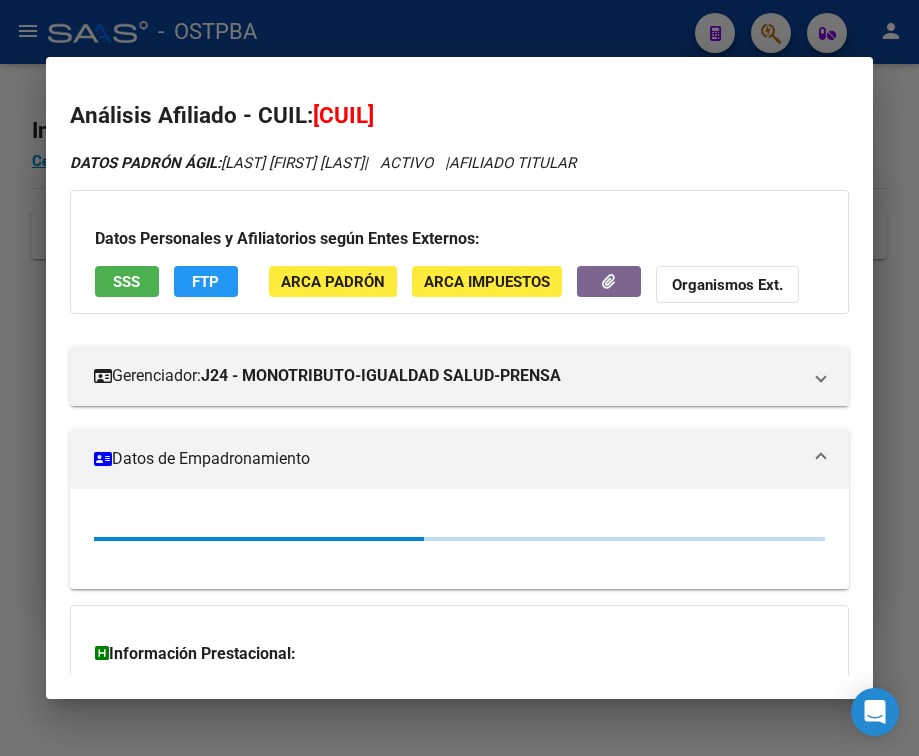 click on "Datos de Empadronamiento" at bounding box center [447, 459] 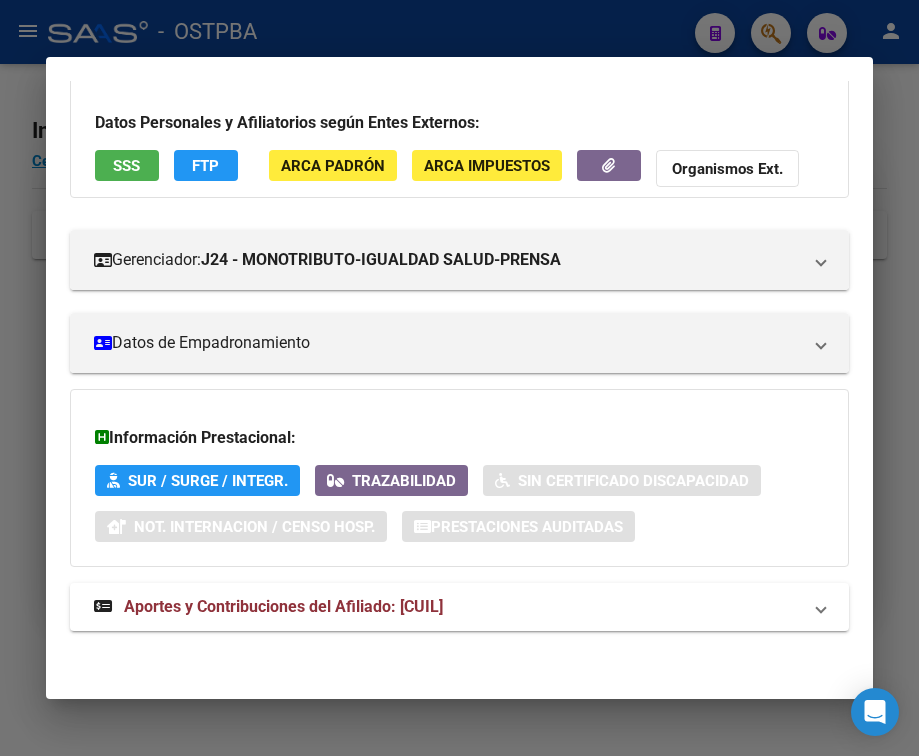 scroll, scrollTop: 131, scrollLeft: 0, axis: vertical 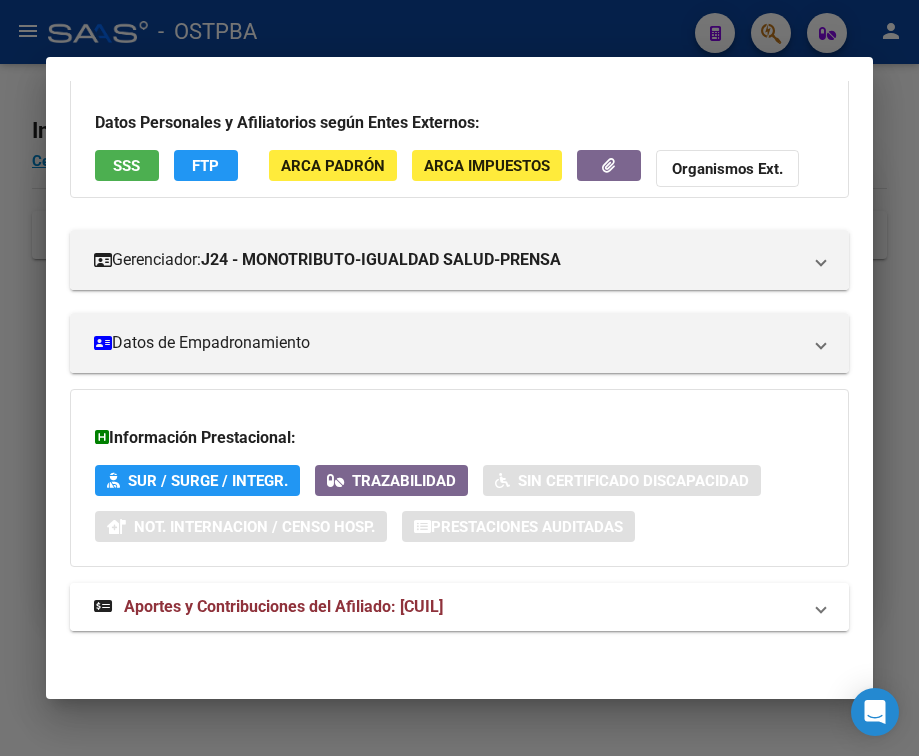 click on "Aportes y Contribuciones del Afiliado: [CUIL]" at bounding box center [268, 607] 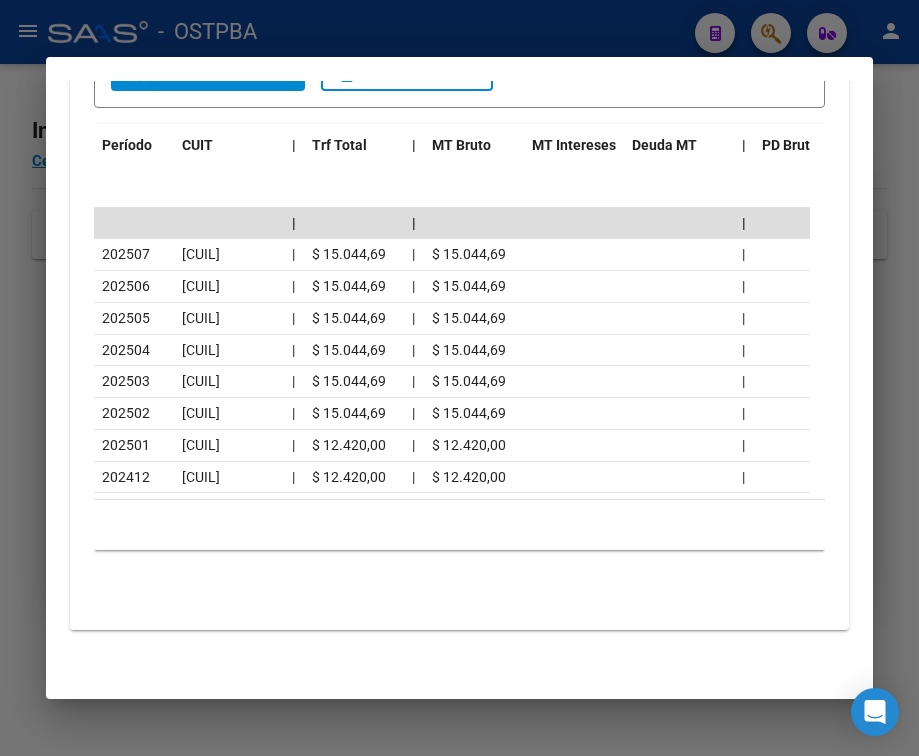 scroll, scrollTop: 1001, scrollLeft: 0, axis: vertical 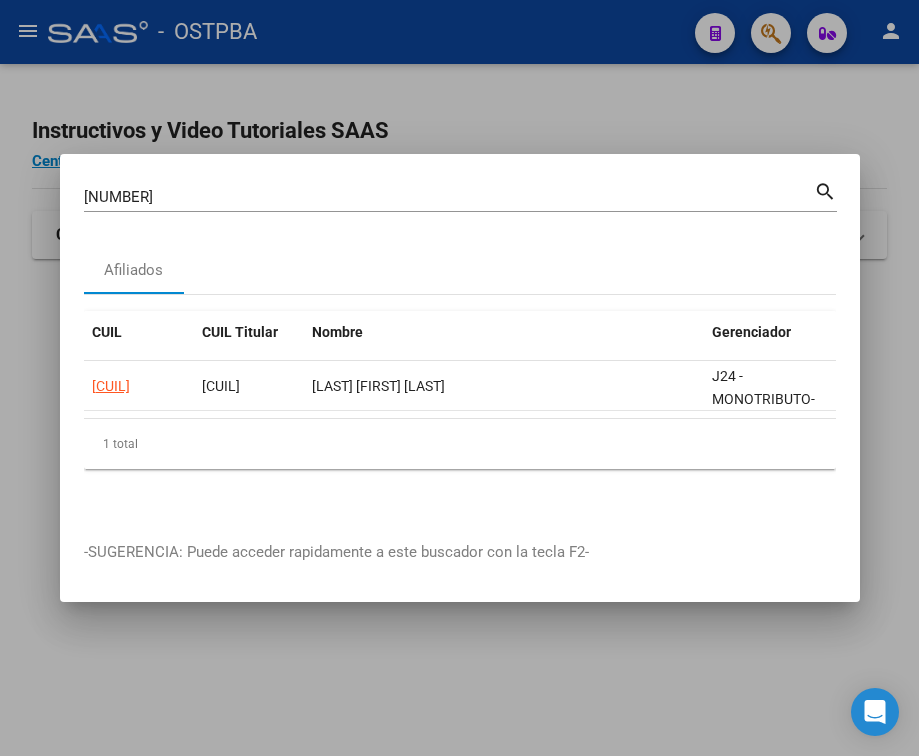 click on "[NUMBER]" at bounding box center [449, 197] 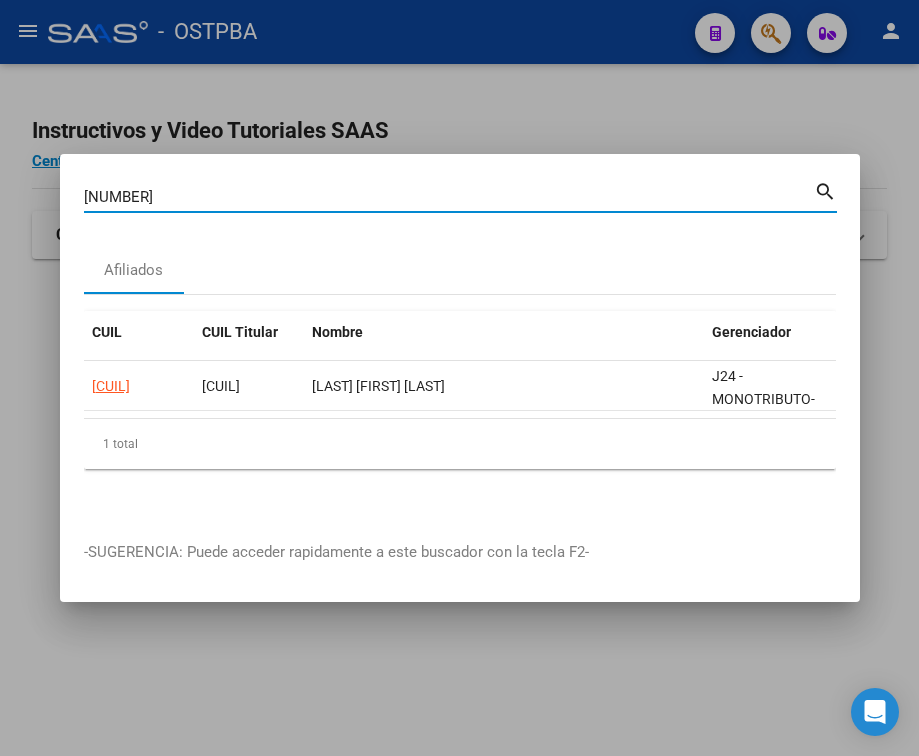 click on "[NUMBER]" at bounding box center [449, 197] 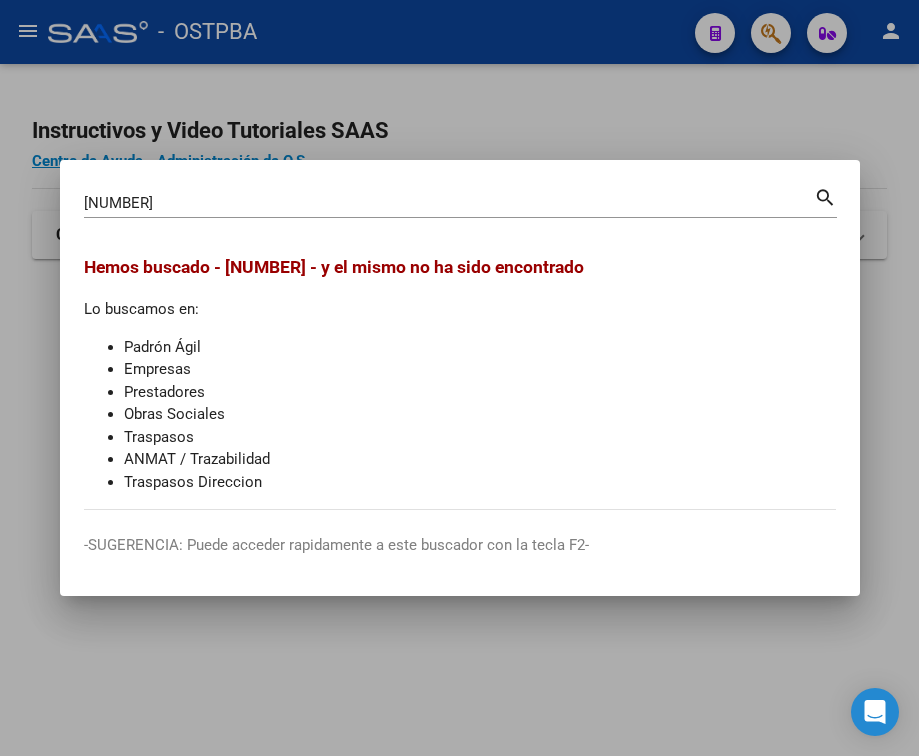 click on "[NUMBER]" at bounding box center [449, 203] 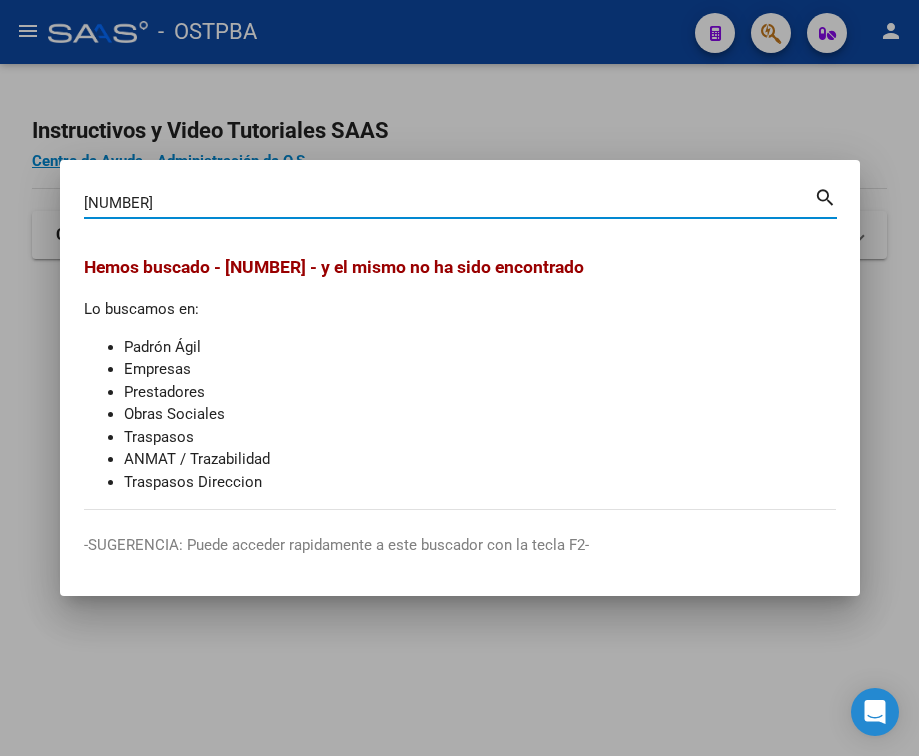 click on "[NUMBER]" at bounding box center (449, 203) 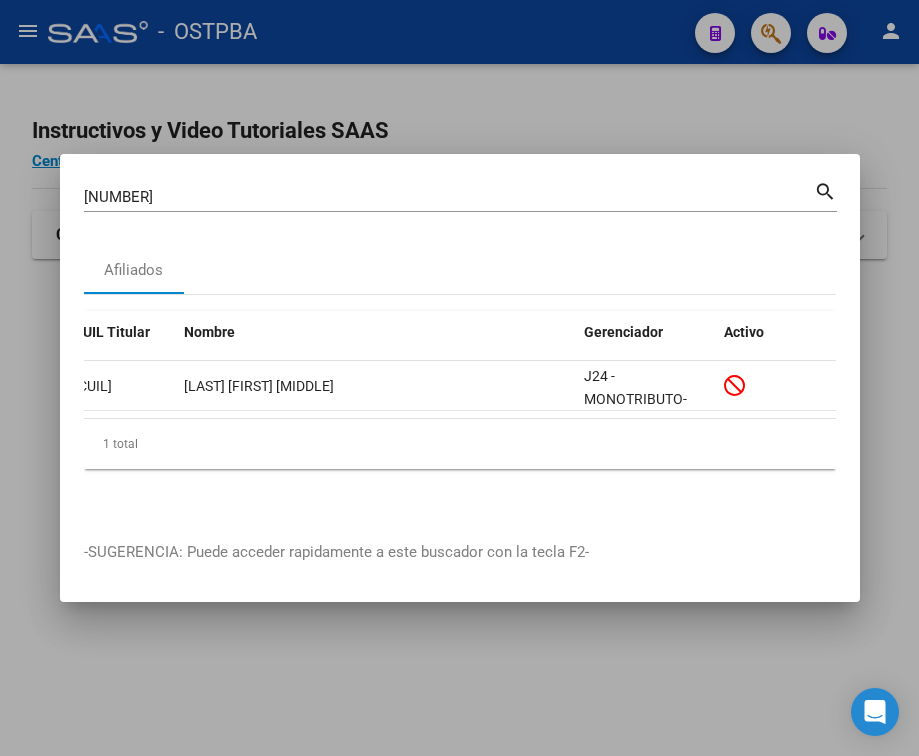 scroll, scrollTop: 0, scrollLeft: 0, axis: both 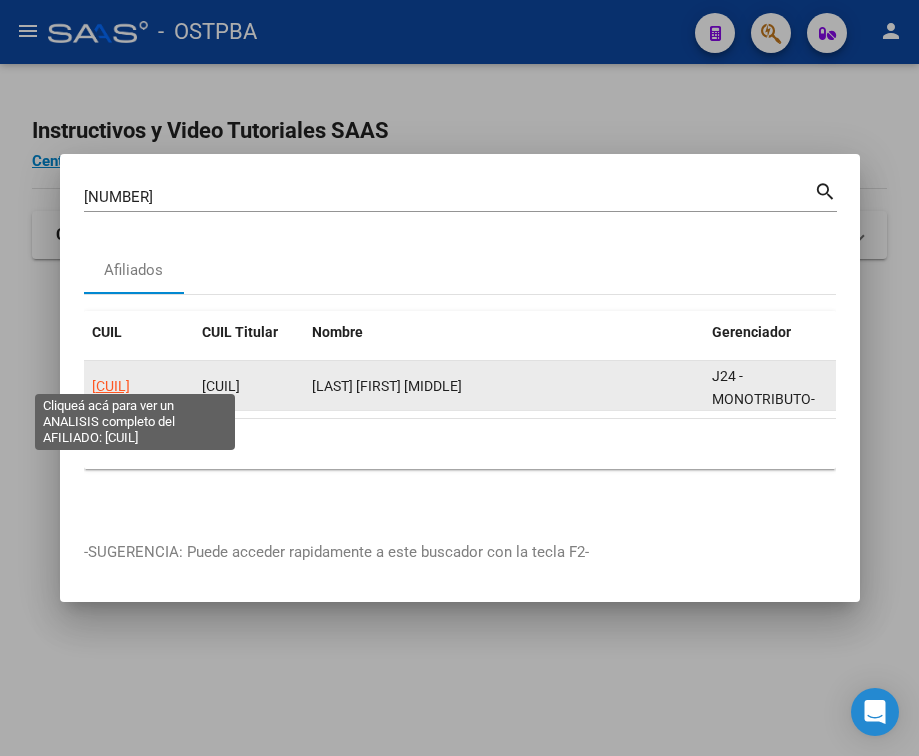 click on "[CUIL]" 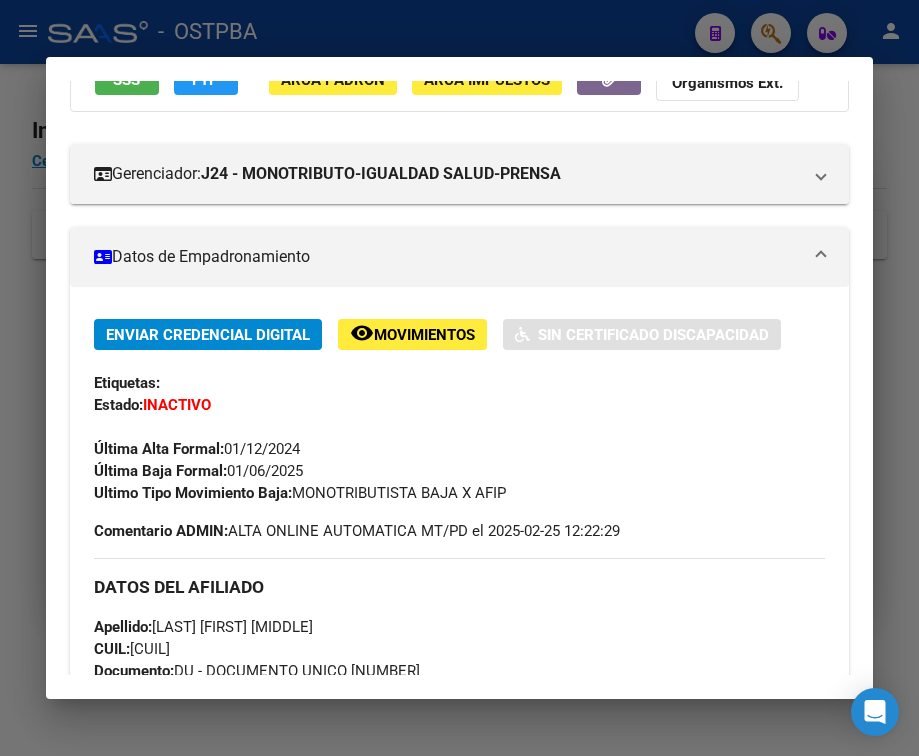 scroll, scrollTop: 300, scrollLeft: 0, axis: vertical 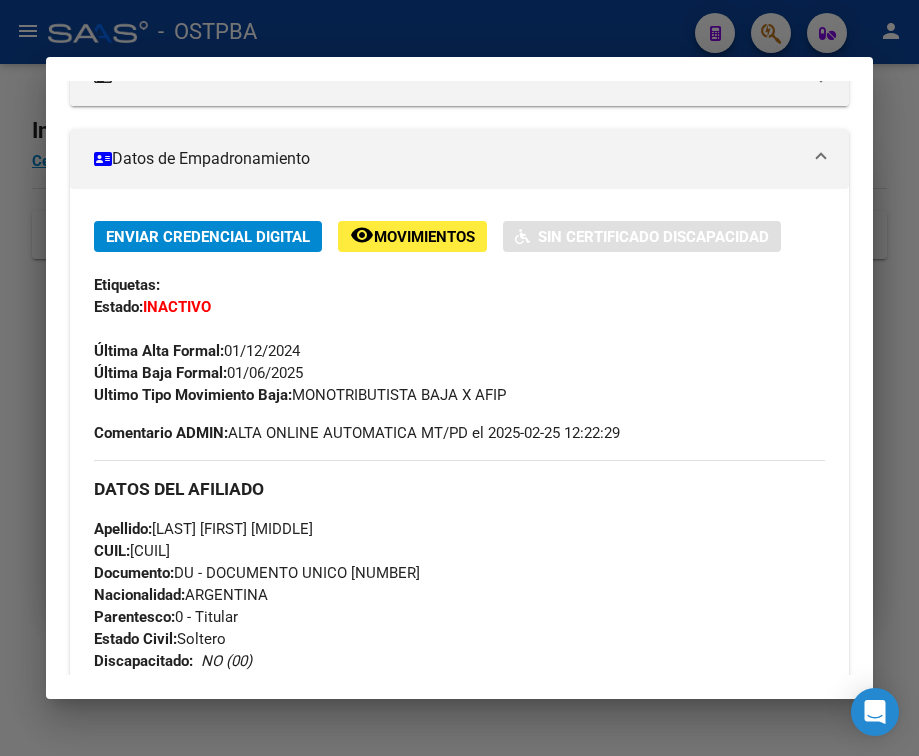 click on "Datos de Empadronamiento" at bounding box center [447, 159] 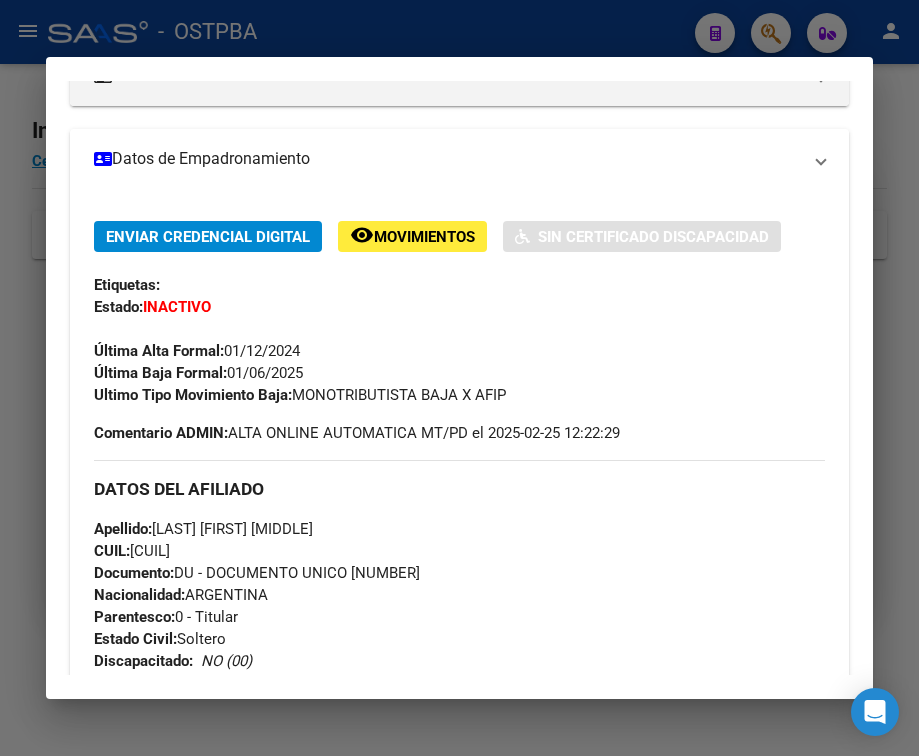 scroll, scrollTop: 131, scrollLeft: 0, axis: vertical 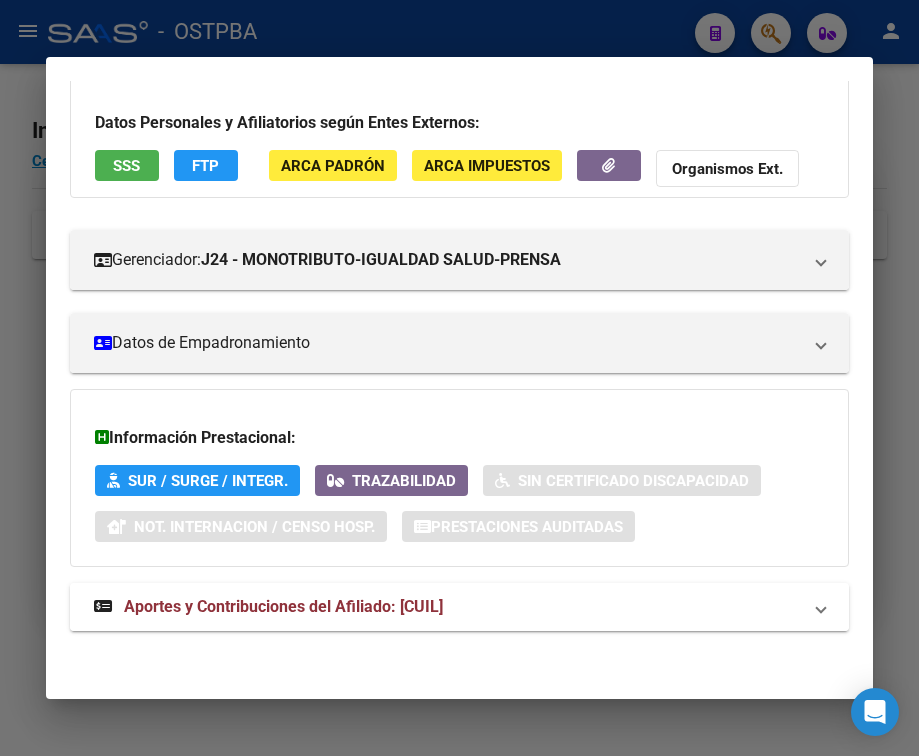 click on "Aportes y Contribuciones del Afiliado: [CUIL]" at bounding box center (268, 607) 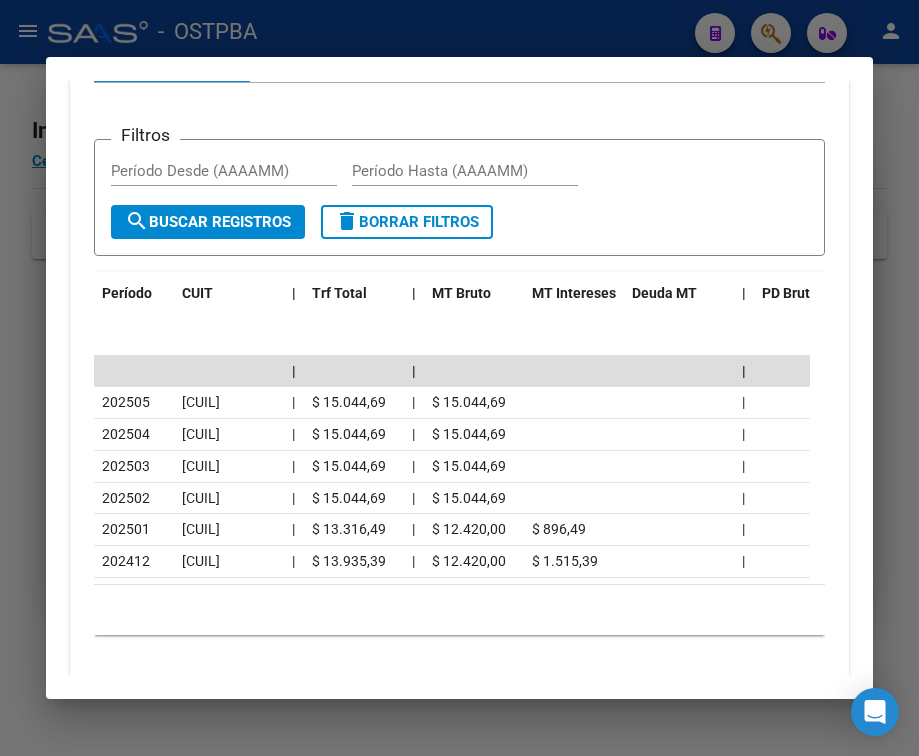 scroll, scrollTop: 831, scrollLeft: 0, axis: vertical 